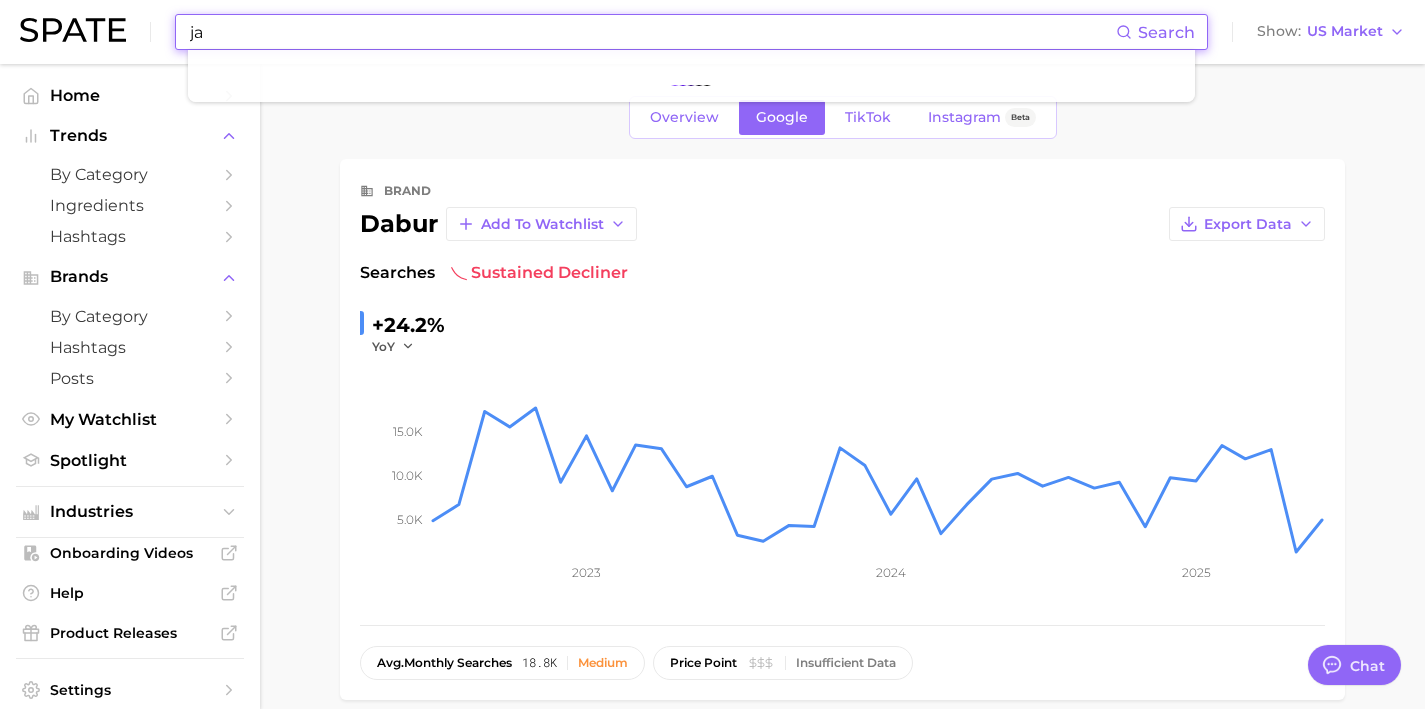 scroll, scrollTop: 394, scrollLeft: 0, axis: vertical 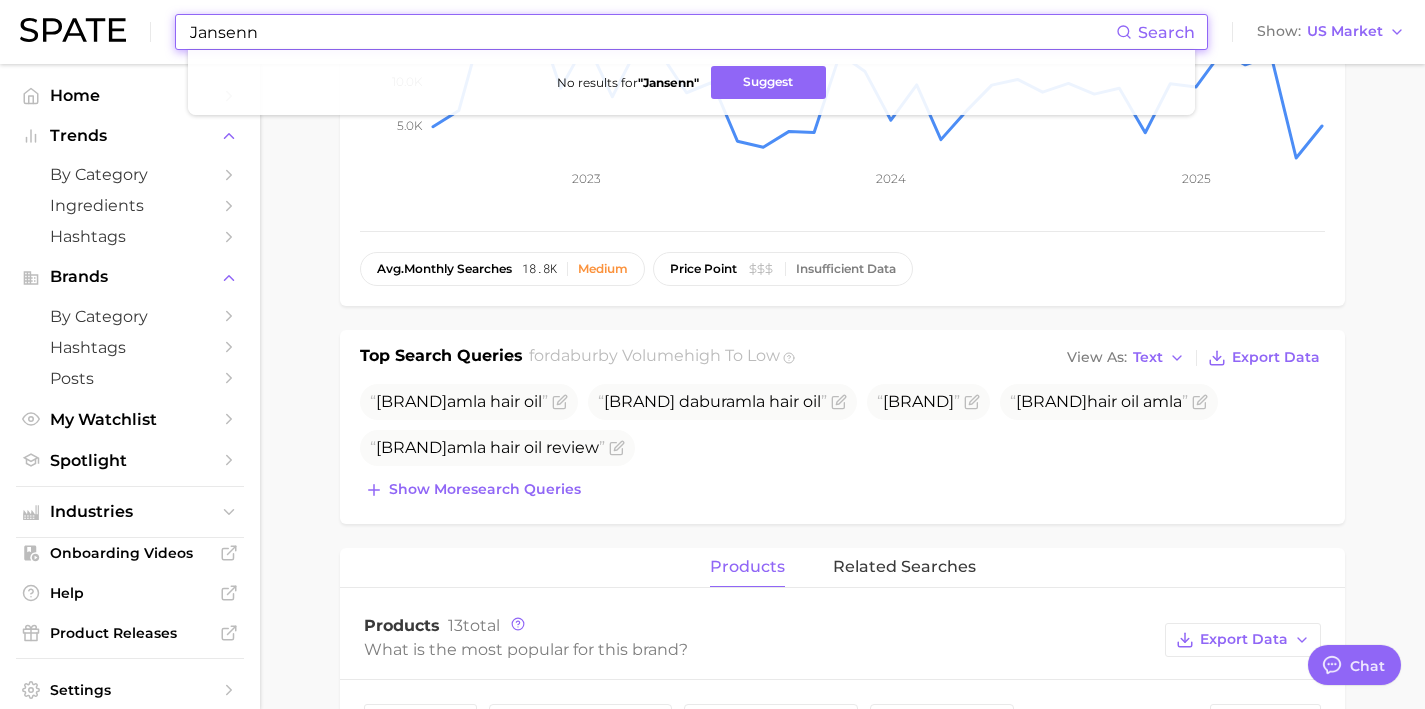 drag, startPoint x: 213, startPoint y: 36, endPoint x: 373, endPoint y: 35, distance: 160.00313 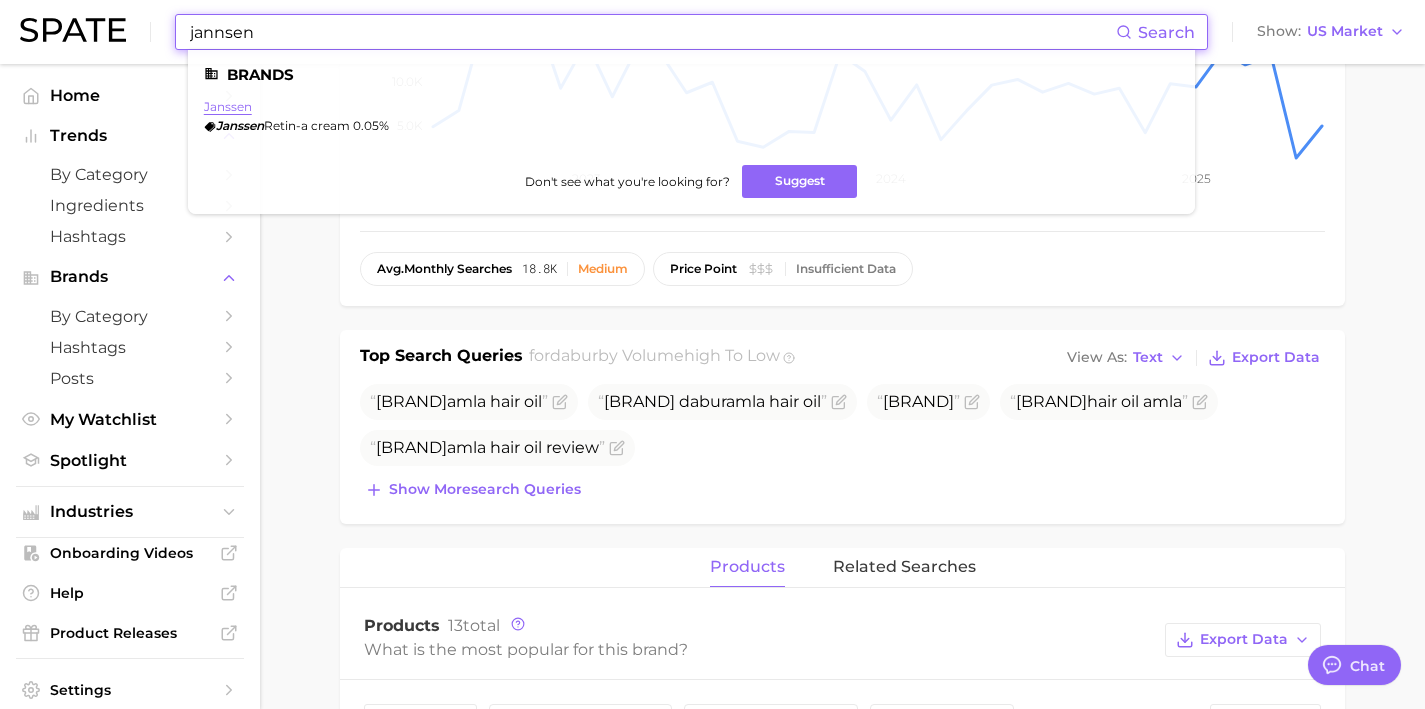 type on "jannsen" 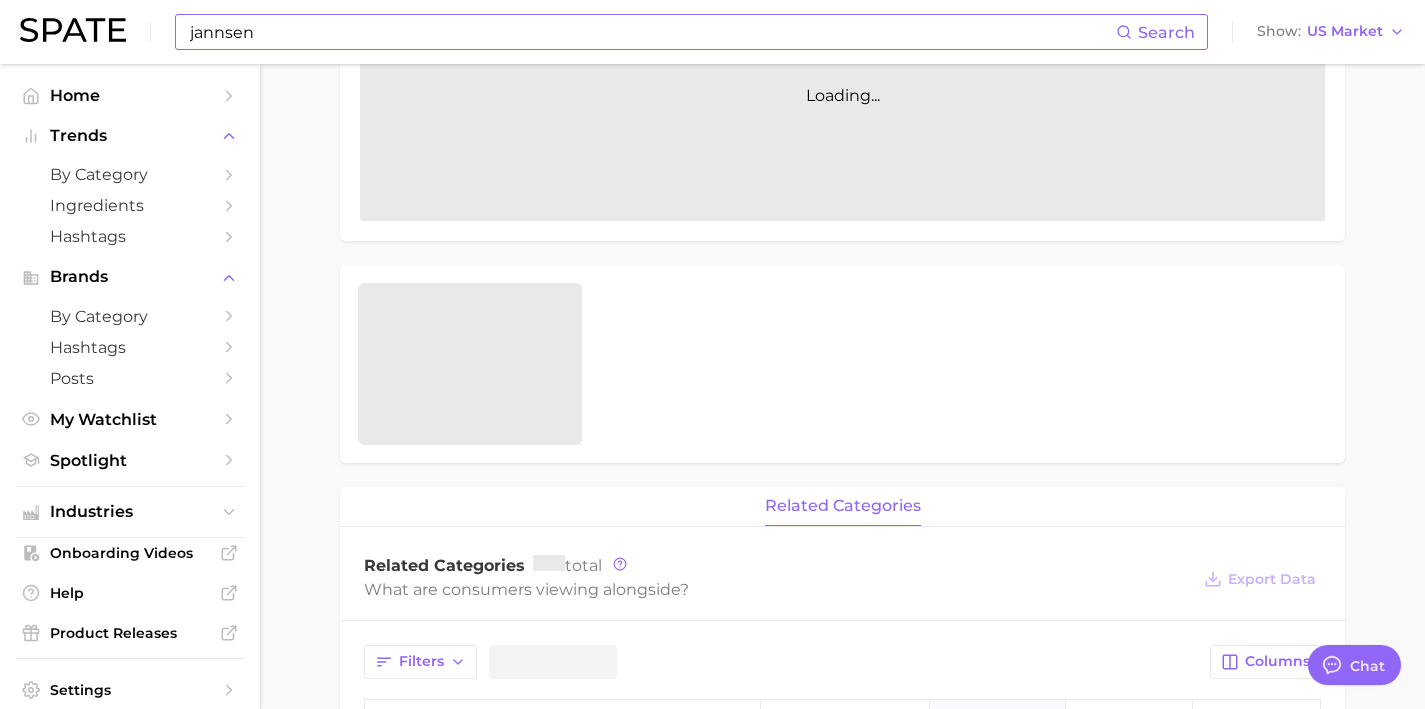 scroll, scrollTop: 0, scrollLeft: 0, axis: both 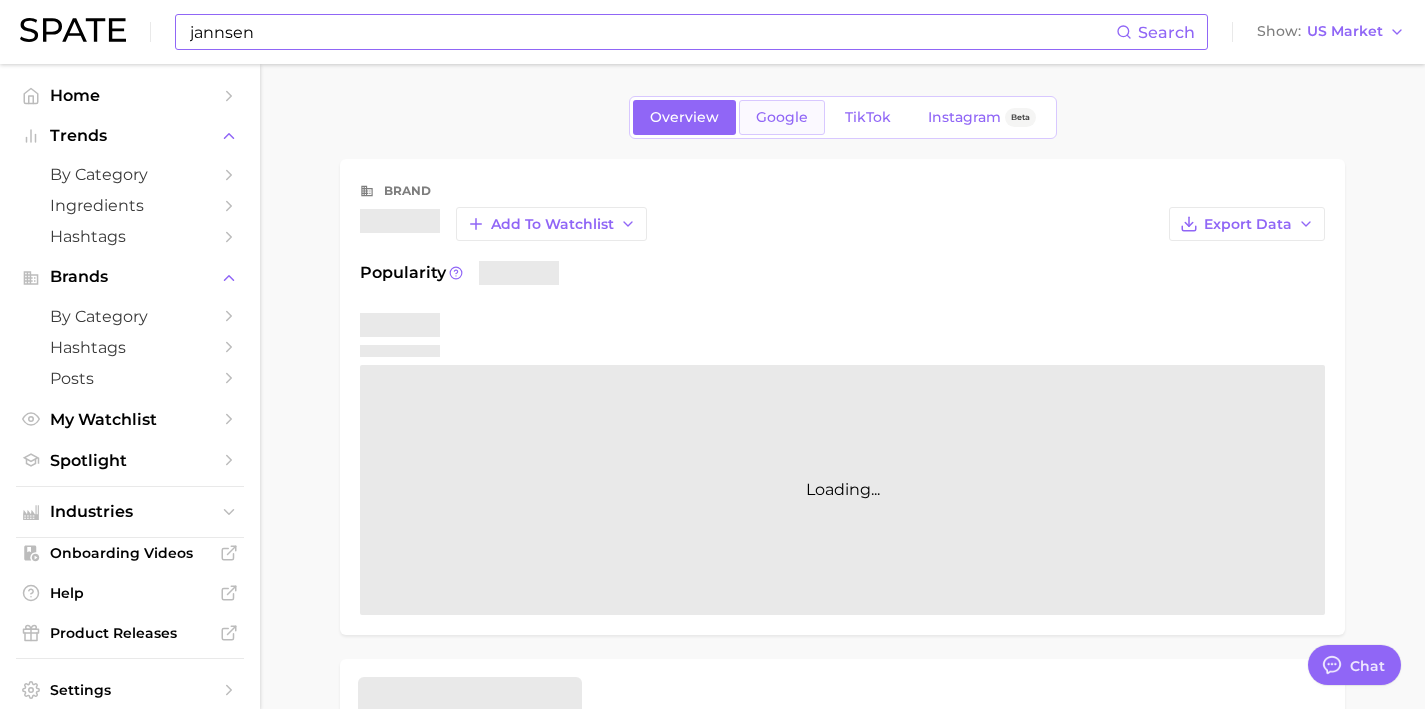 click on "Google" at bounding box center (782, 117) 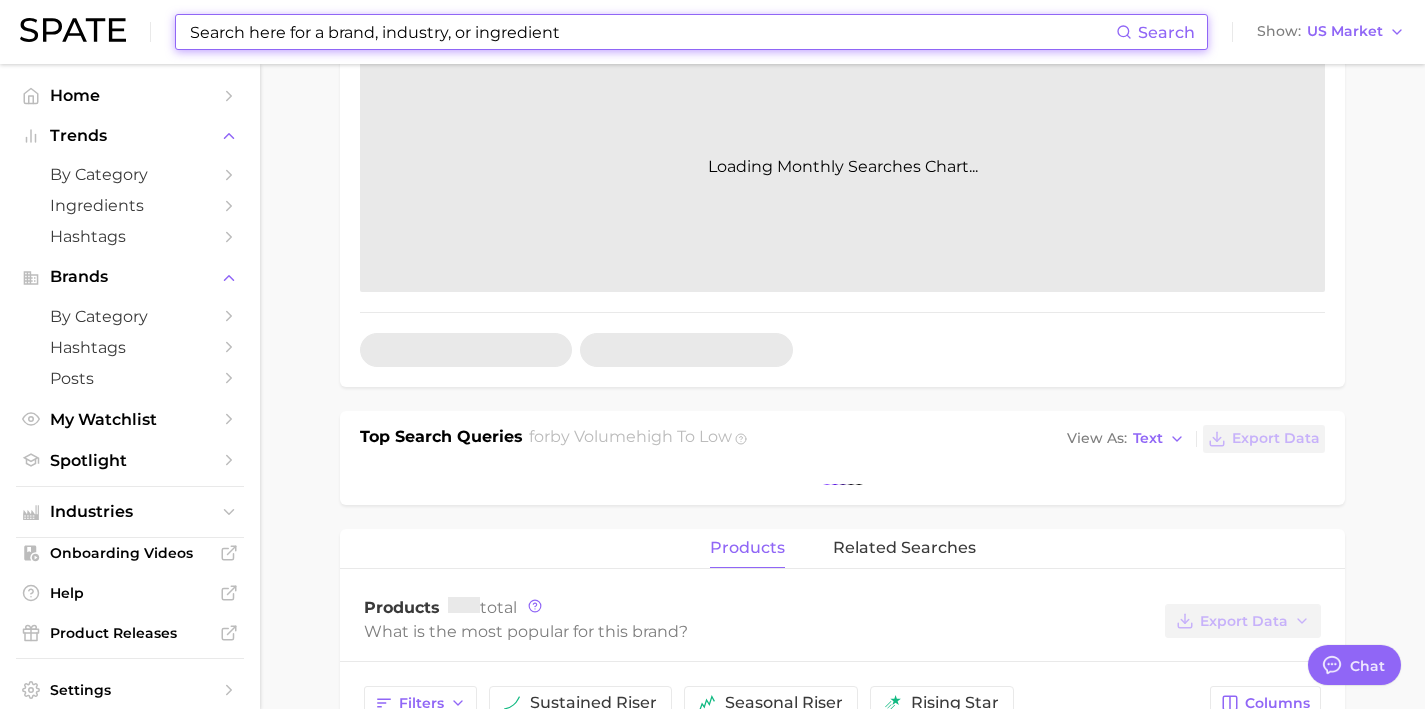 scroll, scrollTop: 413, scrollLeft: 0, axis: vertical 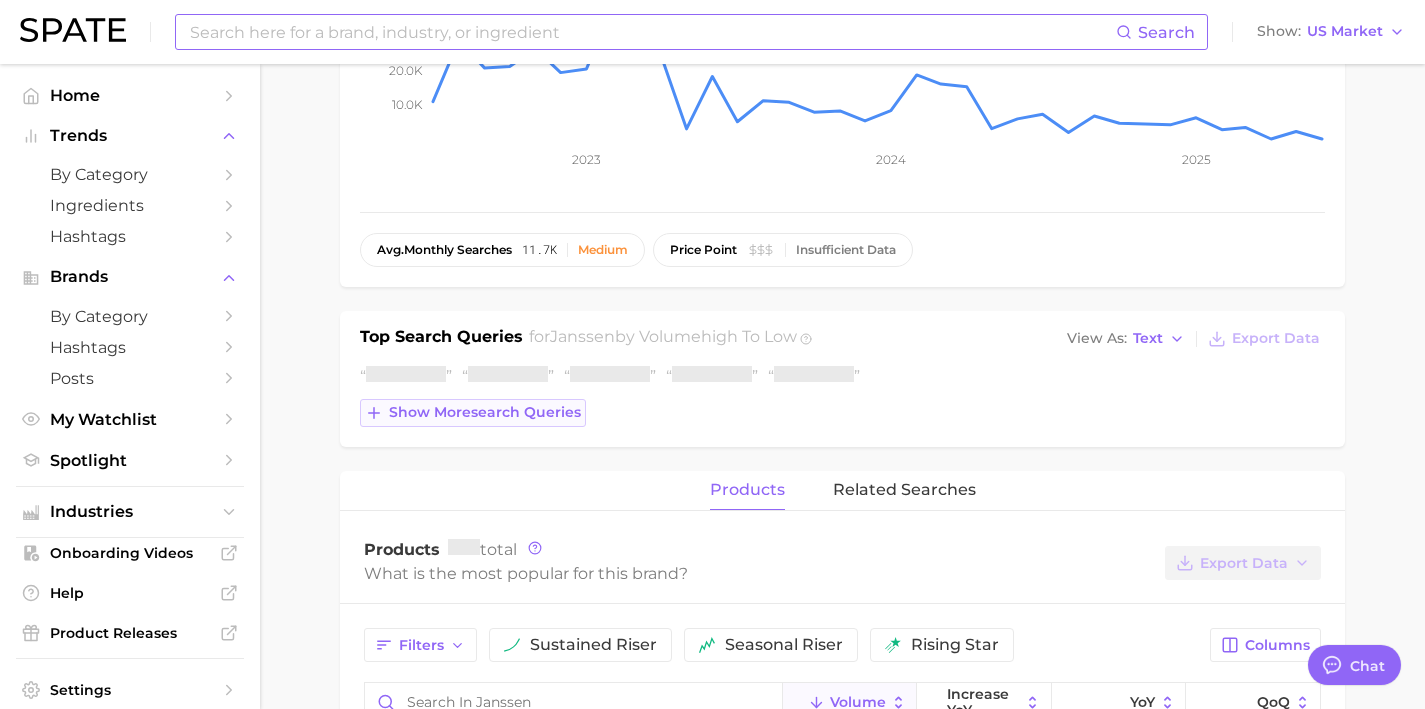 click on "Show more  search queries" at bounding box center (485, 412) 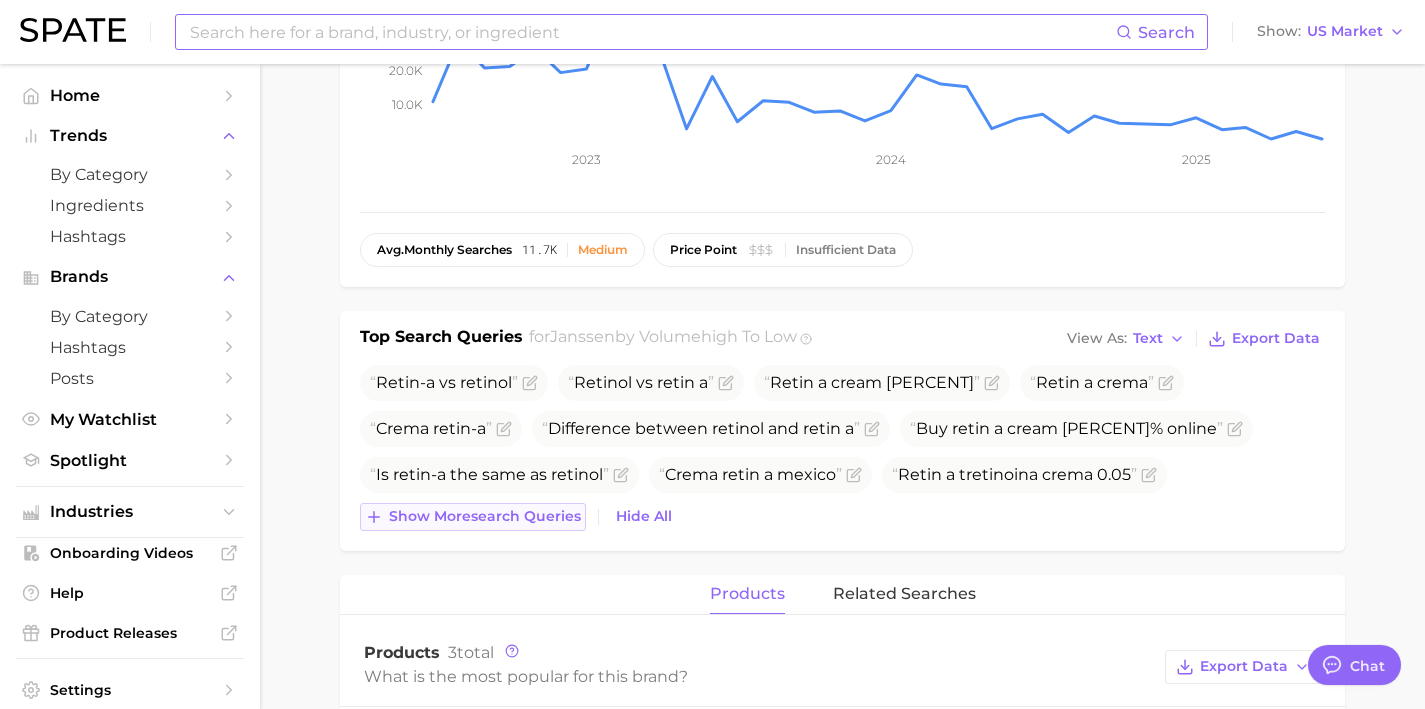 click on "Show more  search queries" at bounding box center (485, 516) 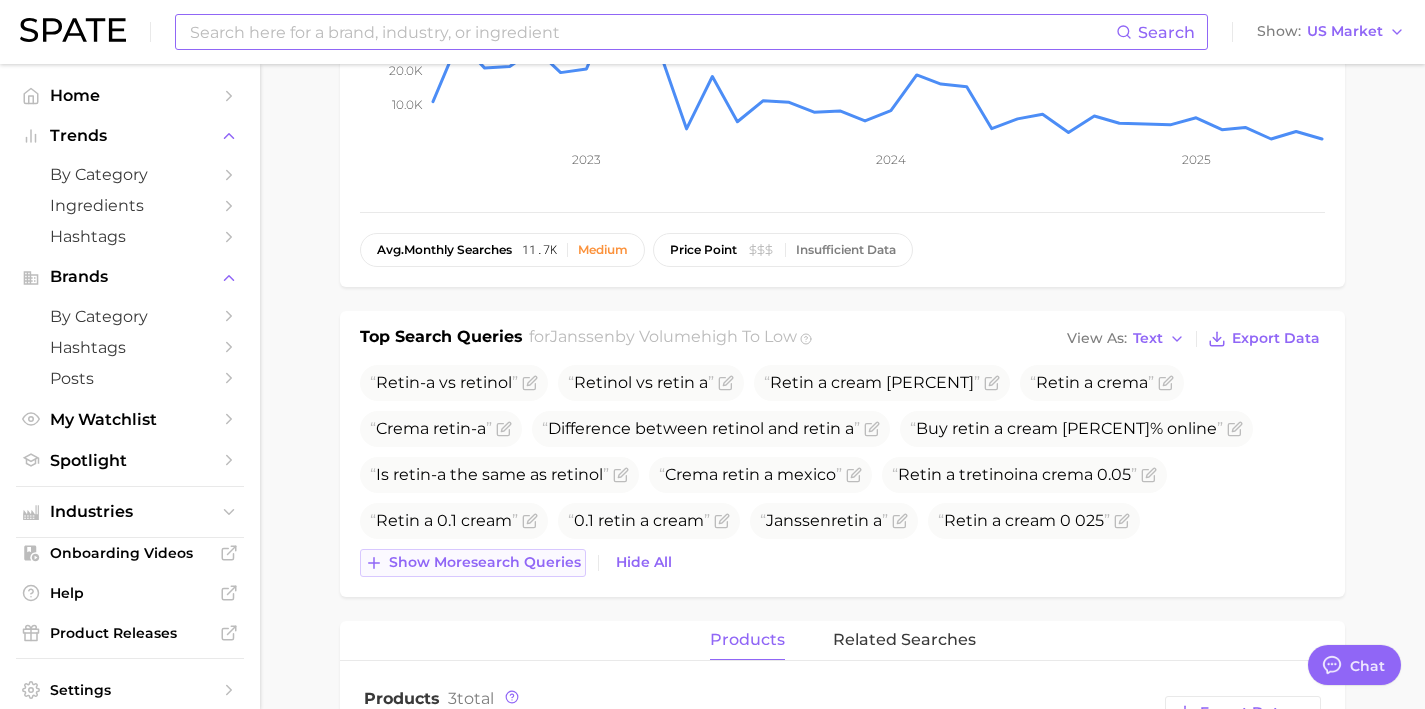 click on "Show more  search queries" at bounding box center [485, 562] 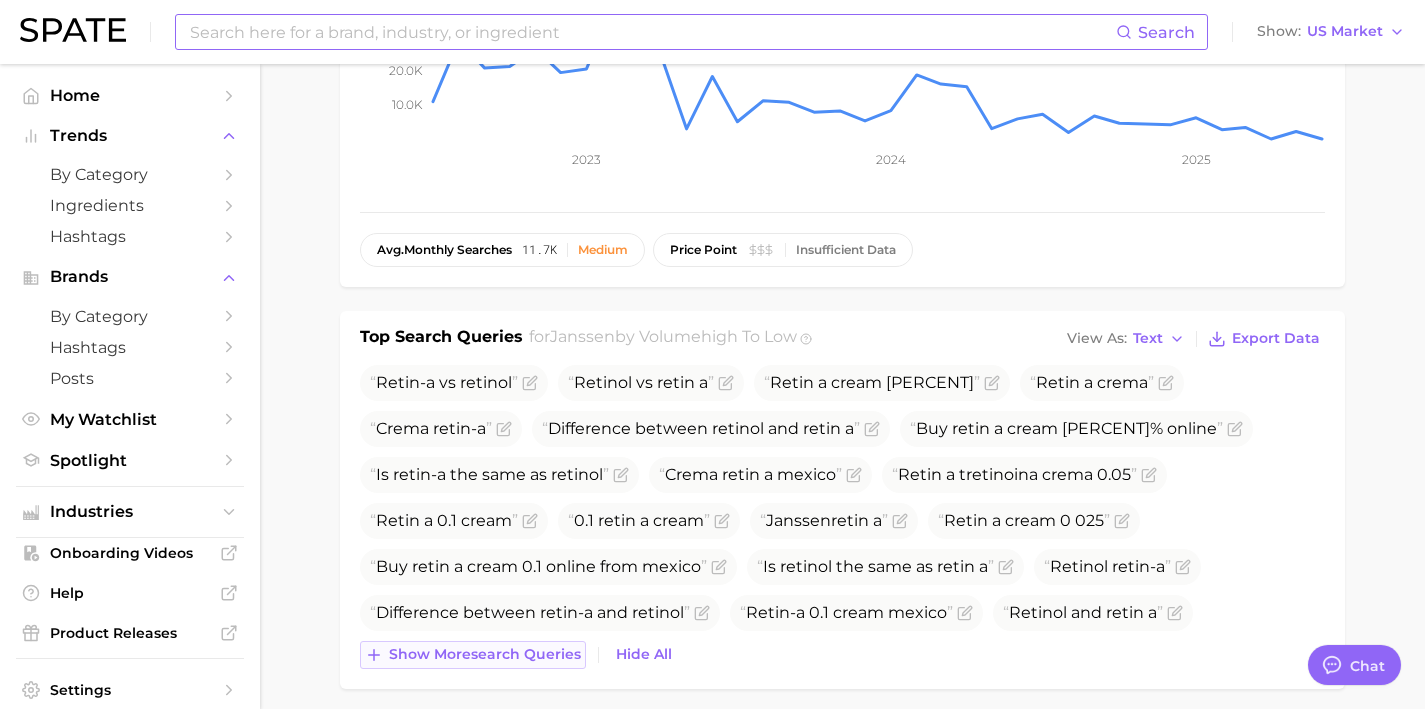 click on "Show more  search queries" at bounding box center [485, 654] 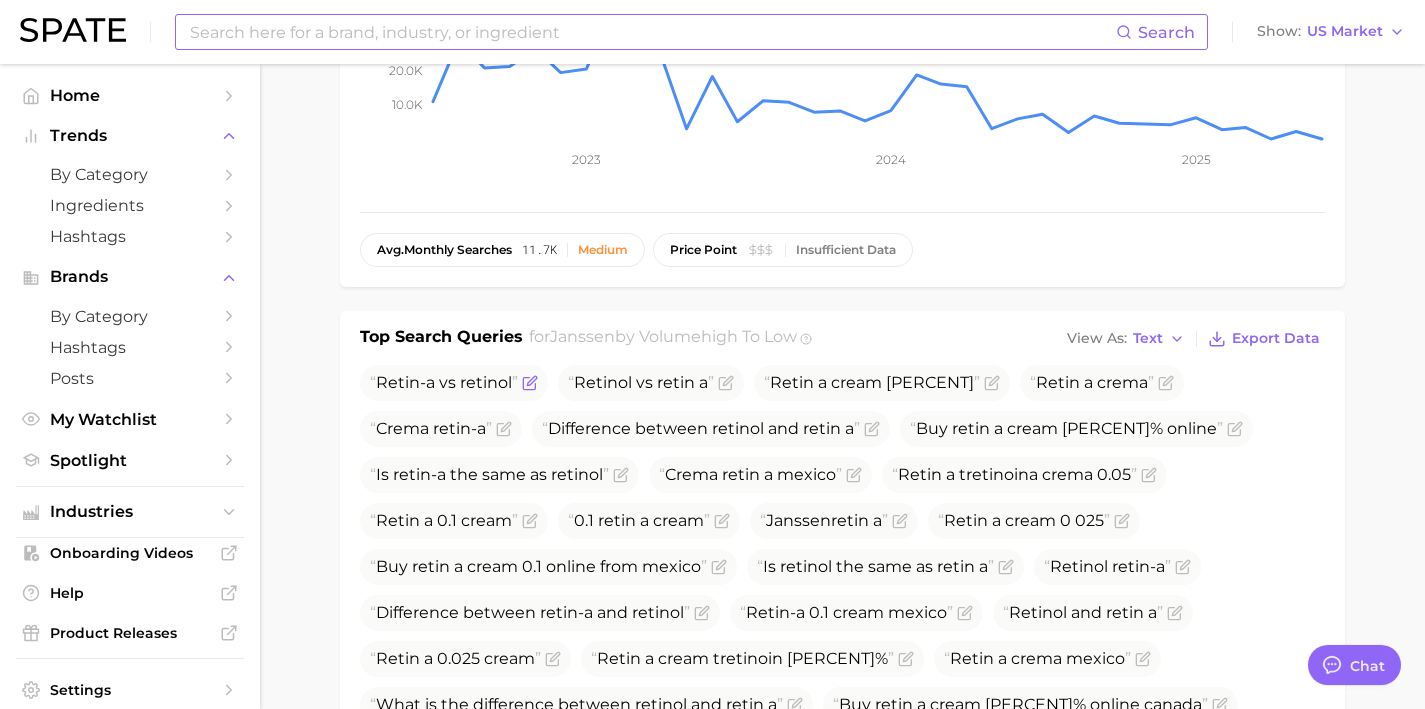 click 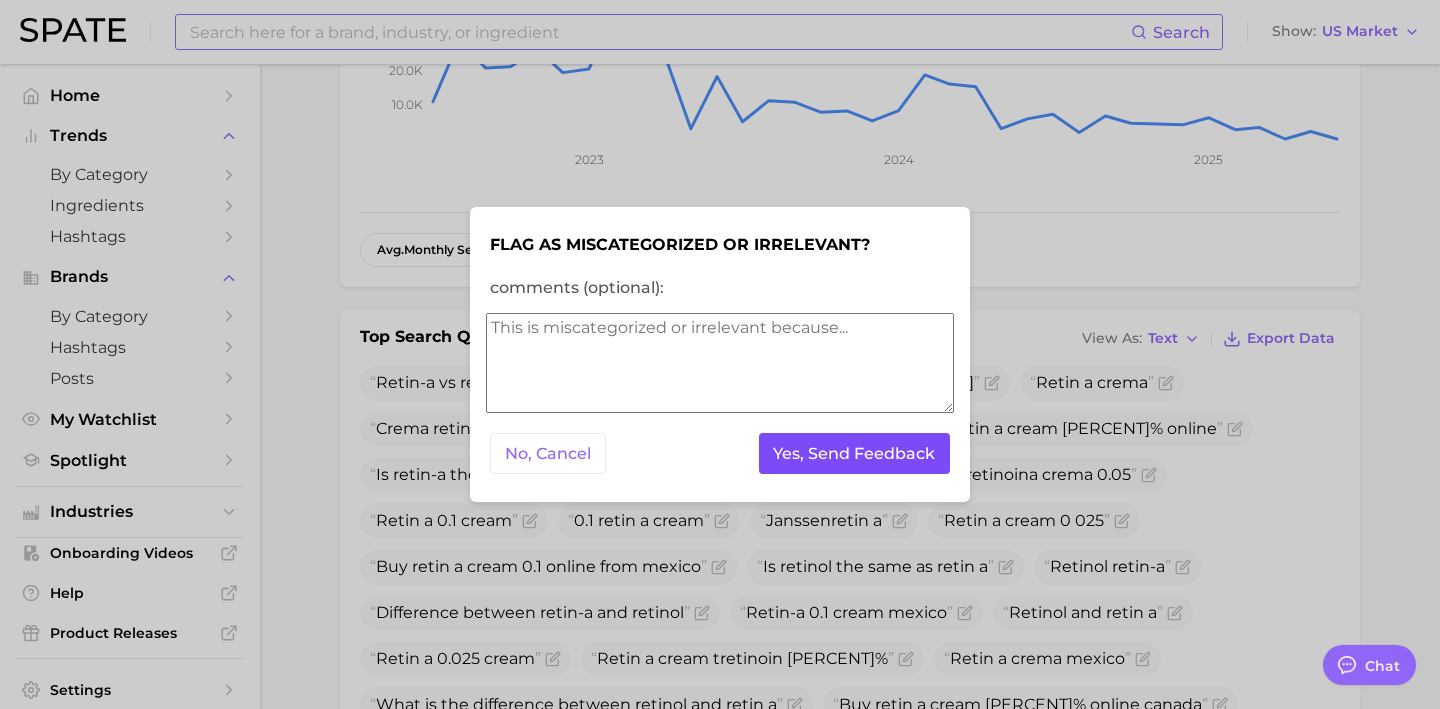 click on "Yes, Send Feedback" at bounding box center [855, 453] 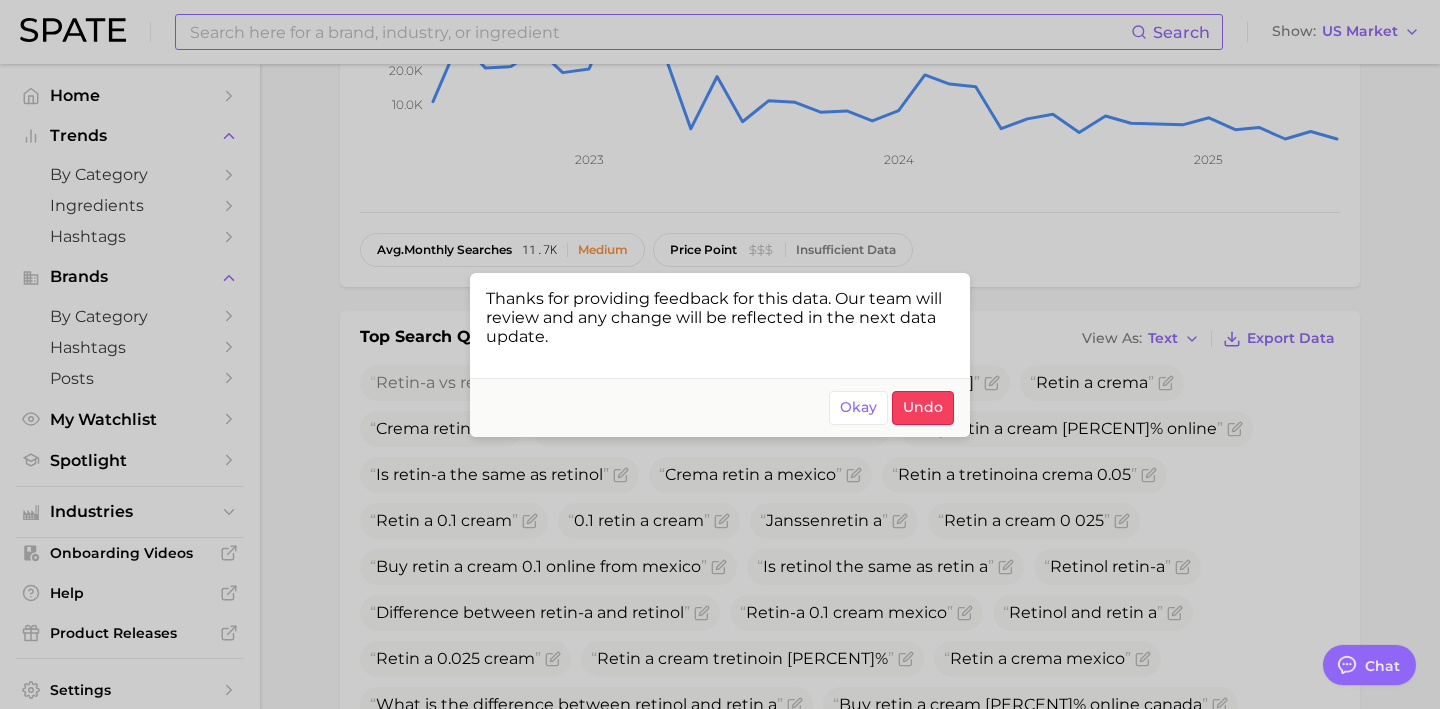 click at bounding box center [720, 354] 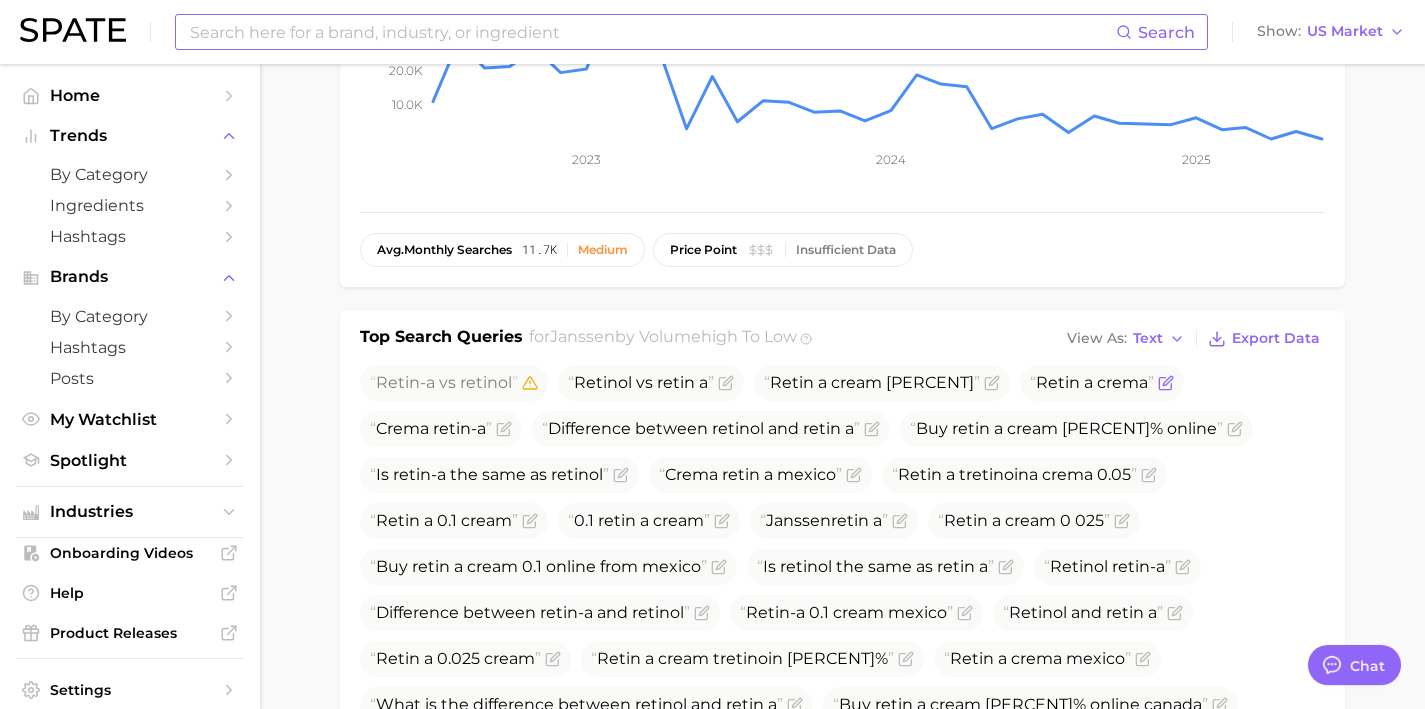 click 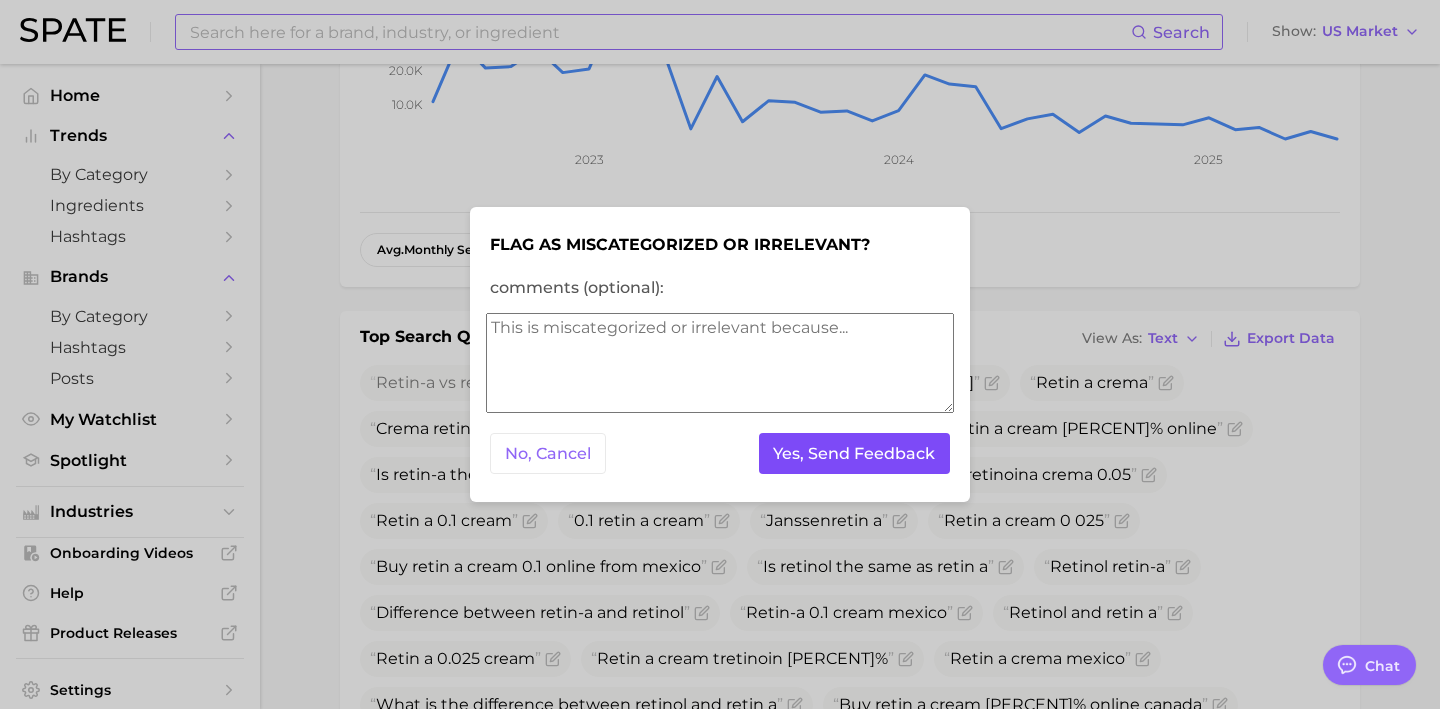 click on "Yes, Send Feedback" at bounding box center [855, 453] 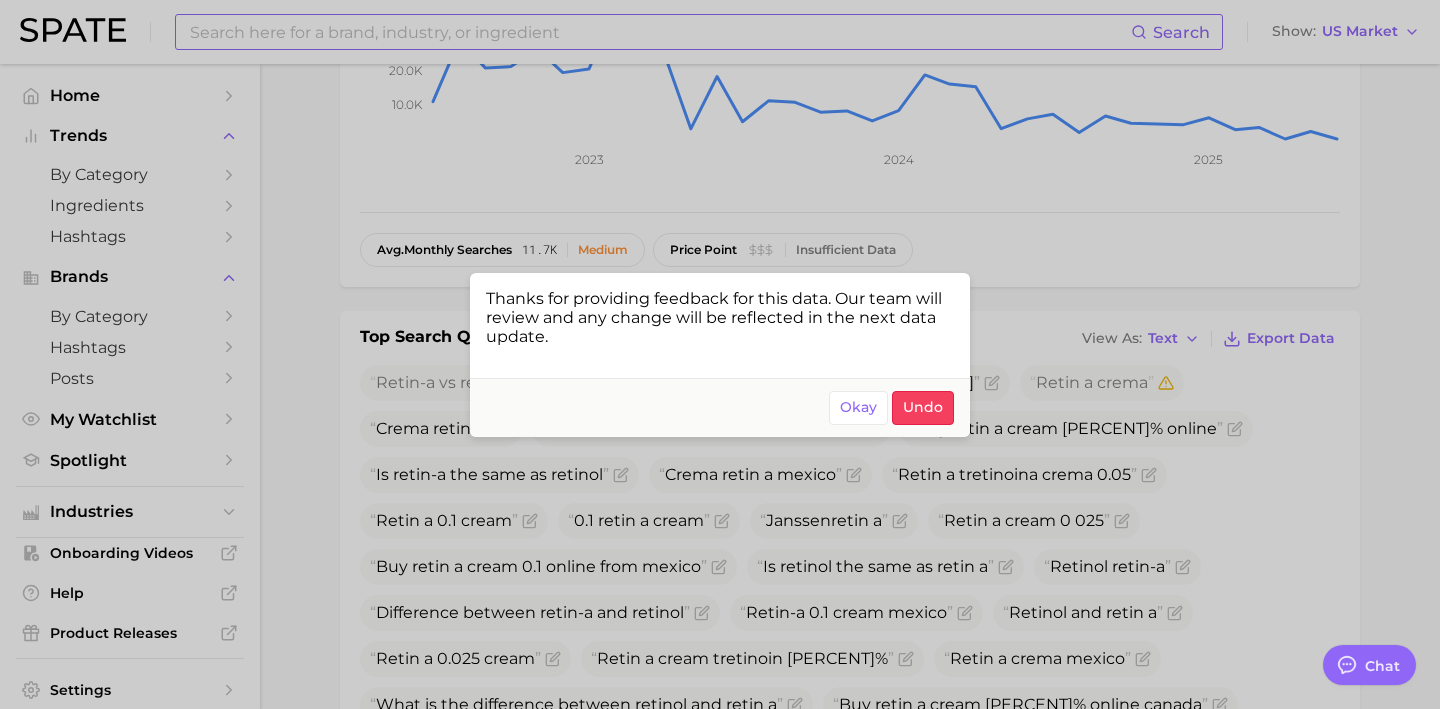 click at bounding box center [720, 354] 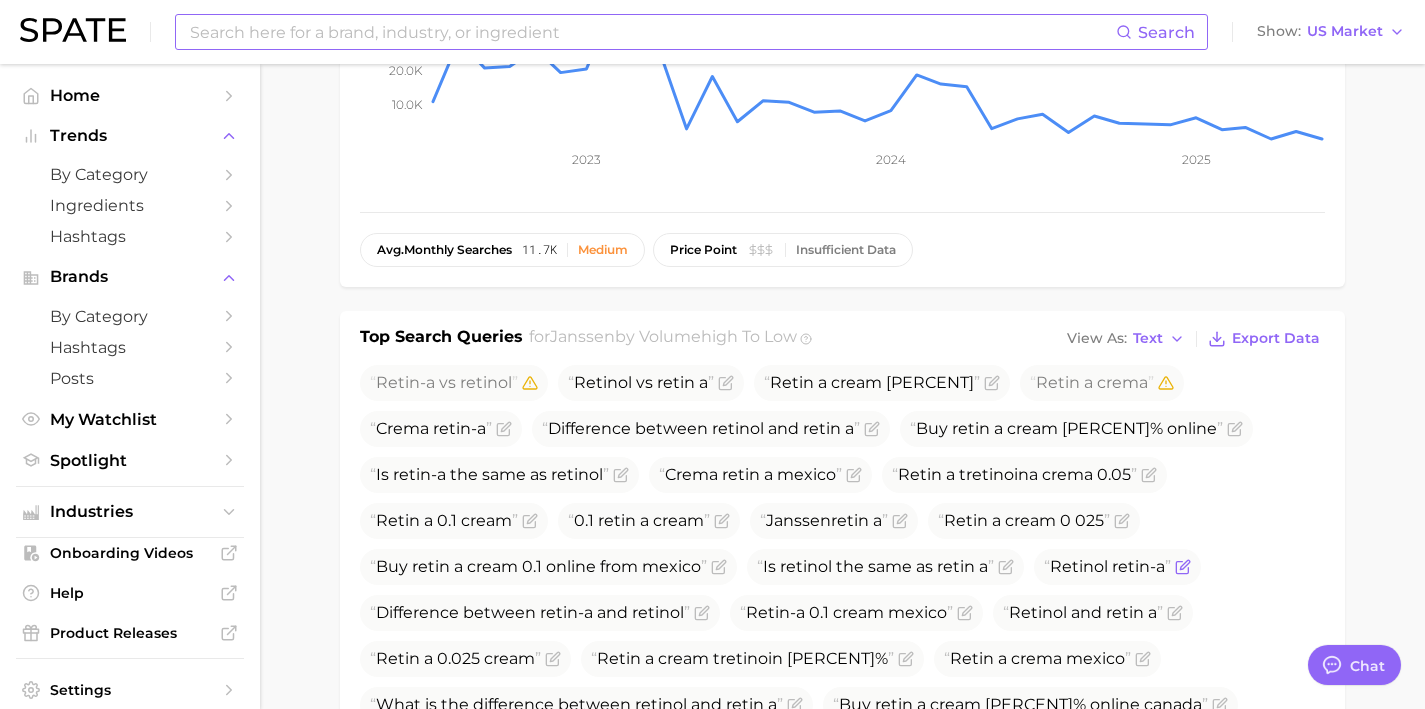 click 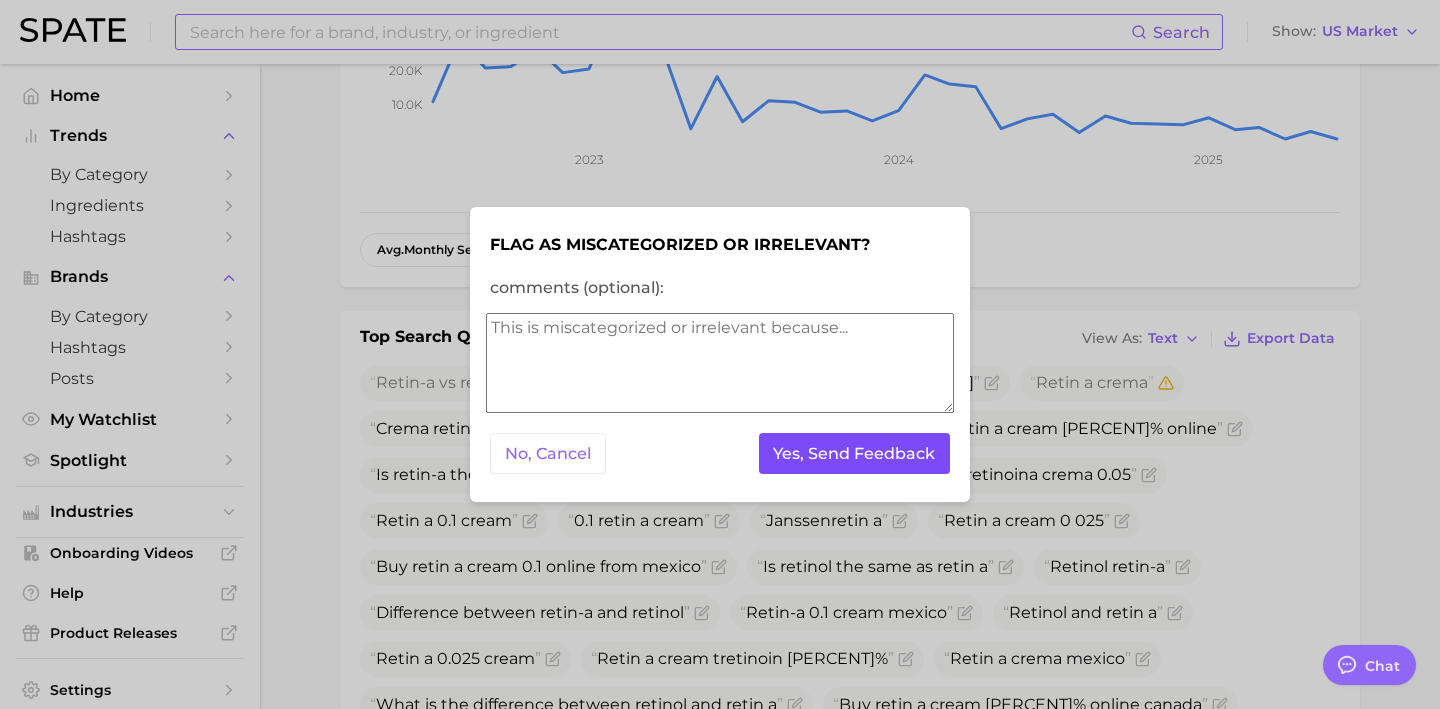 click on "Yes, Send Feedback" at bounding box center [855, 453] 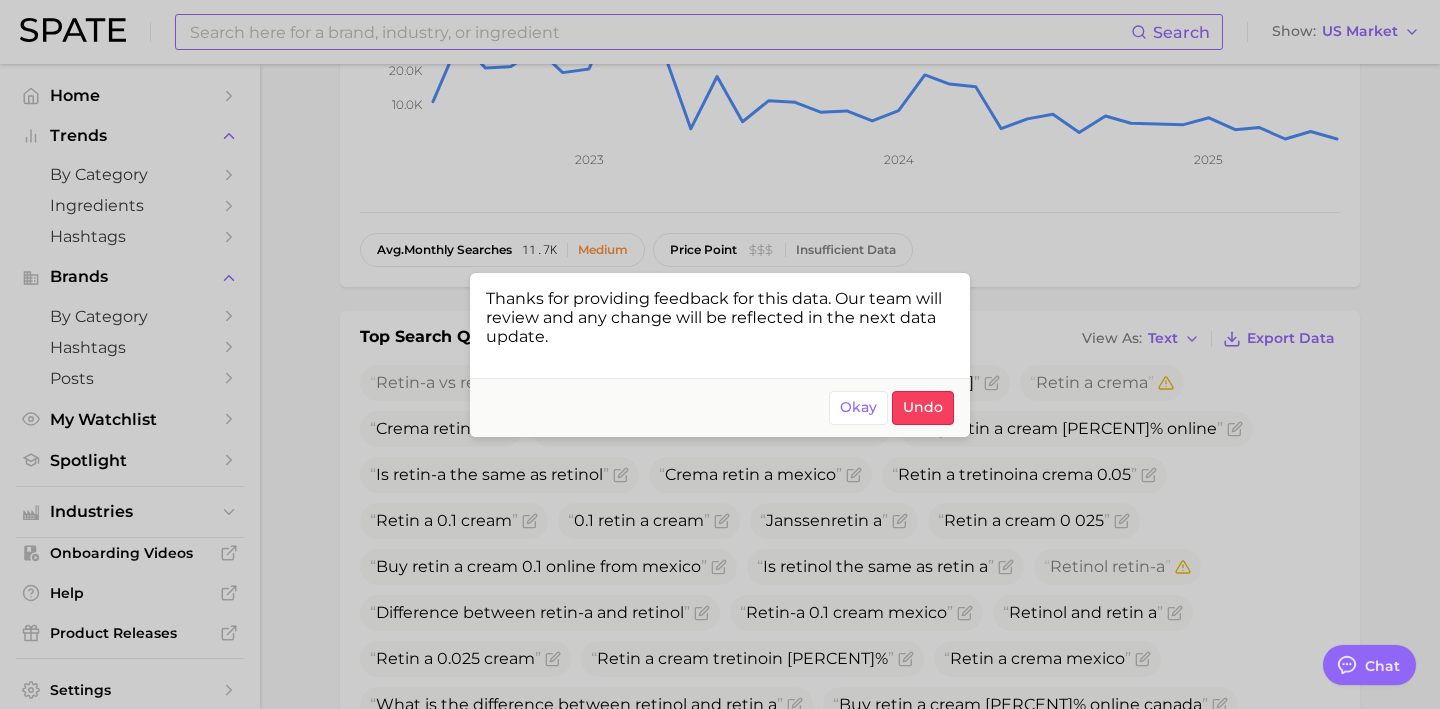 click at bounding box center [720, 354] 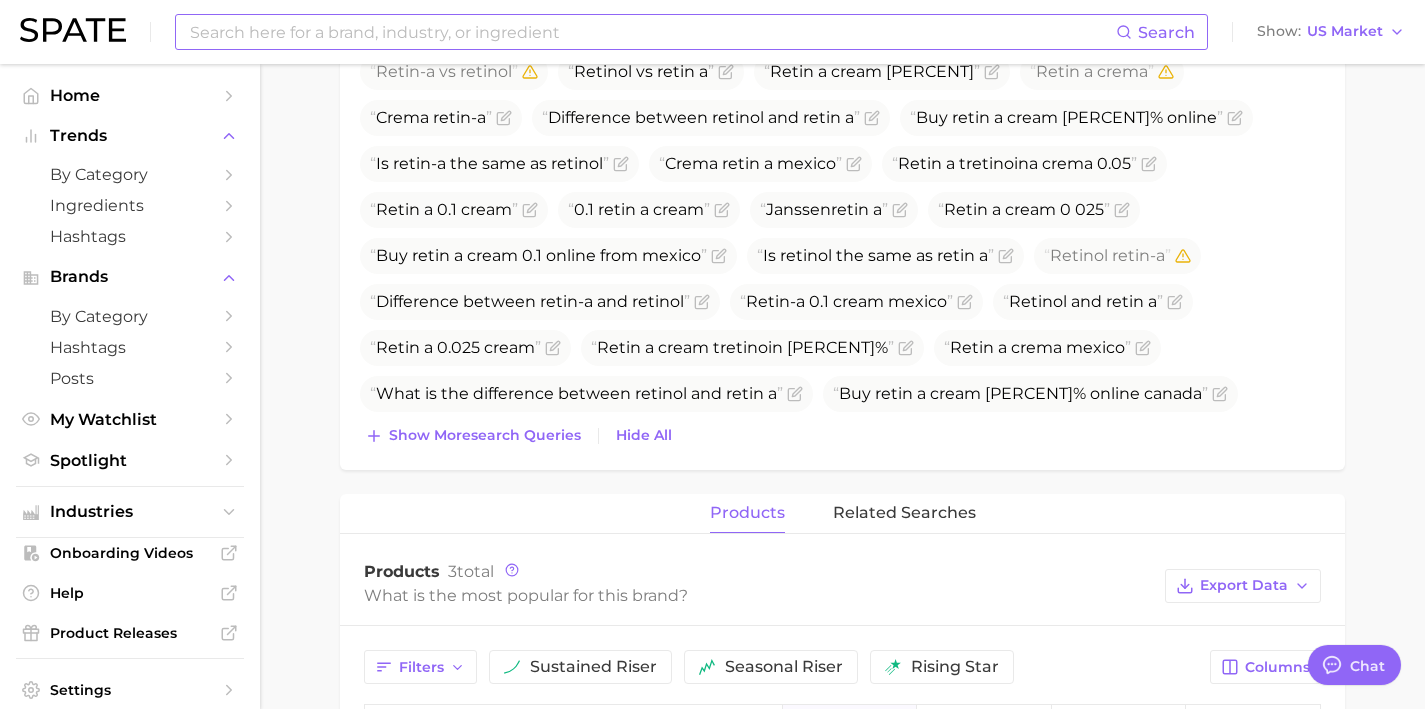 scroll, scrollTop: 744, scrollLeft: 0, axis: vertical 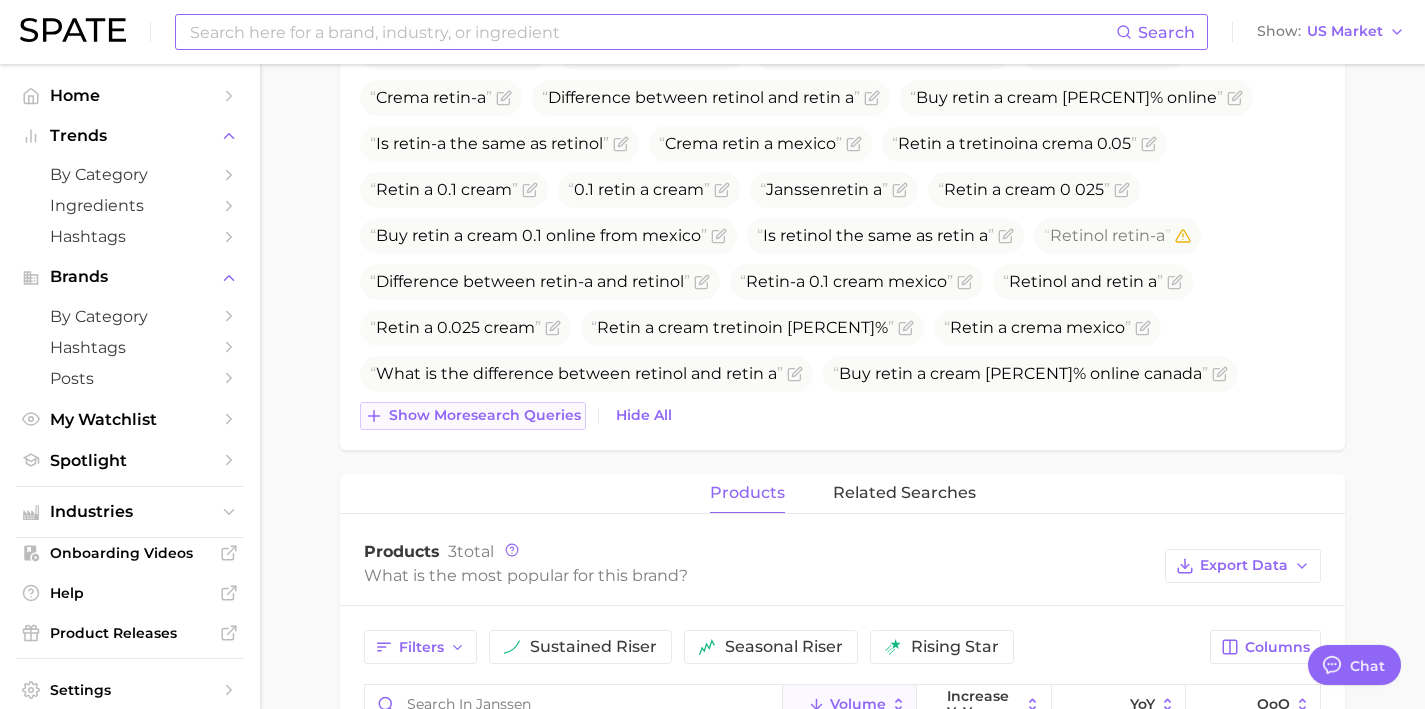 click on "Show more  search queries" at bounding box center (473, 416) 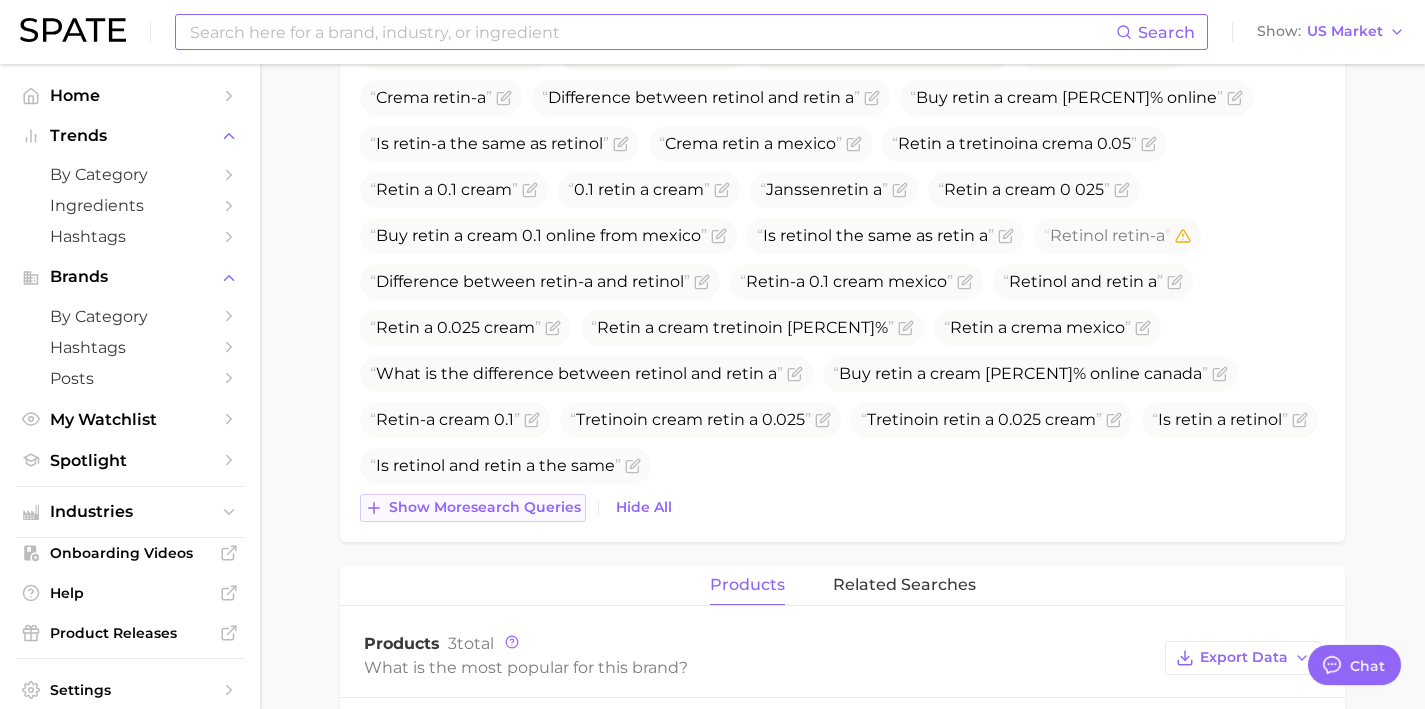 click on "Show more  search queries" at bounding box center [473, 508] 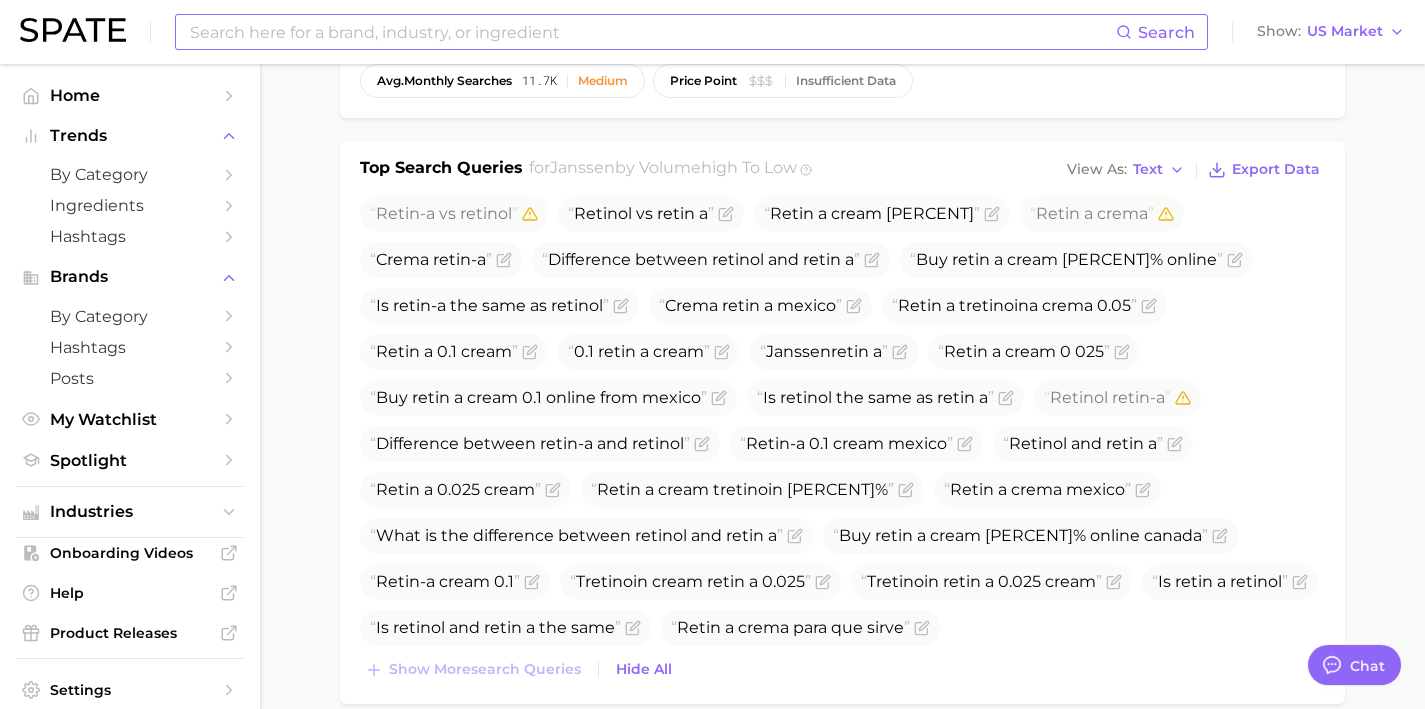scroll, scrollTop: 0, scrollLeft: 0, axis: both 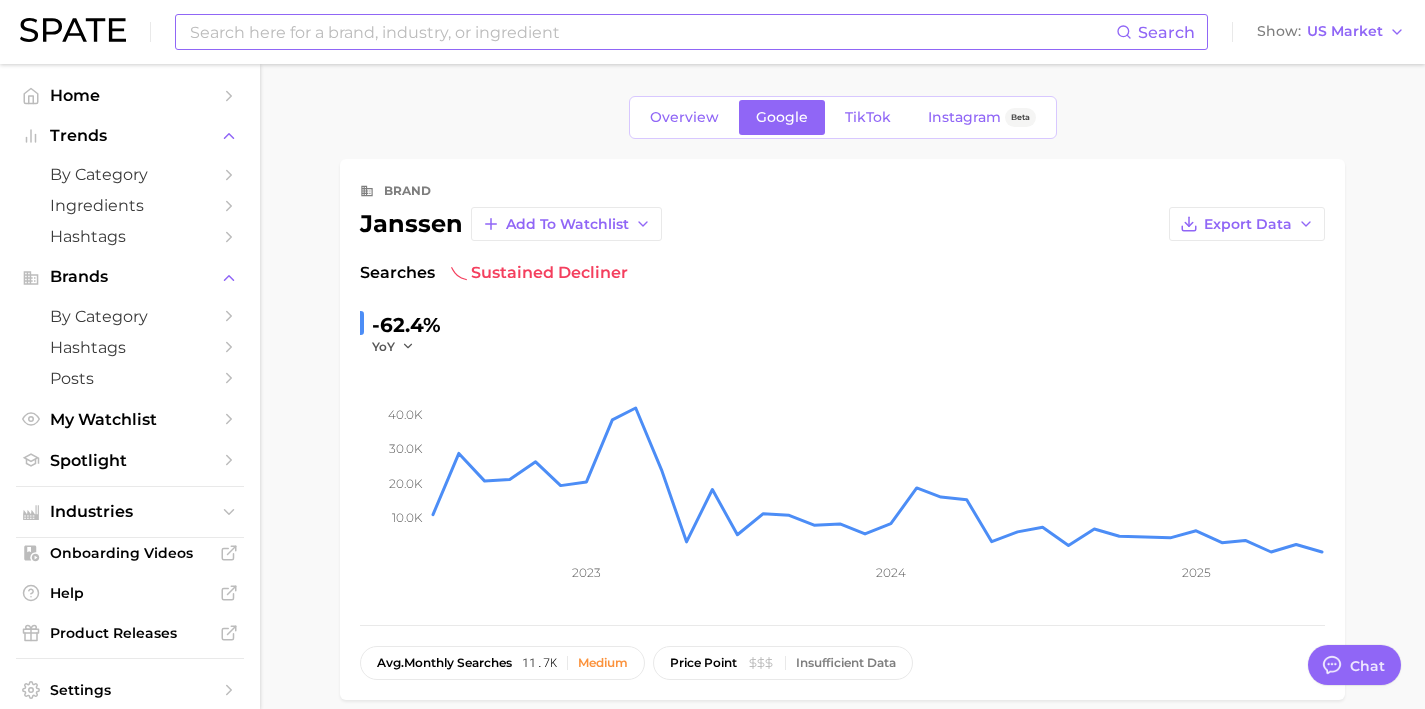 click at bounding box center [652, 32] 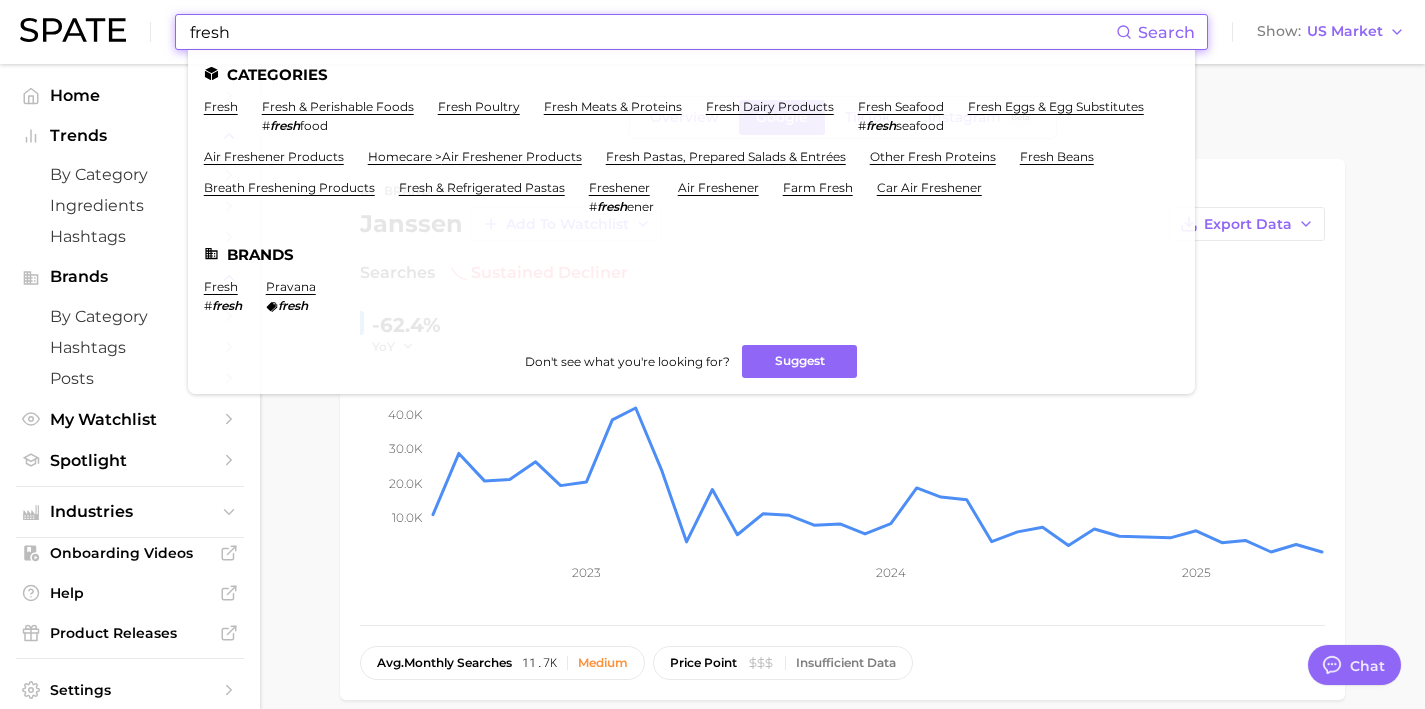 click on "fresh" at bounding box center [652, 32] 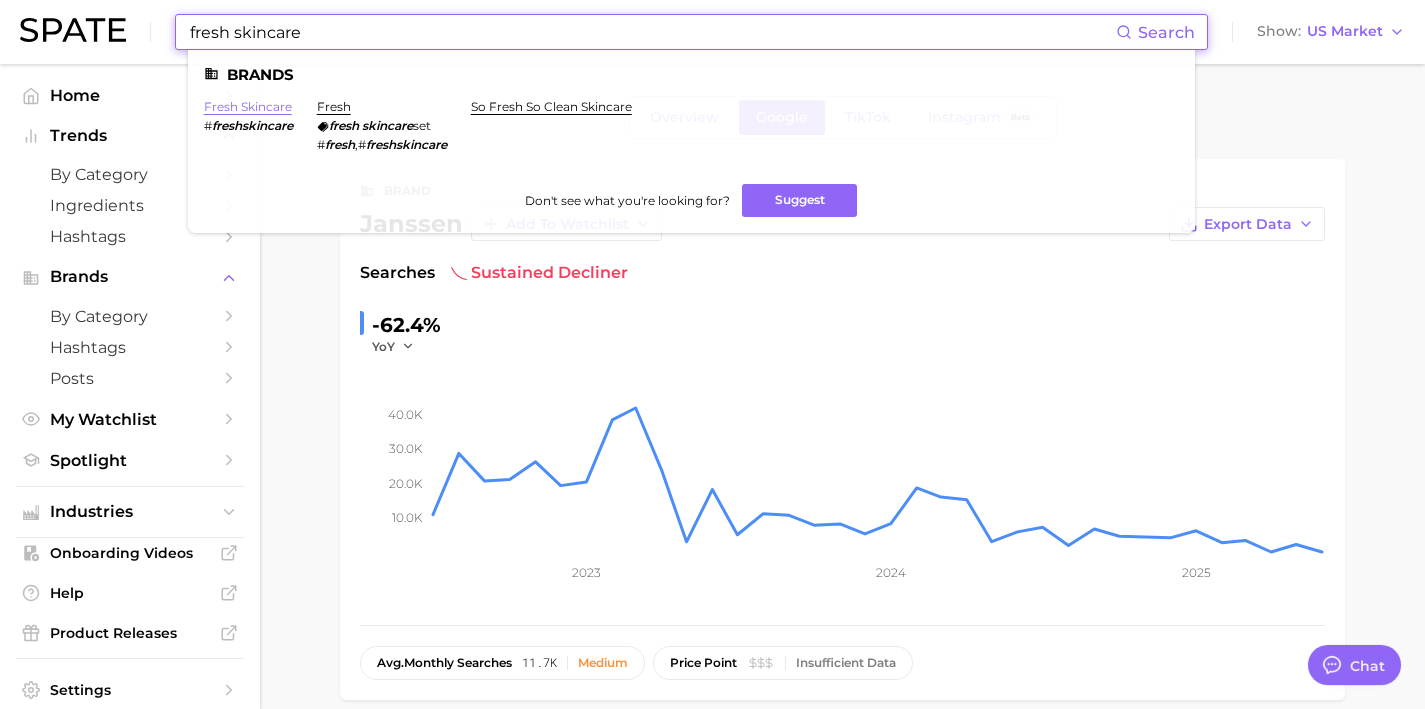 type on "fresh skincare" 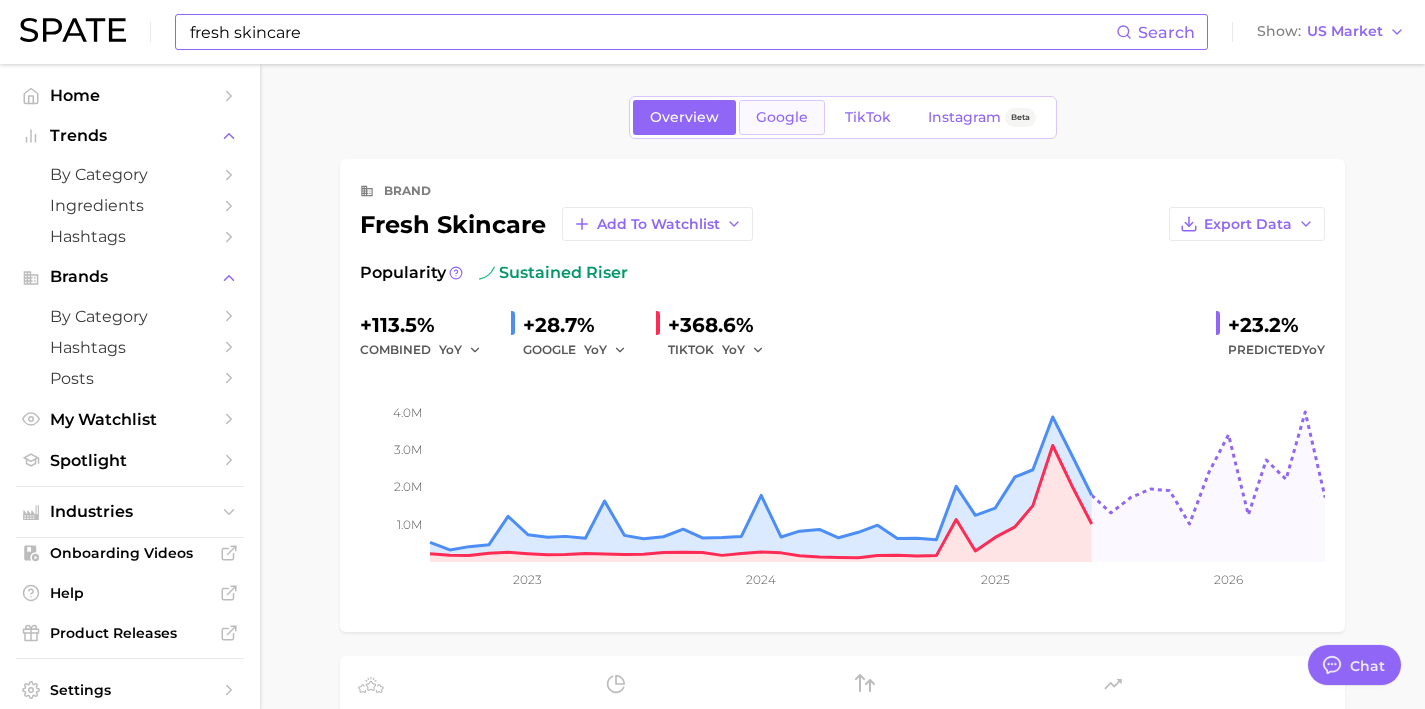click on "Google" at bounding box center [782, 117] 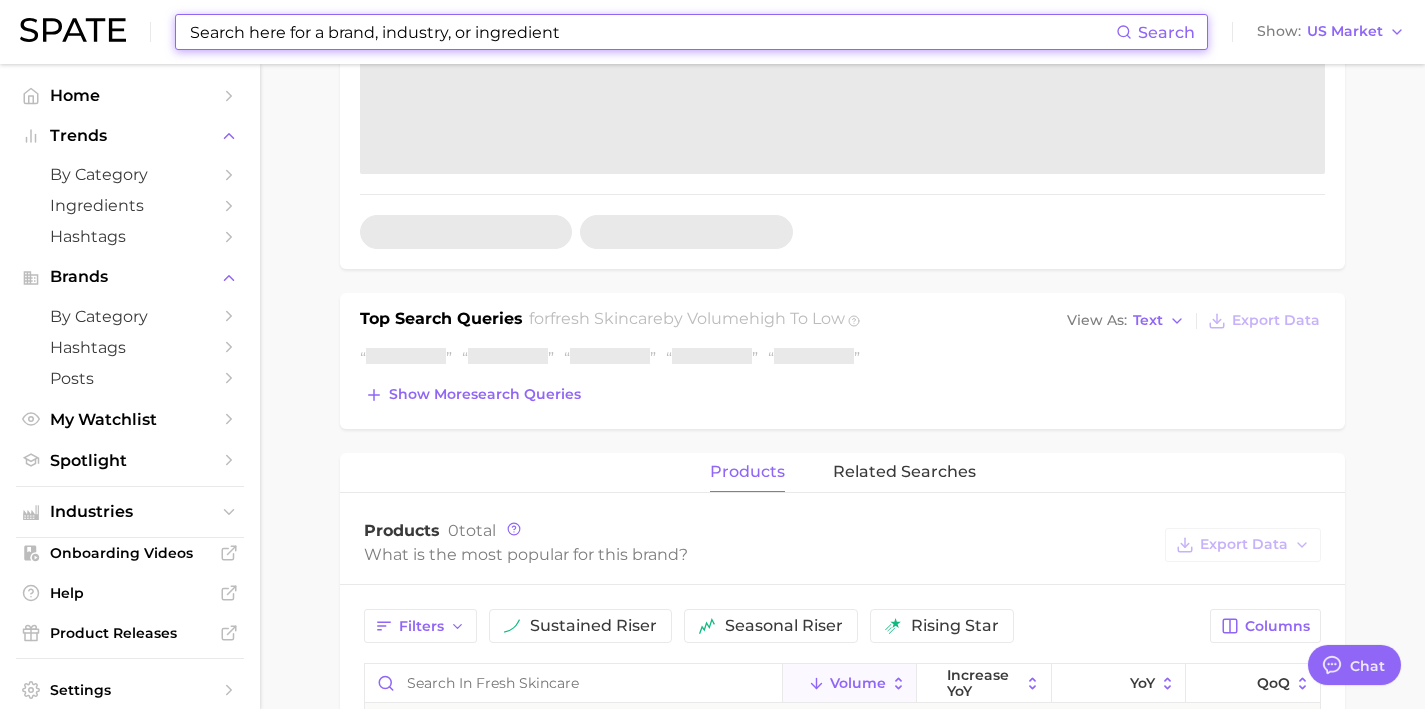 scroll, scrollTop: 552, scrollLeft: 0, axis: vertical 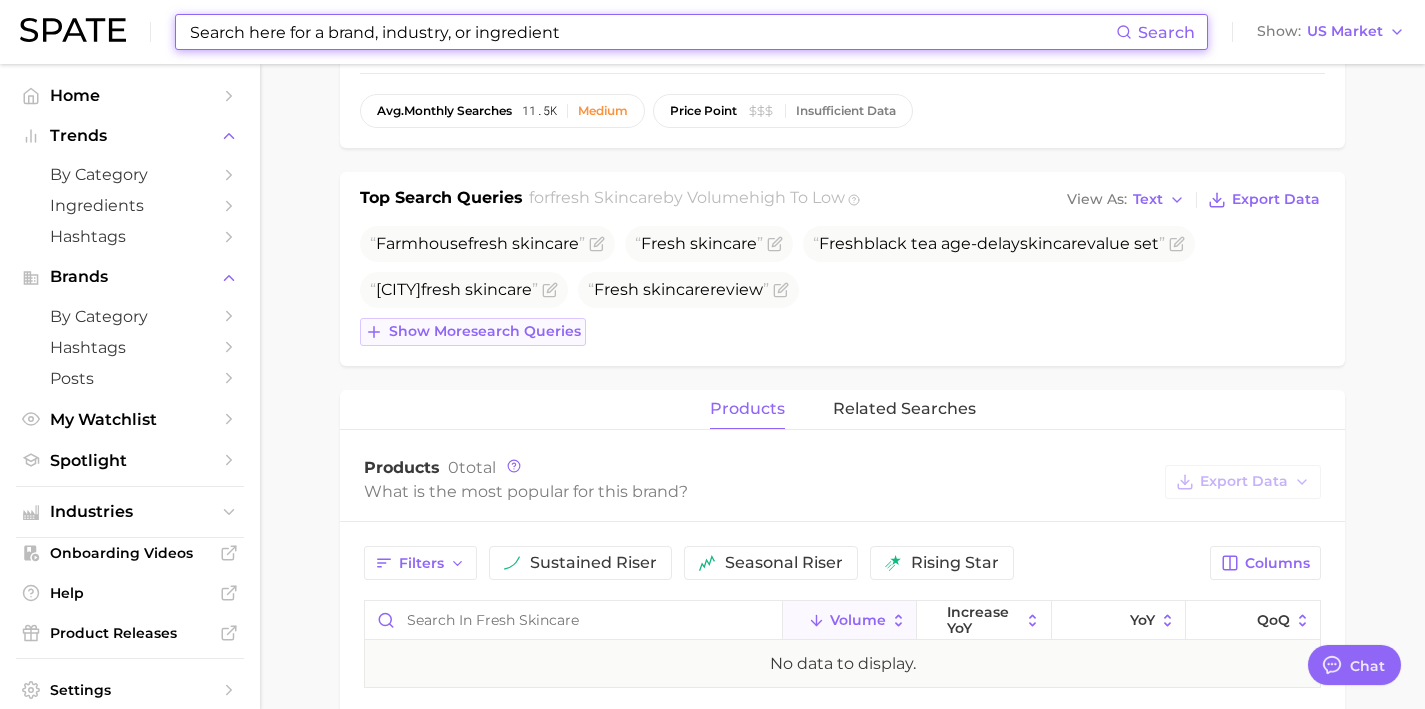 click on "Show more  search queries" at bounding box center [485, 331] 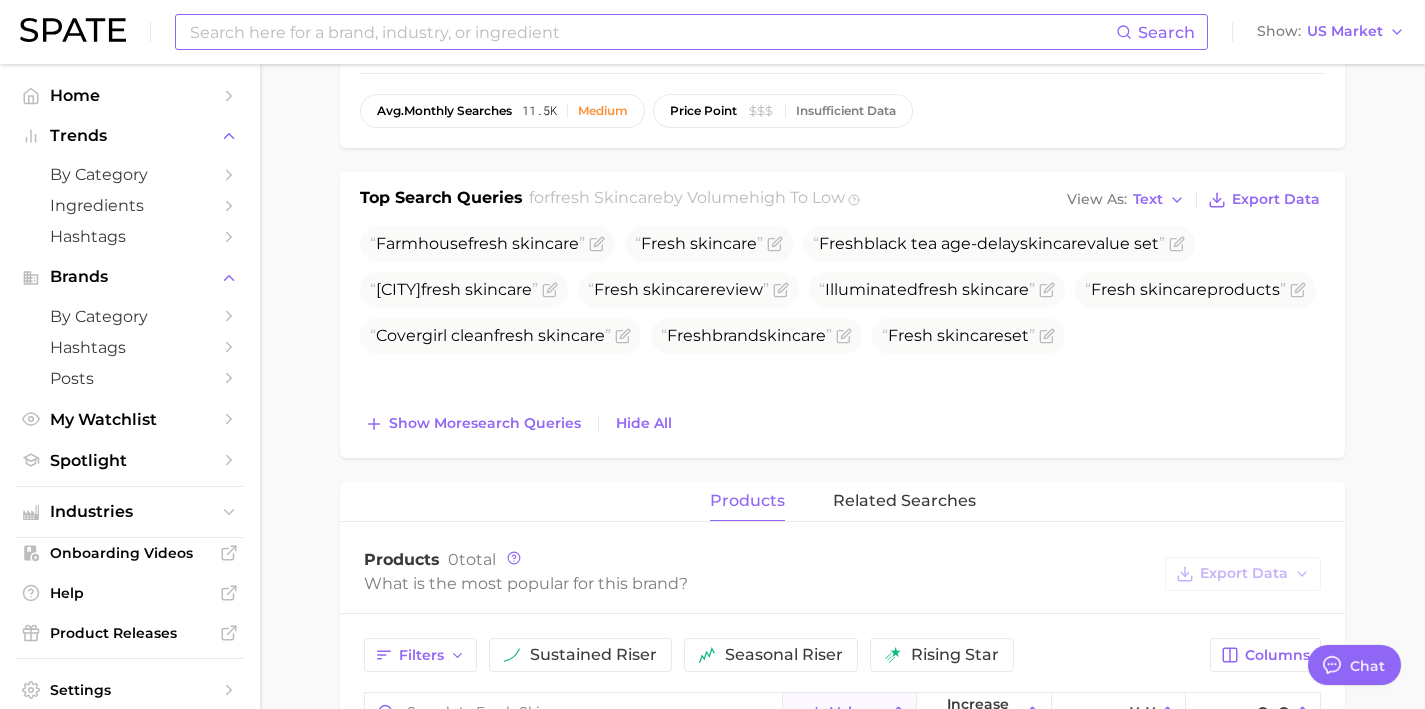 drag, startPoint x: 552, startPoint y: 423, endPoint x: 561, endPoint y: 463, distance: 41 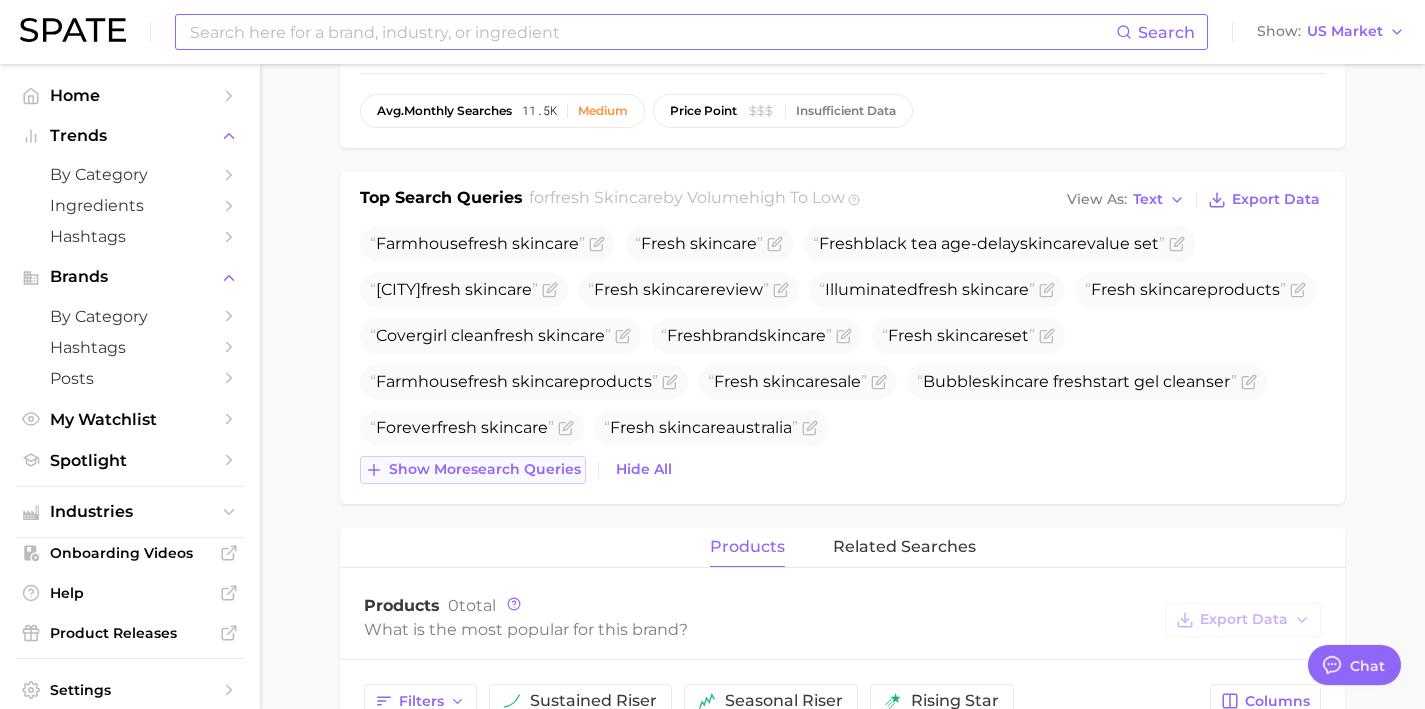 click on "Show more  search queries" at bounding box center [485, 469] 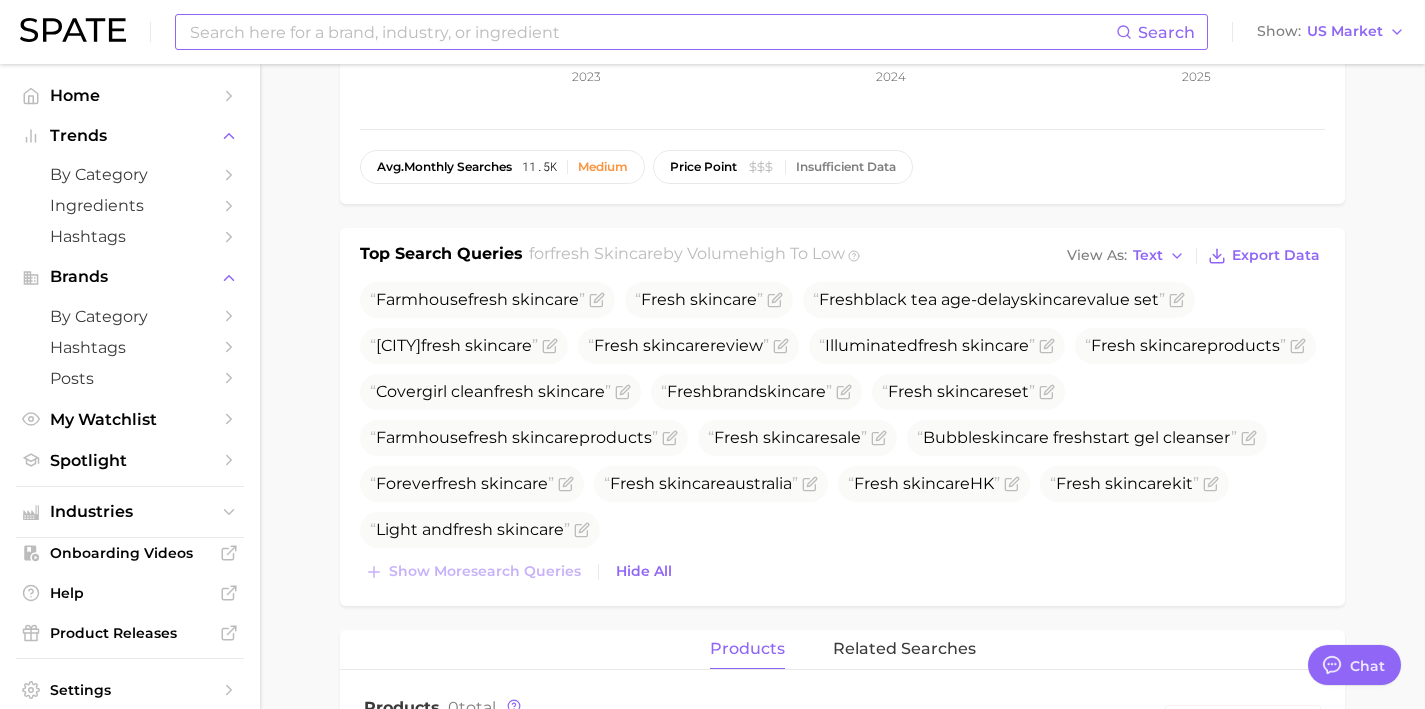 scroll, scrollTop: 0, scrollLeft: 0, axis: both 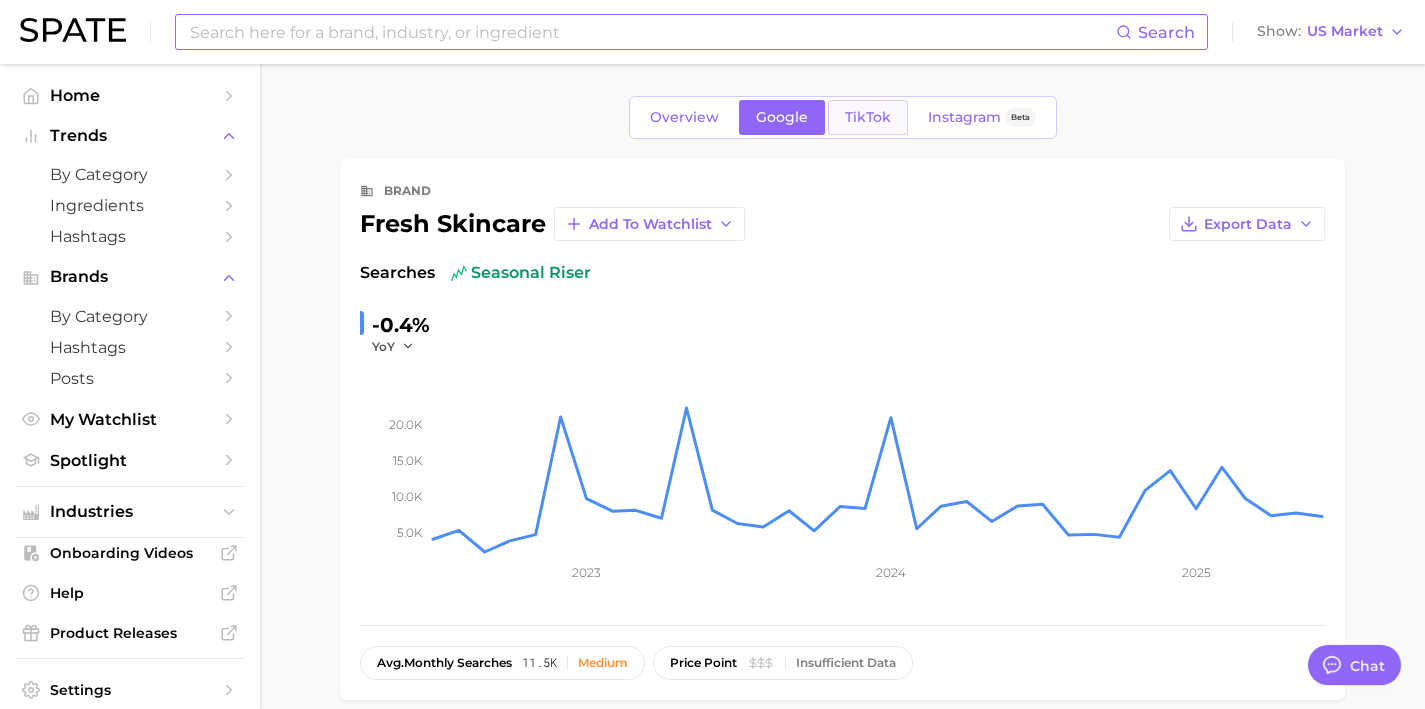 click on "TikTok" at bounding box center (868, 117) 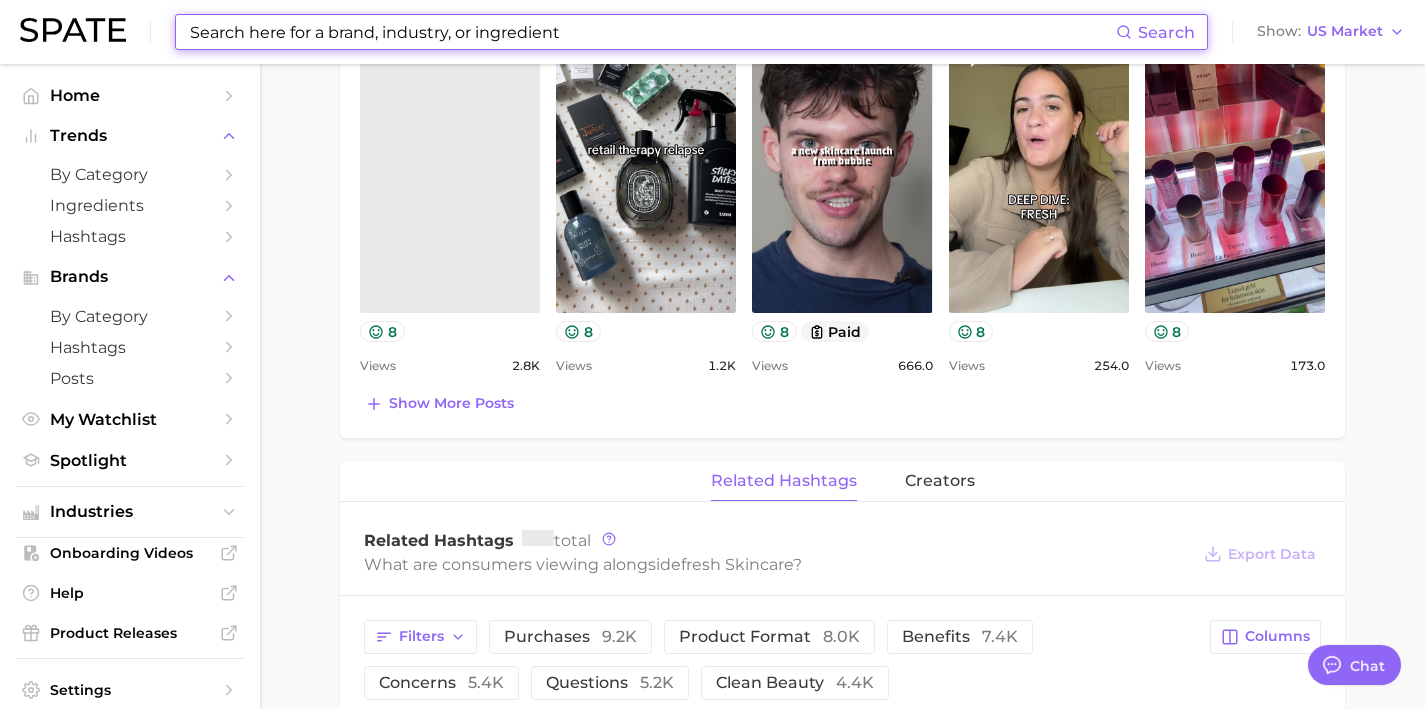 scroll, scrollTop: 0, scrollLeft: 0, axis: both 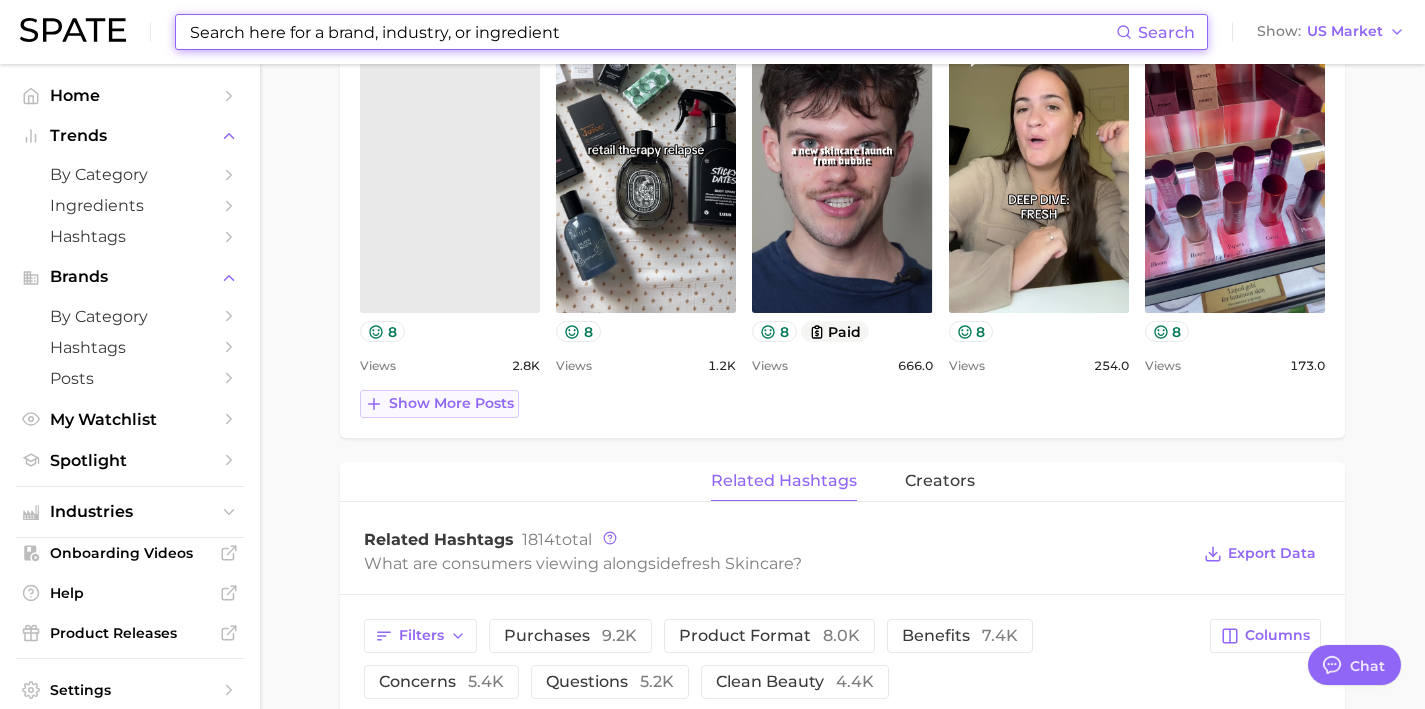 click on "Show more posts" at bounding box center [439, 404] 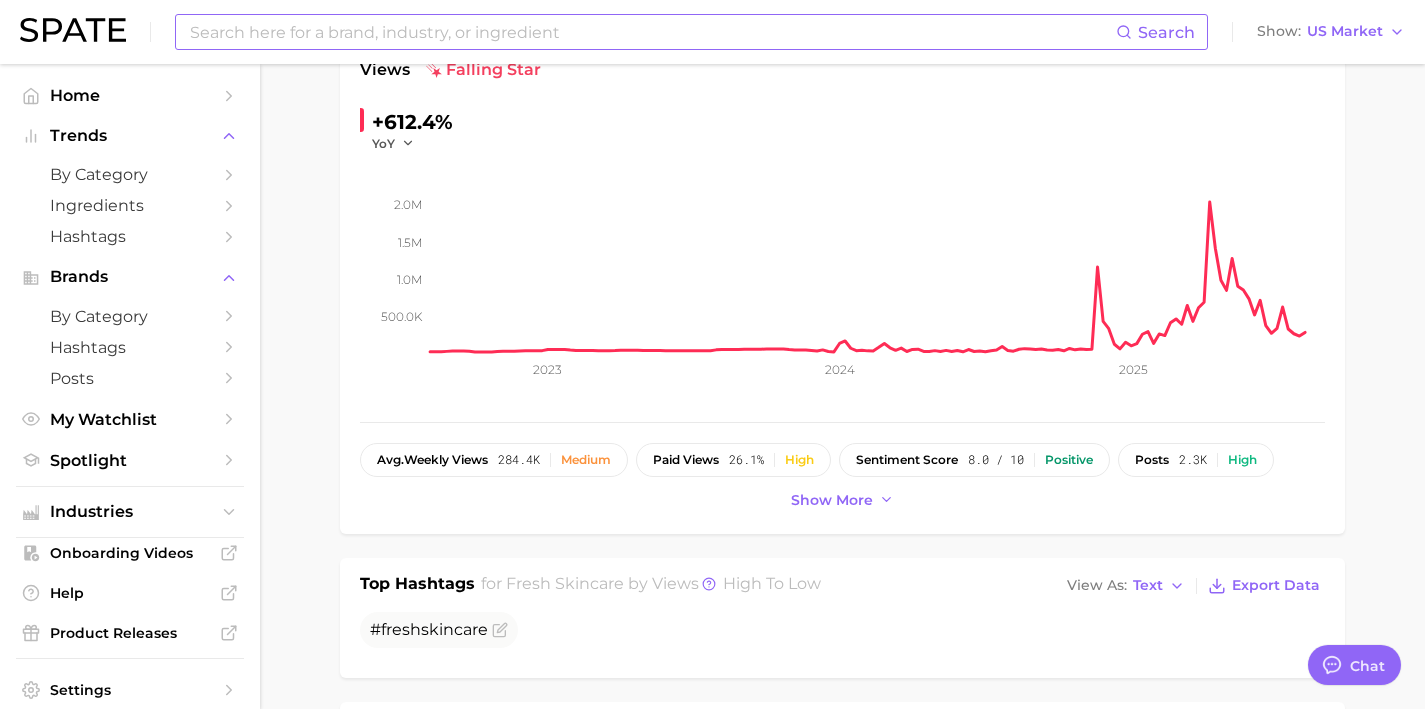 scroll, scrollTop: 0, scrollLeft: 0, axis: both 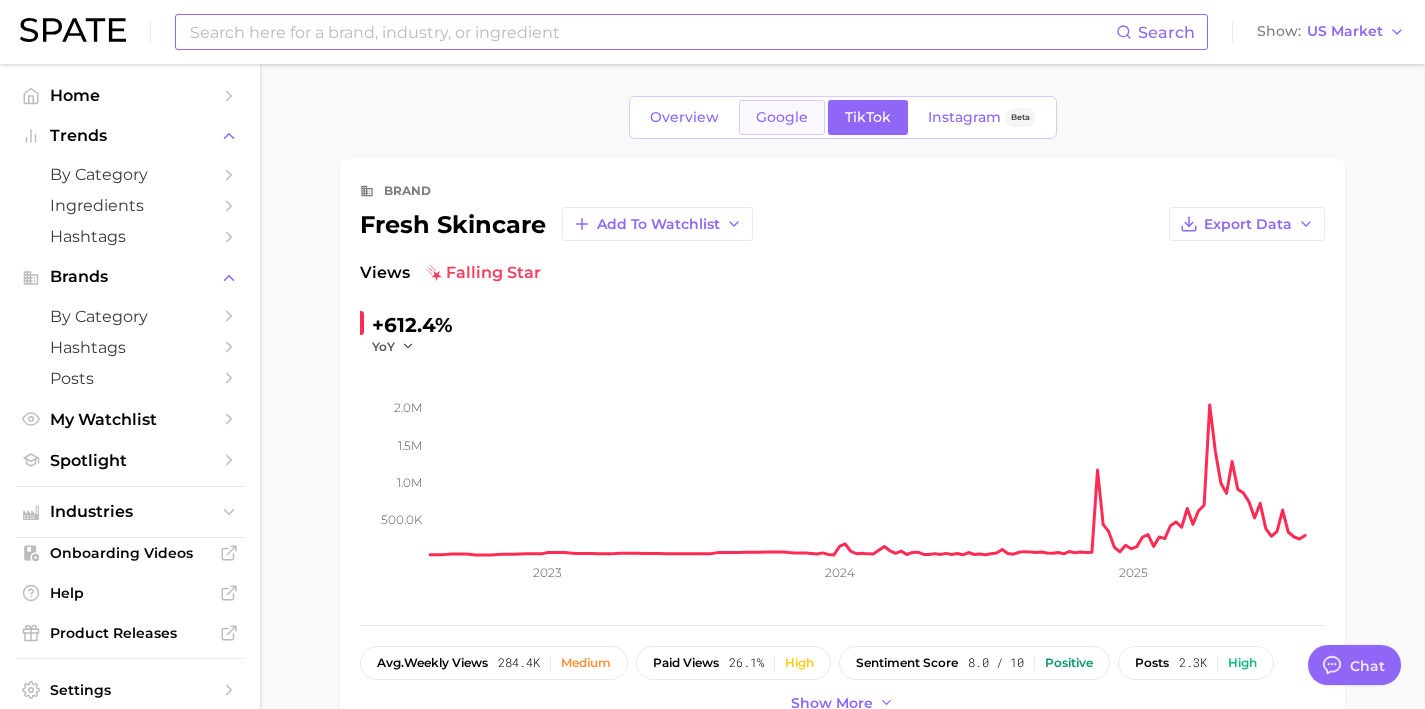click on "Google" at bounding box center [782, 117] 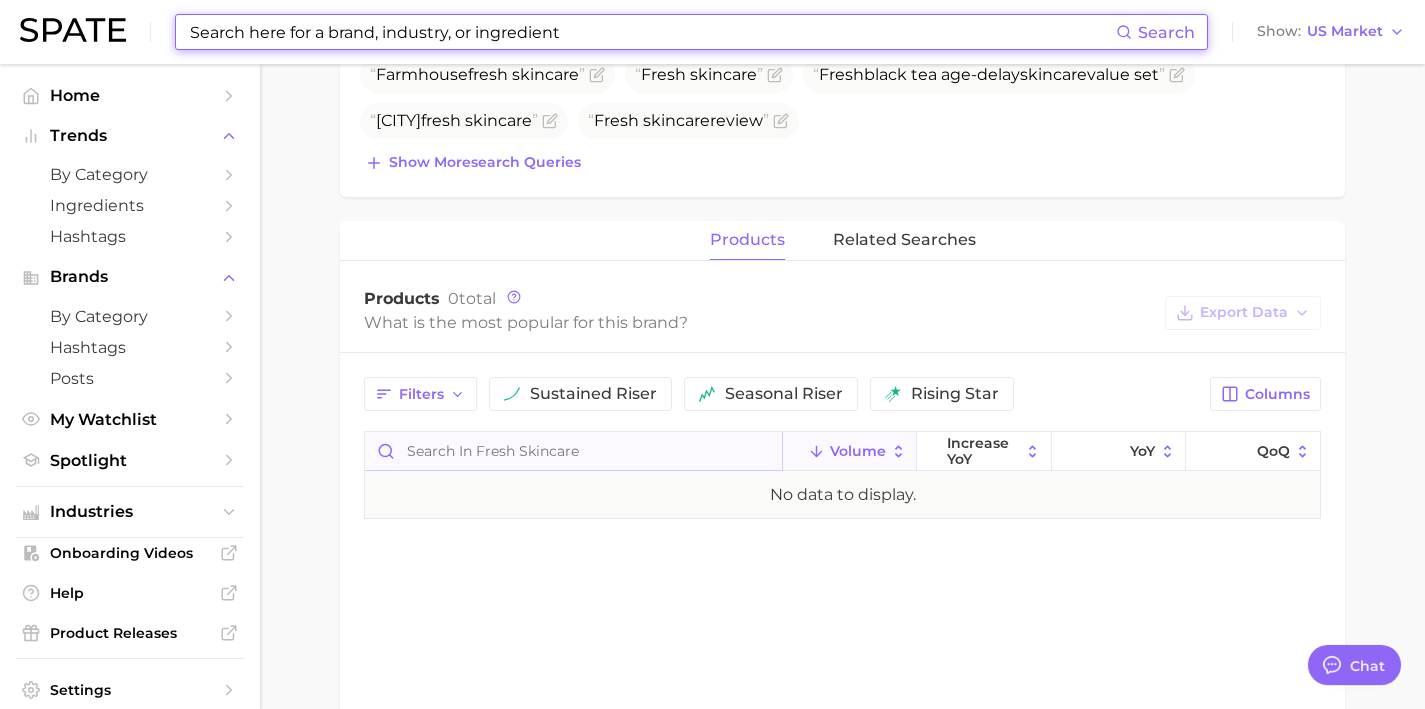 scroll, scrollTop: 570, scrollLeft: 0, axis: vertical 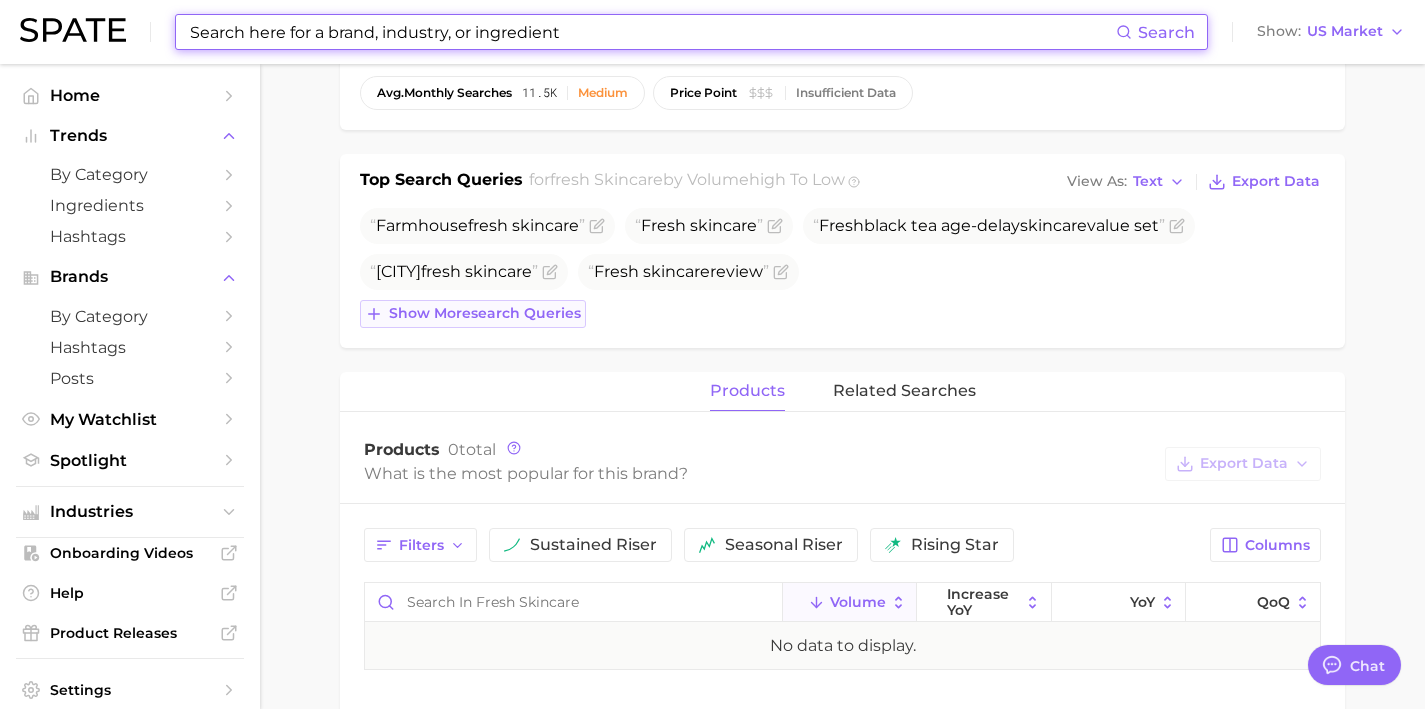 click on "Show more  search queries" at bounding box center (485, 313) 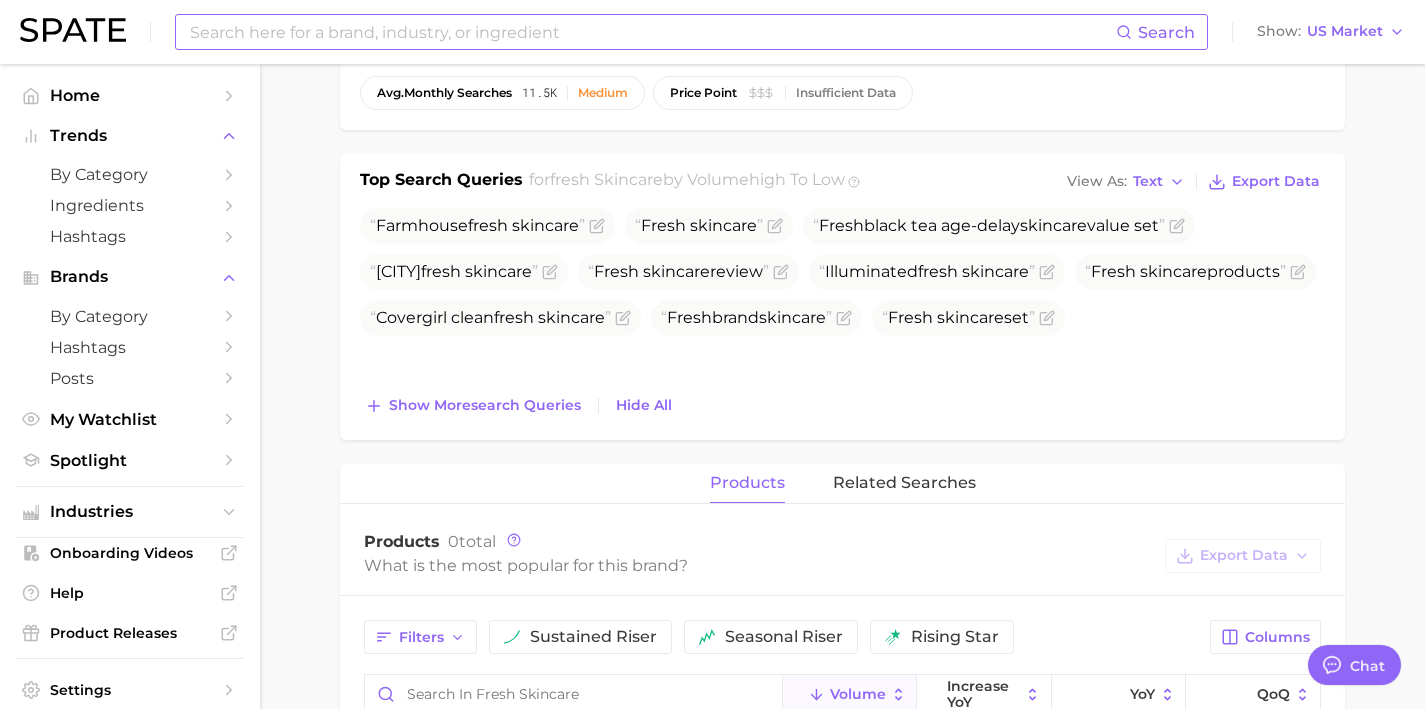 click on "Farmhouse  fresh   skincare Fresh   skincare Fresh  black tea age-delay  skincare  value set Farm  fresh   skincare Fresh   skincare  review Illuminated  fresh   skincare Fresh   skincare  products Covergirl clean  fresh   skincare Fresh  brand  skincare Fresh   skincare  set Show more  search queries Hide All" at bounding box center (842, 314) 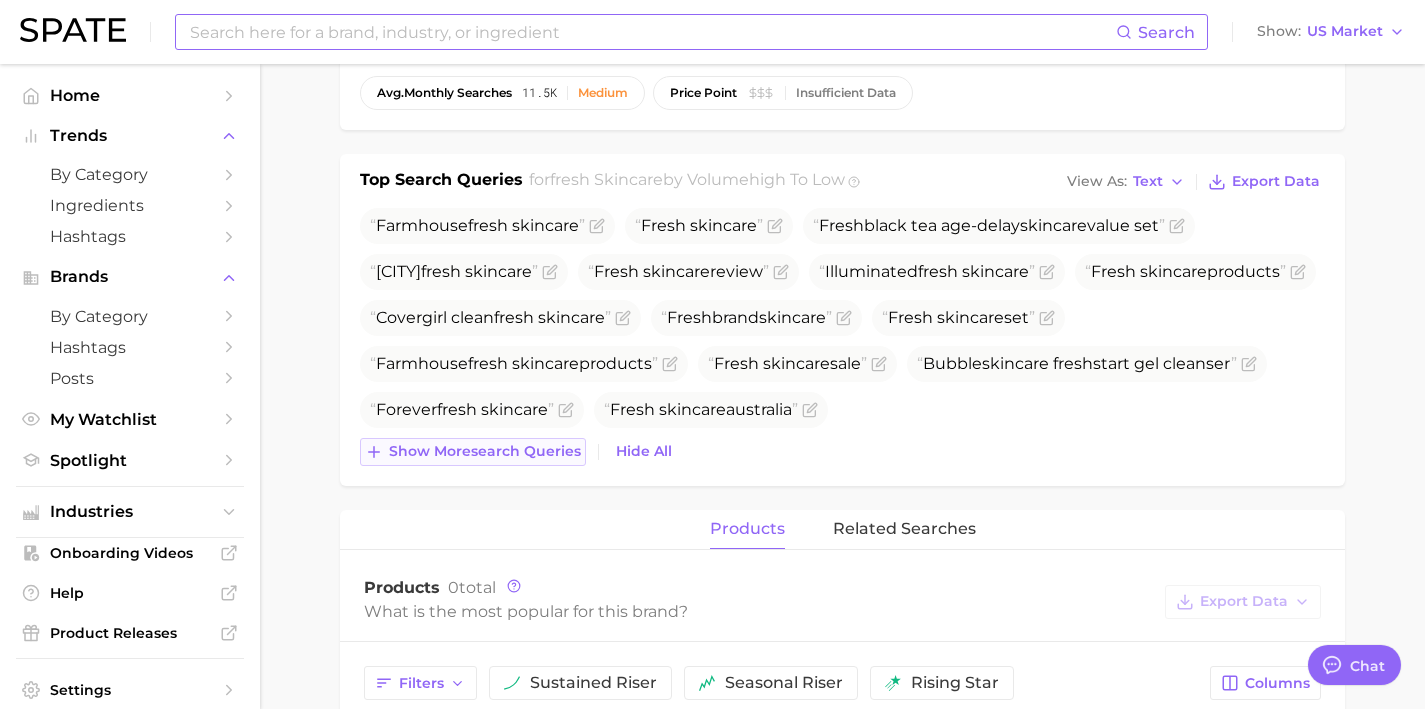 click on "Show more  search queries" at bounding box center [485, 451] 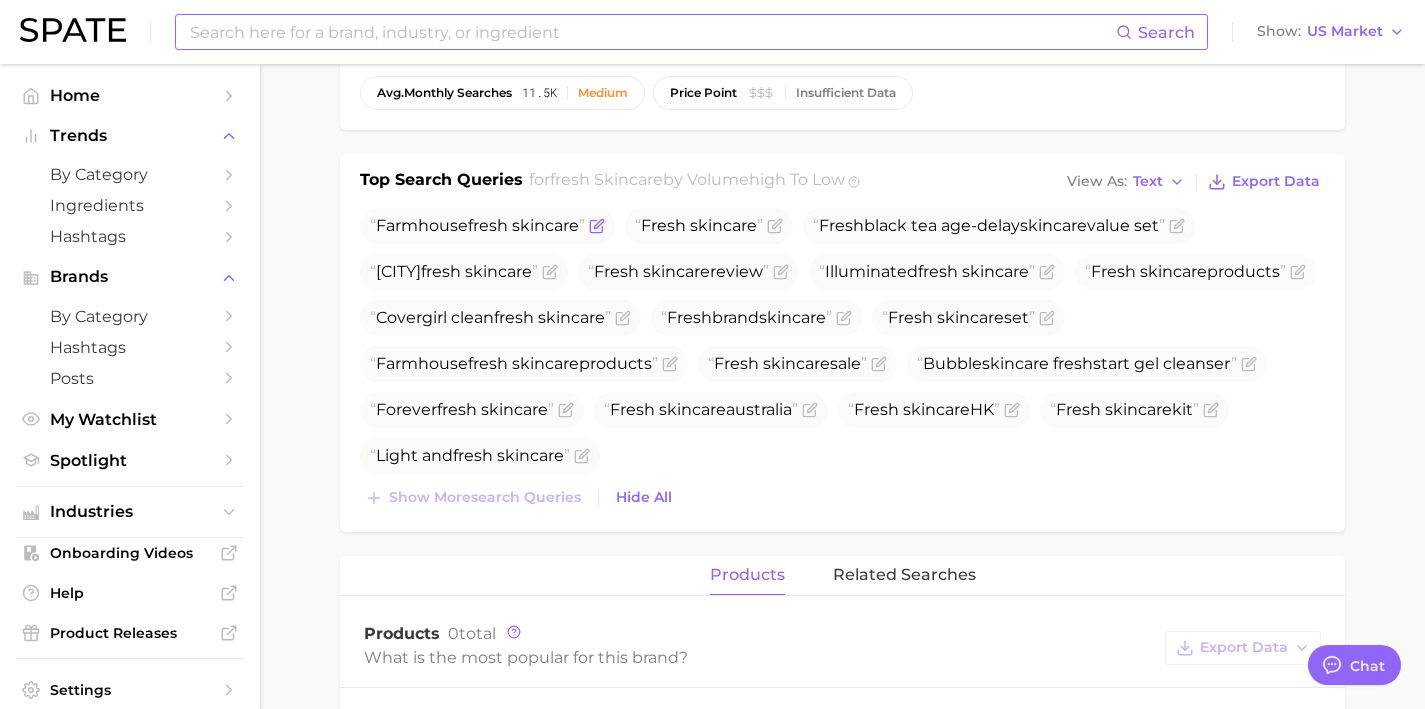 click 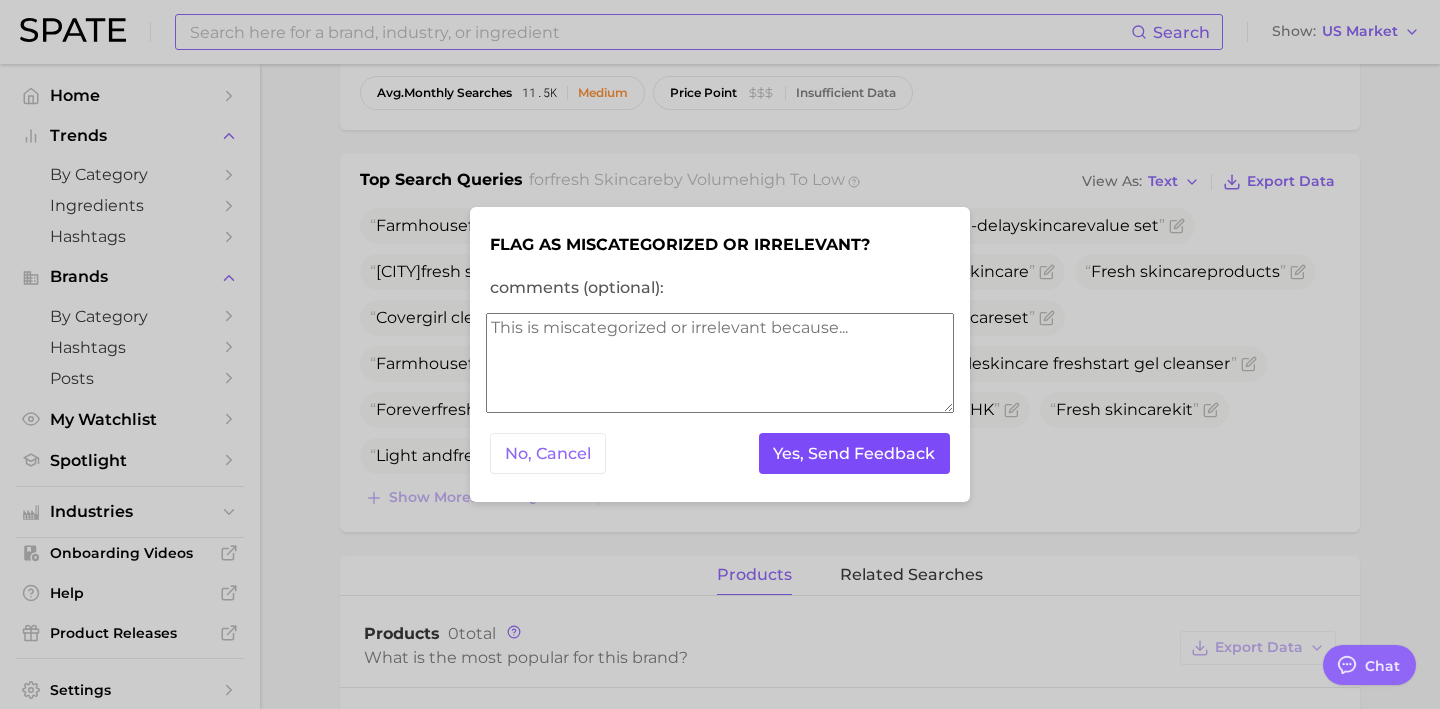 click on "Yes, Send Feedback" at bounding box center [855, 453] 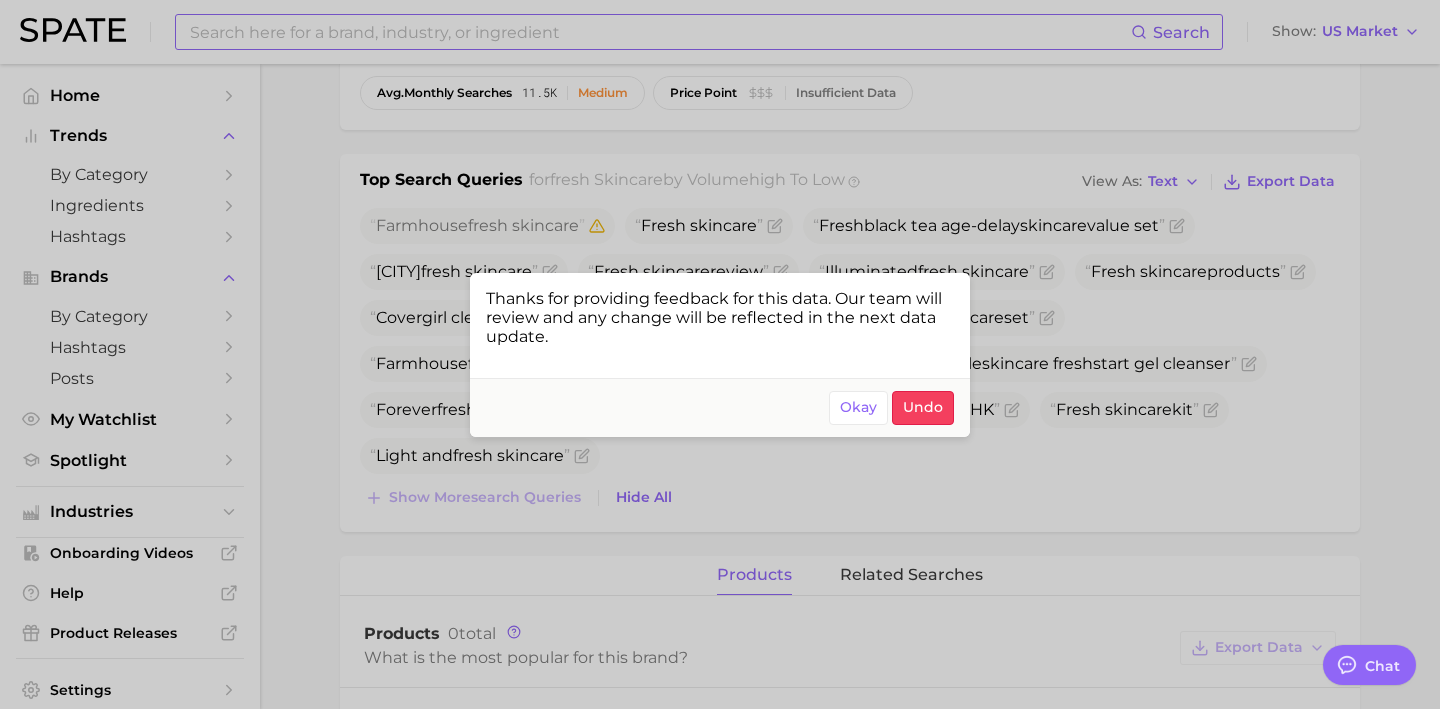 click at bounding box center (720, 354) 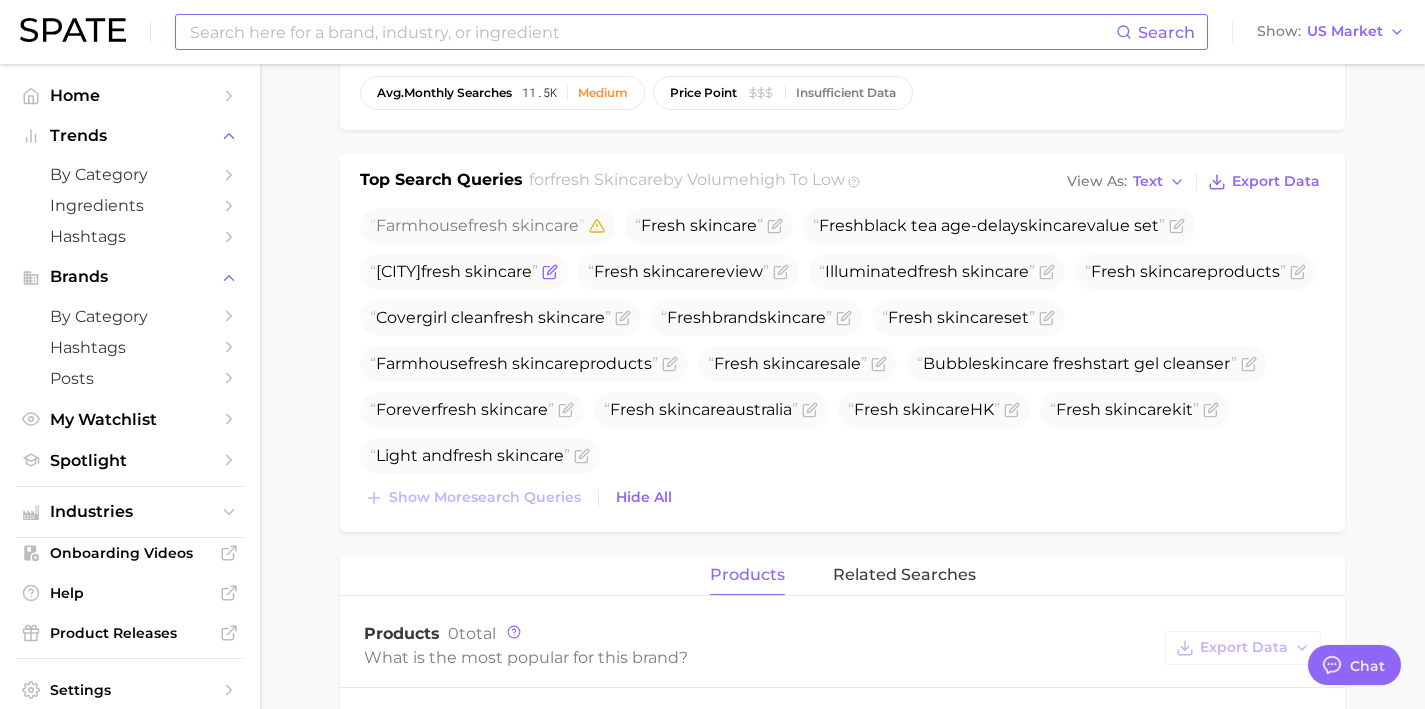click 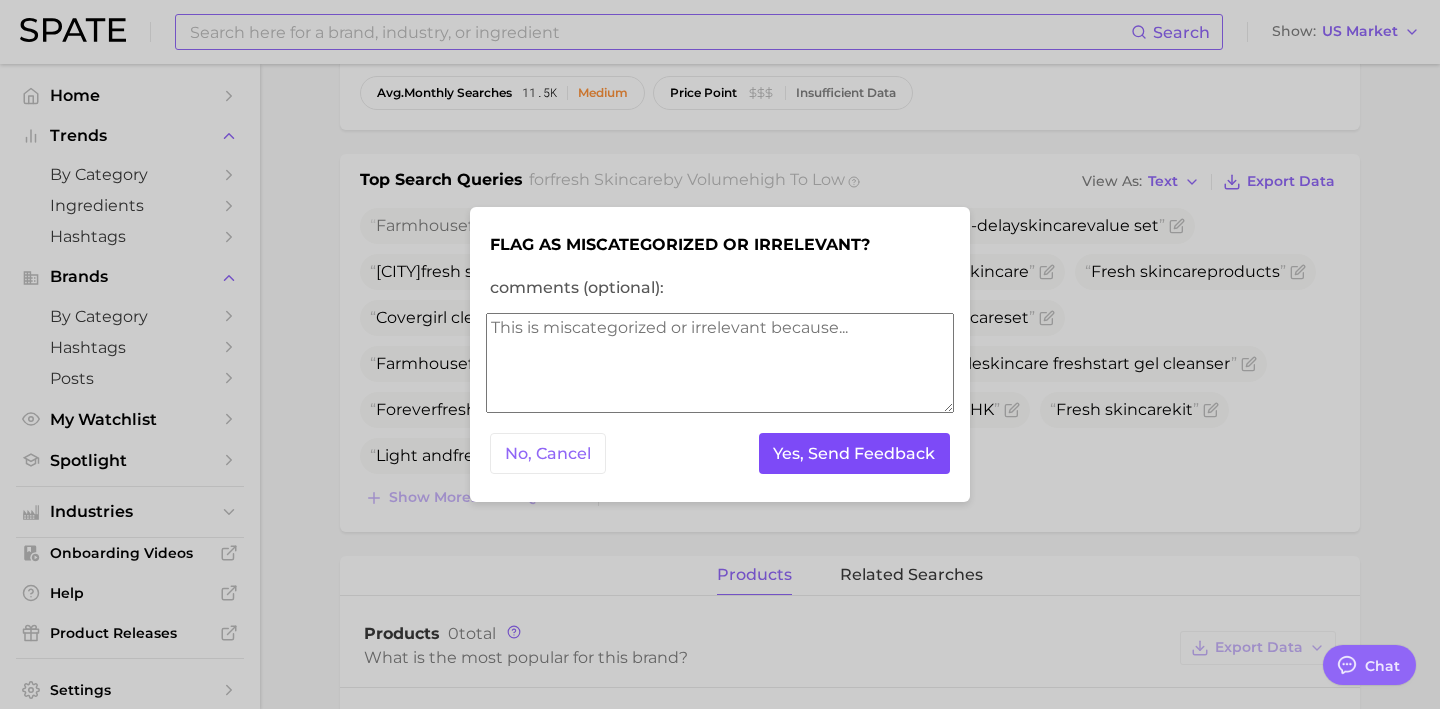 click on "Yes, Send Feedback" at bounding box center (855, 453) 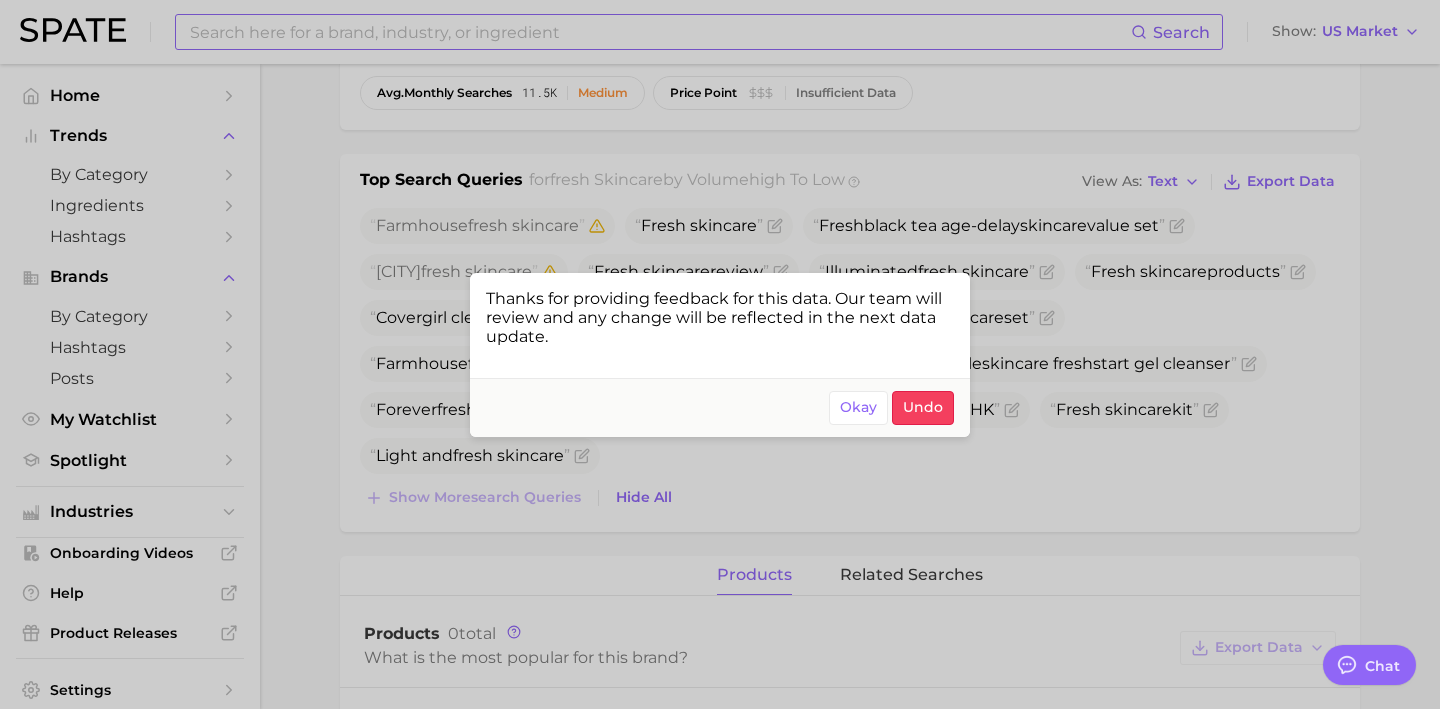 click at bounding box center (720, 354) 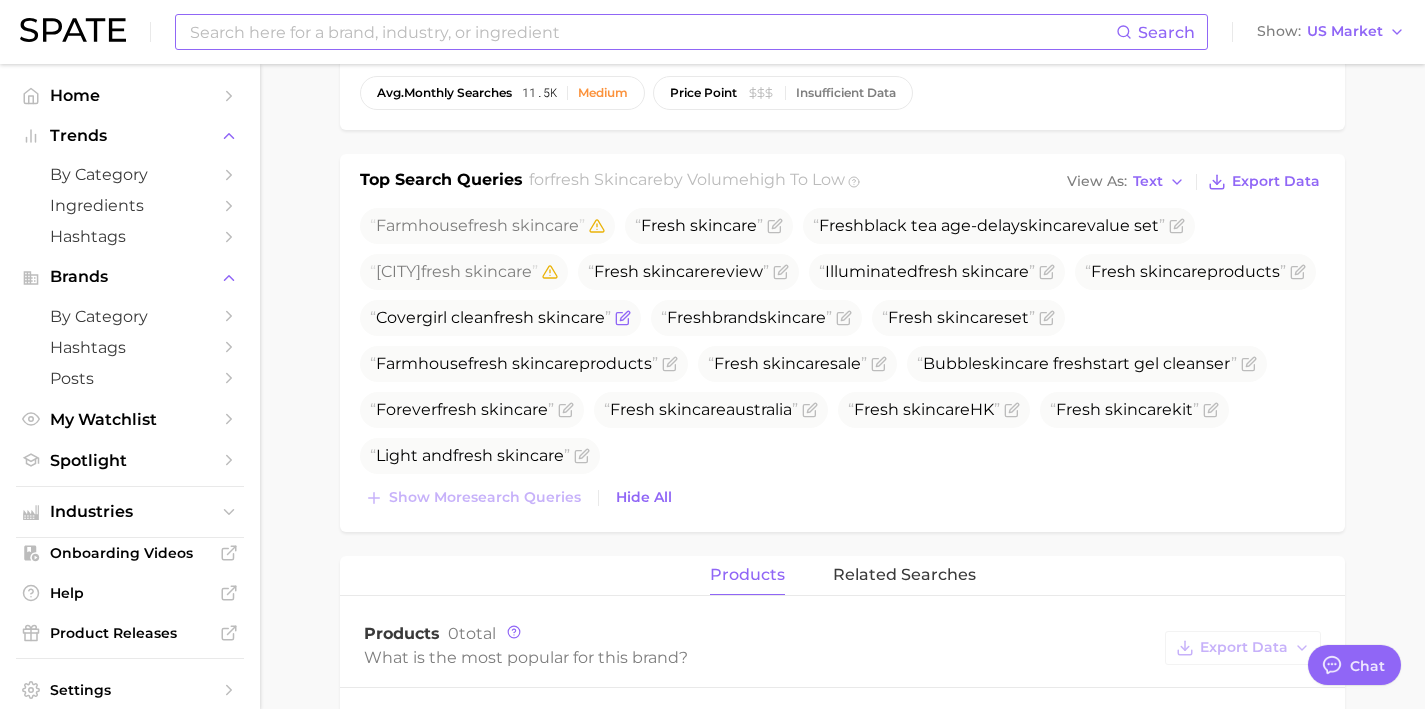 click 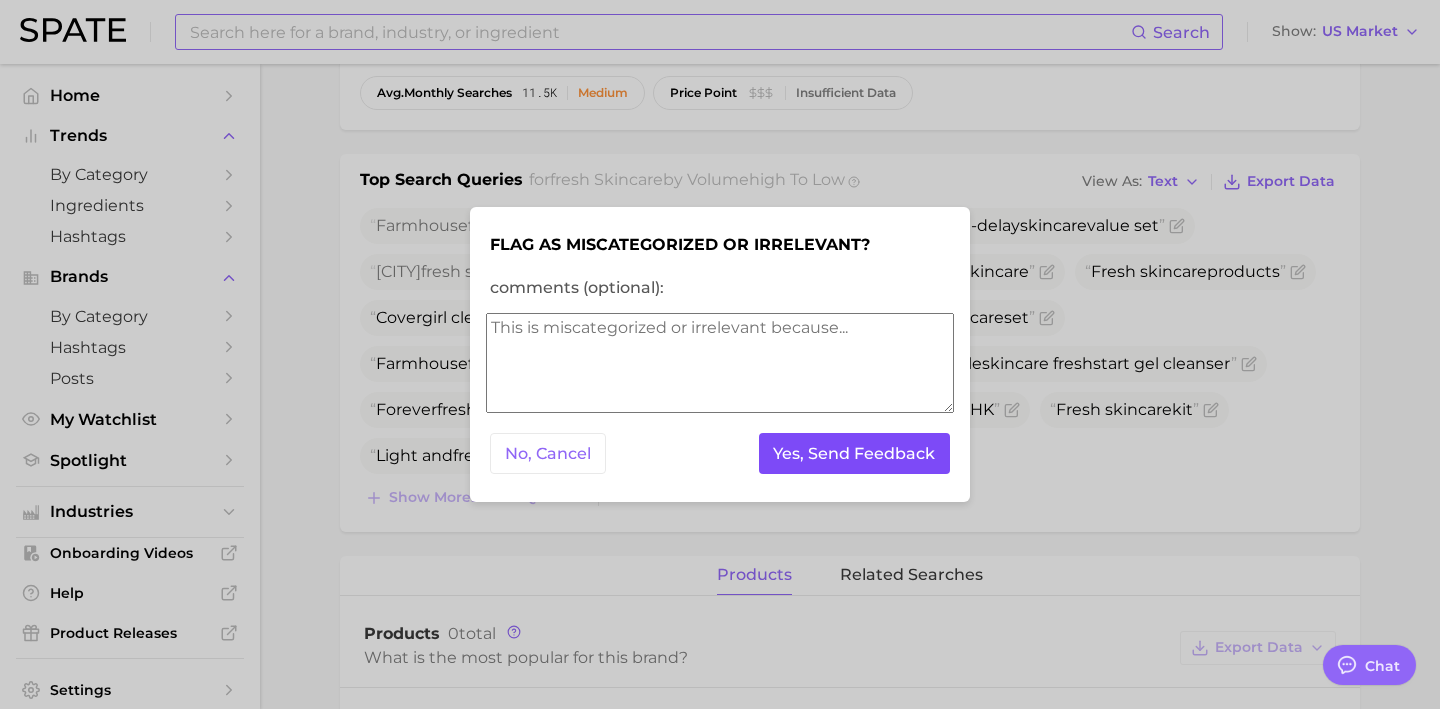 click on "Yes, Send Feedback" at bounding box center (855, 453) 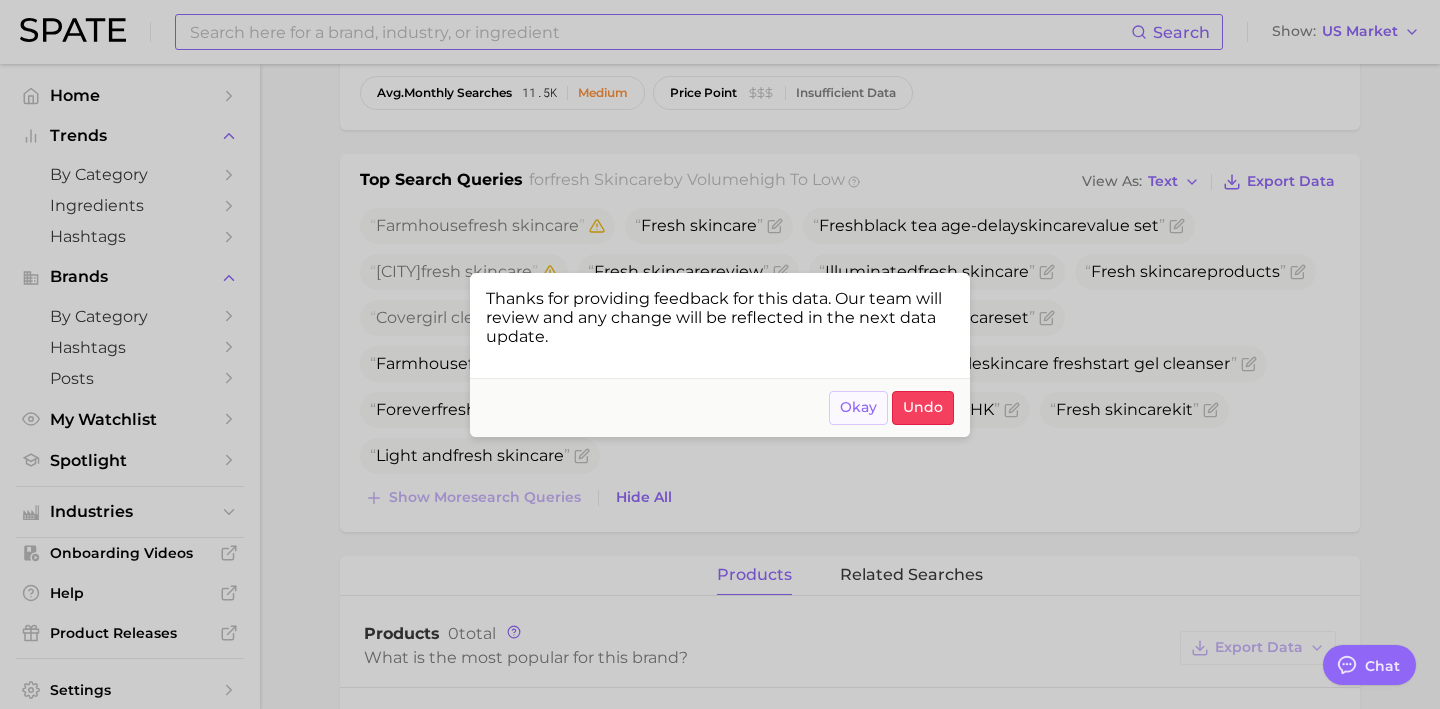 click on "Okay" at bounding box center (858, 407) 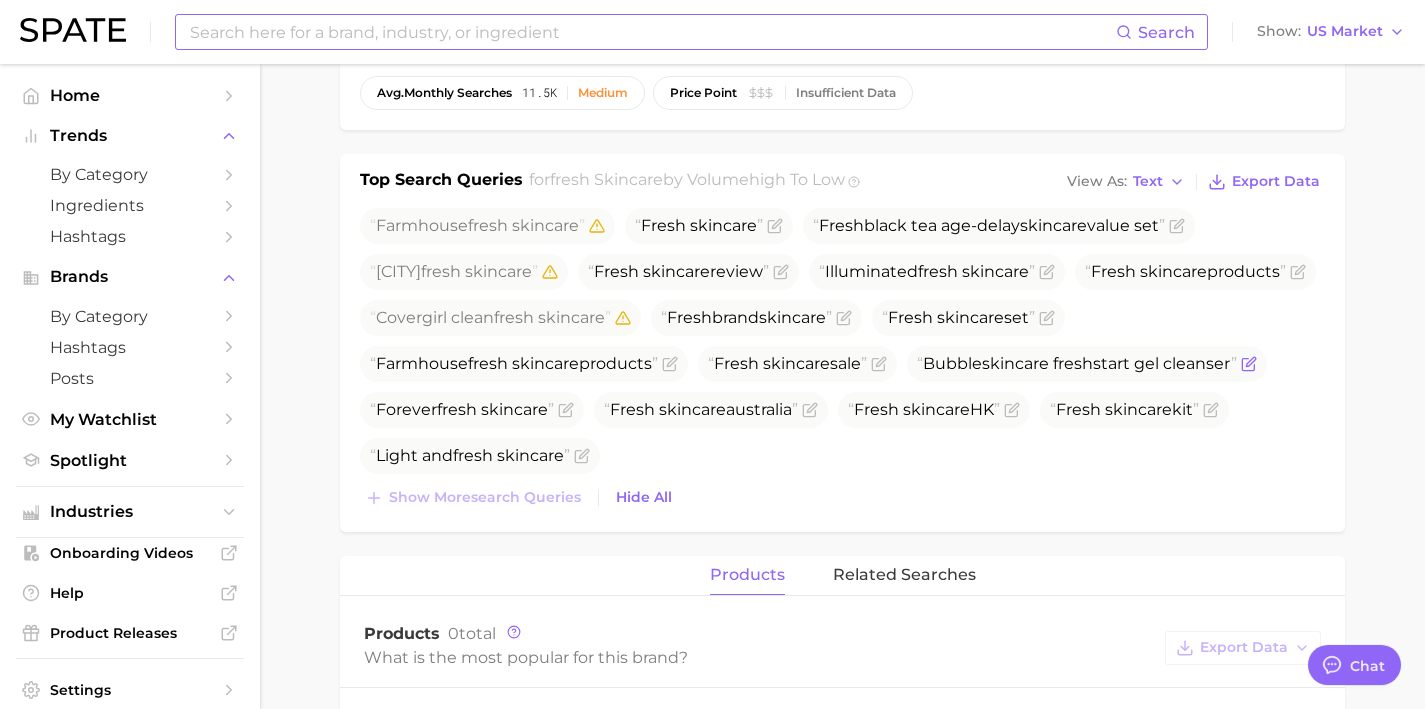 click 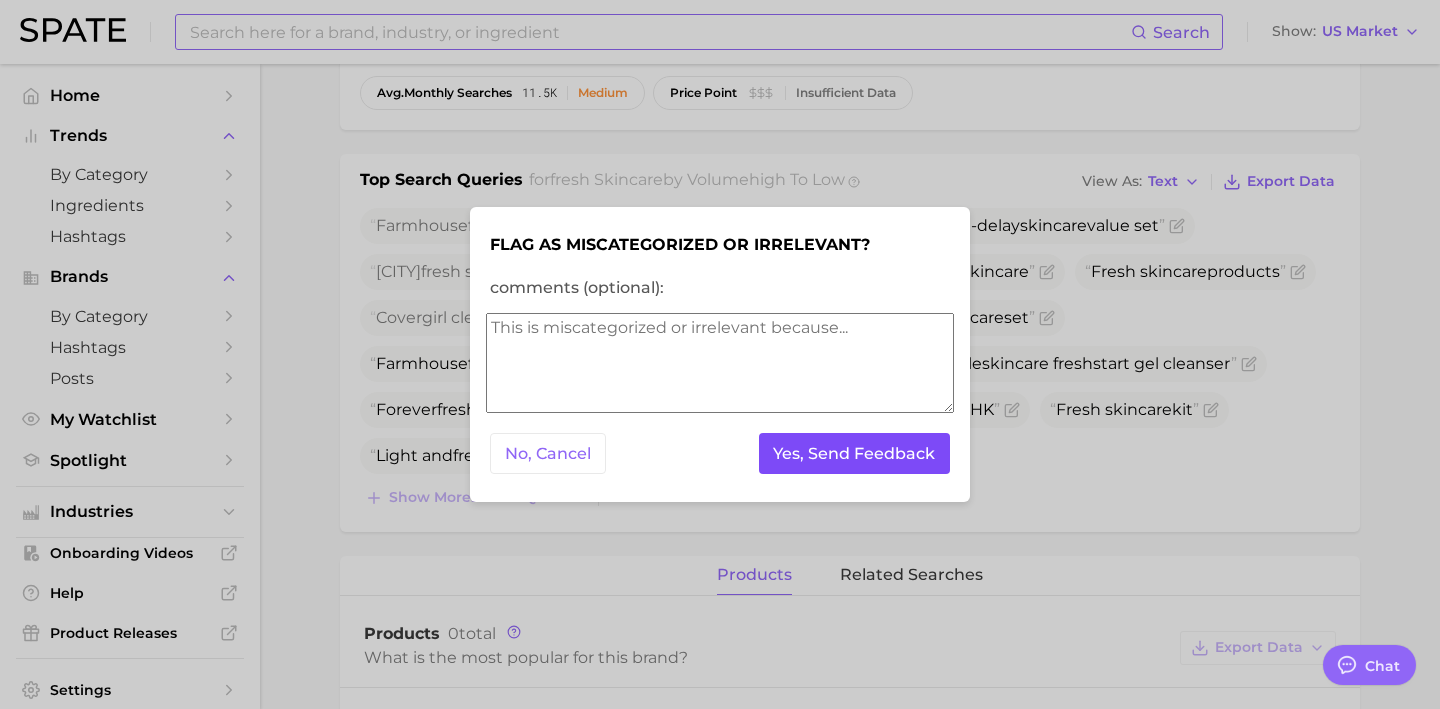 click on "Yes, Send Feedback" at bounding box center [855, 453] 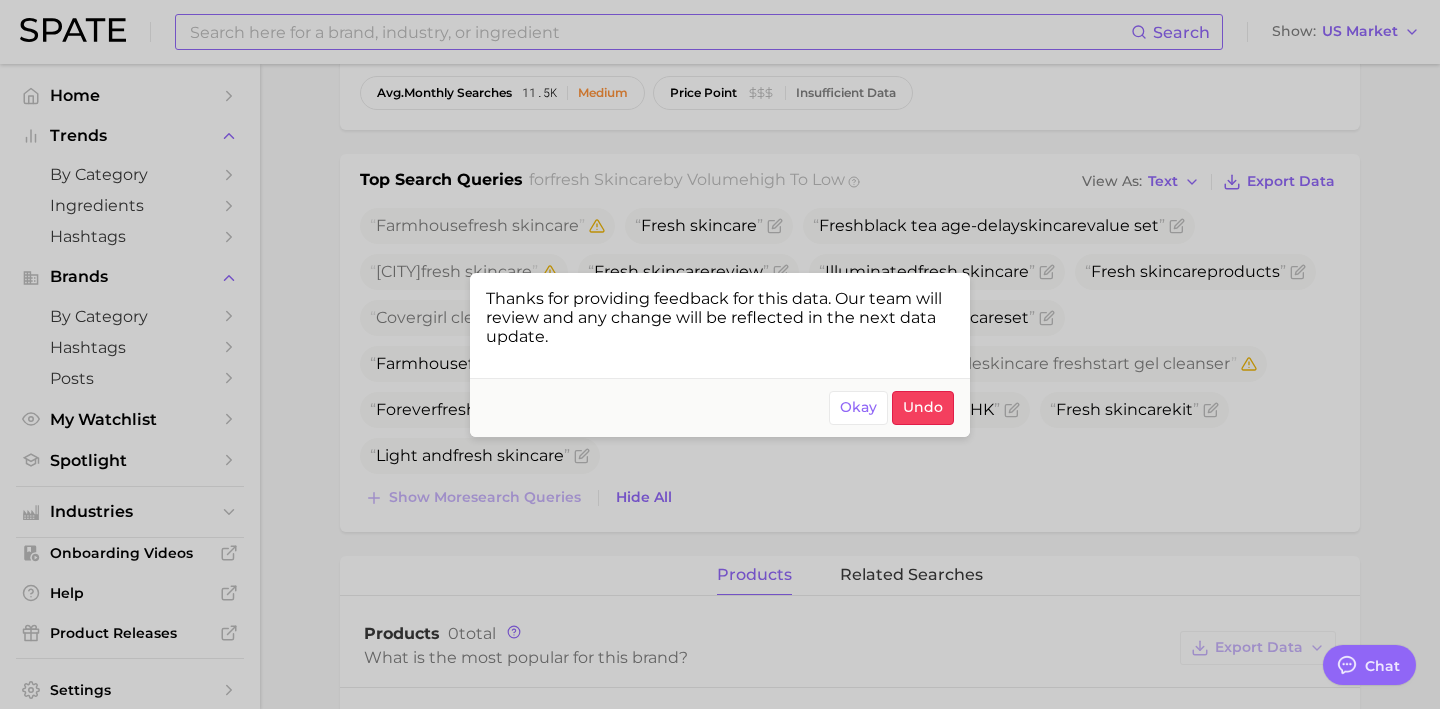 click at bounding box center [720, 354] 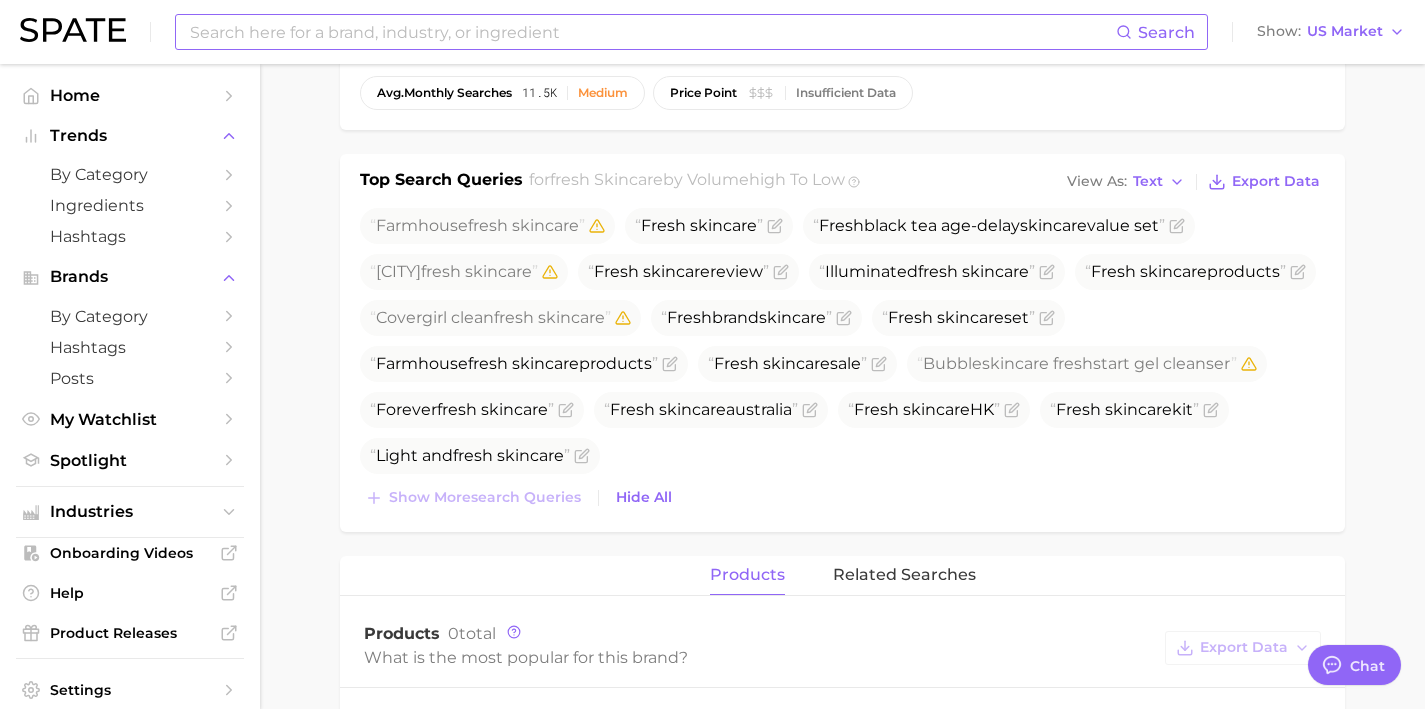 click at bounding box center (652, 32) 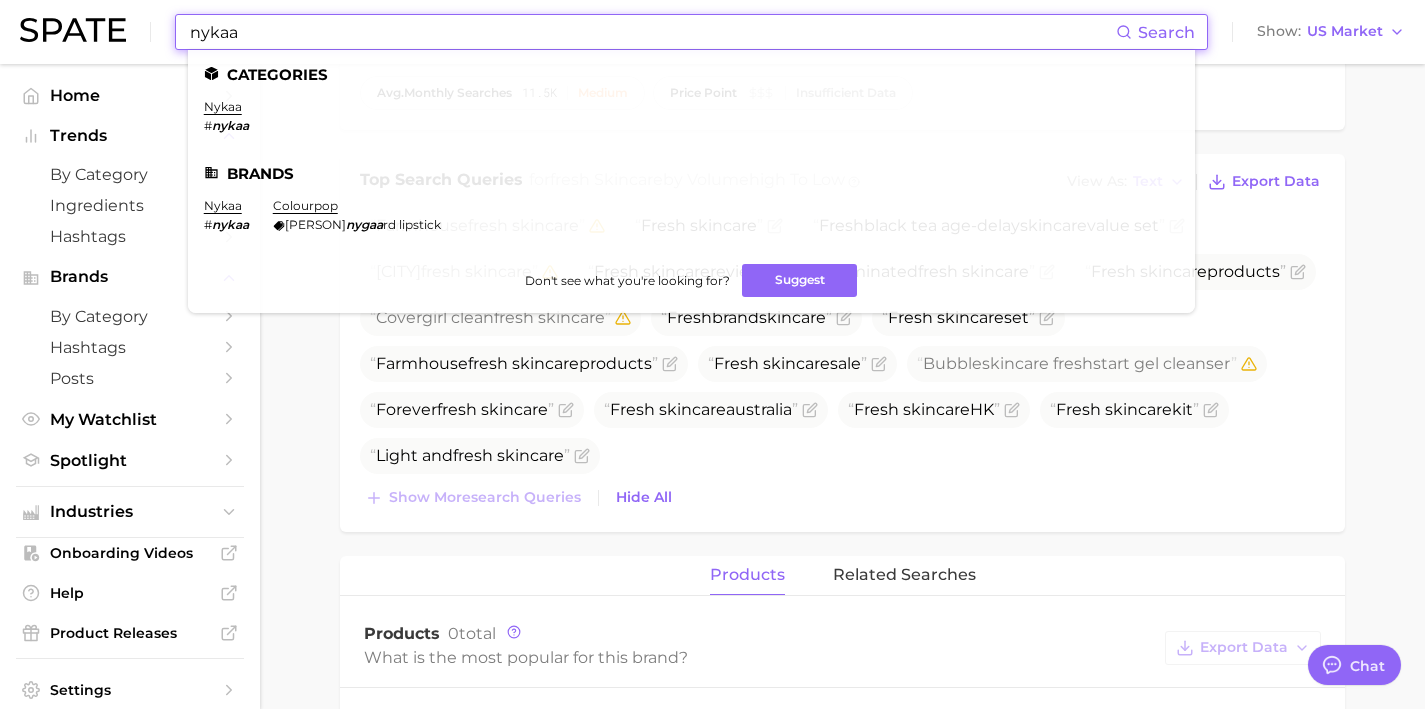 type on "nykaa" 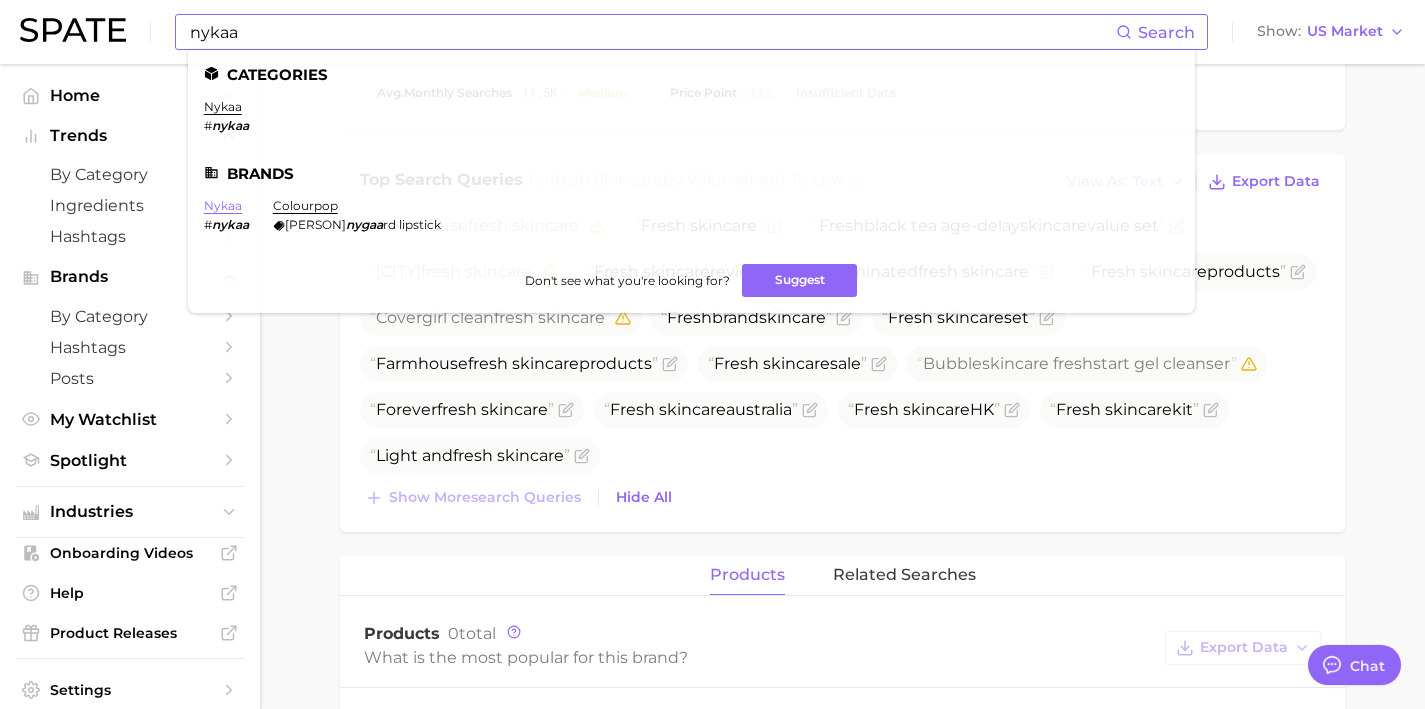 click on "nykaa" at bounding box center (223, 205) 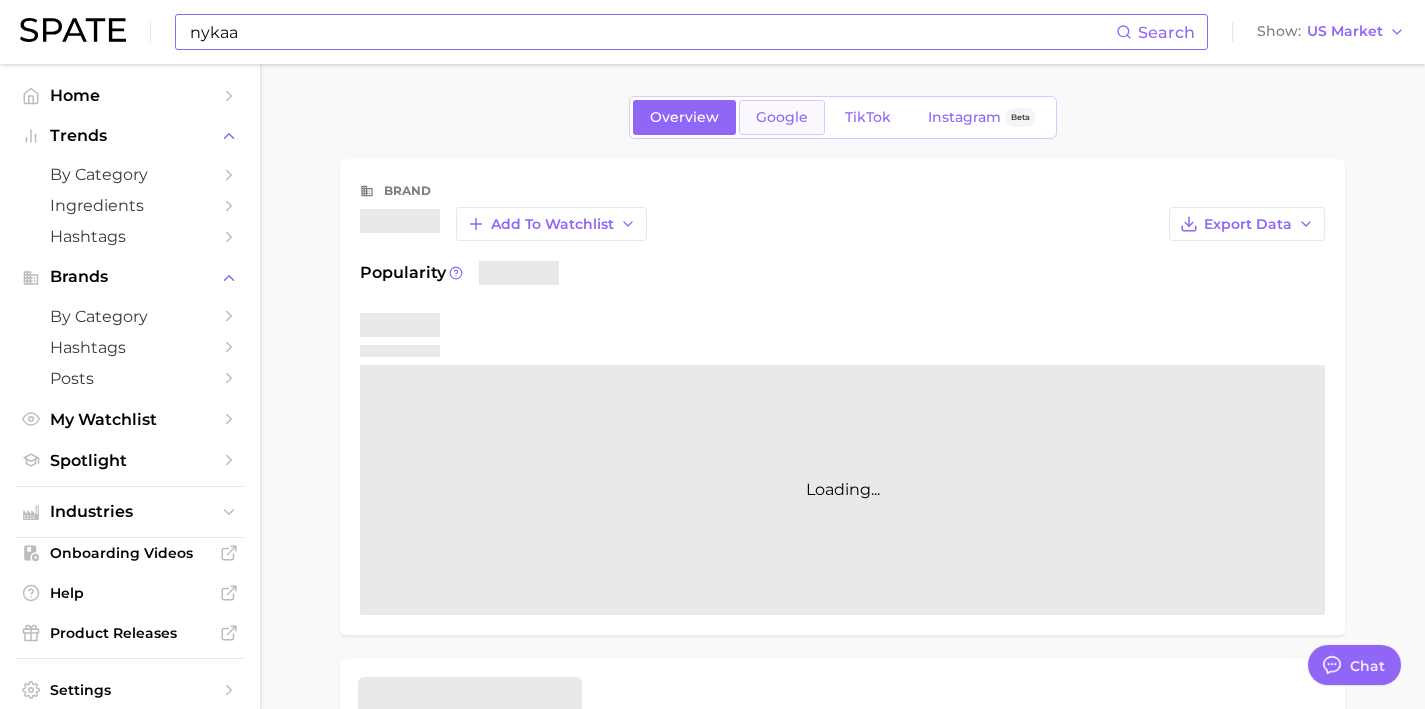 click on "Google" at bounding box center [782, 117] 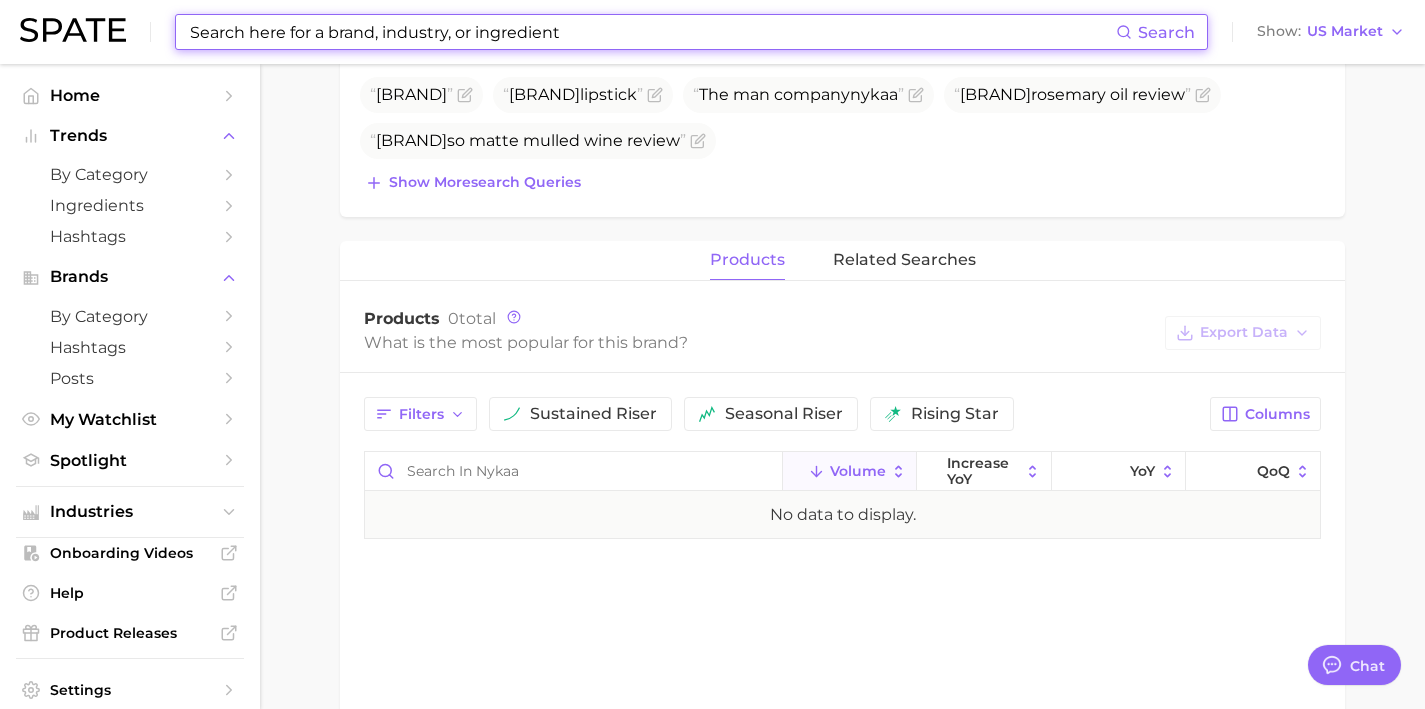 scroll, scrollTop: 678, scrollLeft: 0, axis: vertical 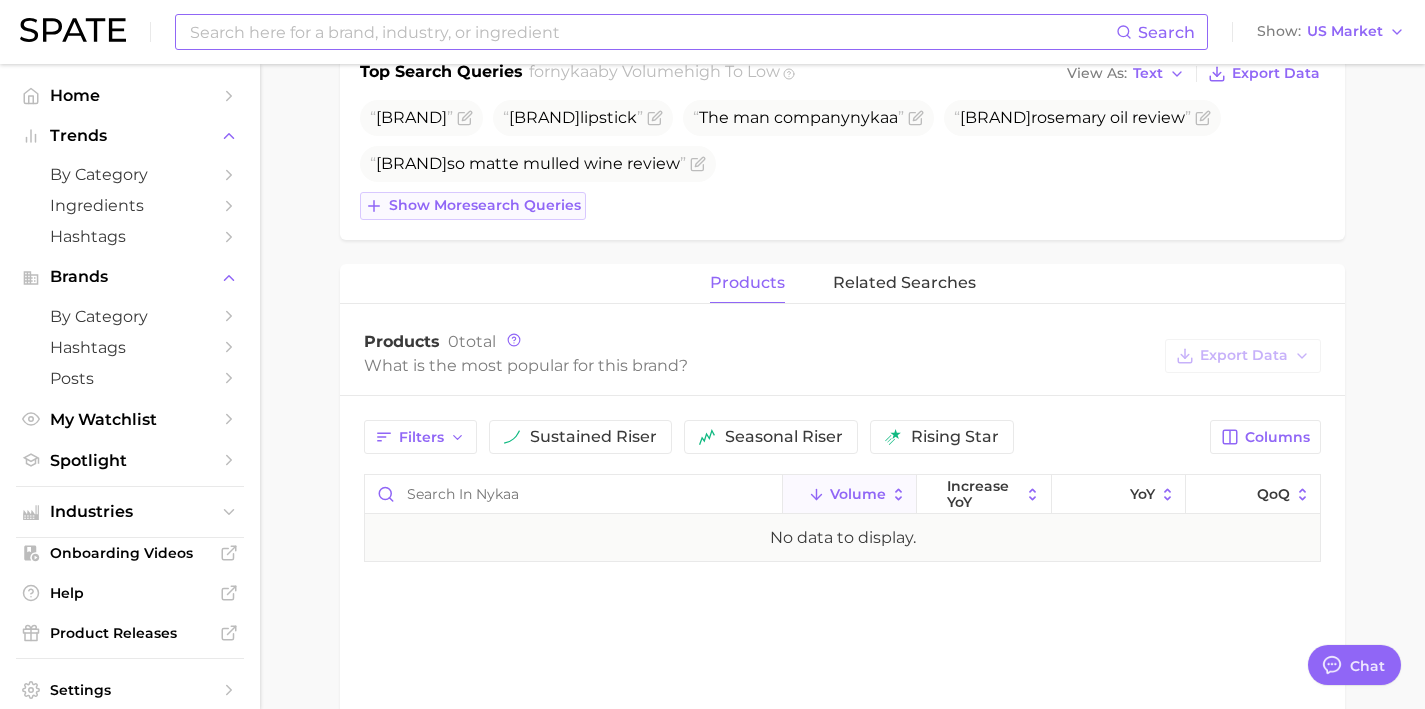 click on "Show more  search queries" at bounding box center [473, 206] 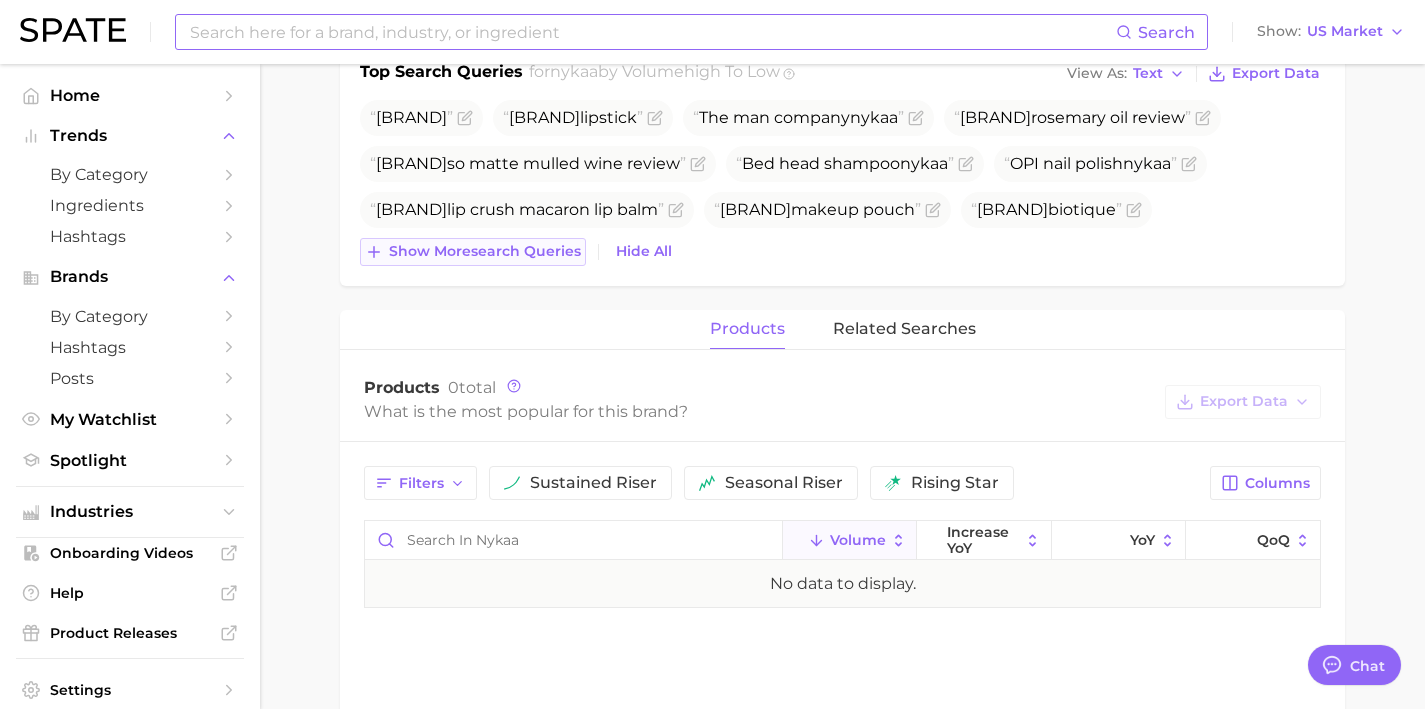 click on "Show more  search queries" at bounding box center (485, 251) 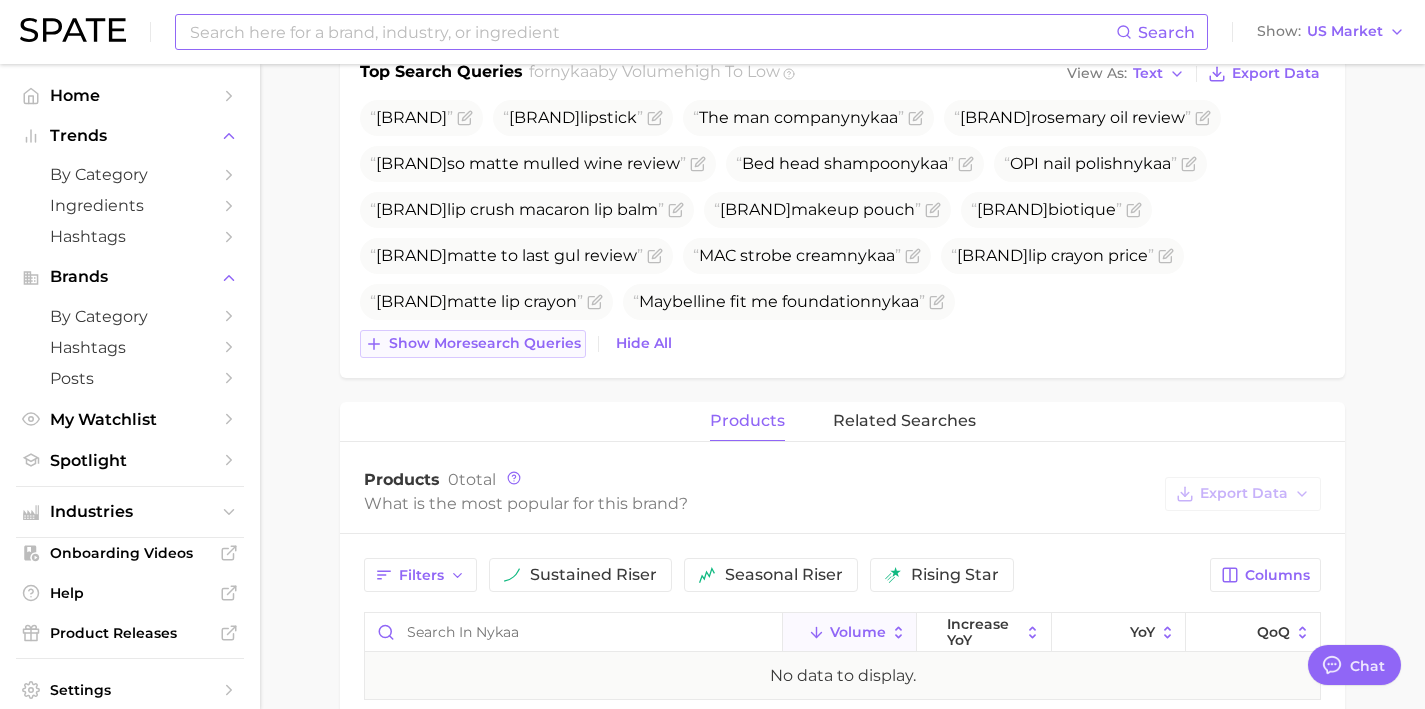 click on "Show more  search queries" at bounding box center (485, 343) 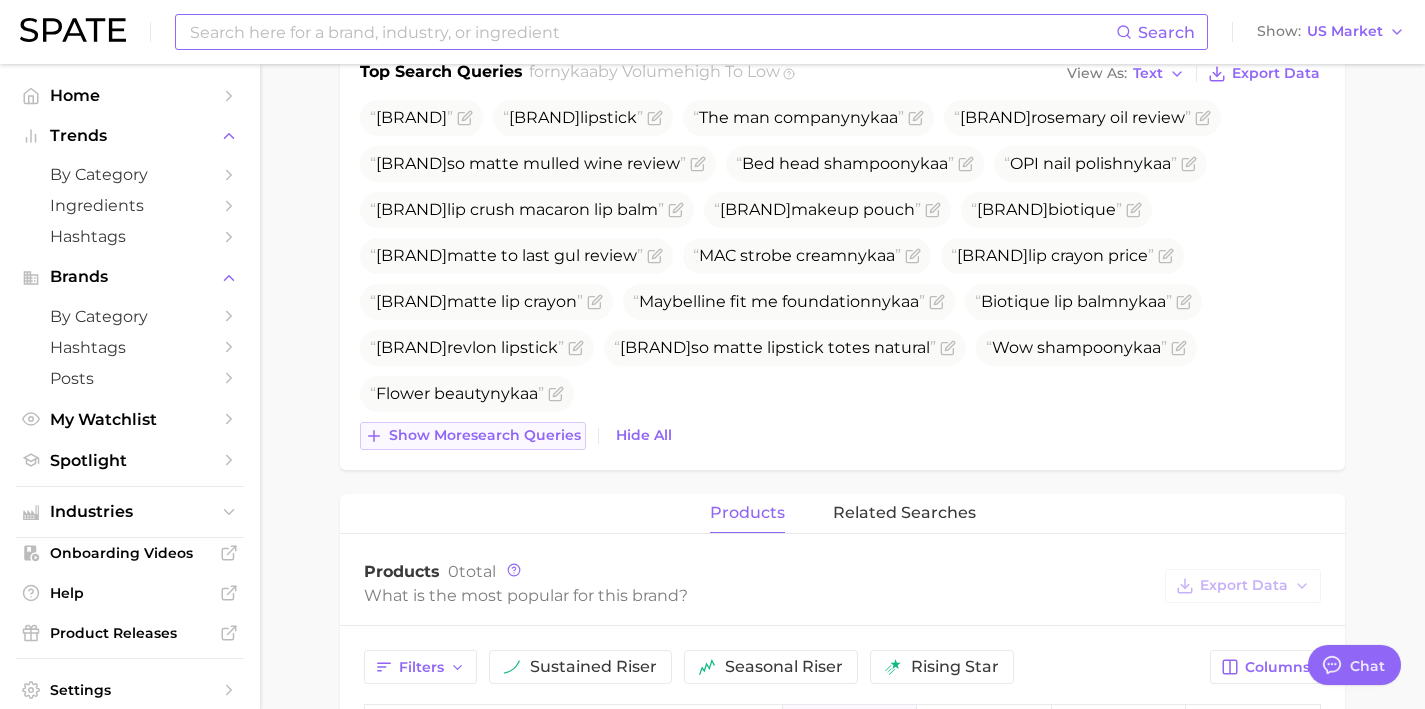 click on "Show more  search queries" at bounding box center [485, 435] 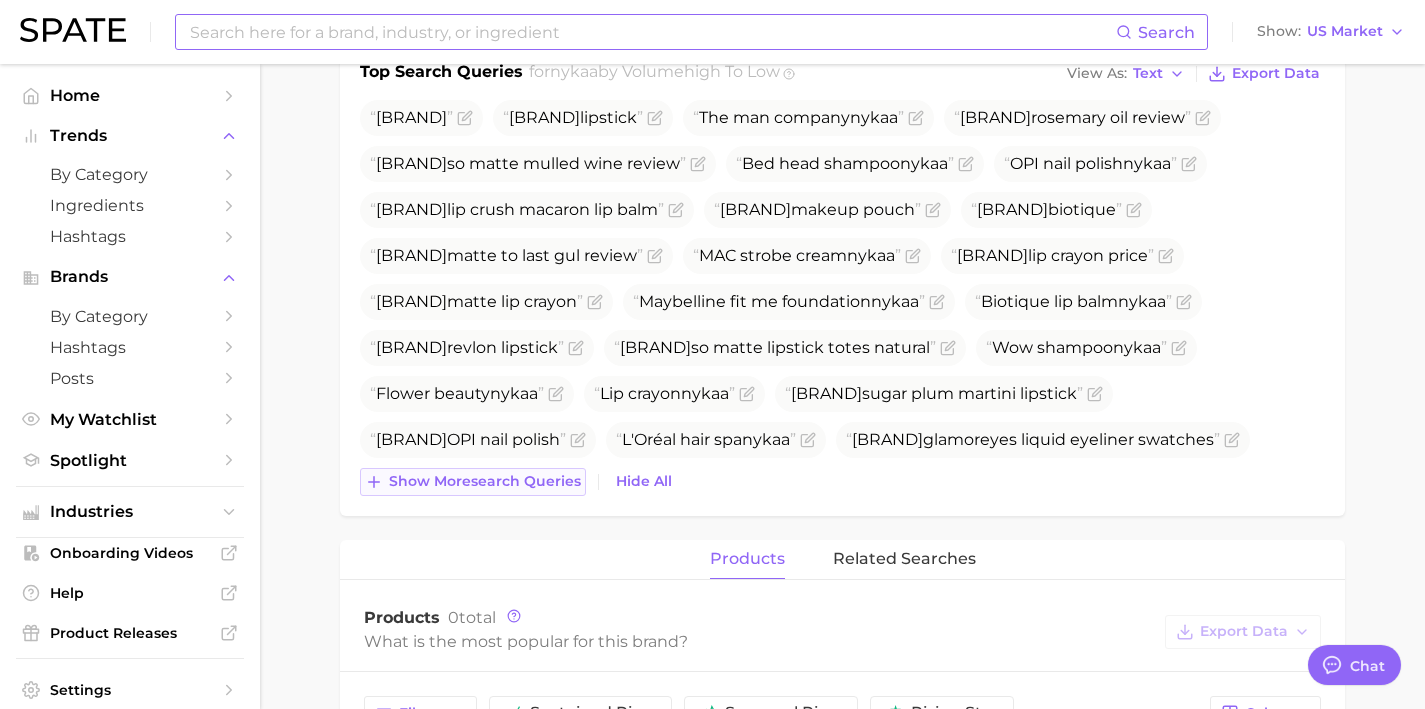 click on "Show more  search queries" at bounding box center (473, 482) 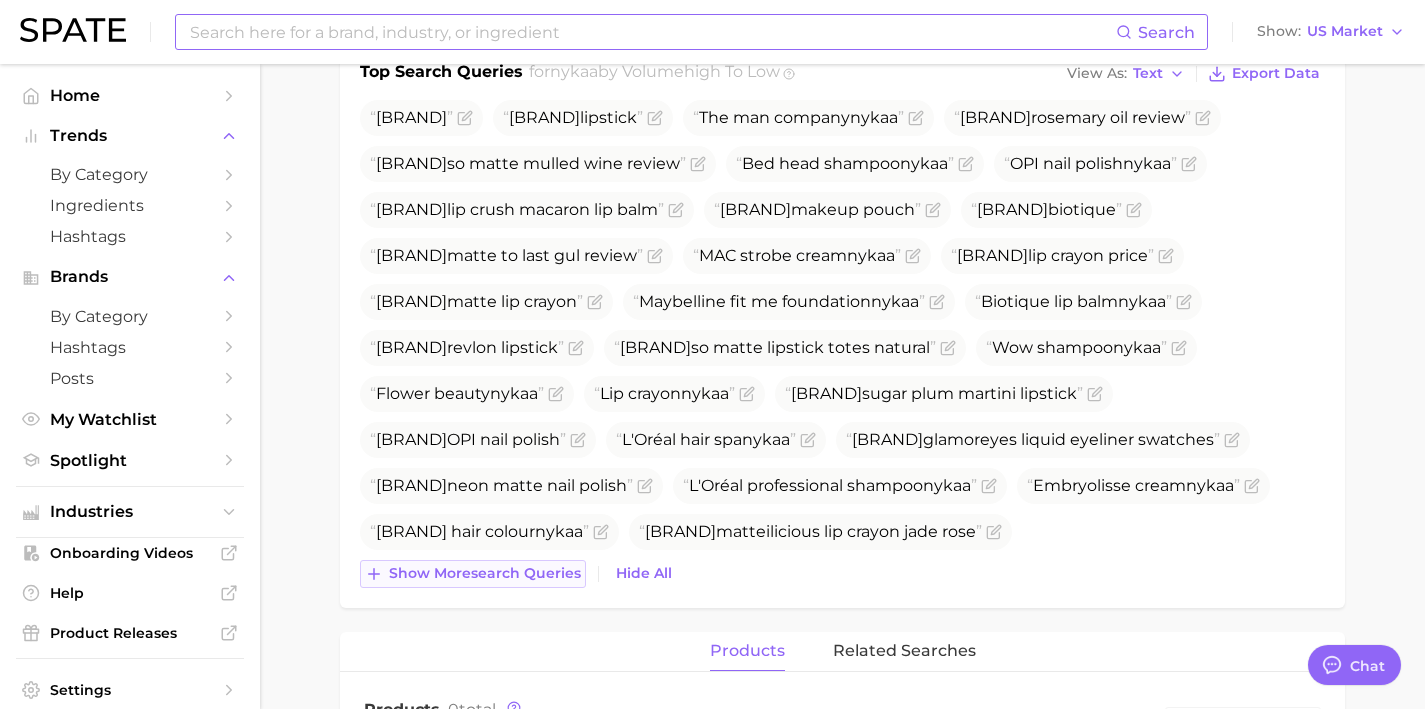 click on "Show more  search queries" at bounding box center (473, 574) 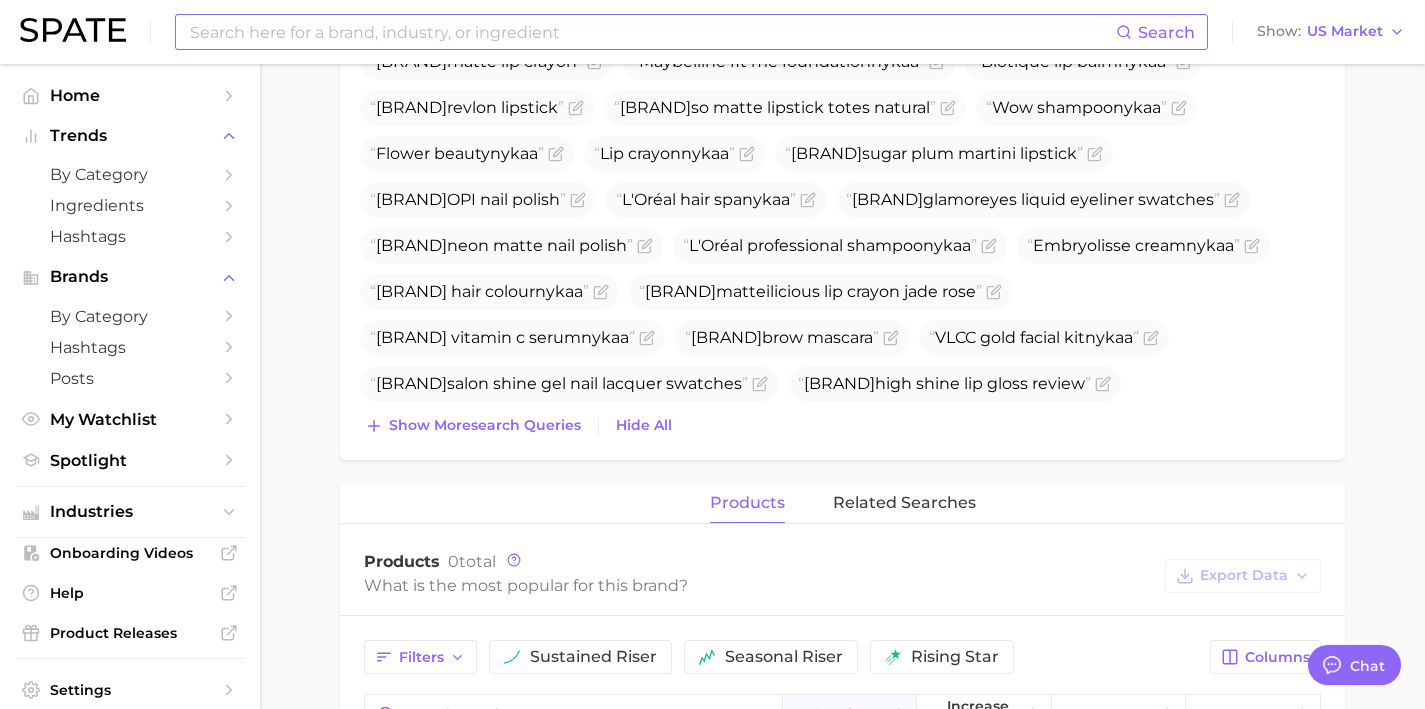 scroll, scrollTop: 1095, scrollLeft: 0, axis: vertical 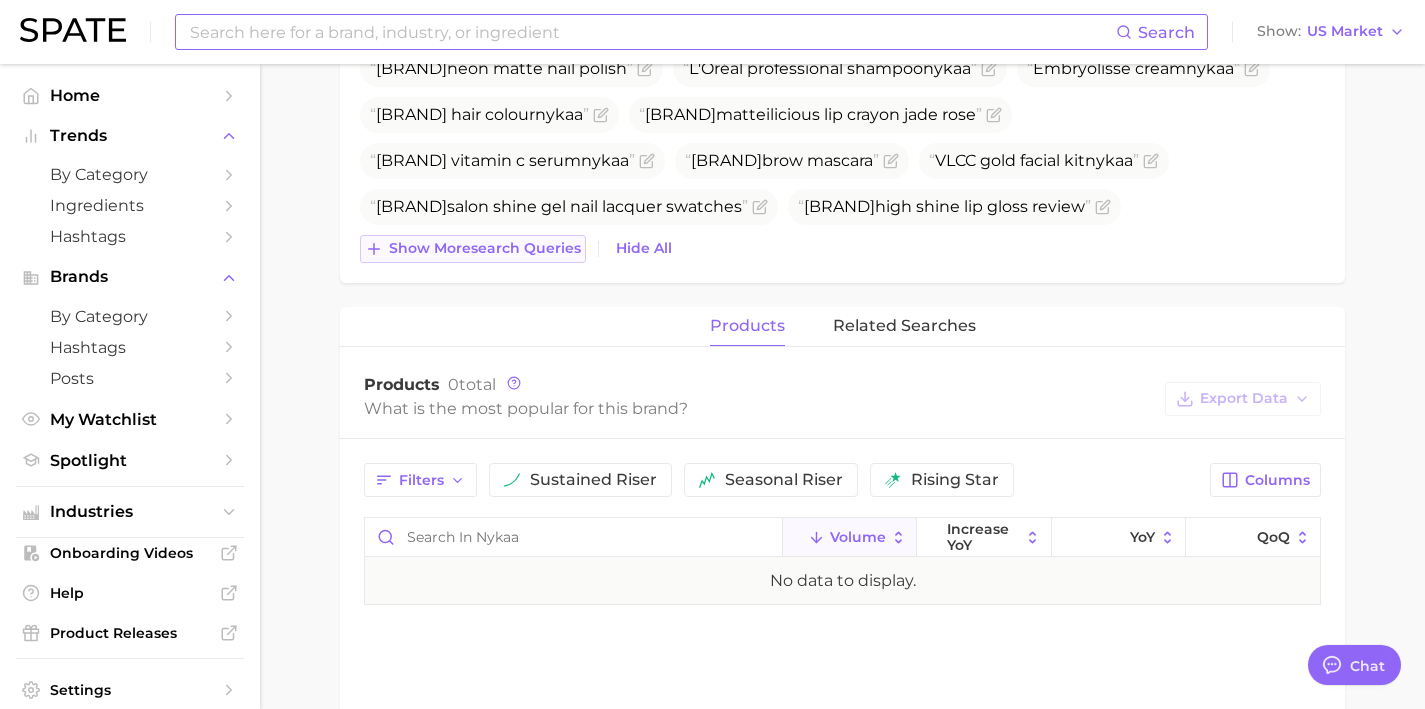 click on "Show more  search queries" at bounding box center [485, 248] 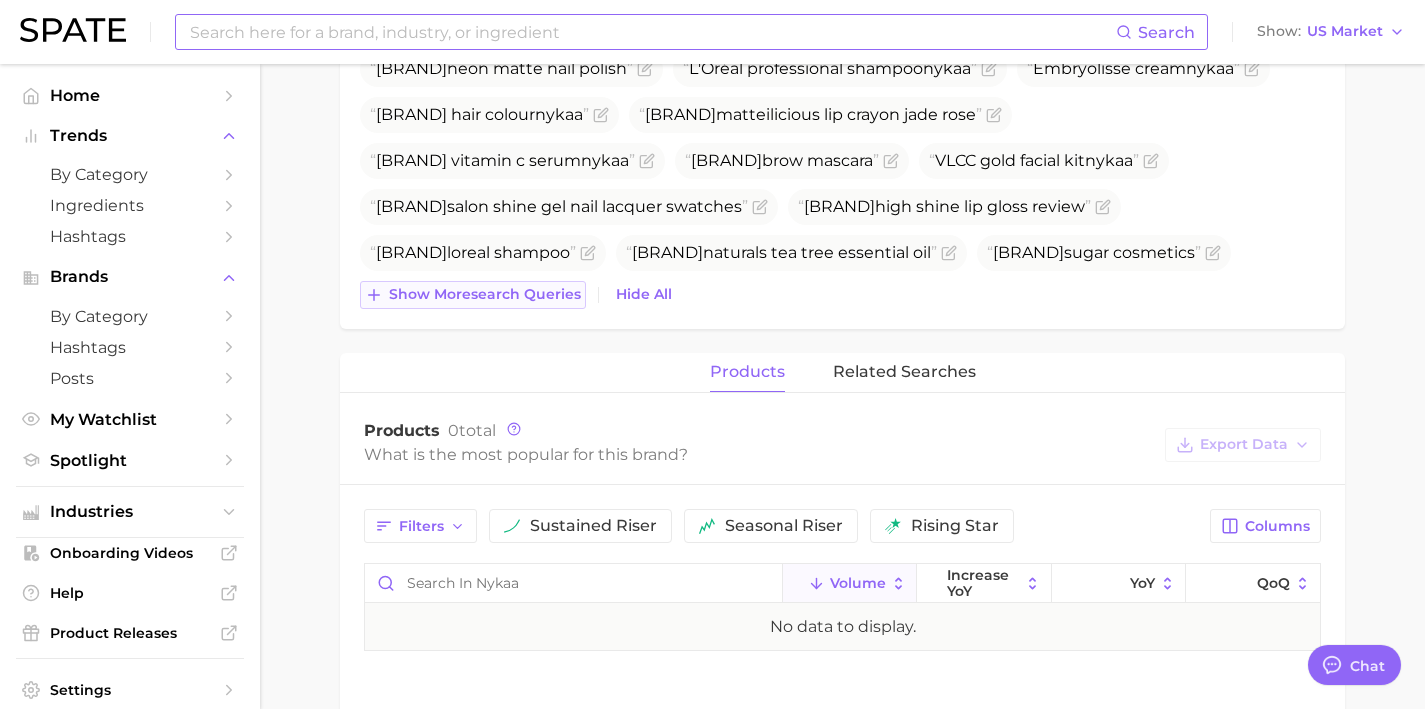 click on "Show more  search queries" at bounding box center (485, 294) 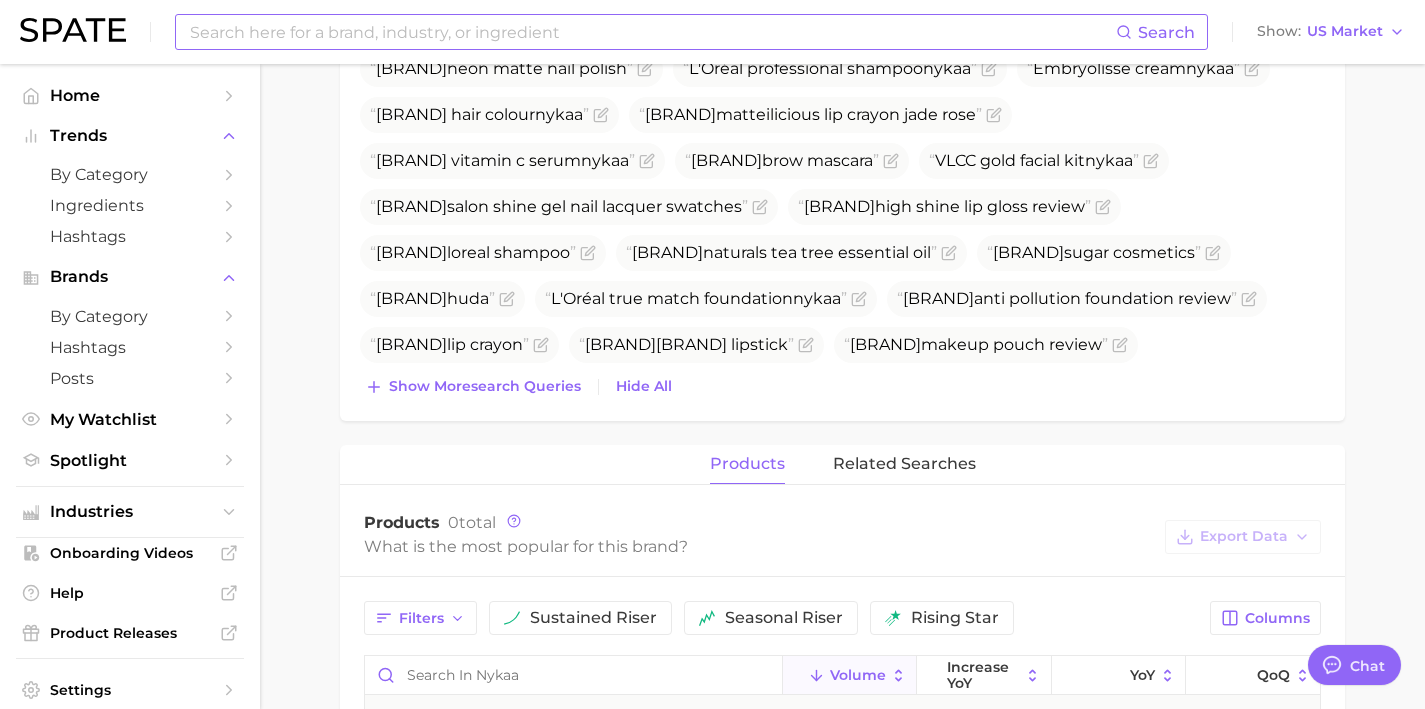 click on "Top Search Queries for  nykaa  by Volume  high to low View As Text Export Data Nykaa Nykaa  lipstick The man company  nykaa Nykaa  rosemary oil review Nykaa  so matte mulled wine review Bed head shampoo  nykaa Opi nail polish  nykaa Nykaa  lip crush macaron lip balm Nykaa  makeup pouch Nykaa  biotique Nykaa  matte to last gul review Mac strobe cream  nykaa Nykaa  lip crayon price Nykaa  matte lip crayon Maybelline fit me foundation  nykaa Biotique lip balm  nykaa Nykaa  revlon lipstick Nykaa  so matte lipstick totes natural Wow shampoo  nykaa Flower beauty  nykaa Lip crayon  nykaa Nykaa  sugar plum martini lipstick Nykaa  opi nail polish Loreal hair spa  nykaa Nykaa  glamoreyes liquid eyeliner swatches Nykaa  neon matte nail polish Loreal professional shampoo  nykaa Embryolisse cream  nykaa Loreal hair colour  nykaa Nykaa  matteilicious lip crayon jade rose Klairs vitamin c serum  nykaa Nykaa  brow mascara Vlcc gold facial kit  nykaa Nykaa  salon shine gel nail lacquer swatches Nykaa Nykaa  loreal shampoo" at bounding box center (842, 25) 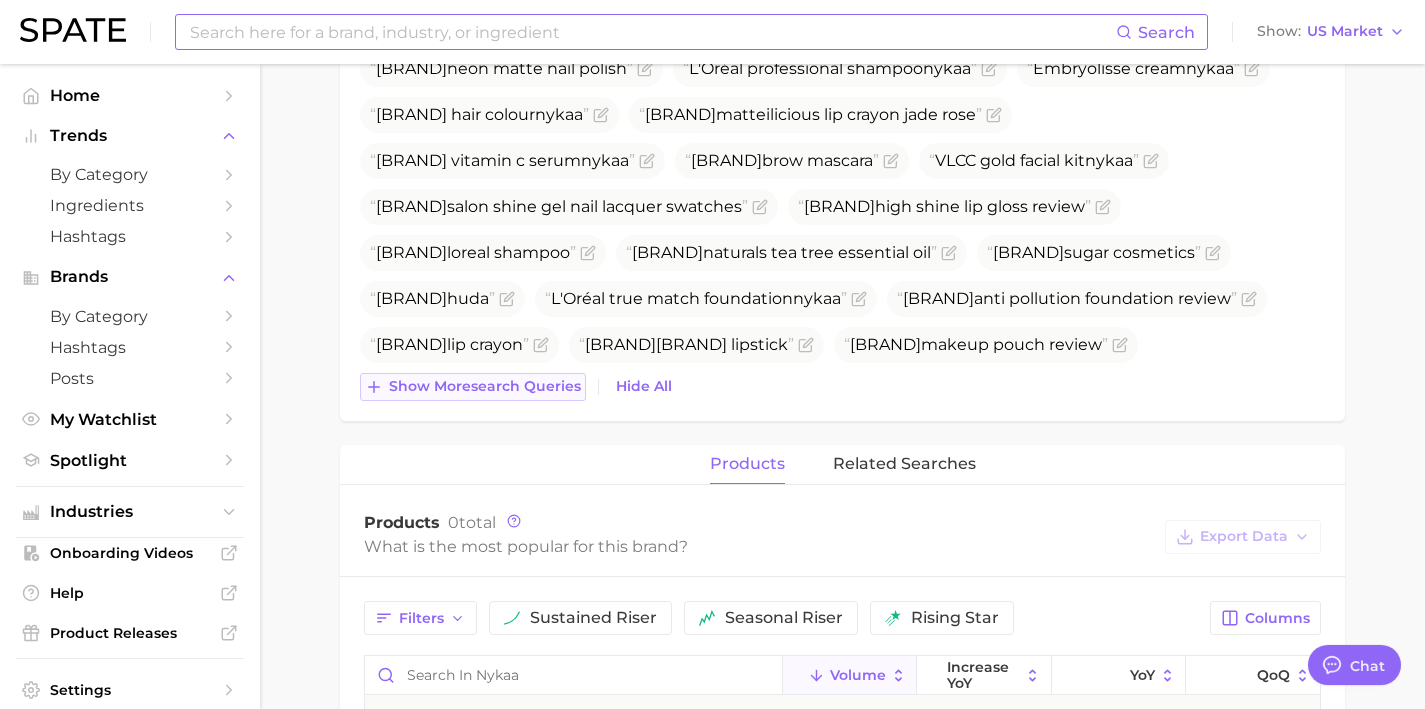 click on "Show more  search queries" at bounding box center [485, 386] 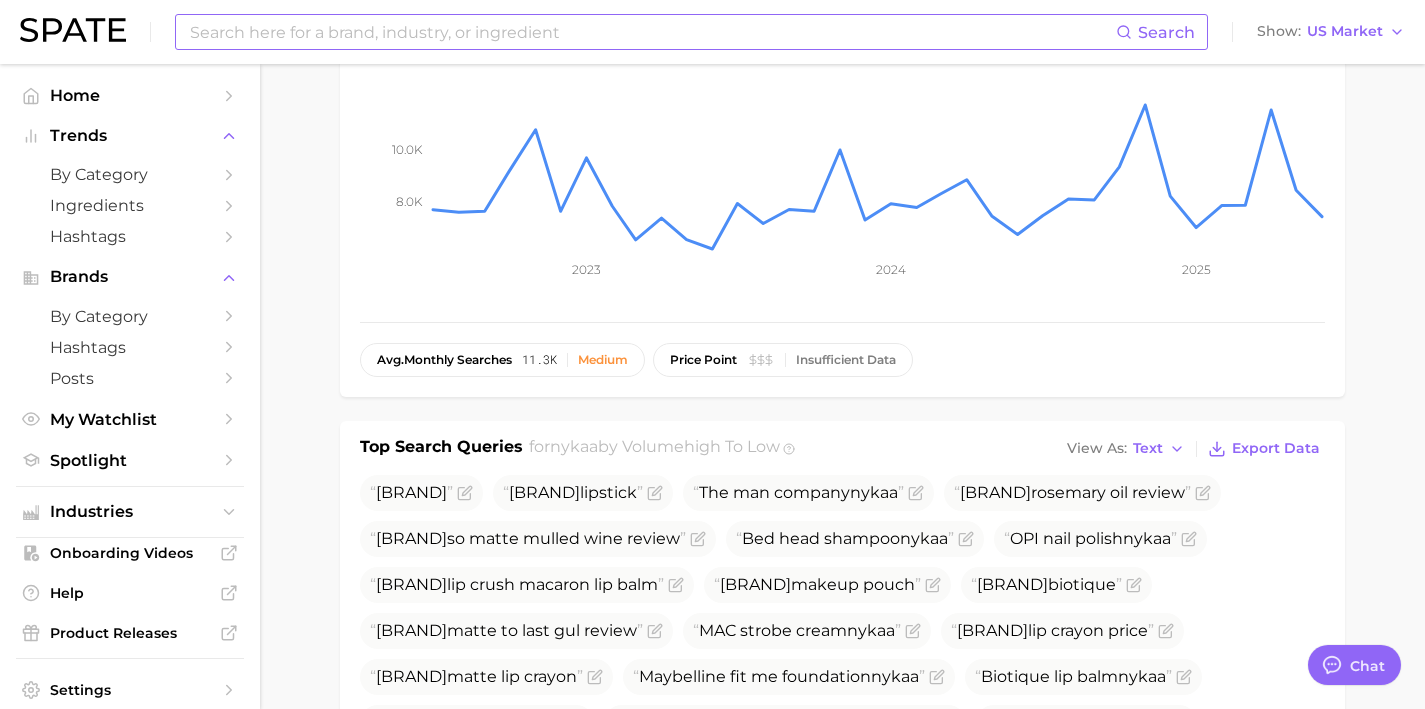 scroll, scrollTop: 541, scrollLeft: 0, axis: vertical 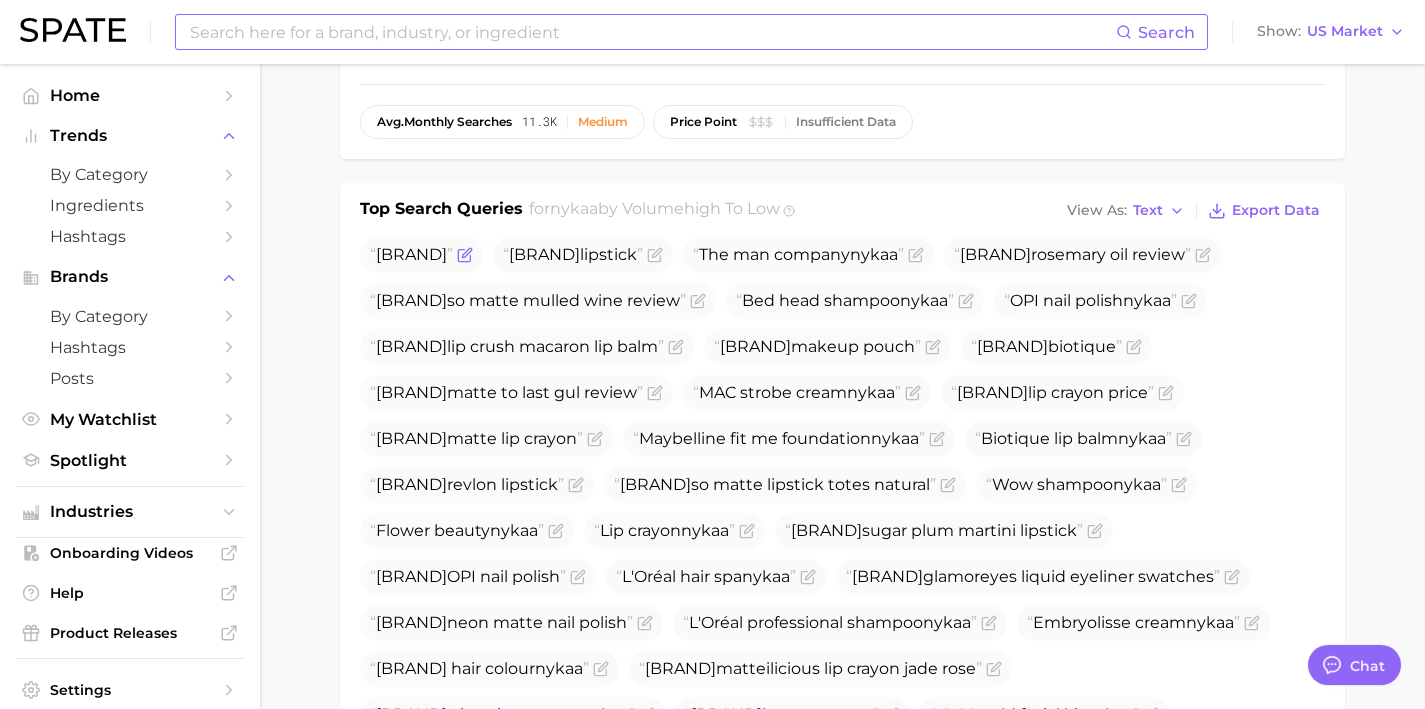 click 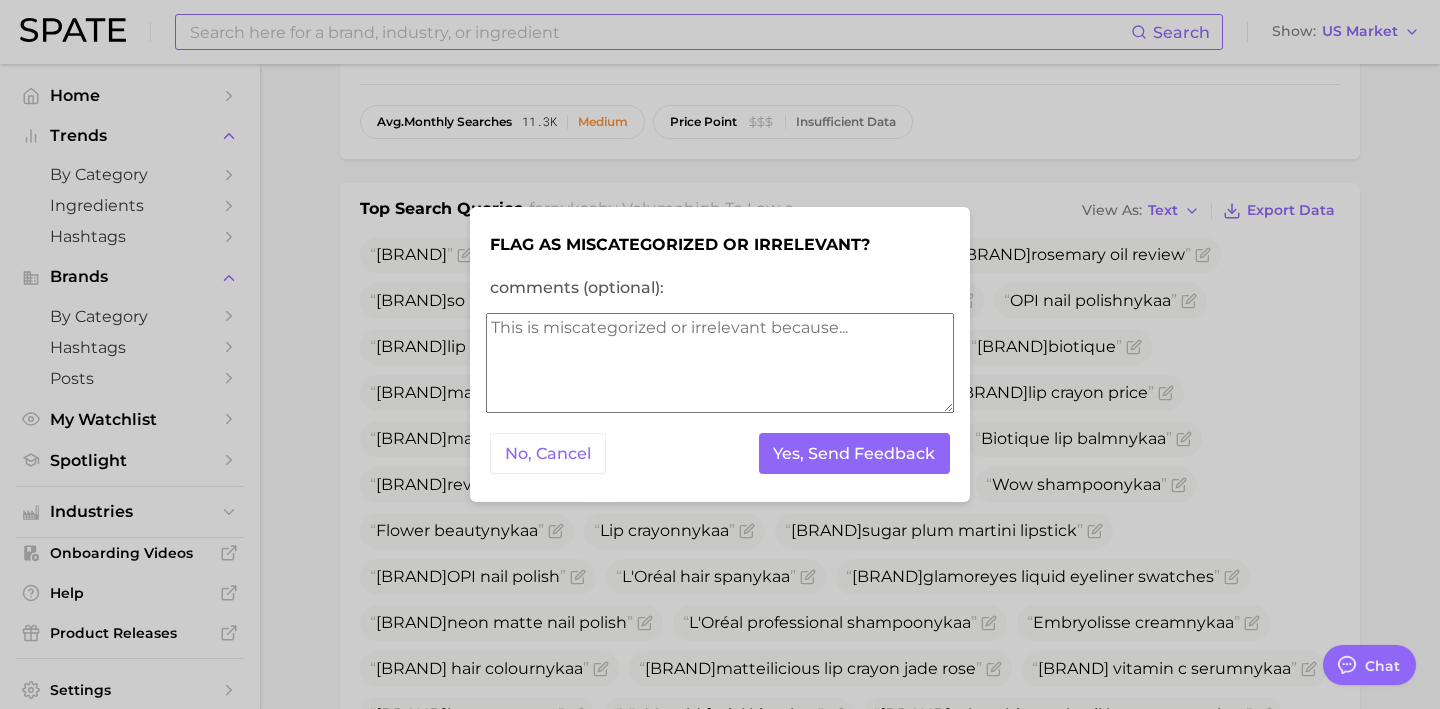 click on "comments (optional):" at bounding box center (720, 363) 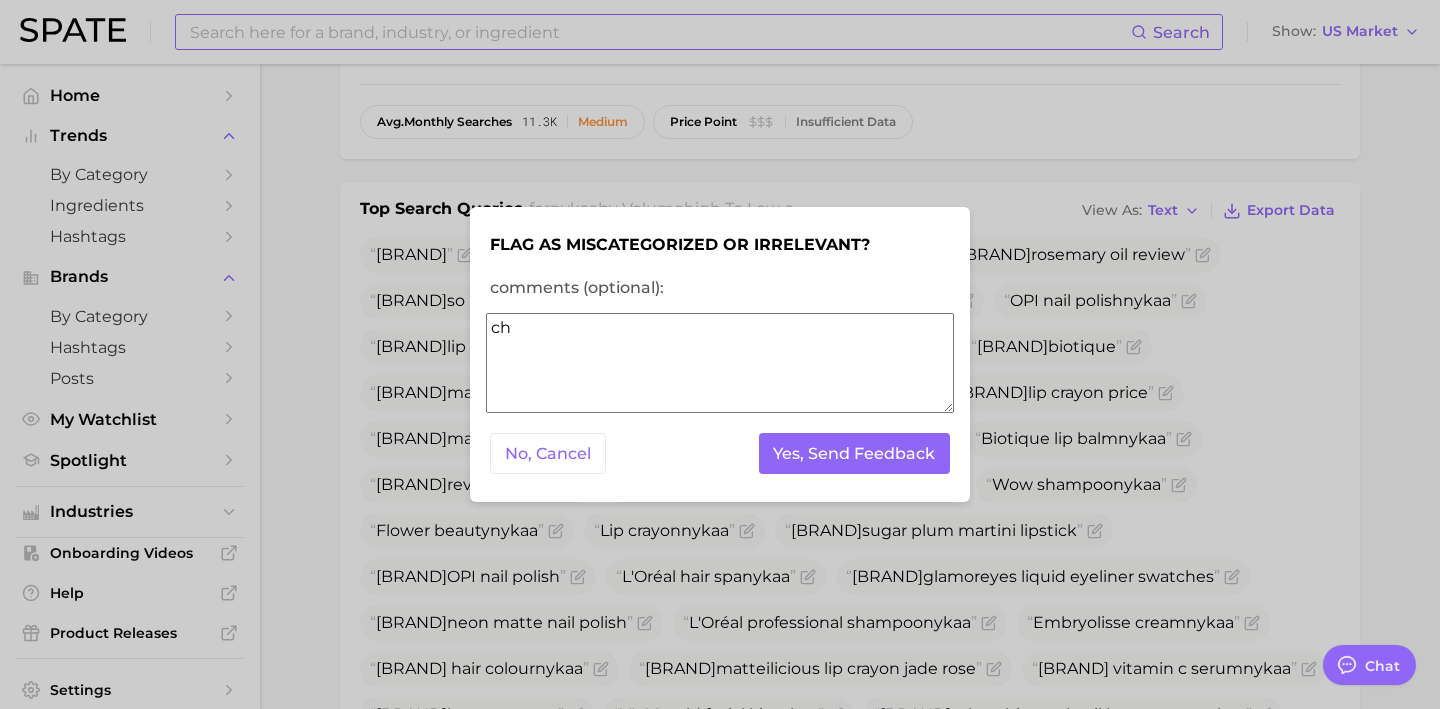 type on "c" 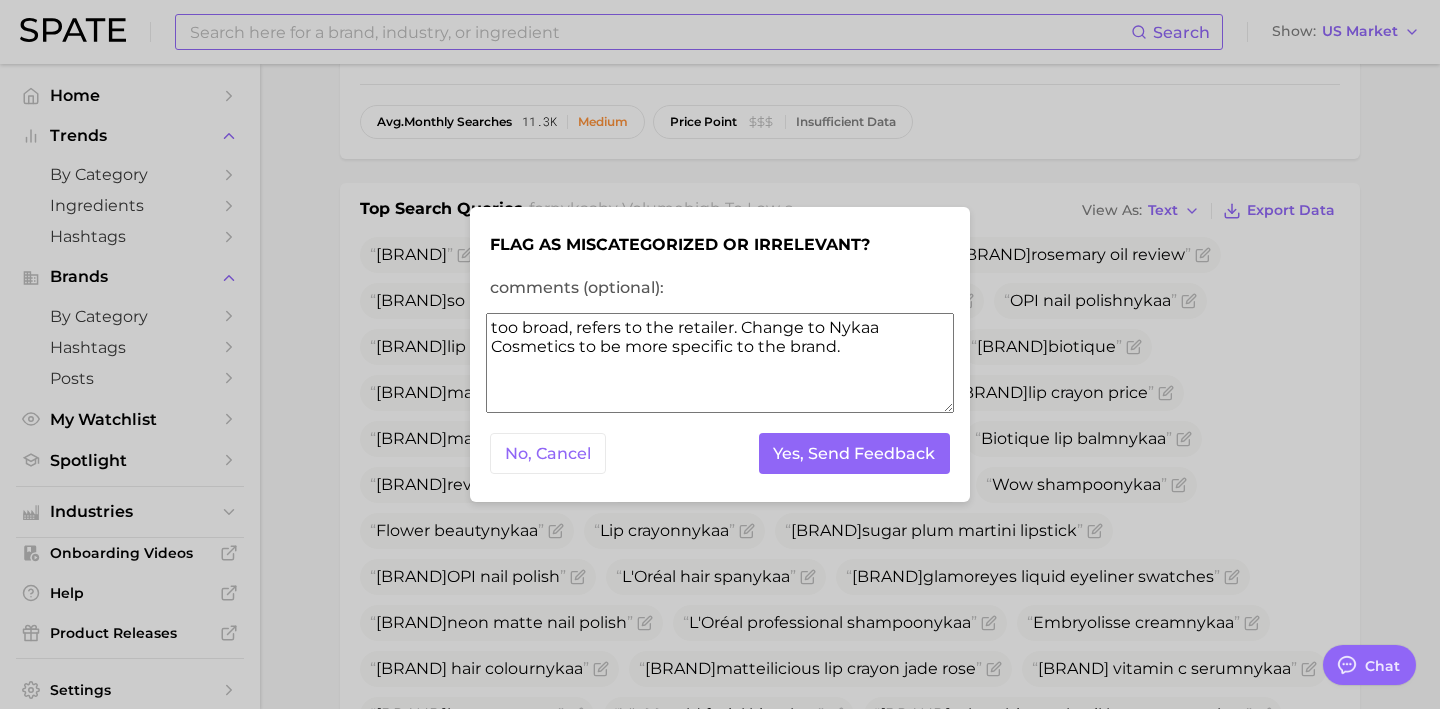 drag, startPoint x: 852, startPoint y: 346, endPoint x: 454, endPoint y: 332, distance: 398.24615 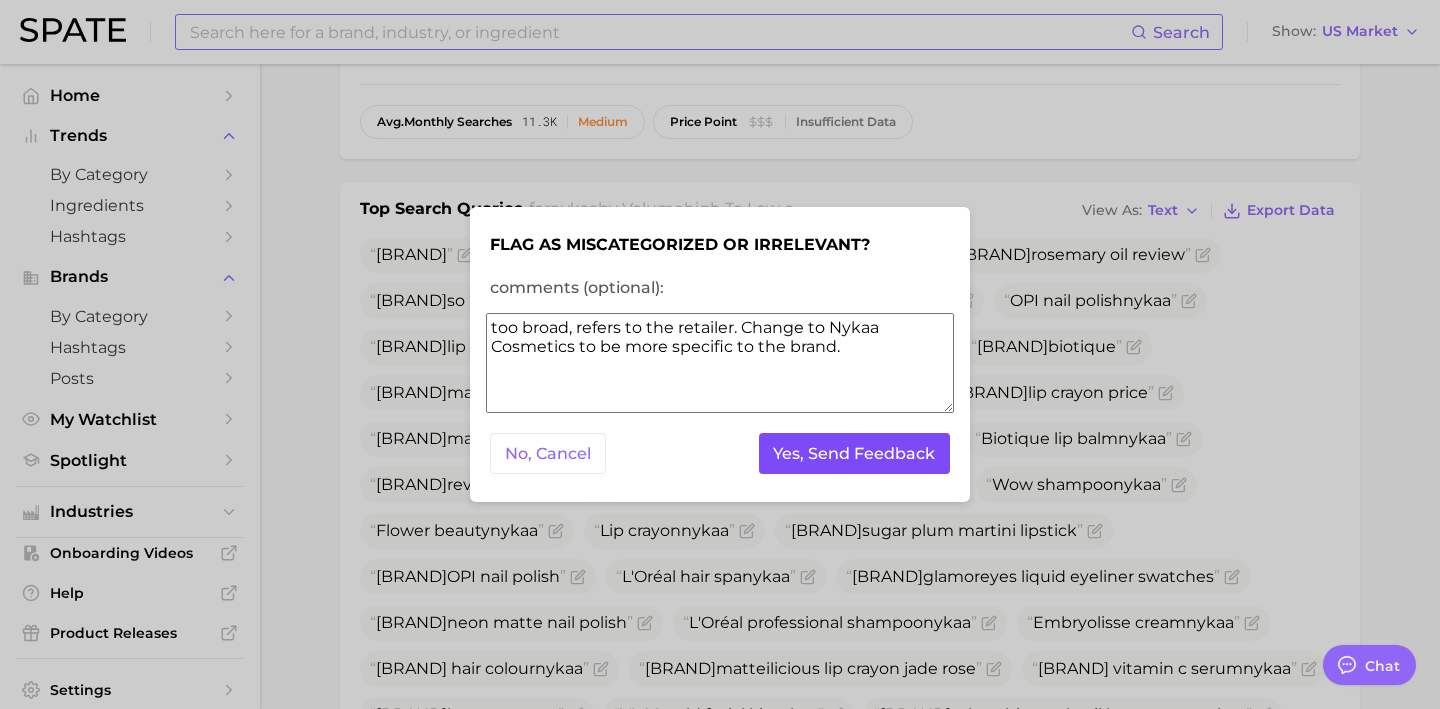 type on "too broad, refers to the retailer. Change to Nykaa Cosmetics to be more specific to the brand." 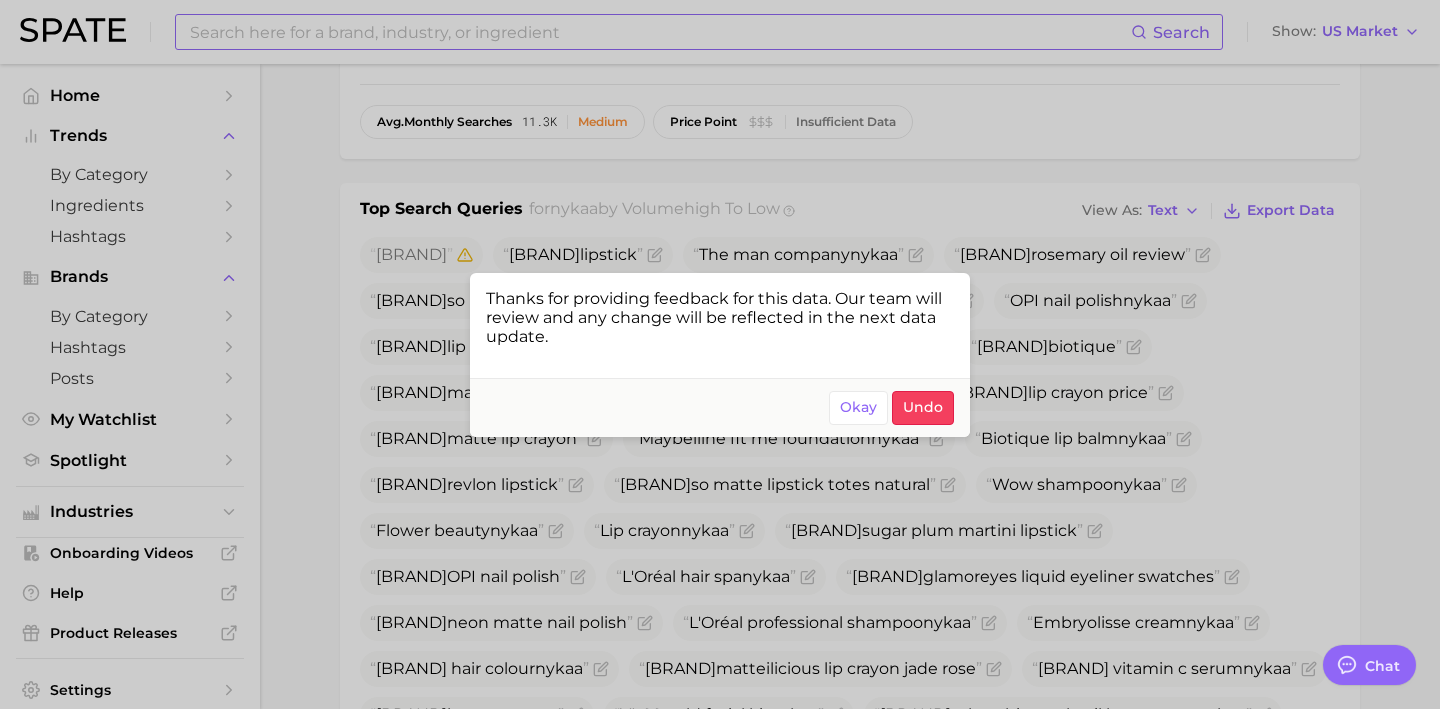 click at bounding box center (720, 354) 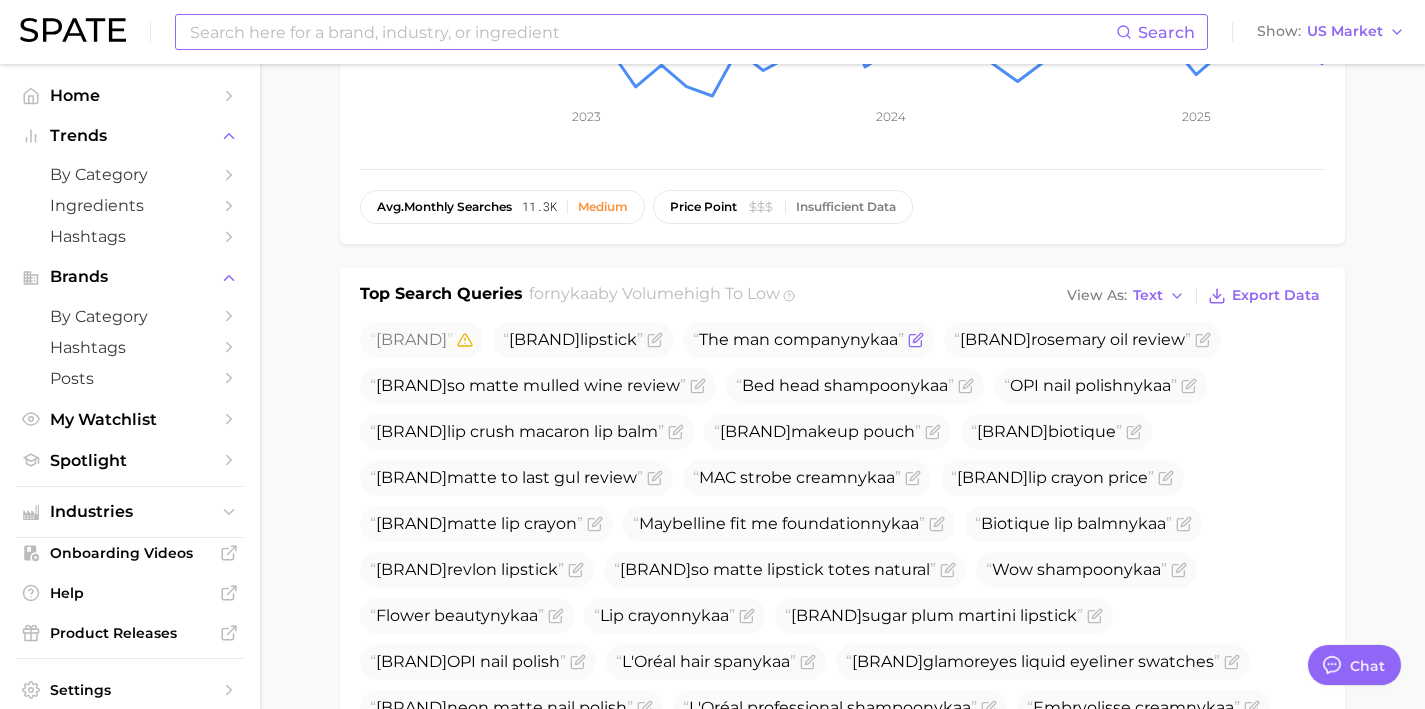 scroll, scrollTop: 0, scrollLeft: 0, axis: both 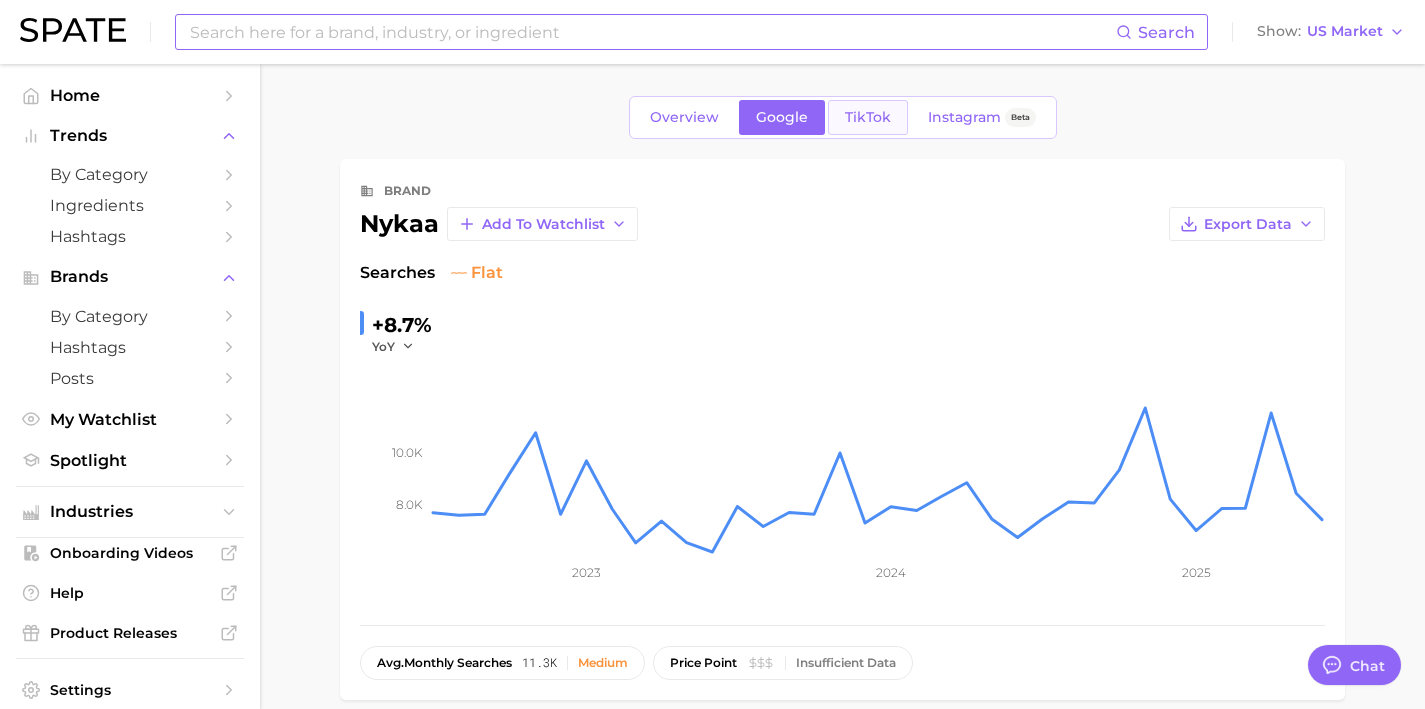 click on "TikTok" at bounding box center [868, 117] 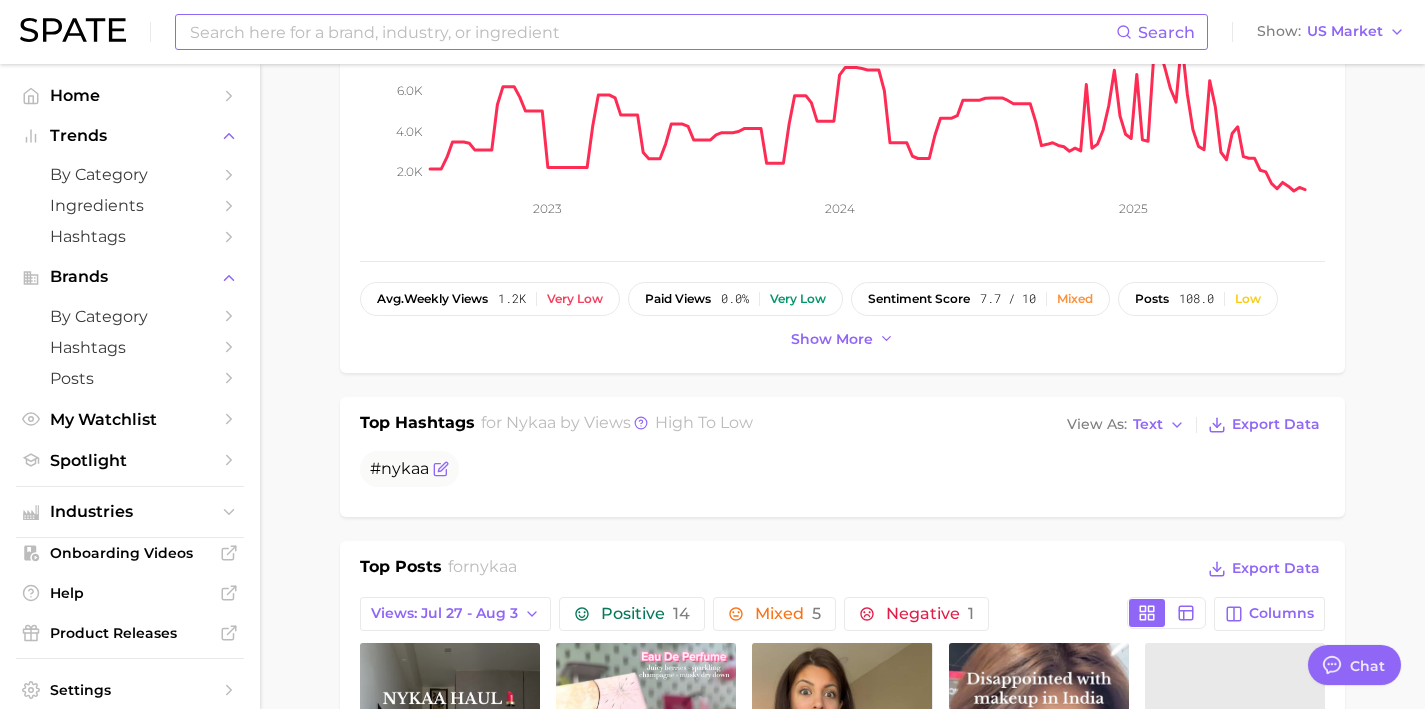 scroll, scrollTop: 0, scrollLeft: 0, axis: both 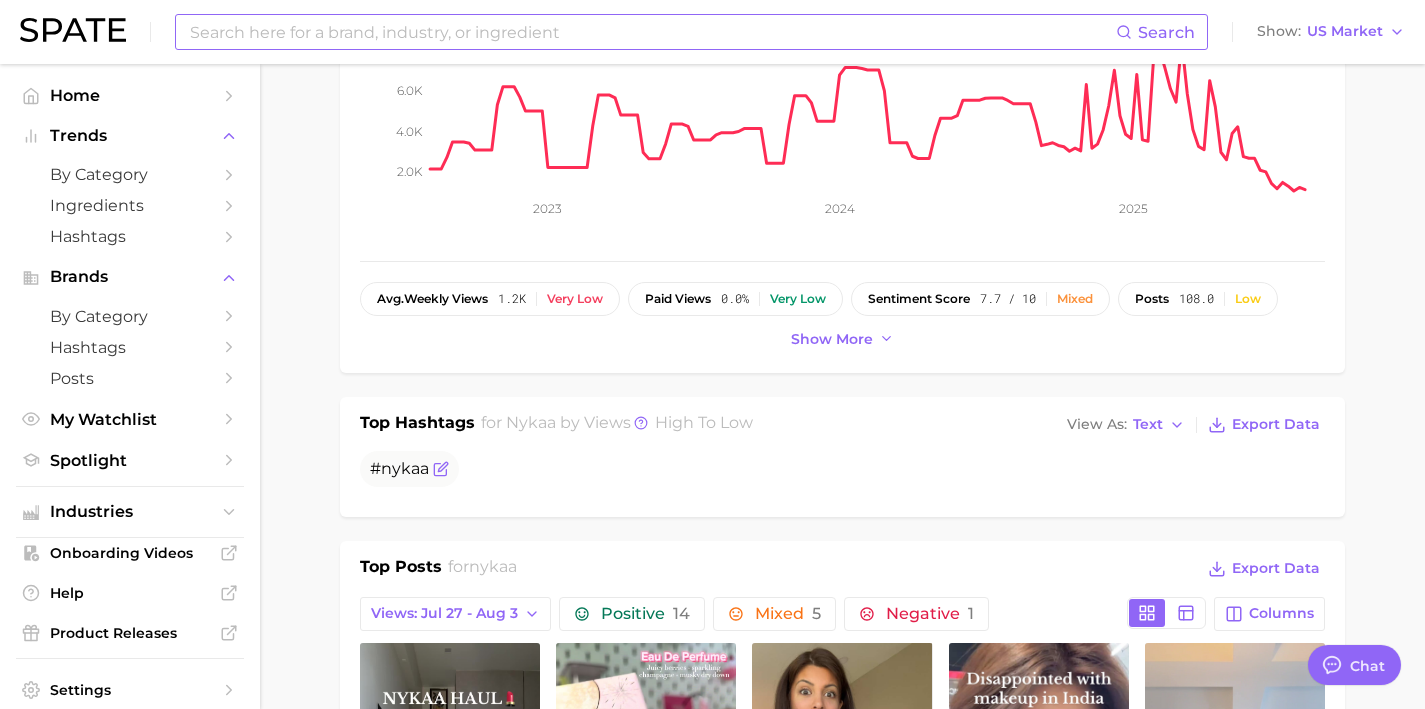 click on "# nykaa" at bounding box center [409, 469] 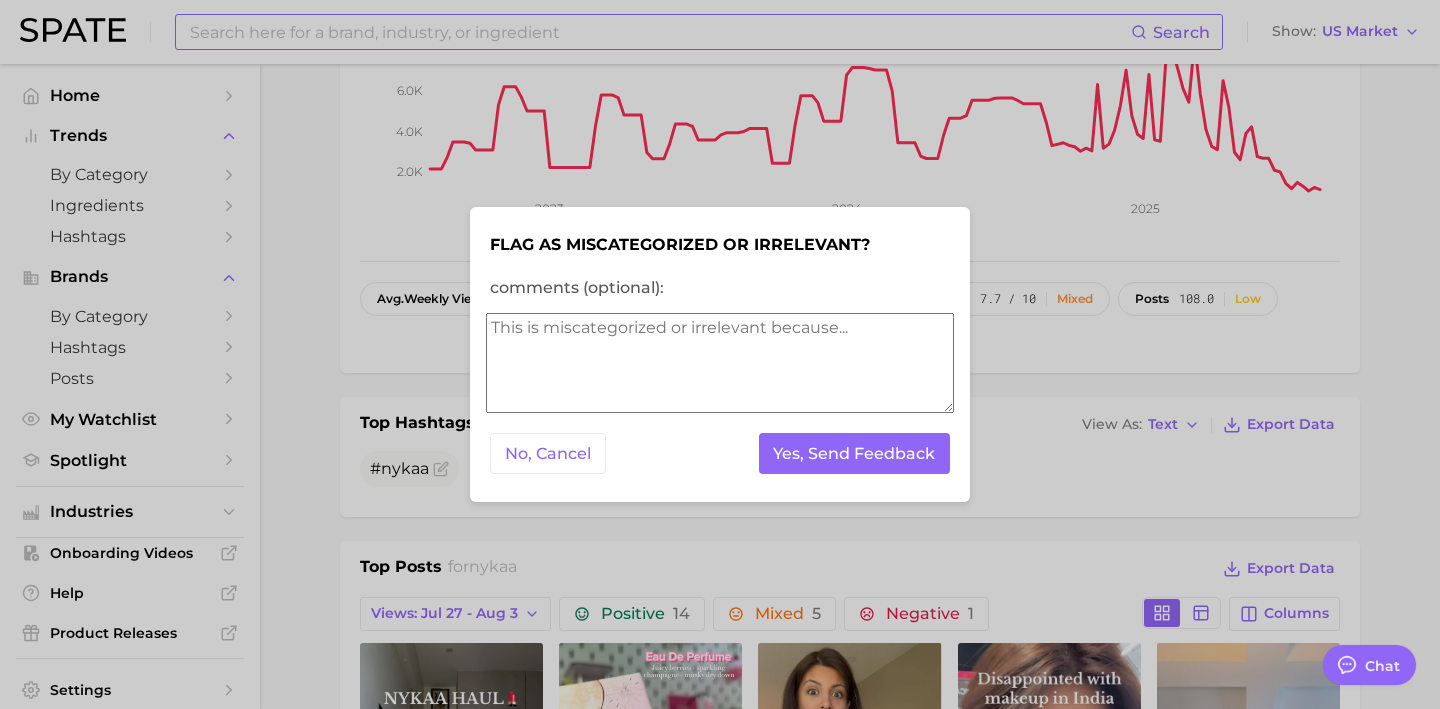 click on "comments (optional):" at bounding box center (720, 363) 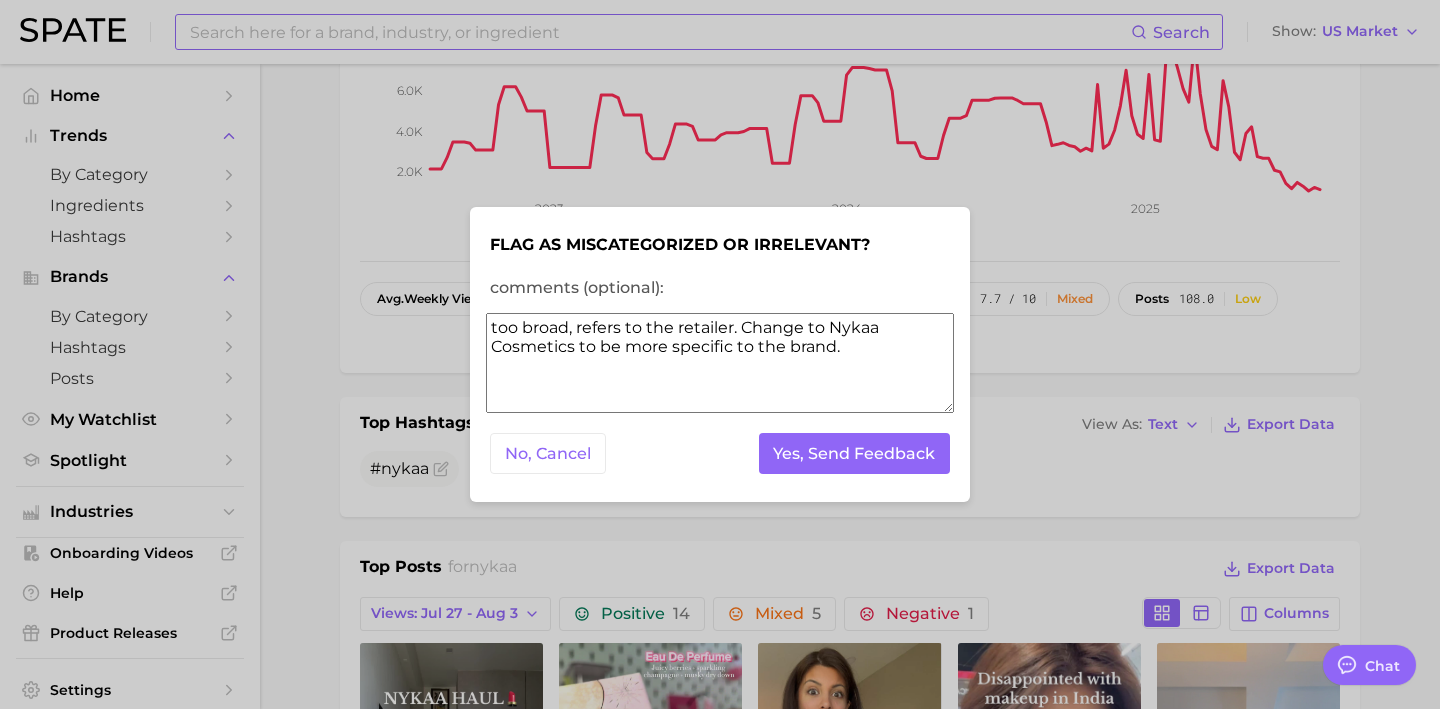 type on "too broad, refers to the retailer. Change to Nykaa Cosmetics to be more specific to the brand." 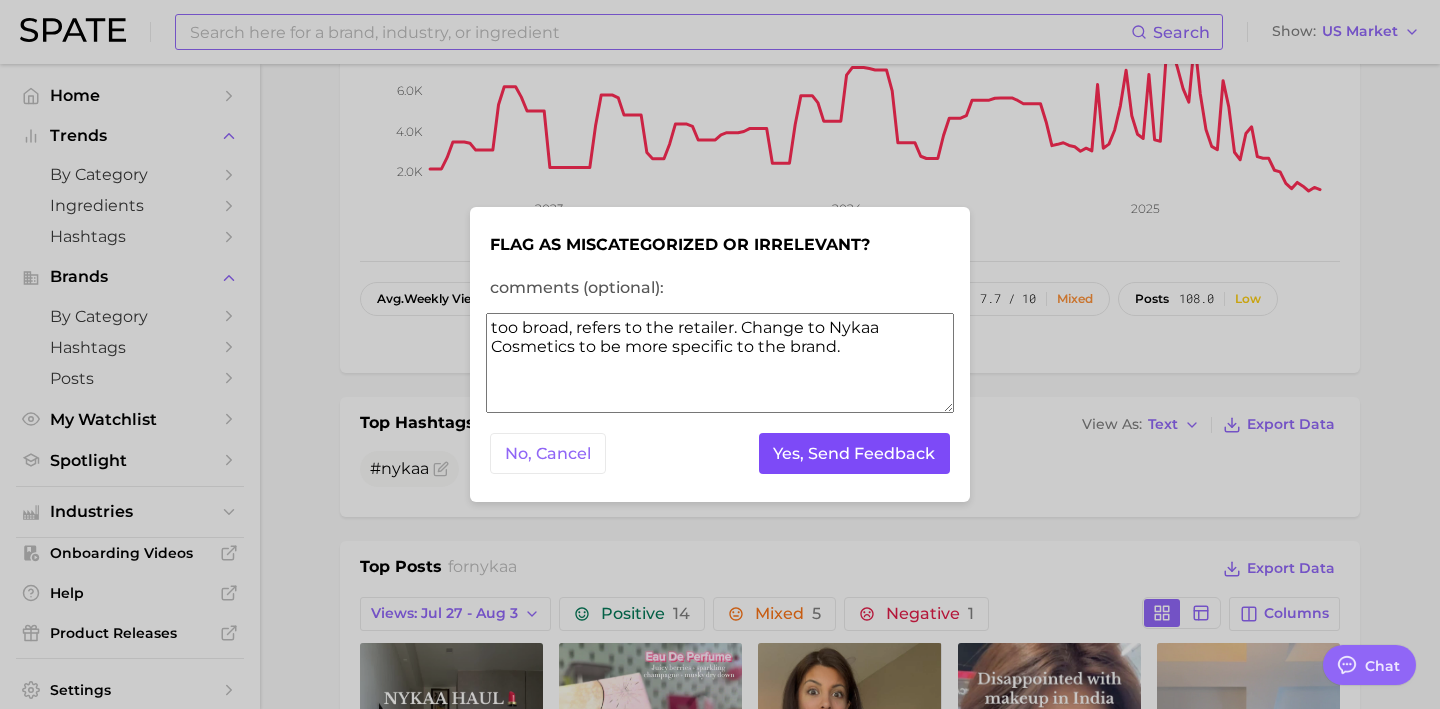 click on "Yes, Send Feedback" at bounding box center [855, 453] 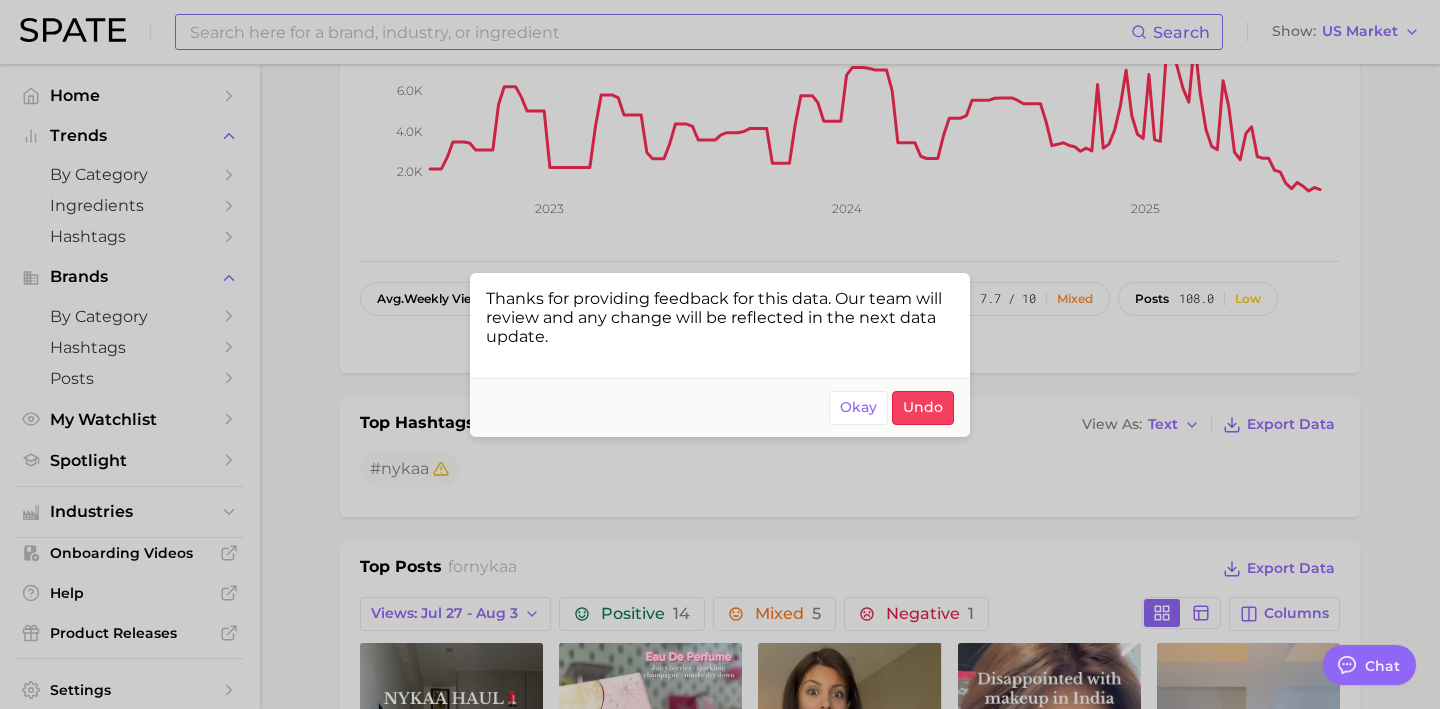 click at bounding box center [720, 354] 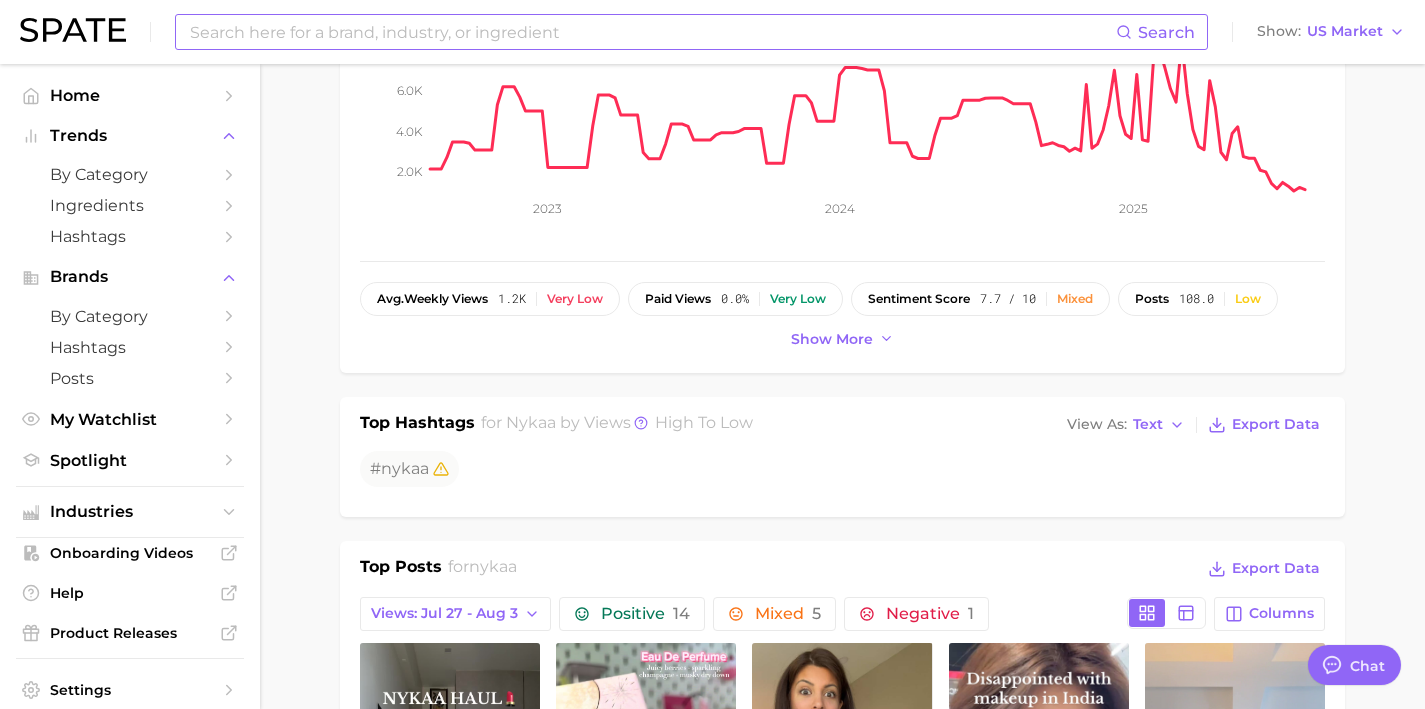 click at bounding box center [652, 32] 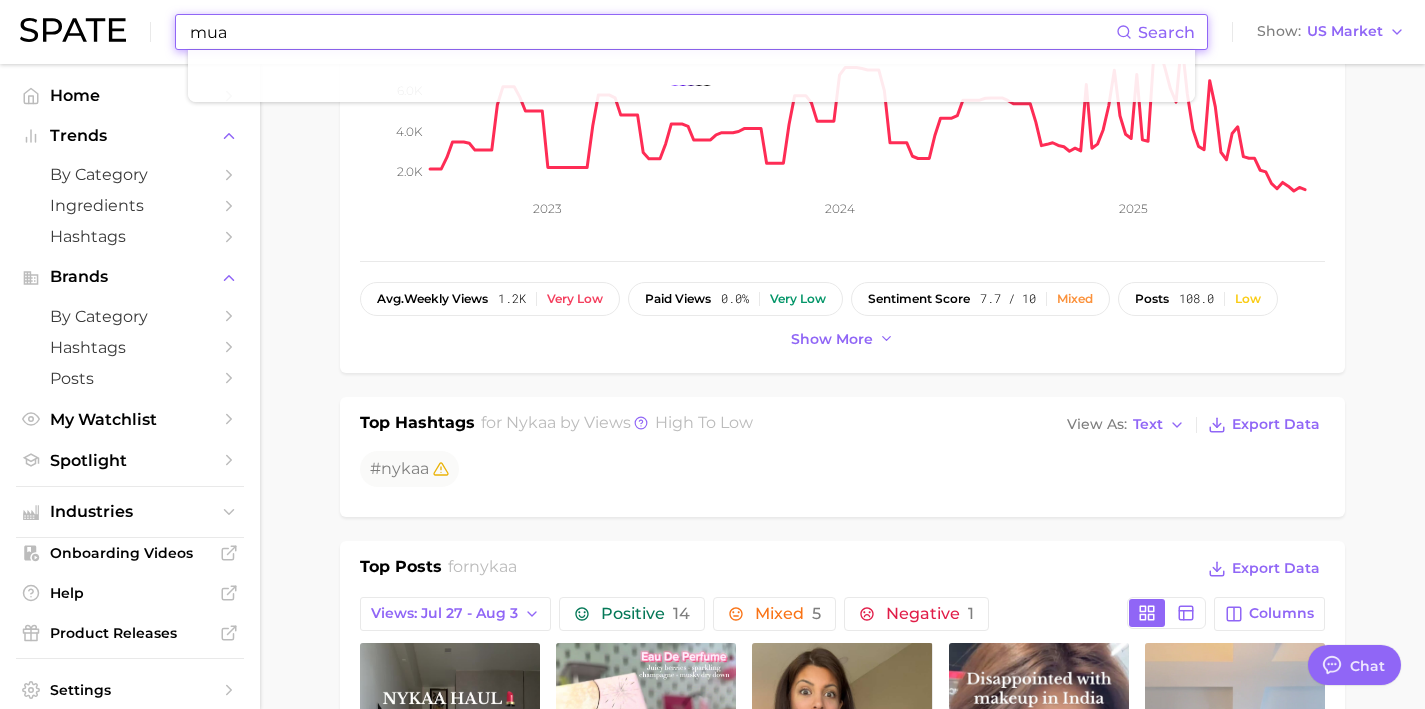 type on "ù" 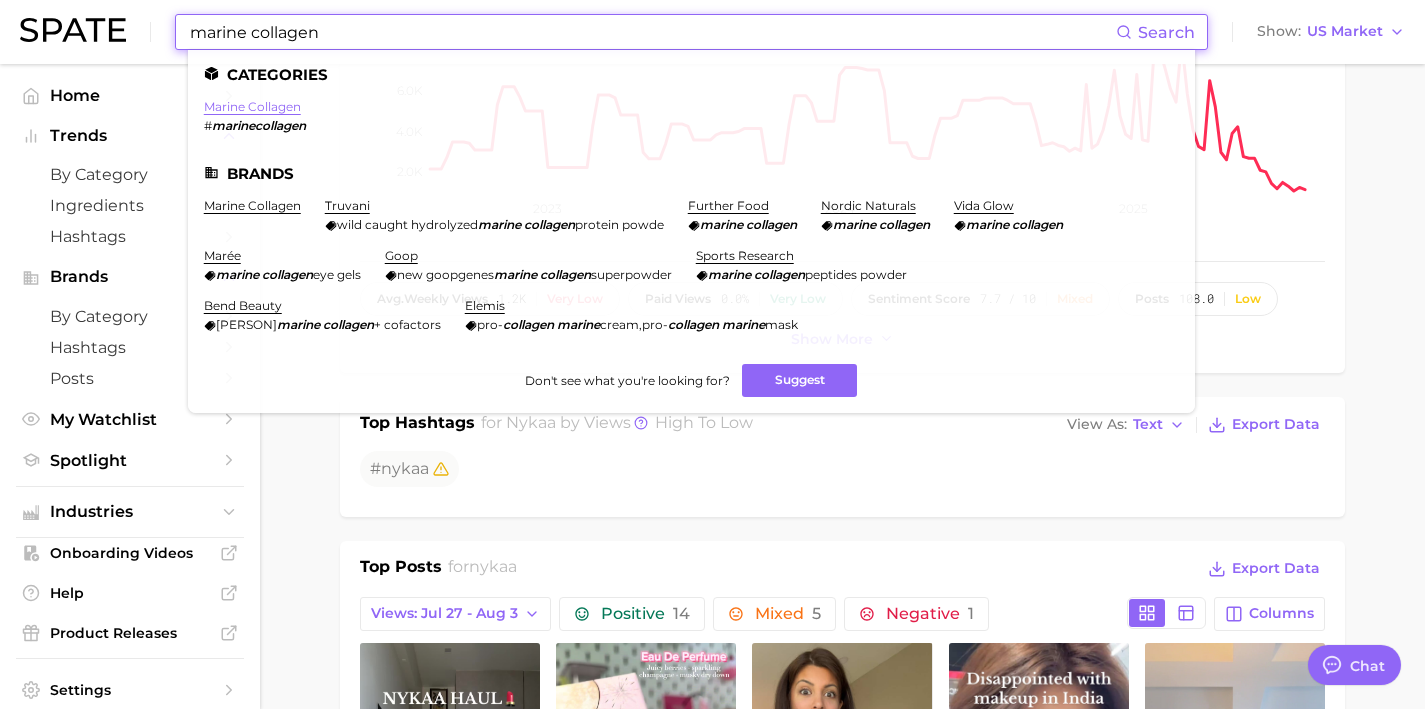 type on "marine collagen" 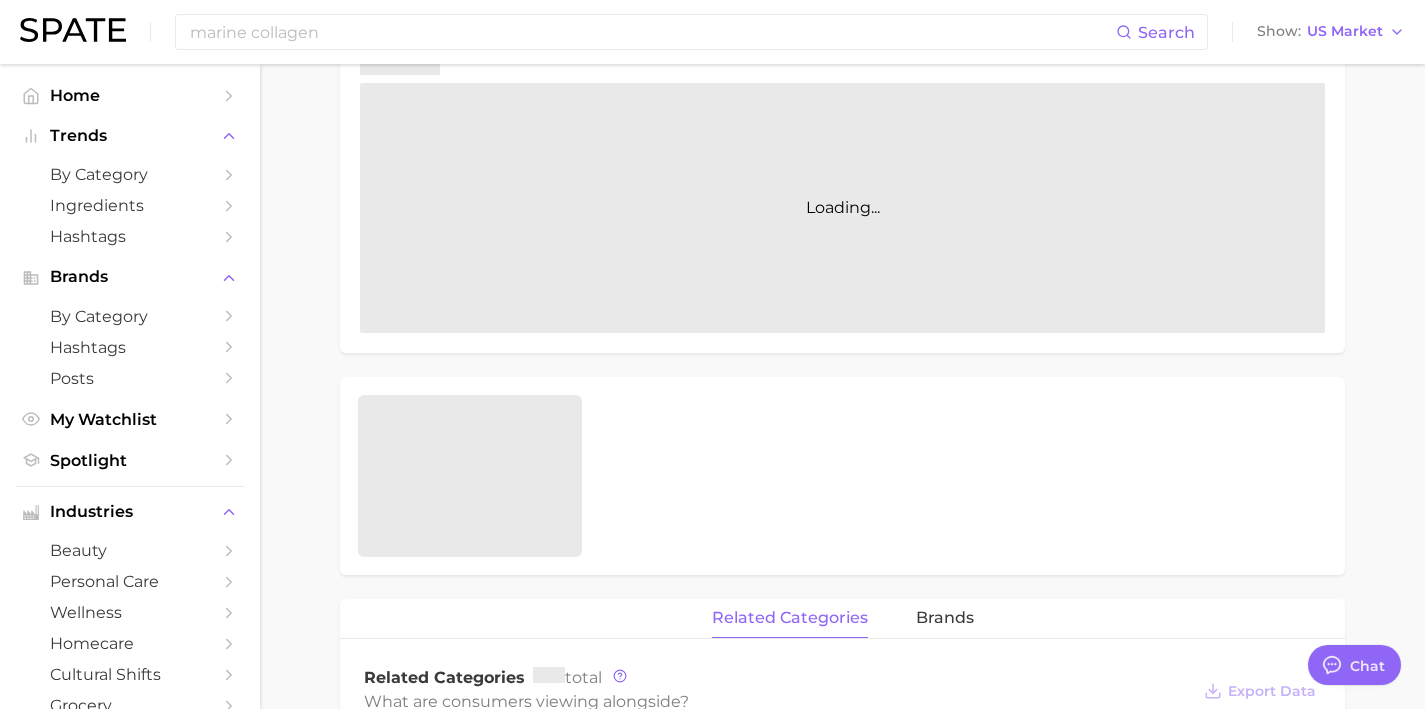 scroll, scrollTop: 0, scrollLeft: 0, axis: both 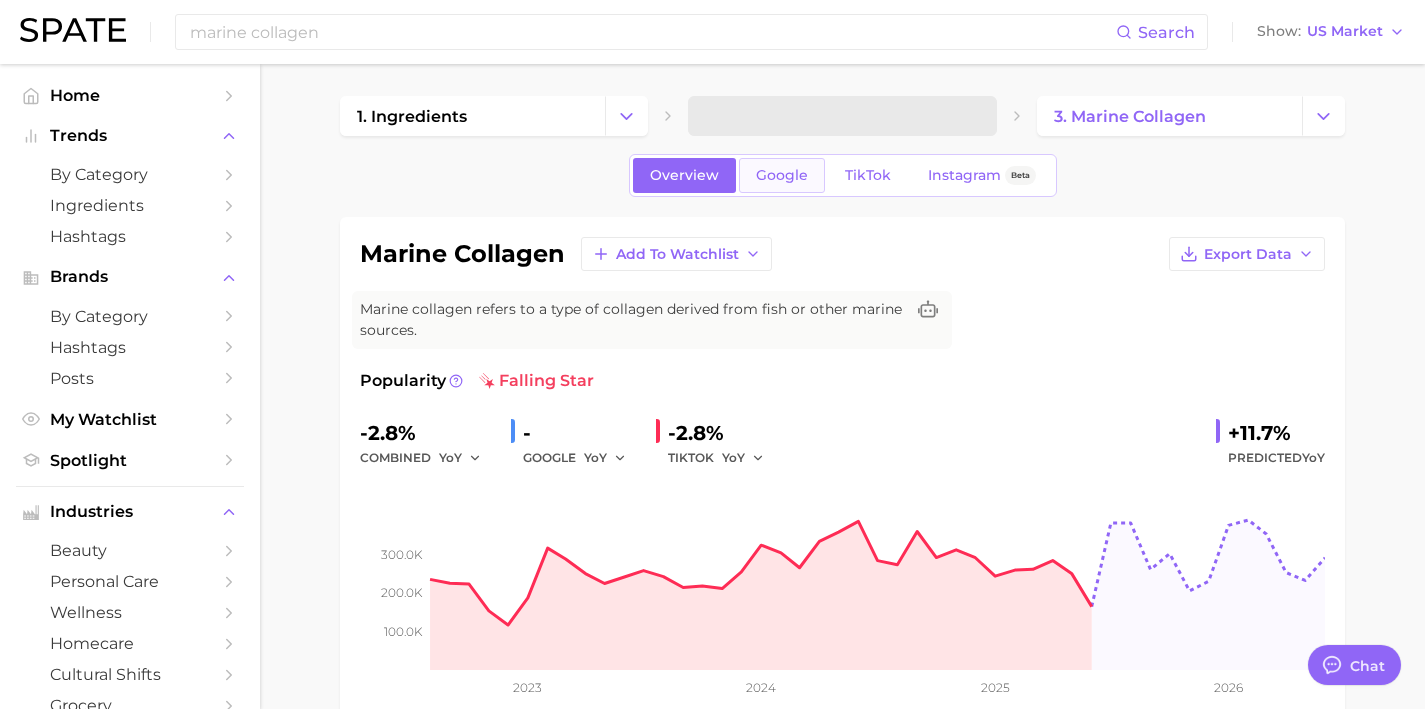 click on "Google" at bounding box center (782, 175) 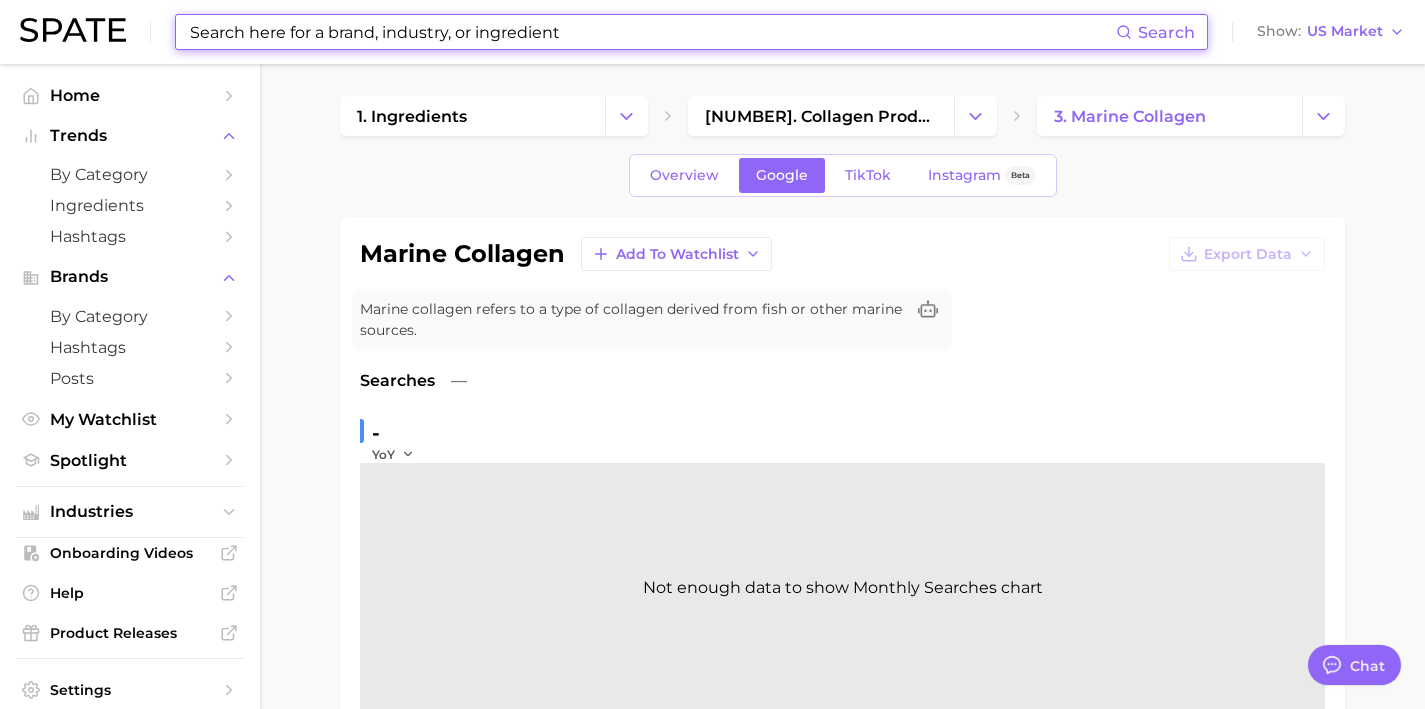 click at bounding box center [652, 32] 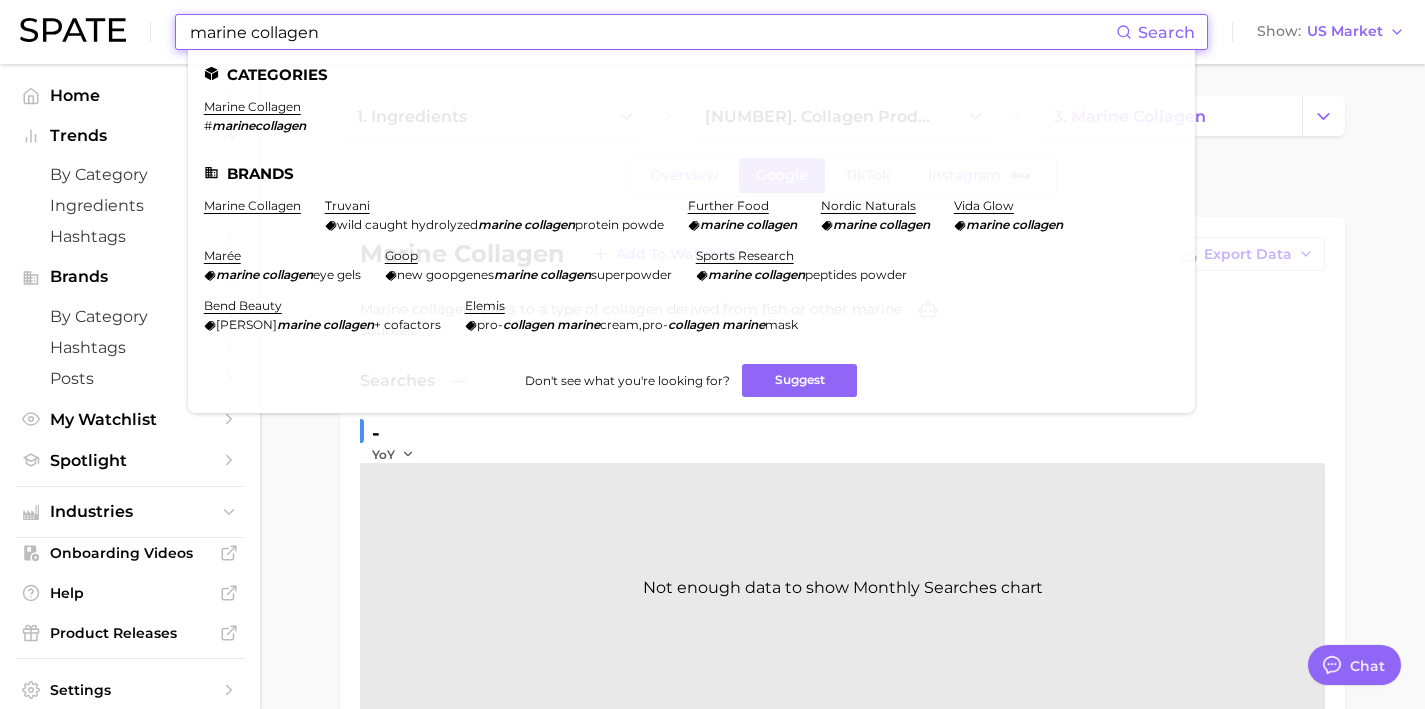 drag, startPoint x: 372, startPoint y: 36, endPoint x: 0, endPoint y: -16, distance: 375.61682 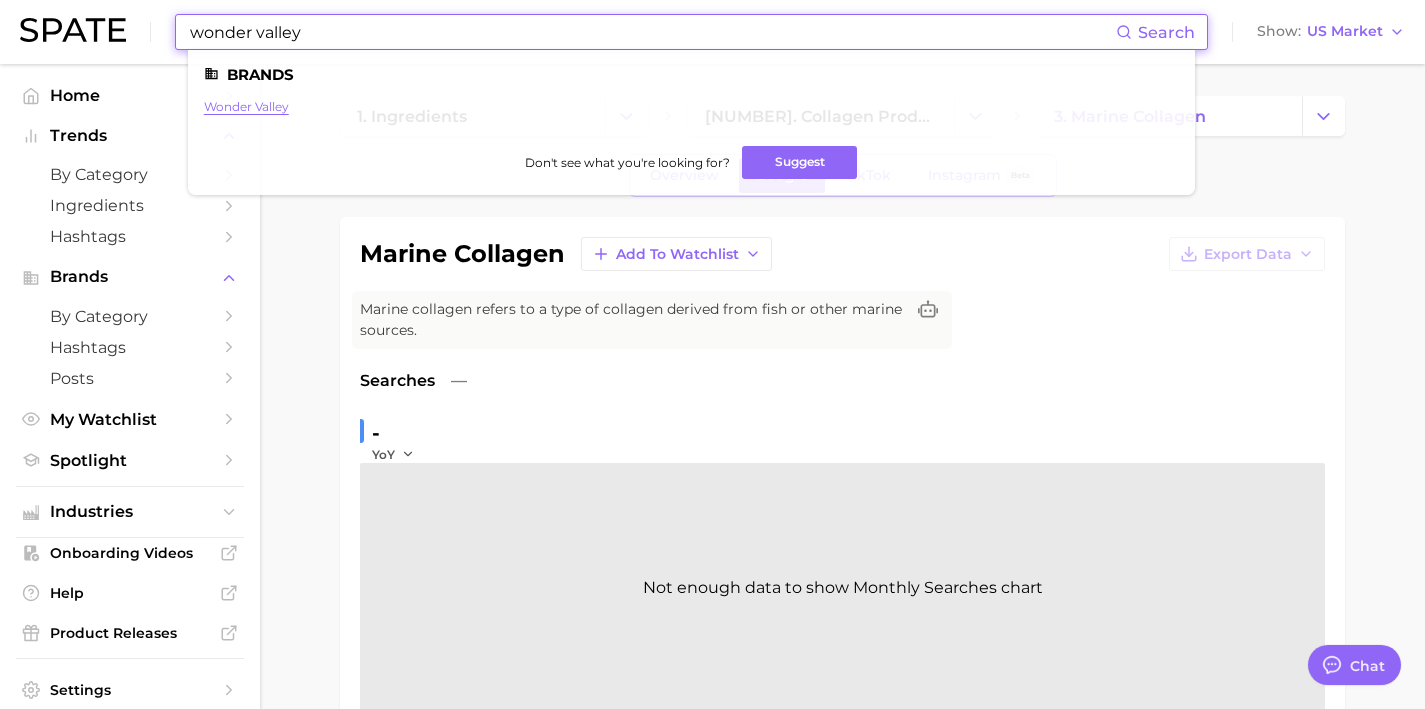 type on "wonder valley" 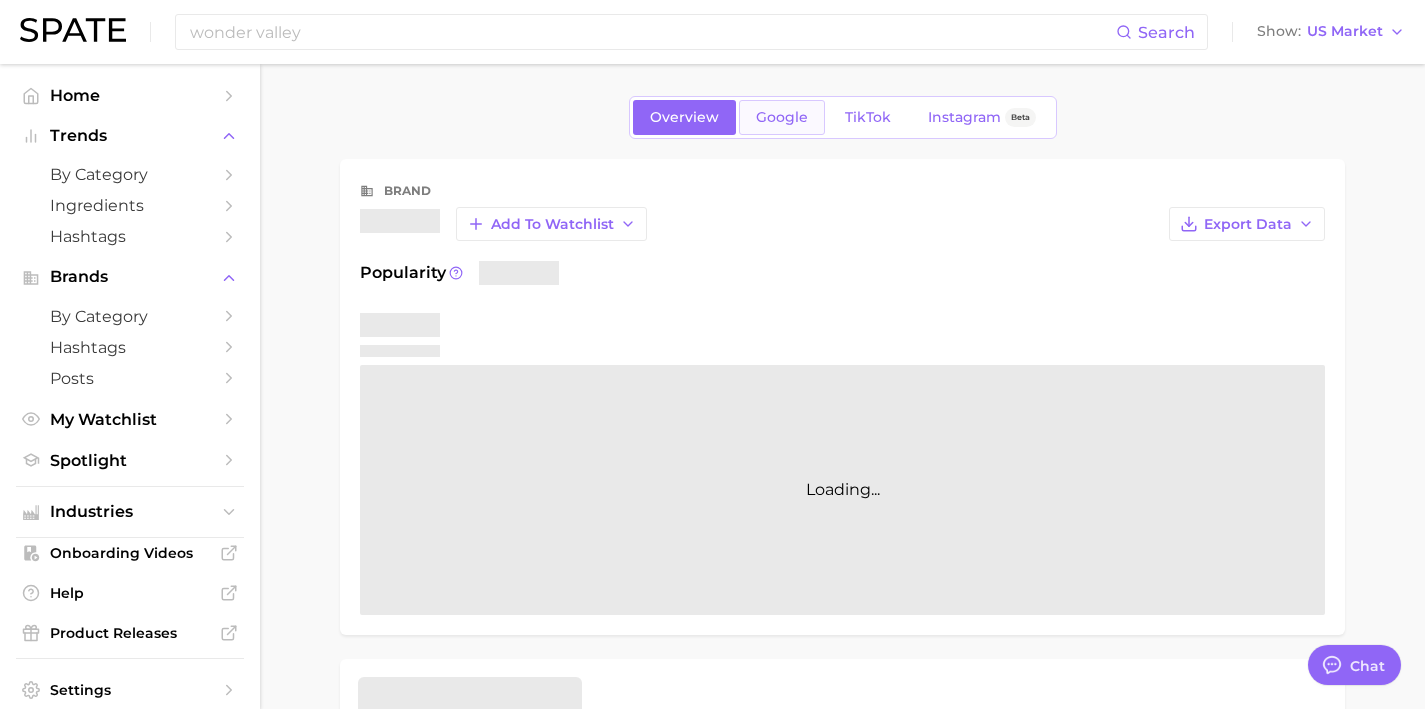 click on "Google" at bounding box center [782, 117] 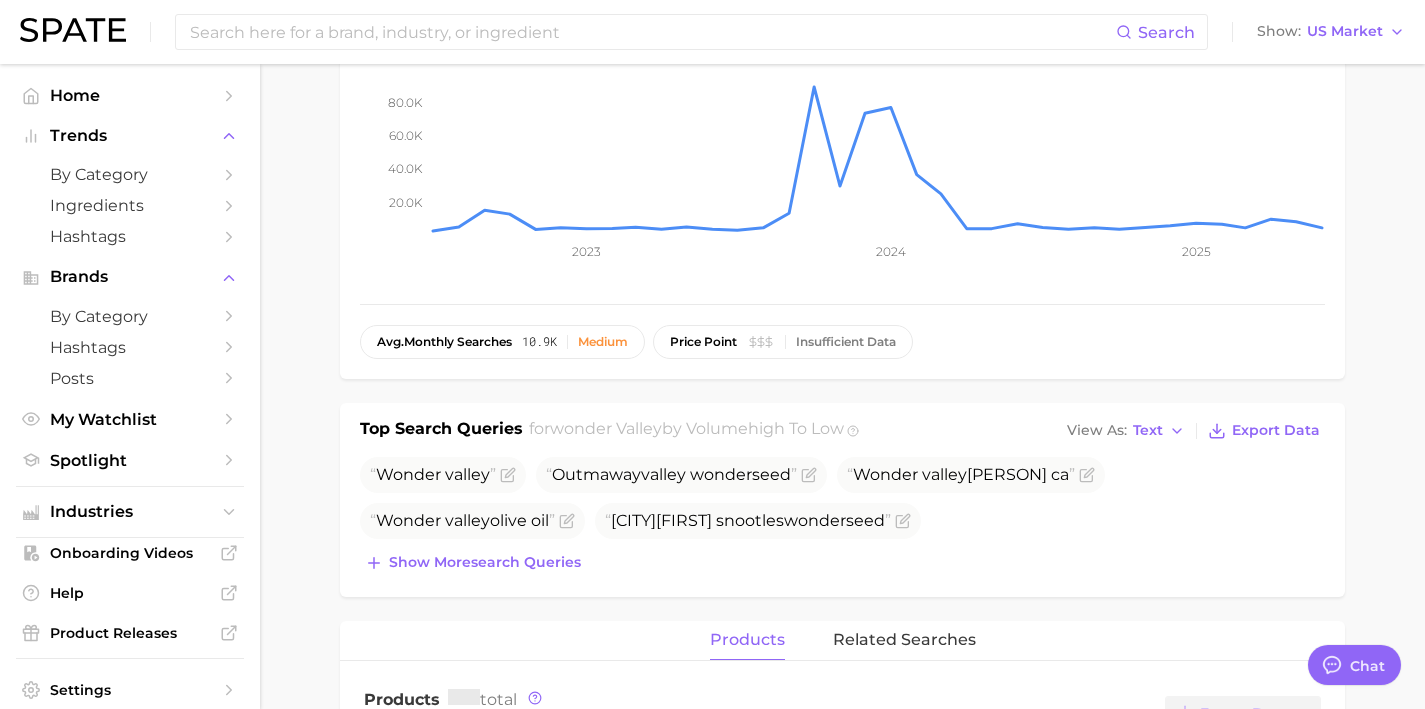 scroll, scrollTop: 502, scrollLeft: 0, axis: vertical 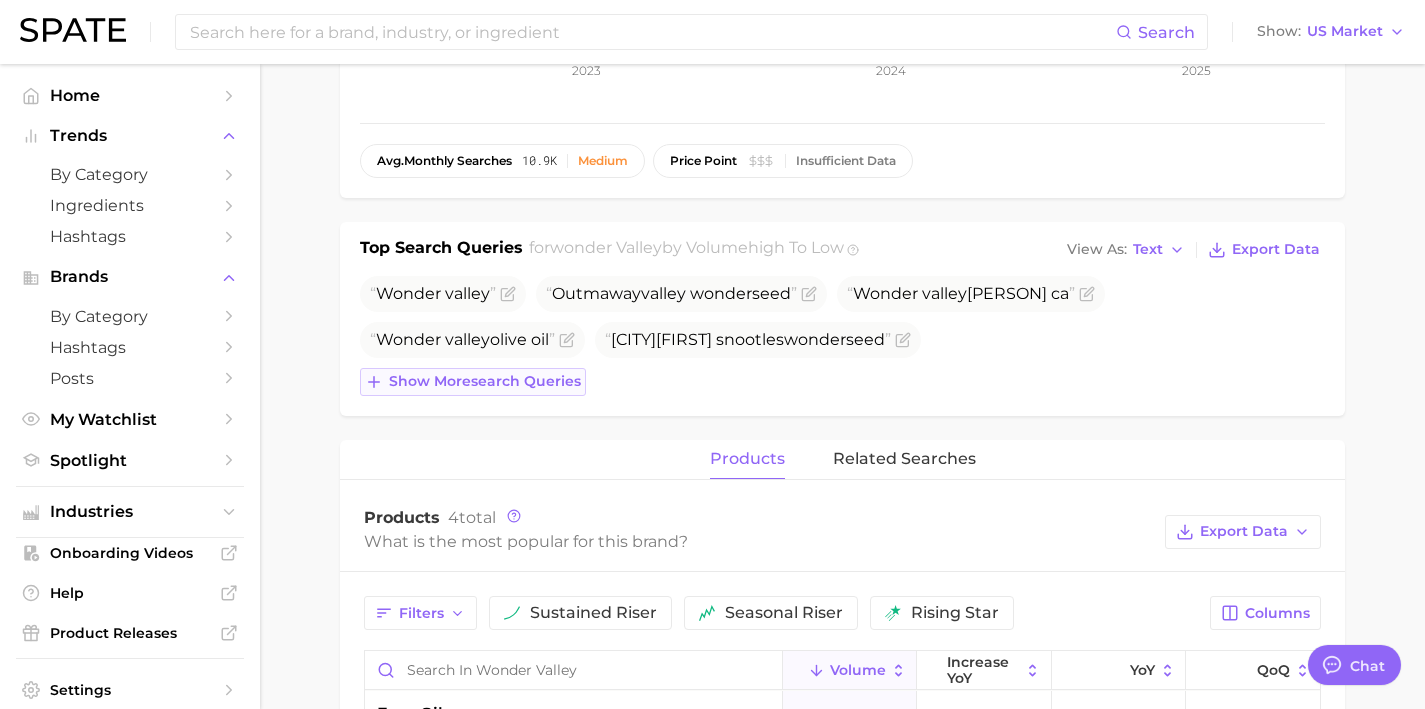 click on "Show more  search queries" at bounding box center (485, 381) 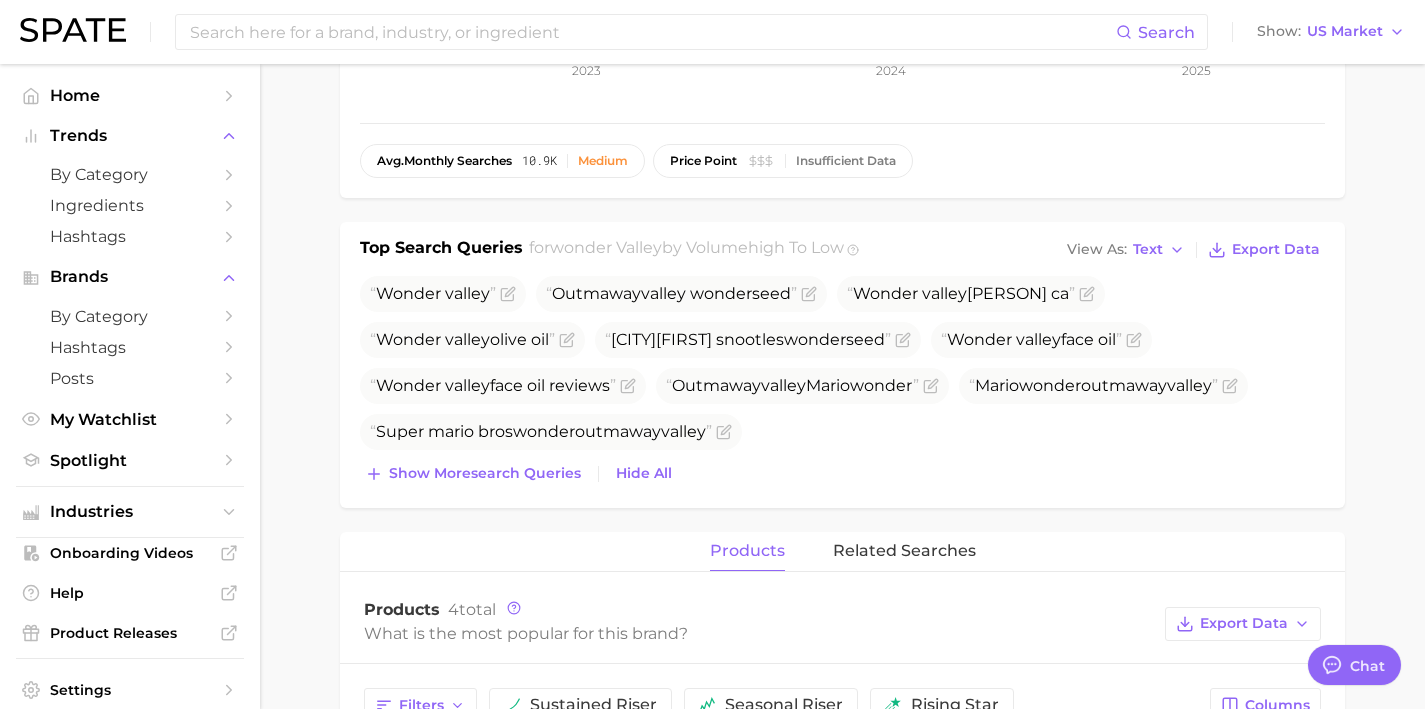 click on "Wonder   valley Outmaway  valley   wonder  seed Wonder   valley  sanger ca Wonder   valley  olive oil Valley  fulla snootles  wonder  seed Wonder   valley  face oil Wonder   valley  face oil reviews Outmaway  valley  mario  wonder Mario  wonder  outmaway  valley Super mario bros  wonder  outmaway  valley Show more  search queries Hide All" at bounding box center (842, 382) 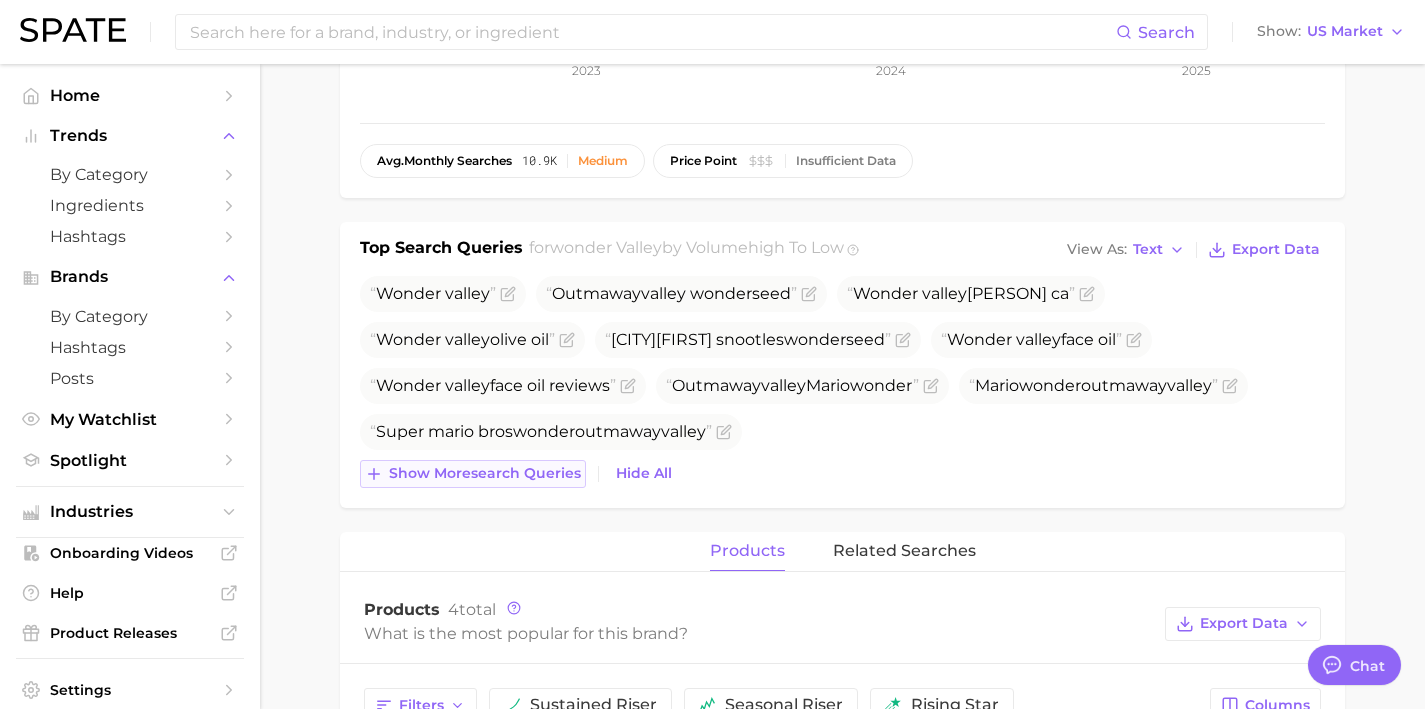 click on "Show more  search queries" at bounding box center [485, 473] 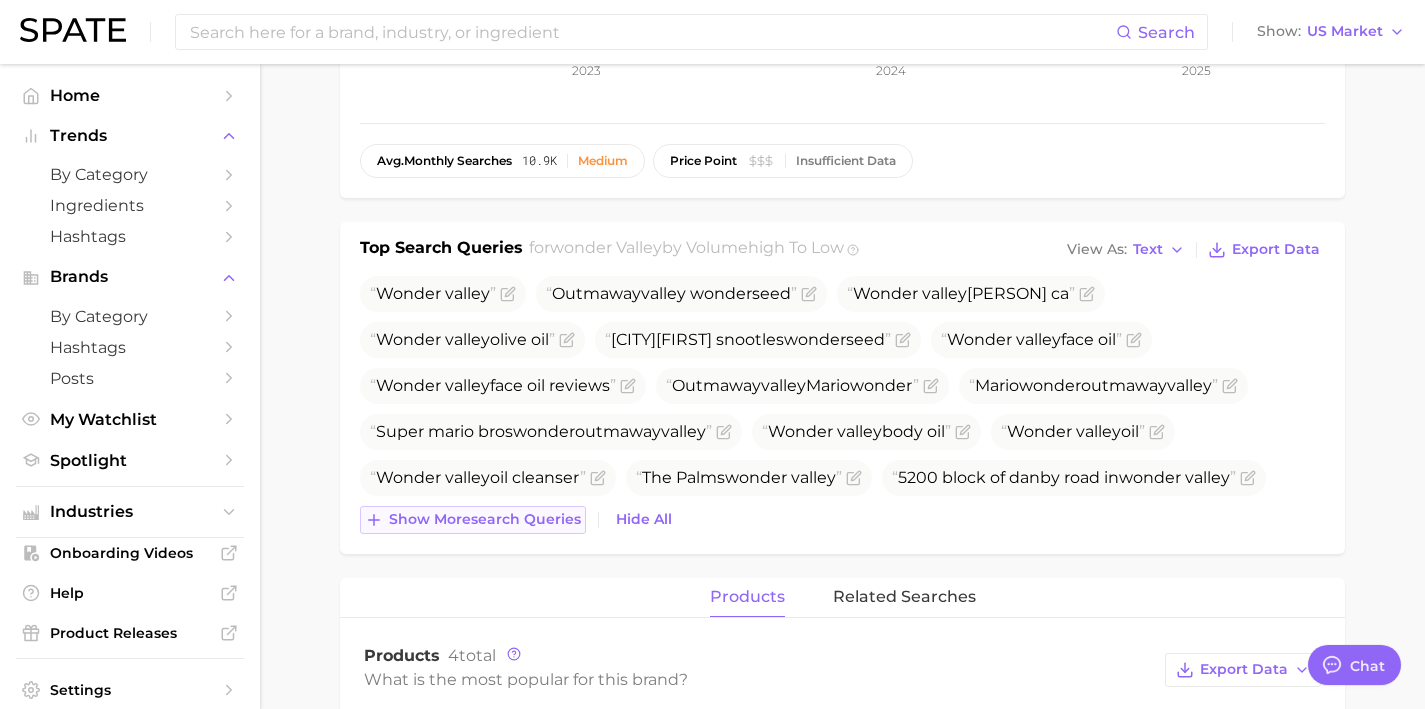 click on "Show more  search queries" at bounding box center (485, 519) 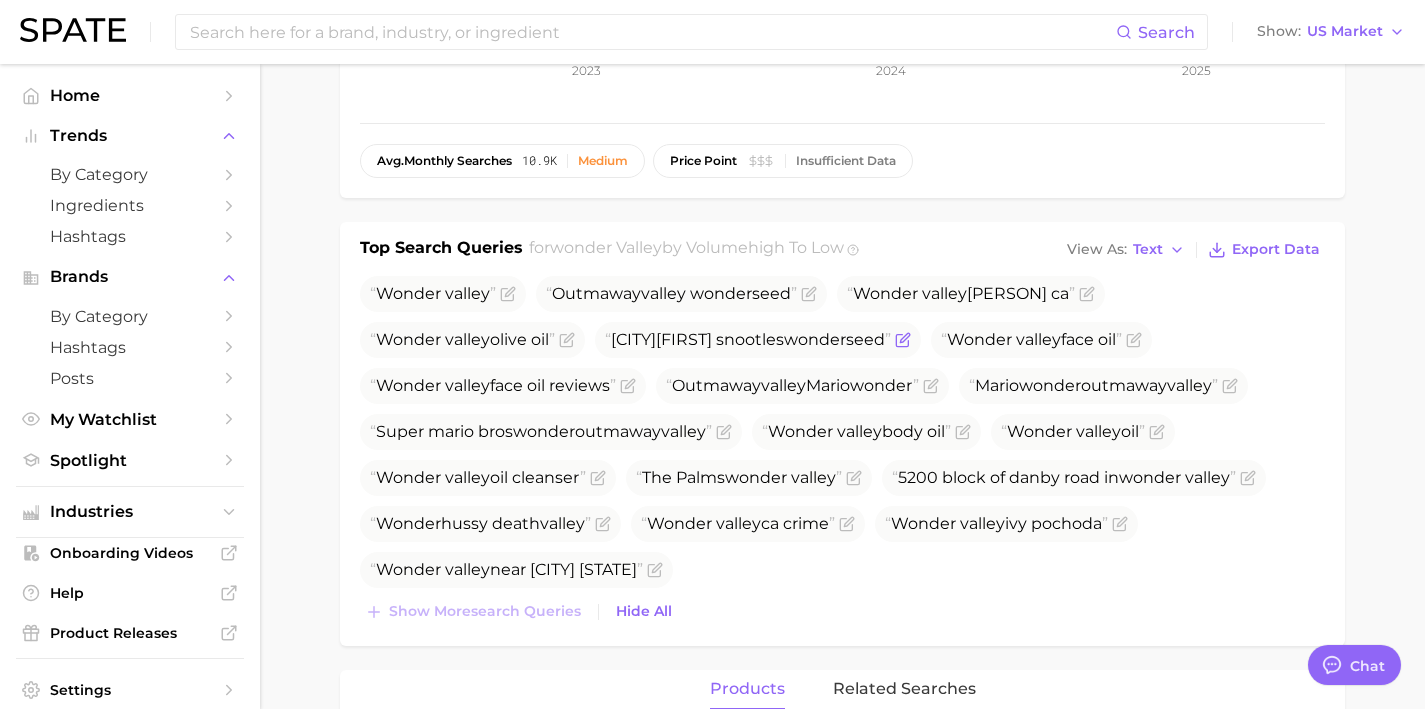 click 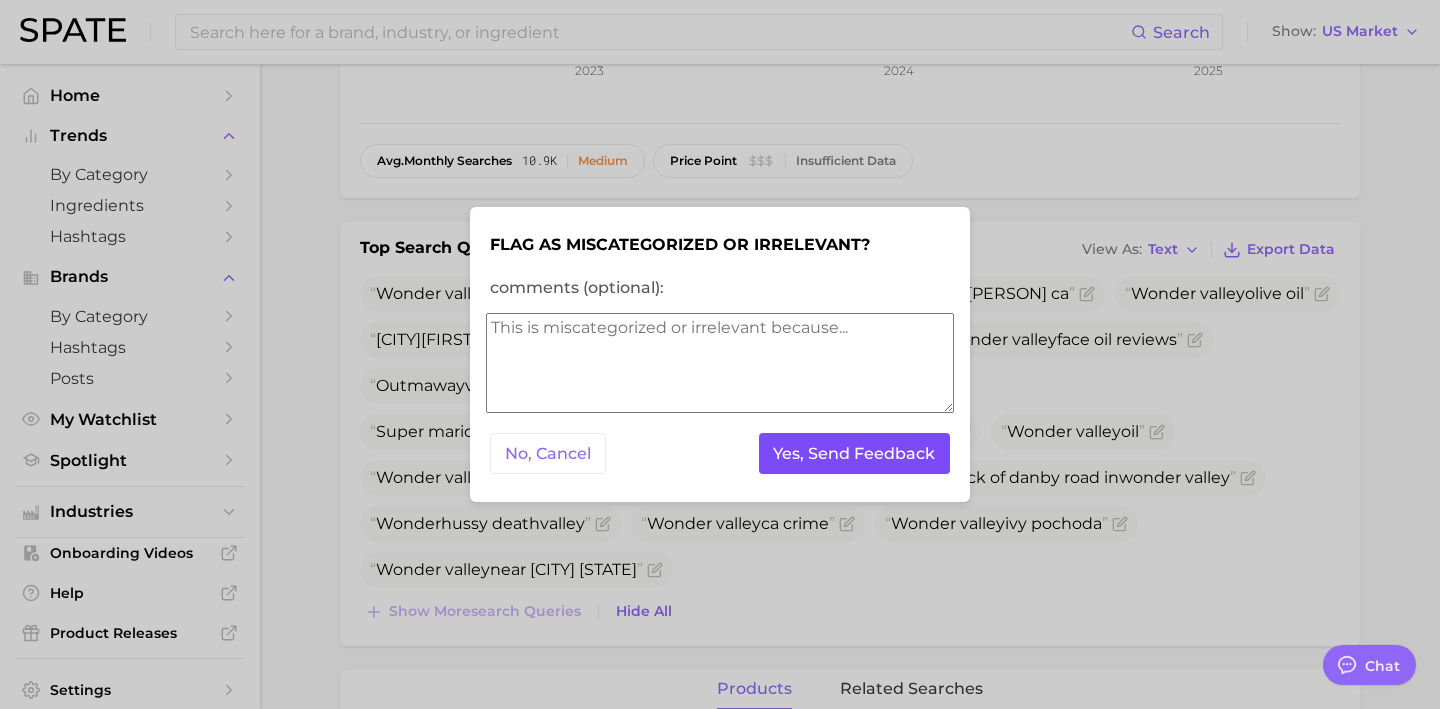 click on "Yes, Send Feedback" at bounding box center (855, 453) 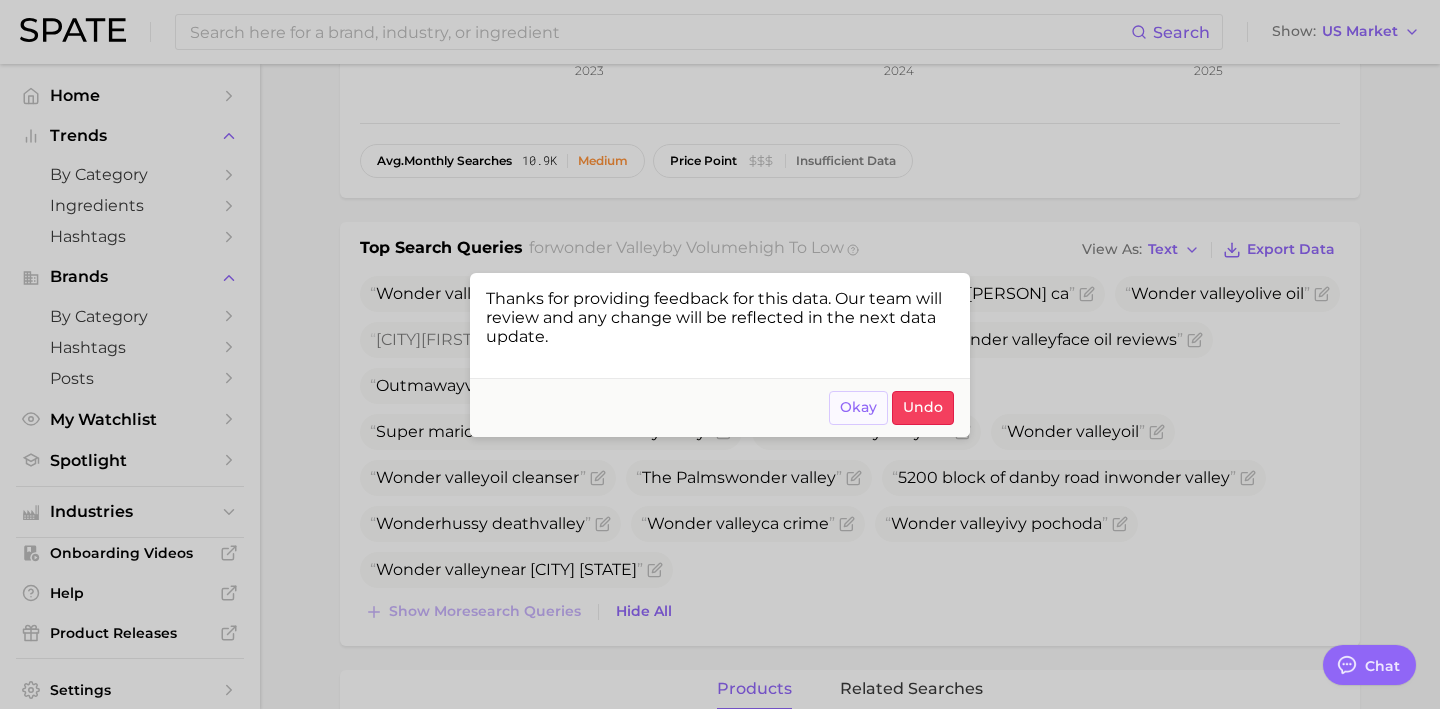 click on "Okay" at bounding box center (858, 407) 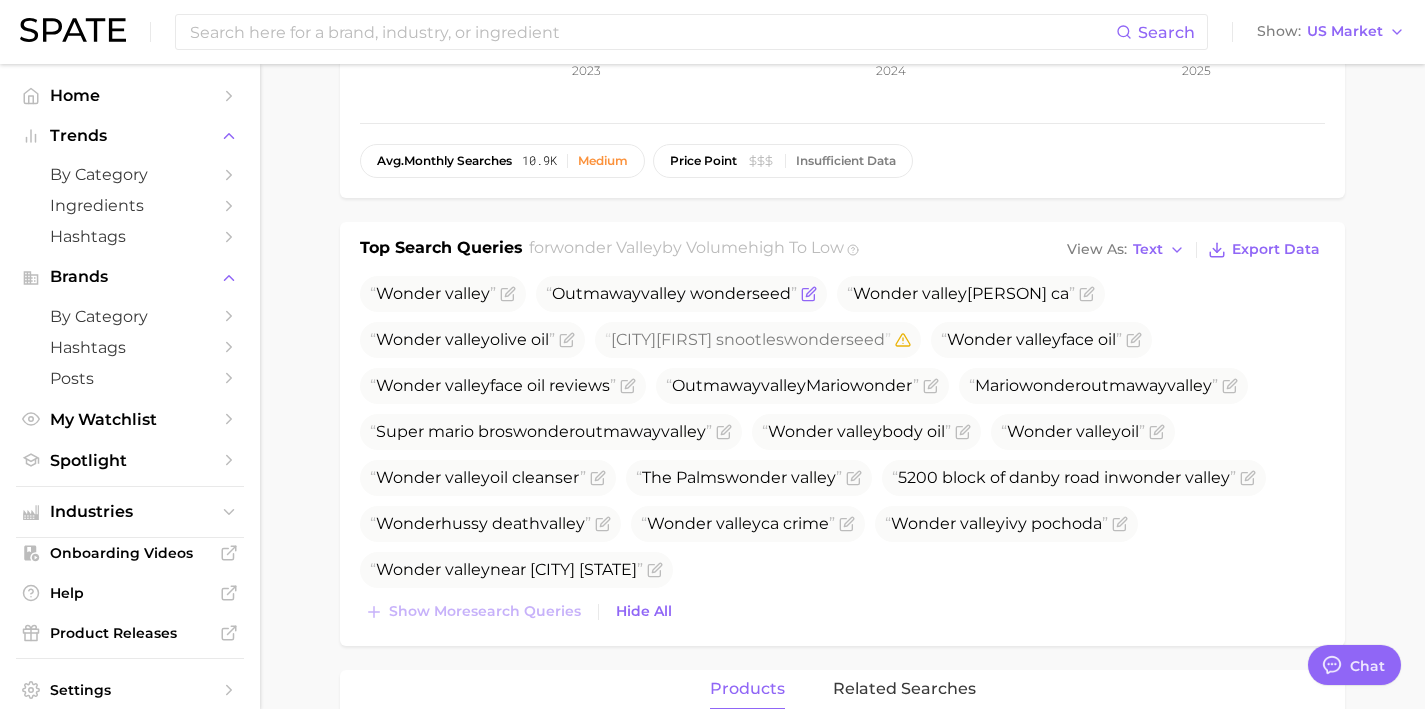 click 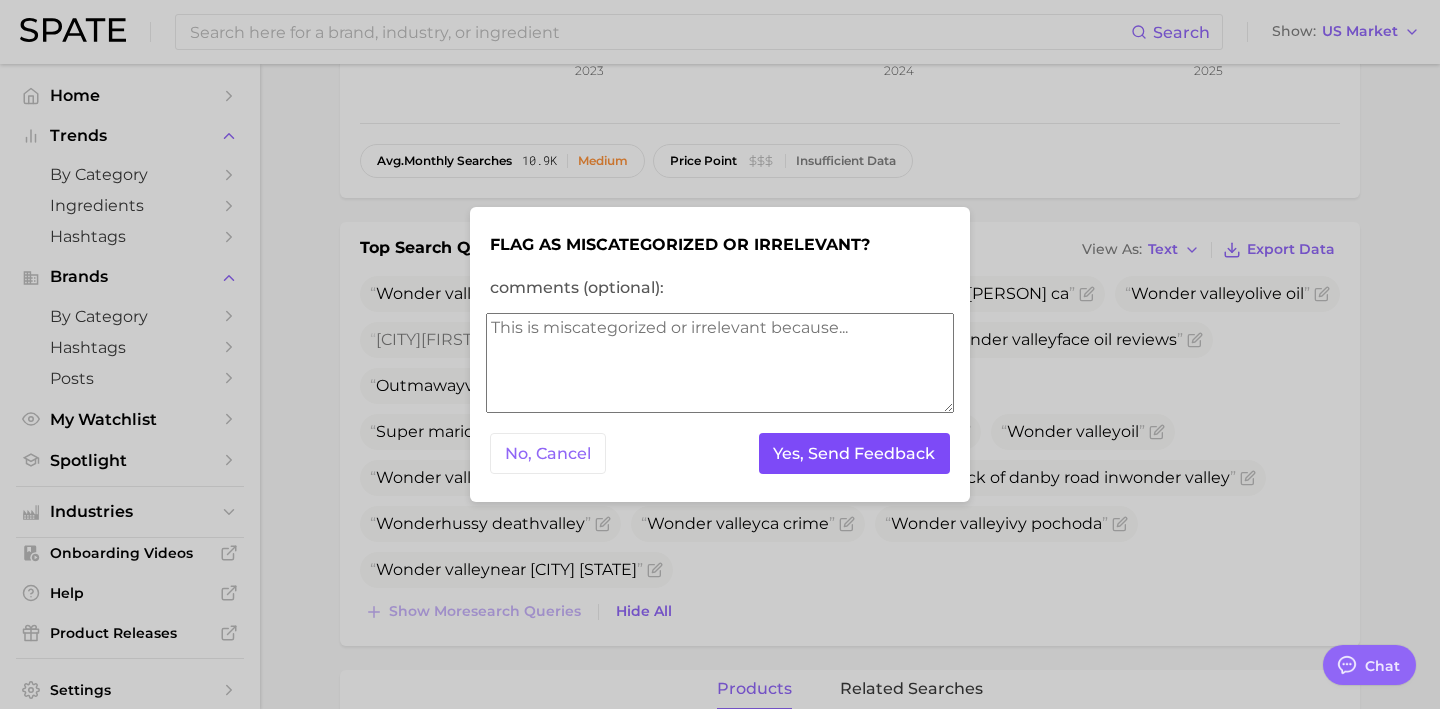 click on "Yes, Send Feedback" at bounding box center (855, 453) 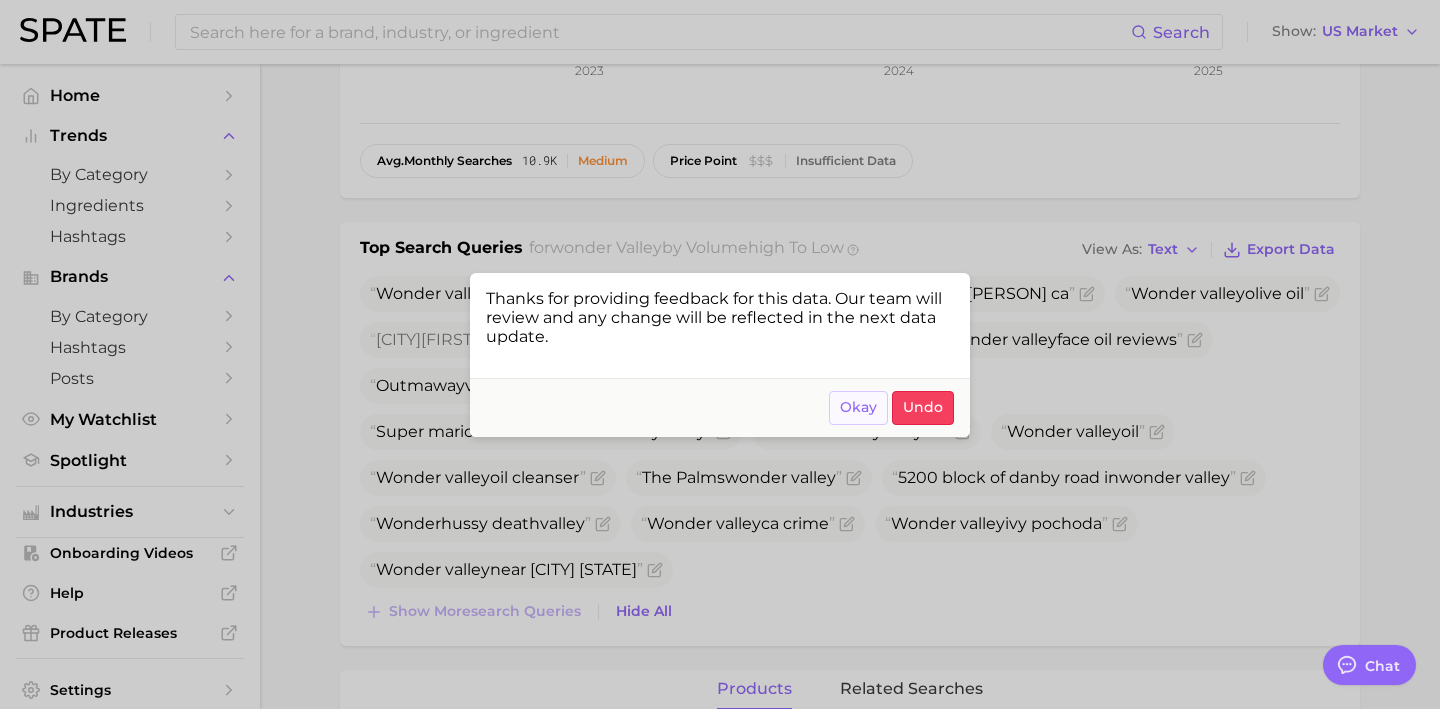 click on "Okay" at bounding box center (858, 407) 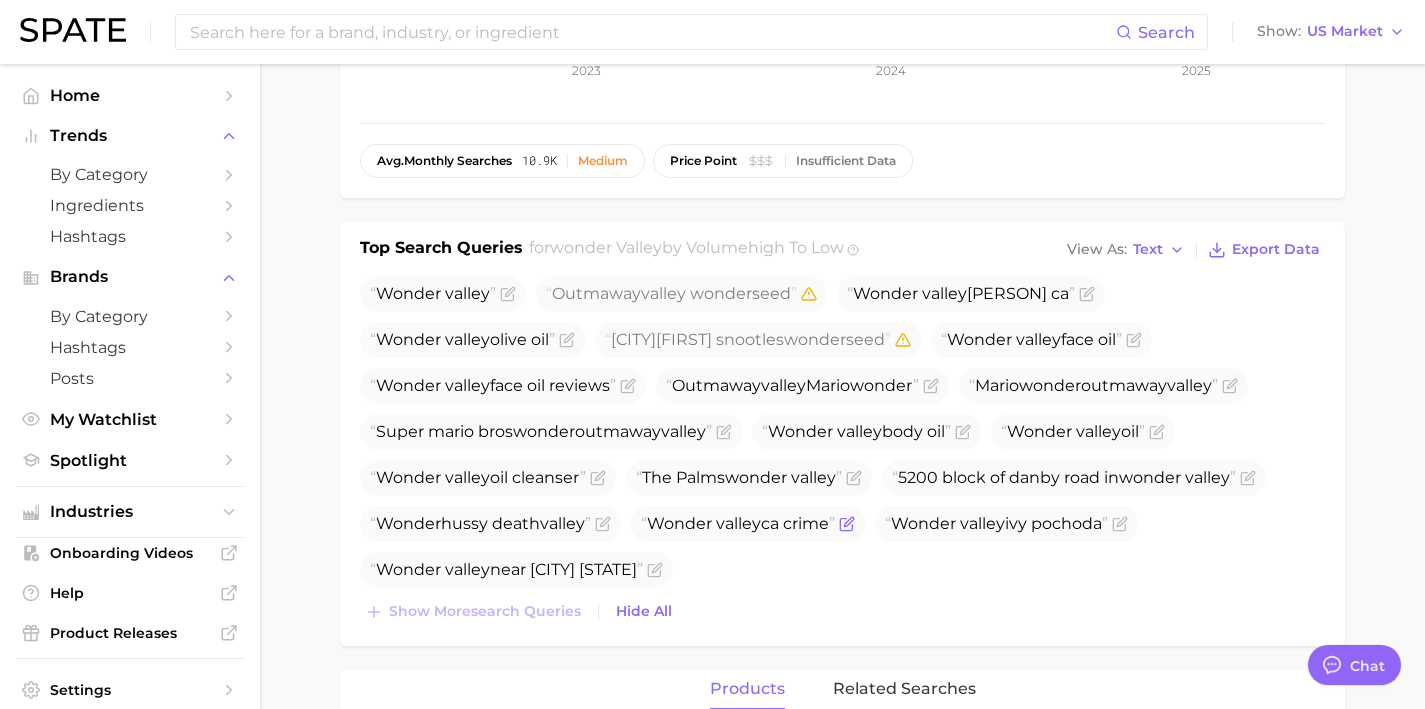 click 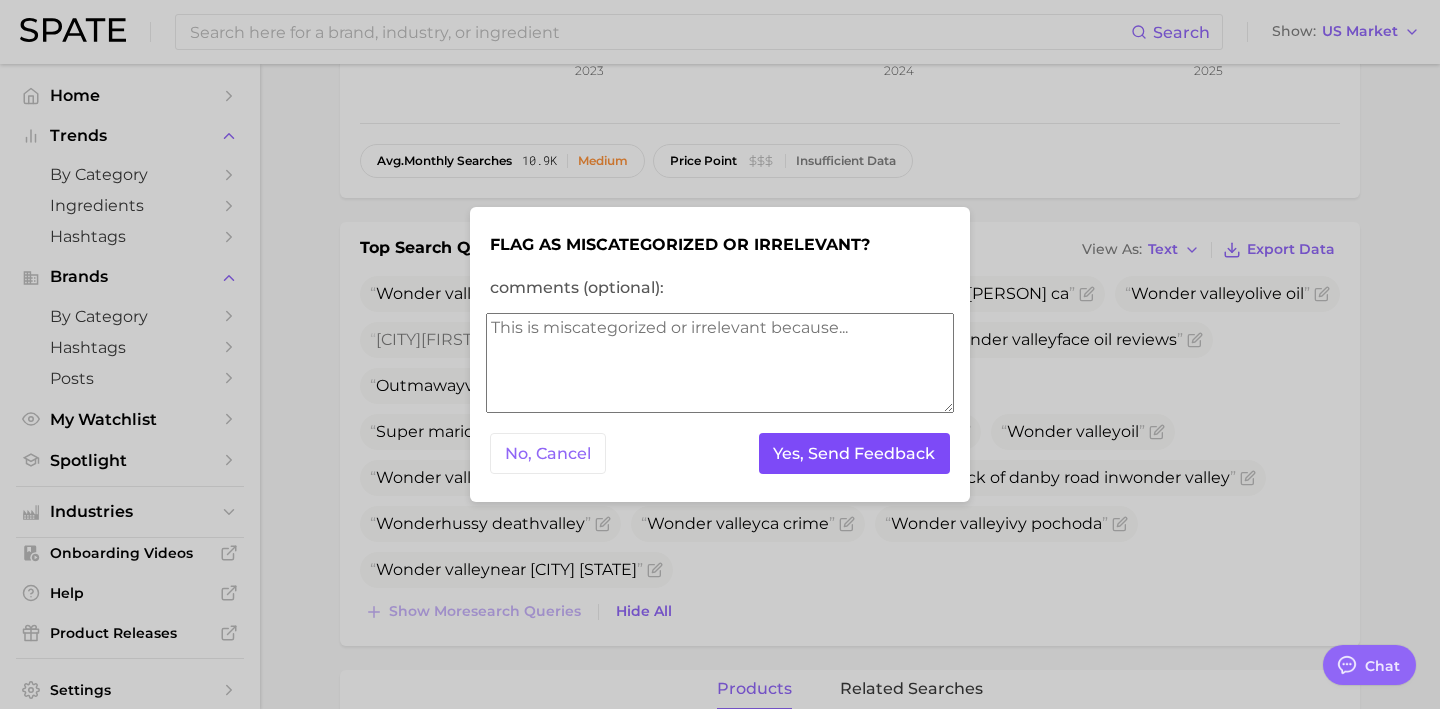click on "Yes, Send Feedback" at bounding box center (855, 453) 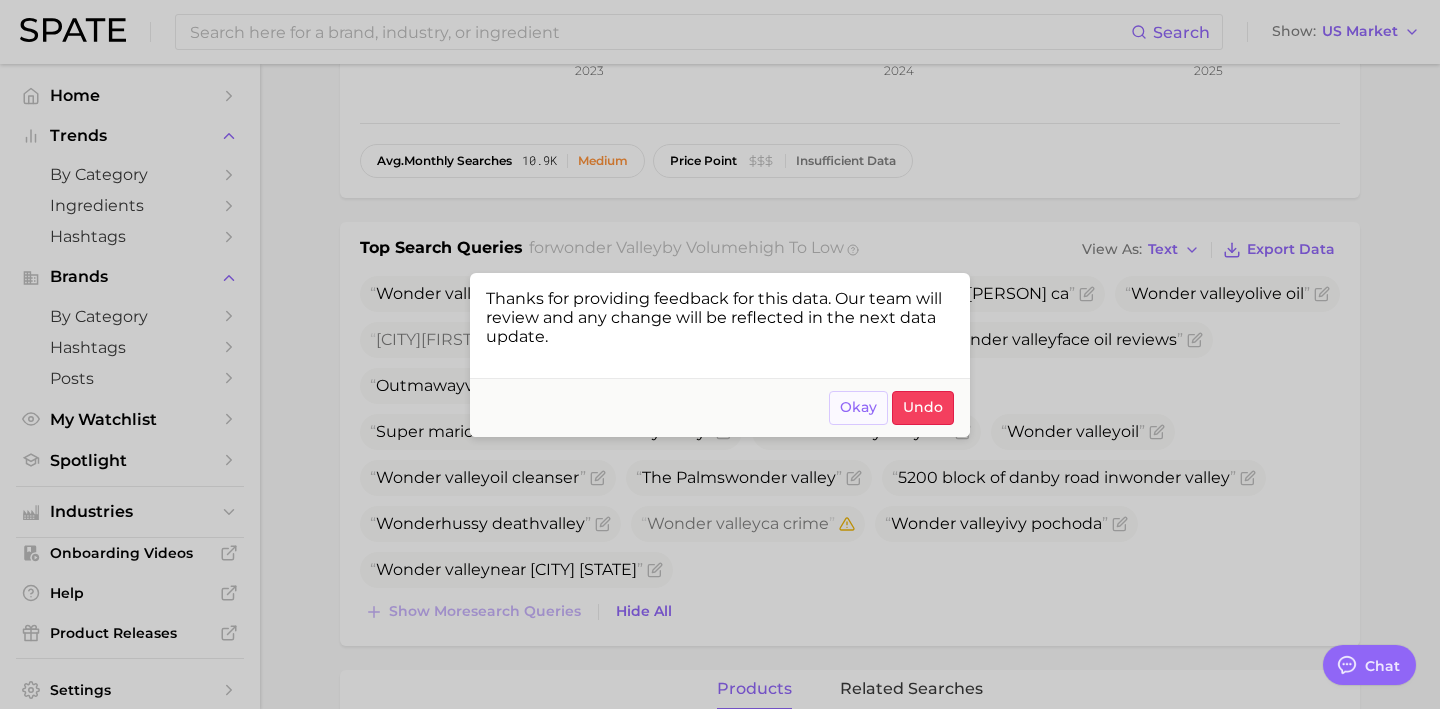 click on "Okay" at bounding box center (858, 407) 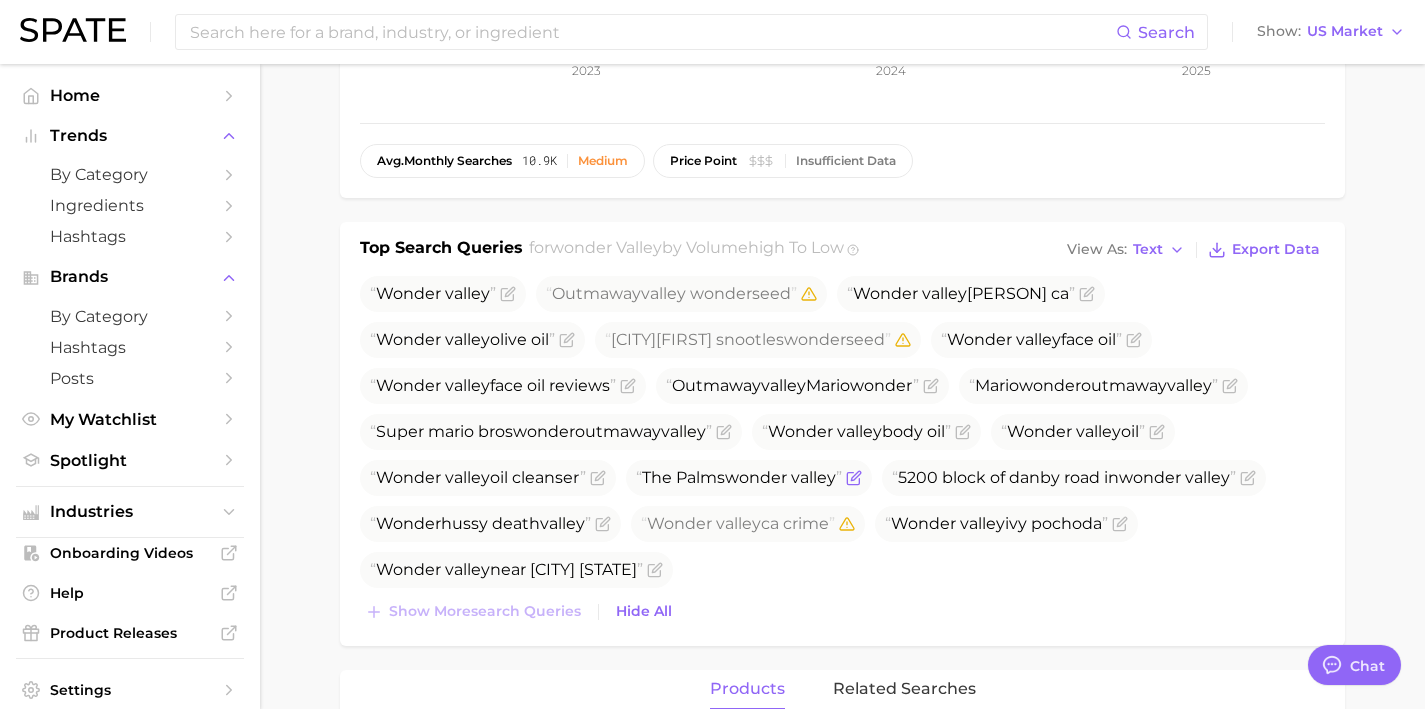 click 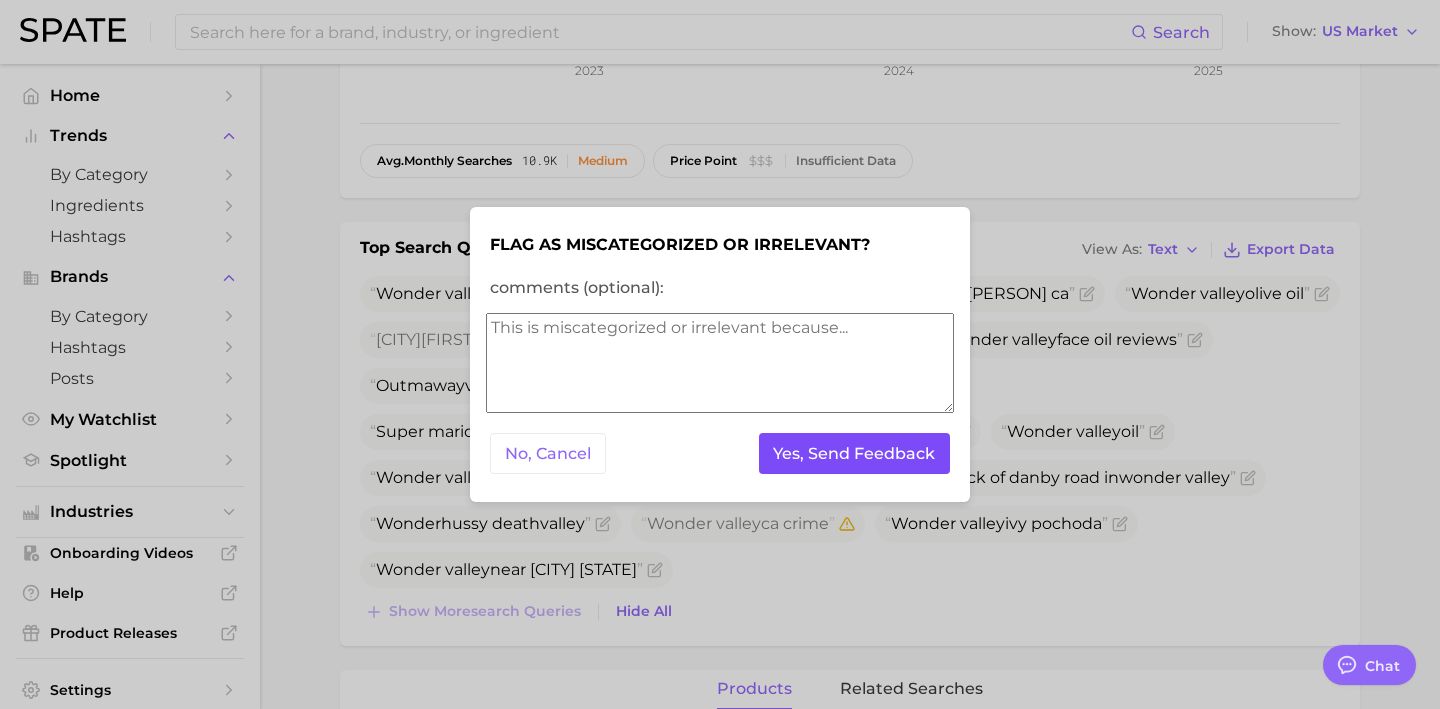 click on "Yes, Send Feedback" at bounding box center [855, 453] 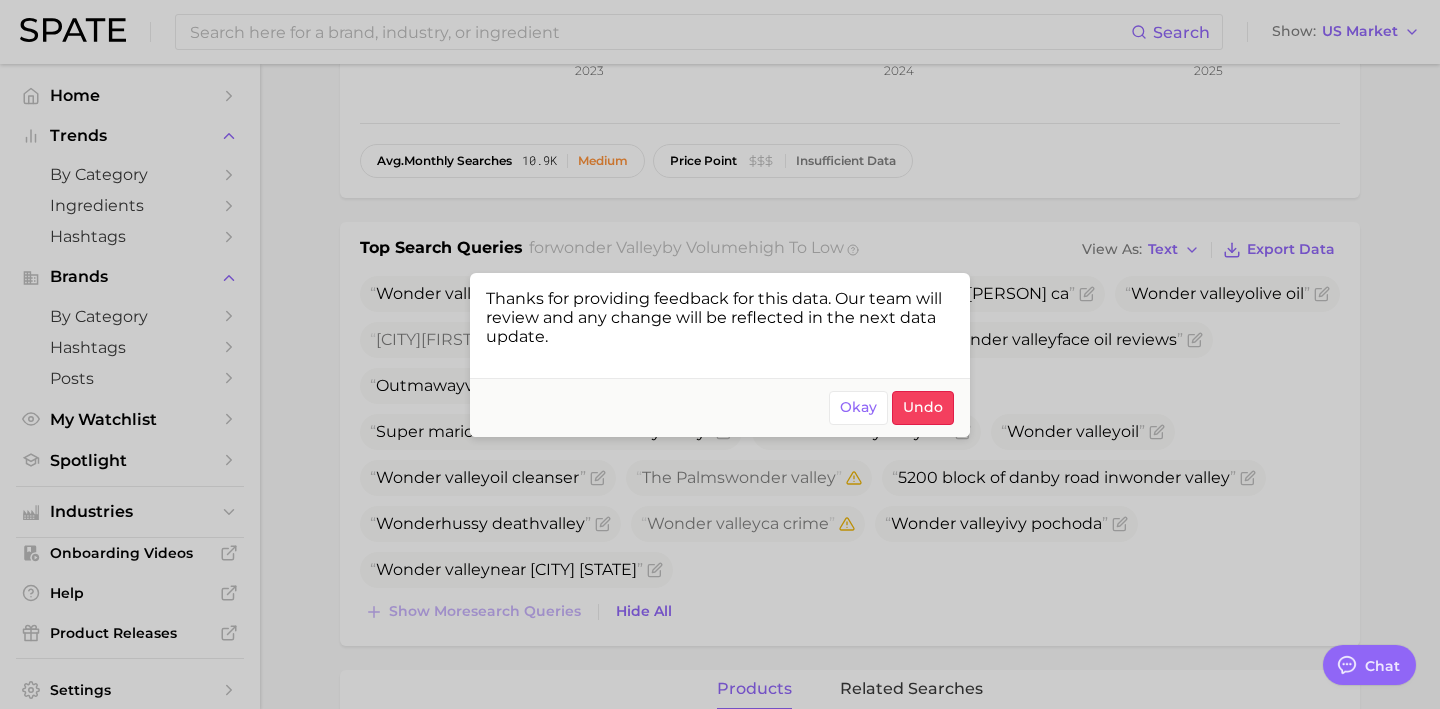 click at bounding box center [720, 354] 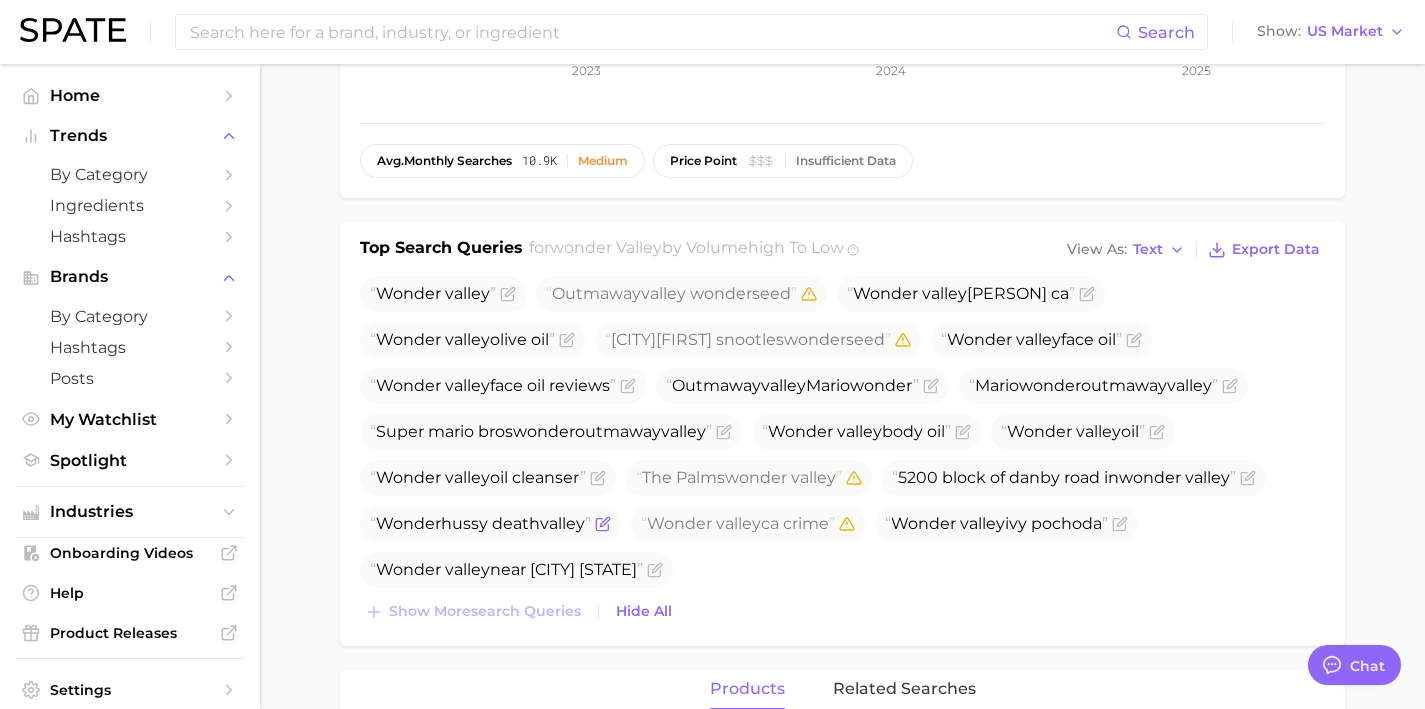 click 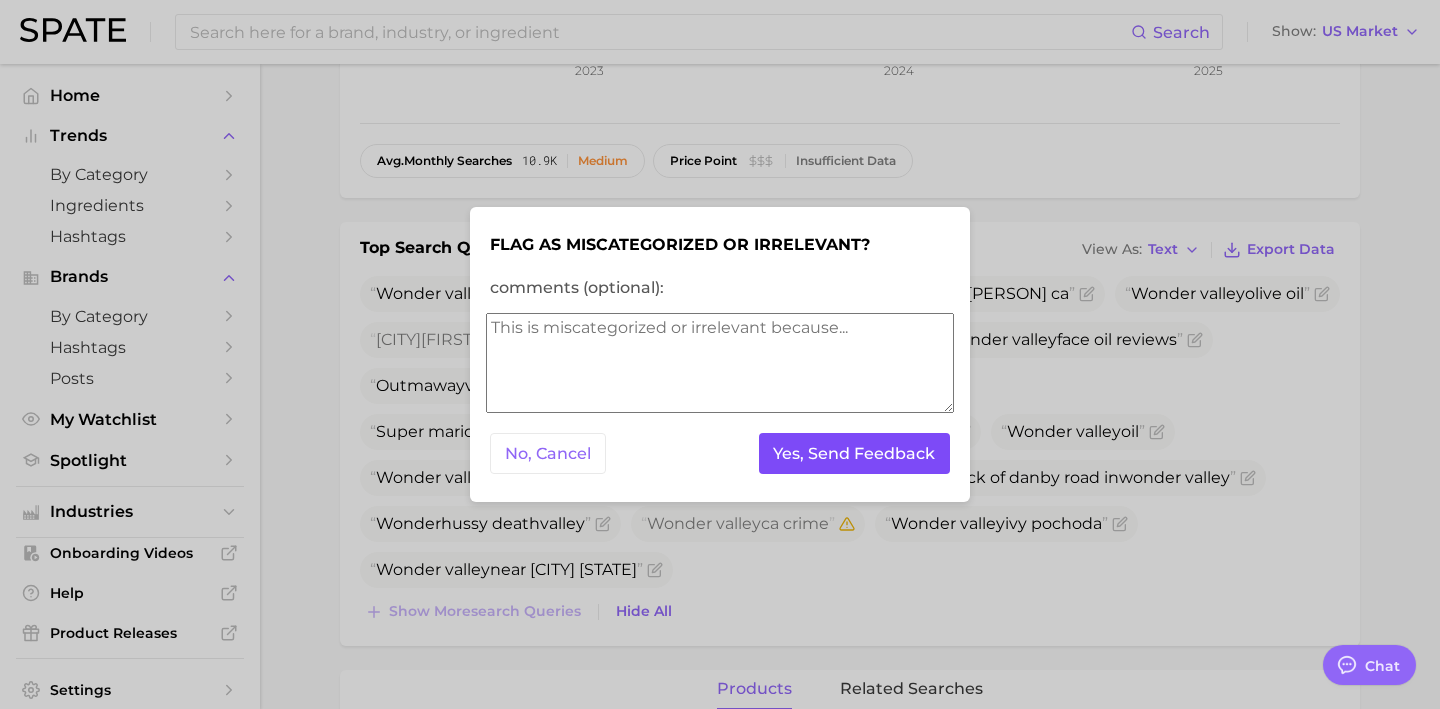 click on "Yes, Send Feedback" at bounding box center (855, 453) 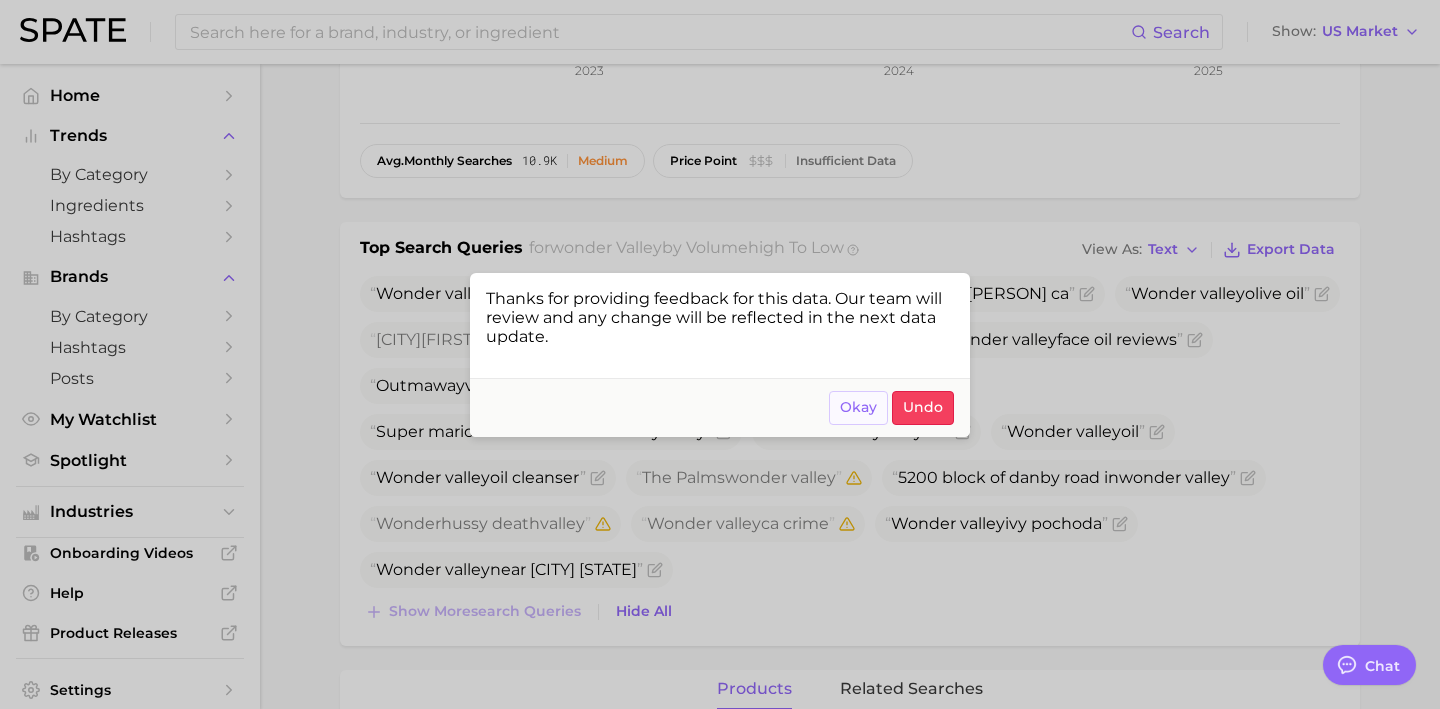 click on "Okay" at bounding box center [858, 408] 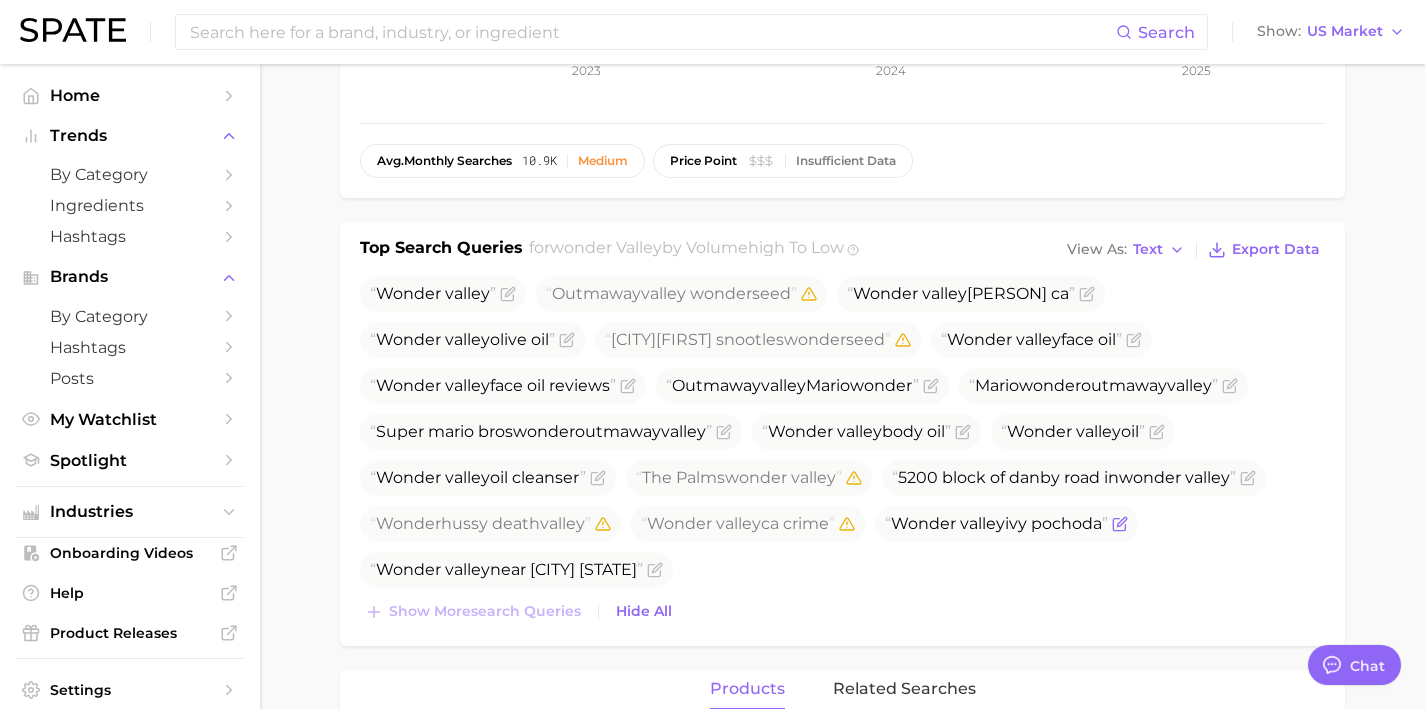 click 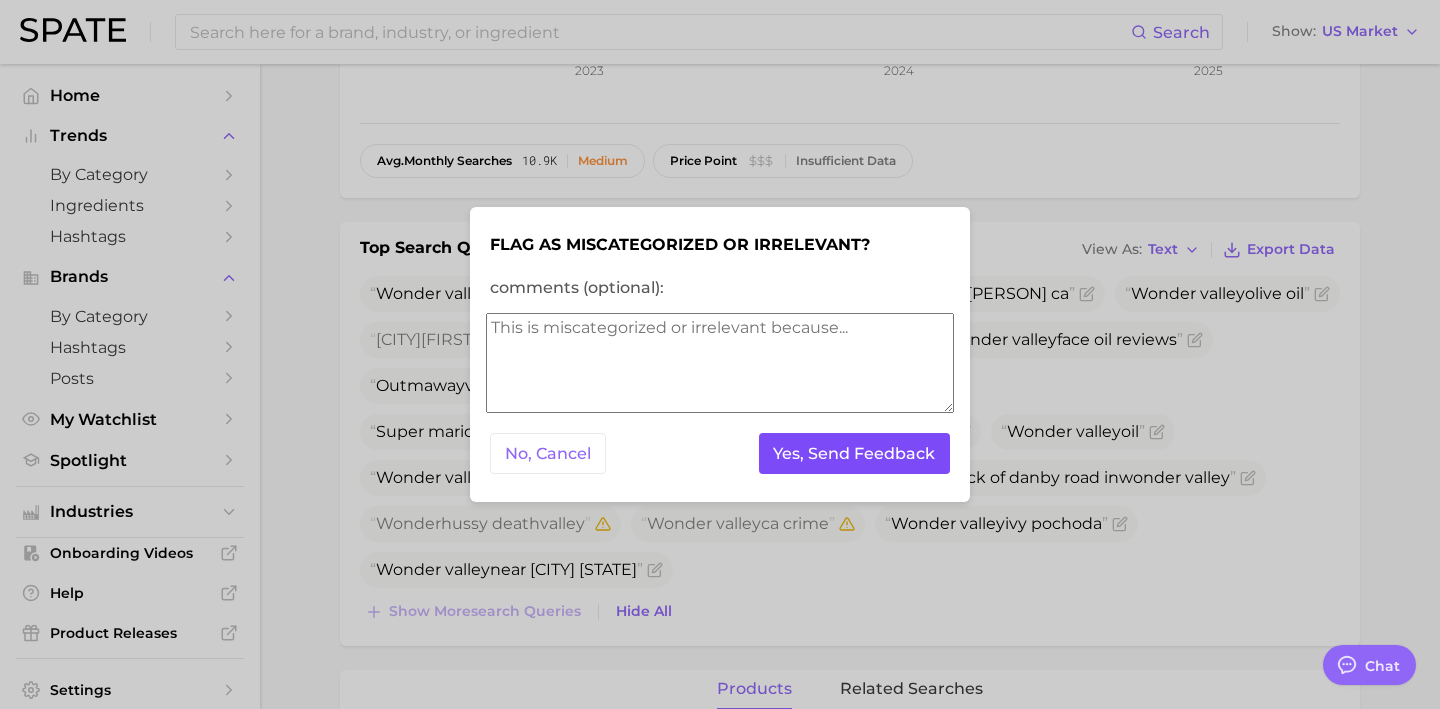 click on "Yes, Send Feedback" at bounding box center (855, 453) 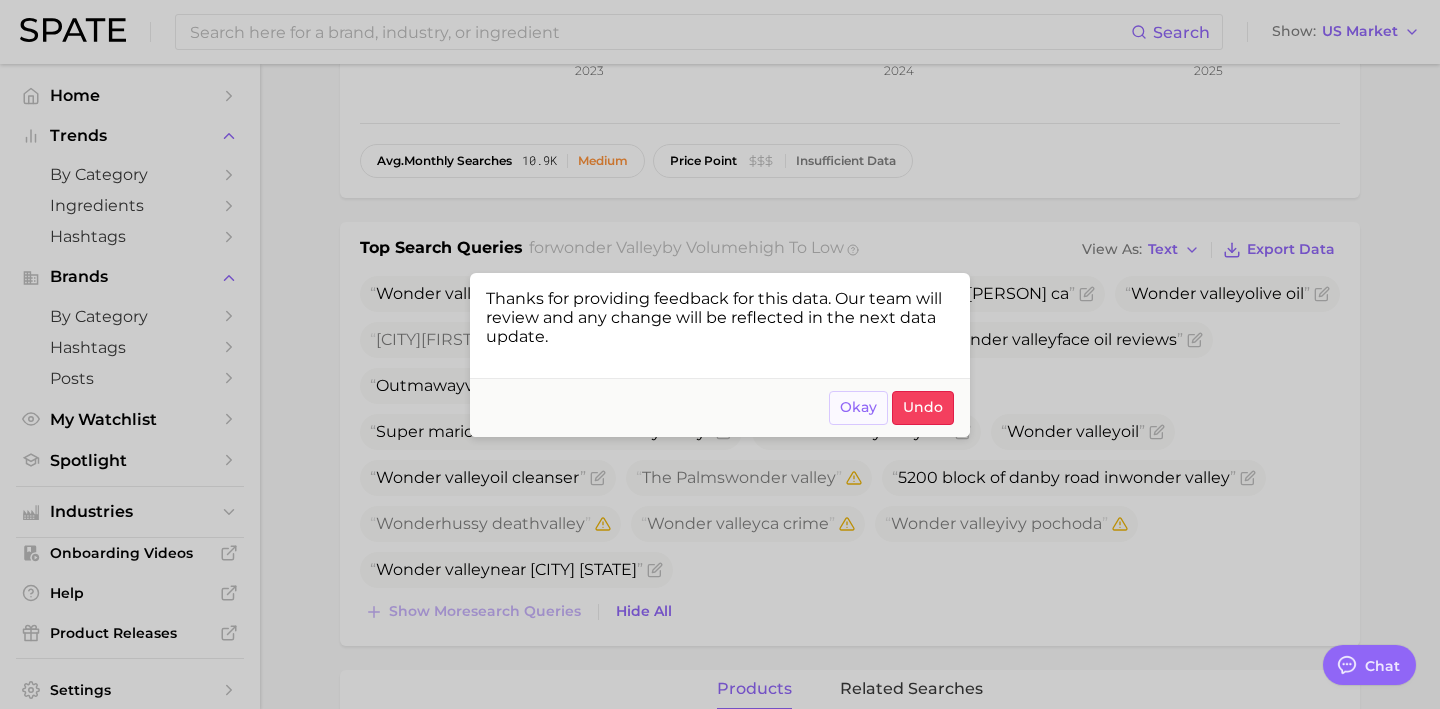 click on "Okay" at bounding box center [858, 408] 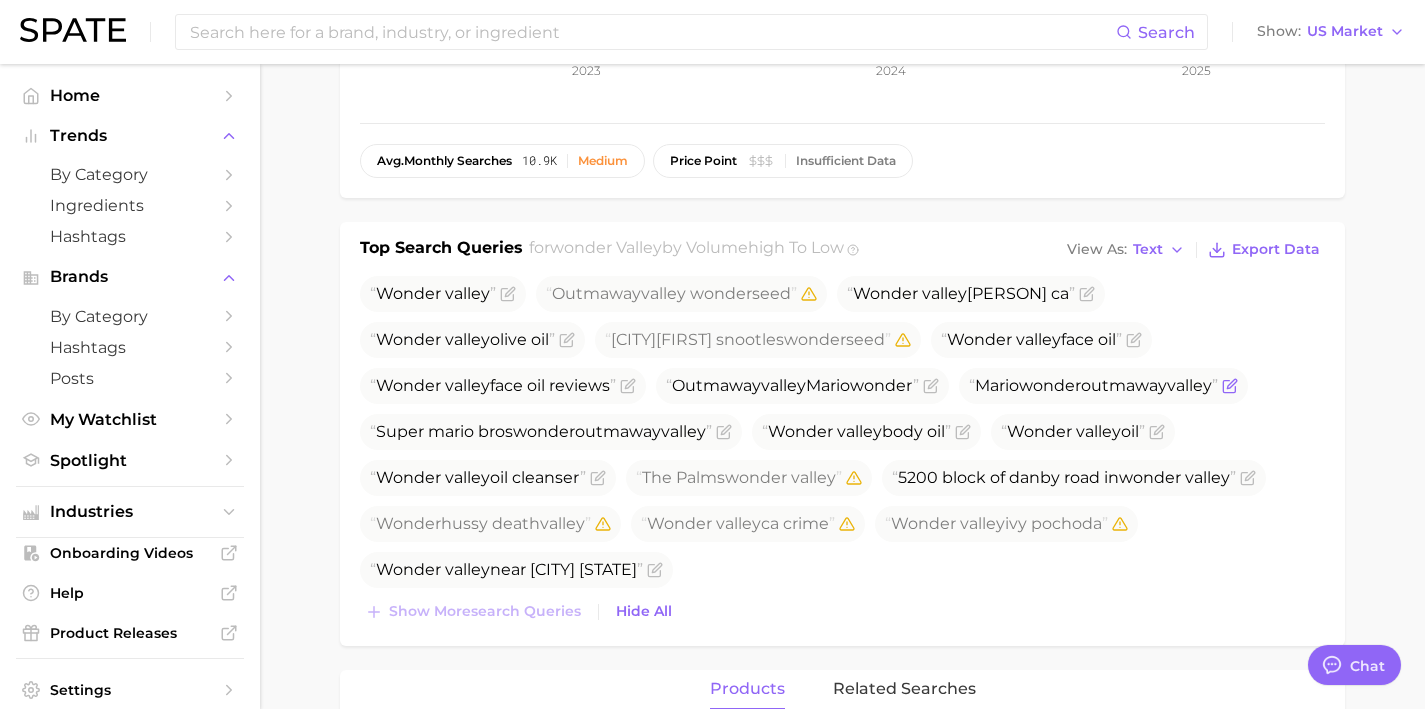 click 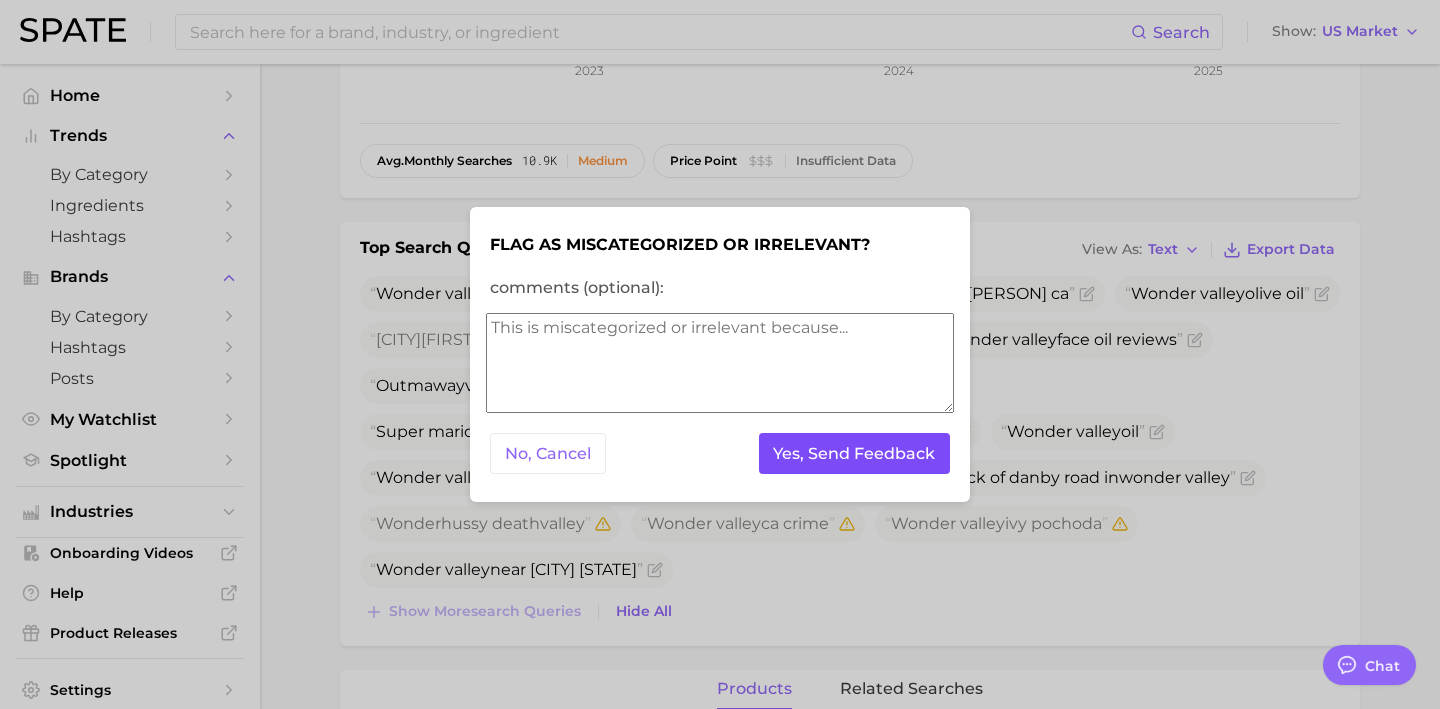 click on "Yes, Send Feedback" at bounding box center [855, 453] 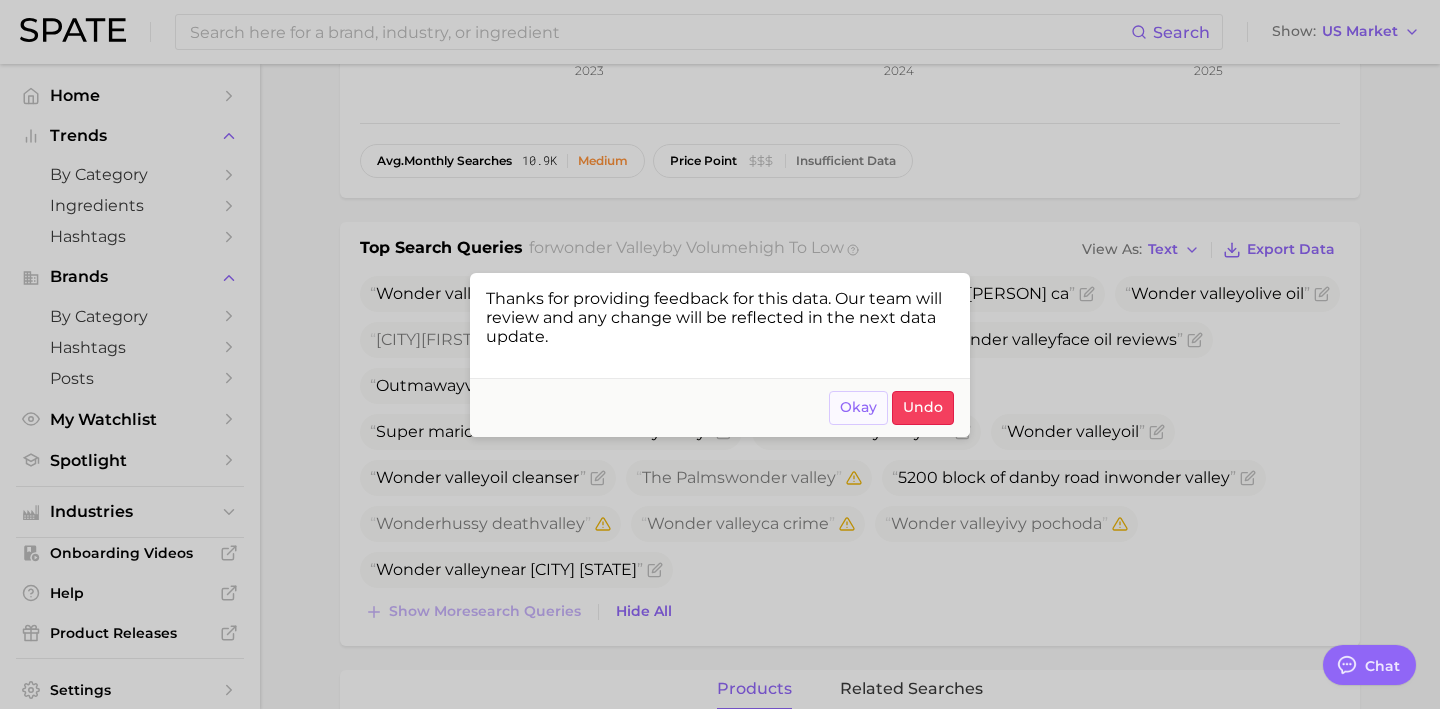 click on "Okay" at bounding box center [858, 407] 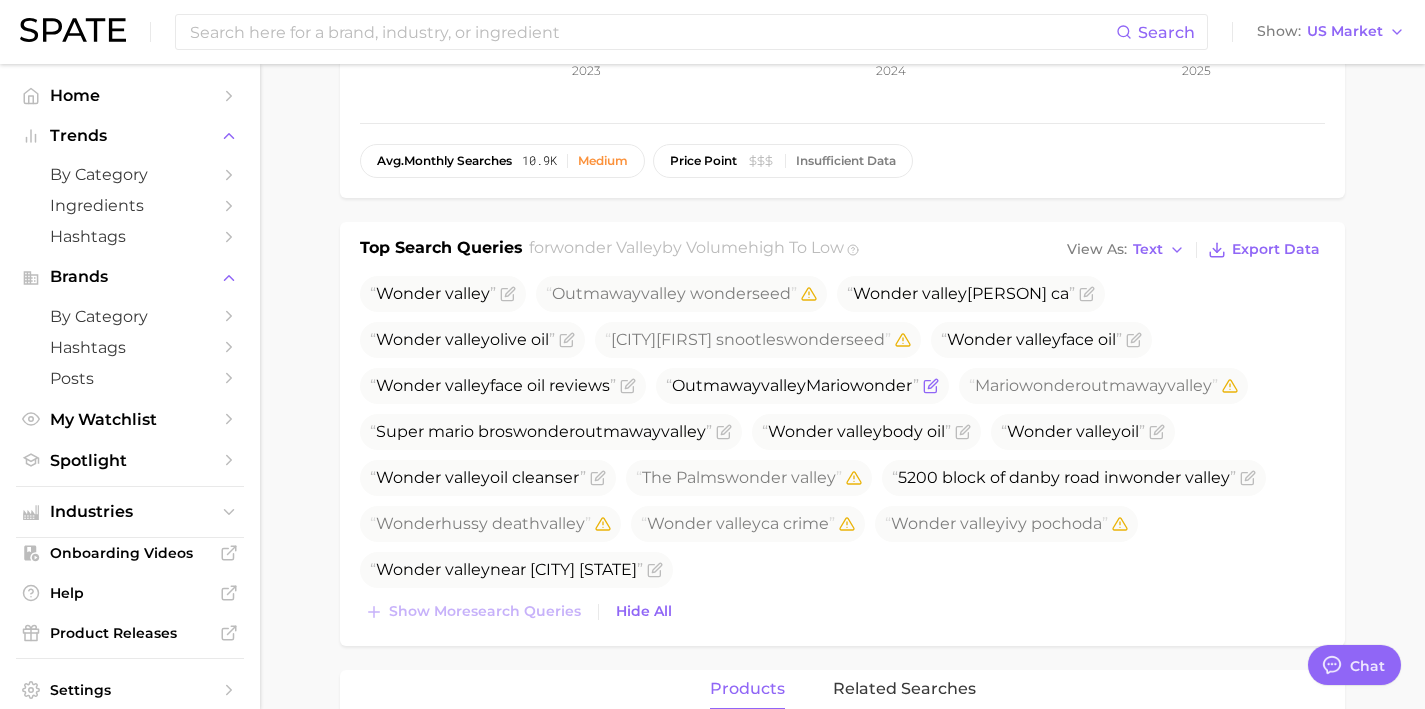 click 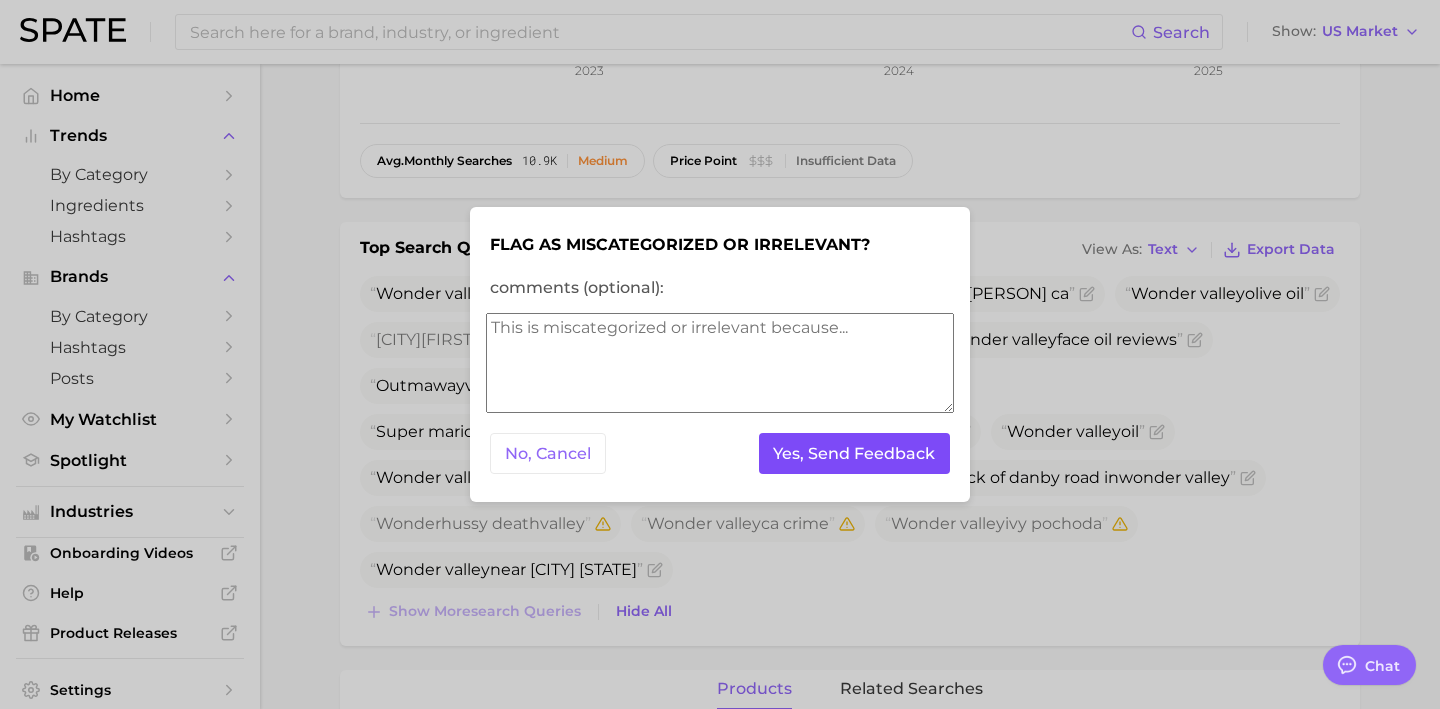 click on "Yes, Send Feedback" at bounding box center [855, 453] 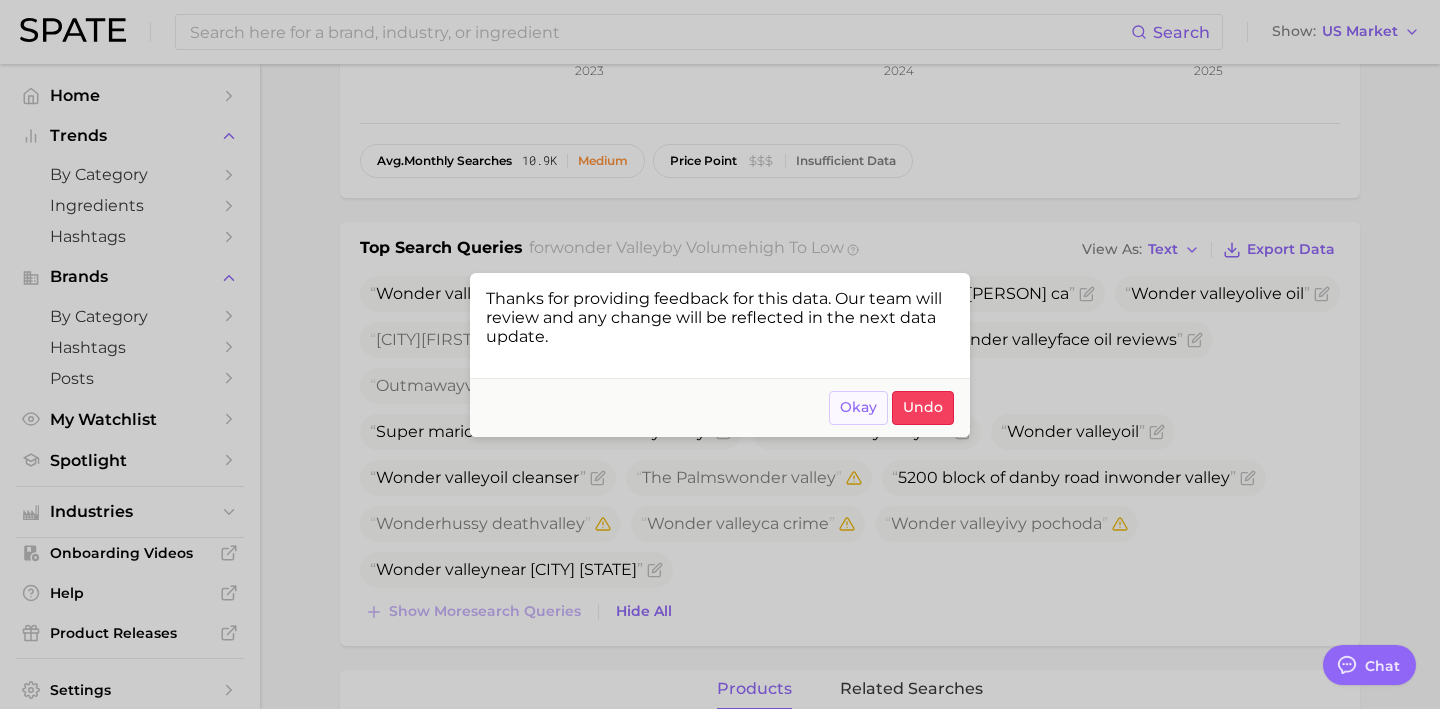 click on "Okay" at bounding box center [858, 407] 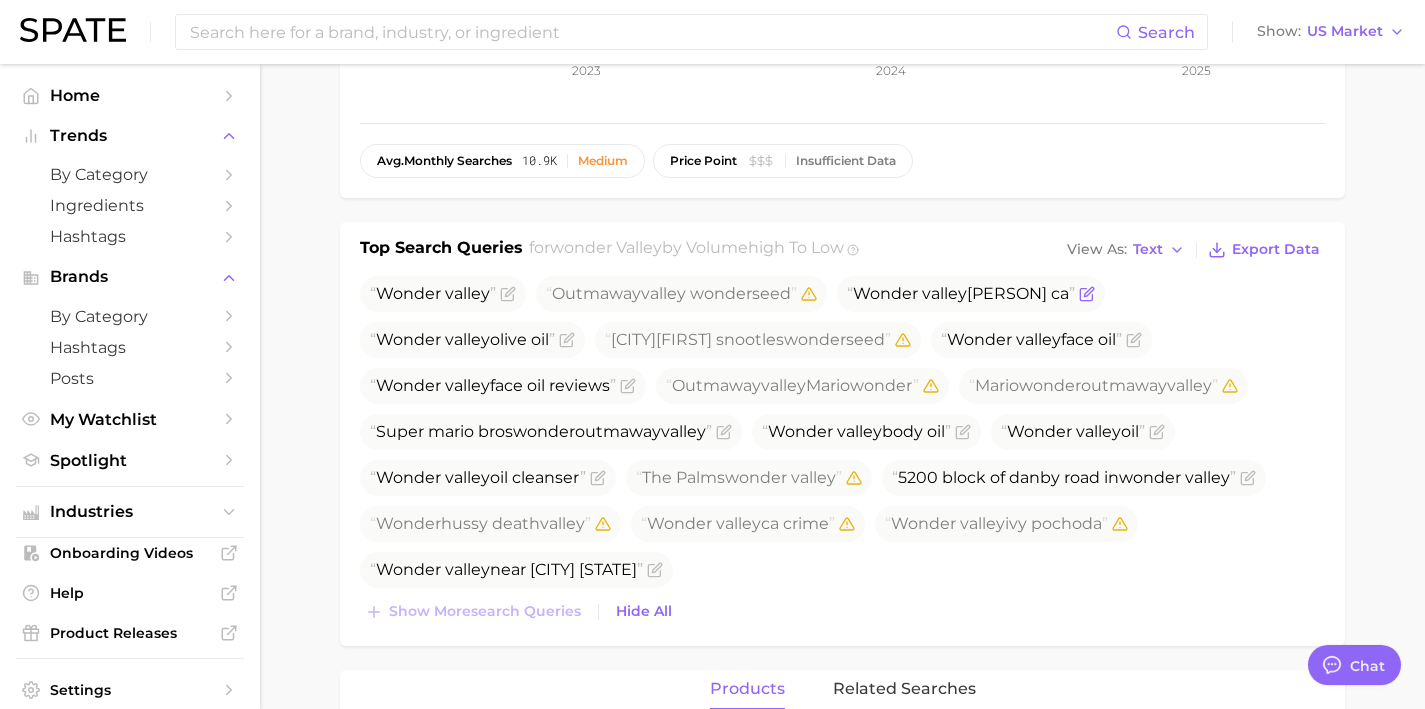 click 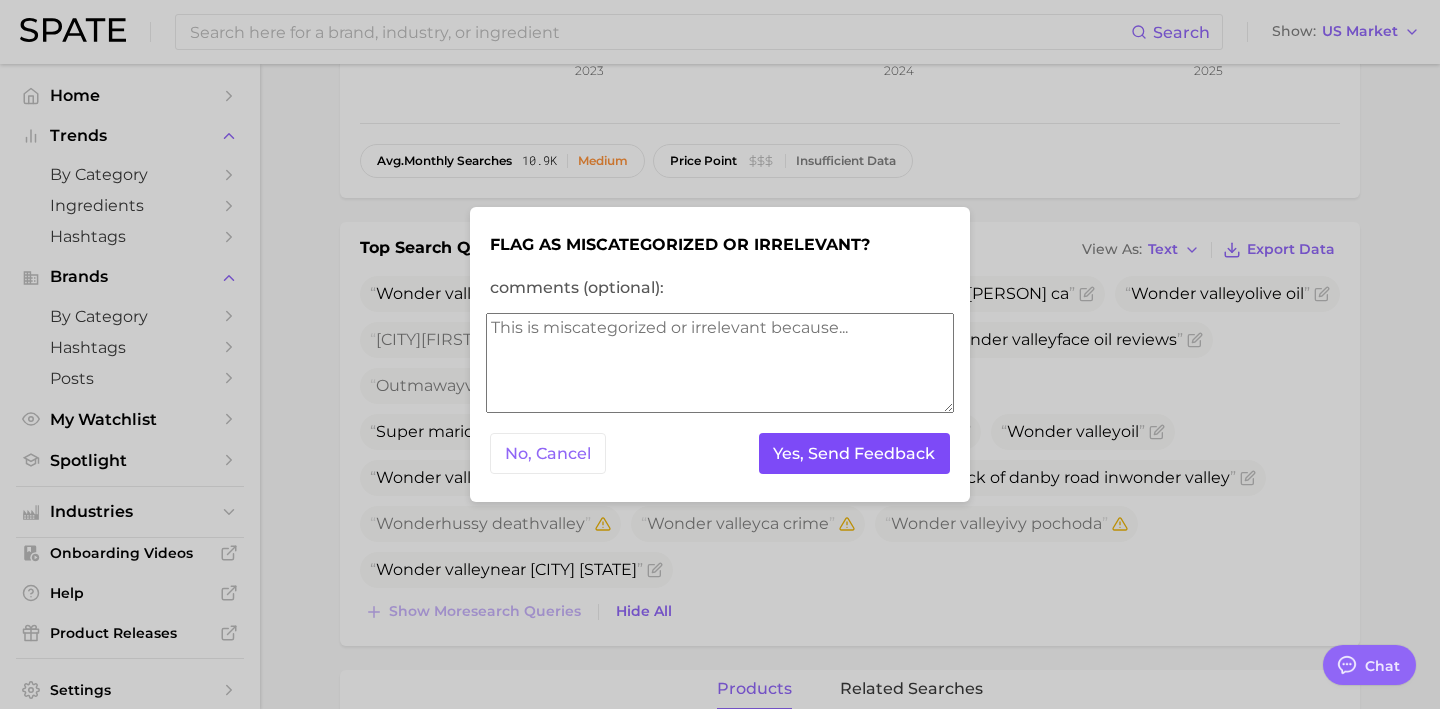 click on "Yes, Send Feedback" at bounding box center (855, 453) 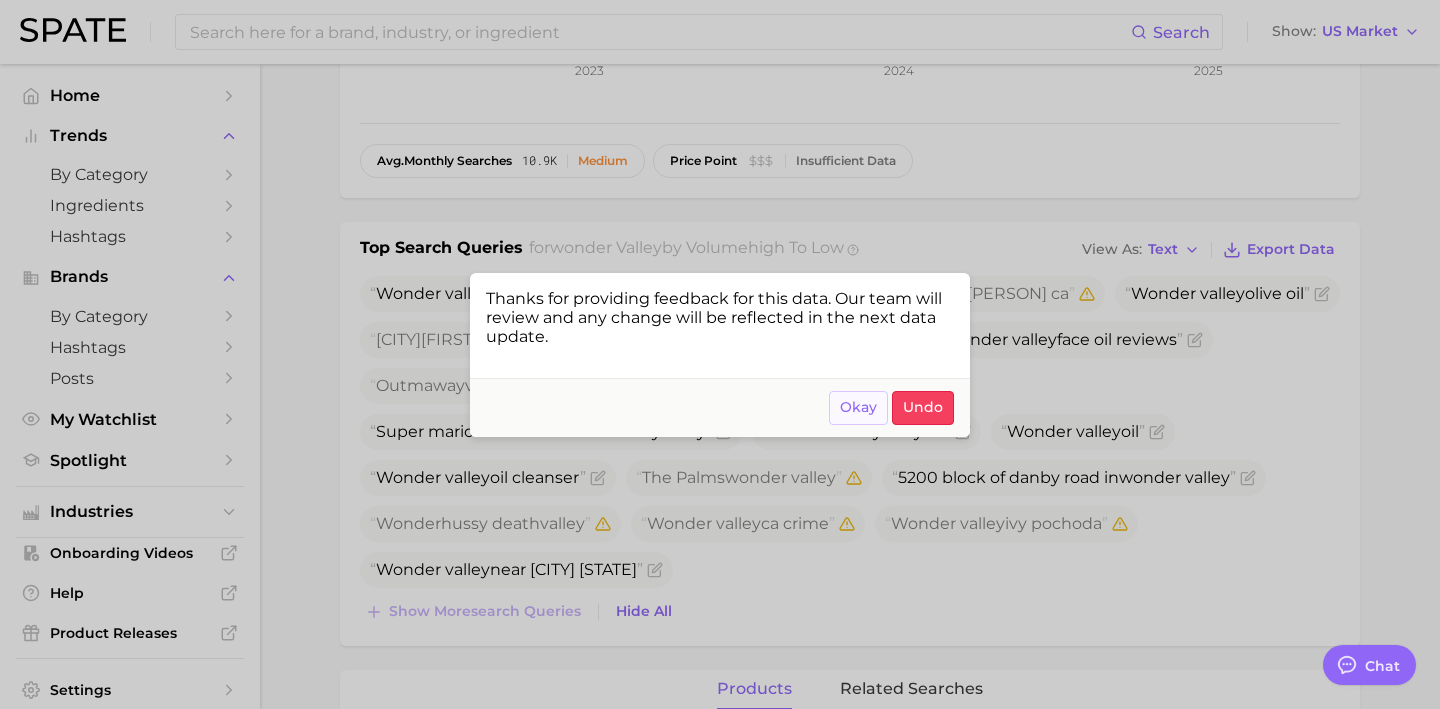 click on "Okay" at bounding box center (858, 407) 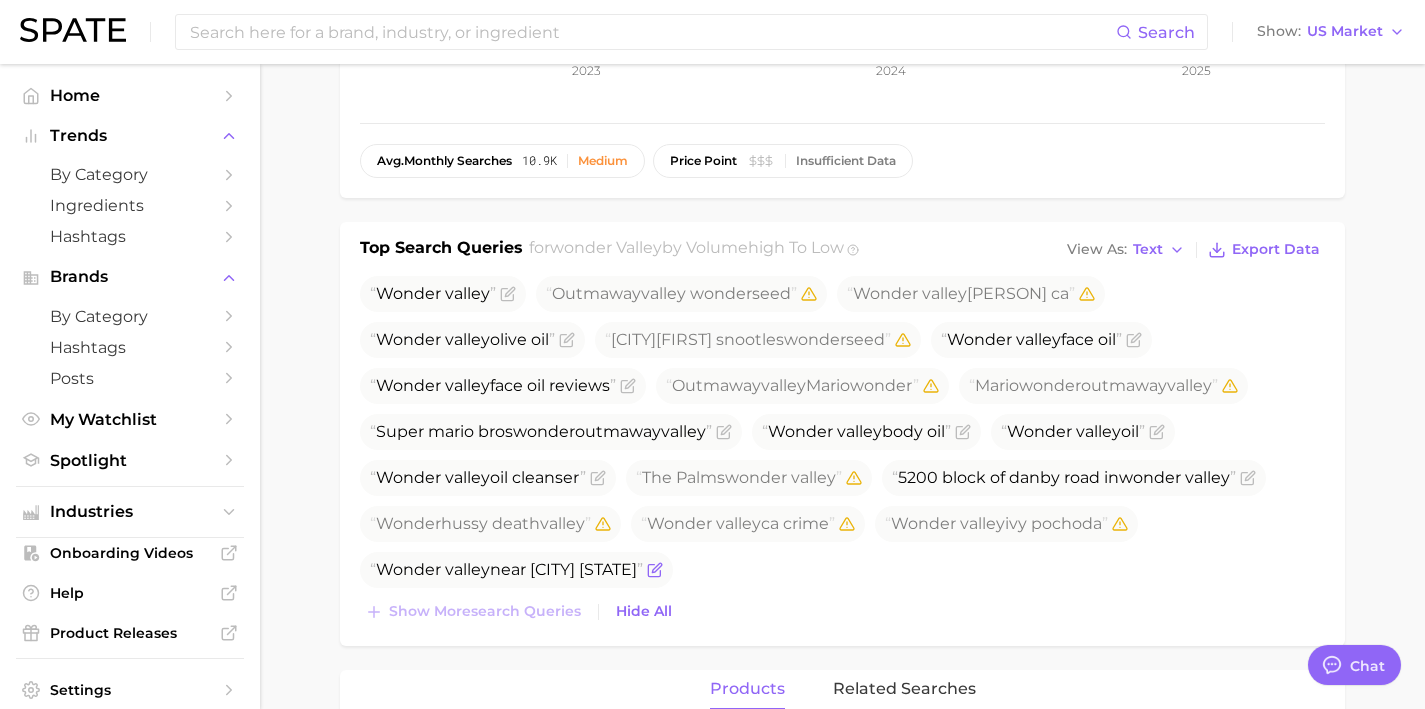 click 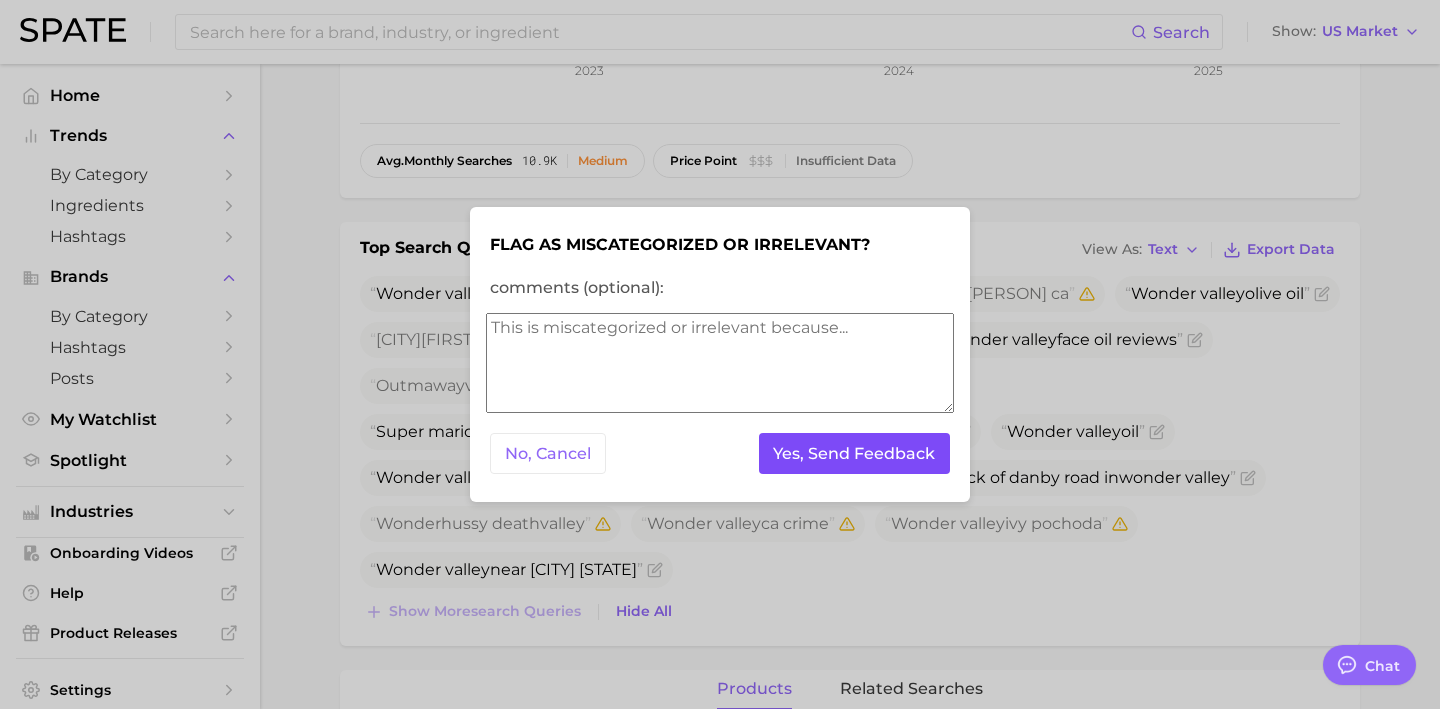click on "Yes, Send Feedback" at bounding box center [855, 453] 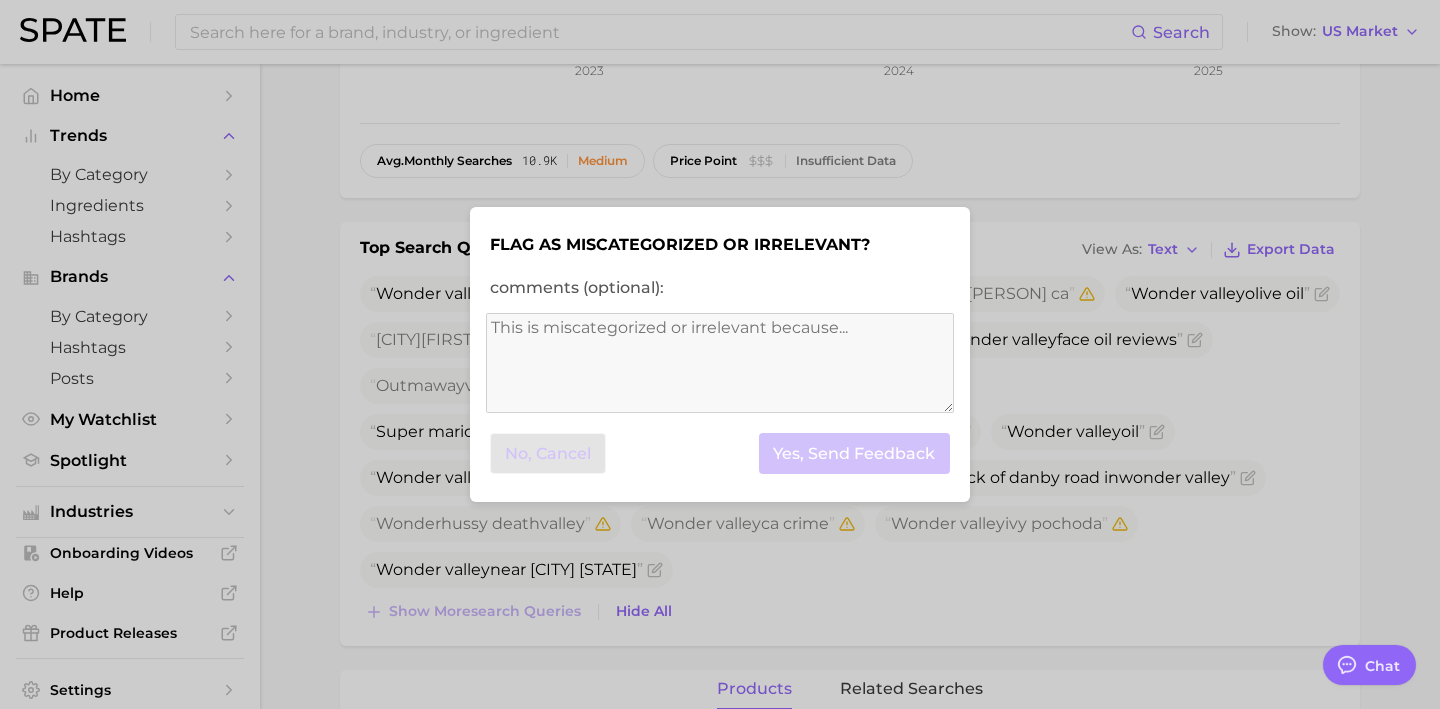 click at bounding box center (720, 354) 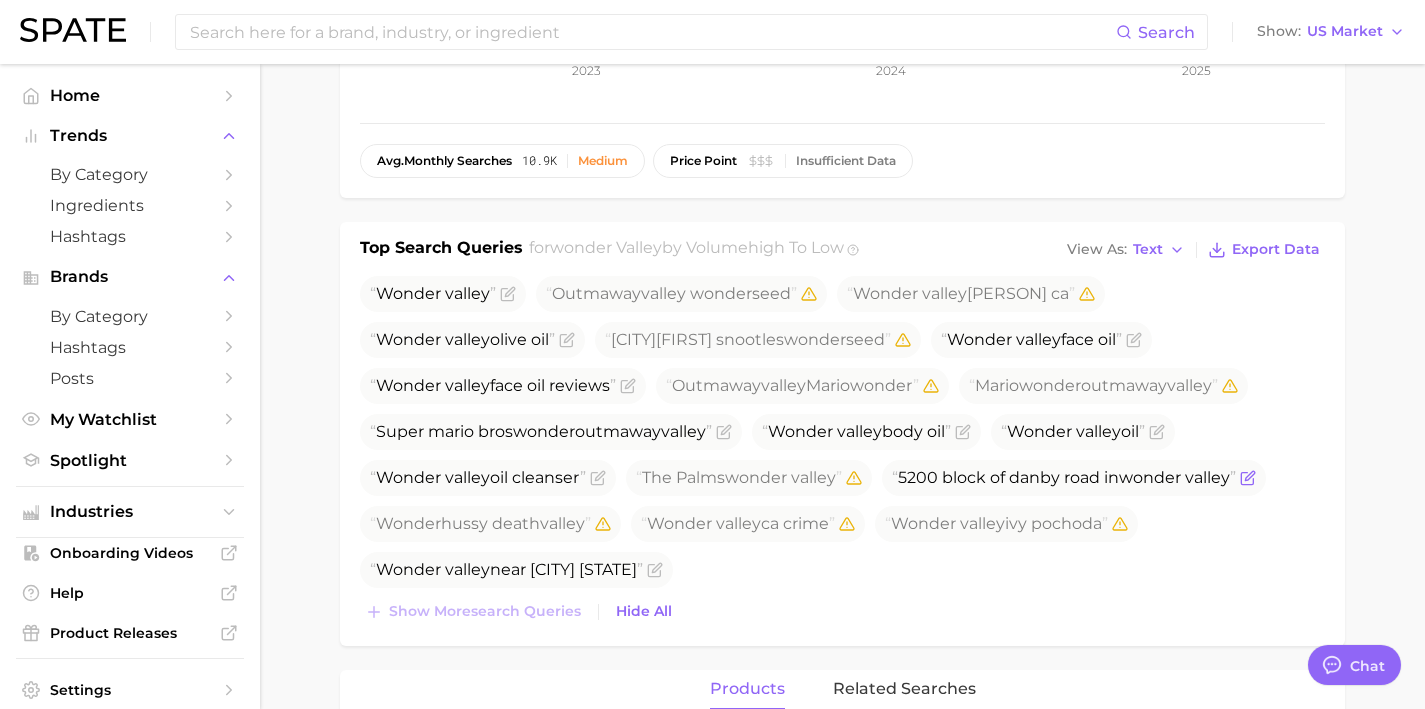 click 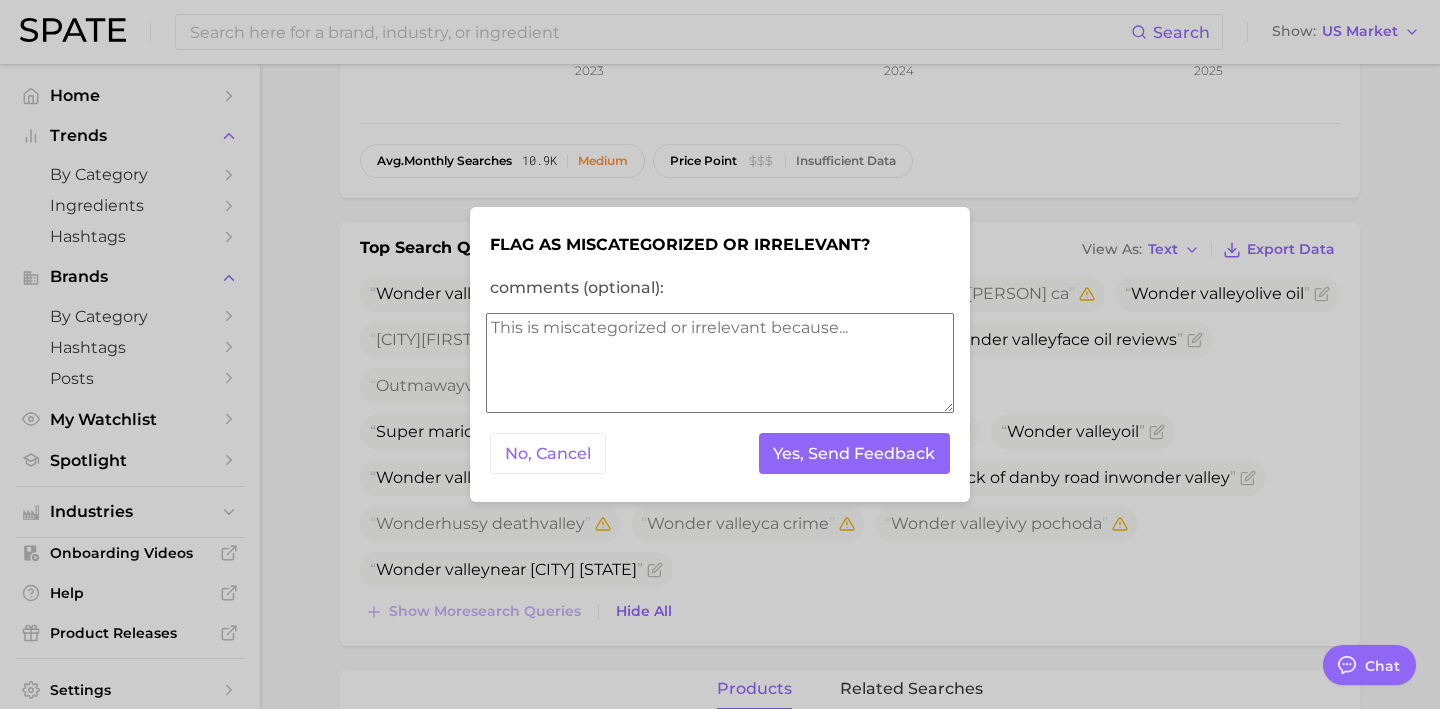 click on "No, Cancel Yes, Send Feedback" at bounding box center [720, 453] 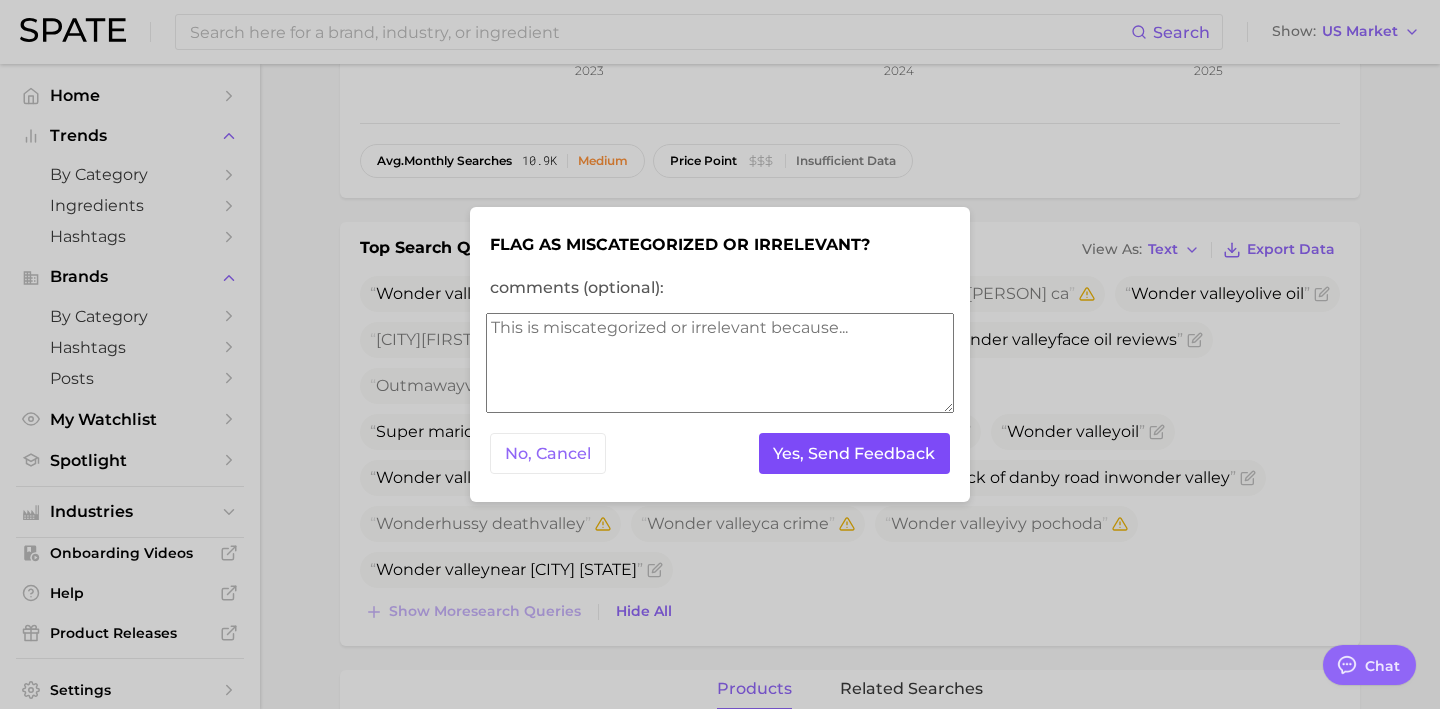 click on "Yes, Send Feedback" at bounding box center [855, 453] 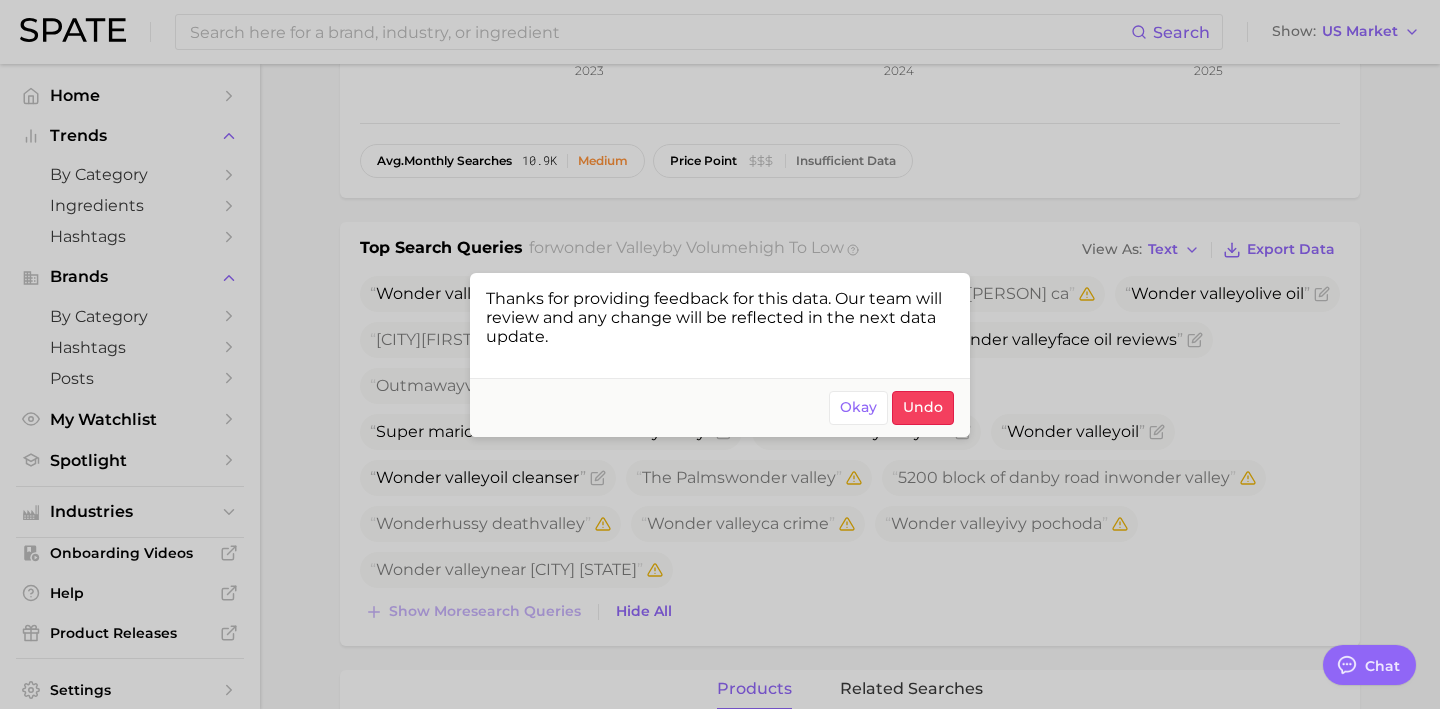 click on "Okay" at bounding box center [858, 407] 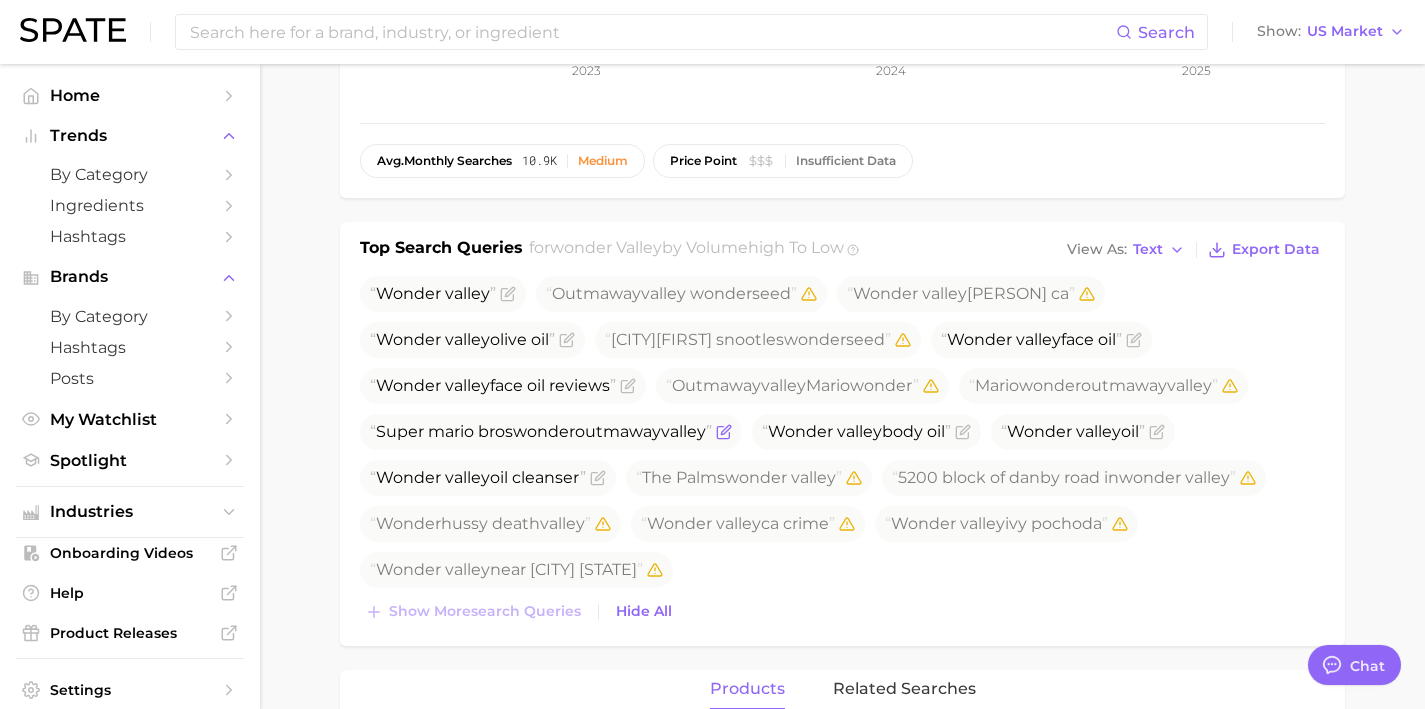 click 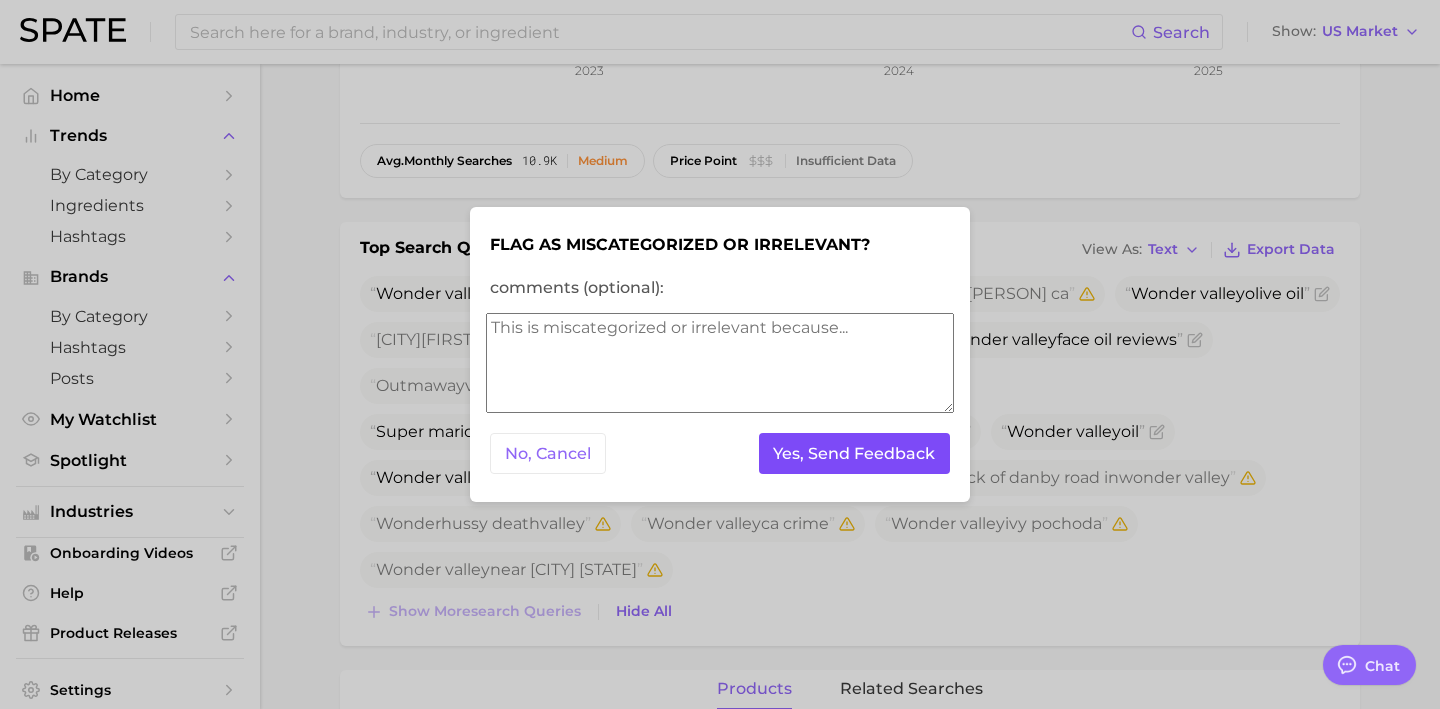 click on "Yes, Send Feedback" at bounding box center [855, 453] 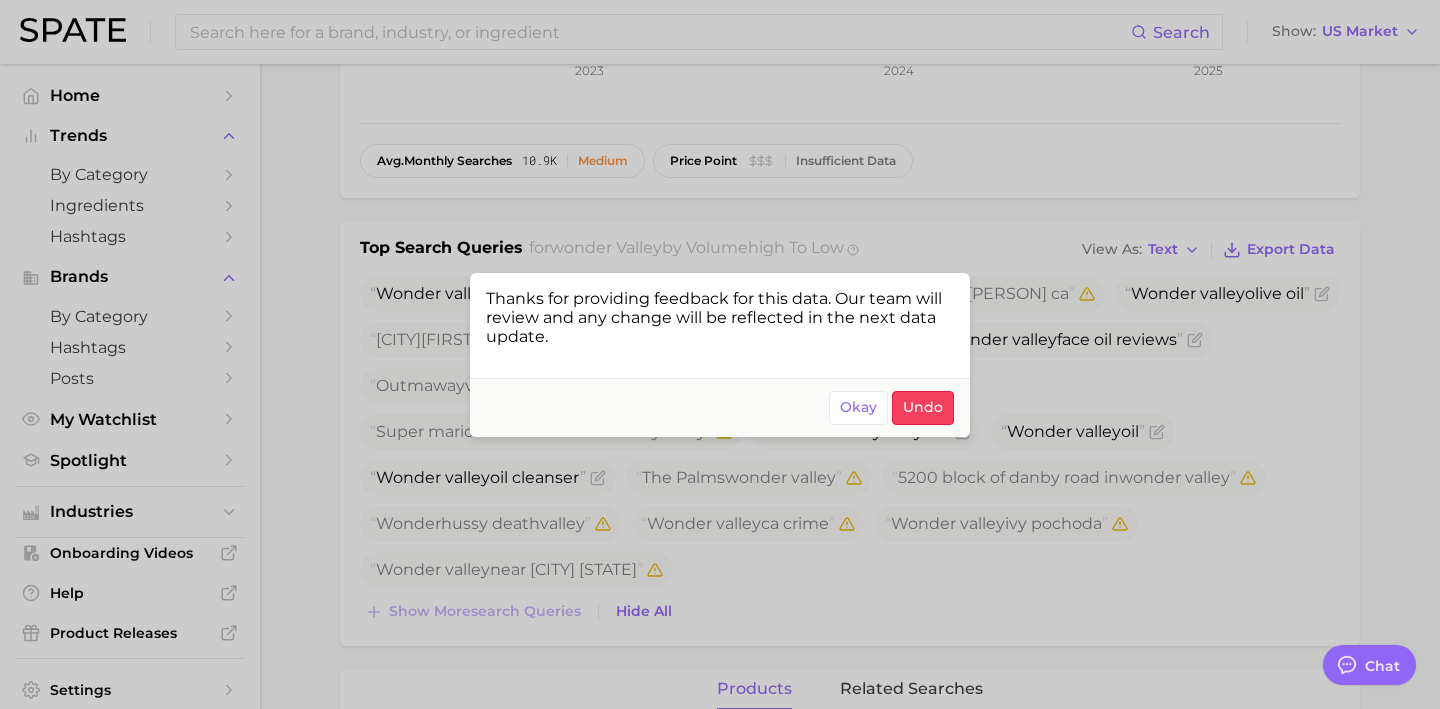 click at bounding box center (720, 354) 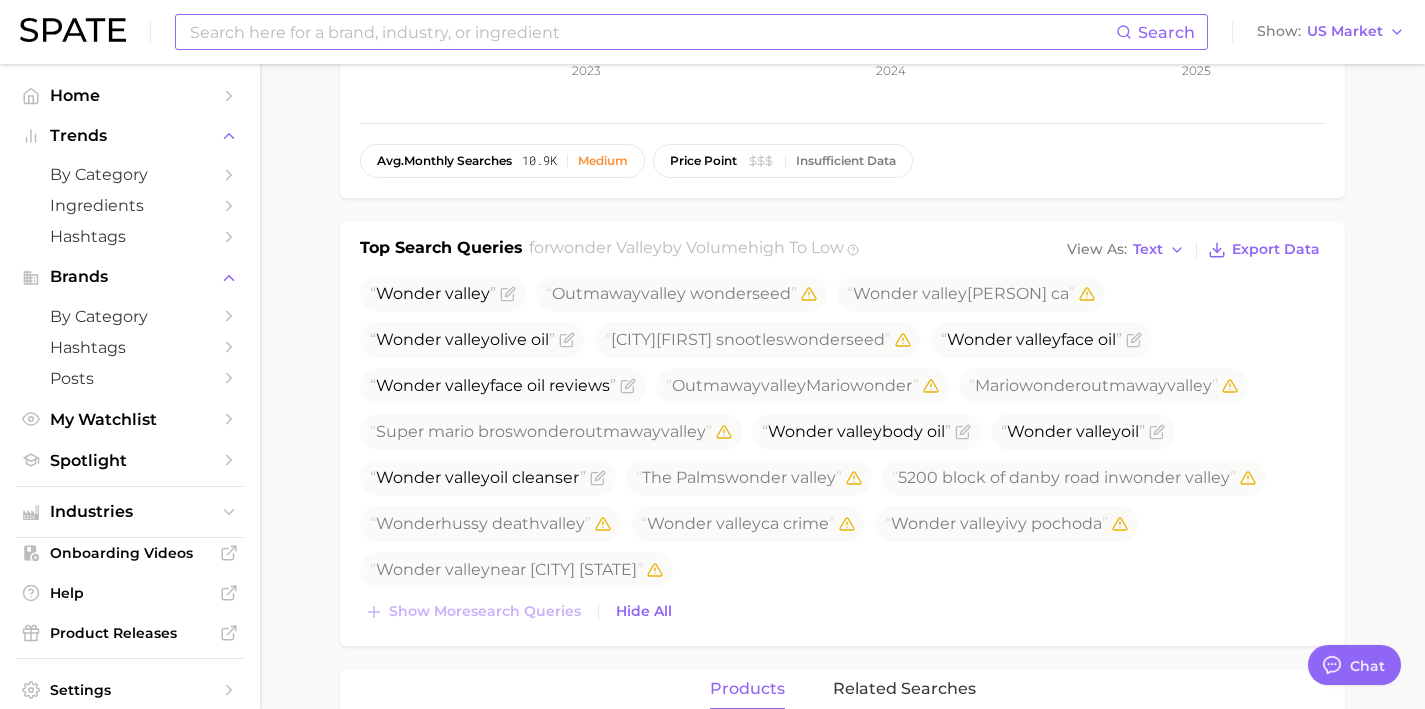 click at bounding box center (652, 32) 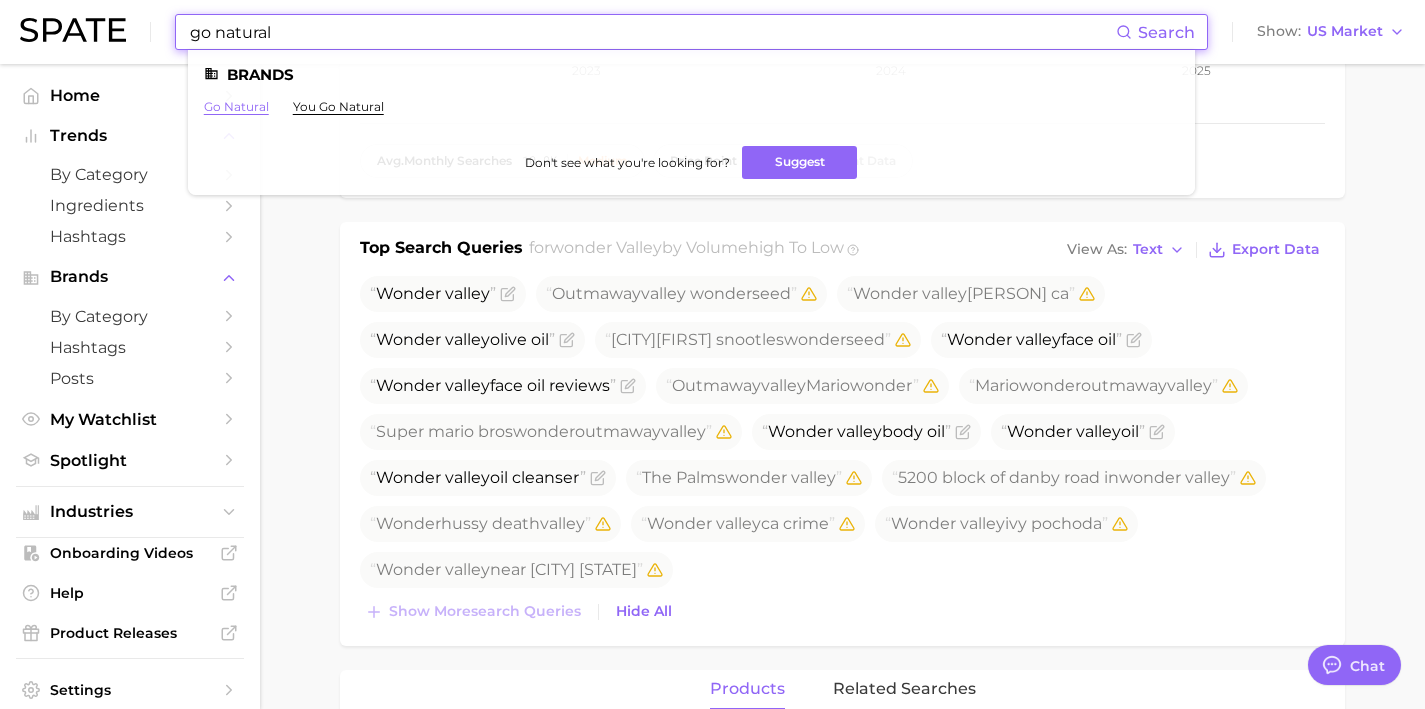 type on "go natural" 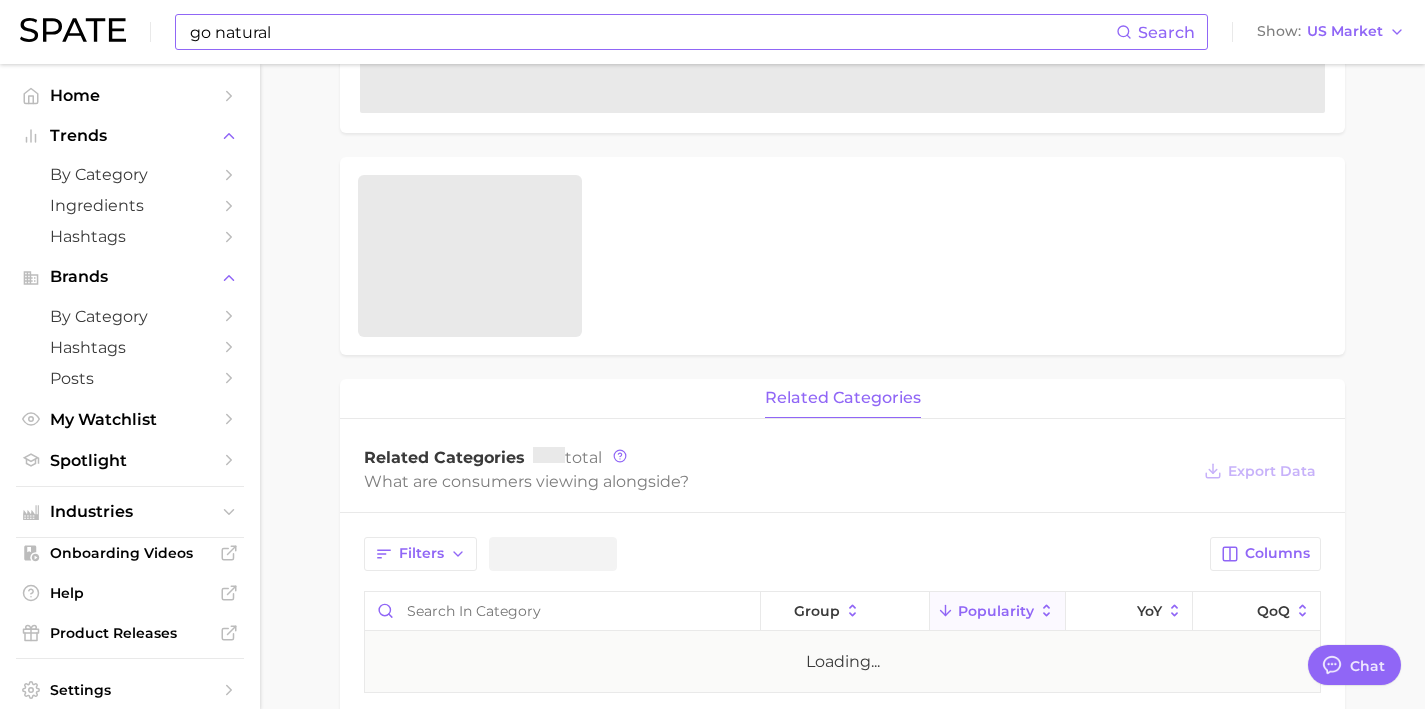 scroll, scrollTop: 0, scrollLeft: 0, axis: both 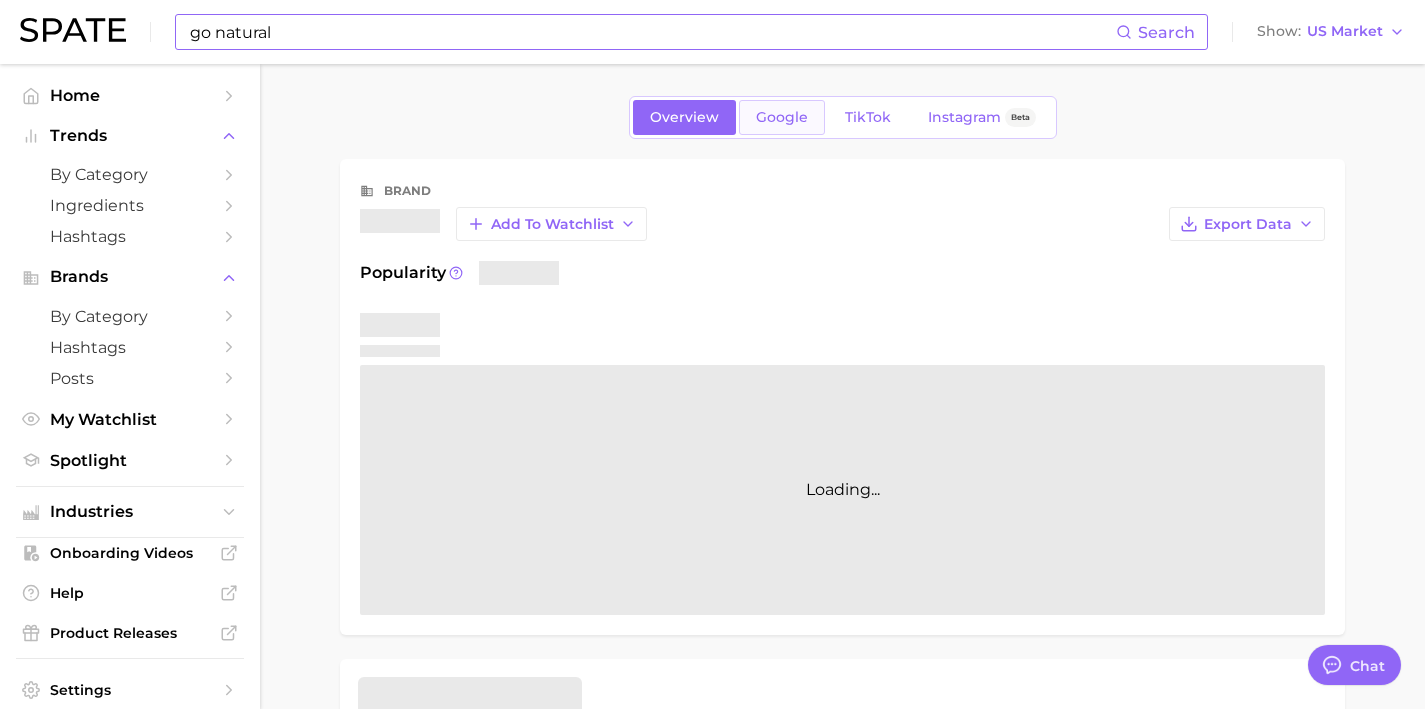 click on "Google" at bounding box center [782, 117] 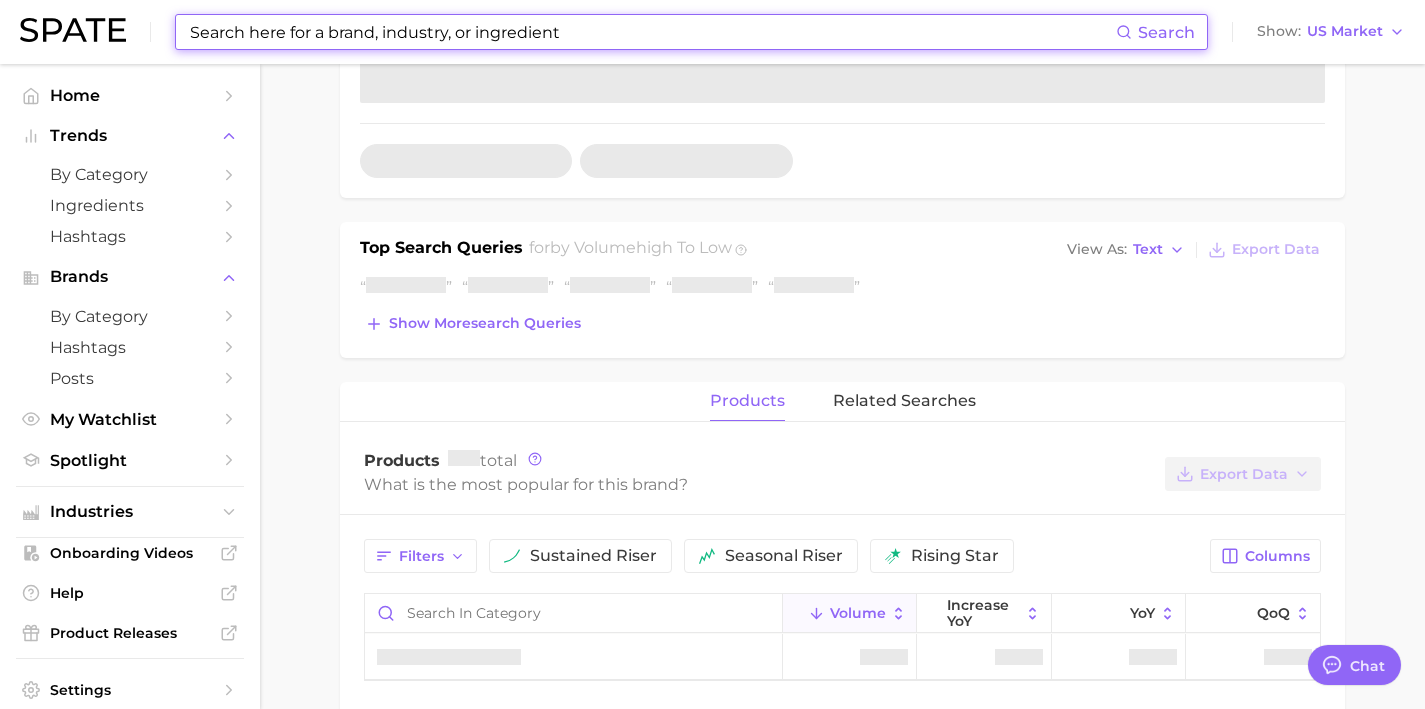 scroll, scrollTop: 504, scrollLeft: 0, axis: vertical 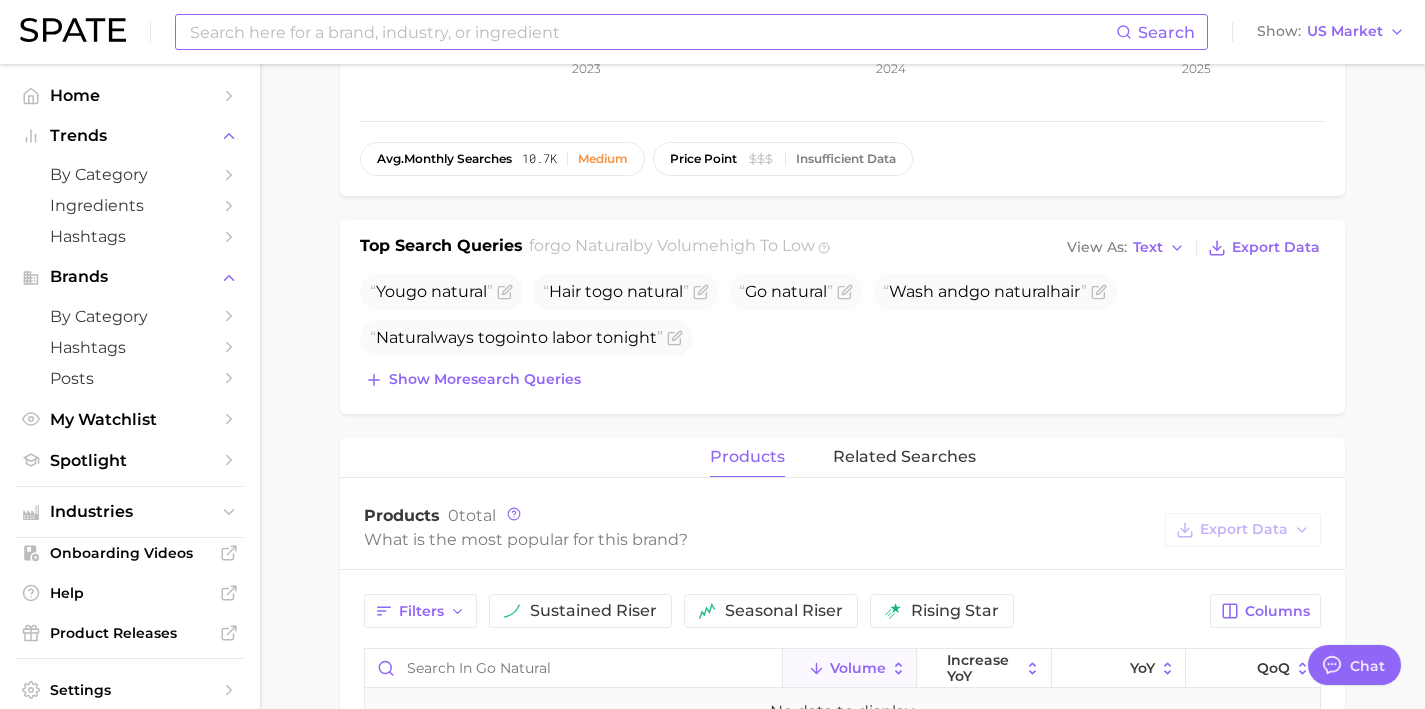 click on "Top Search Queries for  go natural  by Volume  high to low View As Text Export Data You  go   natural Hair to  go   natural Go   natural Wash and  go   natural  hair Natural  ways to  go  into labor tonight Show more  search queries" at bounding box center (842, 317) 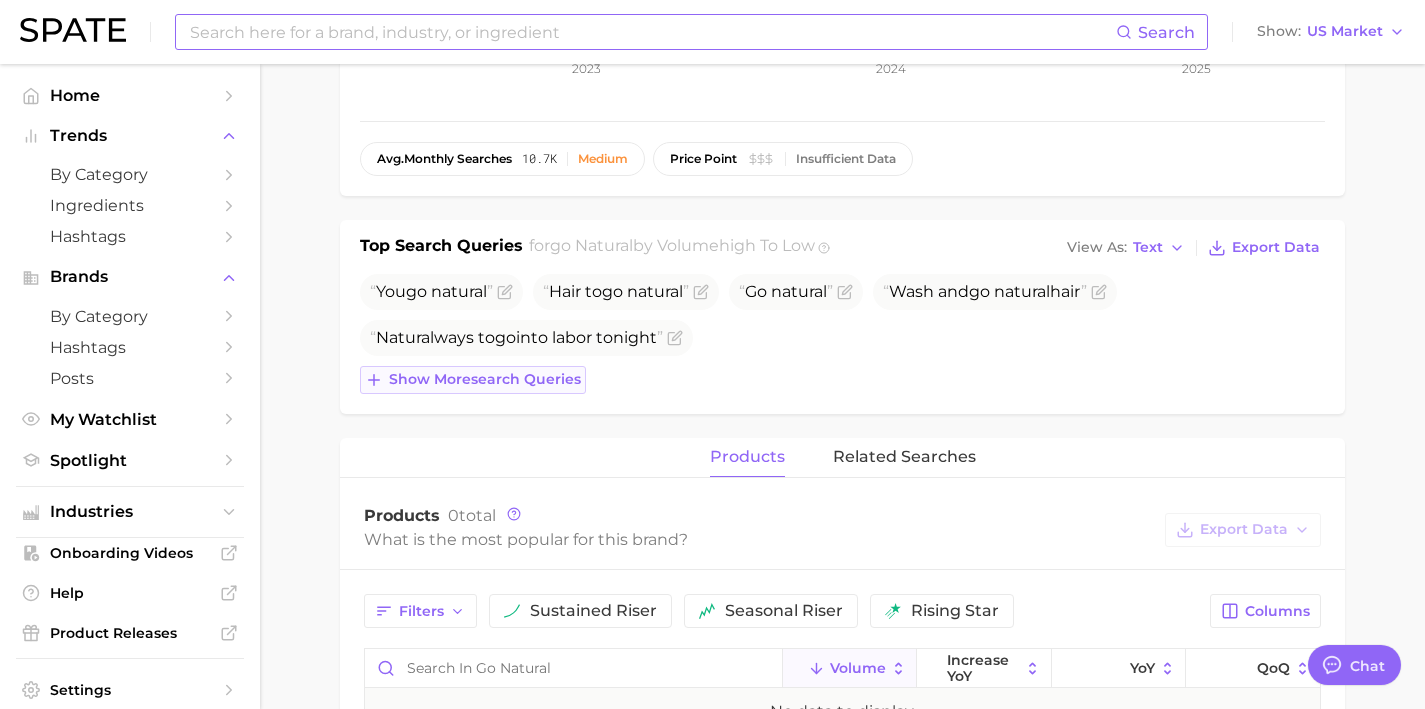 click on "Show more  search queries" at bounding box center (485, 379) 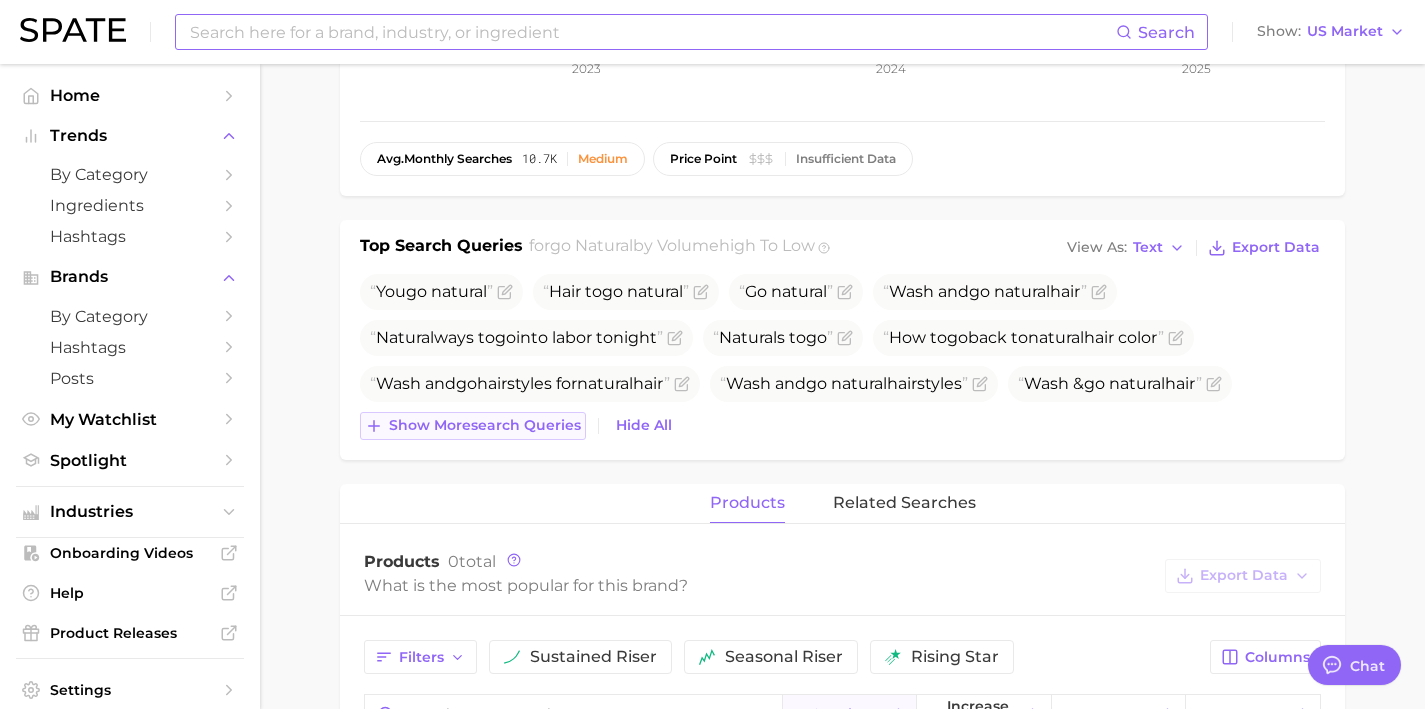 click on "Show more  search queries" at bounding box center [473, 426] 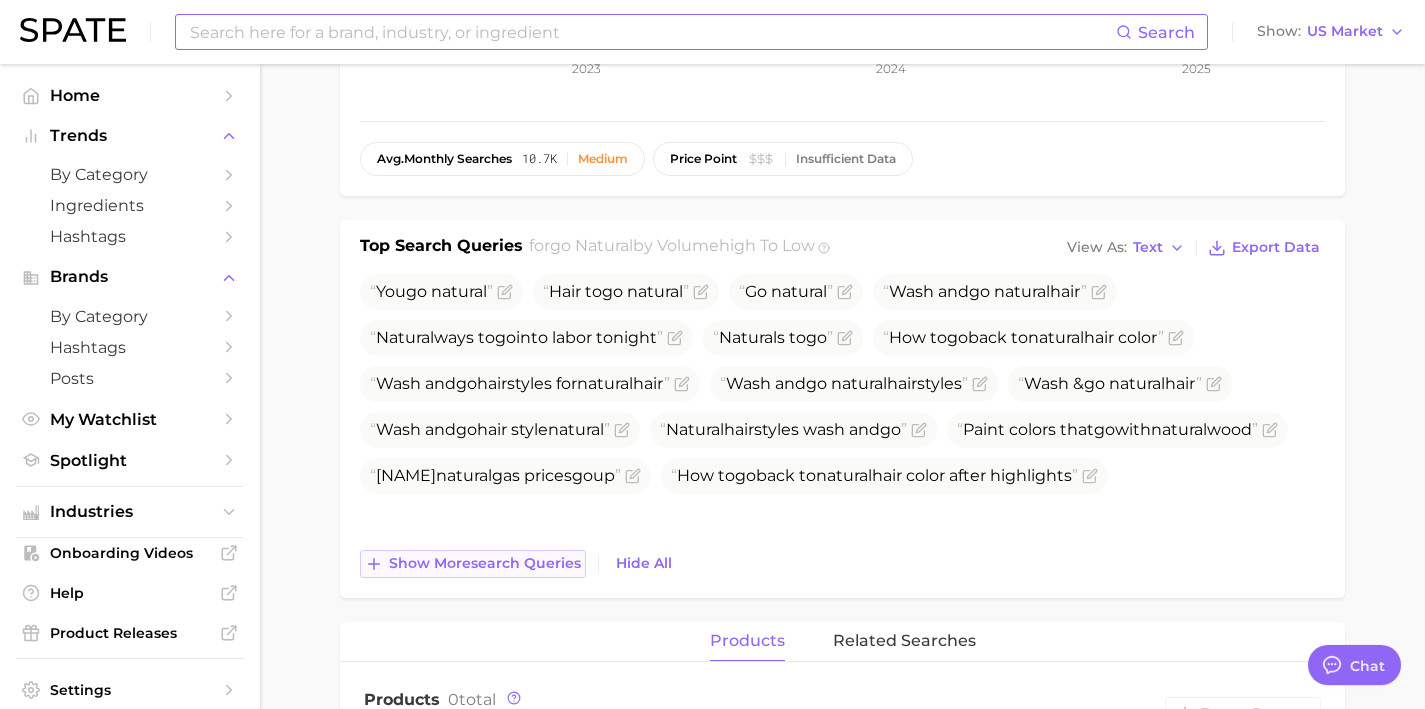click on "Show more  search queries" at bounding box center [485, 563] 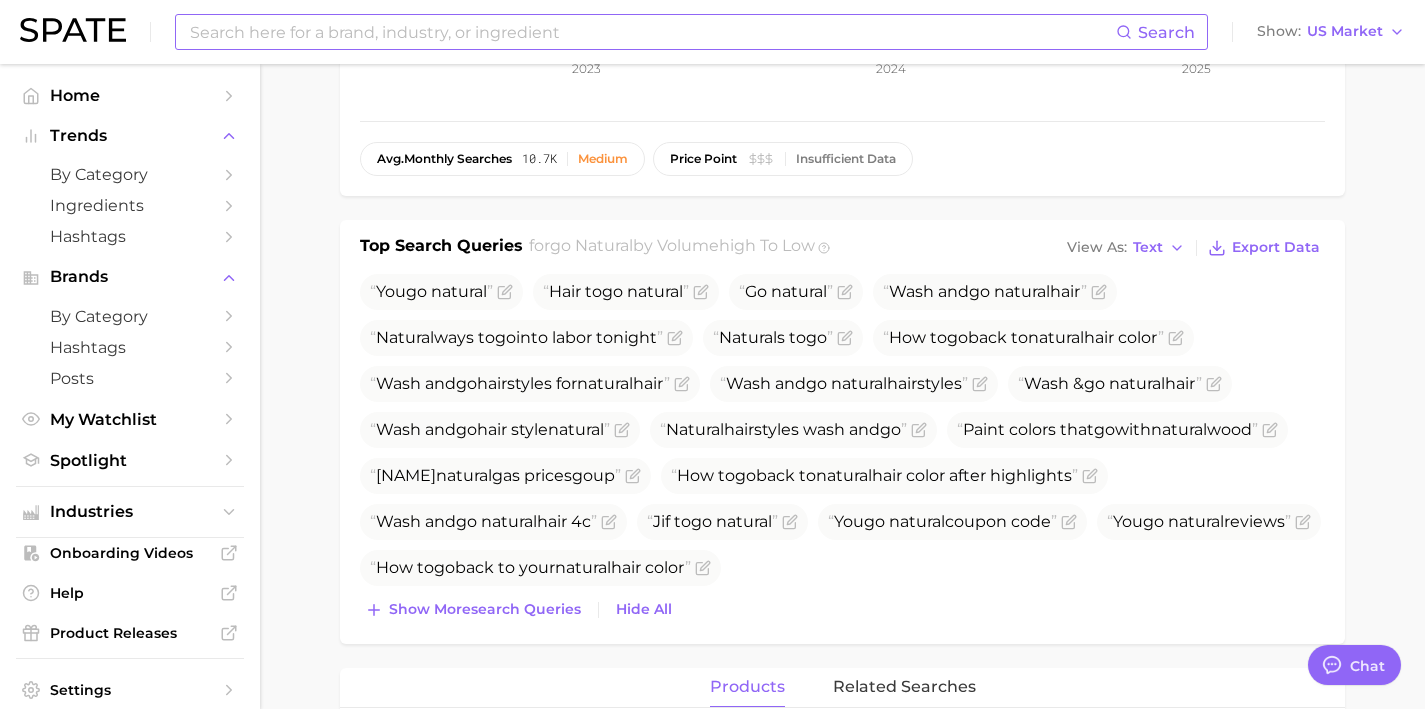 click on "Top Search Queries for  go natural  by Volume  high to low View As Text Export Data You  go   natural Hair to  go   natural Go   natural Wash and  go   natural  hair Natural  ways to  go  into labor tonight Natural s to  go How to  go  back to  natural  hair color Wash and  go  hairstyles for  natural  hair Wash and  go   natural  hairstyles Wash &  go   natural  hair Wash and  go  hair style  natural Natural  hairstyles wash and  go Paint colors that  go  with  natural  wood Will  natural  gas prices  go  up How to  go  back to  natural  hair color after highlights Wash and  go   natural  hair 4c Jif to  go   natural You  go   natural  coupon code You  go   natural  reviews How to  go  back to your  natural  hair color Show more  search queries Hide All" at bounding box center (842, 432) 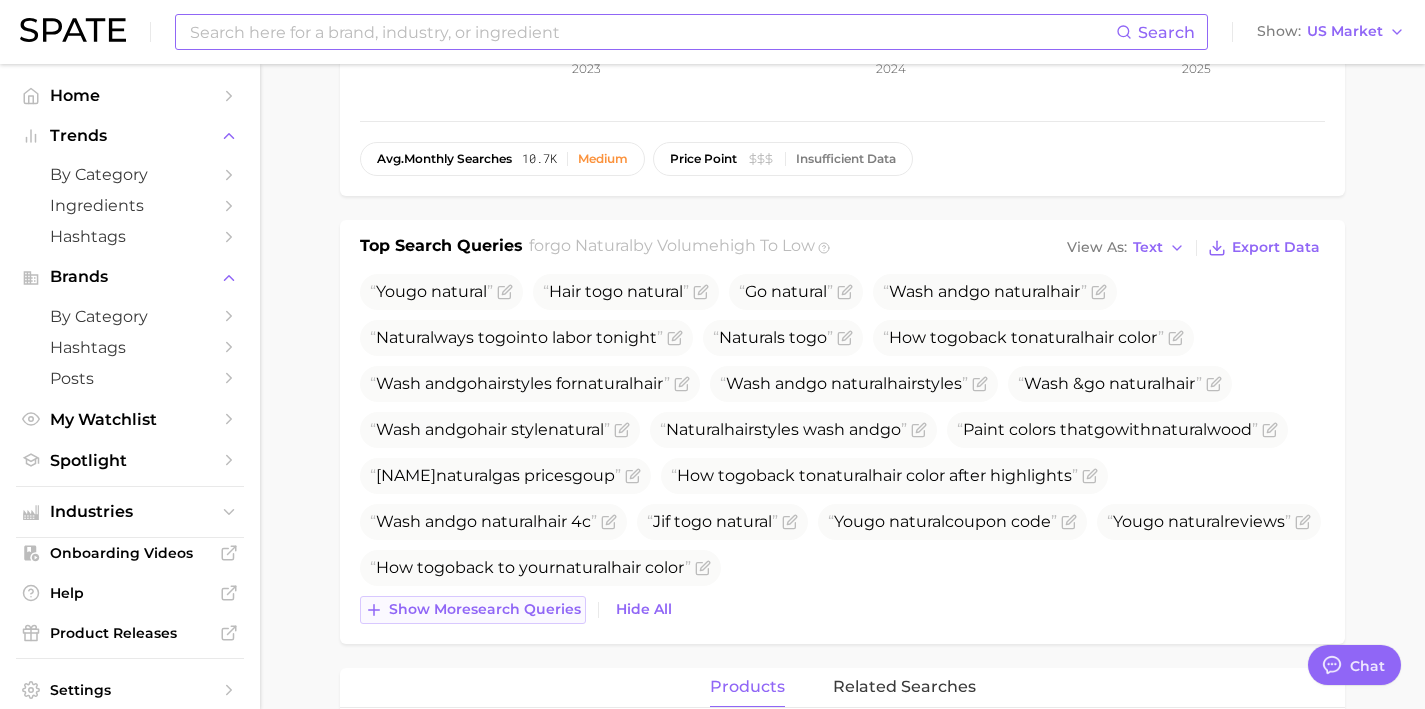 click on "Show more  search queries" at bounding box center (473, 610) 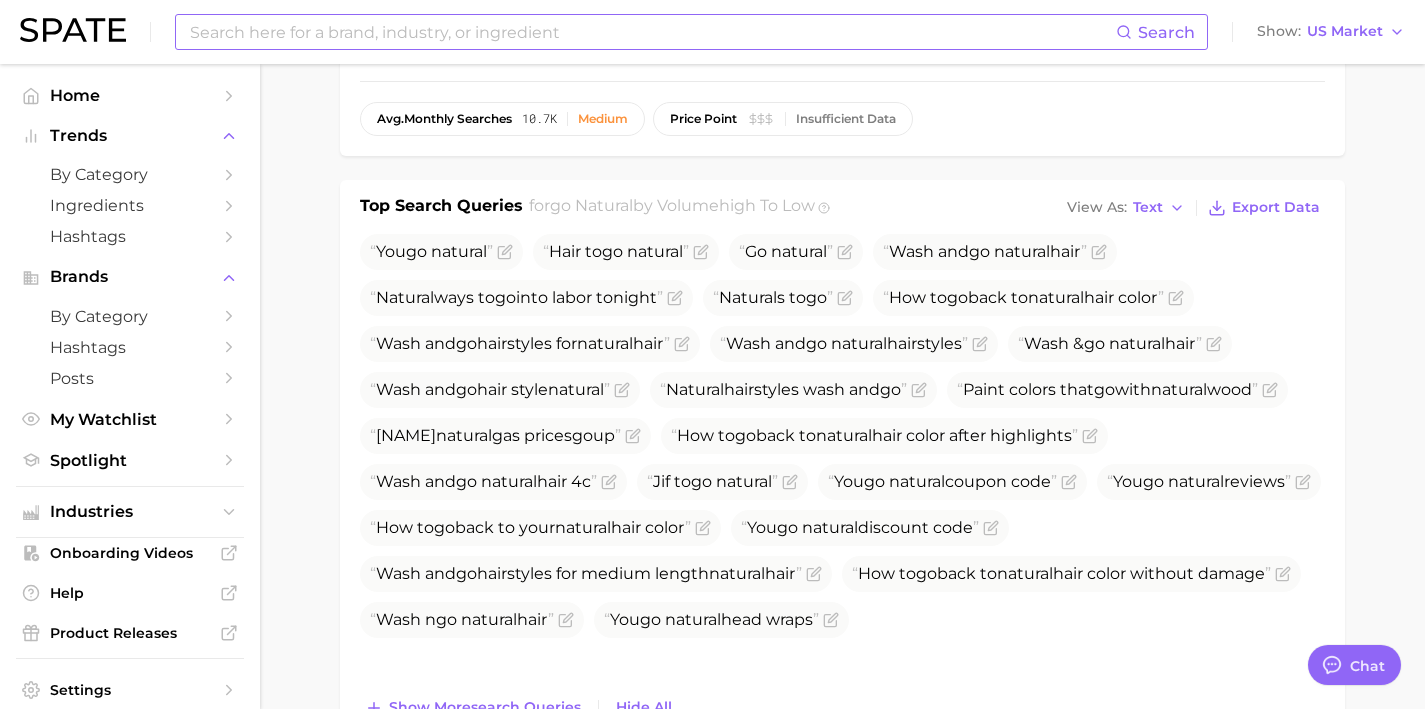 scroll, scrollTop: 650, scrollLeft: 0, axis: vertical 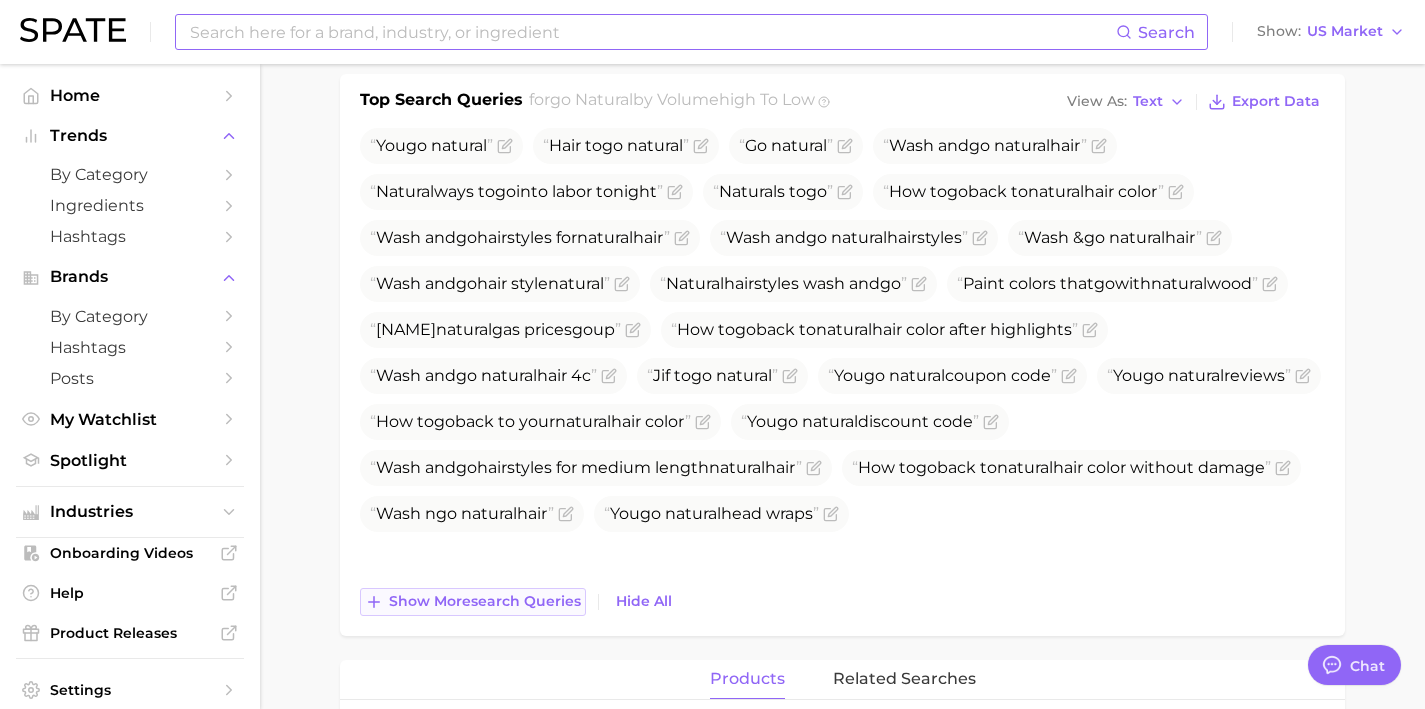 click on "Show more  search queries" at bounding box center [485, 601] 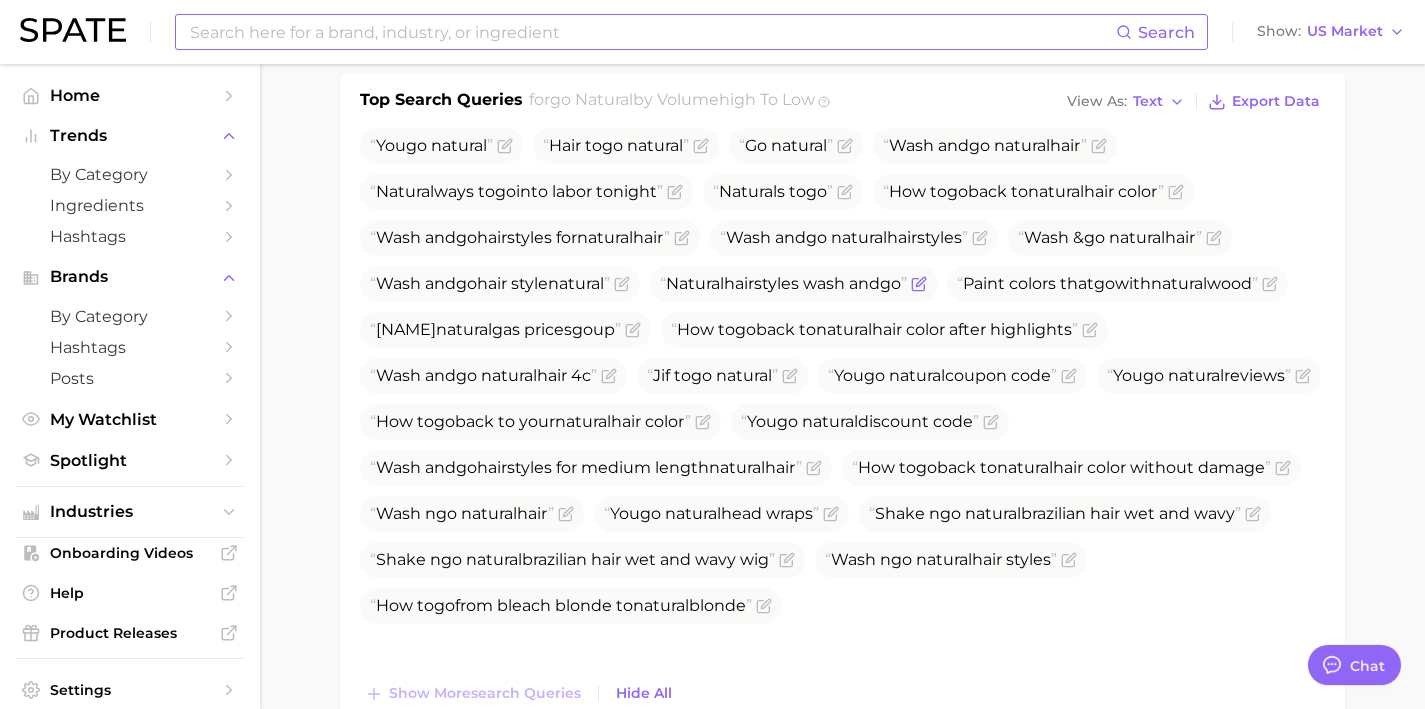 scroll, scrollTop: 0, scrollLeft: 0, axis: both 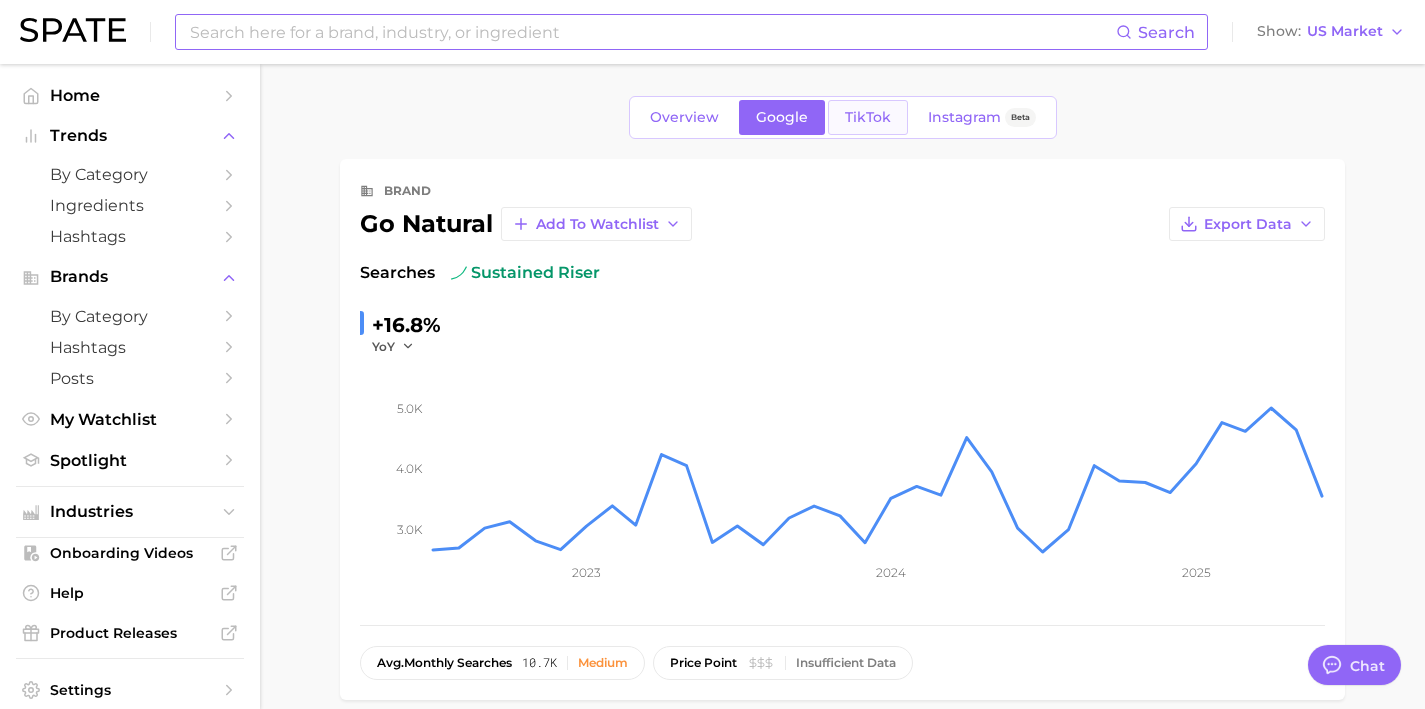 click on "TikTok" at bounding box center (868, 117) 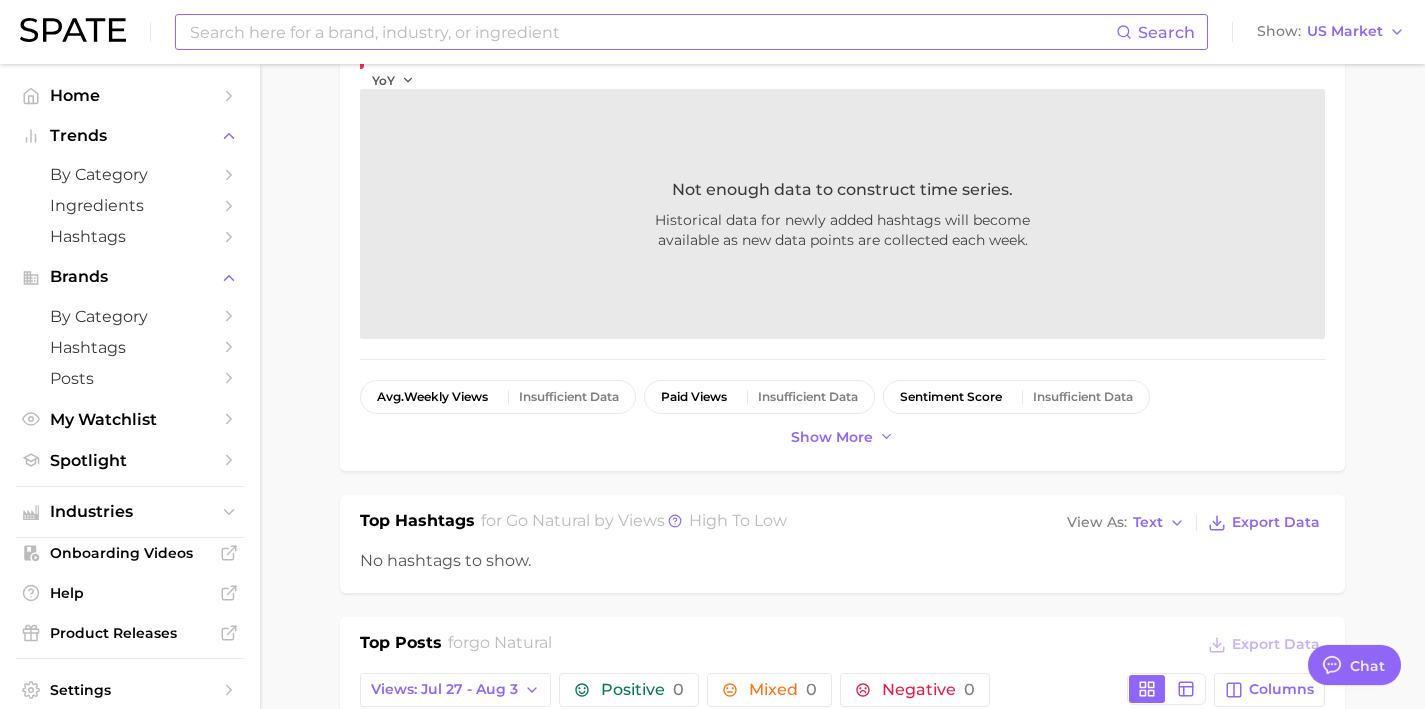 scroll, scrollTop: 0, scrollLeft: 0, axis: both 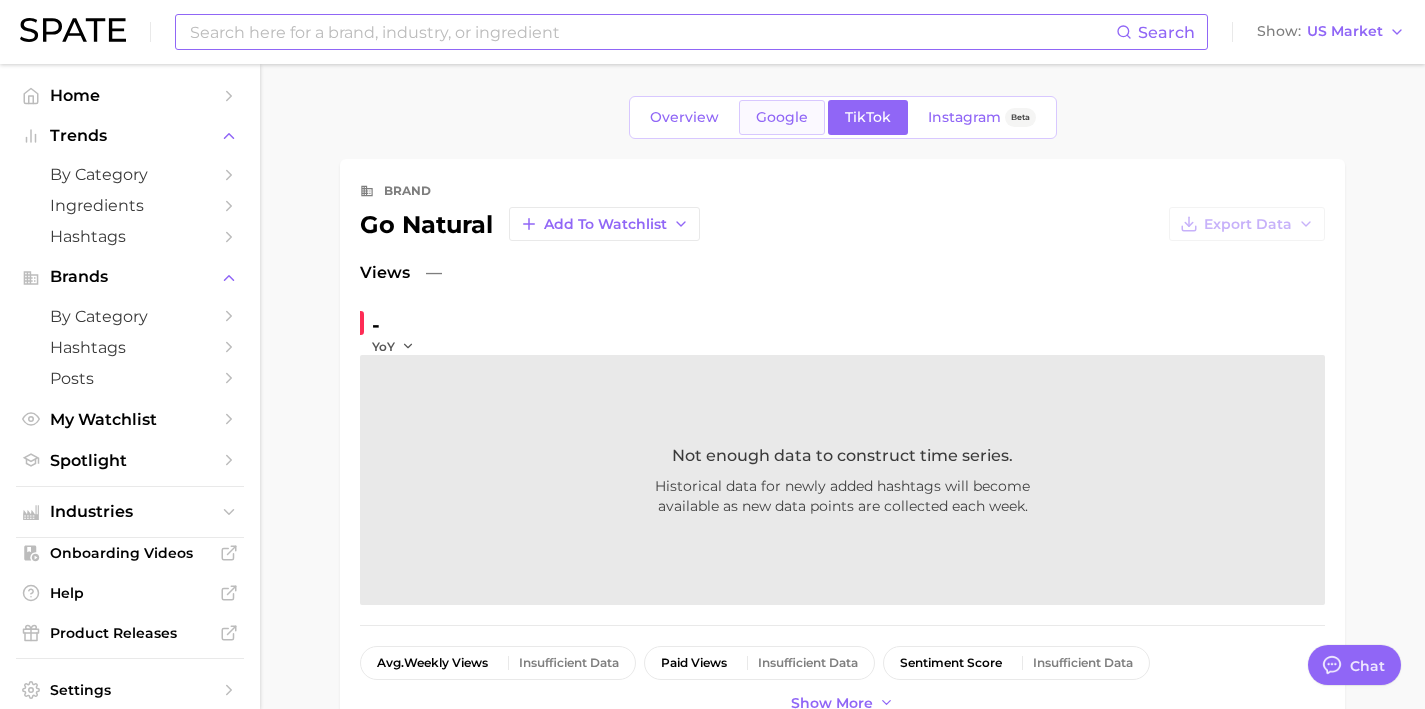 click on "Google" at bounding box center (782, 117) 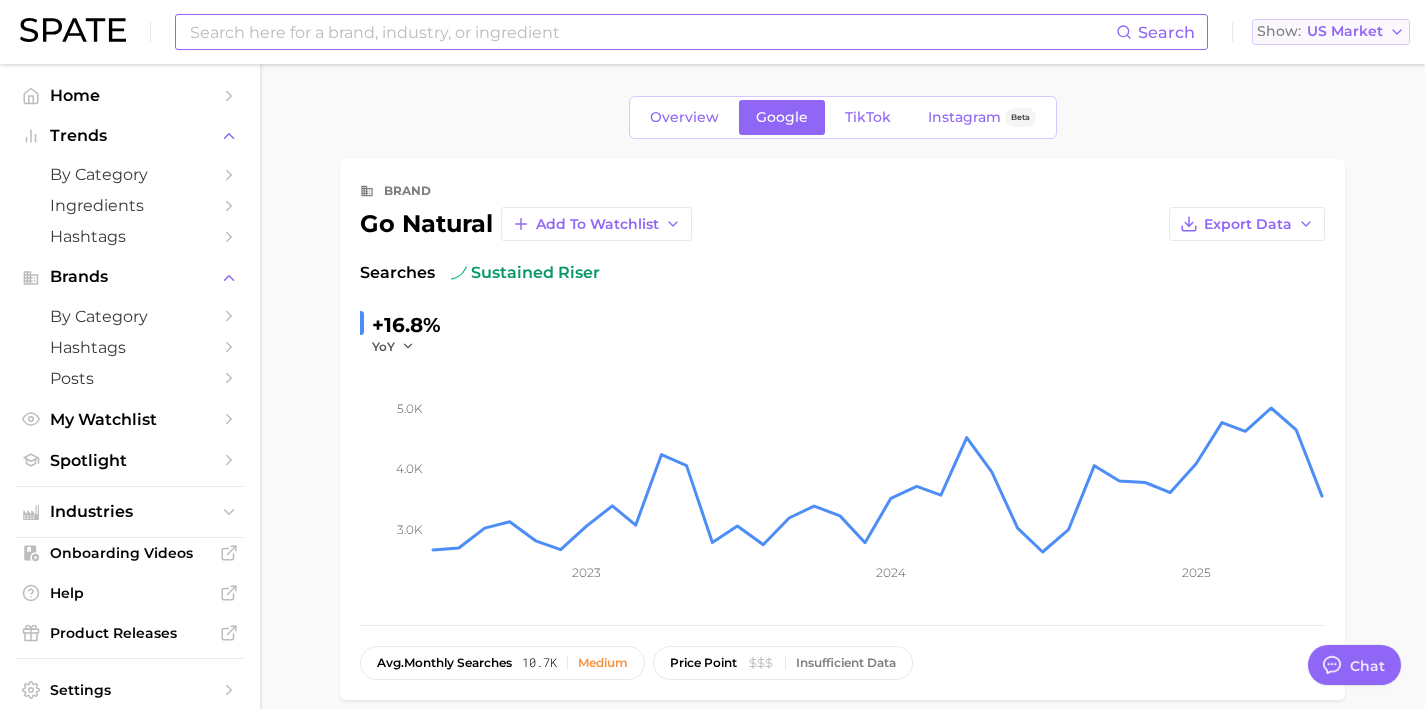 click on "Show" at bounding box center [1279, 31] 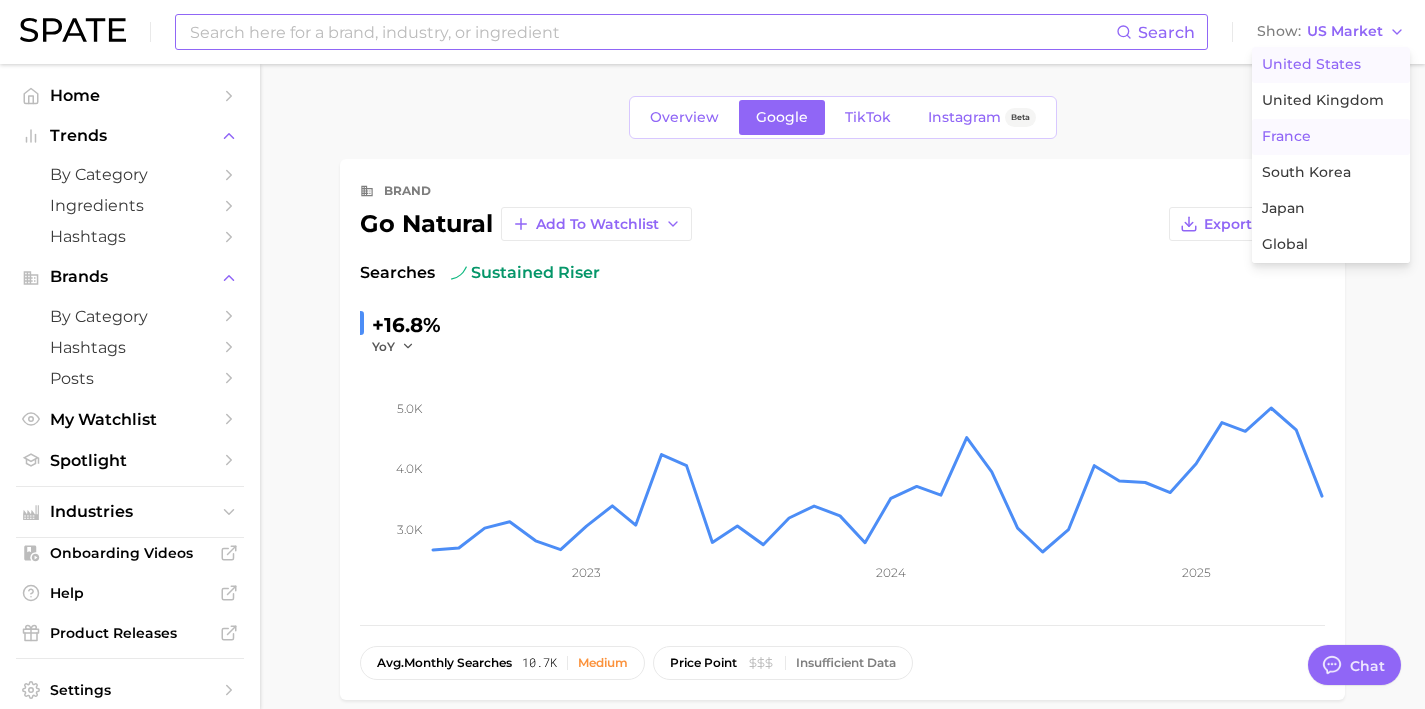 click on "France" at bounding box center [1286, 136] 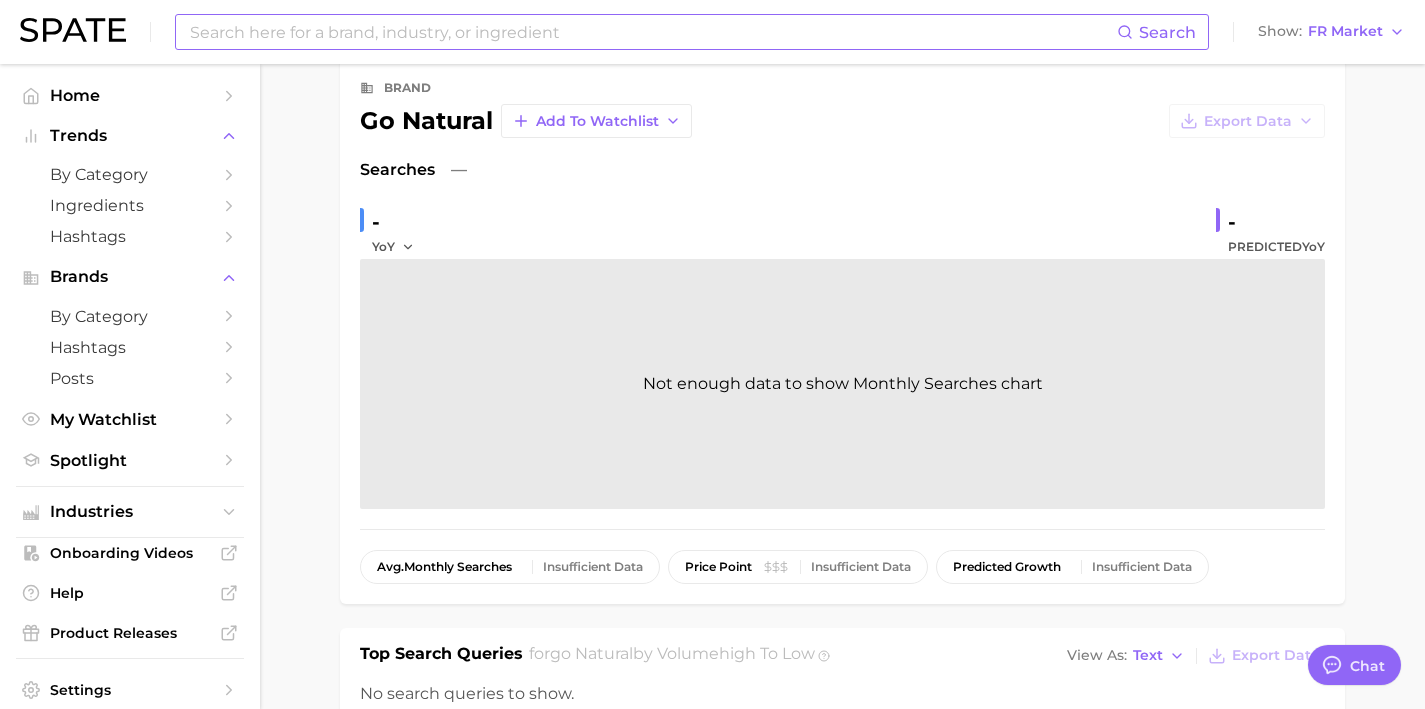 scroll, scrollTop: 326, scrollLeft: 0, axis: vertical 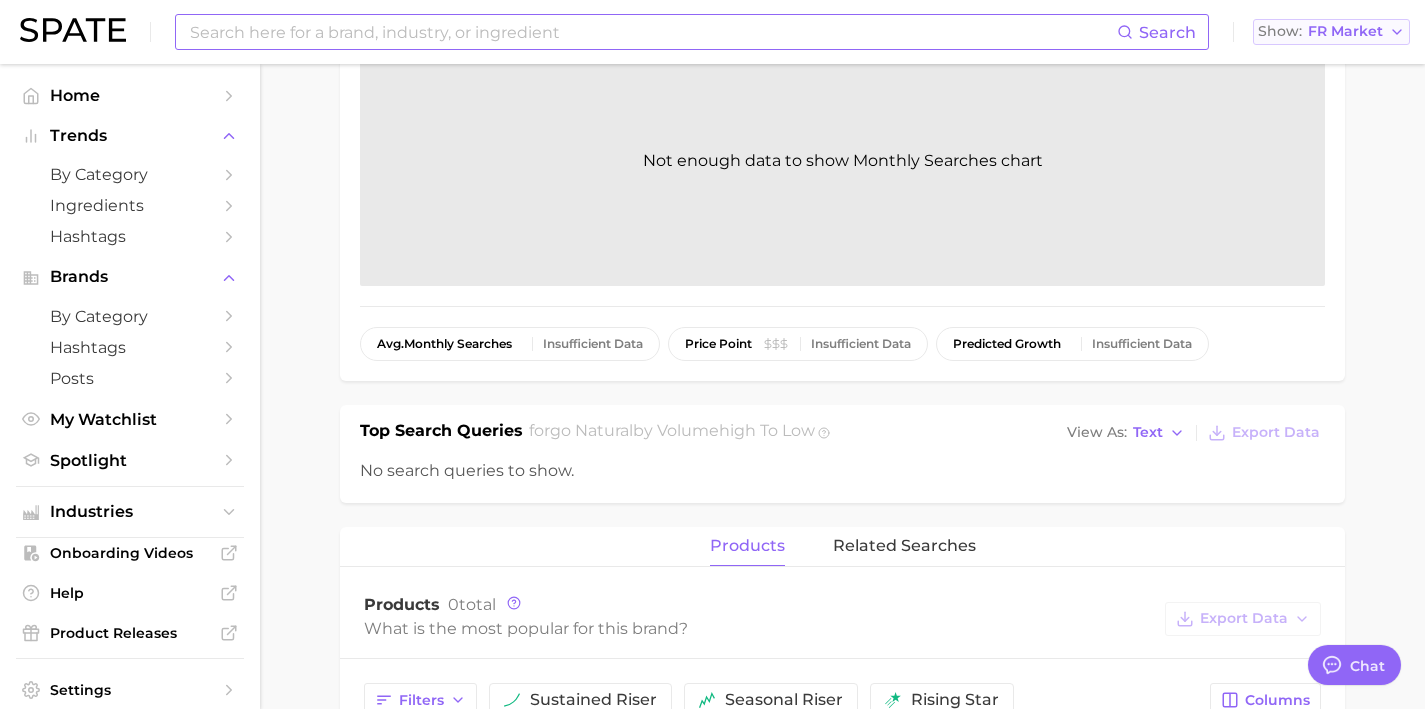 click on "FR Market" at bounding box center (1345, 31) 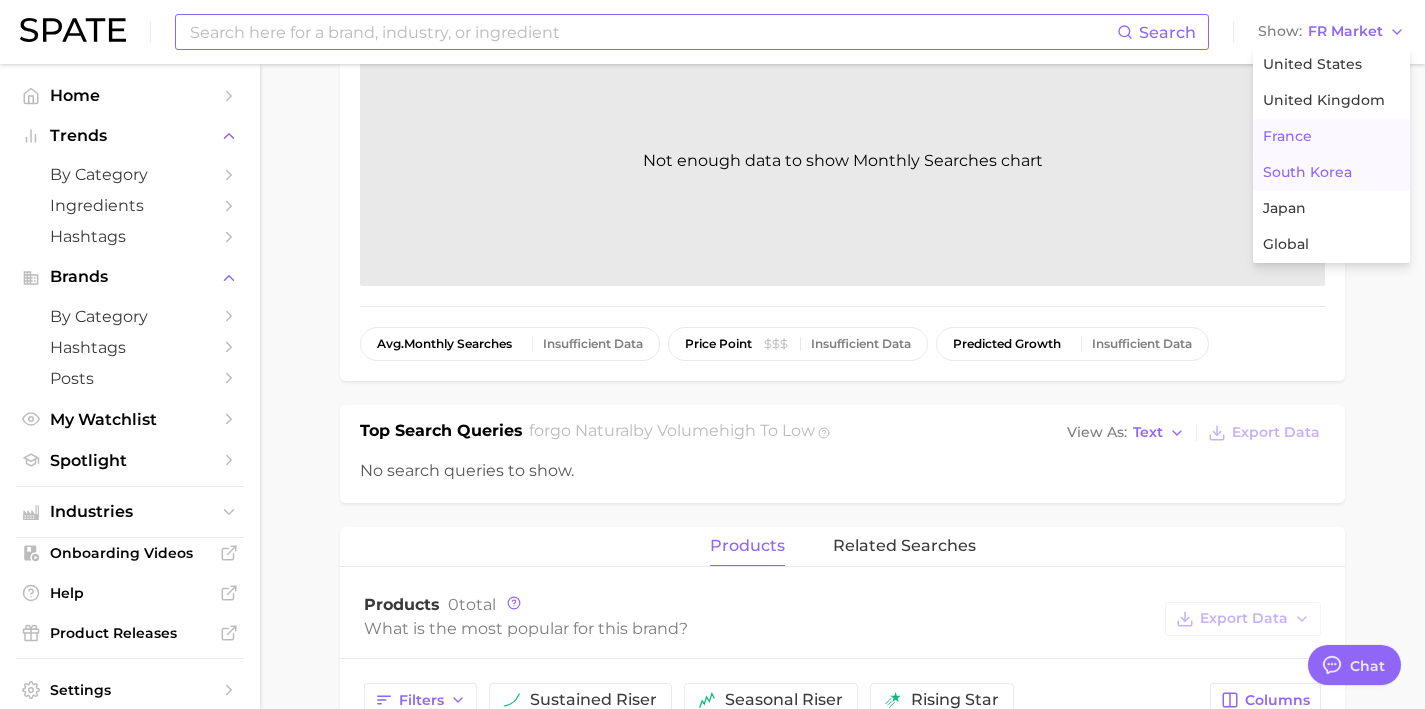 click on "South Korea" at bounding box center (1331, 173) 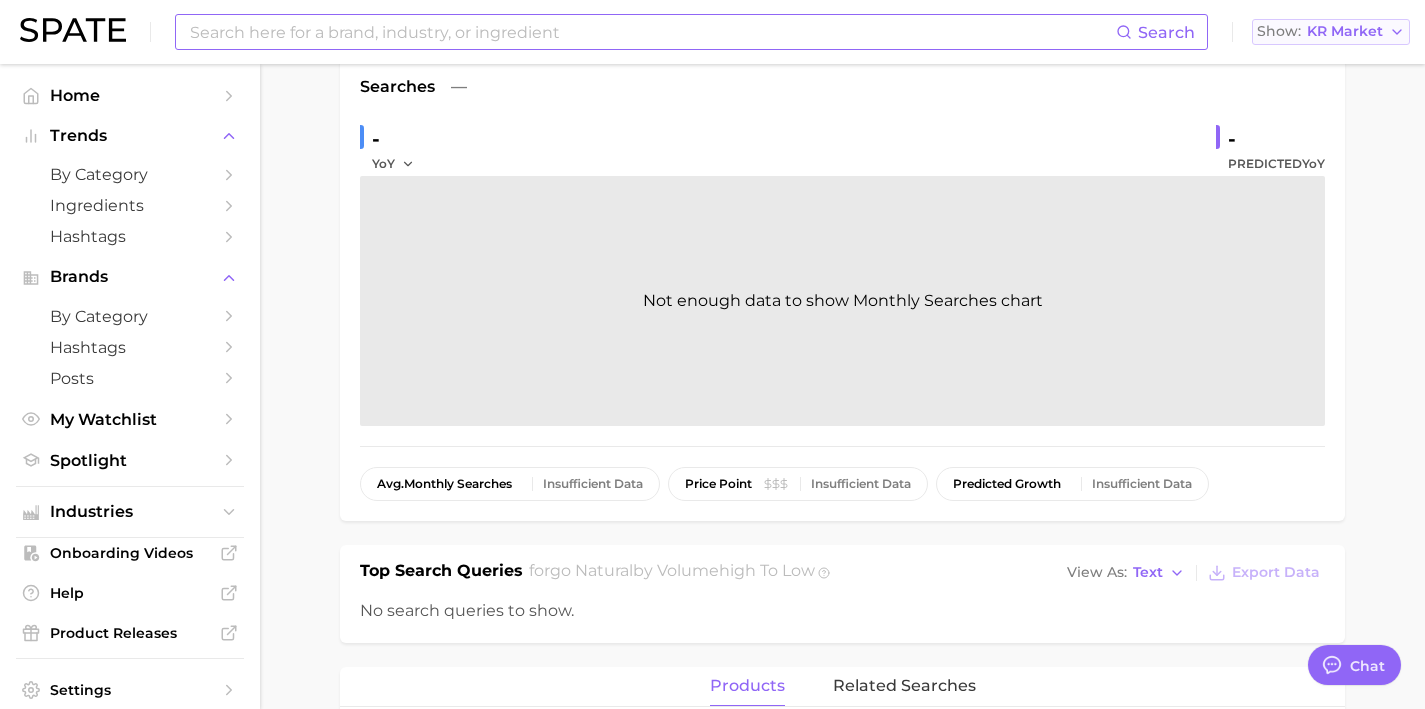 scroll, scrollTop: 0, scrollLeft: 0, axis: both 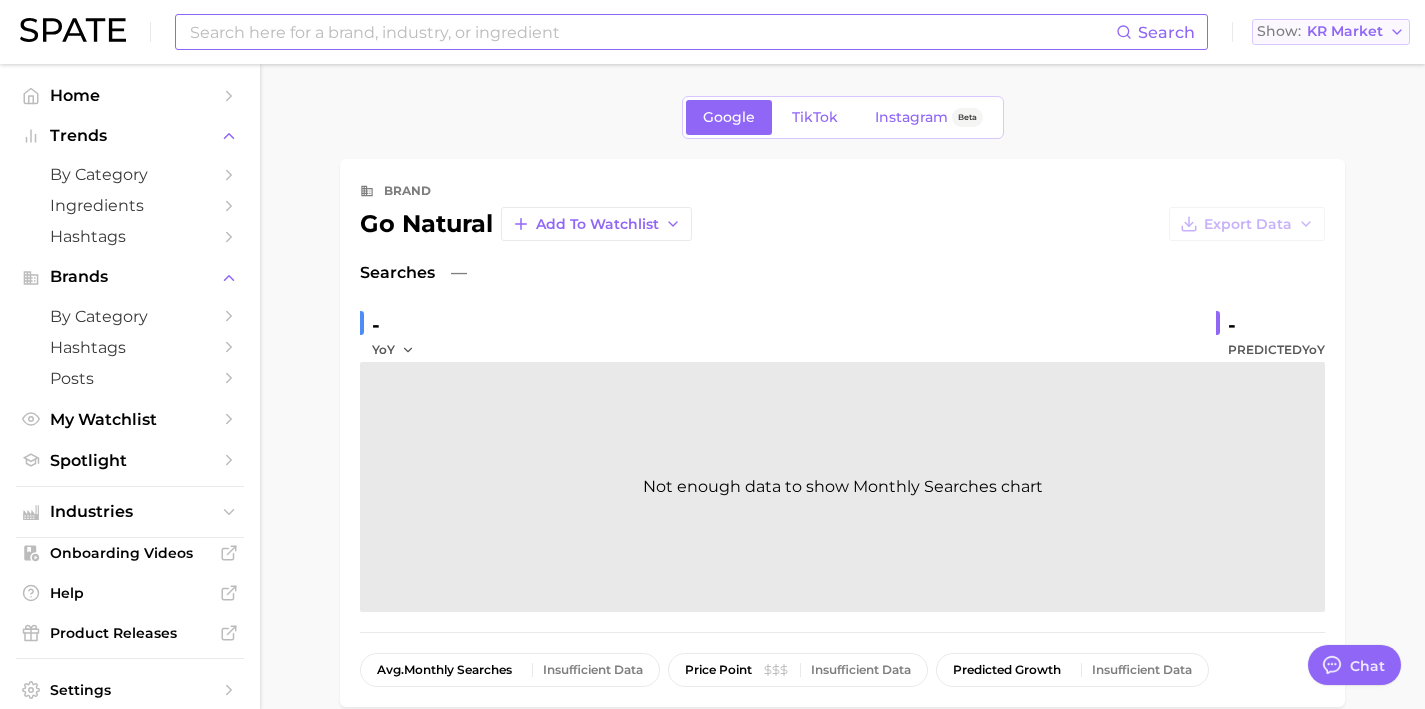 click on "KR Market" at bounding box center [1345, 31] 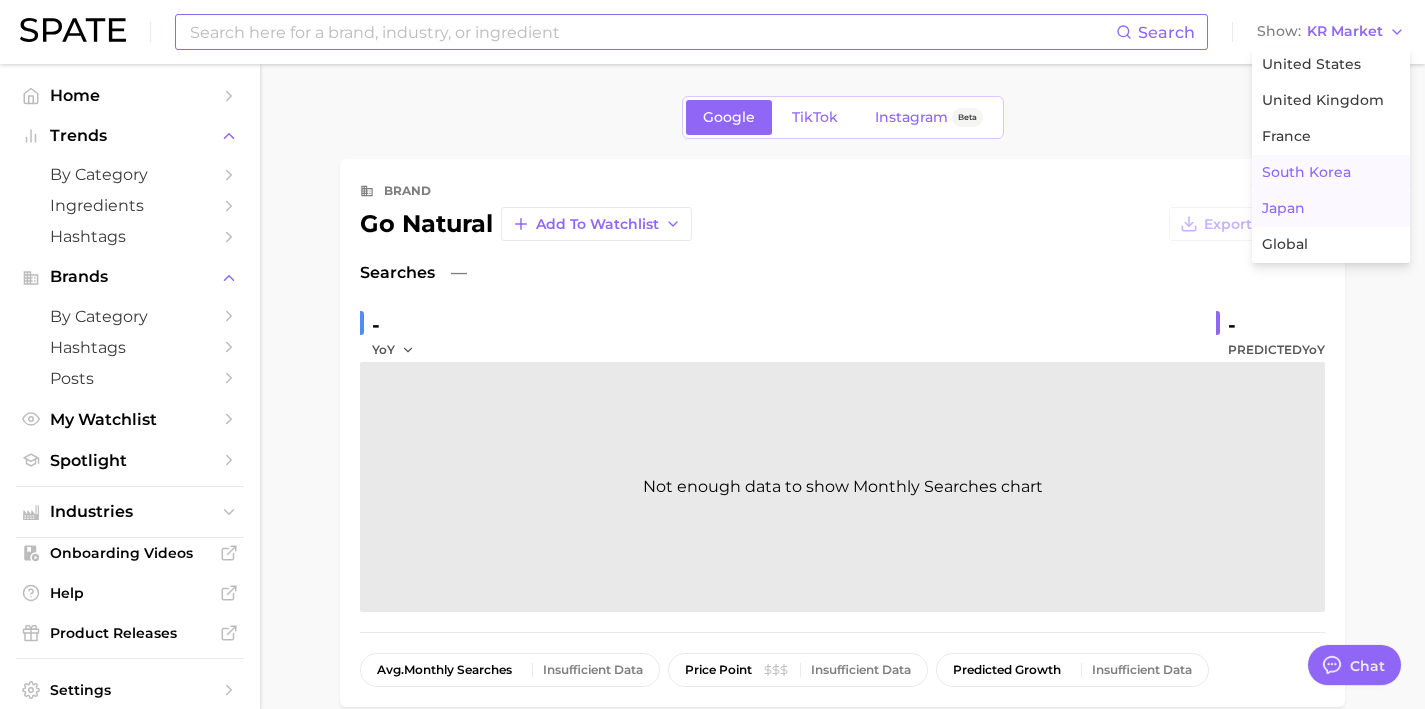 click on "Japan" at bounding box center [1331, 209] 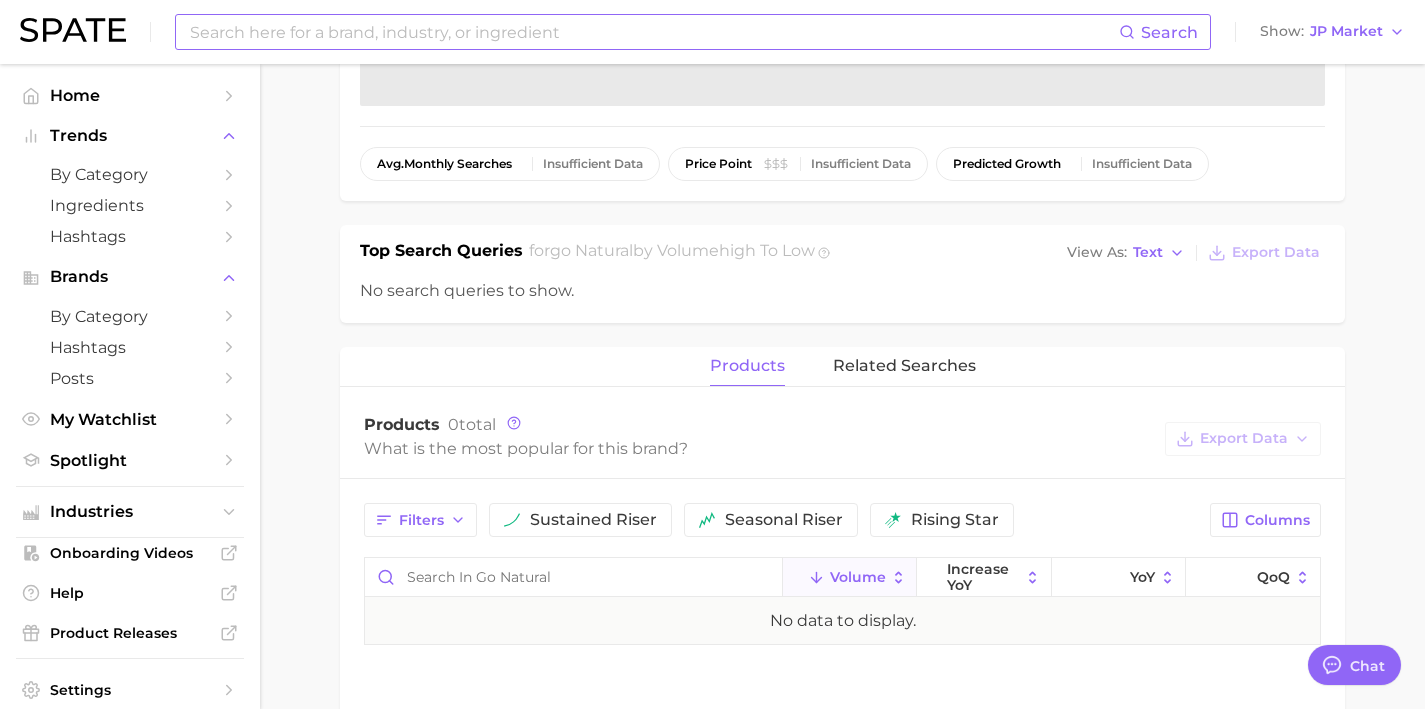 scroll, scrollTop: 0, scrollLeft: 0, axis: both 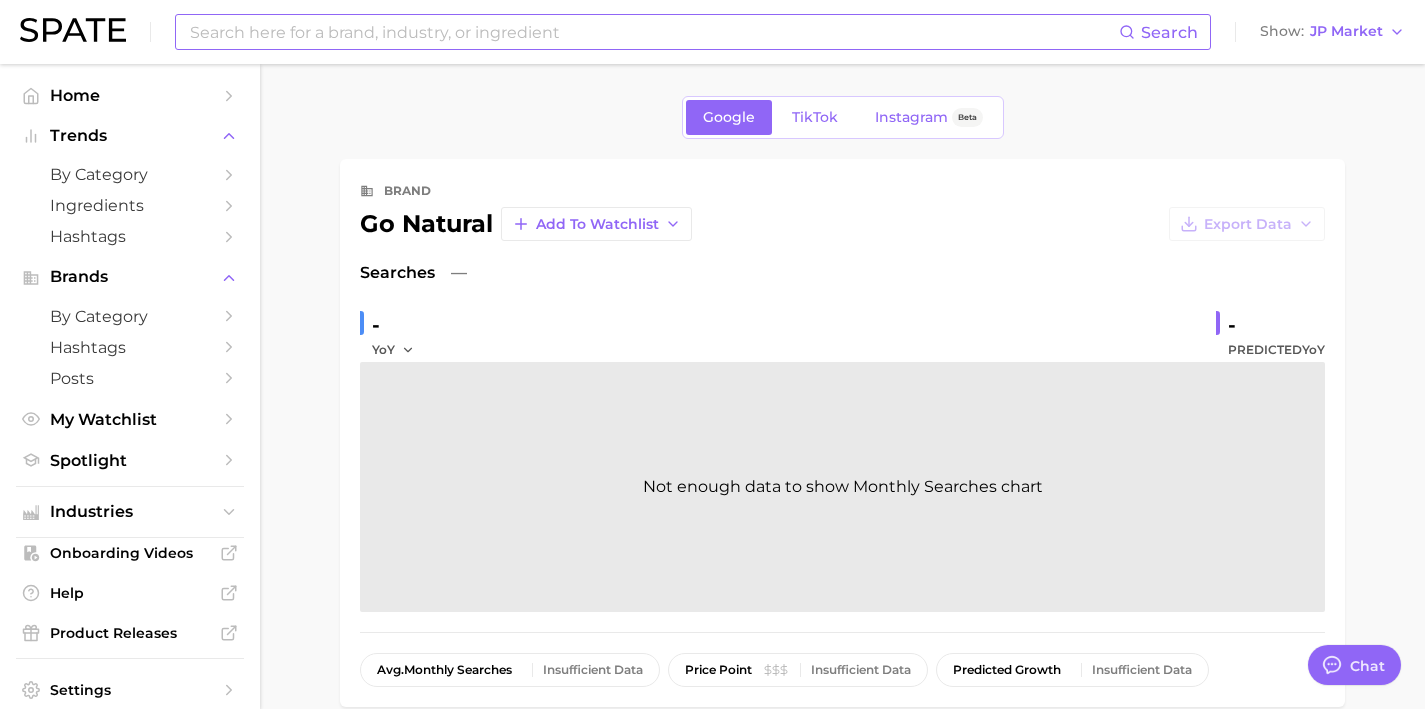 click at bounding box center (653, 32) 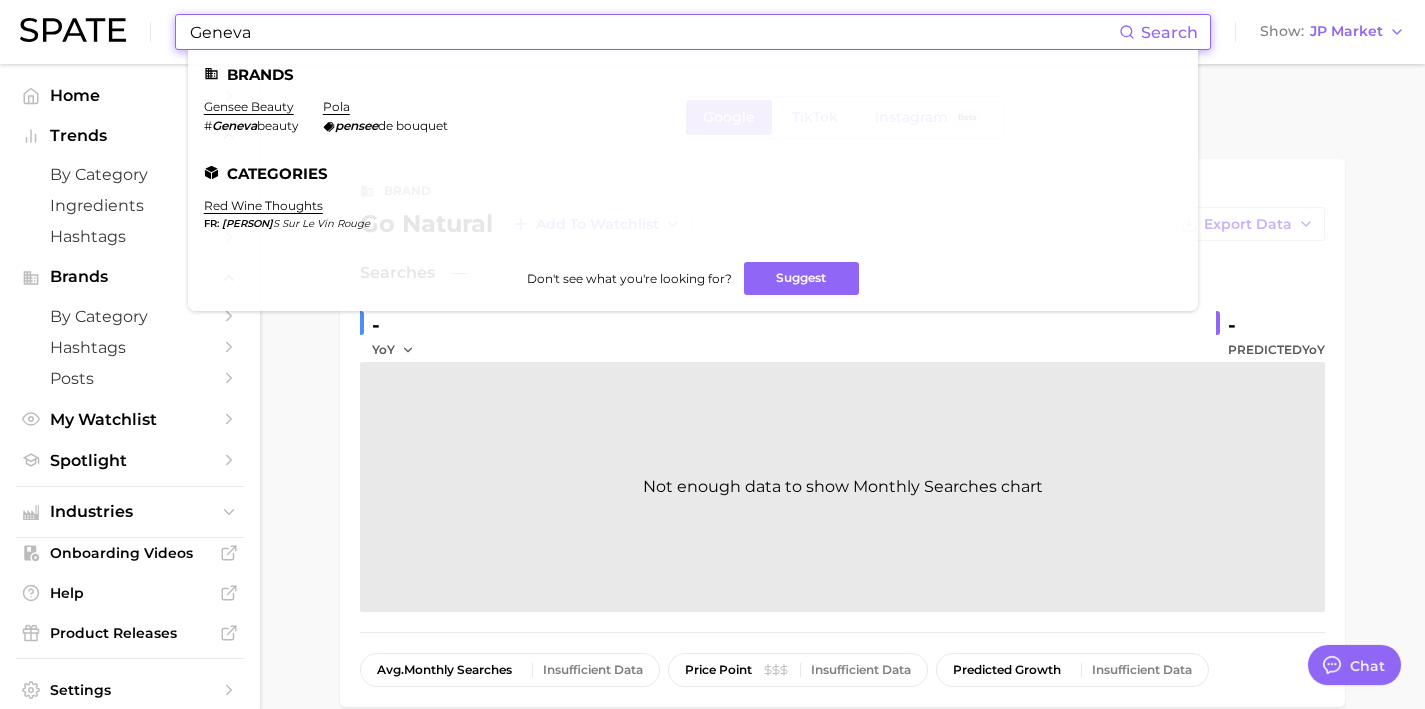 drag, startPoint x: 266, startPoint y: 37, endPoint x: 57, endPoint y: 20, distance: 209.69025 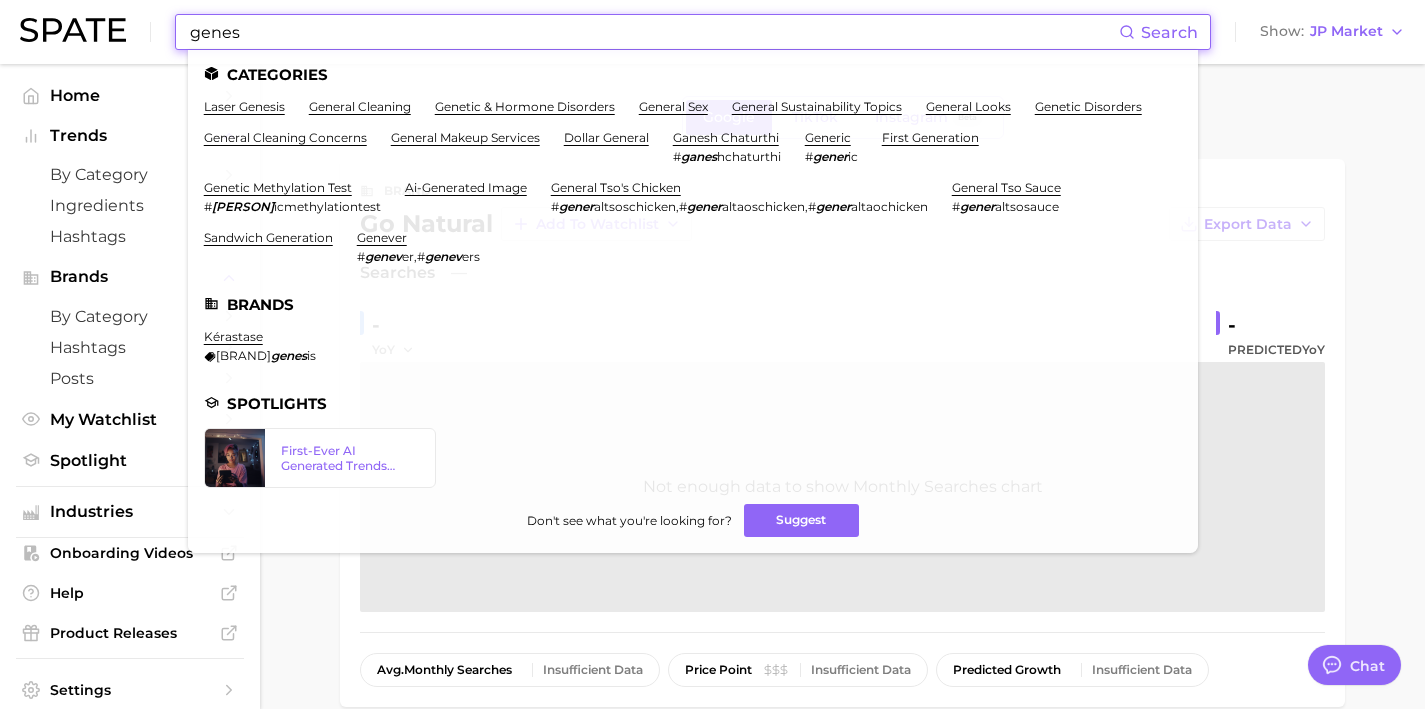 click on "genes" at bounding box center (653, 32) 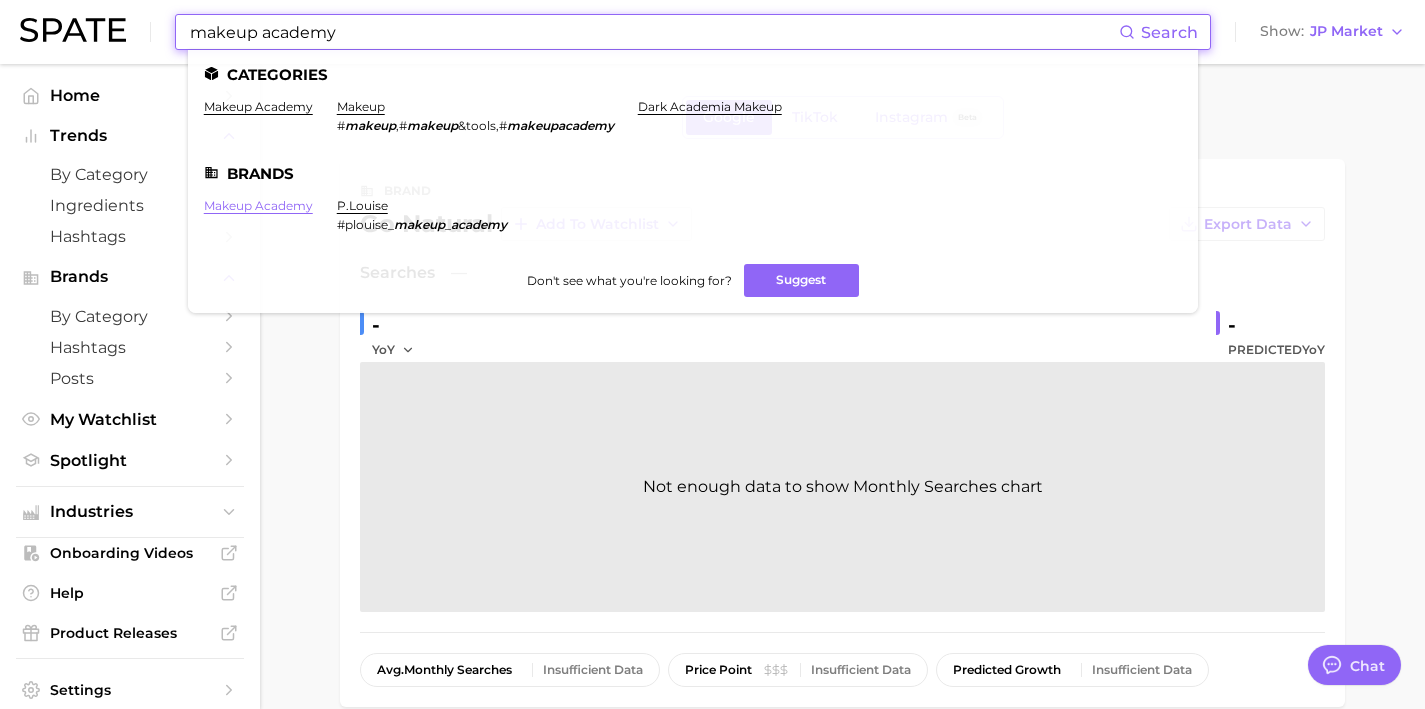 type on "makeup academy" 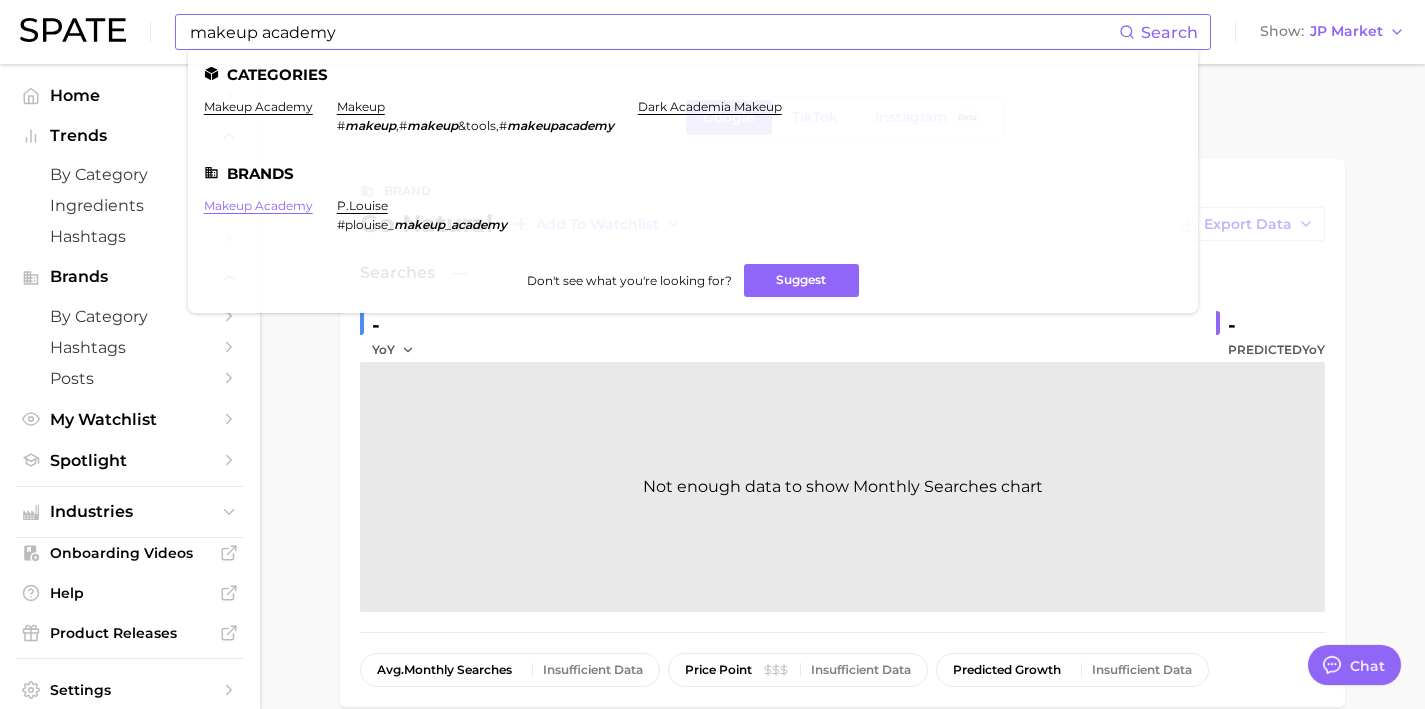 click on "makeup academy" at bounding box center (258, 205) 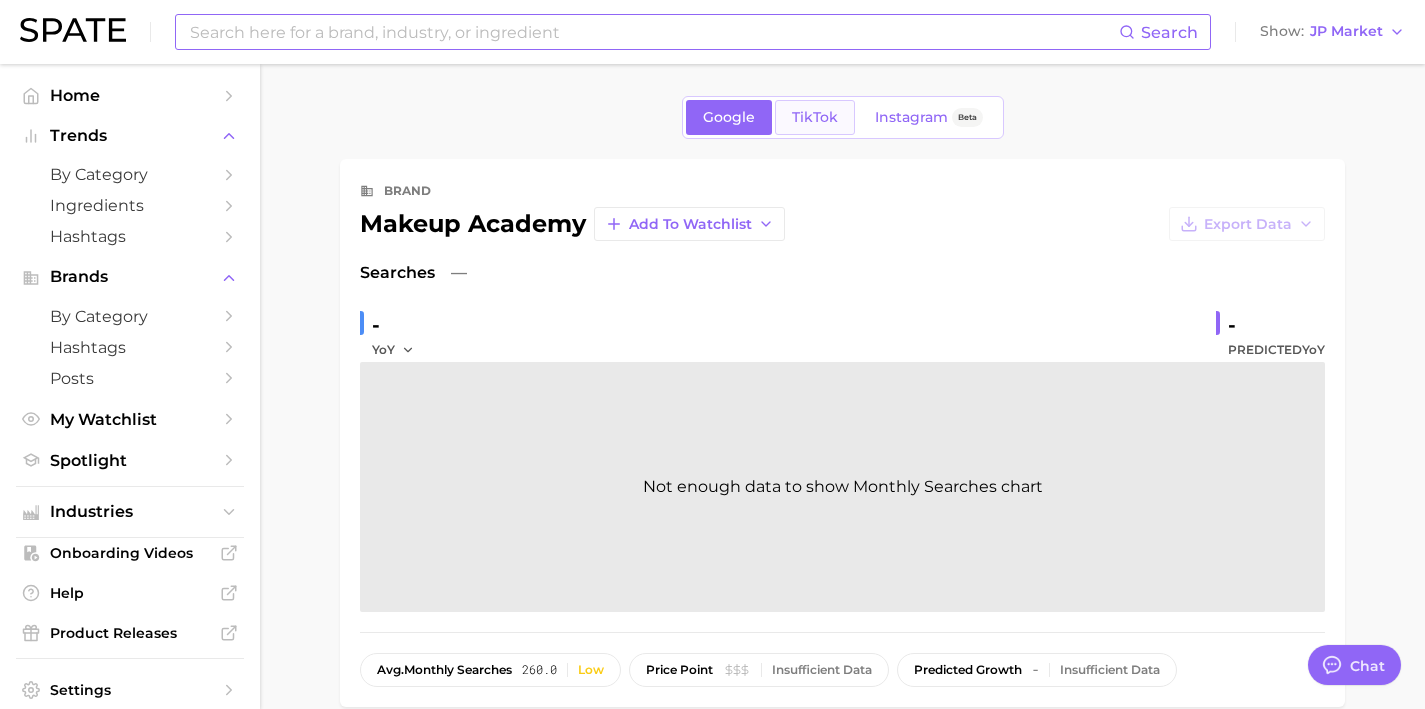 click on "TikTok" at bounding box center [815, 117] 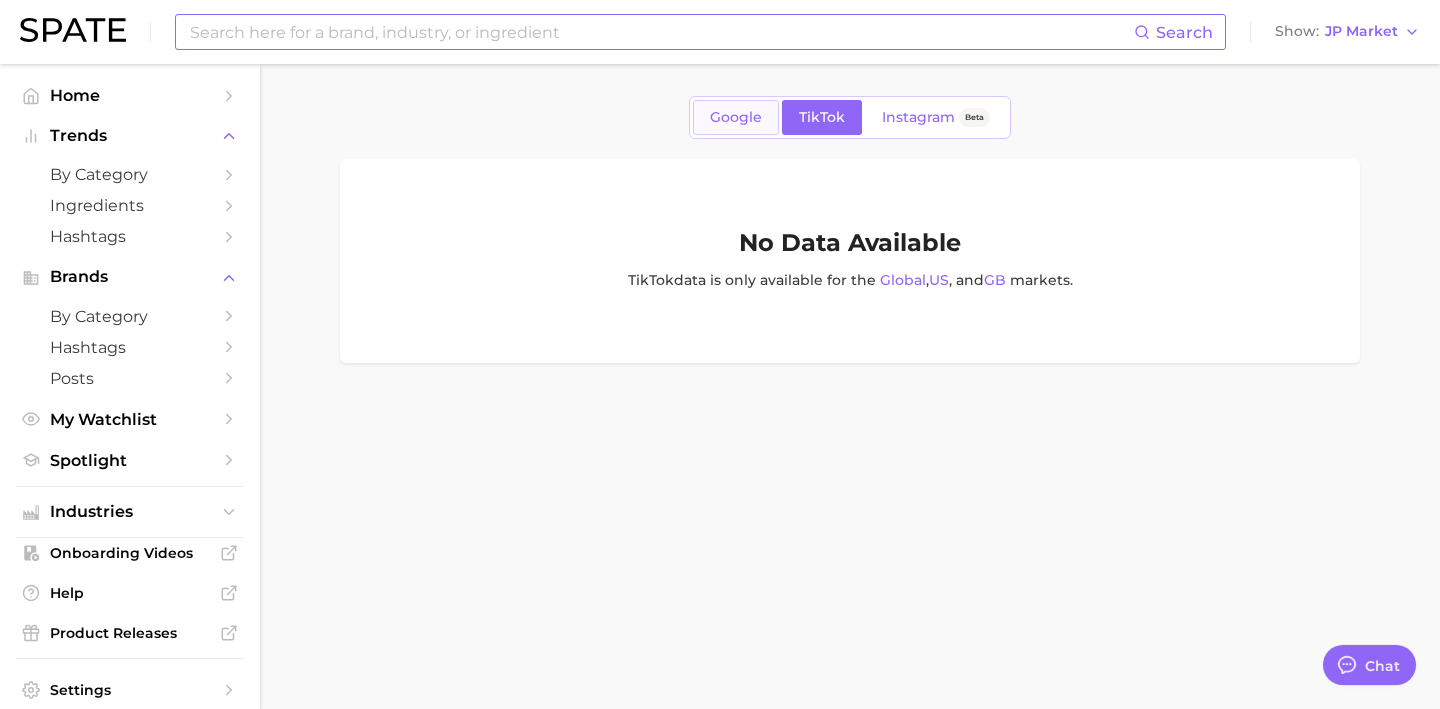 click on "Google" at bounding box center [736, 117] 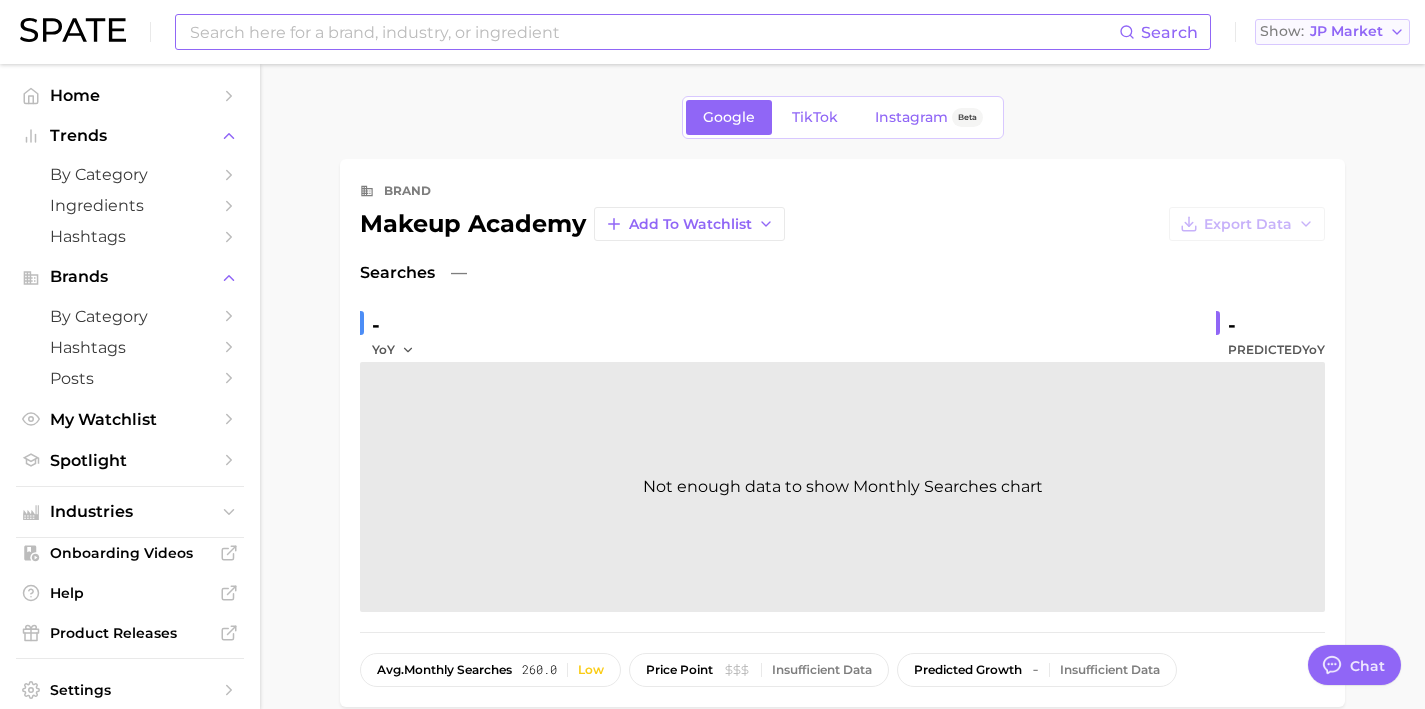 click on "Show JP Market" at bounding box center (1332, 32) 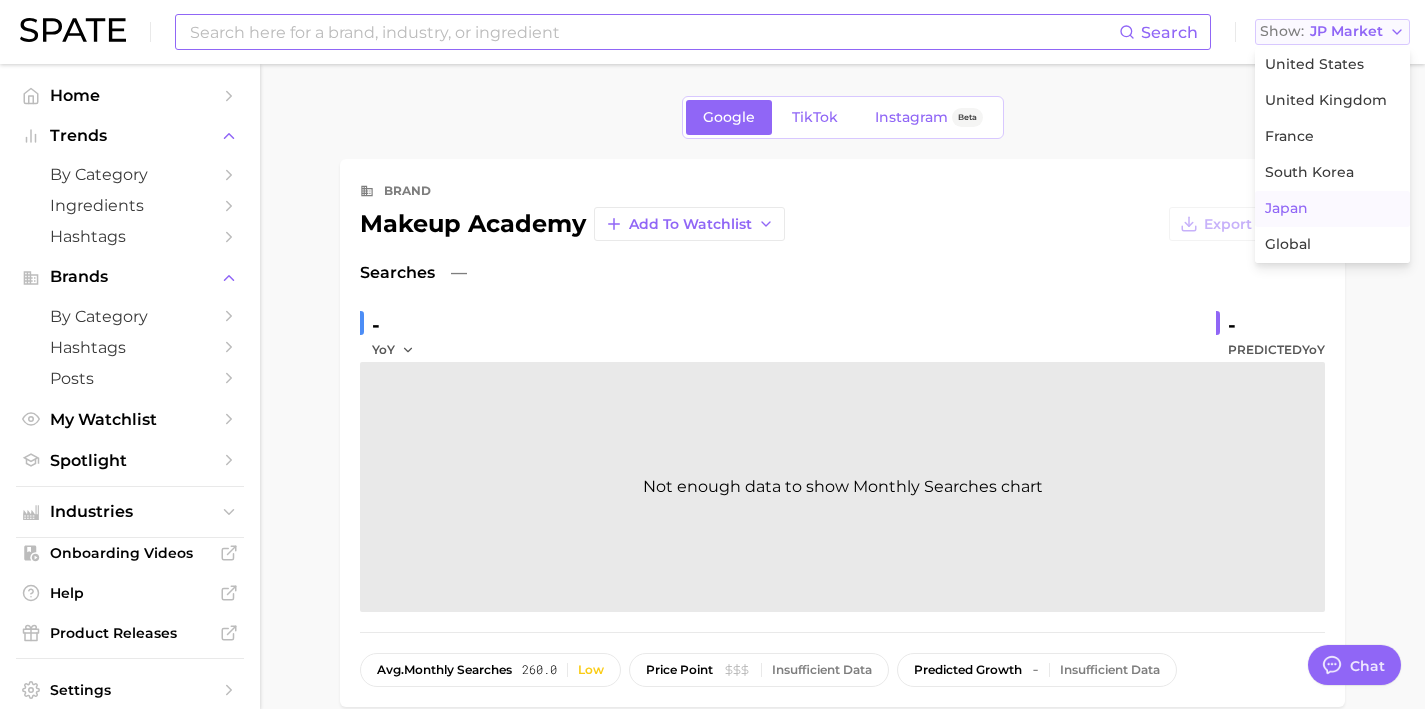 click on "JP Market" at bounding box center (1346, 31) 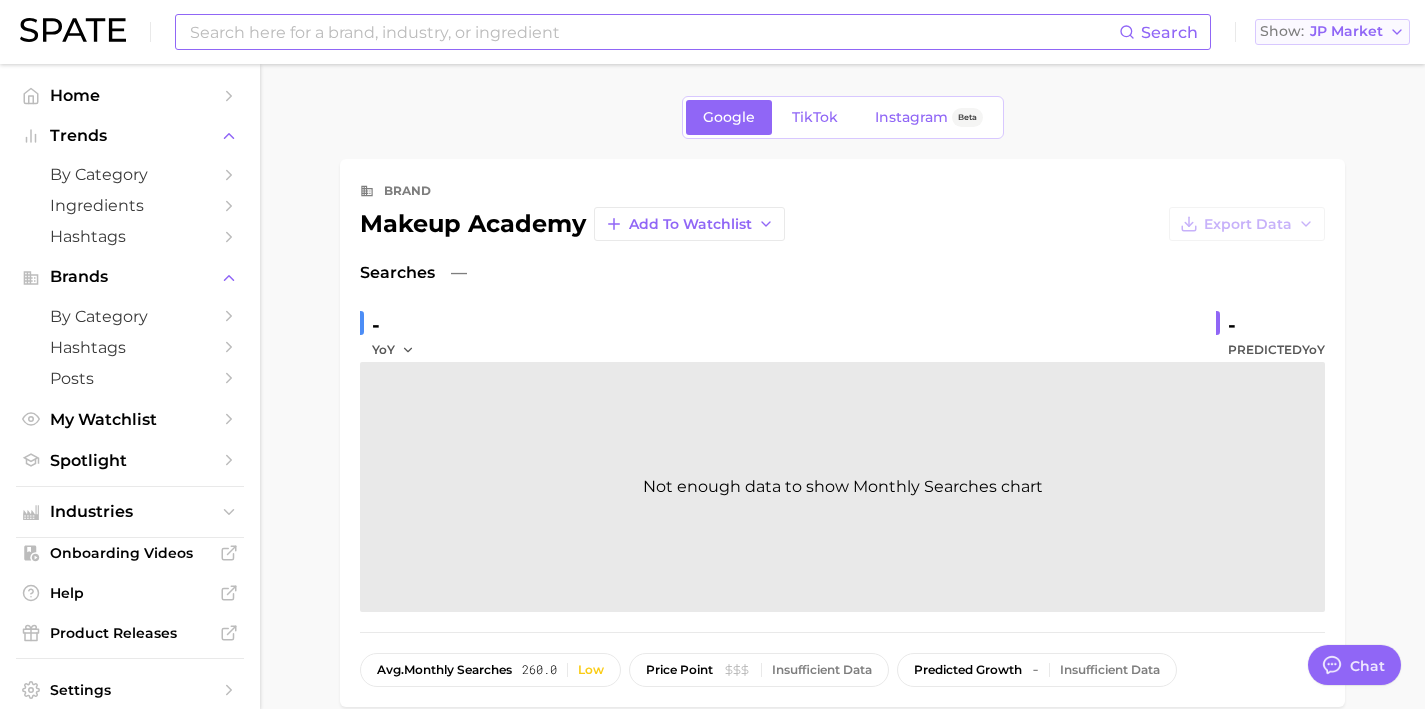 click on "Show JP Market" at bounding box center [1332, 32] 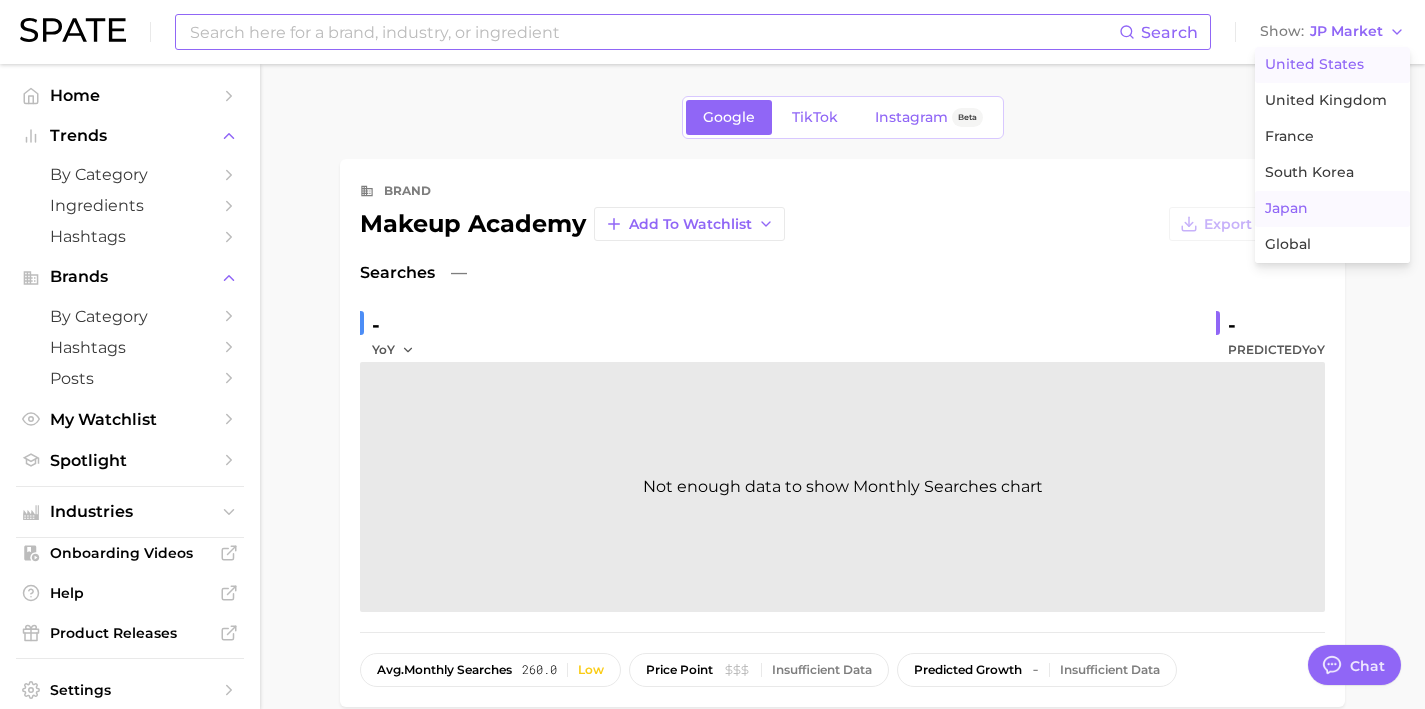 click on "United States" at bounding box center (1314, 64) 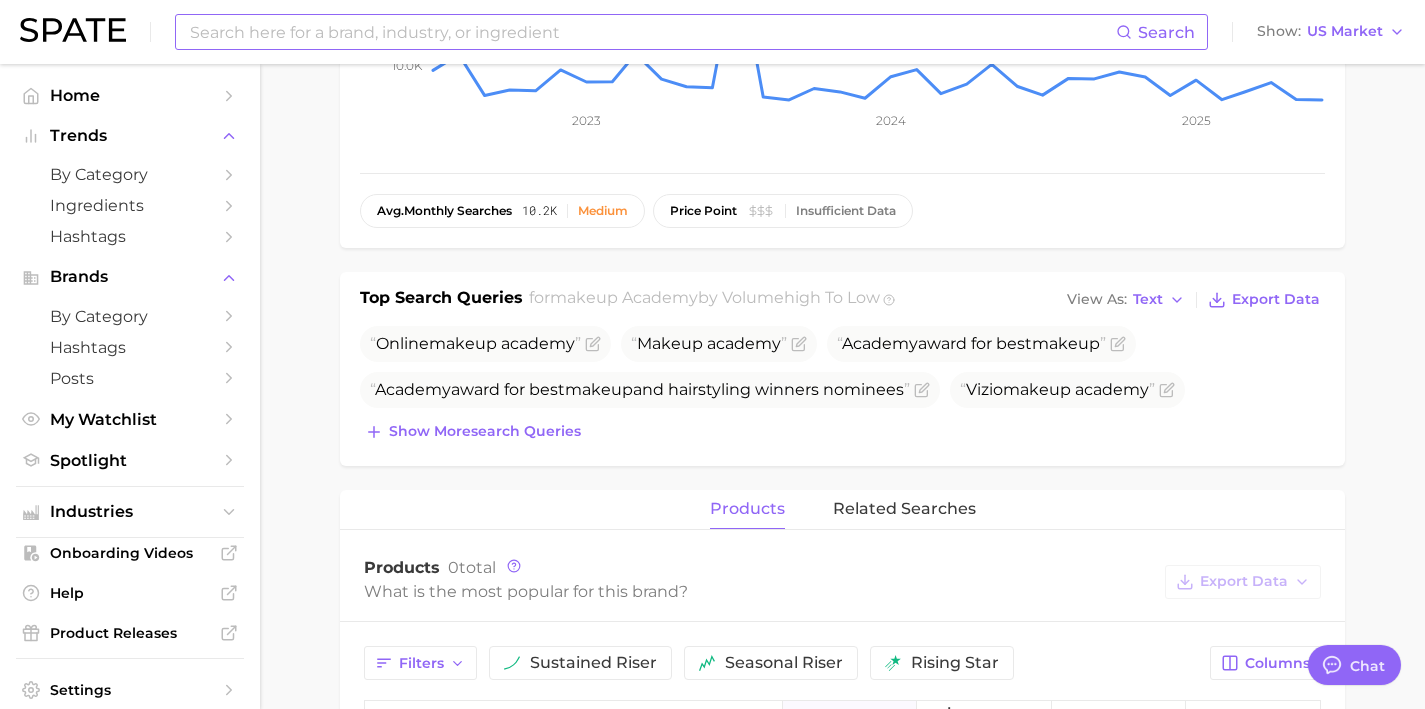 scroll, scrollTop: 554, scrollLeft: 0, axis: vertical 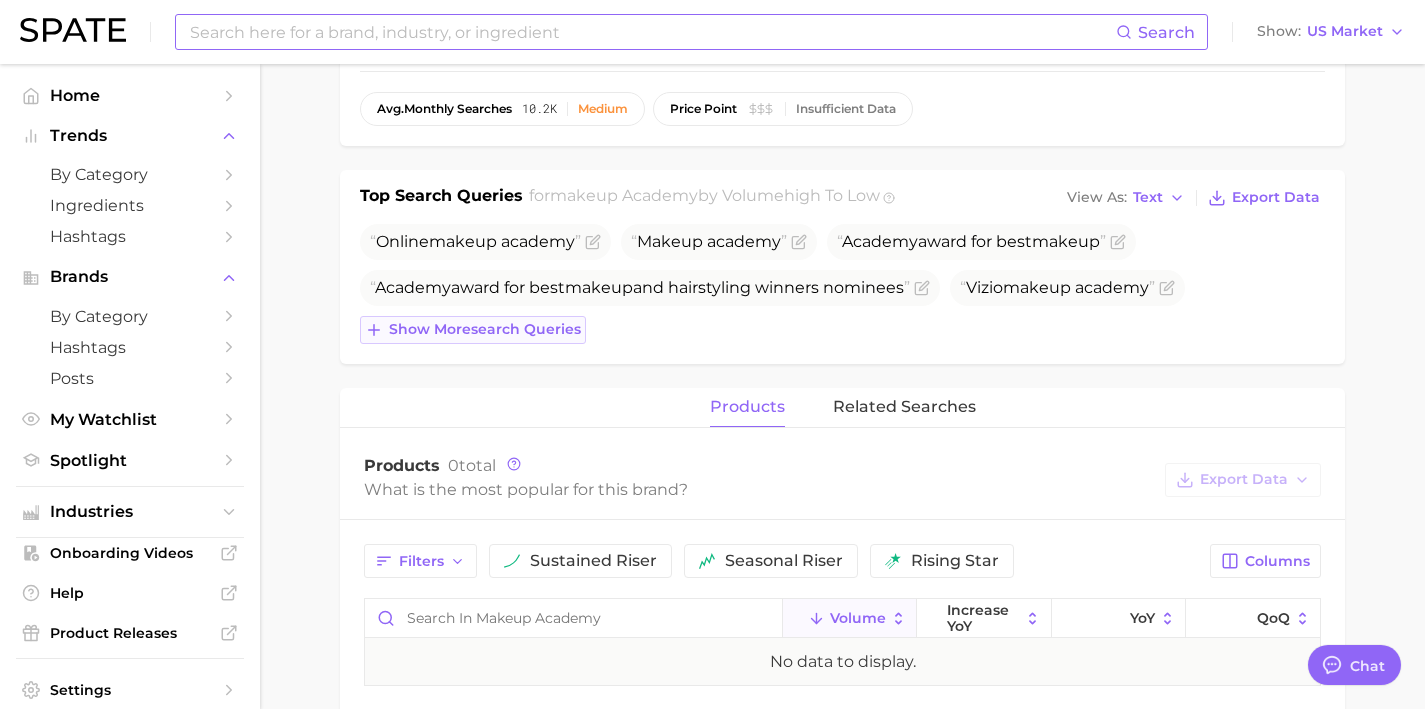 click on "Show more  search queries" at bounding box center [473, 330] 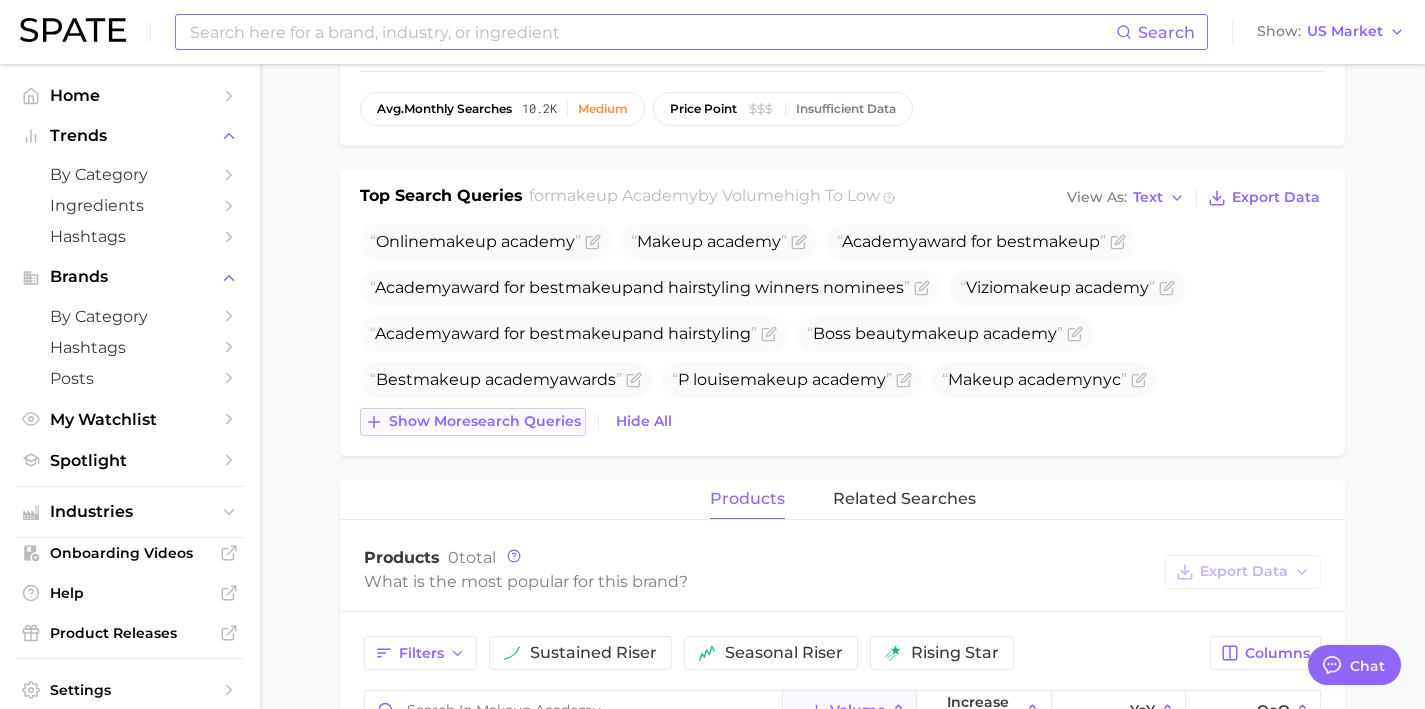 click on "Show more  search queries" at bounding box center [473, 422] 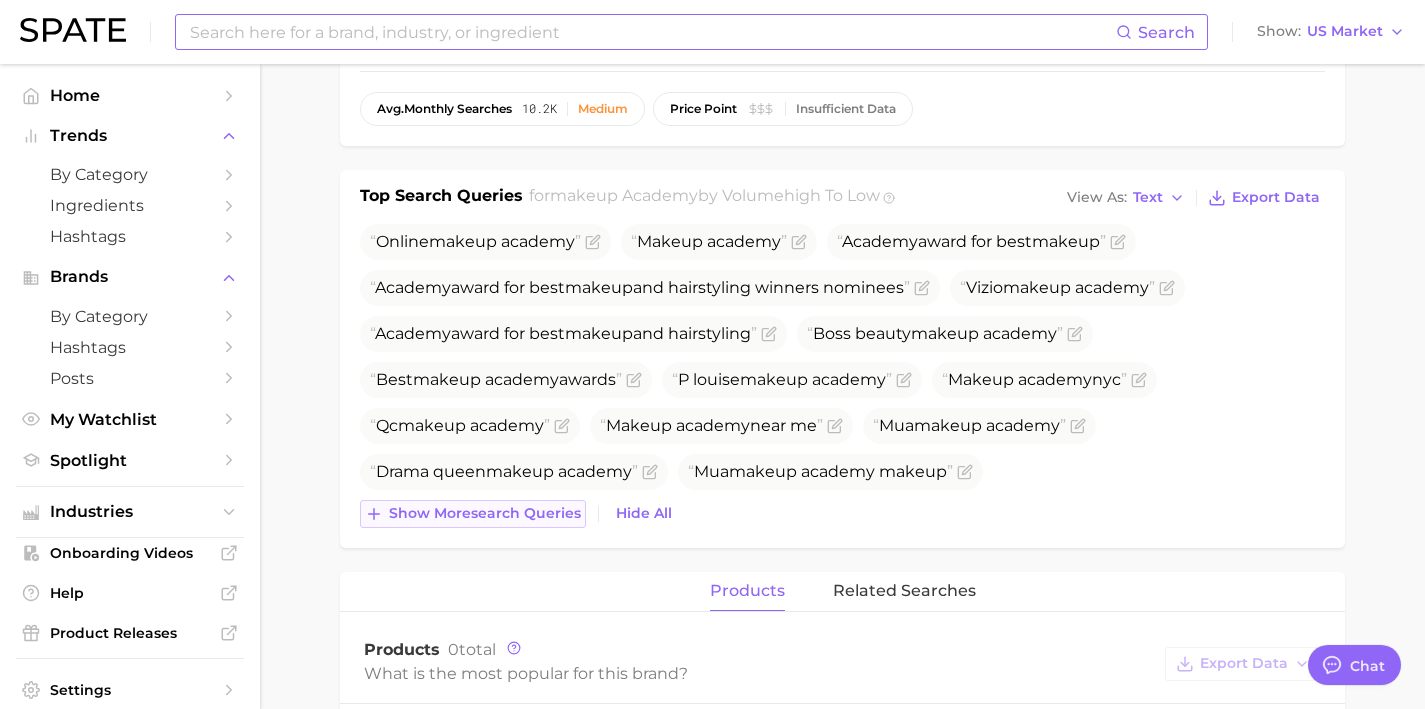 click on "Show more  search queries" at bounding box center (485, 513) 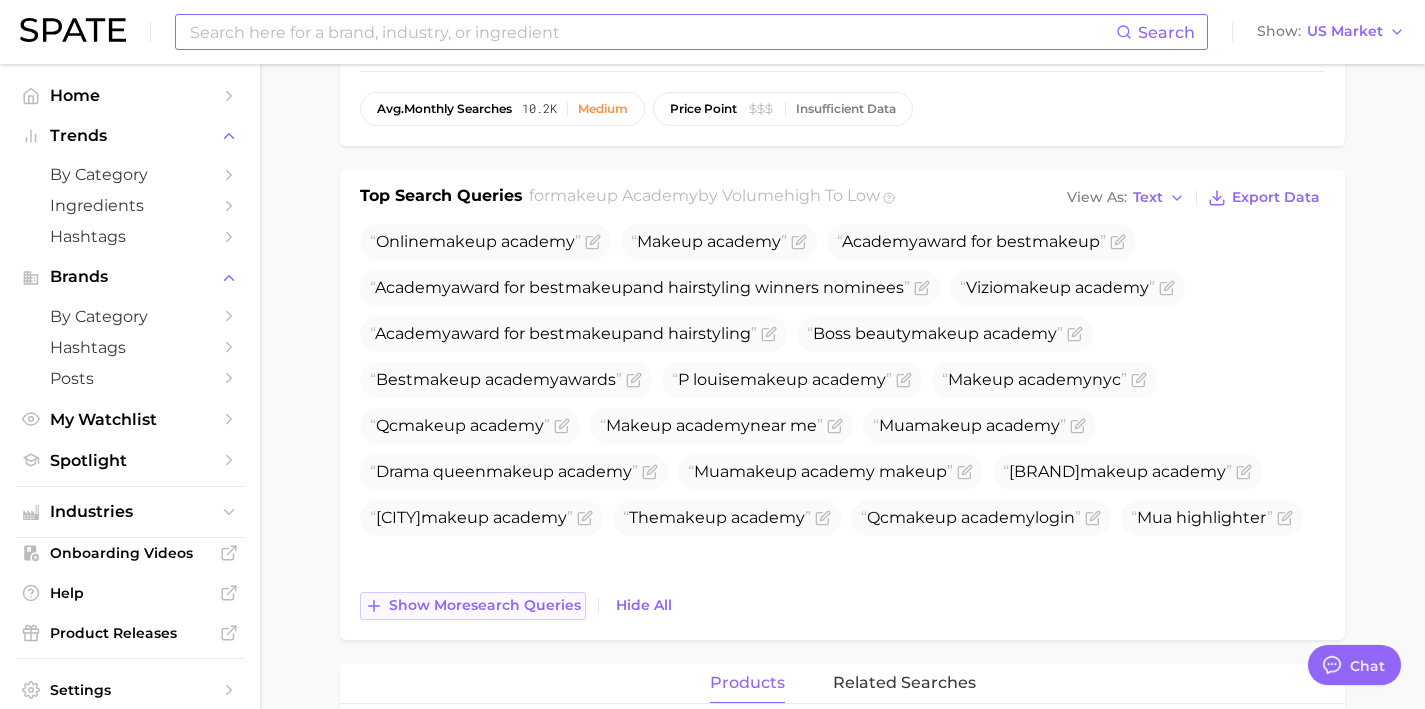 click on "Show more  search queries" at bounding box center (473, 606) 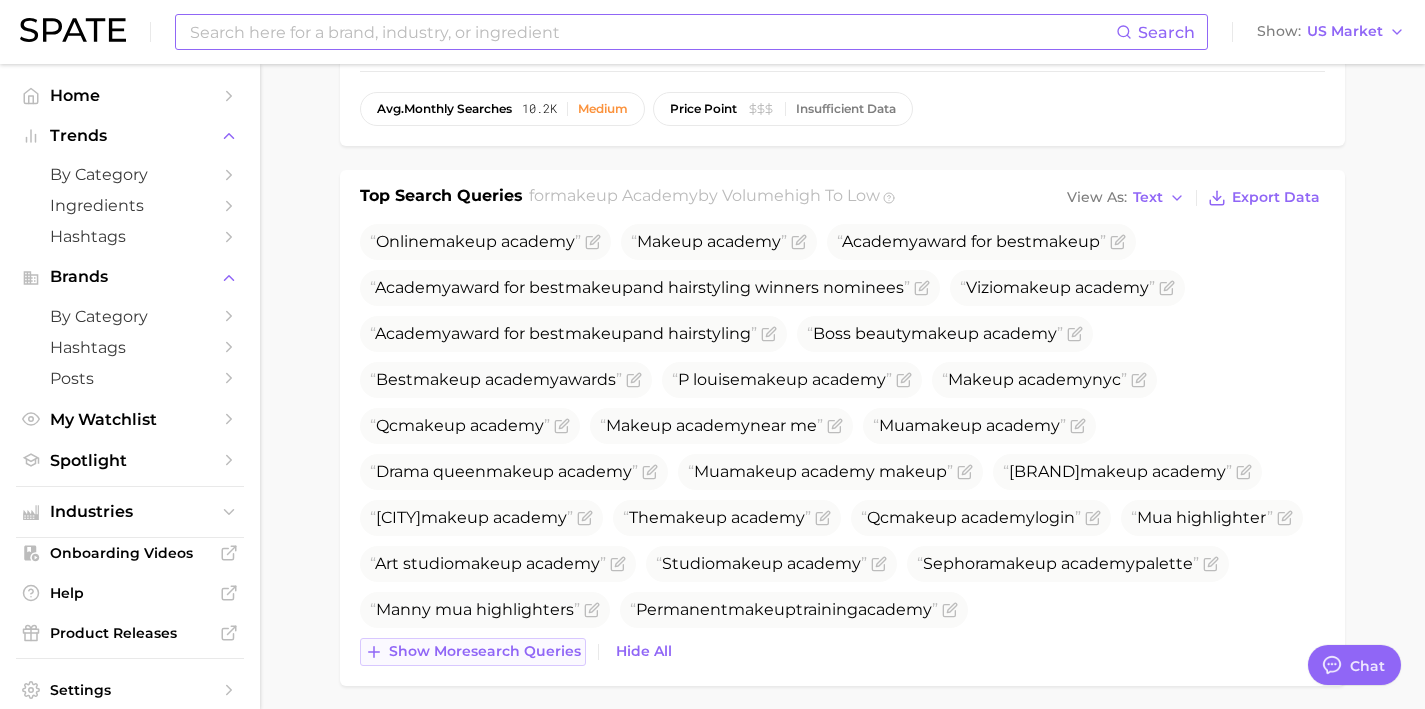 click on "Show more  search queries" at bounding box center [485, 651] 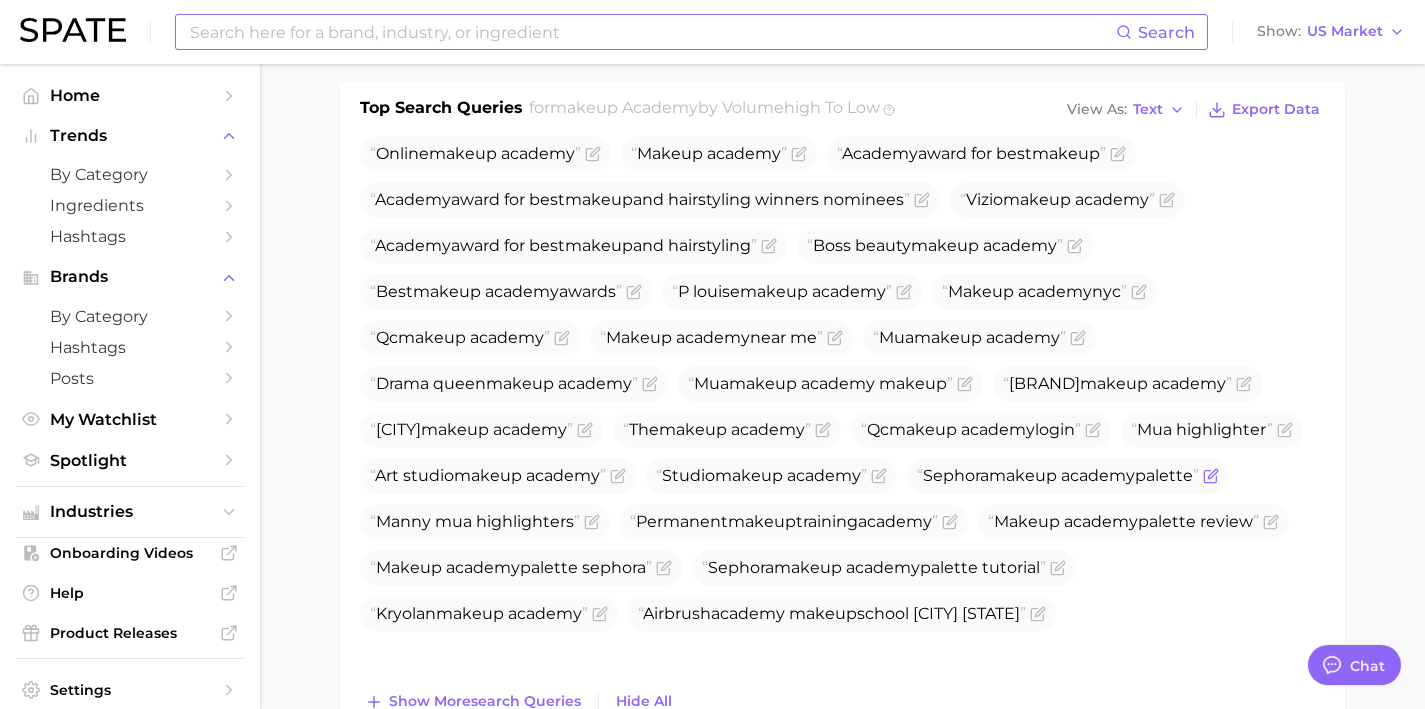 scroll, scrollTop: 697, scrollLeft: 0, axis: vertical 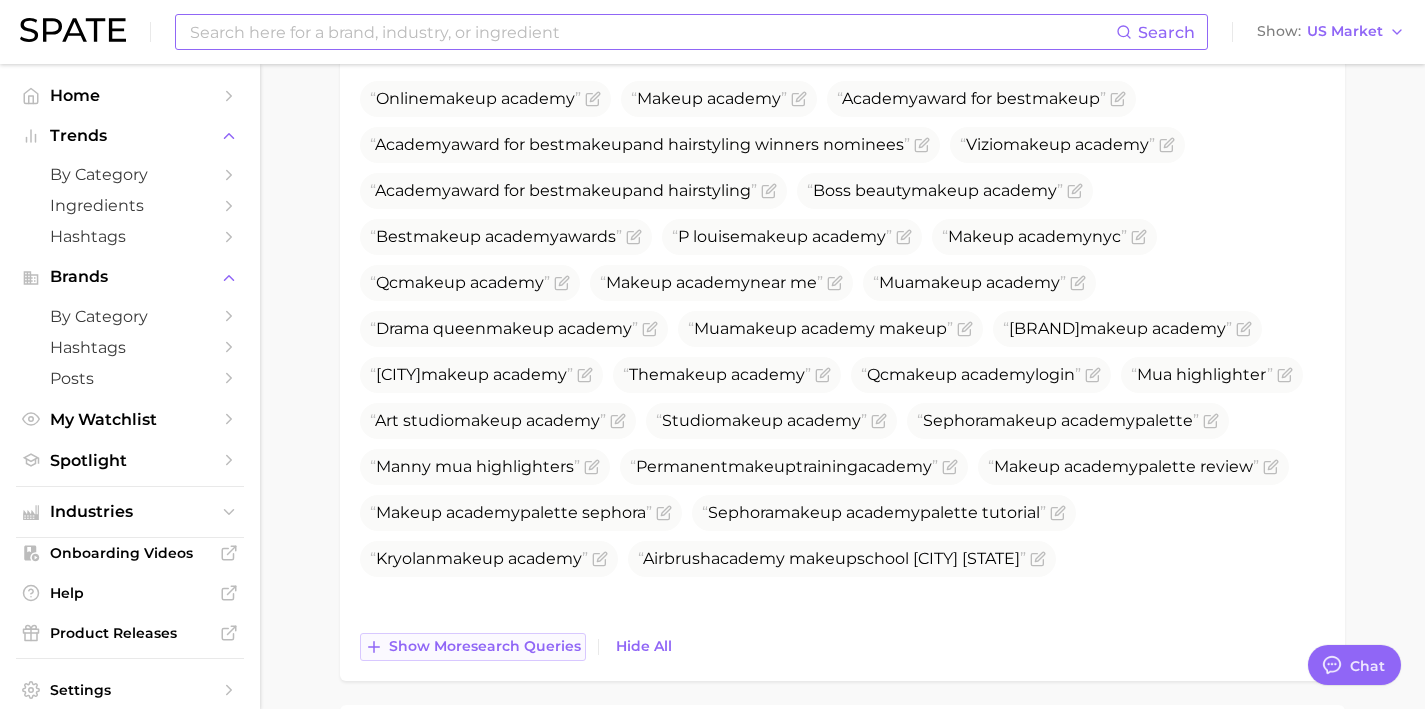 click on "Show more  search queries" at bounding box center (485, 646) 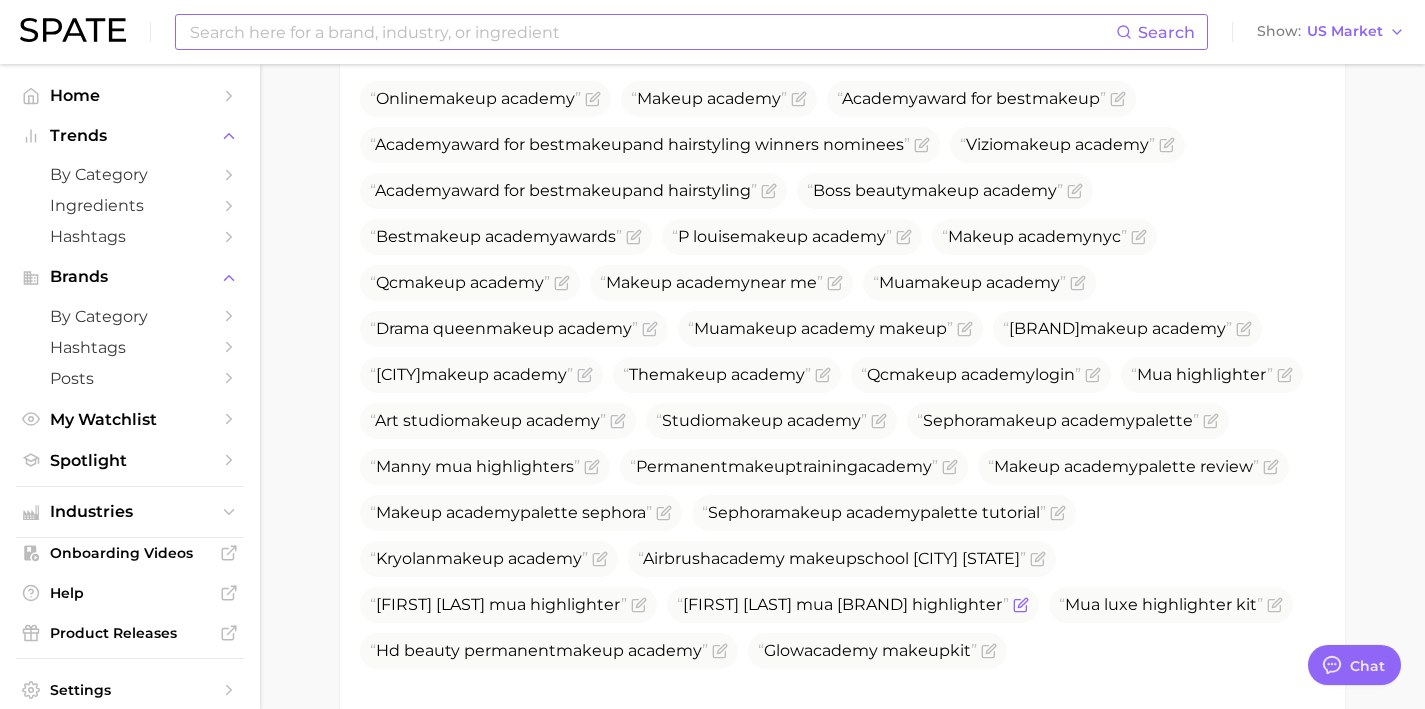 scroll, scrollTop: 840, scrollLeft: 0, axis: vertical 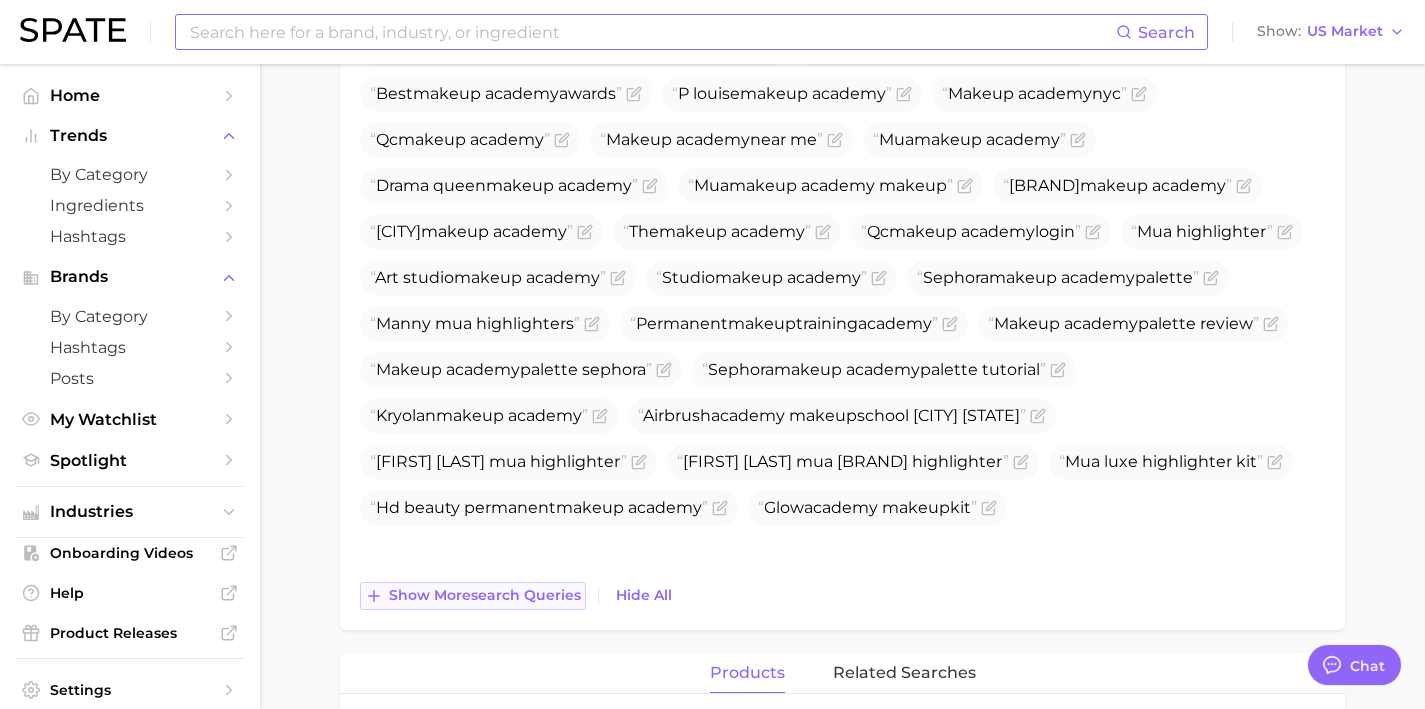 click on "Show more  search queries" at bounding box center (485, 595) 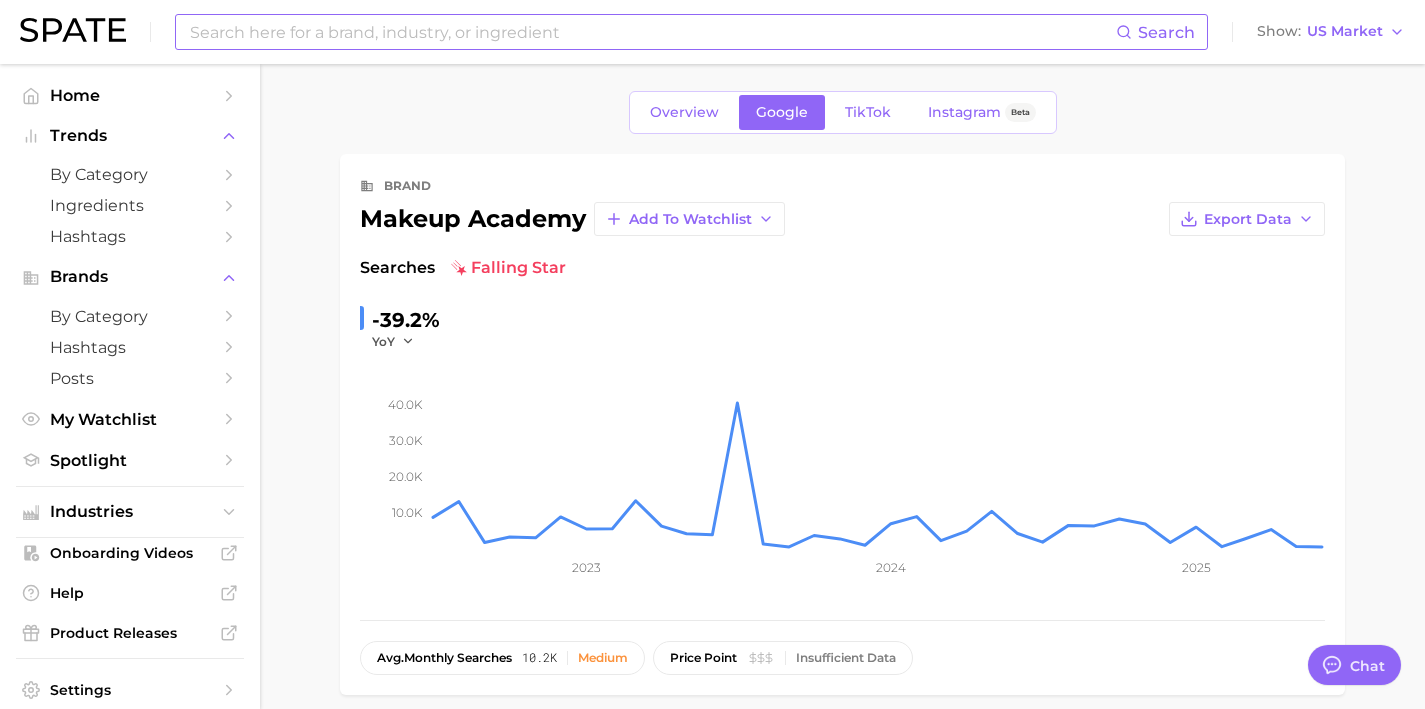 scroll, scrollTop: 0, scrollLeft: 0, axis: both 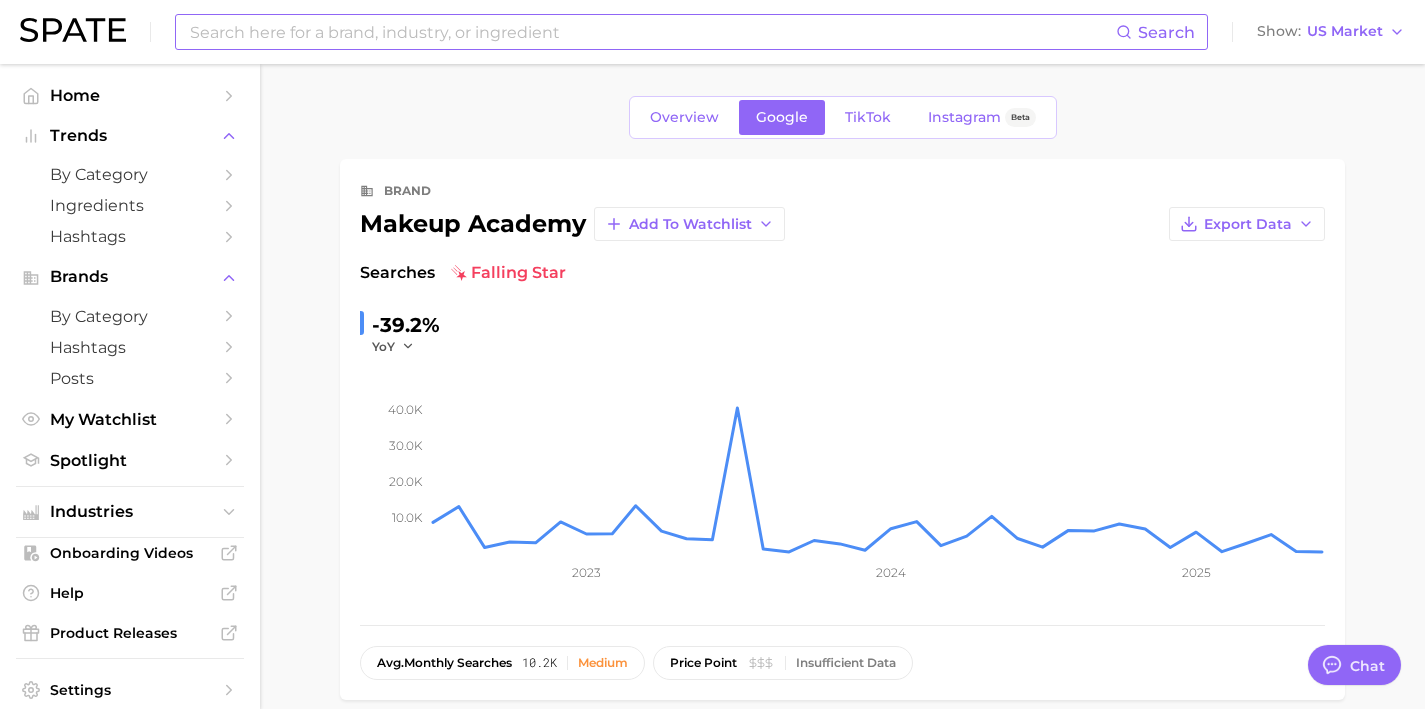 click at bounding box center (652, 32) 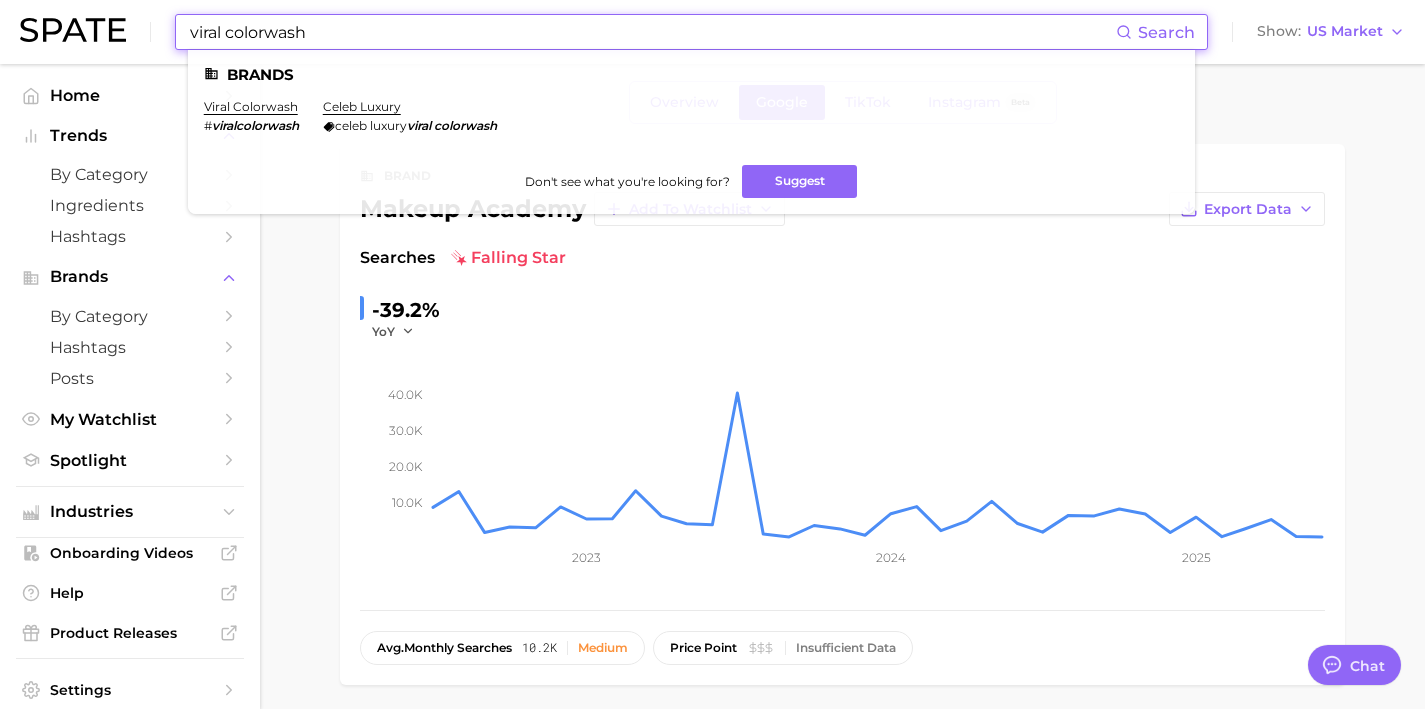 scroll, scrollTop: 33, scrollLeft: 0, axis: vertical 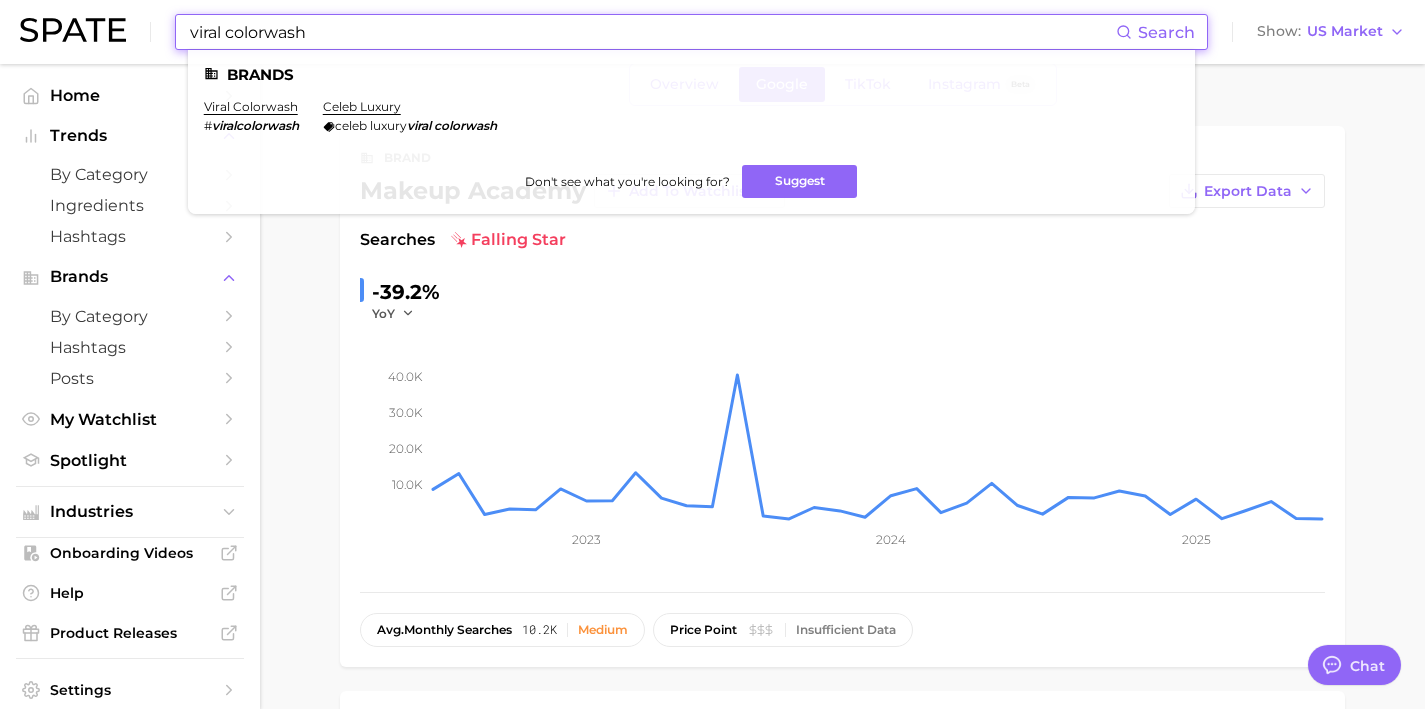 click on "Overview Google TikTok Instagram Beta brand makeup academy Add to Watchlist Export Data Searches falling star -39.2% YoY 10.0k 20.0k 30.0k 40.0k 2023 2024 2025 avg.  monthly searches 10.2k Medium price point Insufficient Data Top Search Queries for  makeup academy  by Volume  high to low View As Text Export Data Online  makeup   academy Makeup   academy Academy  award for best  makeup Academy  award for best  makeup  and hairstyling winners nominees Vizio  makeup   academy Academy  award for best  makeup  and hairstyling Boss beauty  makeup   academy Best  makeup   academy  awards P louise  makeup   academy Makeup   academy  nyc Qc  makeup   academy Makeup   academy  near me Mua  makeup   academy Drama queen  makeup   academy Mua  makeup   academy   makeup Cosmo  makeup   academy New york  makeup   academy The  makeup   academy Qc  makeup   academy  login Mua highlighter Art studio  makeup   academy Studio  makeup   academy Sephora  makeup   academy  palette Manny mua highlighters Permanent  makeup  training" at bounding box center (842, 1086) 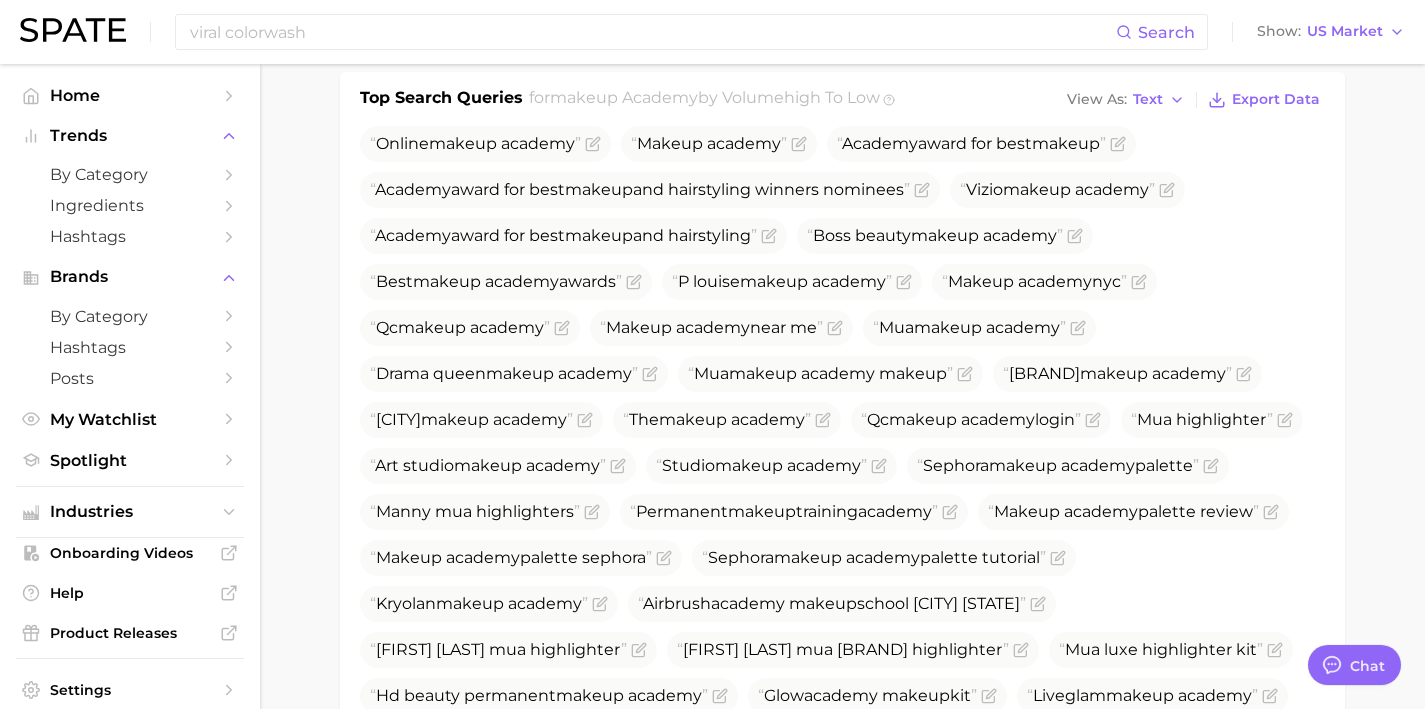 scroll, scrollTop: 661, scrollLeft: 0, axis: vertical 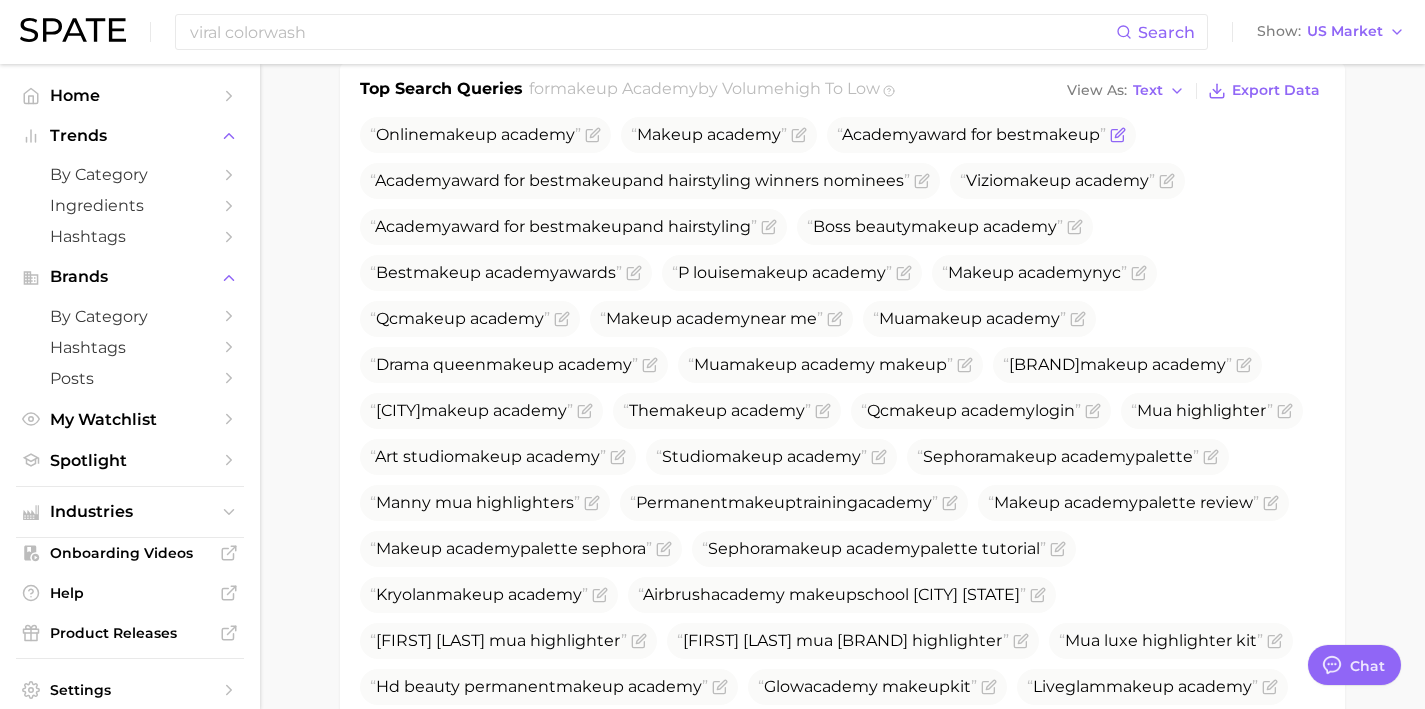 click 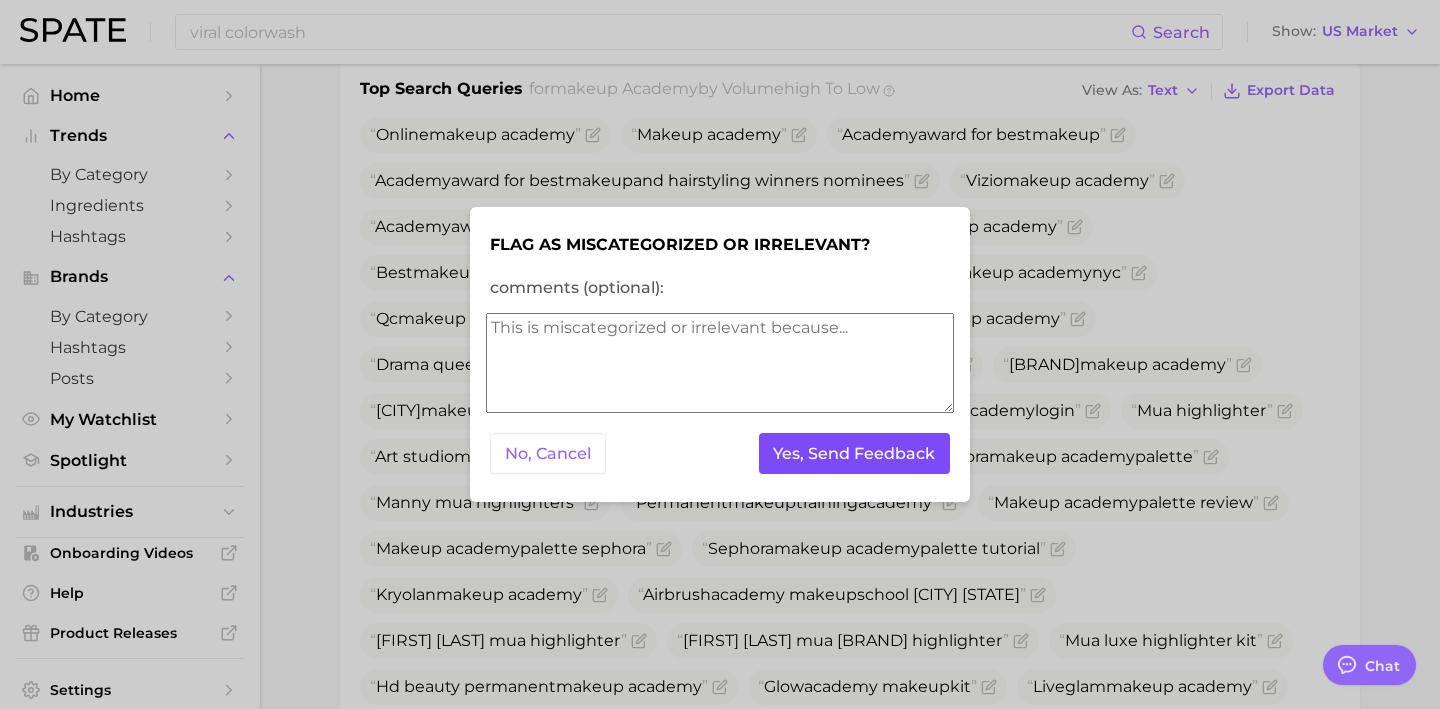 click on "Yes, Send Feedback" at bounding box center (855, 453) 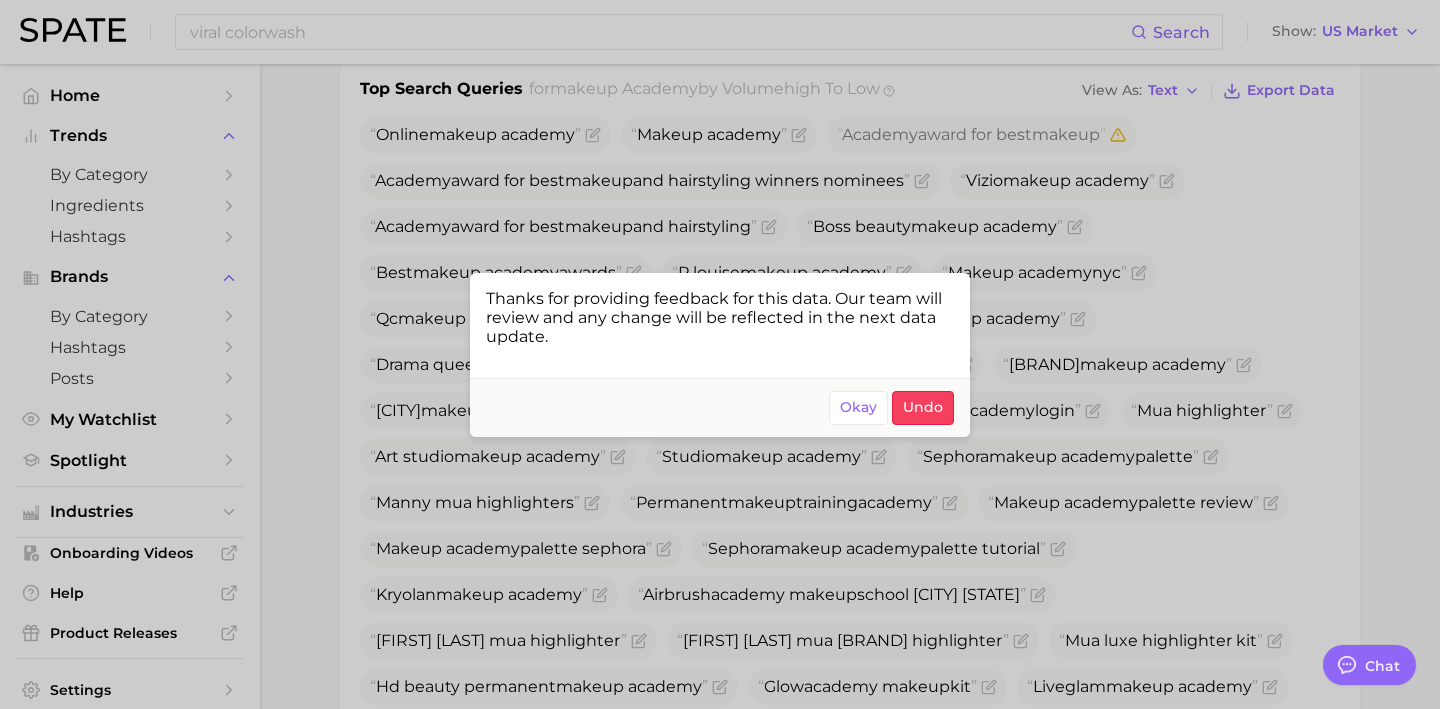 click at bounding box center [720, 354] 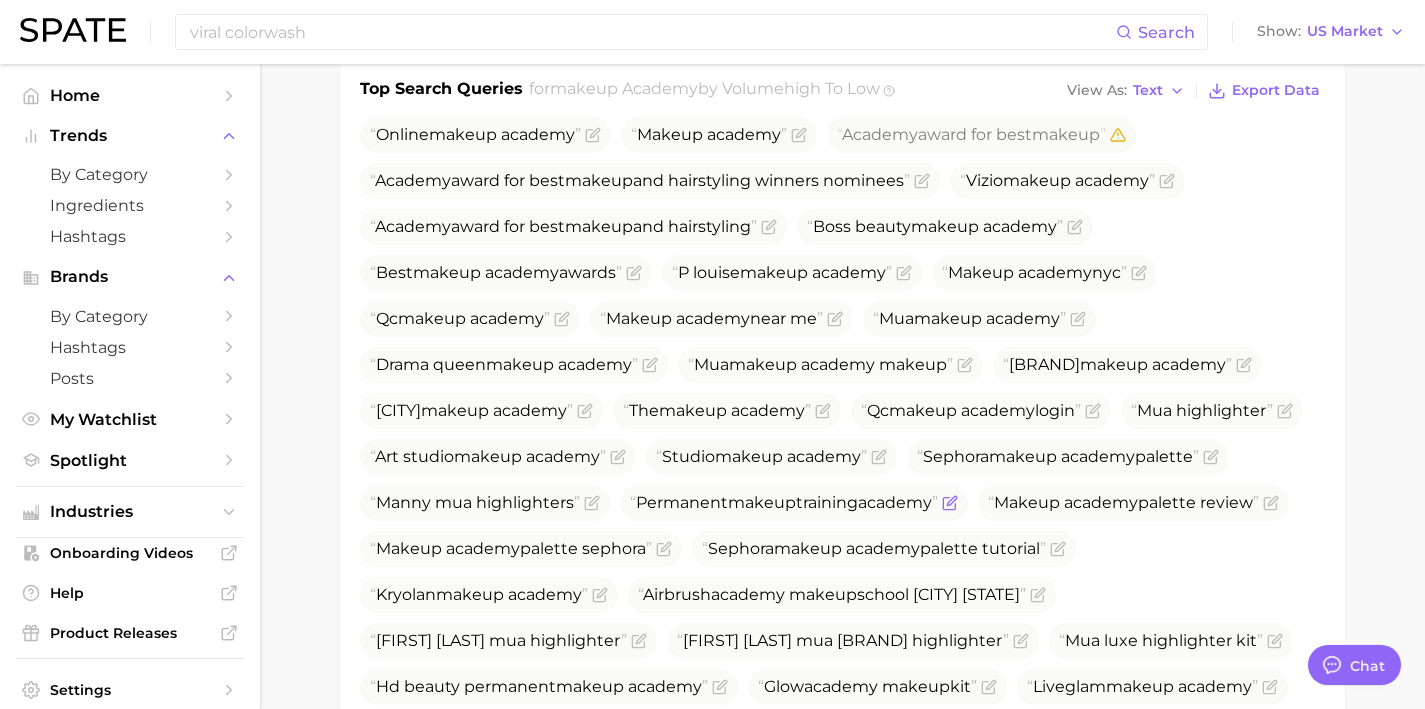 click on "Permanent  makeup  training  academy" at bounding box center (794, 503) 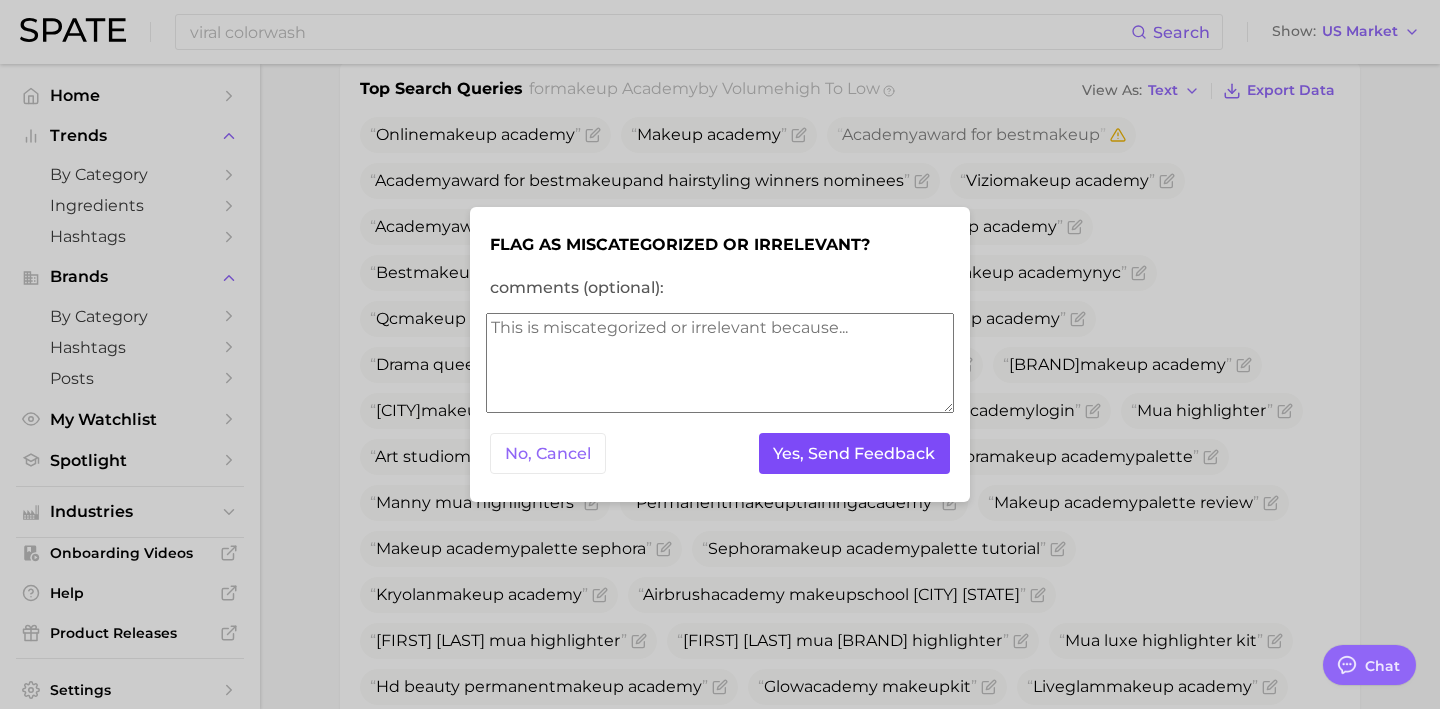 click on "Yes, Send Feedback" at bounding box center [855, 453] 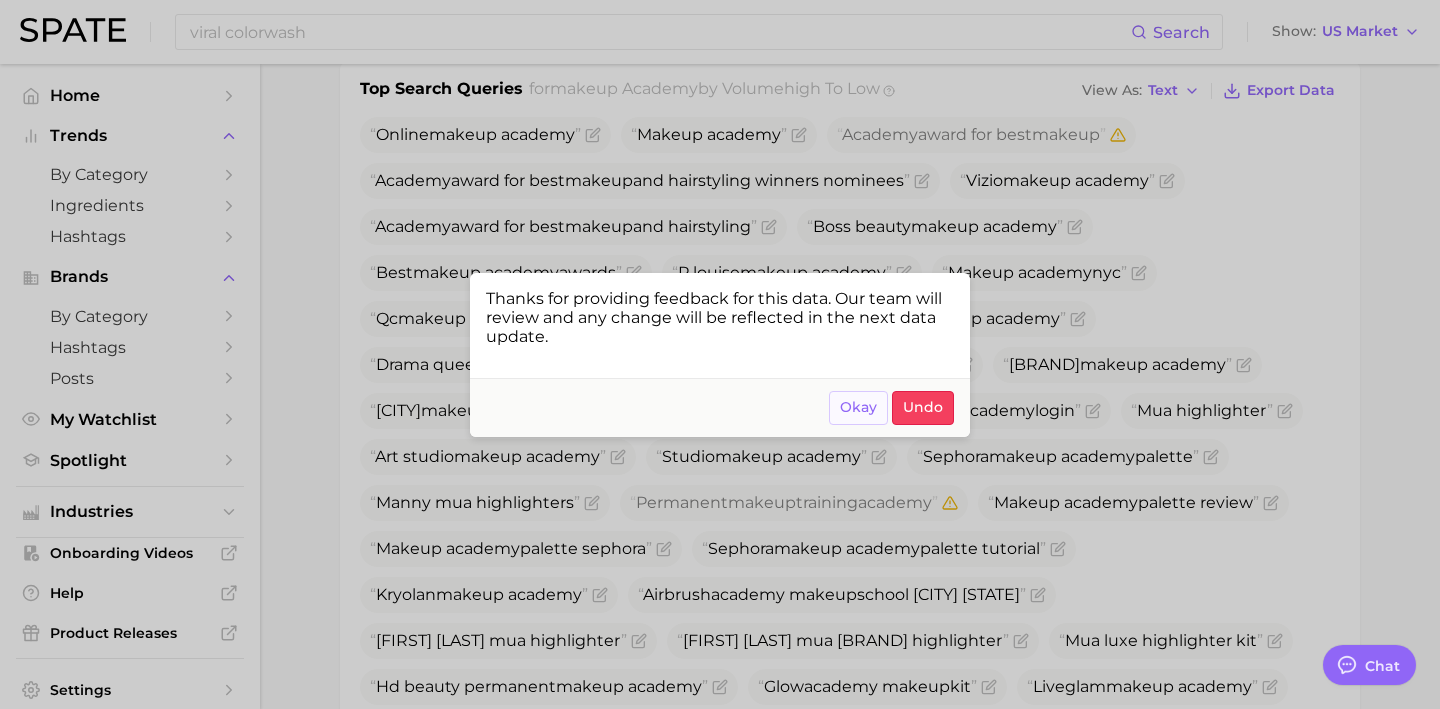 click on "Okay" at bounding box center [858, 407] 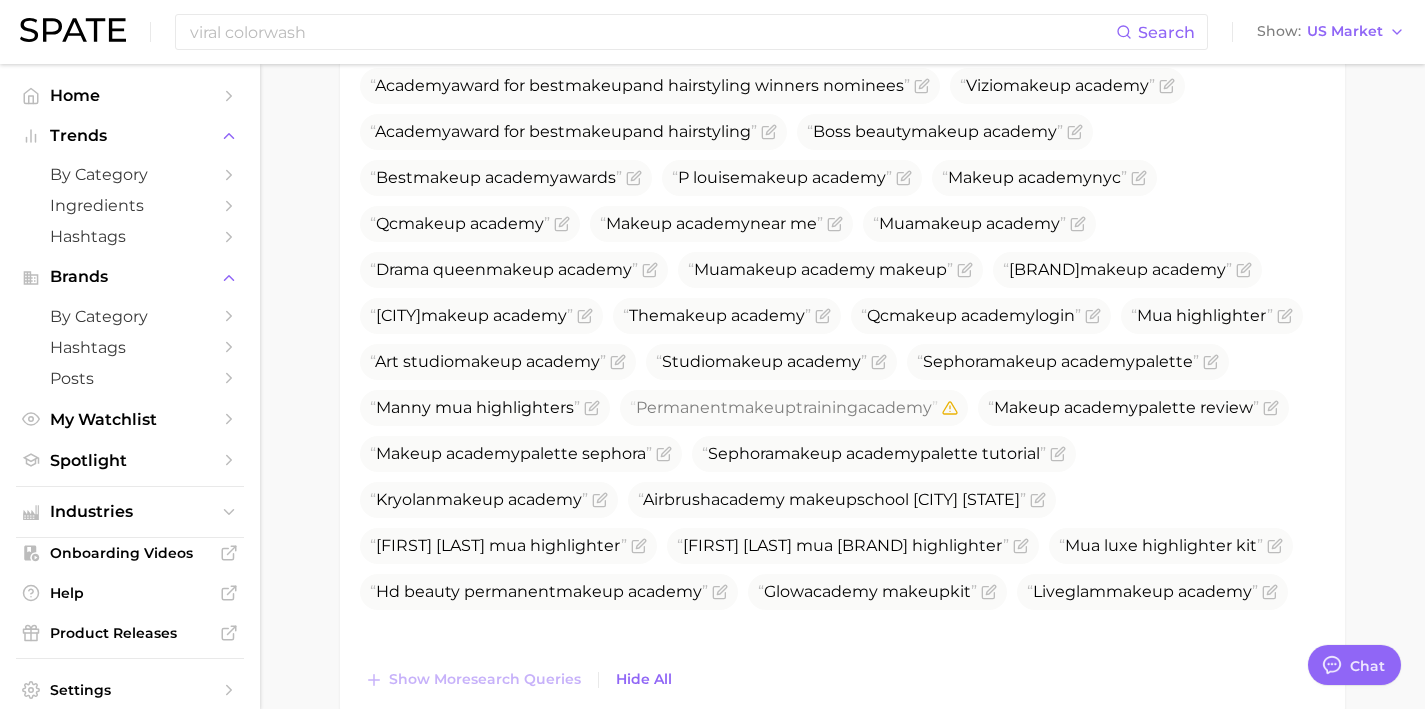 scroll, scrollTop: 865, scrollLeft: 0, axis: vertical 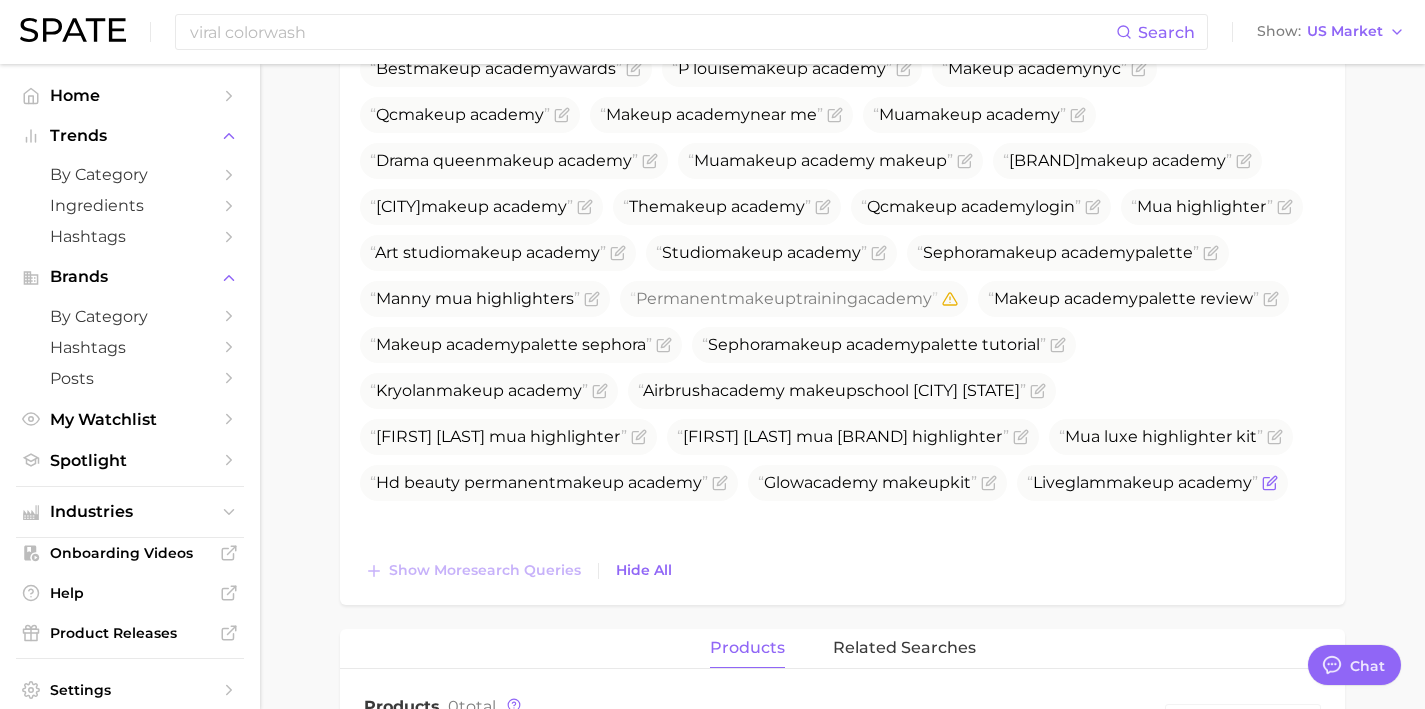 click 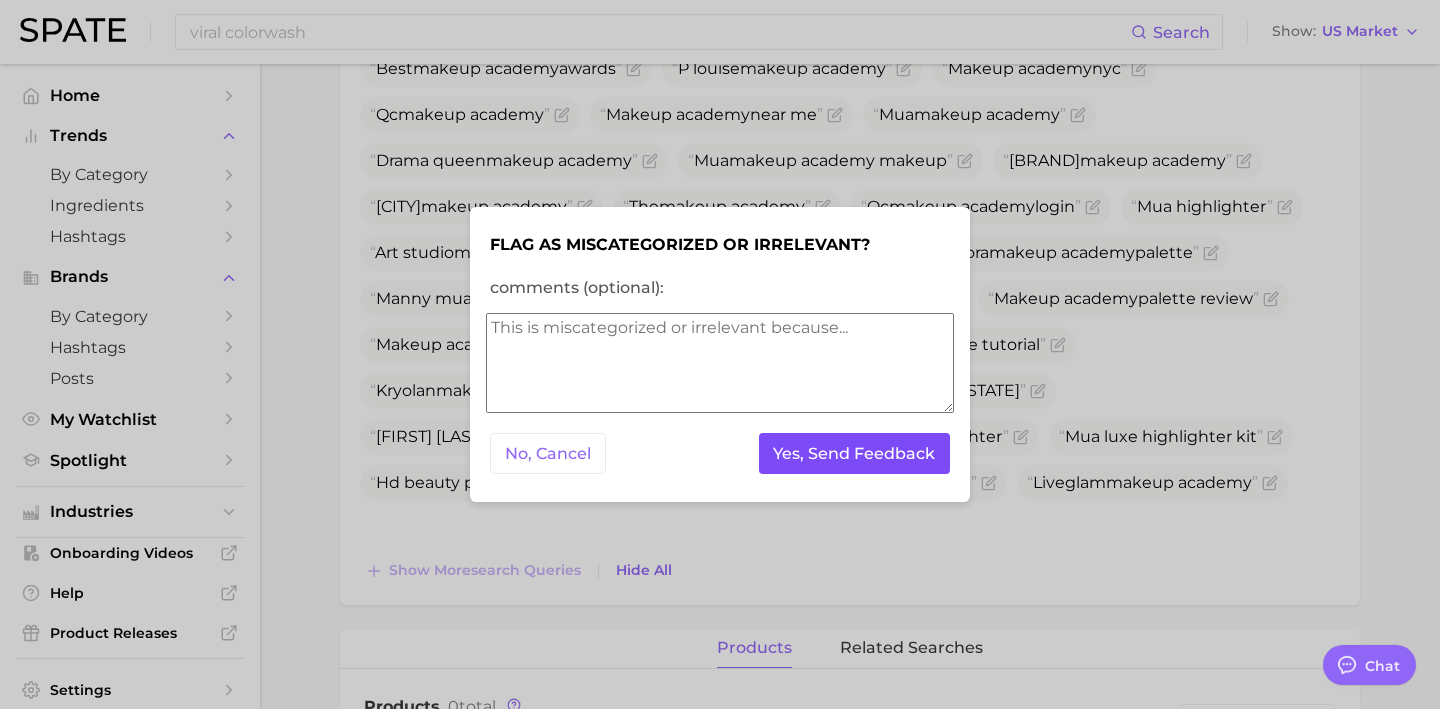 click on "Yes, Send Feedback" at bounding box center (855, 453) 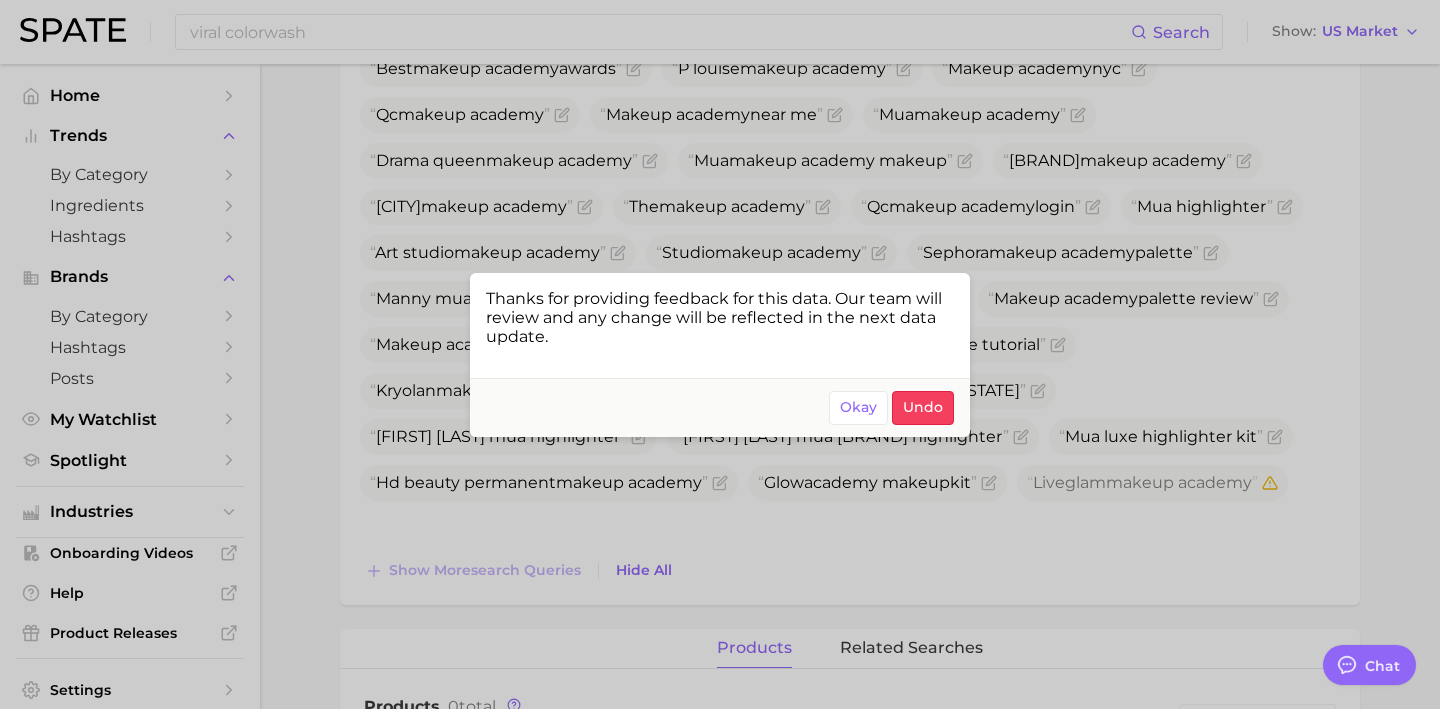 click at bounding box center [720, 354] 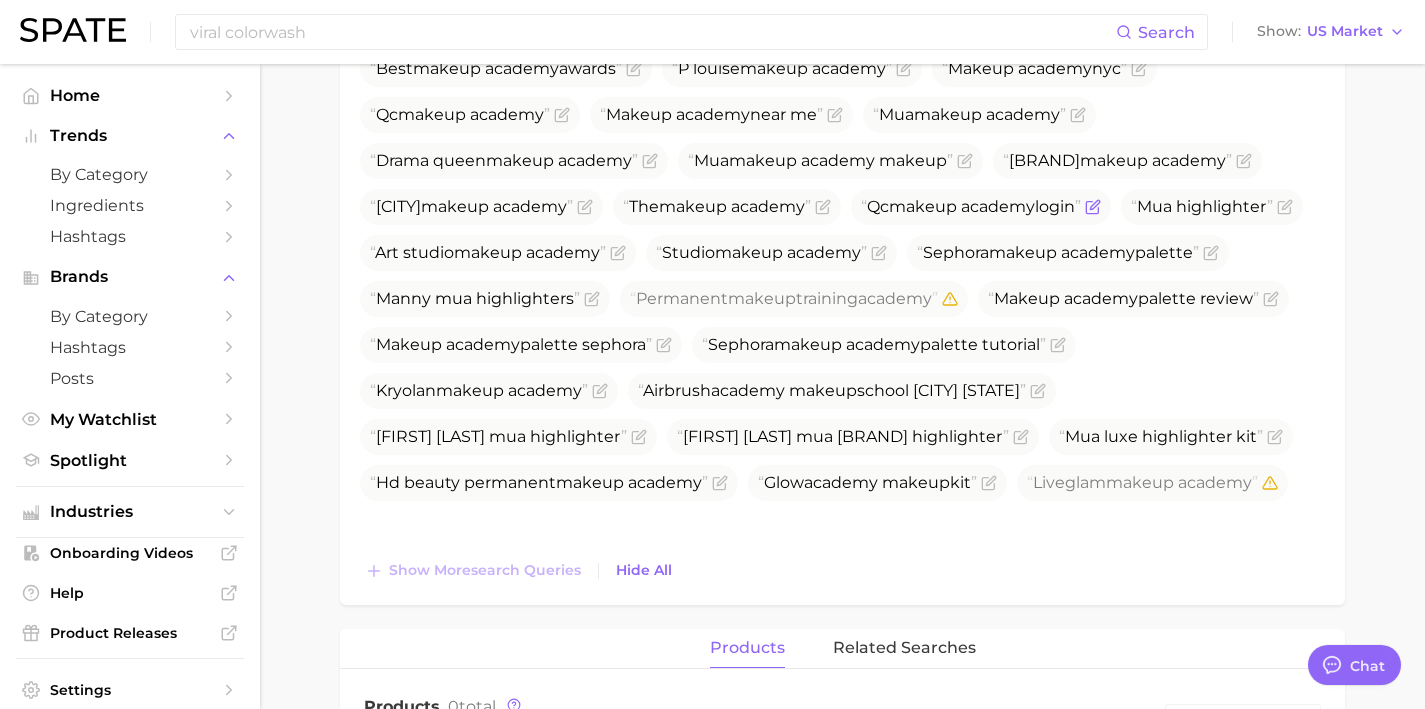 click 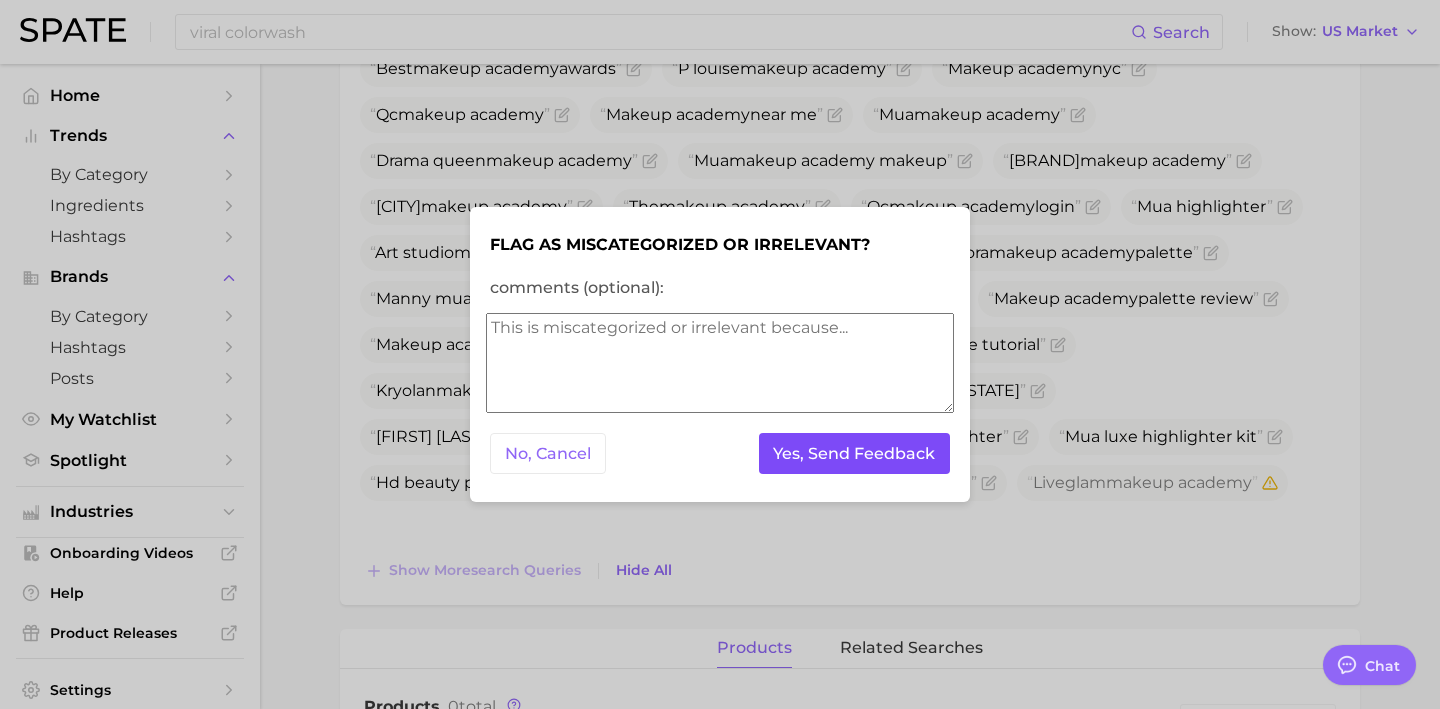 click on "Yes, Send Feedback" at bounding box center [855, 453] 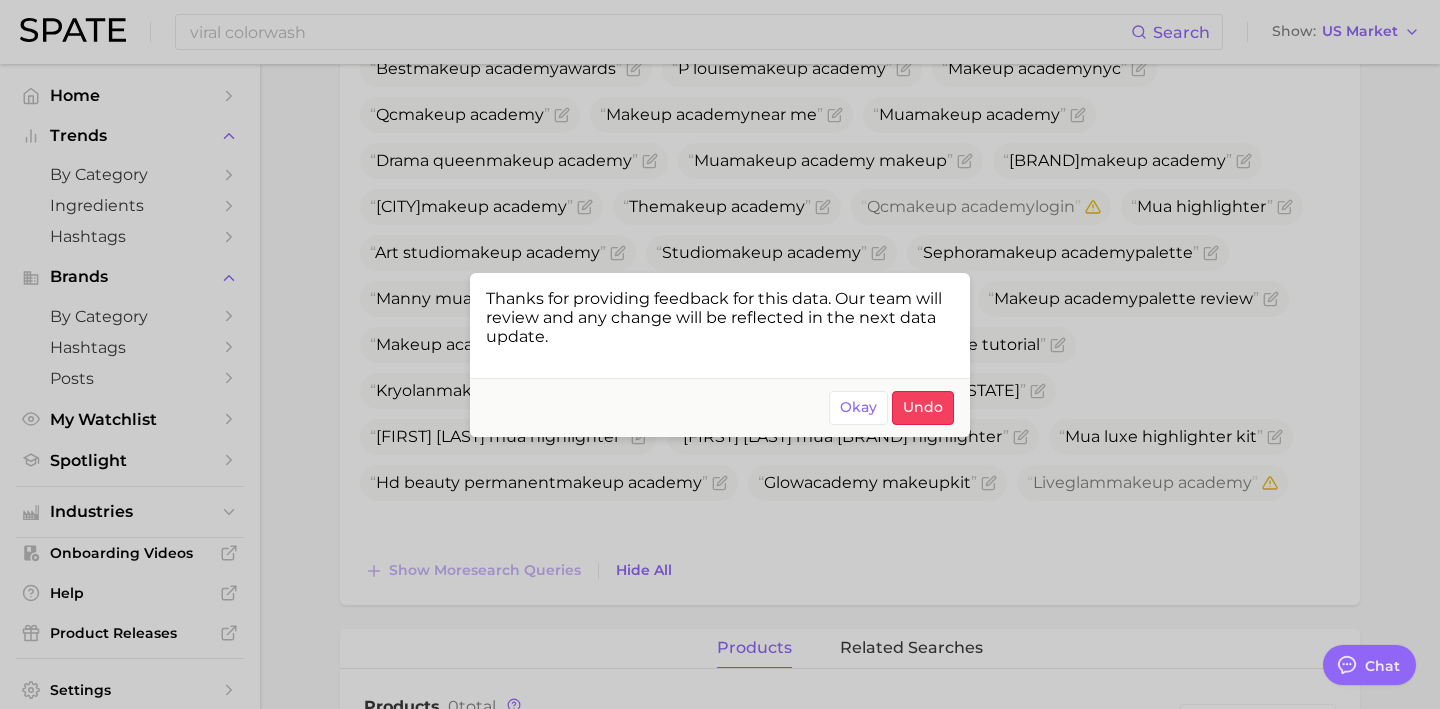click at bounding box center [720, 354] 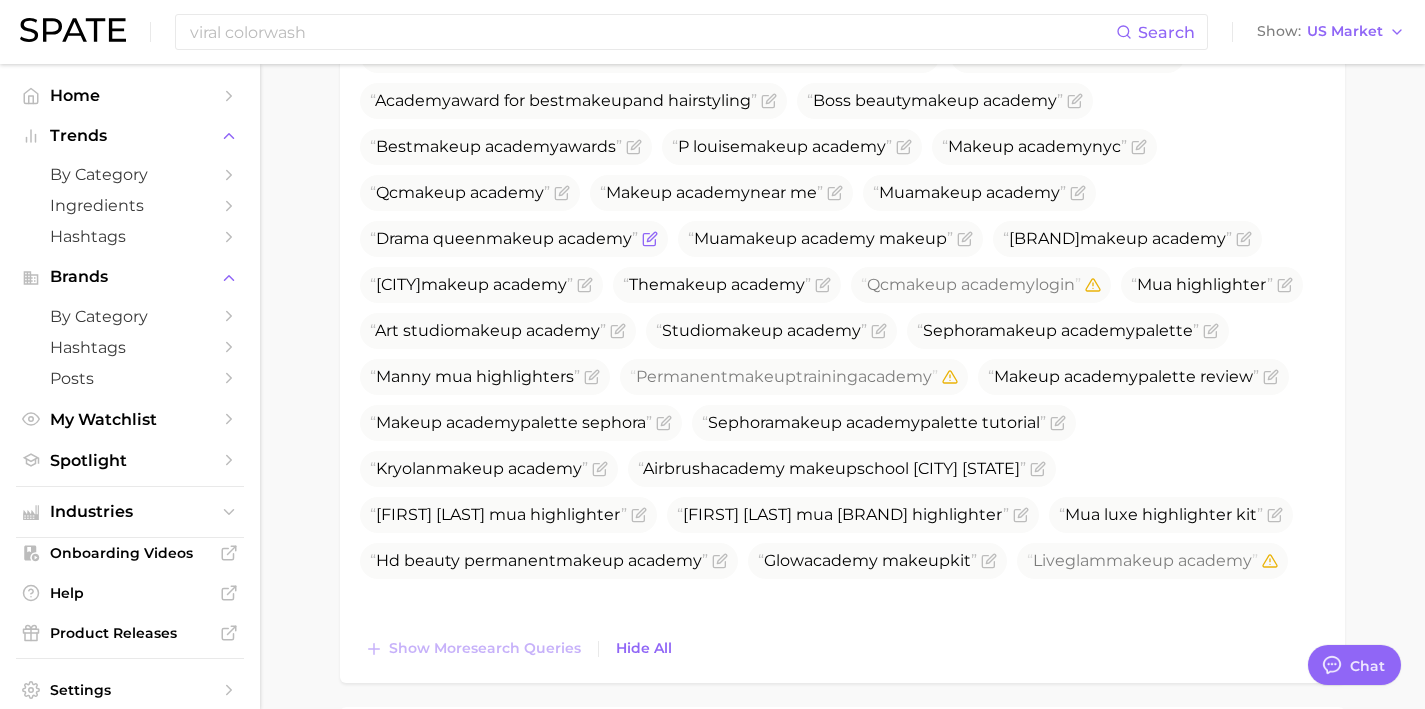 scroll, scrollTop: 786, scrollLeft: 0, axis: vertical 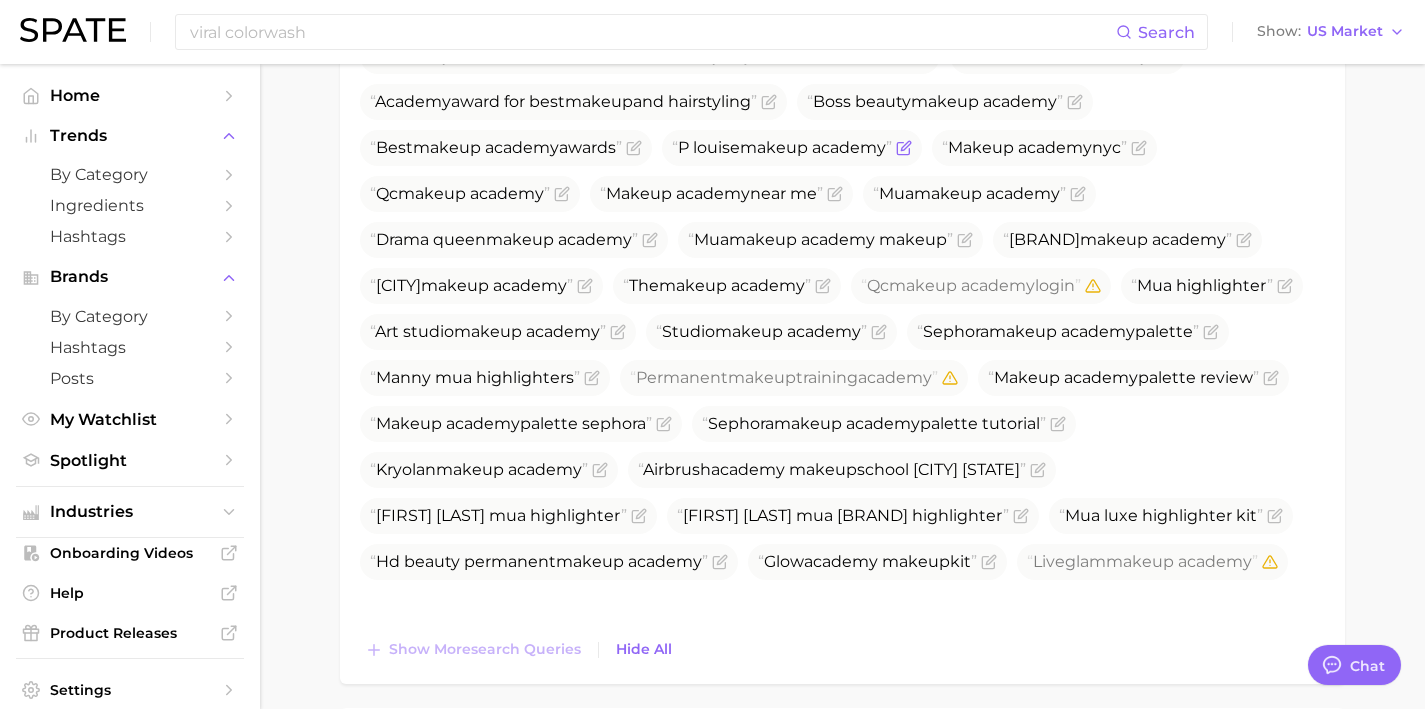 click 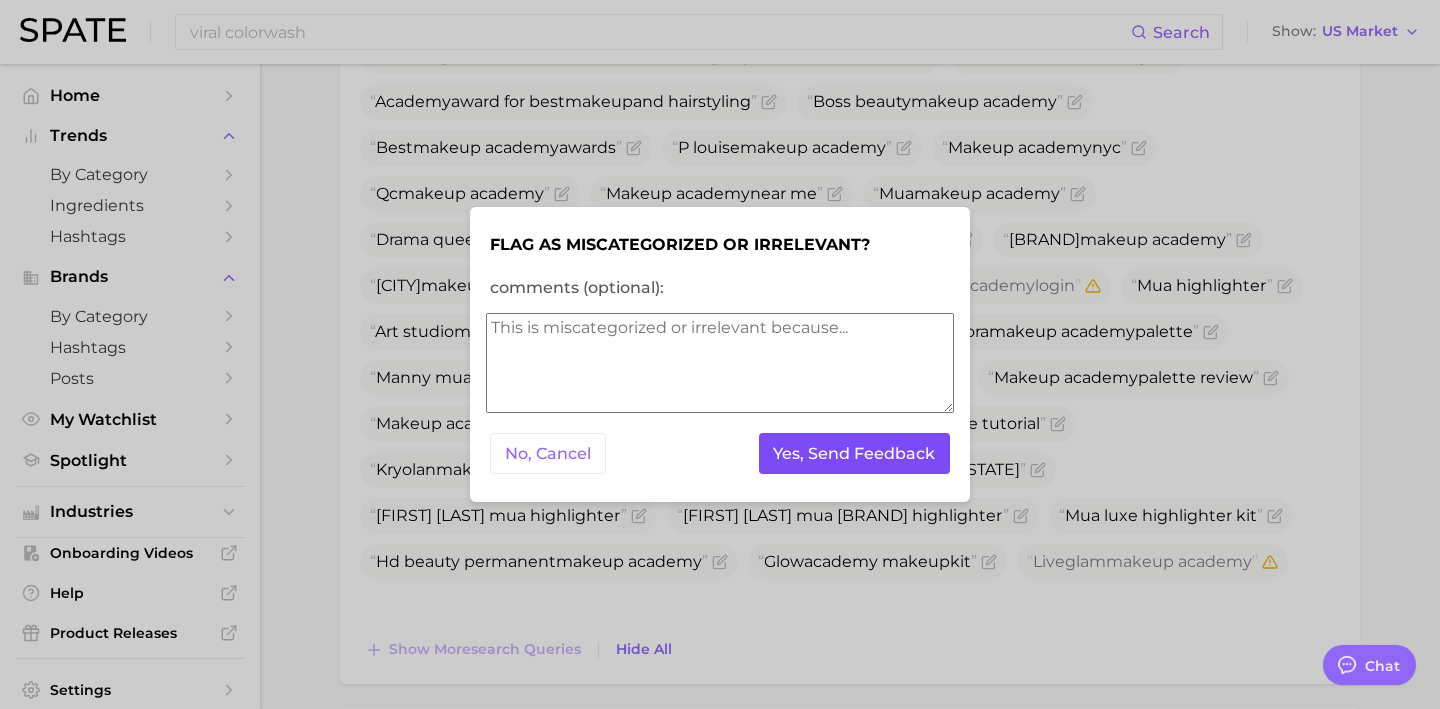 click on "Yes, Send Feedback" at bounding box center (855, 453) 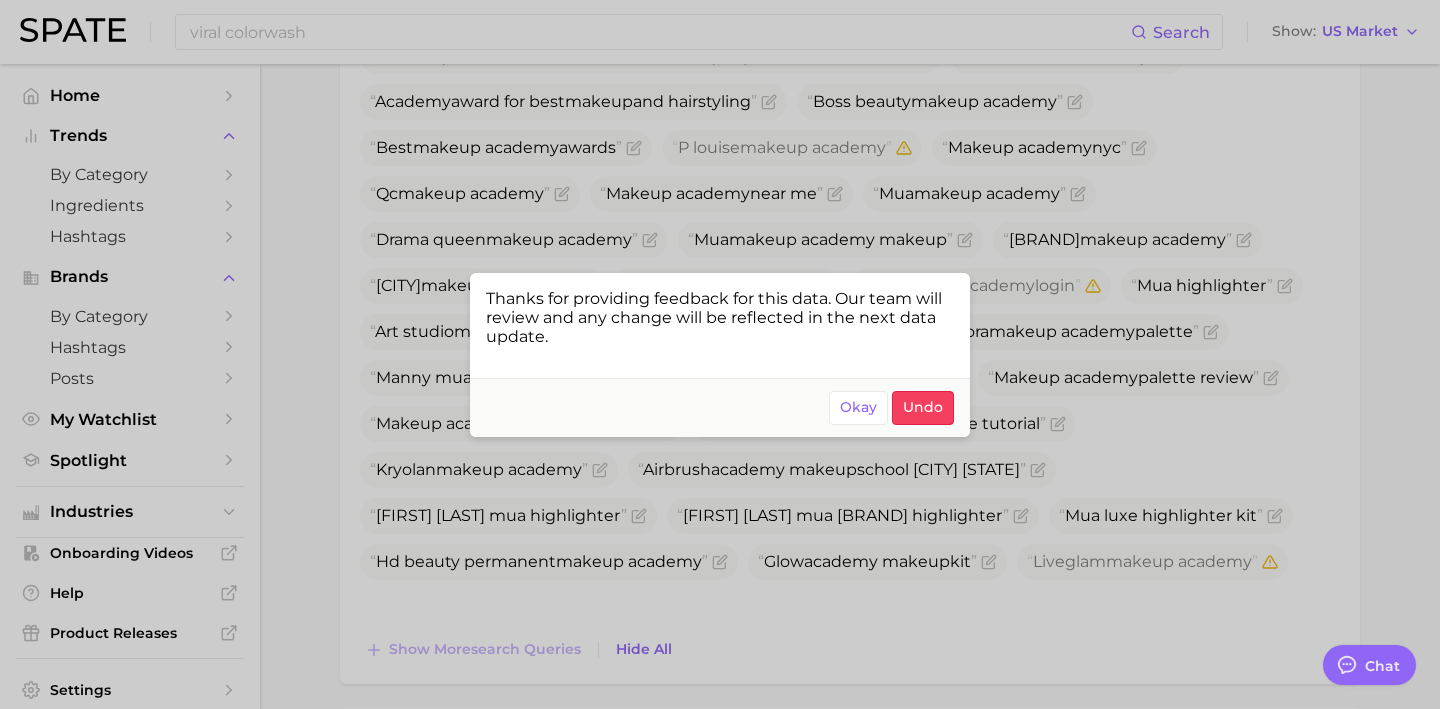 click at bounding box center [720, 354] 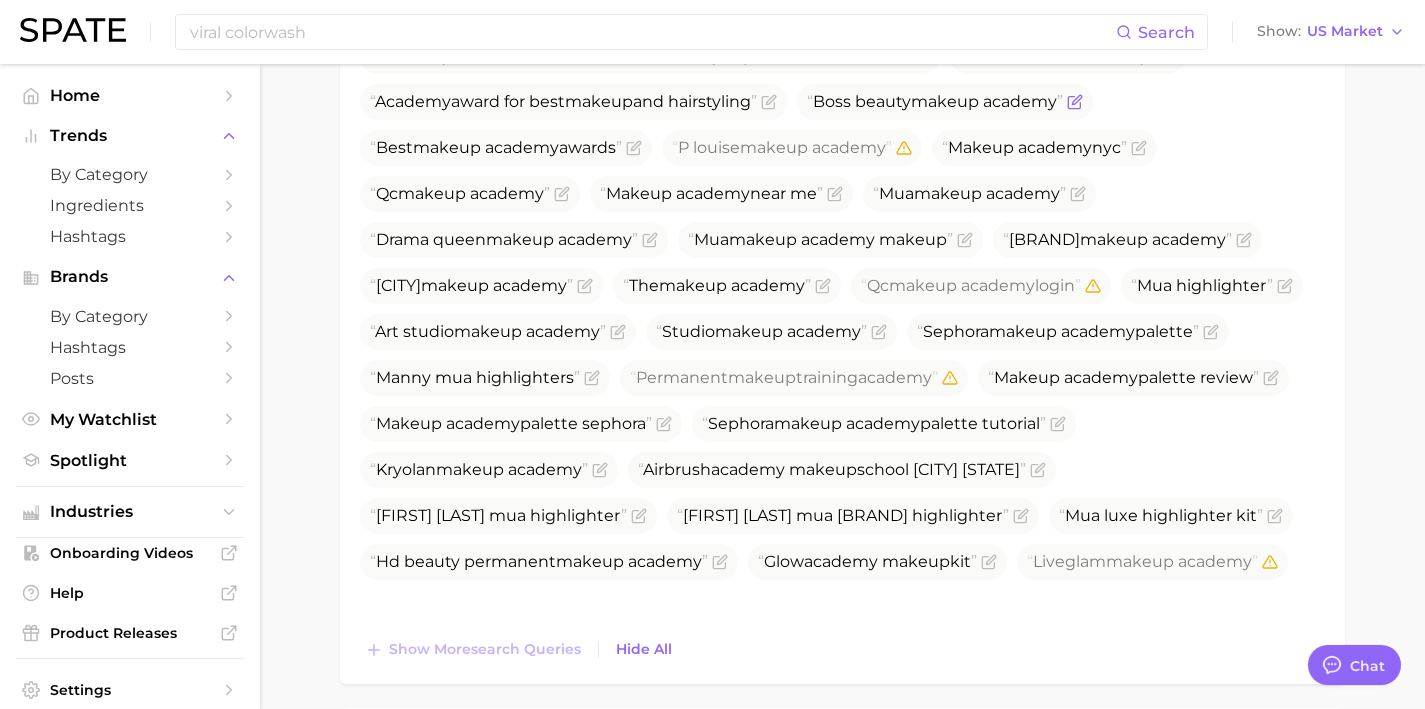click 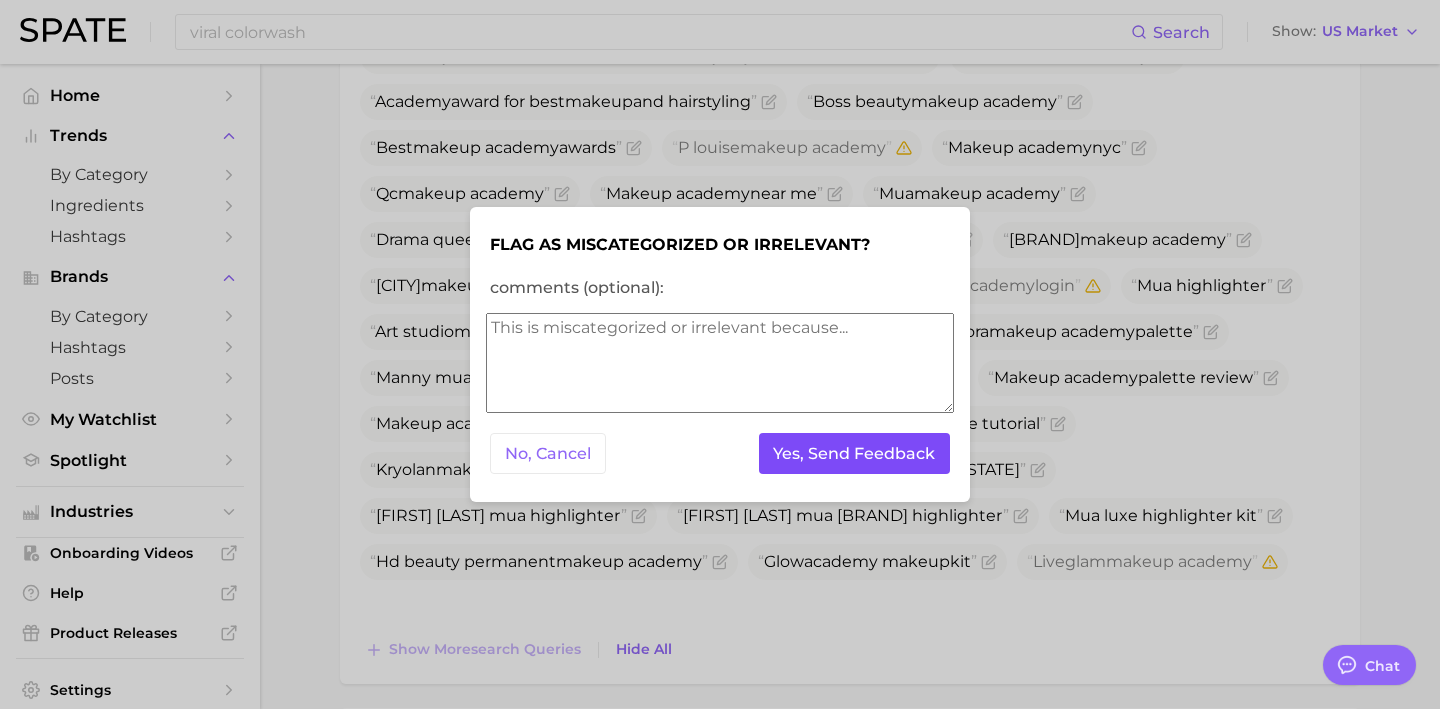click on "Yes, Send Feedback" at bounding box center [855, 453] 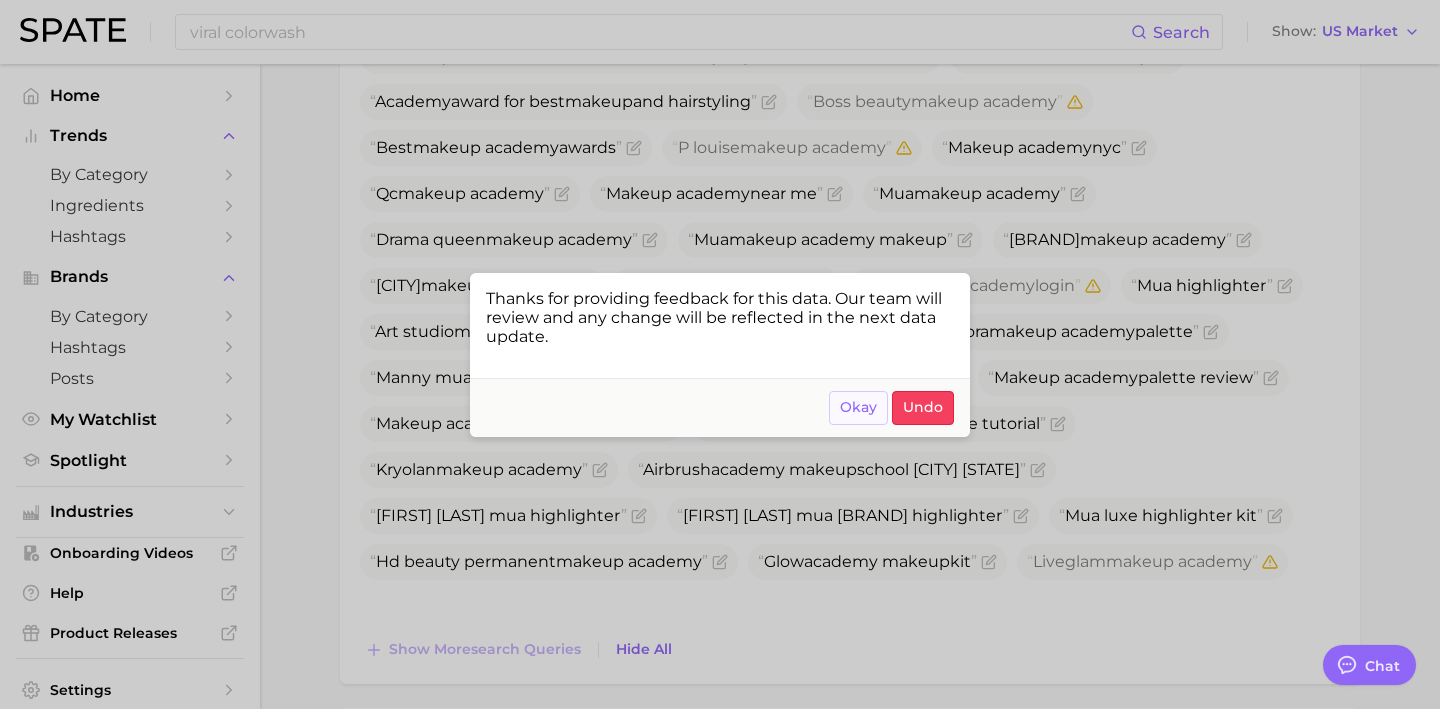 click on "Okay" at bounding box center [858, 407] 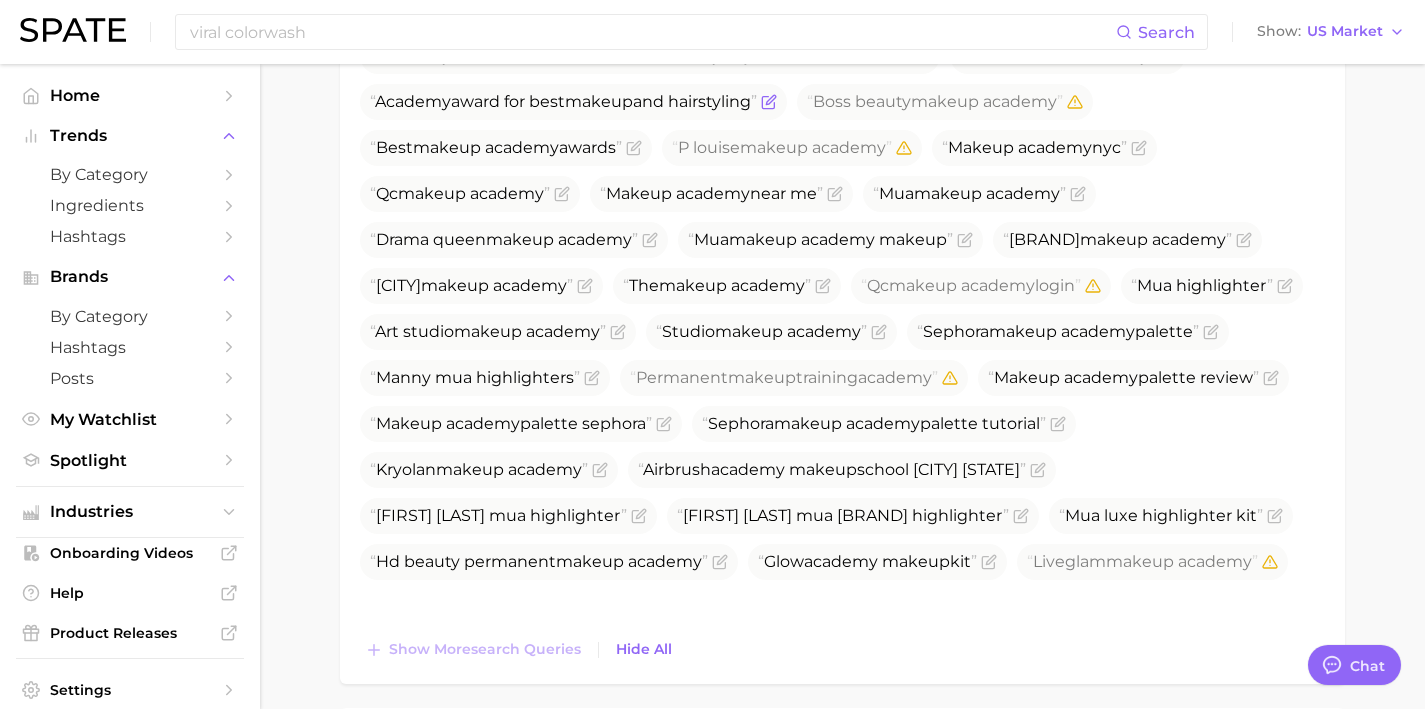 click 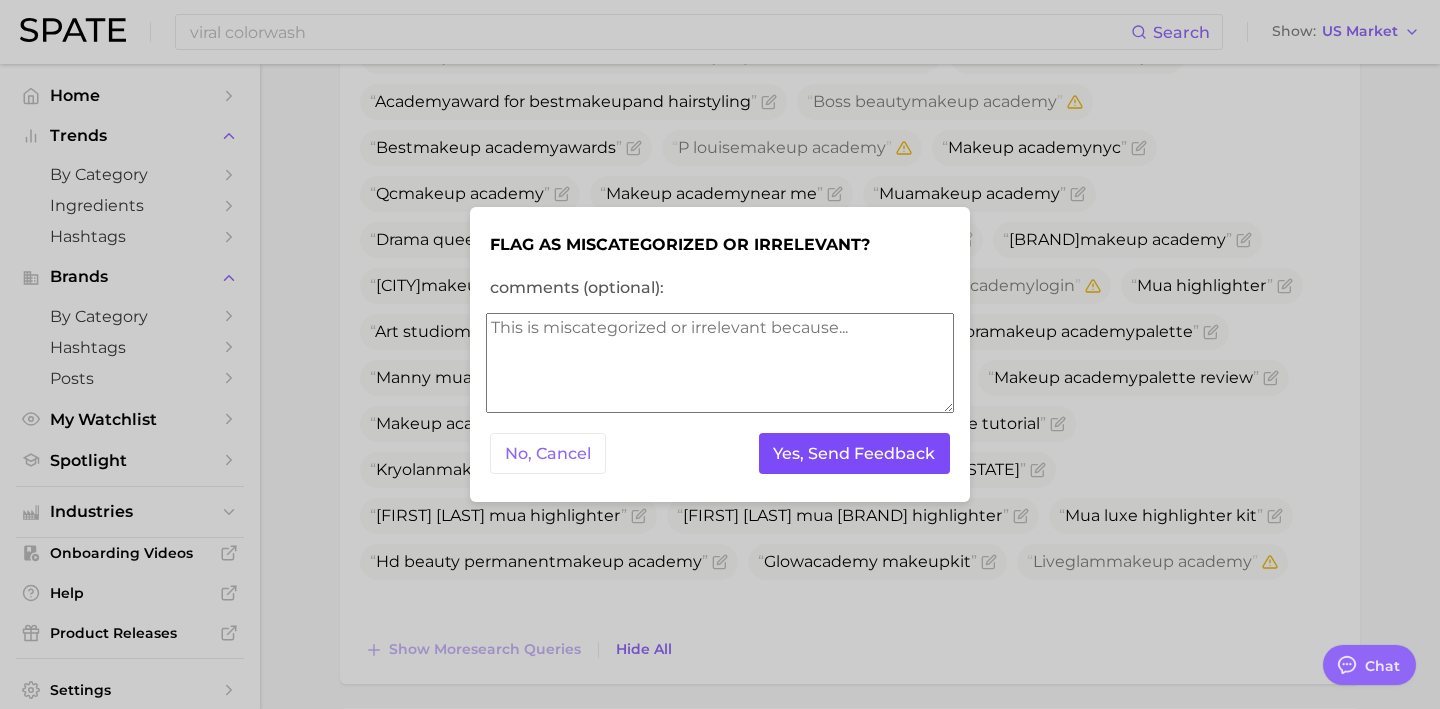 click on "Yes, Send Feedback" at bounding box center [855, 453] 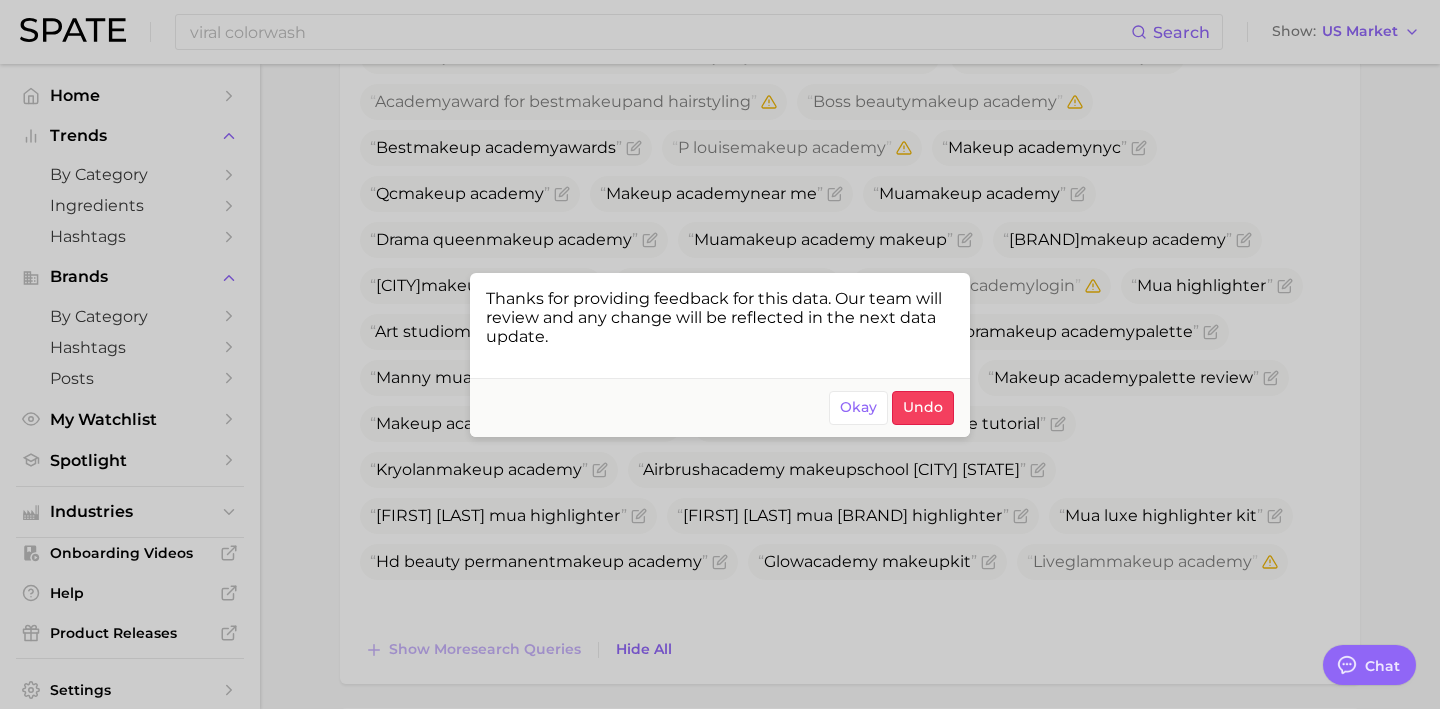 click at bounding box center [720, 354] 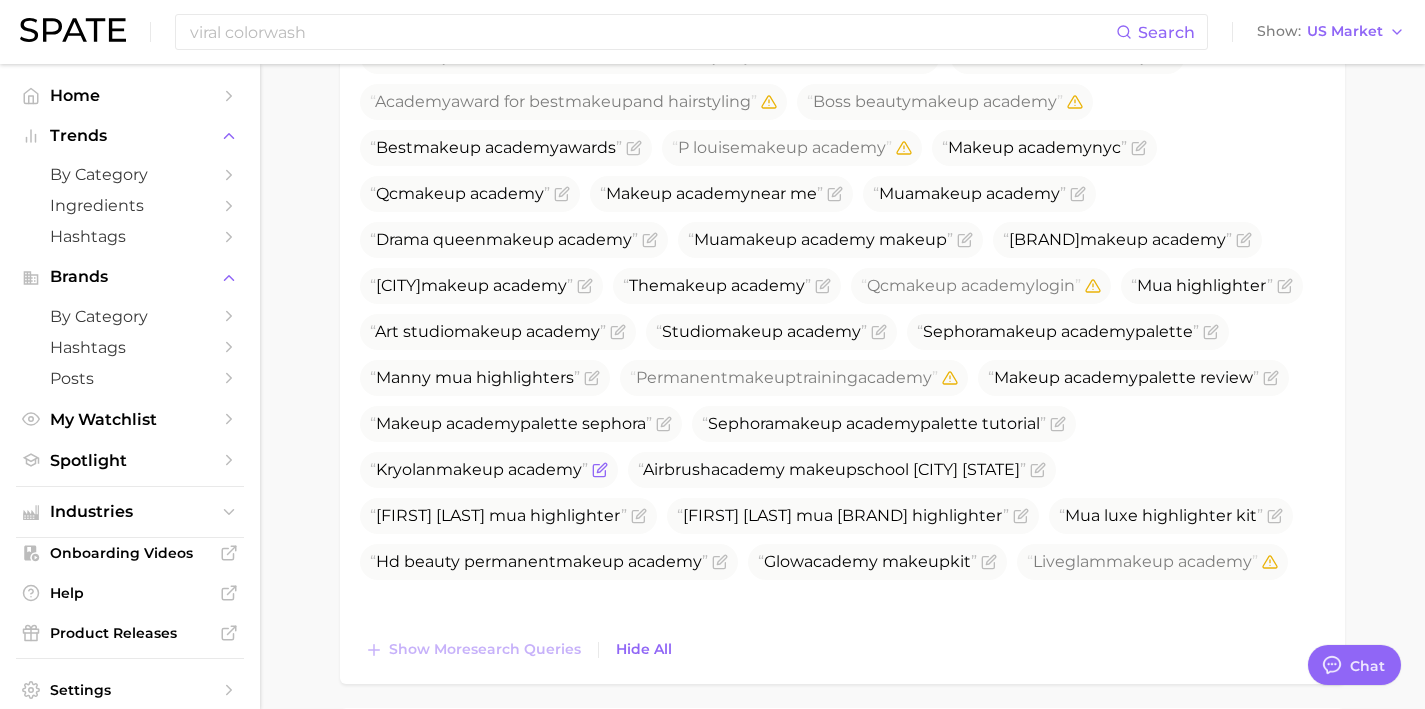 click 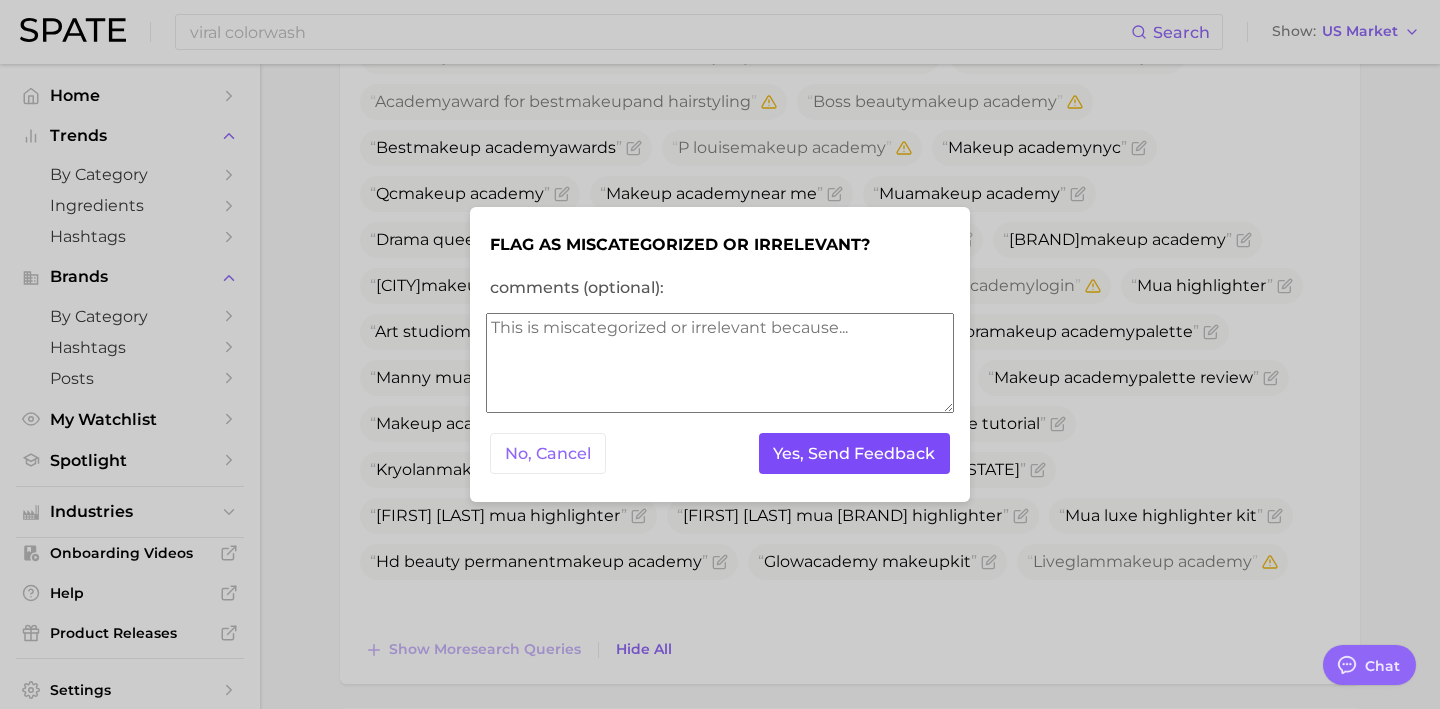 click on "Yes, Send Feedback" at bounding box center (855, 453) 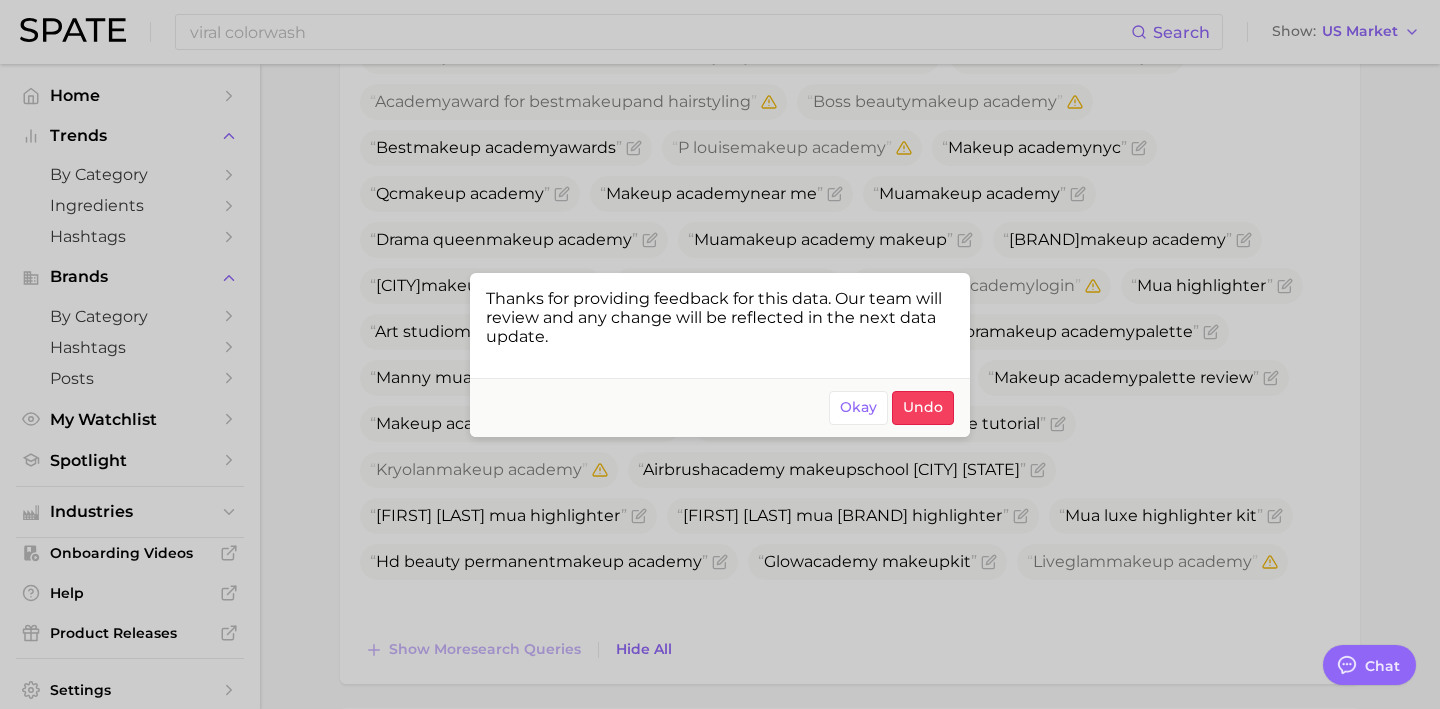 click at bounding box center [720, 354] 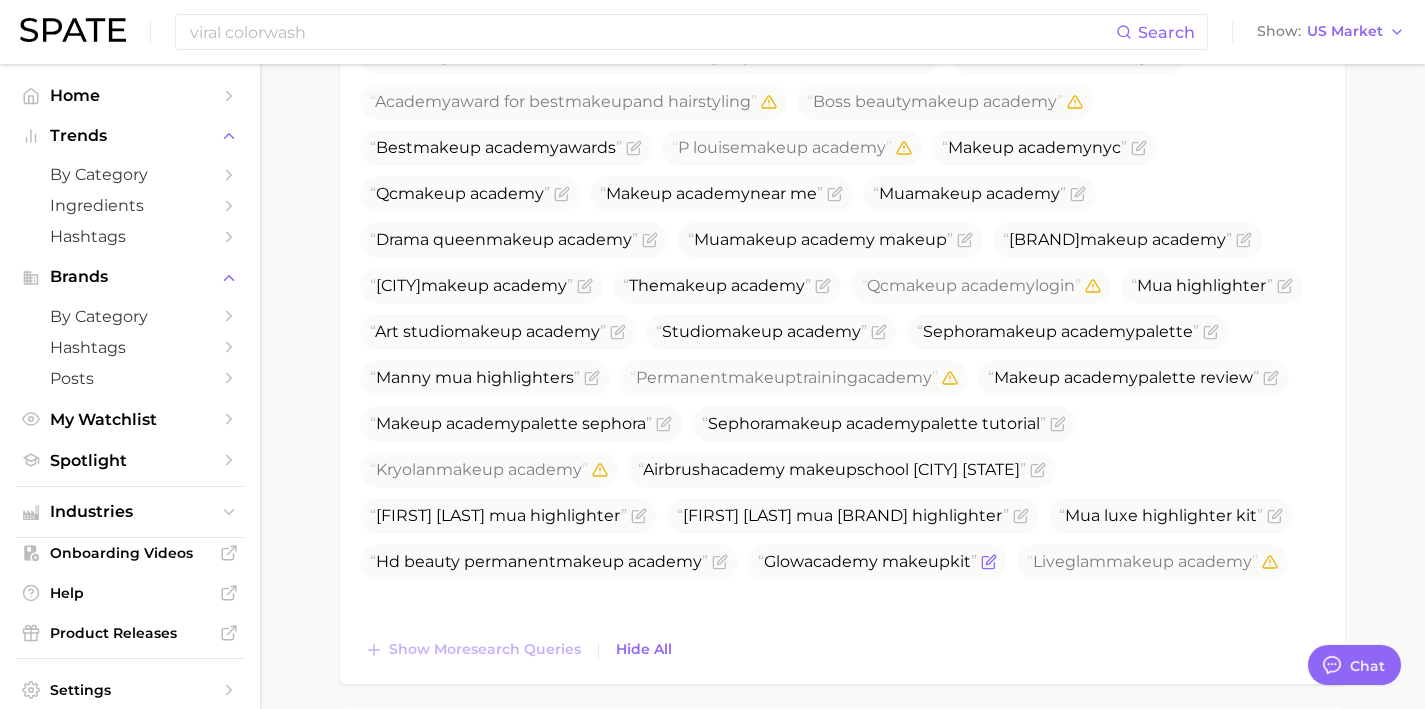 click 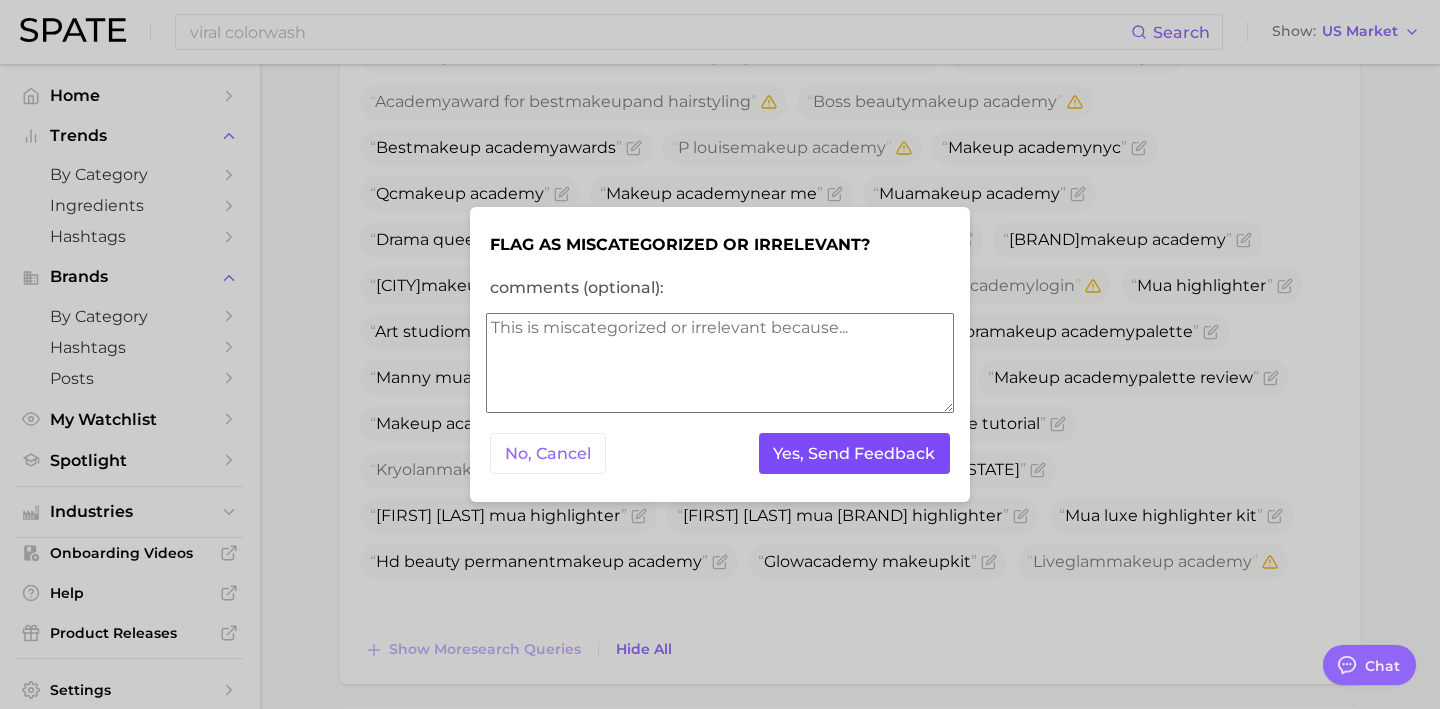 click on "Yes, Send Feedback" at bounding box center (855, 453) 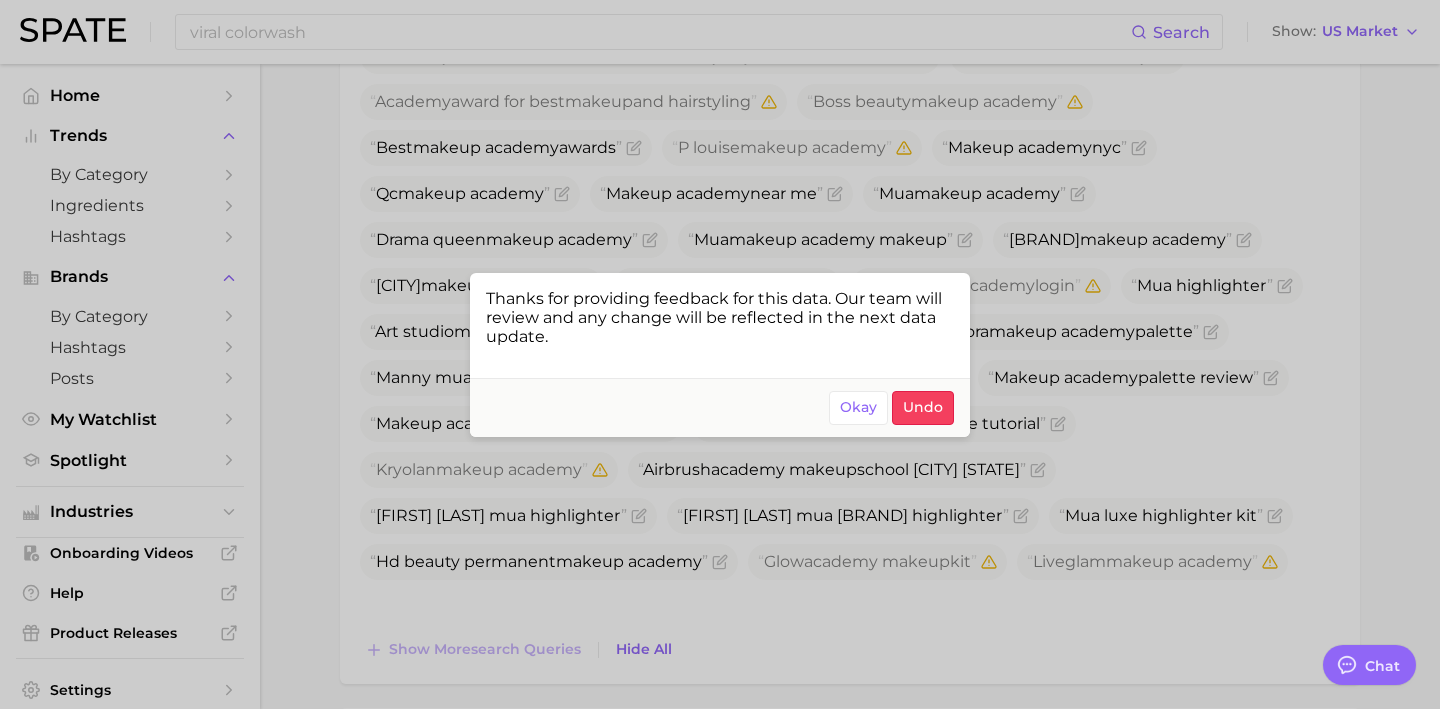 click at bounding box center [720, 354] 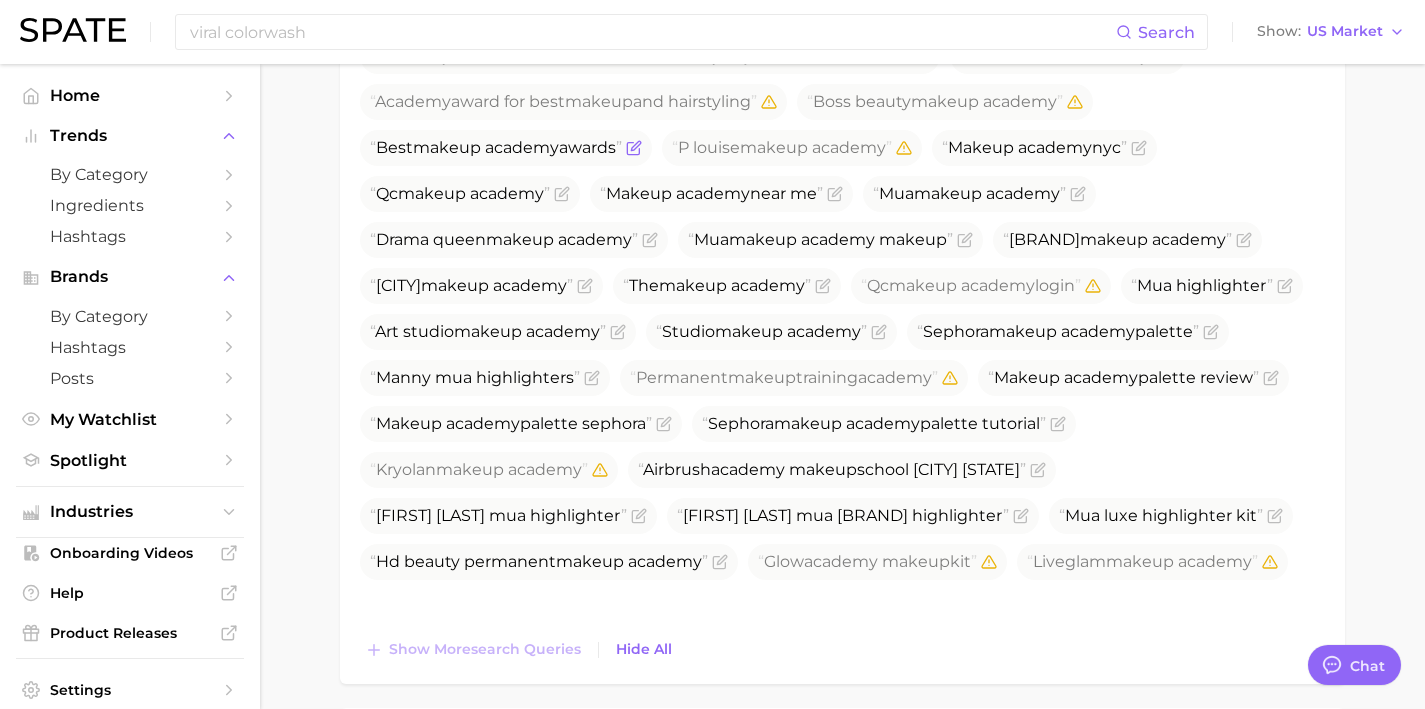 click 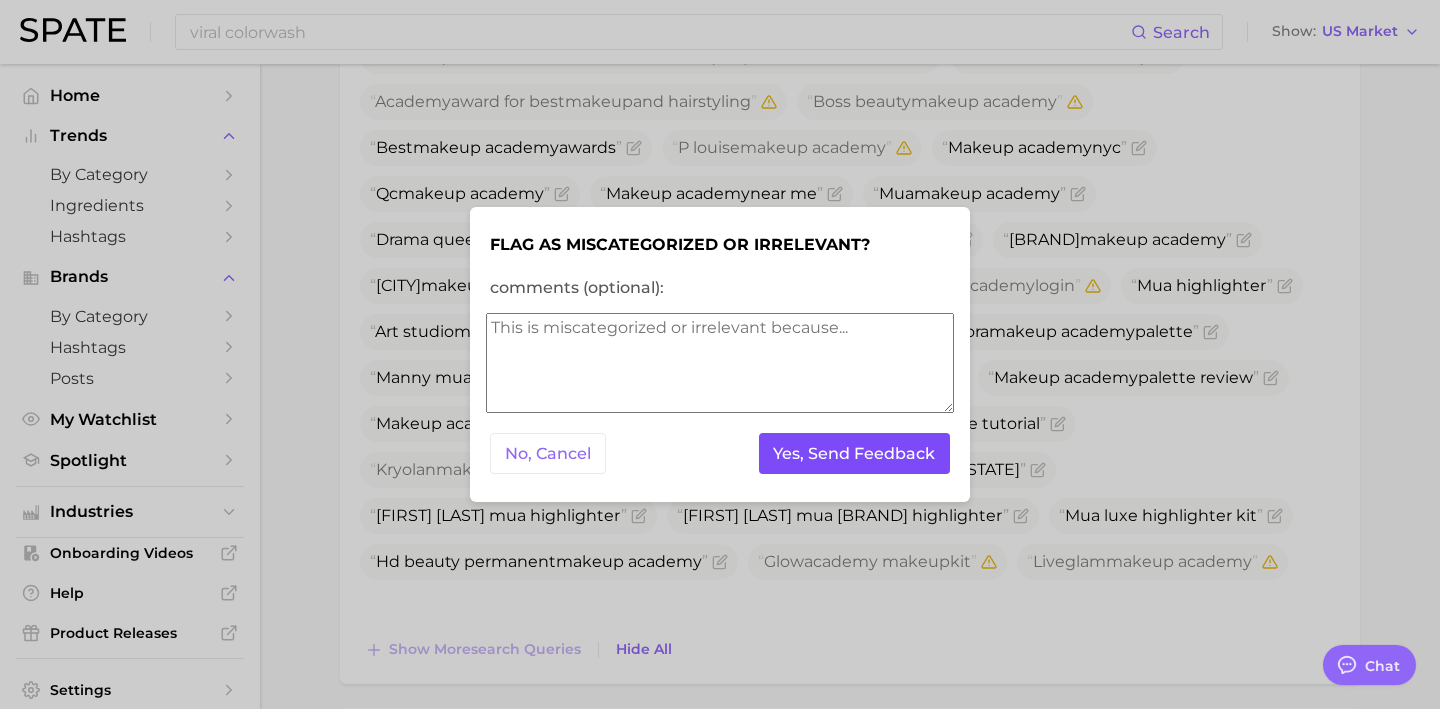 click on "Yes, Send Feedback" at bounding box center (855, 453) 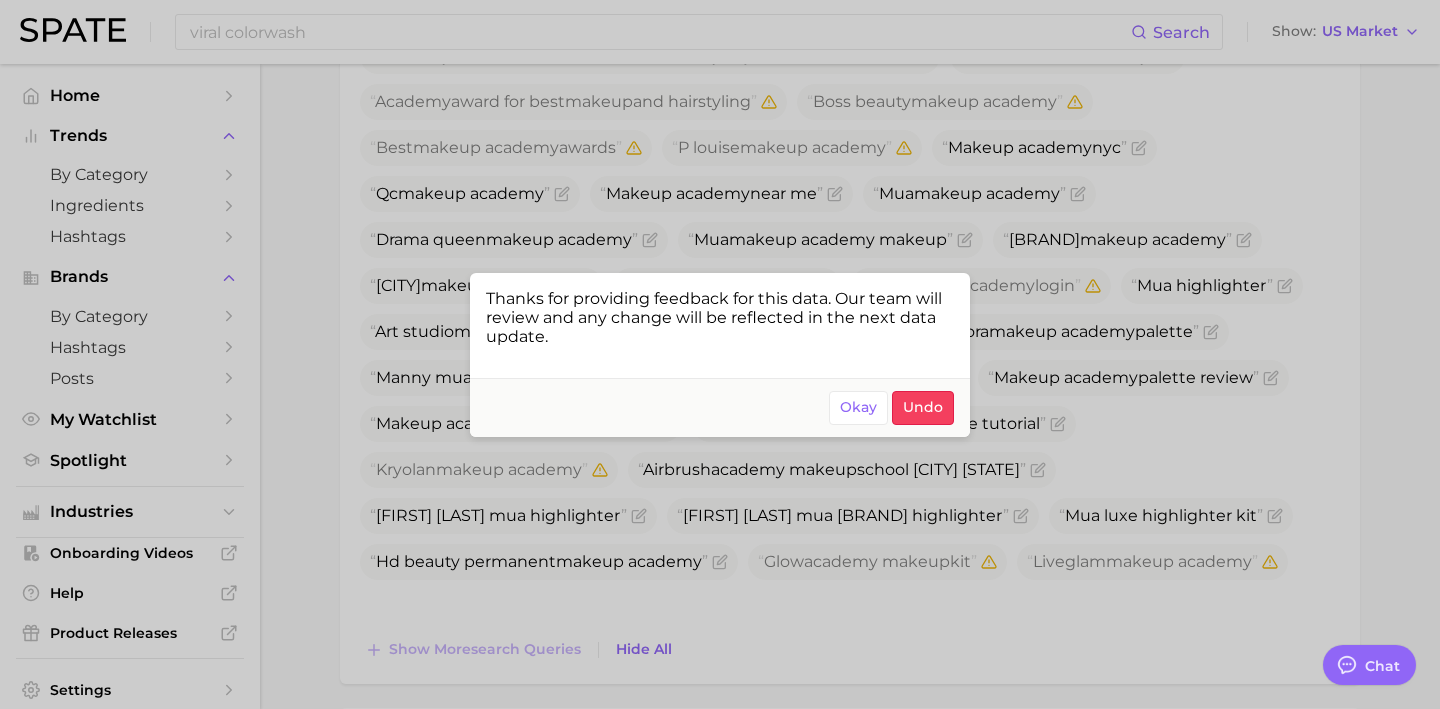 click on "Okay" at bounding box center [858, 407] 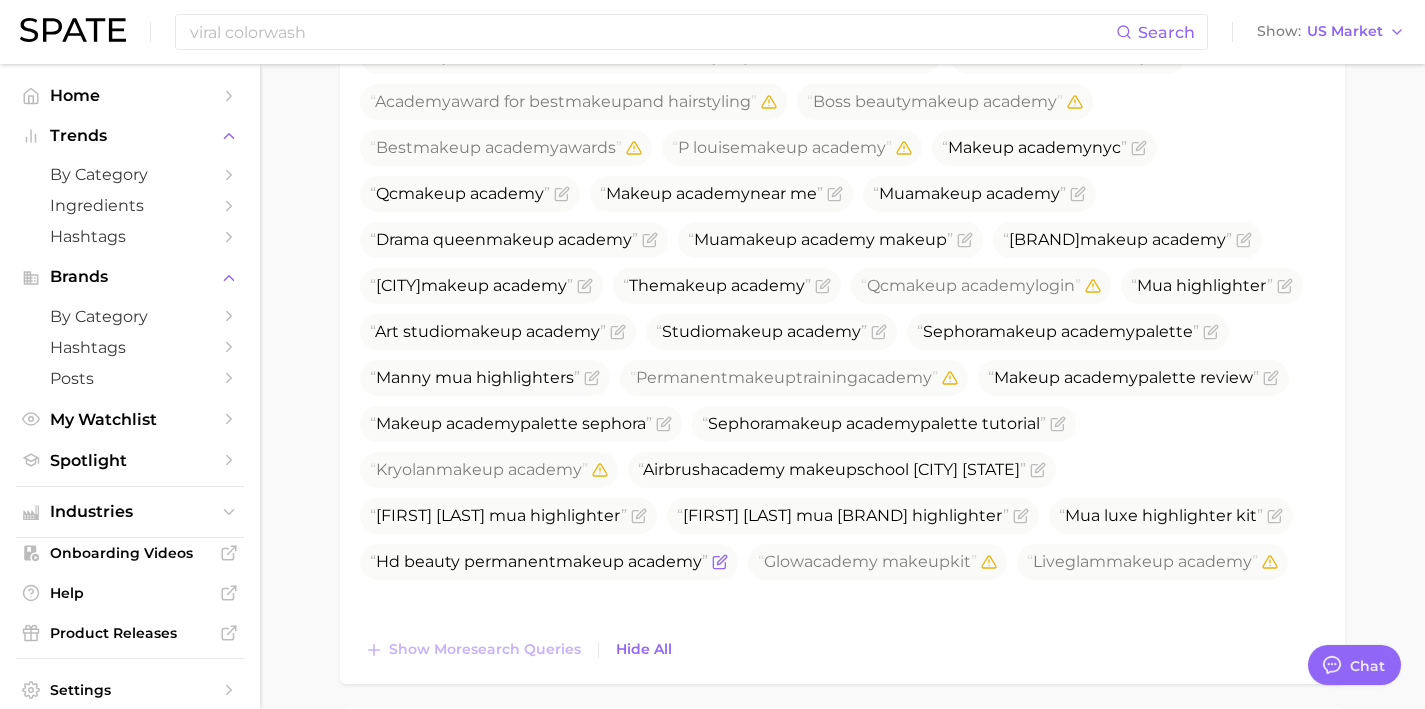 click 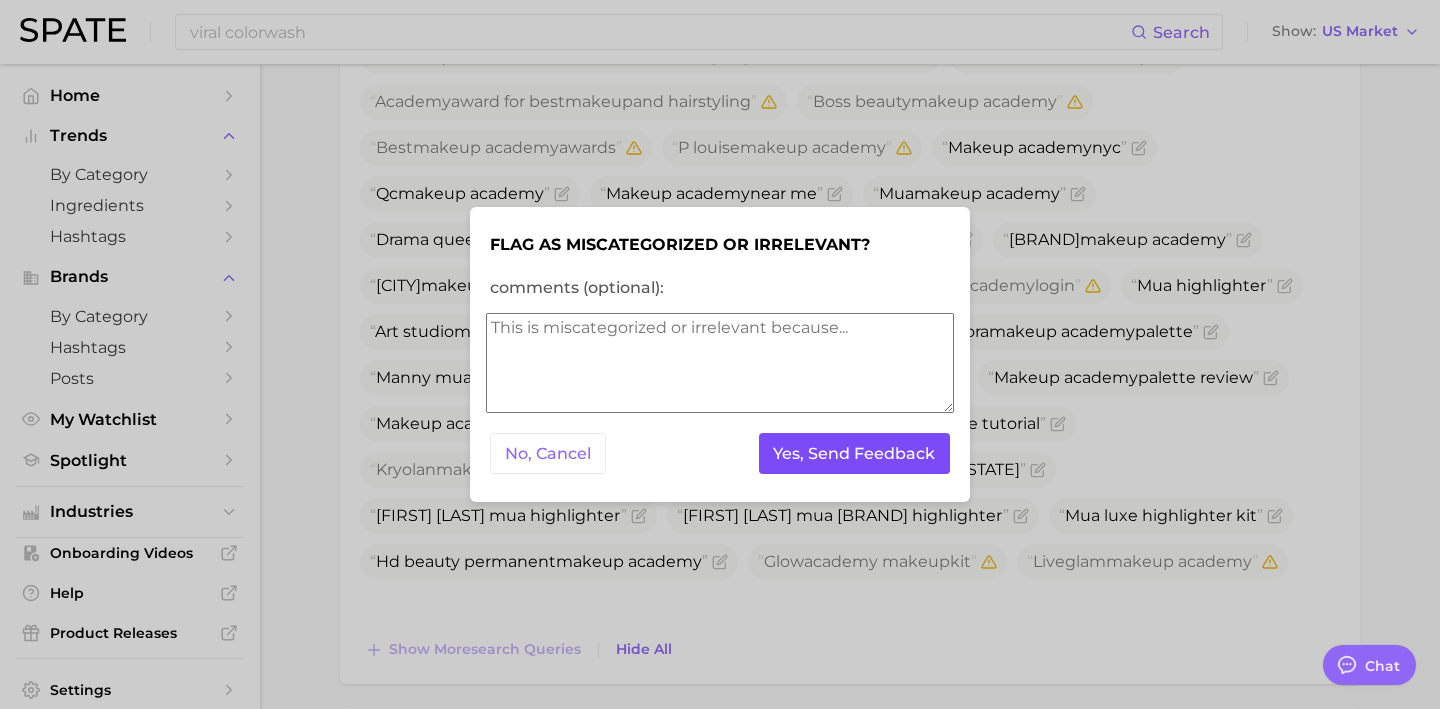 click on "Yes, Send Feedback" at bounding box center [855, 453] 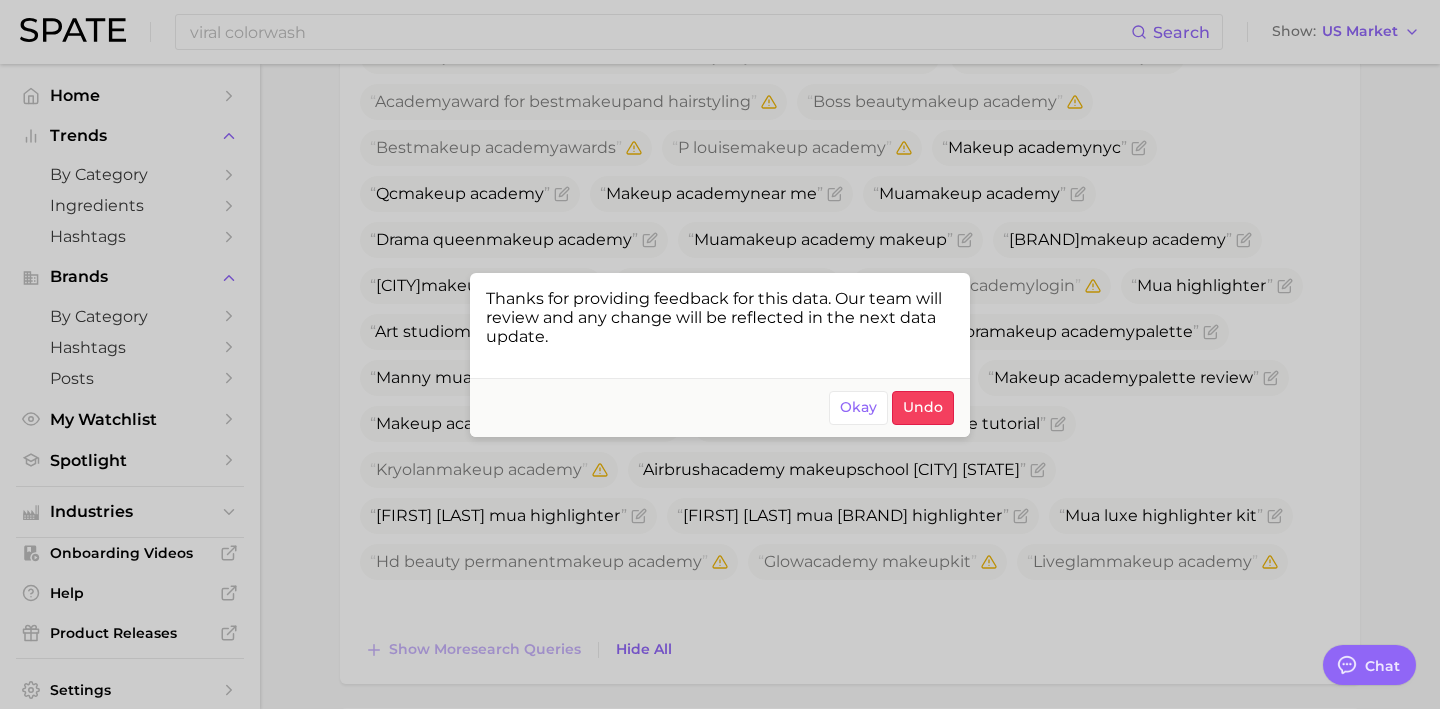 click at bounding box center (720, 354) 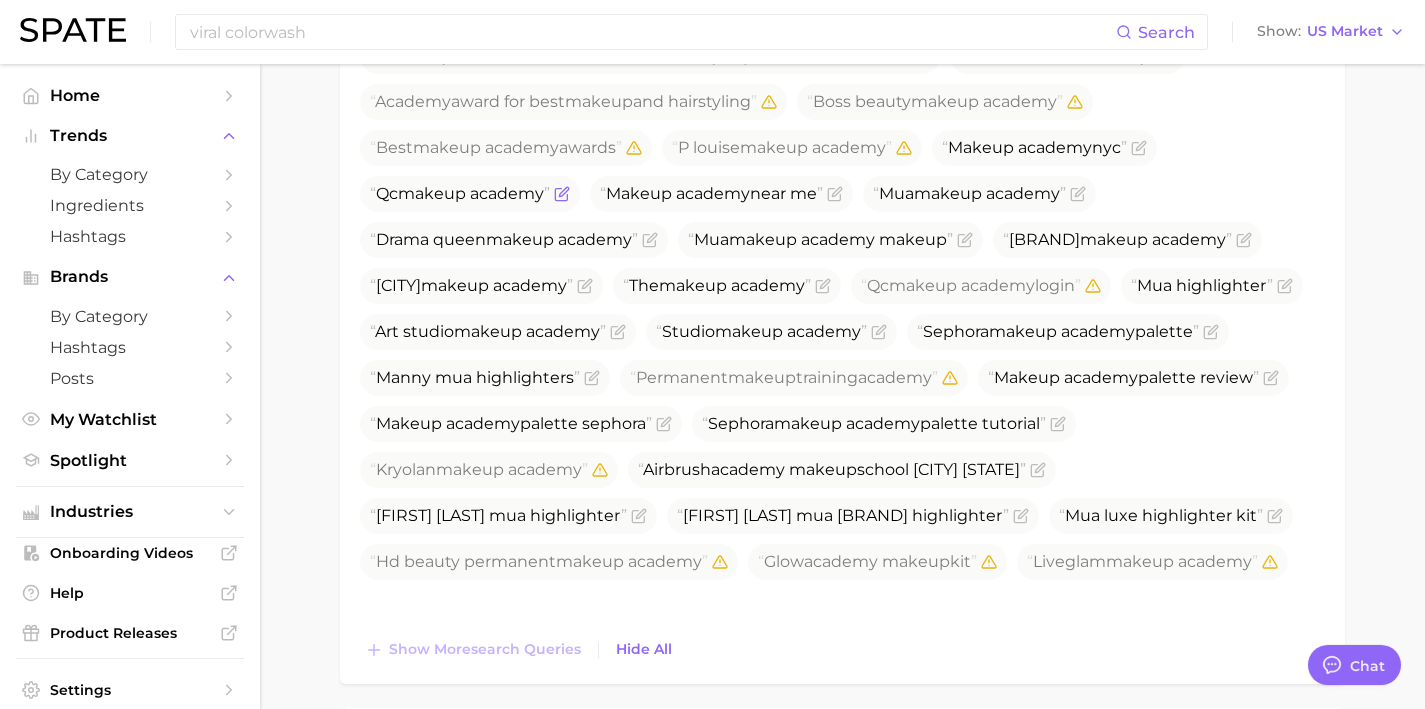click 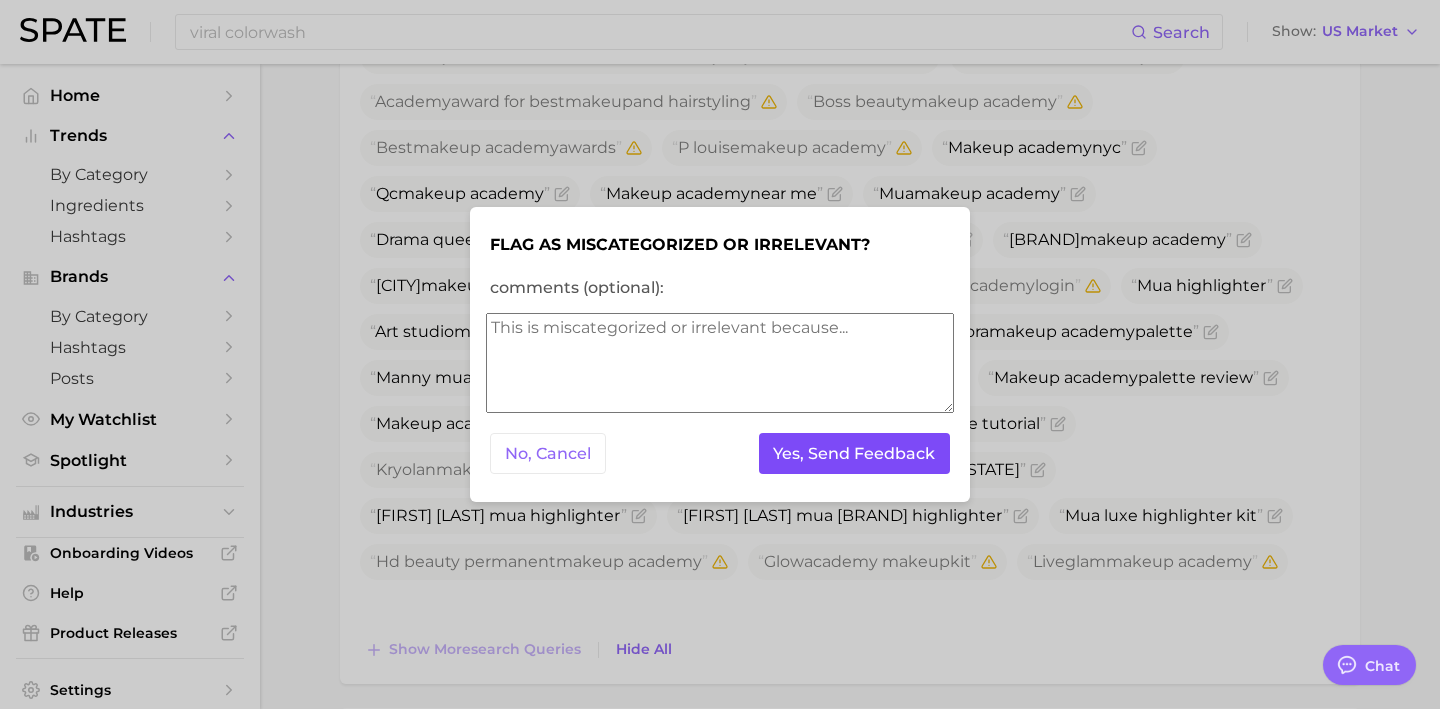 click on "Yes, Send Feedback" at bounding box center [855, 453] 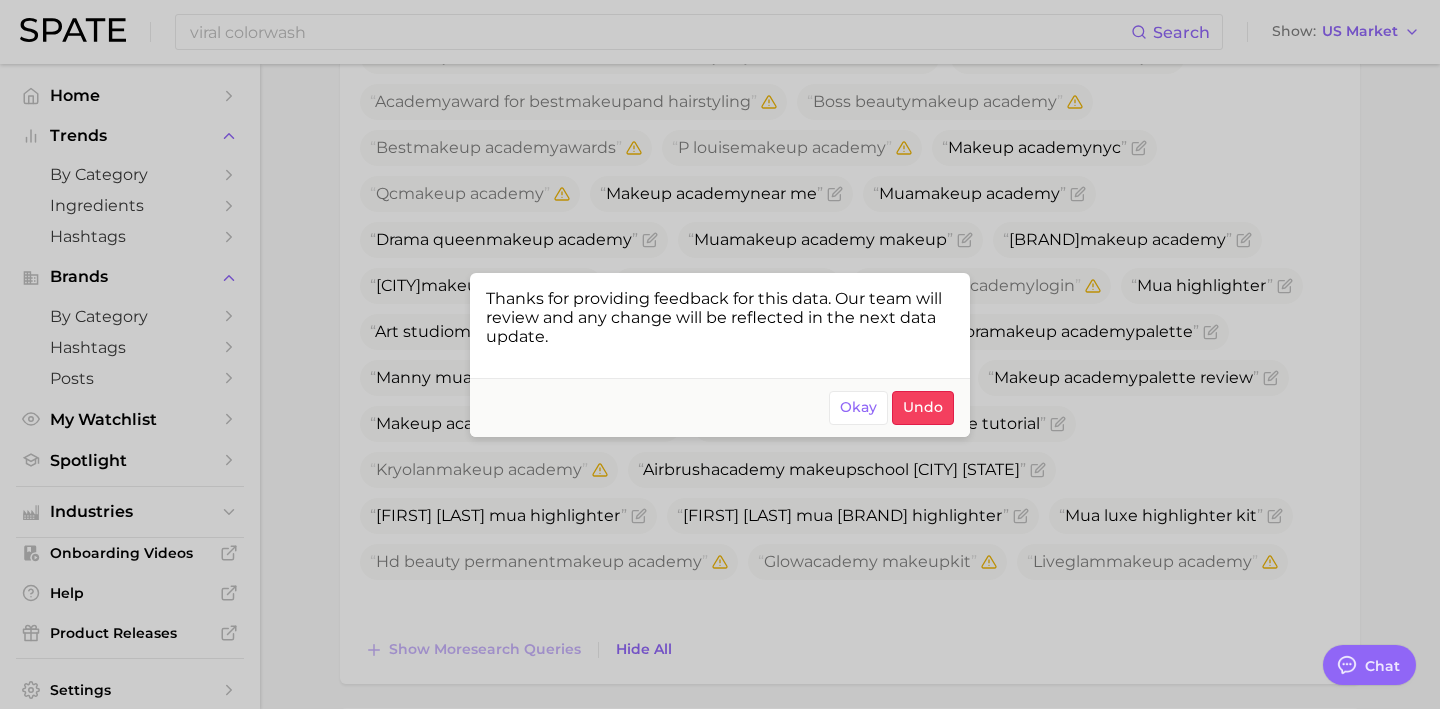 click at bounding box center (720, 354) 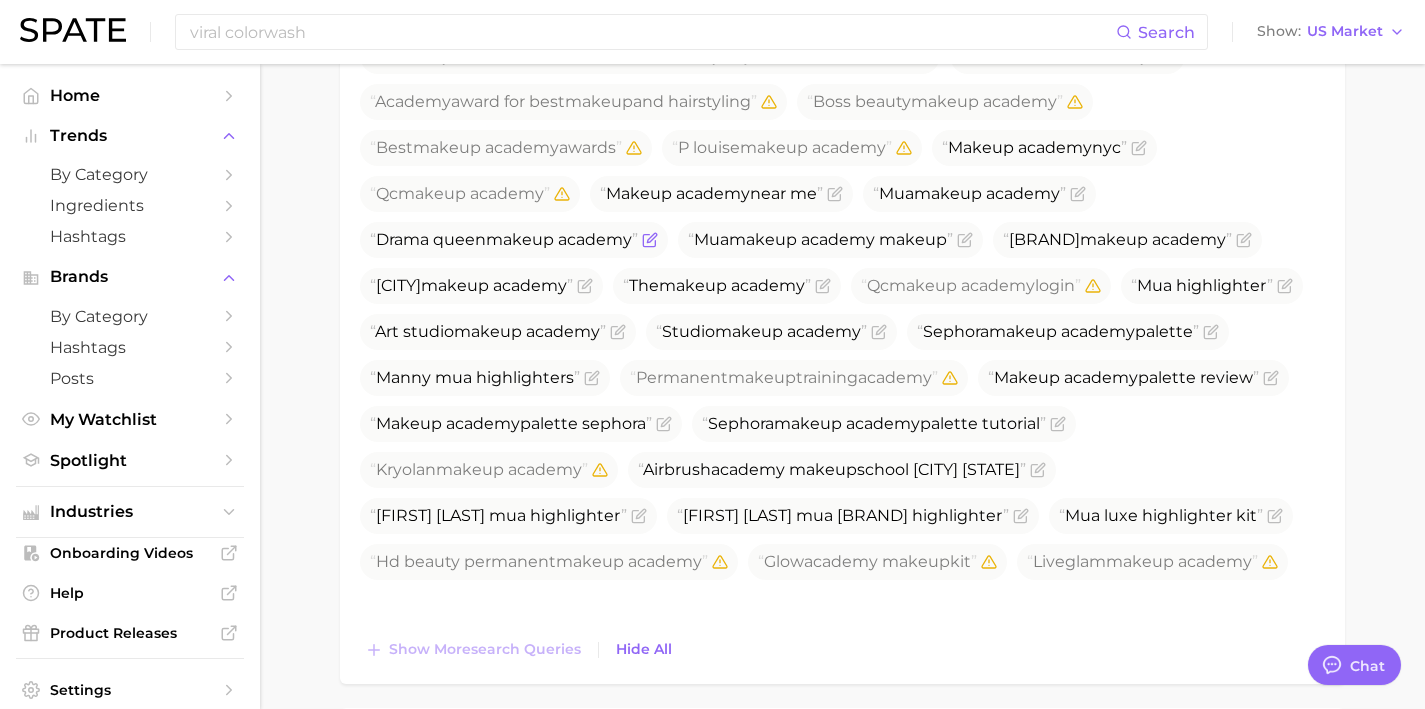 click 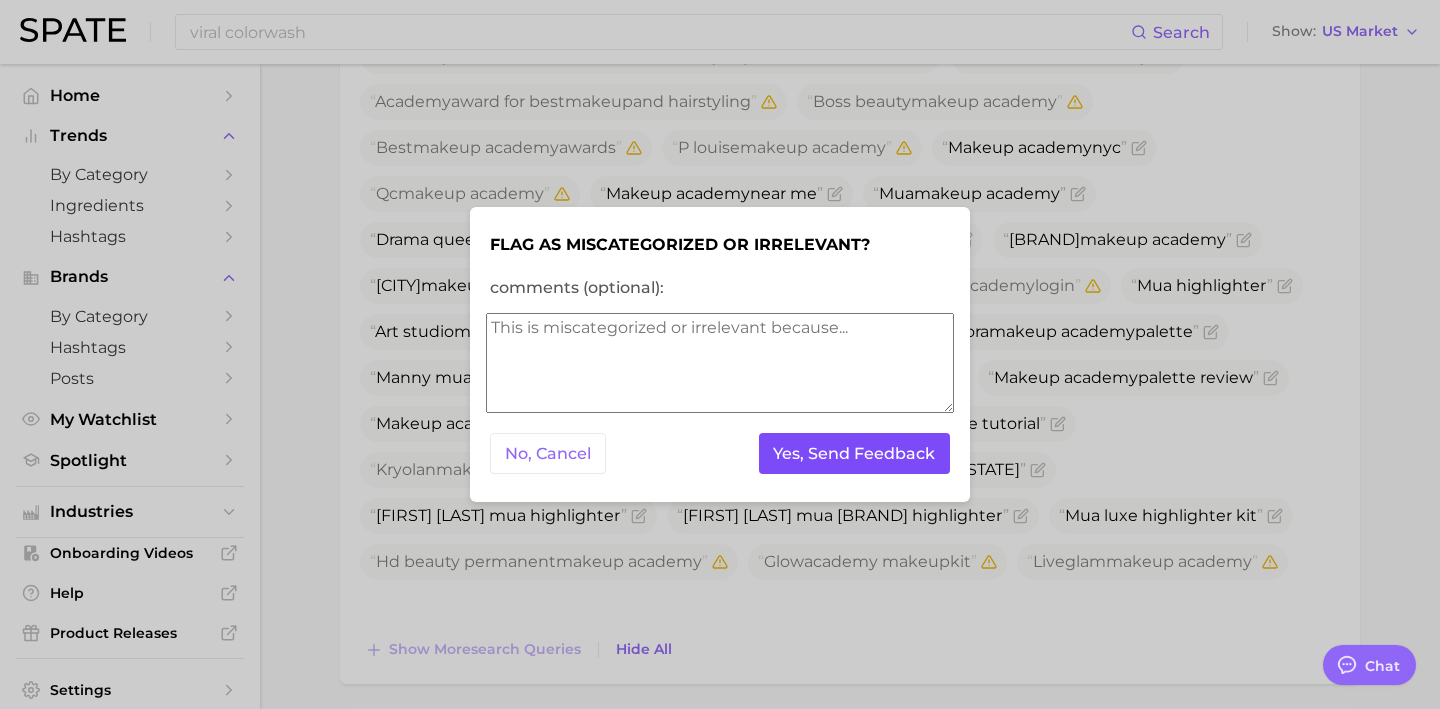 click on "Yes, Send Feedback" at bounding box center (855, 453) 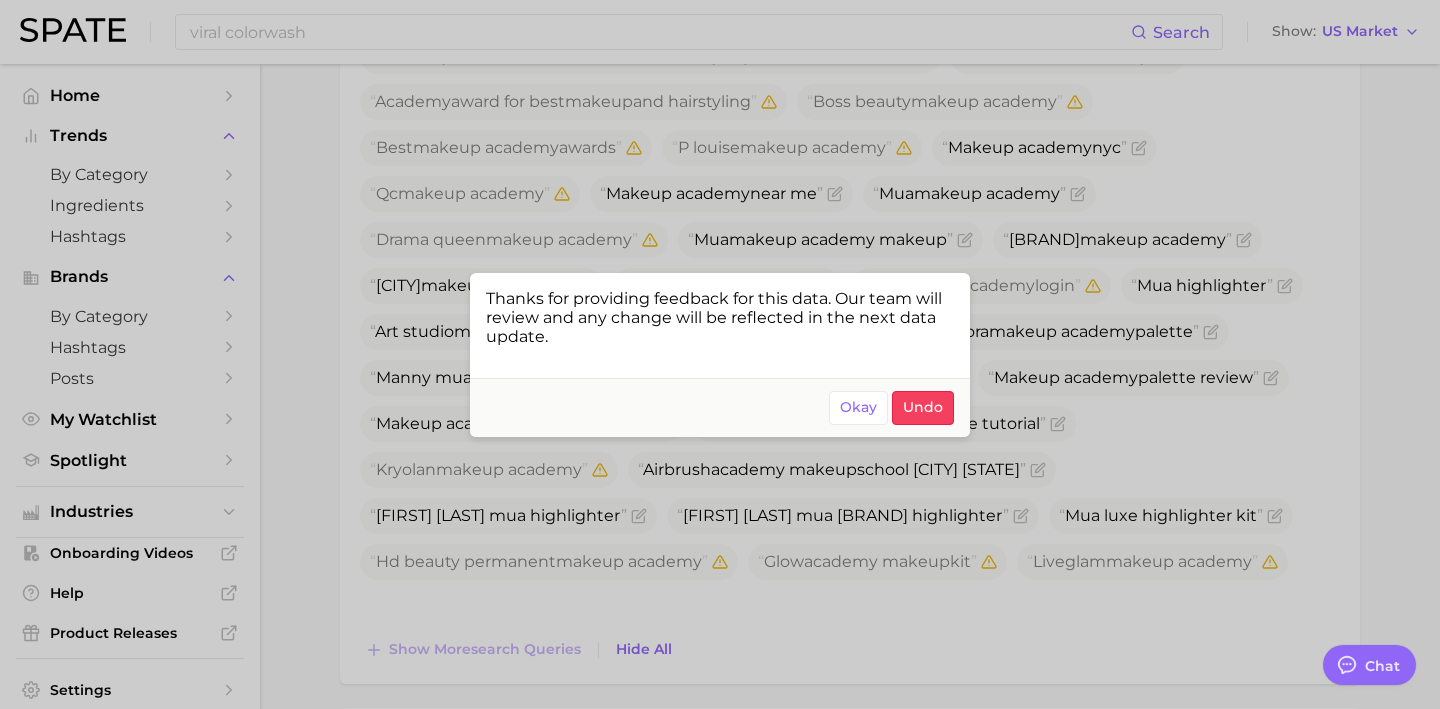 click at bounding box center [720, 354] 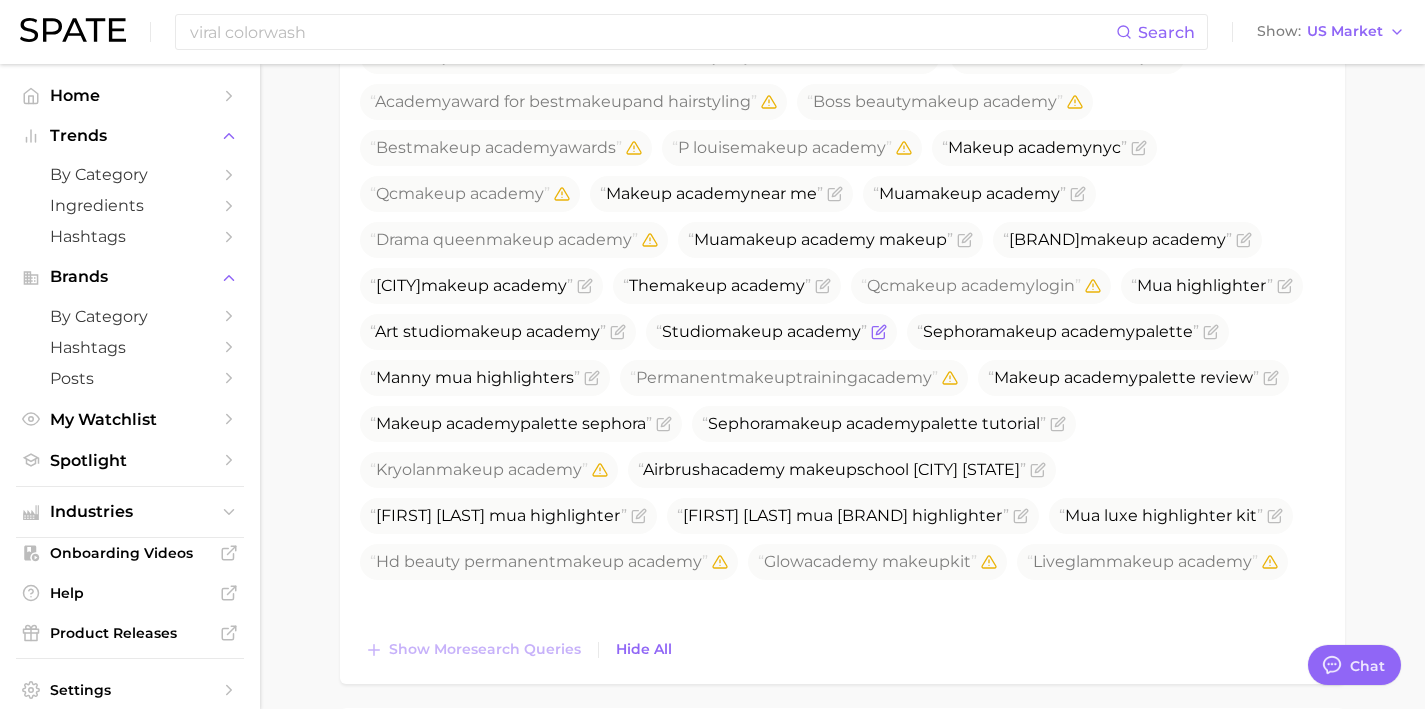 click at bounding box center (877, 332) 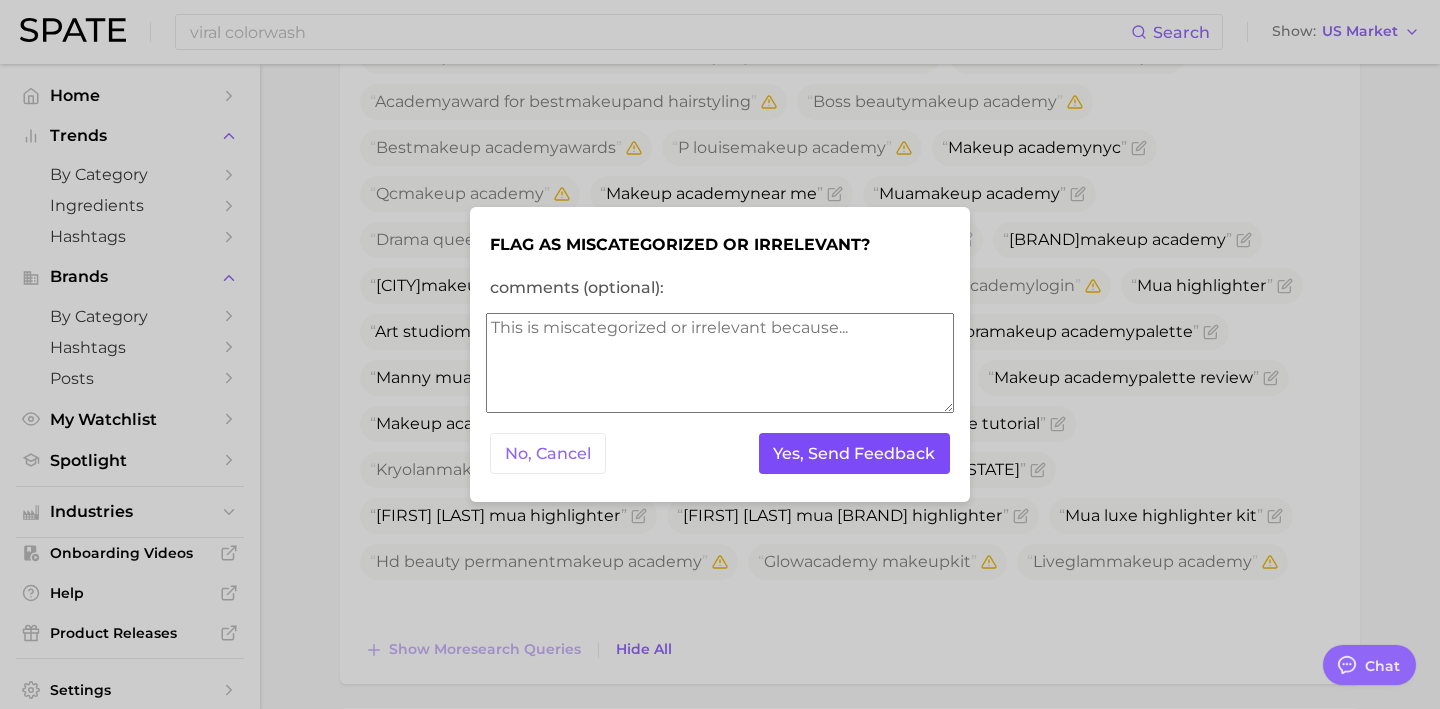 click on "Yes, Send Feedback" at bounding box center (855, 453) 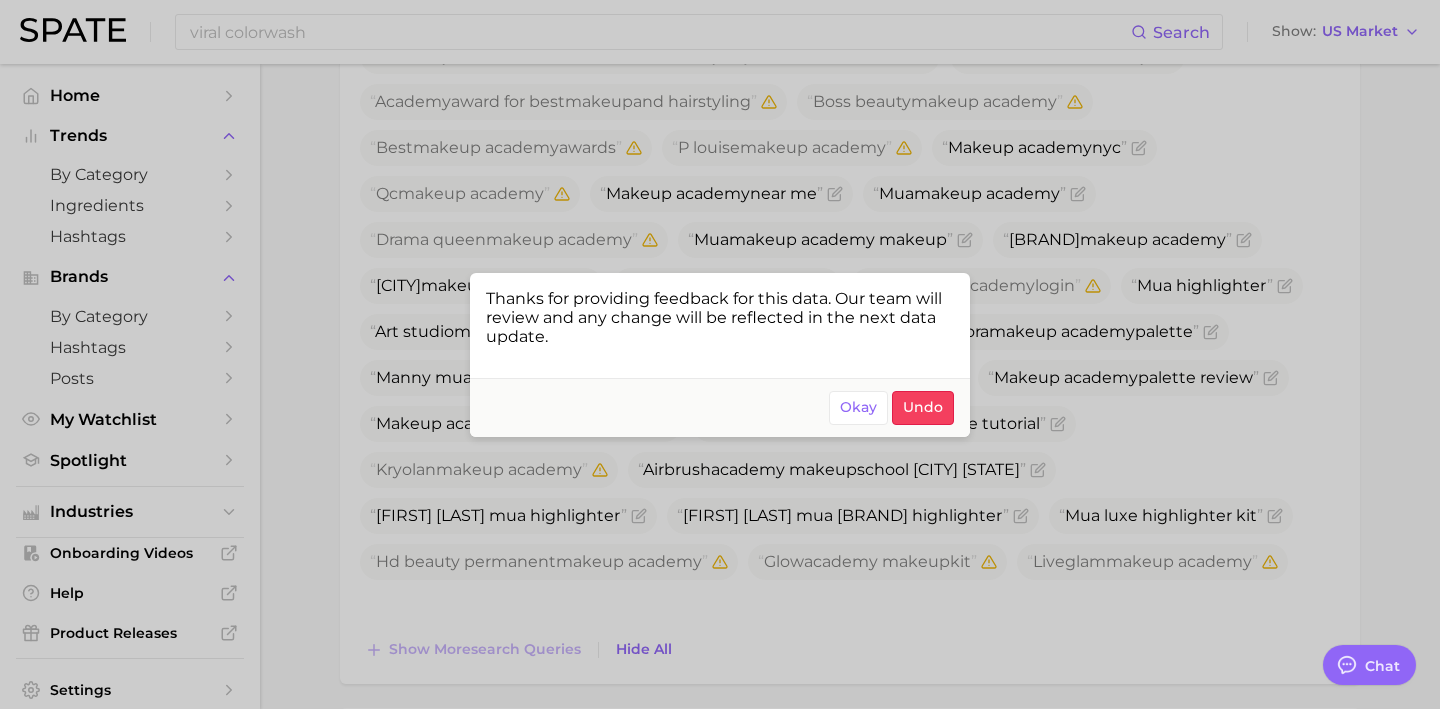 click at bounding box center (720, 354) 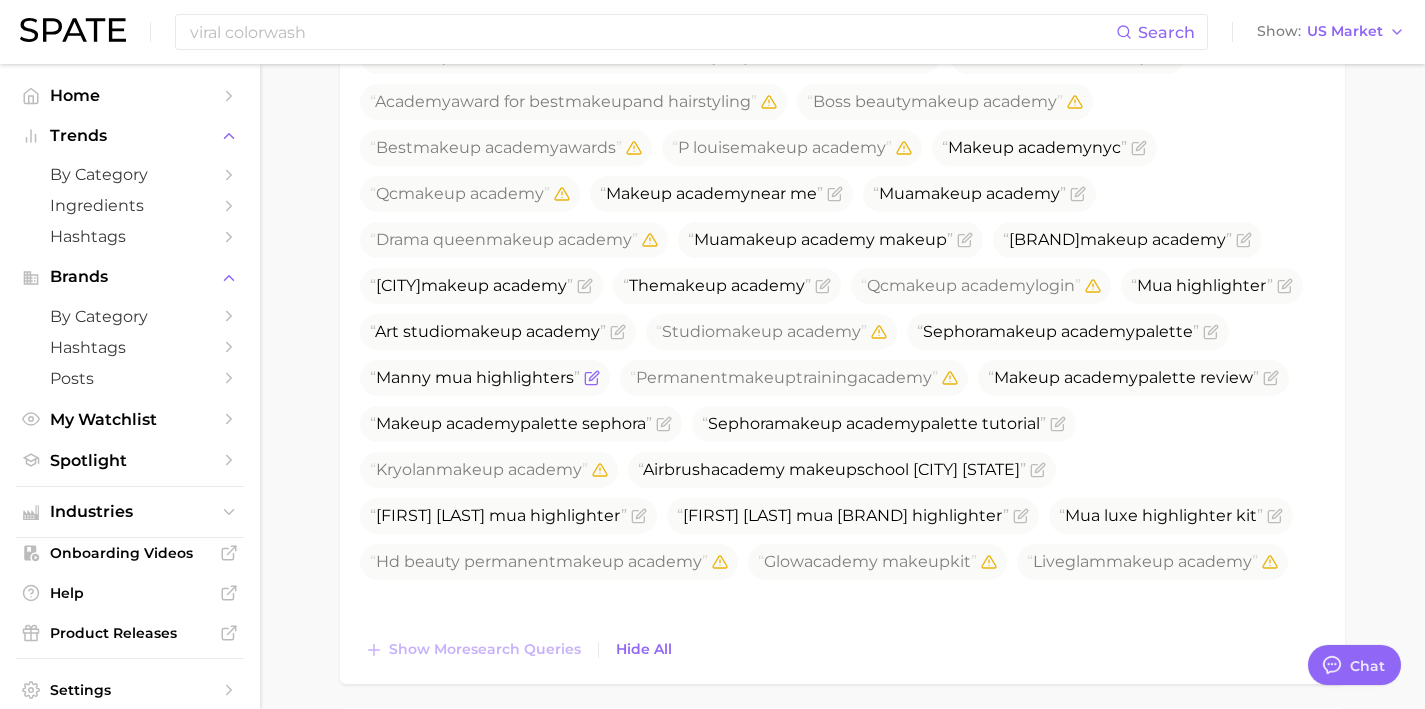 click 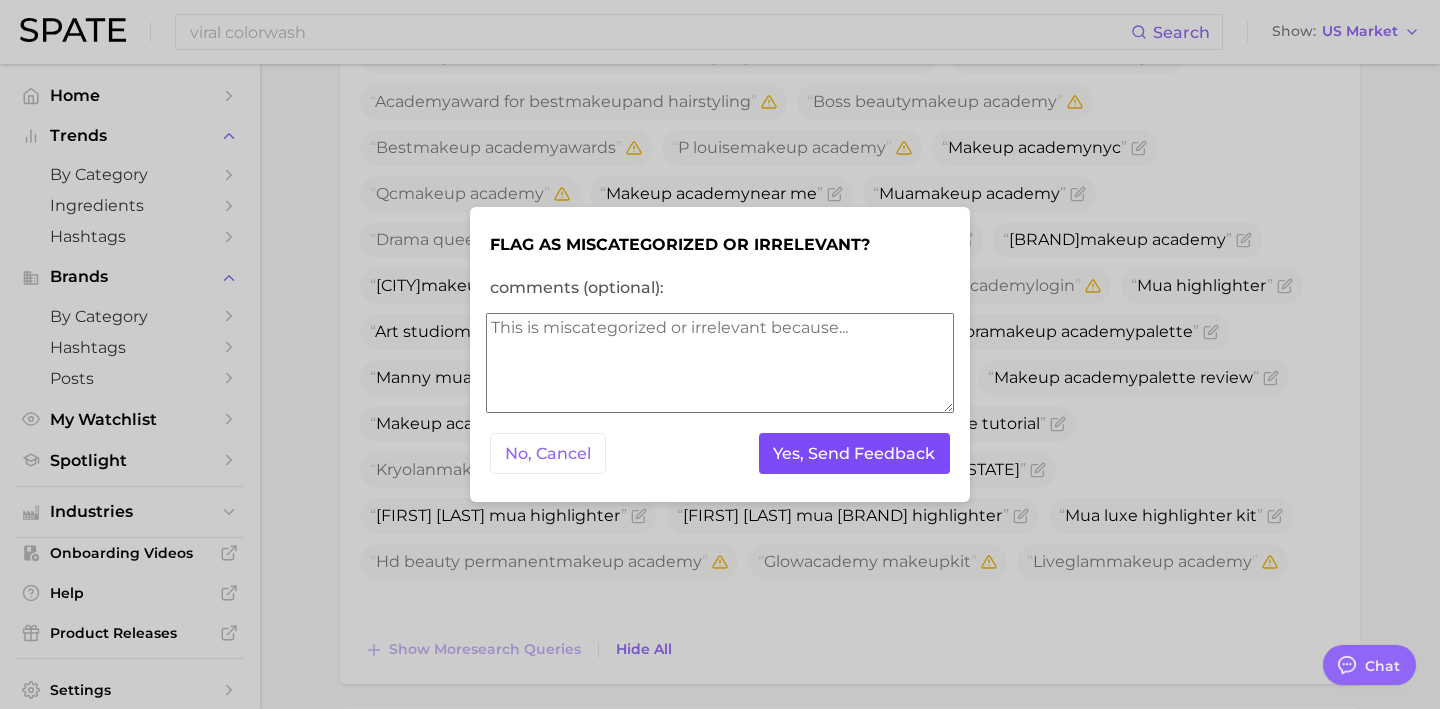 click on "Yes, Send Feedback" at bounding box center (855, 453) 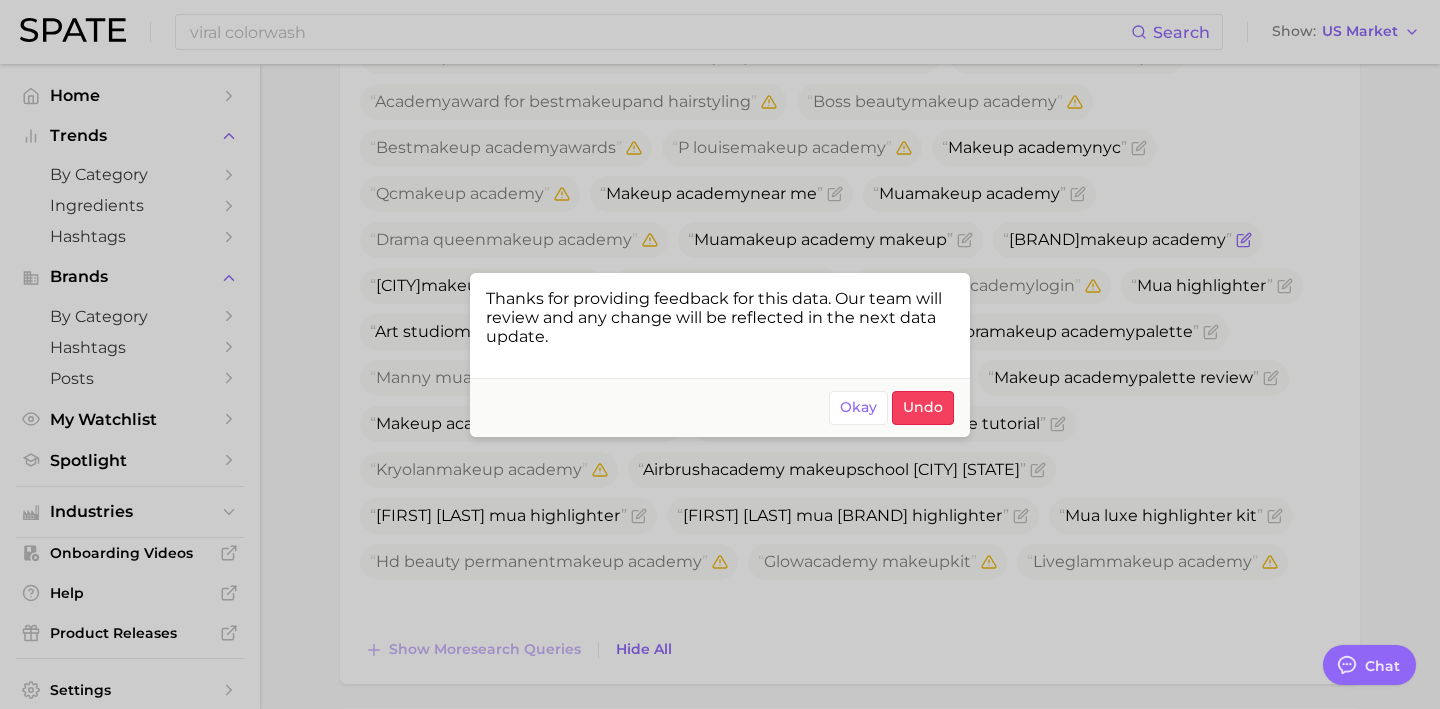 click at bounding box center [720, 354] 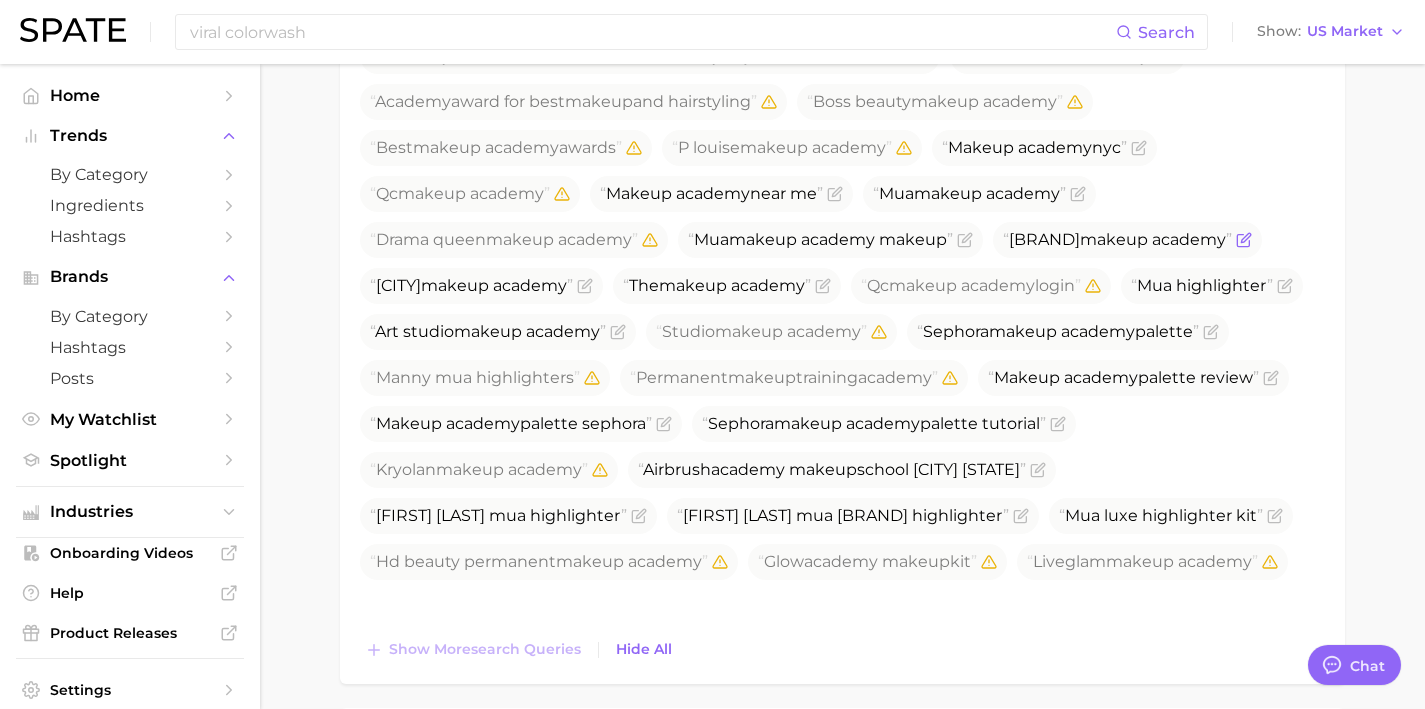 click 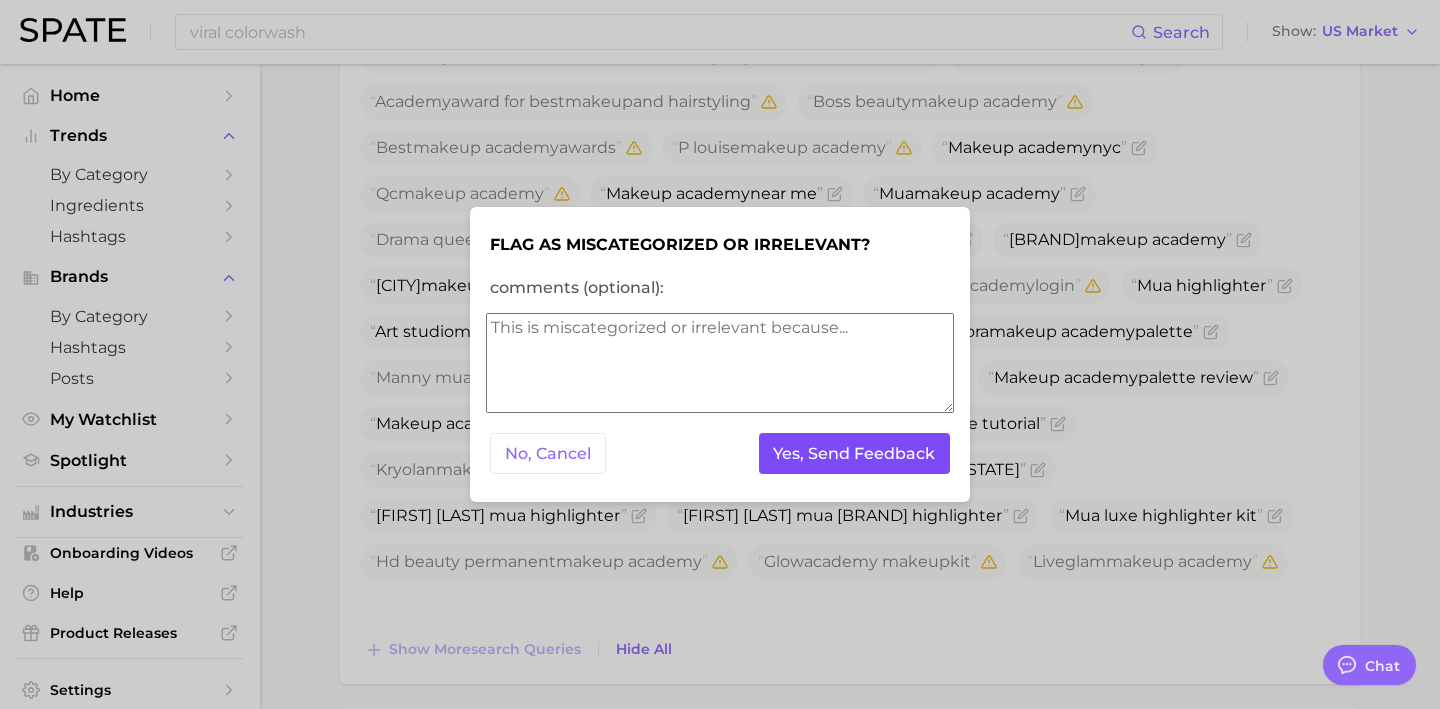 click on "Yes, Send Feedback" at bounding box center (855, 453) 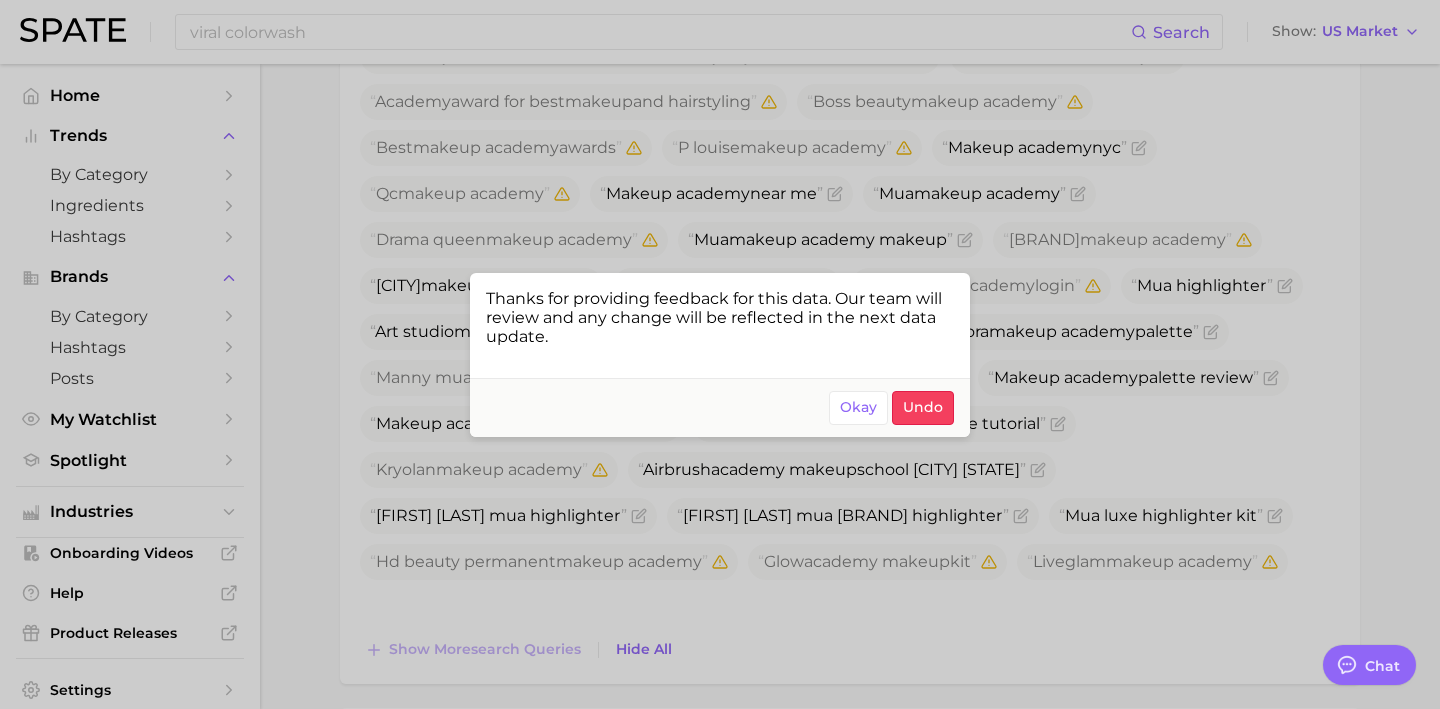 click at bounding box center [720, 354] 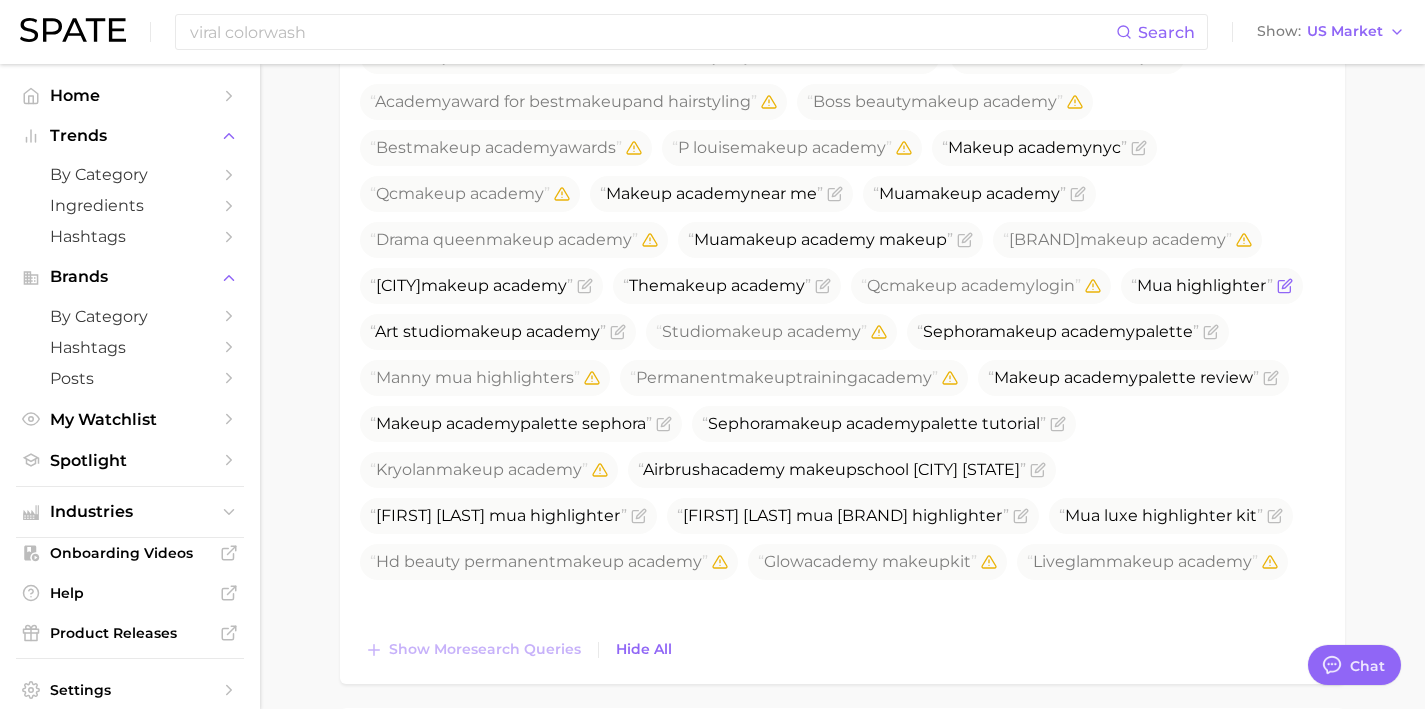click 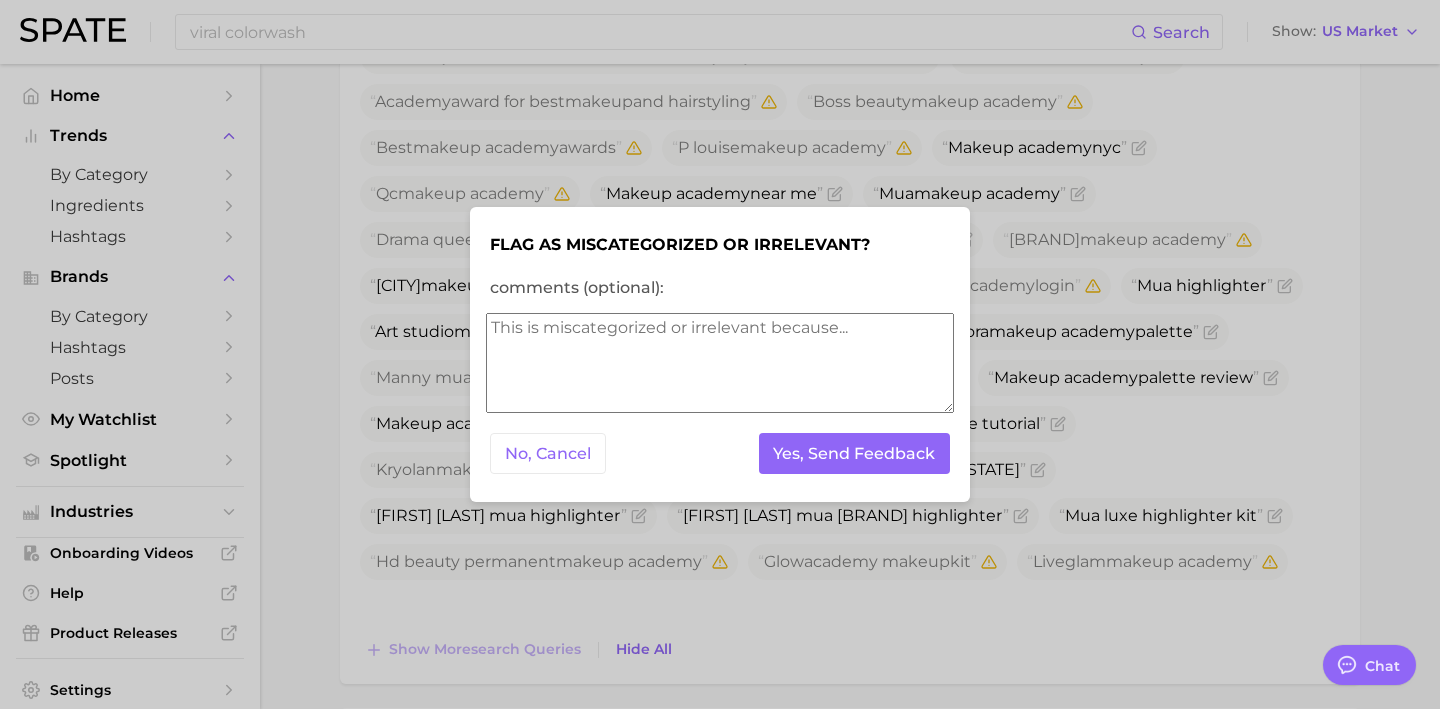 click on "No, Cancel" at bounding box center (548, 453) 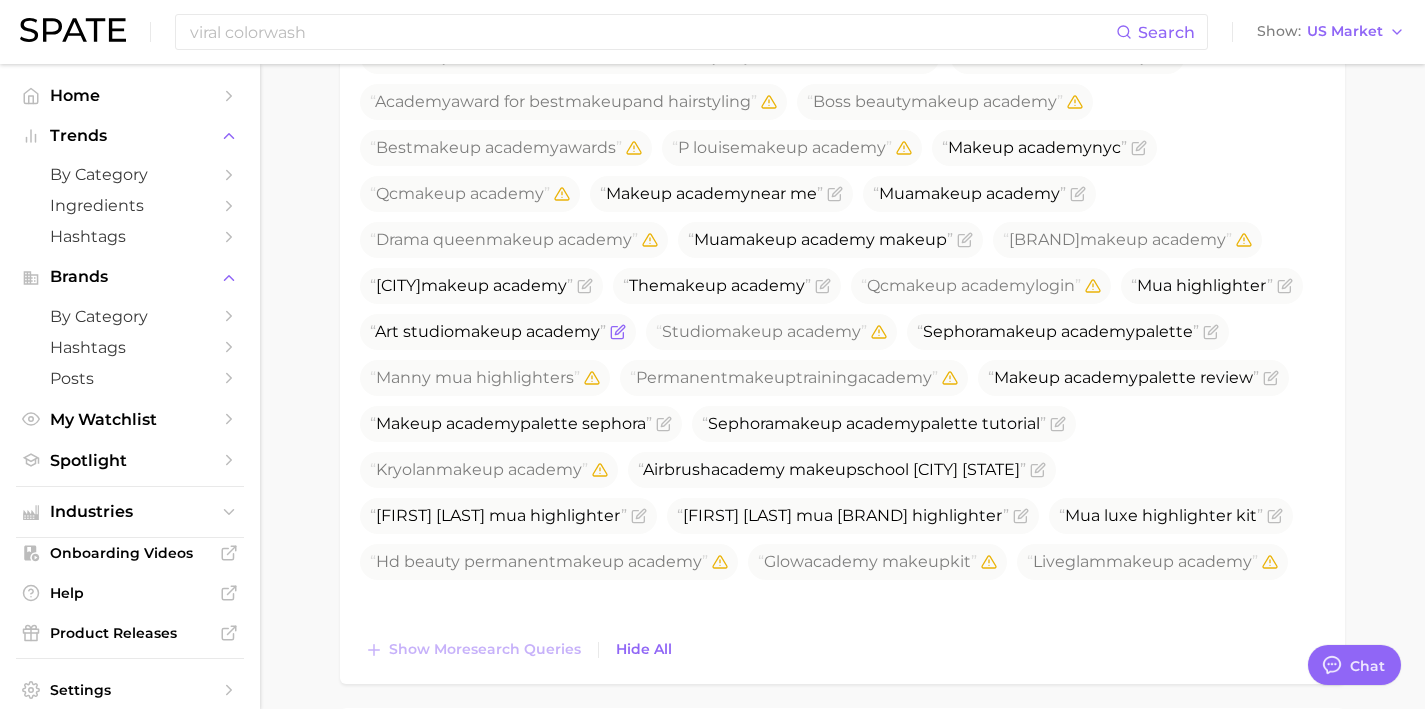 click 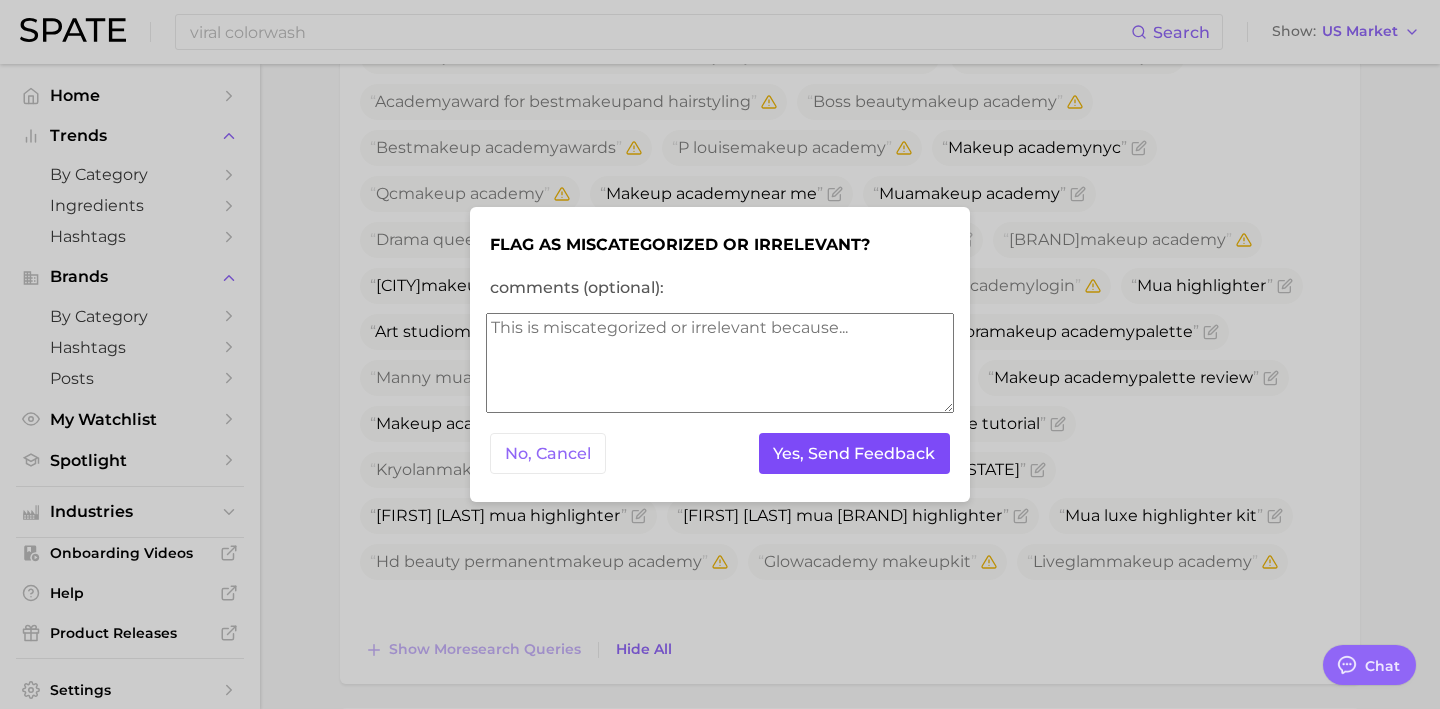 click on "Yes, Send Feedback" at bounding box center [855, 453] 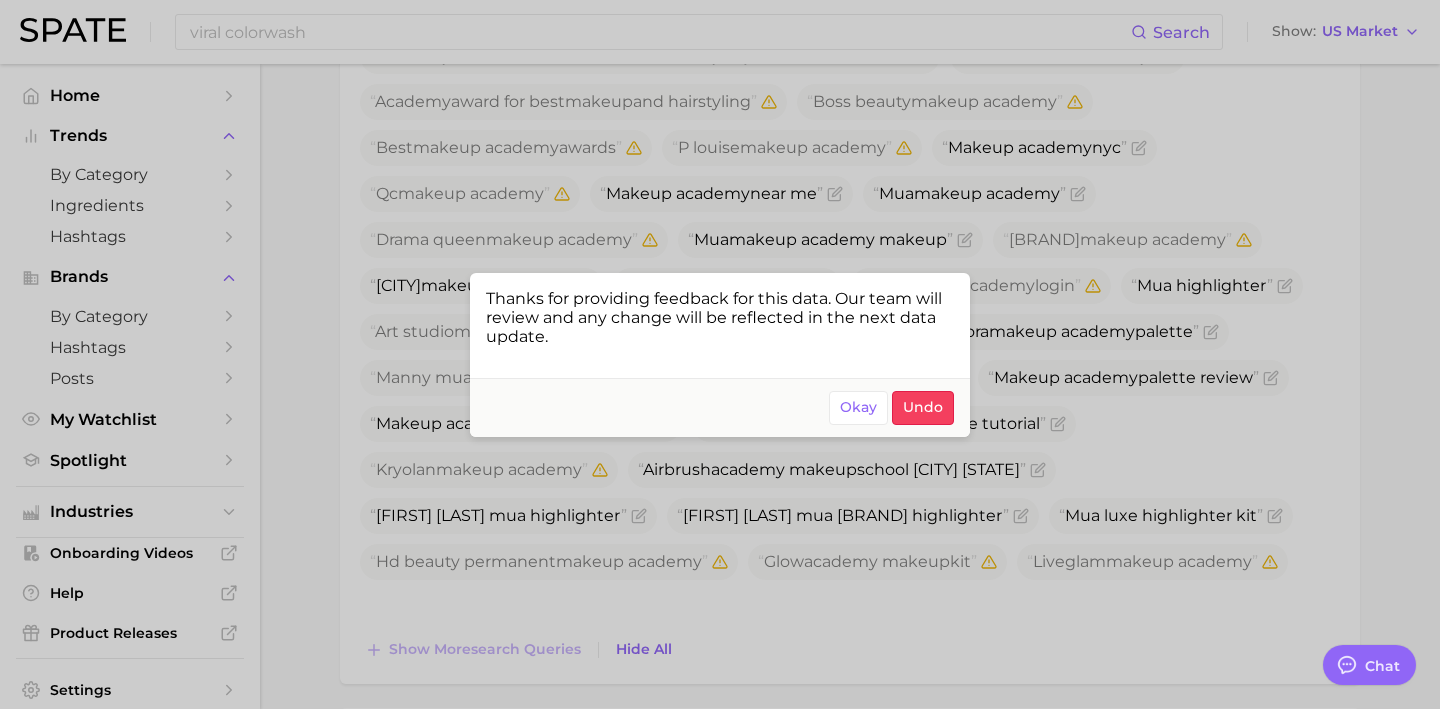 click at bounding box center (720, 354) 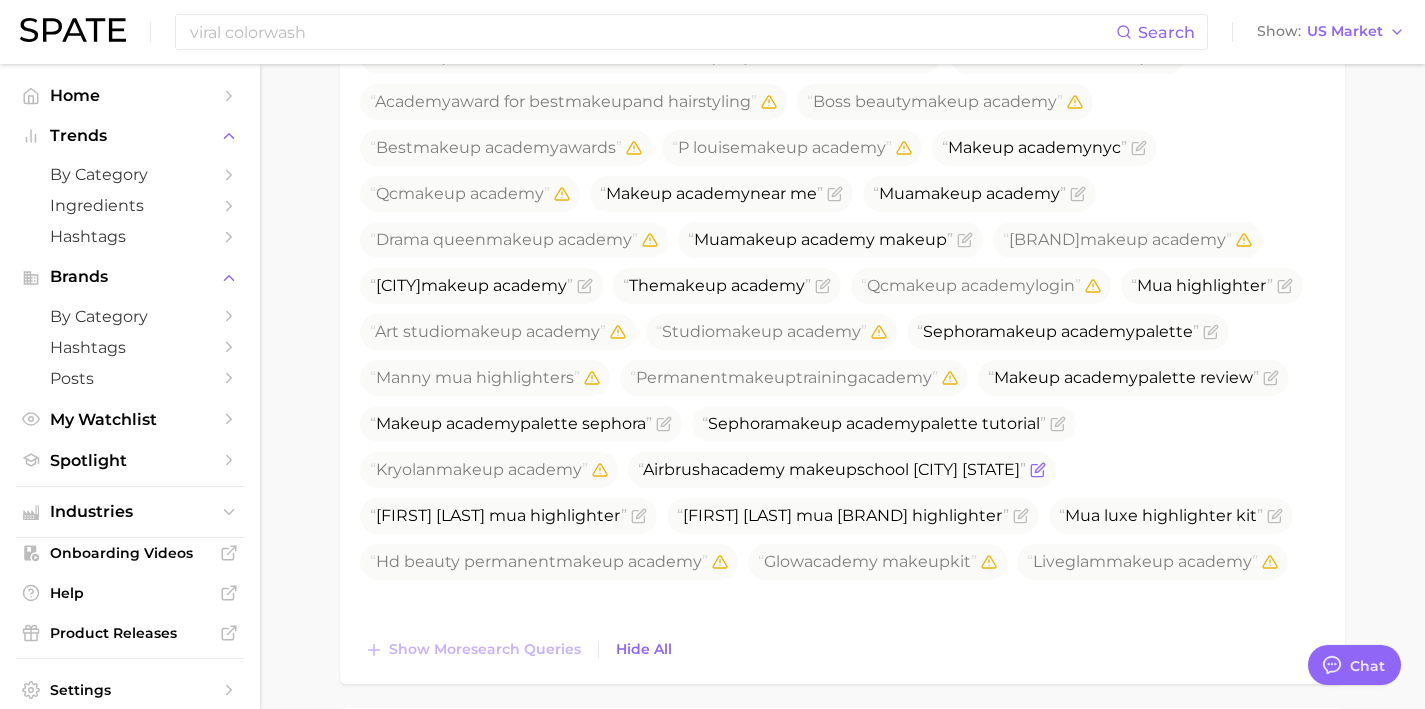 click 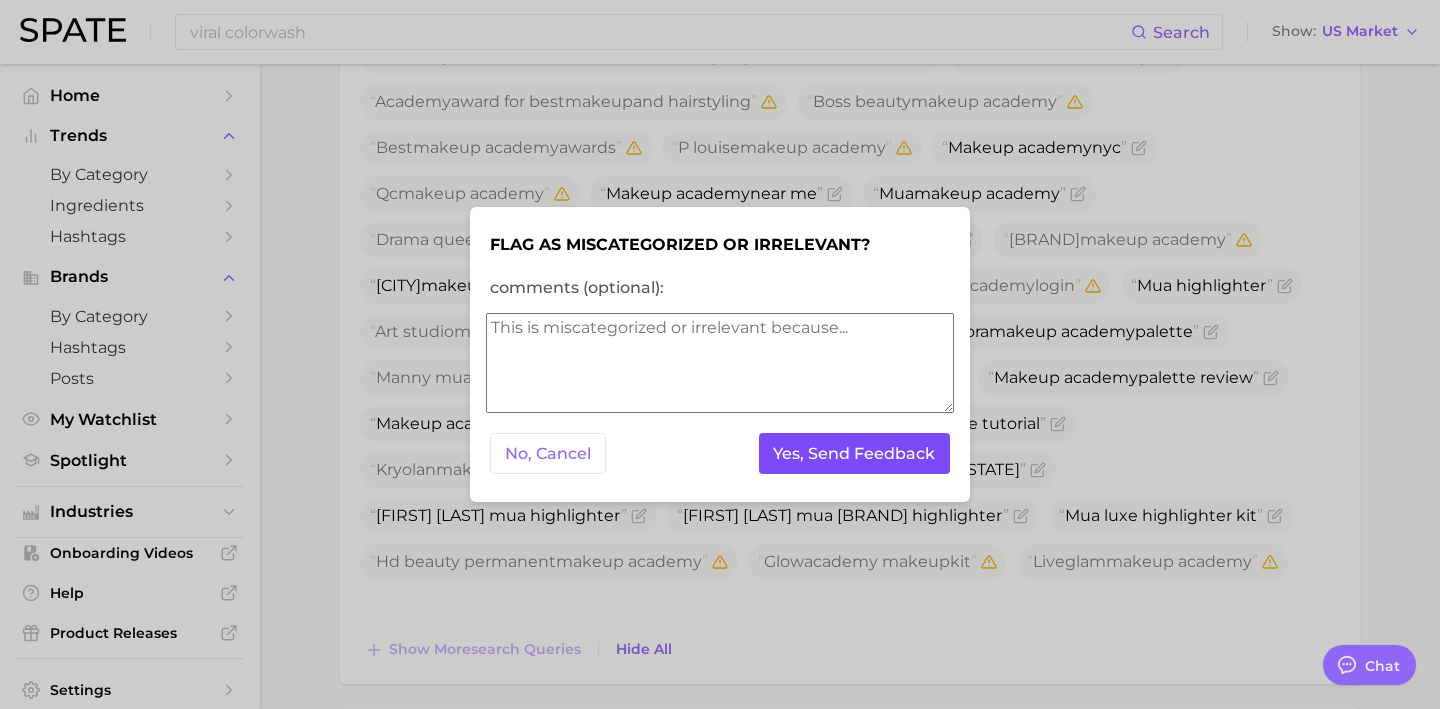 click on "Yes, Send Feedback" at bounding box center [855, 453] 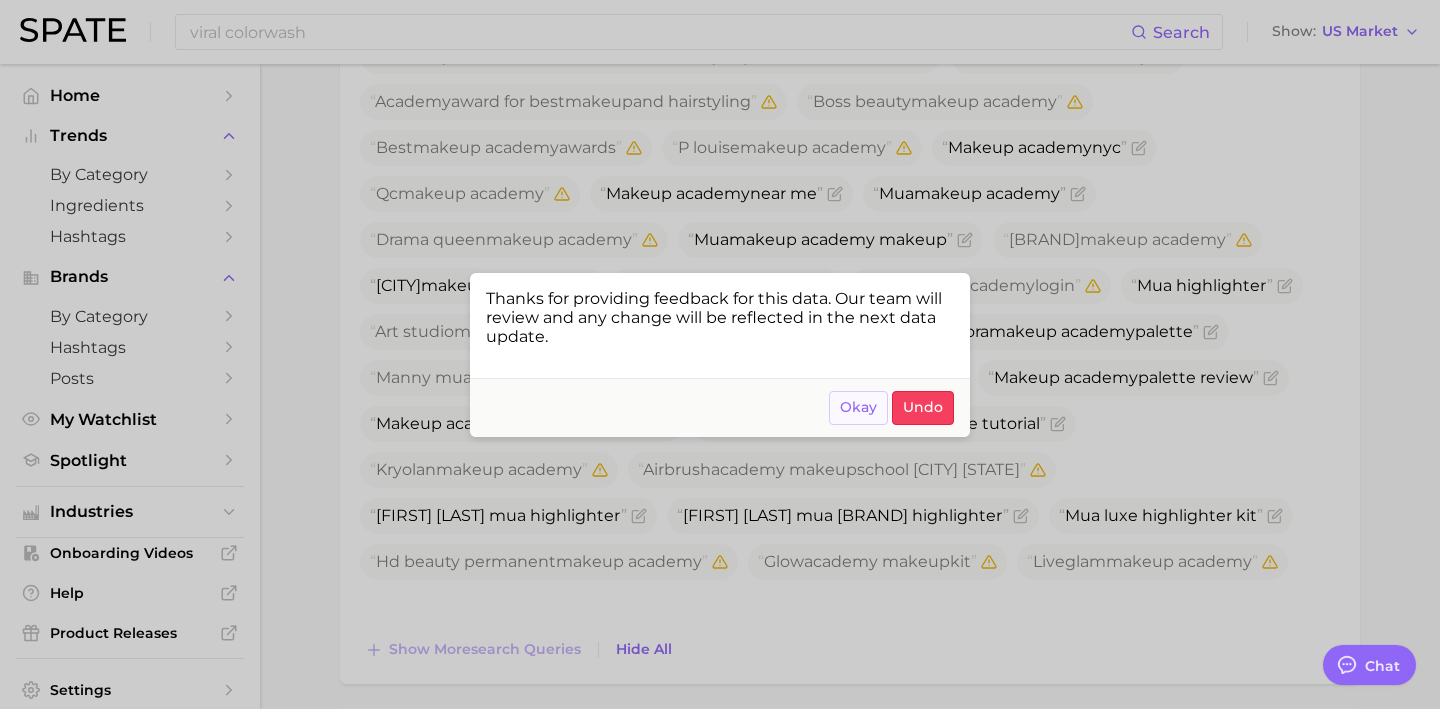 click on "Okay" at bounding box center (858, 407) 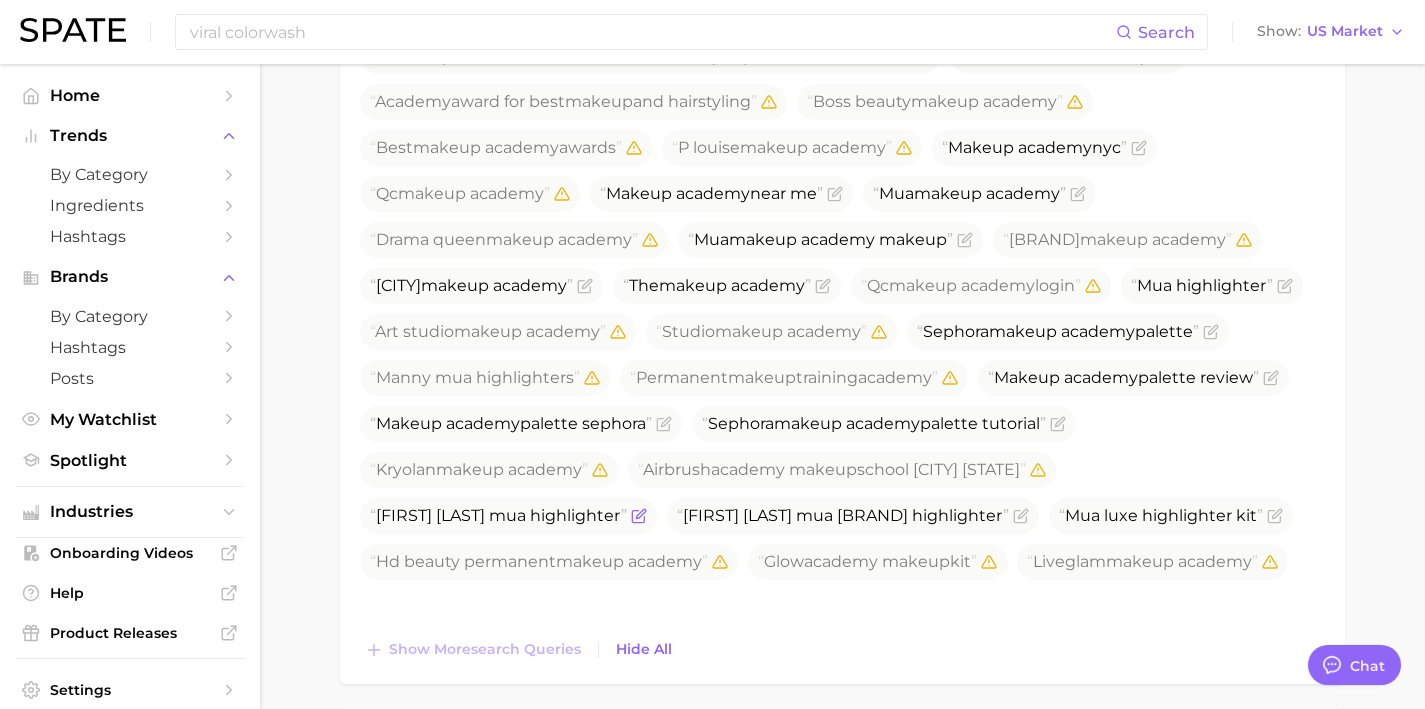 click on "Jeffree star mua highlighter" at bounding box center [508, 516] 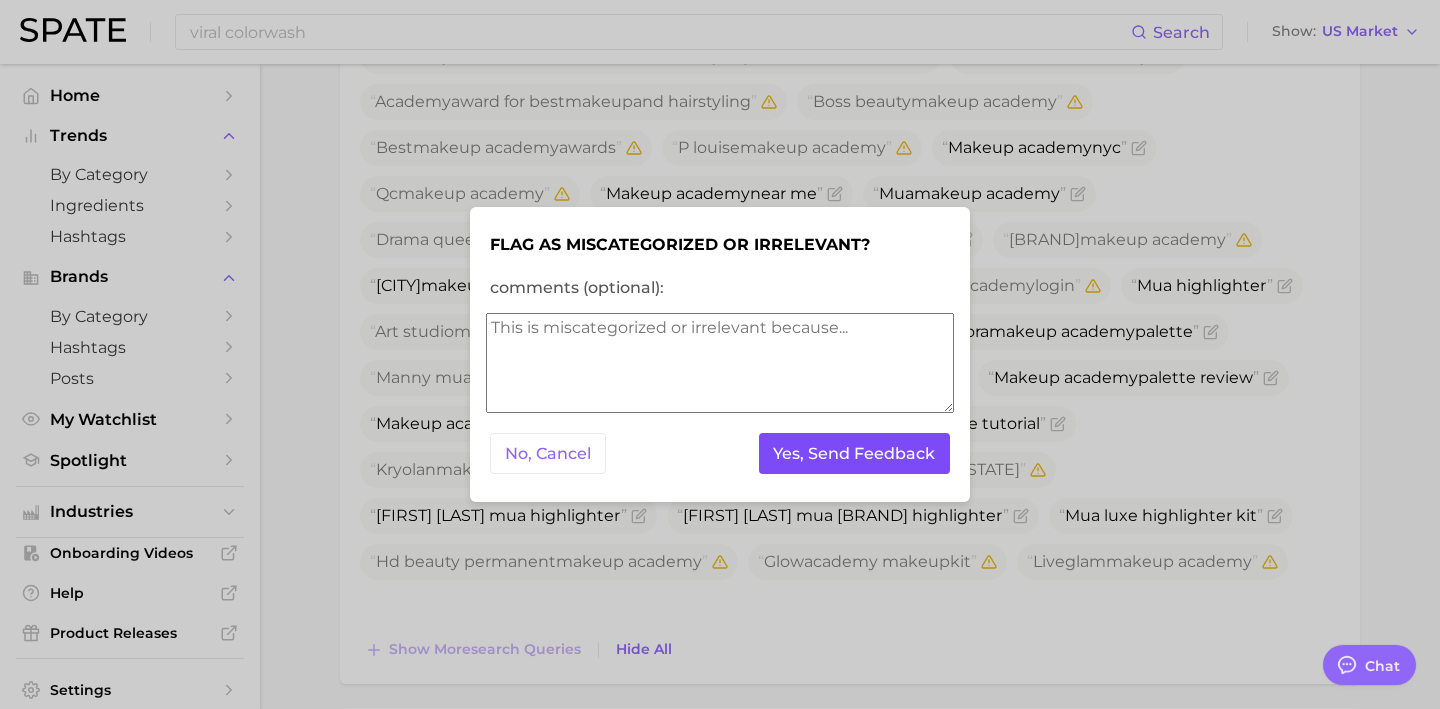 click on "Yes, Send Feedback" at bounding box center (855, 453) 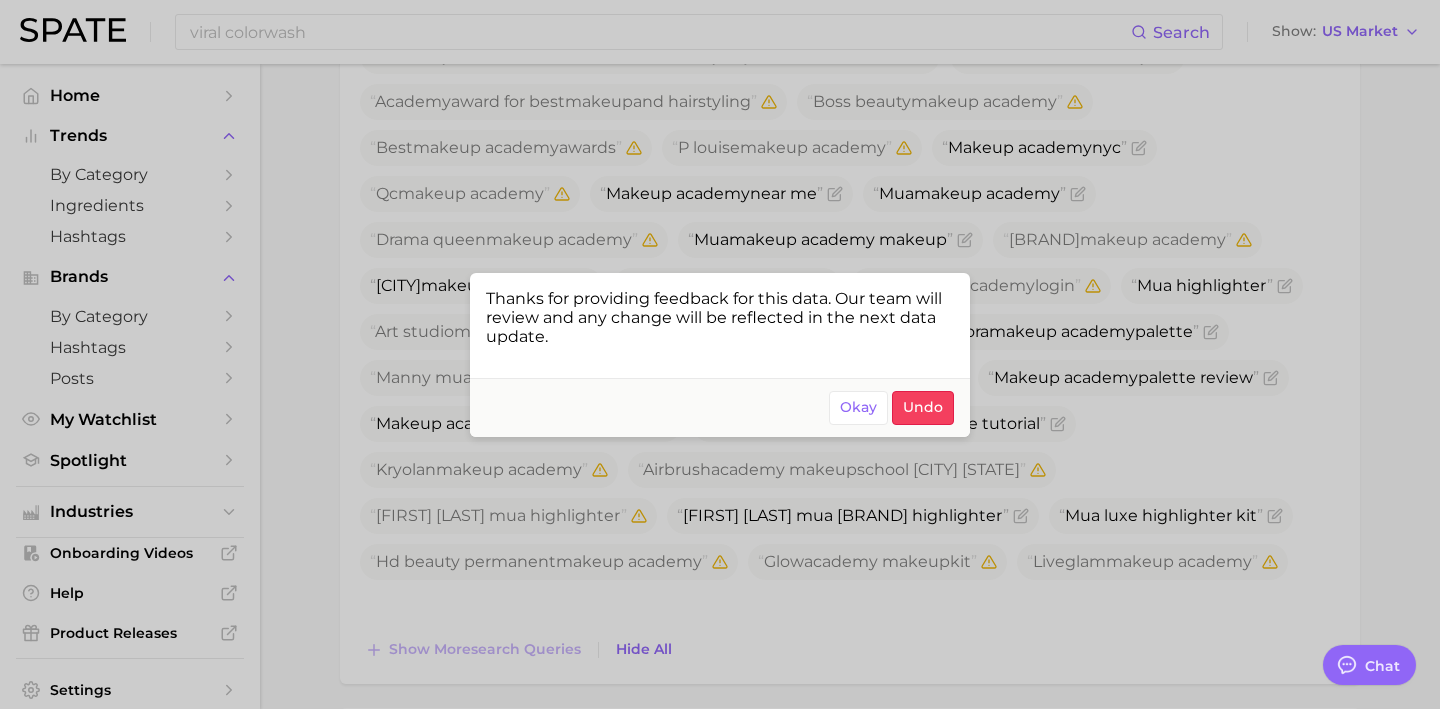 click at bounding box center [720, 354] 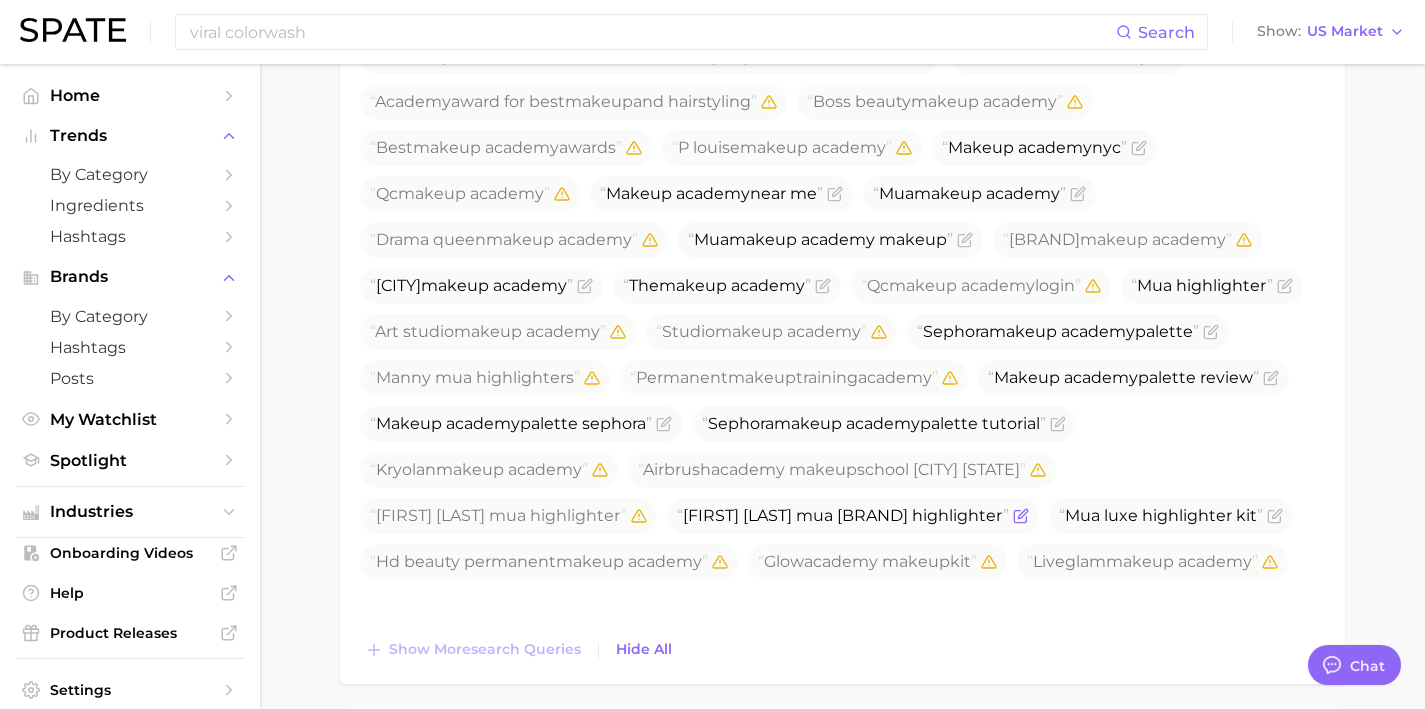 click 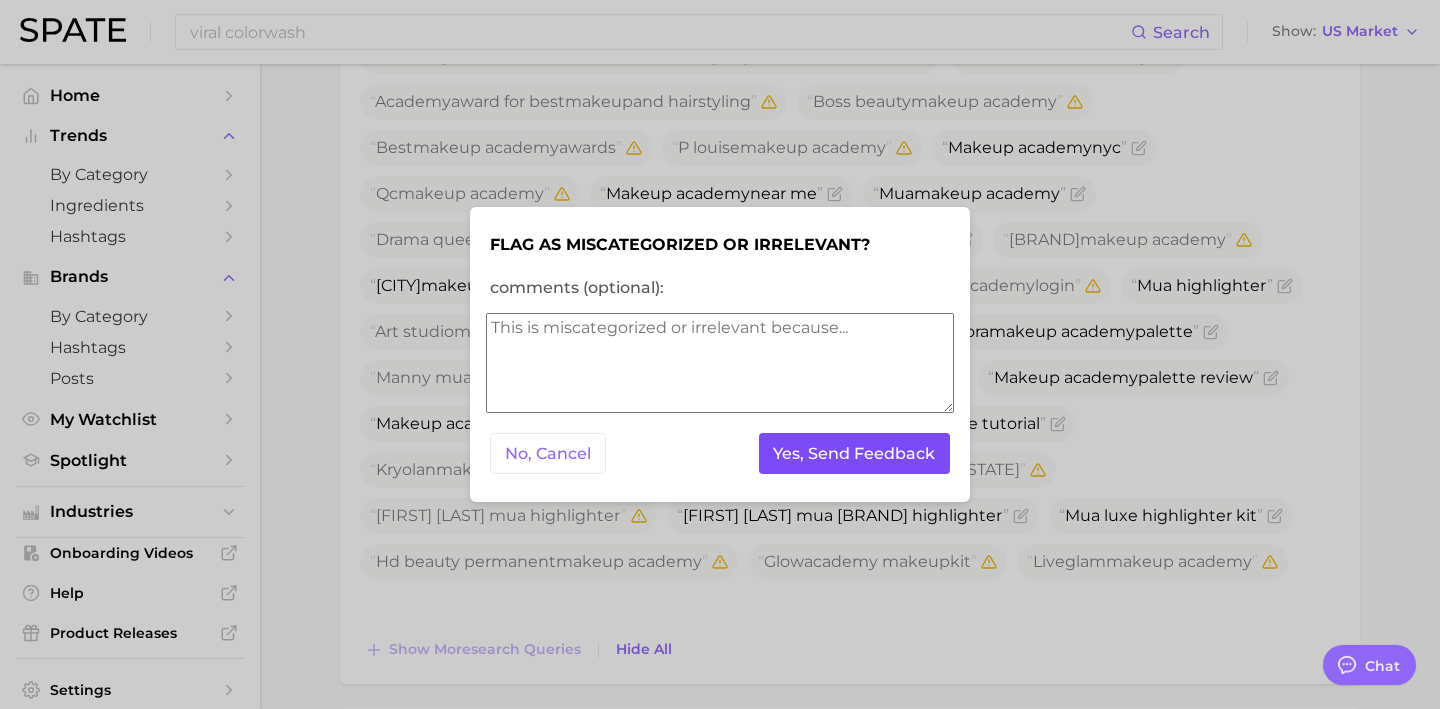 click on "Yes, Send Feedback" at bounding box center (855, 453) 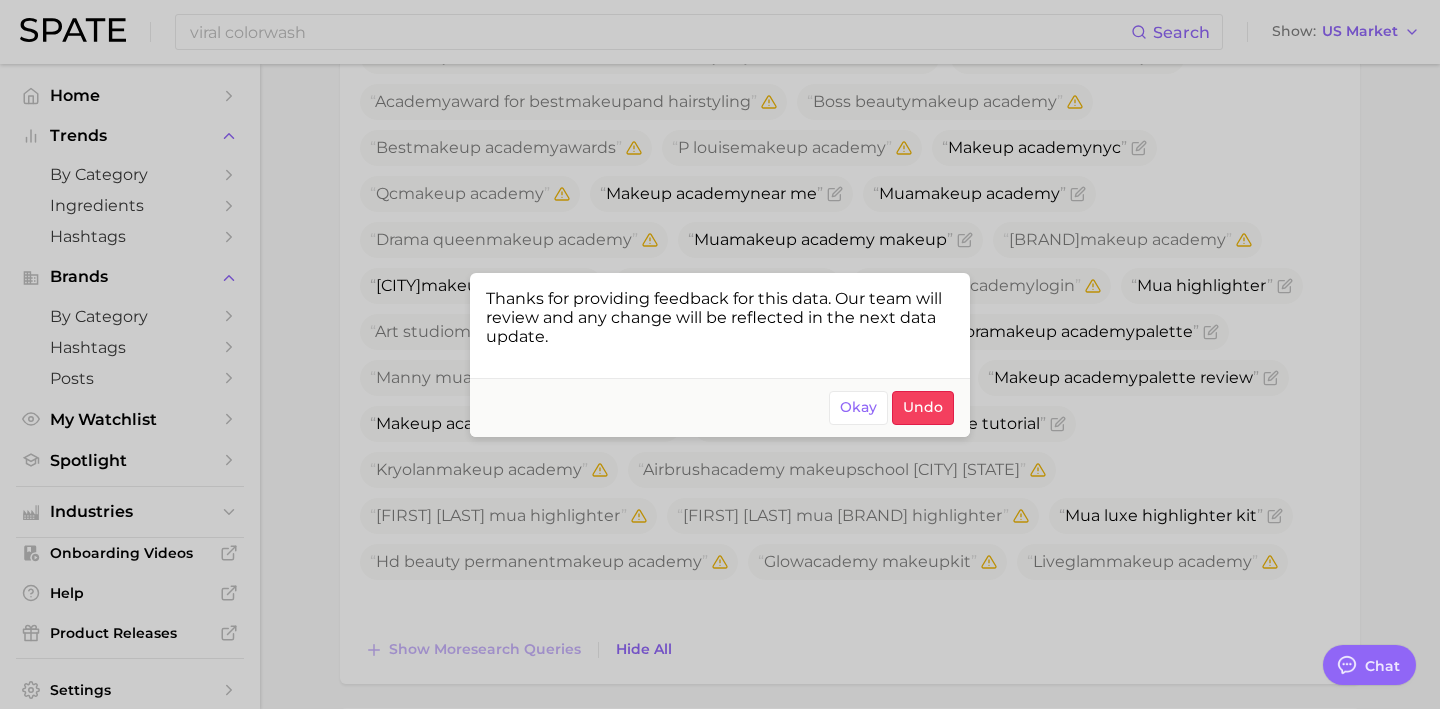 click at bounding box center [720, 354] 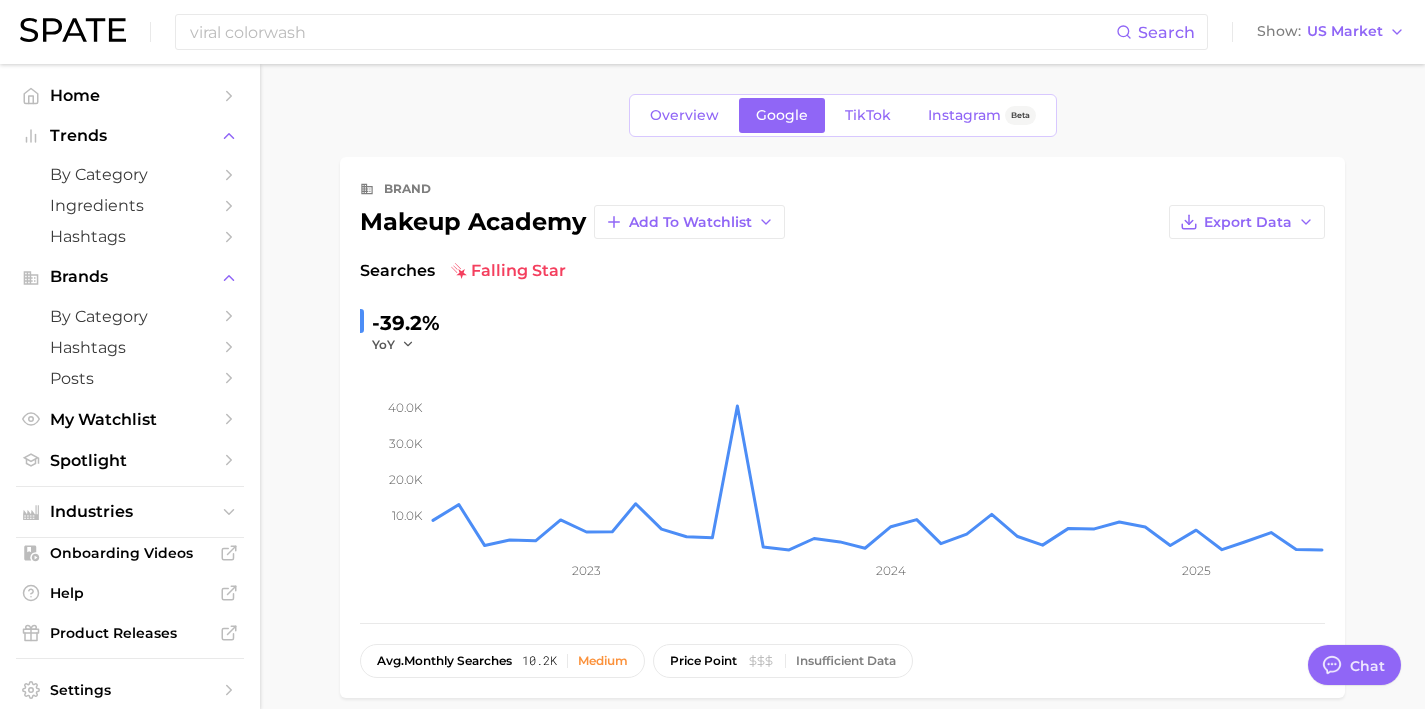 scroll, scrollTop: 0, scrollLeft: 0, axis: both 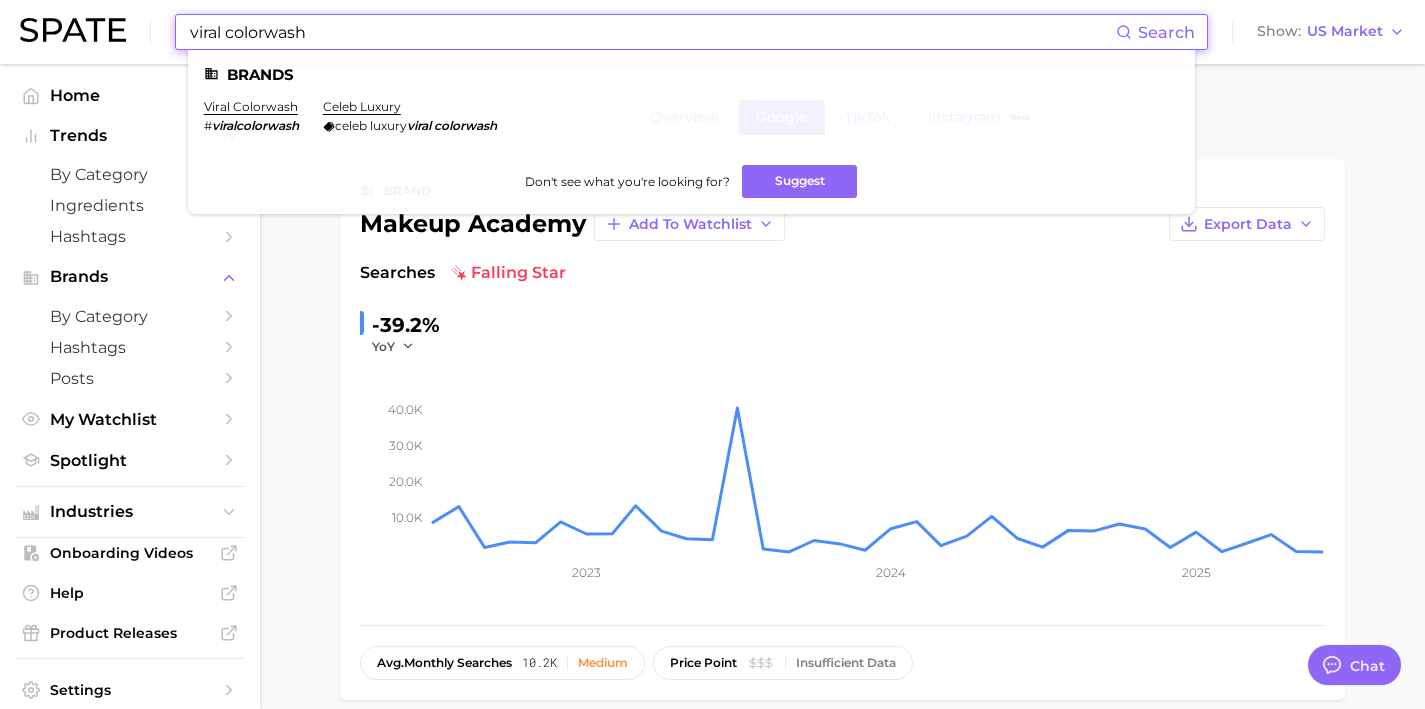 drag, startPoint x: 308, startPoint y: 31, endPoint x: 164, endPoint y: 27, distance: 144.05554 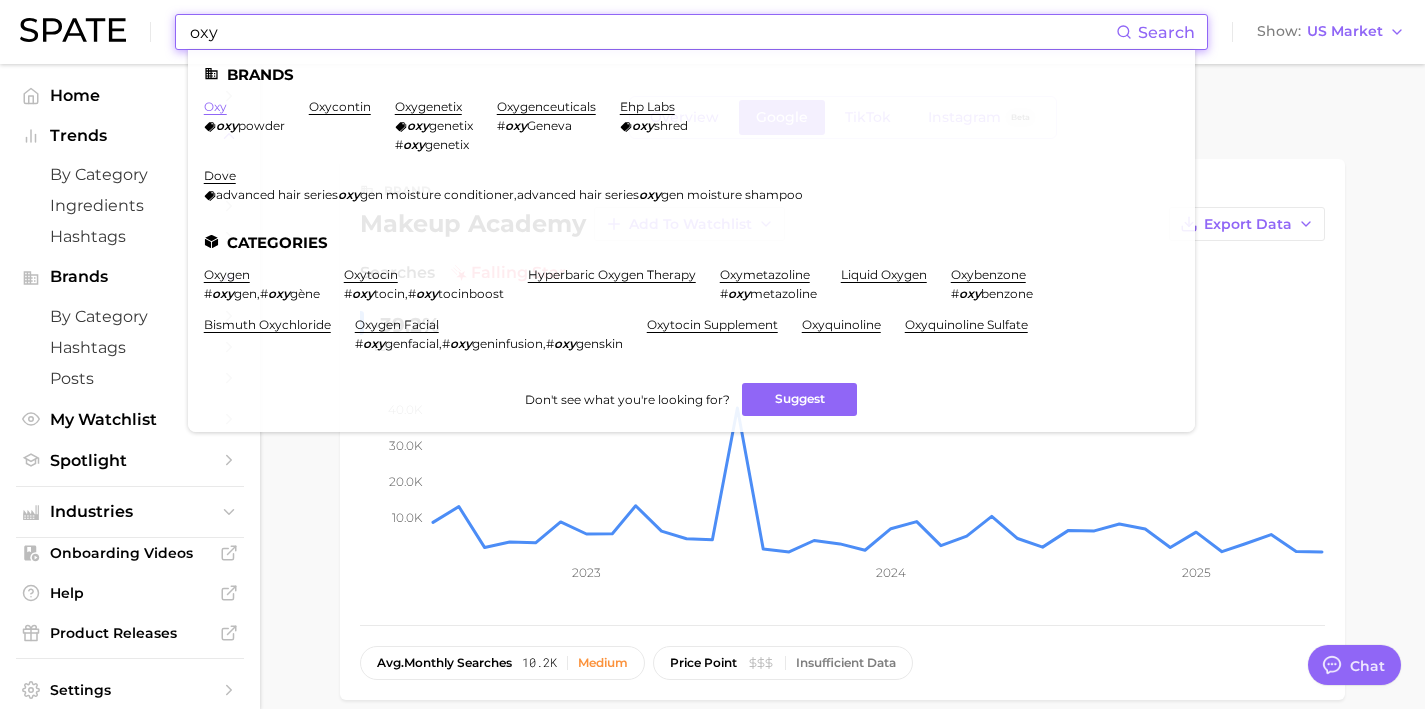 type on "oxy" 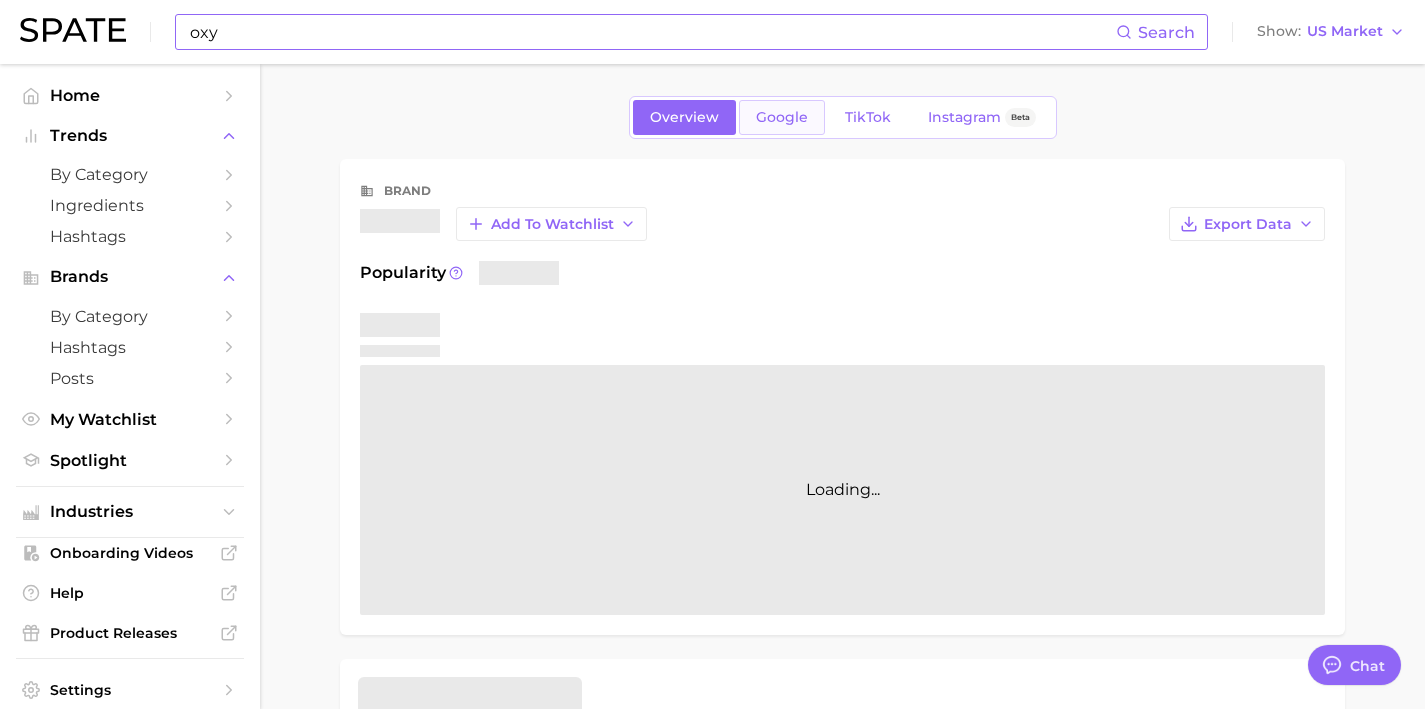 click on "Google" at bounding box center (782, 117) 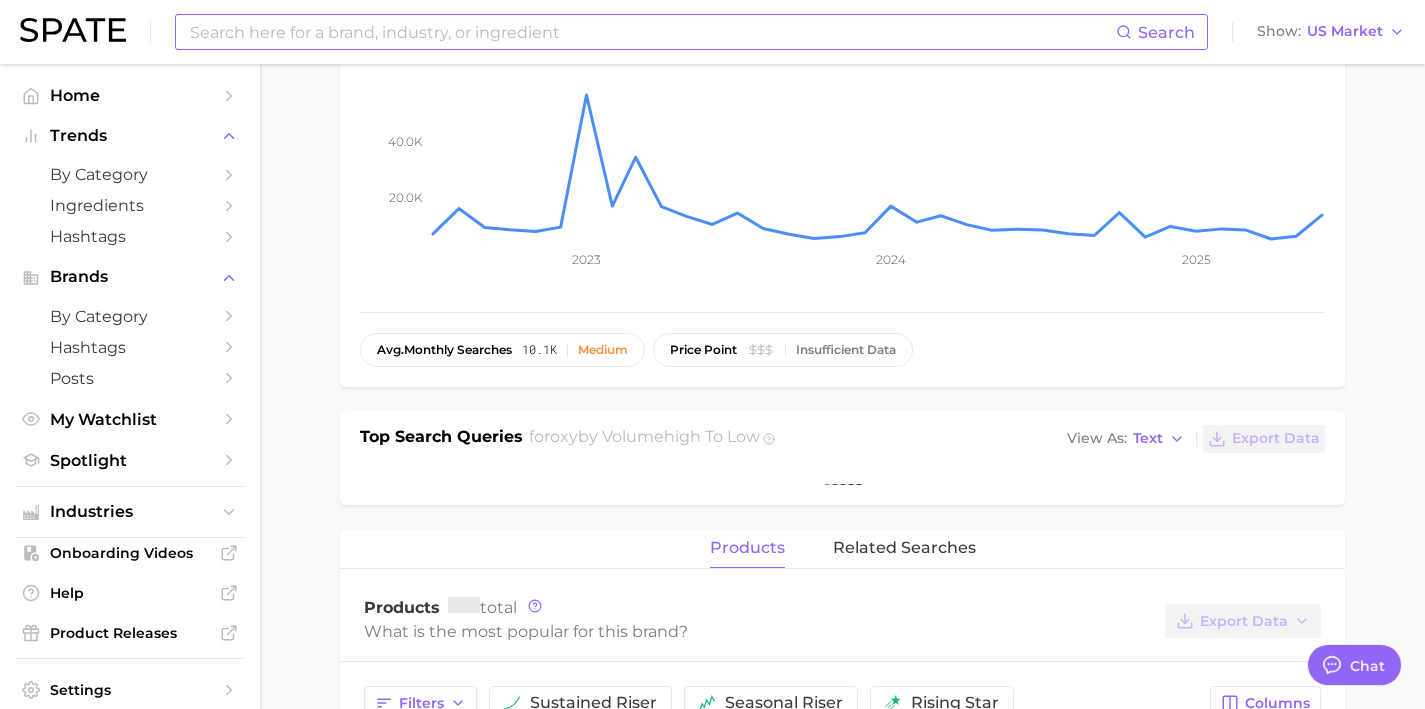 scroll, scrollTop: 655, scrollLeft: 0, axis: vertical 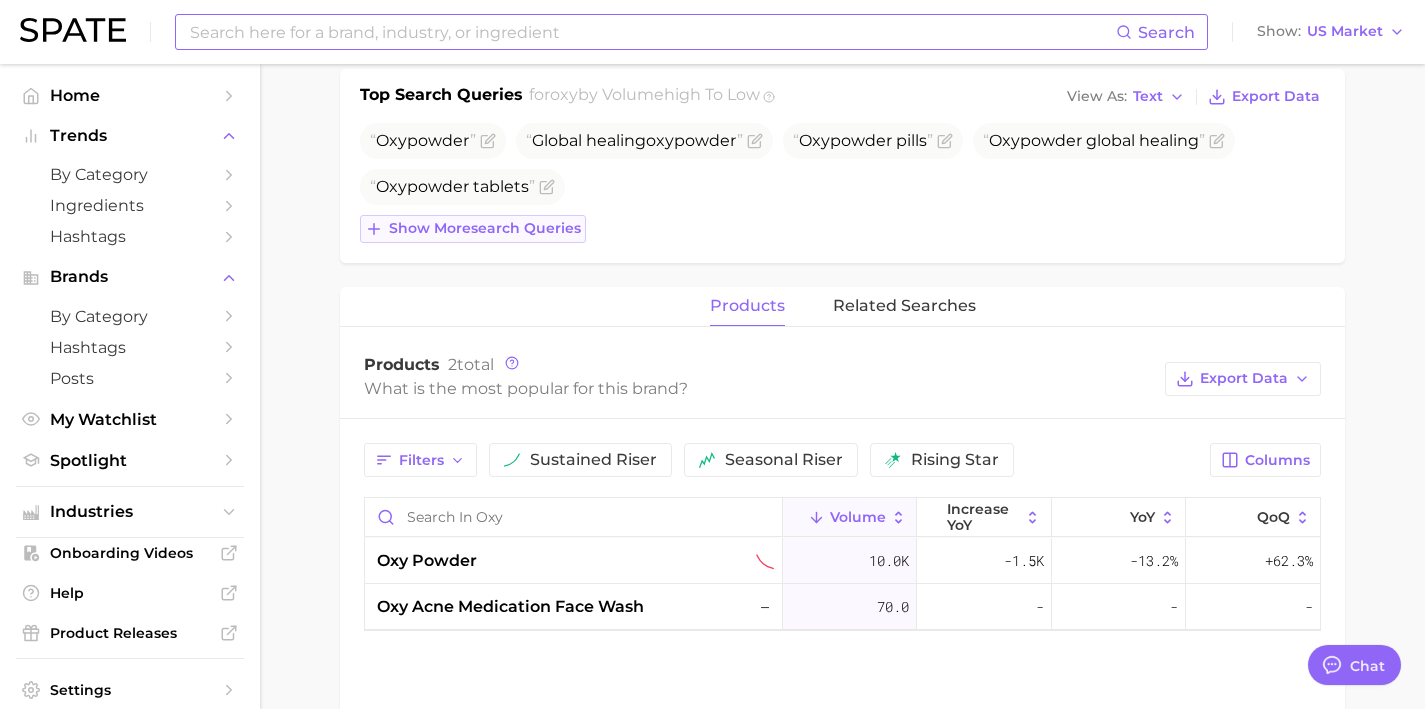 click on "Show more  search queries" at bounding box center [485, 228] 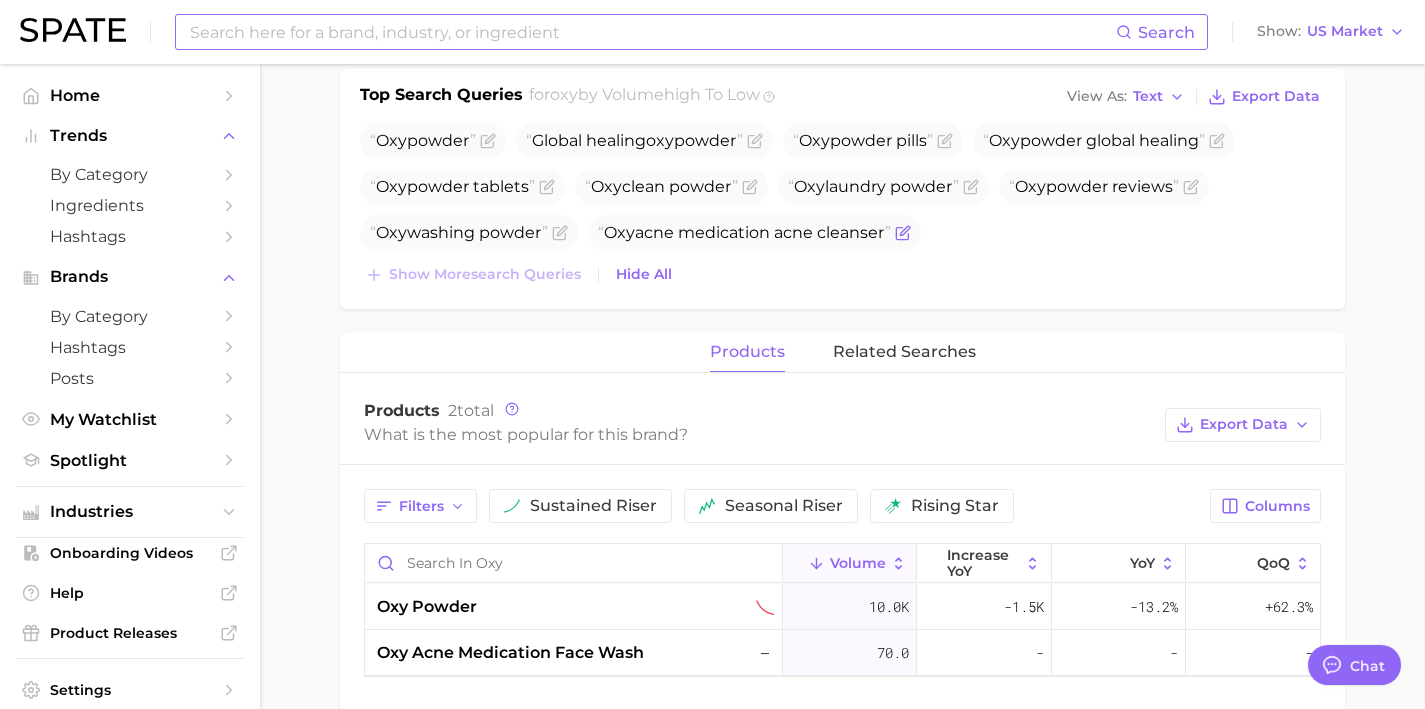 drag, startPoint x: 888, startPoint y: 234, endPoint x: 605, endPoint y: 242, distance: 283.11304 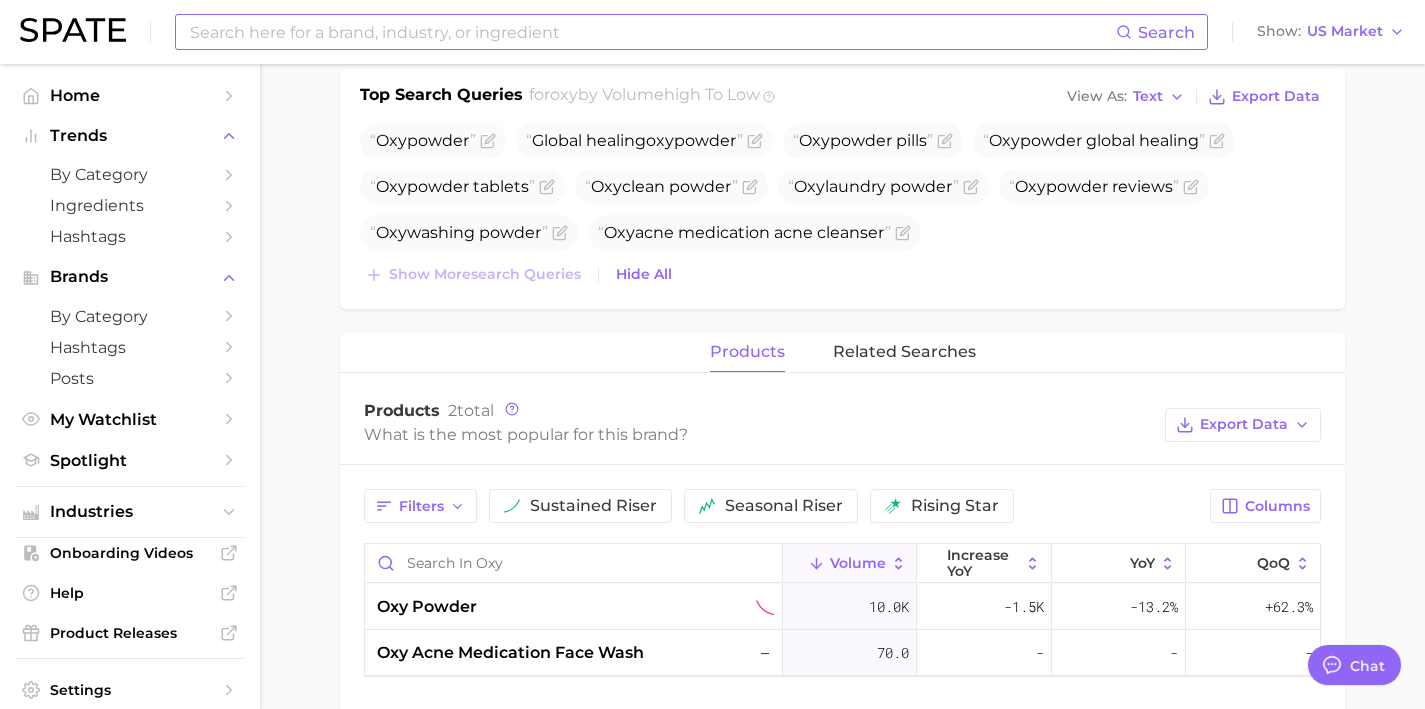 copy on "Oxy  acne medication acne cleanser" 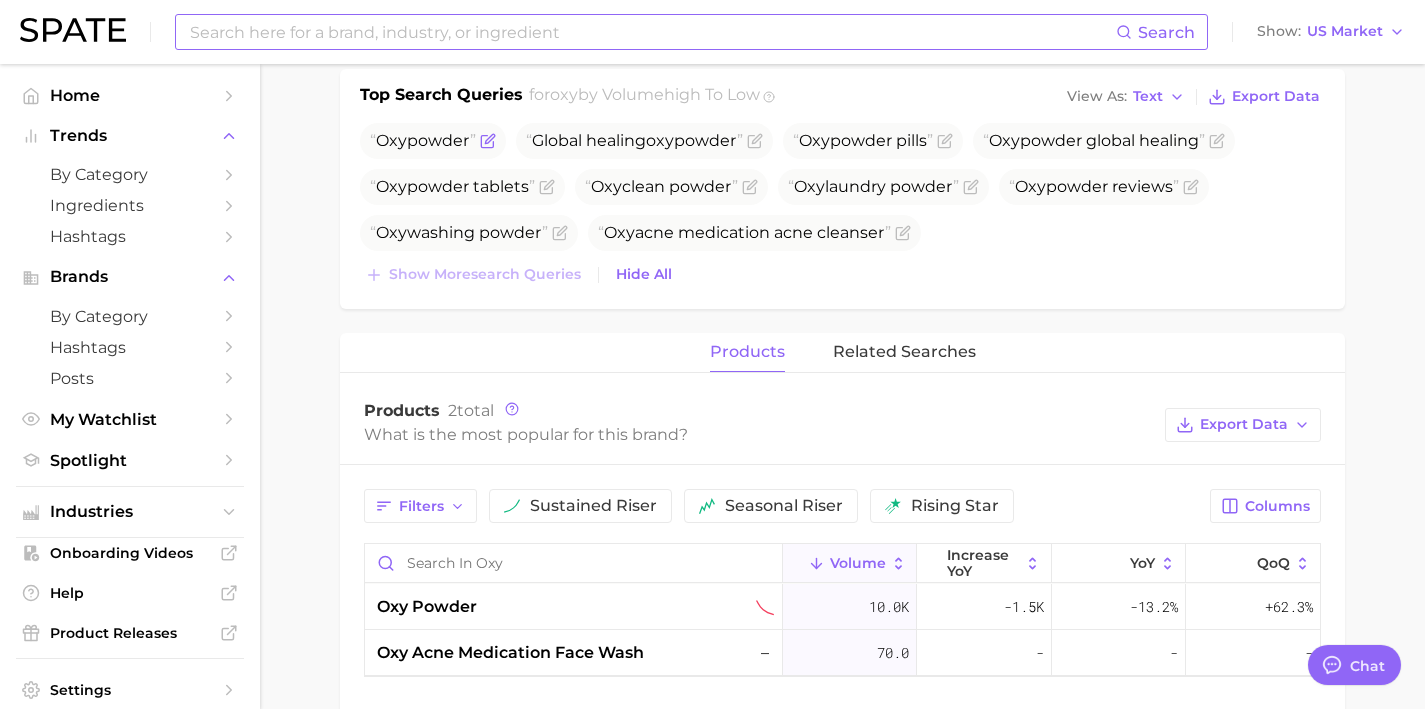 click 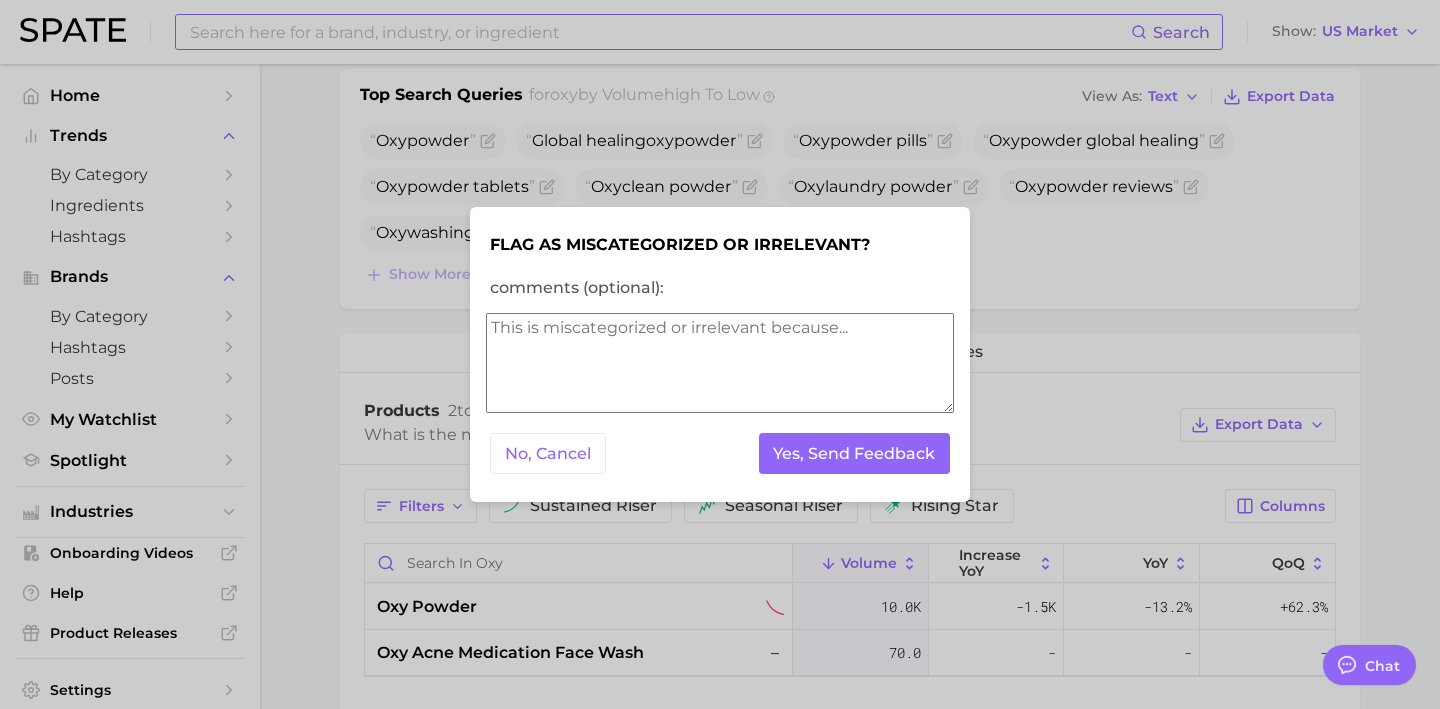 click on "comments (optional):" at bounding box center [720, 363] 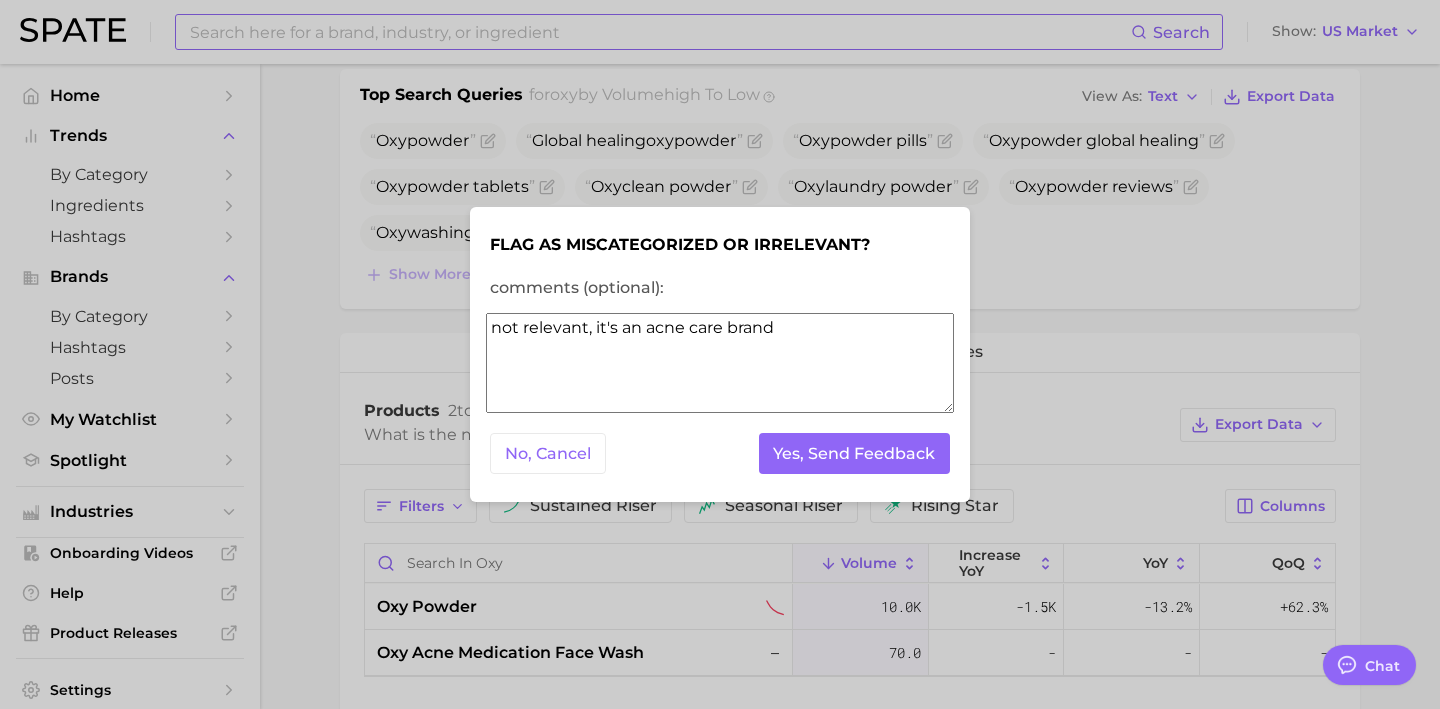type on "not relevant, it's an acne care brand" 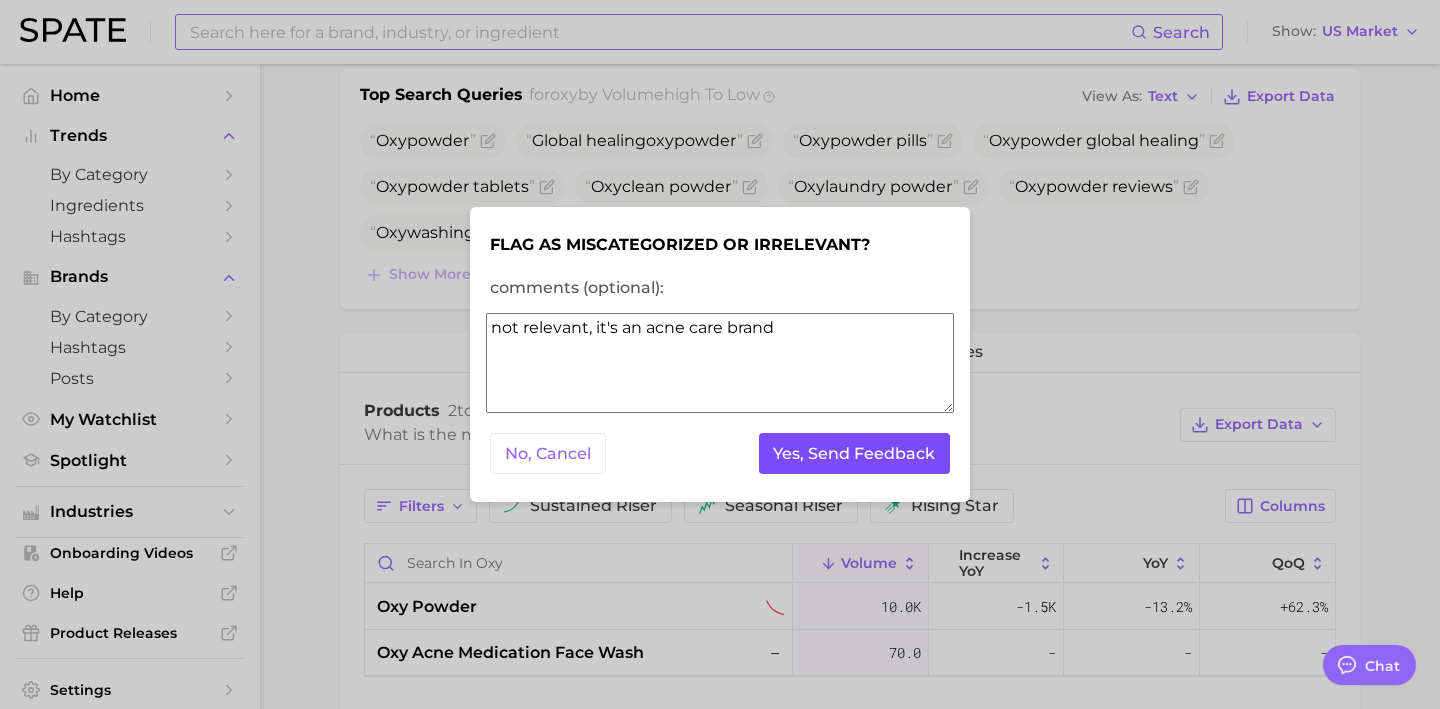 click on "Yes, Send Feedback" at bounding box center [855, 453] 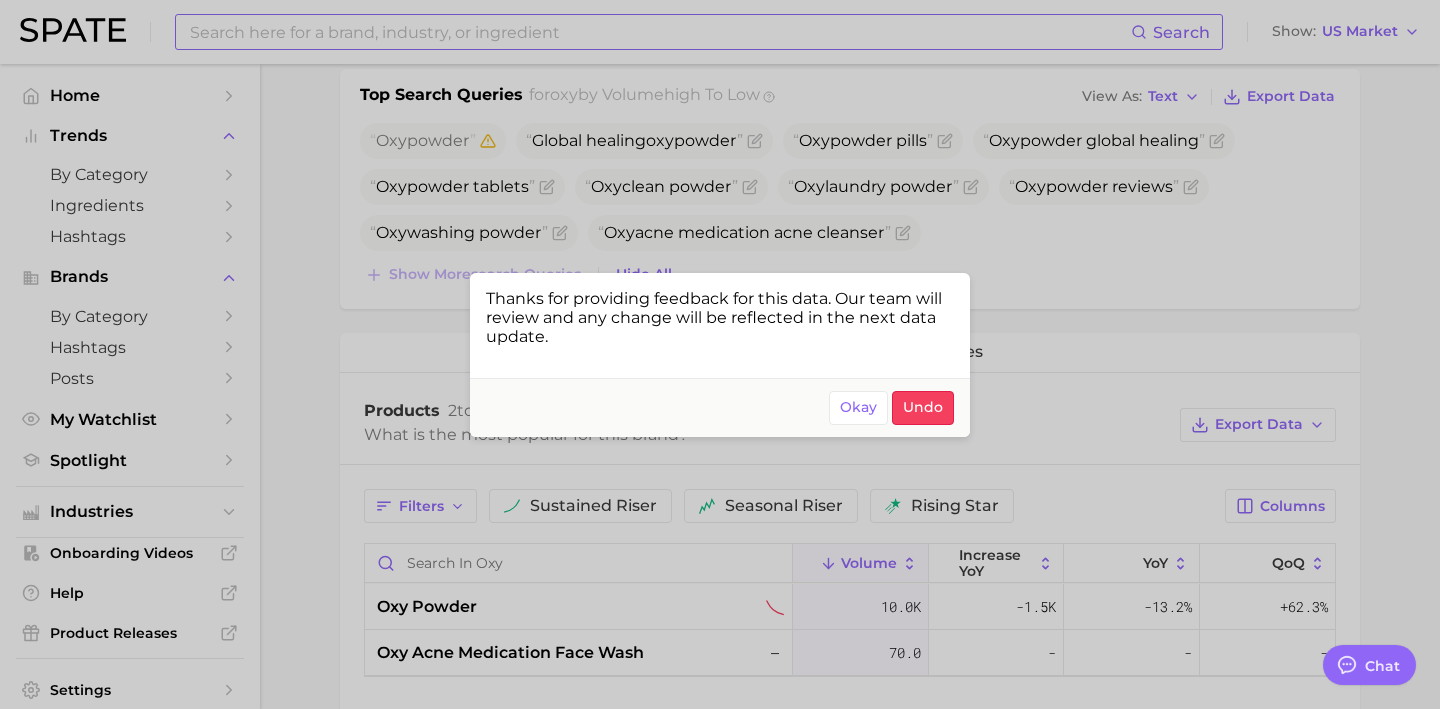 click at bounding box center (720, 354) 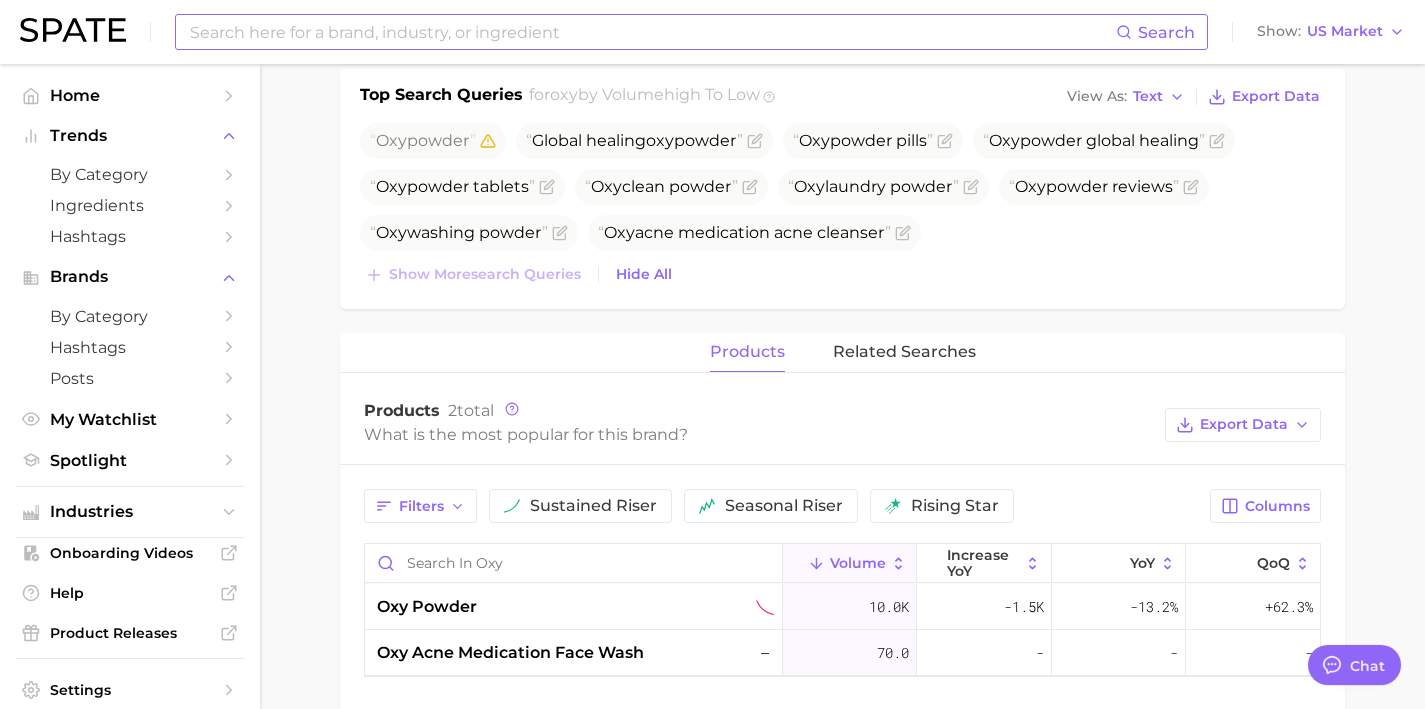 click at bounding box center [652, 32] 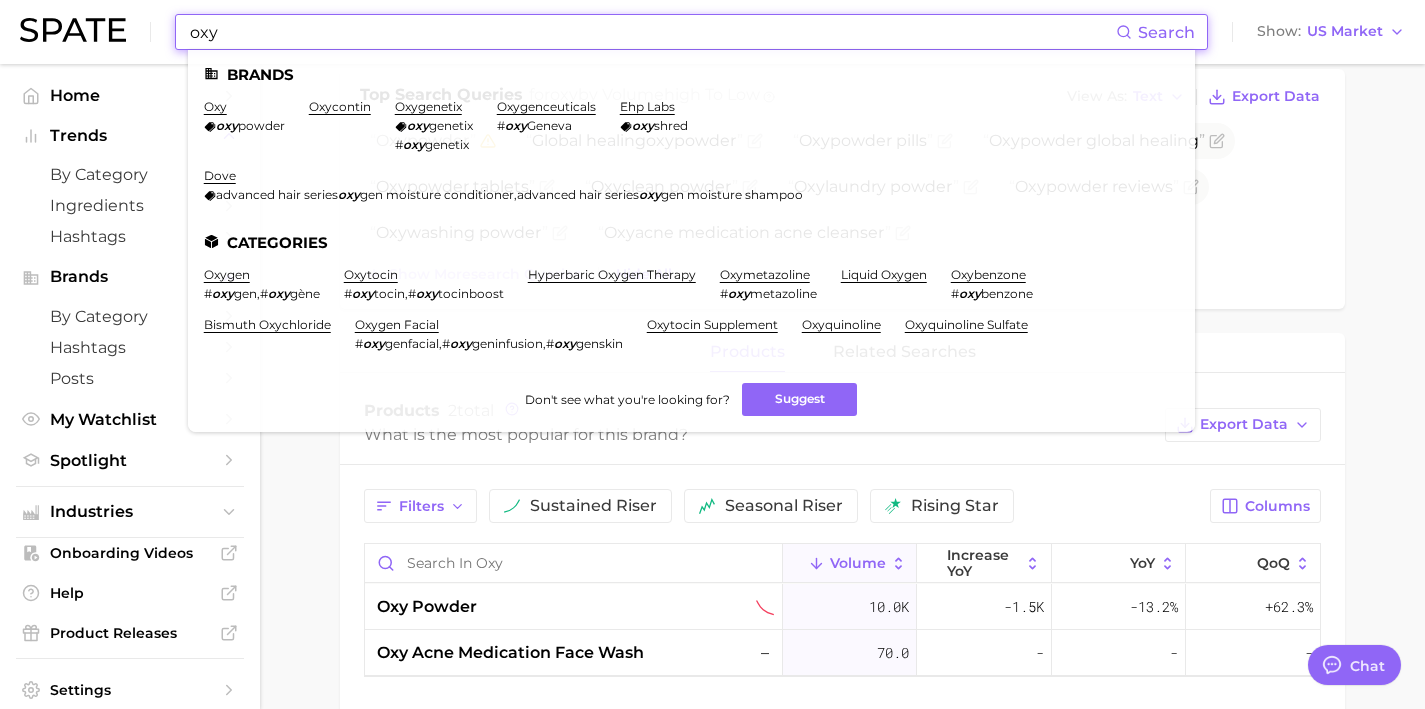 type on "oxy" 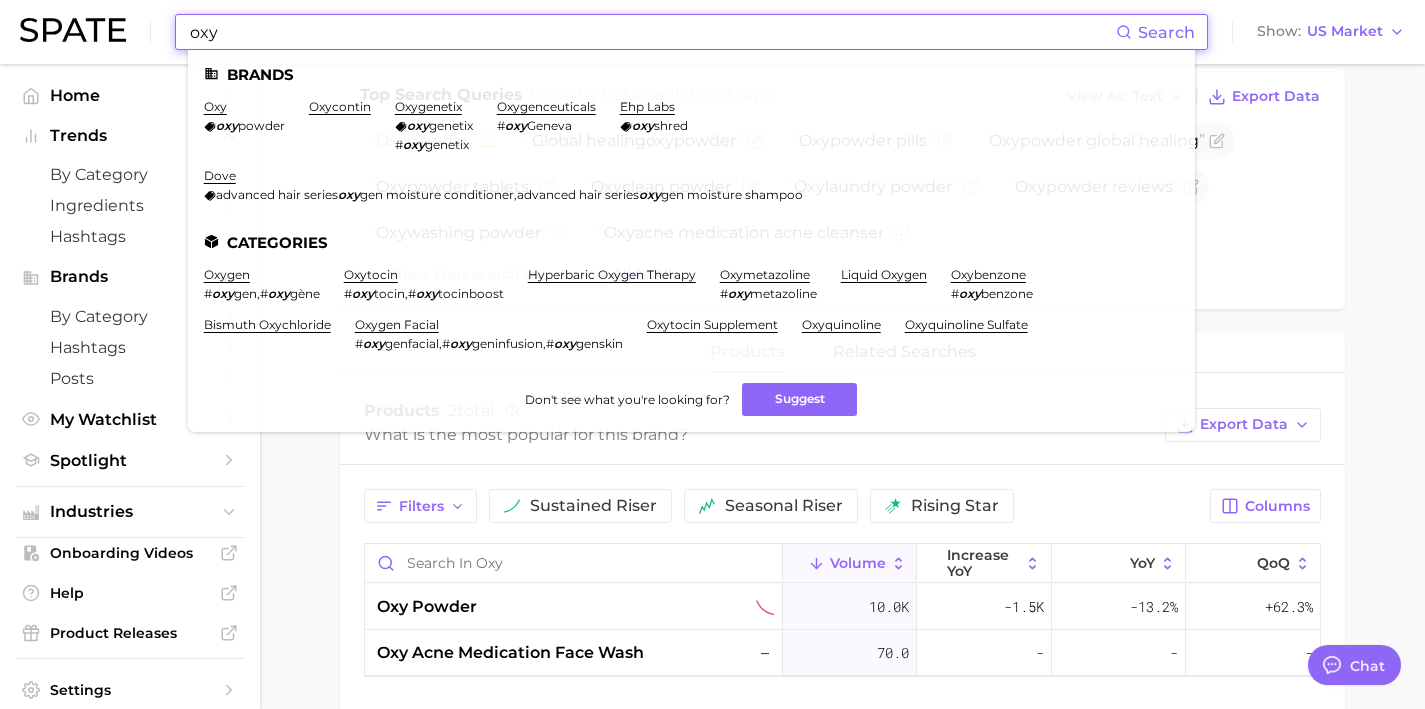click on "Overview Google TikTok Instagram Beta brand oxy Add to Watchlist Export Data Searches sustained decliner -13.2% YoY 20.0k 40.0k 2023 2024 2025 avg.  monthly searches 10.1k Medium price point Insufficient Data Top Search Queries for  oxy  by Volume  high to low View As Text Export Data Oxy  powder Global healing  oxy  powder Oxy  powder pills Oxy  powder global healing Oxy  powder tablets Oxy  clean powder Oxy  laundry powder Oxy  powder reviews Oxy  washing powder Oxy  acne medication acne cleanser Show more  search queries Hide All products related searches Products 2  total What is the most popular for this brand? Export Data Filters sustained riser seasonal riser rising star Columns Volume increase YoY YoY QoQ oxy powder 10.0k -1.5k -13.2% +62.3% oxy acne medication face wash – 70.0 - - -" at bounding box center (842, 211) 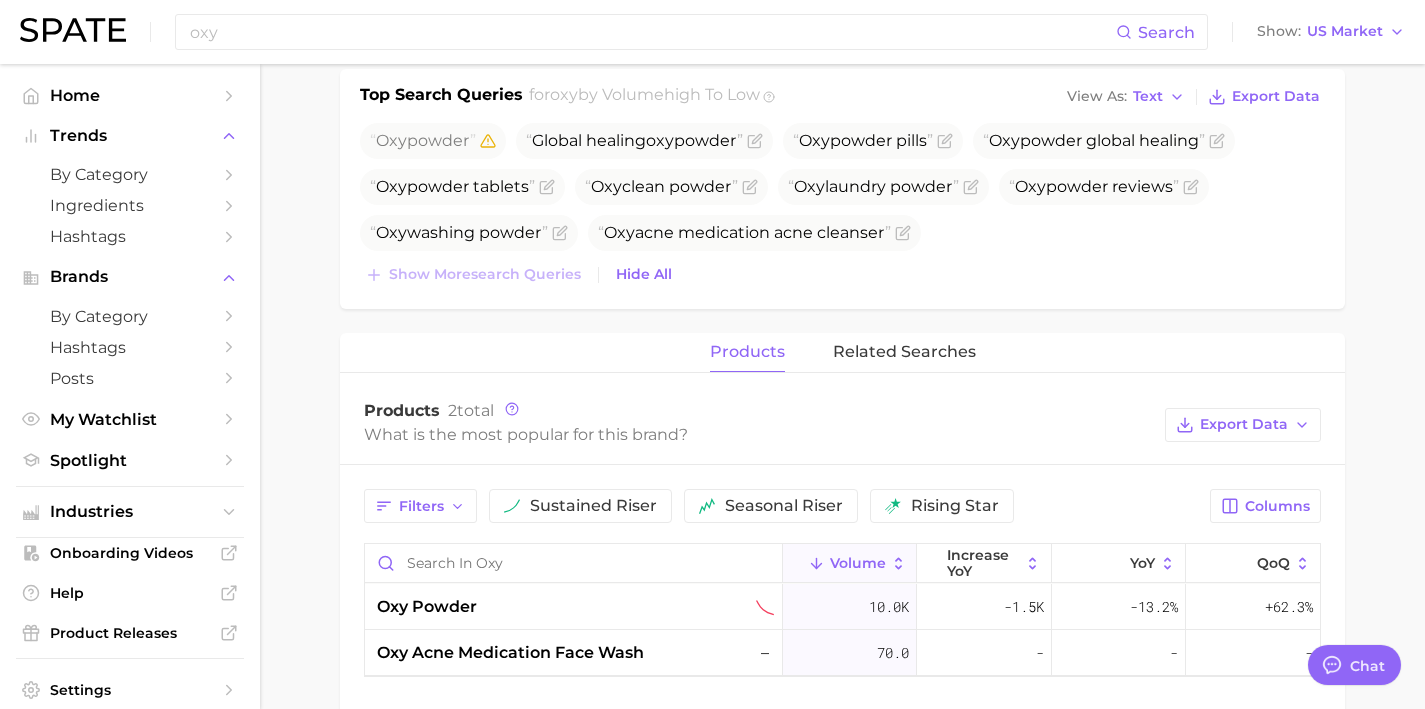 click on "oxy Search Show US Market" at bounding box center [712, 32] 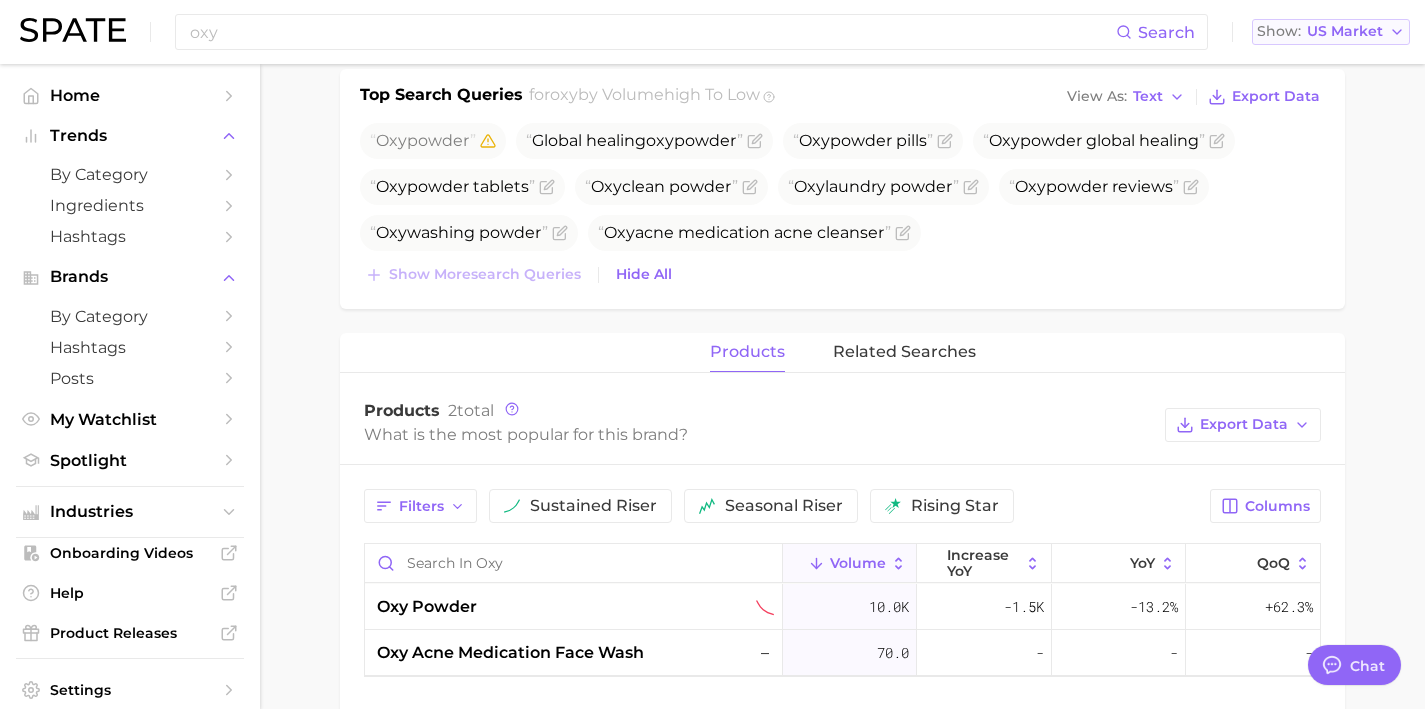 click on "US Market" at bounding box center [1345, 31] 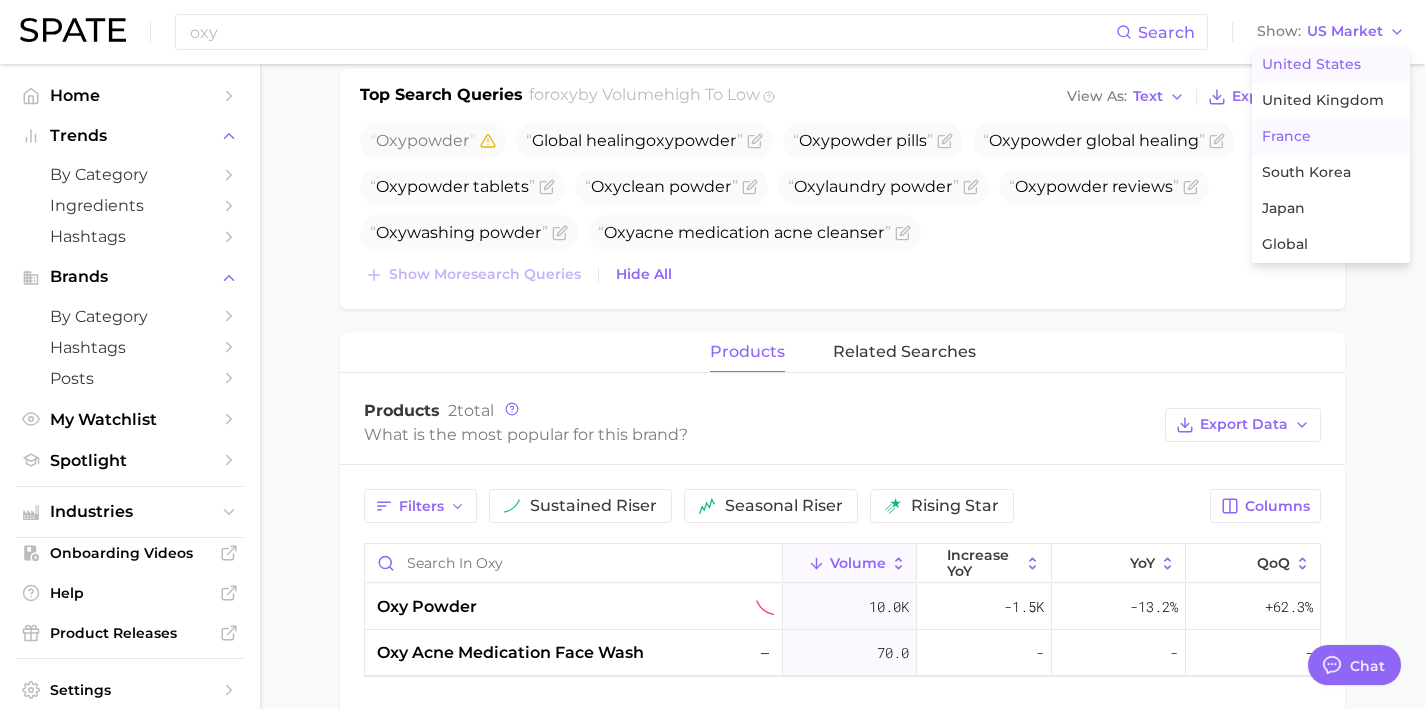 click on "France" at bounding box center [1331, 137] 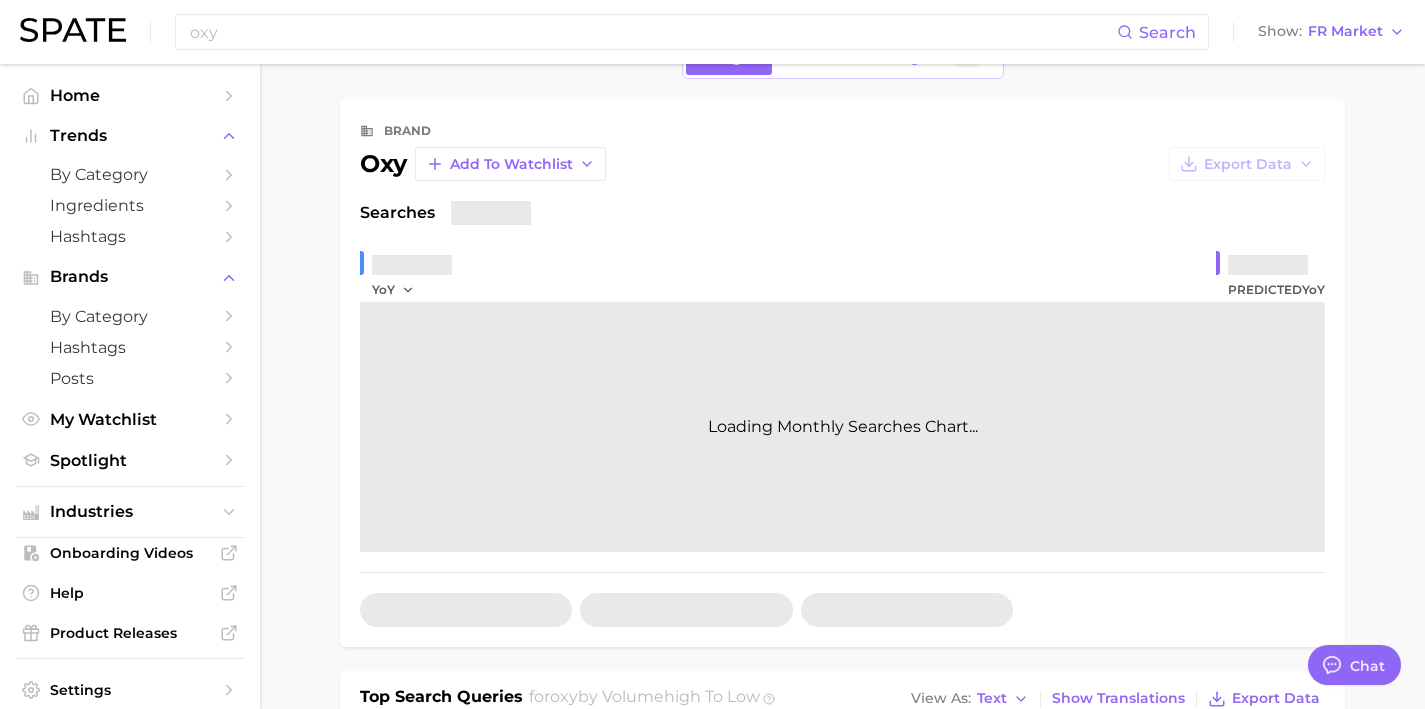 scroll, scrollTop: 315, scrollLeft: 0, axis: vertical 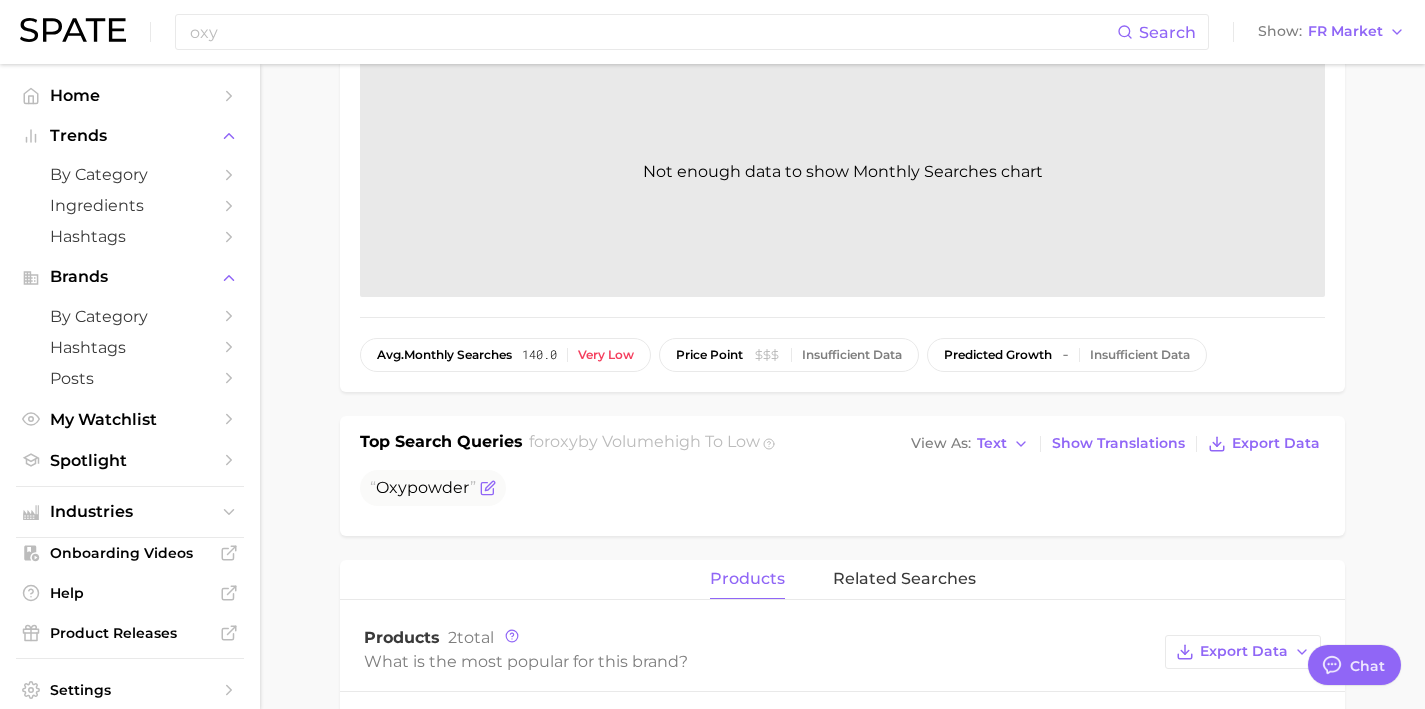 click 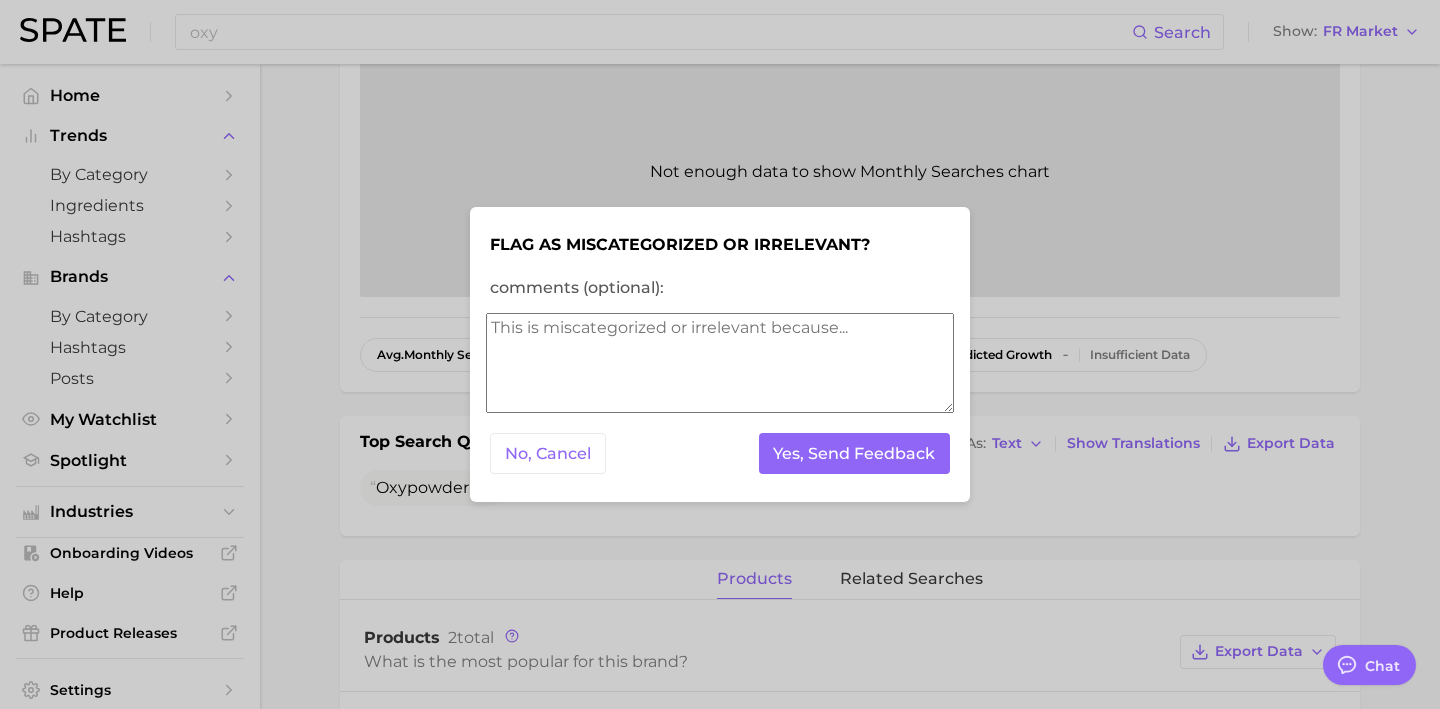 click on "comments (optional):" at bounding box center [720, 363] 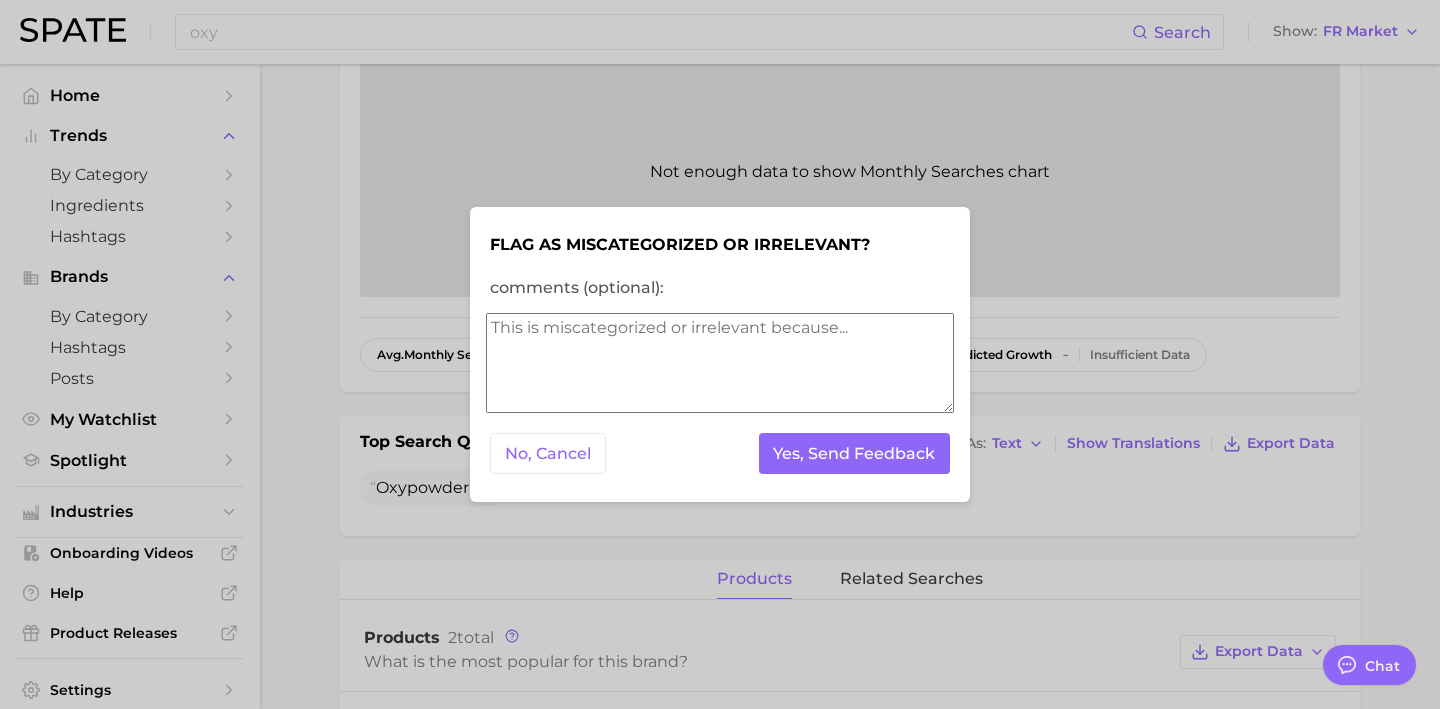 type on "R" 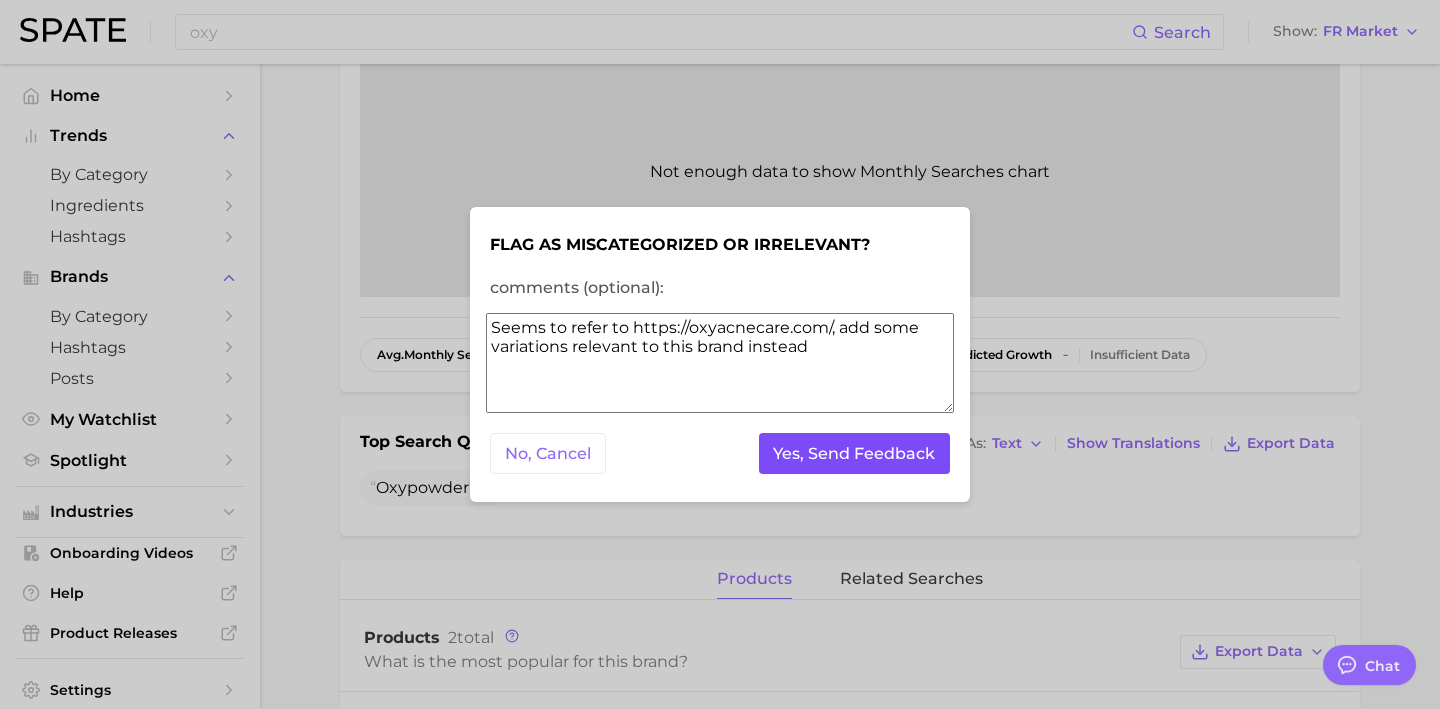 type on "Seems to refer to https://oxyacnecare.com/, add some variations relevant to this brand instead" 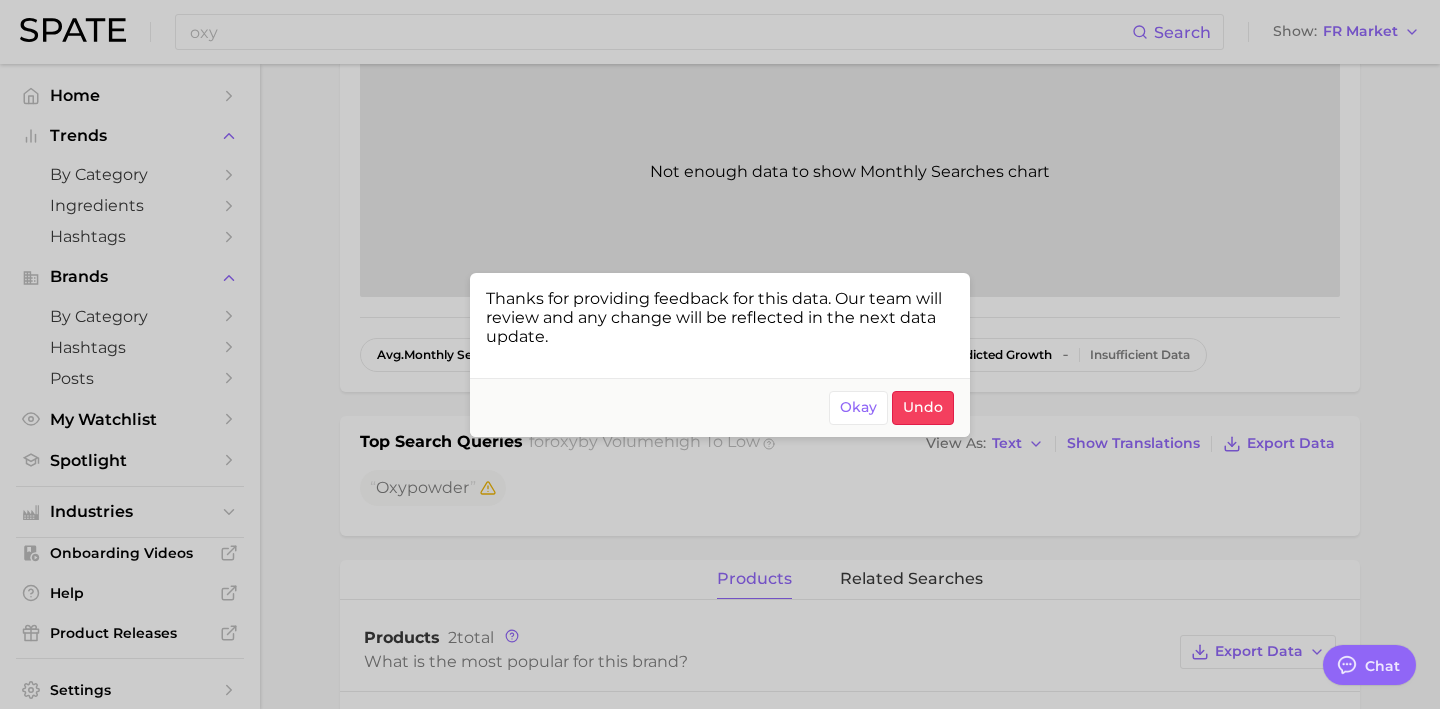 click at bounding box center (720, 354) 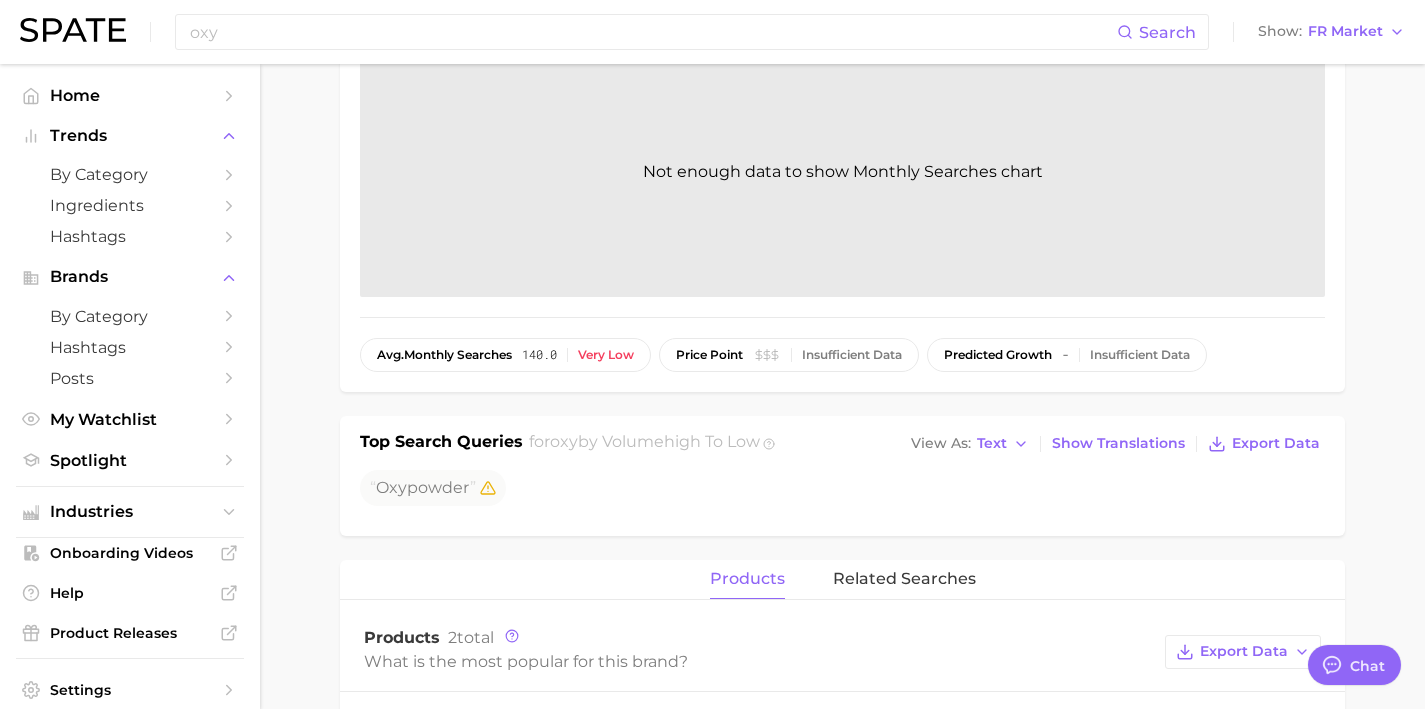 click on "Show FR Market" at bounding box center [1331, 32] 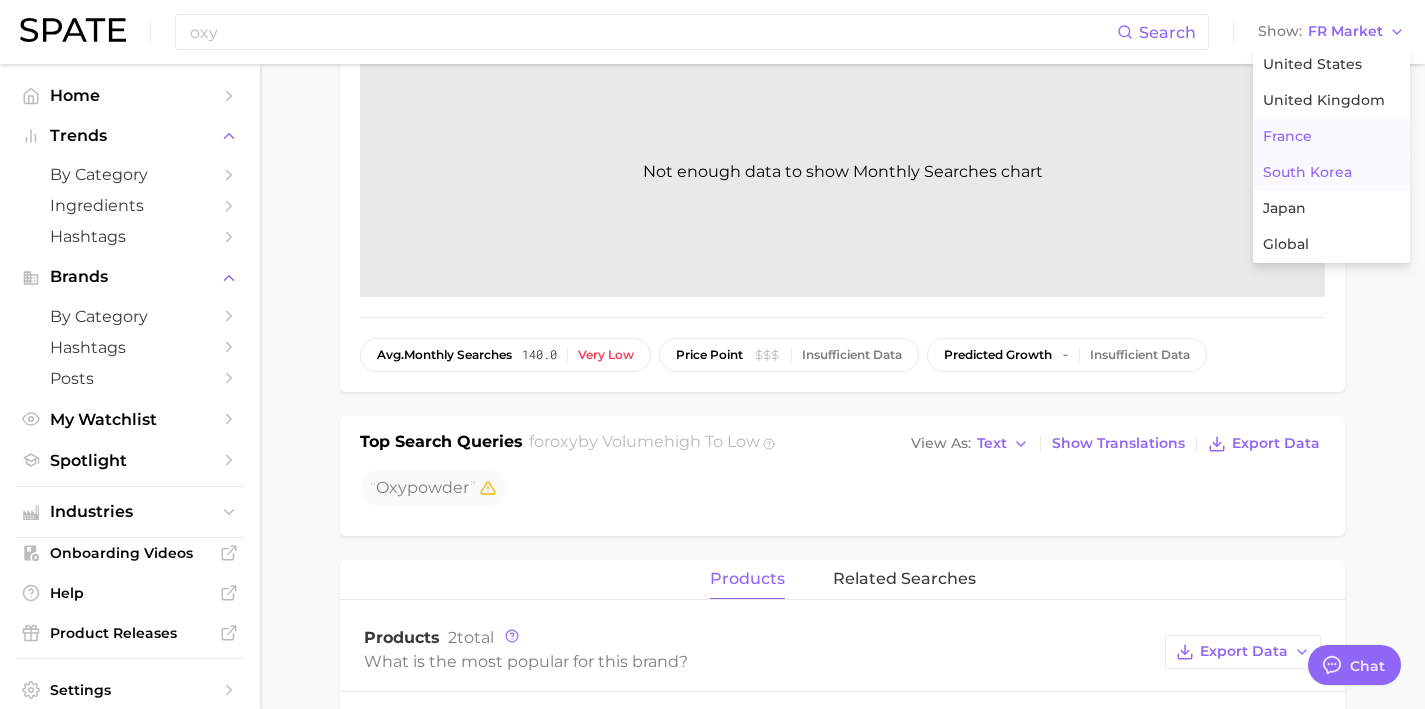click on "South Korea" at bounding box center (1331, 173) 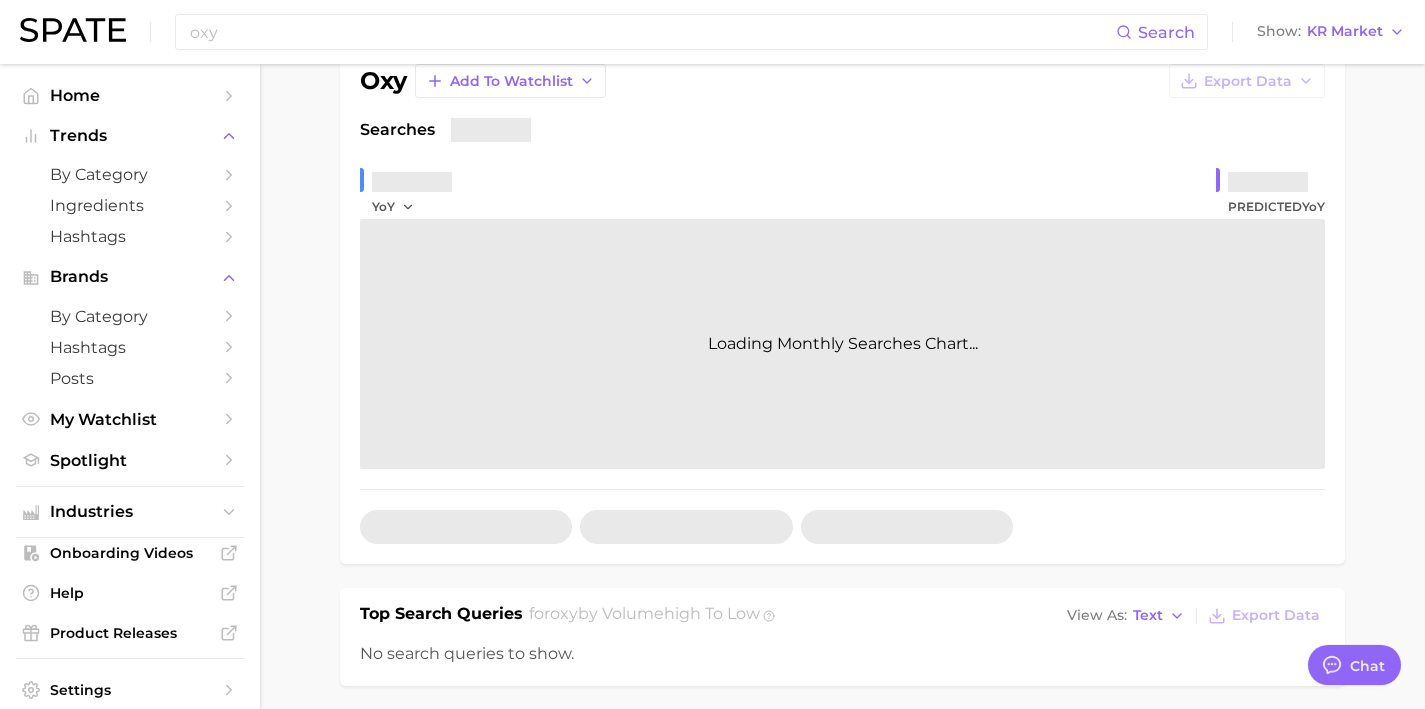 scroll, scrollTop: 245, scrollLeft: 0, axis: vertical 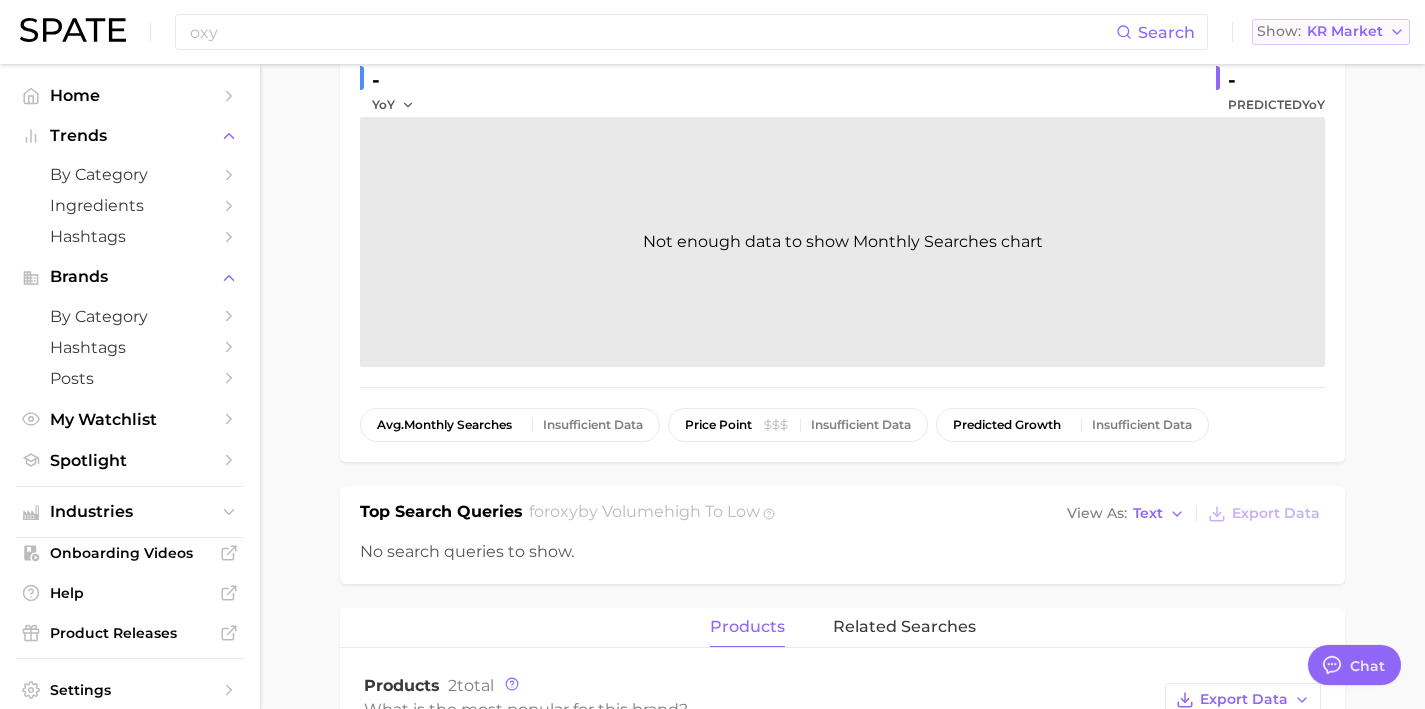 click on "KR Market" at bounding box center [1345, 31] 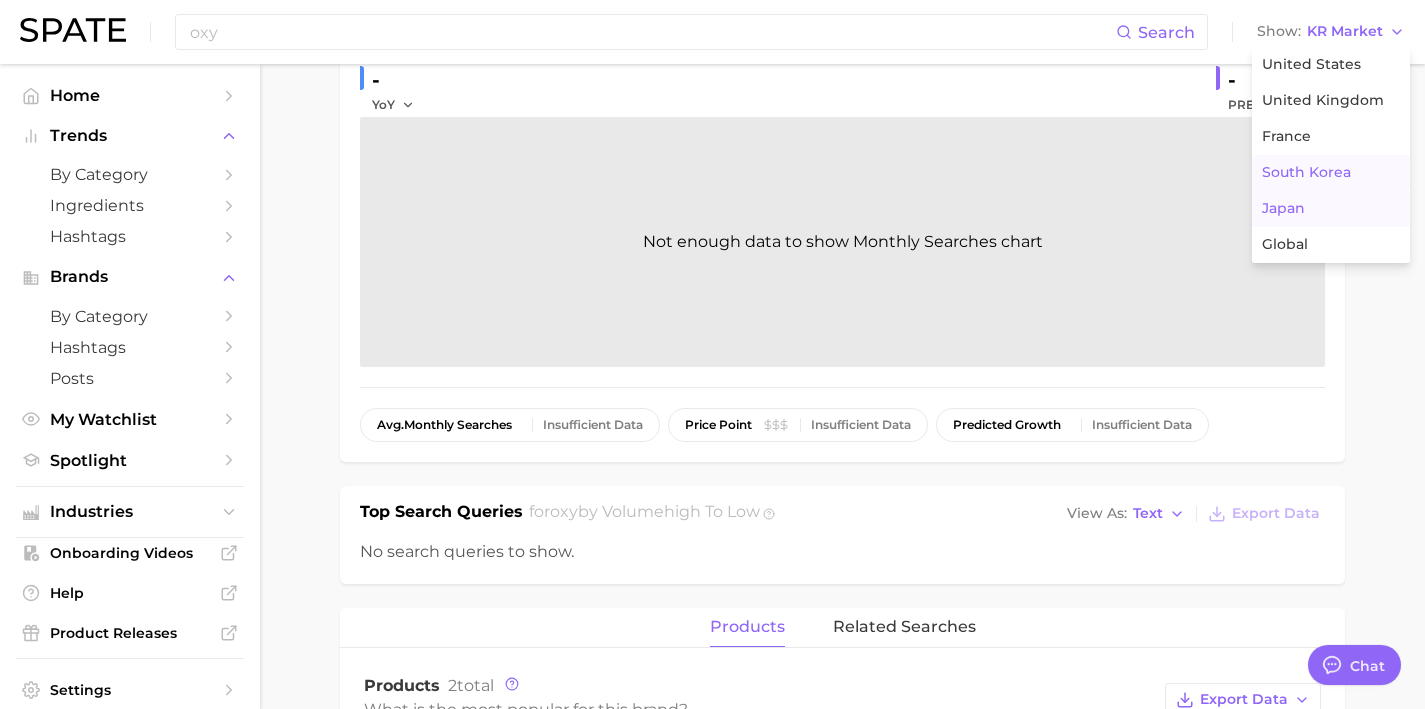 click on "Japan" at bounding box center (1331, 209) 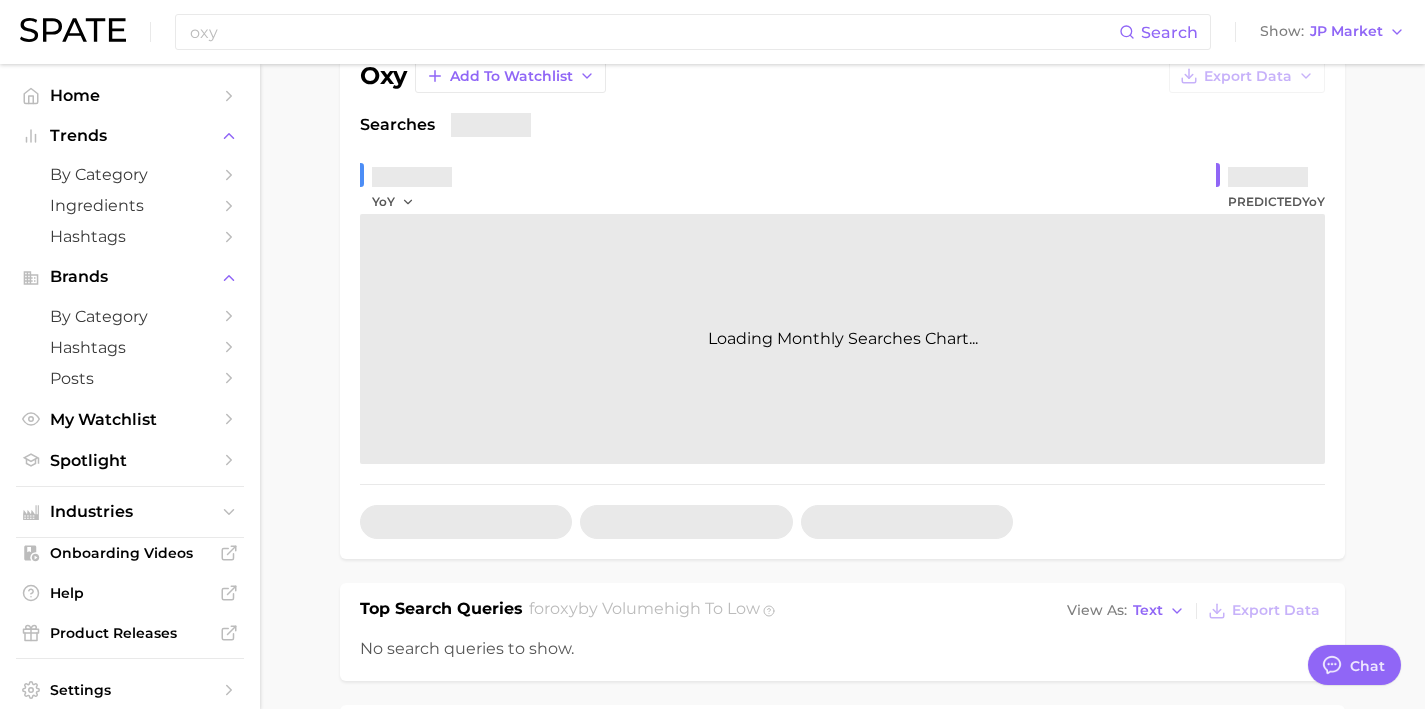 scroll, scrollTop: 380, scrollLeft: 0, axis: vertical 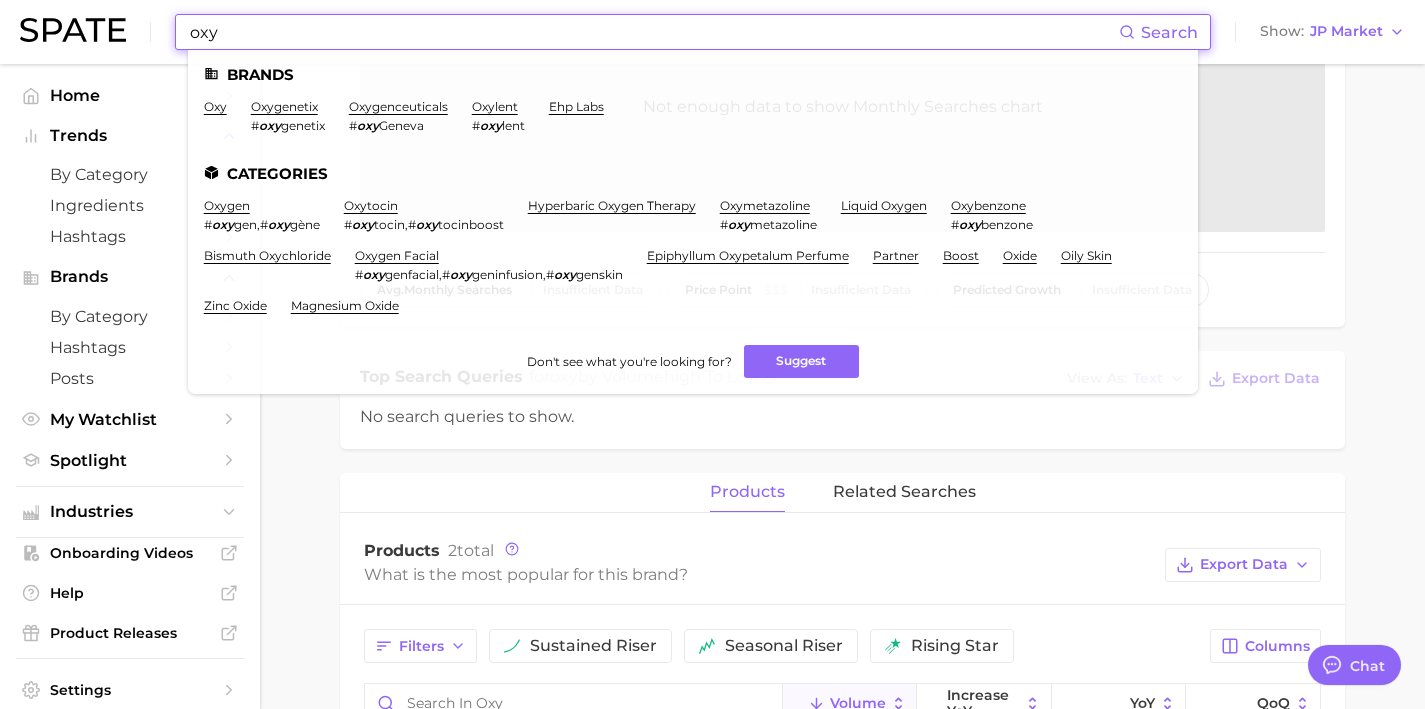 drag, startPoint x: 464, startPoint y: 36, endPoint x: 53, endPoint y: 23, distance: 411.20554 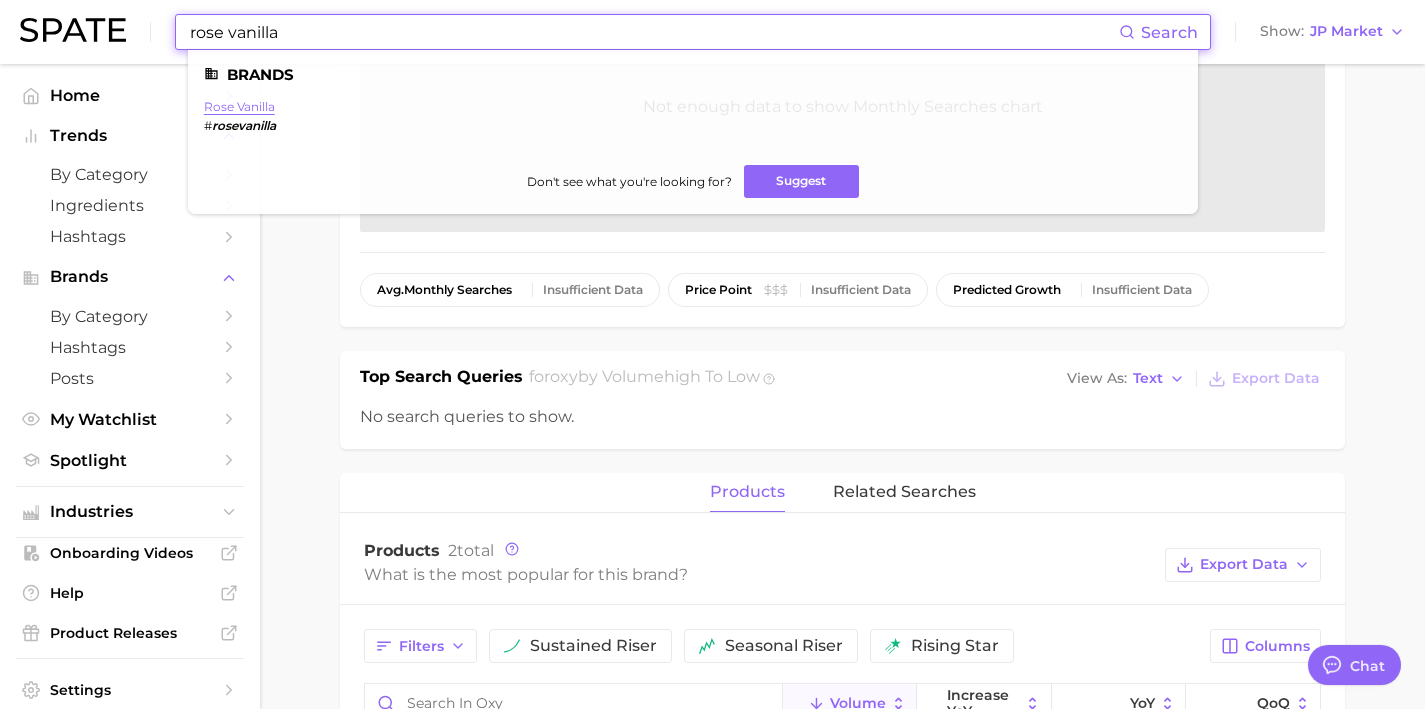 type on "rose vanilla" 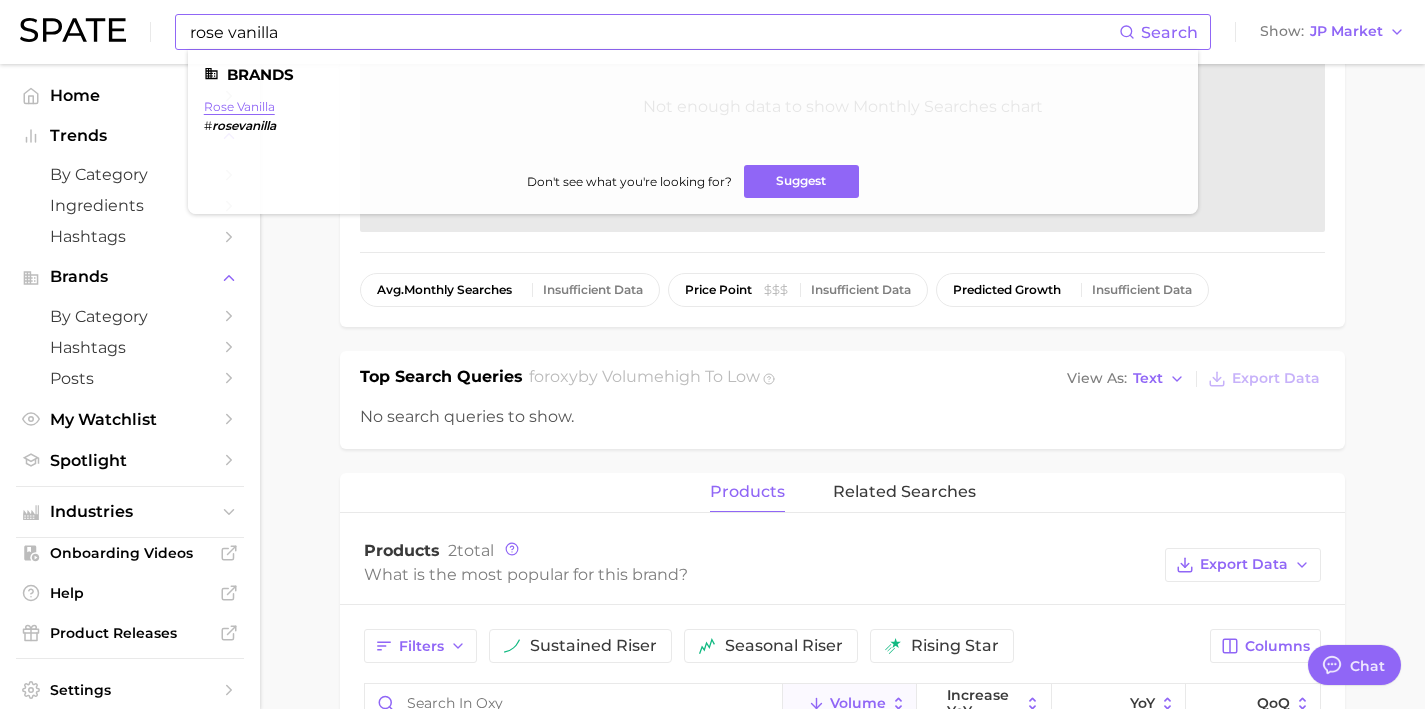 click on "rose vanilla" at bounding box center (239, 106) 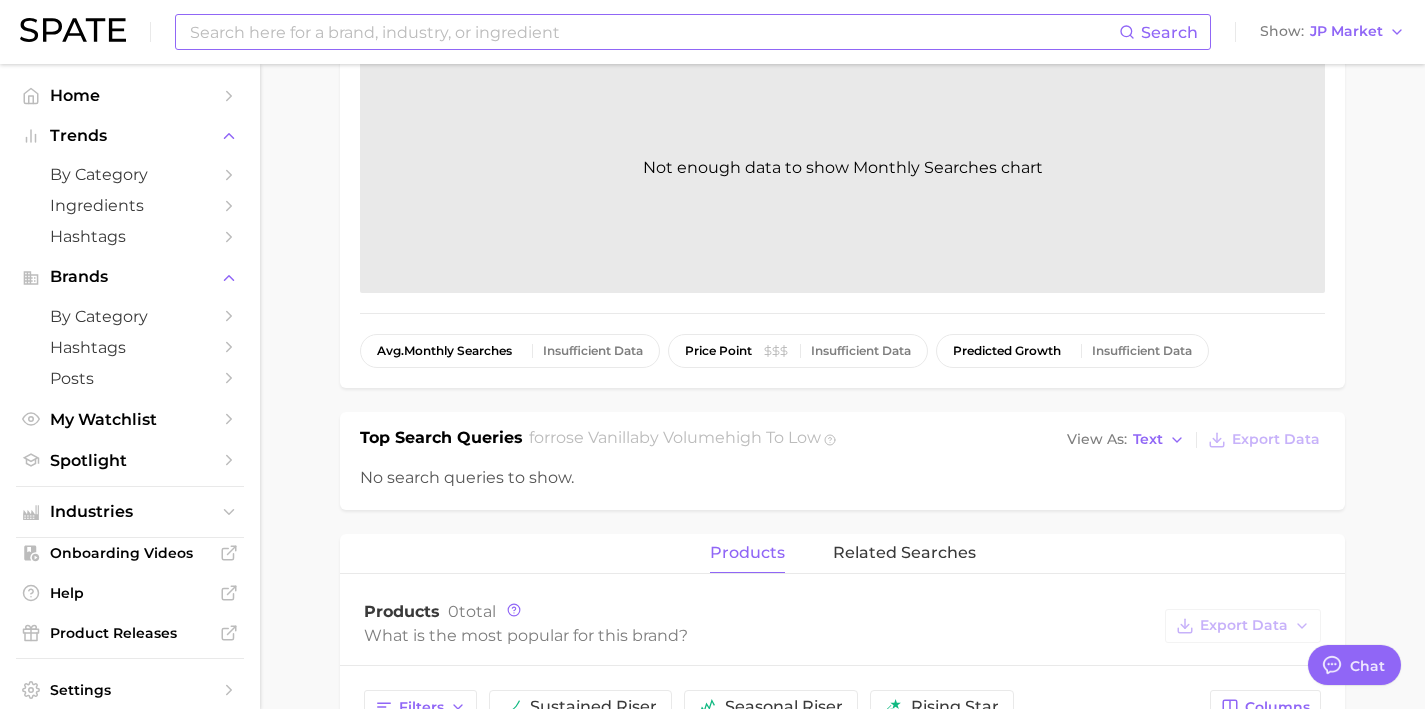 scroll, scrollTop: 0, scrollLeft: 0, axis: both 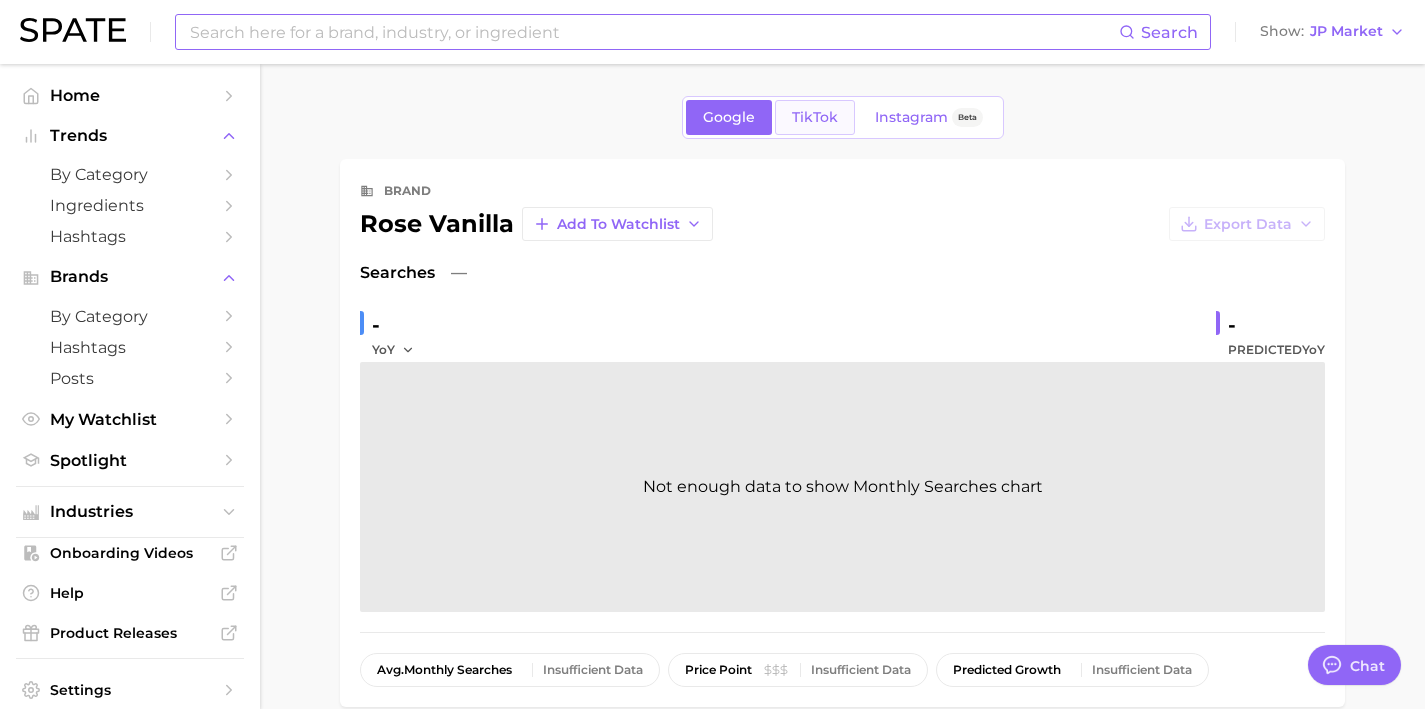 click on "TikTok" at bounding box center (815, 117) 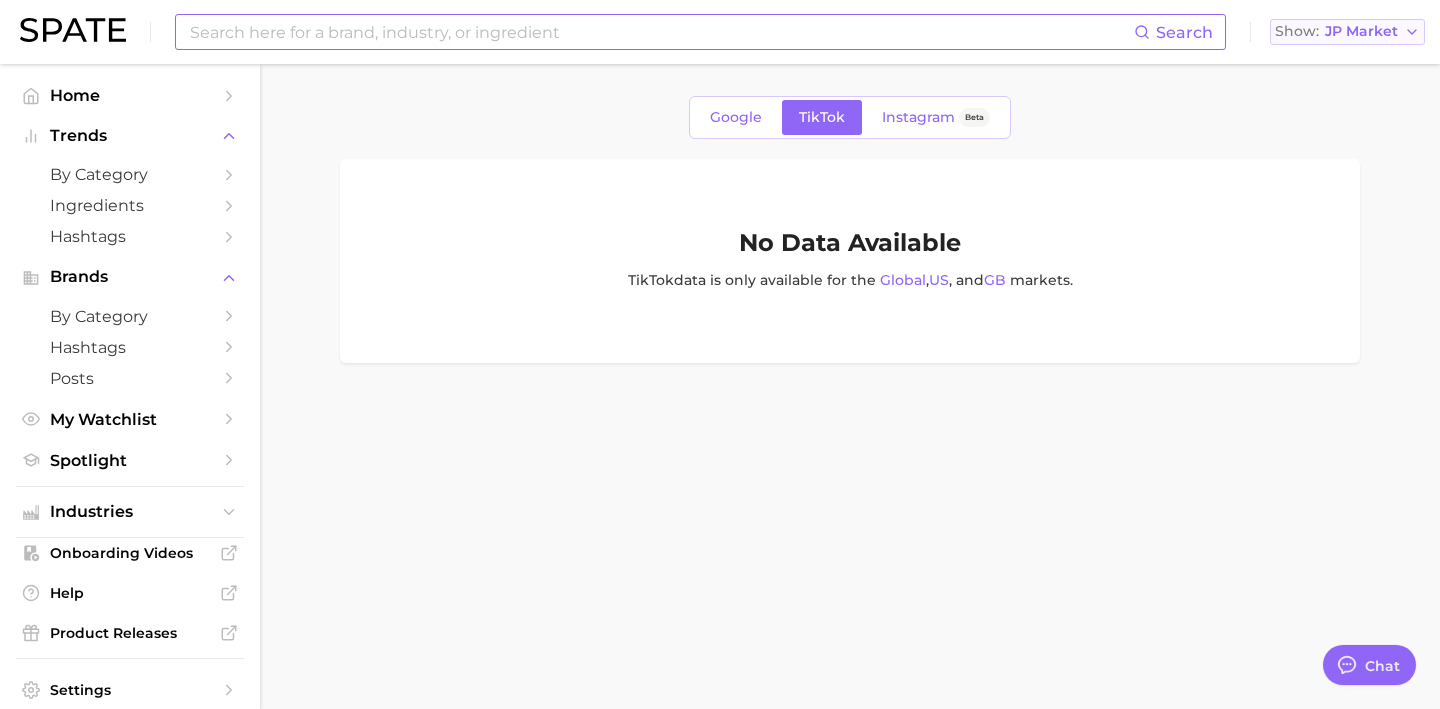 click on "JP Market" at bounding box center [1361, 31] 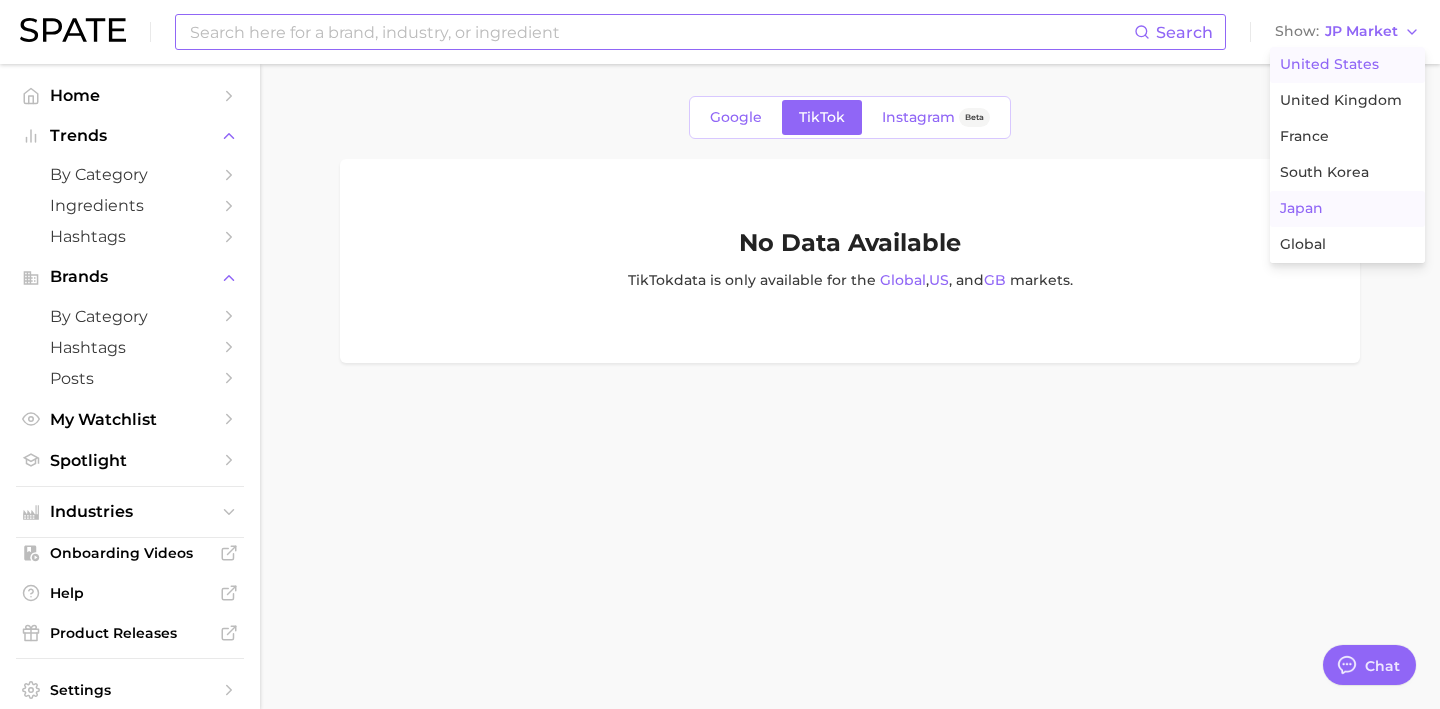 click on "United States" at bounding box center (1329, 64) 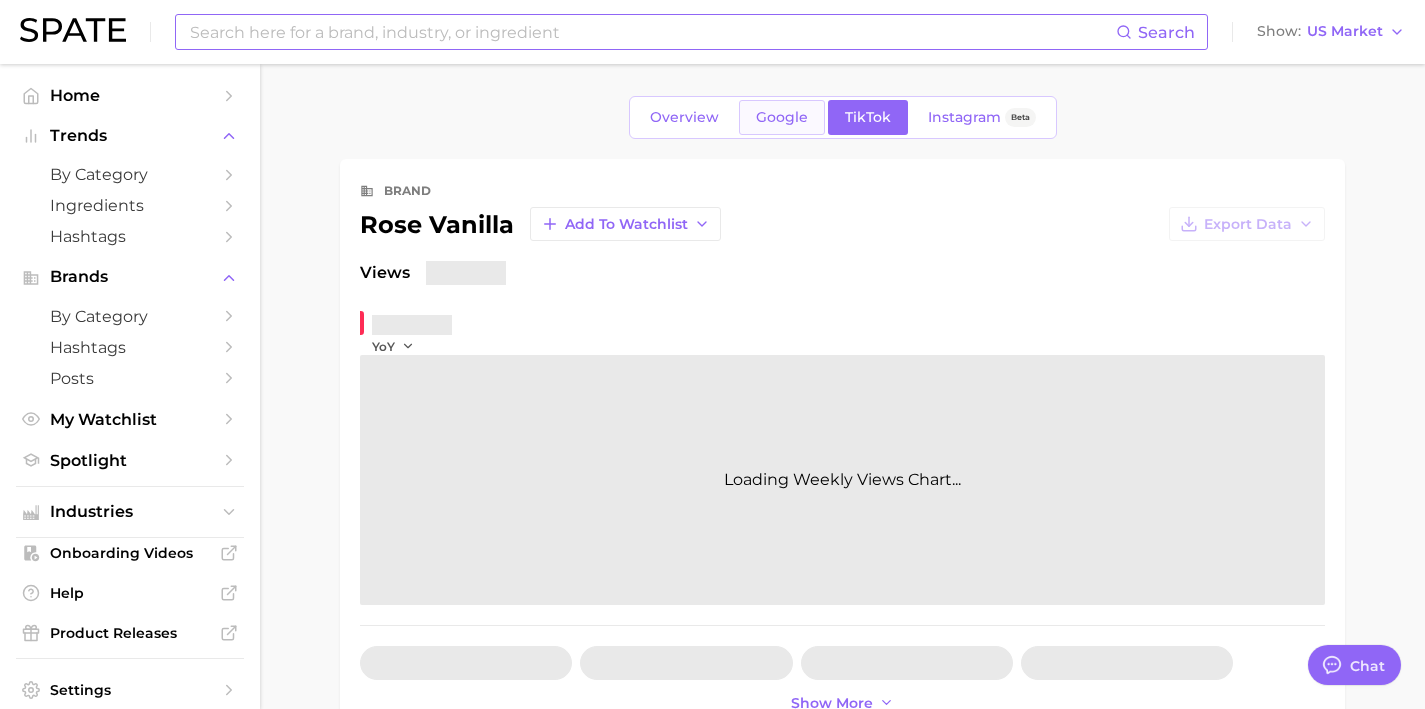 click on "Google" at bounding box center (782, 117) 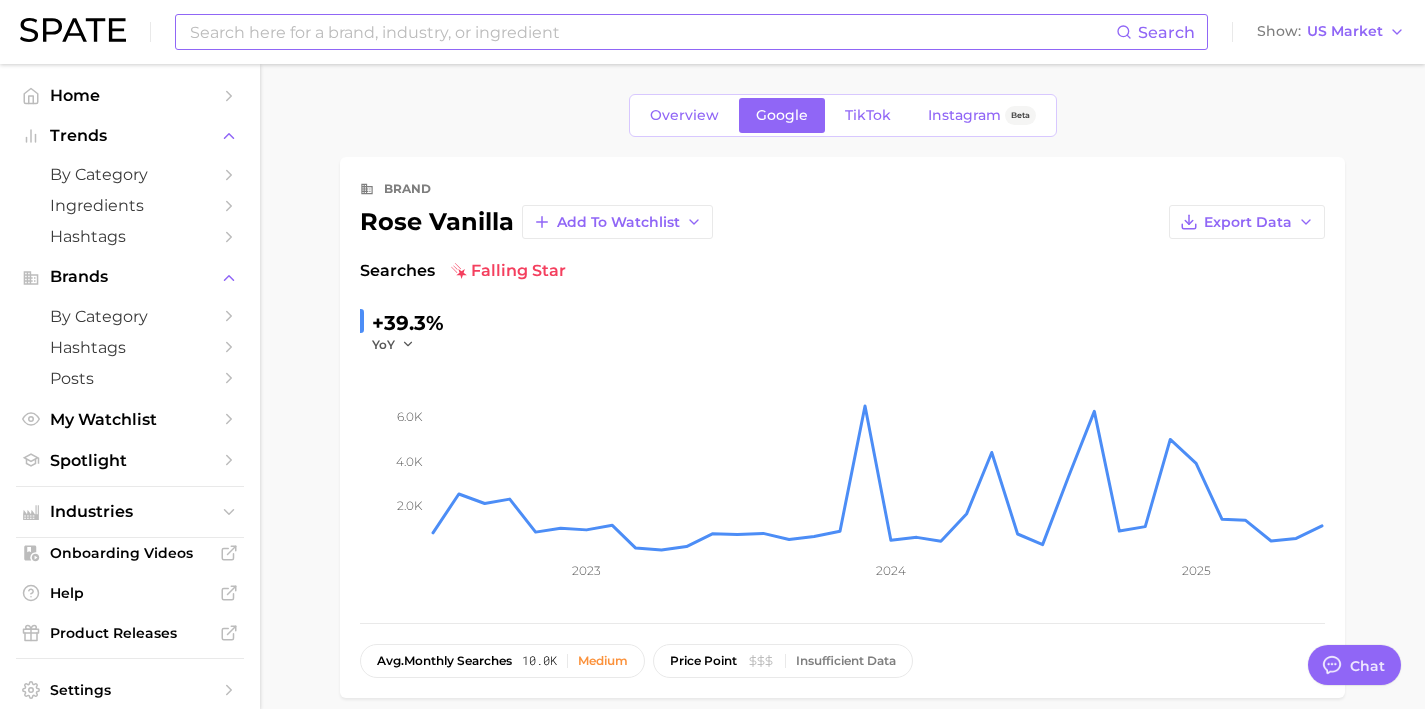 scroll, scrollTop: 428, scrollLeft: 0, axis: vertical 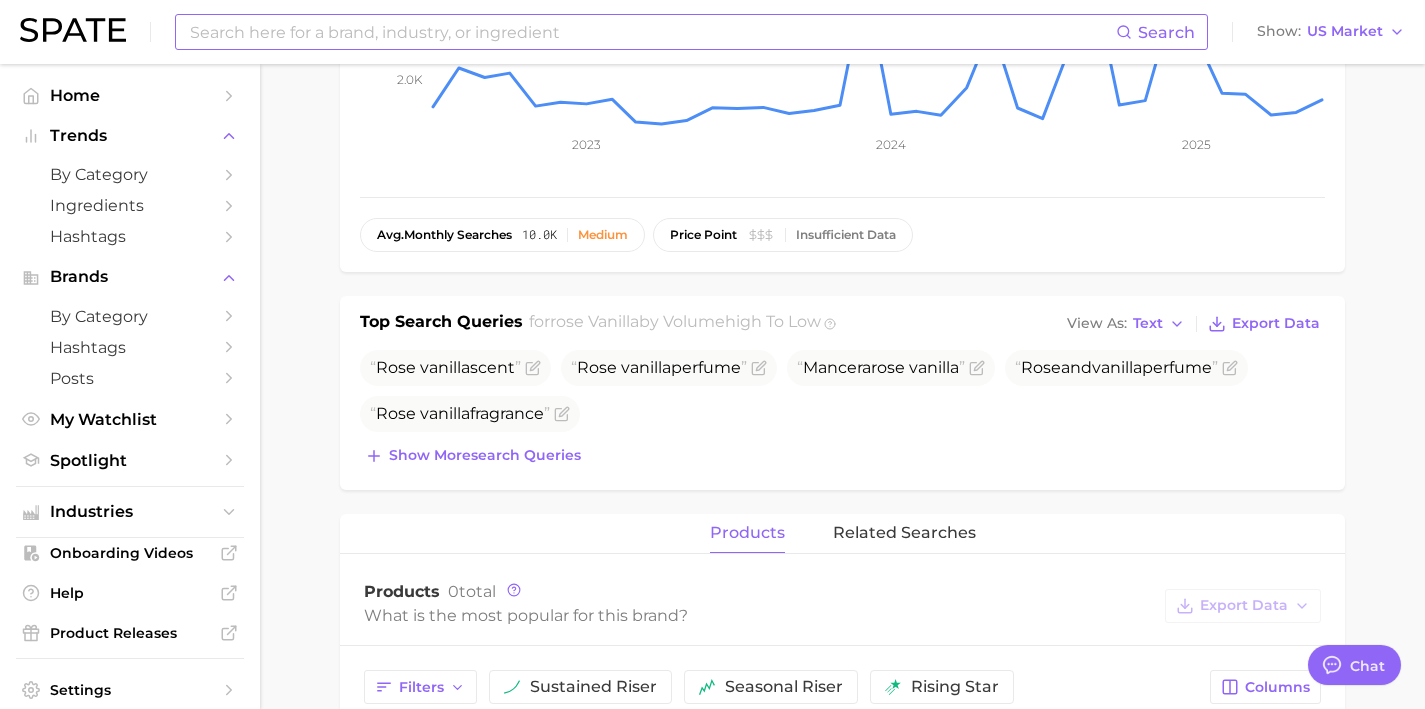 click on "Top Search Queries for  rose vanilla  by Volume  high to low View As Text Export Data Rose   vanilla  scent Rose   vanilla  perfume Mancera  rose   vanilla Rose  and  vanilla  perfume Rose   vanilla  fragrance Show more  search queries" at bounding box center [842, 393] 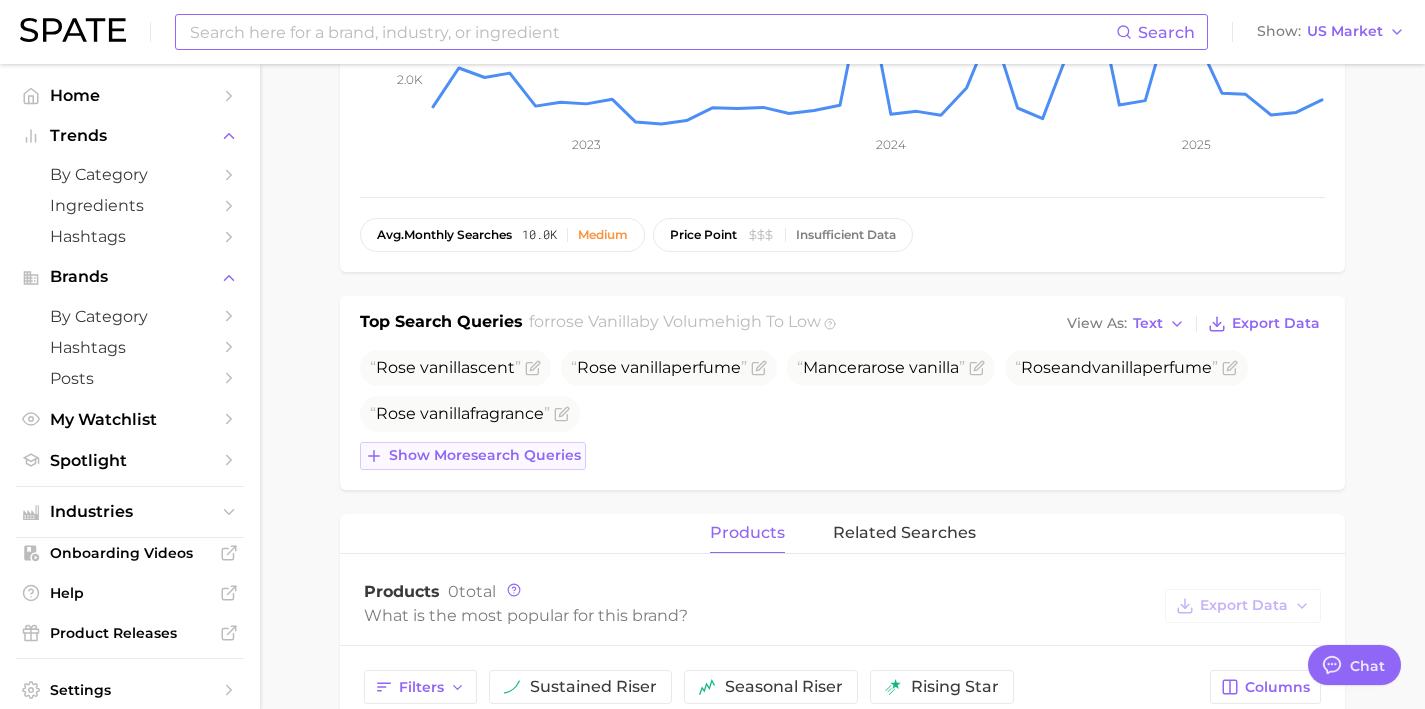 click on "Show more  search queries" at bounding box center (485, 455) 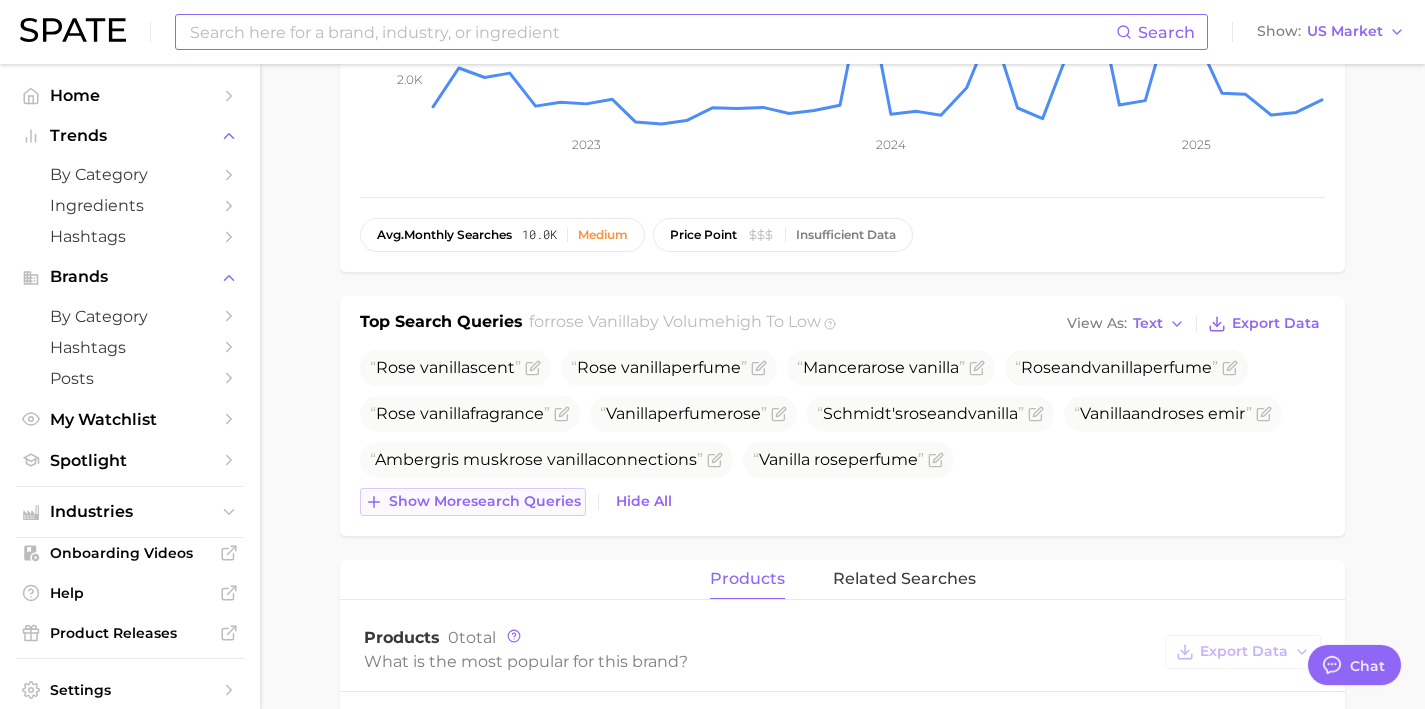 click on "Show more  search queries" at bounding box center [485, 501] 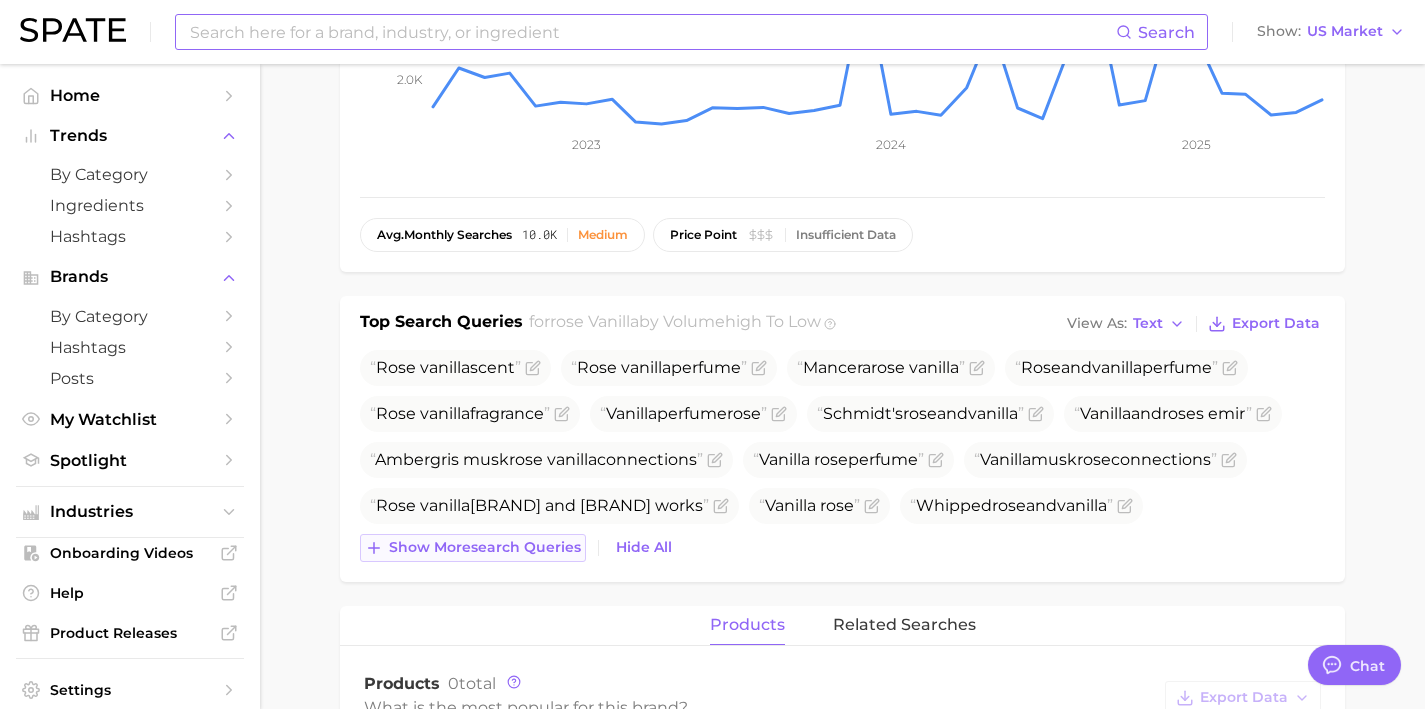 click on "Show more  search queries" at bounding box center [485, 547] 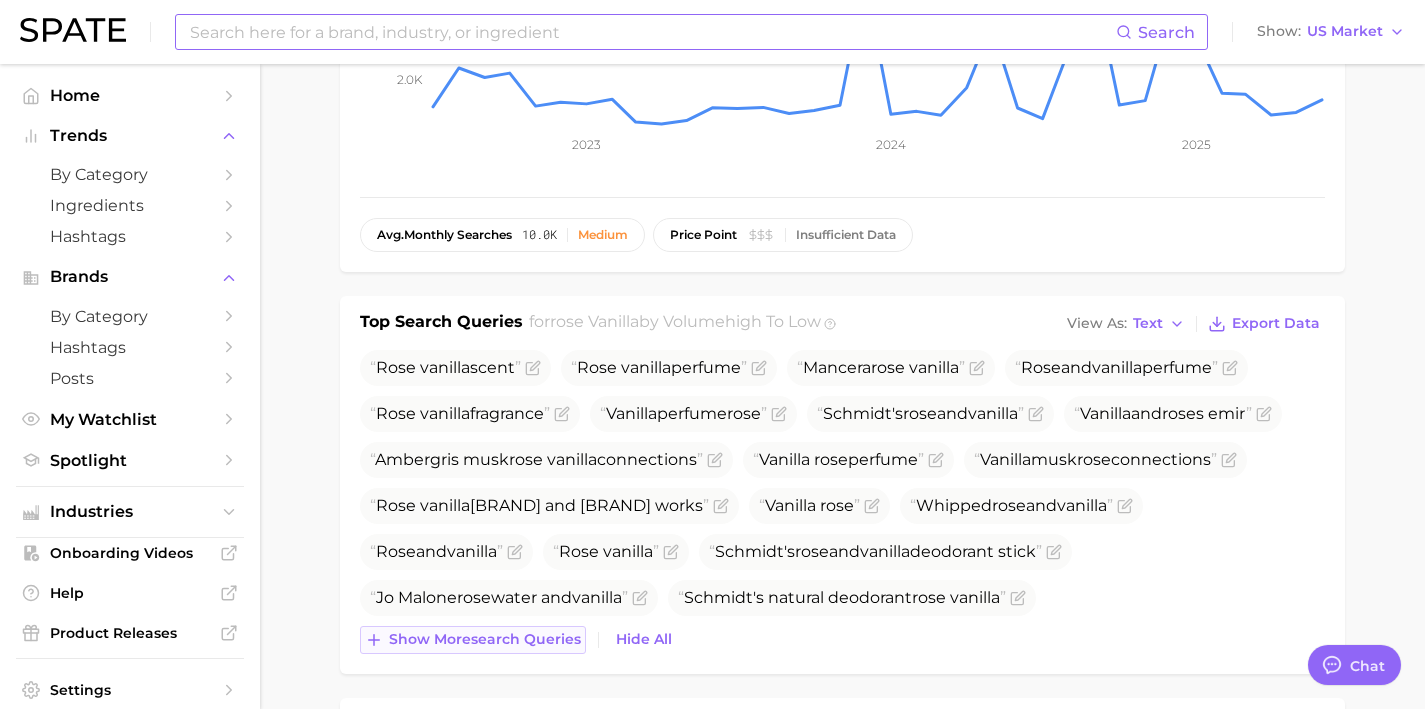 click on "Show more  search queries" at bounding box center (485, 639) 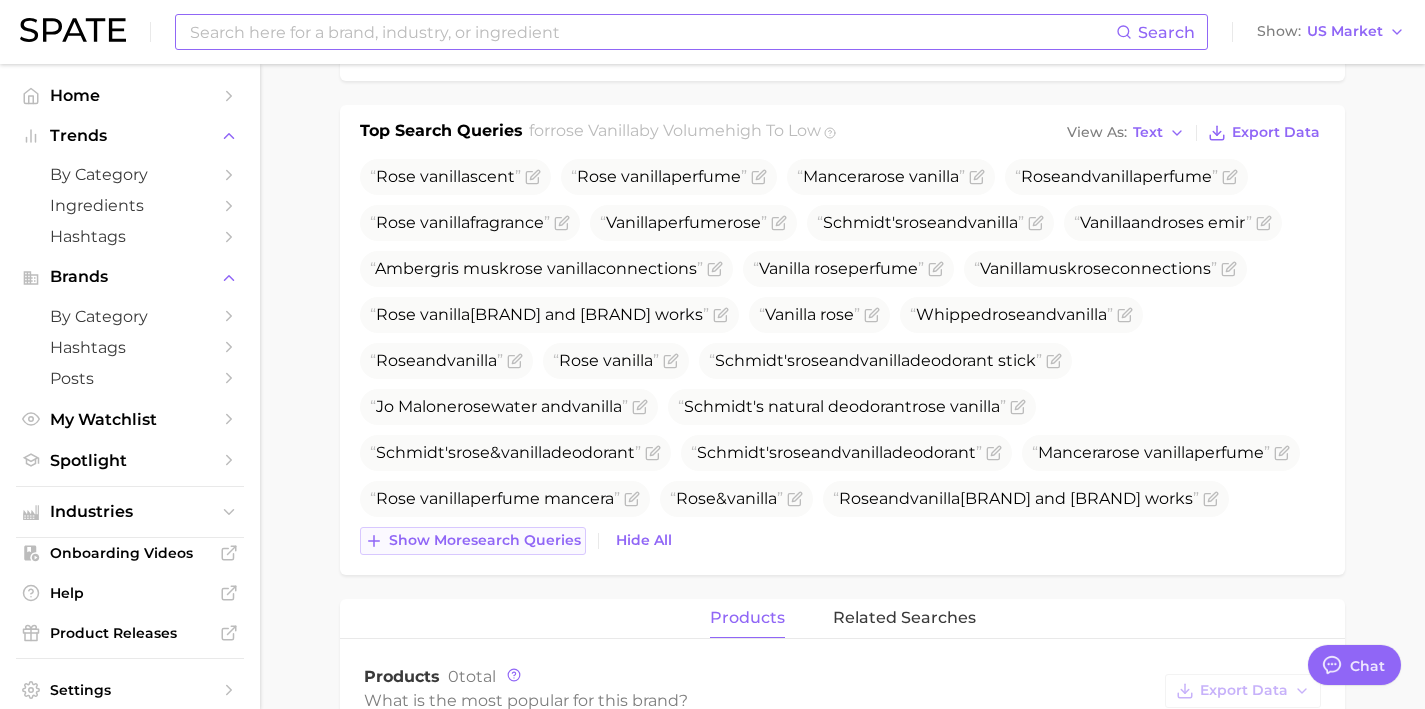 scroll, scrollTop: 623, scrollLeft: 0, axis: vertical 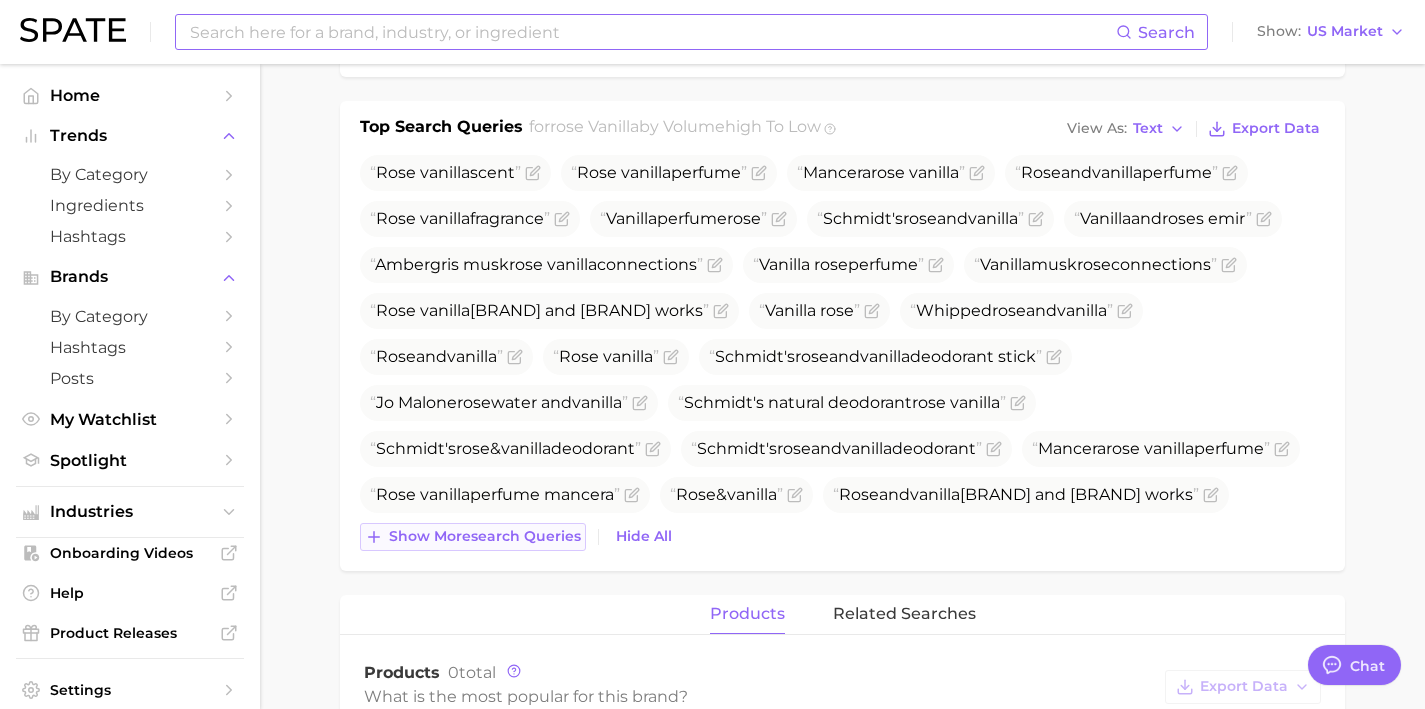 click on "Show more  search queries" at bounding box center [485, 536] 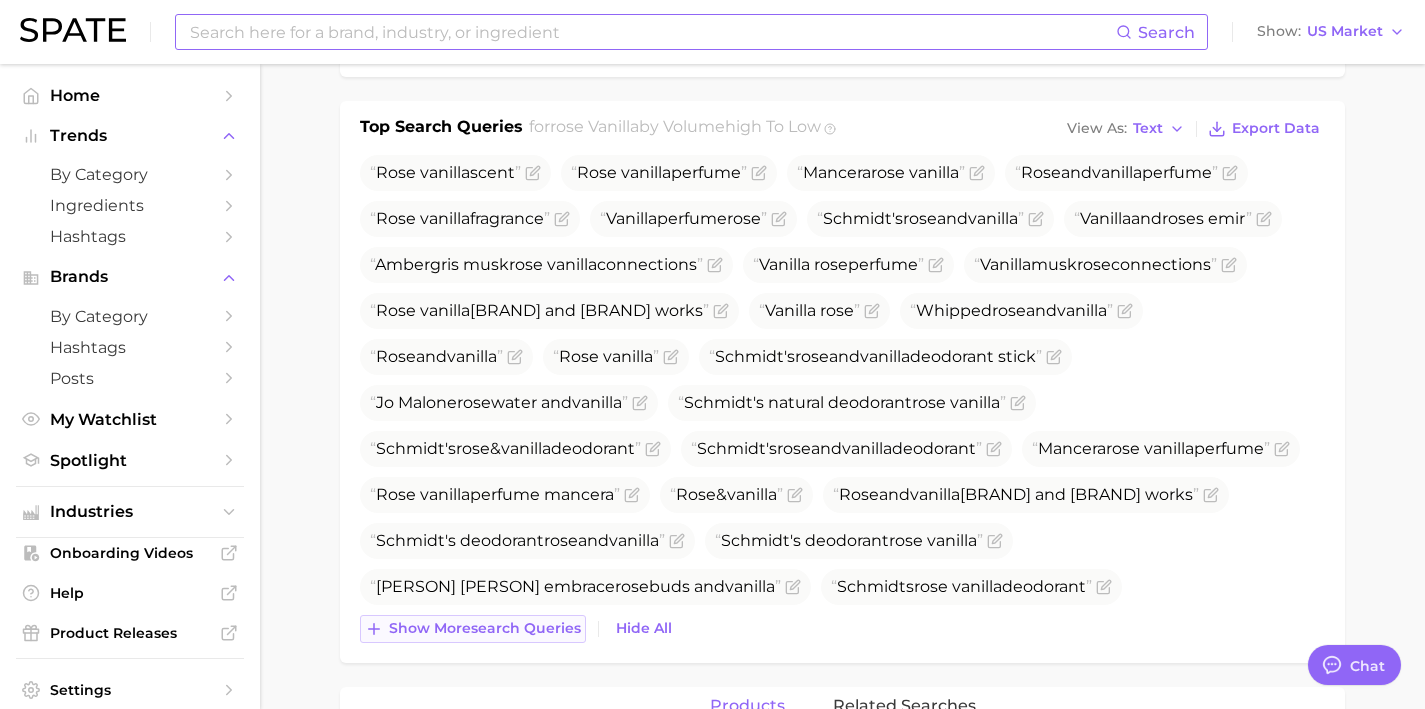 click on "Show more  search queries" at bounding box center (485, 628) 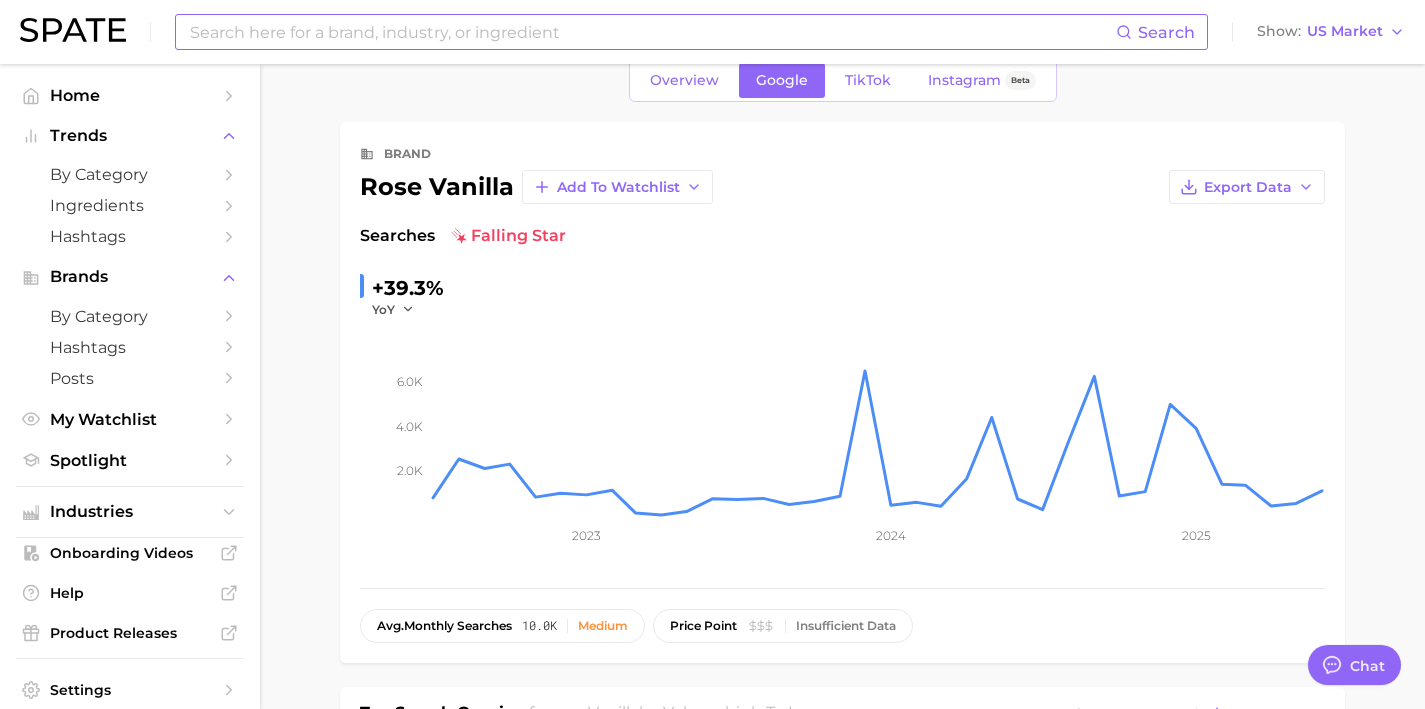 scroll, scrollTop: 0, scrollLeft: 0, axis: both 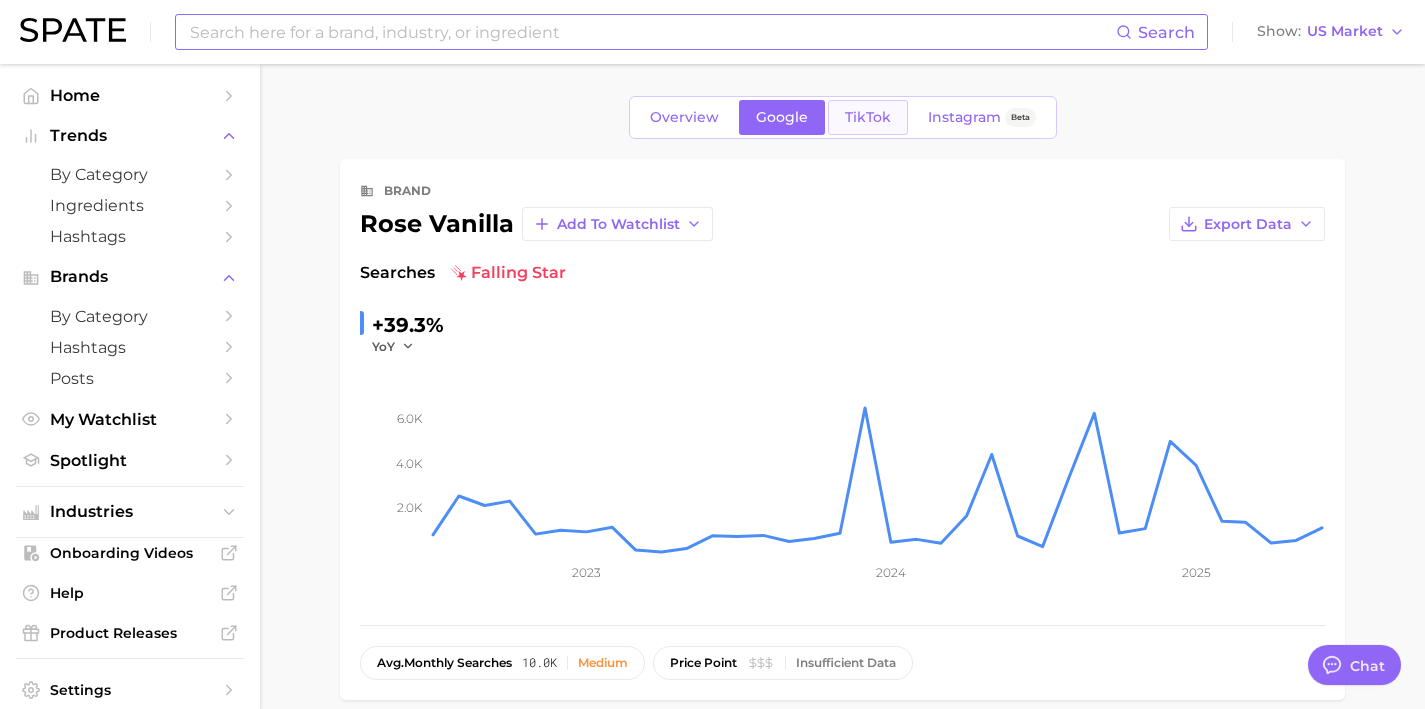 click on "TikTok" at bounding box center (868, 117) 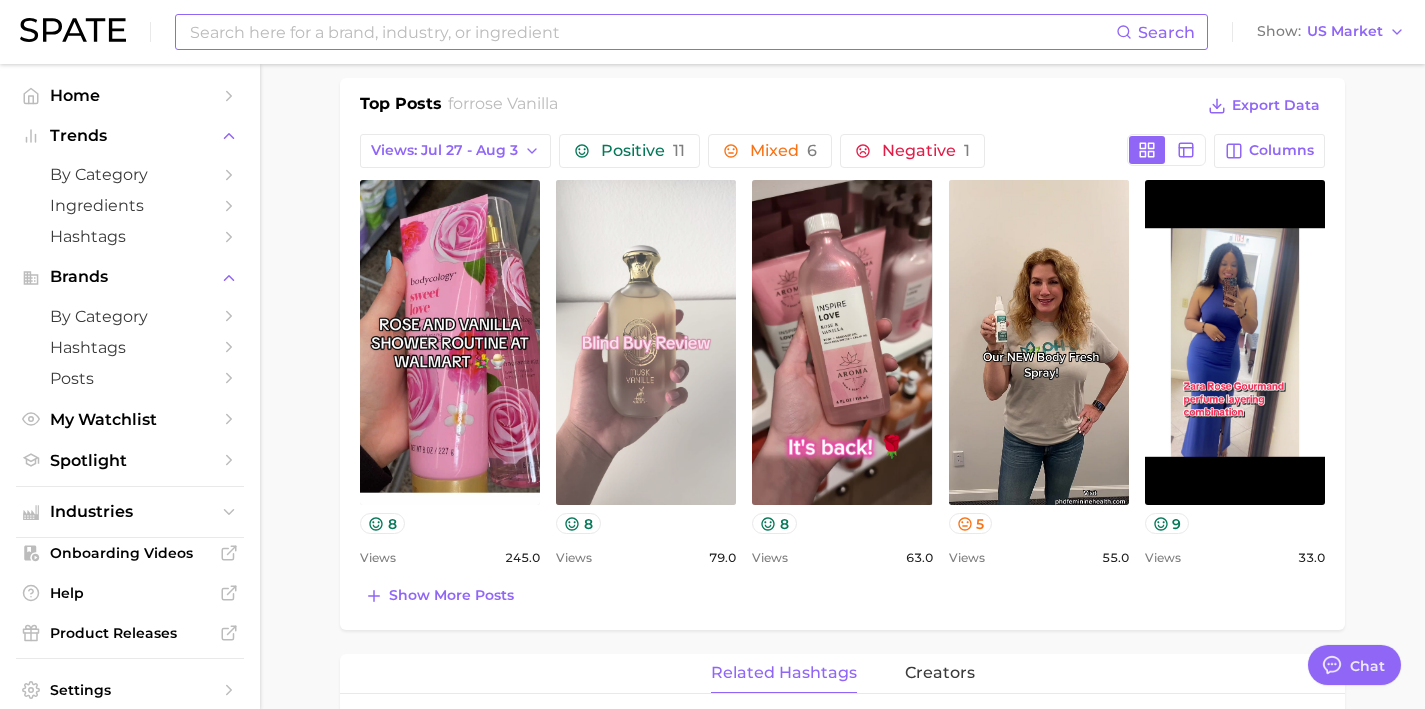 scroll, scrollTop: 833, scrollLeft: 0, axis: vertical 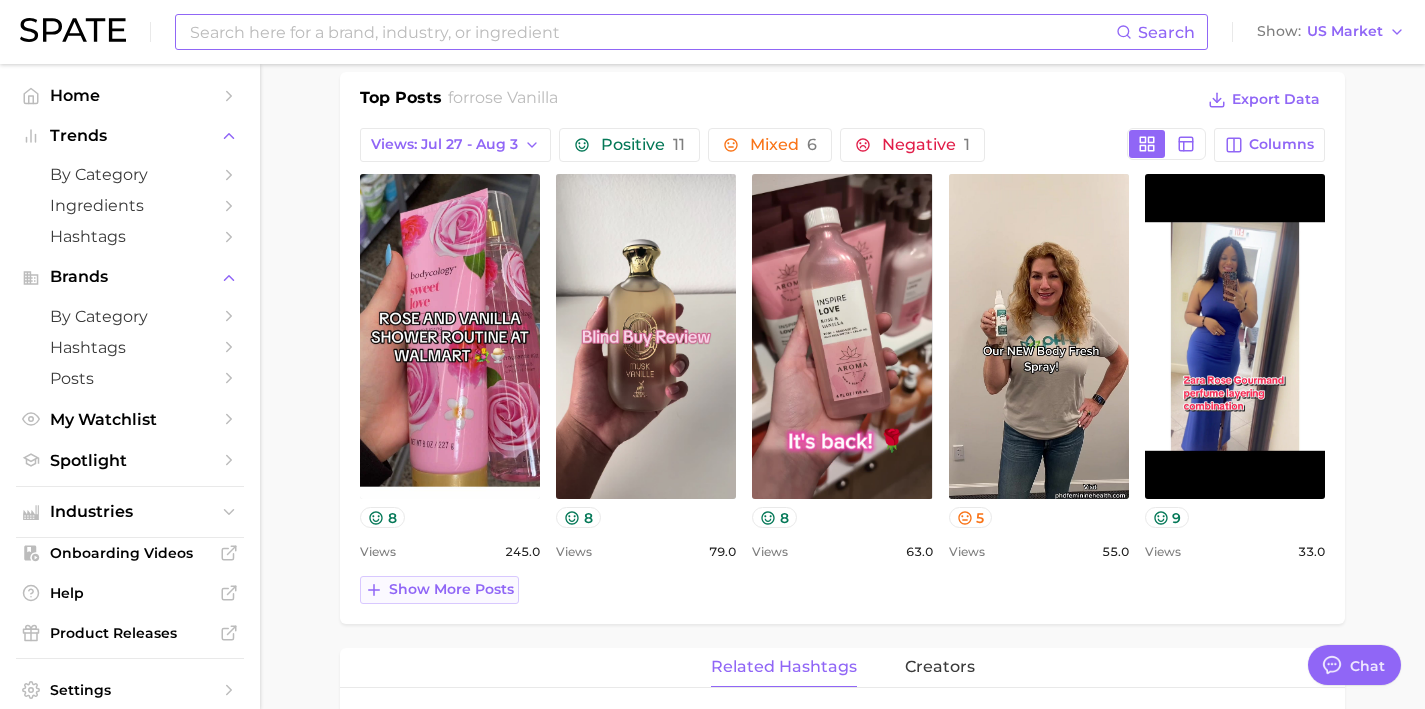 click on "Show more posts" at bounding box center [451, 589] 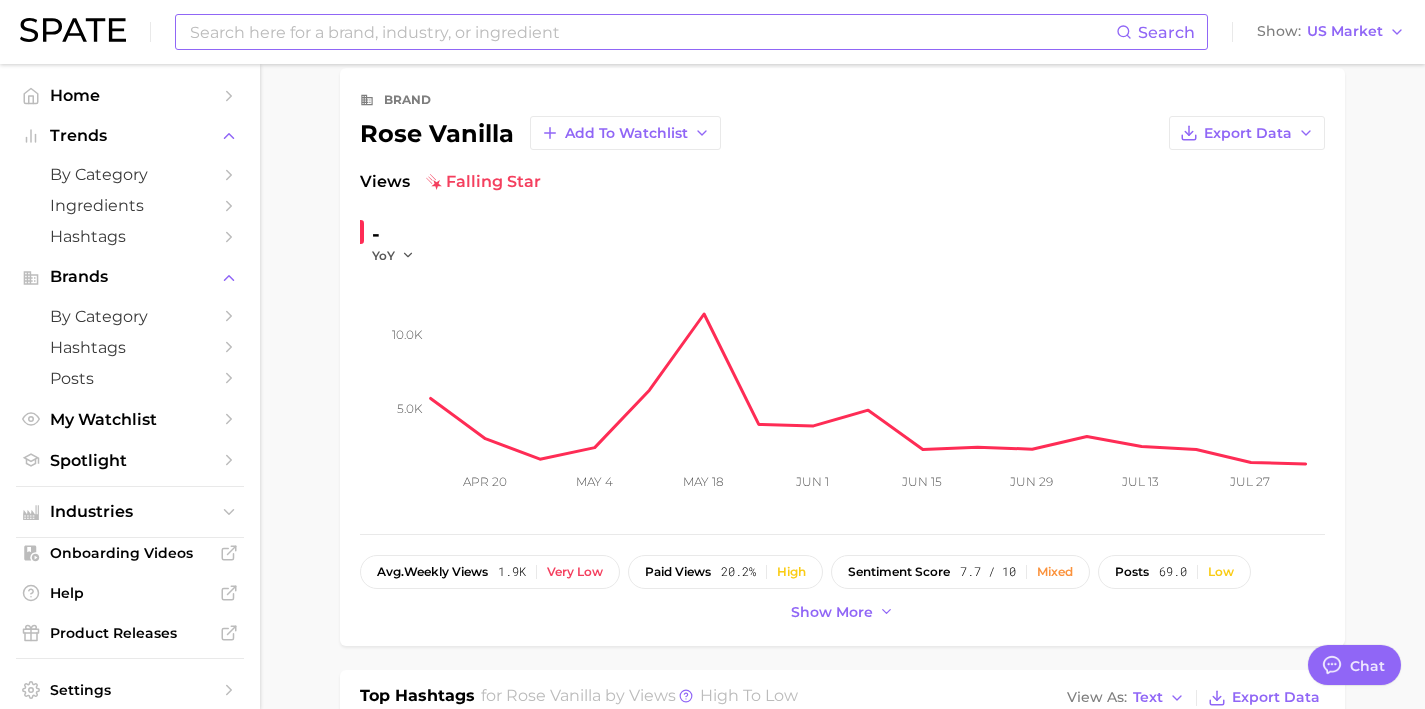 scroll, scrollTop: 0, scrollLeft: 0, axis: both 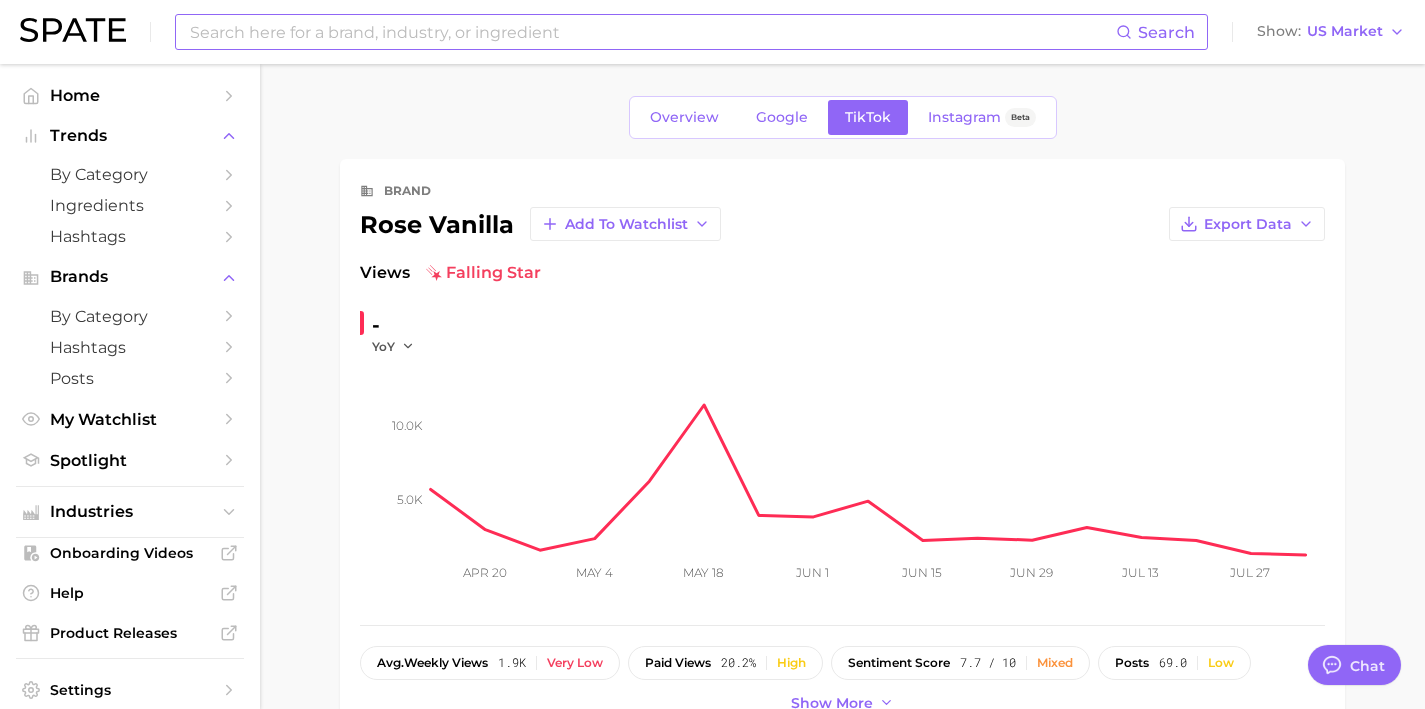 click at bounding box center [652, 32] 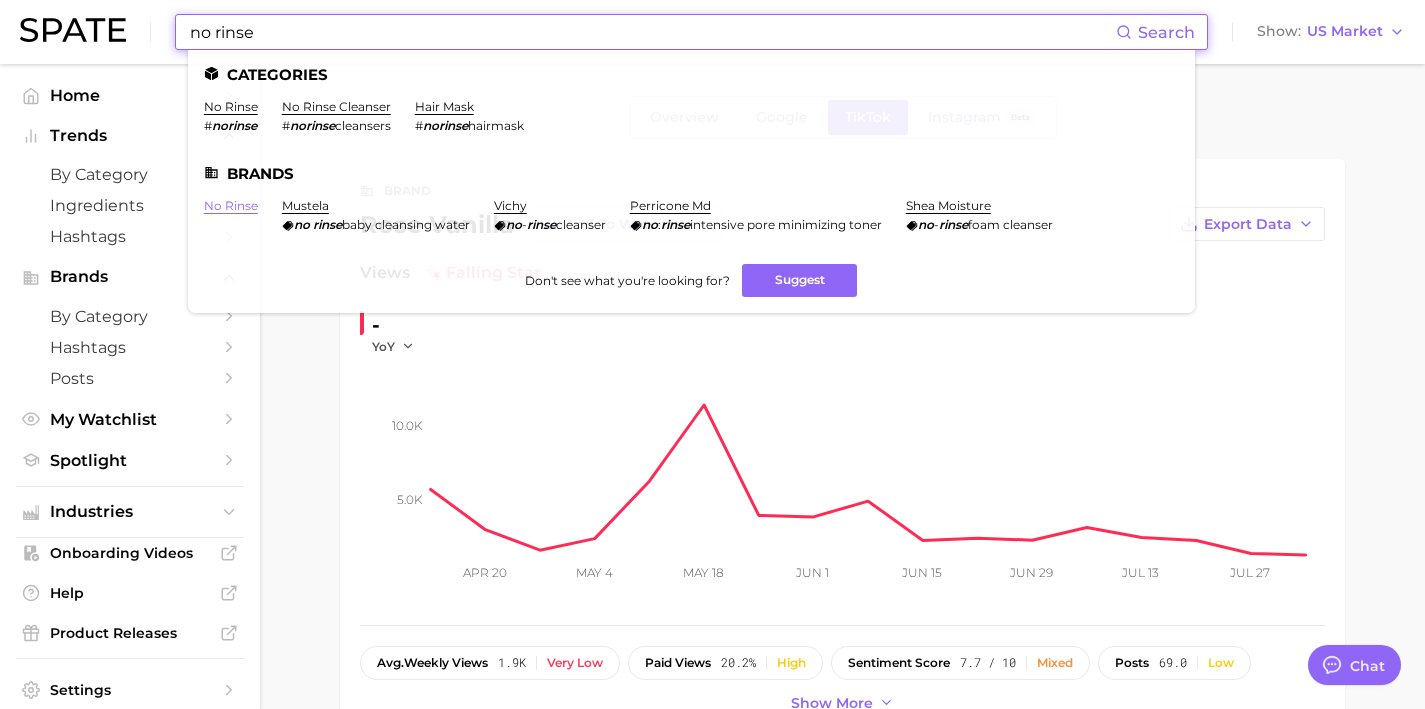type on "no rinse" 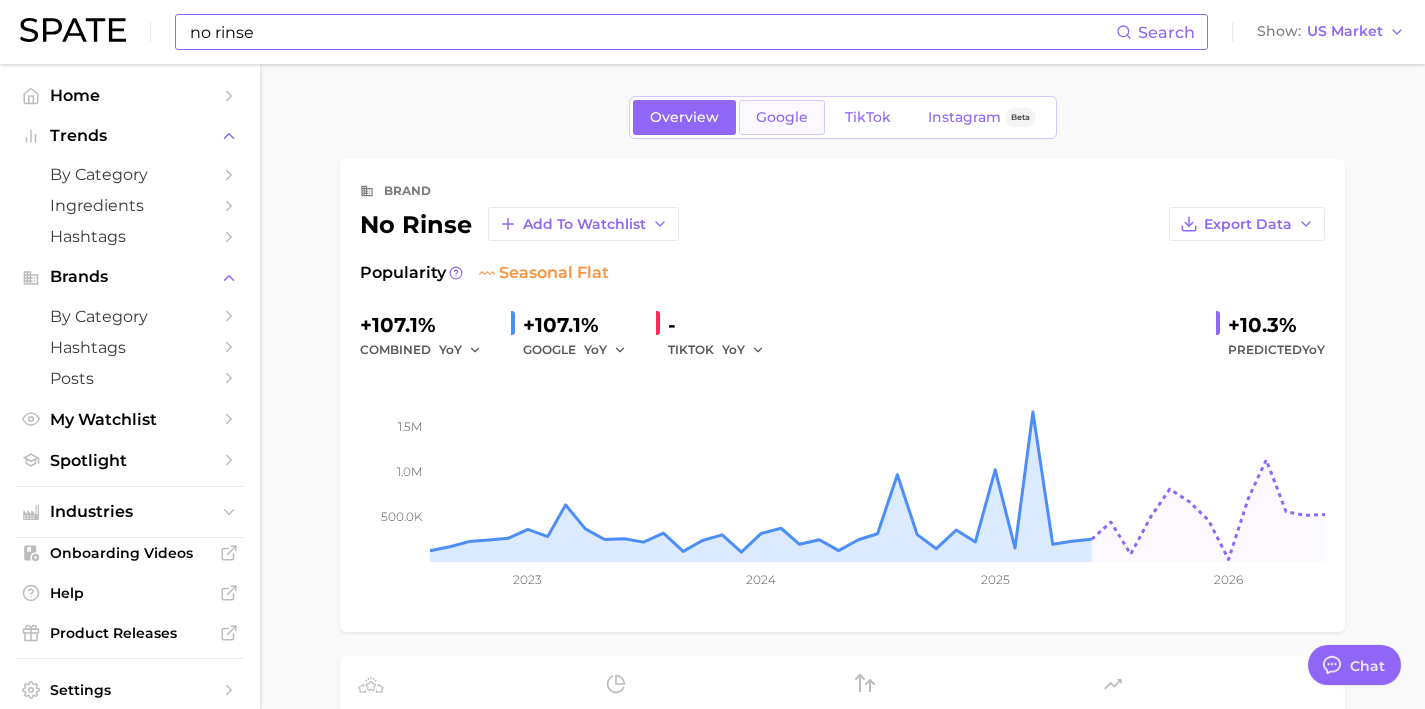 click on "Google" at bounding box center (782, 117) 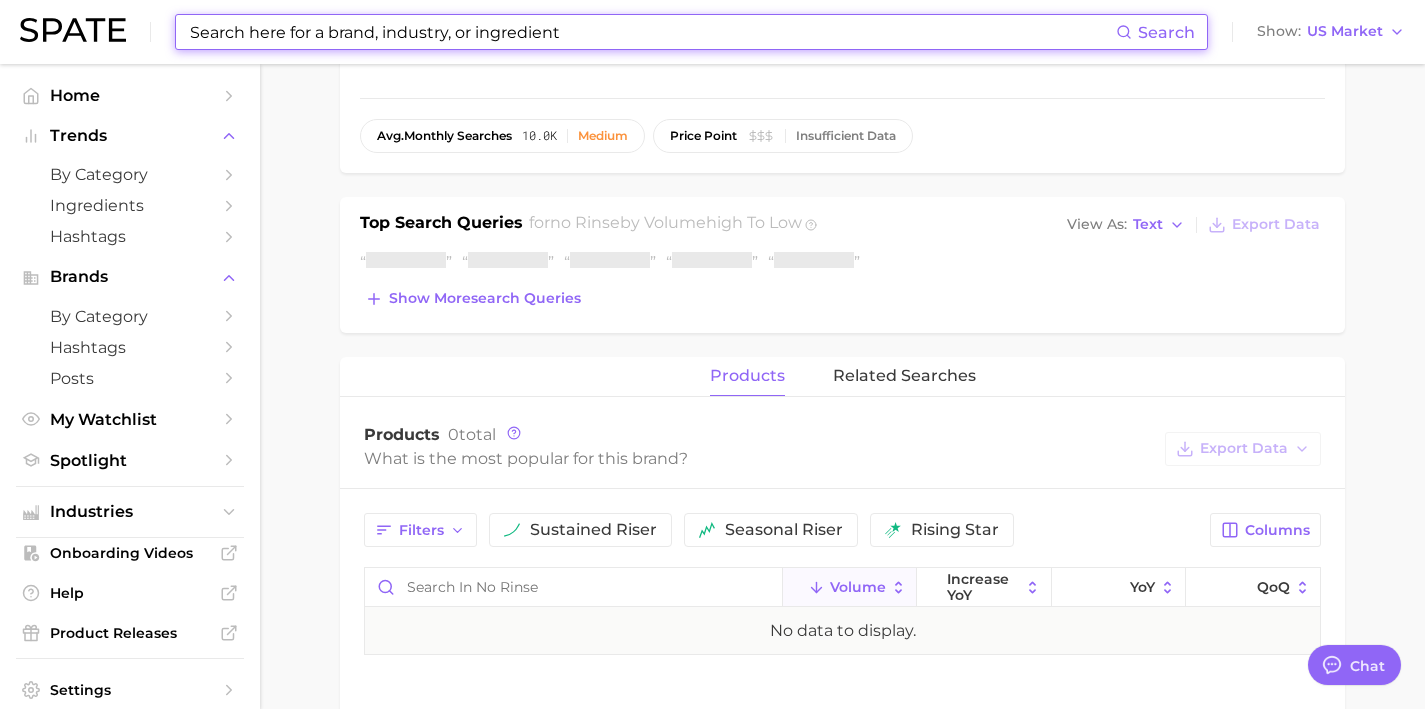 scroll, scrollTop: 529, scrollLeft: 0, axis: vertical 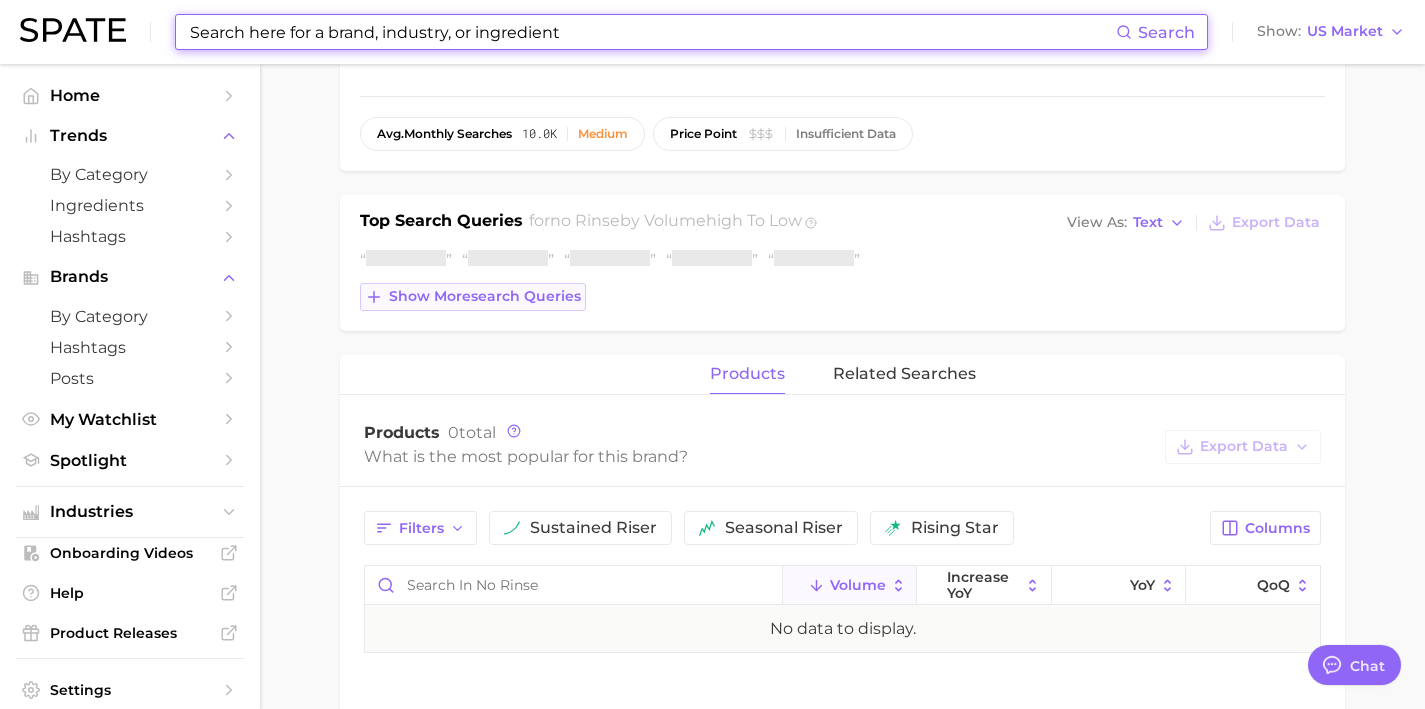 click on "Show more  search queries" at bounding box center (485, 296) 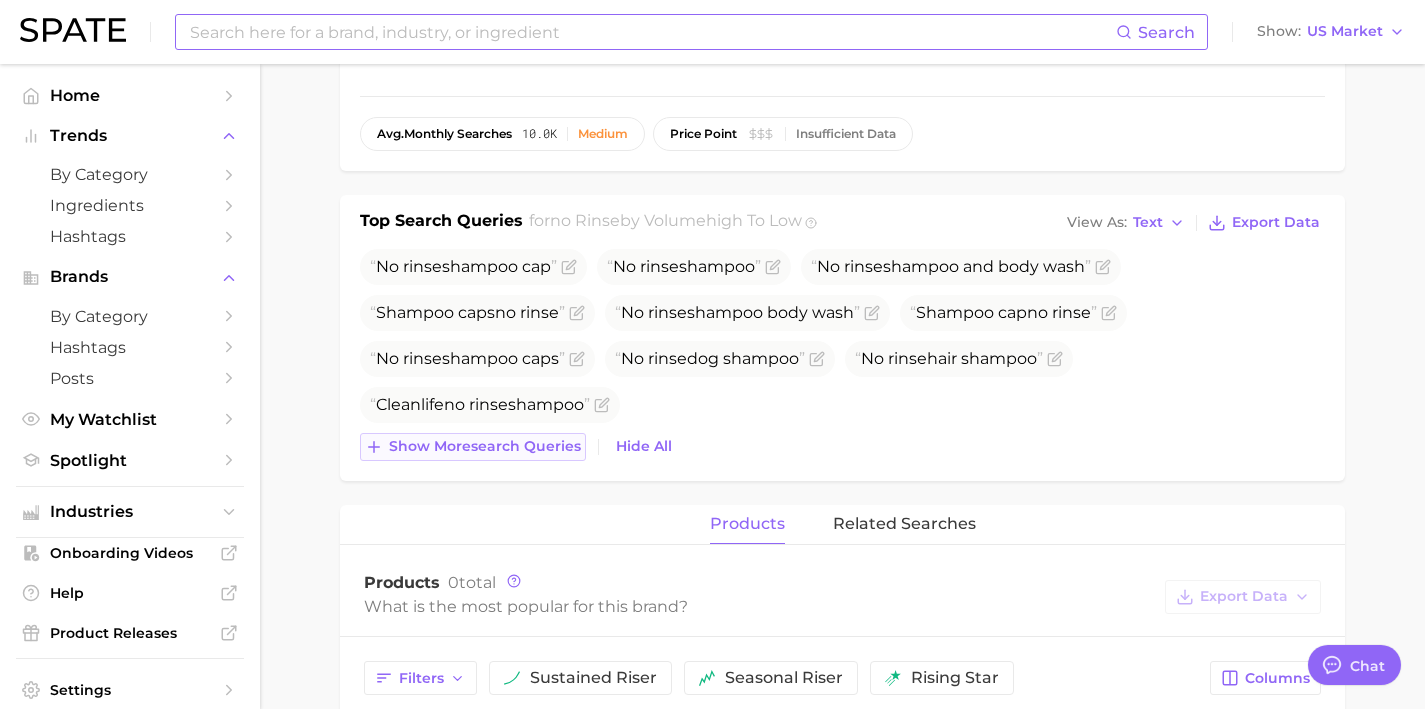 click on "Show more  search queries" at bounding box center (485, 446) 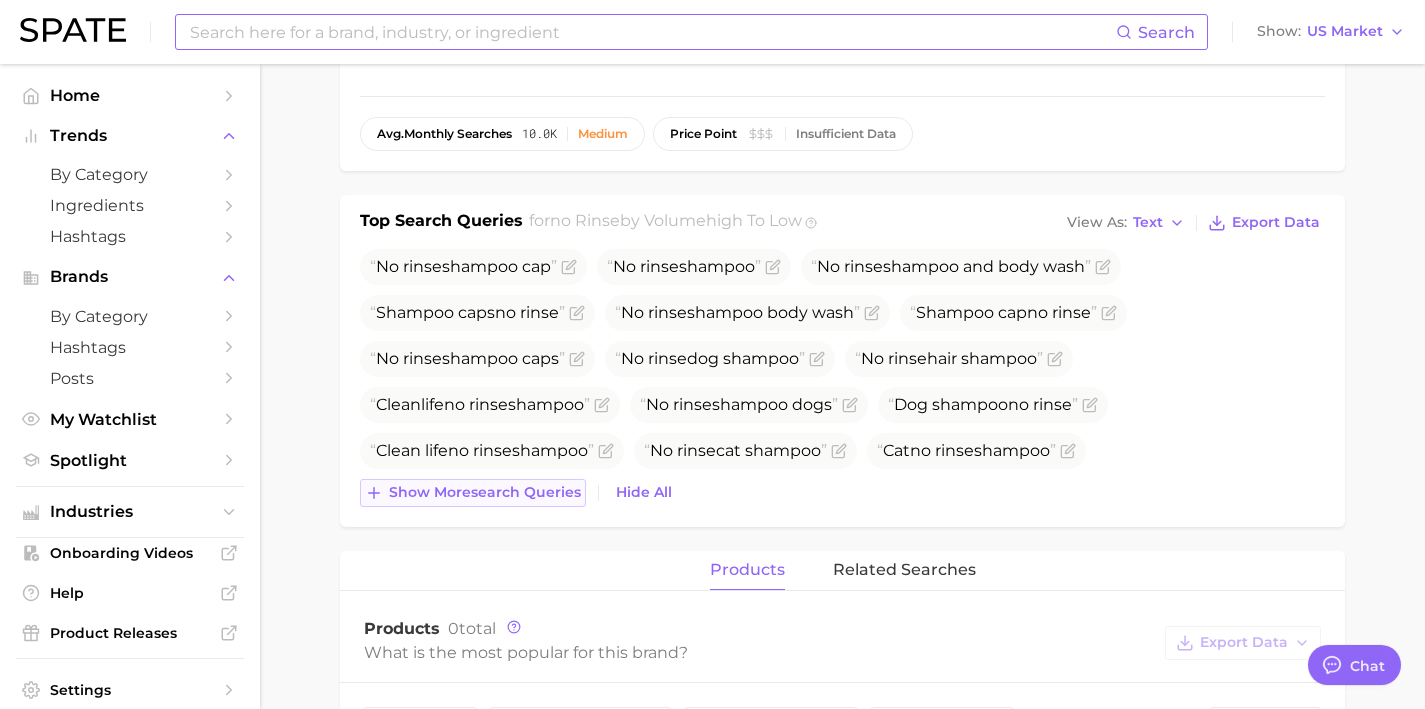 click on "Show more  search queries" at bounding box center [485, 492] 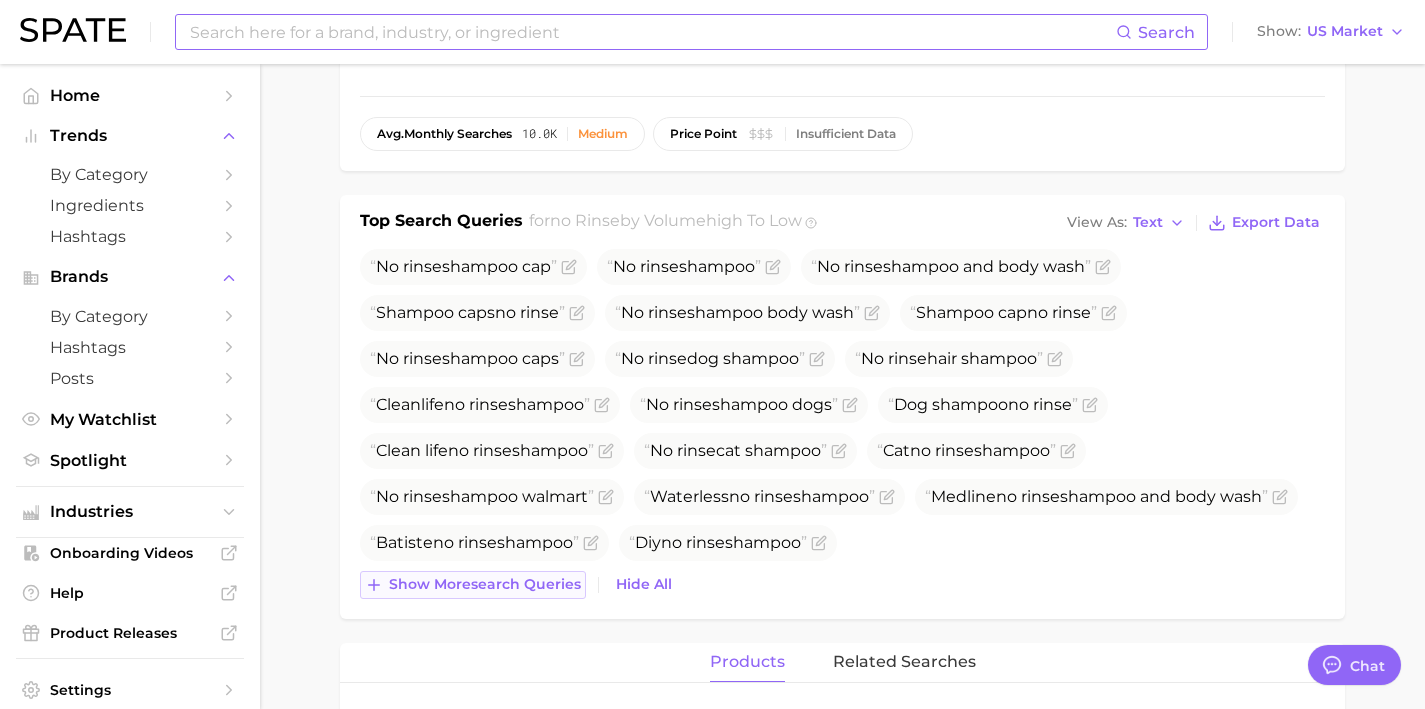 click on "Show more  search queries" at bounding box center (473, 585) 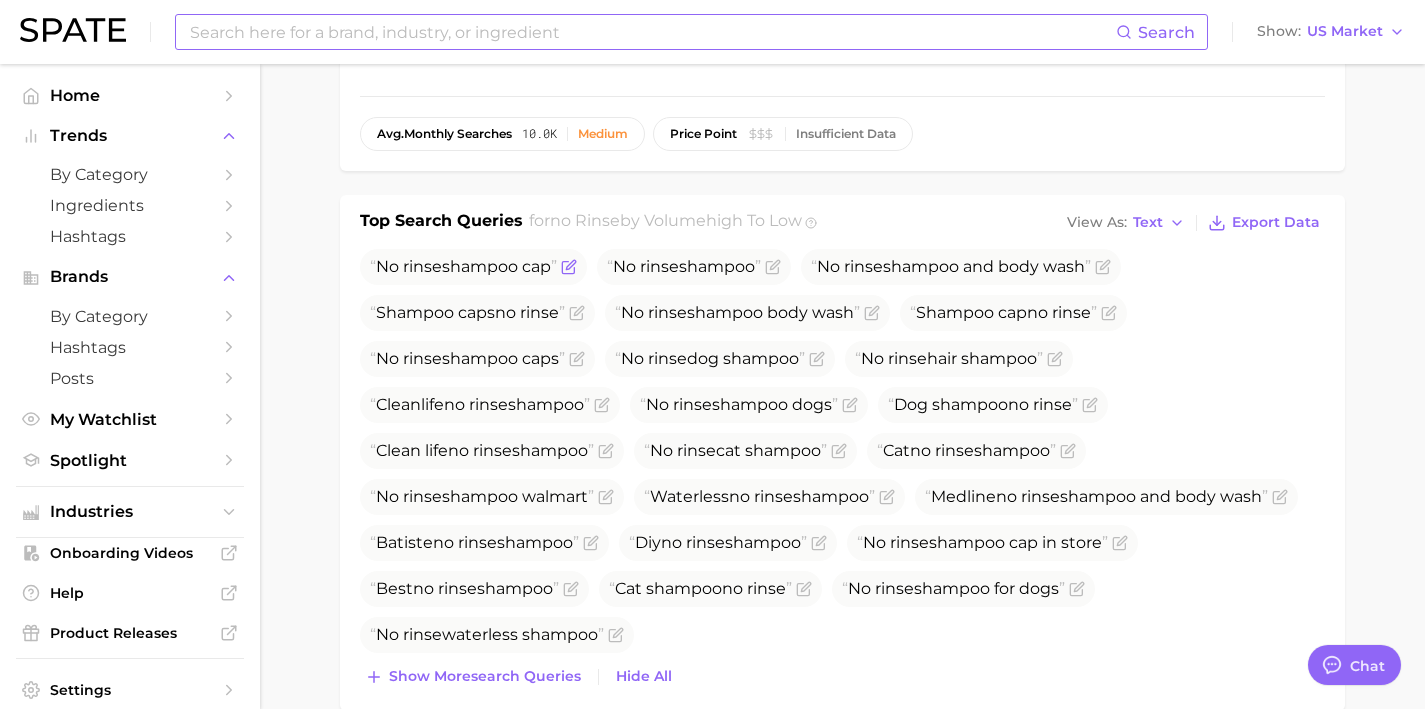 drag, startPoint x: 559, startPoint y: 274, endPoint x: 370, endPoint y: 275, distance: 189.00264 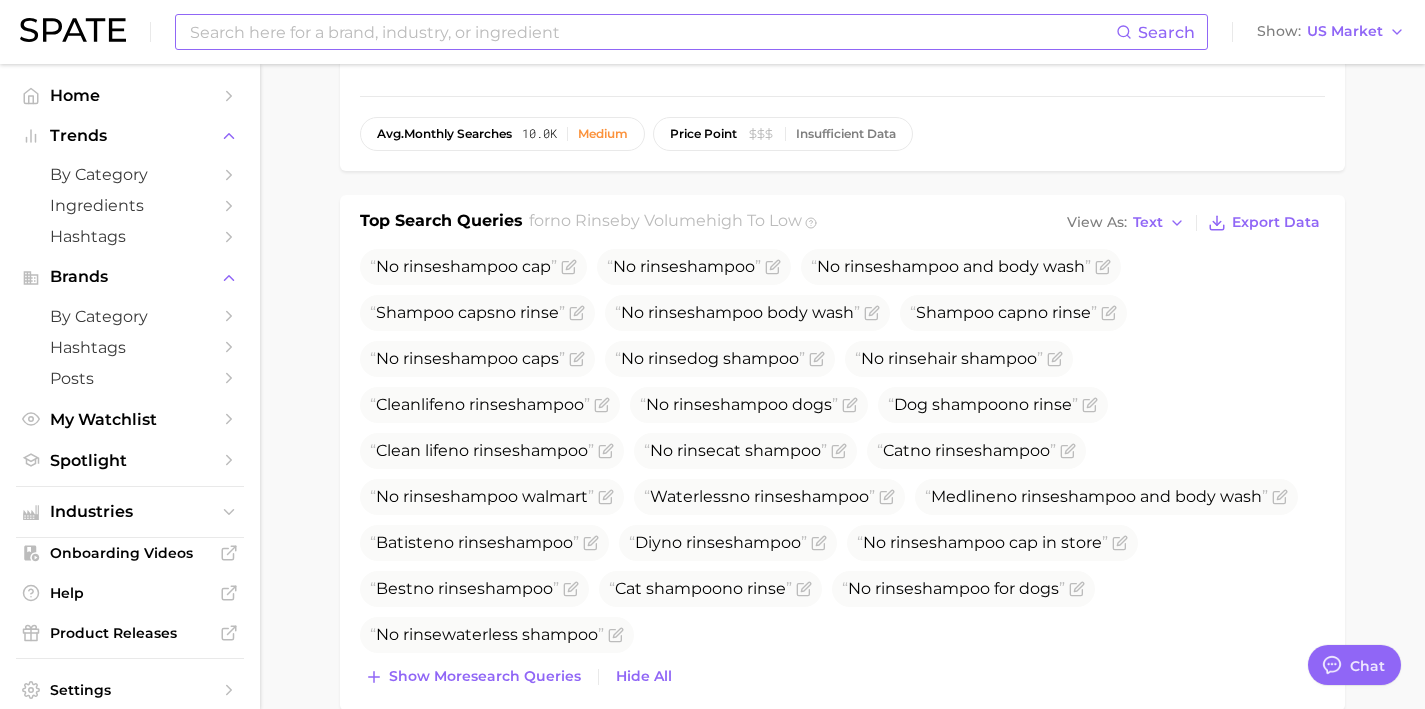 copy on "No   rinse  shampoo cap" 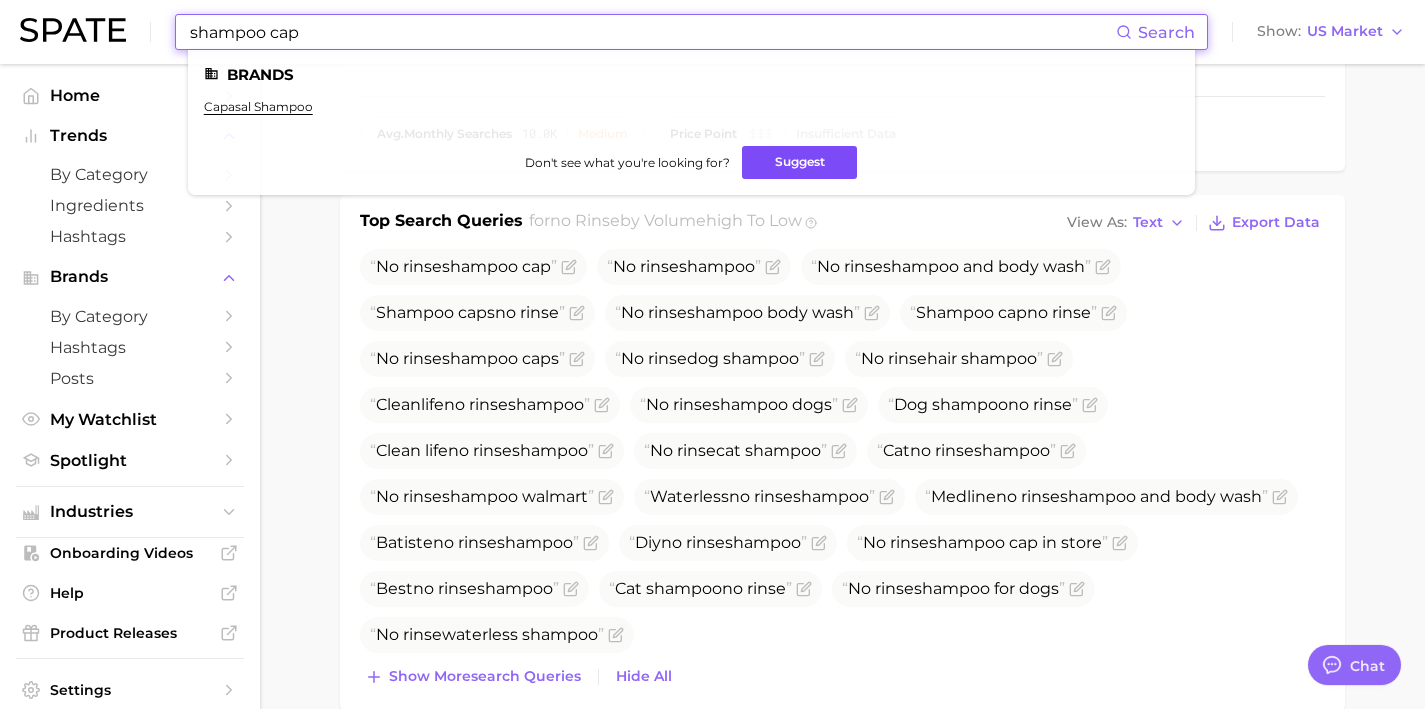 click on "Suggest" at bounding box center [799, 162] 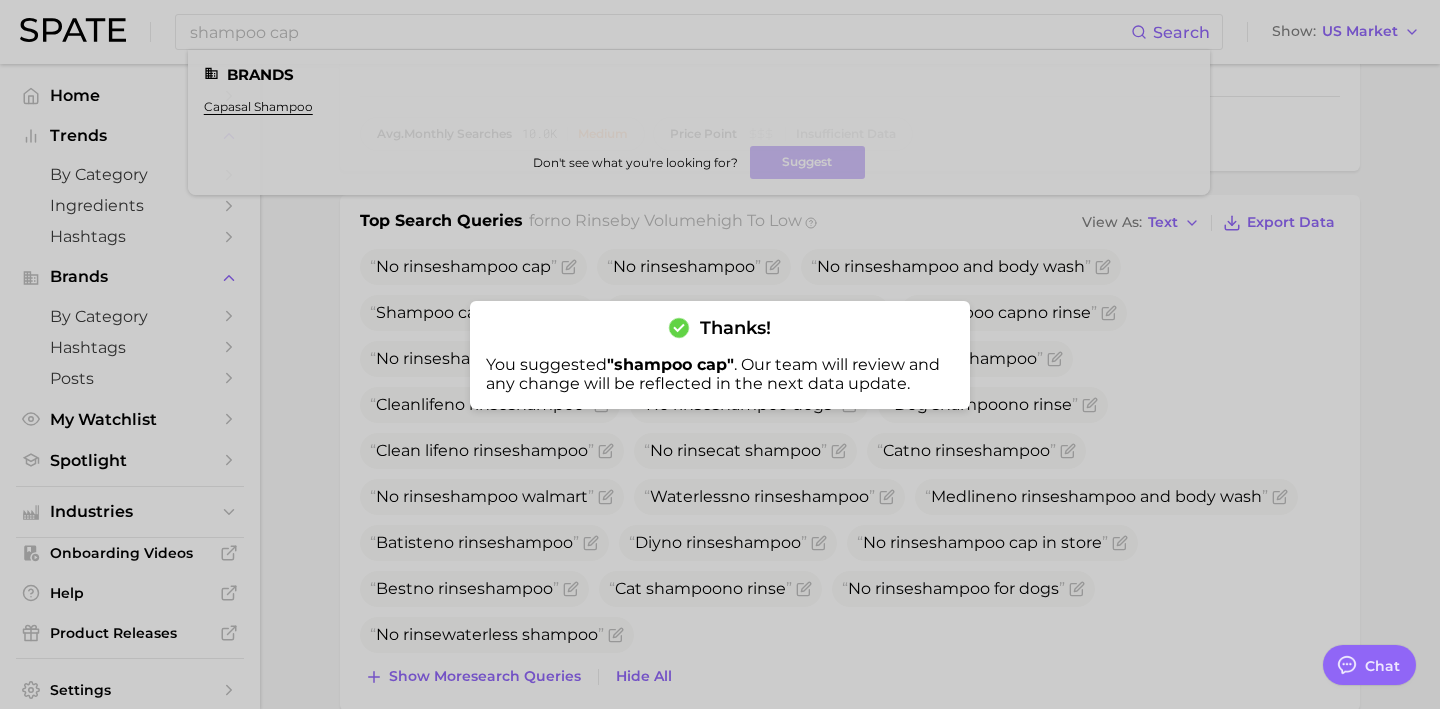 click at bounding box center (720, 354) 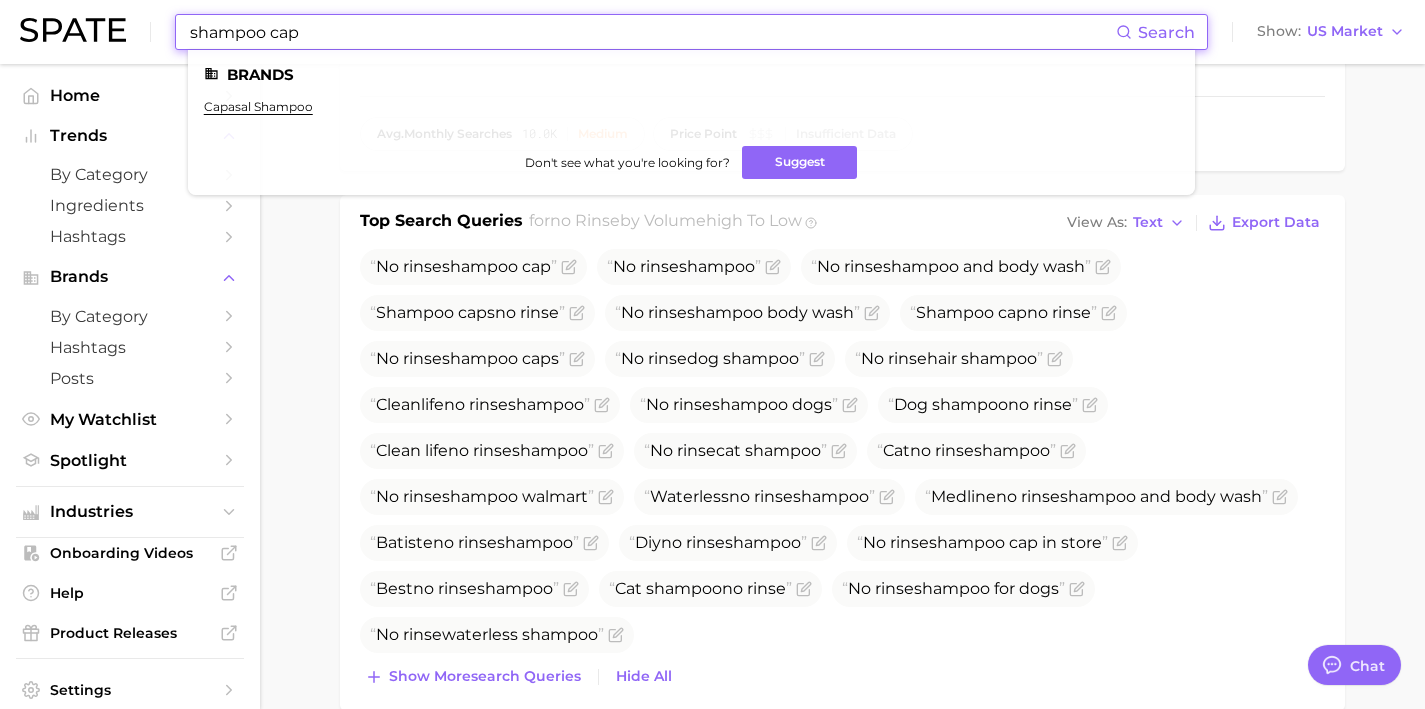 drag, startPoint x: 362, startPoint y: 41, endPoint x: 21, endPoint y: 21, distance: 341.586 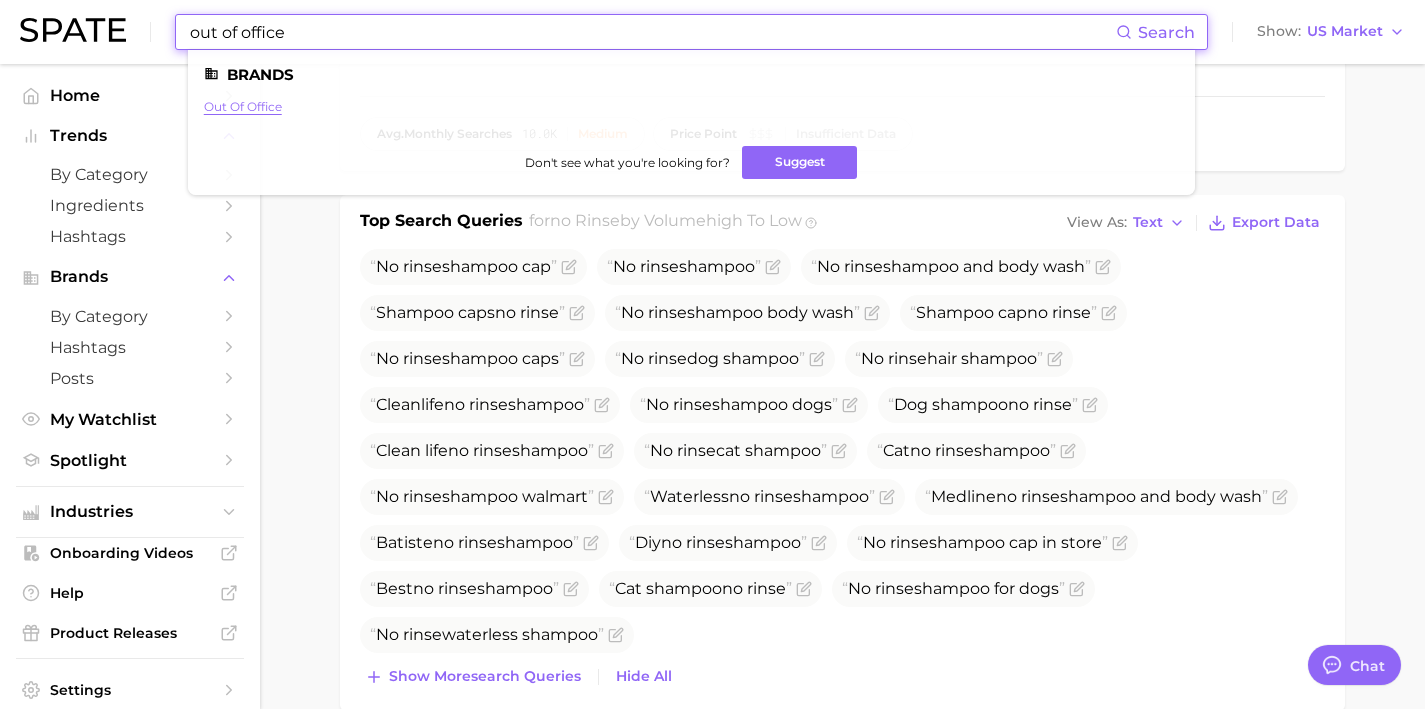 type on "out of office" 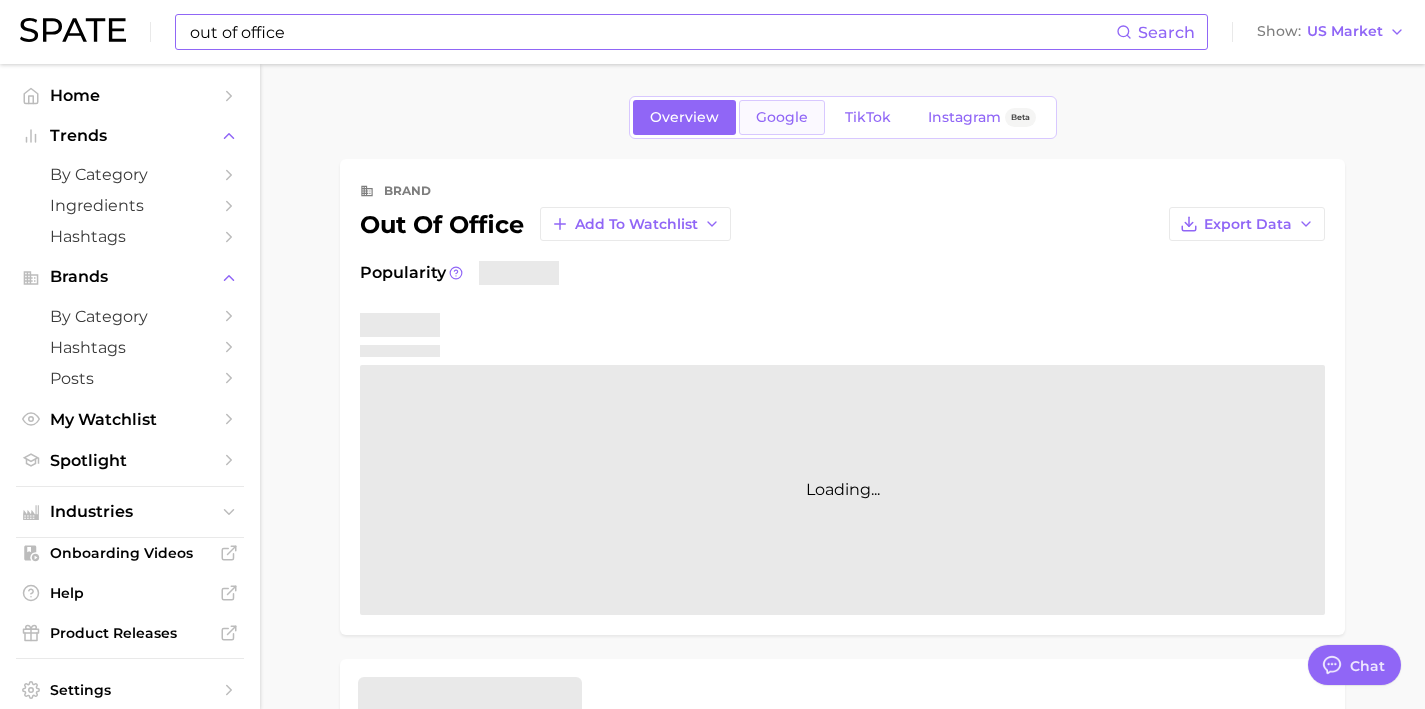click on "Google" at bounding box center [782, 117] 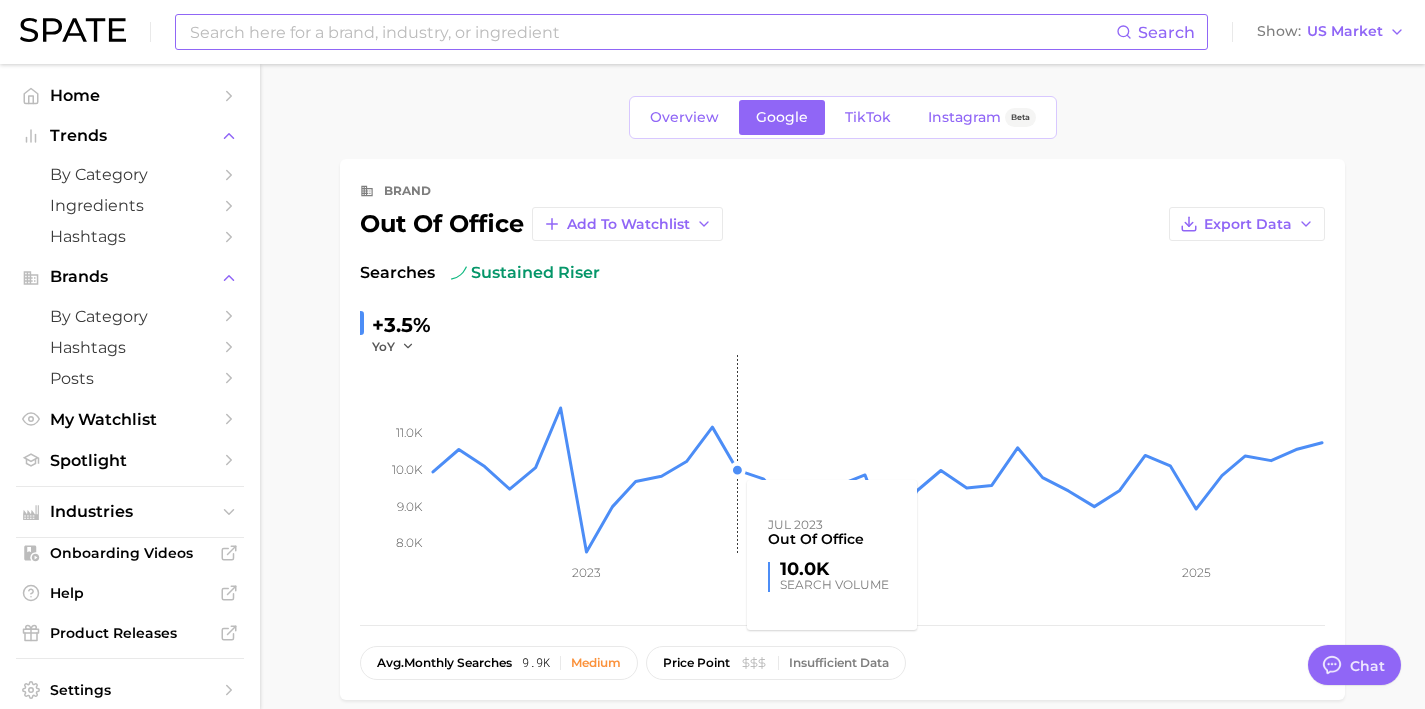 scroll, scrollTop: 399, scrollLeft: 0, axis: vertical 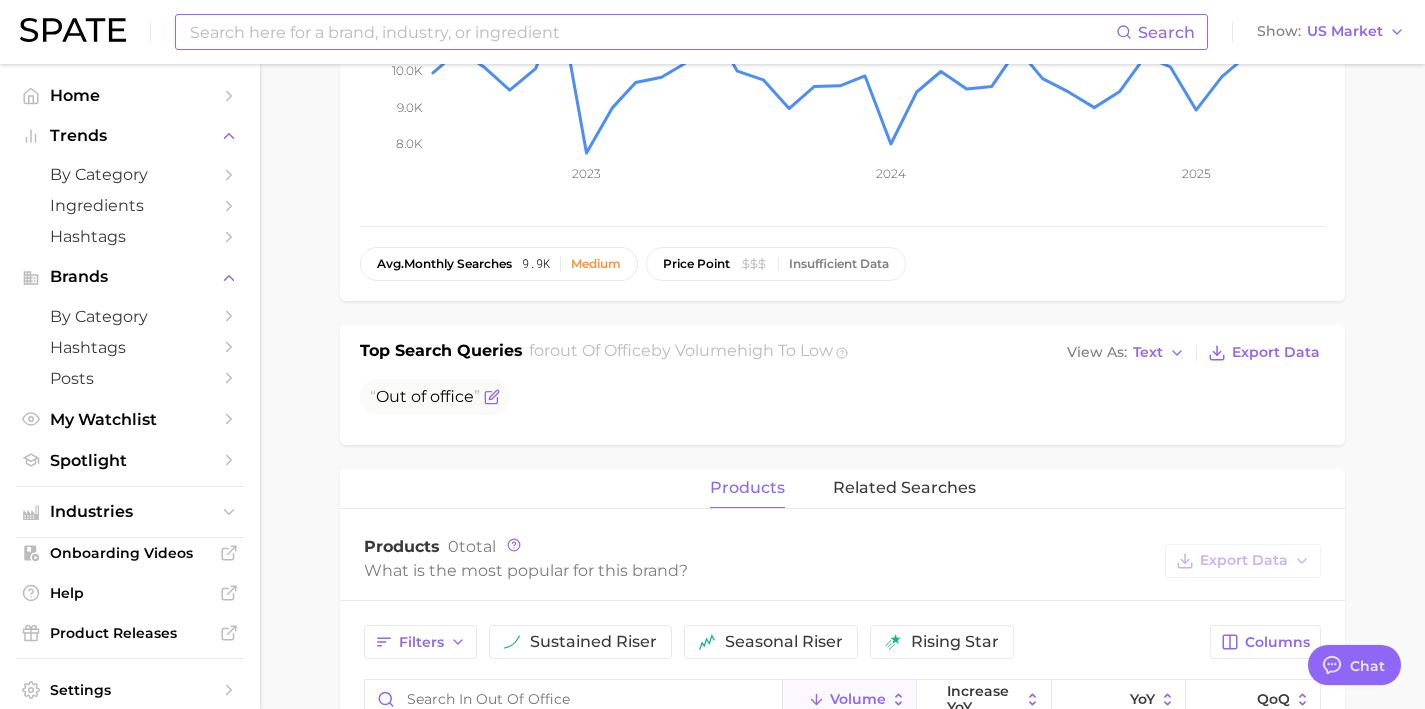 click 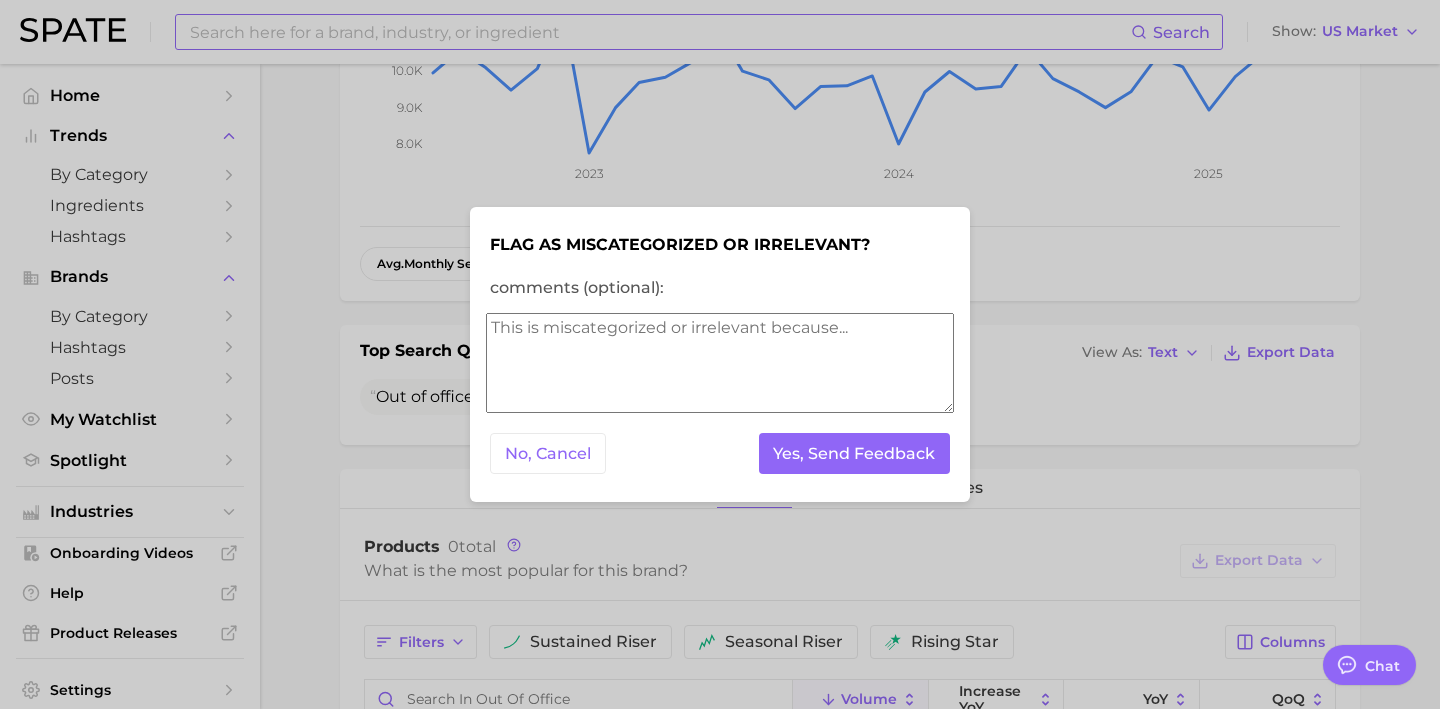 click on "comments (optional):" at bounding box center [720, 363] 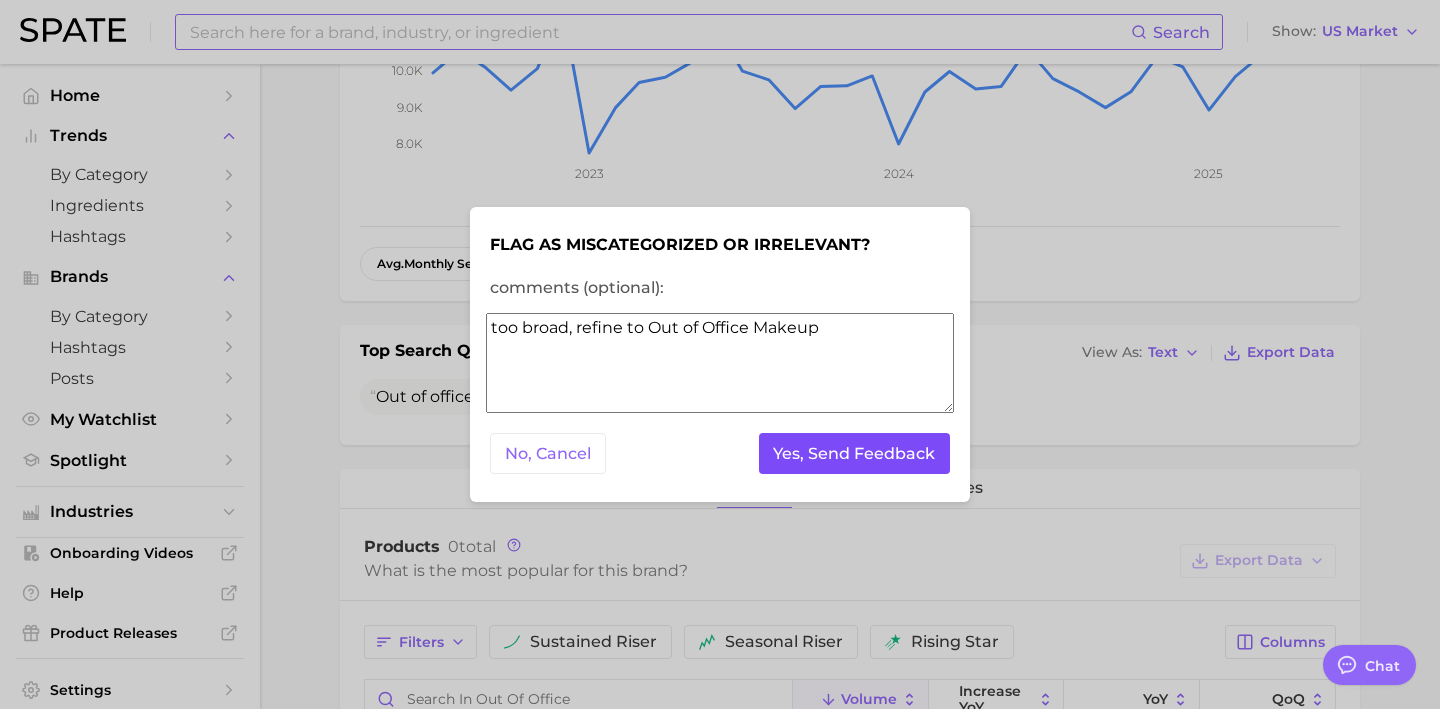 type on "too broad, refine to Out of Office Makeup" 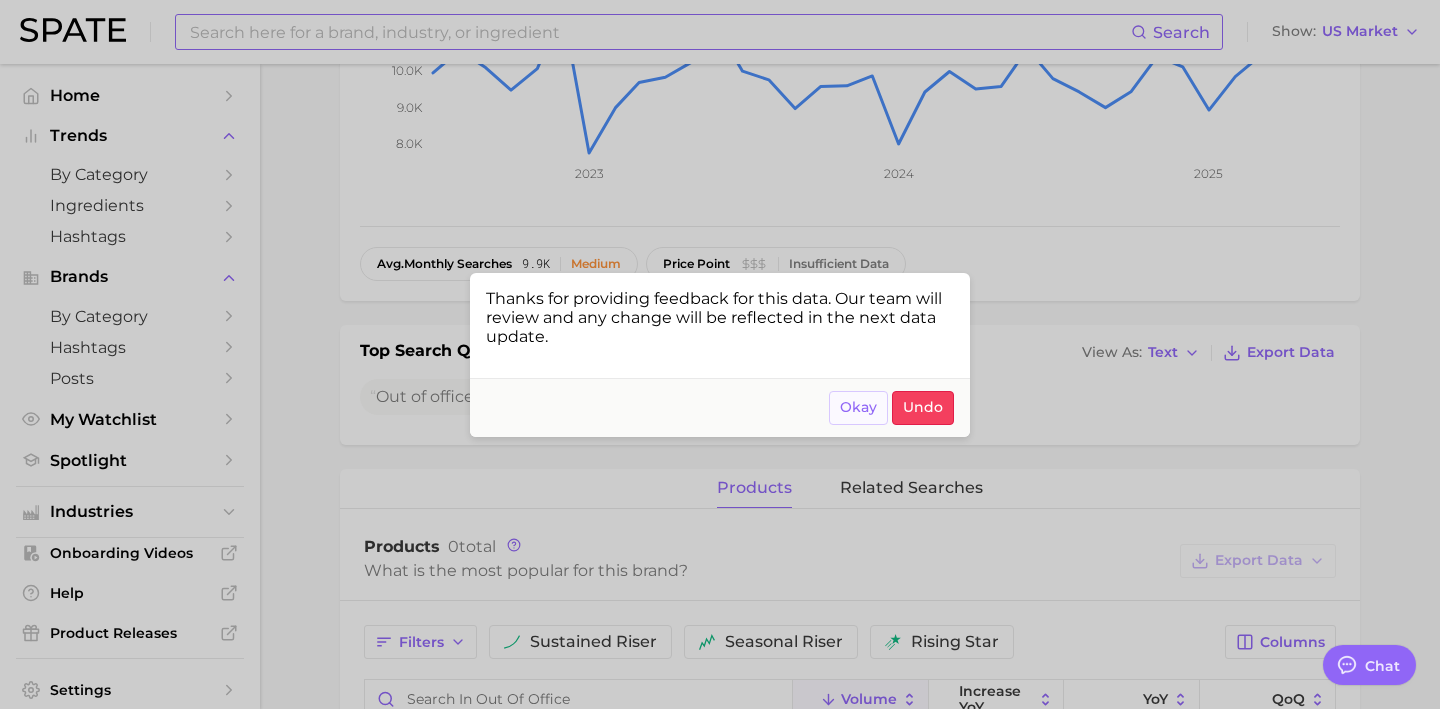 click on "Okay" at bounding box center (858, 408) 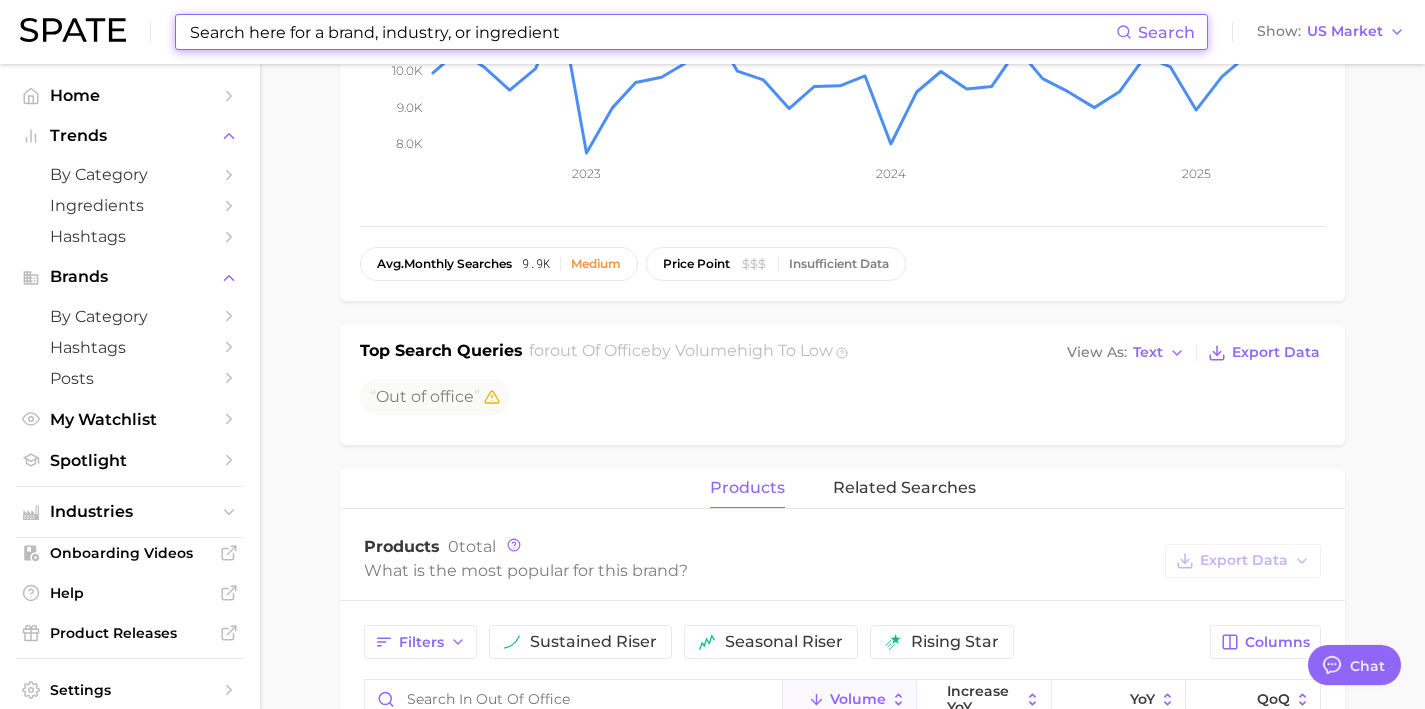 click at bounding box center (652, 32) 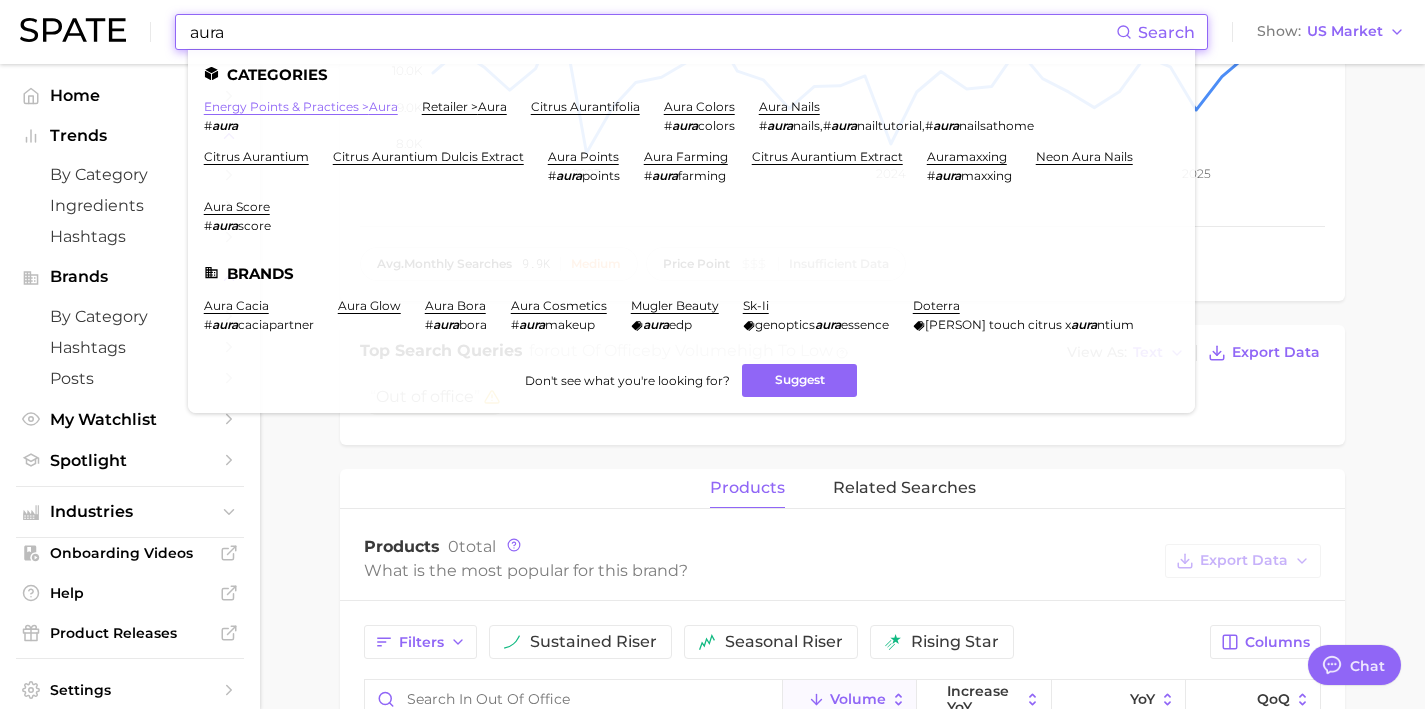 type on "aura" 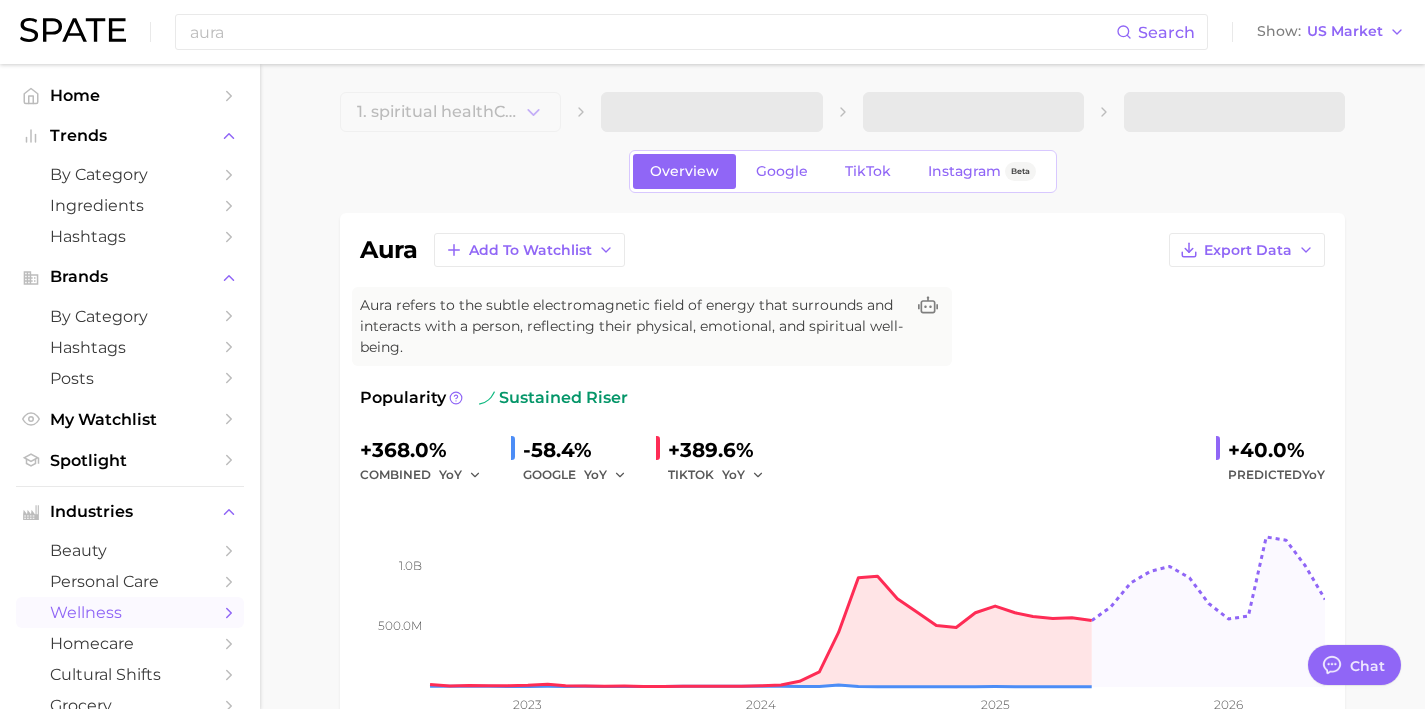 scroll, scrollTop: 8, scrollLeft: 0, axis: vertical 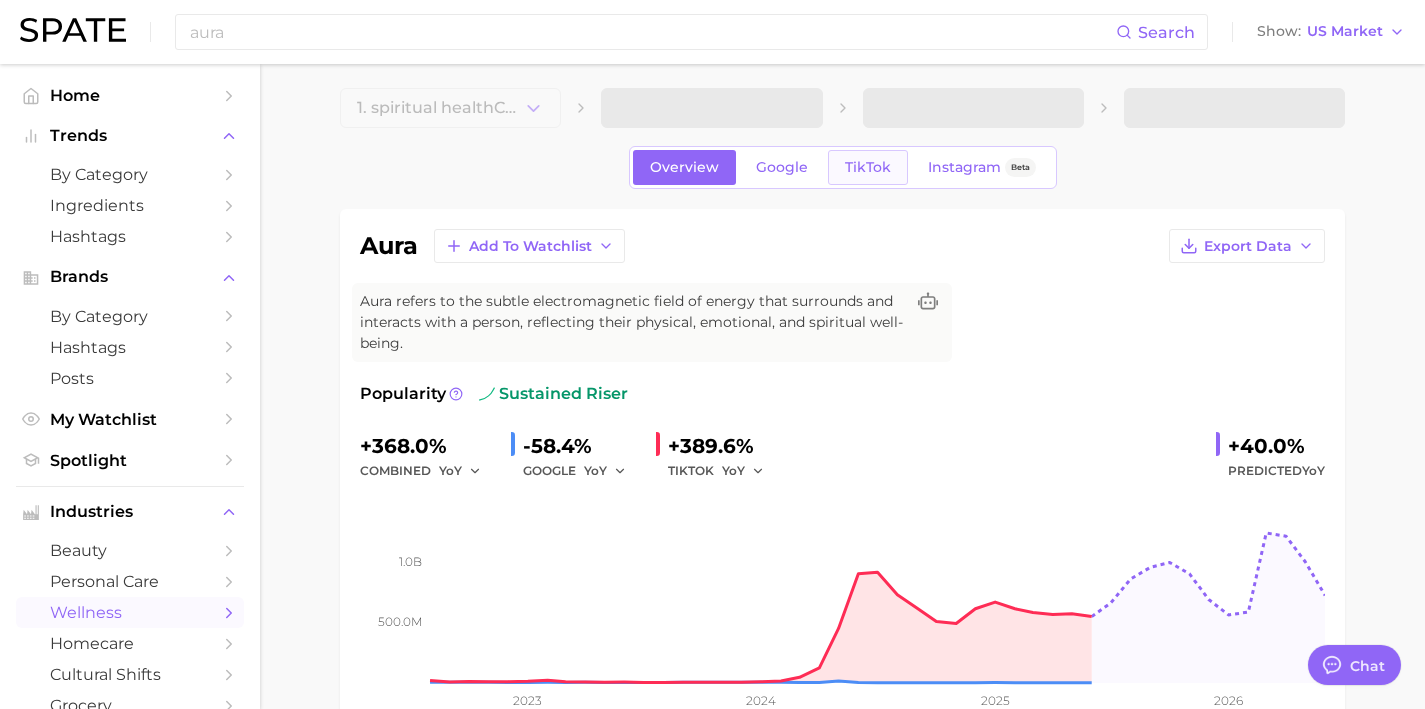 click on "TikTok" at bounding box center (868, 167) 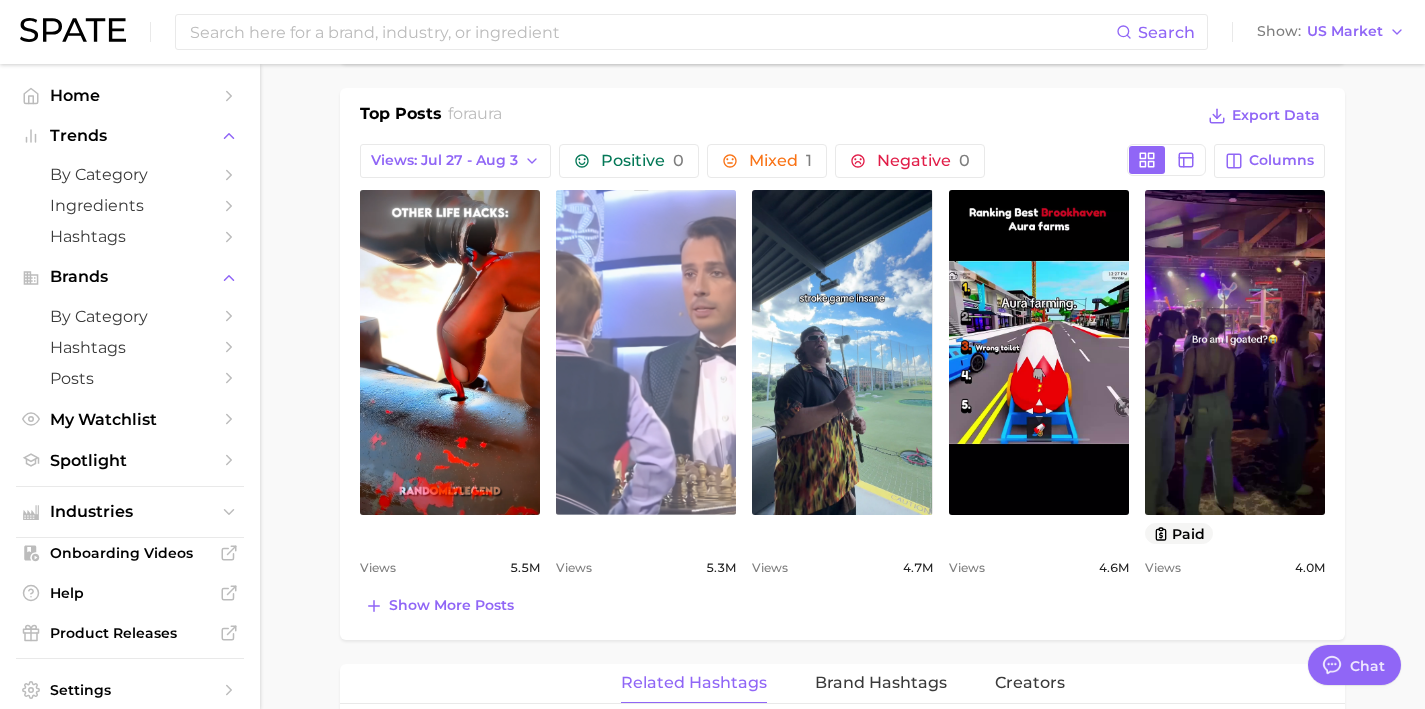 scroll, scrollTop: 957, scrollLeft: 0, axis: vertical 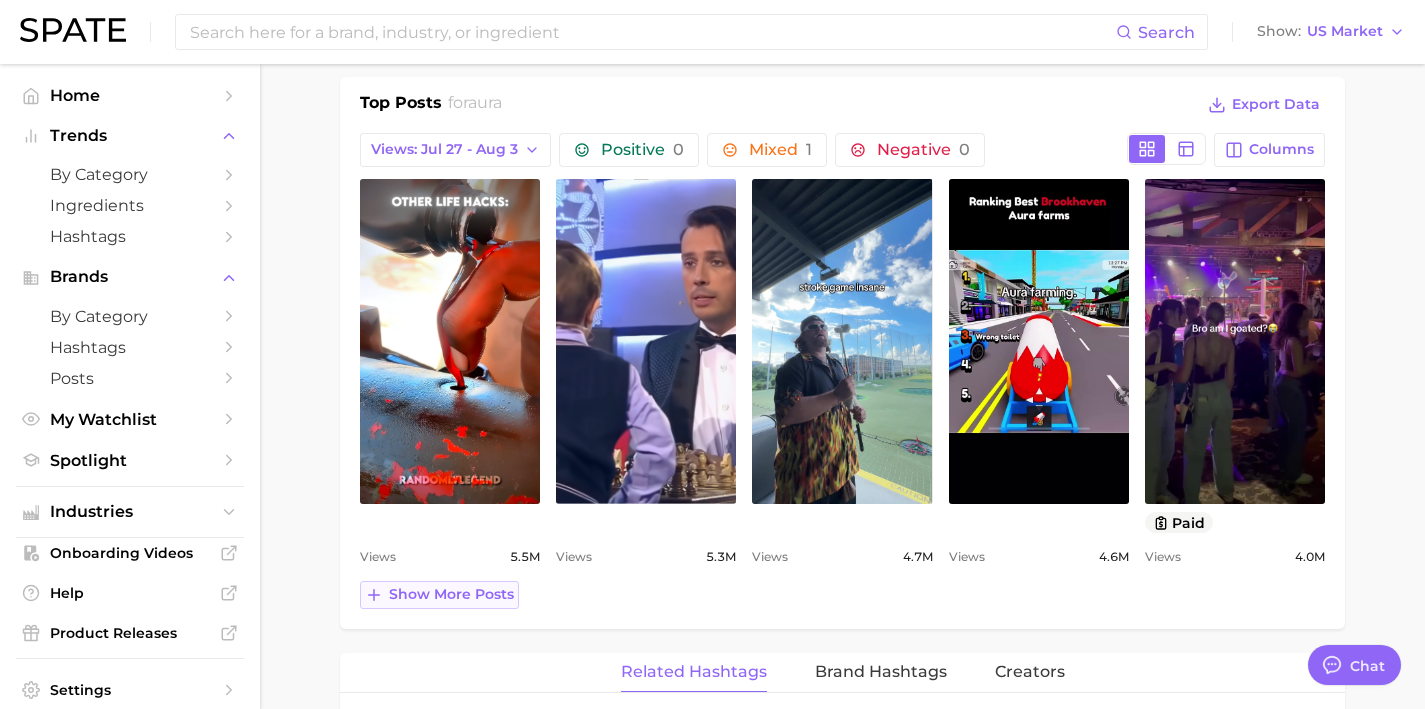 click on "Show more posts" at bounding box center (451, 594) 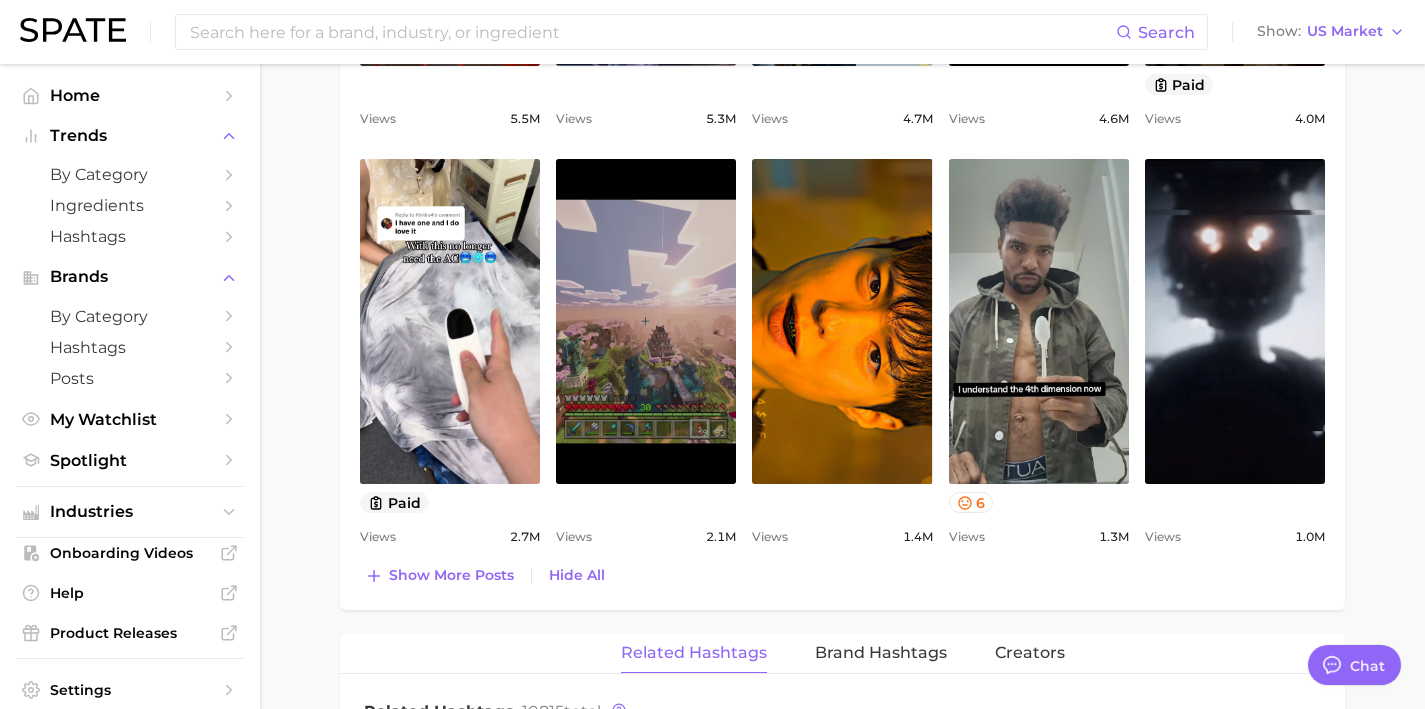 scroll, scrollTop: 1389, scrollLeft: 0, axis: vertical 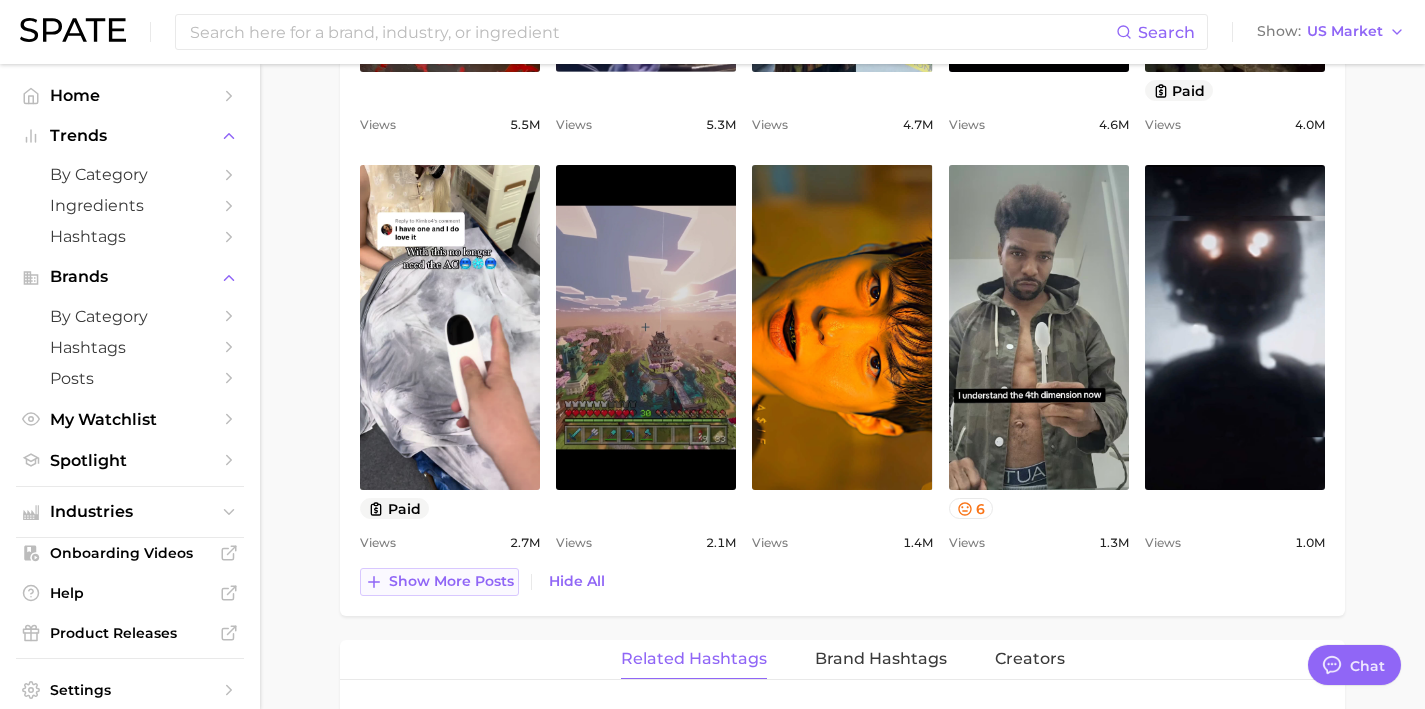 click on "Show more posts" at bounding box center (451, 581) 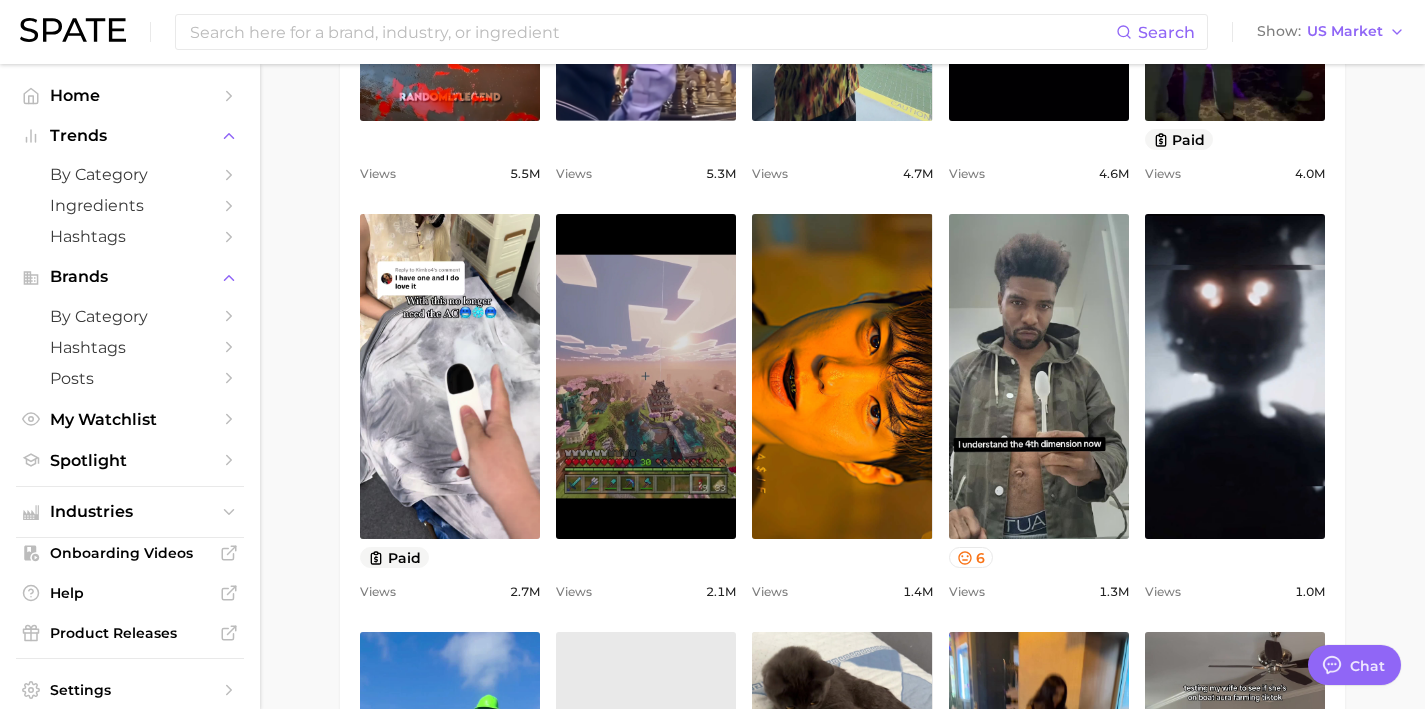 scroll, scrollTop: 1219, scrollLeft: 0, axis: vertical 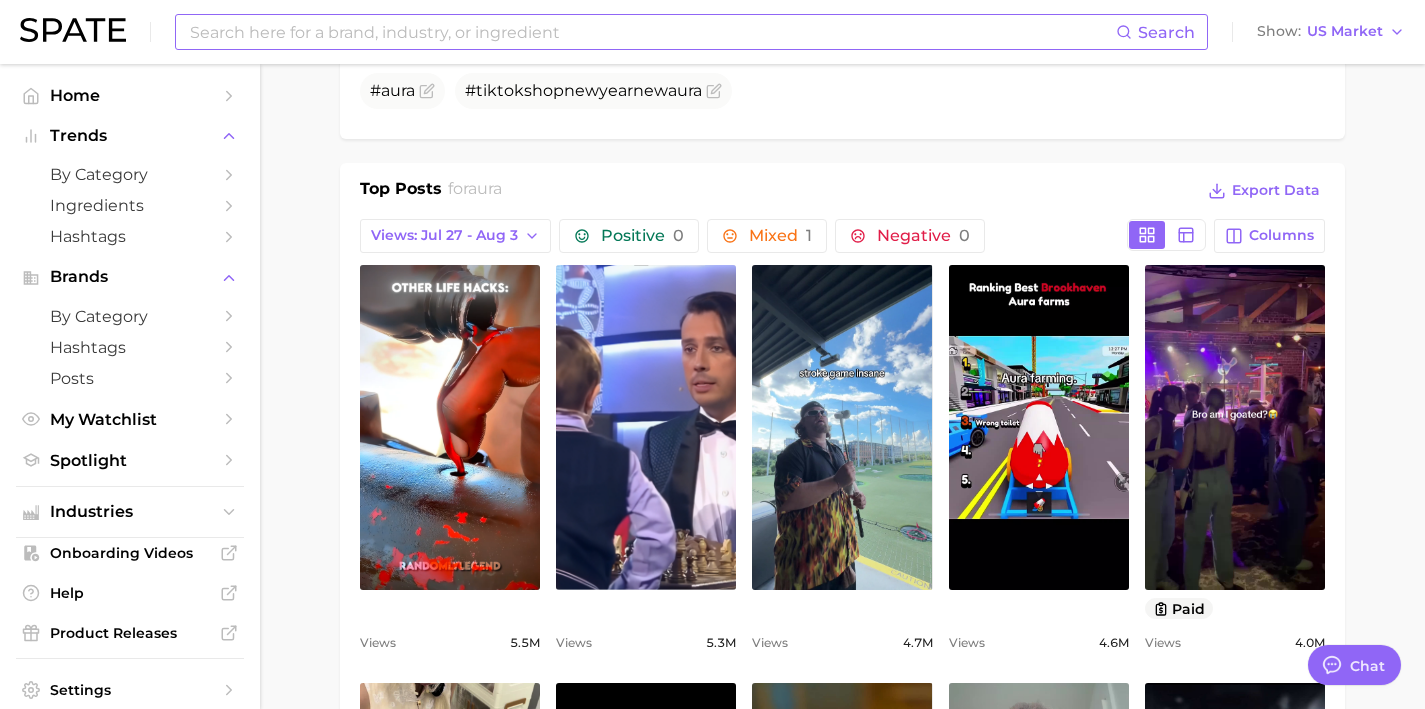 click at bounding box center (652, 32) 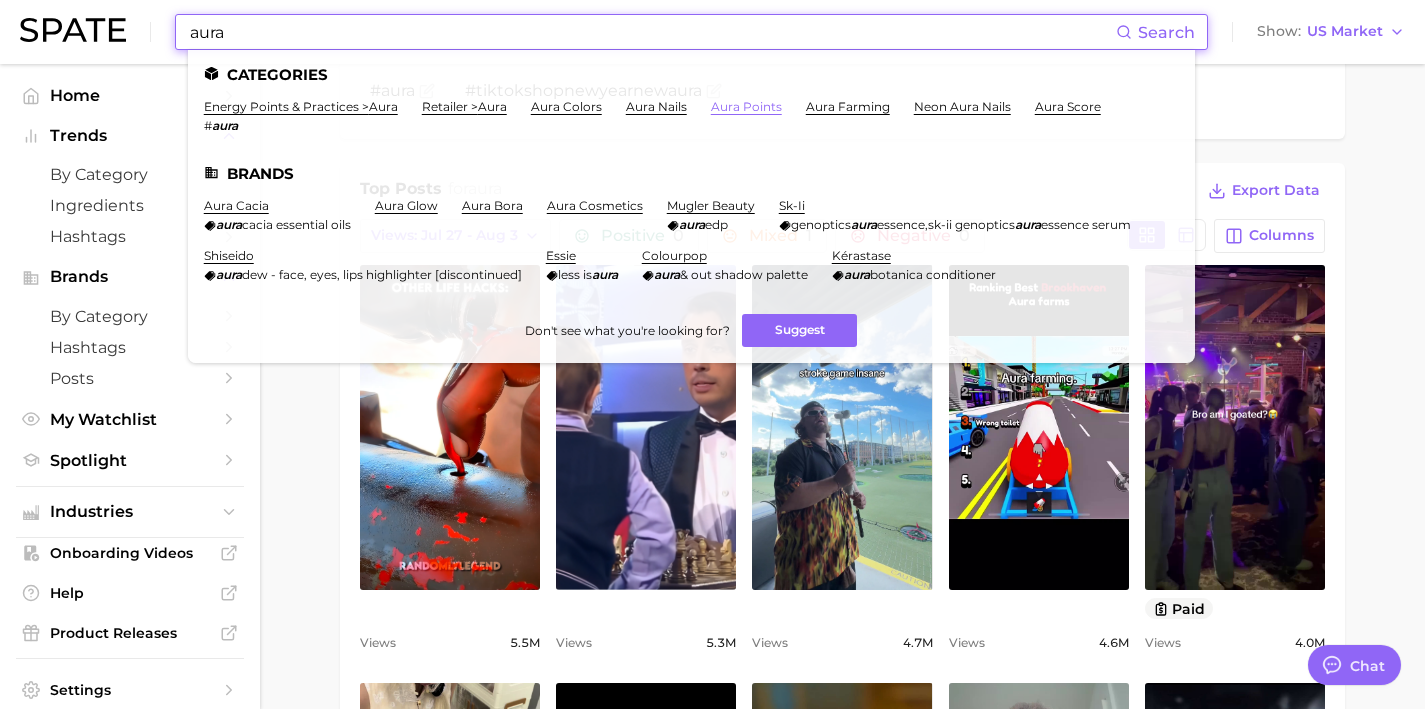 type on "aura" 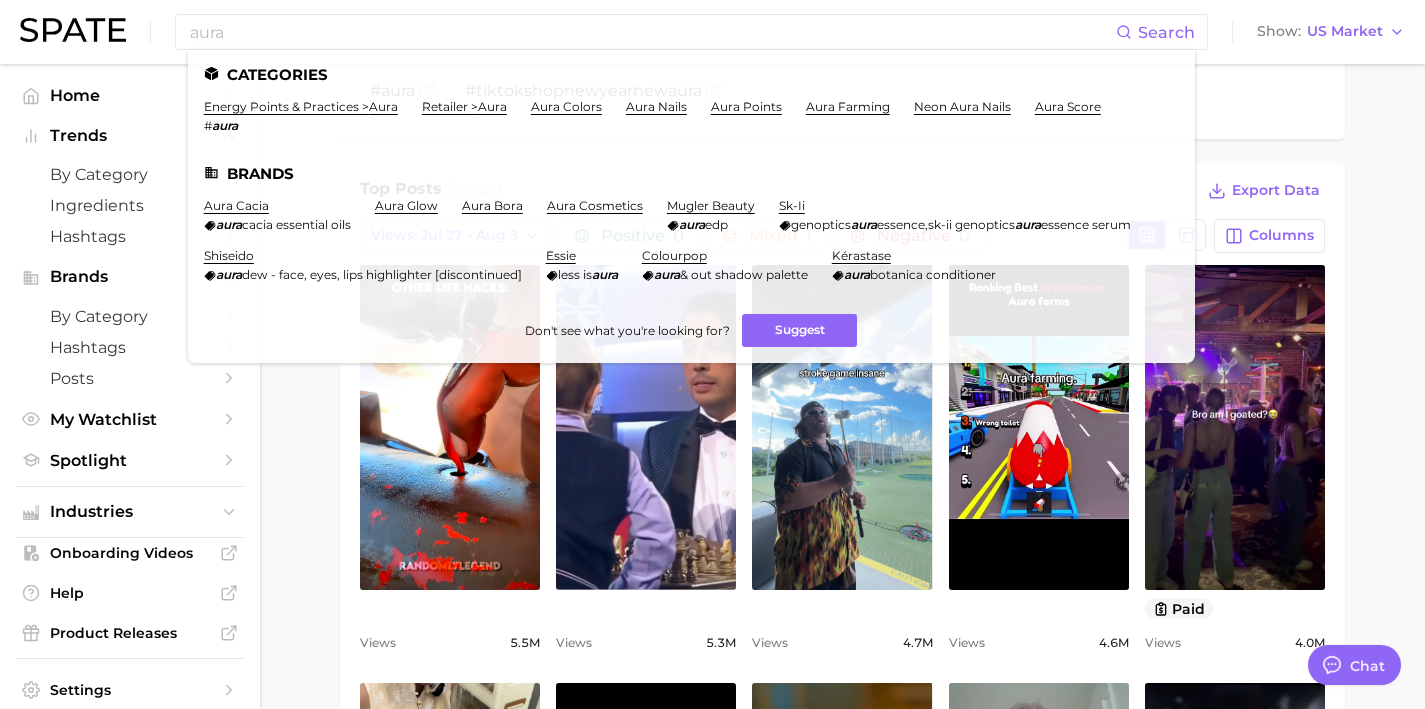 click on "1. spiritual health 2. spiritual energy 3. energy points & practices 4. aura Overview Google TikTok Instagram Beta aura Add to Watchlist Export Data Aura refers to the subtle electromagnetic field of energy that surrounds and interacts with a person, reflecting their physical, emotional, and spiritual well-being. Views sustained riser +248.4% YoY 100.0m 200.0m 300.0m 2023 2024 2025 avg.  weekly views 314.0m Very high paid views 17.9% Medium sentiment score 6.0 / 10 Mixed posts 1.0m Very high engagement 10.7% Very high TikTok shop 17.8% Medium Show more Top Hashtags for   aura   by Views   high to low View As Text Export Data # aura #tiktokshopnewyearnew aura Top Posts for  aura Export Data Views: Jul 27 - Aug 3 Positive 0 Mixed 1 Negative 0 Columns view post on TikTok Views 5.5m view post on TikTok Views 5.3m view post on TikTok Views 4.7m view post on TikTok Views 4.6m view post on TikTok paid Views 4.0m view post on TikTok paid Views 2.7m view post on TikTok Views 2.1m view post on TikTok Views 1.4m 6 Views" at bounding box center [842, 919] 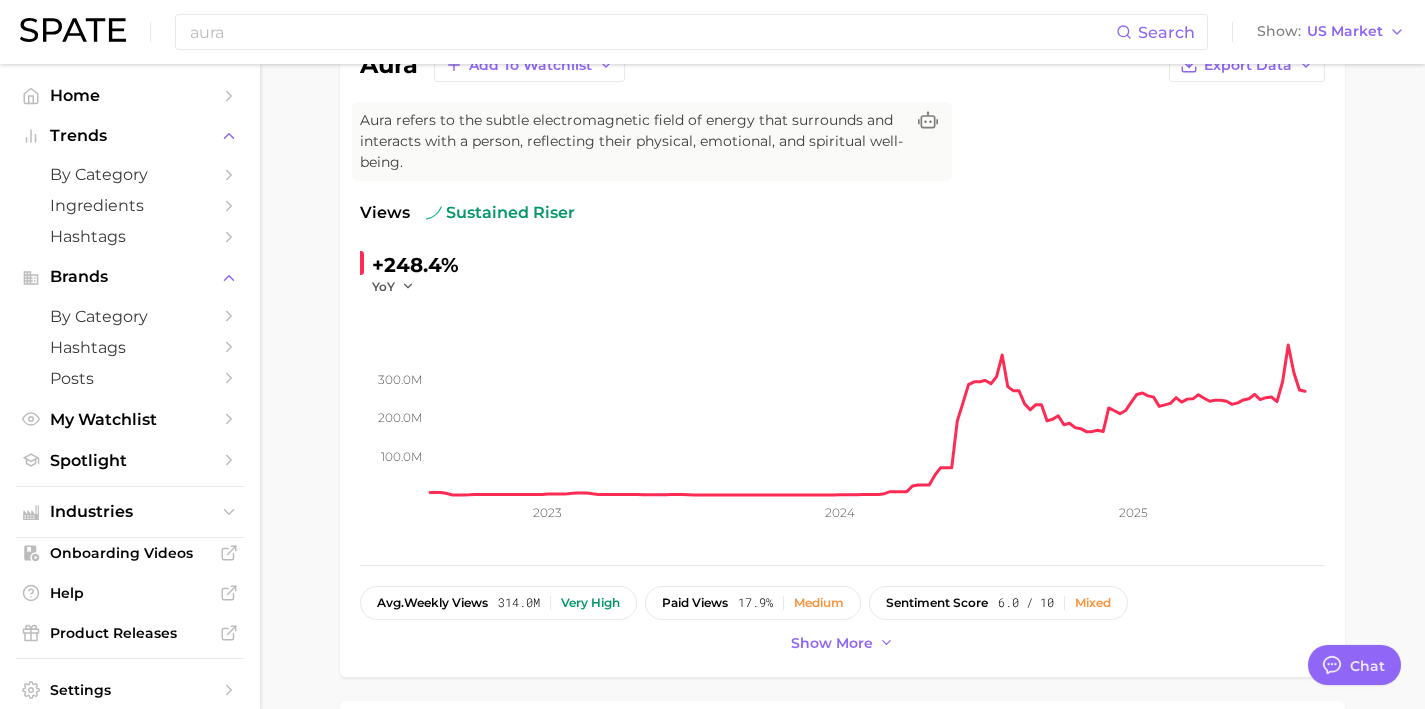 scroll, scrollTop: 0, scrollLeft: 0, axis: both 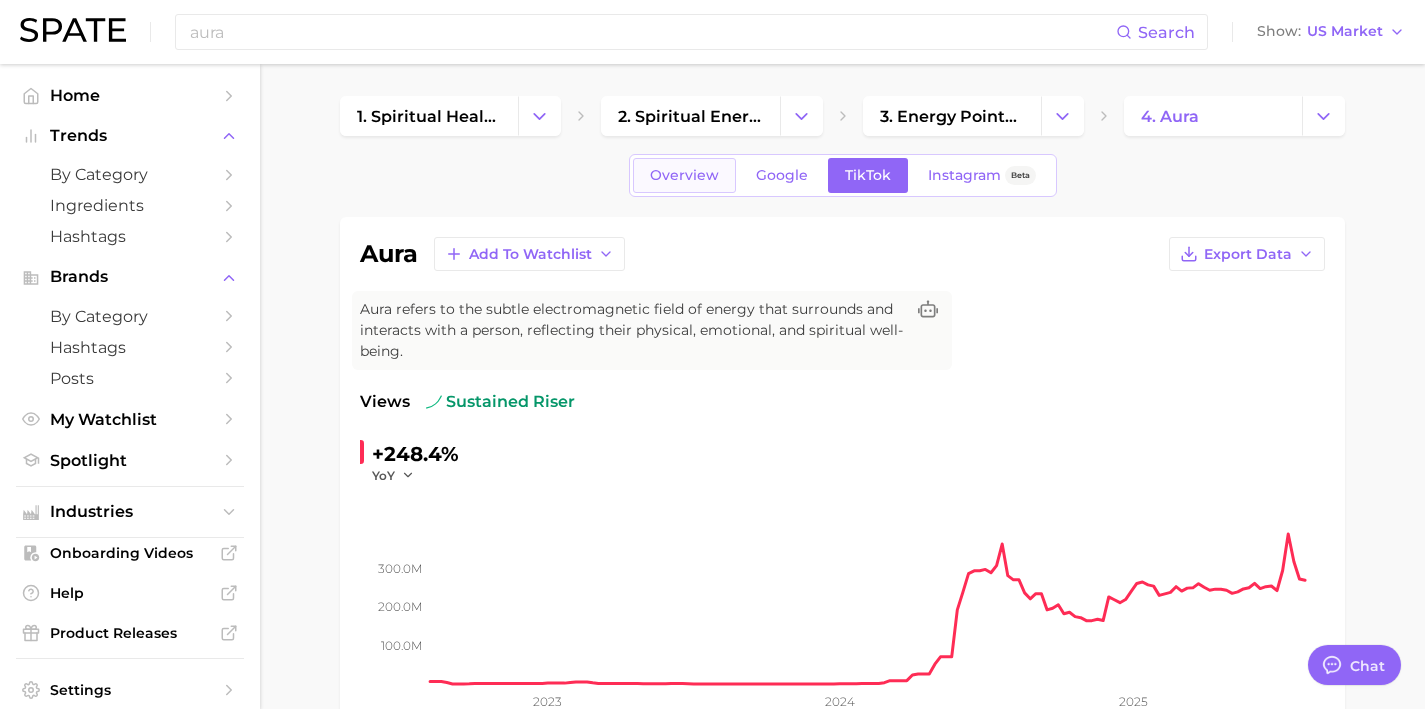 click on "Overview" at bounding box center (684, 175) 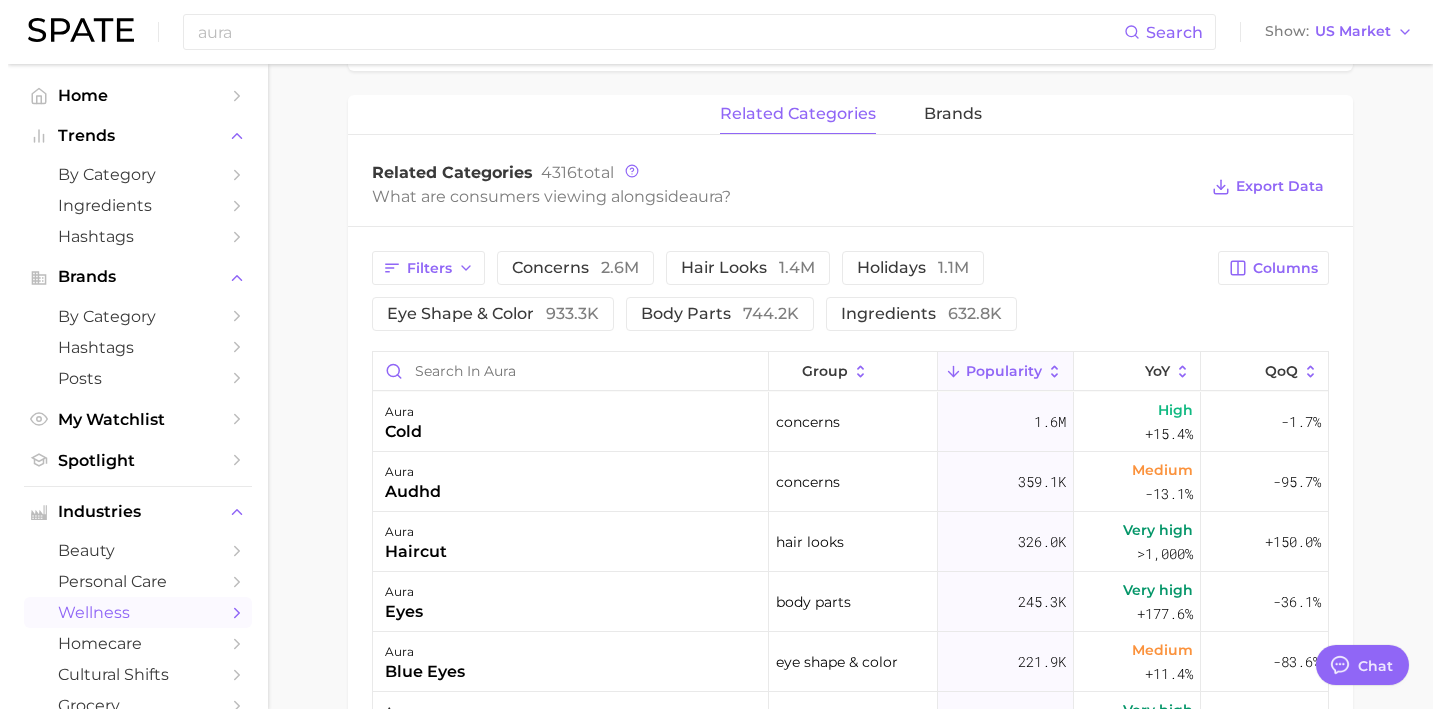 scroll, scrollTop: 952, scrollLeft: 0, axis: vertical 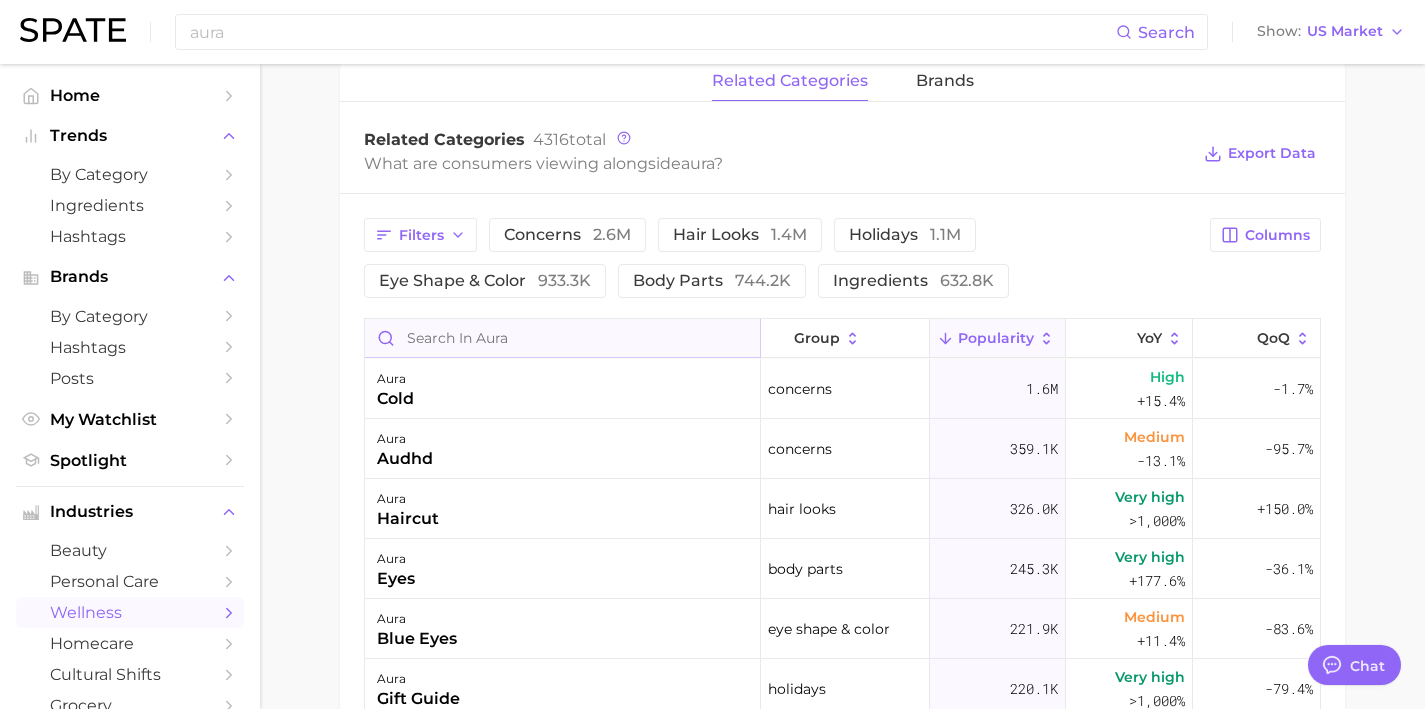 click at bounding box center (562, 338) 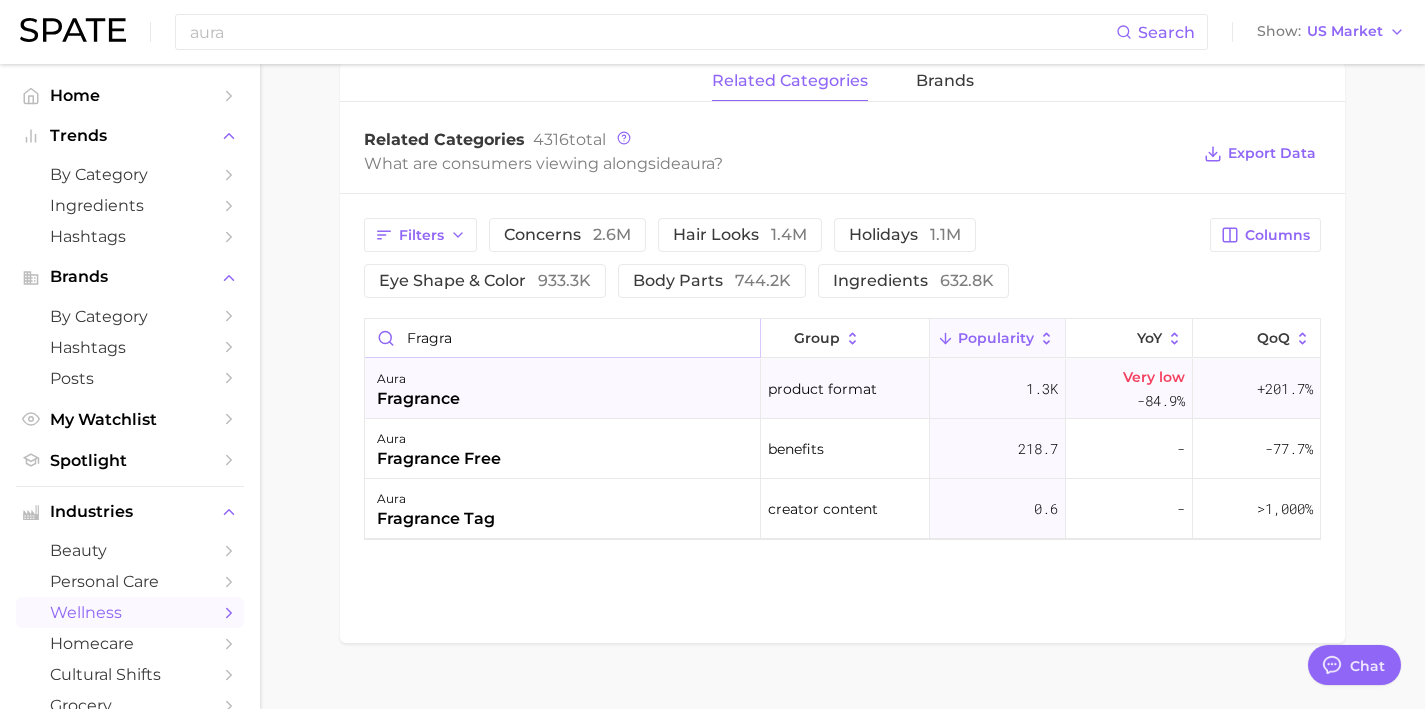 type on "fragra" 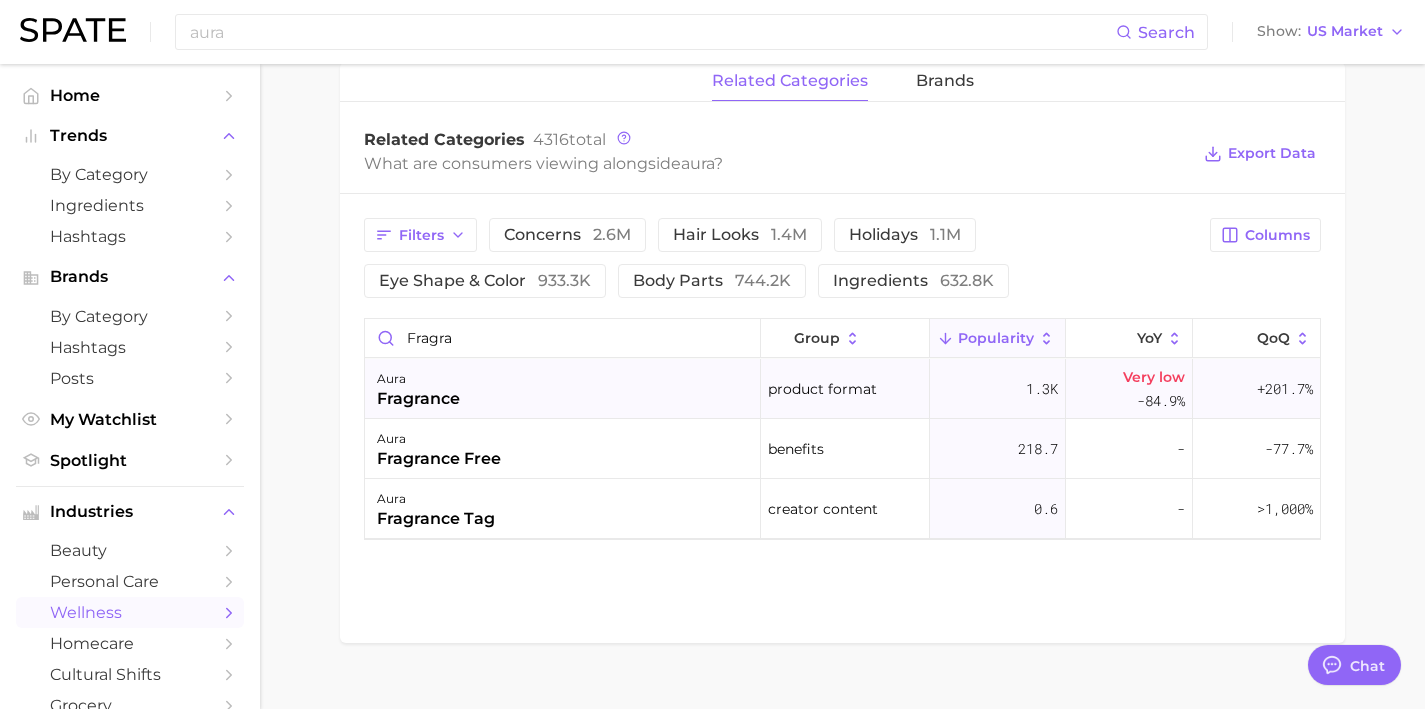 click on "aura fragrance" at bounding box center [563, 389] 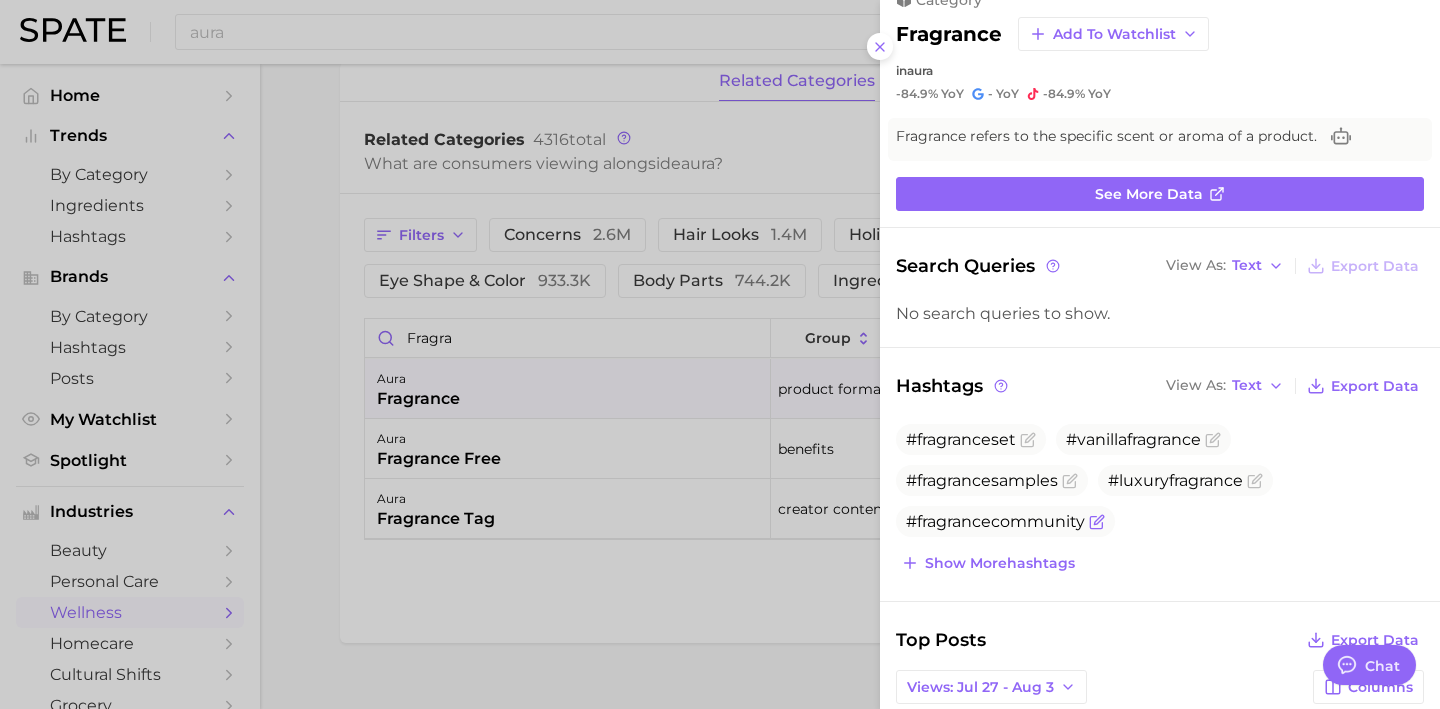 scroll, scrollTop: 392, scrollLeft: 0, axis: vertical 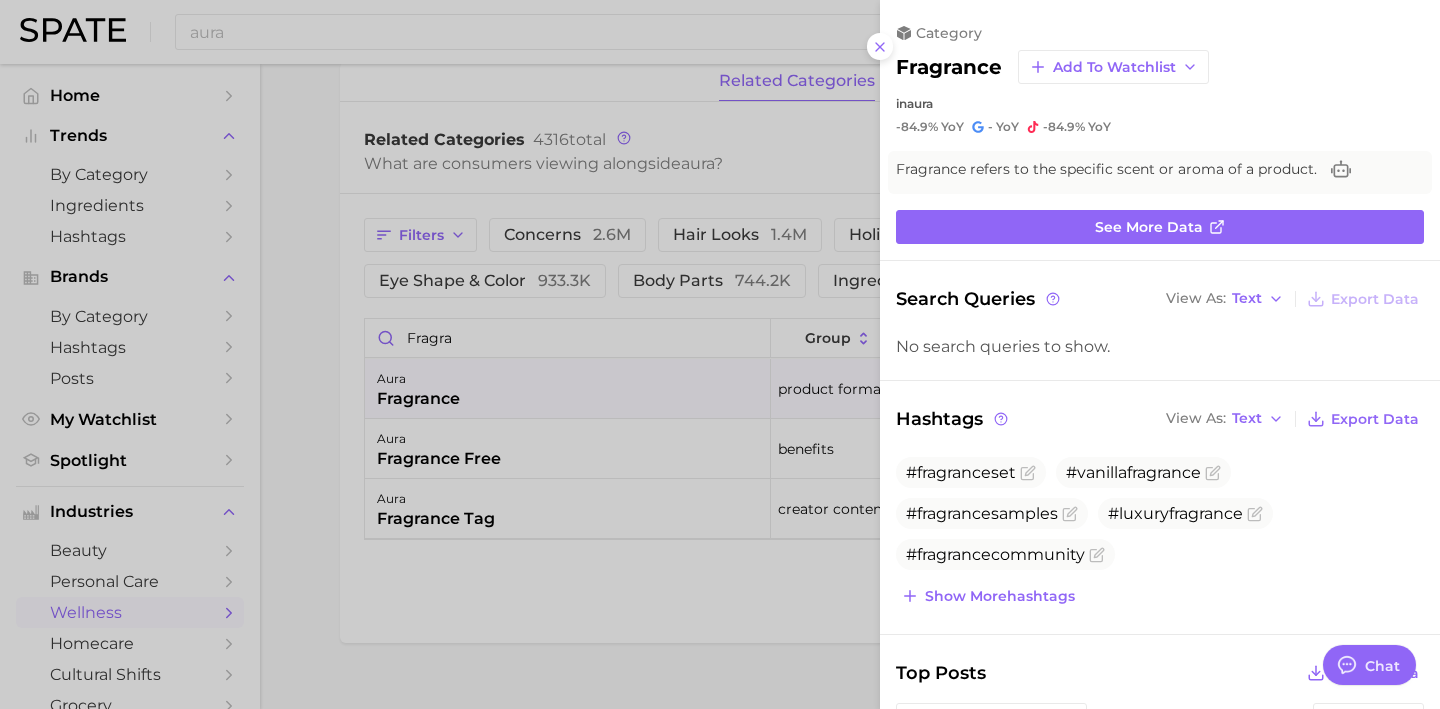 click at bounding box center (720, 354) 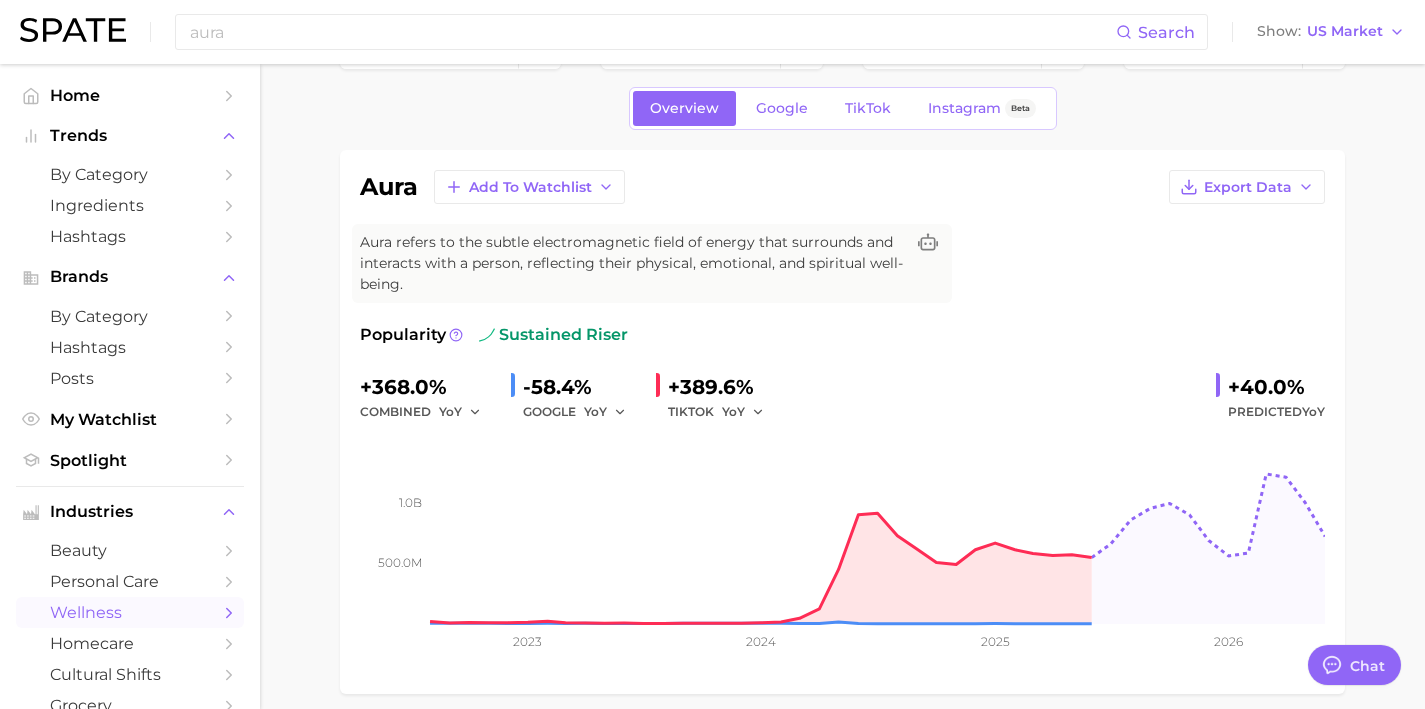 scroll, scrollTop: 69, scrollLeft: 0, axis: vertical 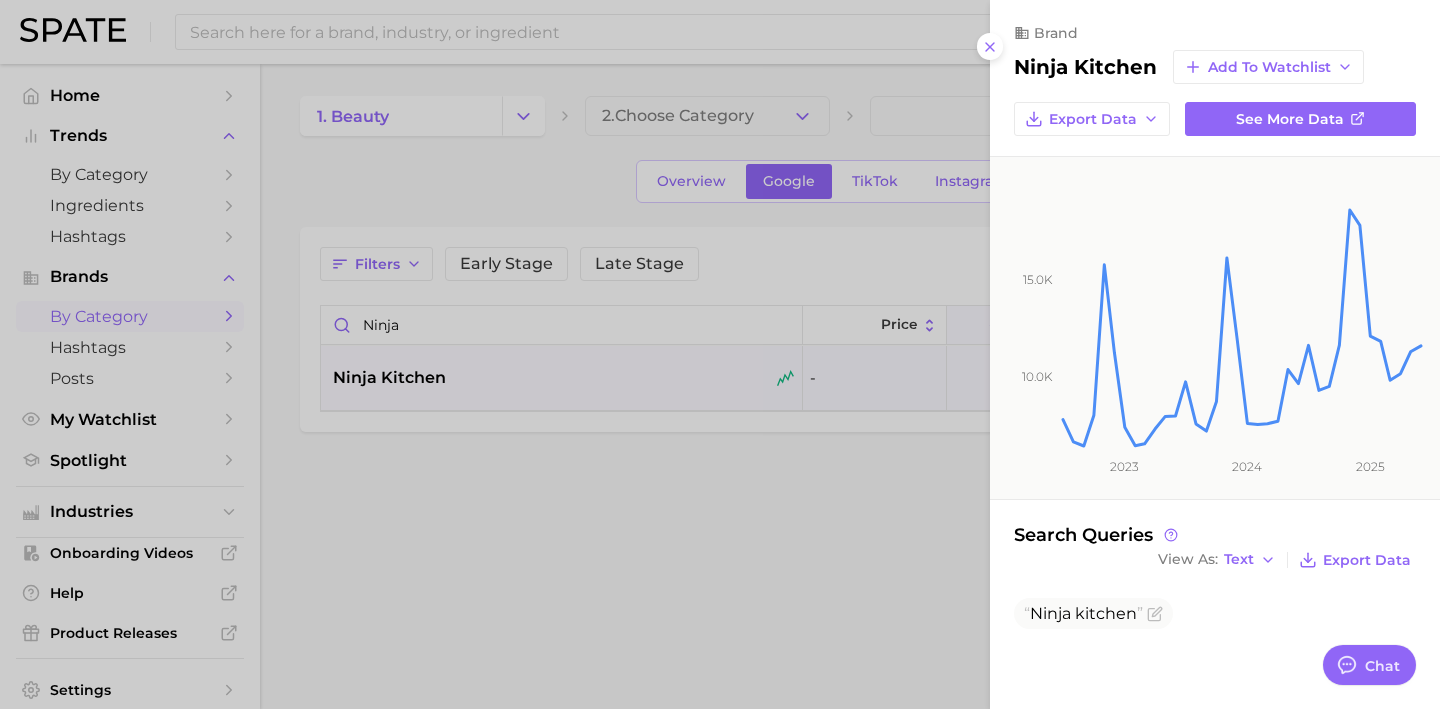 click at bounding box center (720, 354) 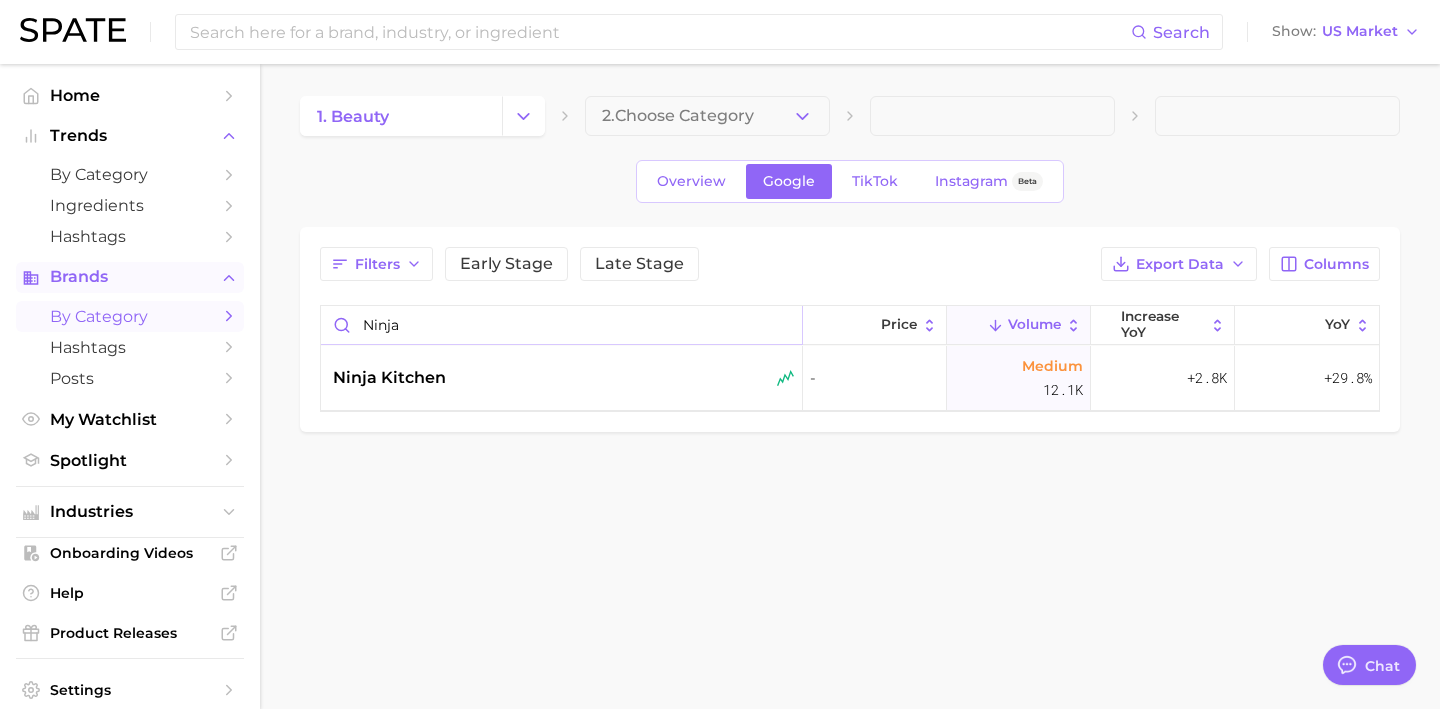drag, startPoint x: 491, startPoint y: 330, endPoint x: 120, endPoint y: 284, distance: 373.84088 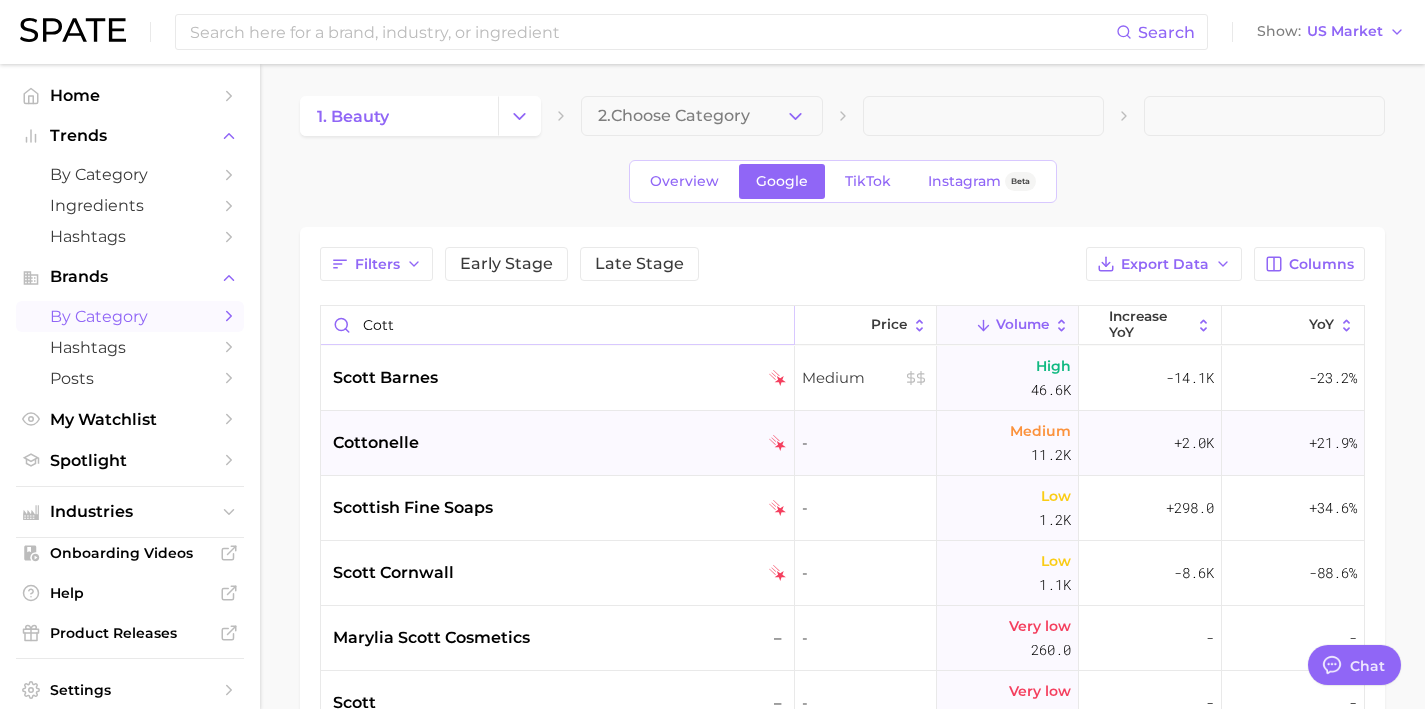 type on "cott" 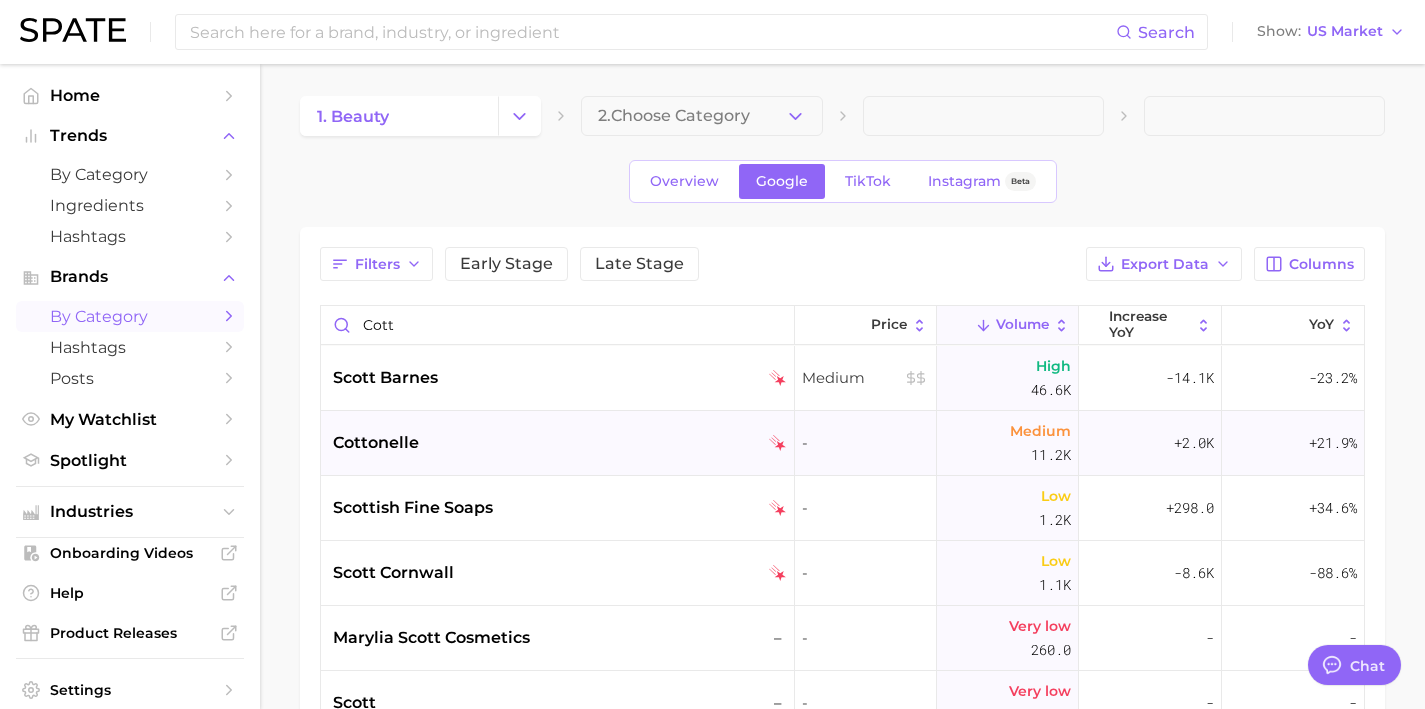 click on "cottonelle" at bounding box center (558, 443) 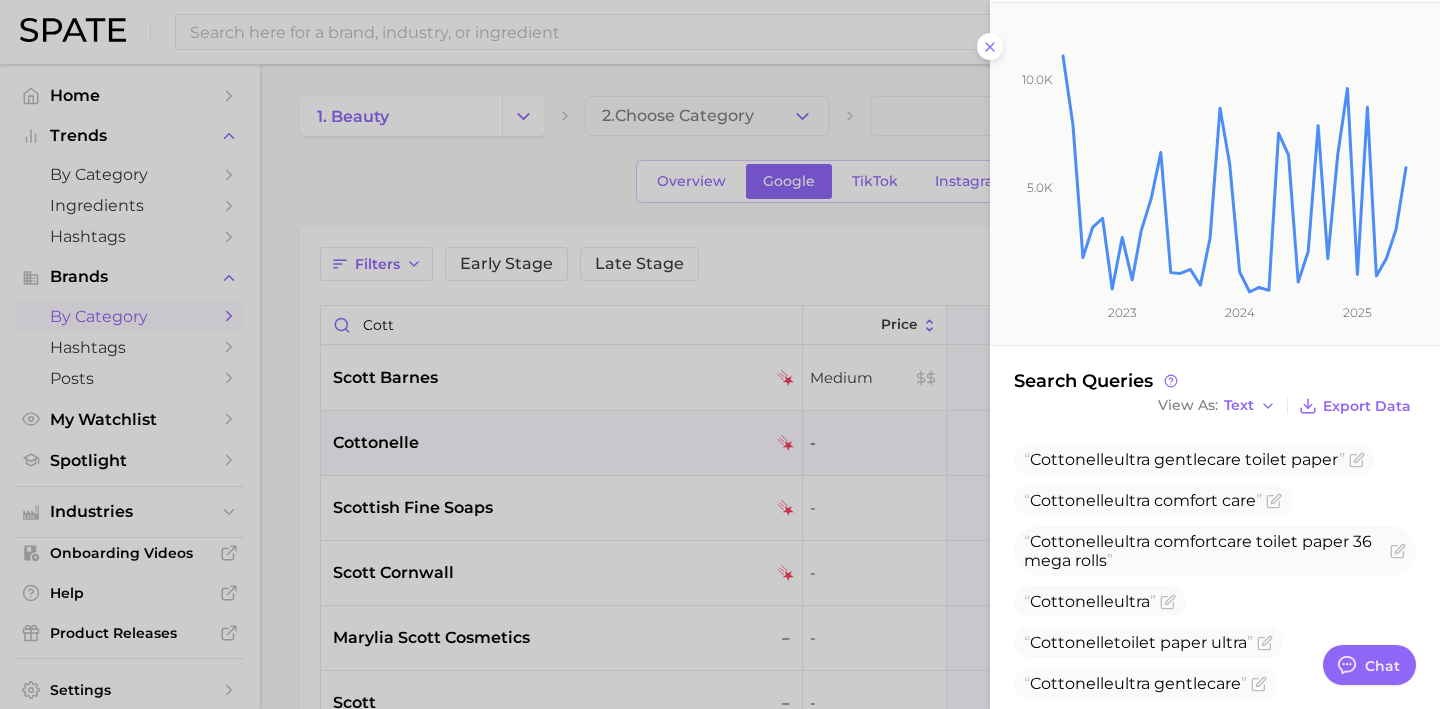 scroll, scrollTop: 406, scrollLeft: 0, axis: vertical 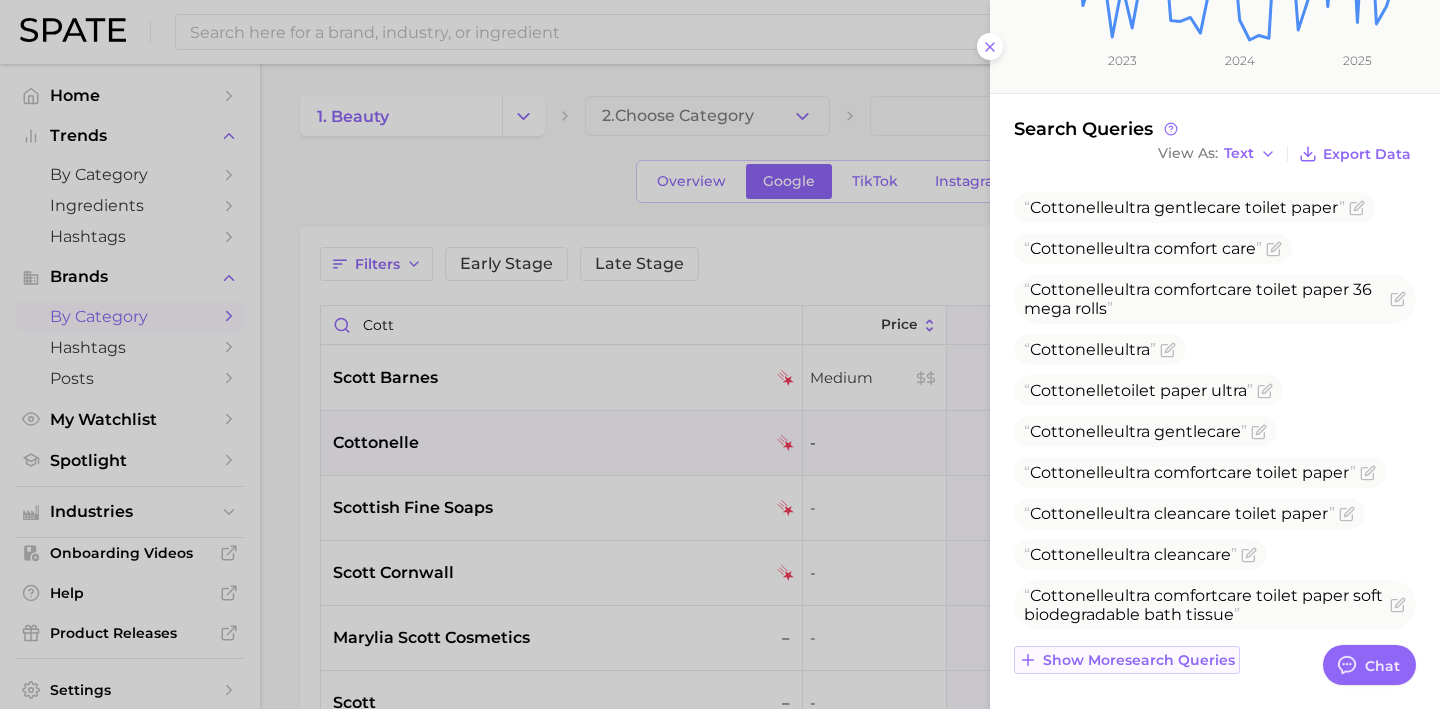 click on "Show more  search queries" at bounding box center [1127, 660] 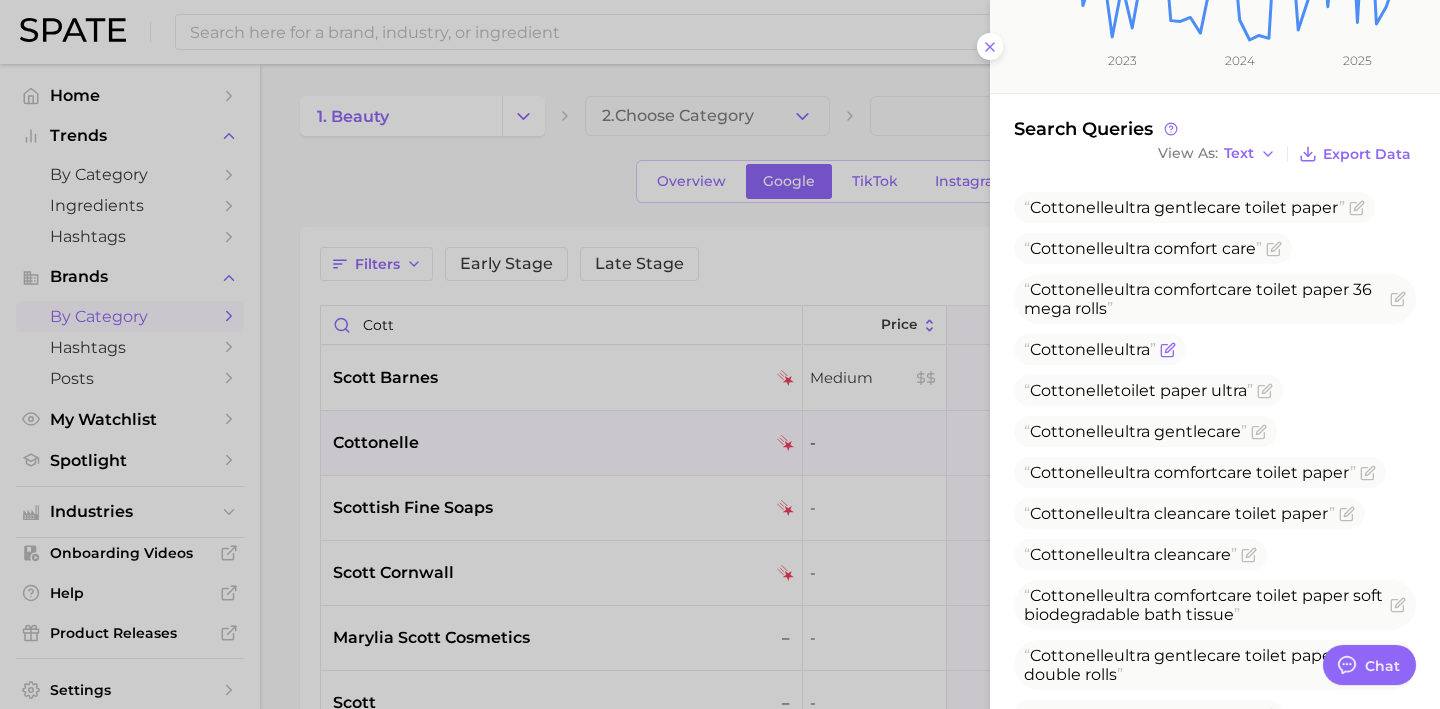 click 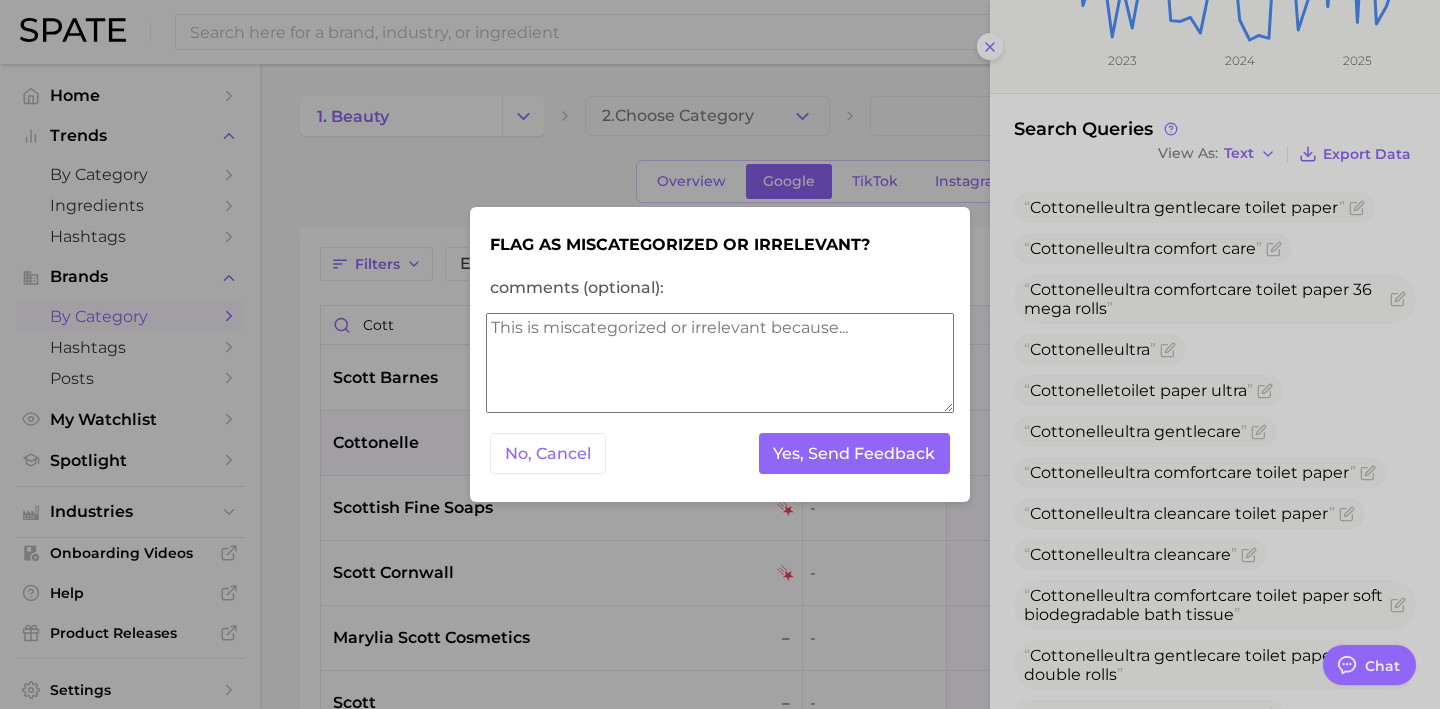click on "comments (optional):" at bounding box center (720, 363) 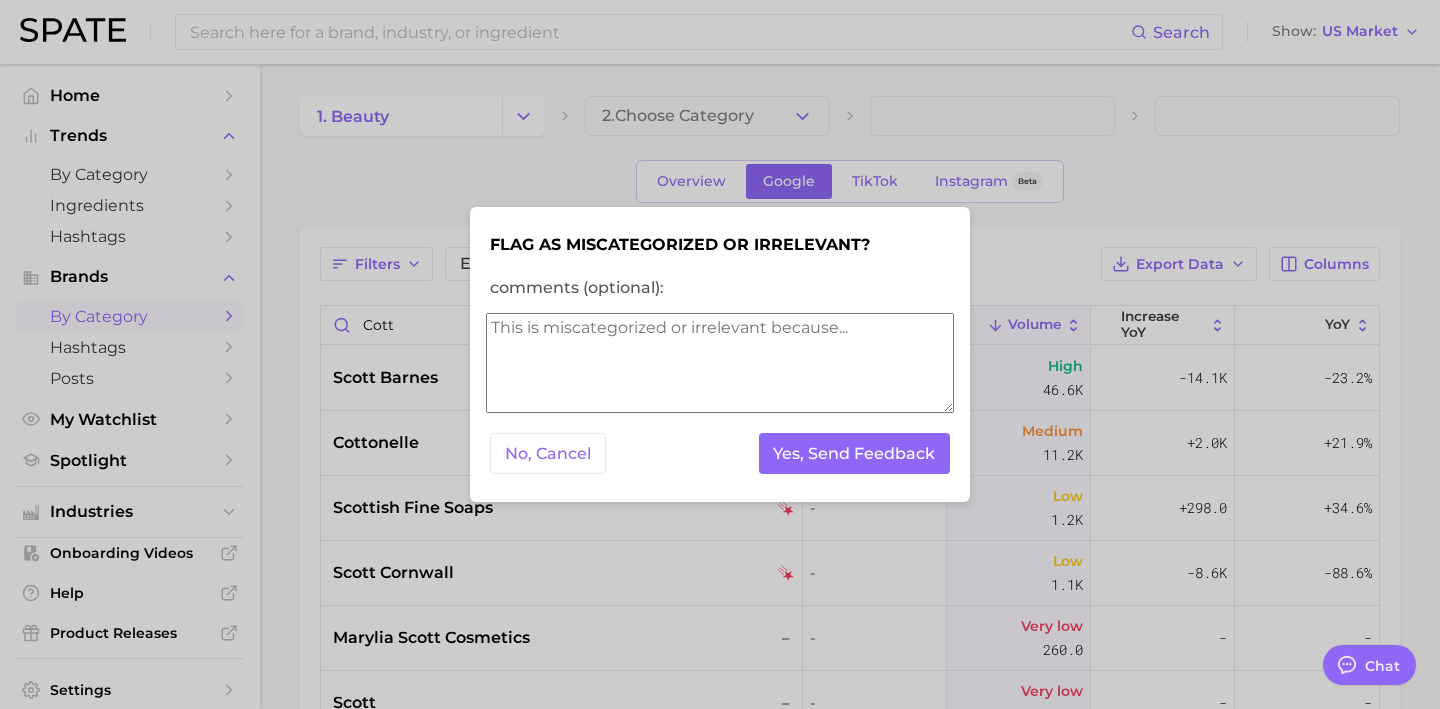 click on "comments (optional):" at bounding box center [720, 363] 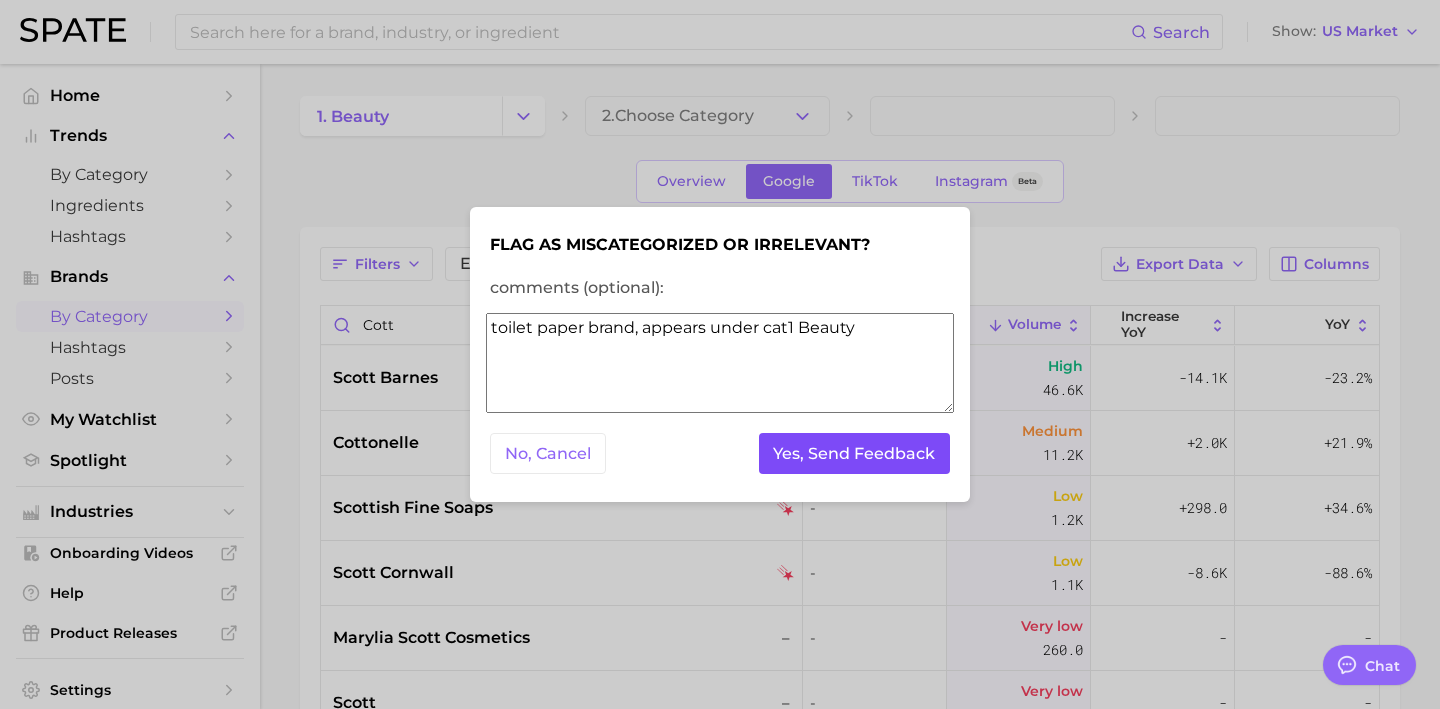 type on "toilet paper brand, appears under cat1 Beauty" 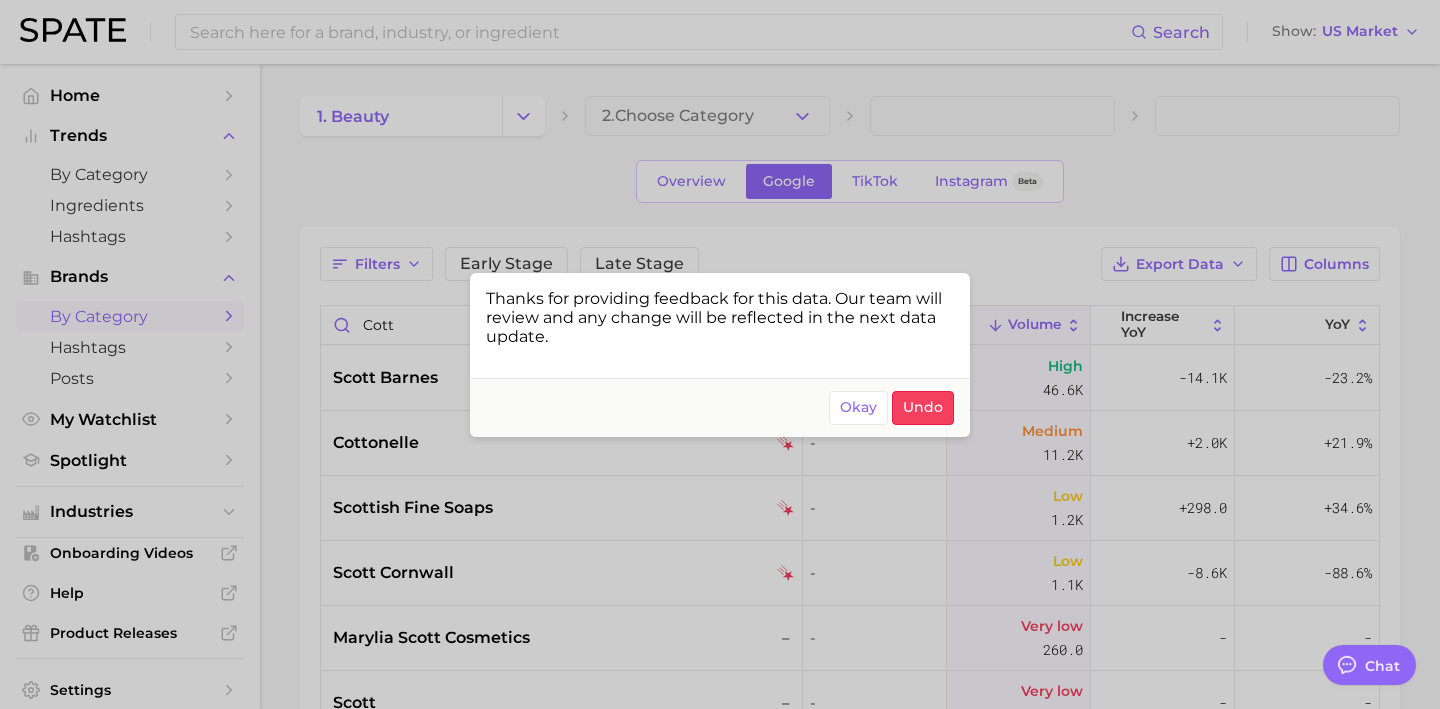 click at bounding box center (720, 354) 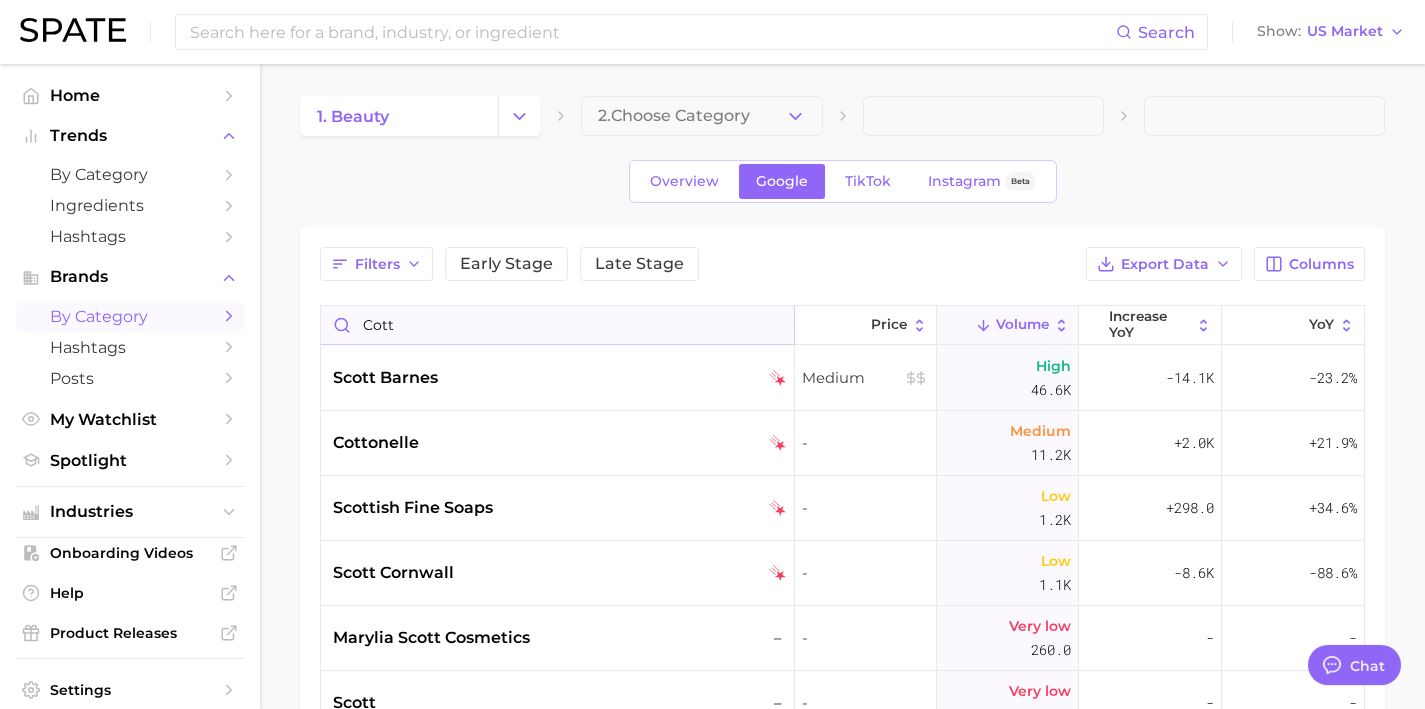 click on "cott" at bounding box center (557, 325) 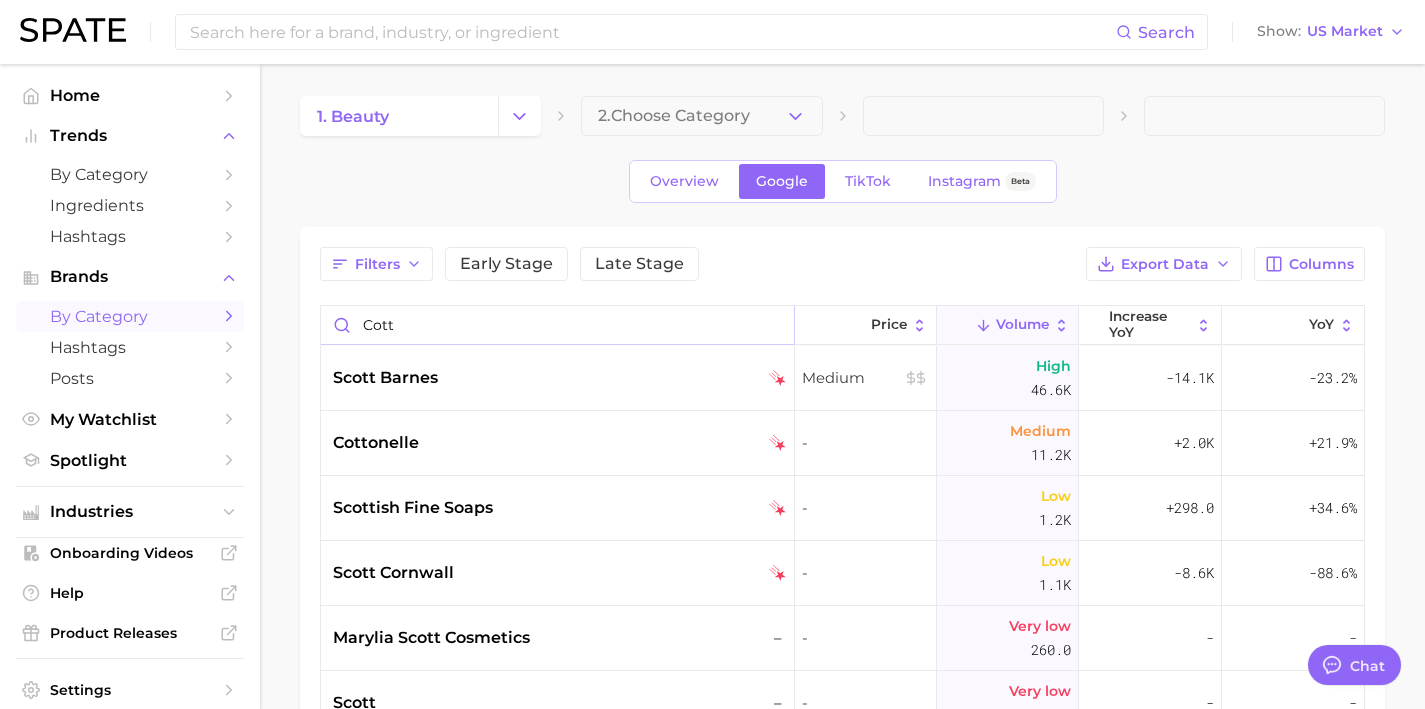 drag, startPoint x: 437, startPoint y: 328, endPoint x: 270, endPoint y: 303, distance: 168.86089 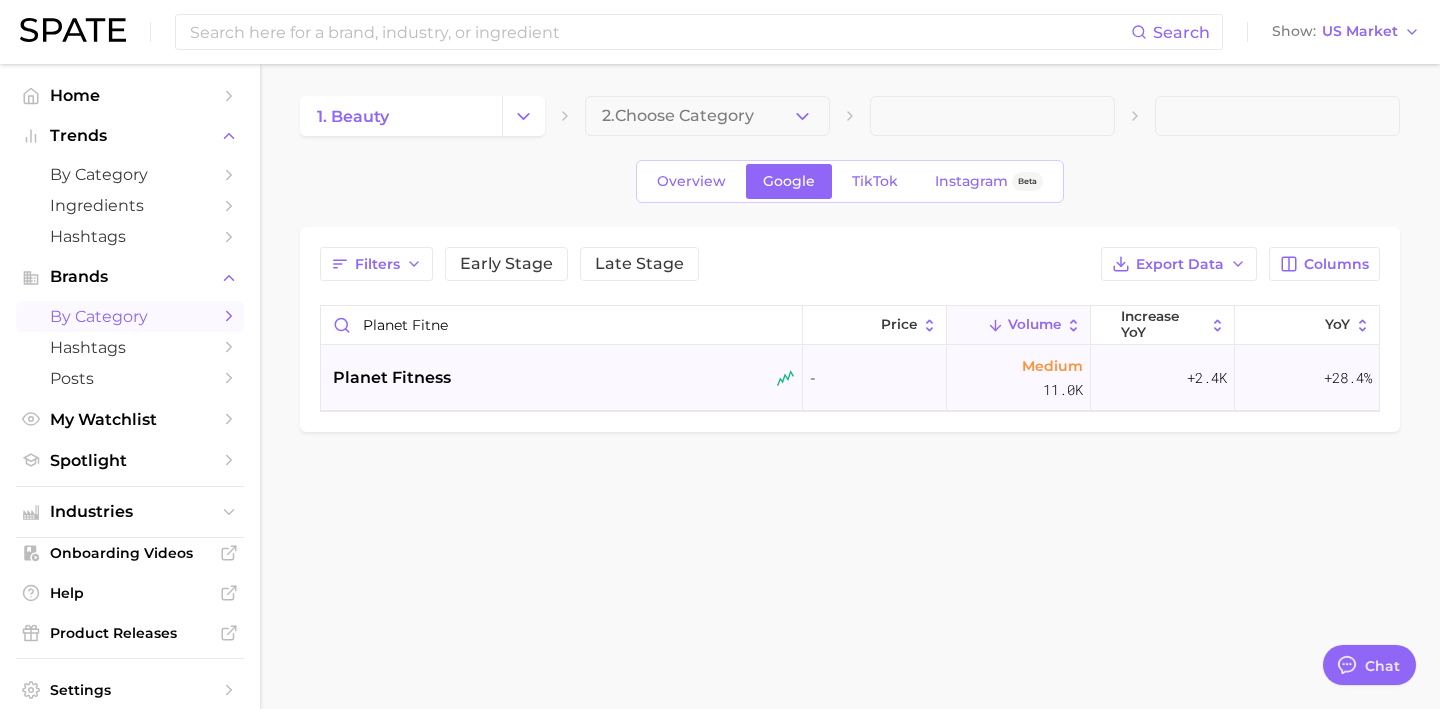 click on "planet fitness" at bounding box center (564, 378) 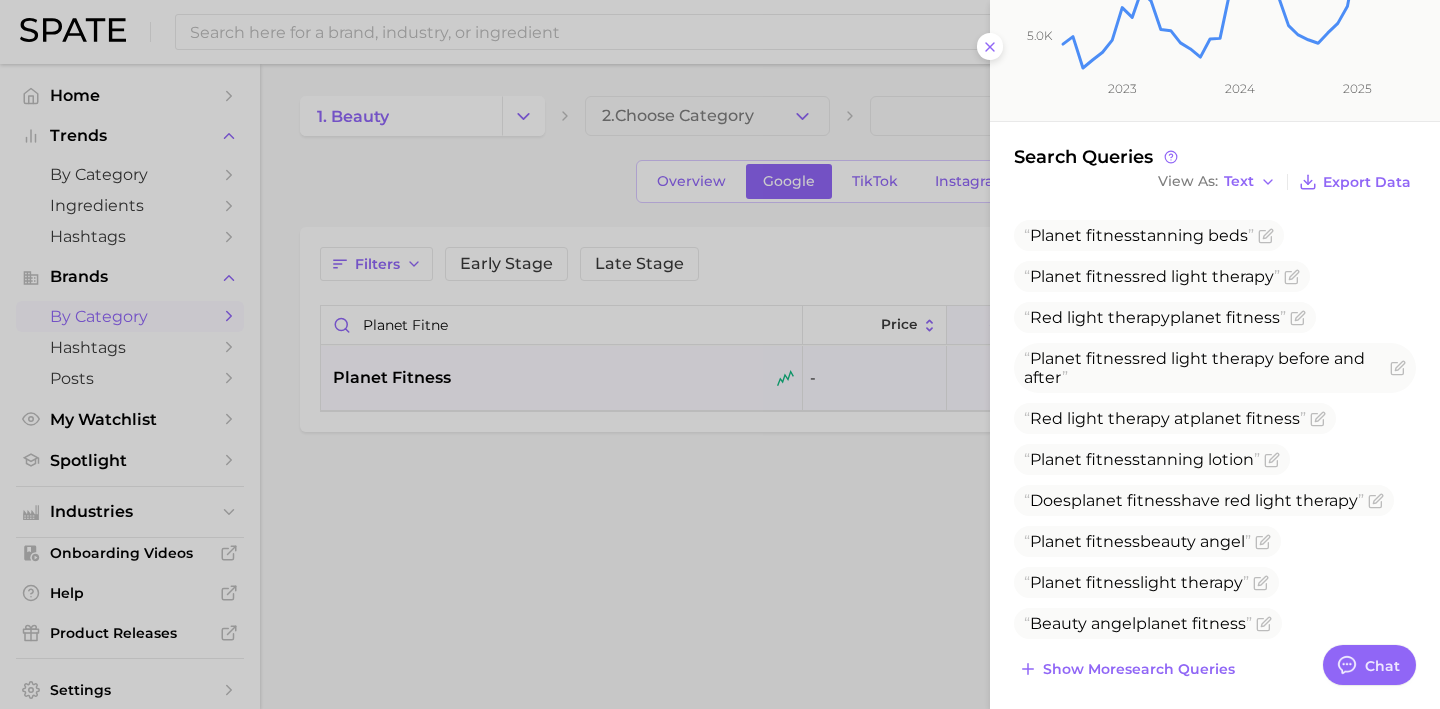 scroll, scrollTop: 387, scrollLeft: 0, axis: vertical 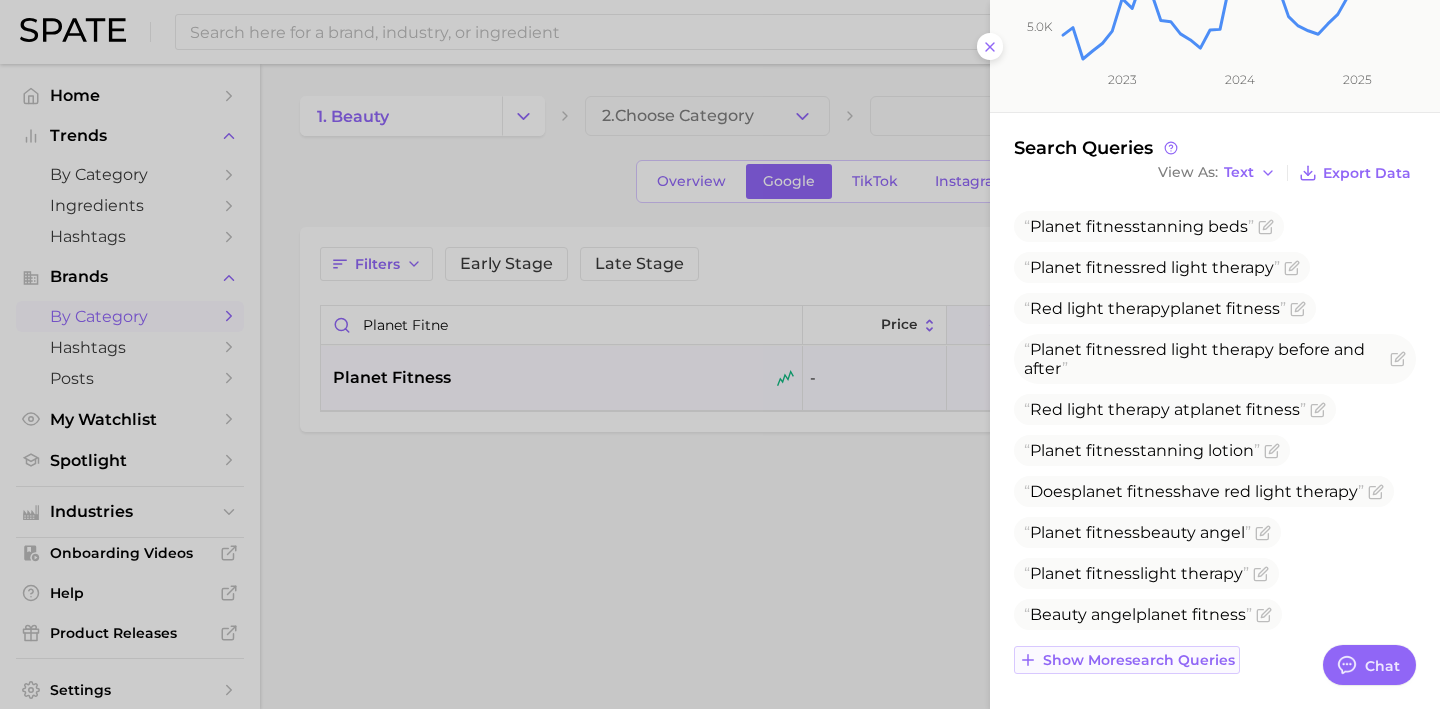 click on "Show more  search queries" at bounding box center [1127, 660] 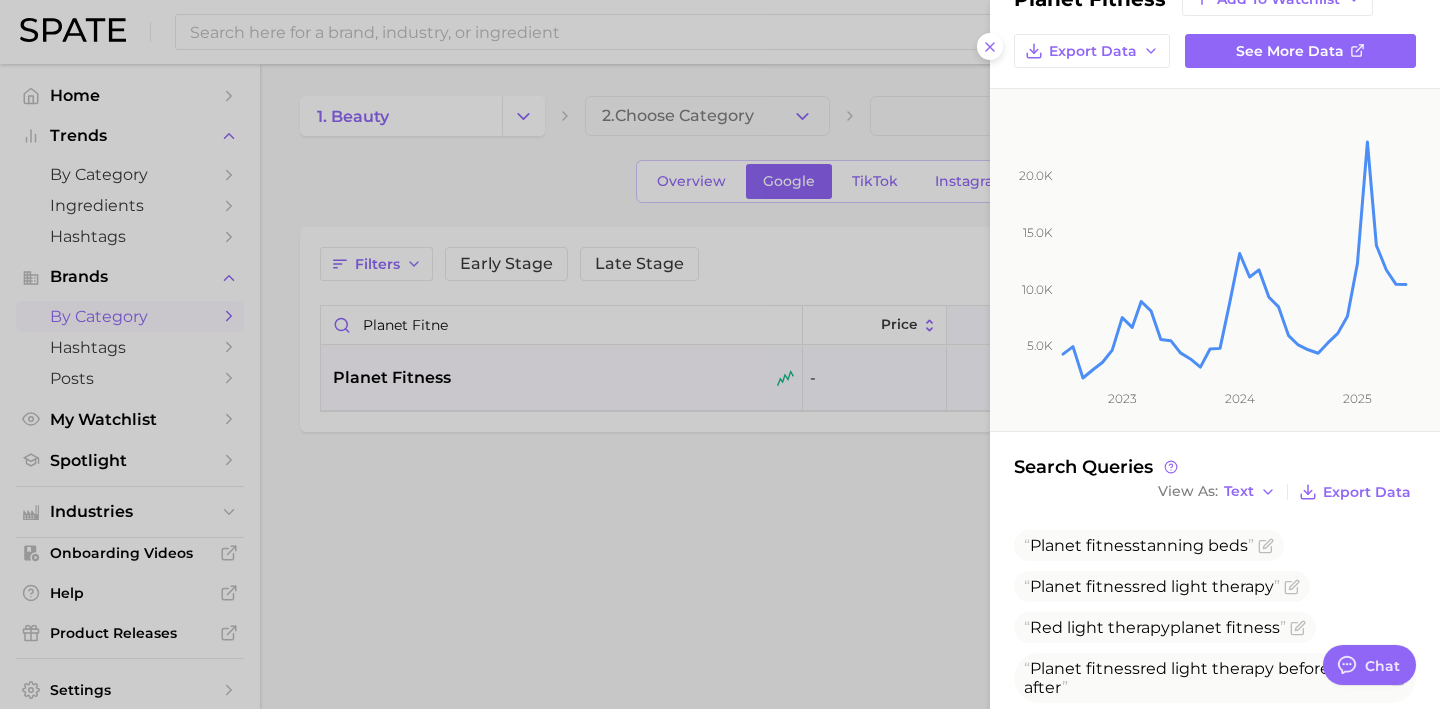 scroll, scrollTop: 0, scrollLeft: 0, axis: both 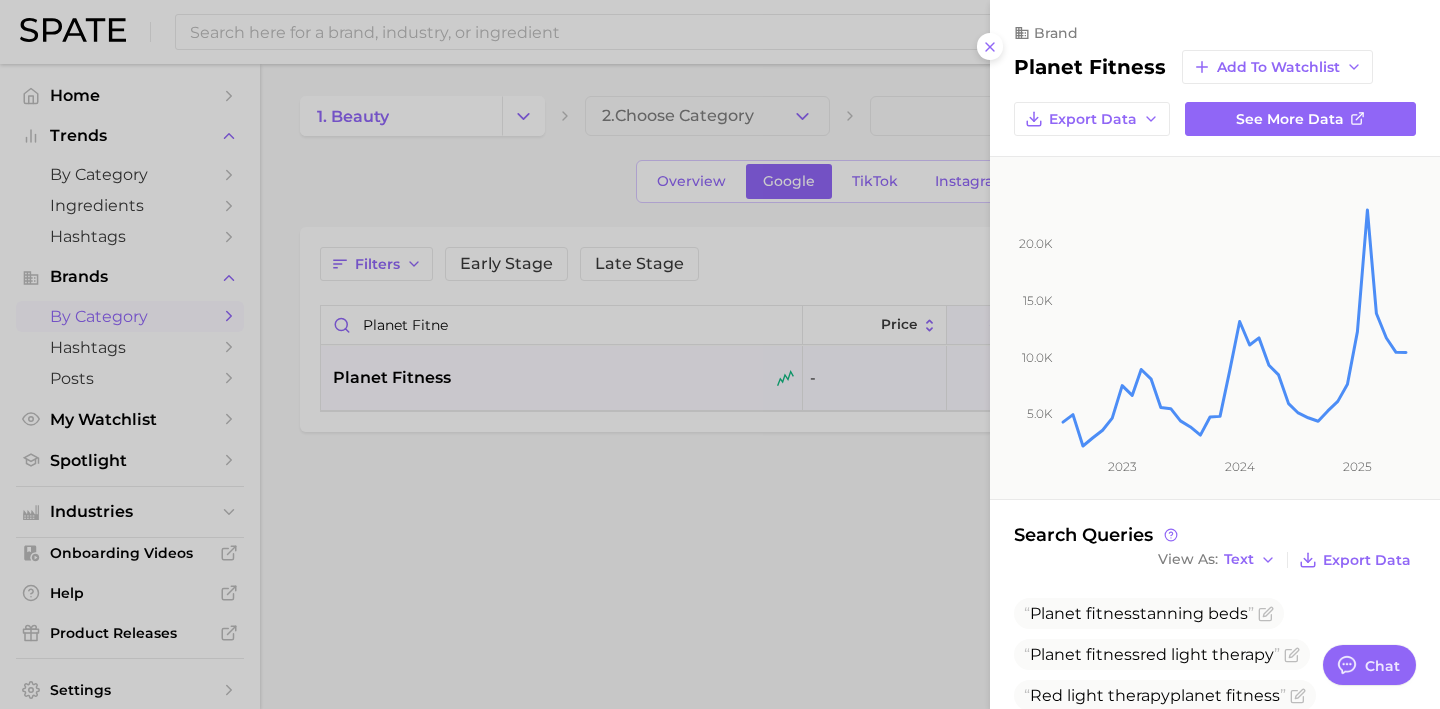 click at bounding box center [720, 354] 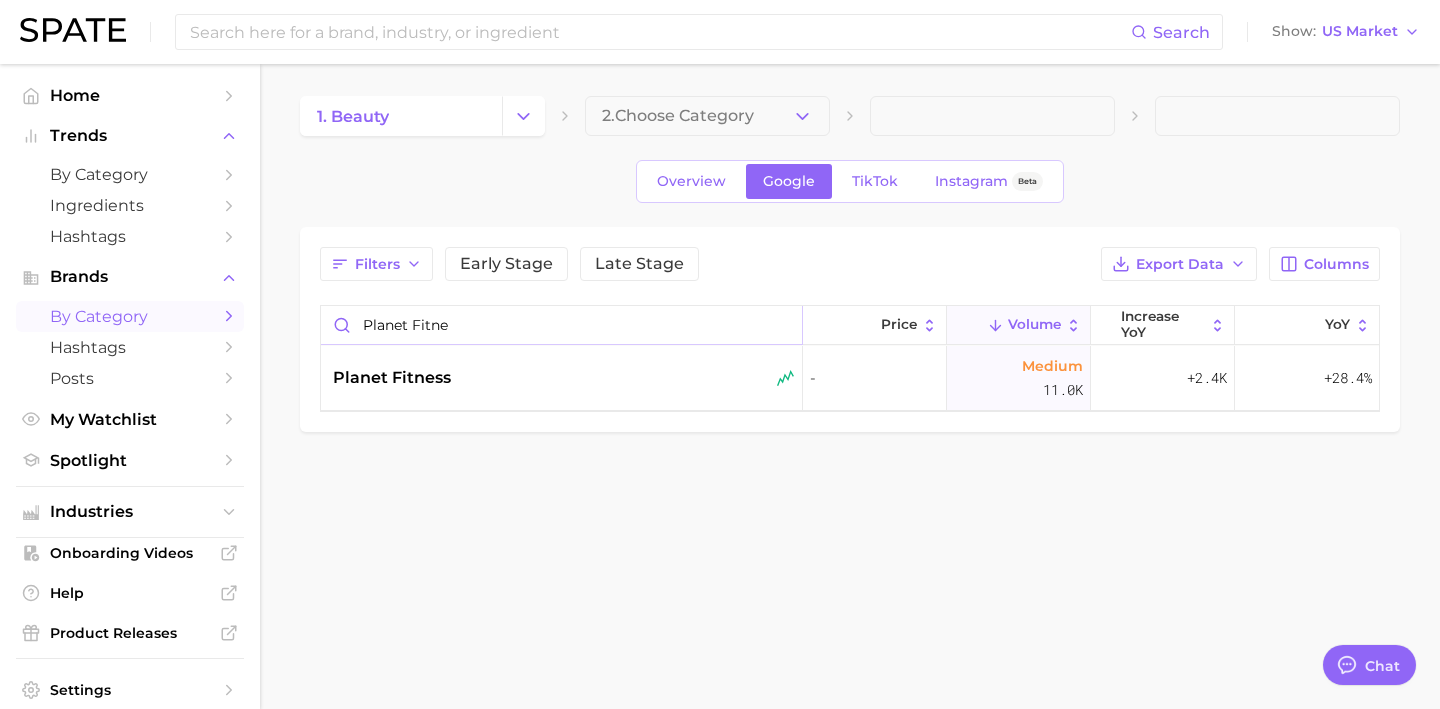 drag, startPoint x: 498, startPoint y: 324, endPoint x: 238, endPoint y: 315, distance: 260.15573 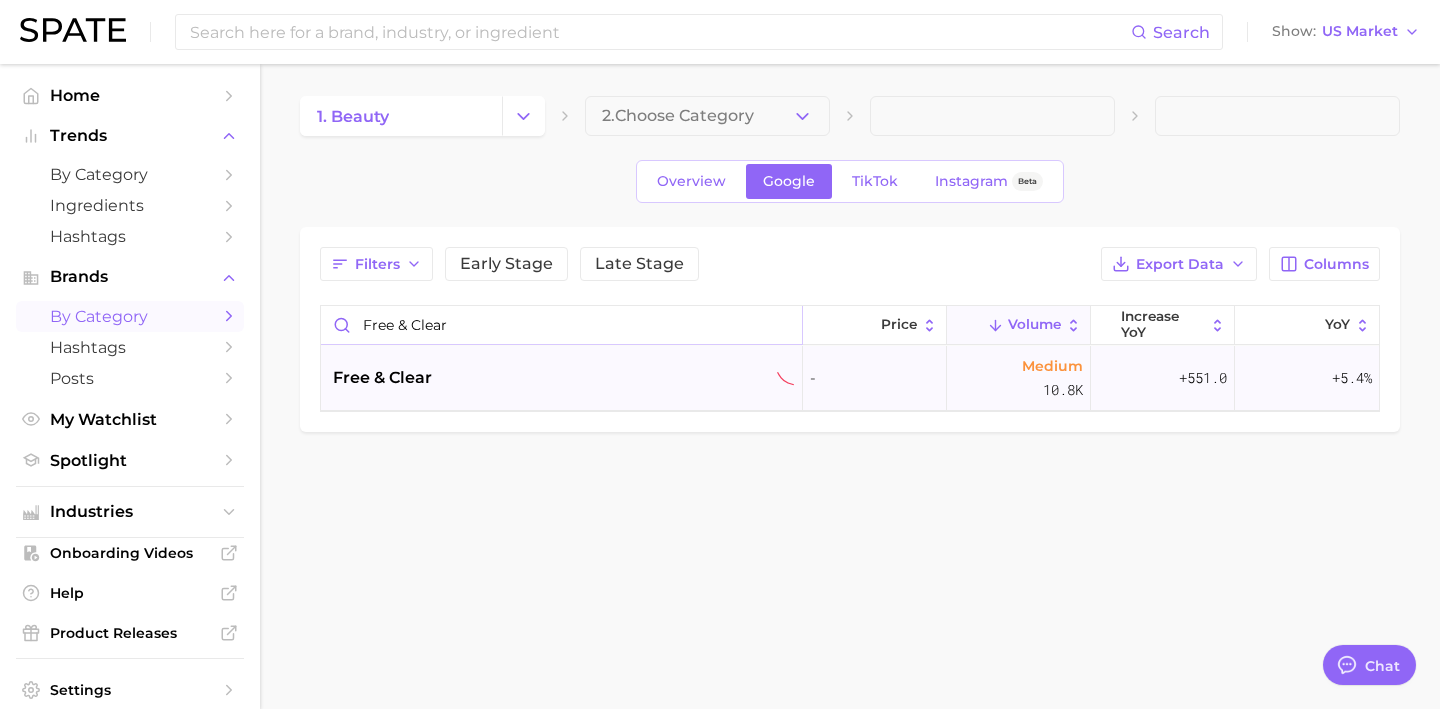 type on "free & clear" 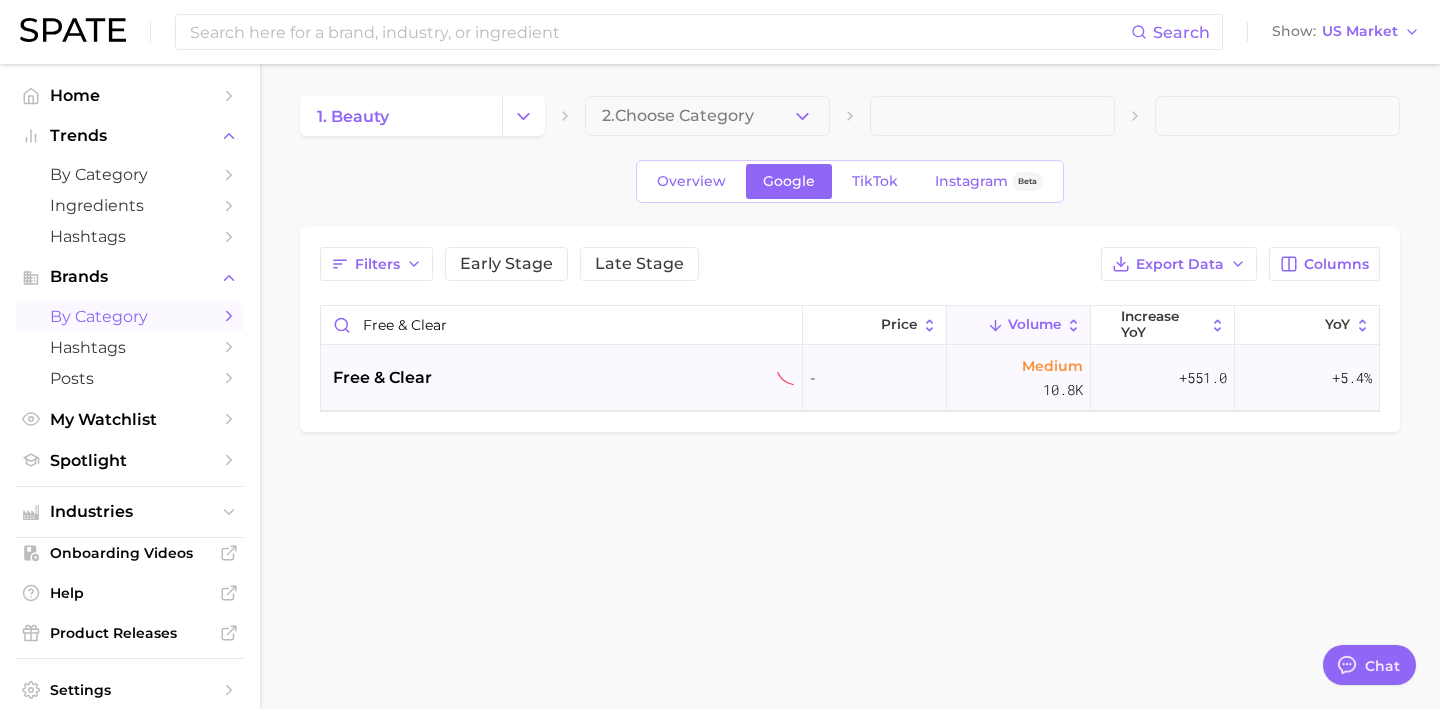 click on "free & clear" at bounding box center [564, 378] 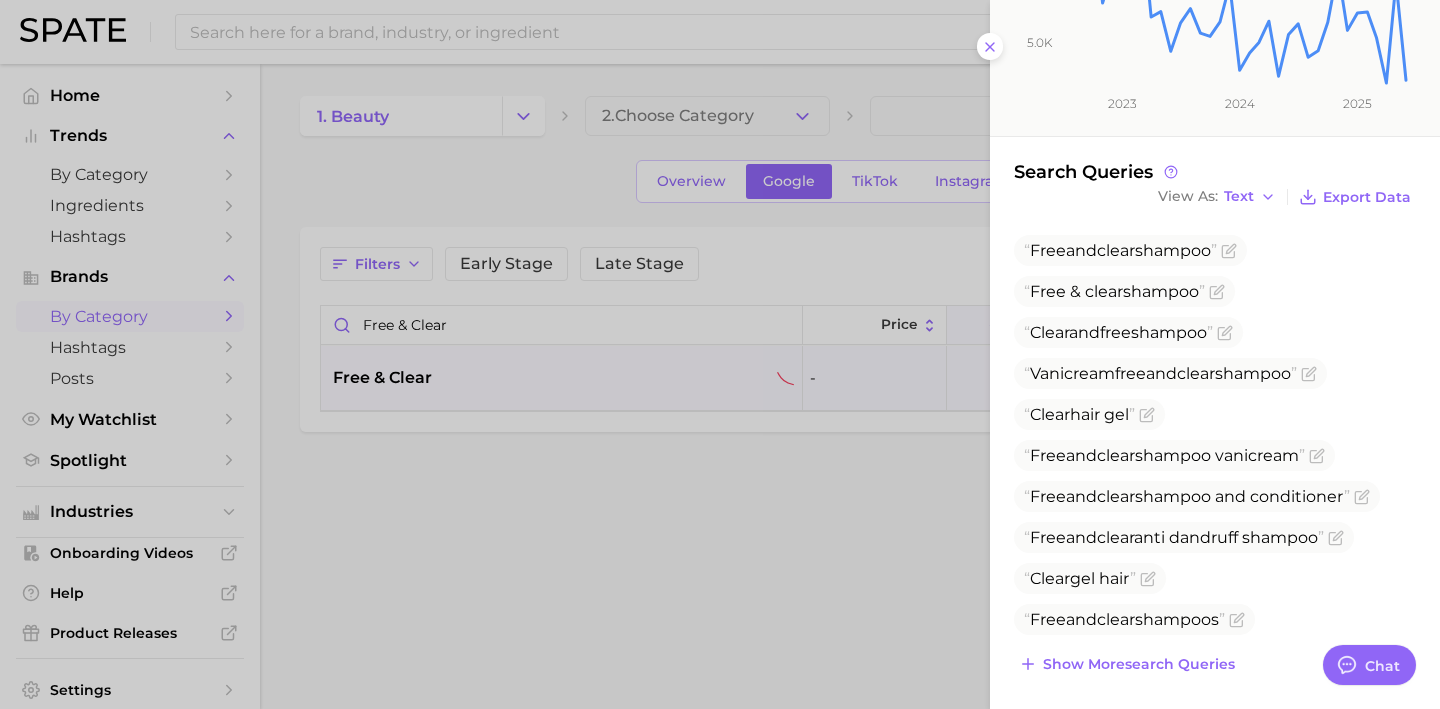 scroll, scrollTop: 367, scrollLeft: 0, axis: vertical 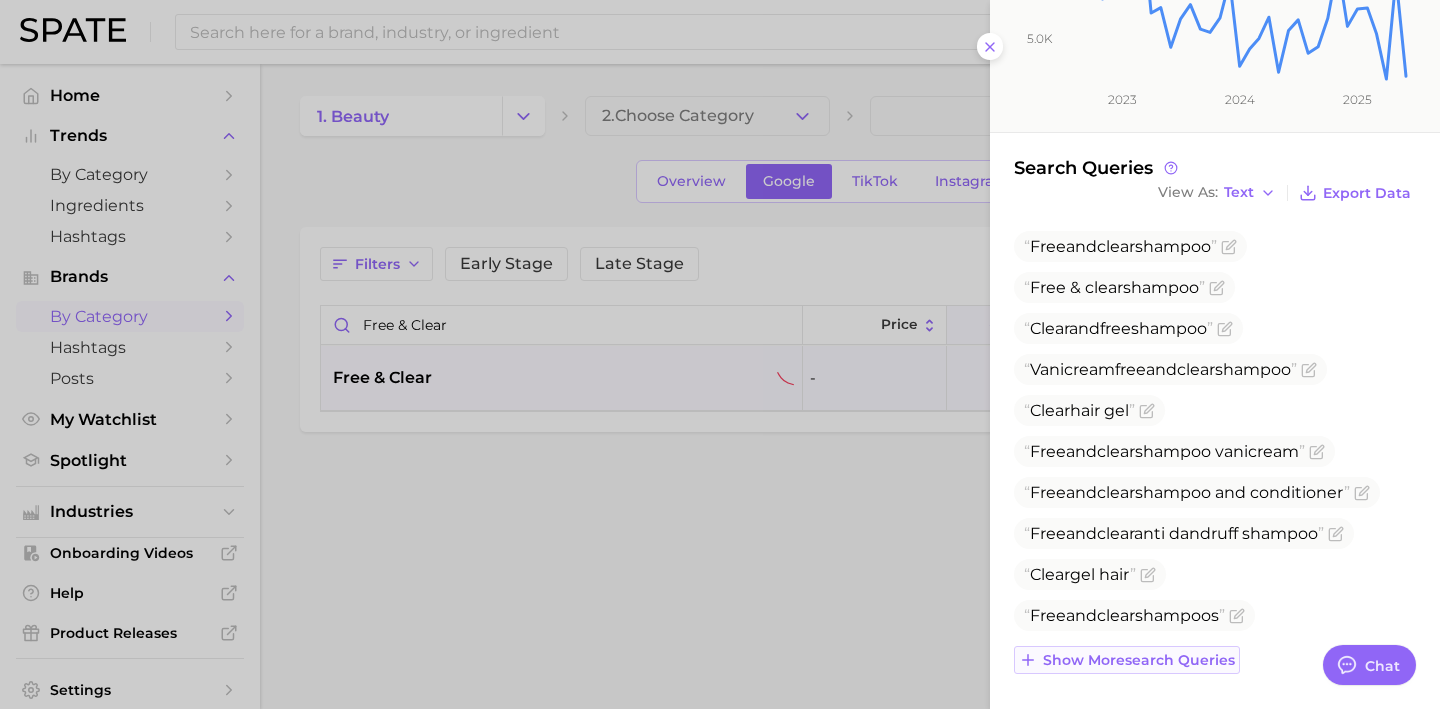 click on "Show more  search queries" at bounding box center (1139, 660) 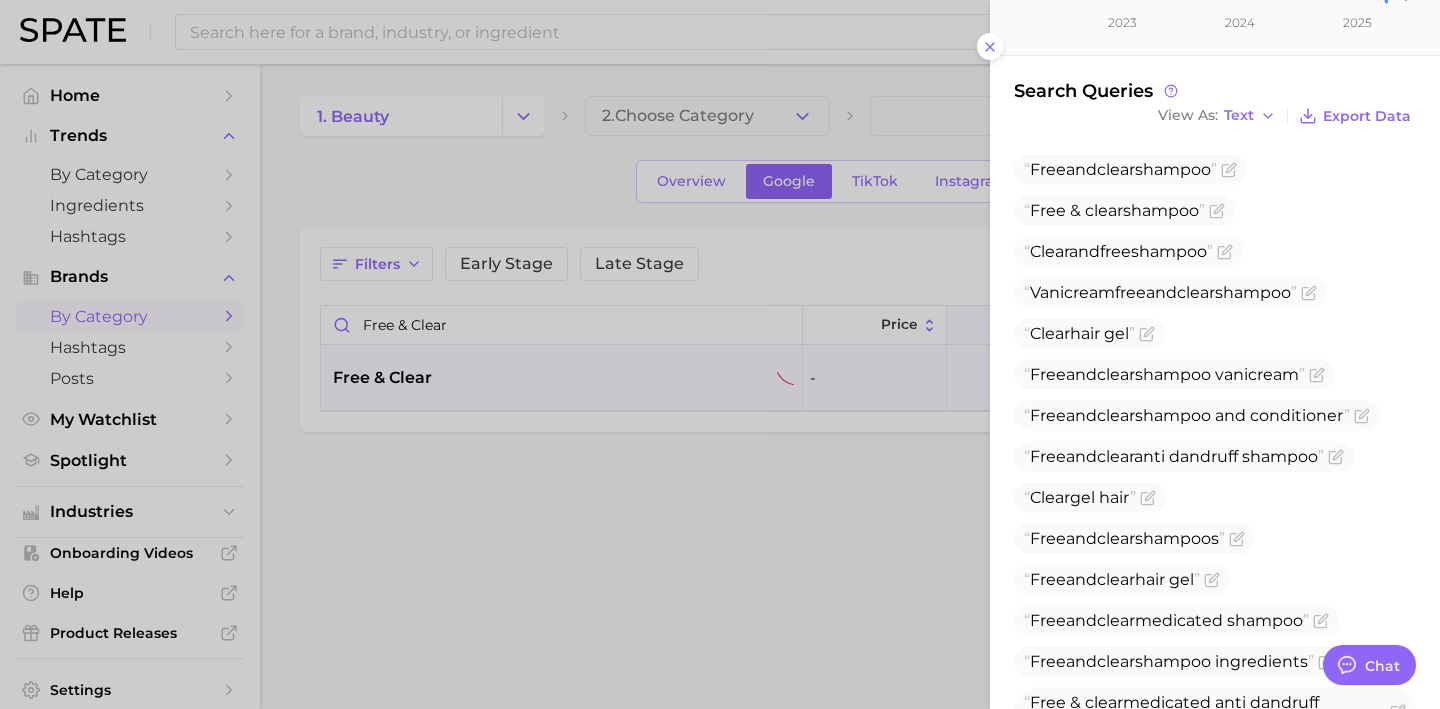 scroll, scrollTop: 703, scrollLeft: 0, axis: vertical 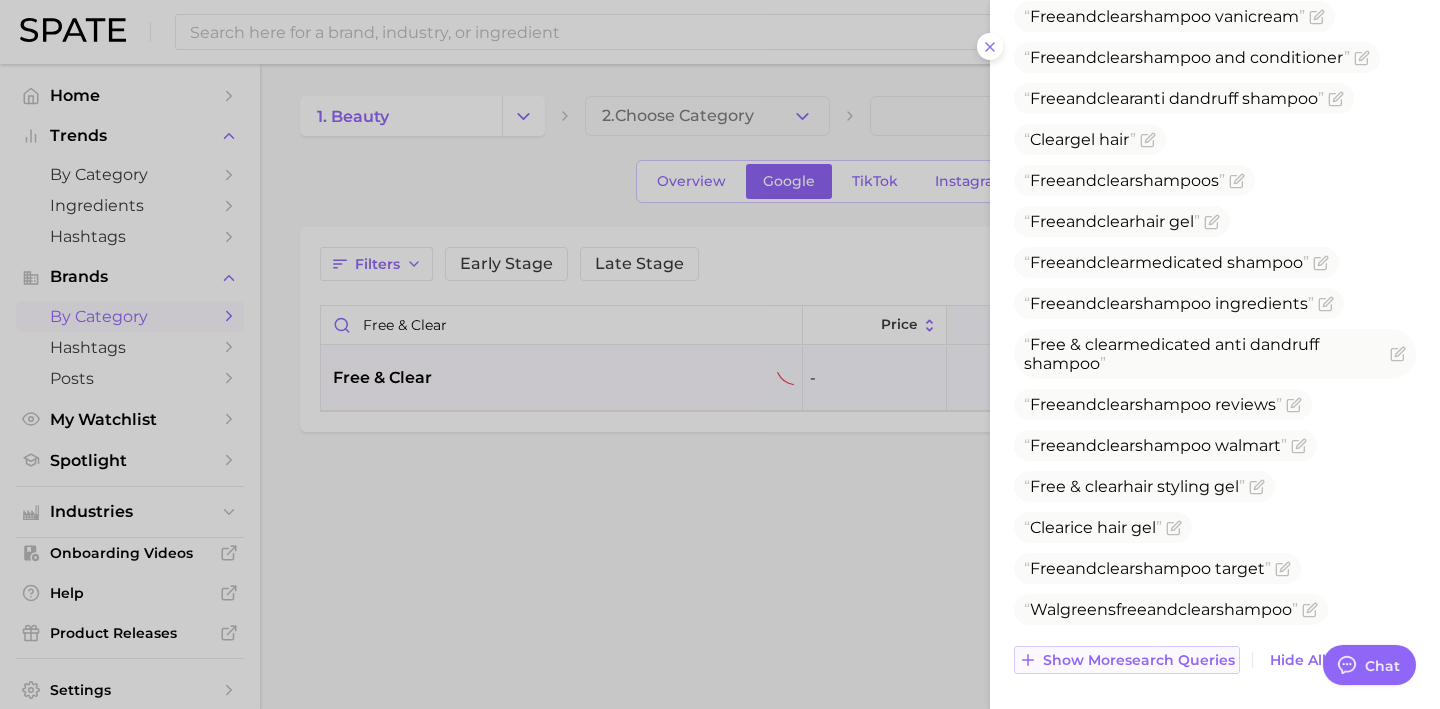click on "Show more  search queries" at bounding box center [1127, 660] 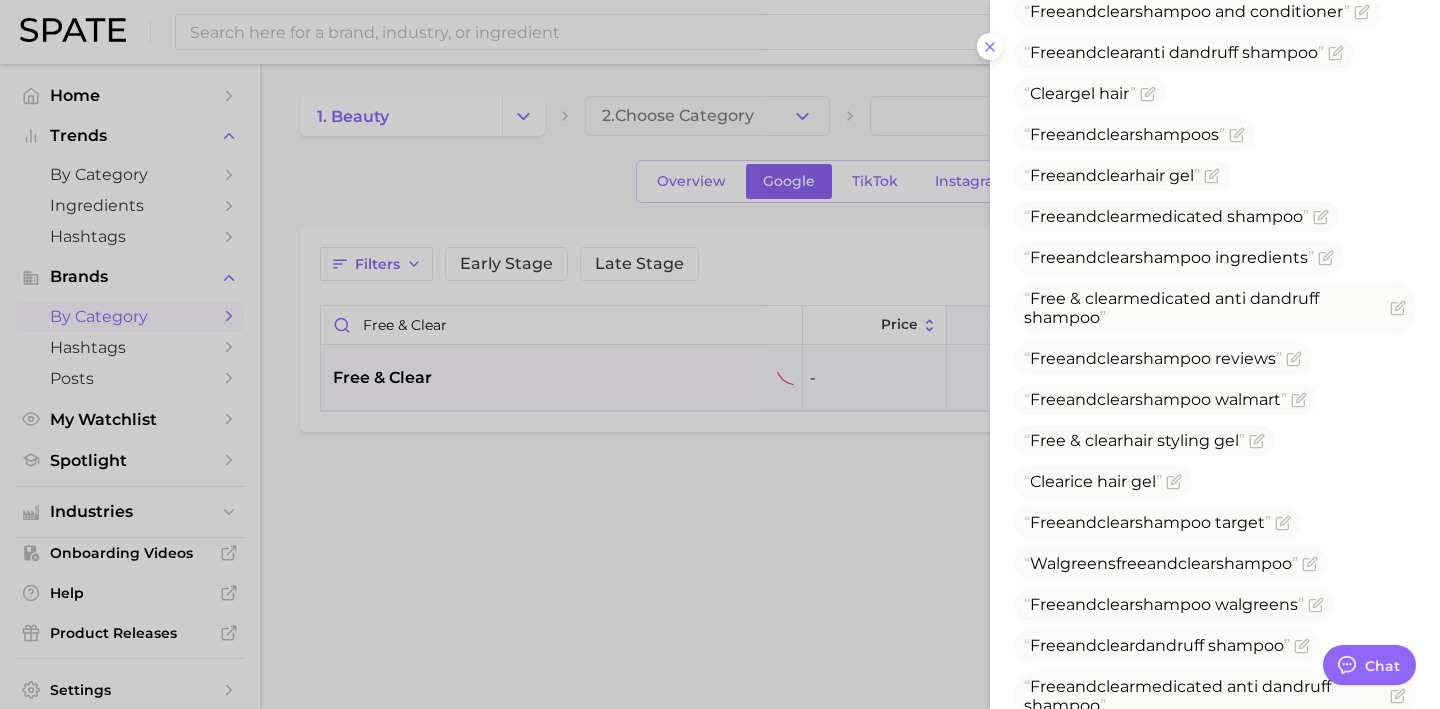 scroll, scrollTop: 801, scrollLeft: 0, axis: vertical 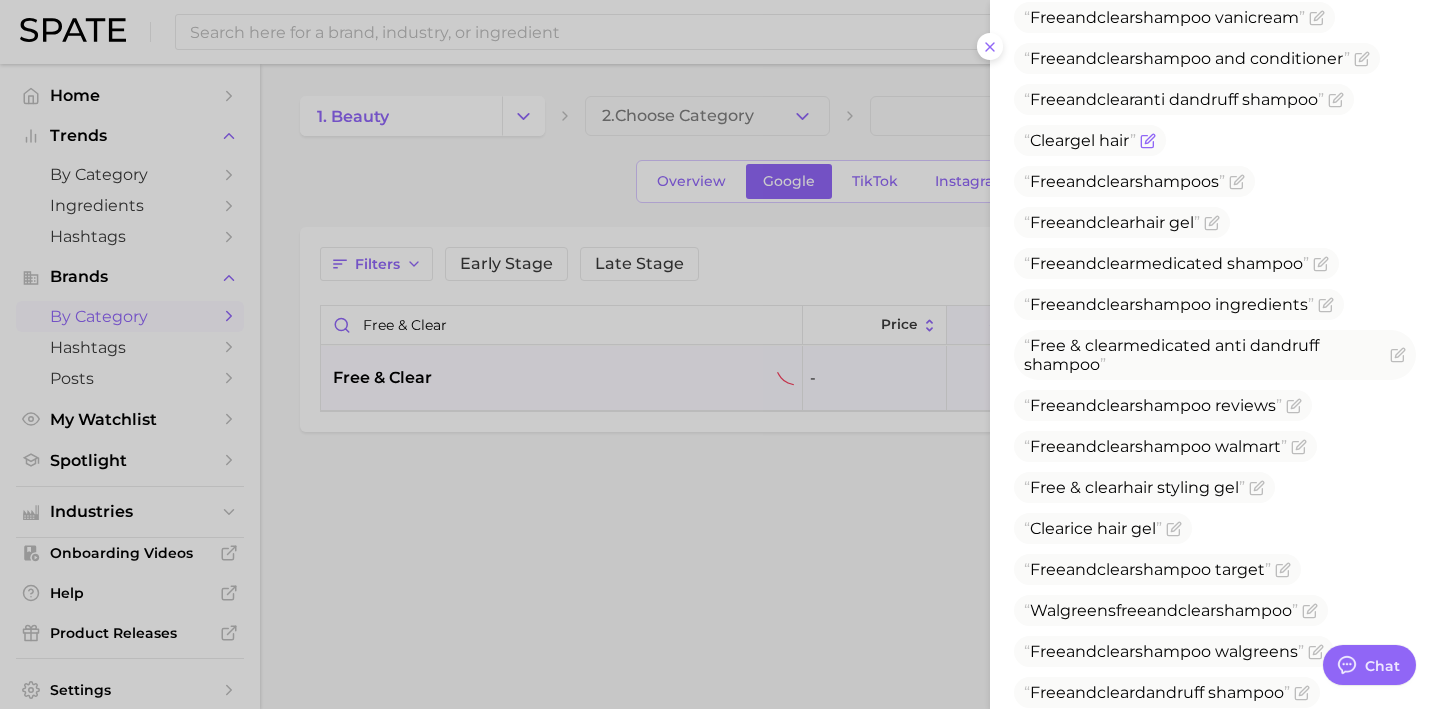 click 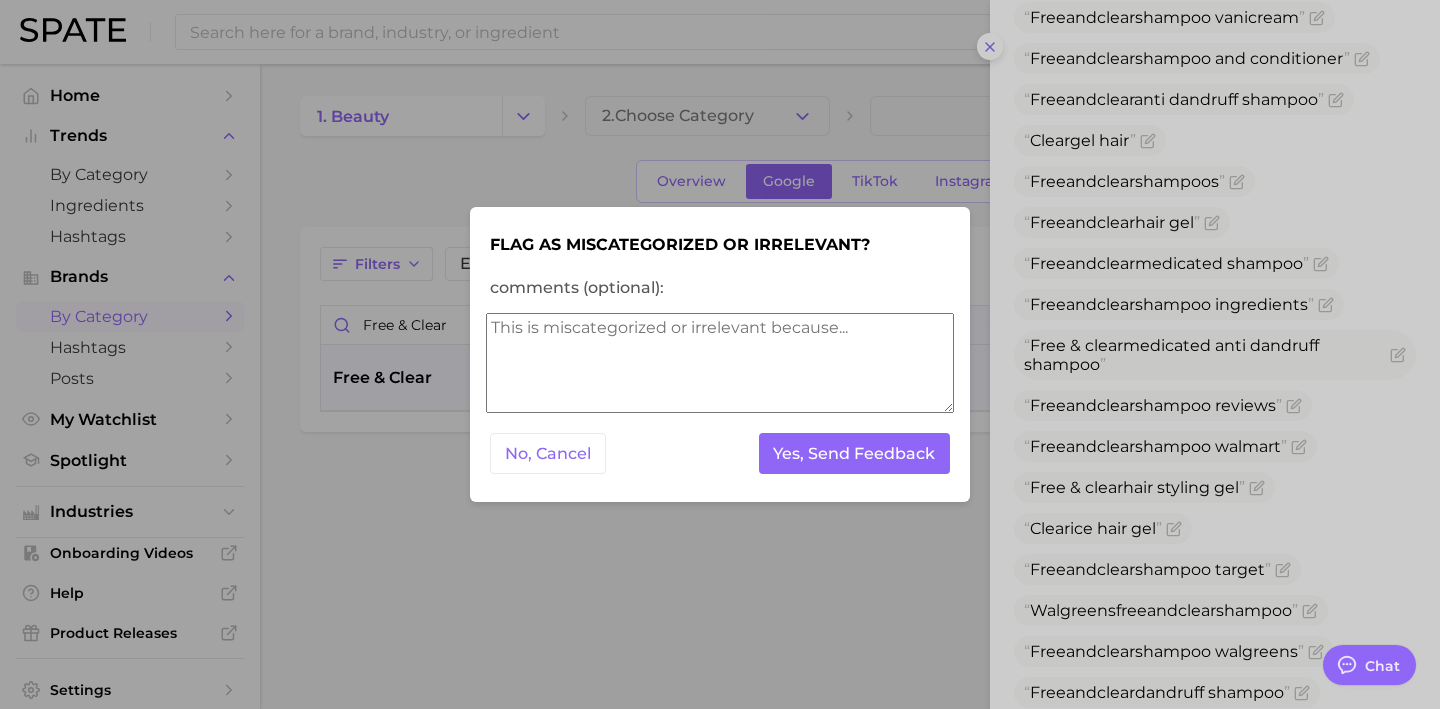 click on "comments (optional):" at bounding box center (720, 363) 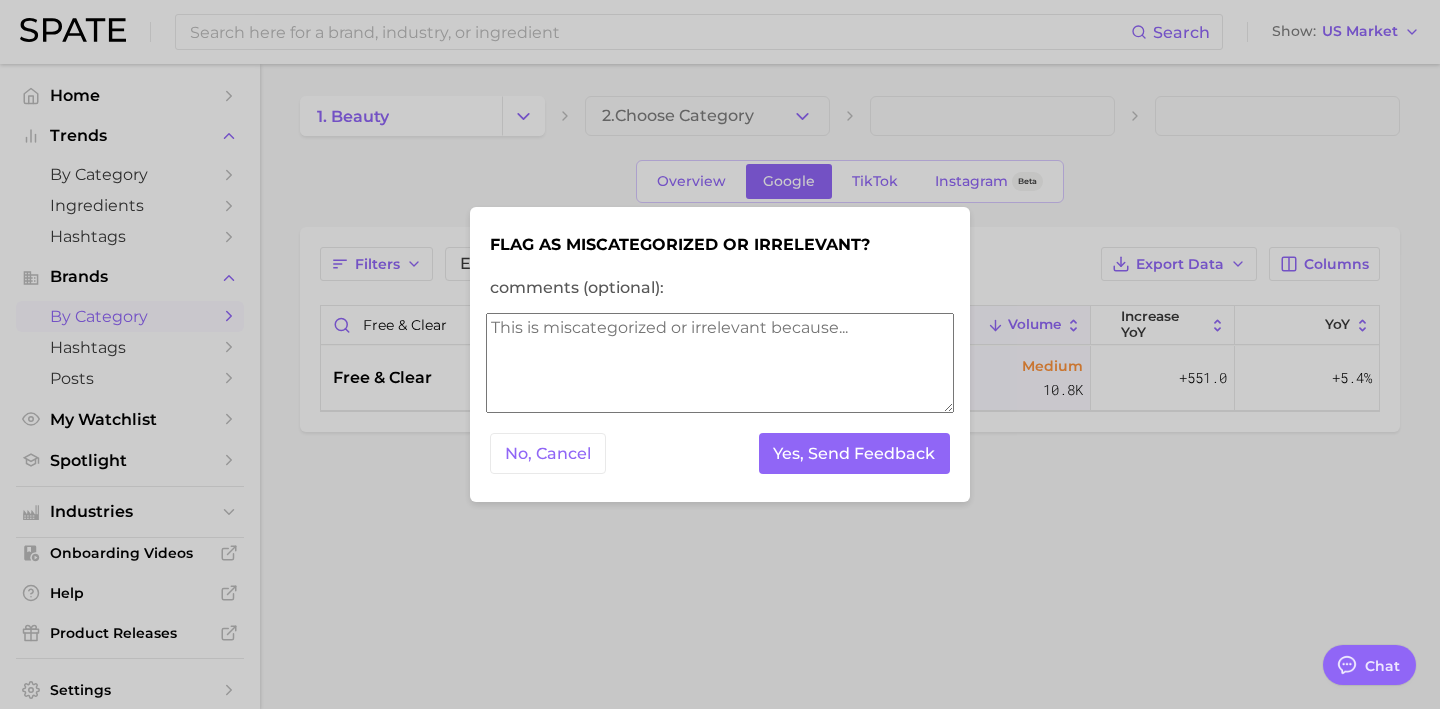 click on "comments (optional):" at bounding box center [720, 363] 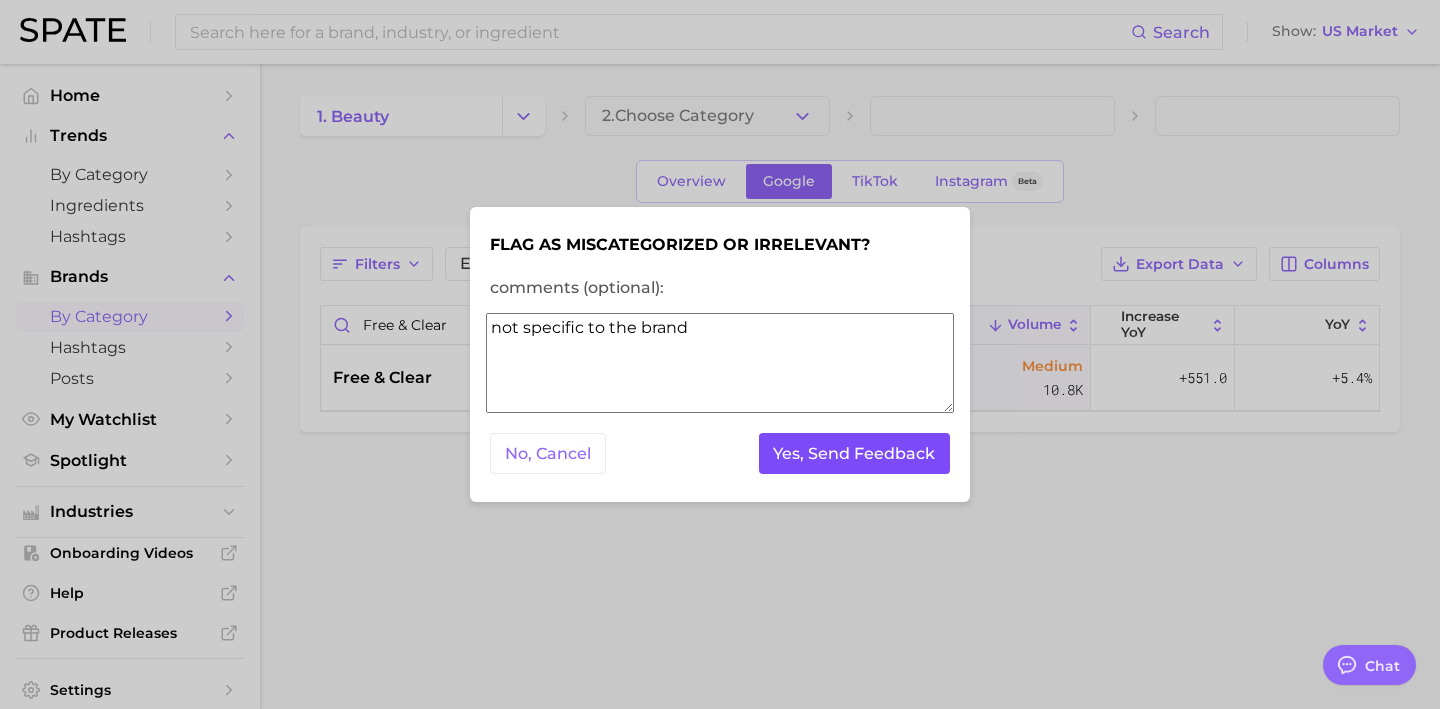 type on "not specific to the brand" 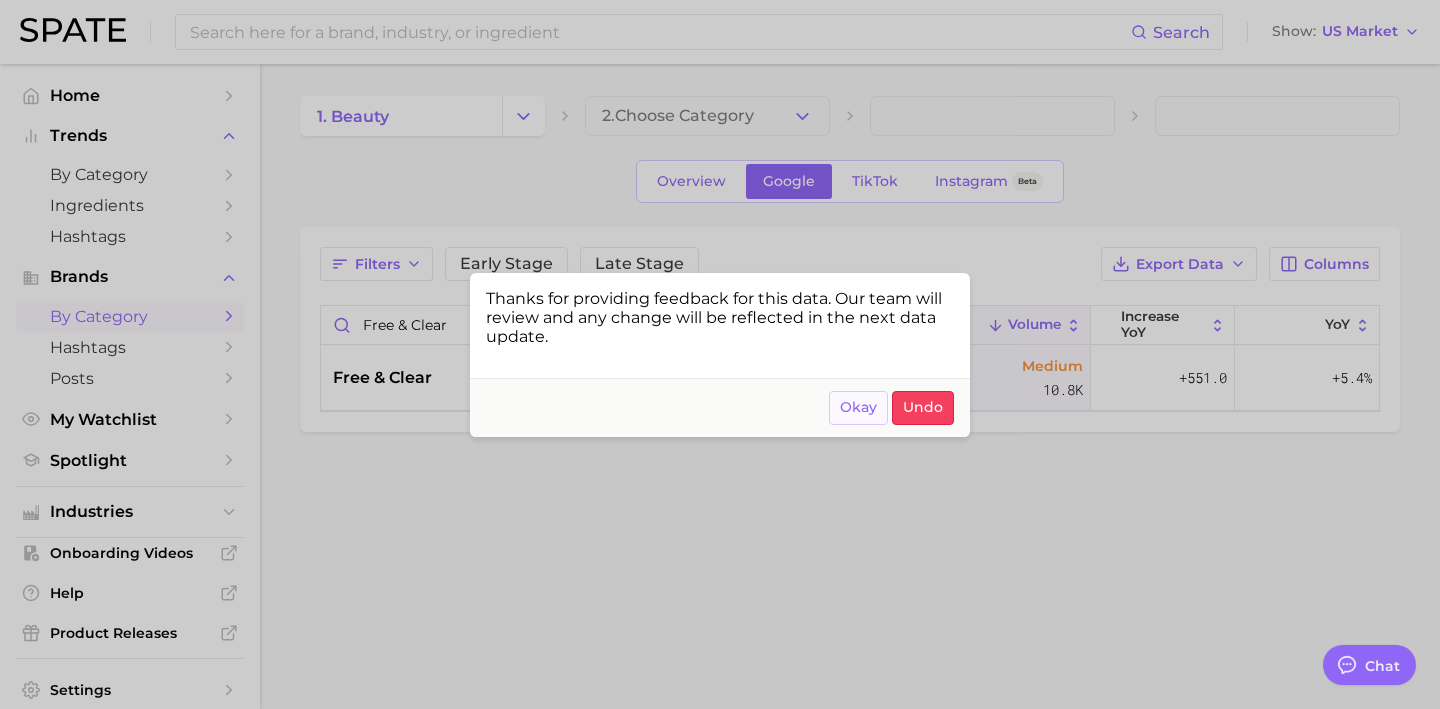 click on "Okay" at bounding box center (858, 407) 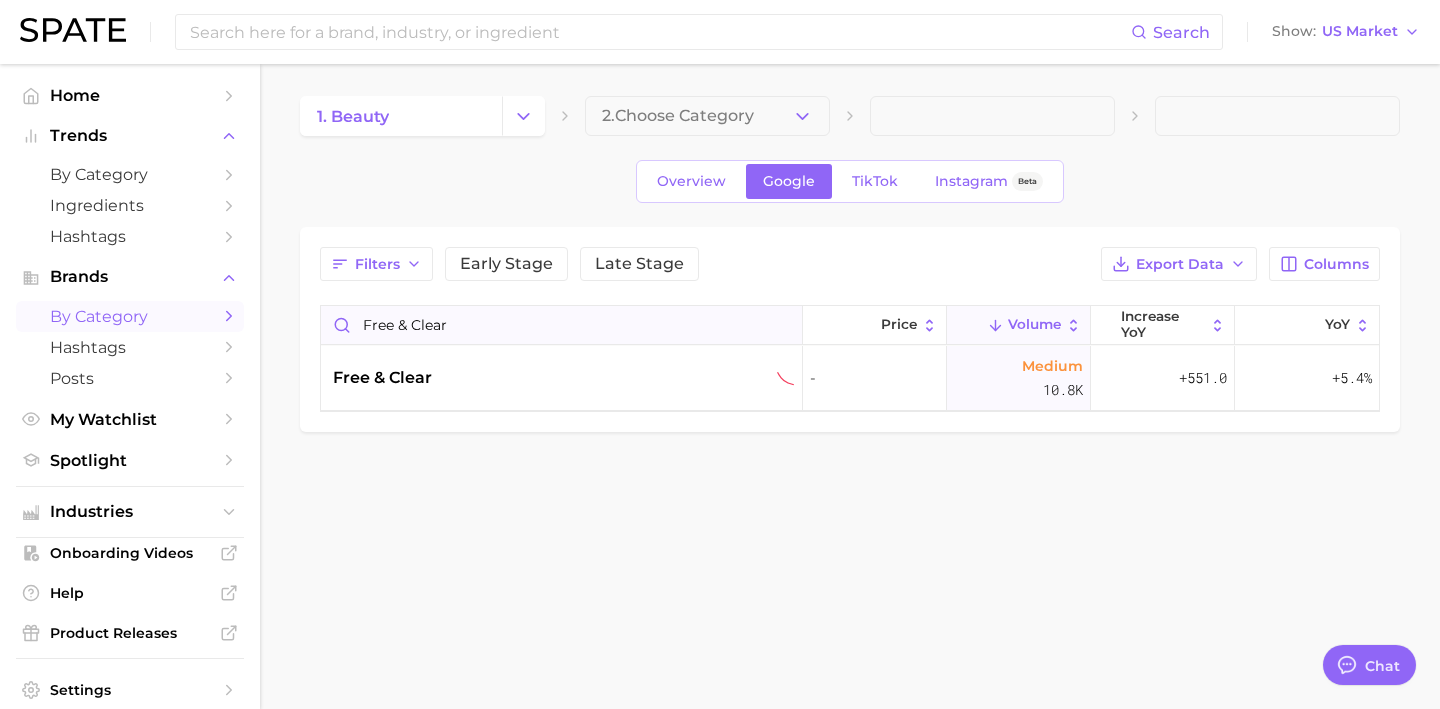 click on "free & clear" at bounding box center (562, 325) 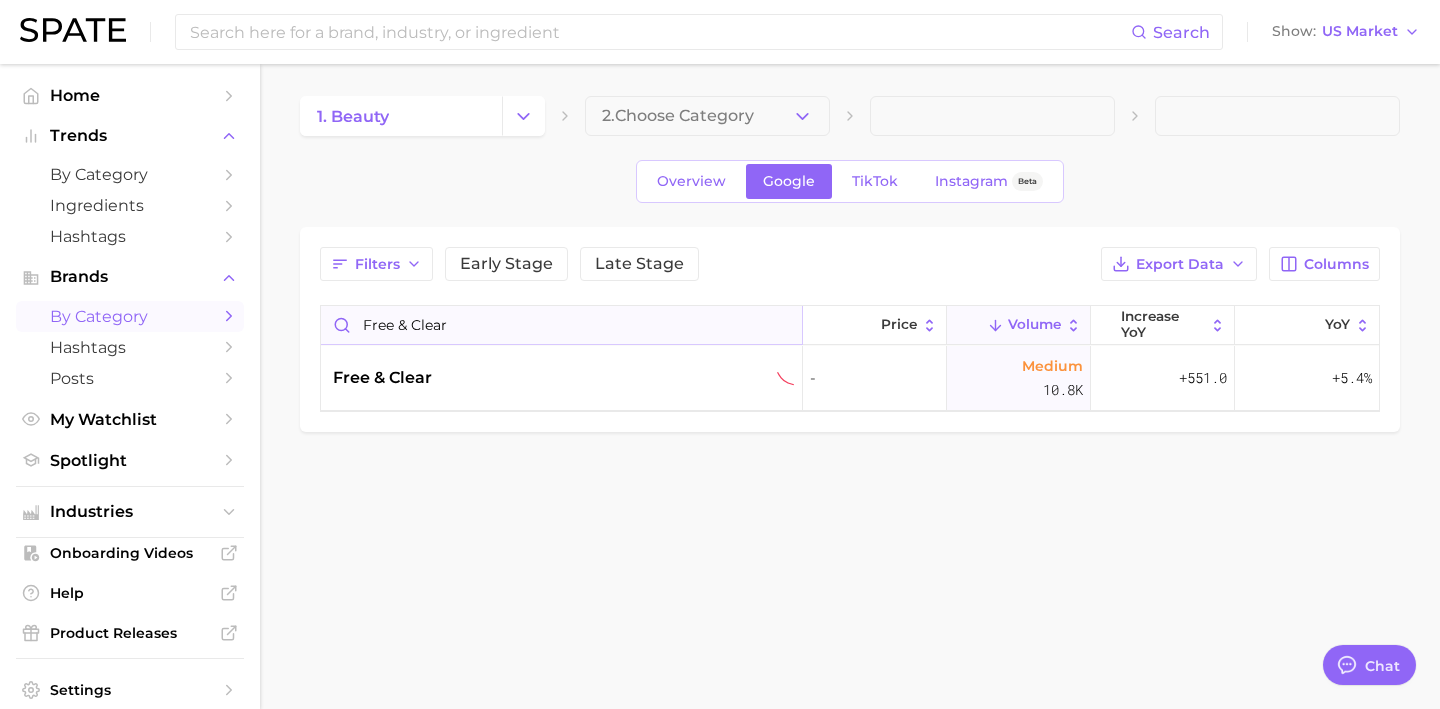 drag, startPoint x: 498, startPoint y: 322, endPoint x: 328, endPoint y: 319, distance: 170.02647 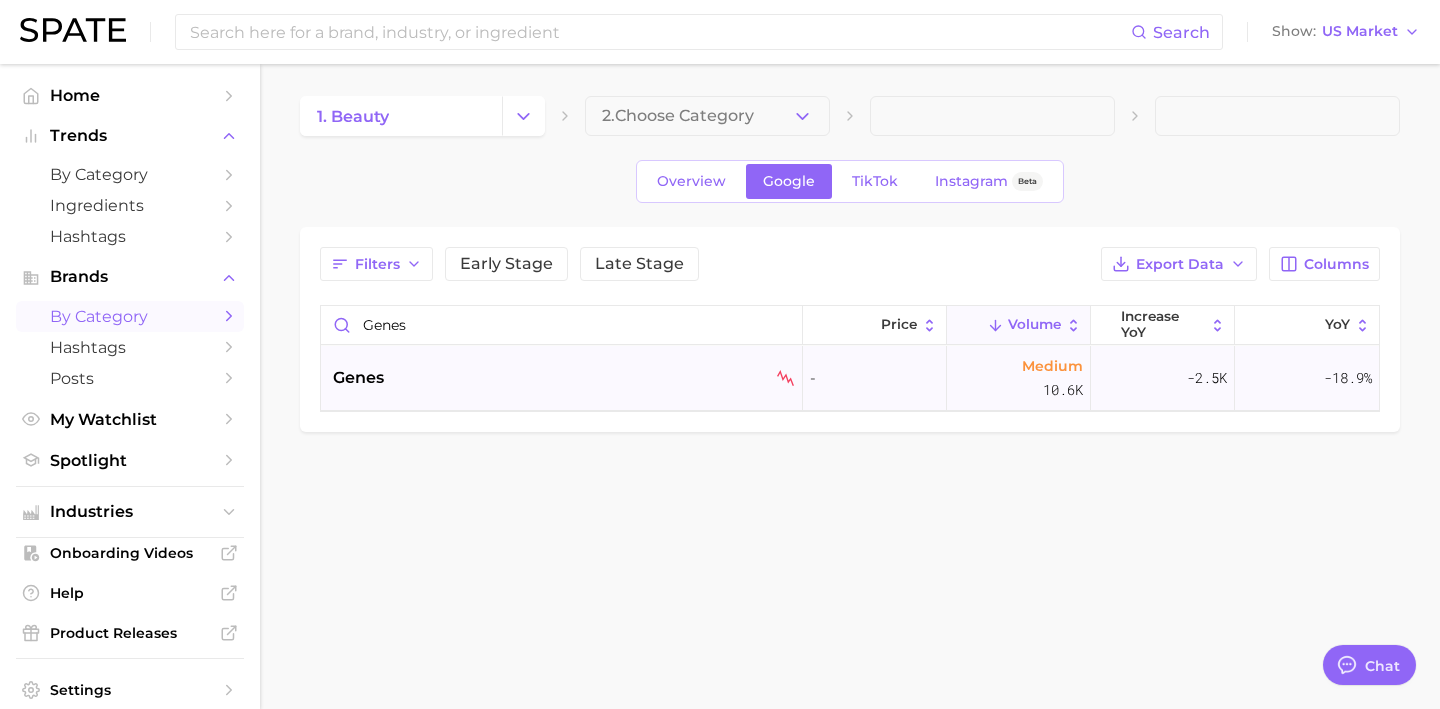 click on "genes" at bounding box center (564, 378) 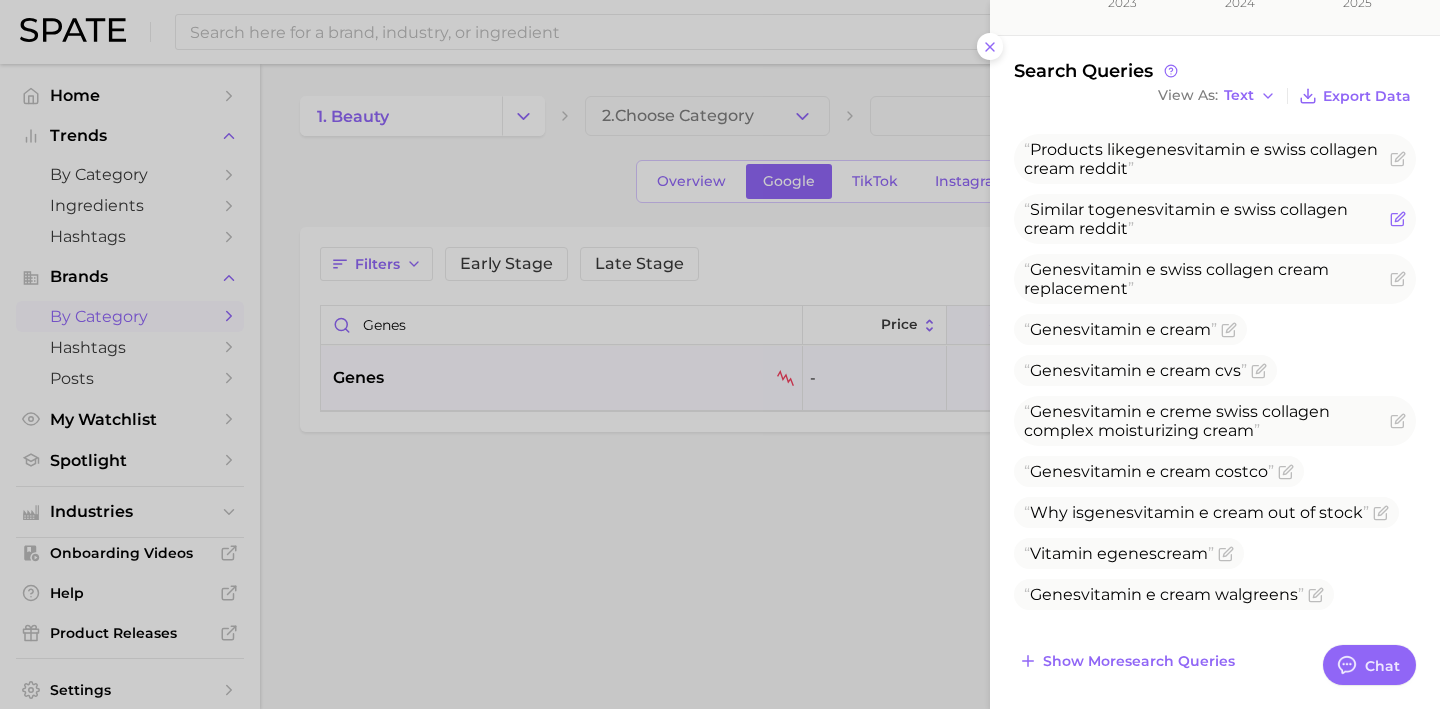 scroll, scrollTop: 465, scrollLeft: 0, axis: vertical 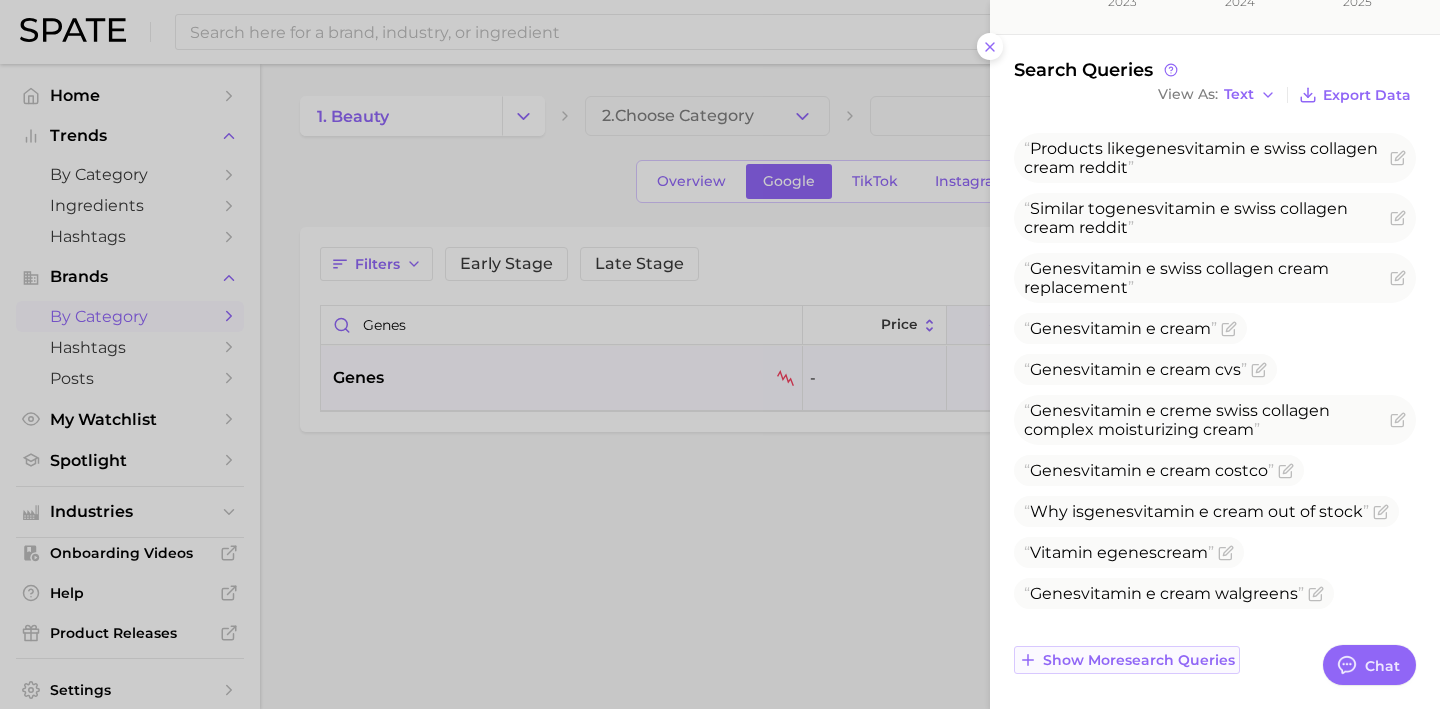 click on "Show more  search queries" at bounding box center (1139, 660) 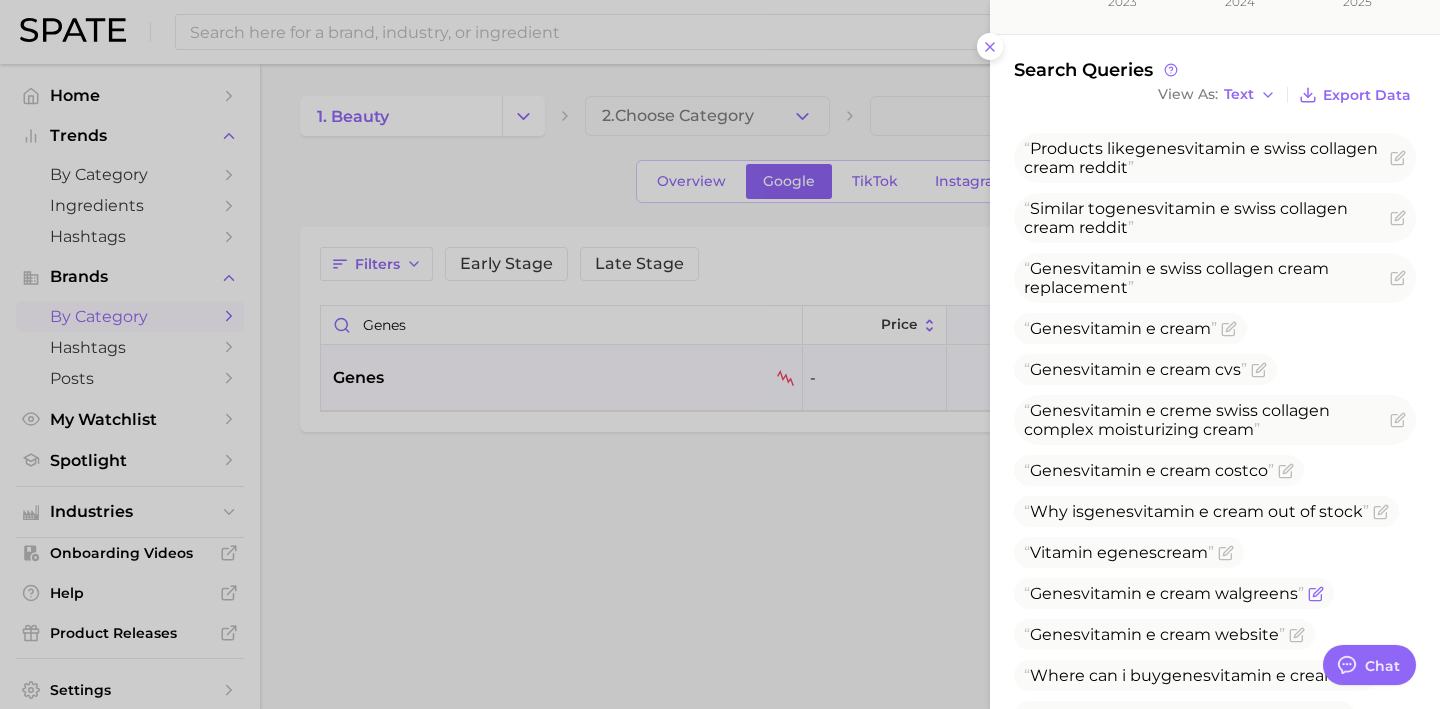scroll, scrollTop: 919, scrollLeft: 0, axis: vertical 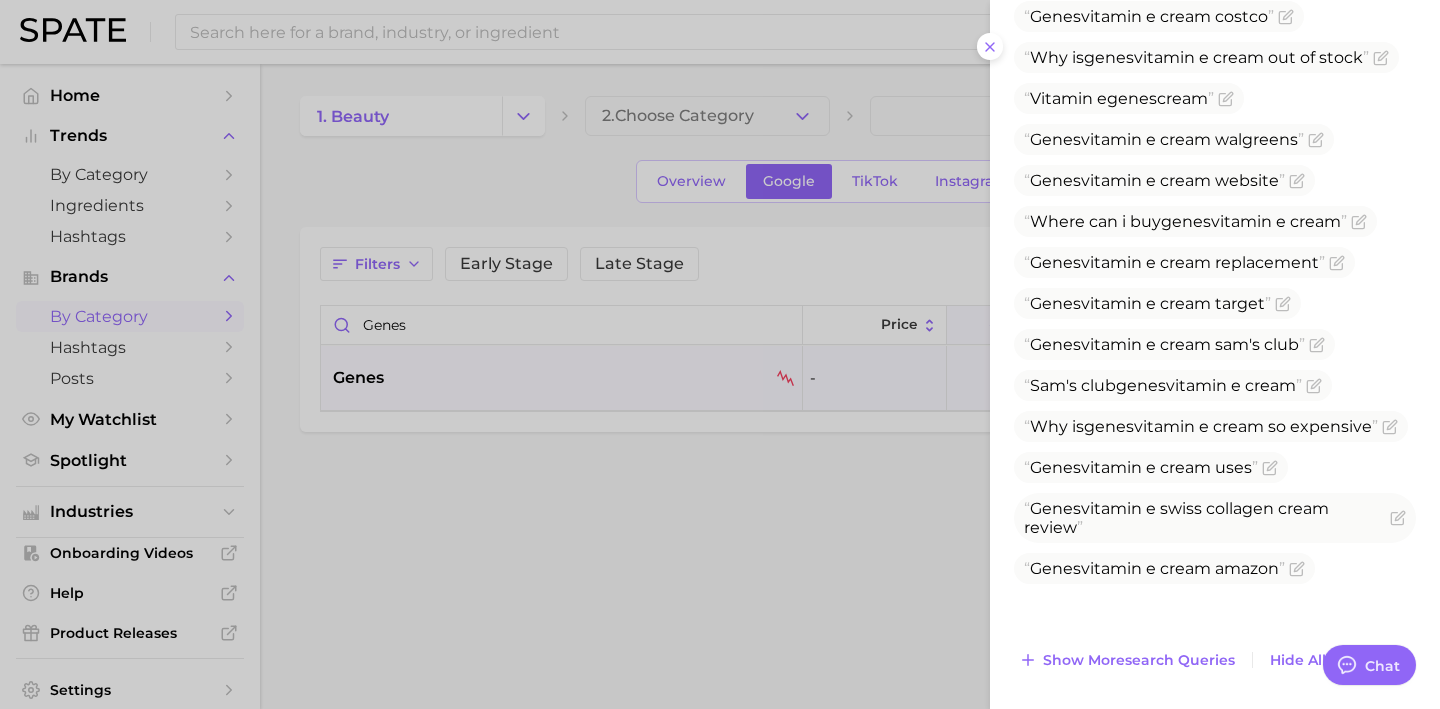click at bounding box center (720, 354) 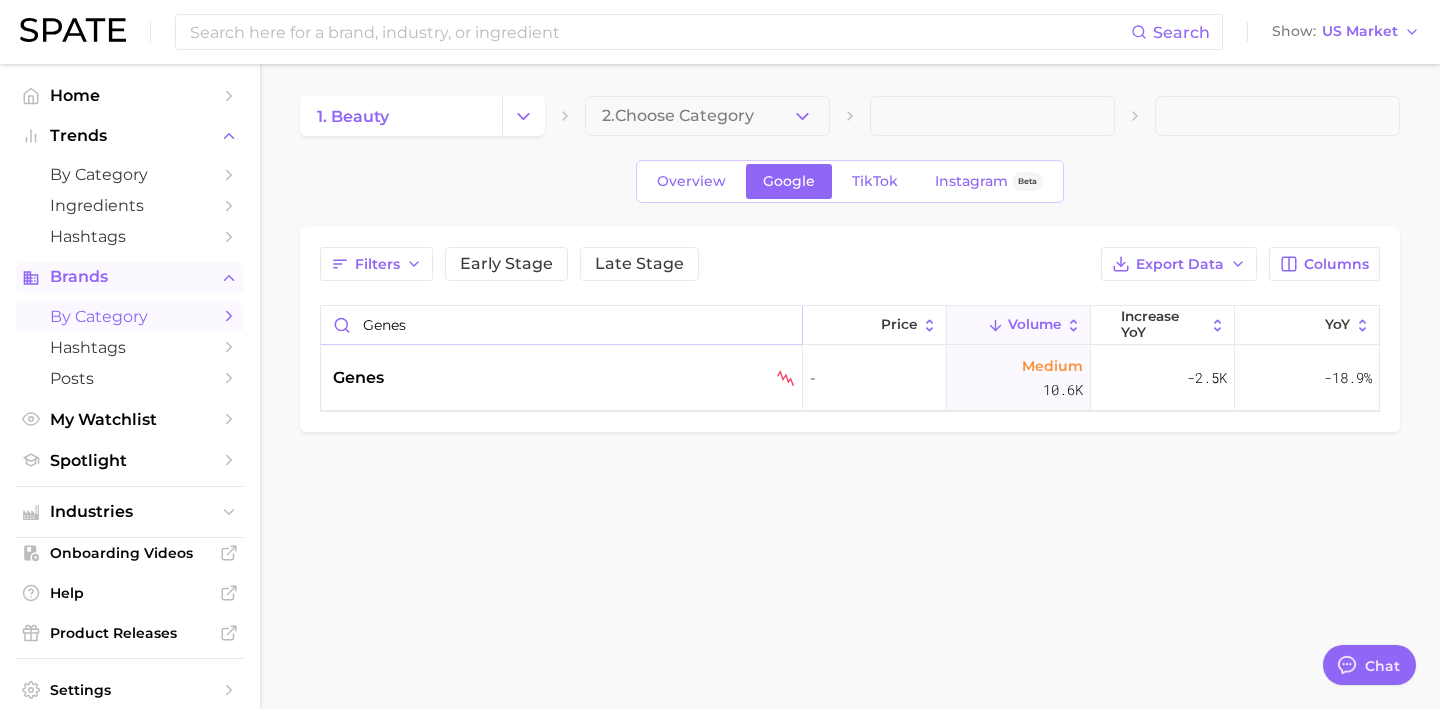 drag, startPoint x: 526, startPoint y: 328, endPoint x: 203, endPoint y: 293, distance: 324.89075 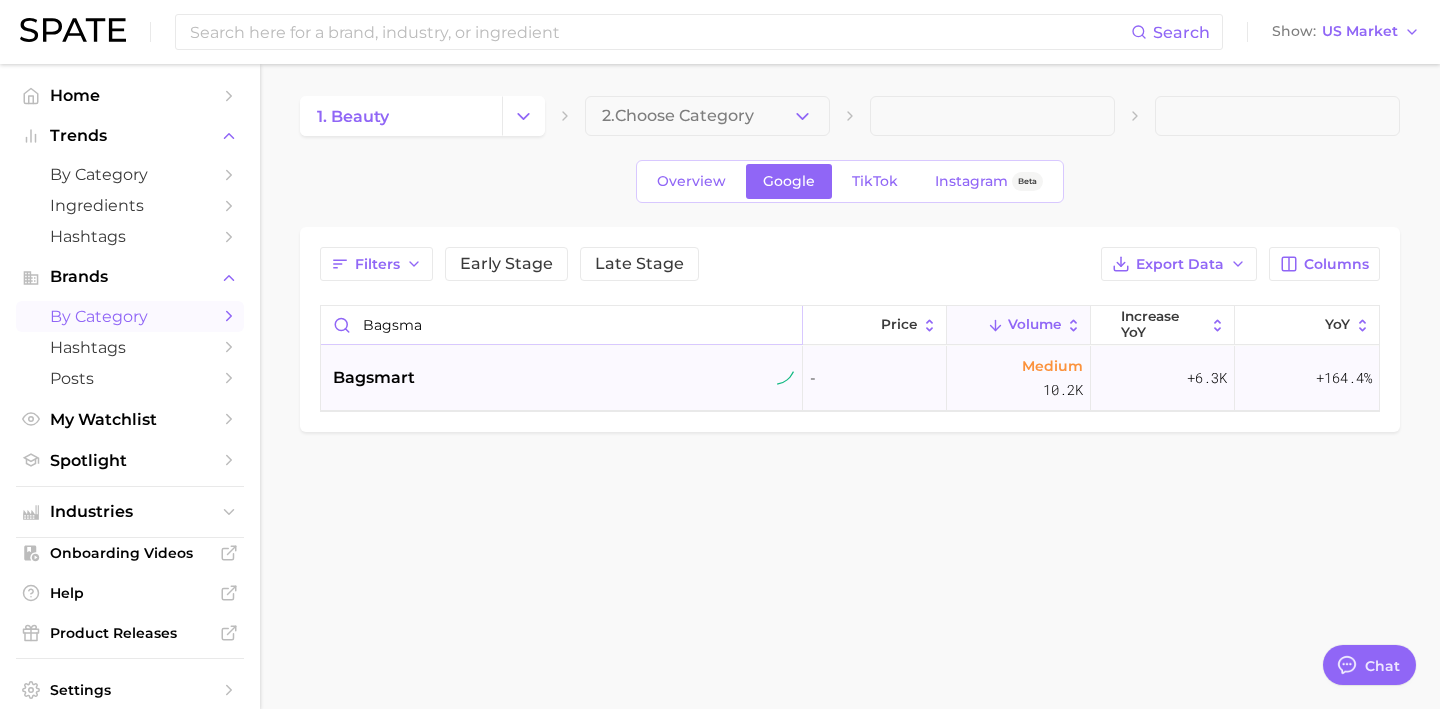 type on "bagsma" 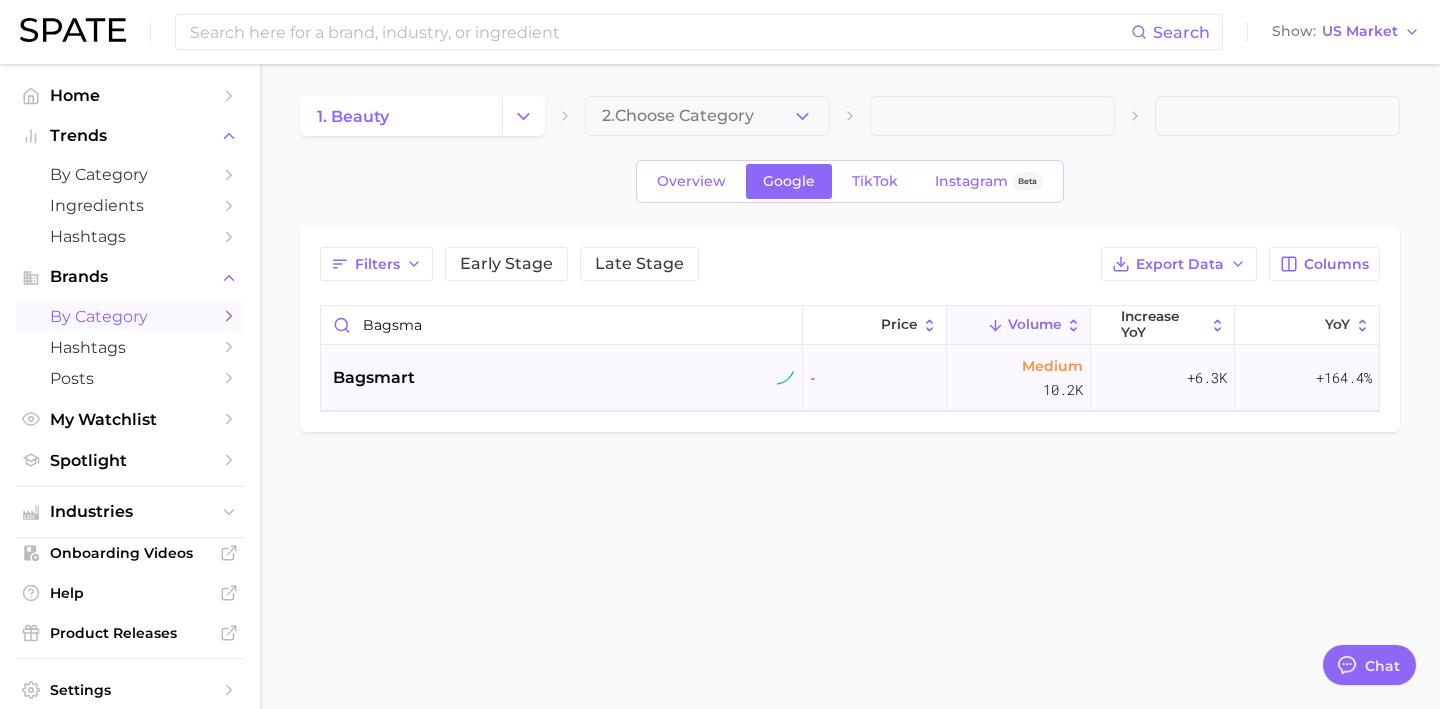 click on "bagsmart" at bounding box center [562, 378] 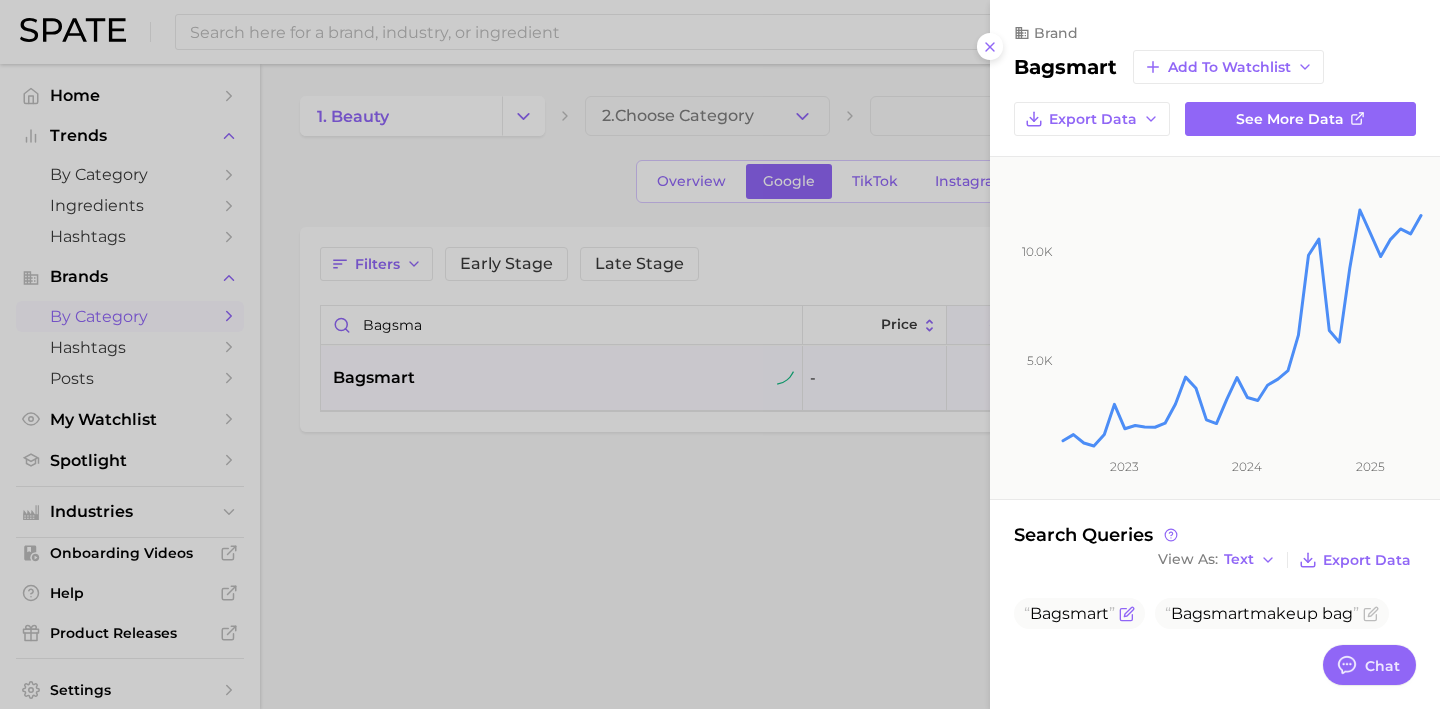 click 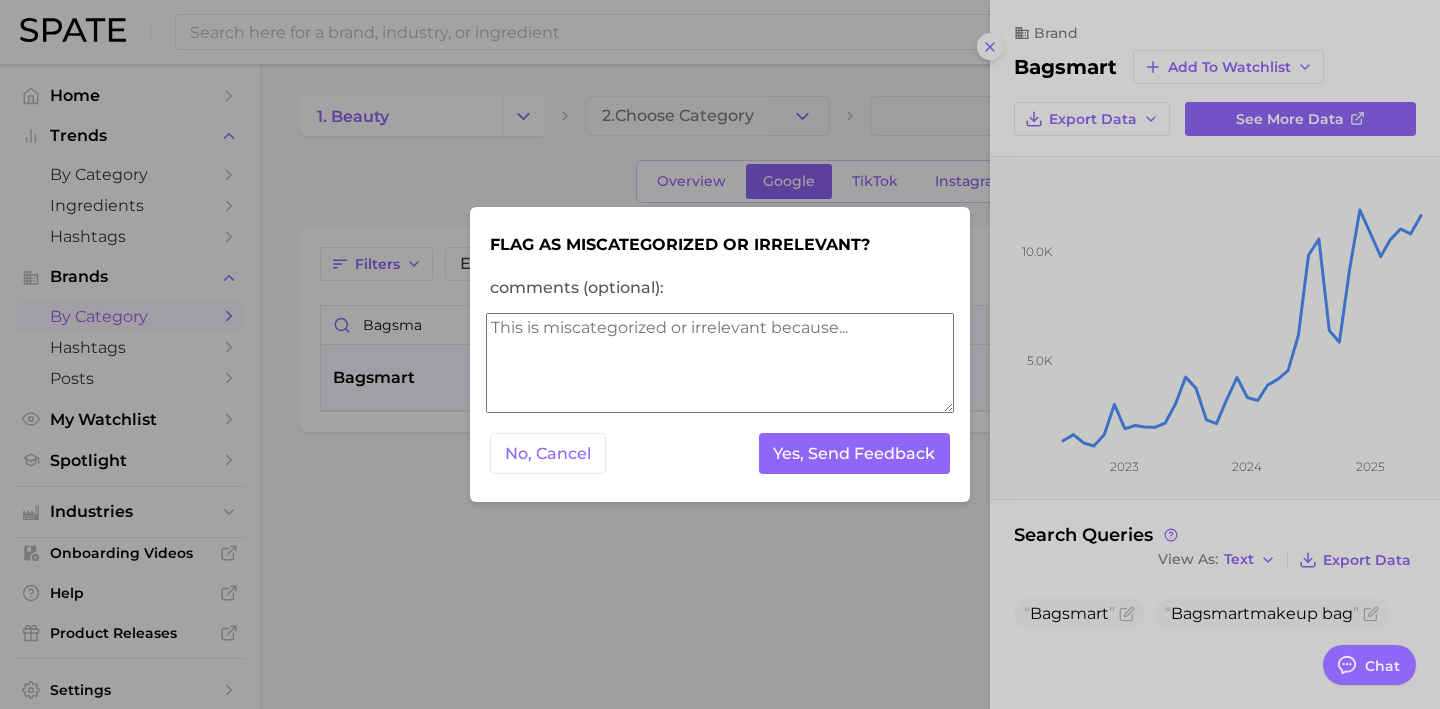 click on "comments (optional):" at bounding box center [720, 363] 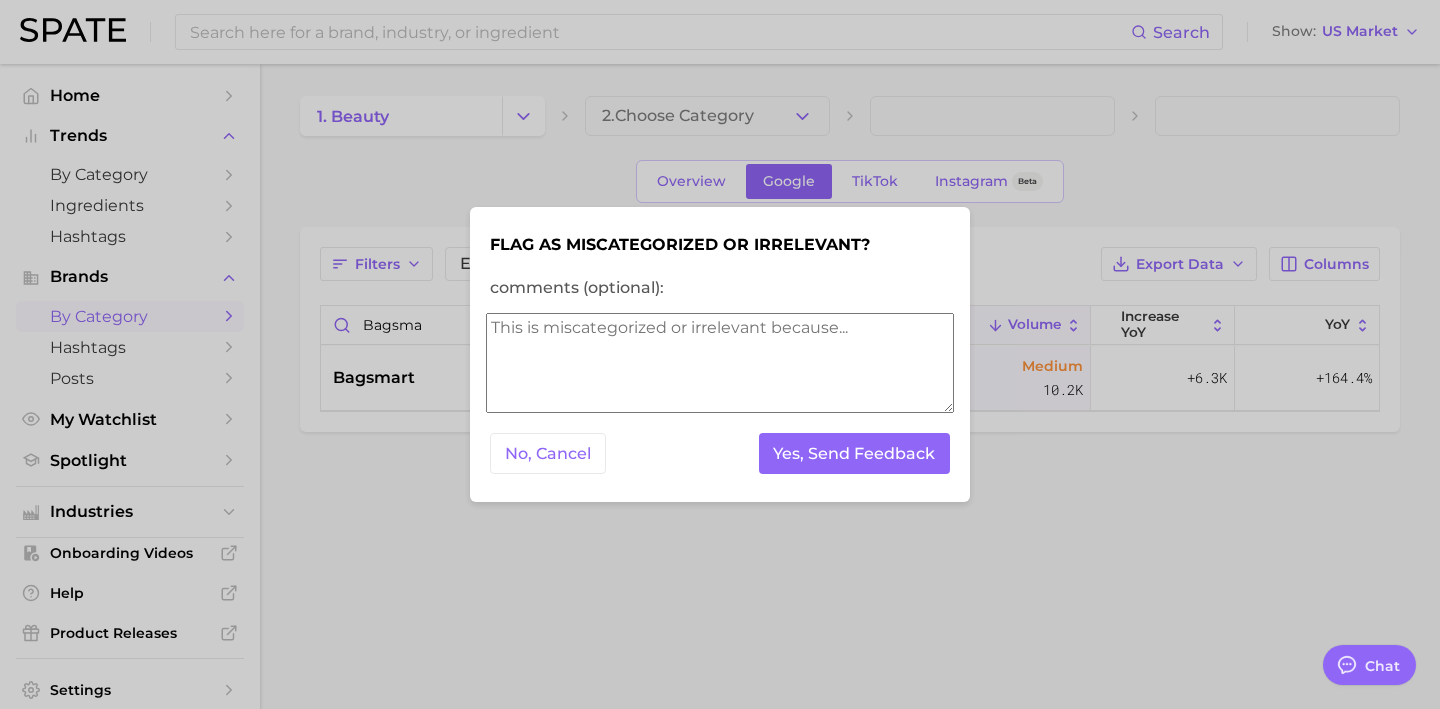 click on "comments (optional):" at bounding box center (720, 363) 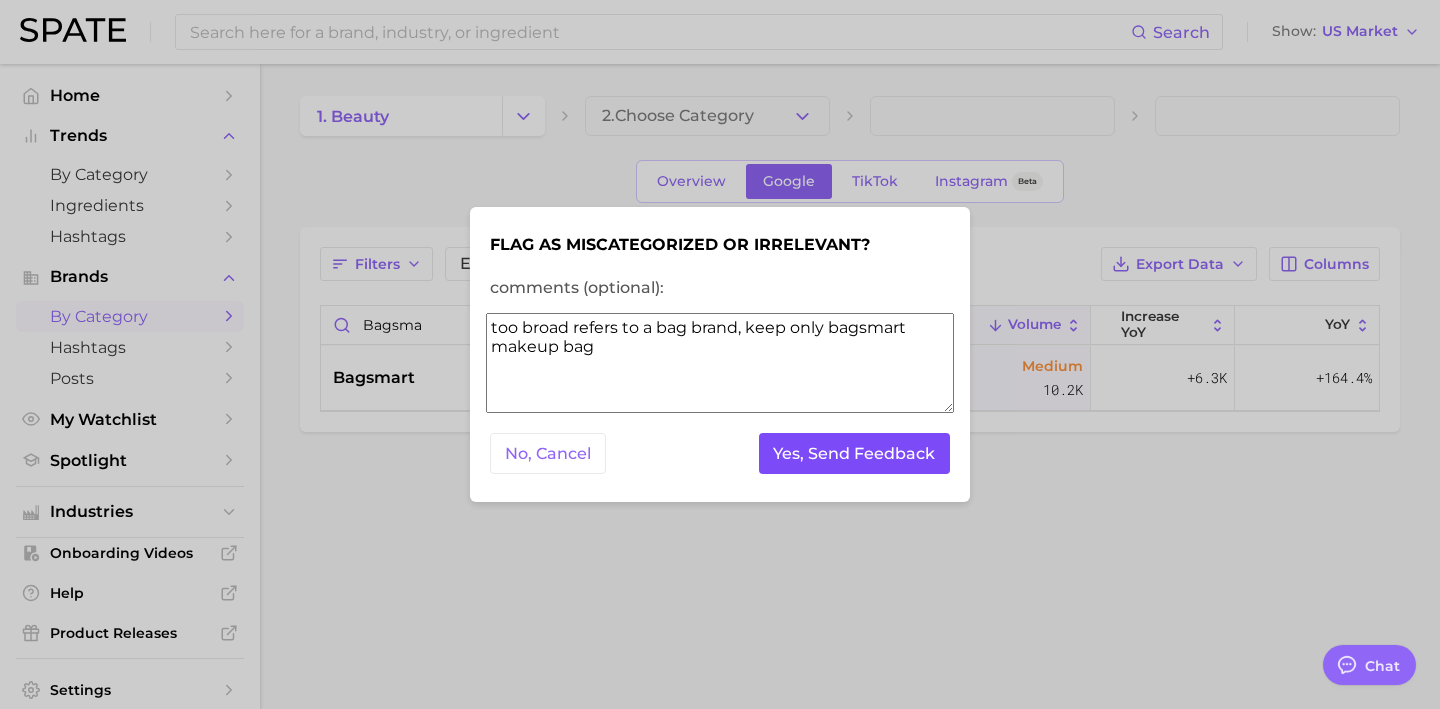type on "too broad refers to a bag brand, keep only bagsmart makeup bag" 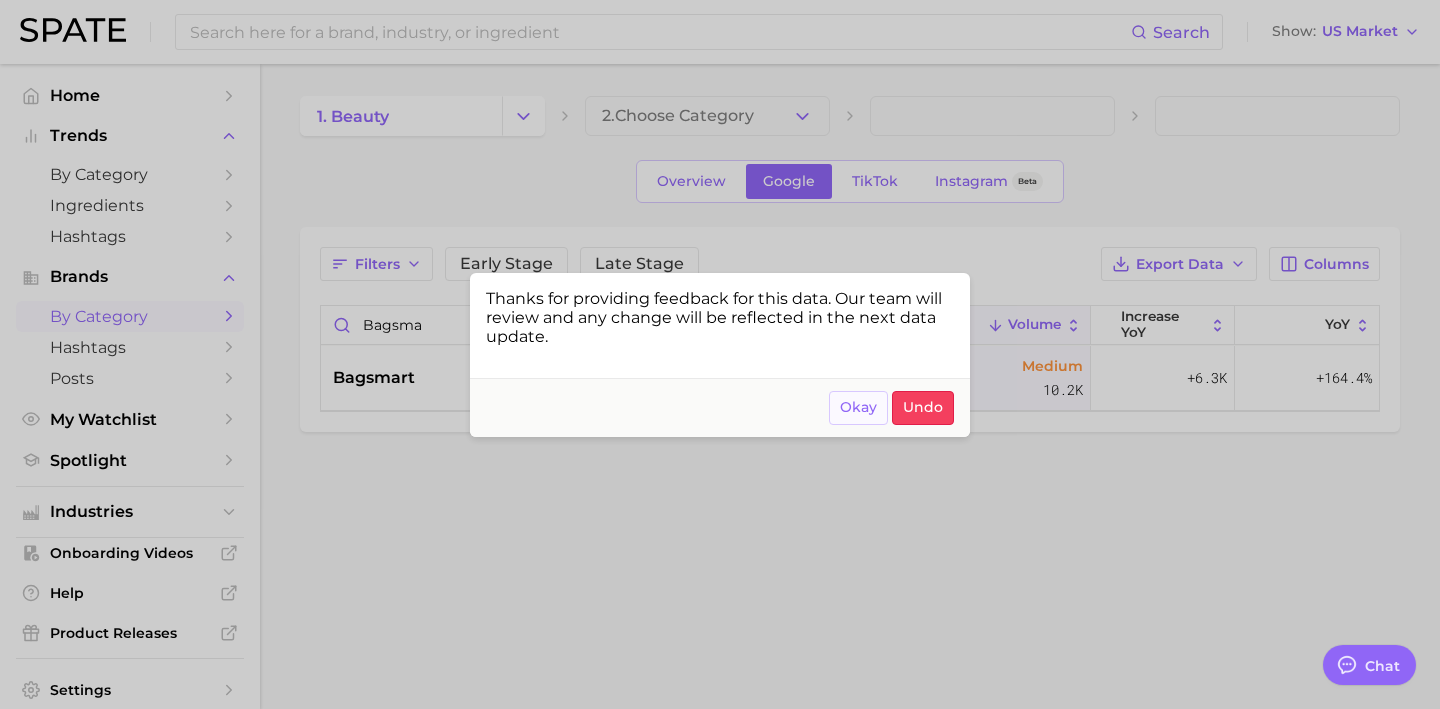 click on "Okay" at bounding box center (858, 407) 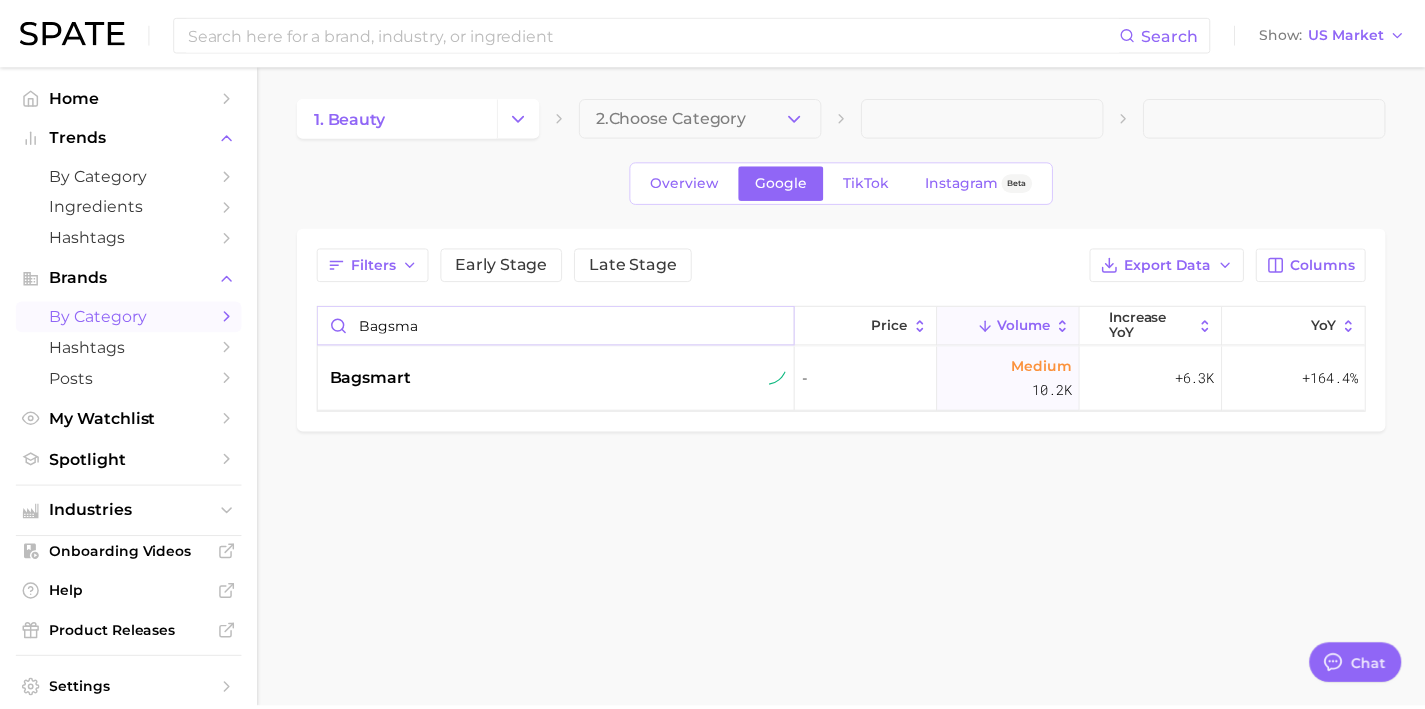 scroll, scrollTop: 0, scrollLeft: 0, axis: both 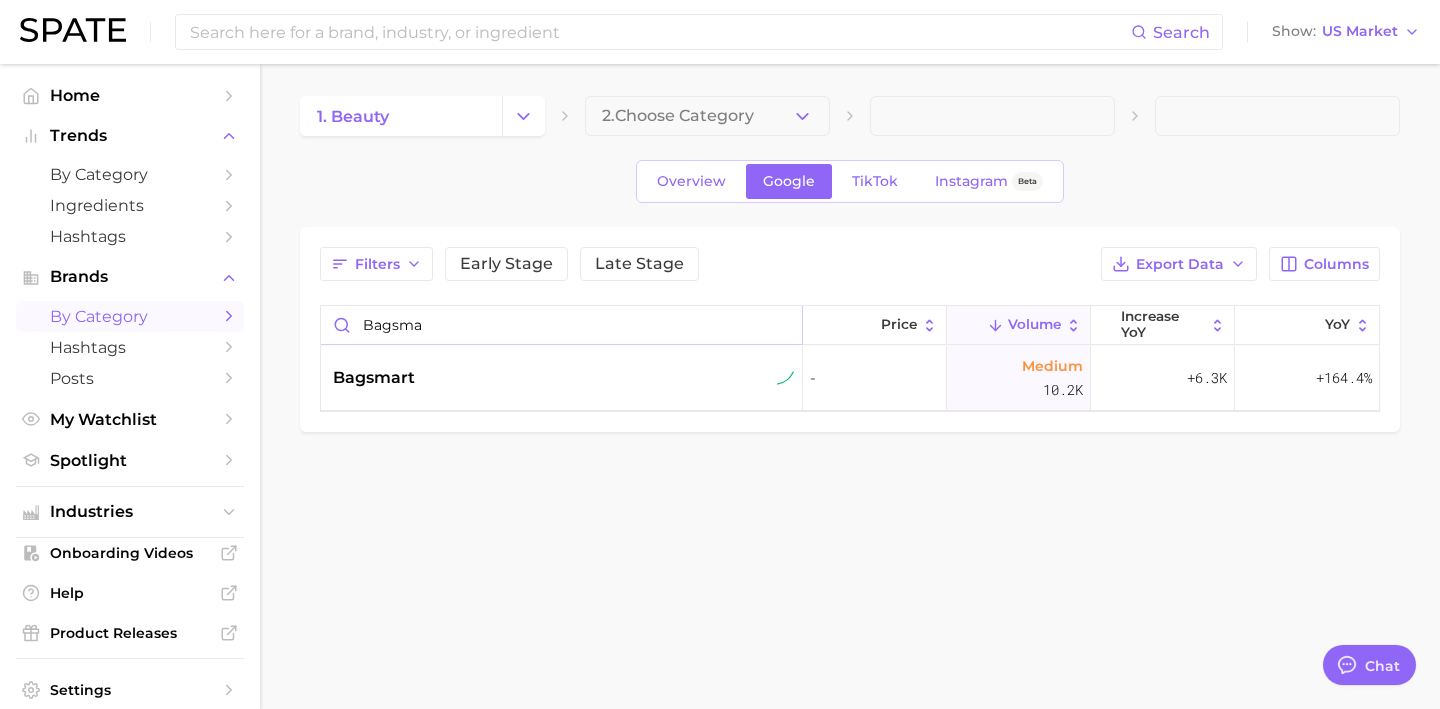 drag, startPoint x: 461, startPoint y: 327, endPoint x: 287, endPoint y: 328, distance: 174.00287 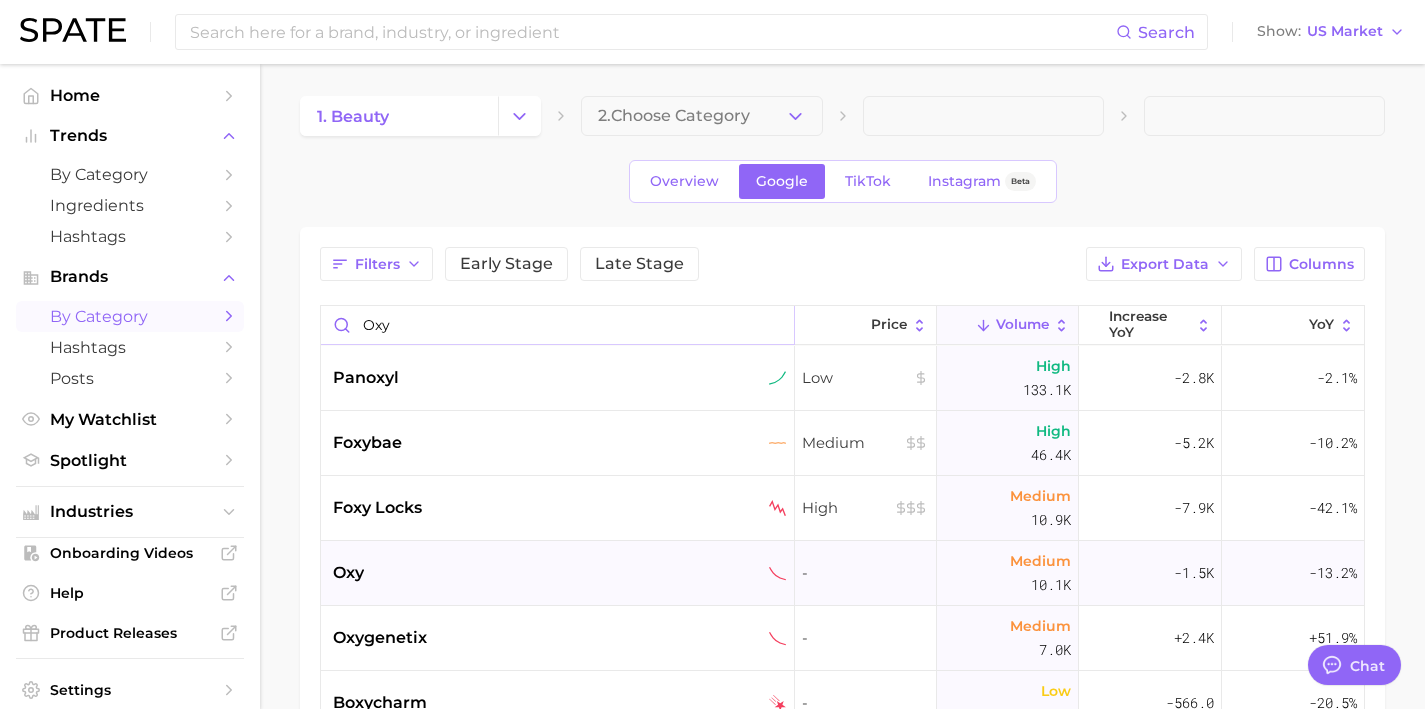 type on "oxy" 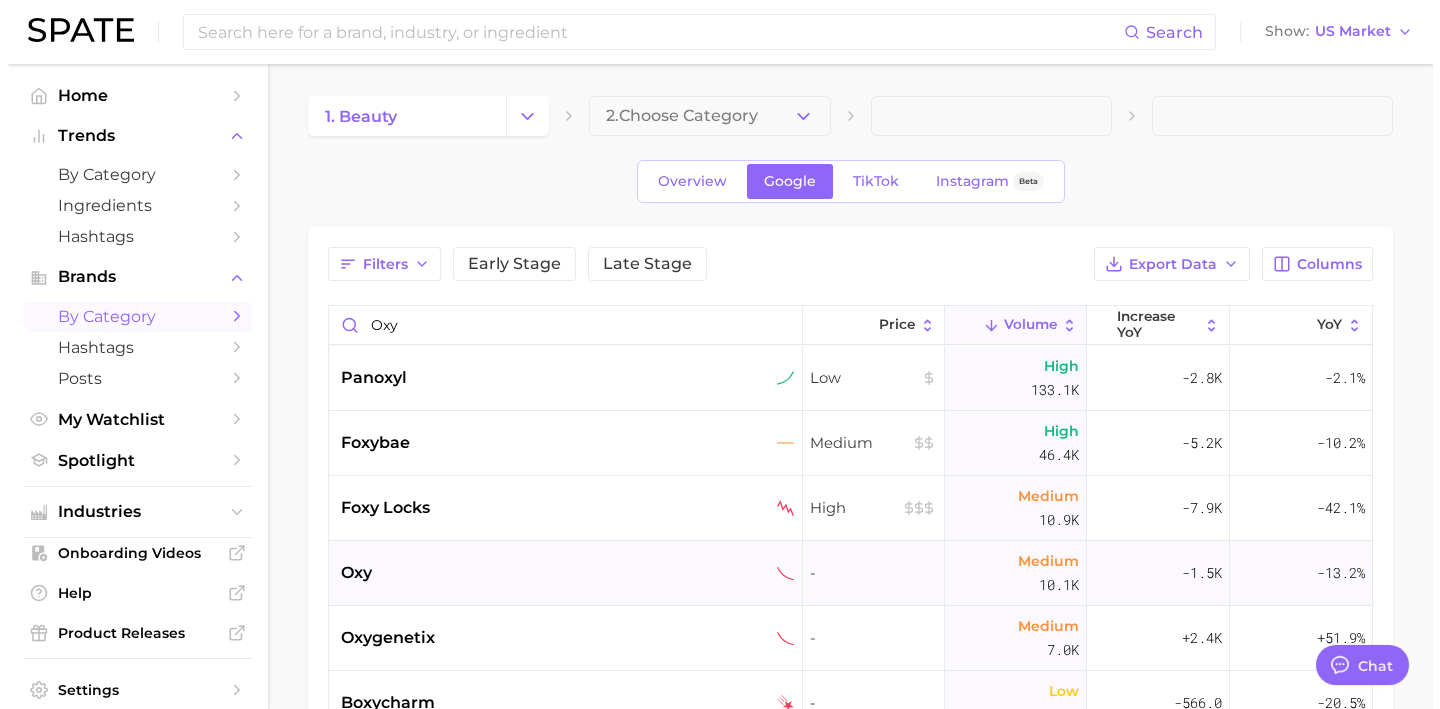 scroll, scrollTop: 0, scrollLeft: 0, axis: both 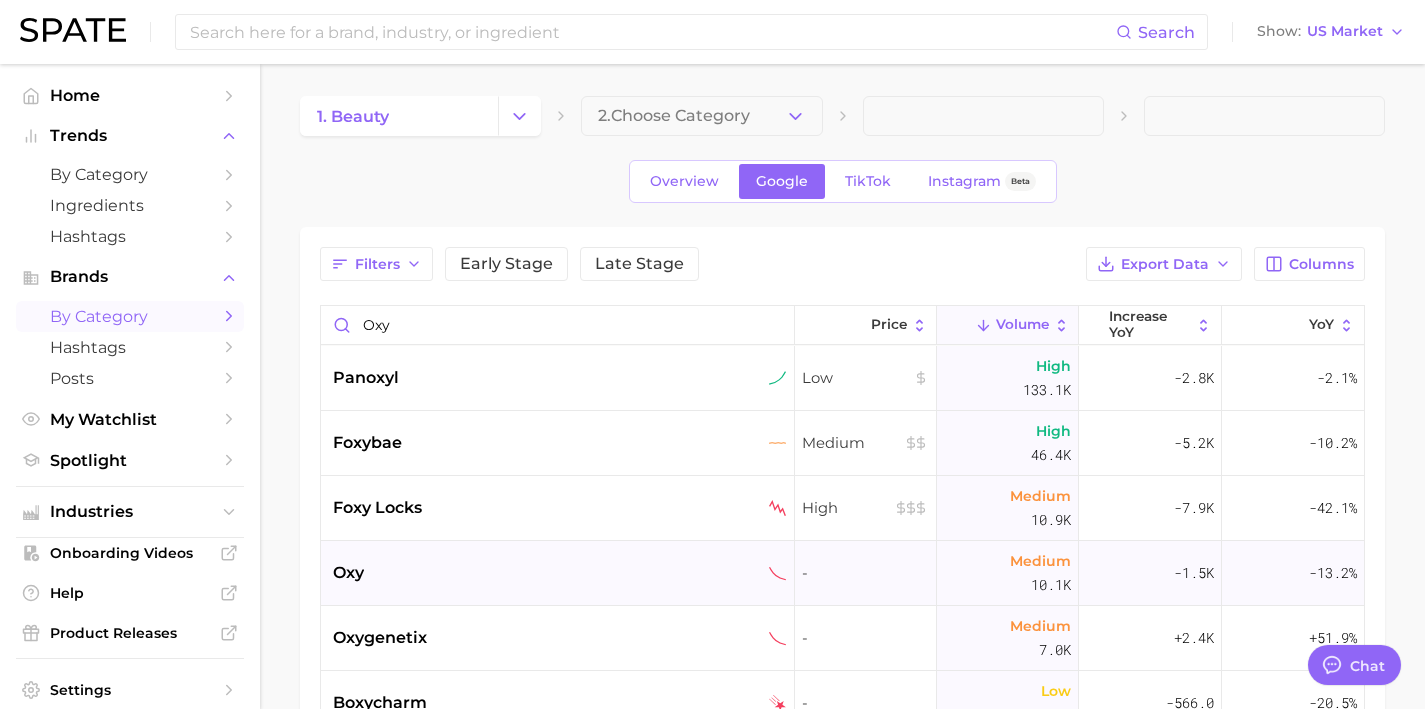 click on "oxy" at bounding box center [559, 573] 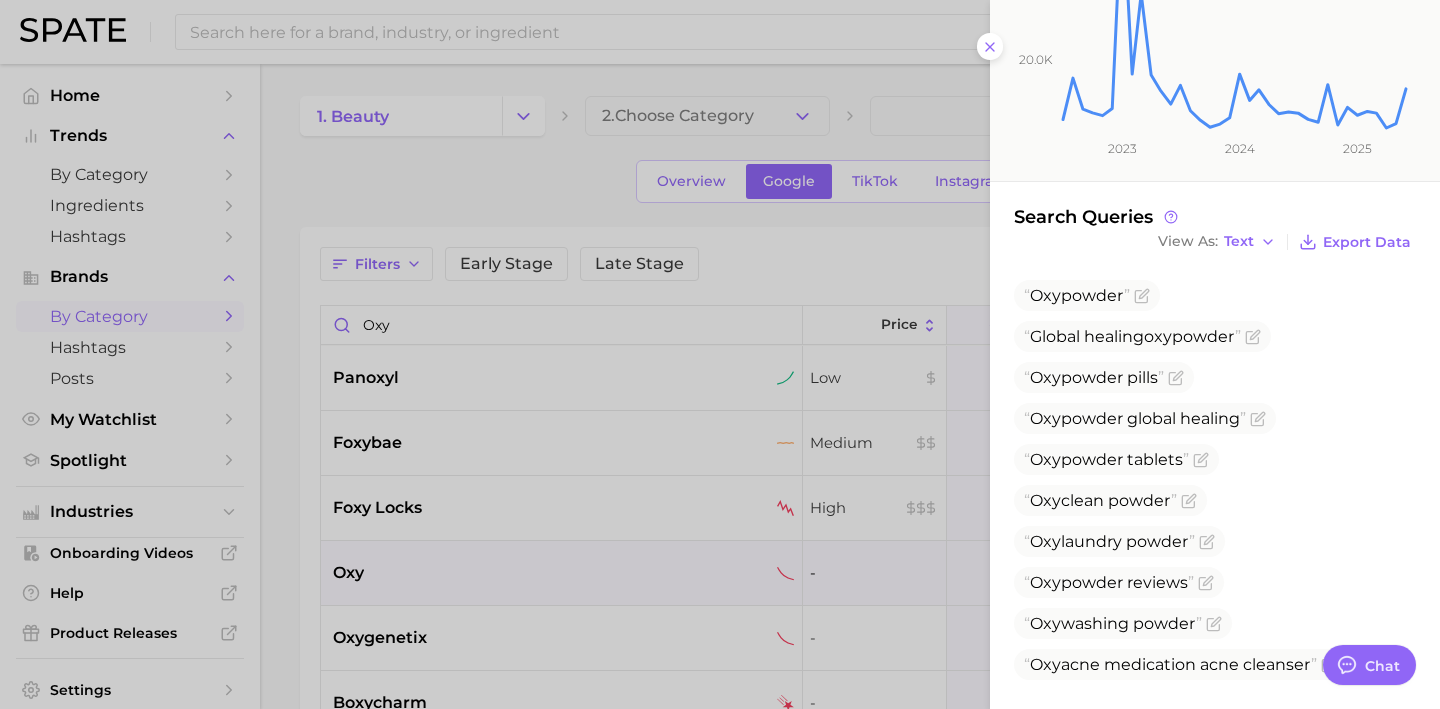 scroll, scrollTop: 339, scrollLeft: 0, axis: vertical 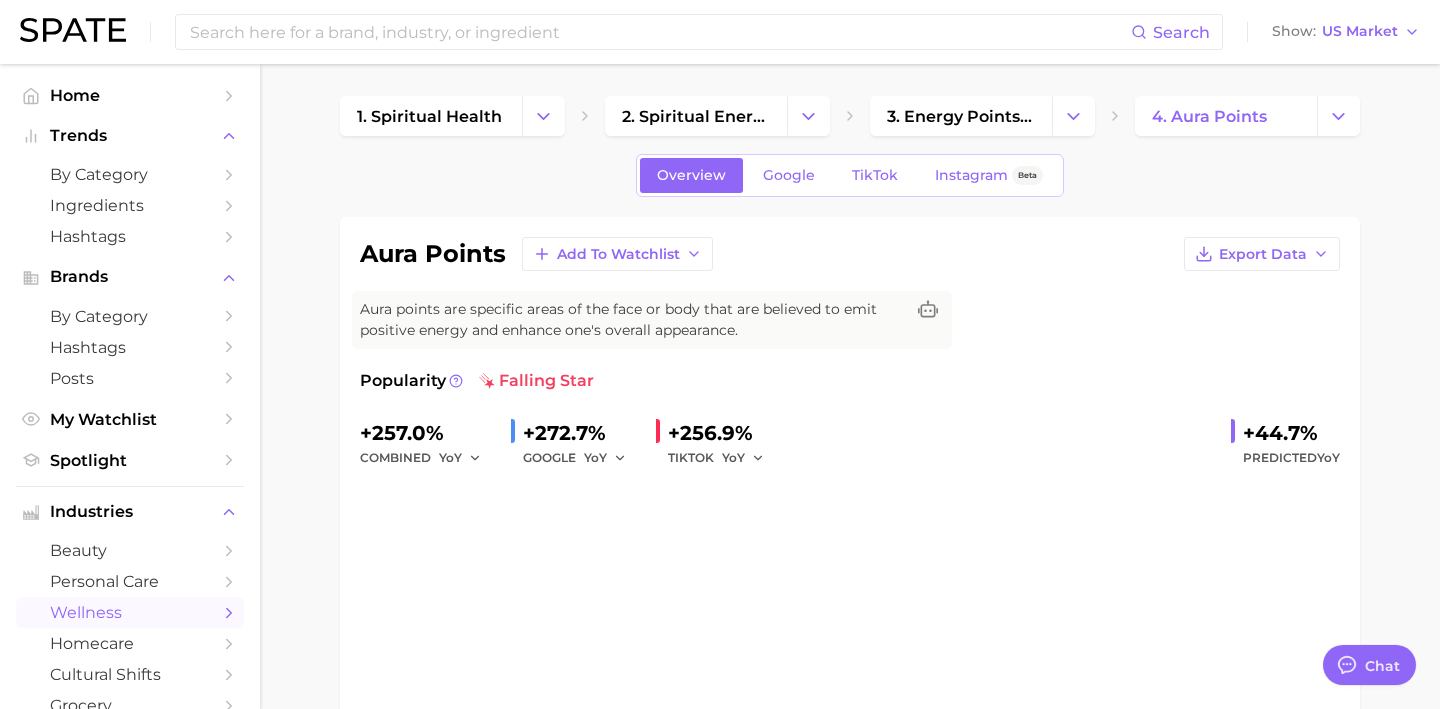 type on "x" 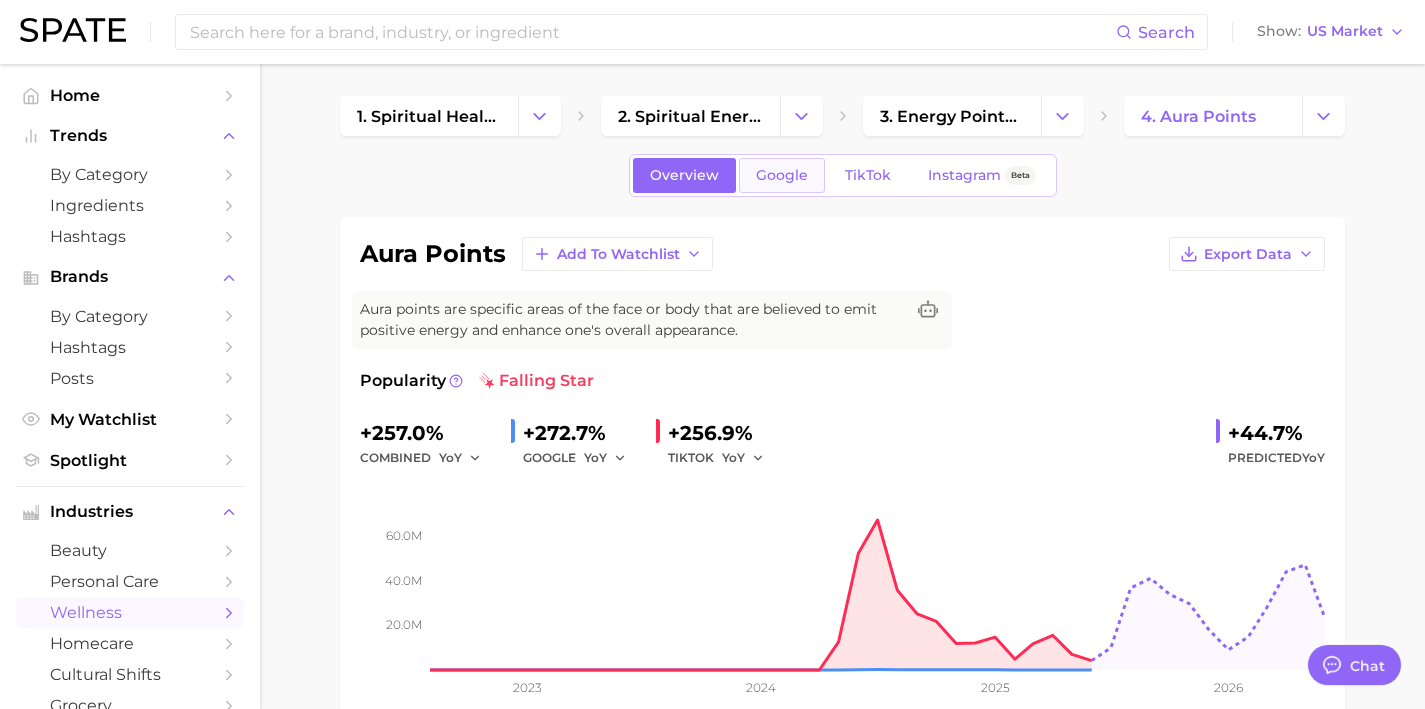 scroll, scrollTop: 7550, scrollLeft: 0, axis: vertical 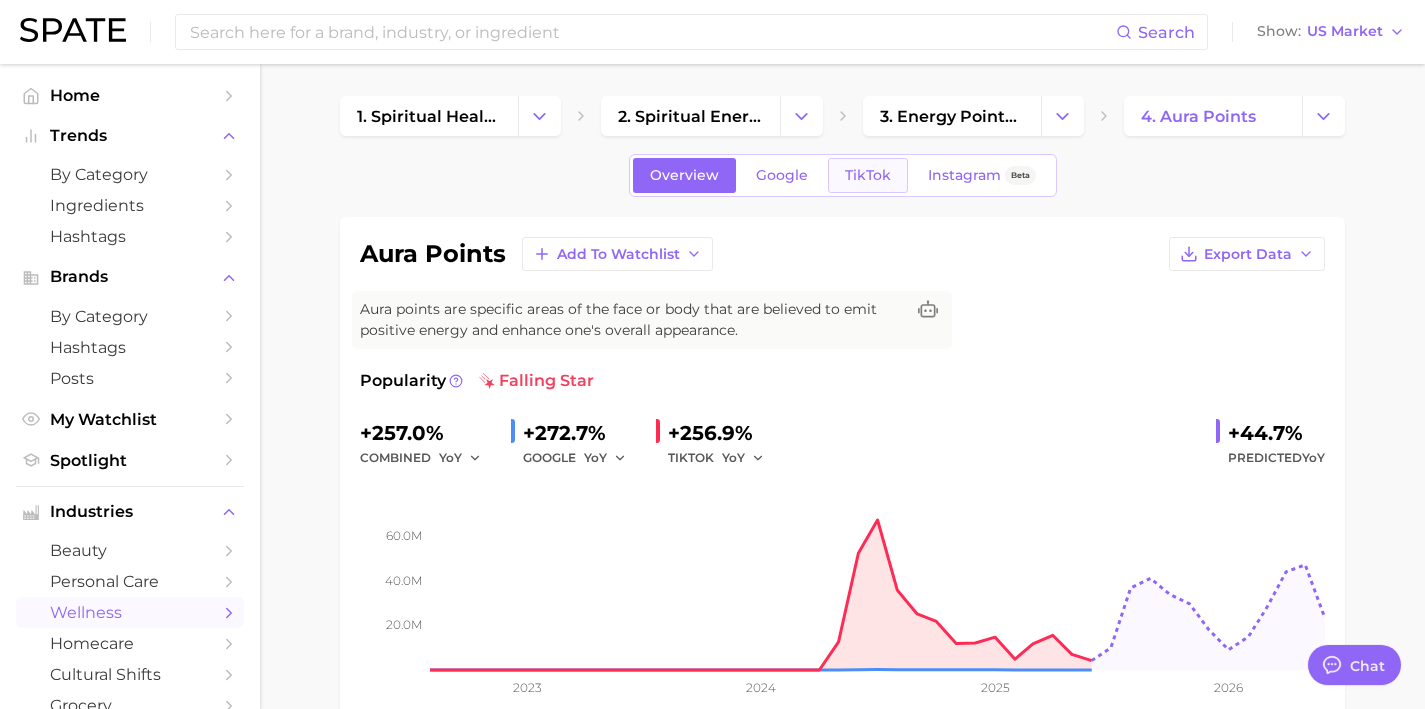 click on "TikTok" at bounding box center (868, 175) 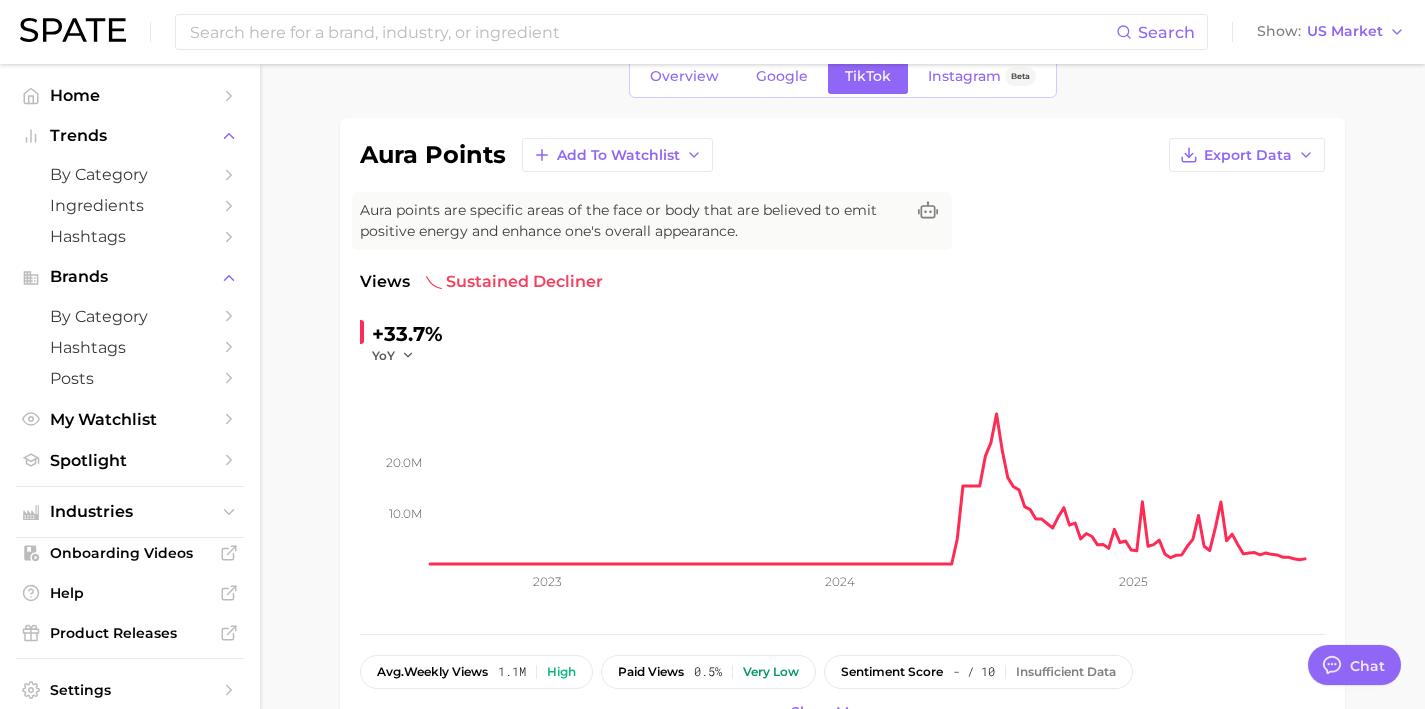 scroll, scrollTop: 0, scrollLeft: 0, axis: both 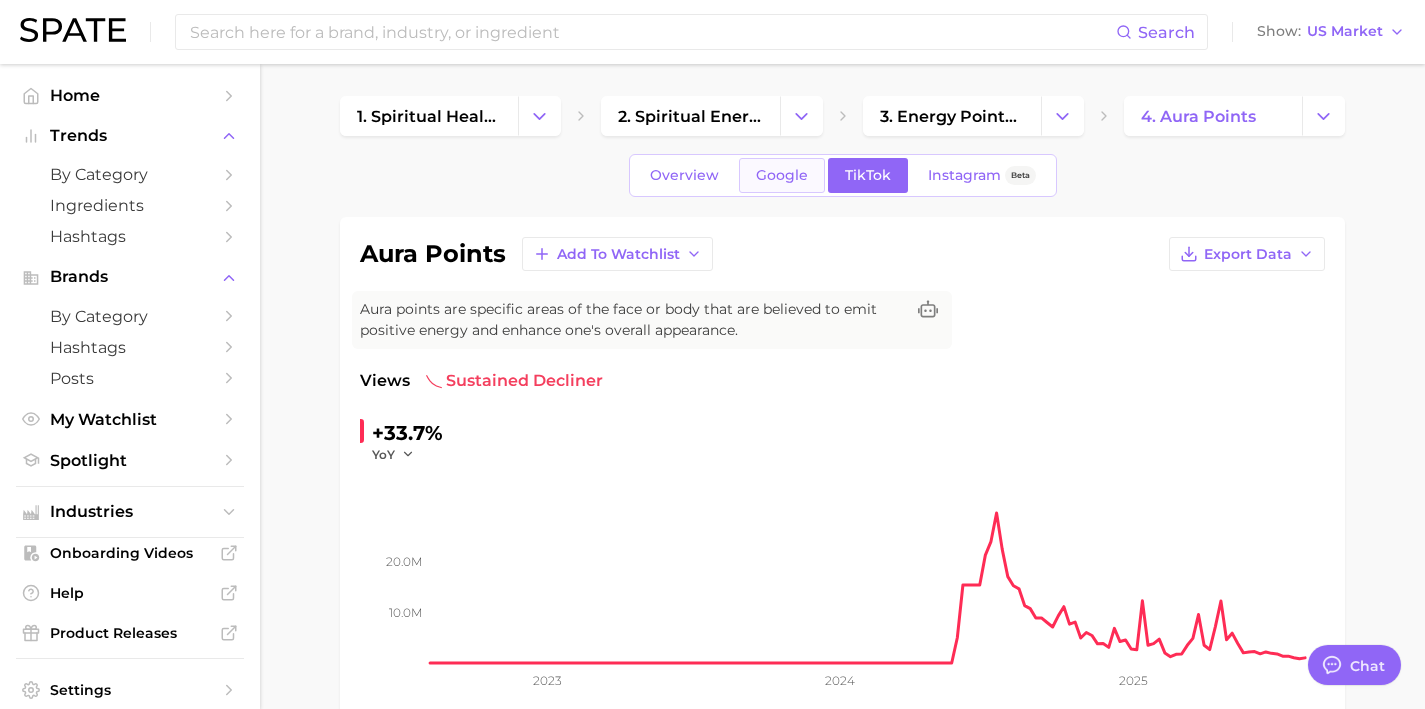 click on "Google" at bounding box center (782, 175) 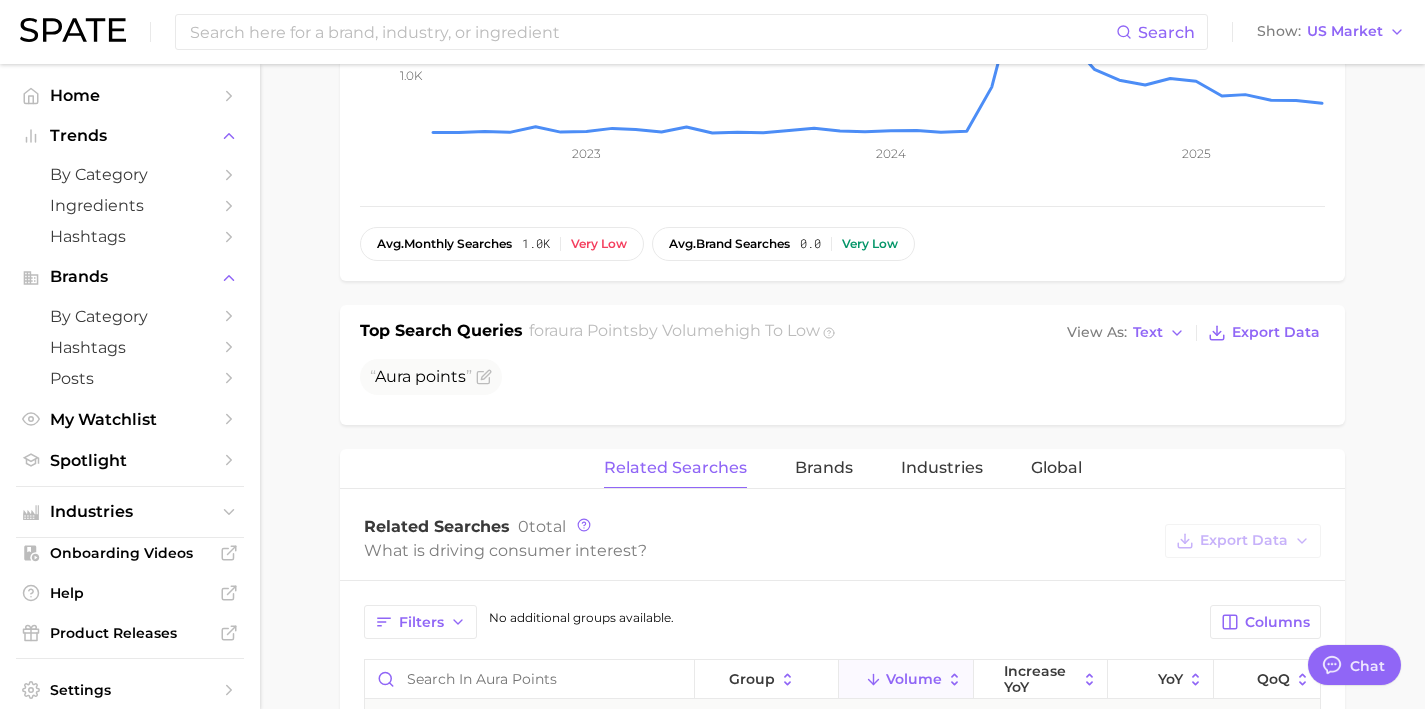 scroll, scrollTop: 0, scrollLeft: 0, axis: both 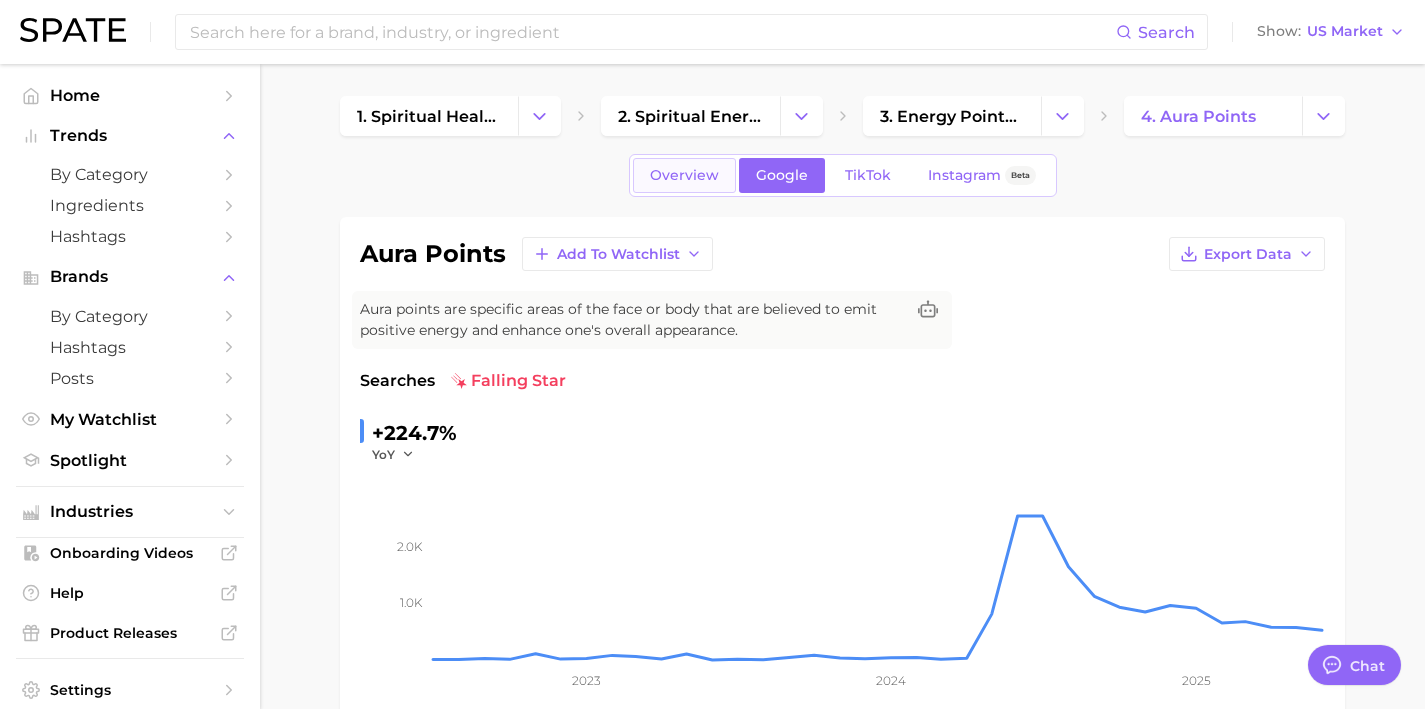 click on "Overview" at bounding box center (684, 175) 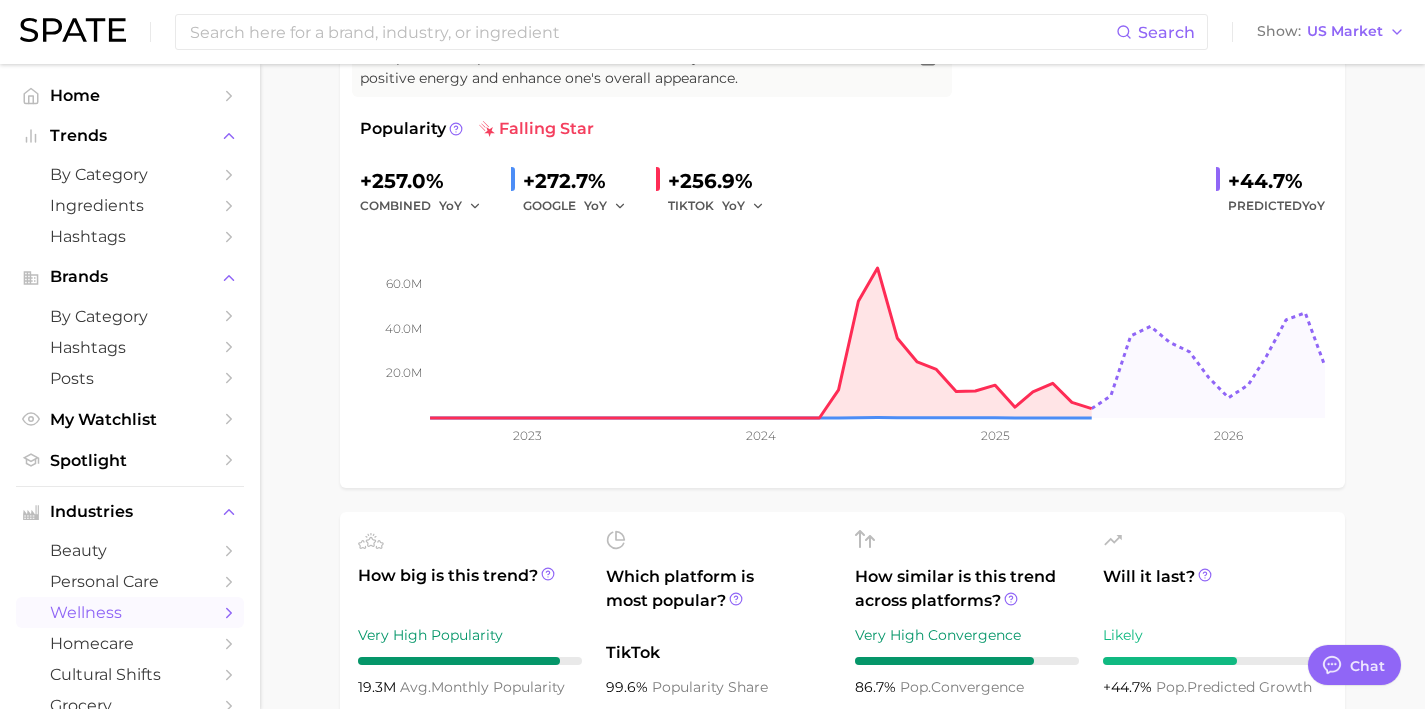 scroll, scrollTop: 0, scrollLeft: 0, axis: both 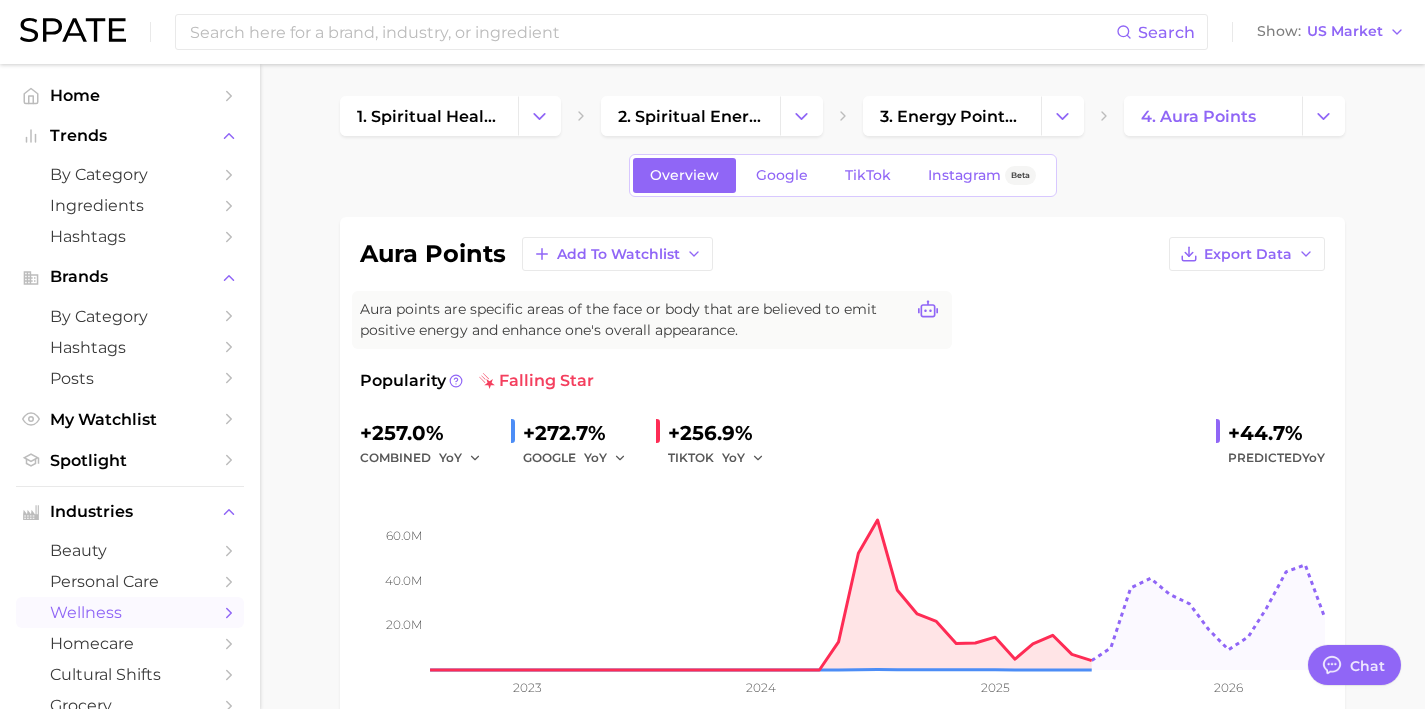 click 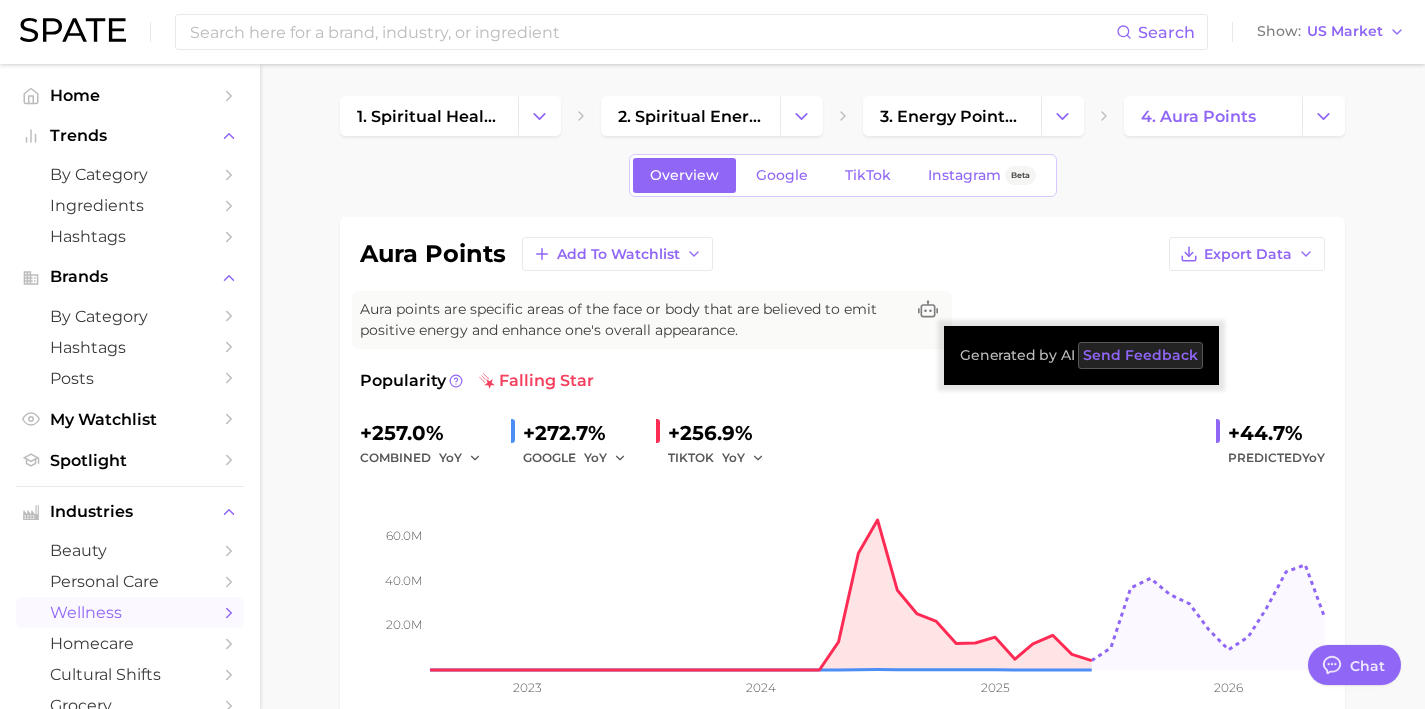 click on "Send Feedback" at bounding box center [1140, 355] 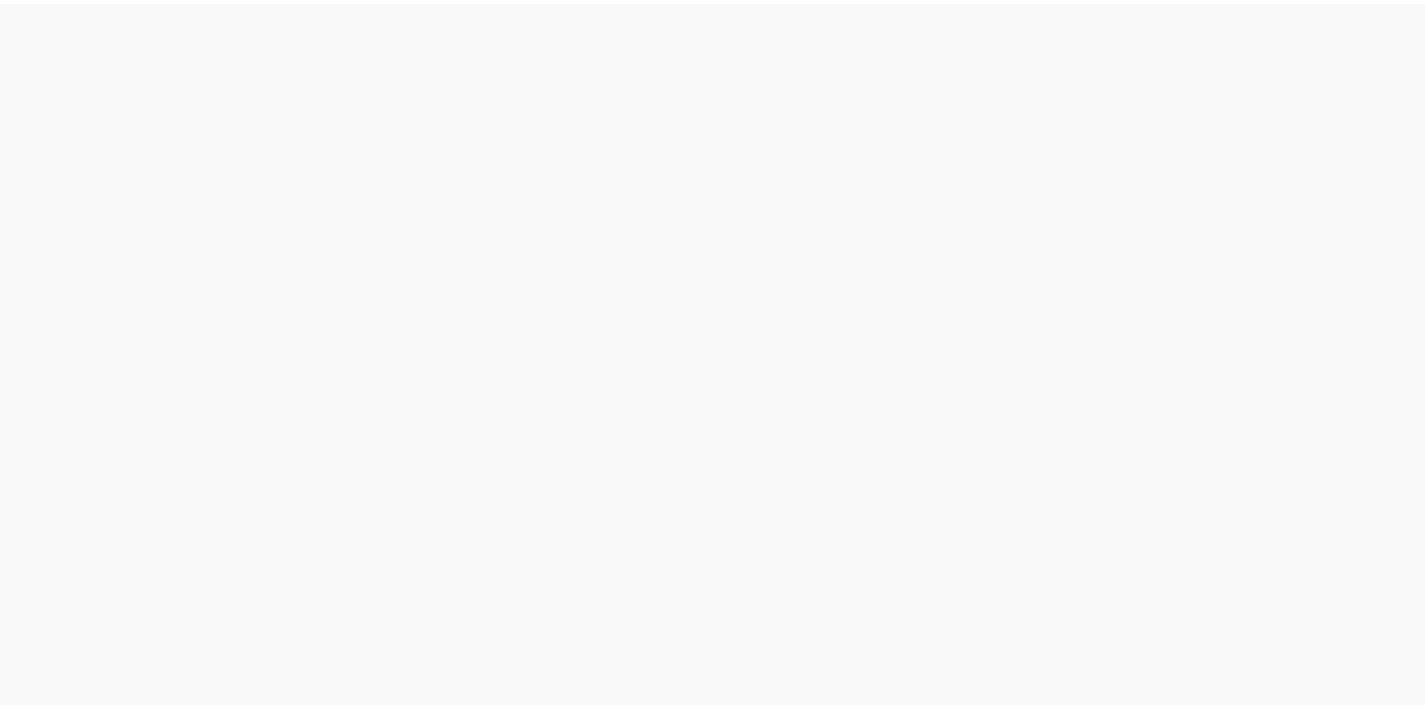 scroll, scrollTop: 0, scrollLeft: 0, axis: both 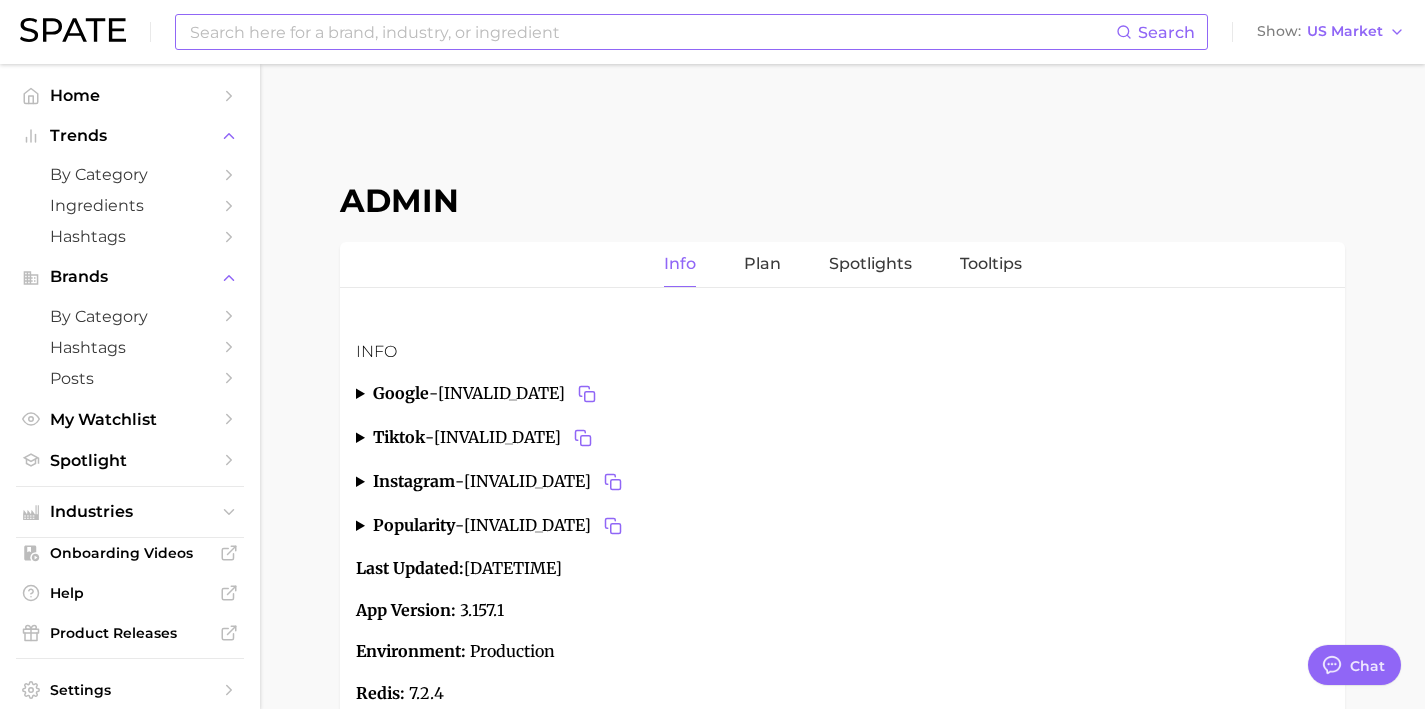 click at bounding box center [652, 32] 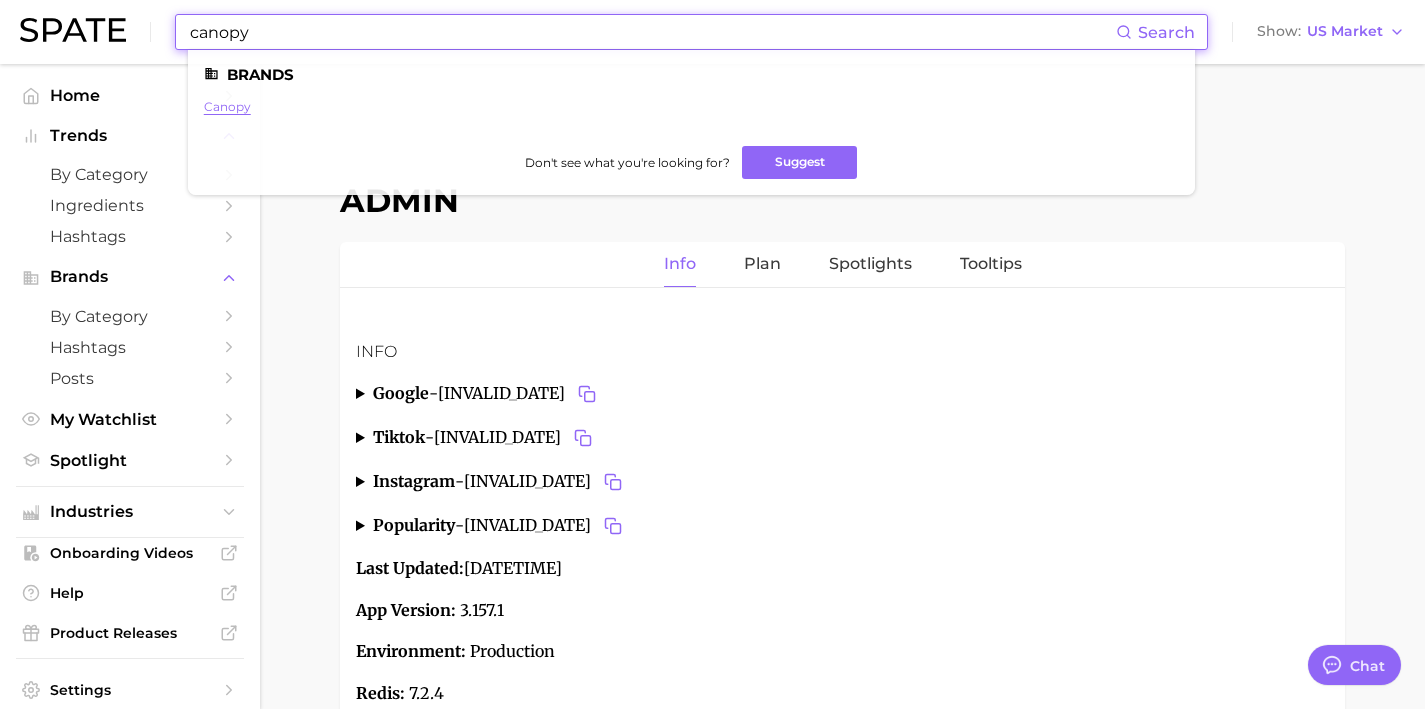 type on "canopy" 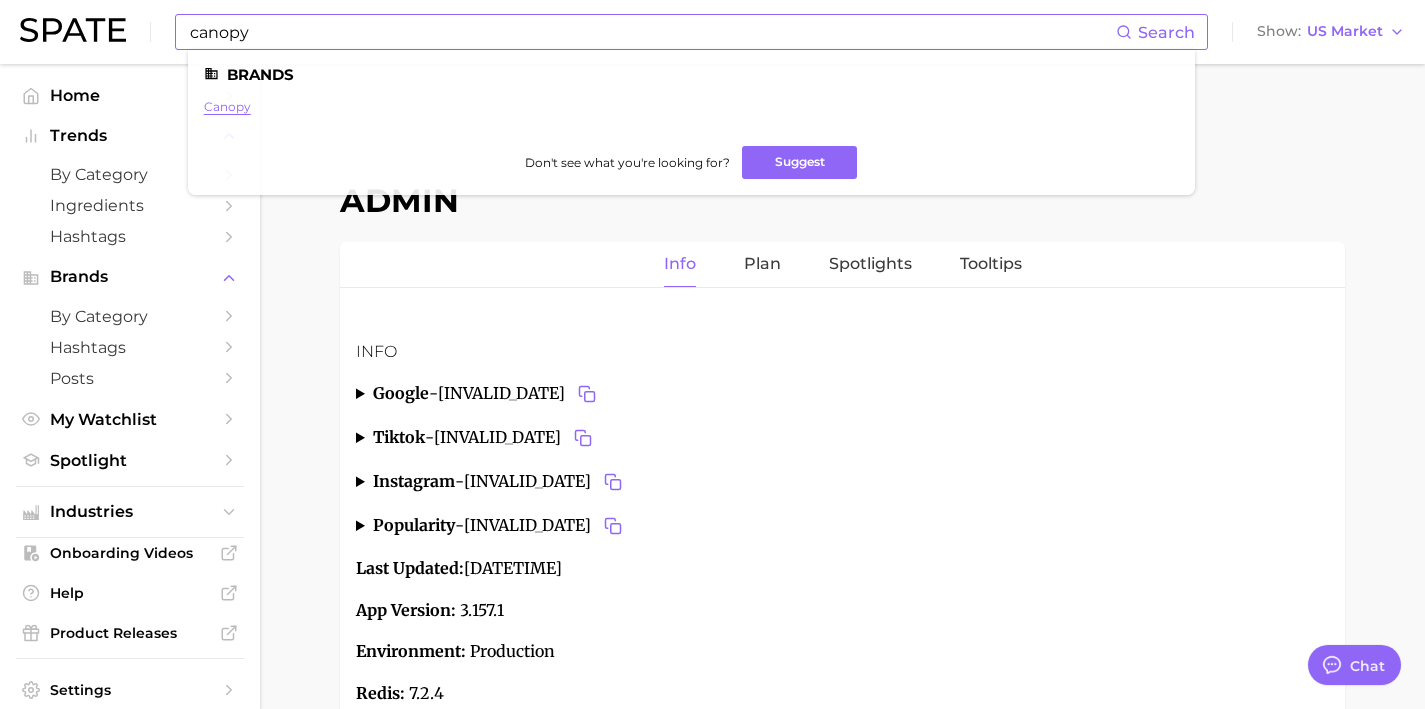 click on "canopy" at bounding box center (227, 106) 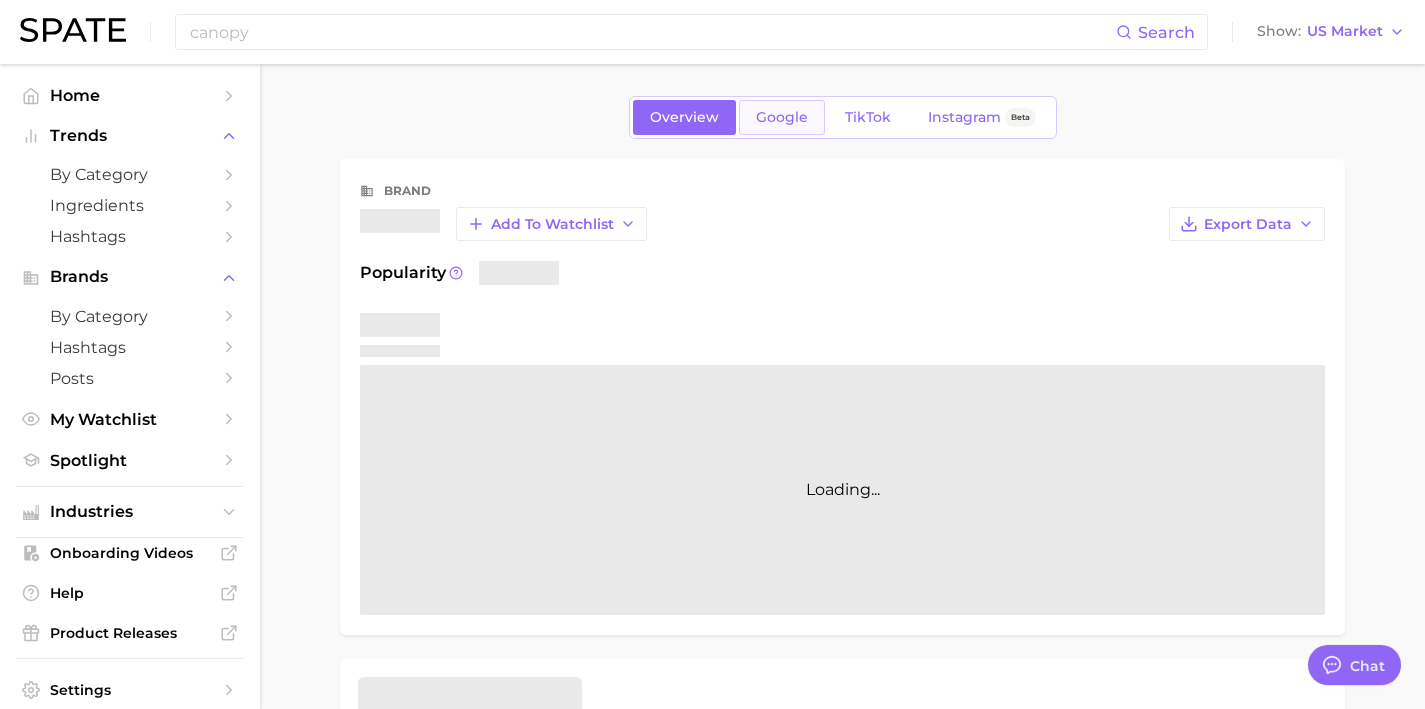 click on "Google" at bounding box center (782, 117) 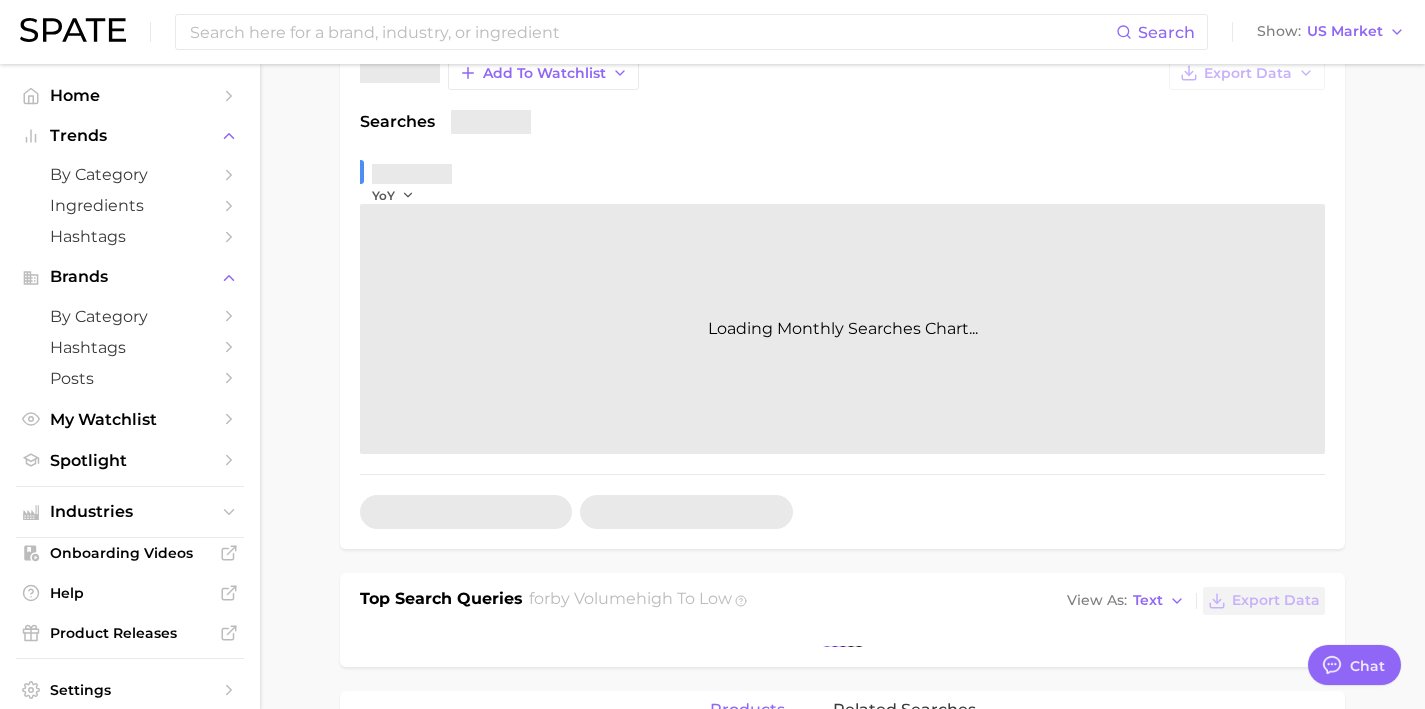 scroll, scrollTop: 409, scrollLeft: 0, axis: vertical 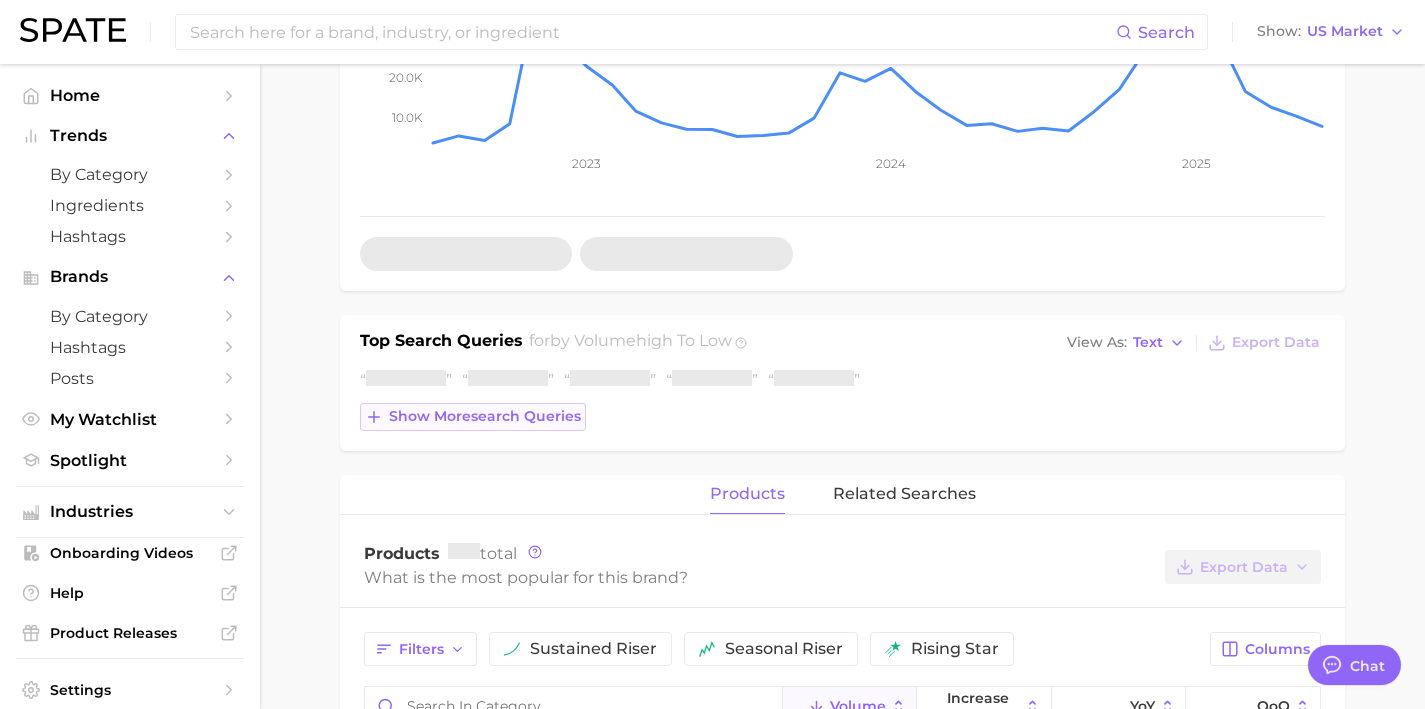 click on "Show more  search queries" at bounding box center [485, 416] 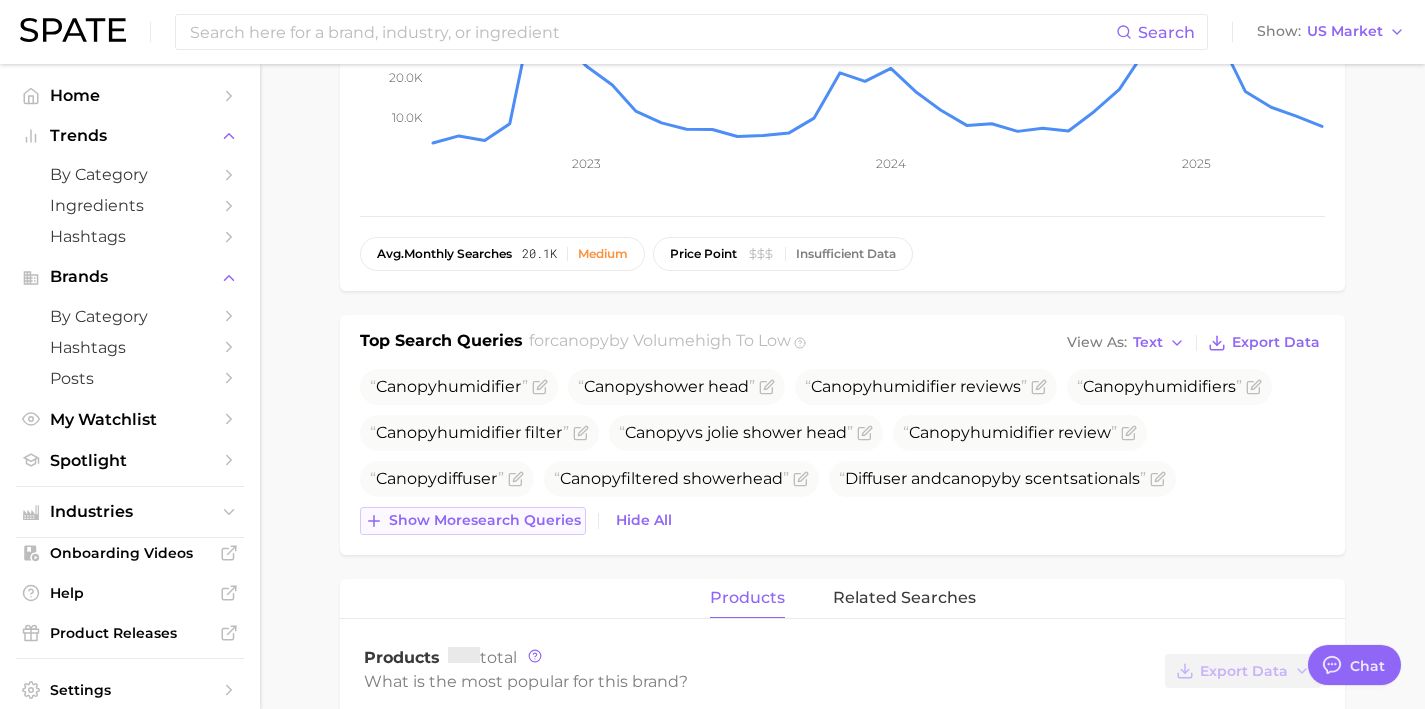 type on "x" 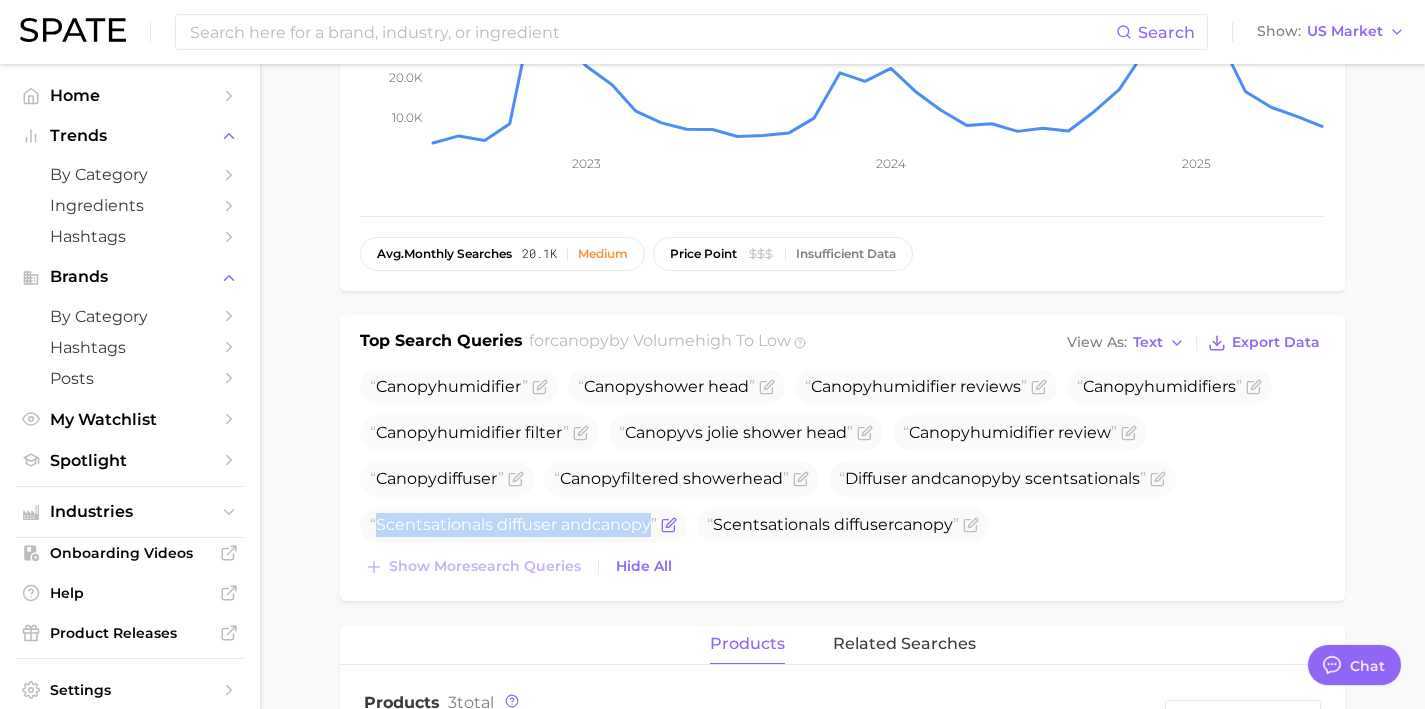 drag, startPoint x: 654, startPoint y: 526, endPoint x: 378, endPoint y: 520, distance: 276.06522 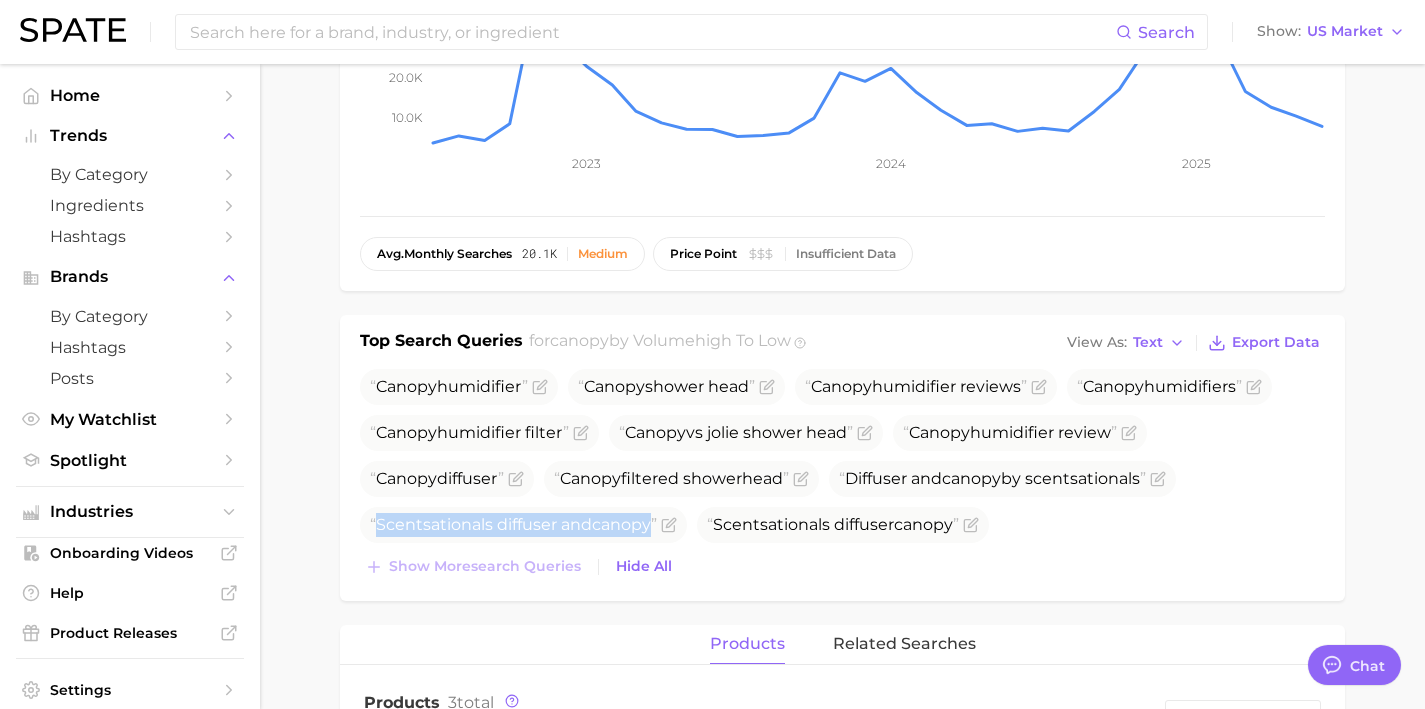 copy on "Scentsationals diffuser and  canopy" 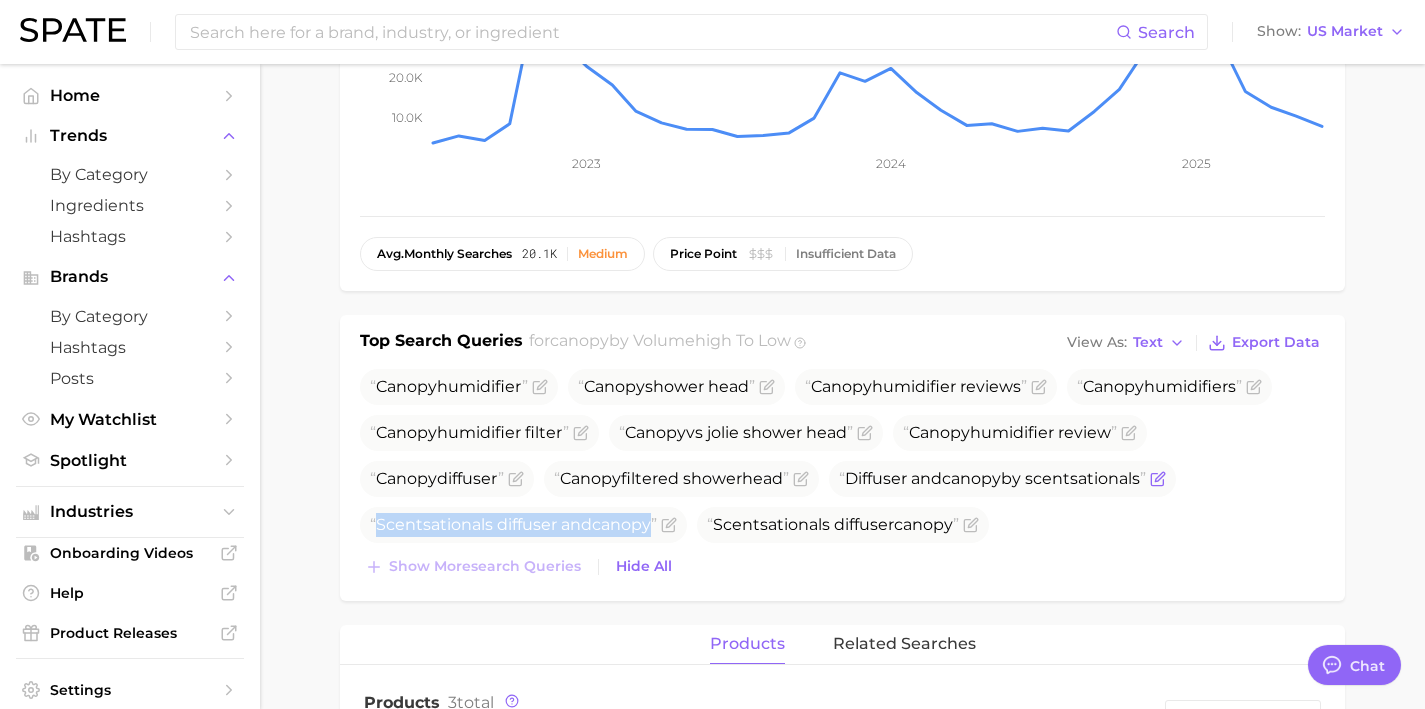 click 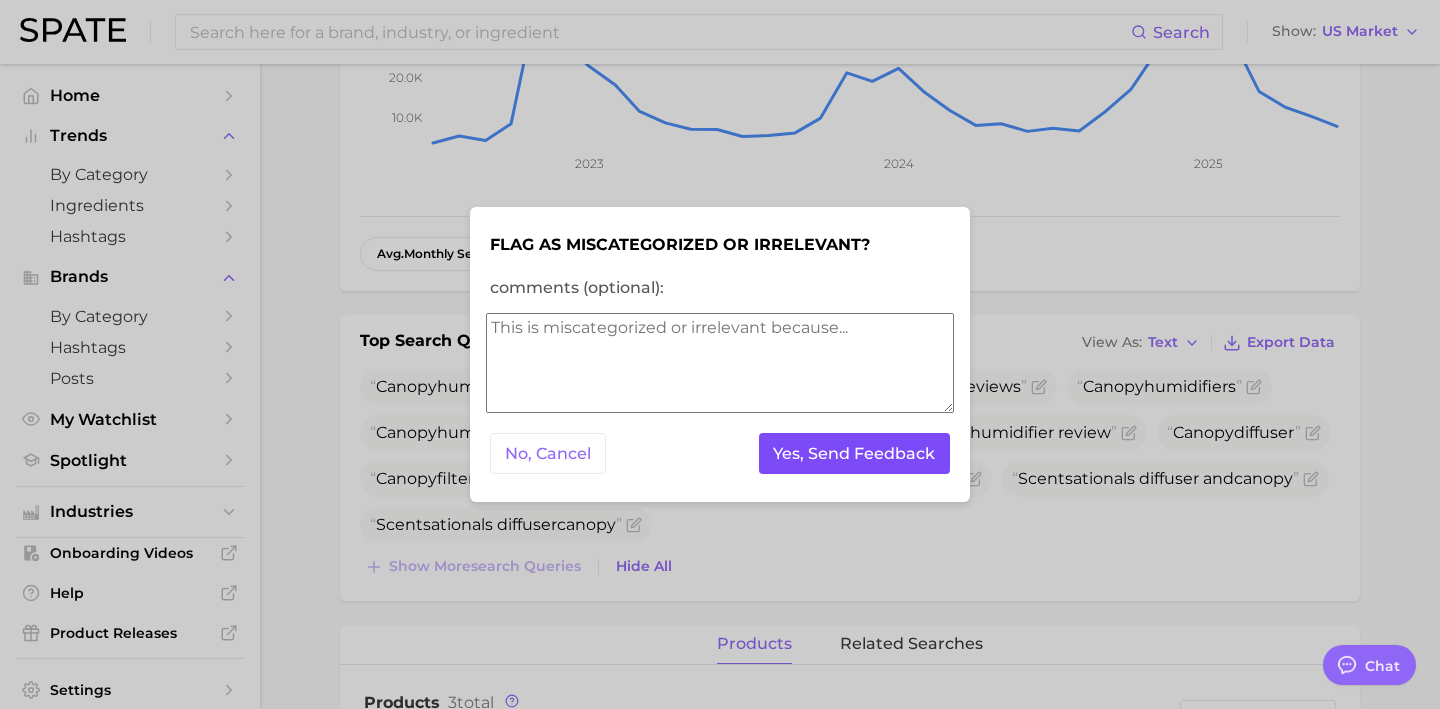 click on "Yes, Send Feedback" at bounding box center (855, 453) 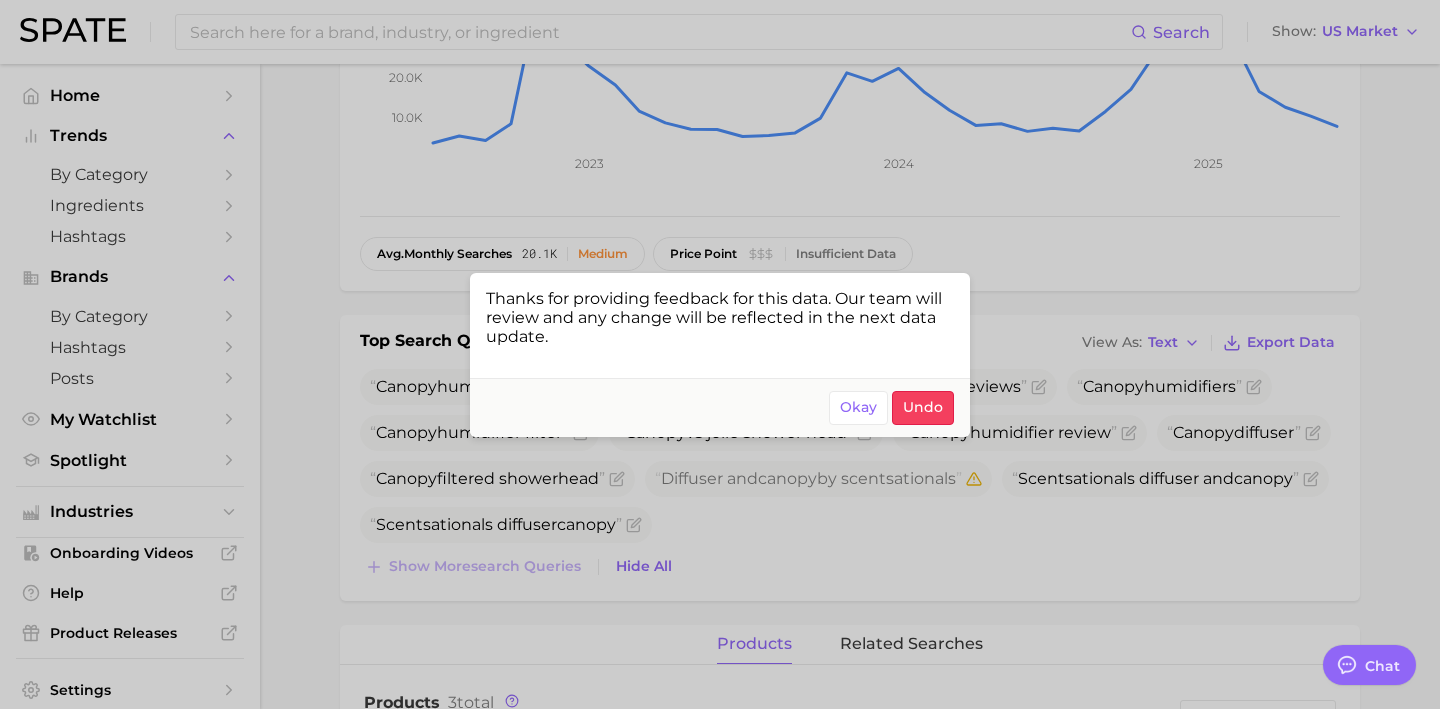 click on "Okay" at bounding box center [858, 407] 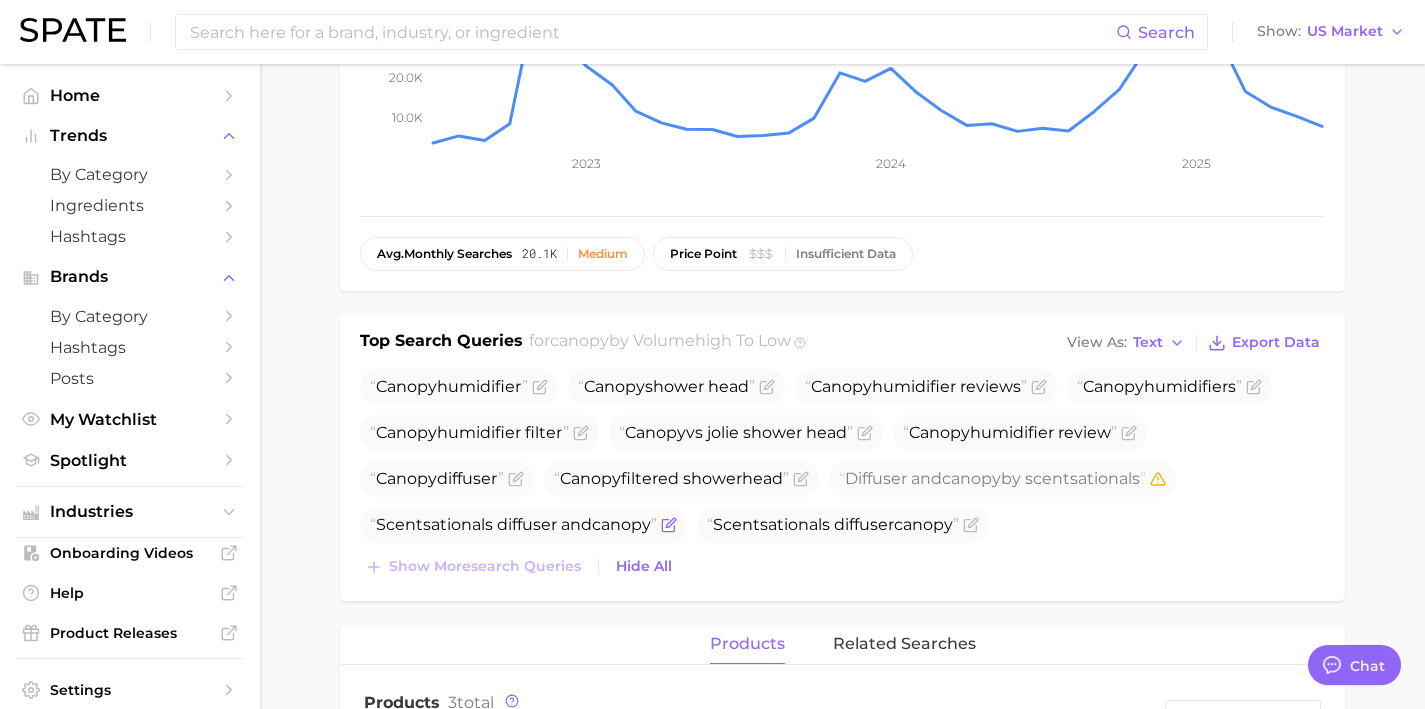 click 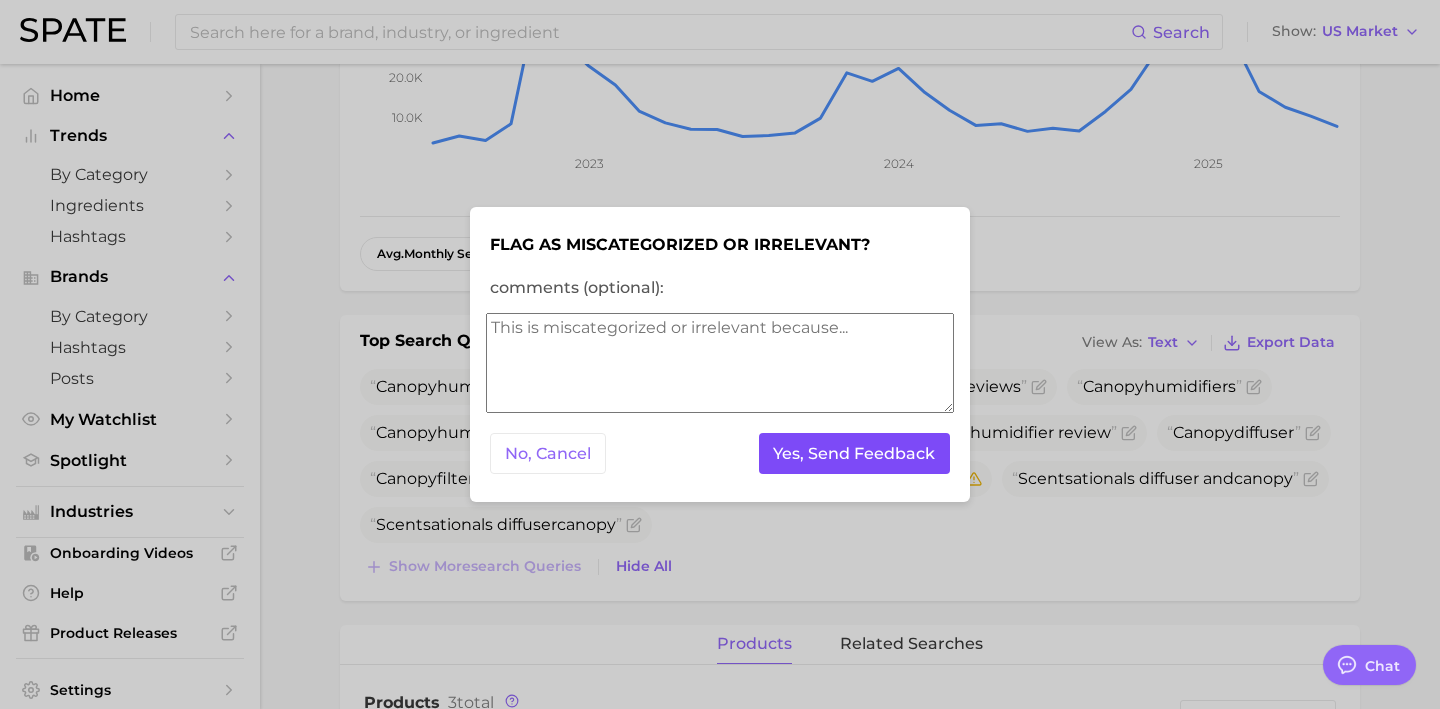 click on "Yes, Send Feedback" at bounding box center (855, 453) 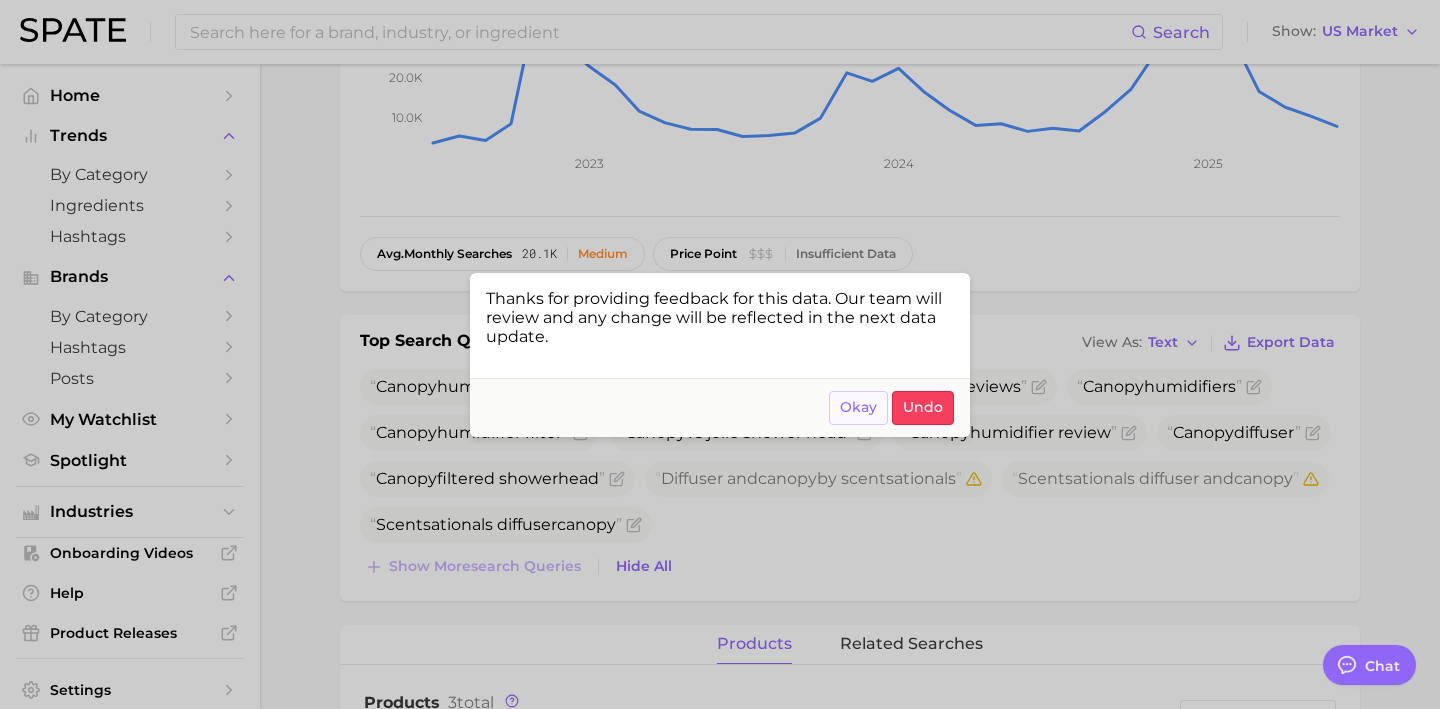 click on "Okay" at bounding box center (858, 407) 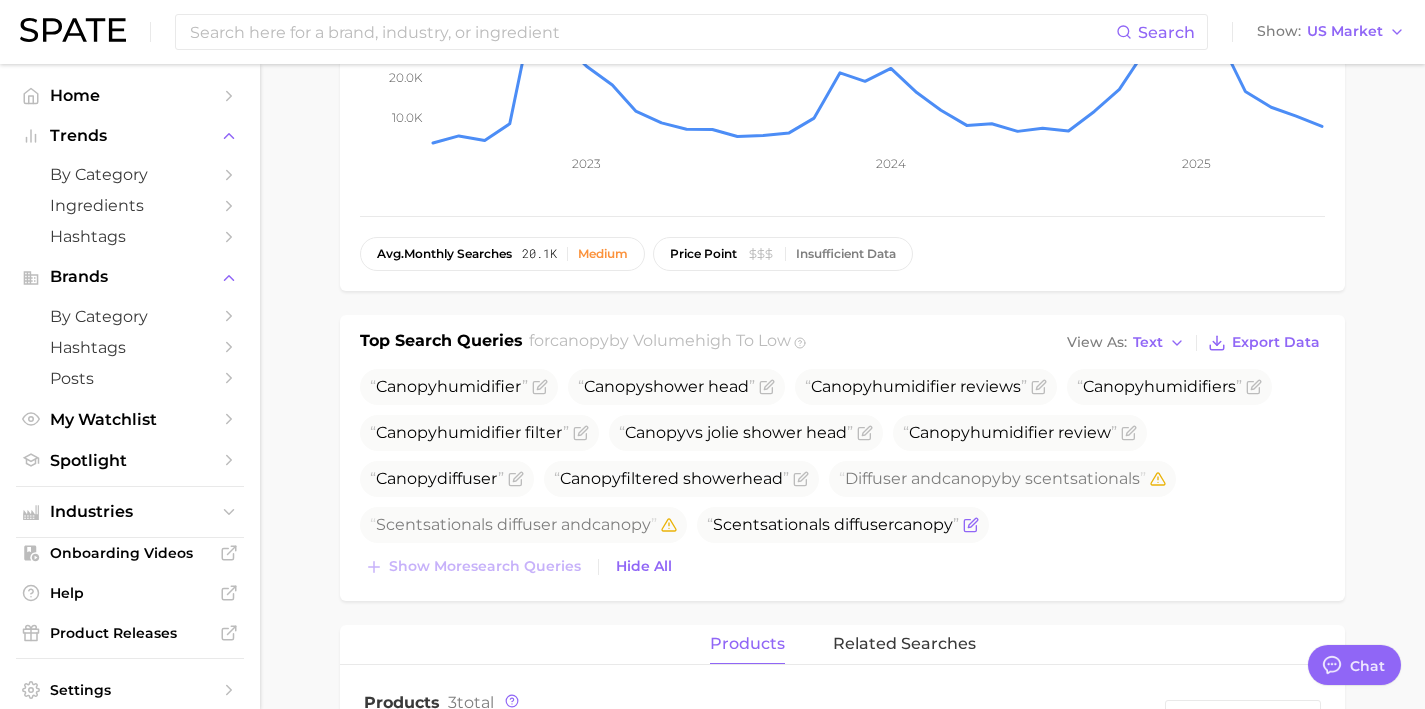 click 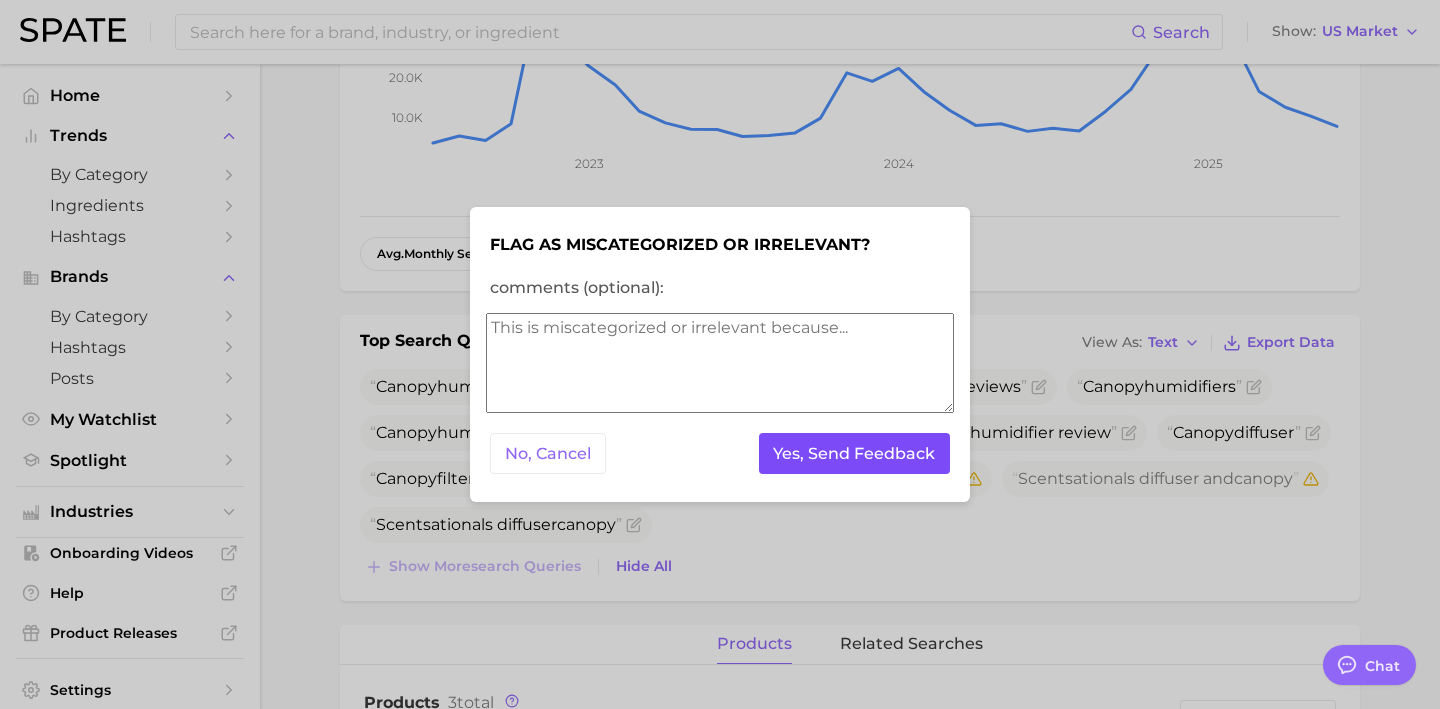 click on "Yes, Send Feedback" at bounding box center [855, 453] 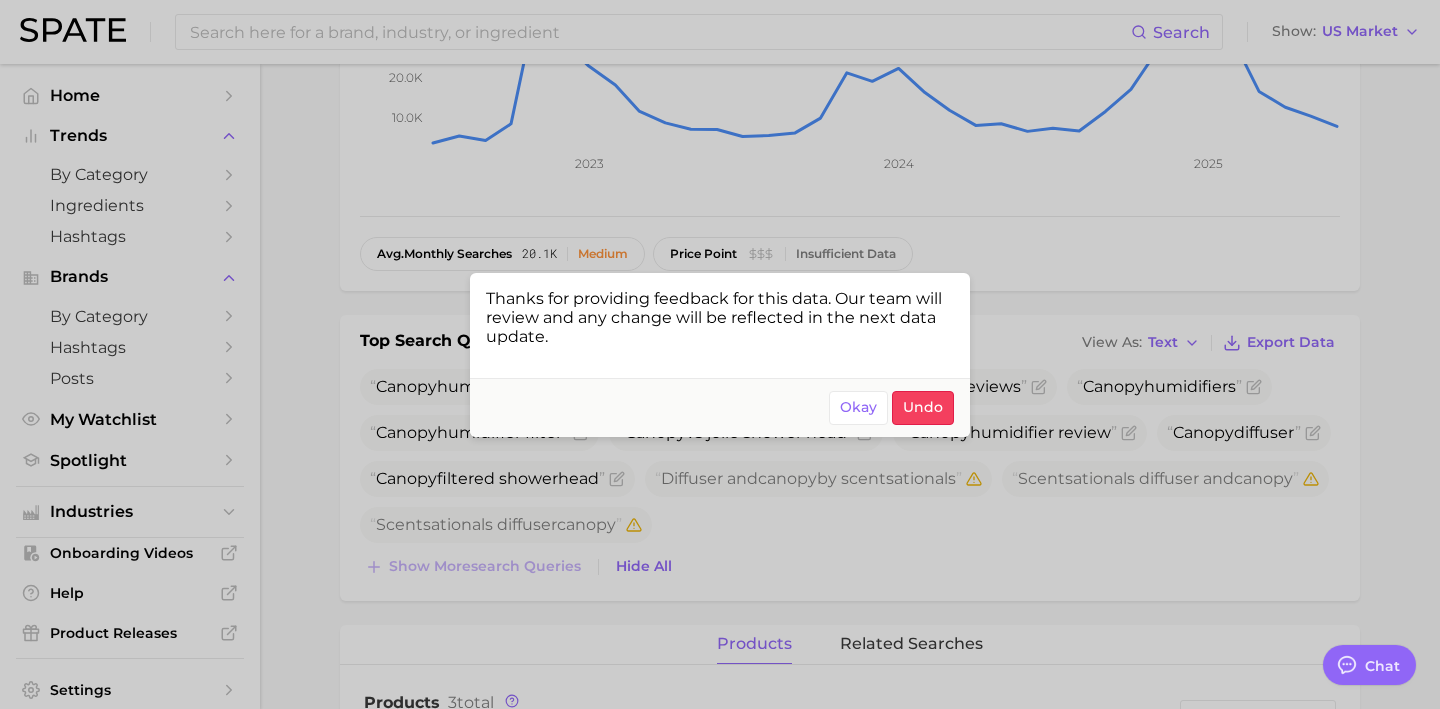 click at bounding box center (720, 354) 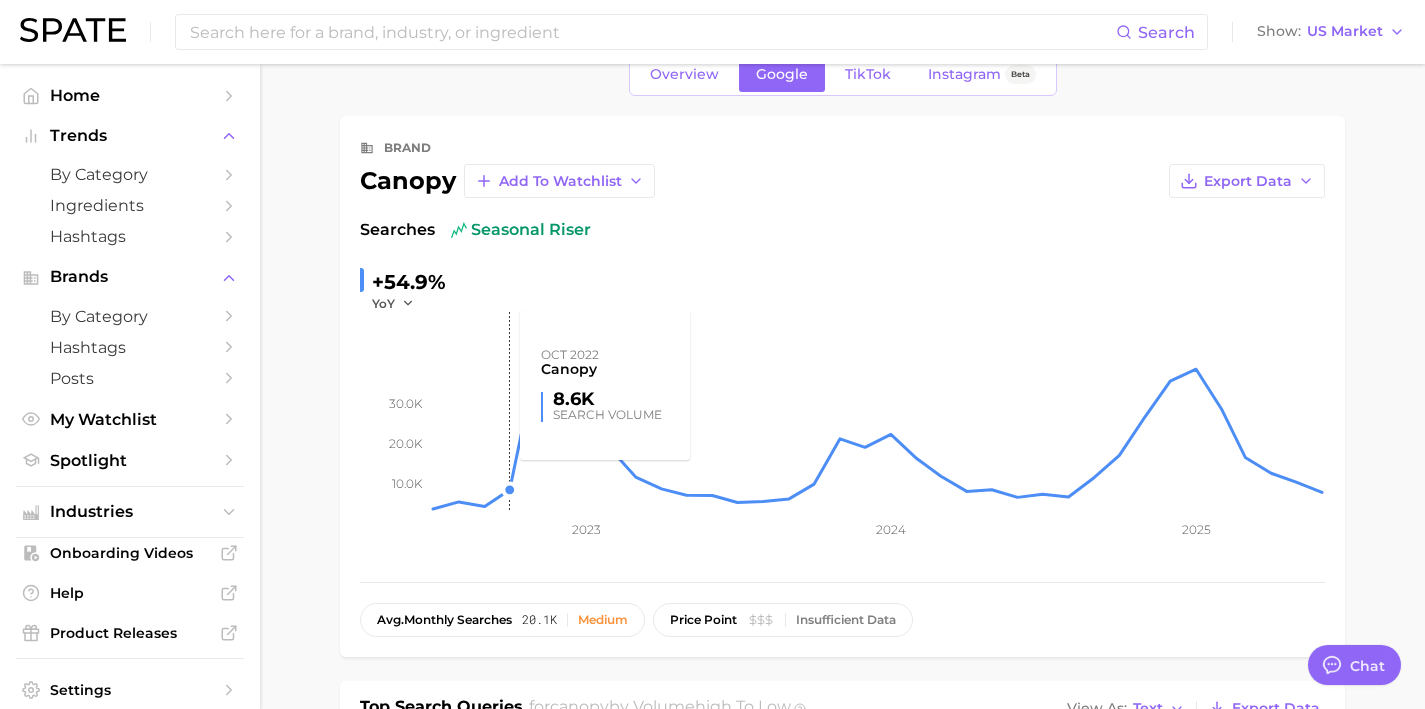 scroll, scrollTop: 0, scrollLeft: 0, axis: both 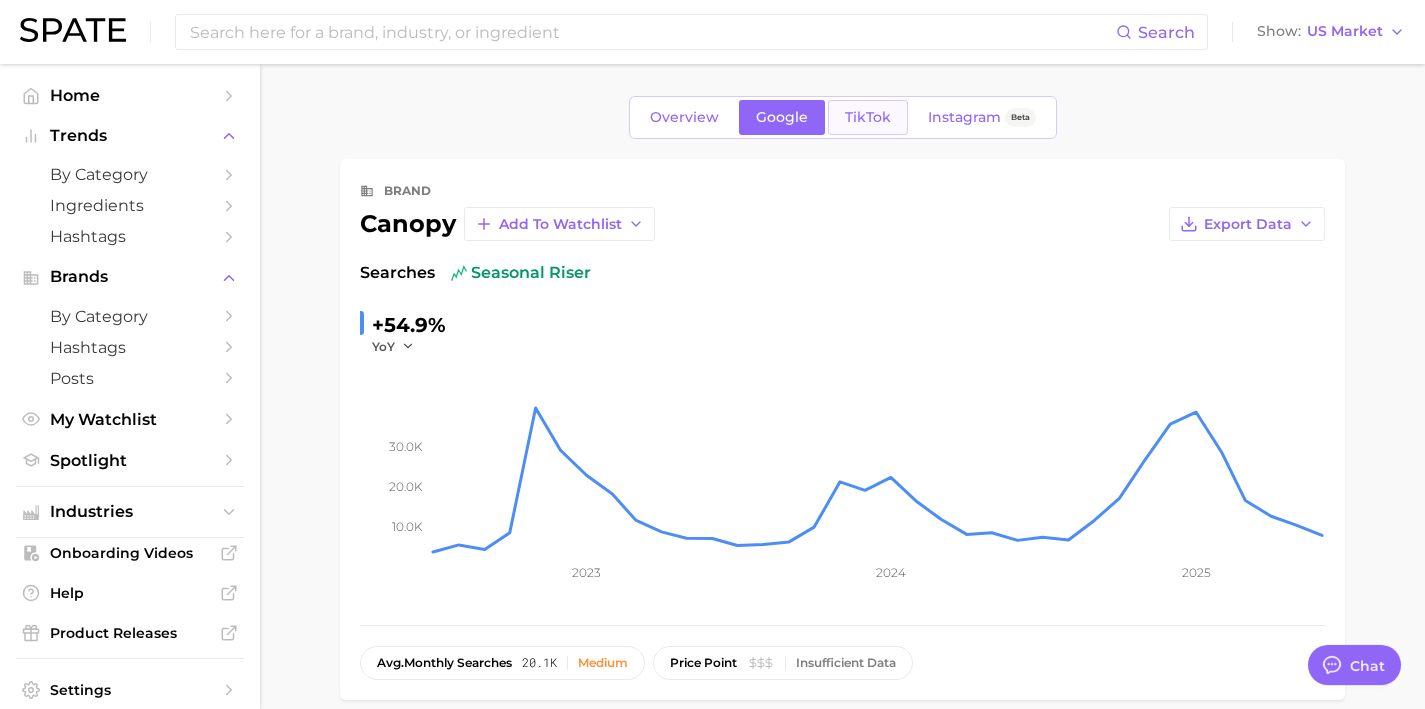 click on "TikTok" at bounding box center [868, 117] 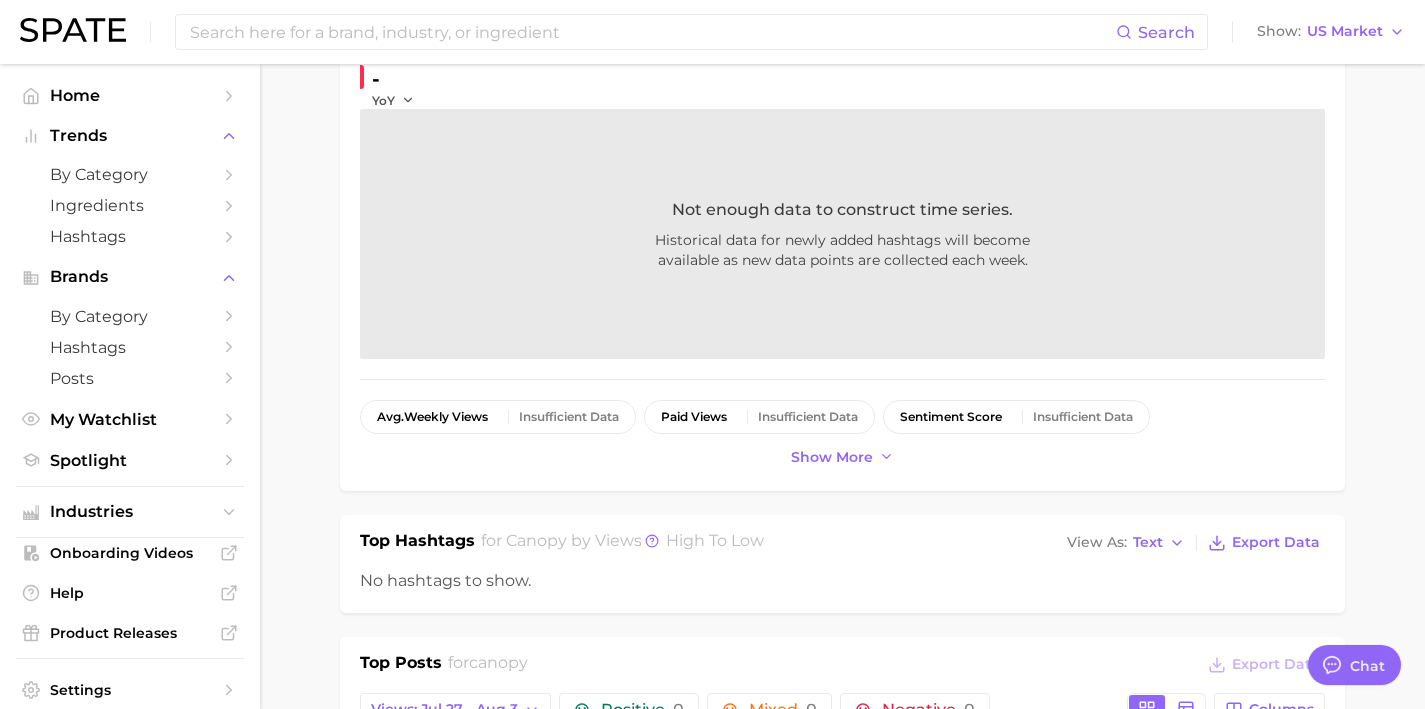 scroll, scrollTop: 0, scrollLeft: 0, axis: both 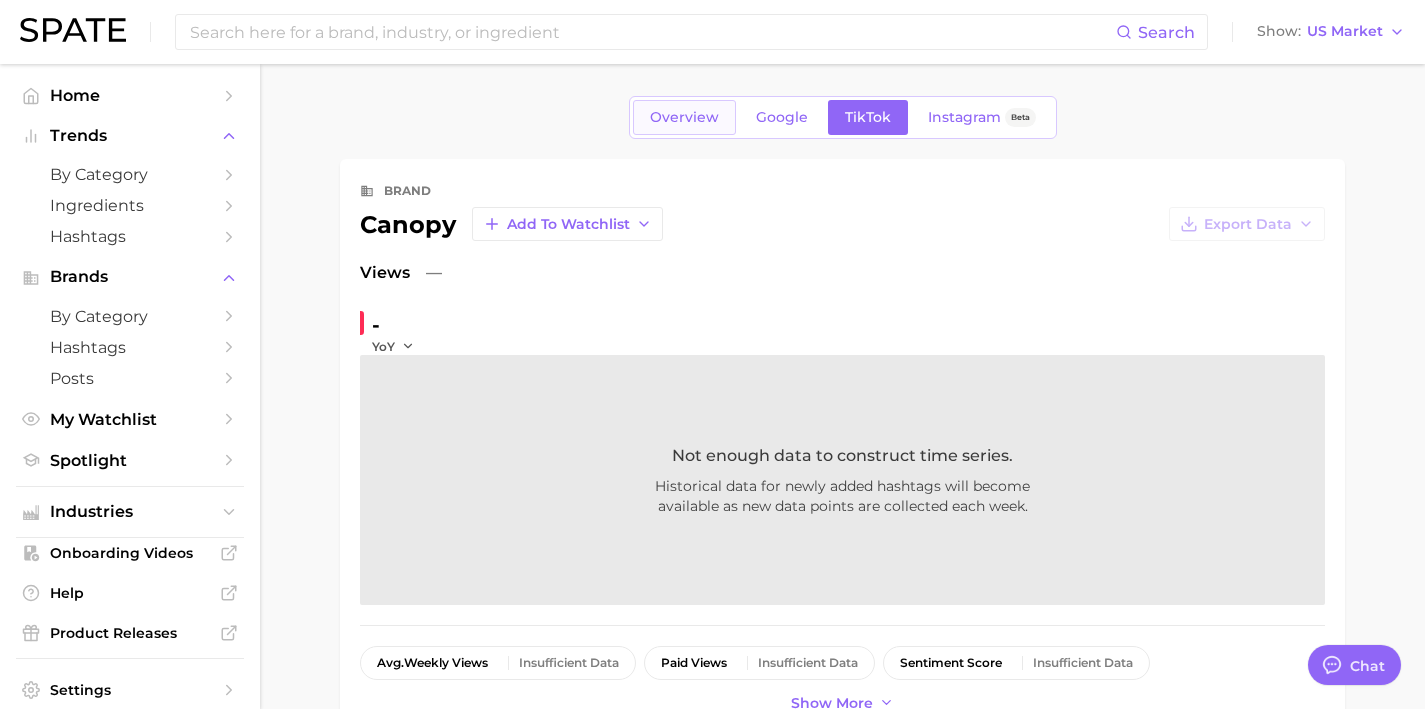 click on "Overview" at bounding box center [684, 117] 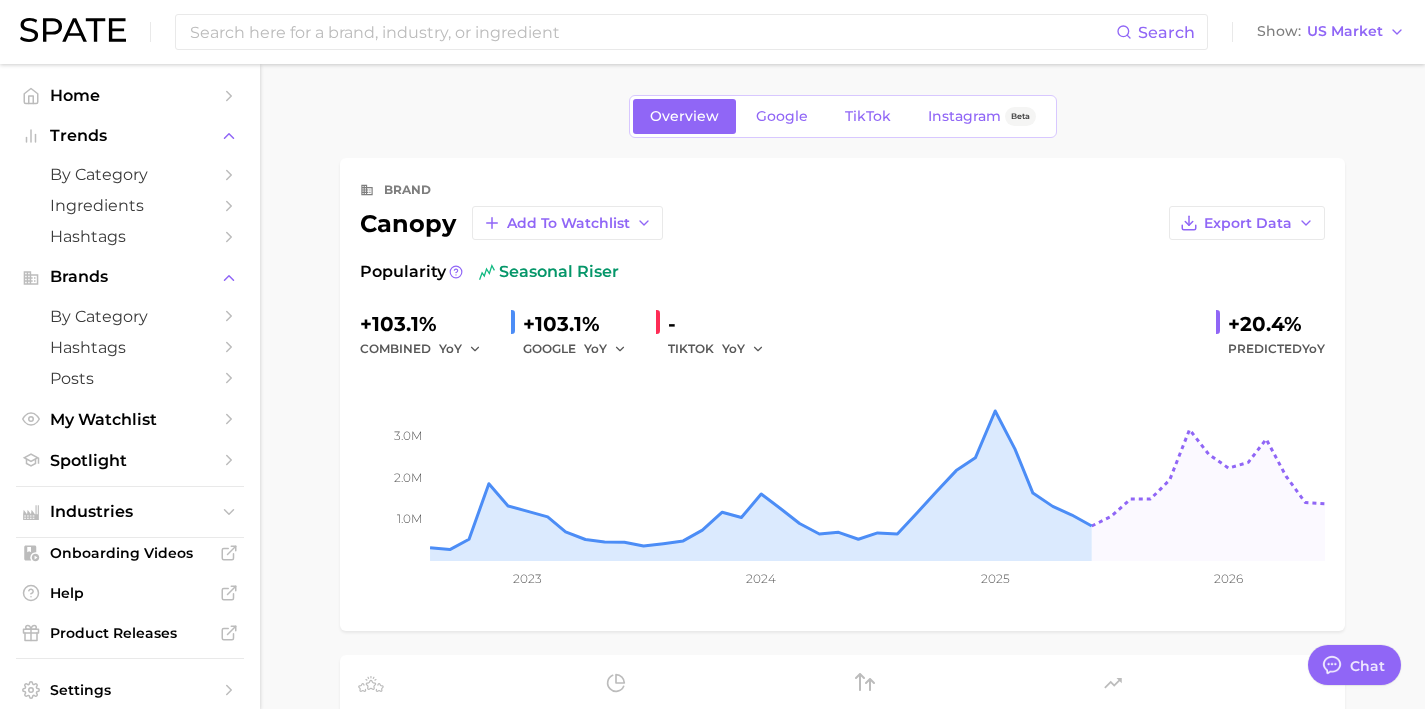 scroll, scrollTop: 0, scrollLeft: 0, axis: both 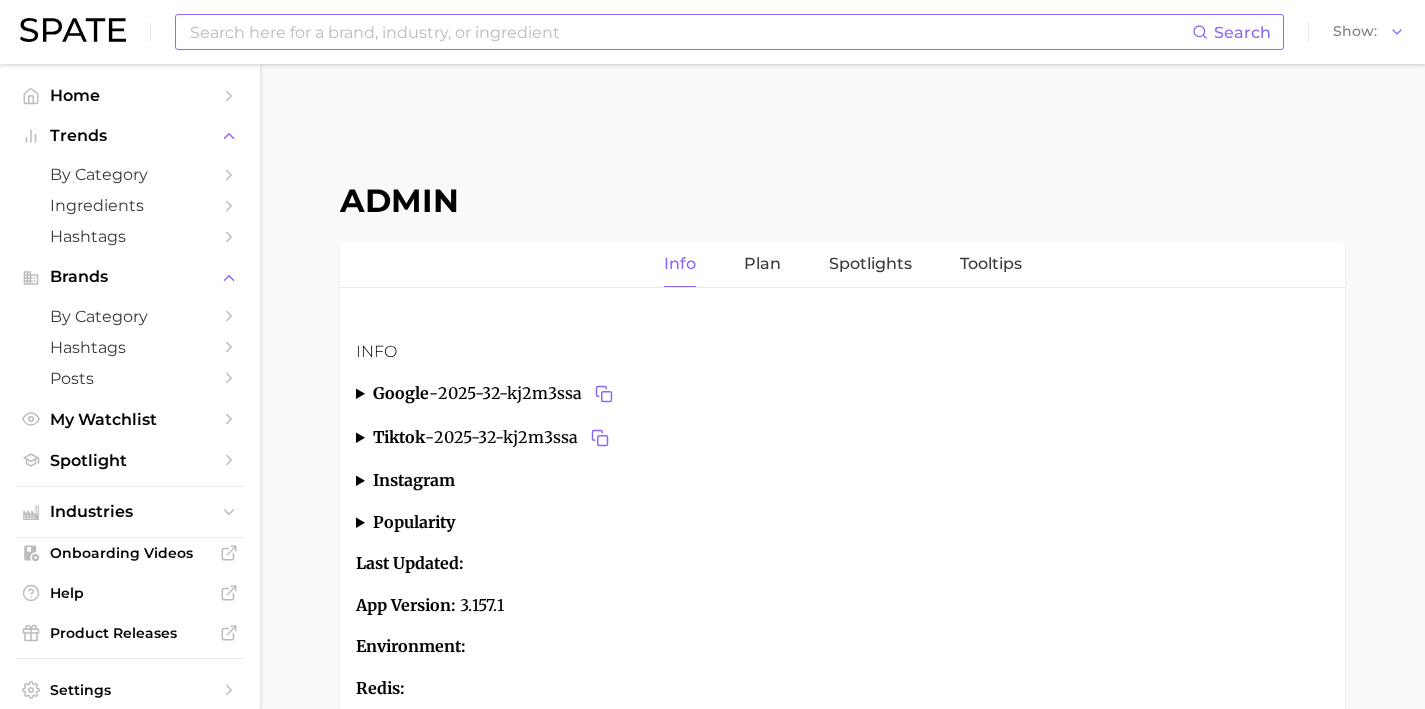 click at bounding box center [690, 32] 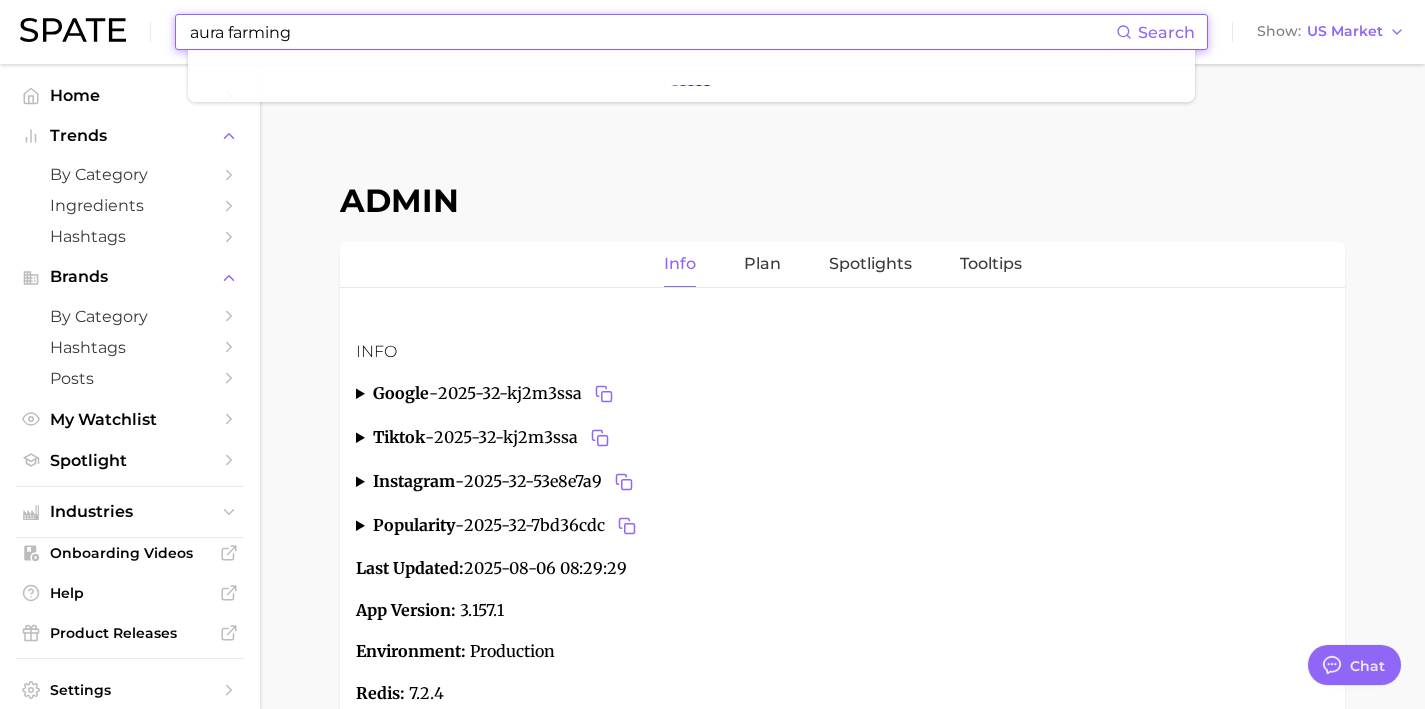scroll, scrollTop: 7550, scrollLeft: 0, axis: vertical 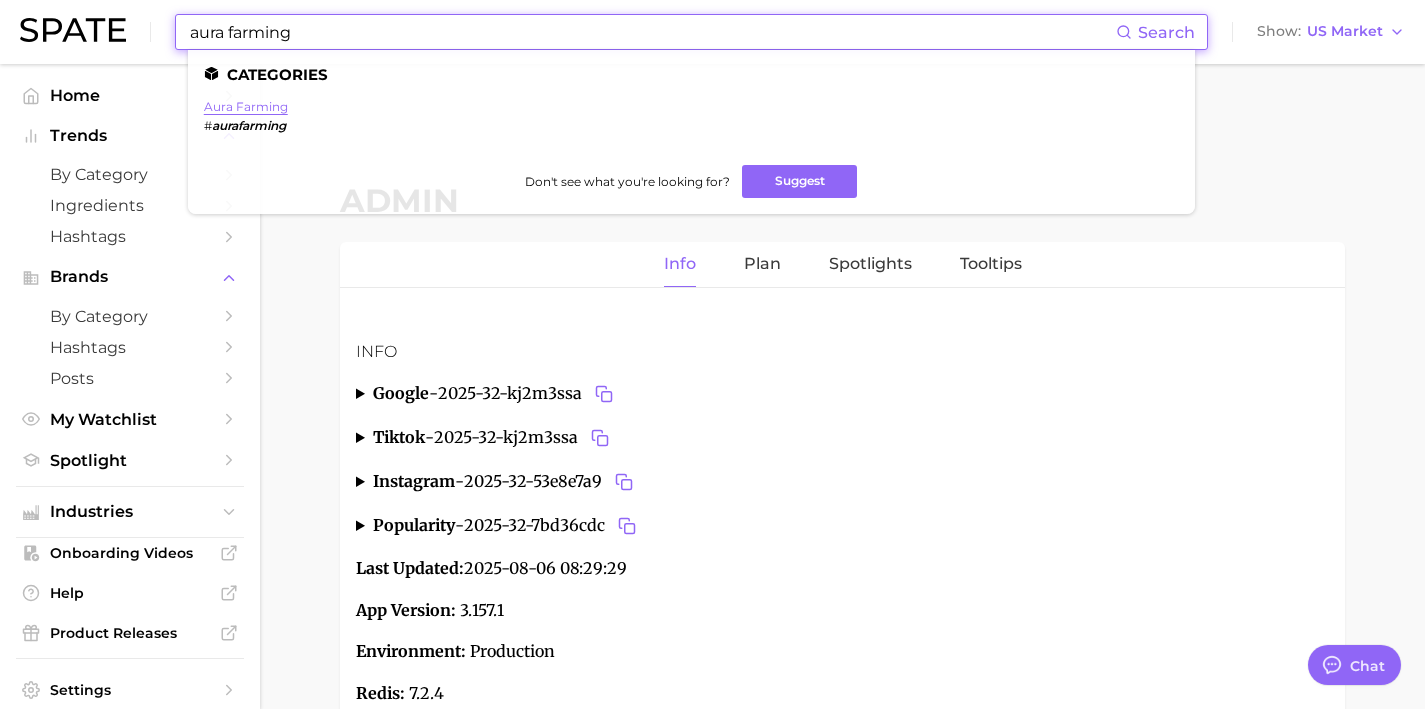 type on "aura farming" 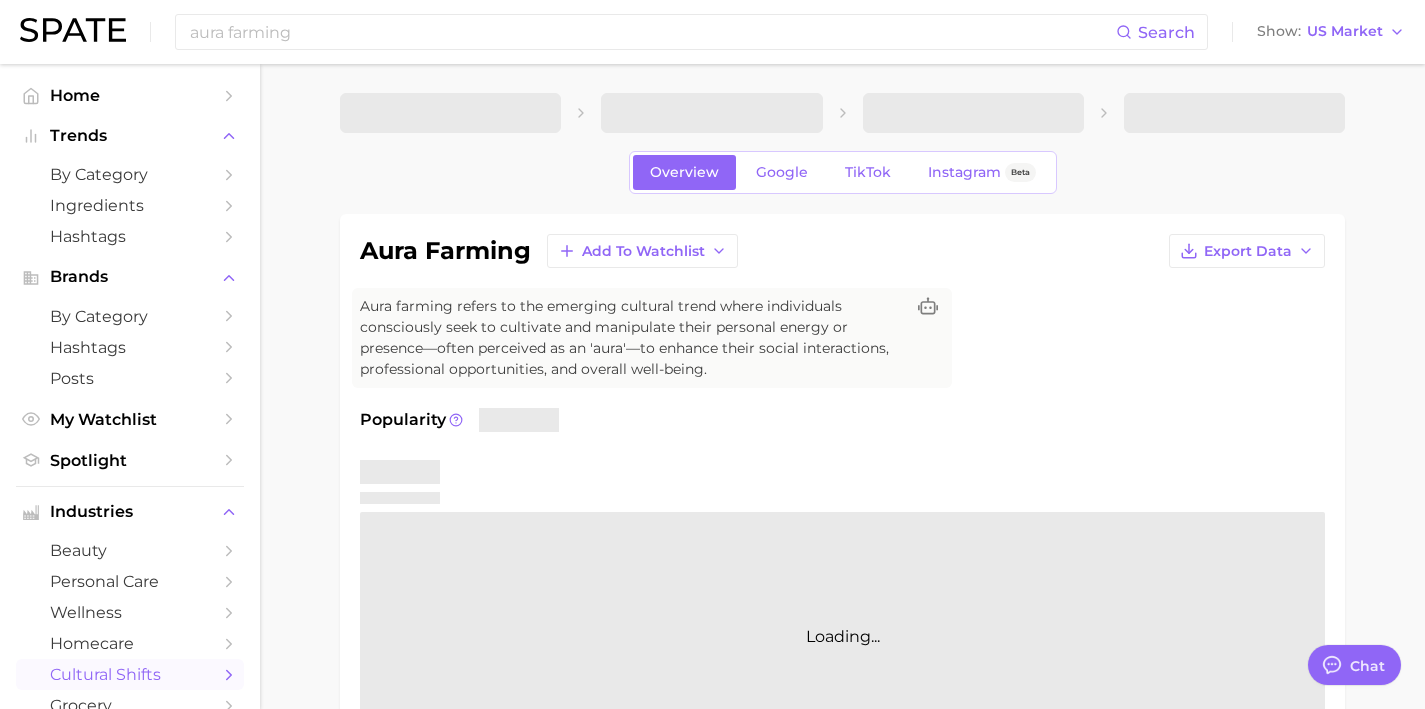 type on "x" 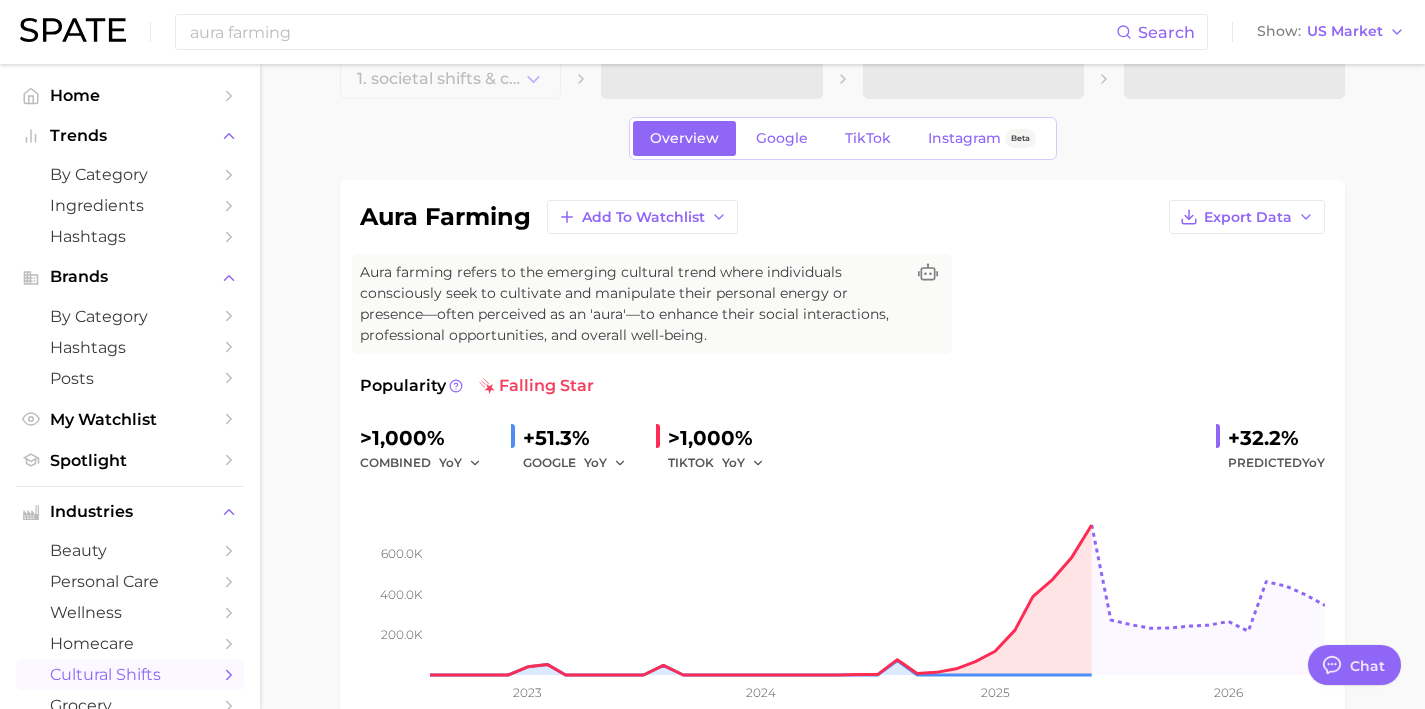 scroll, scrollTop: 37, scrollLeft: 0, axis: vertical 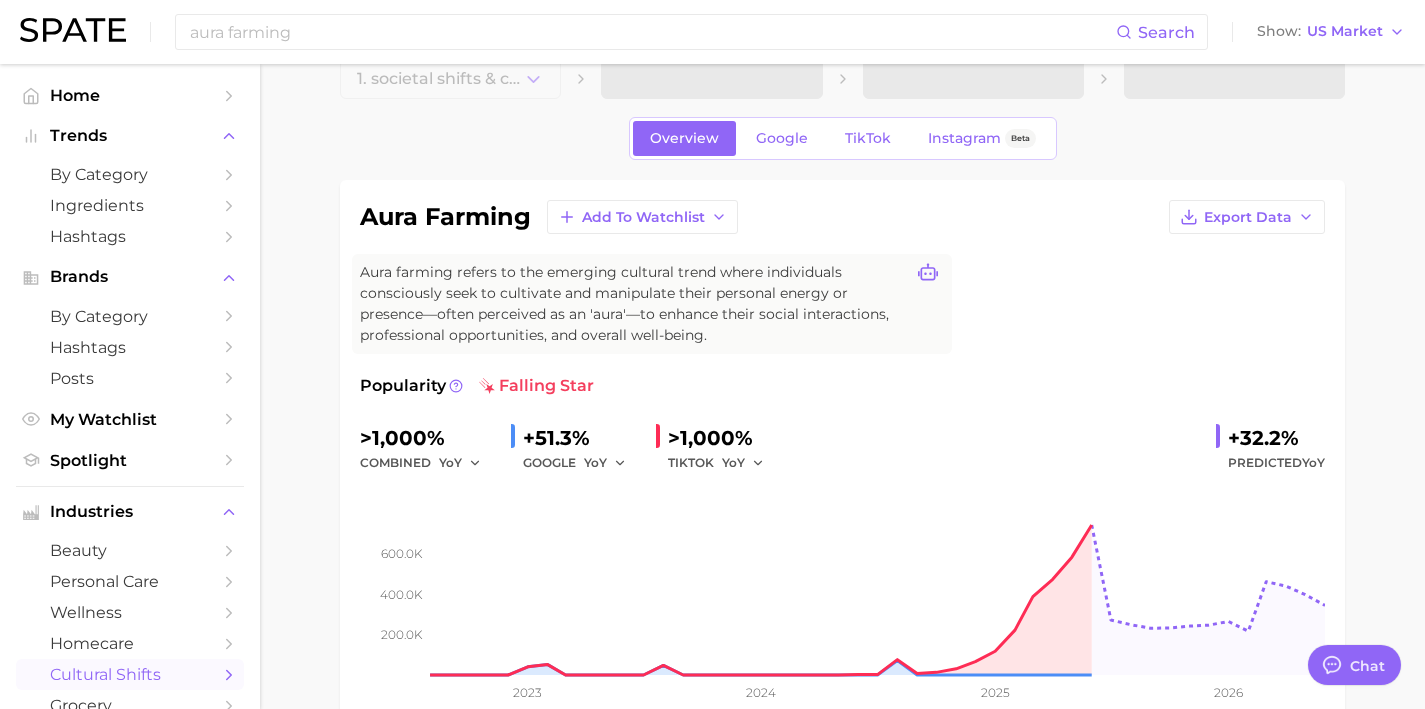 click 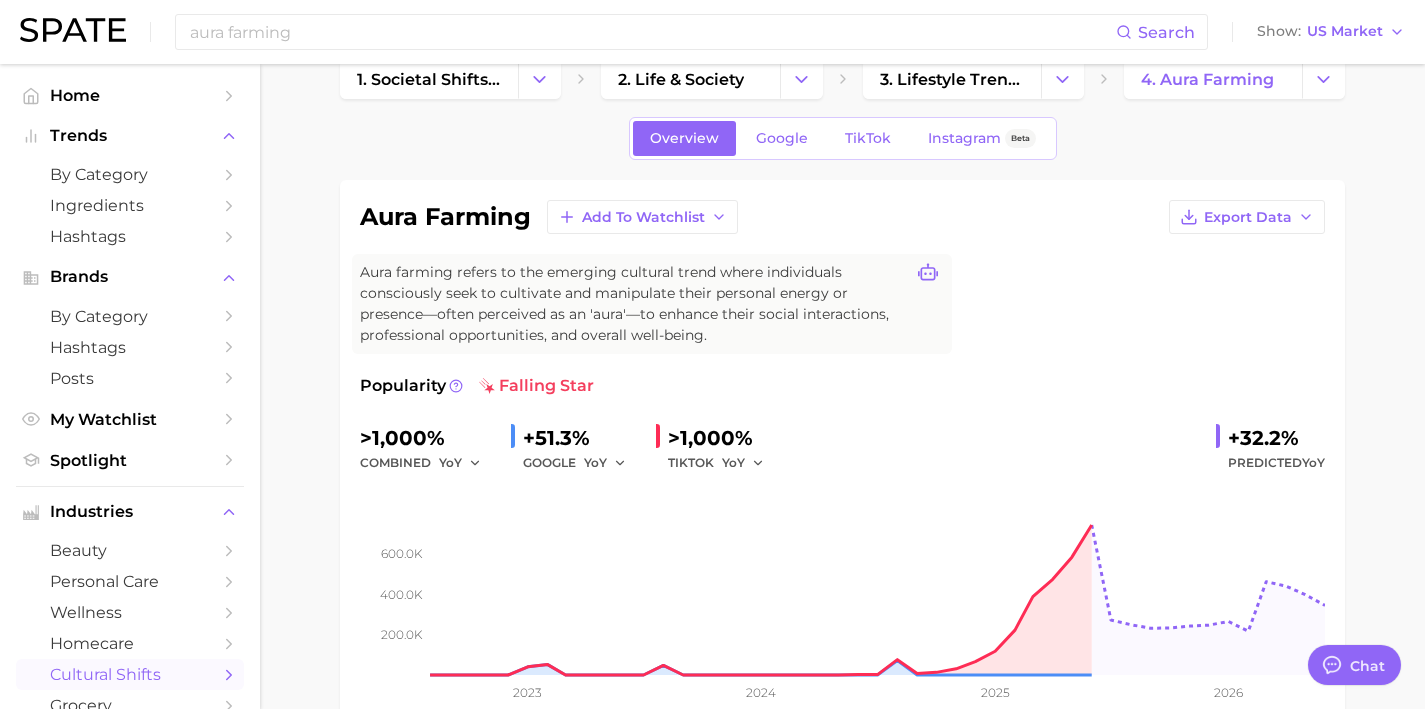 click 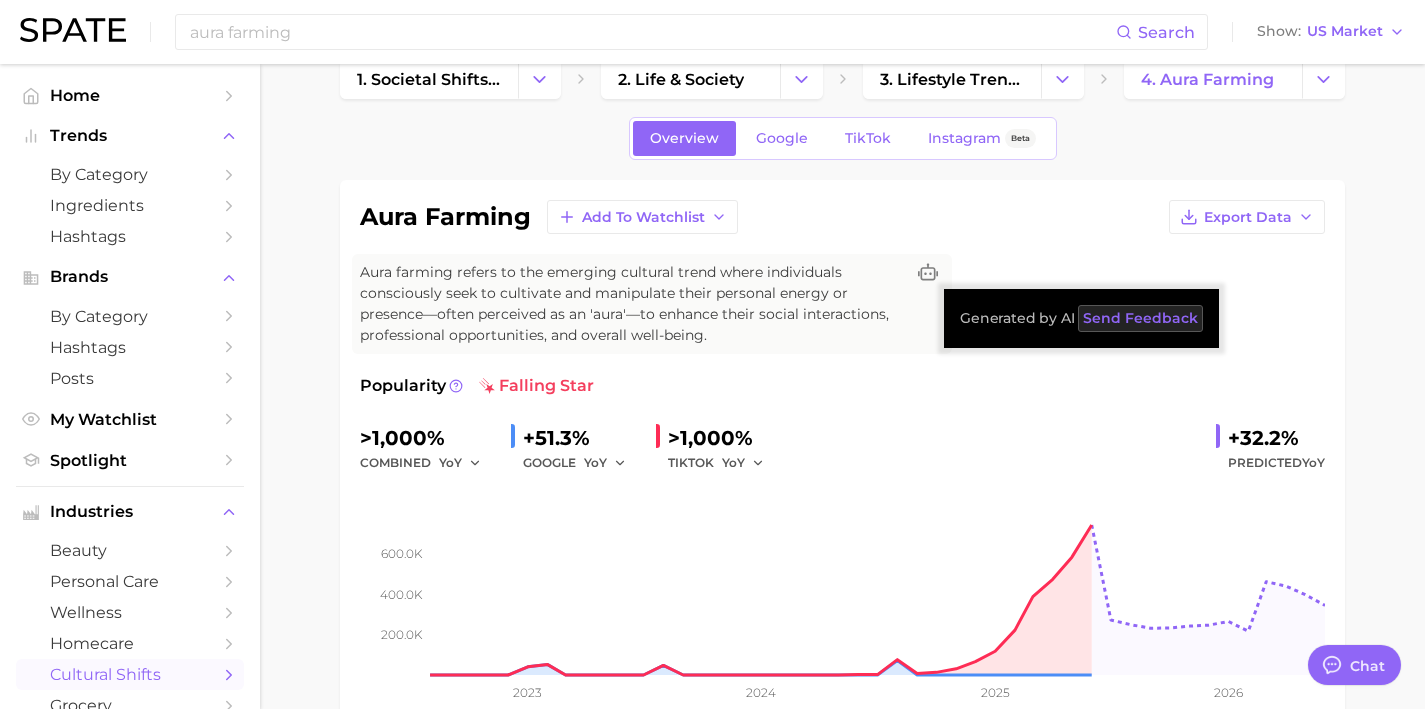 click on "Send Feedback" at bounding box center (1140, 318) 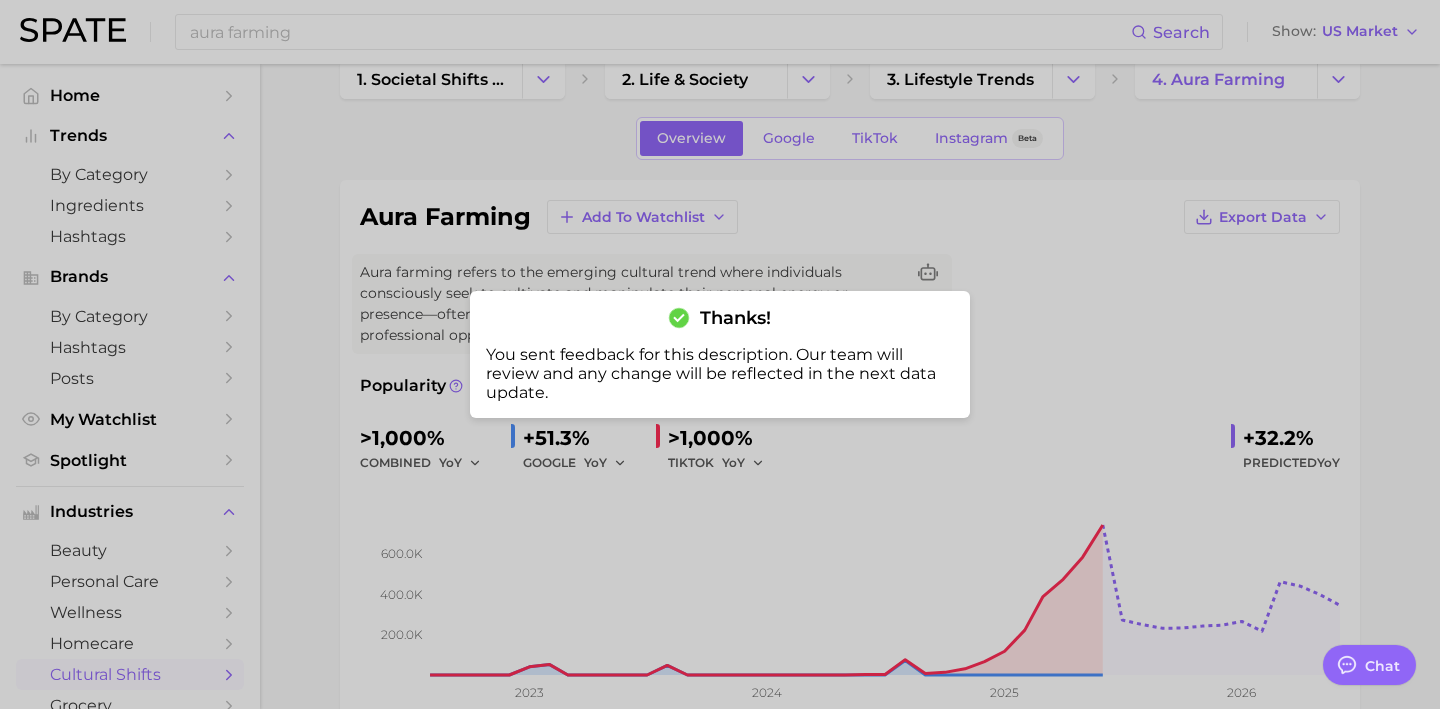 click at bounding box center (720, 354) 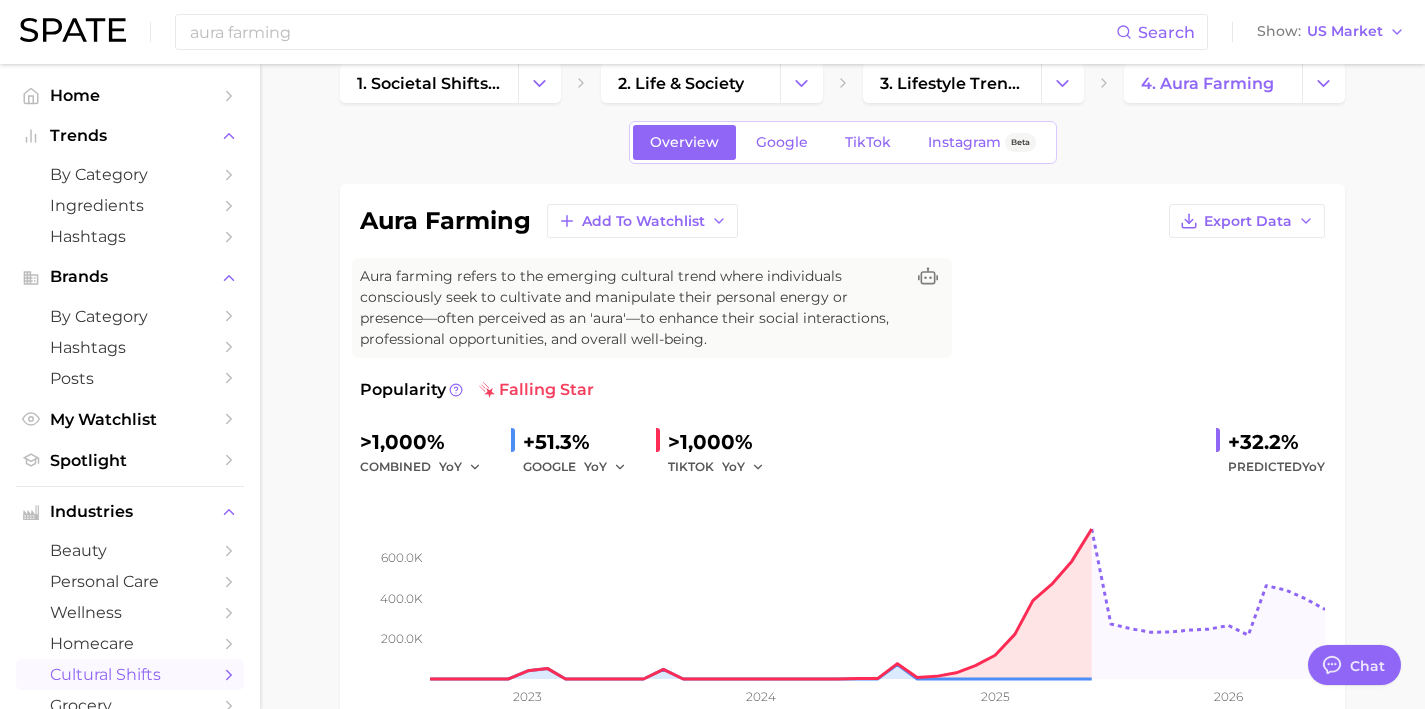 scroll, scrollTop: 37, scrollLeft: 0, axis: vertical 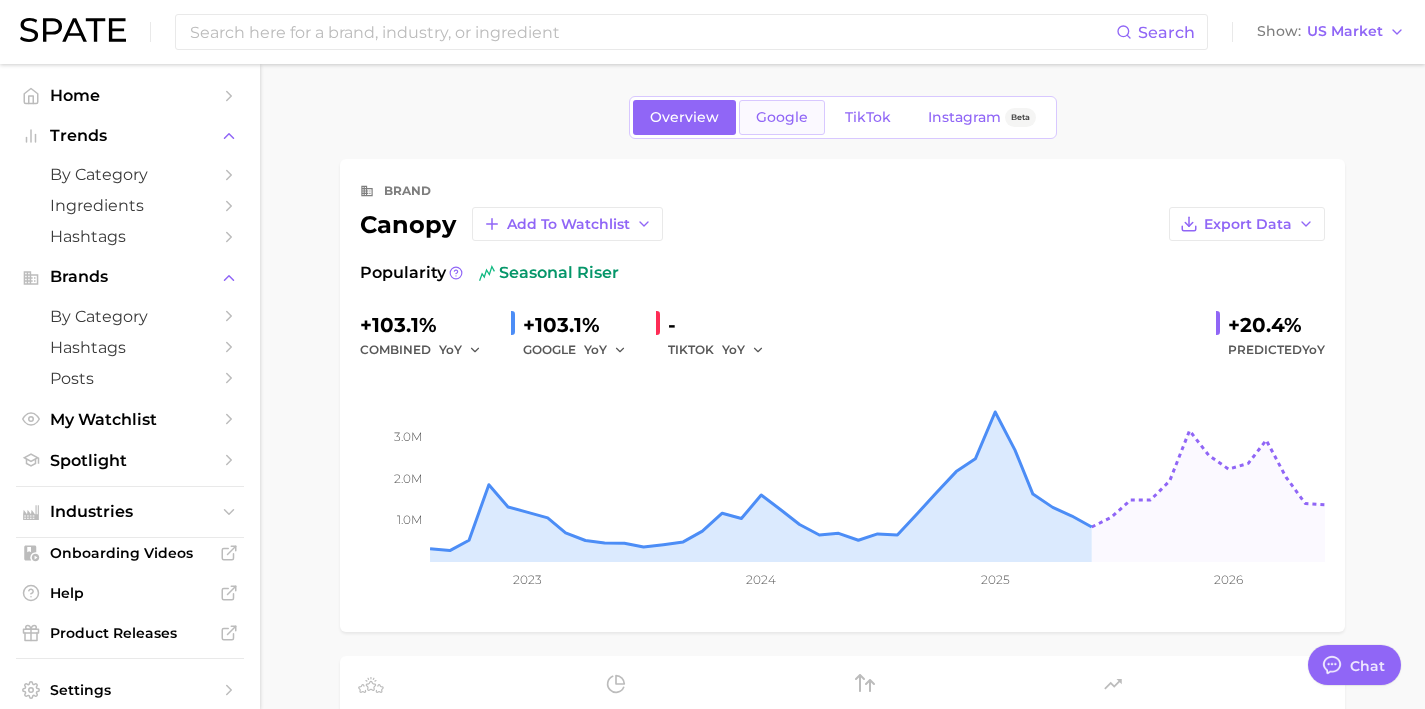 click on "Google" at bounding box center (782, 117) 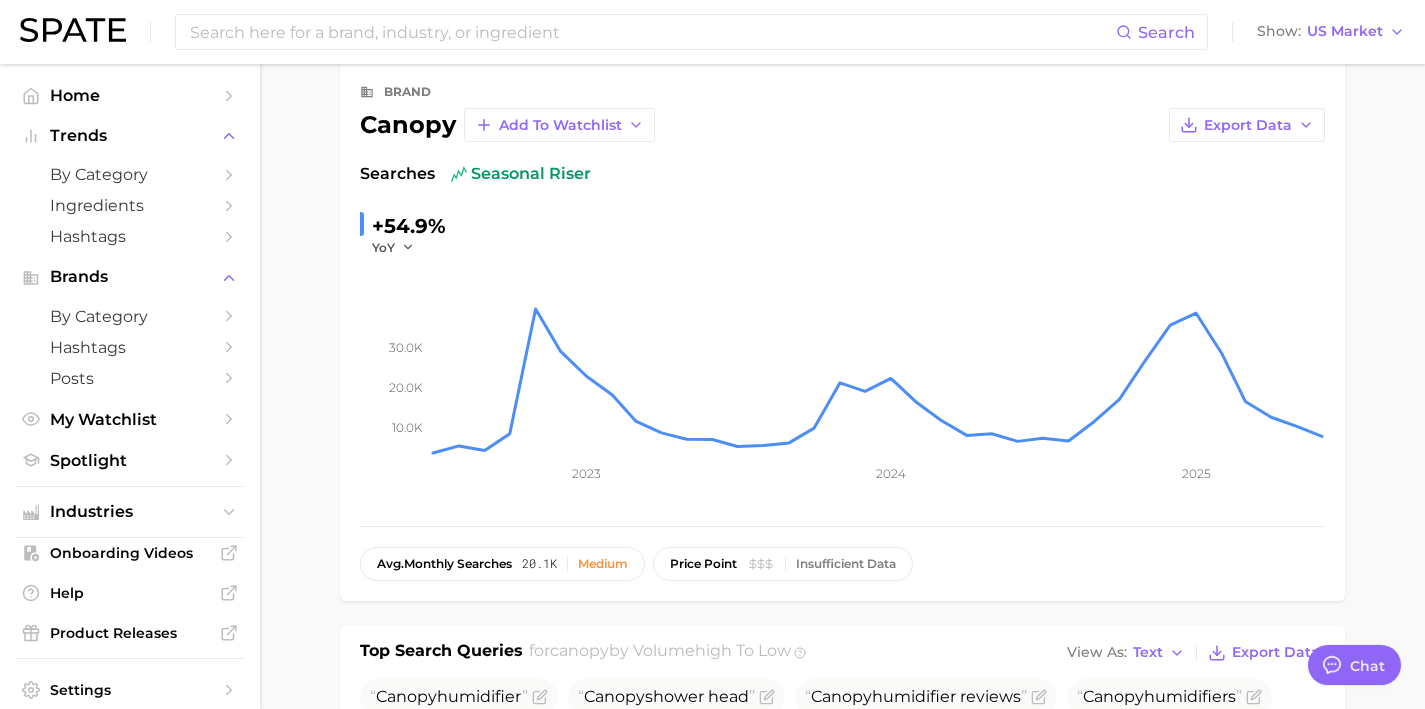 scroll, scrollTop: 332, scrollLeft: 0, axis: vertical 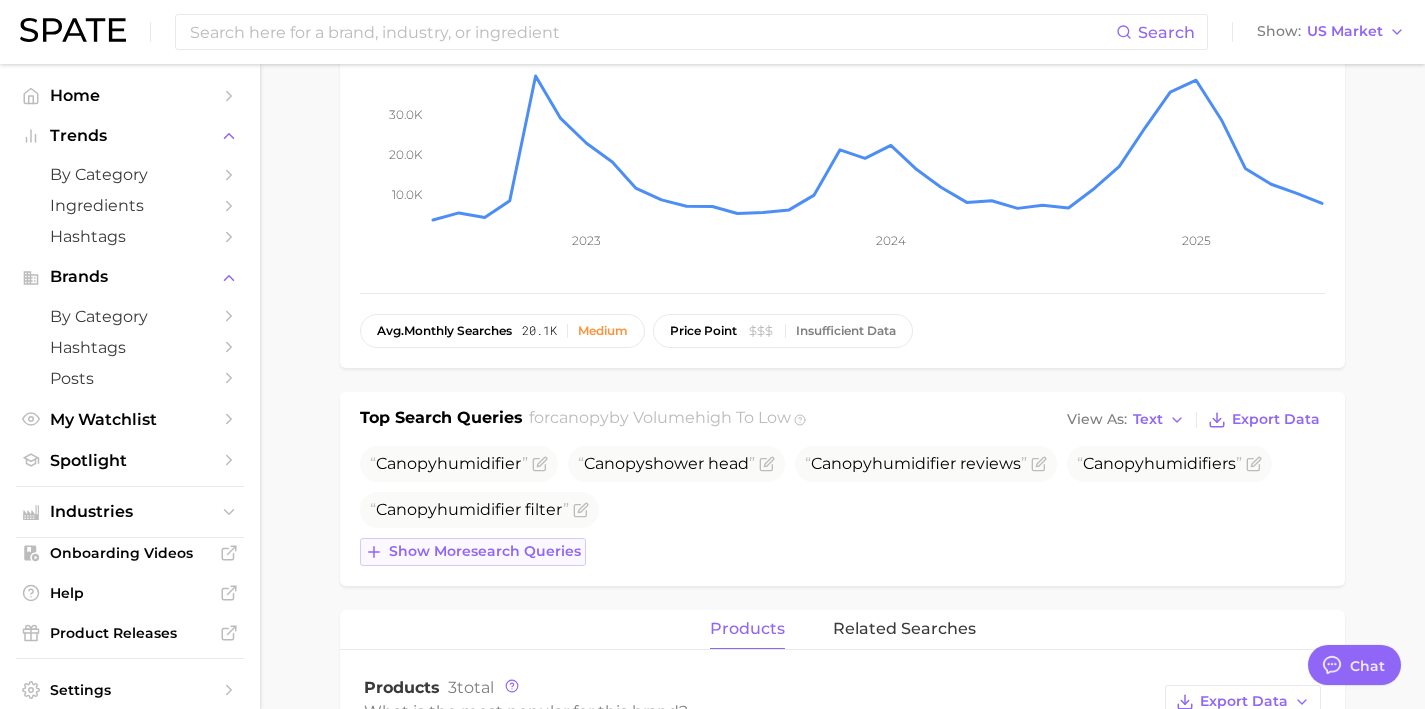 click on "Show more  search queries" at bounding box center [485, 551] 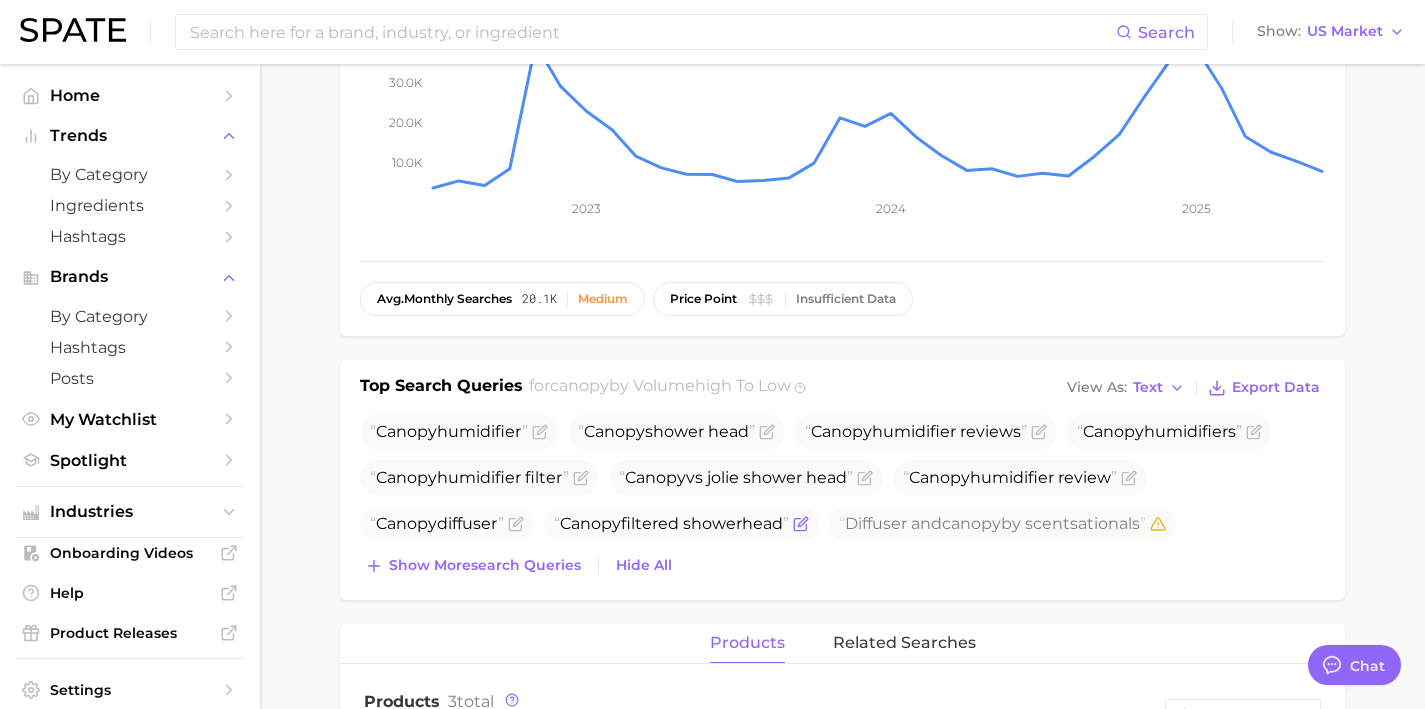 scroll, scrollTop: 365, scrollLeft: 0, axis: vertical 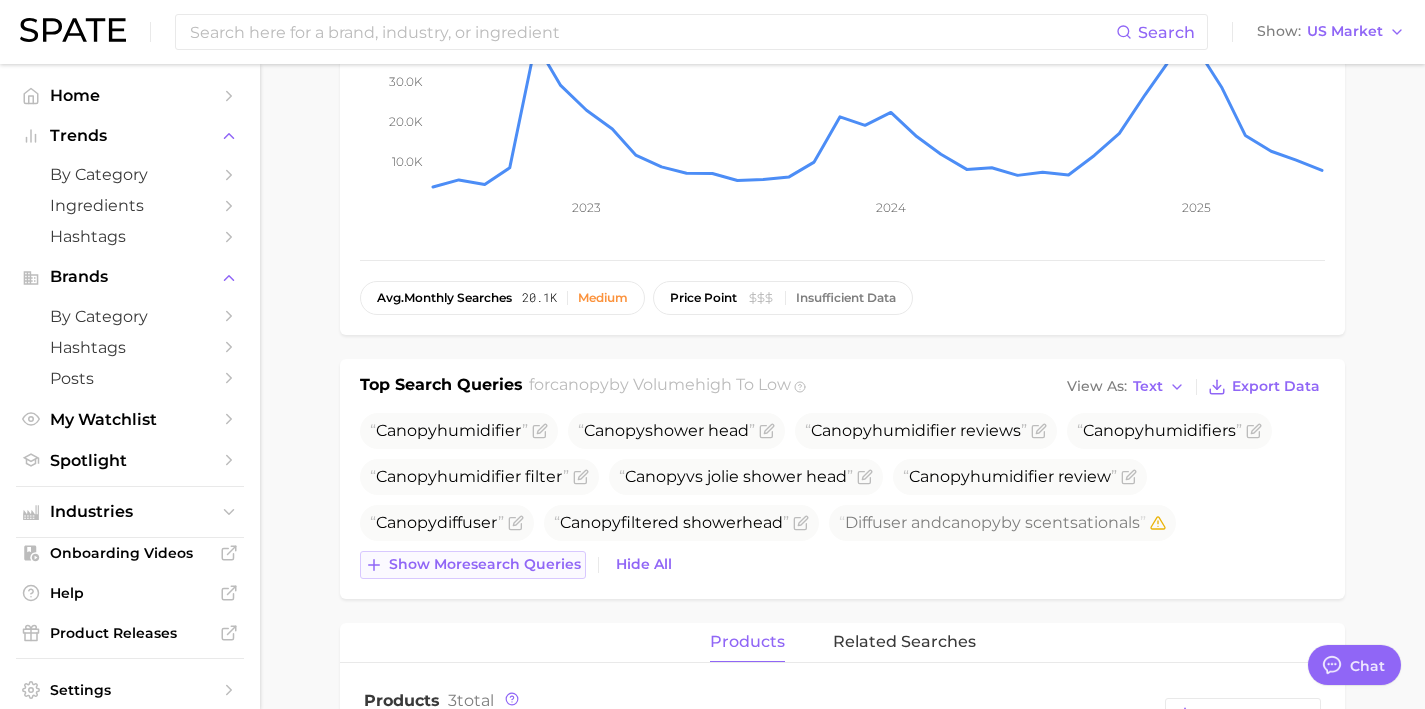 click on "Show more  search queries" at bounding box center [485, 564] 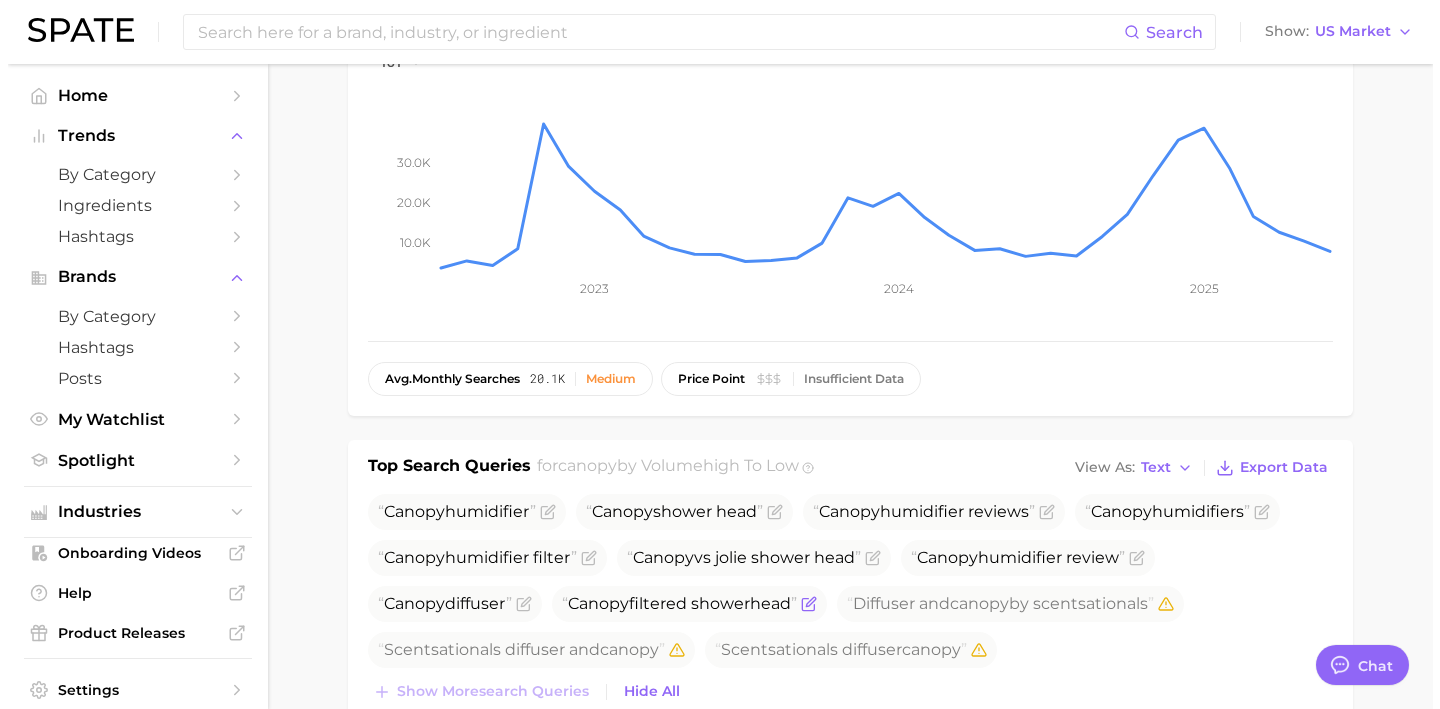 scroll, scrollTop: 0, scrollLeft: 0, axis: both 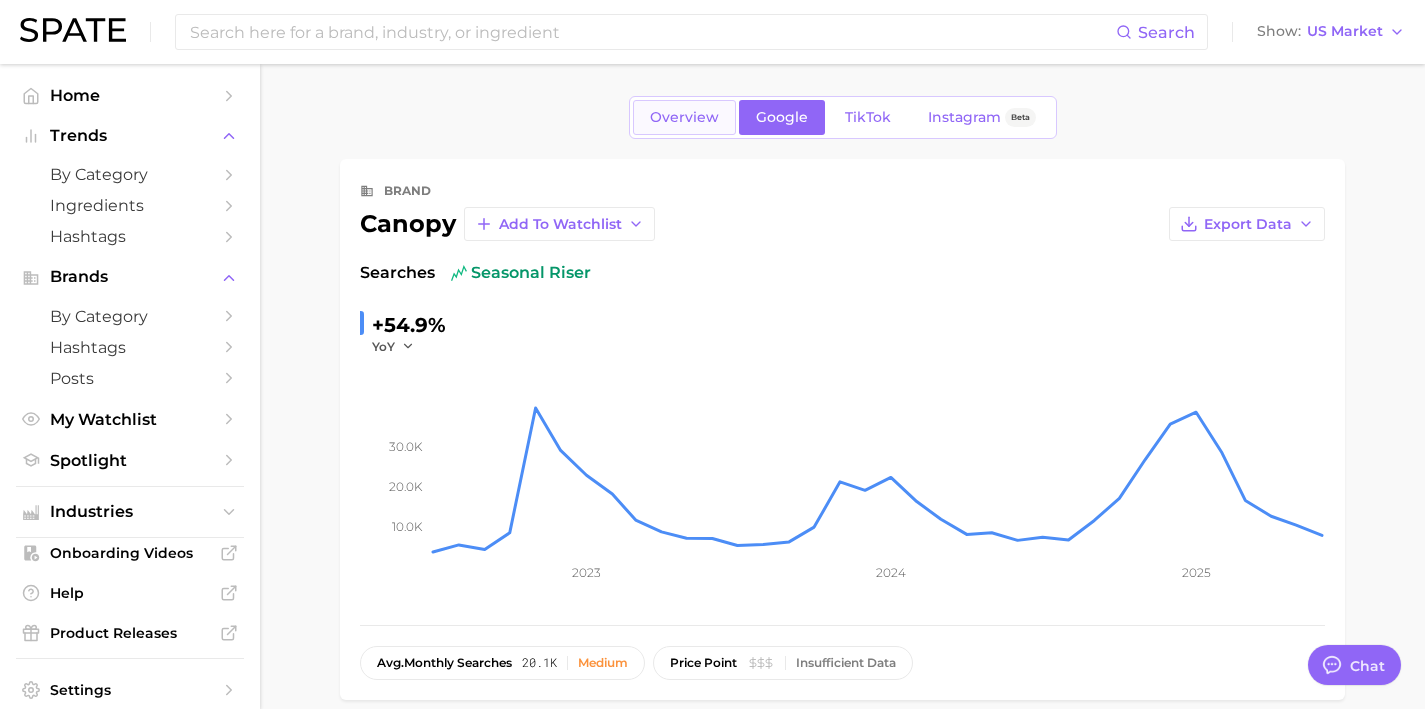 click on "Overview" at bounding box center (684, 117) 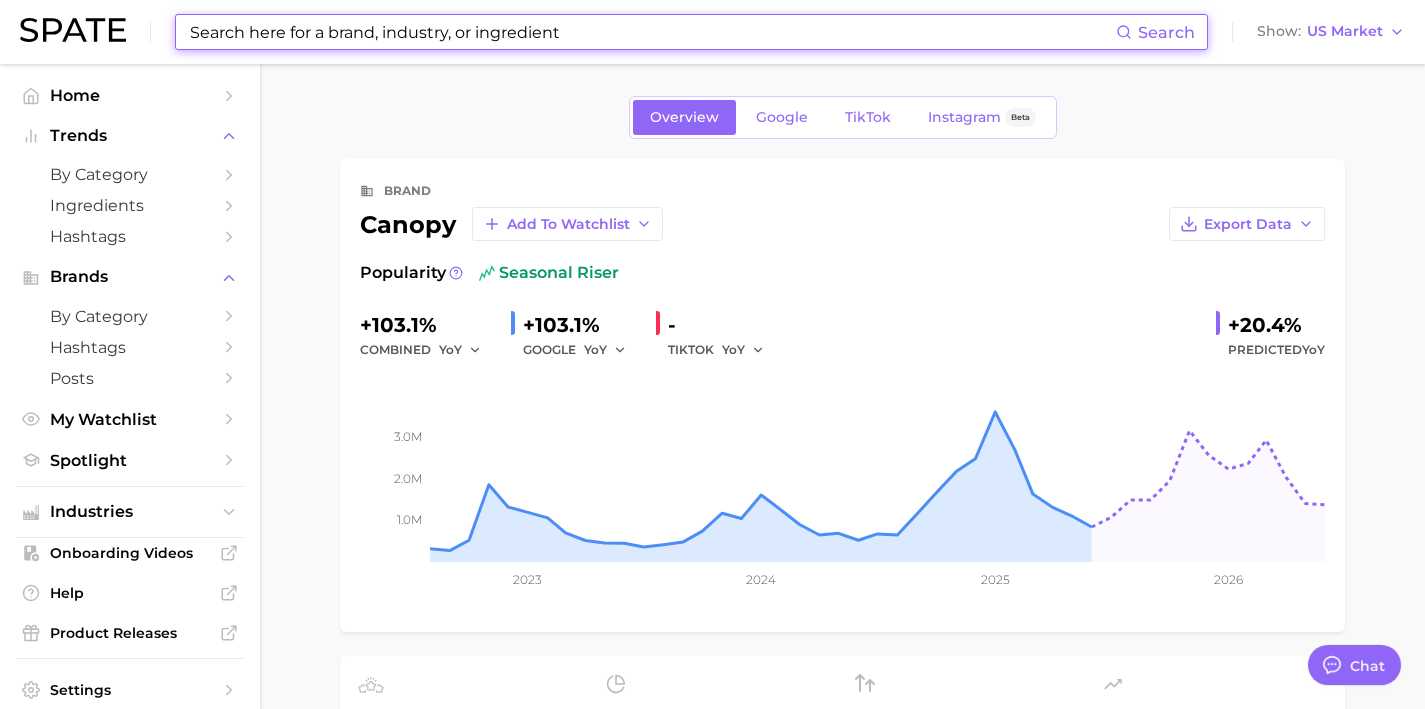 click at bounding box center (652, 32) 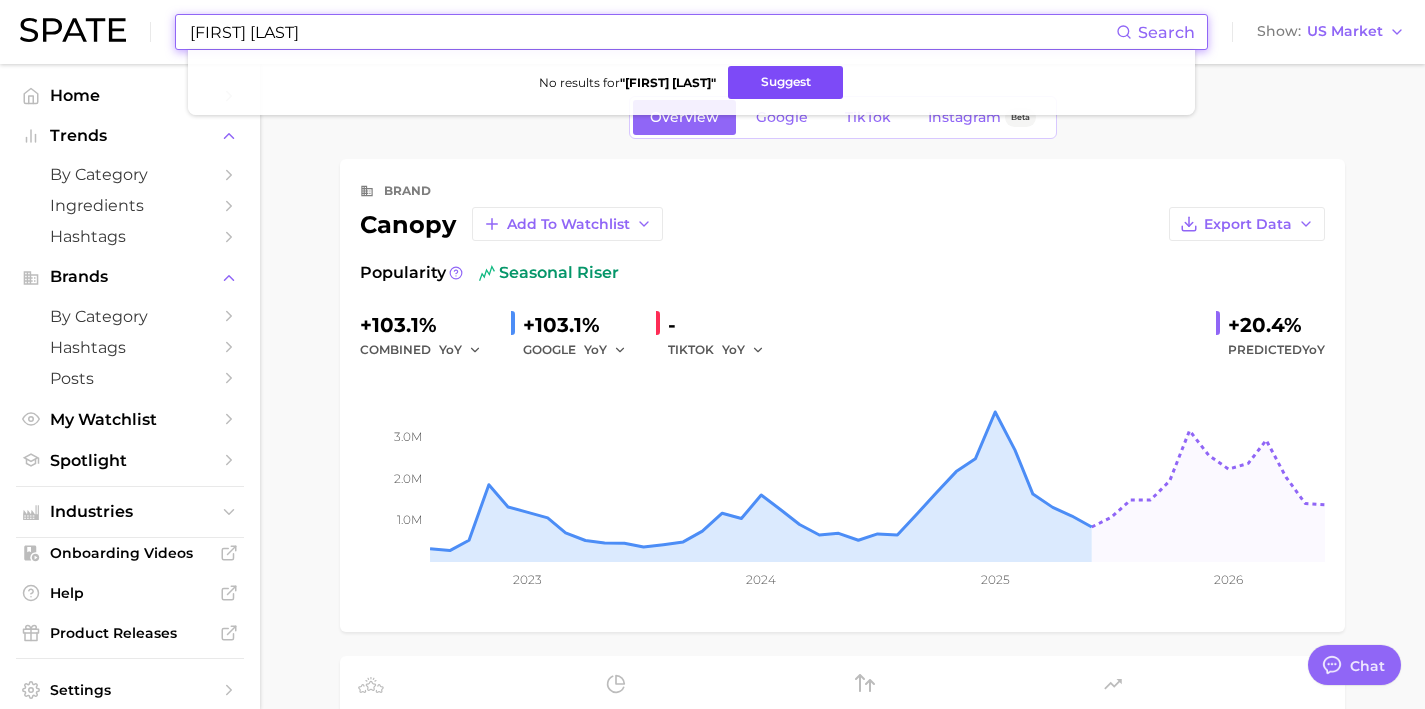 type on "[FIRST] [LAST]" 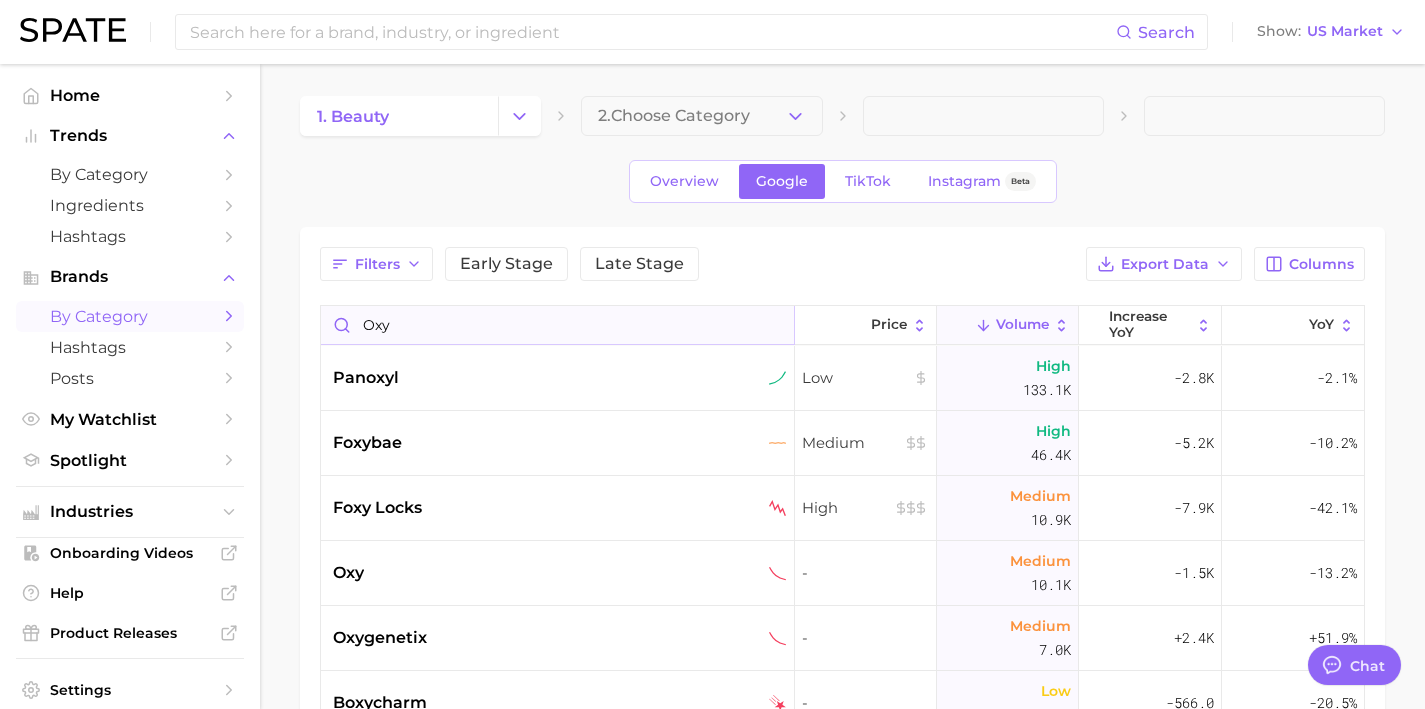 scroll, scrollTop: 0, scrollLeft: 0, axis: both 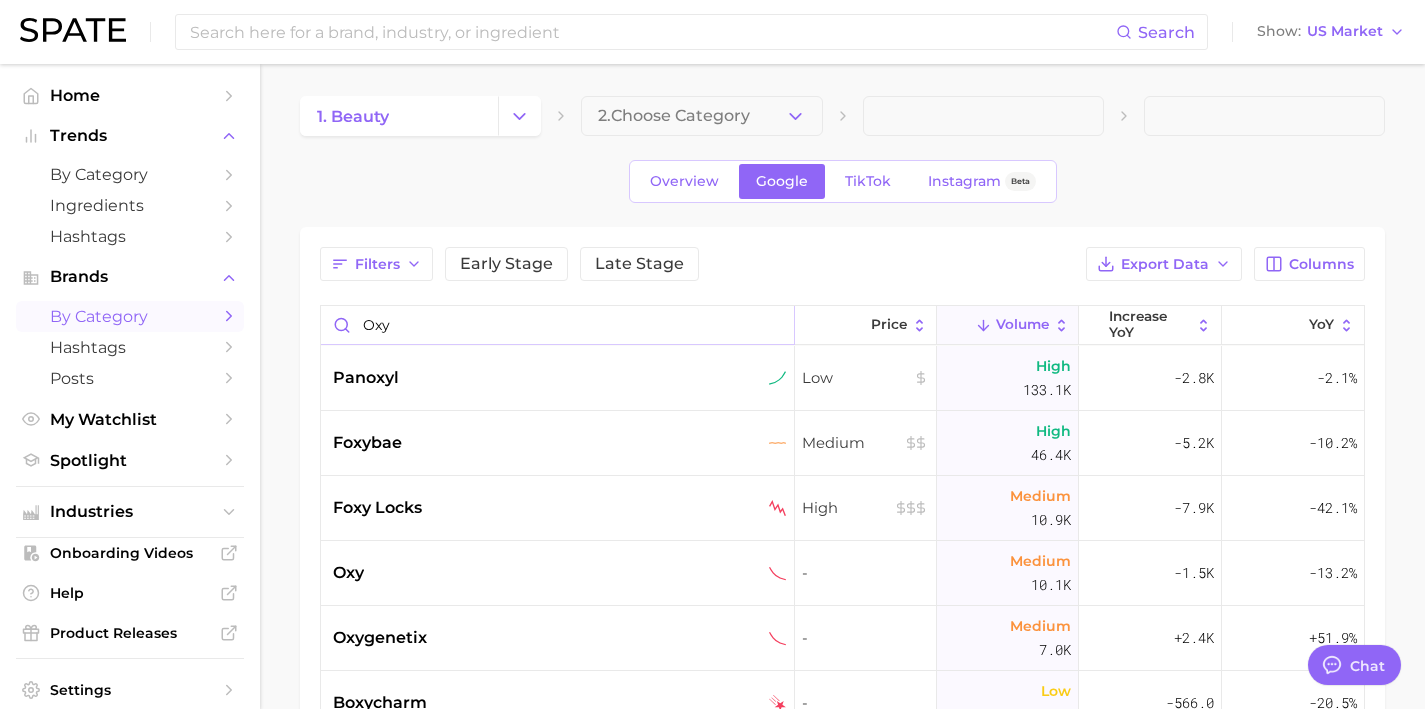 drag, startPoint x: 566, startPoint y: 338, endPoint x: 197, endPoint y: 311, distance: 369.98648 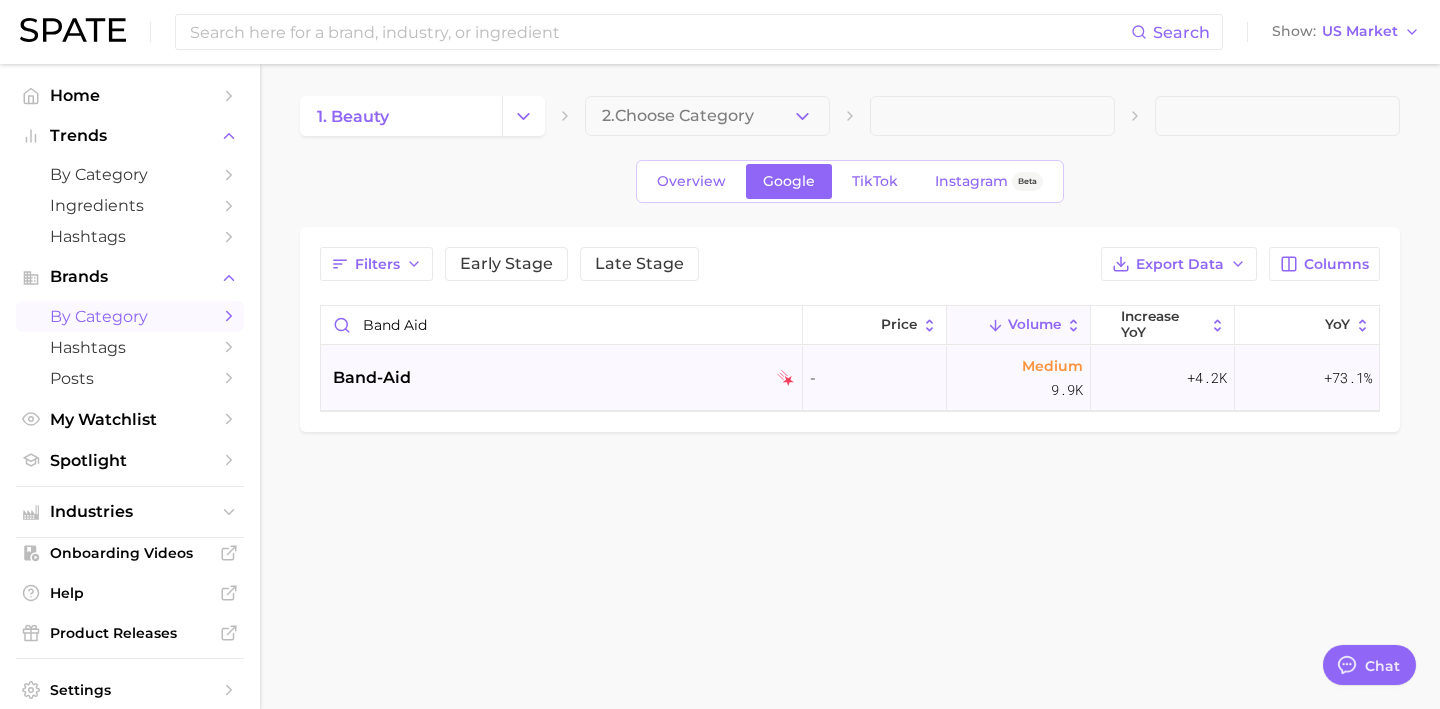 click on "band-aid" at bounding box center (372, 378) 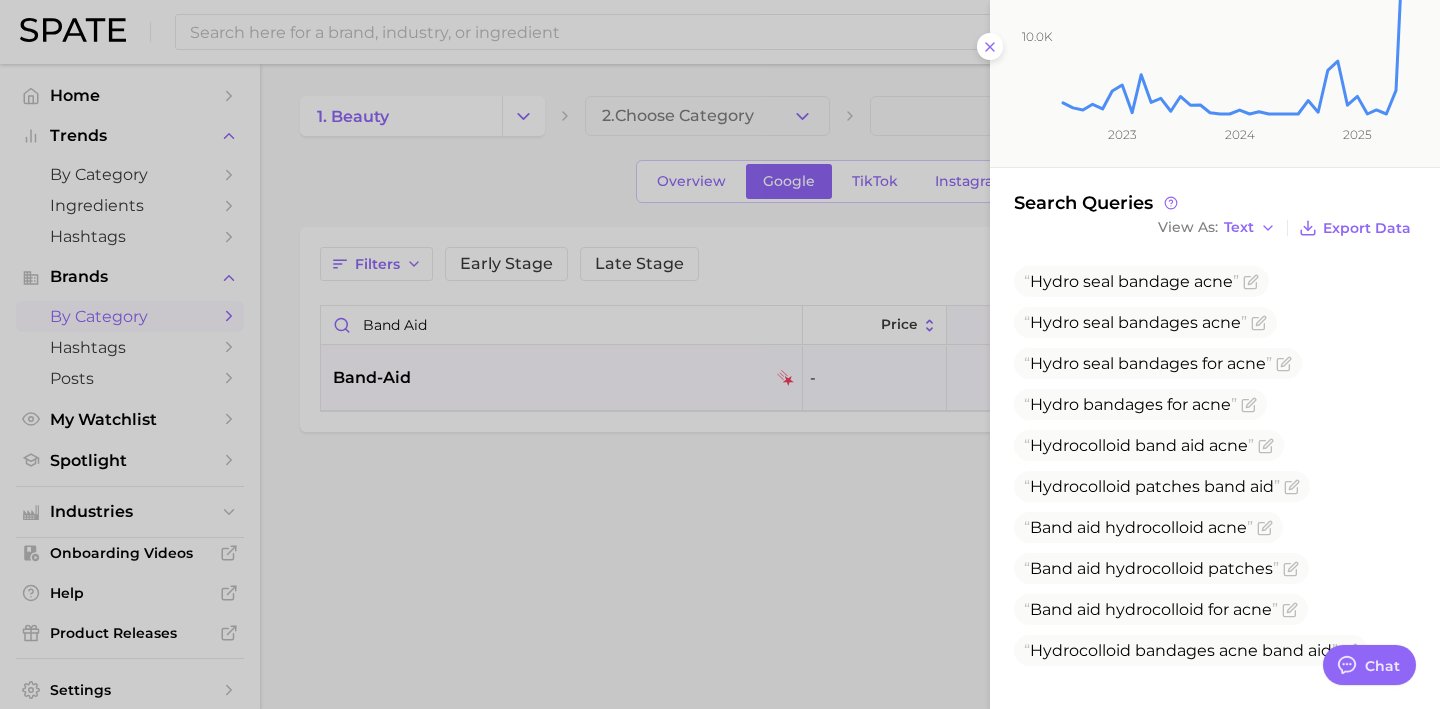 scroll, scrollTop: 339, scrollLeft: 0, axis: vertical 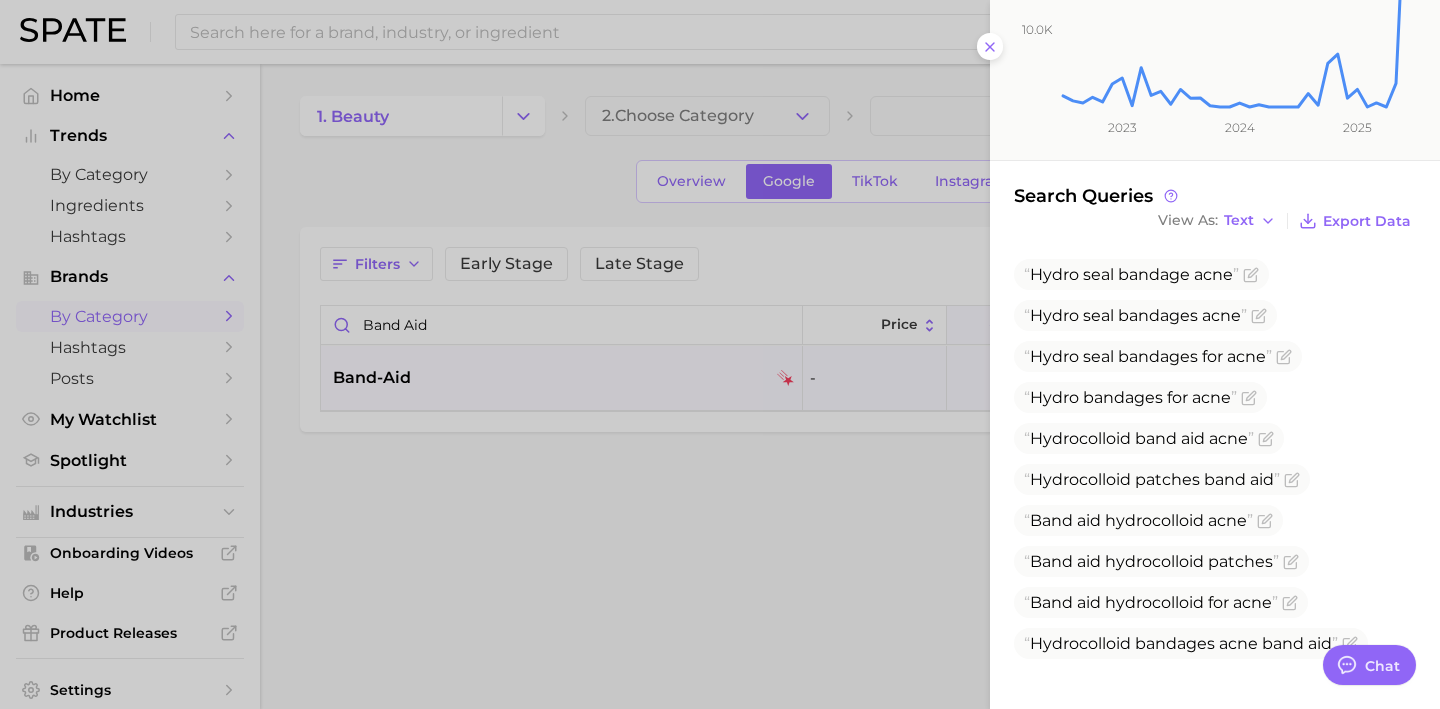 click at bounding box center [720, 354] 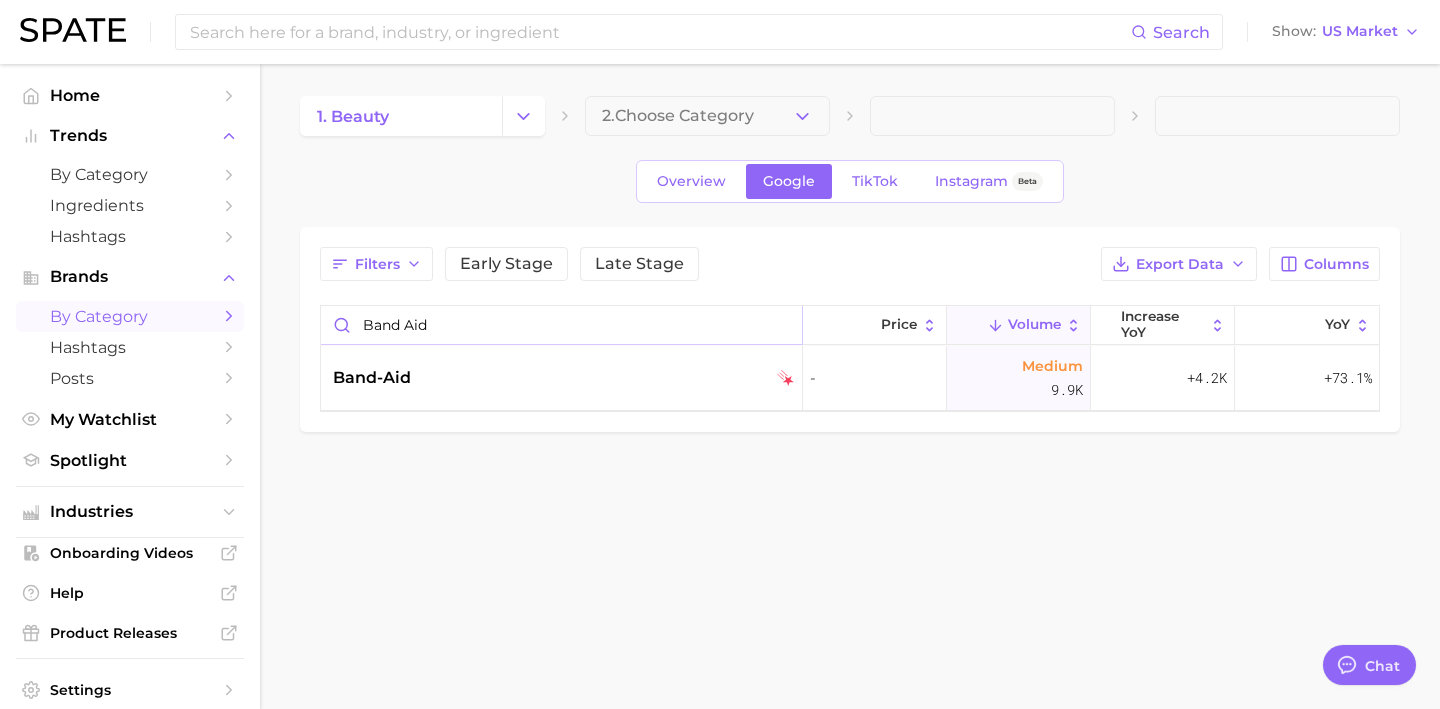 drag, startPoint x: 466, startPoint y: 325, endPoint x: 301, endPoint y: 323, distance: 165.01212 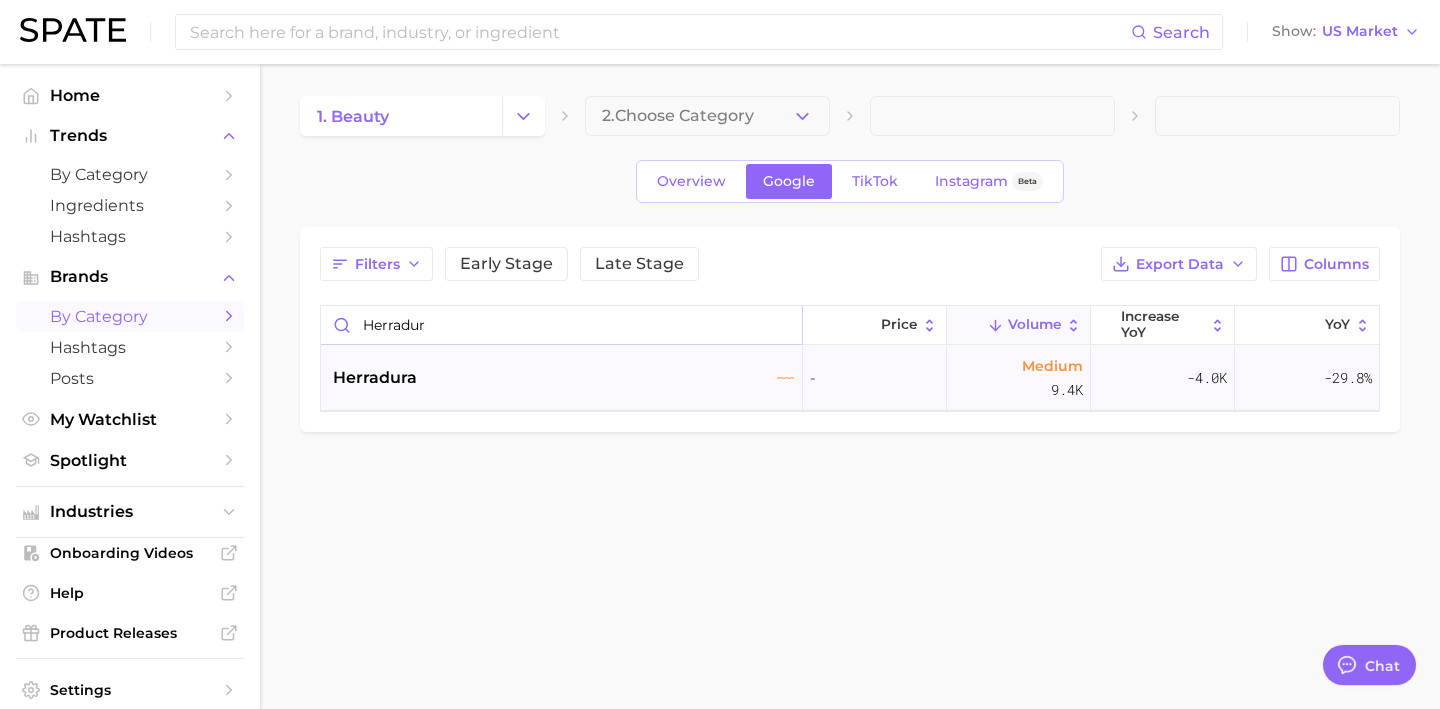 type on "herradur" 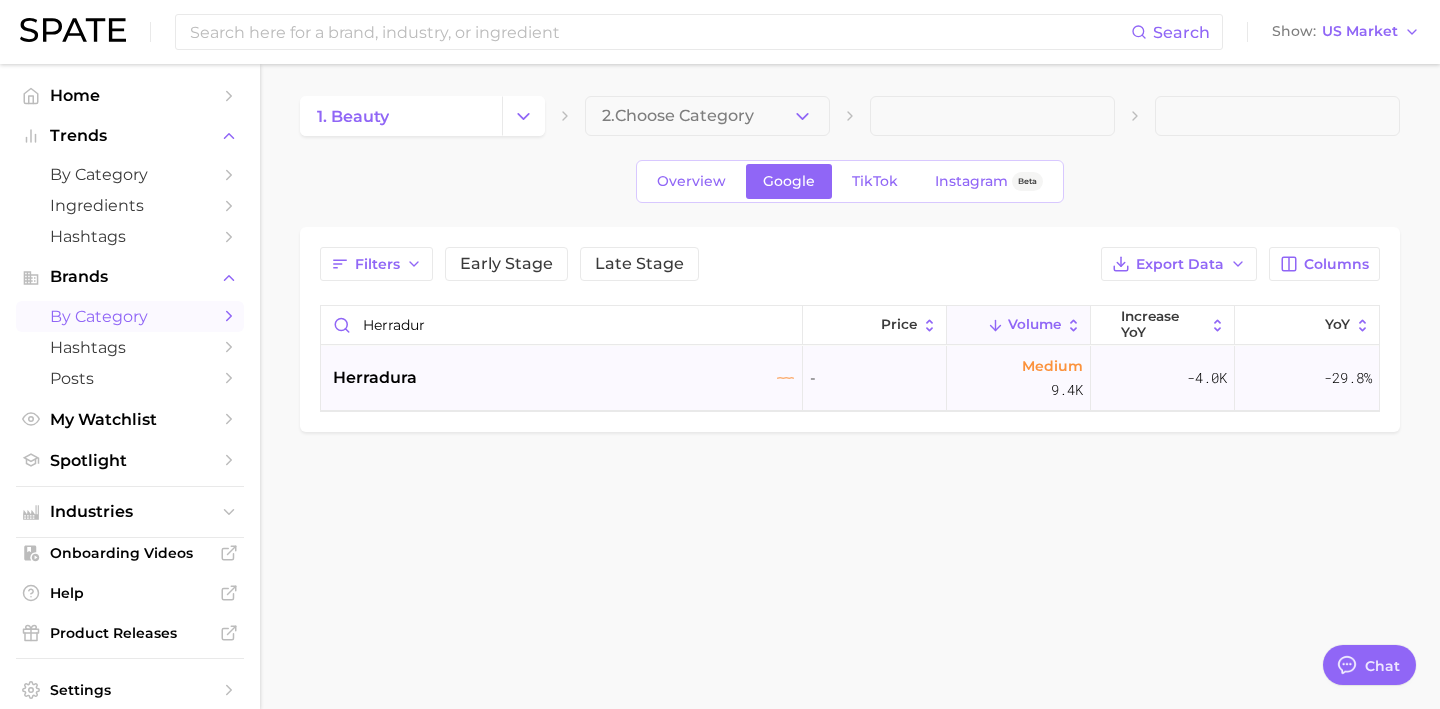 click on "herradura" at bounding box center (375, 378) 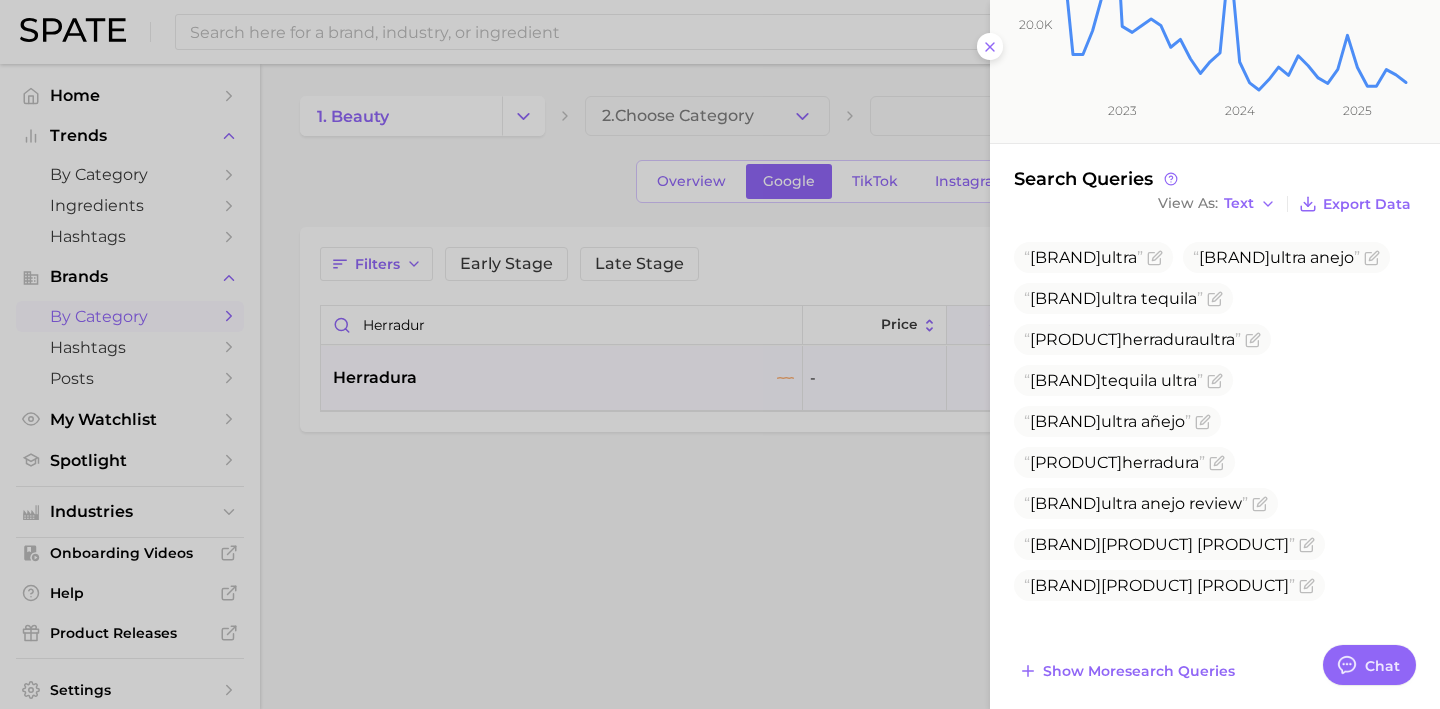 scroll, scrollTop: 367, scrollLeft: 0, axis: vertical 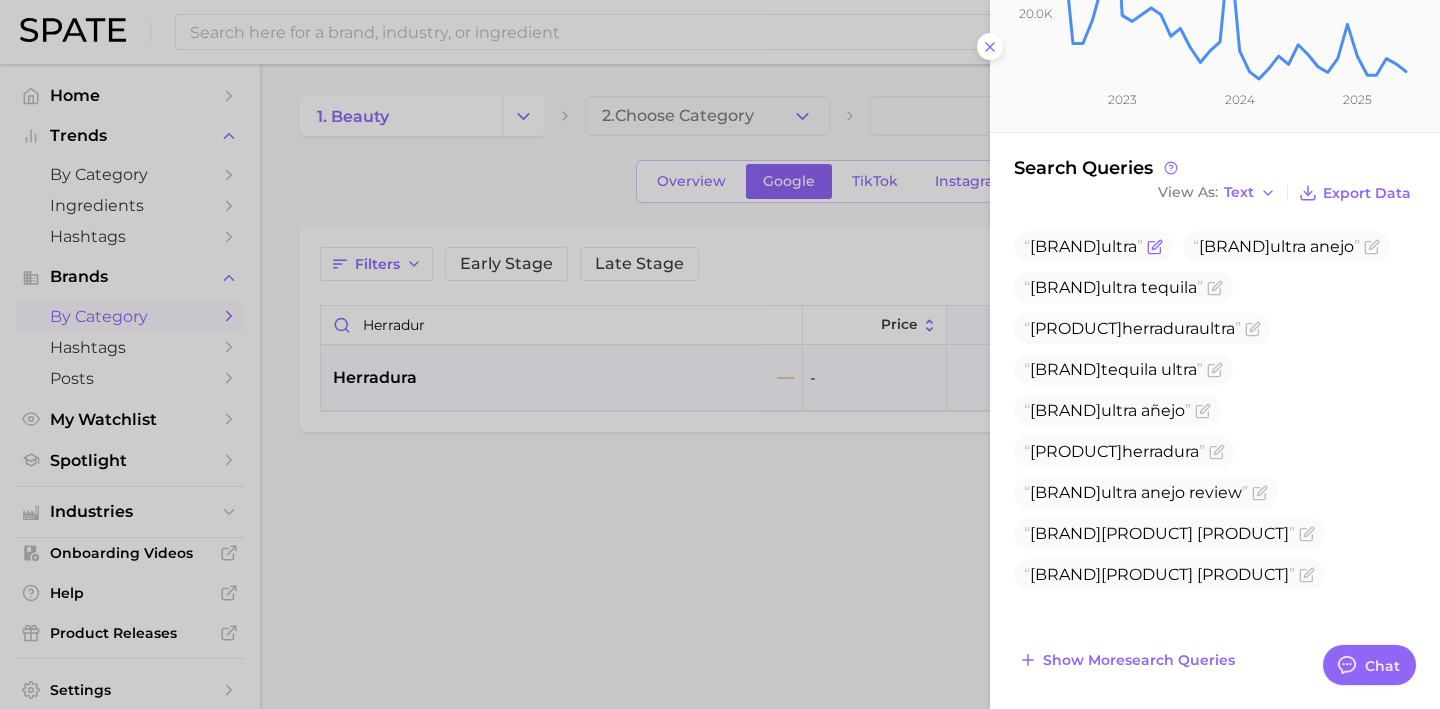 click 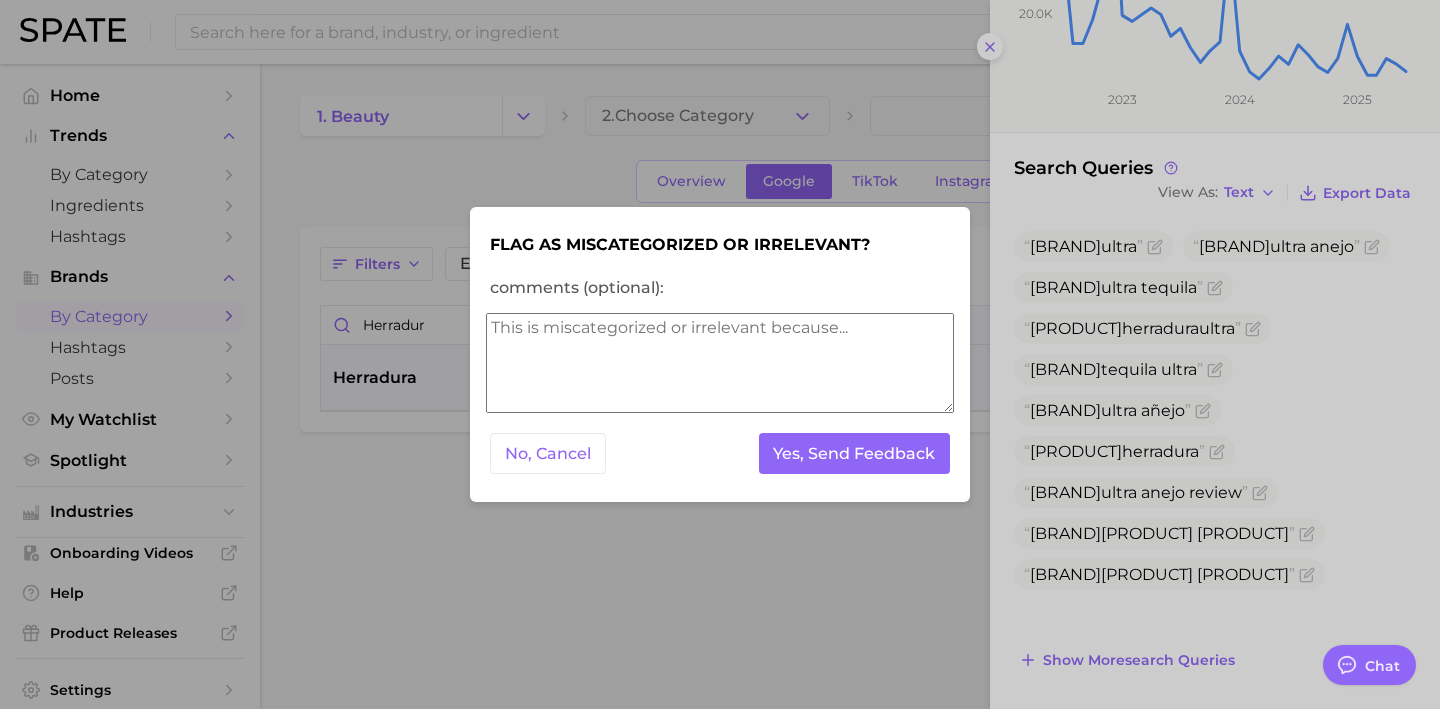 click on "comments (optional):" at bounding box center [720, 363] 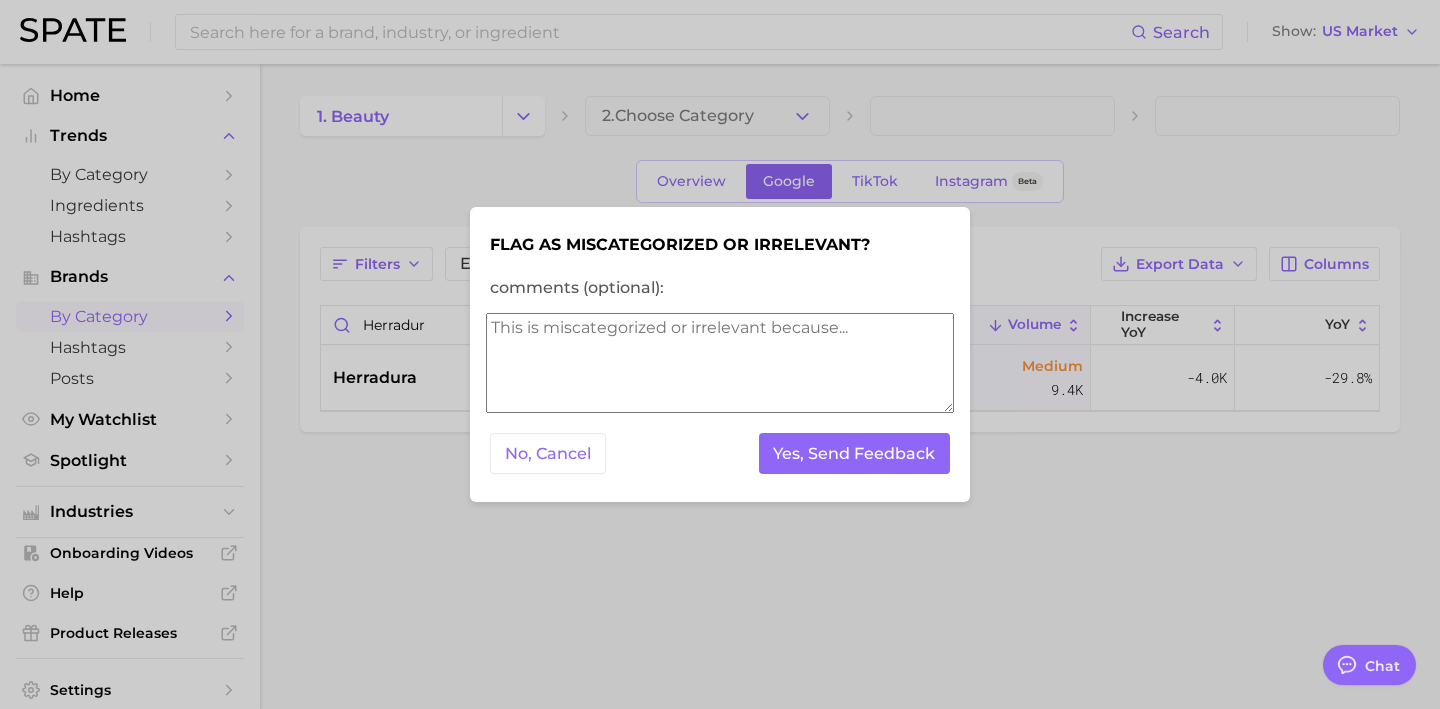 click on "comments (optional):" at bounding box center [720, 363] 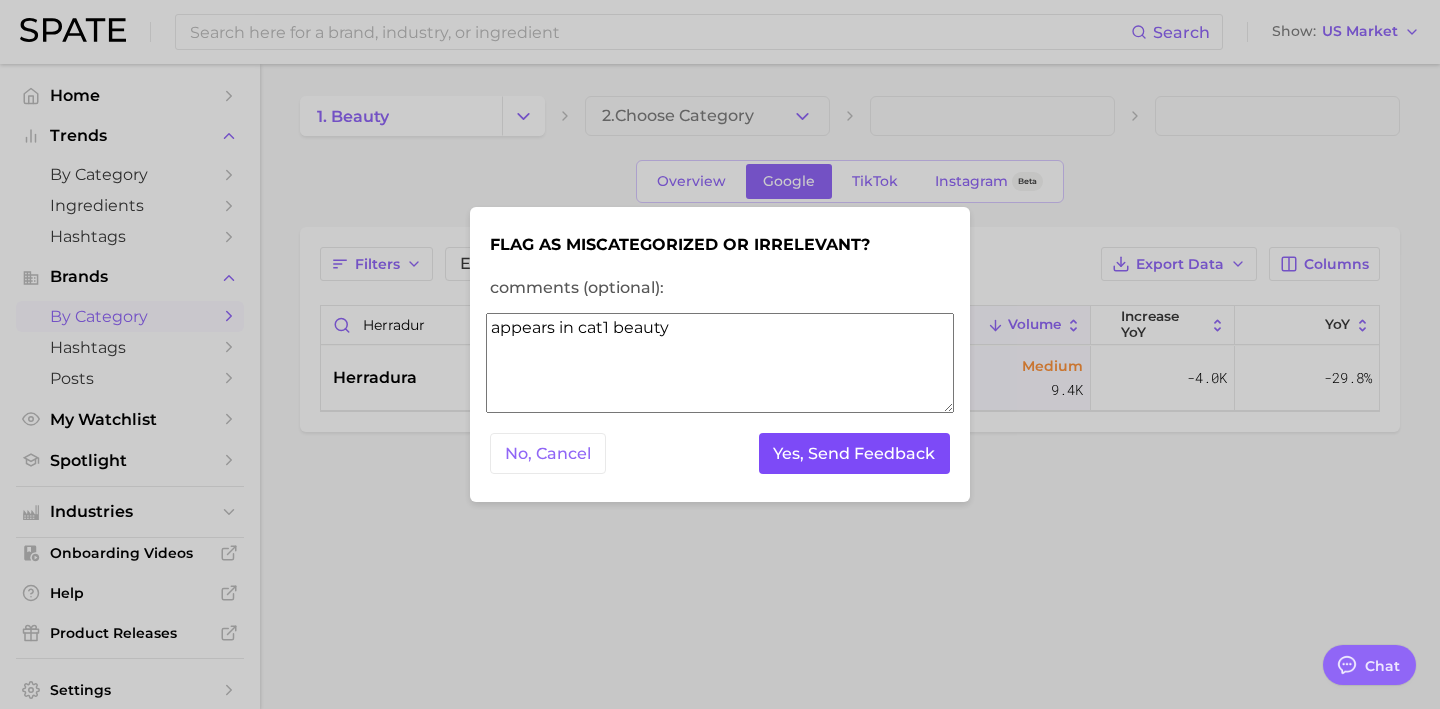 type on "appears in cat1 beauty" 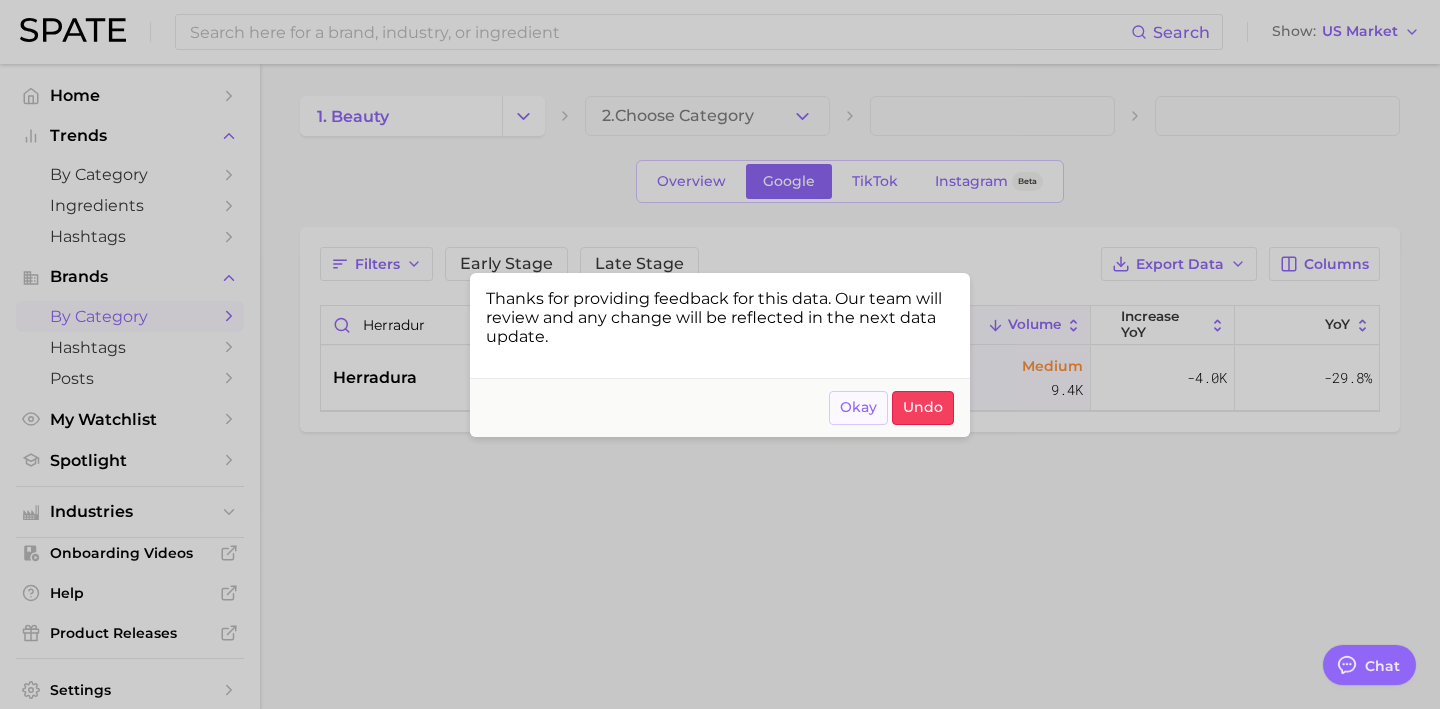 click on "Okay" at bounding box center (858, 407) 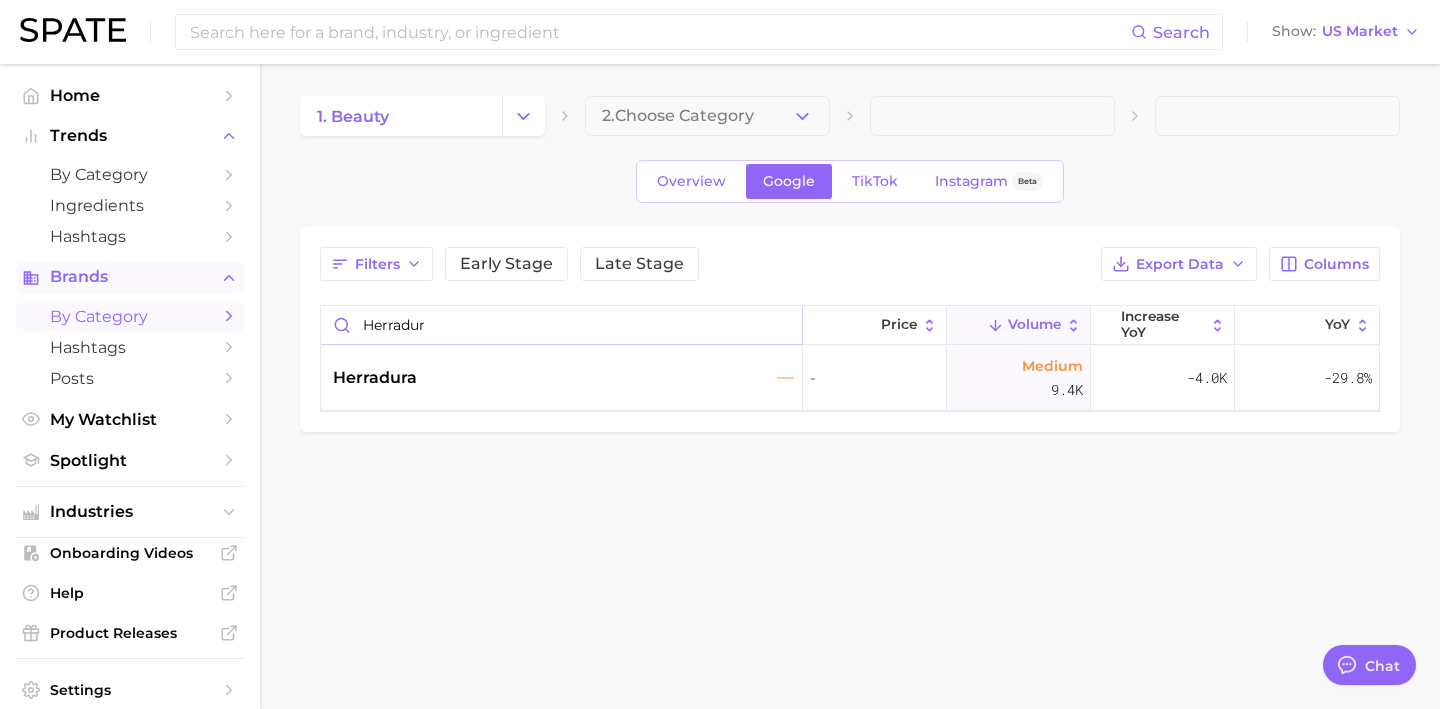 drag, startPoint x: 476, startPoint y: 323, endPoint x: 173, endPoint y: 292, distance: 304.5817 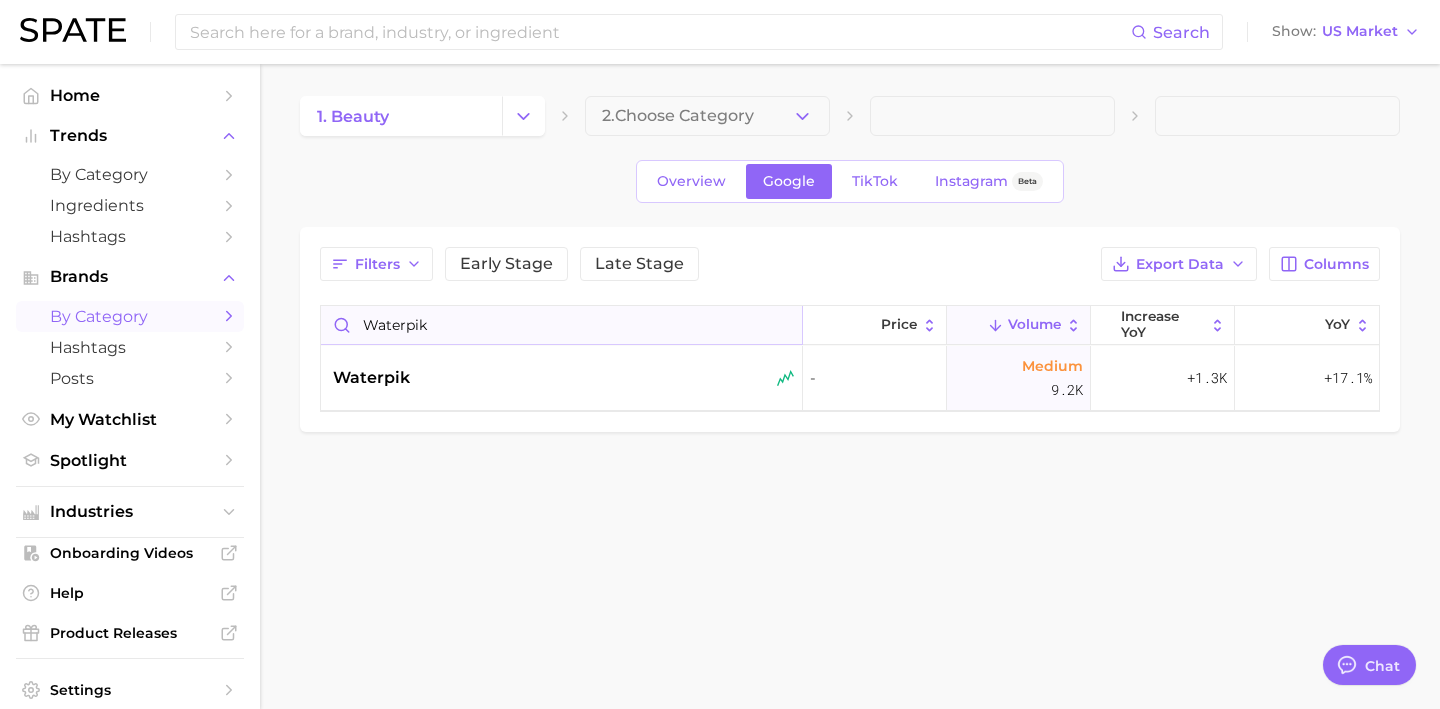 type on "waterpik" 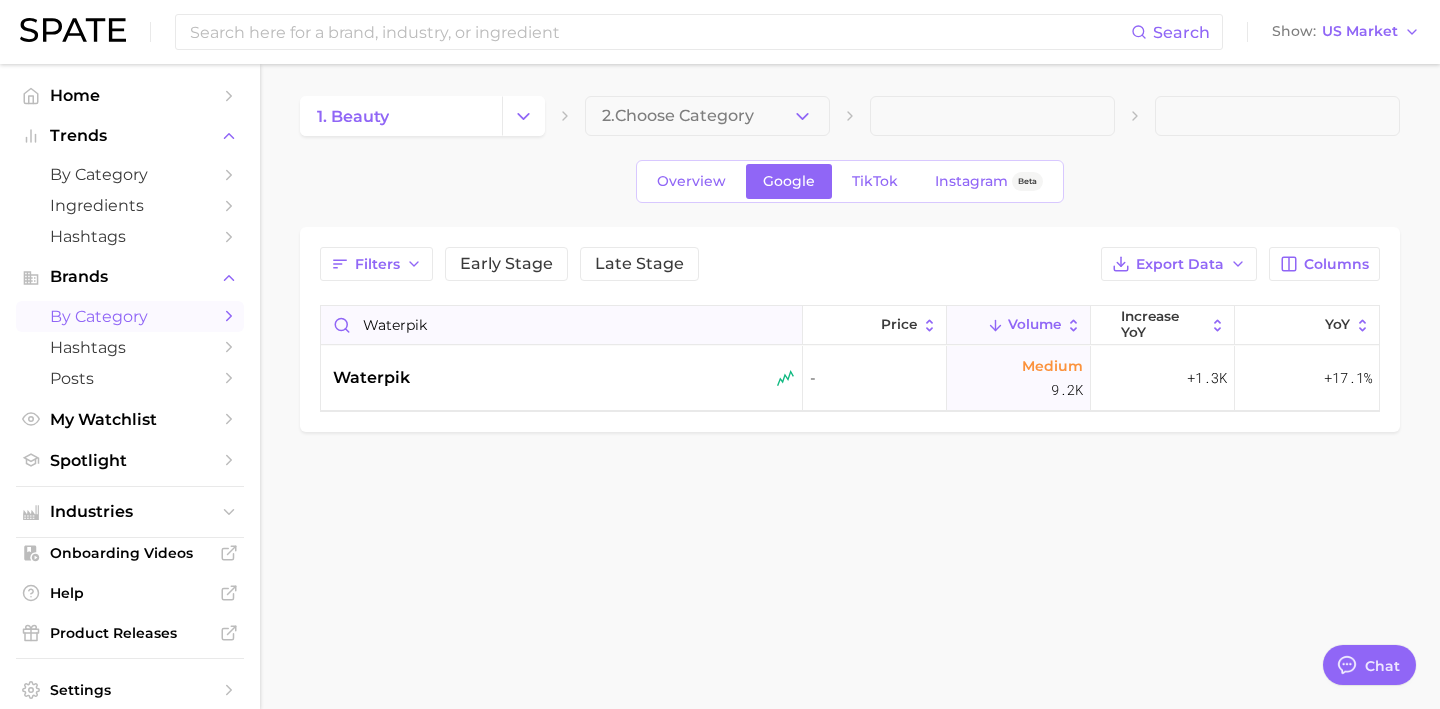 click on "waterpik" at bounding box center (562, 325) 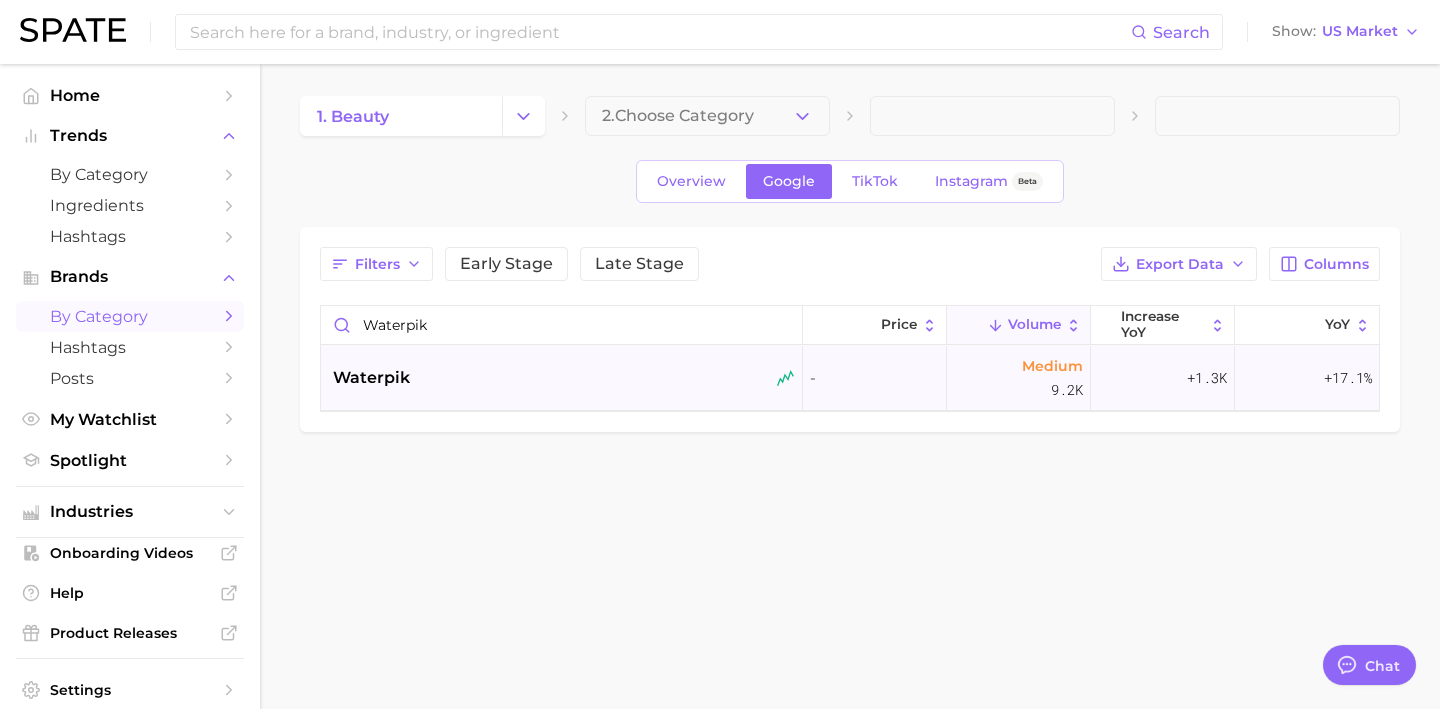 click on "waterpik" at bounding box center [562, 378] 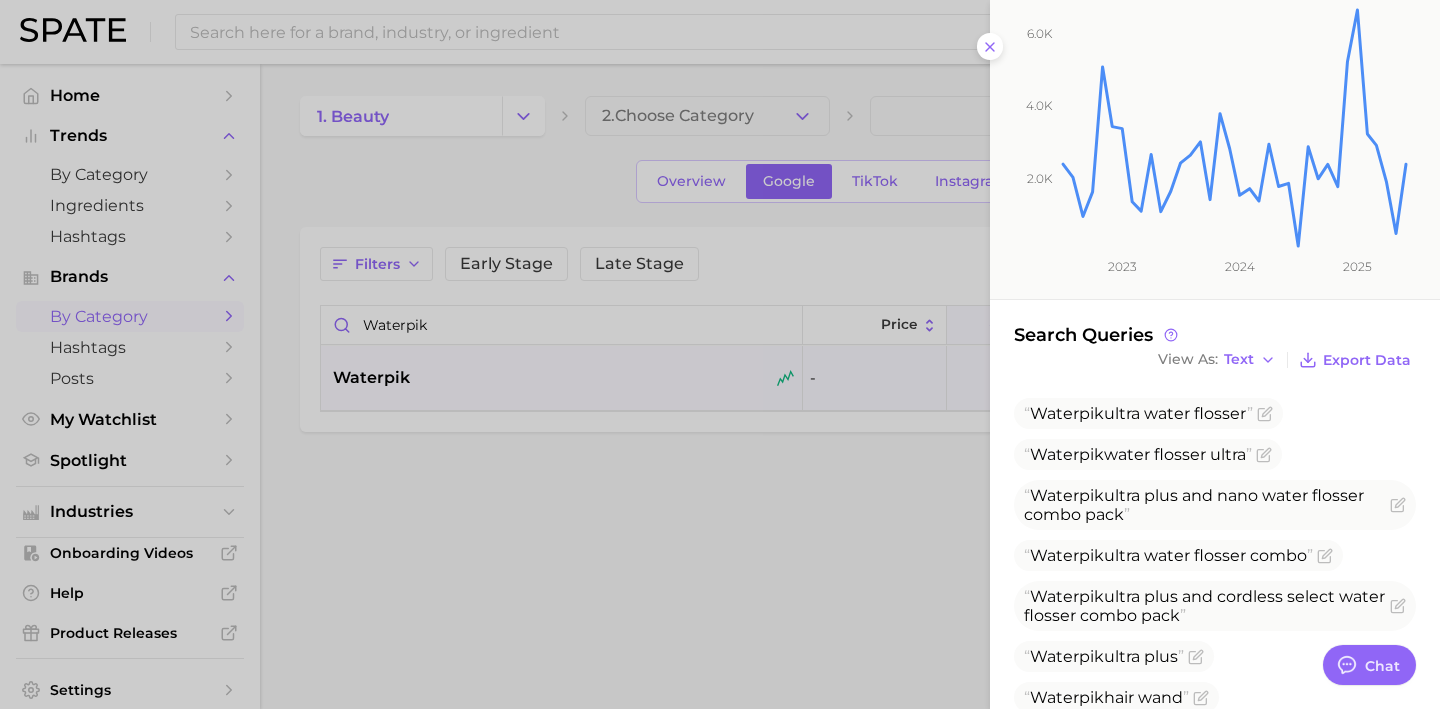 scroll, scrollTop: 406, scrollLeft: 0, axis: vertical 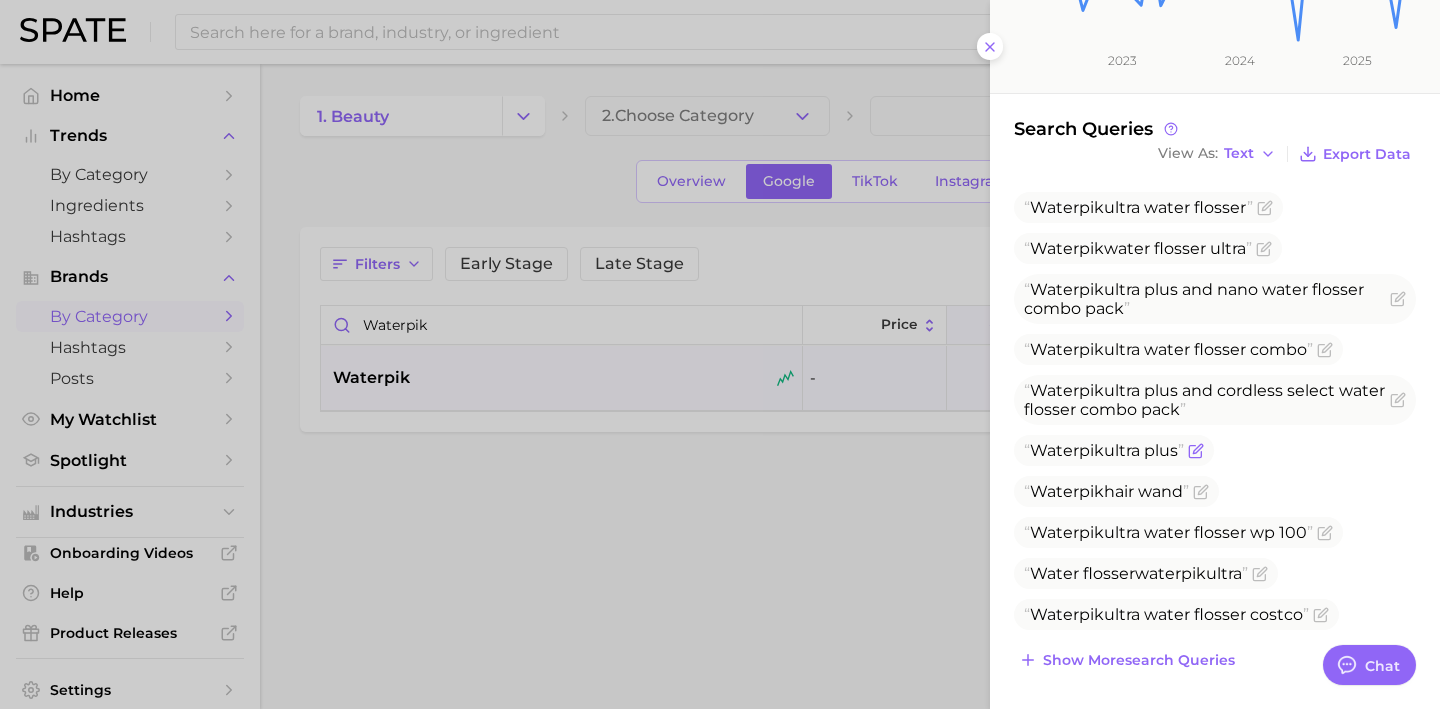 click 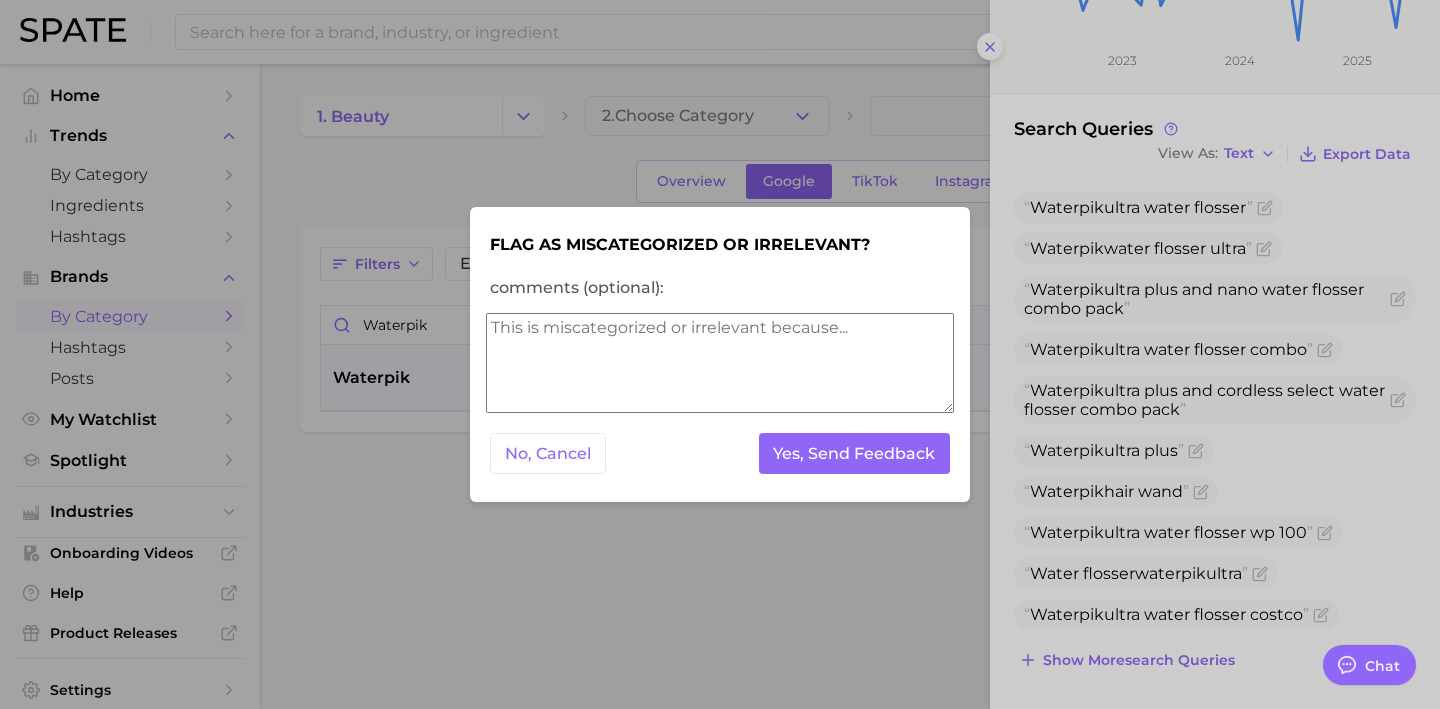 click on "comments (optional):" at bounding box center [720, 363] 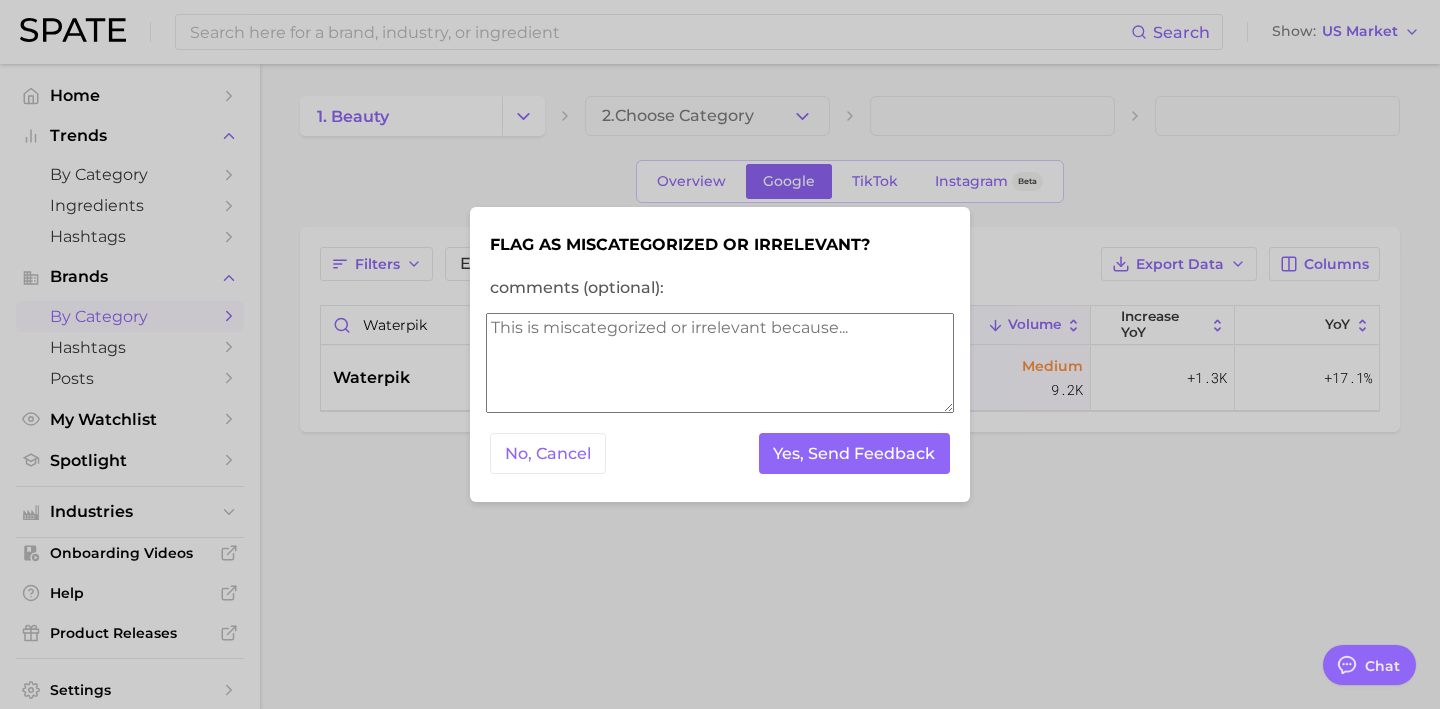 click on "comments (optional):" at bounding box center [720, 363] 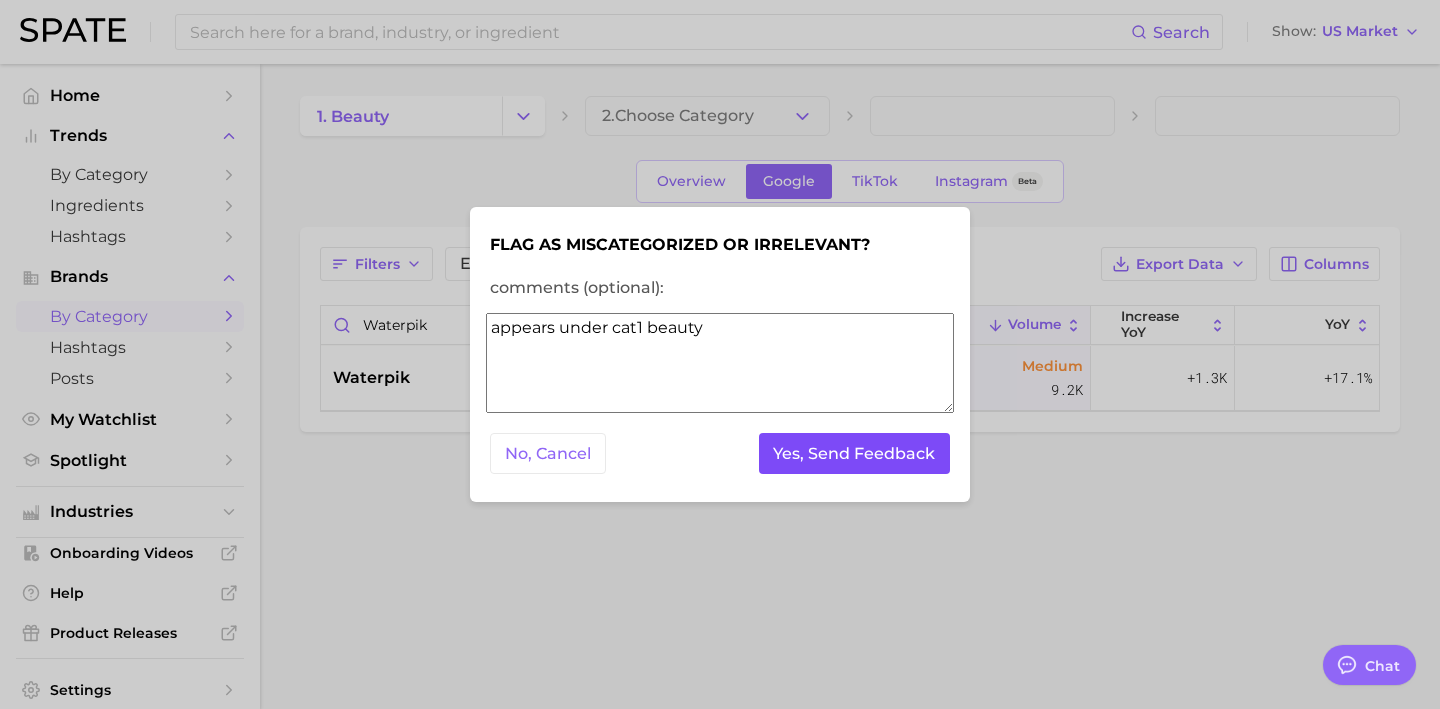 type on "appears under cat1 beauty" 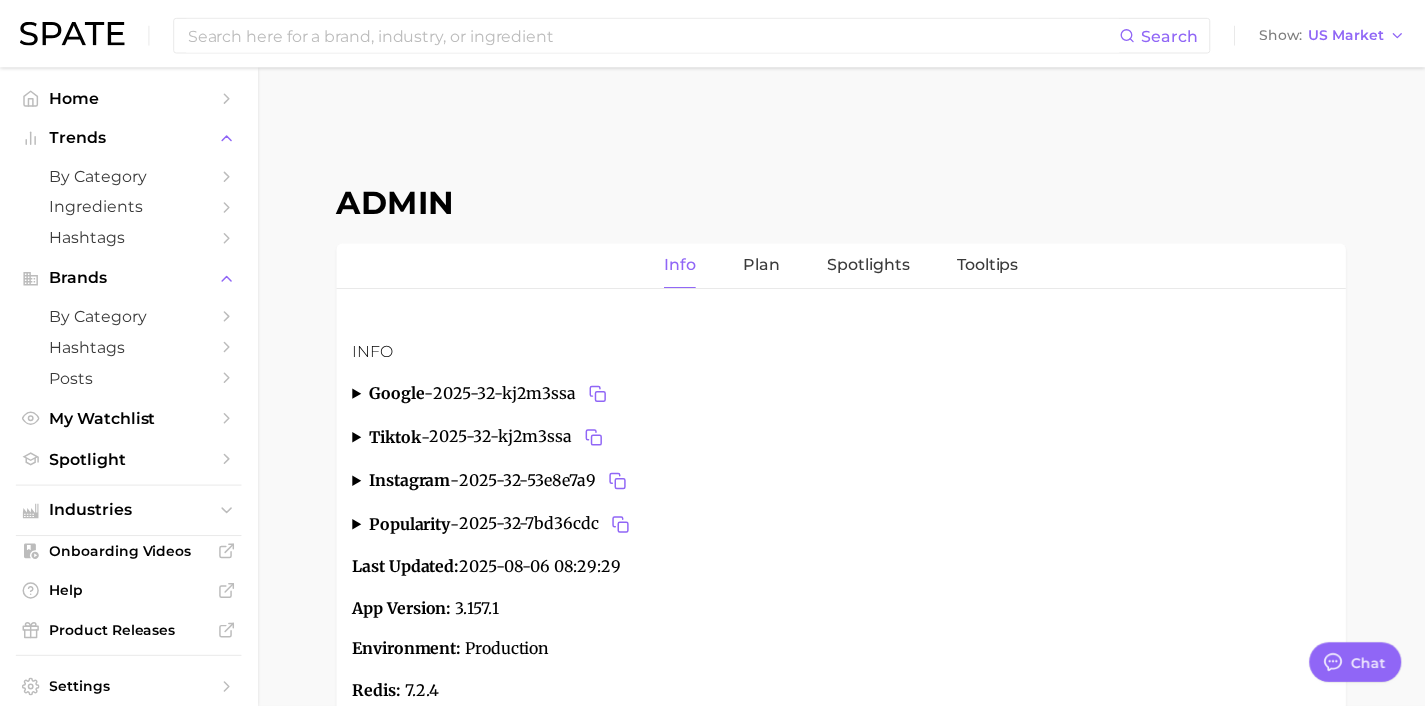 scroll, scrollTop: 0, scrollLeft: 0, axis: both 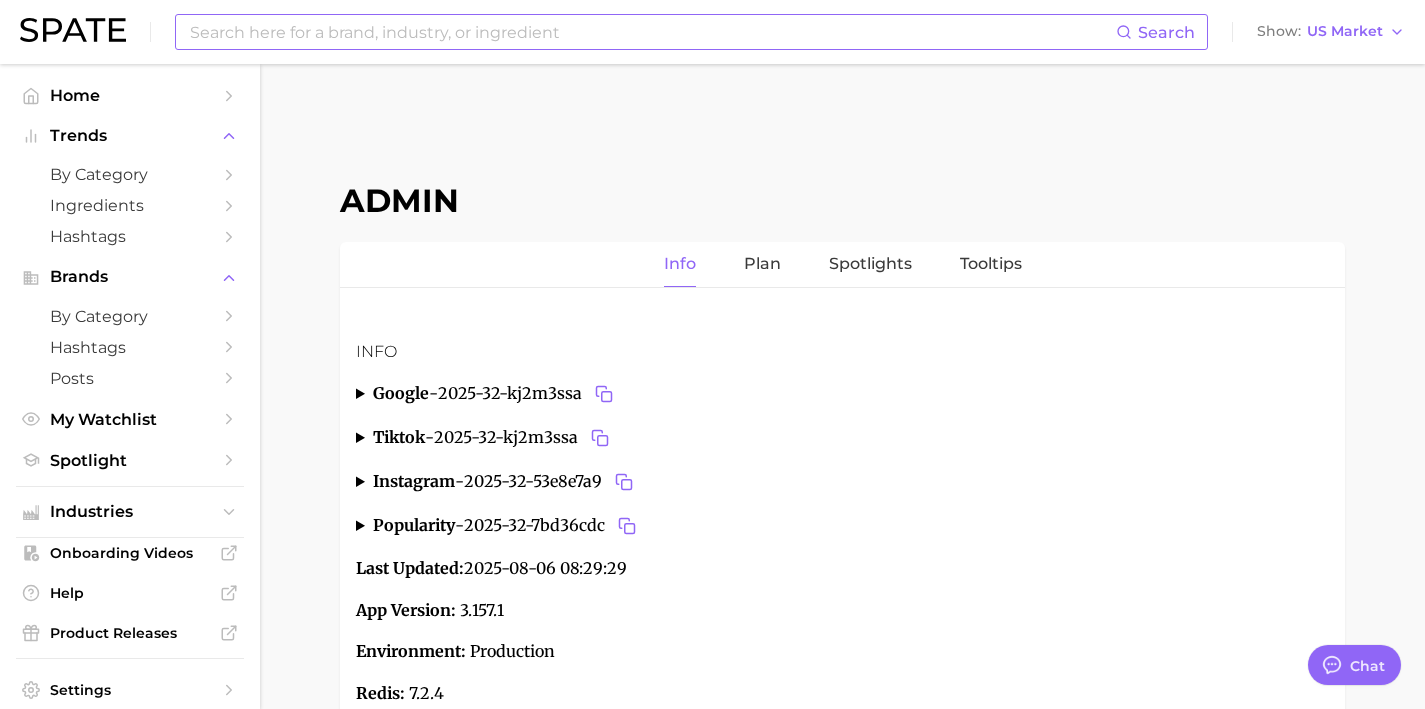 click at bounding box center (652, 32) 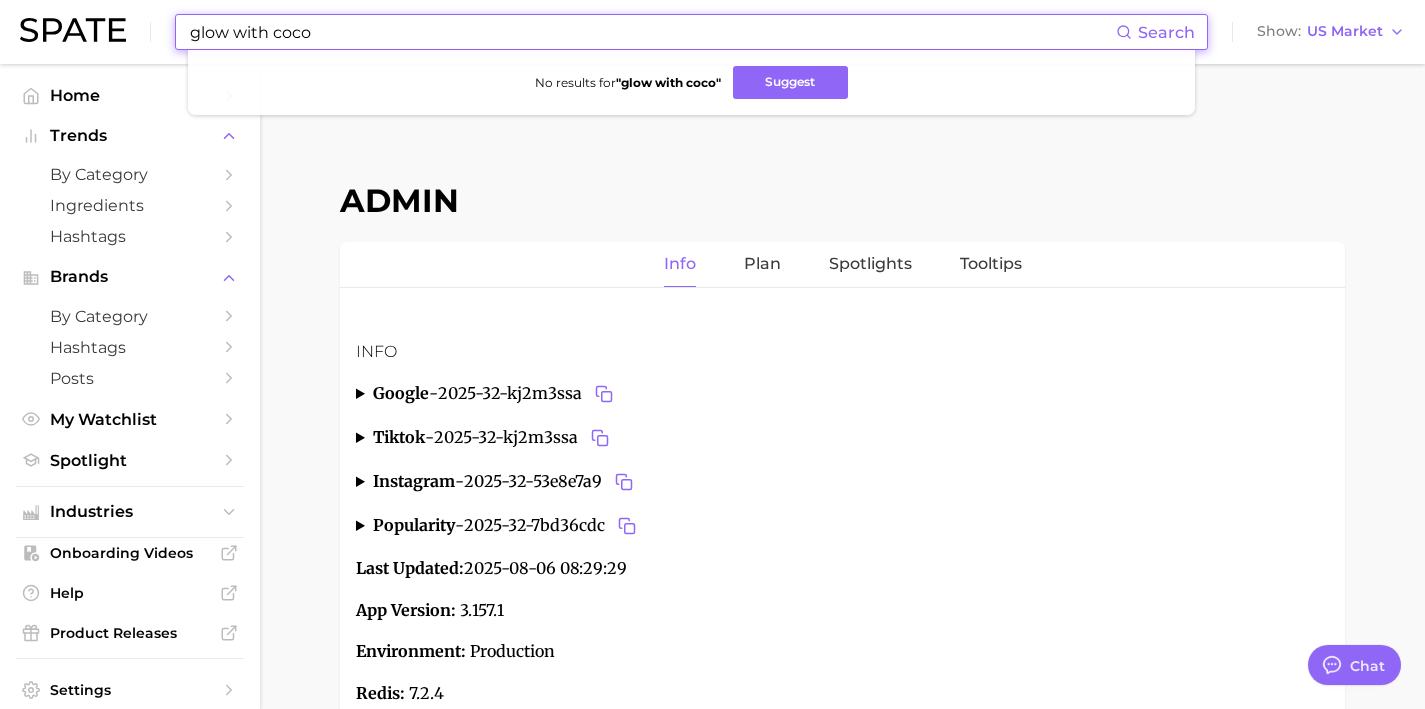 drag, startPoint x: 478, startPoint y: 33, endPoint x: 125, endPoint y: 26, distance: 353.0694 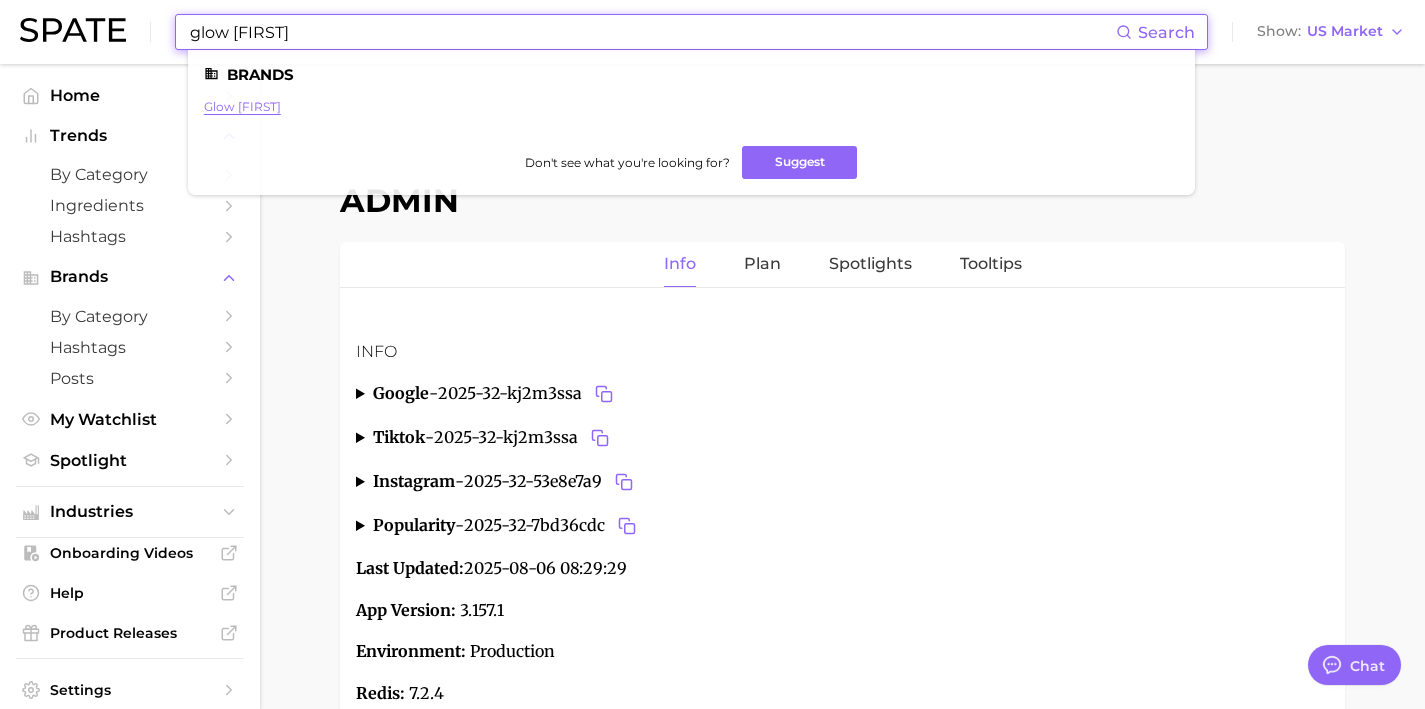 type on "glow [FIRST]" 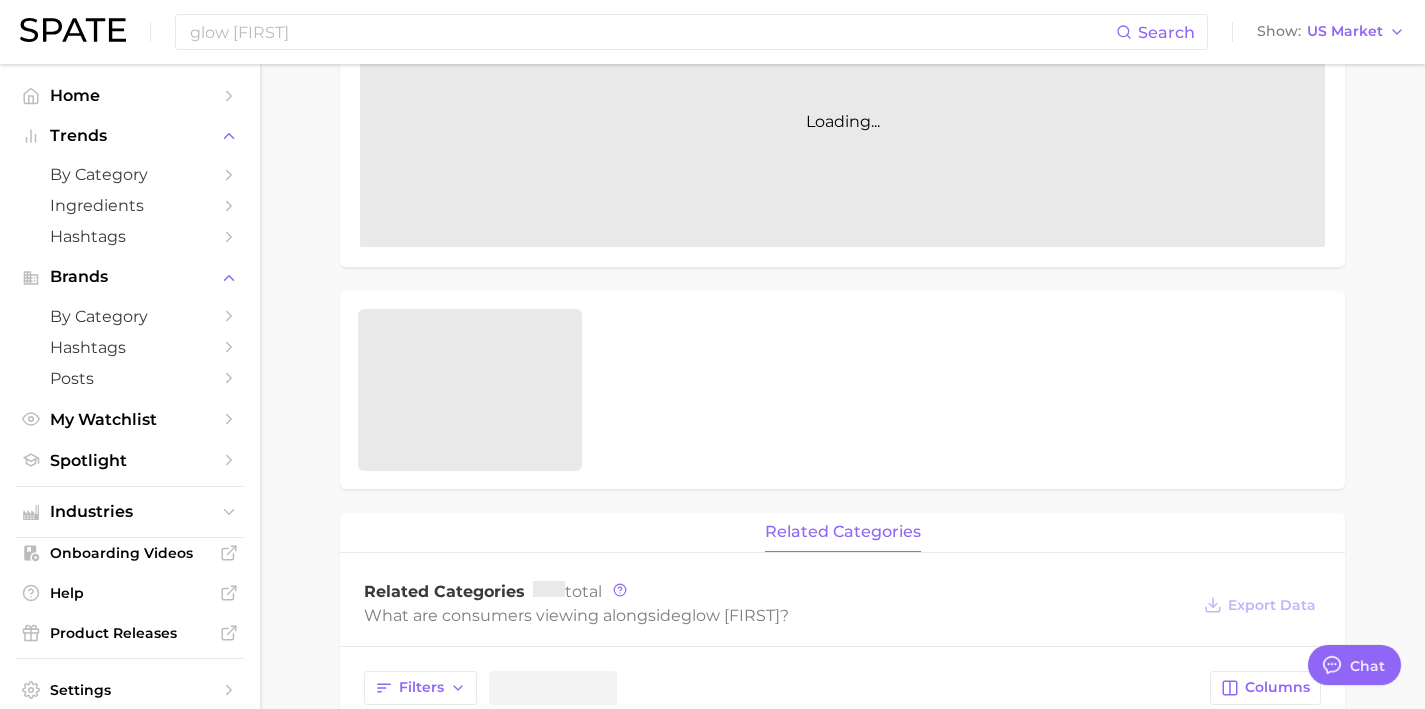 type on "x" 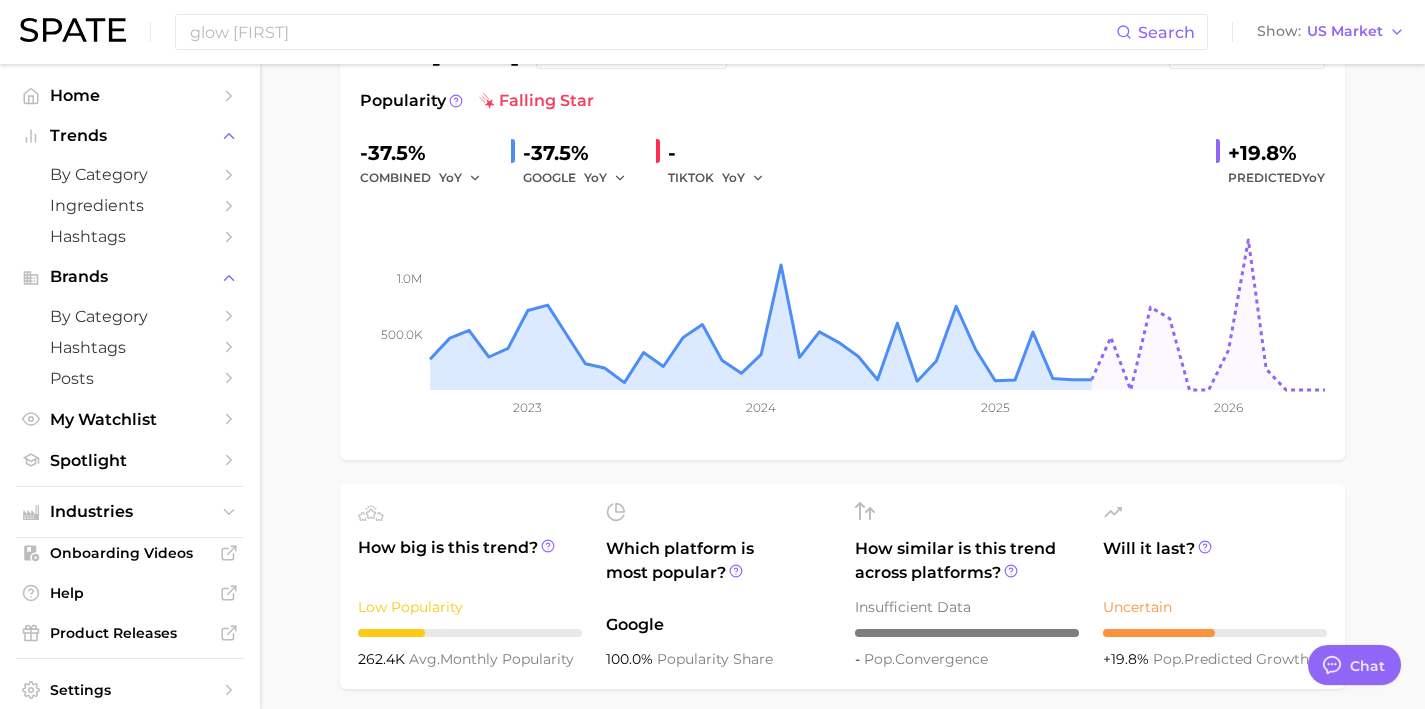 scroll, scrollTop: 0, scrollLeft: 0, axis: both 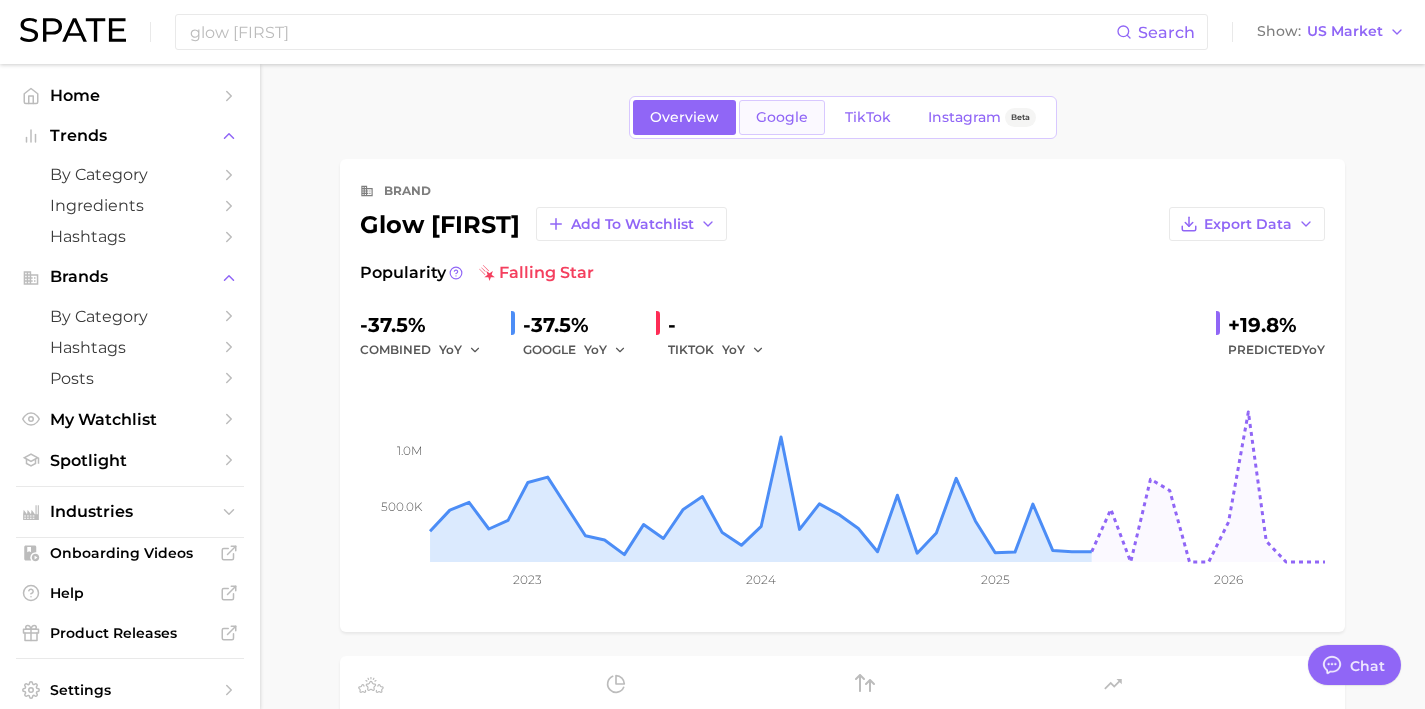 click on "Google" at bounding box center [782, 117] 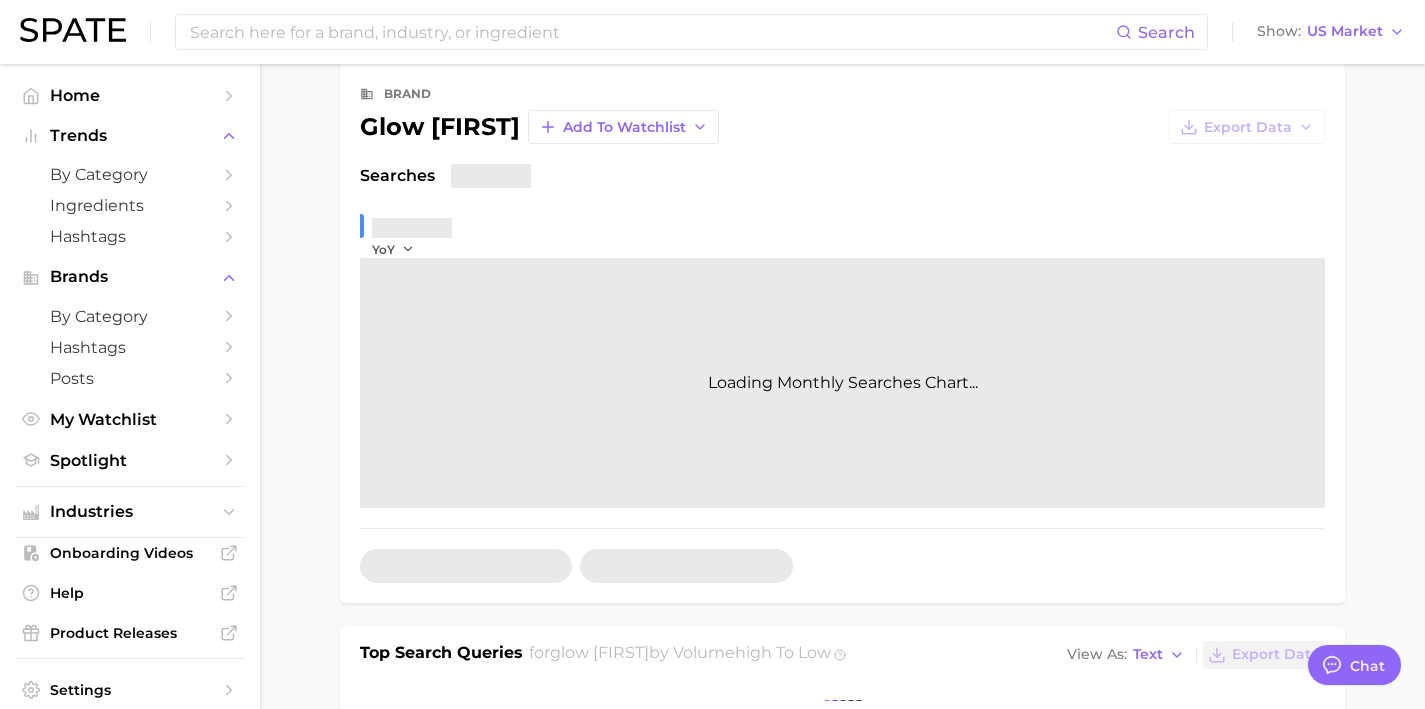 scroll, scrollTop: 408, scrollLeft: 0, axis: vertical 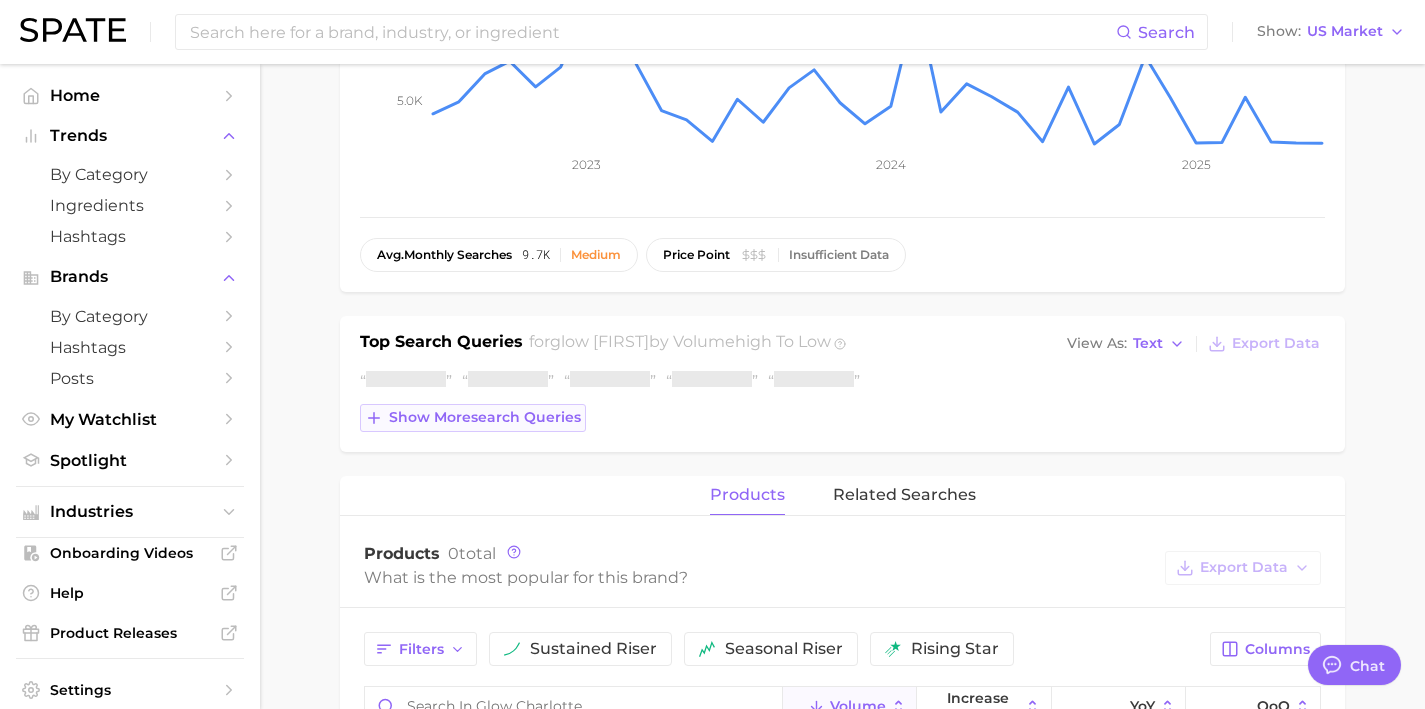 click on "Show more  search queries" at bounding box center (473, 418) 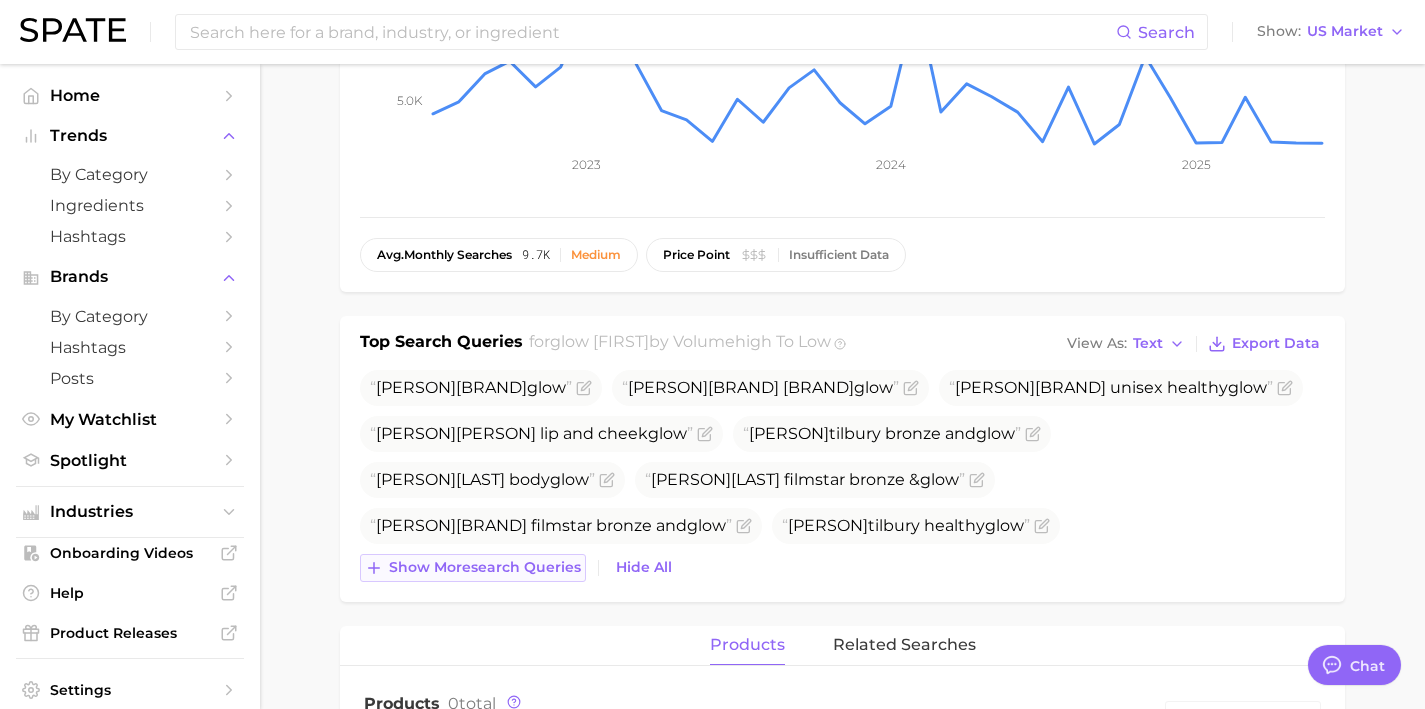 click on "Show more  search queries" at bounding box center [485, 567] 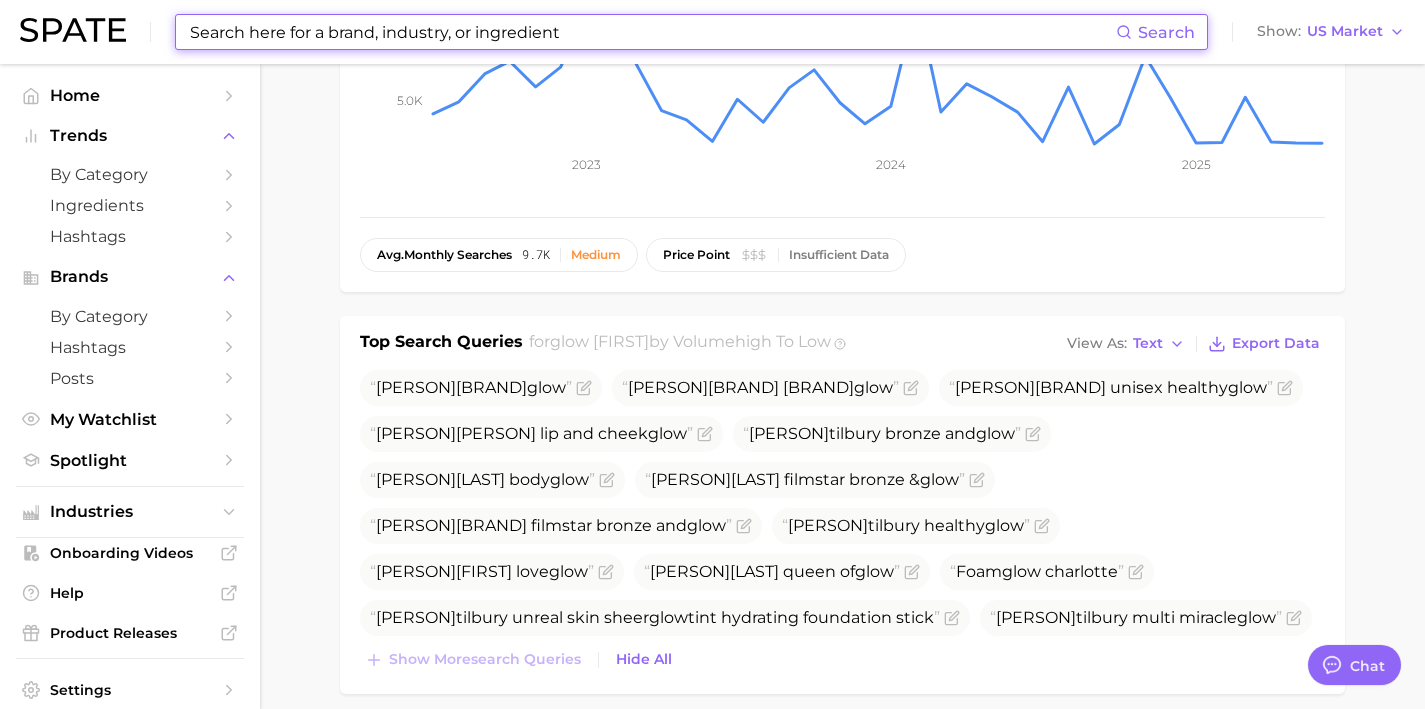 click at bounding box center [652, 32] 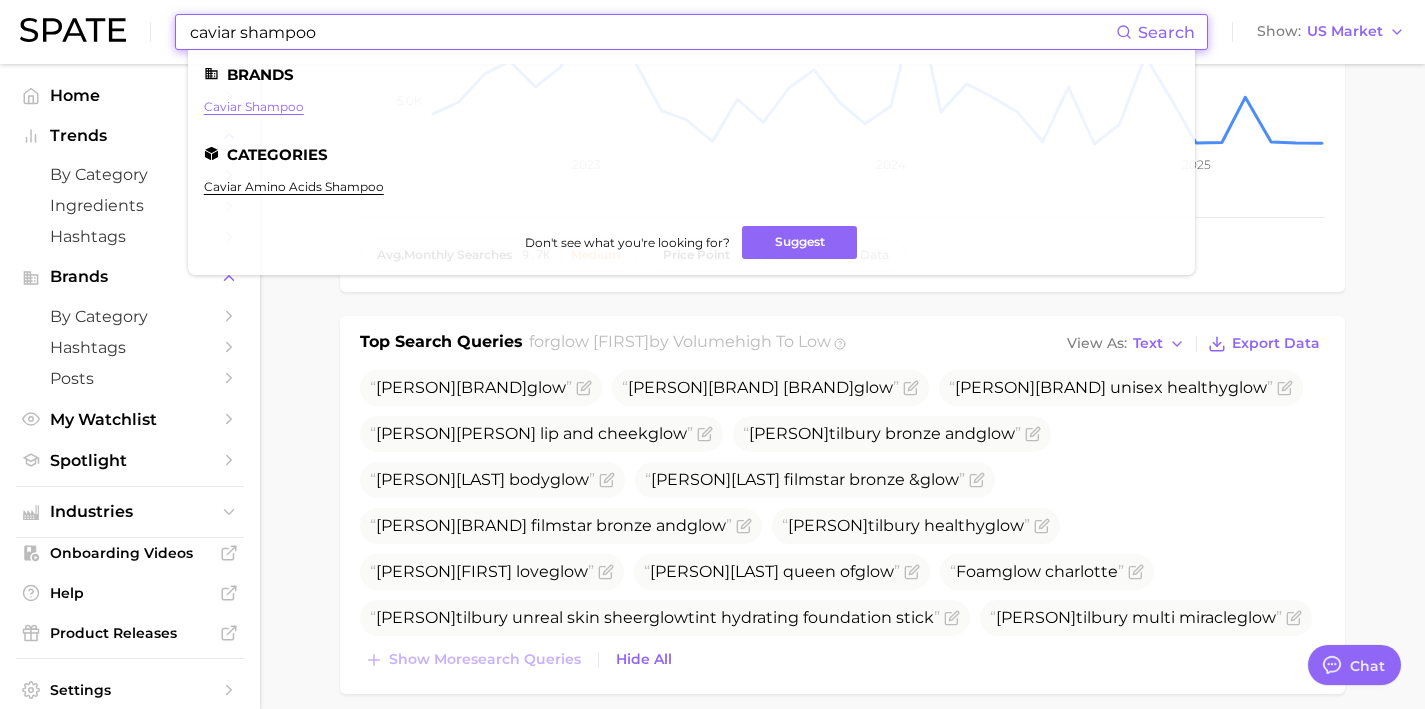 type on "caviar shampoo" 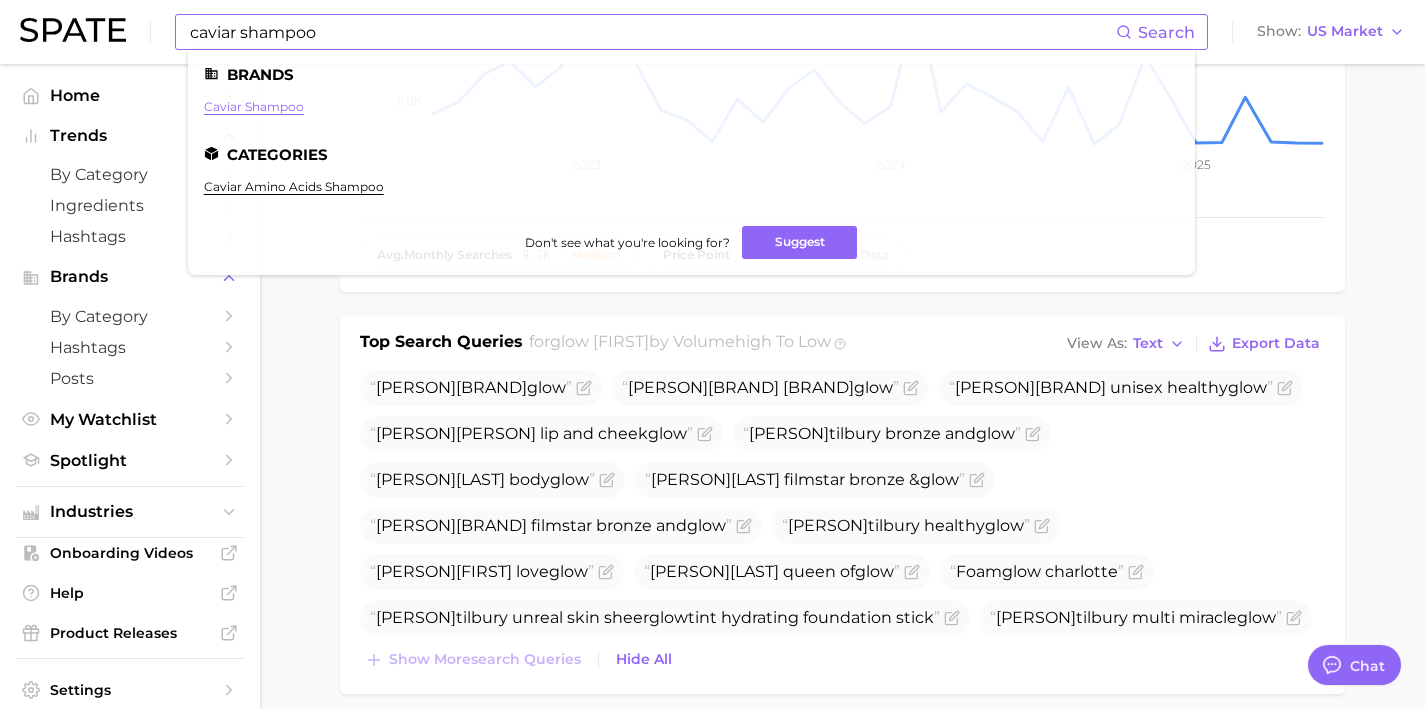click on "caviar shampoo" at bounding box center [254, 106] 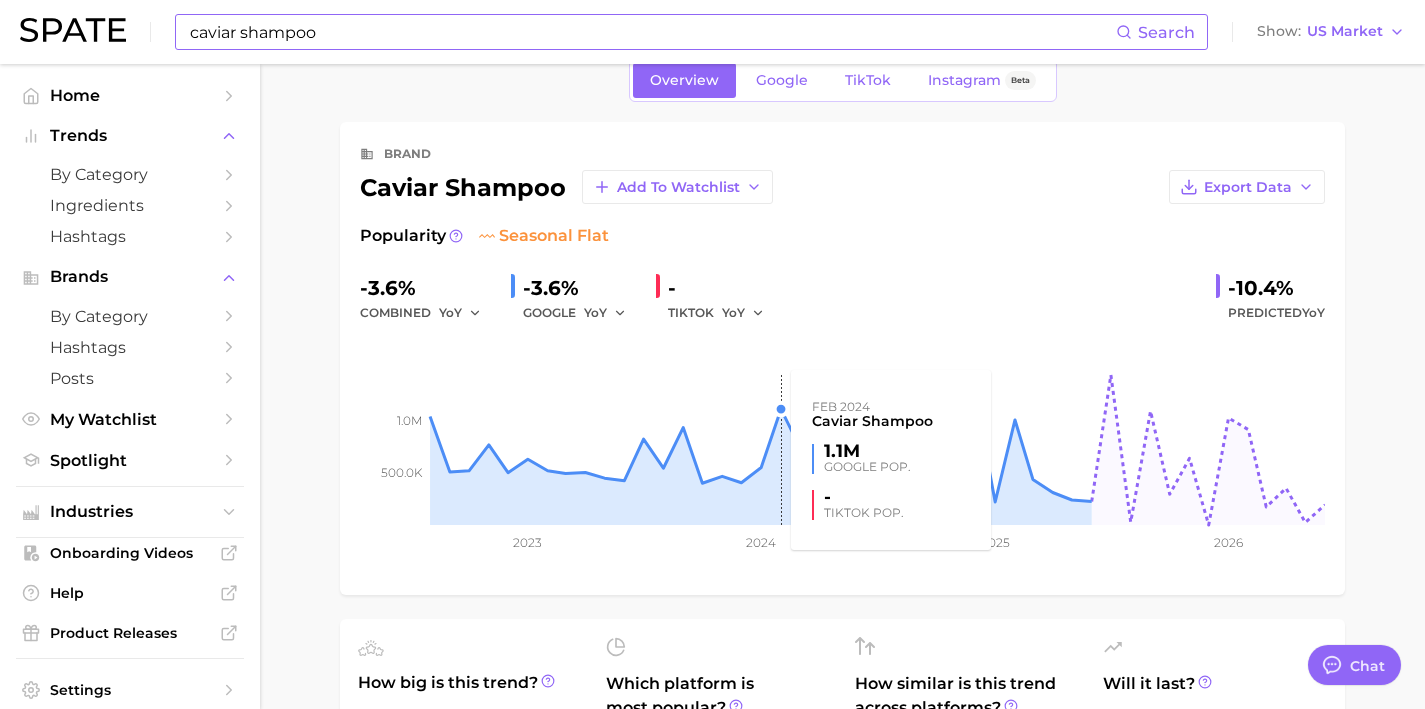scroll, scrollTop: 0, scrollLeft: 0, axis: both 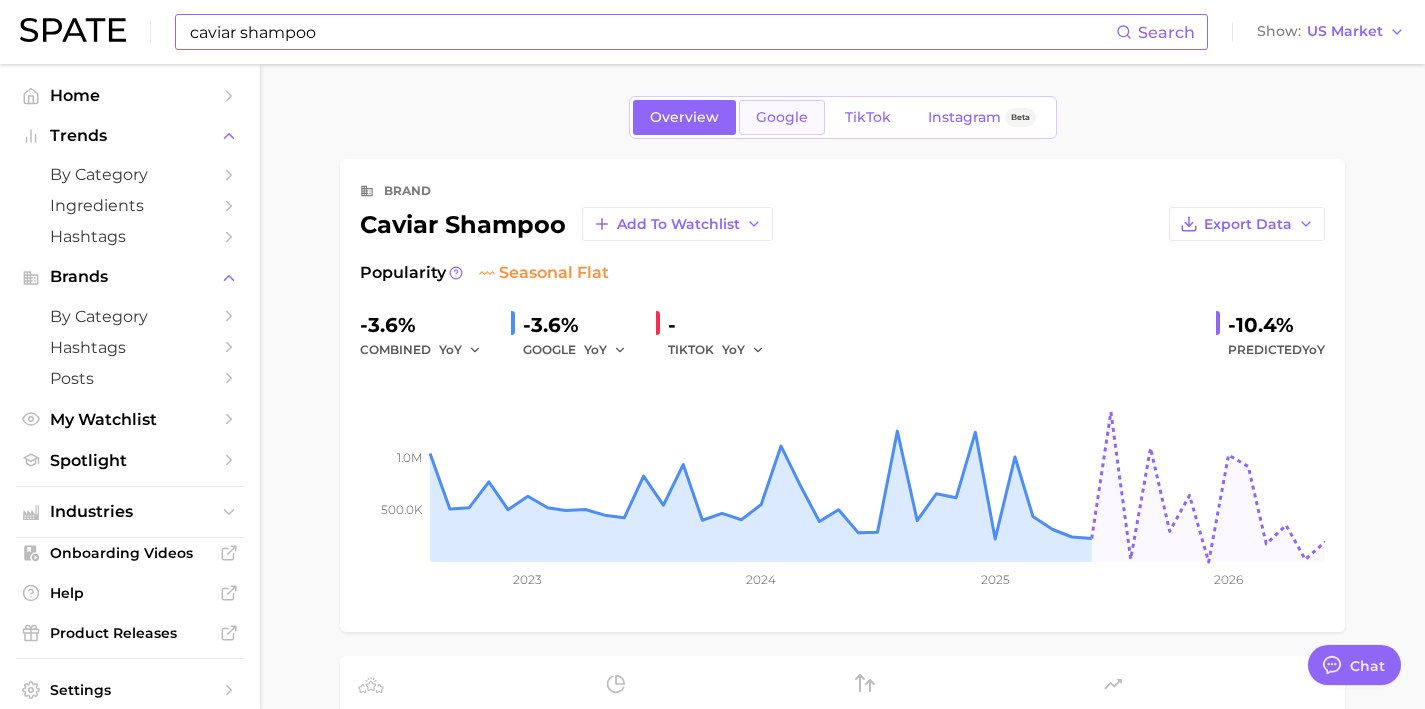 click on "Google" at bounding box center (782, 117) 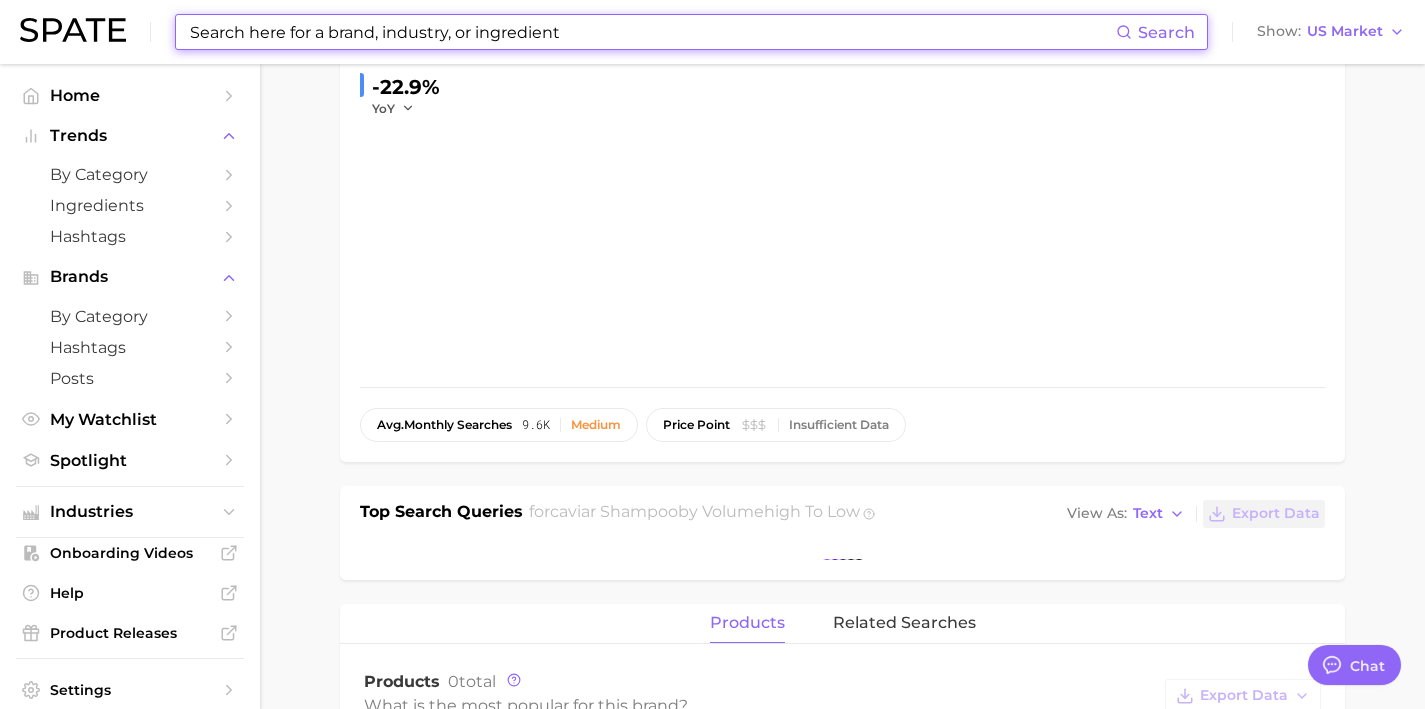 scroll, scrollTop: 391, scrollLeft: 0, axis: vertical 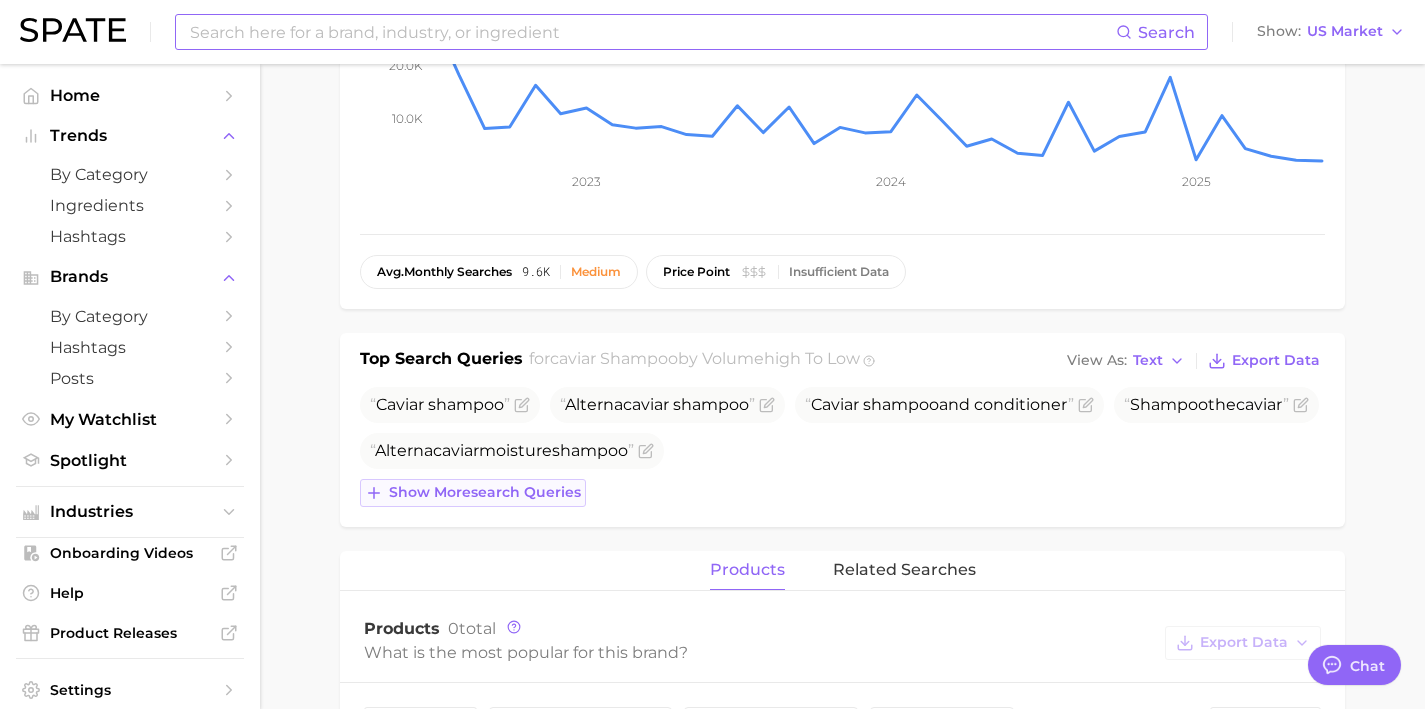 click on "Caviar   shampoo Alterna  caviar   shampoo Caviar   shampoo  and conditioner Shampoo  the  caviar Alterna  caviar  moisture  shampoo Show more  search queries" at bounding box center (842, 447) 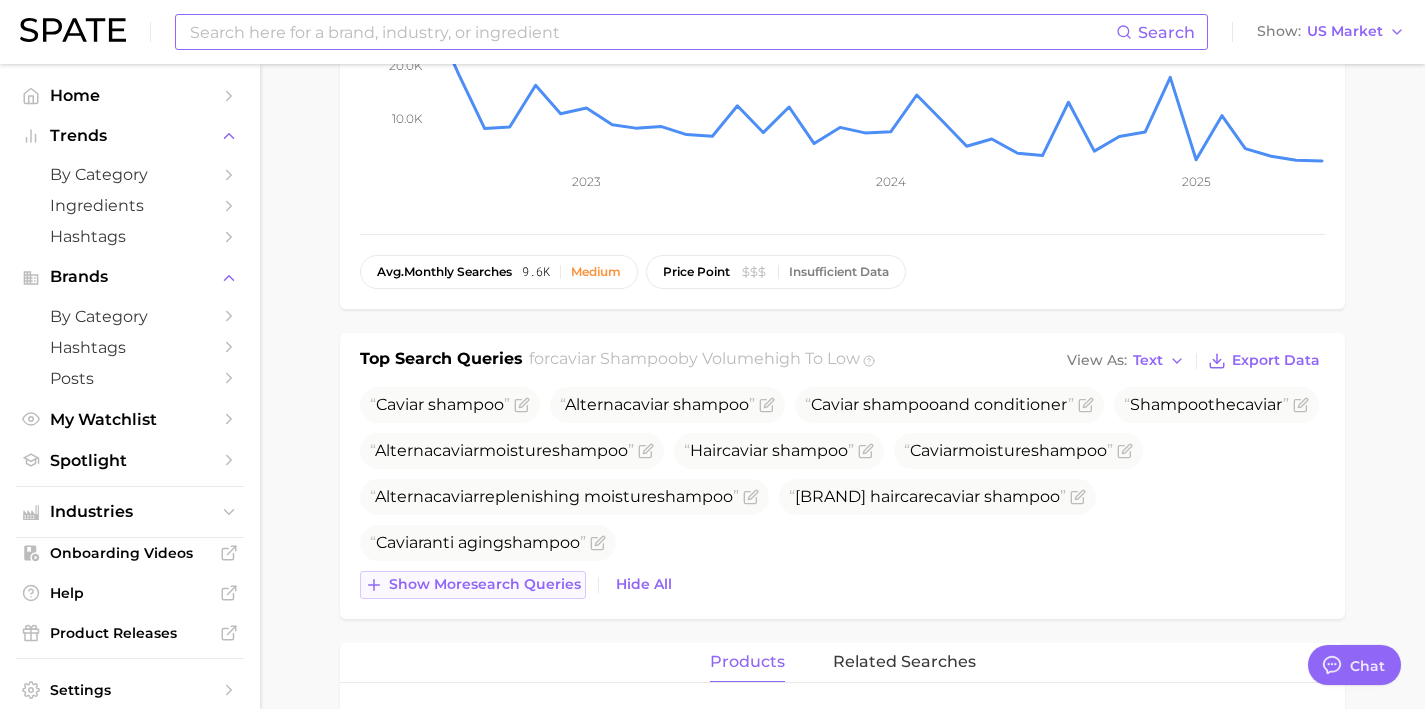 click on "Show more  search queries" at bounding box center (485, 584) 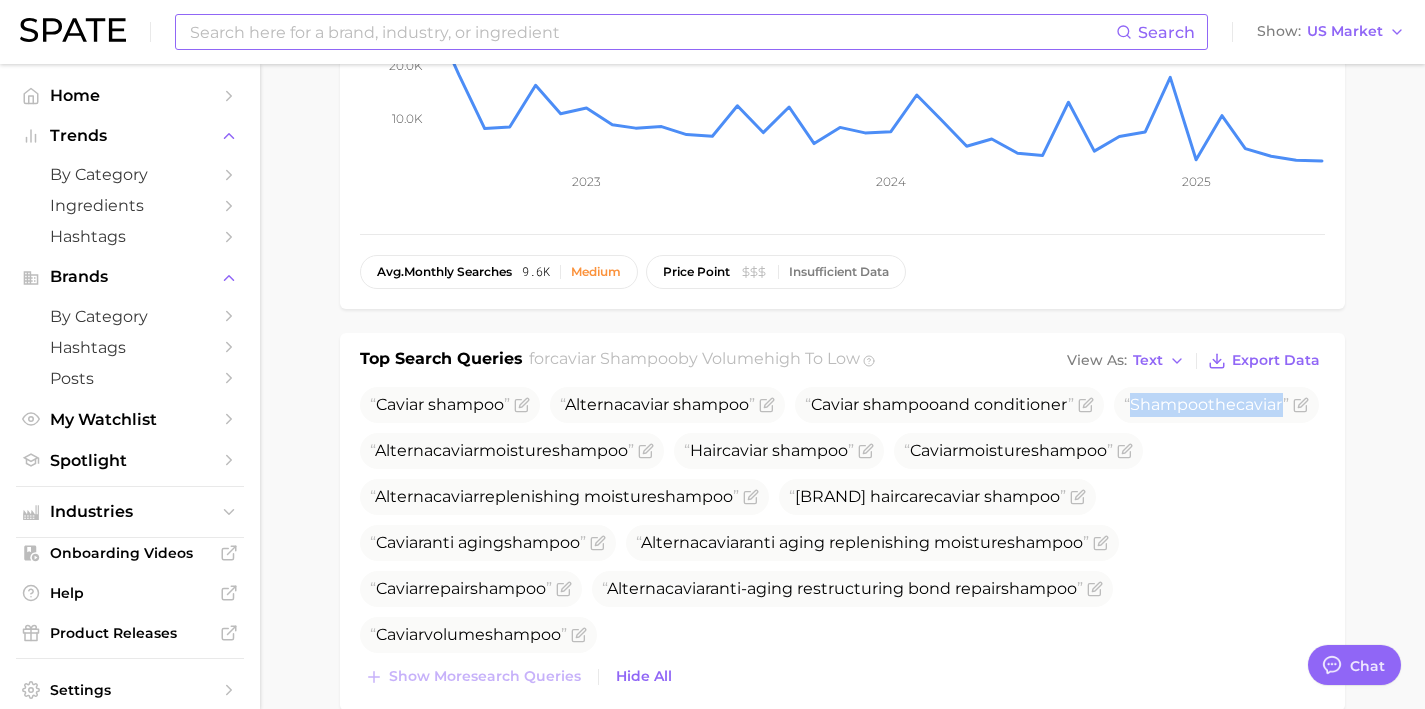 drag, startPoint x: 541, startPoint y: 454, endPoint x: 353, endPoint y: 450, distance: 188.04254 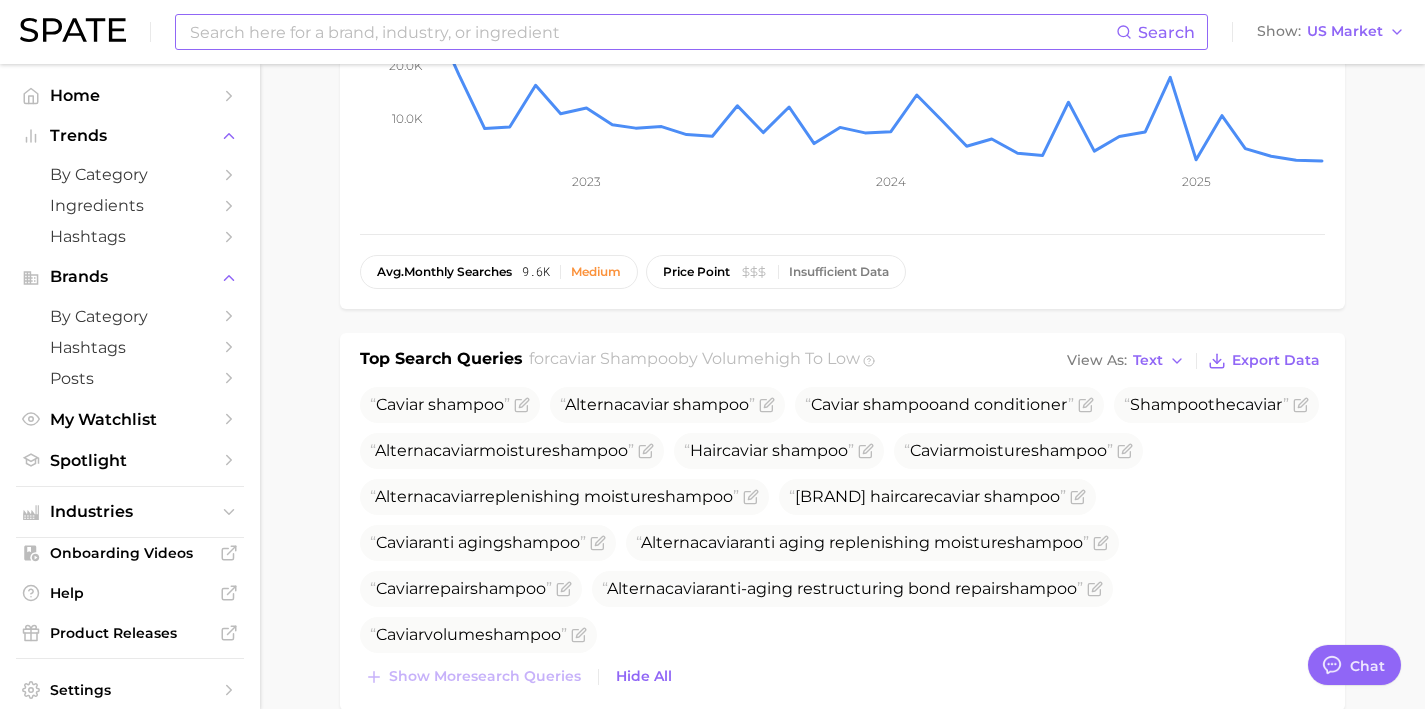 click at bounding box center (652, 32) 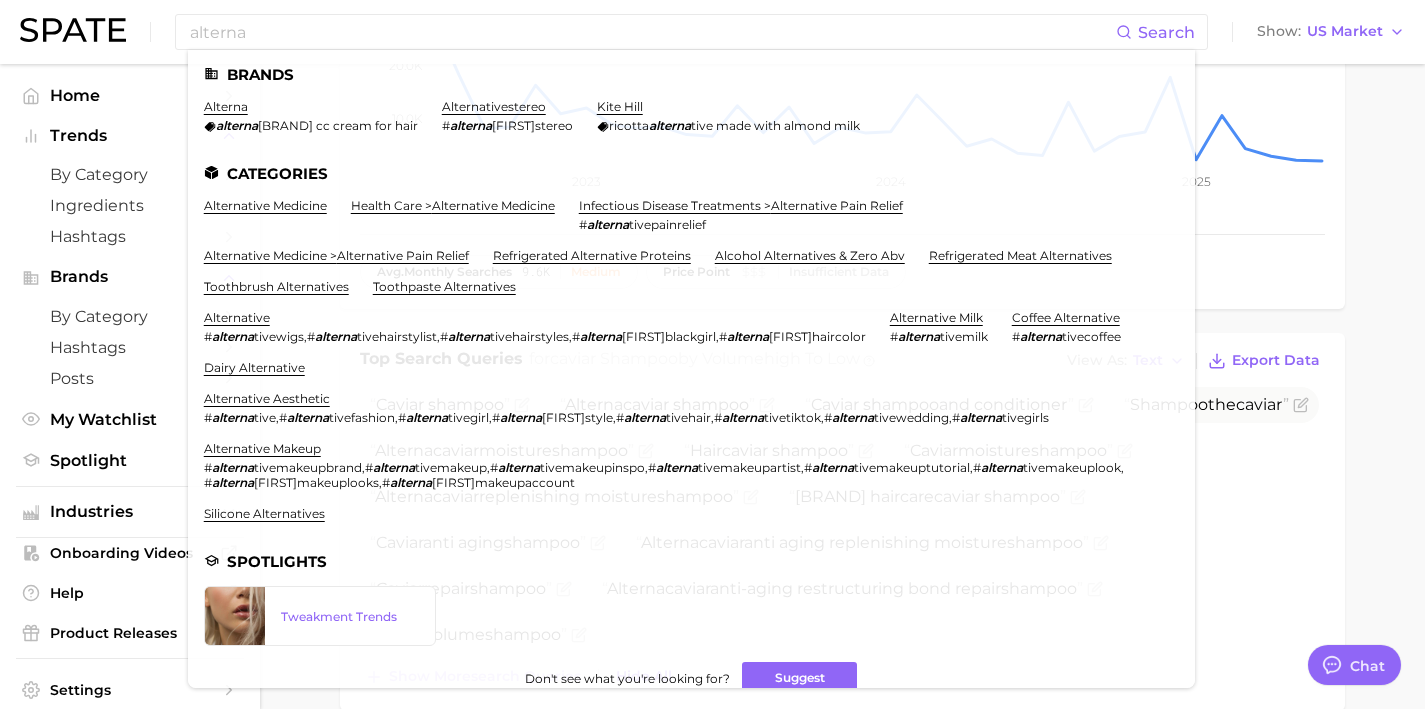 click on "brand caviar shampoo Add to Watchlist Export Data Searches sustained decliner -22.9% YoY 10.0k 20.0k 2023 2024 2025 avg.  monthly searches 9.6k Medium price point Insufficient Data Top Search Queries for  caviar shampoo  by Volume  high to low View As Text Export Data Caviar   shampoo Alterna  caviar   shampoo Caviar   shampoo  and conditioner Shampoo  the  caviar Alterna  caviar  moisture  shampoo Hair  caviar   shampoo Caviar  moisture  shampoo Alterna  caviar  replenishing moisture  shampoo Alterna haircare  caviar   shampoo Caviar  anti aging  shampoo Alterna  caviar  anti aging replenishing moisture  shampoo Caviar  repair  shampoo Alterna  caviar  anti-aging restructuring bond repair  shampoo Caviar  volume  shampoo Show more  search queries Hide All products related searches Products 0  total What is the most popular for this brand? Export Data Filters sustained riser seasonal riser rising star Columns Volume increase YoY YoY QoQ No data to display." at bounding box center [842, 542] 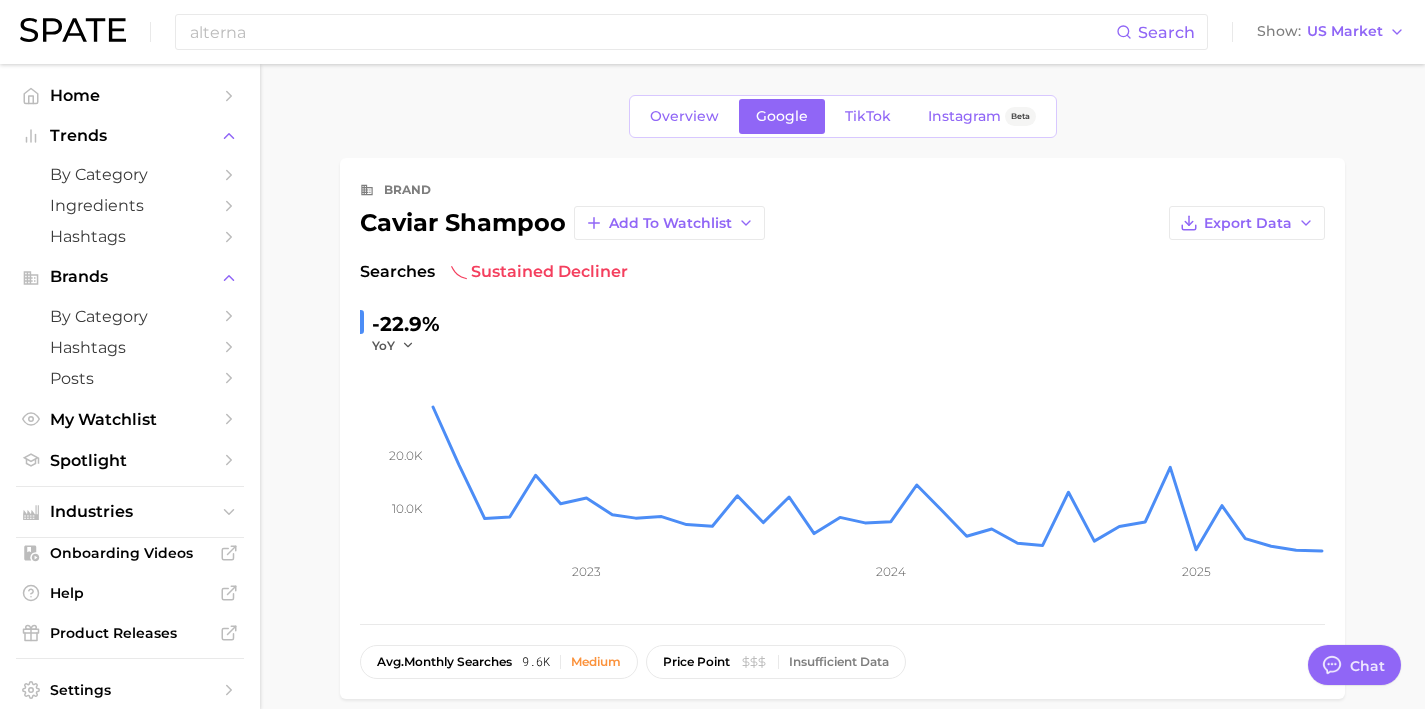 scroll, scrollTop: 0, scrollLeft: 0, axis: both 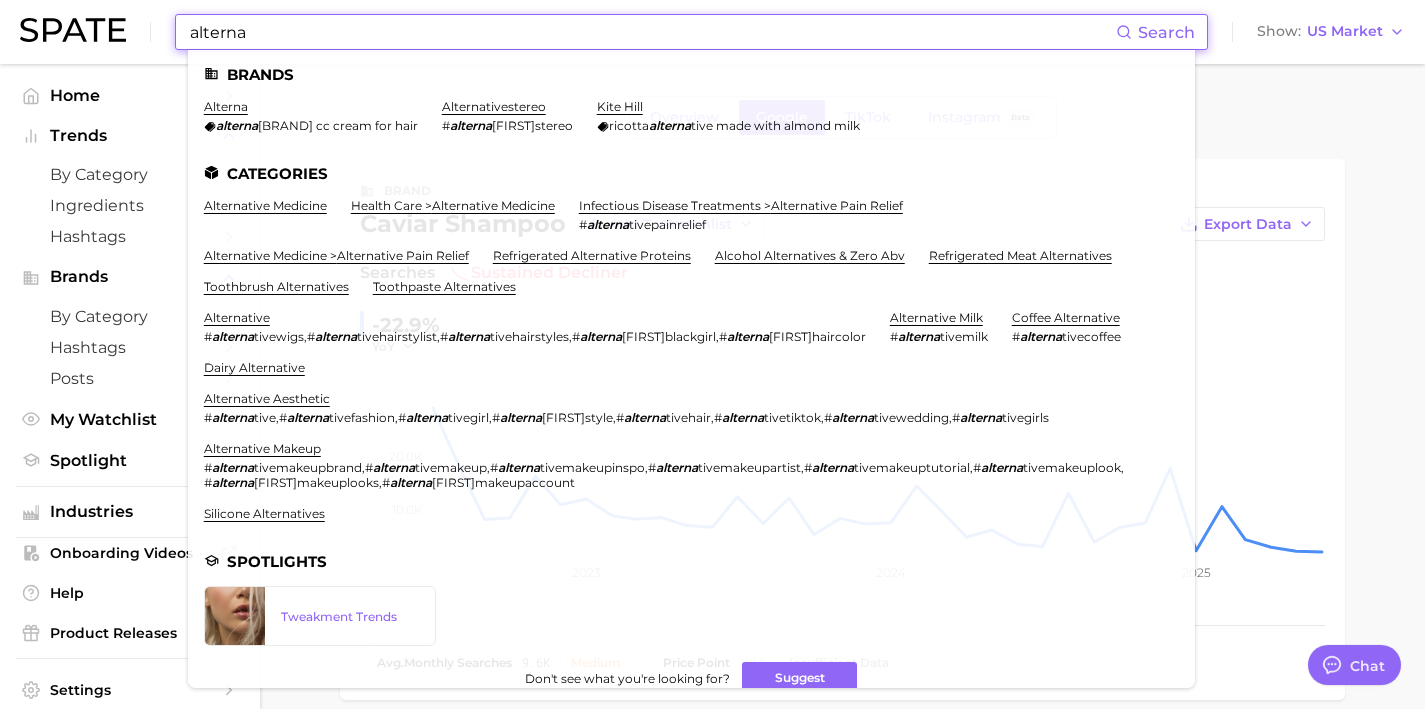 drag, startPoint x: 373, startPoint y: 46, endPoint x: 0, endPoint y: 0, distance: 375.82574 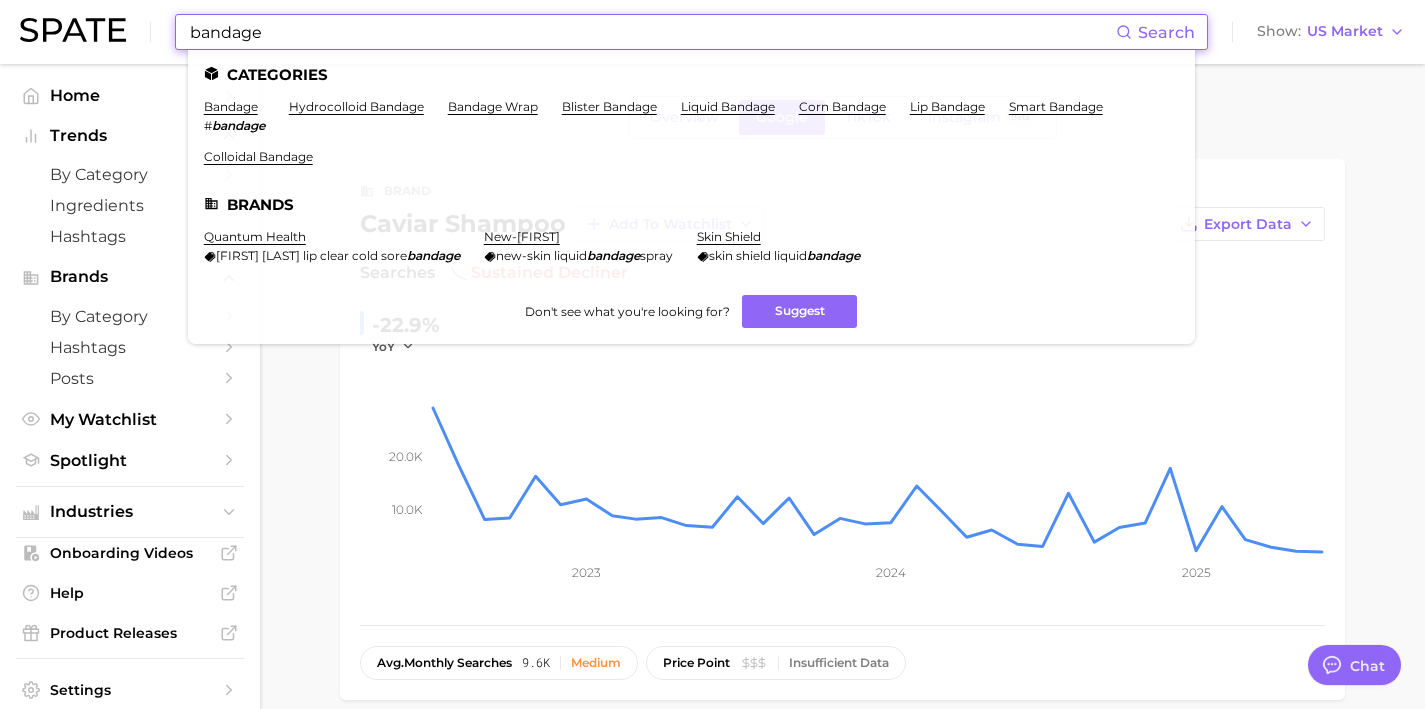 drag, startPoint x: 286, startPoint y: 43, endPoint x: 23, endPoint y: 13, distance: 264.7055 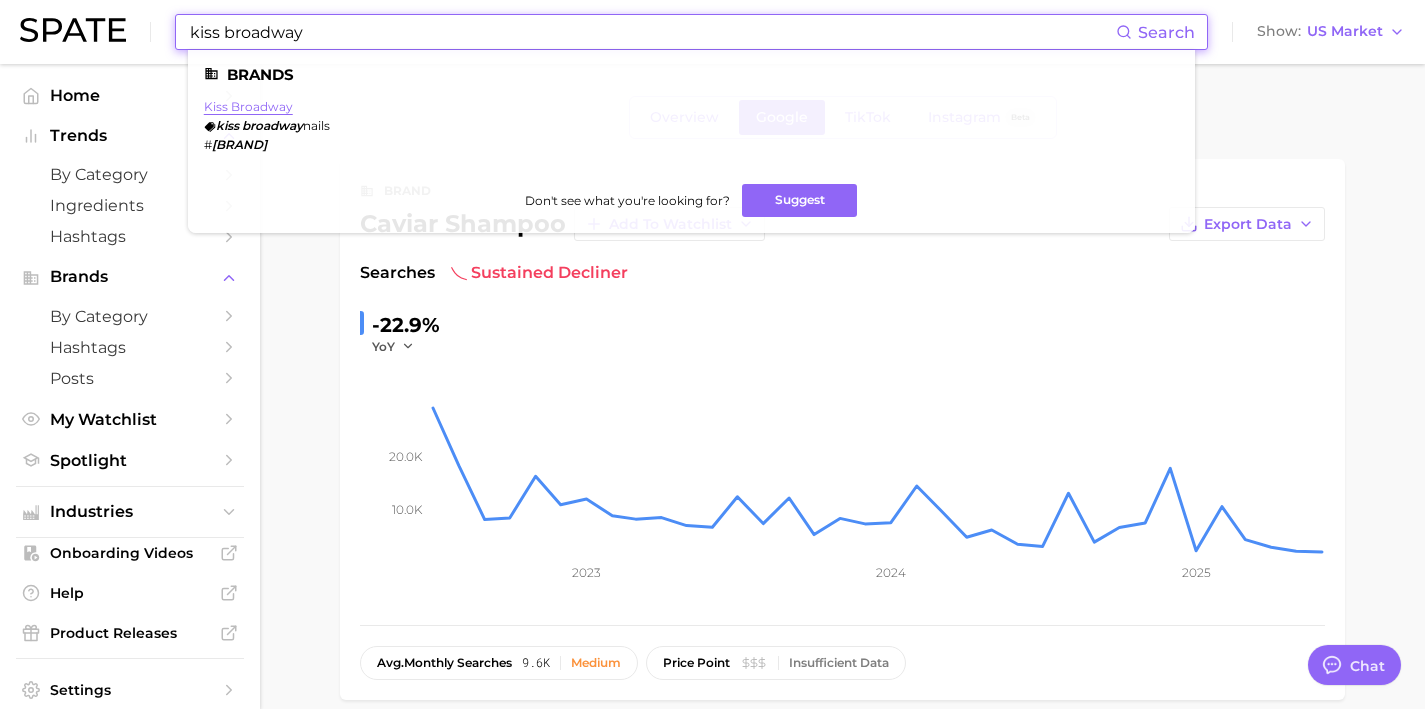 type on "kiss broadway" 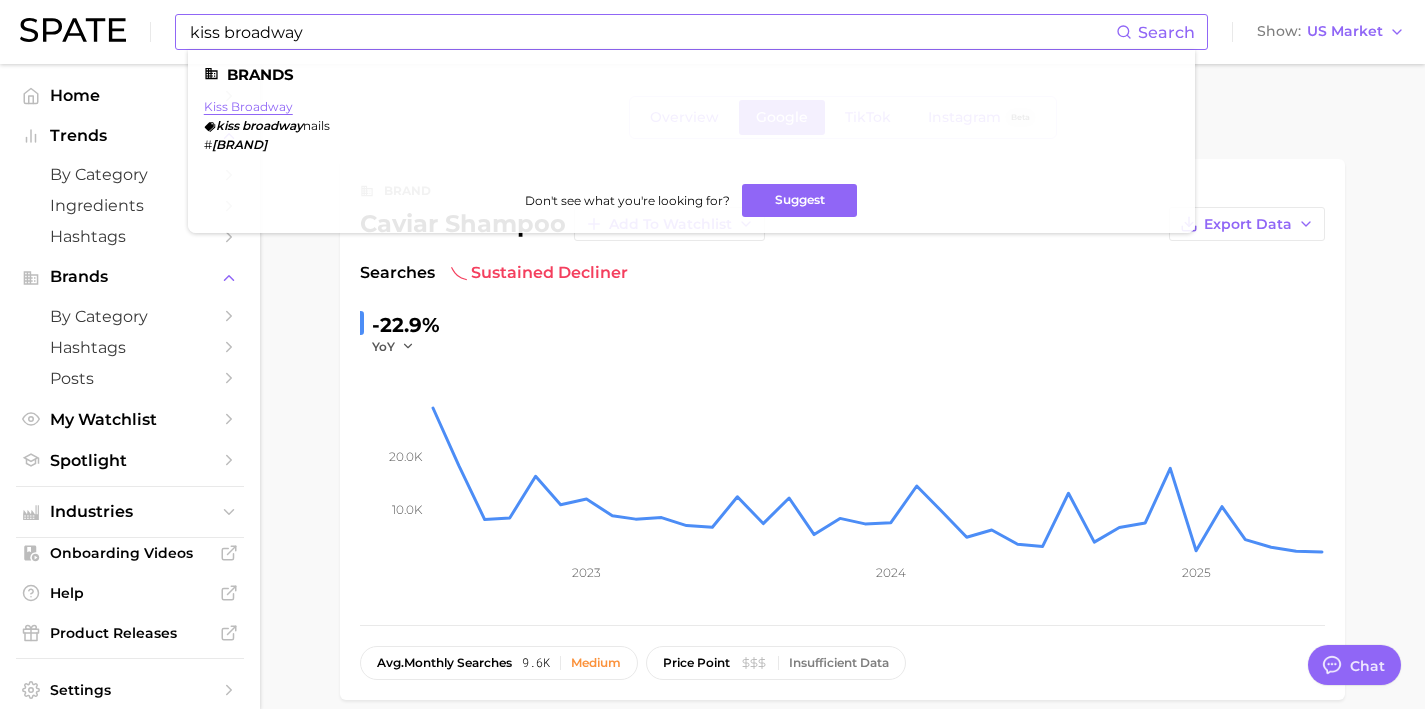 click on "kiss broadway" at bounding box center (248, 106) 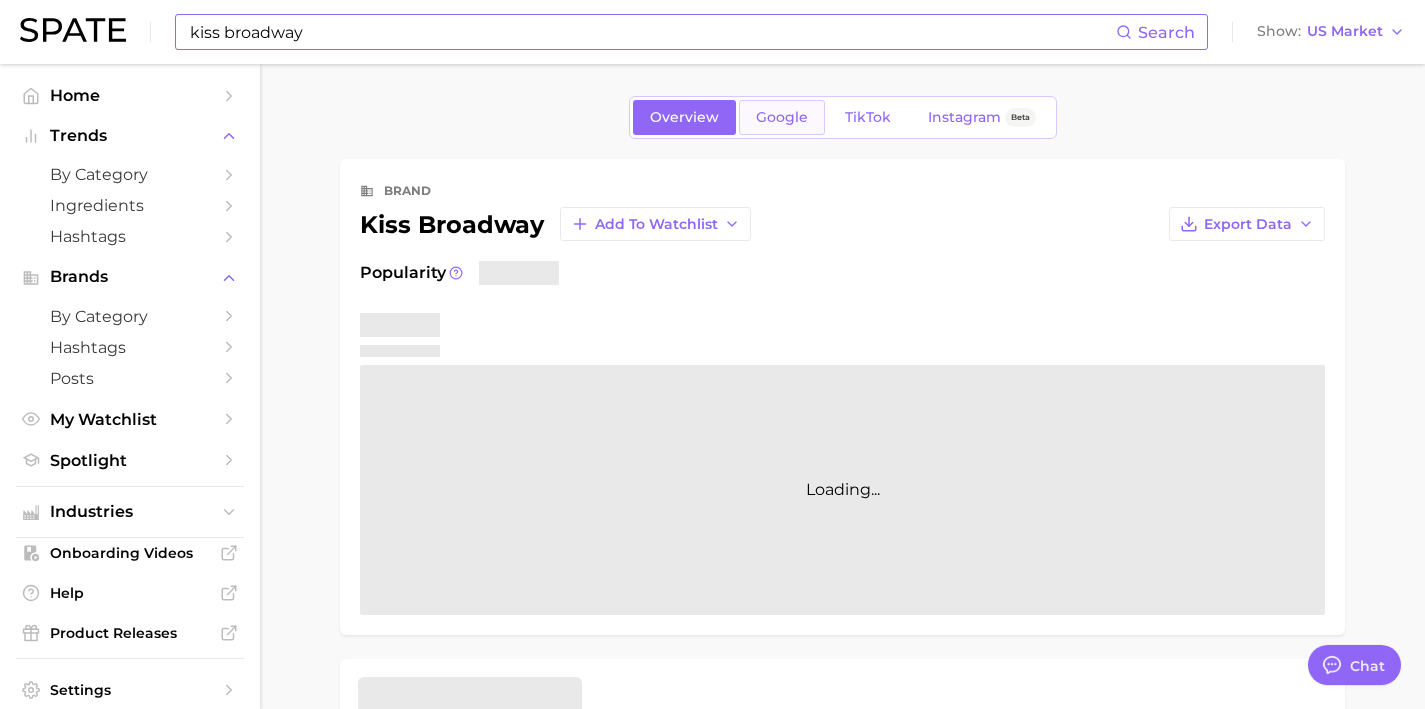 click on "Google" at bounding box center [782, 117] 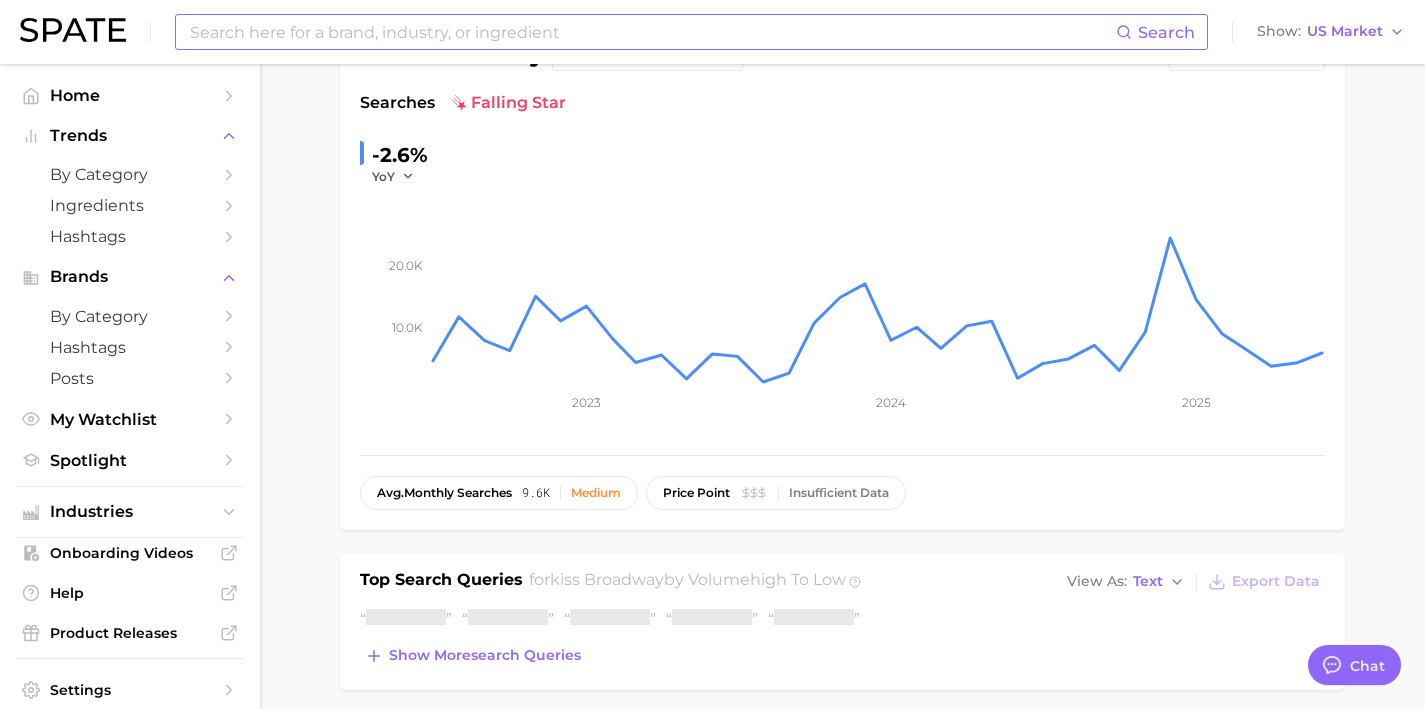 scroll, scrollTop: 186, scrollLeft: 0, axis: vertical 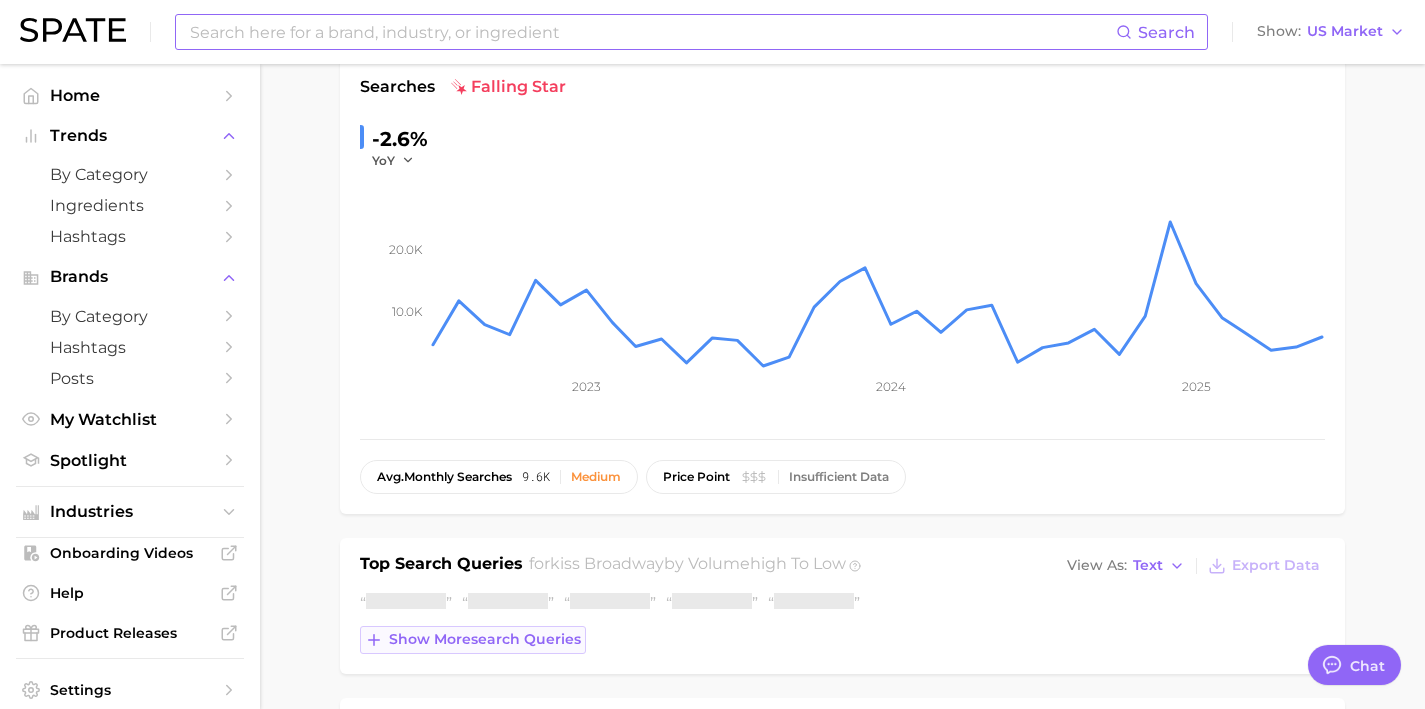 click on "Show more  search queries" at bounding box center [485, 639] 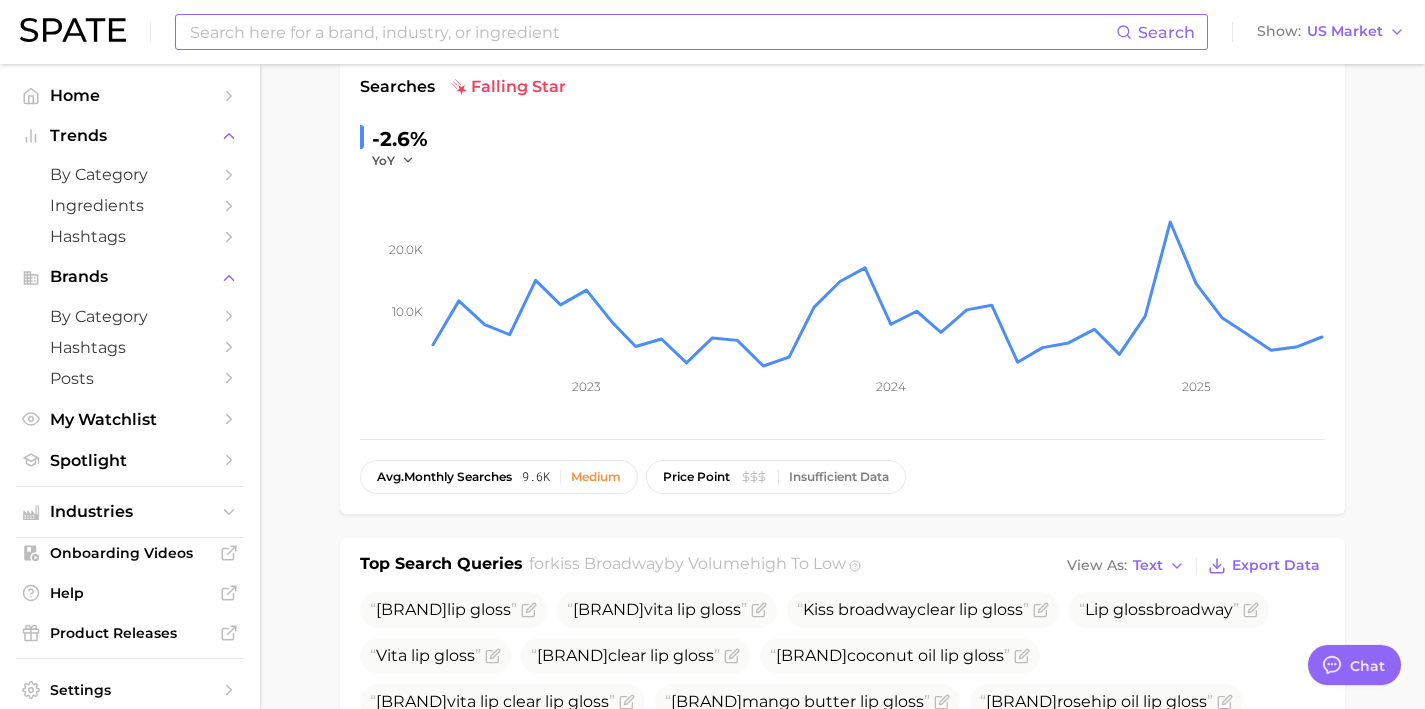 scroll, scrollTop: 496, scrollLeft: 0, axis: vertical 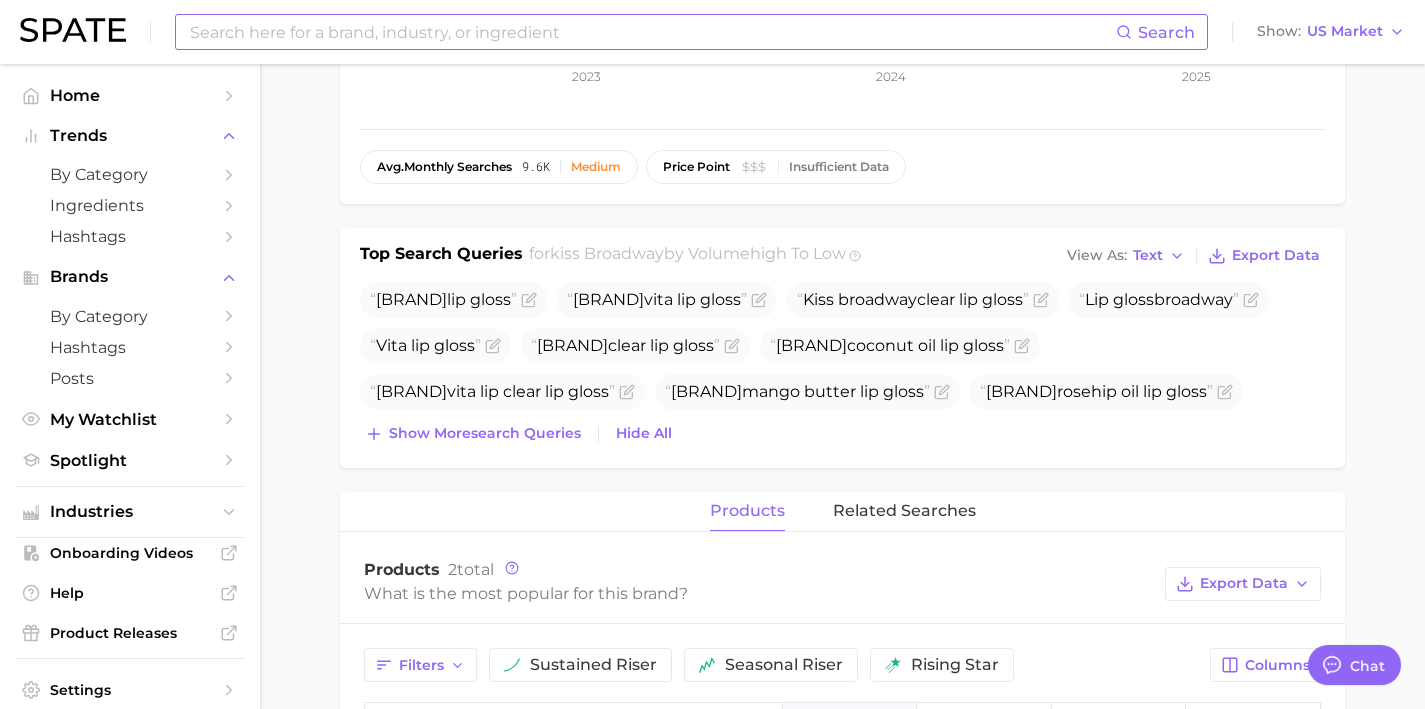 click on "Broadway  lip gloss Broadway  vita lip gloss Kiss   broadway  clear lip gloss Lip gloss  broadway Vita lip gloss Broadway  clear lip gloss Broadway  coconut oil lip gloss Broadway  vita lip clear lip gloss Broadway  mango butter lip gloss Broadway  rosehip oil lip gloss Show more  search queries Hide All" at bounding box center [842, 365] 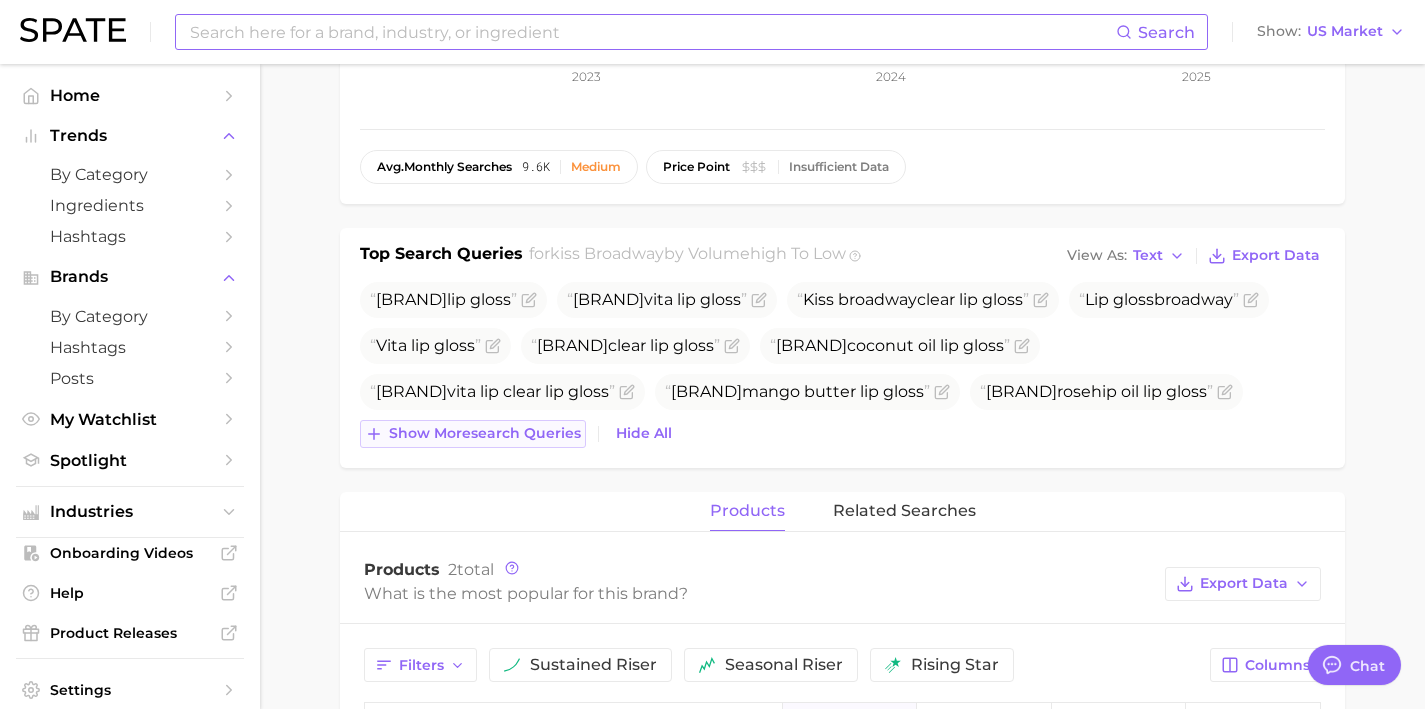 click on "Show more  search queries" at bounding box center [473, 434] 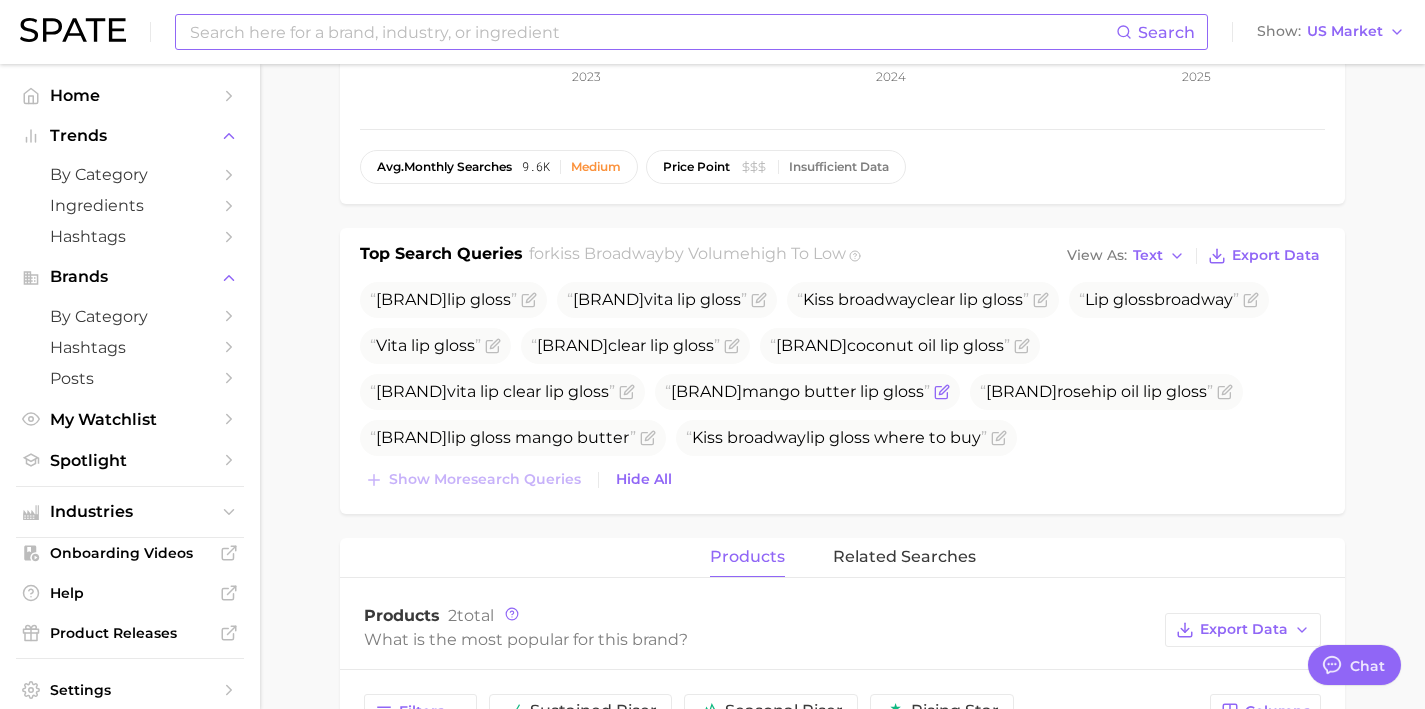 drag, startPoint x: 953, startPoint y: 394, endPoint x: 683, endPoint y: 393, distance: 270.00186 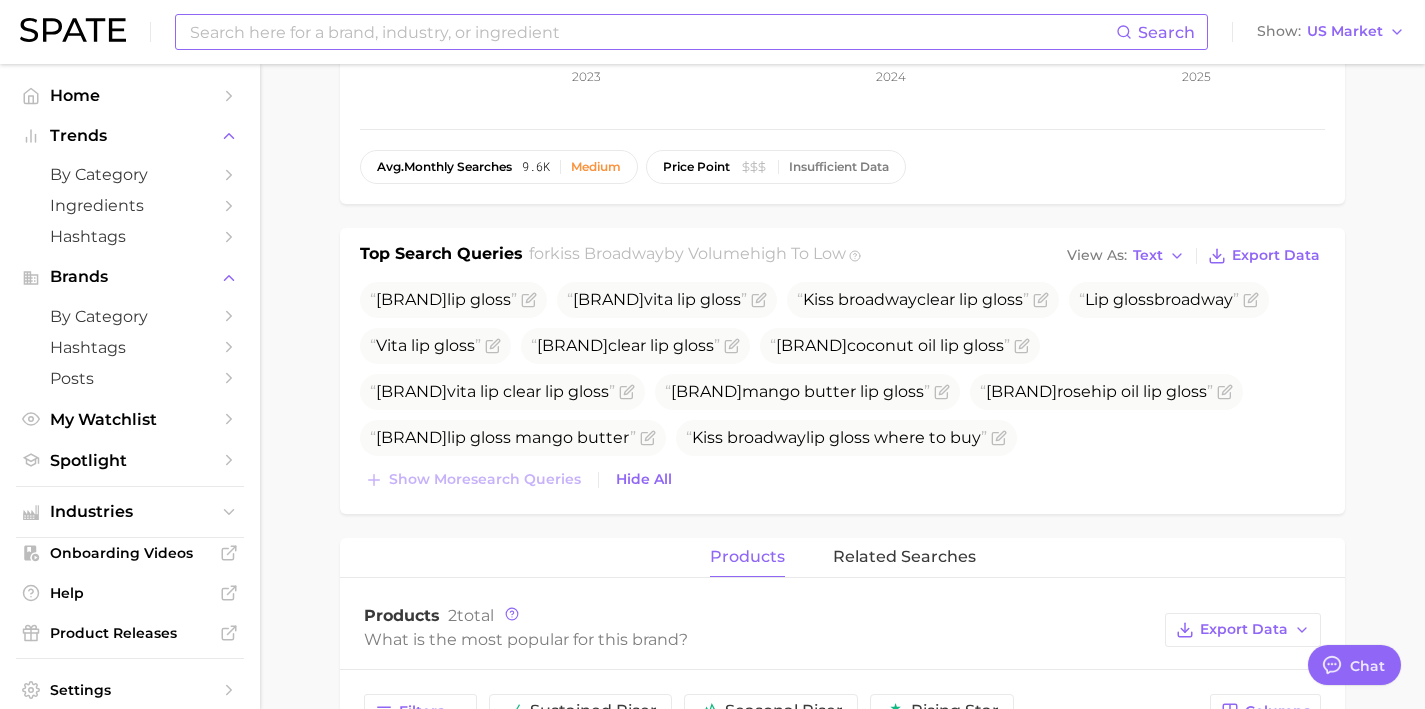 copy on "Broadway  mango butter lip gloss" 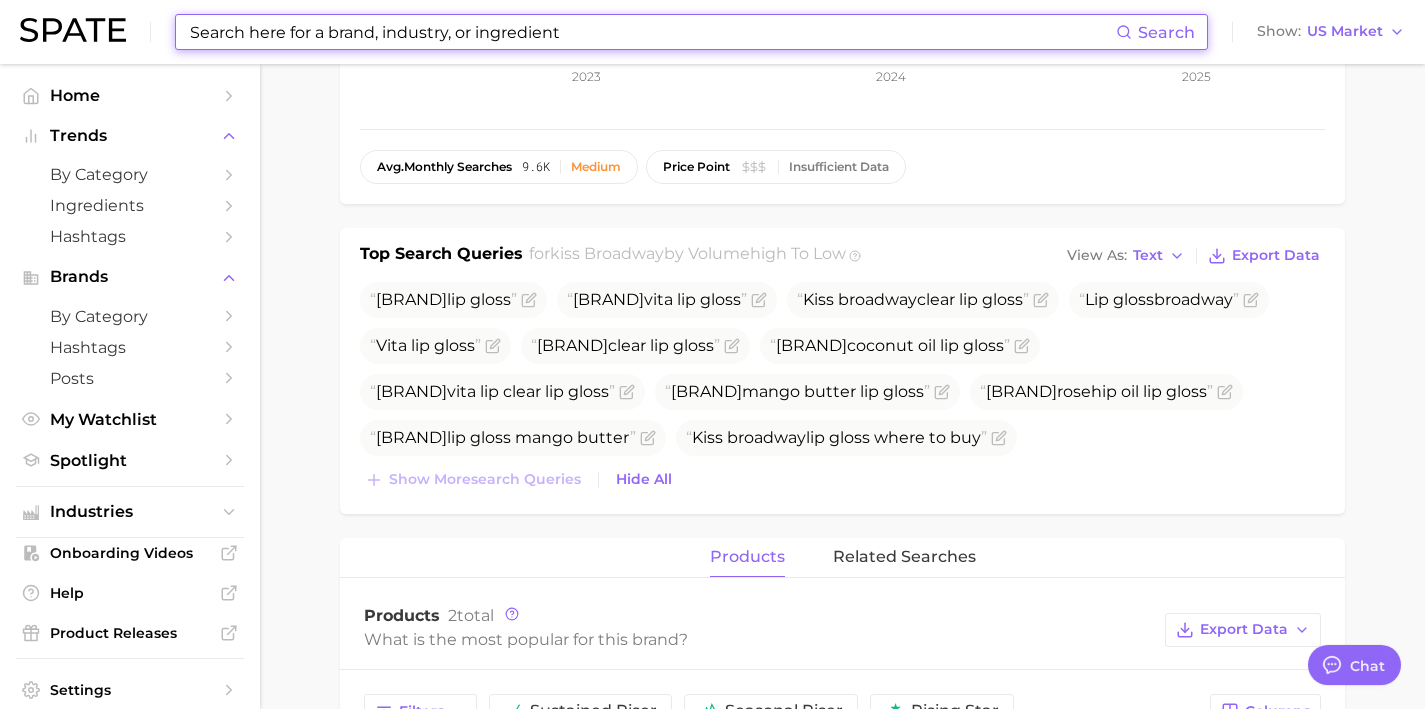 click at bounding box center (652, 32) 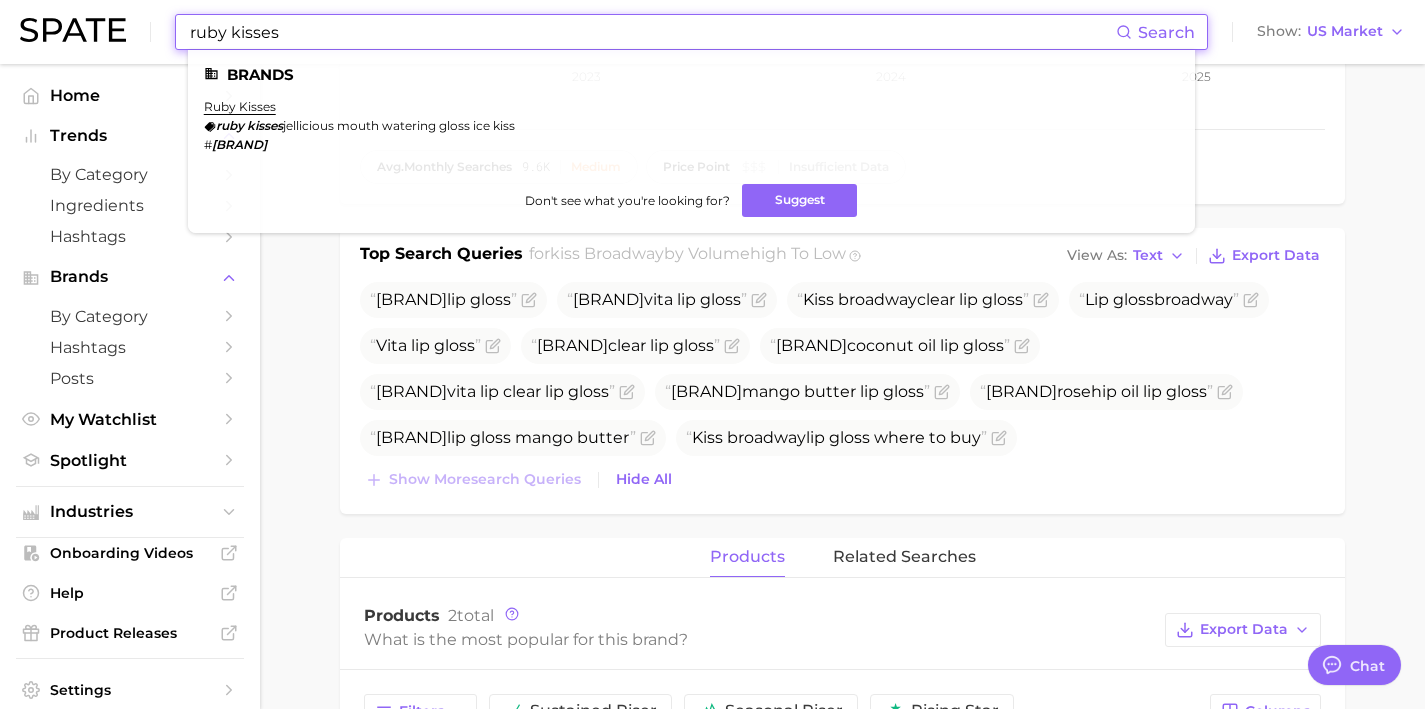 drag, startPoint x: 344, startPoint y: 32, endPoint x: 10, endPoint y: 12, distance: 334.59827 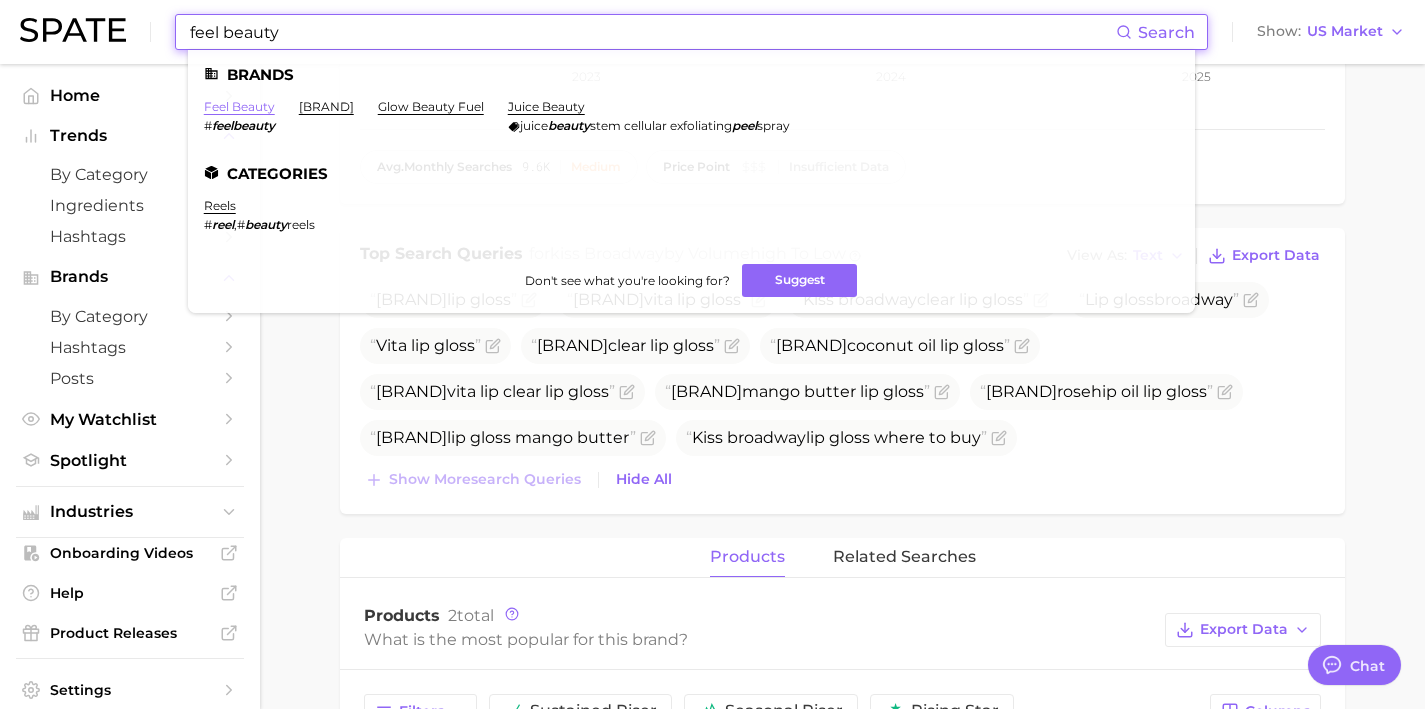 type on "feel beauty" 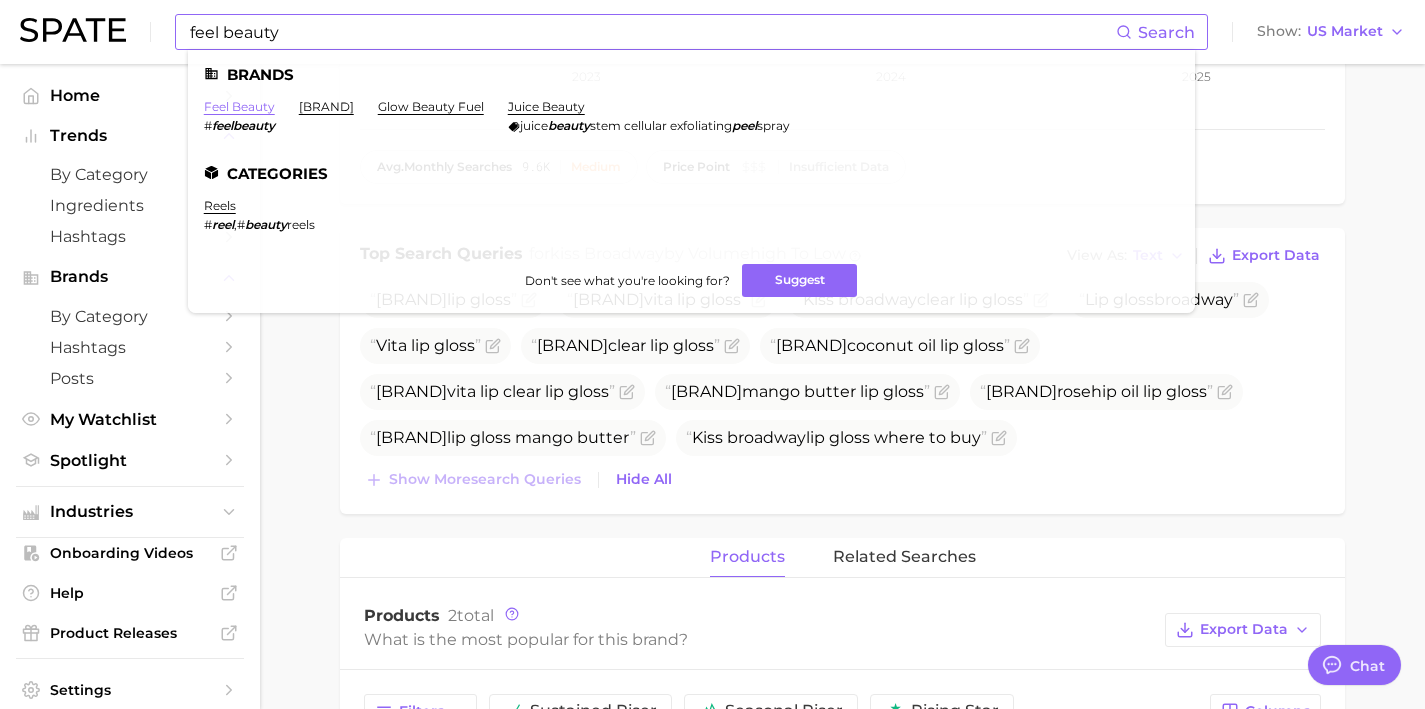 click on "feel beauty" at bounding box center [239, 106] 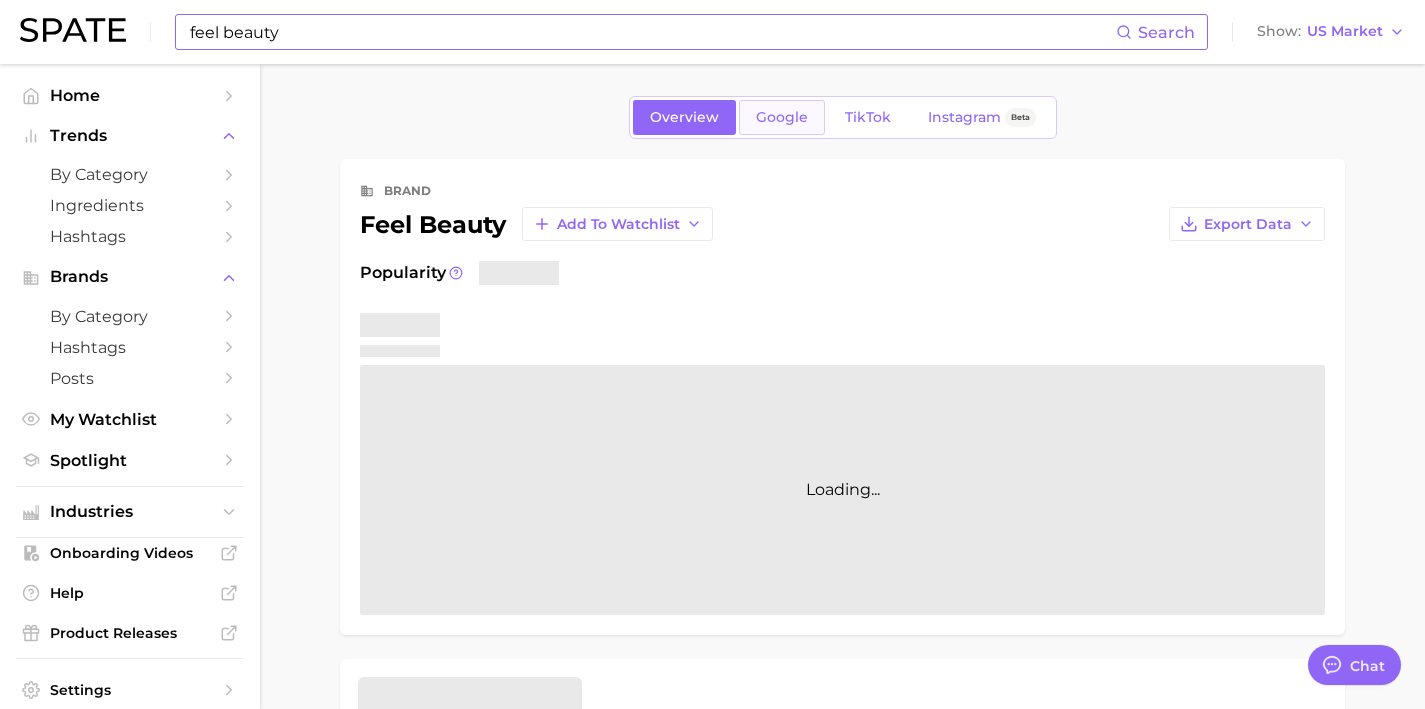click on "Google" at bounding box center [782, 117] 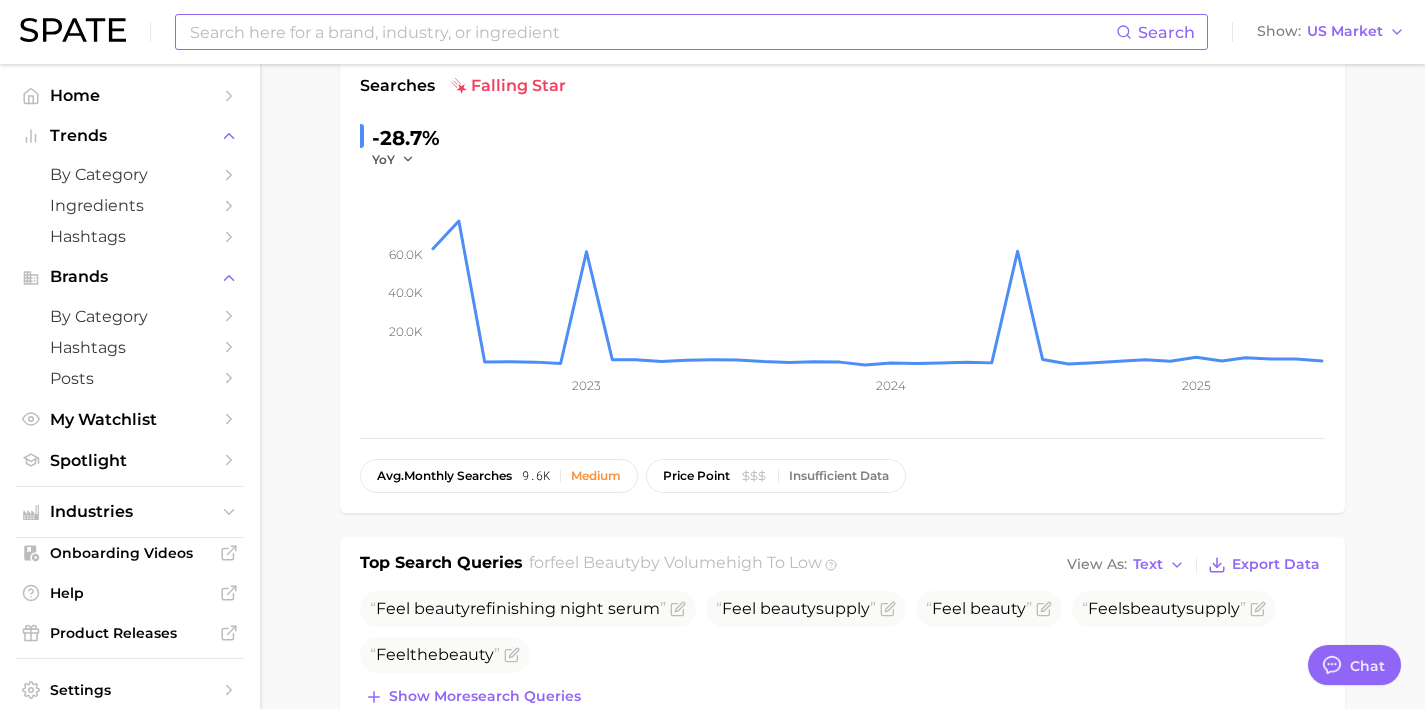 scroll, scrollTop: 379, scrollLeft: 0, axis: vertical 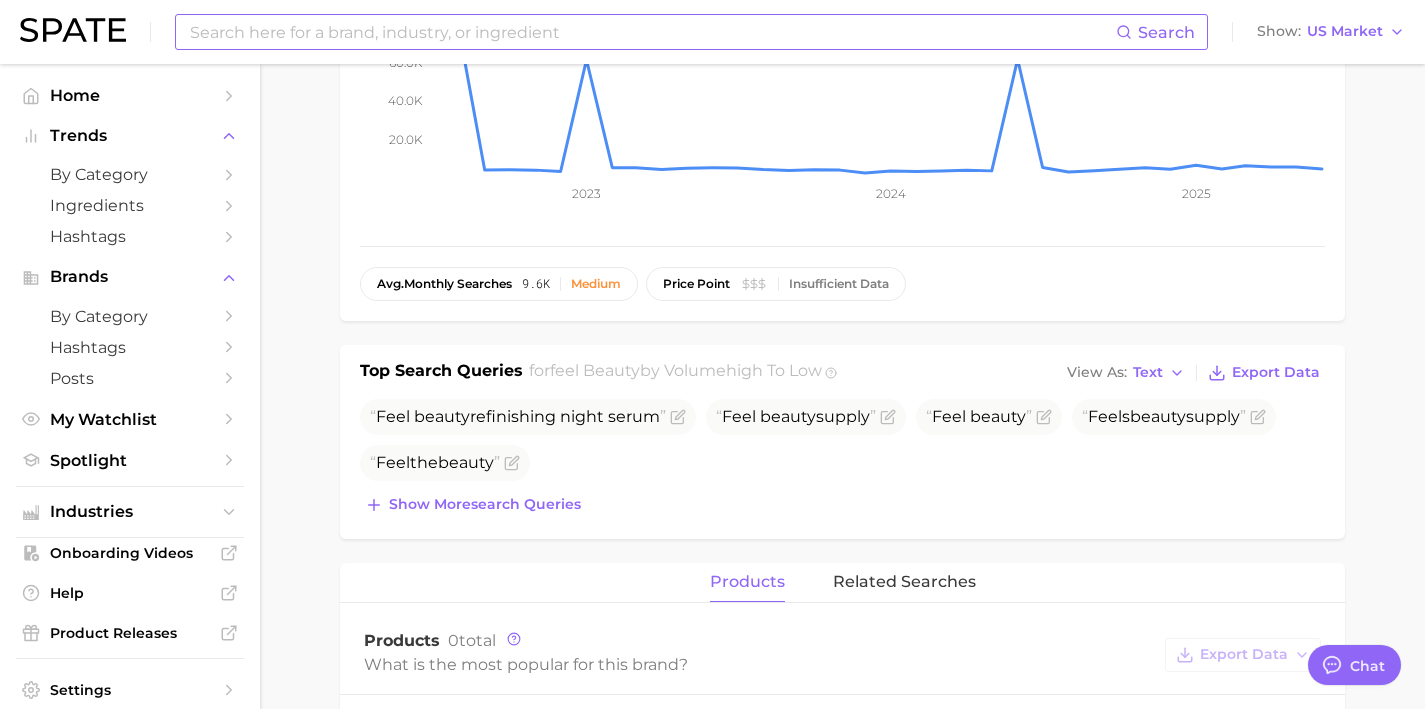 click on "Top Search Queries for  feel beauty  by Volume  high to low View As Text Export Data Feel   beauty  refinishing night serum Feel   beauty  supply Feel   beauty Feel s  beauty  supply Feel  the  beauty Show more  search queries" at bounding box center (842, 442) 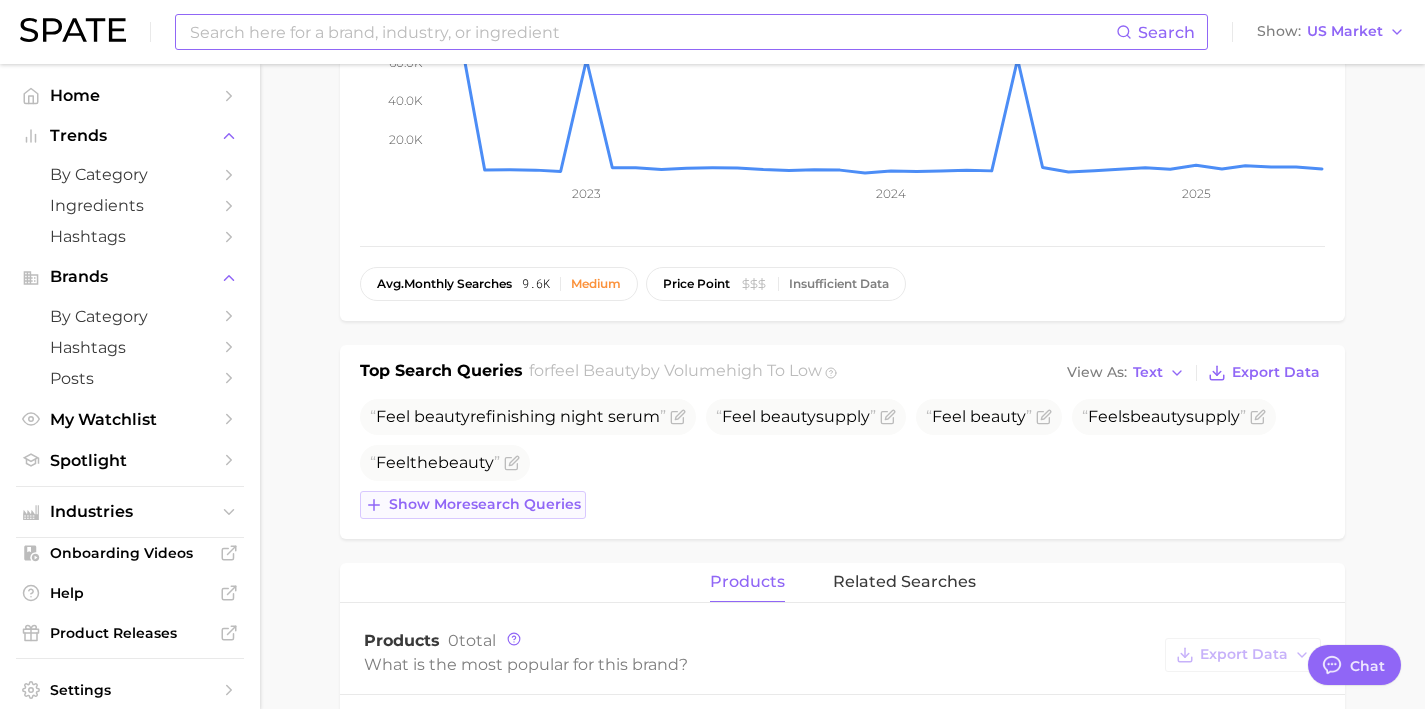 click on "Show more  search queries" at bounding box center [485, 504] 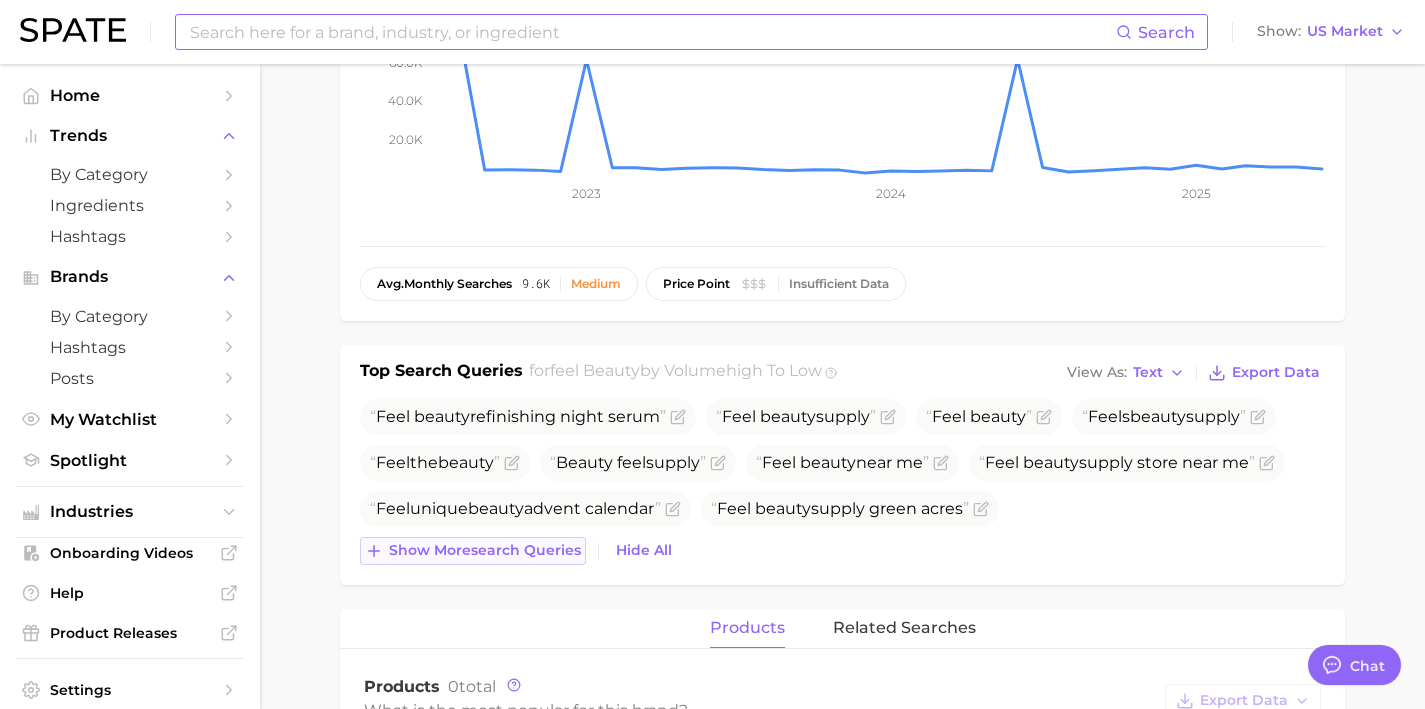 click on "Show more  search queries" at bounding box center (485, 550) 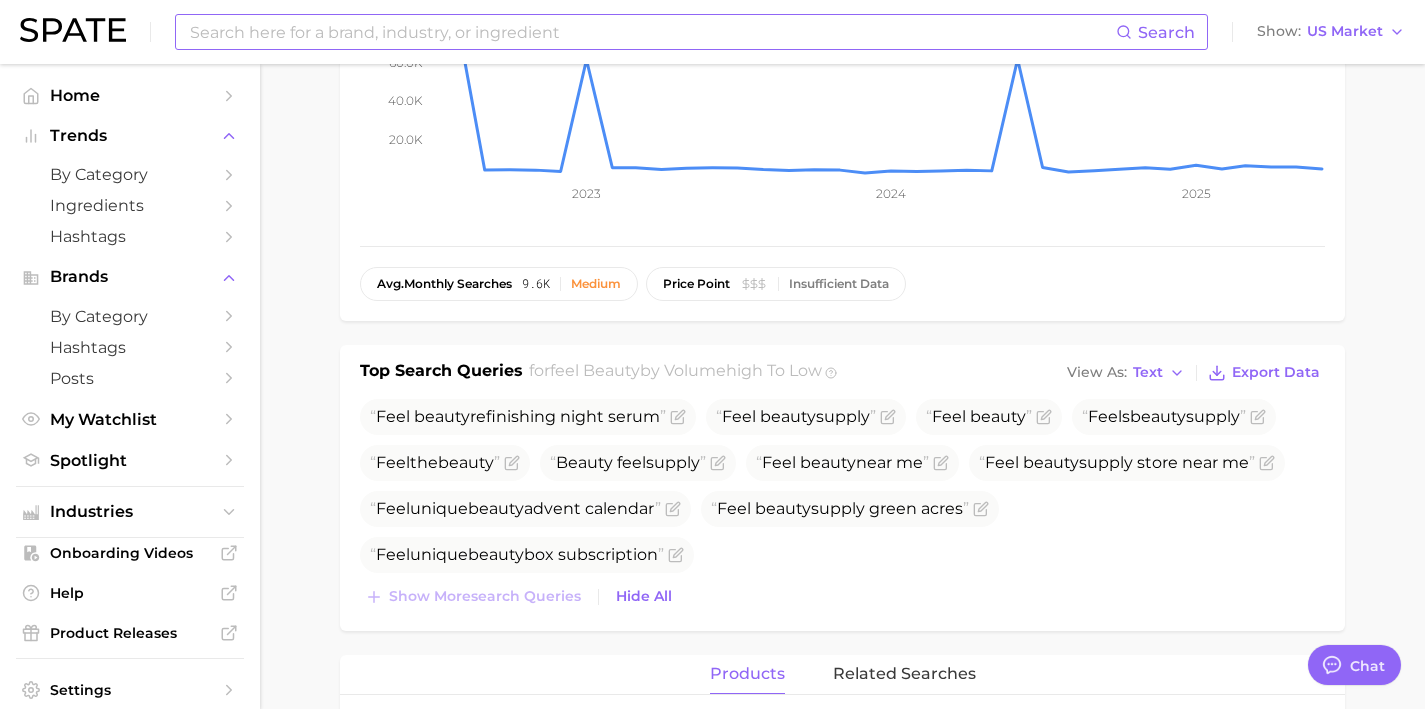 click at bounding box center [652, 32] 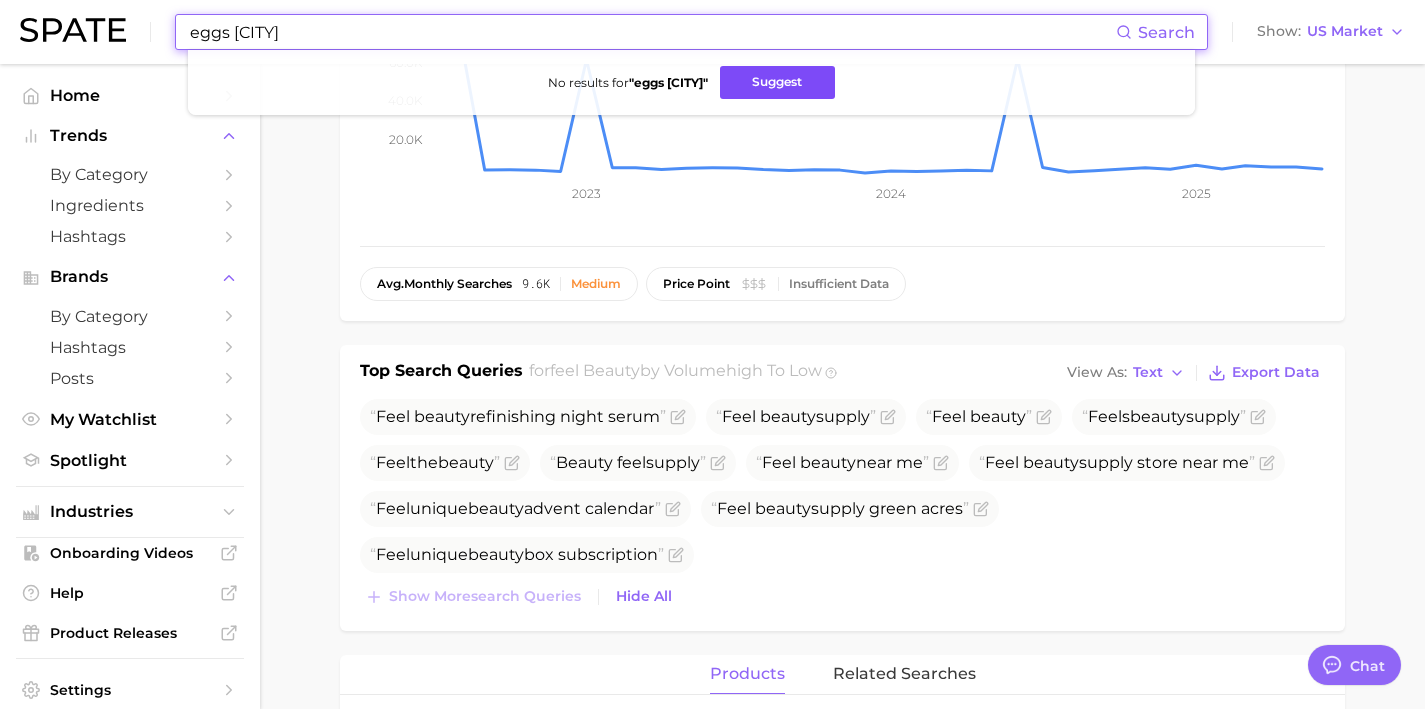 click on "Suggest" at bounding box center (777, 82) 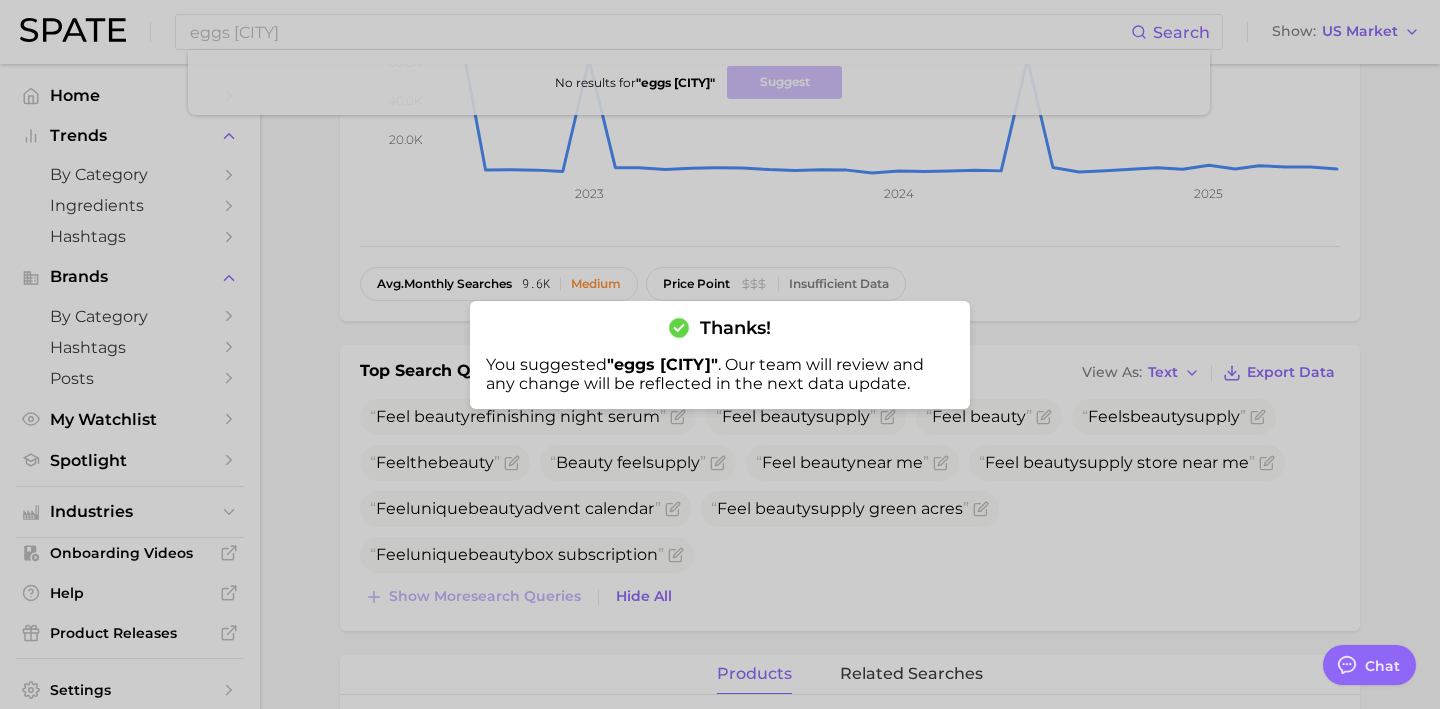 click at bounding box center [720, 354] 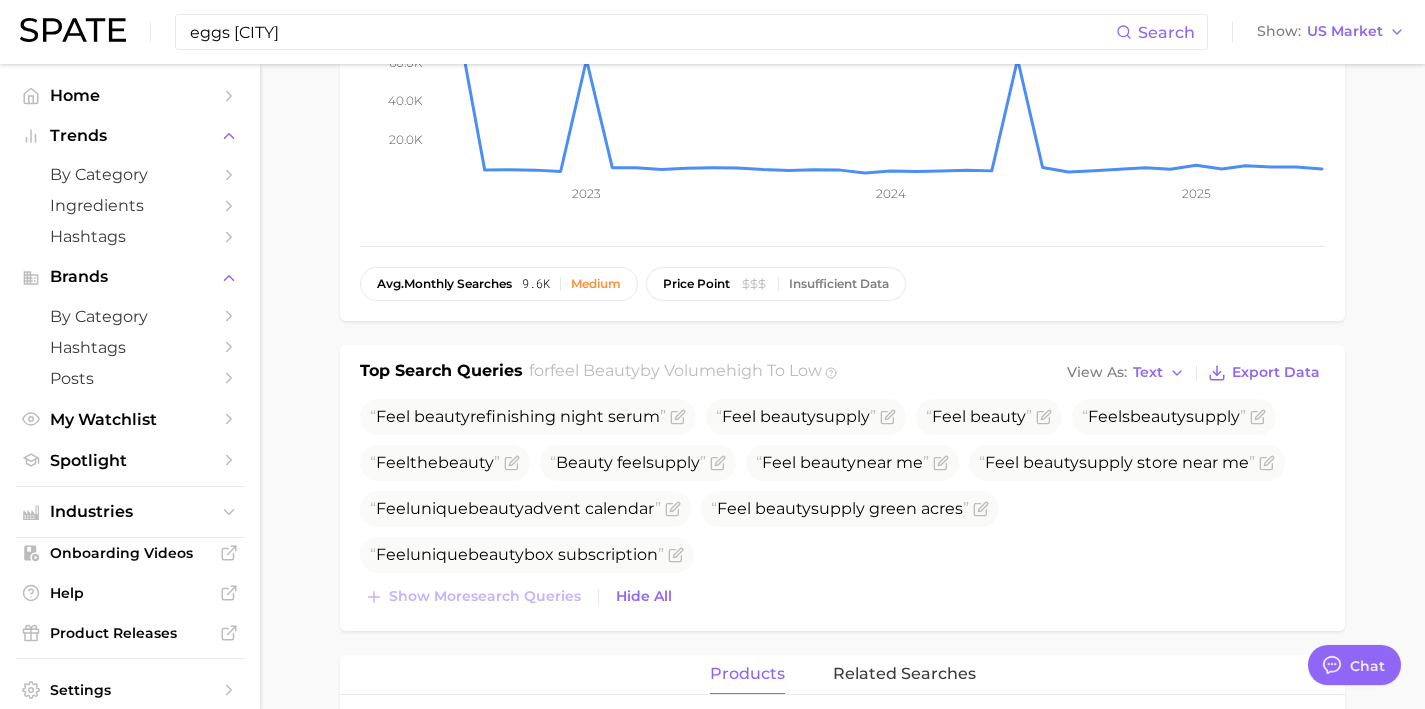 drag, startPoint x: 395, startPoint y: 40, endPoint x: 0, endPoint y: 11, distance: 396.06314 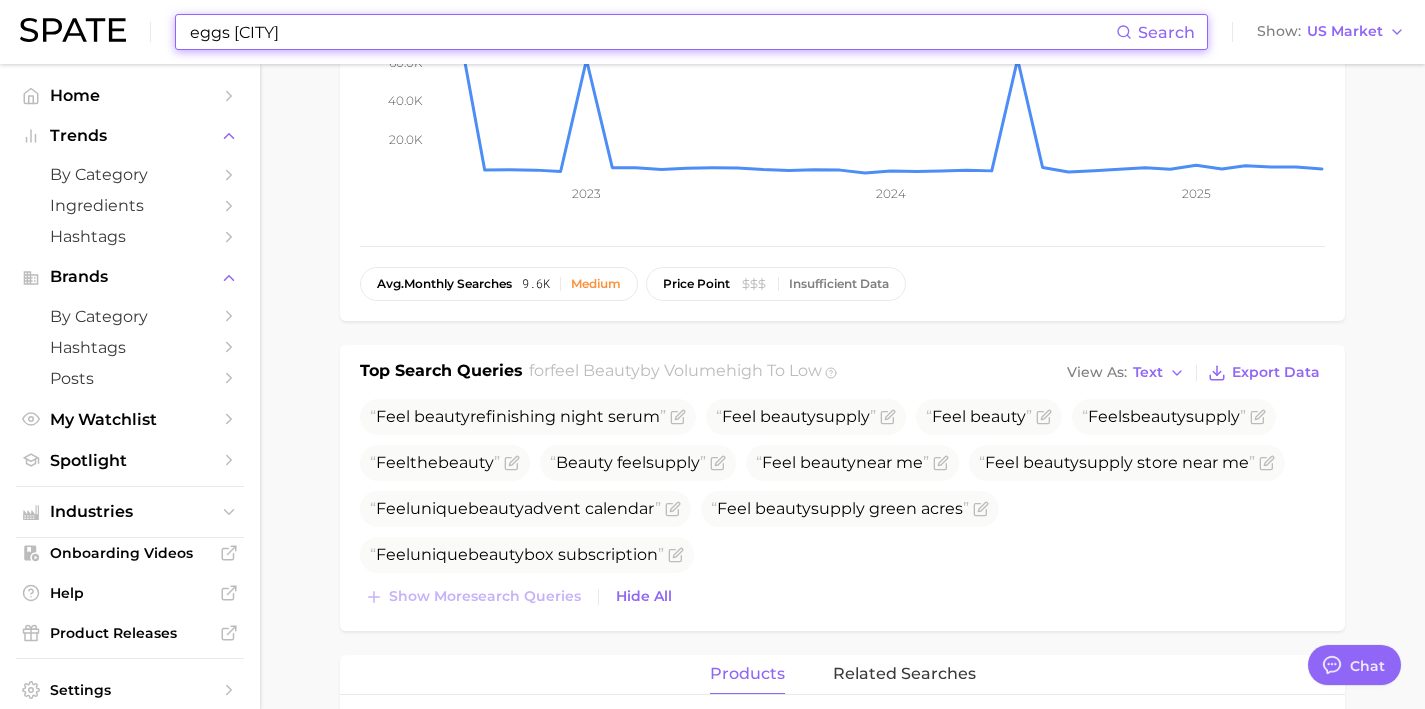 paste on "dubai chocolate strawberries" 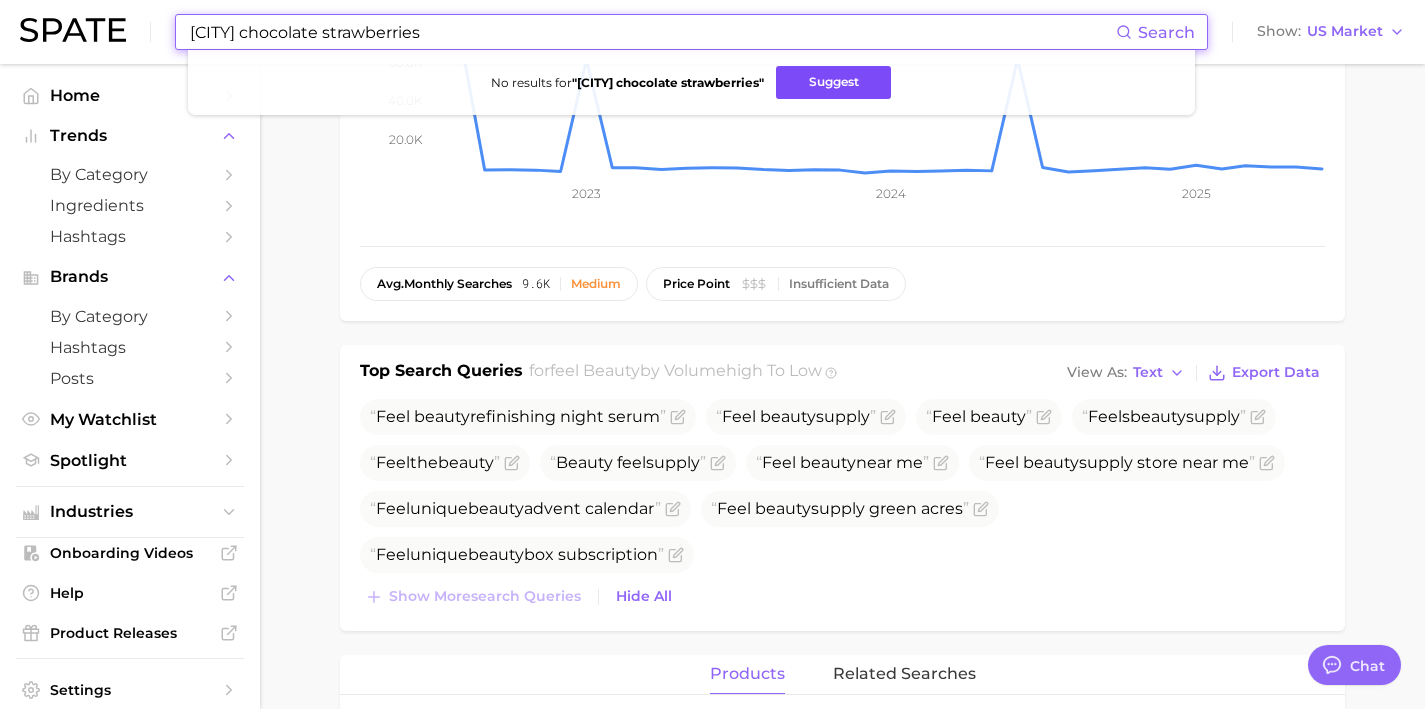 click on "Suggest" at bounding box center [833, 82] 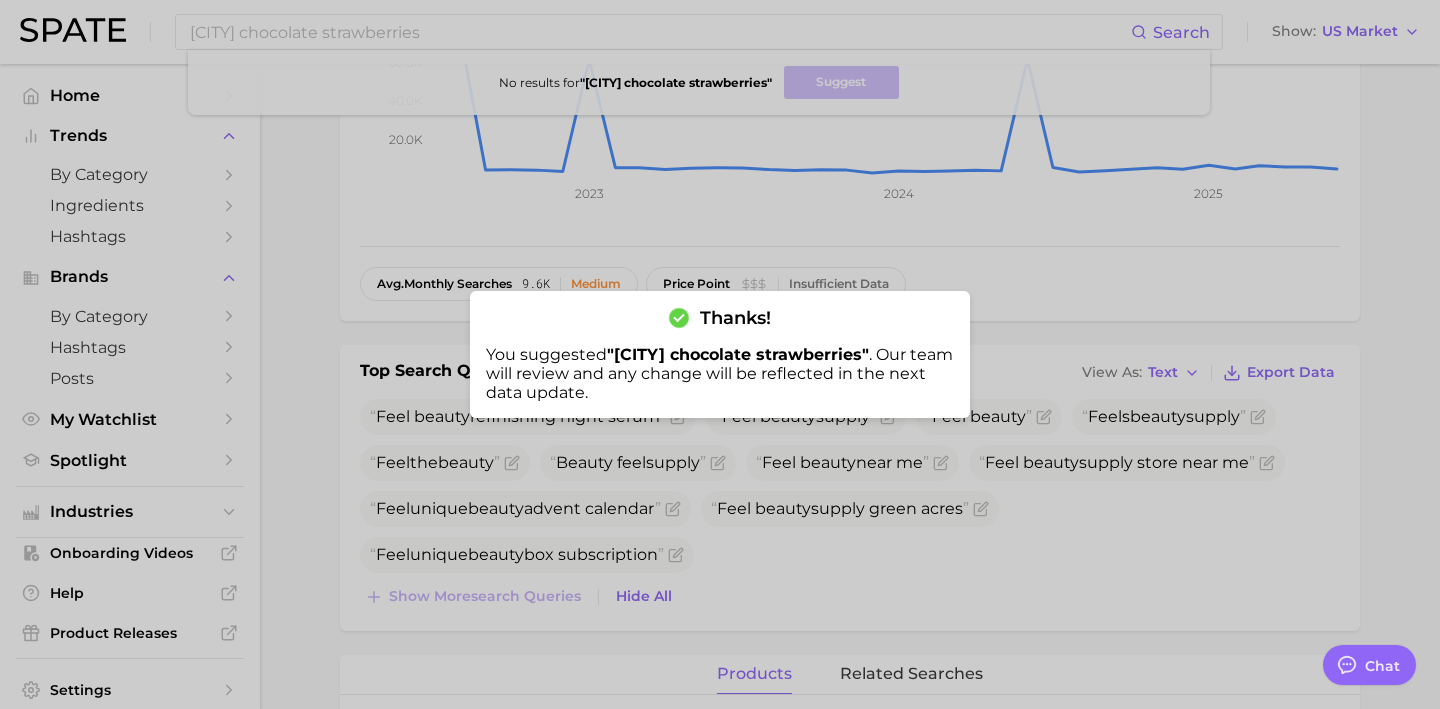 click at bounding box center (720, 354) 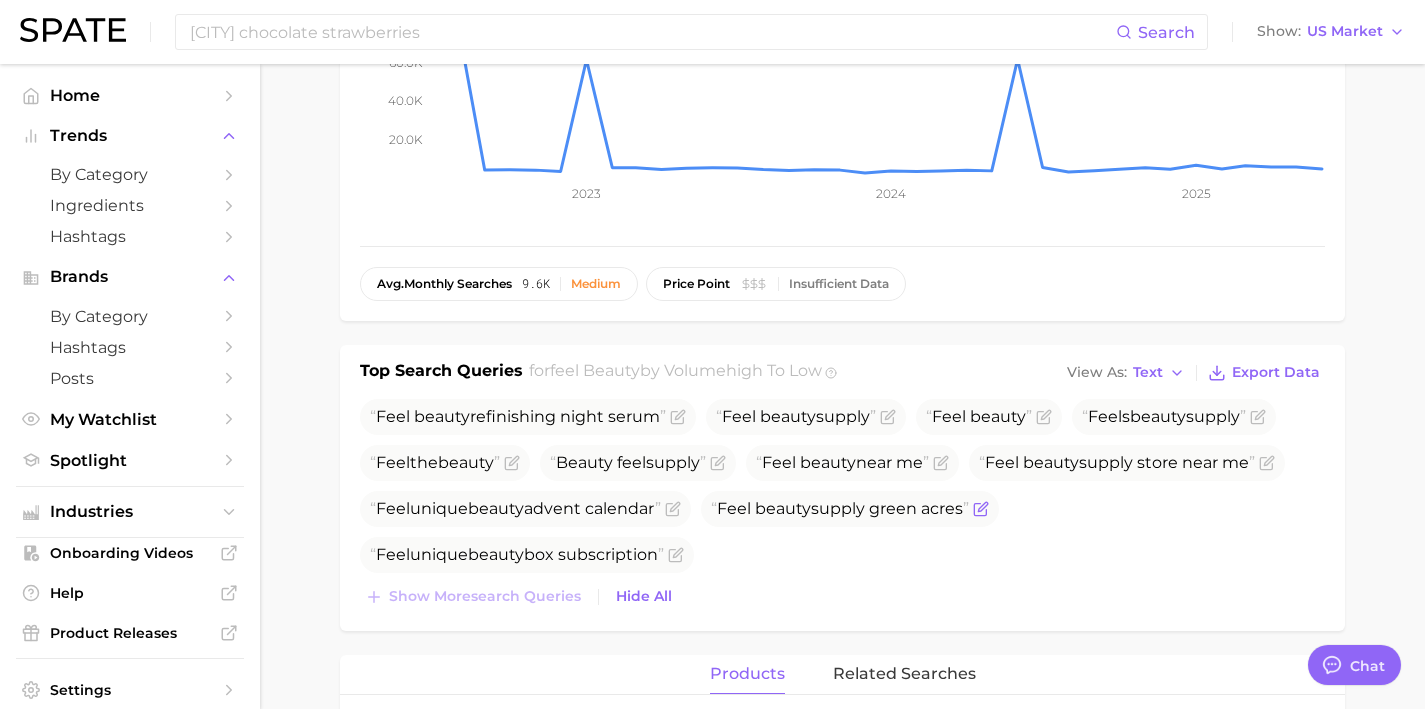 click 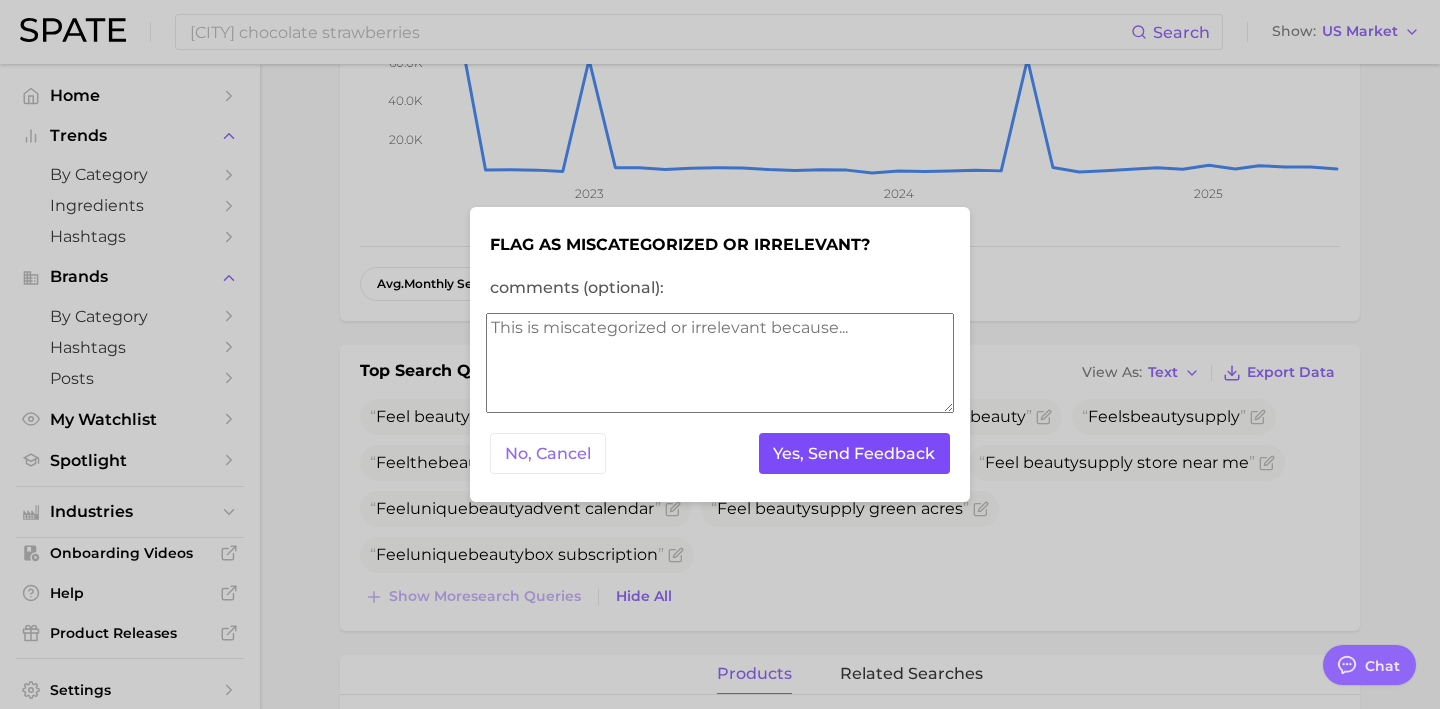 click on "Yes, Send Feedback" at bounding box center (855, 453) 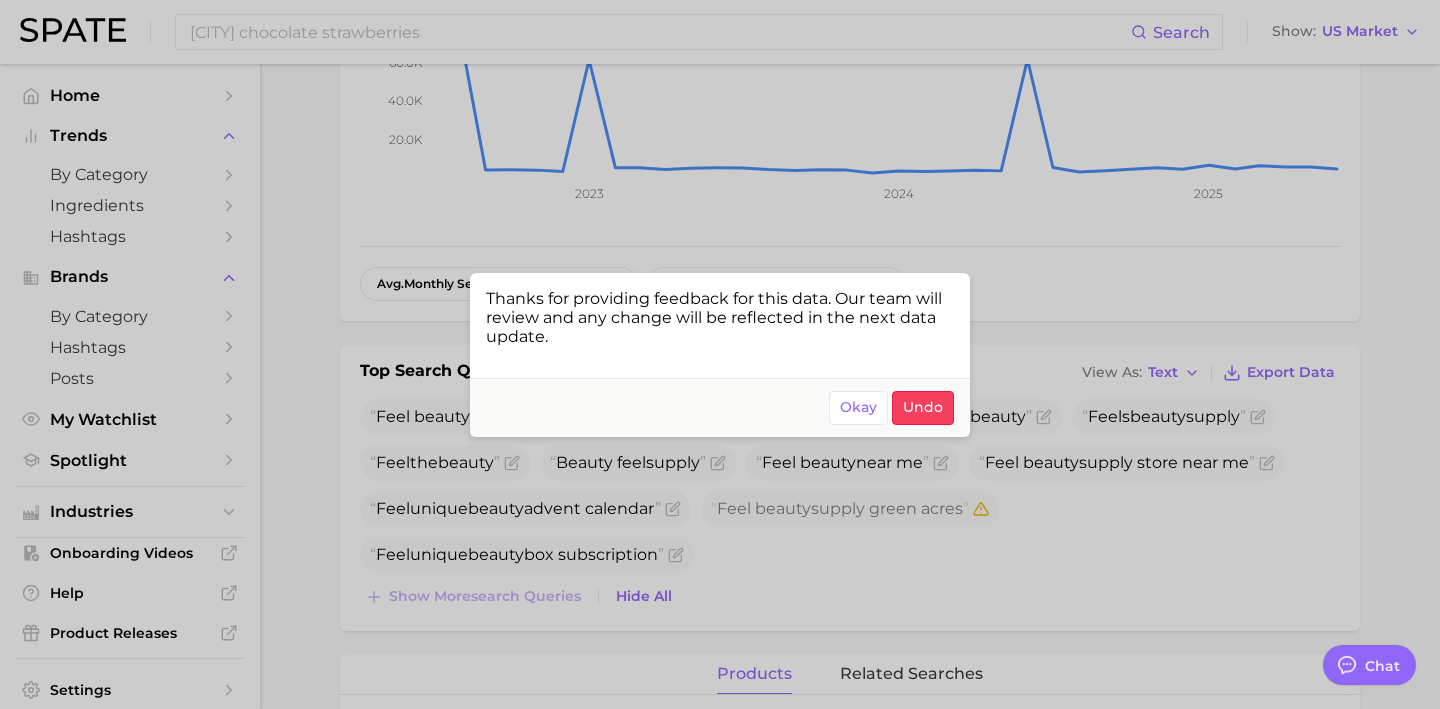 click at bounding box center [720, 354] 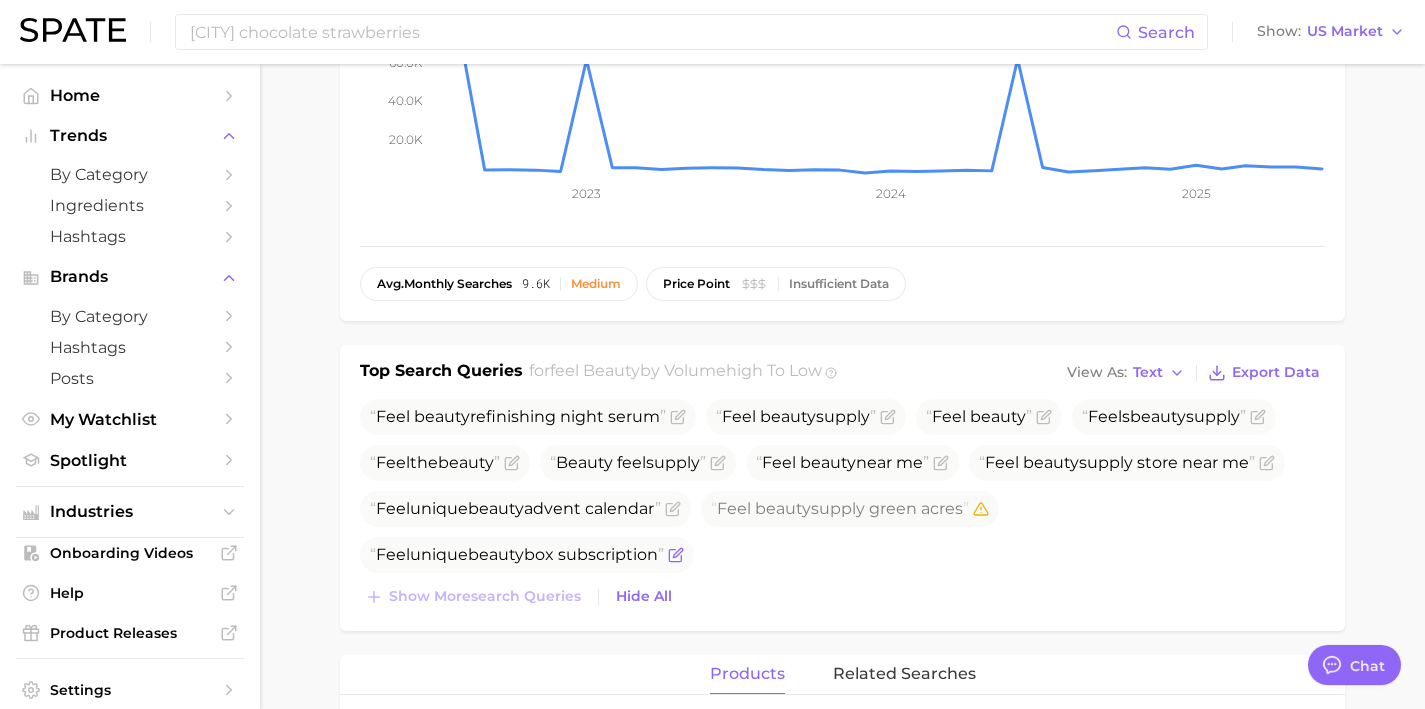 click 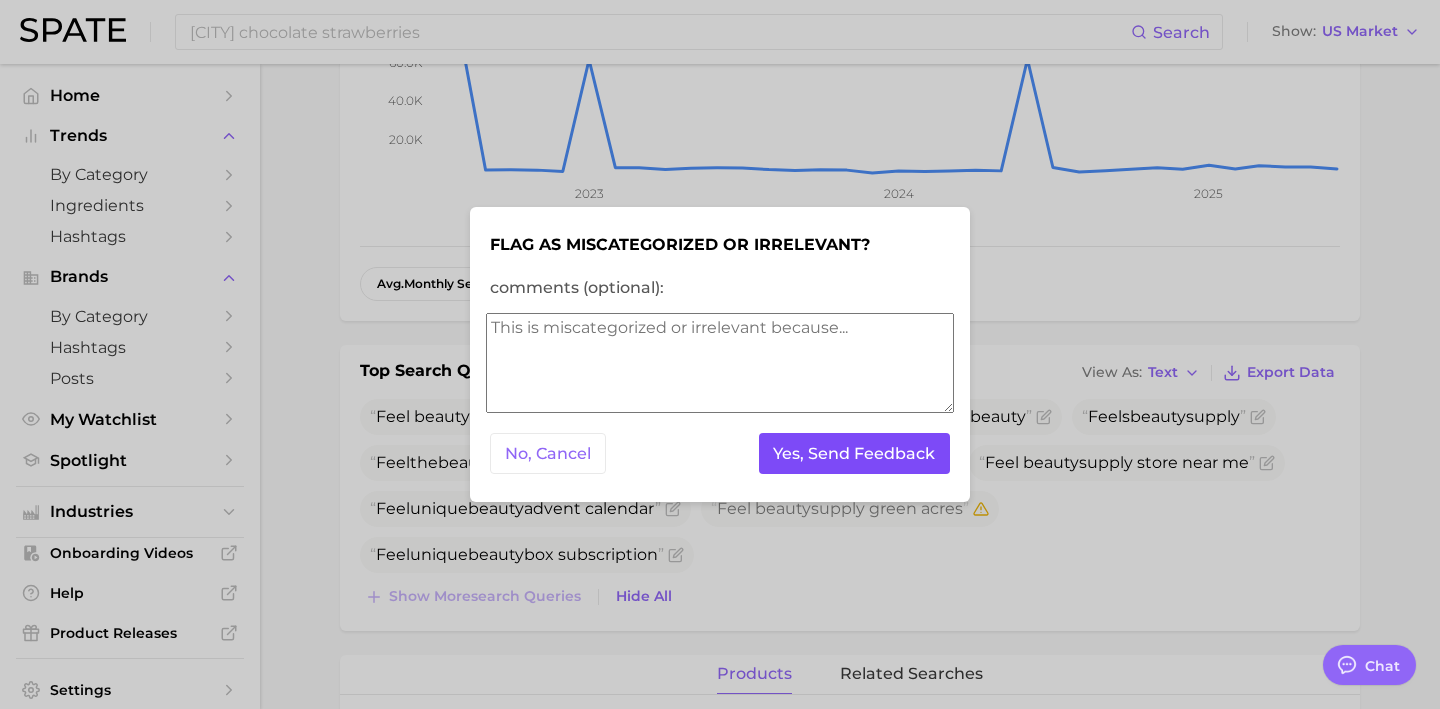 click on "Yes, Send Feedback" at bounding box center (855, 453) 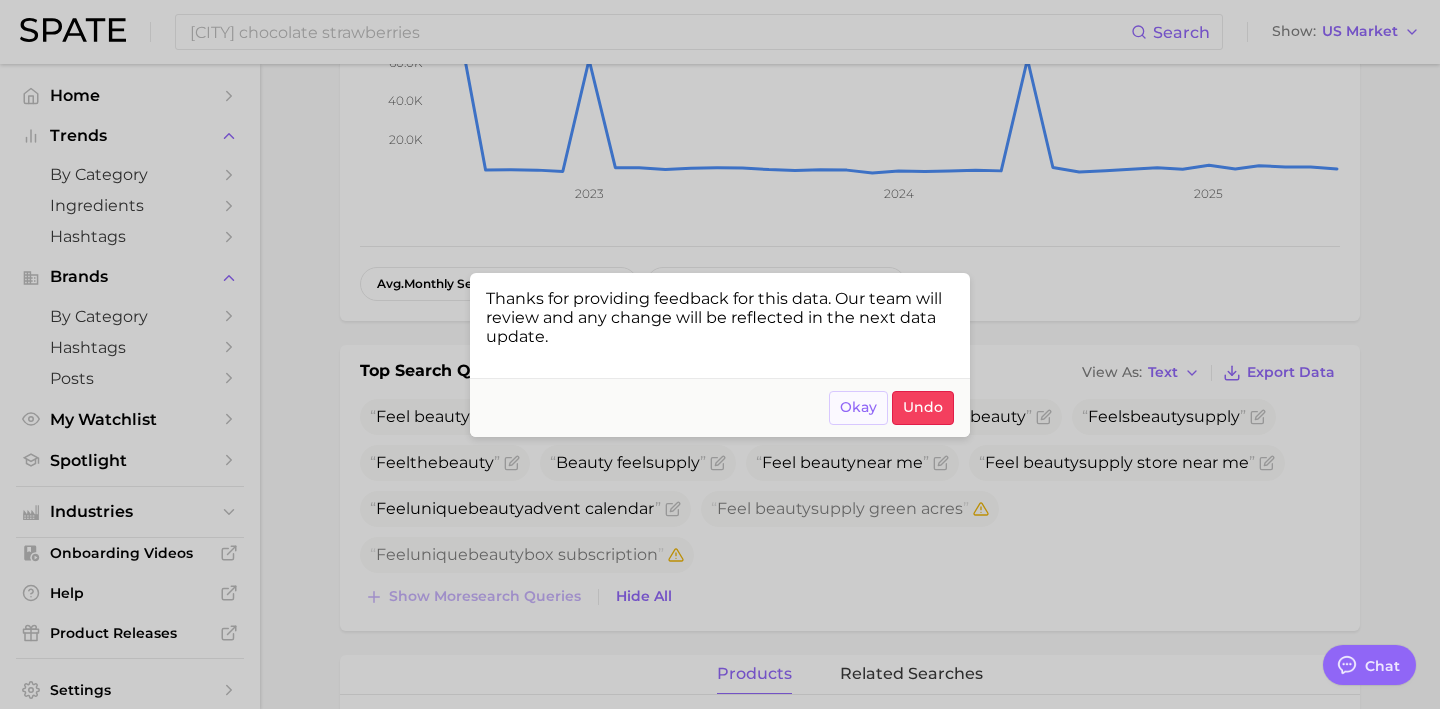 click on "Okay" at bounding box center (858, 408) 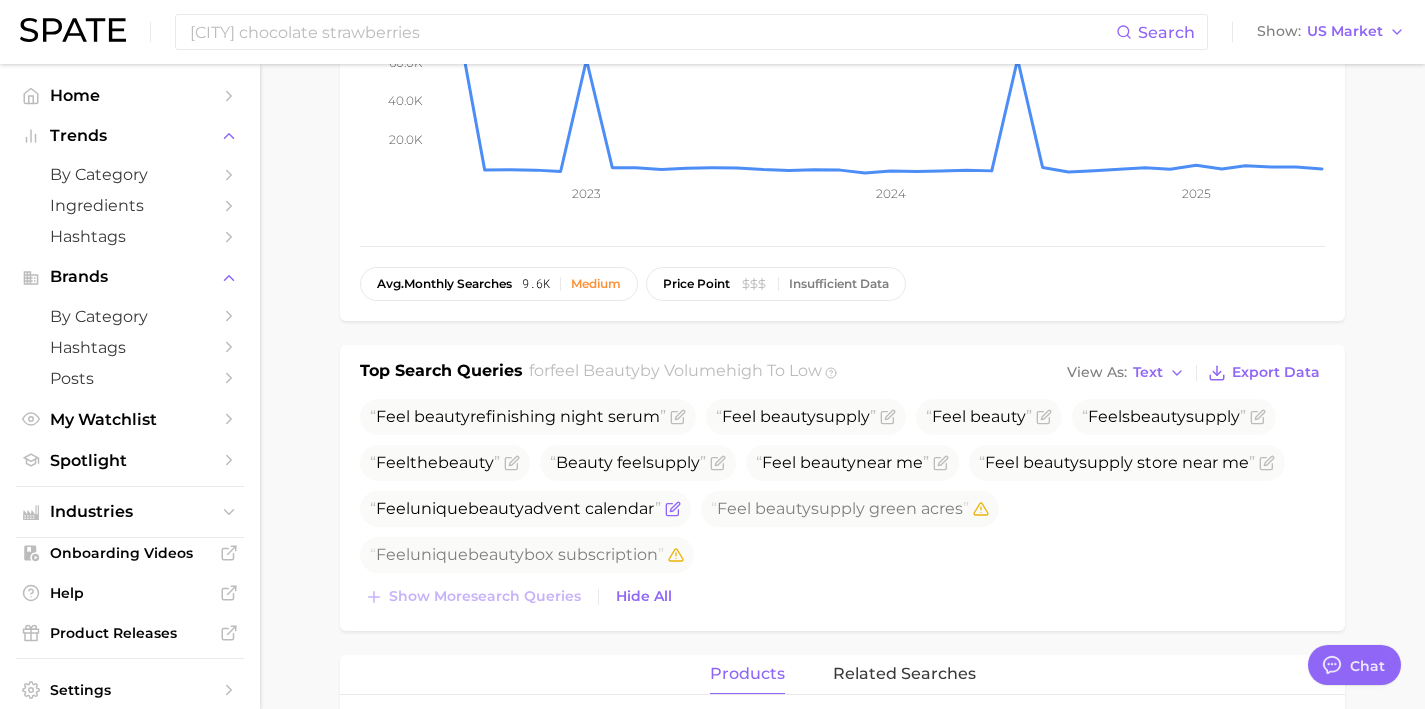 click 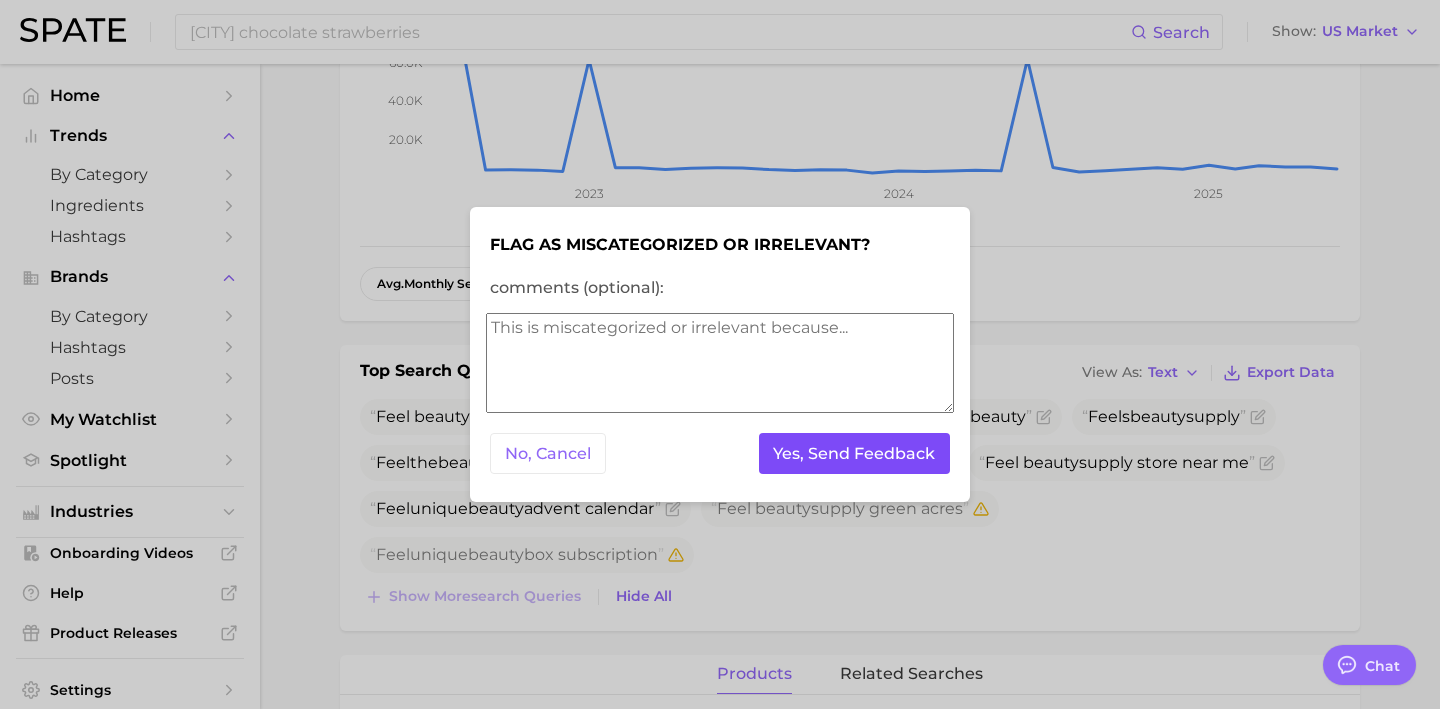click on "Yes, Send Feedback" at bounding box center [855, 453] 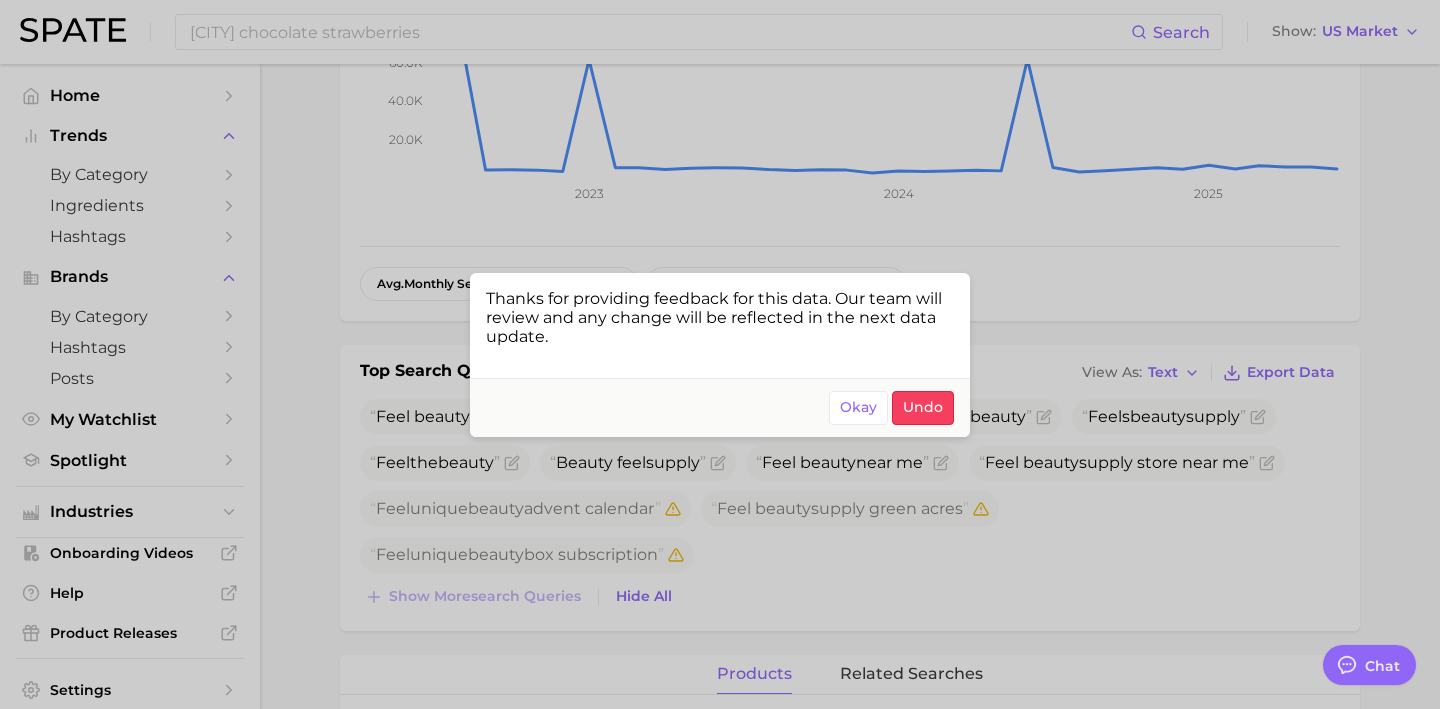 click at bounding box center (720, 354) 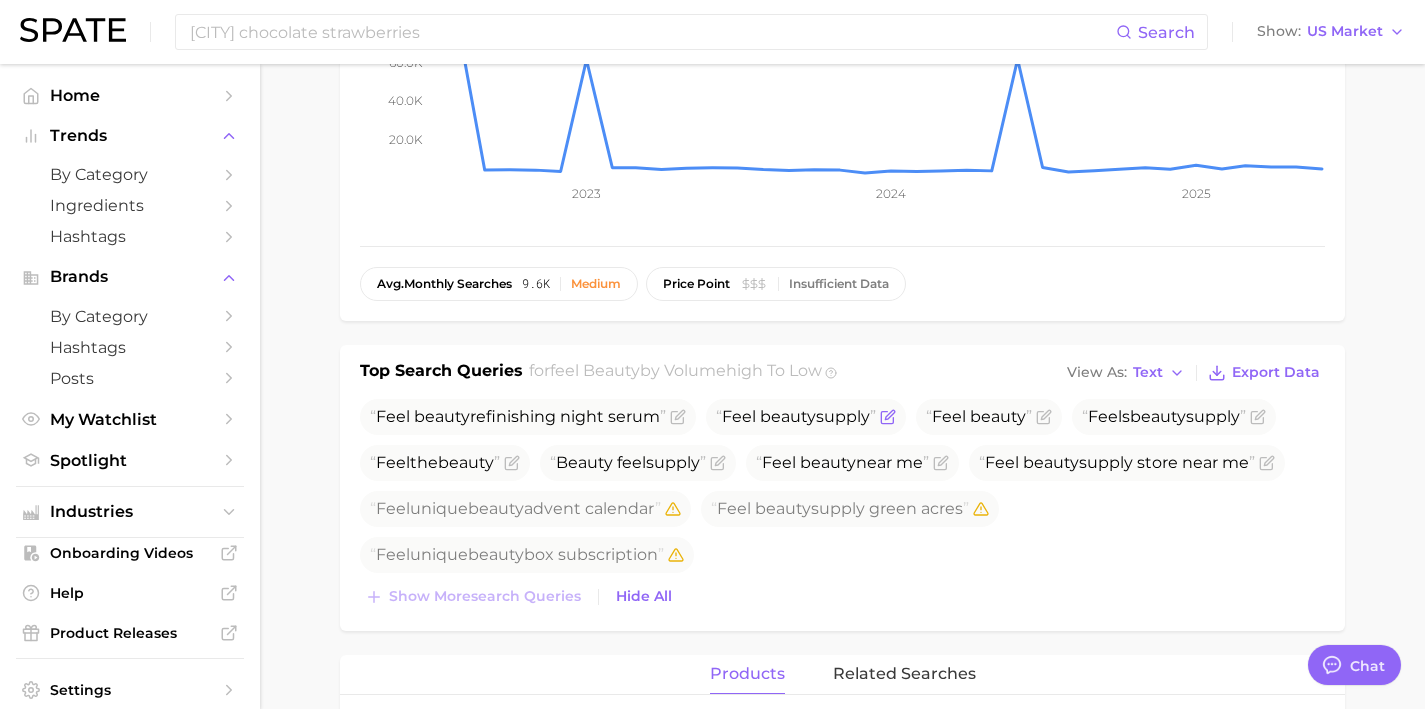 click 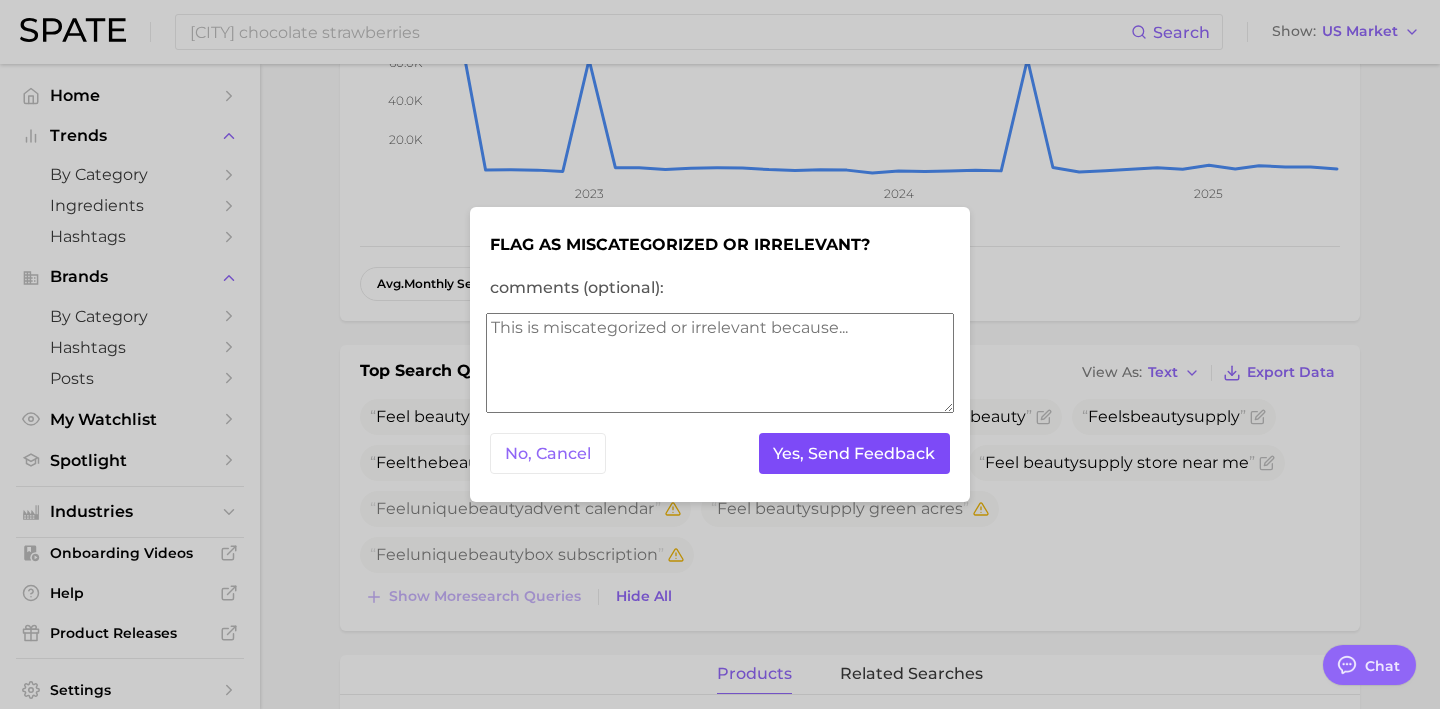 click on "Yes, Send Feedback" at bounding box center (855, 453) 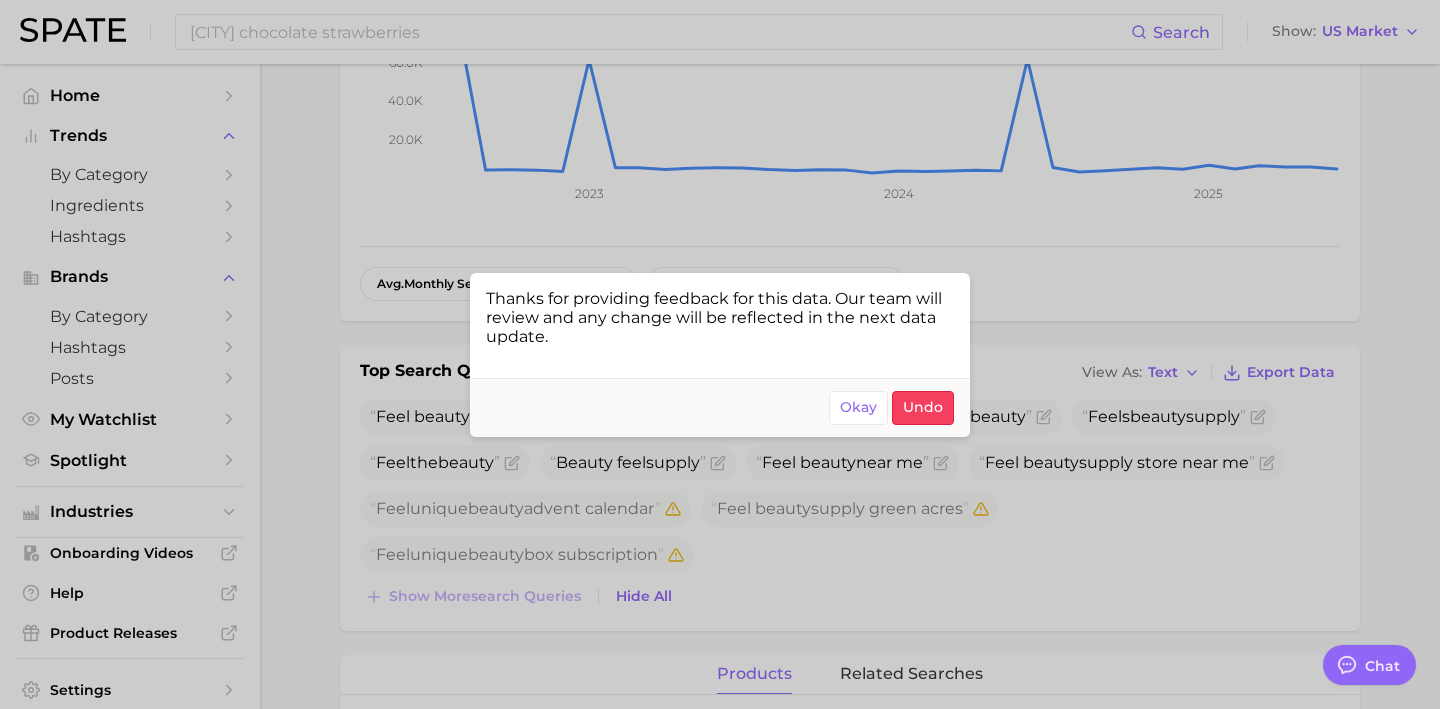click at bounding box center (720, 354) 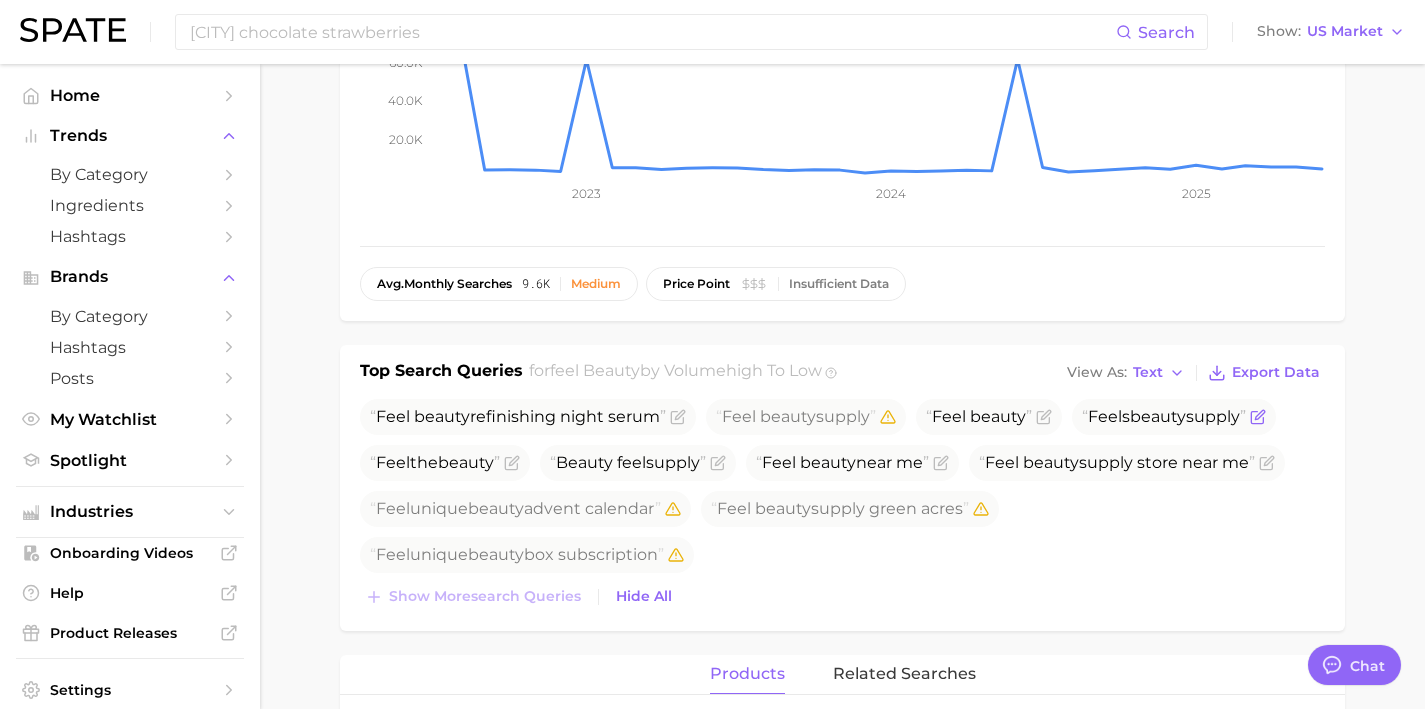 click 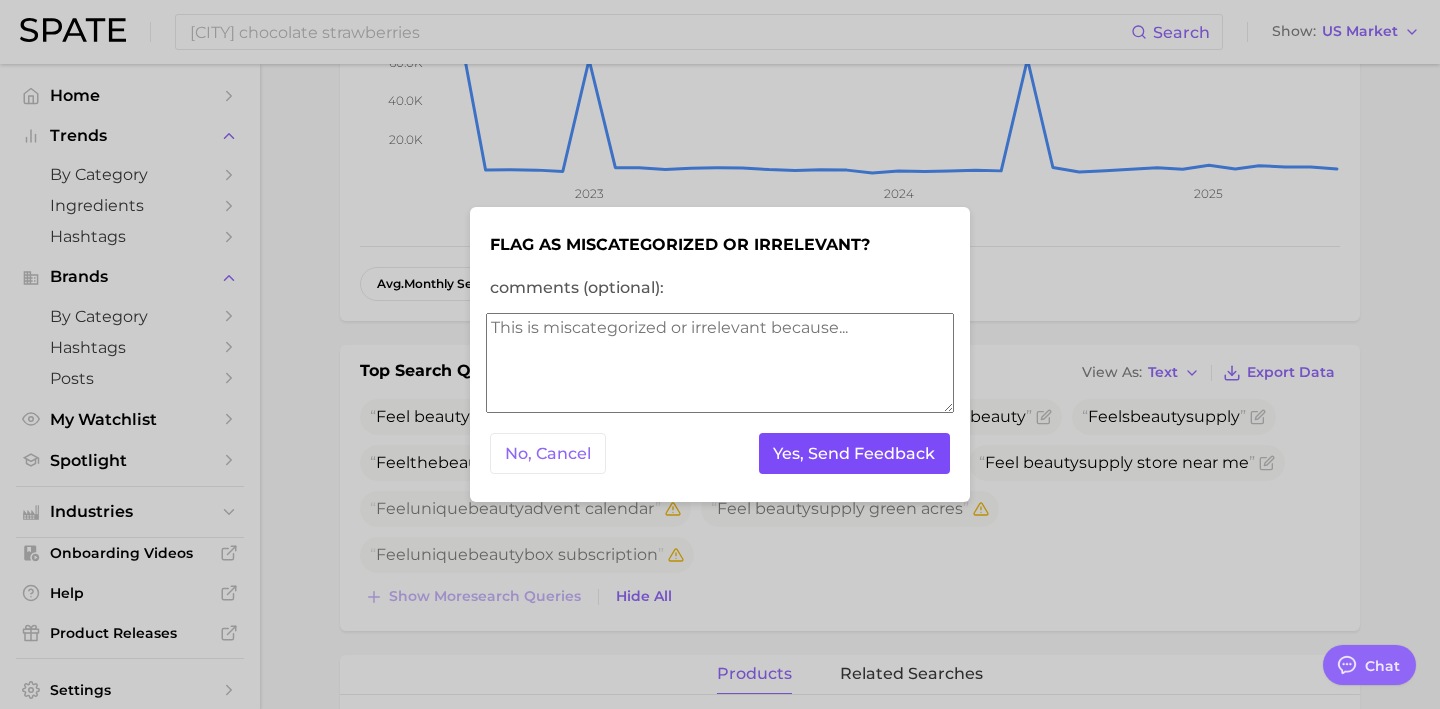 click on "Yes, Send Feedback" at bounding box center (855, 453) 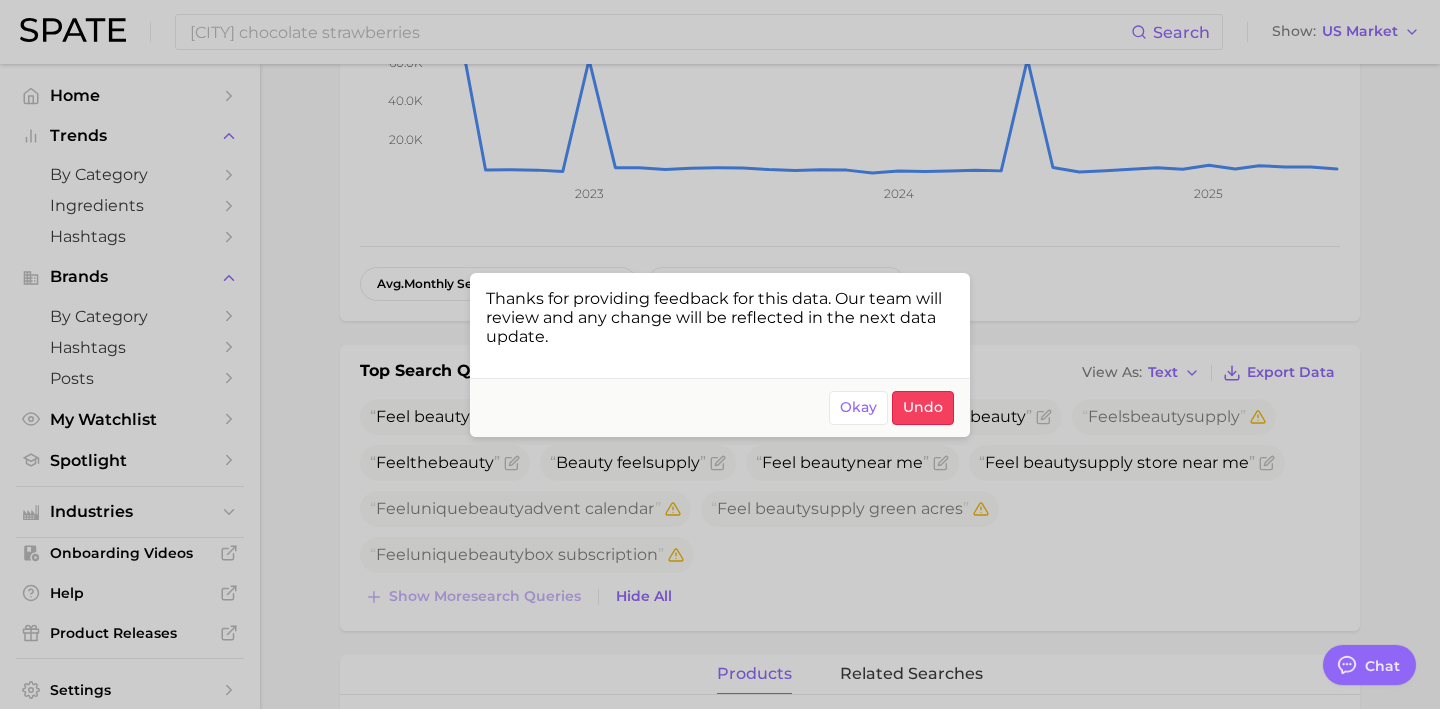 click at bounding box center (720, 354) 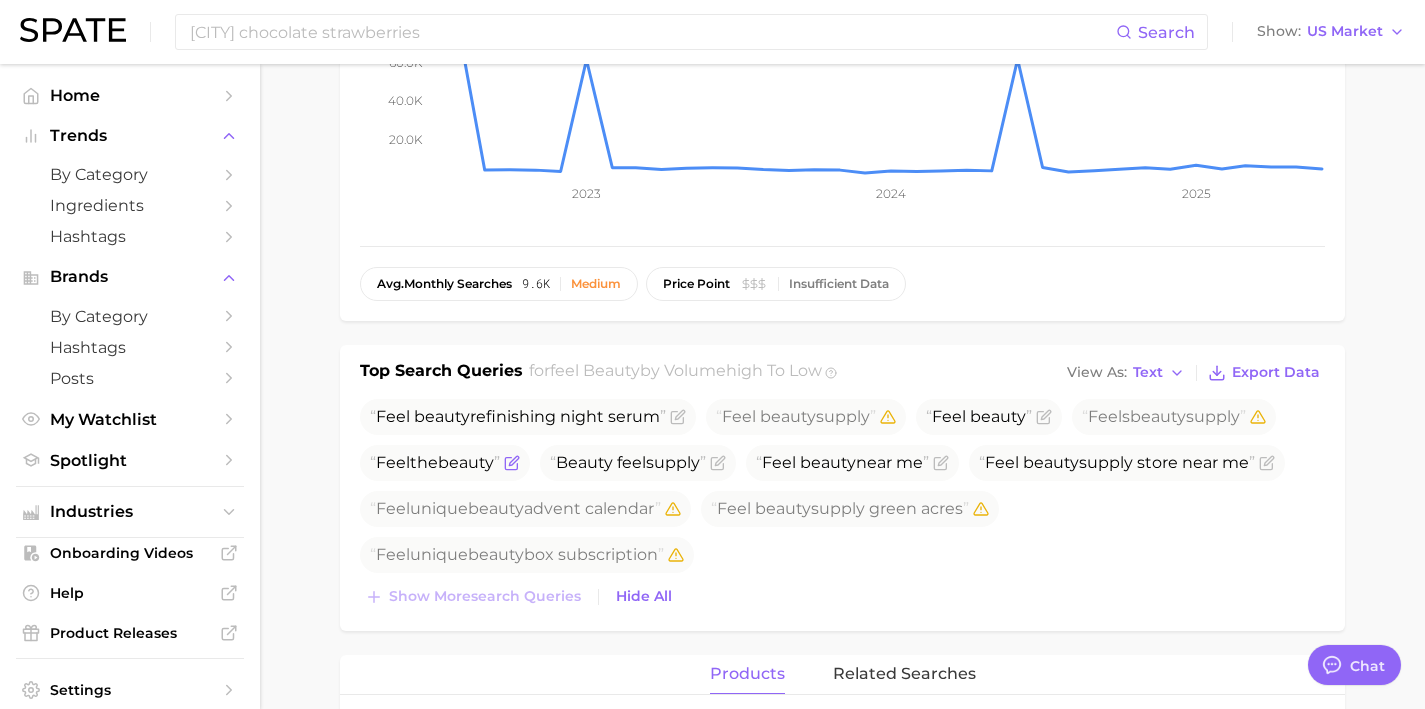 click 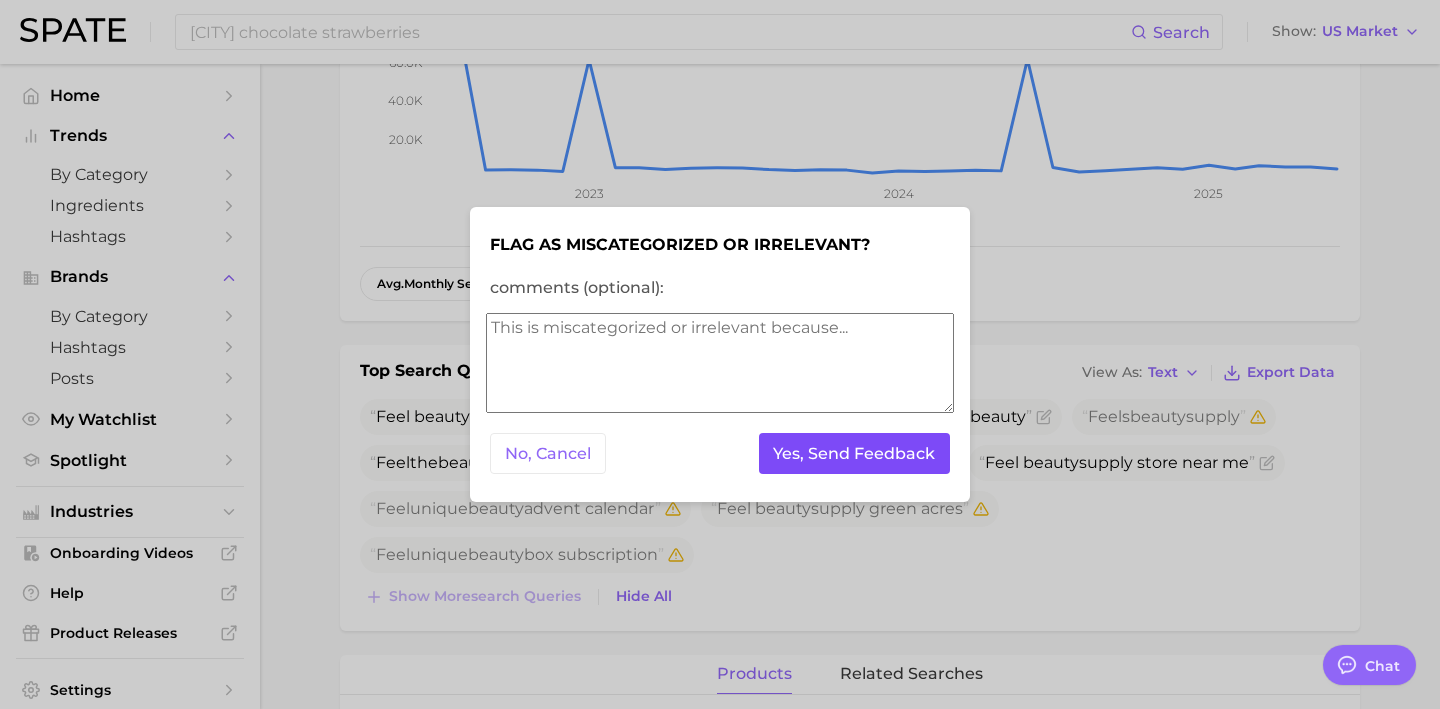 click on "Yes, Send Feedback" at bounding box center (855, 453) 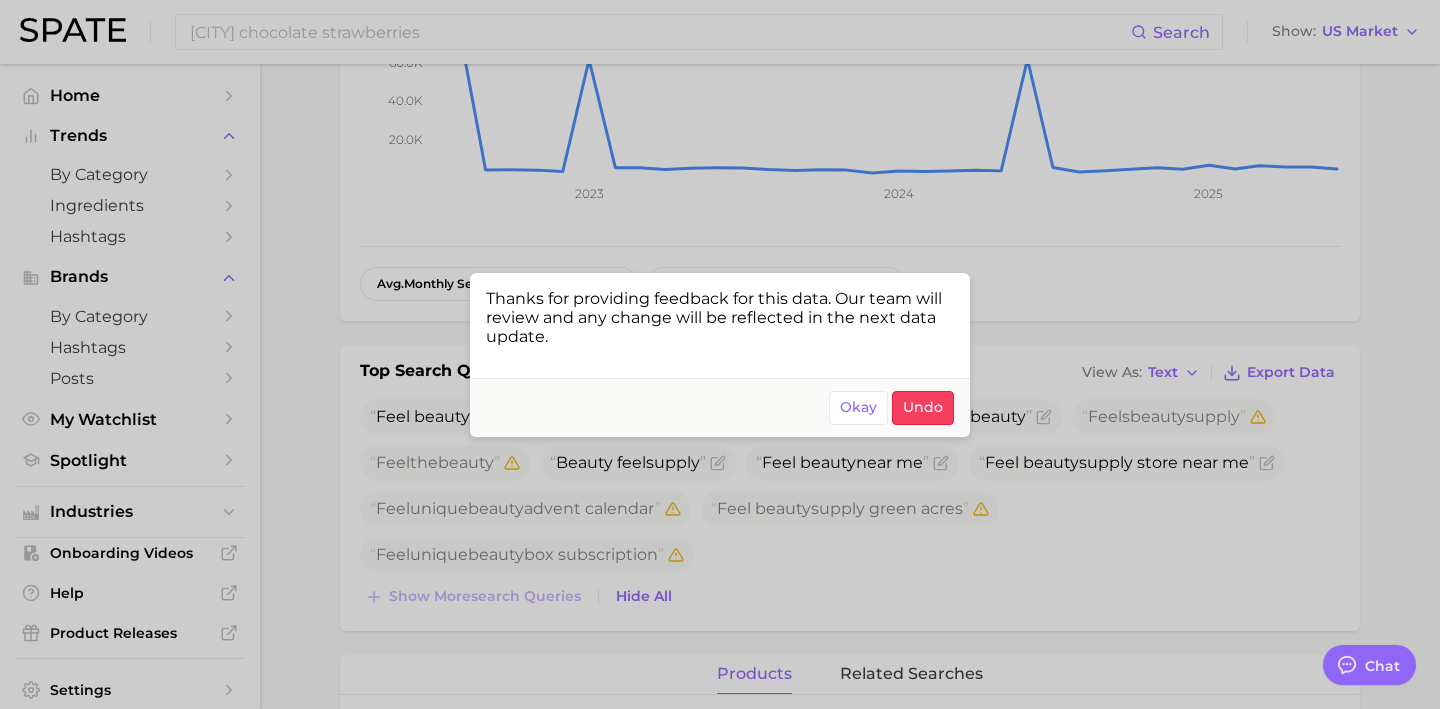 click at bounding box center (720, 354) 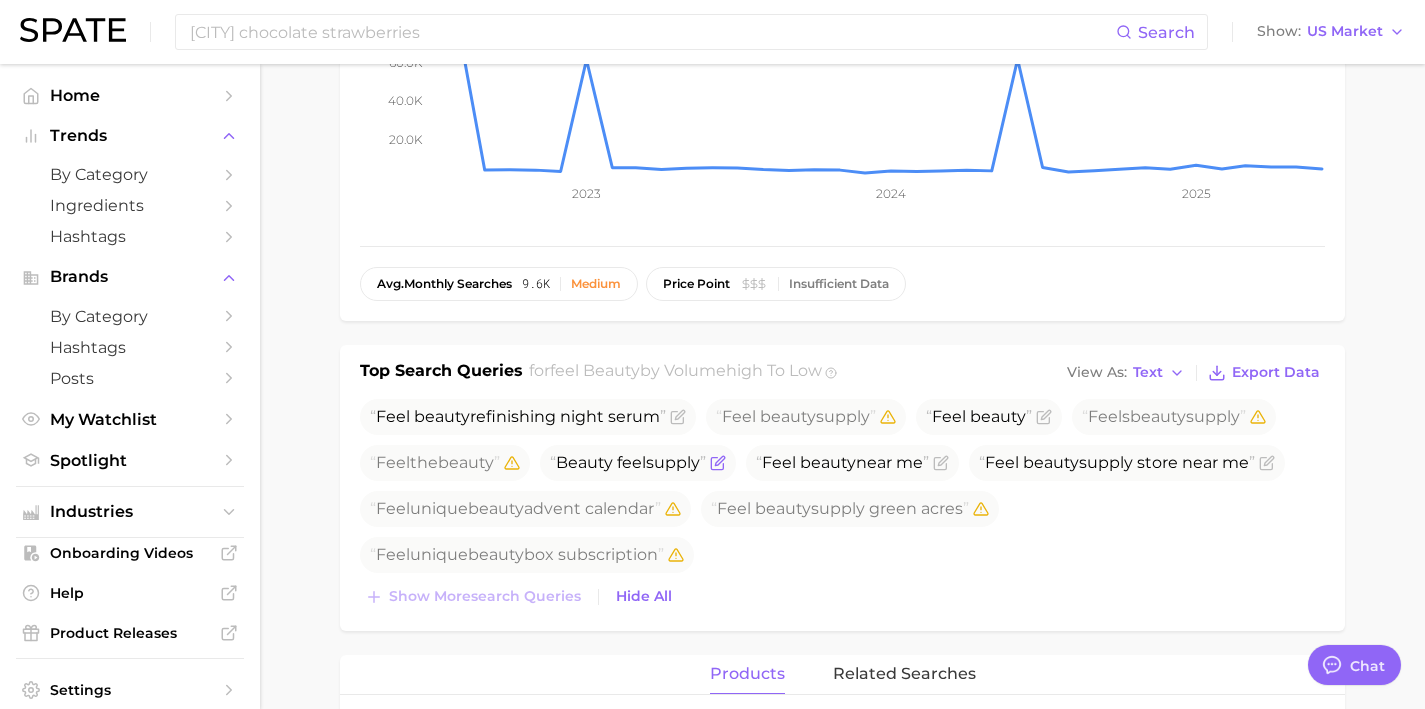click 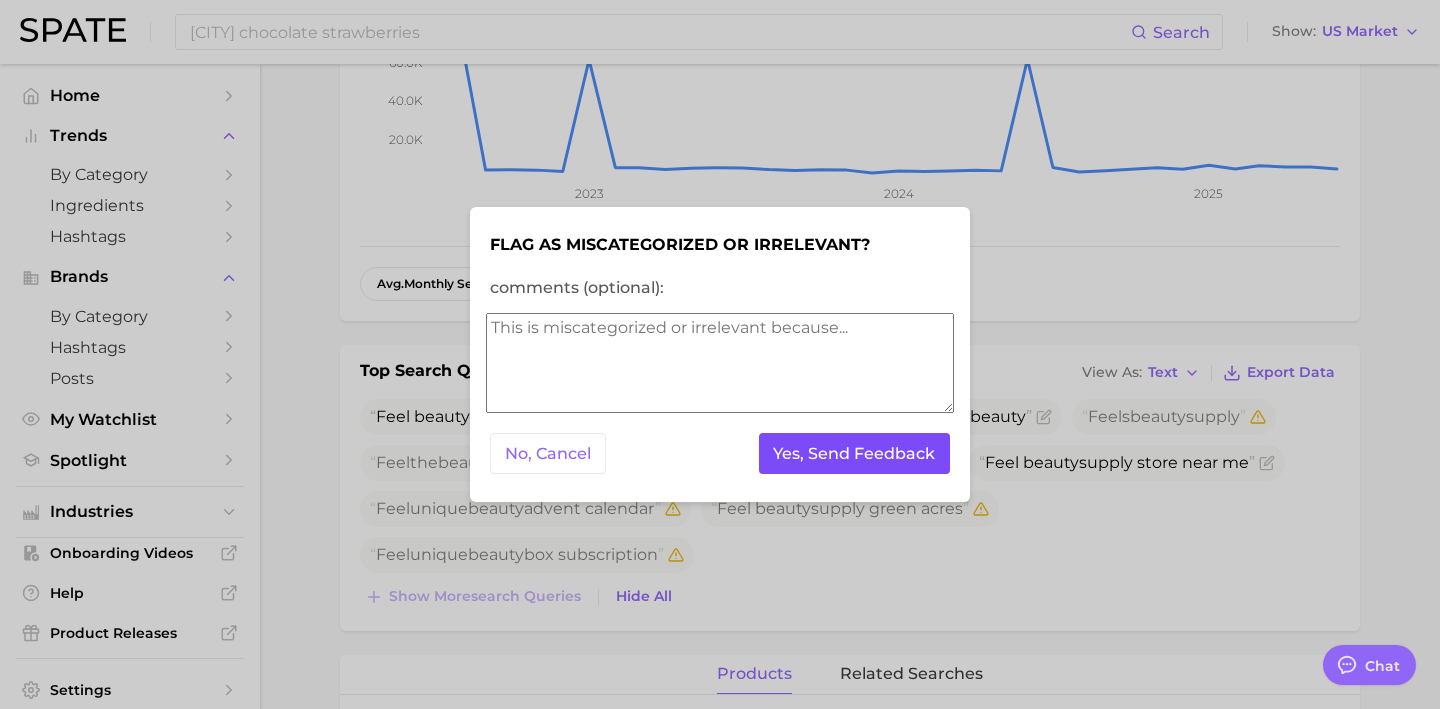 click on "Yes, Send Feedback" at bounding box center (855, 453) 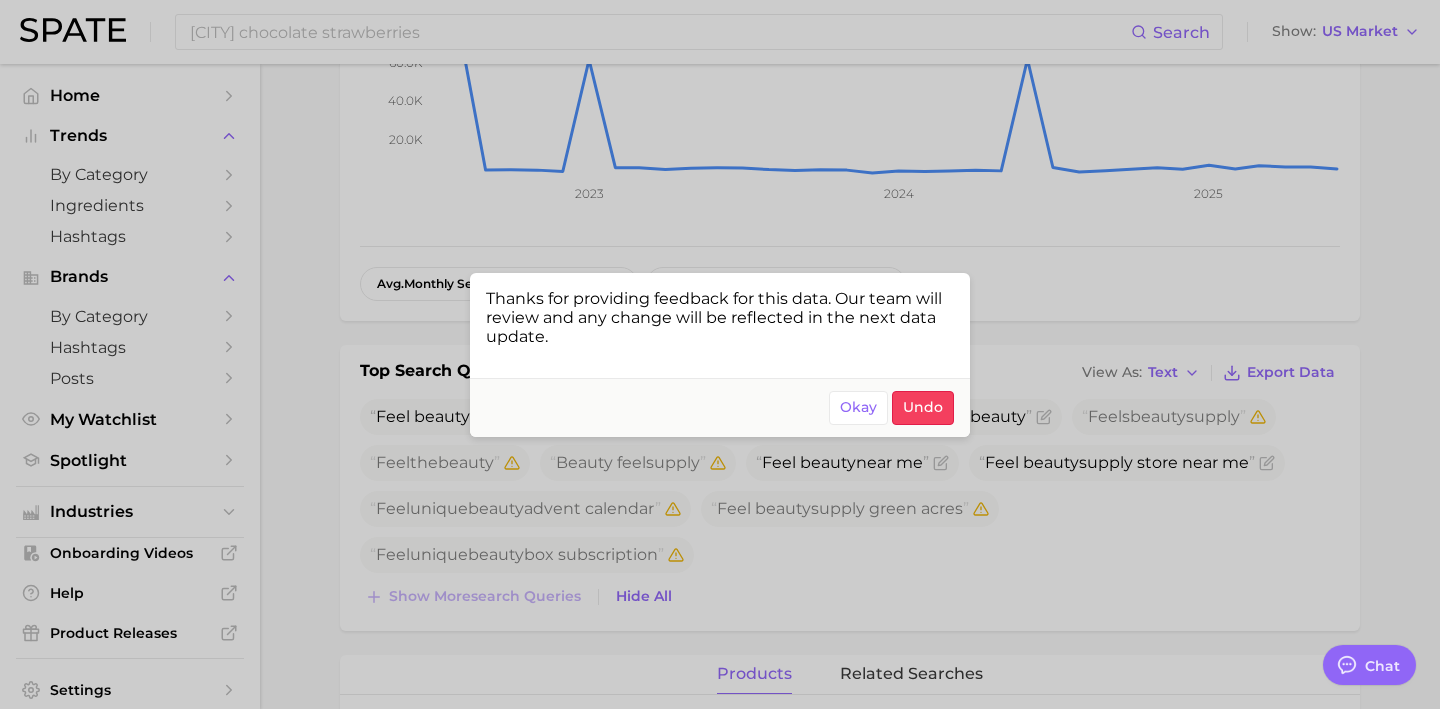 click at bounding box center [720, 354] 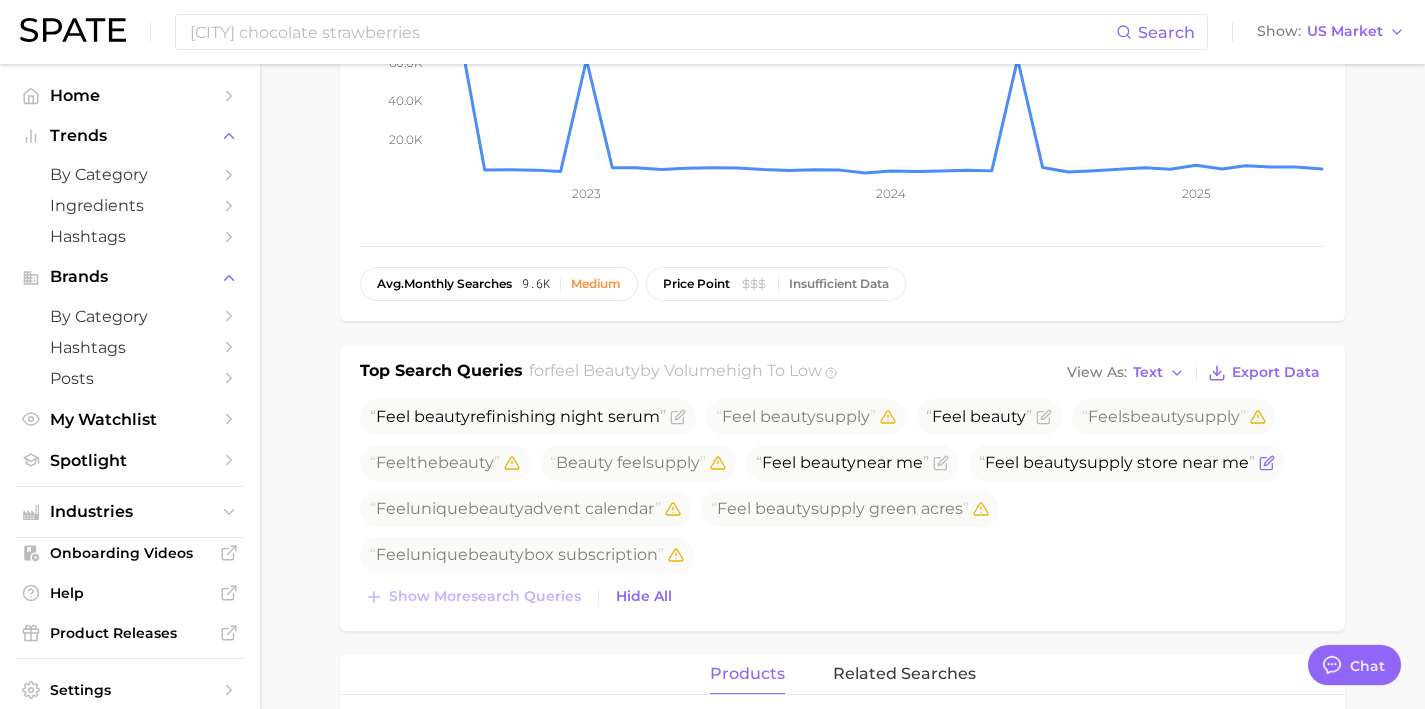 click 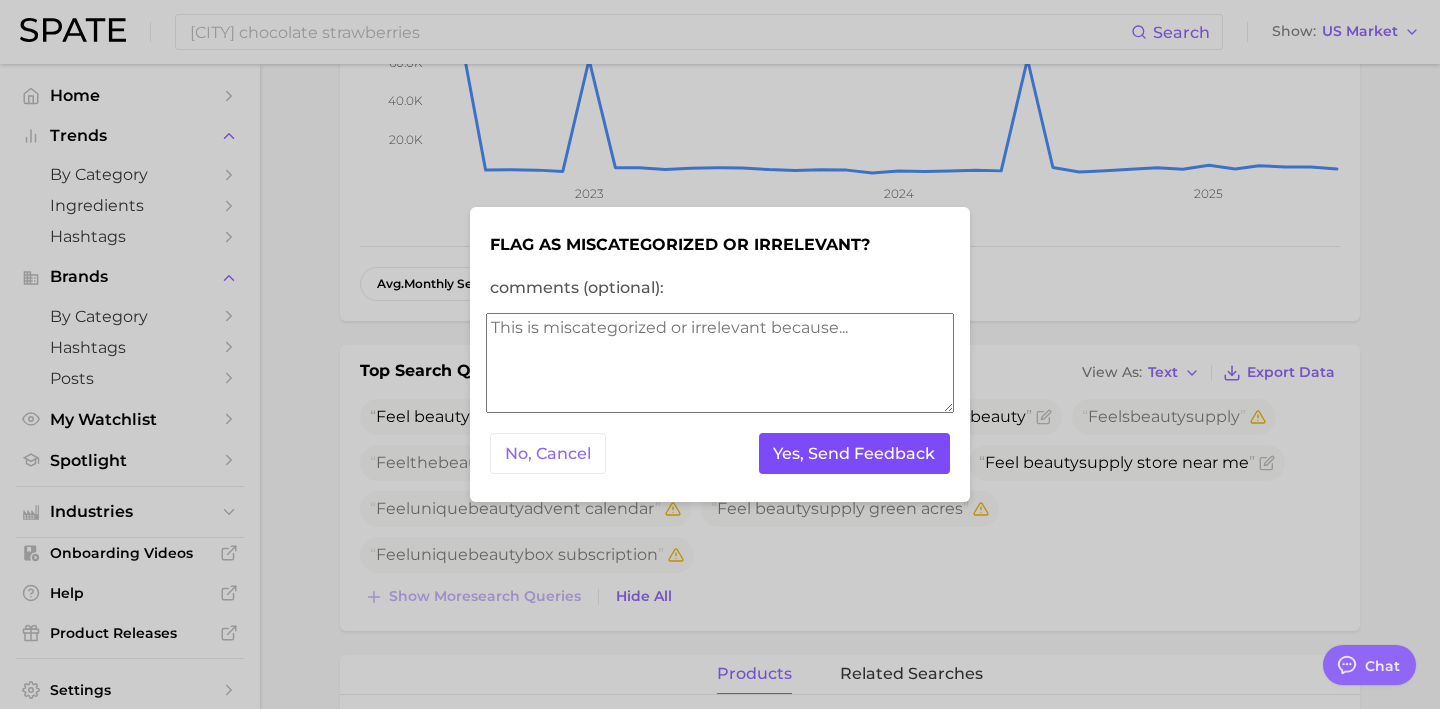 click on "Yes, Send Feedback" at bounding box center [855, 453] 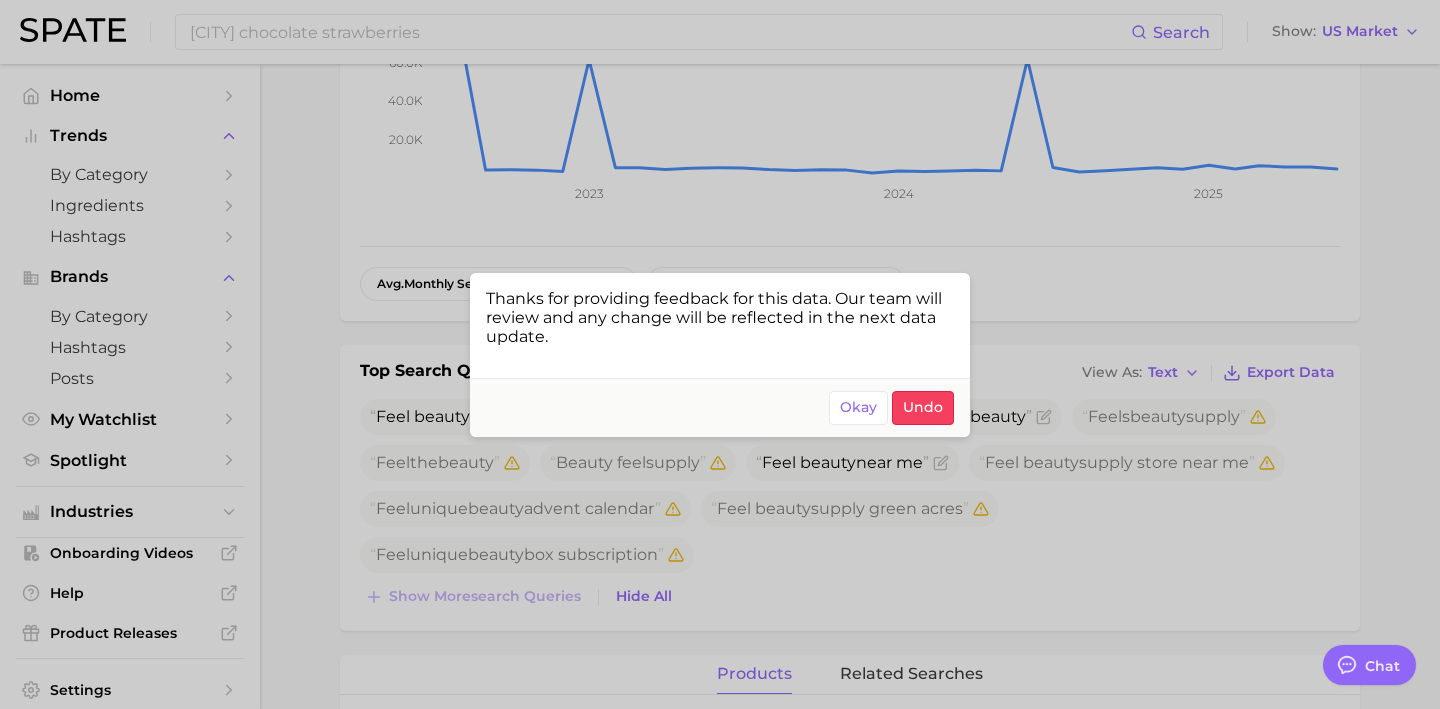 click at bounding box center [720, 354] 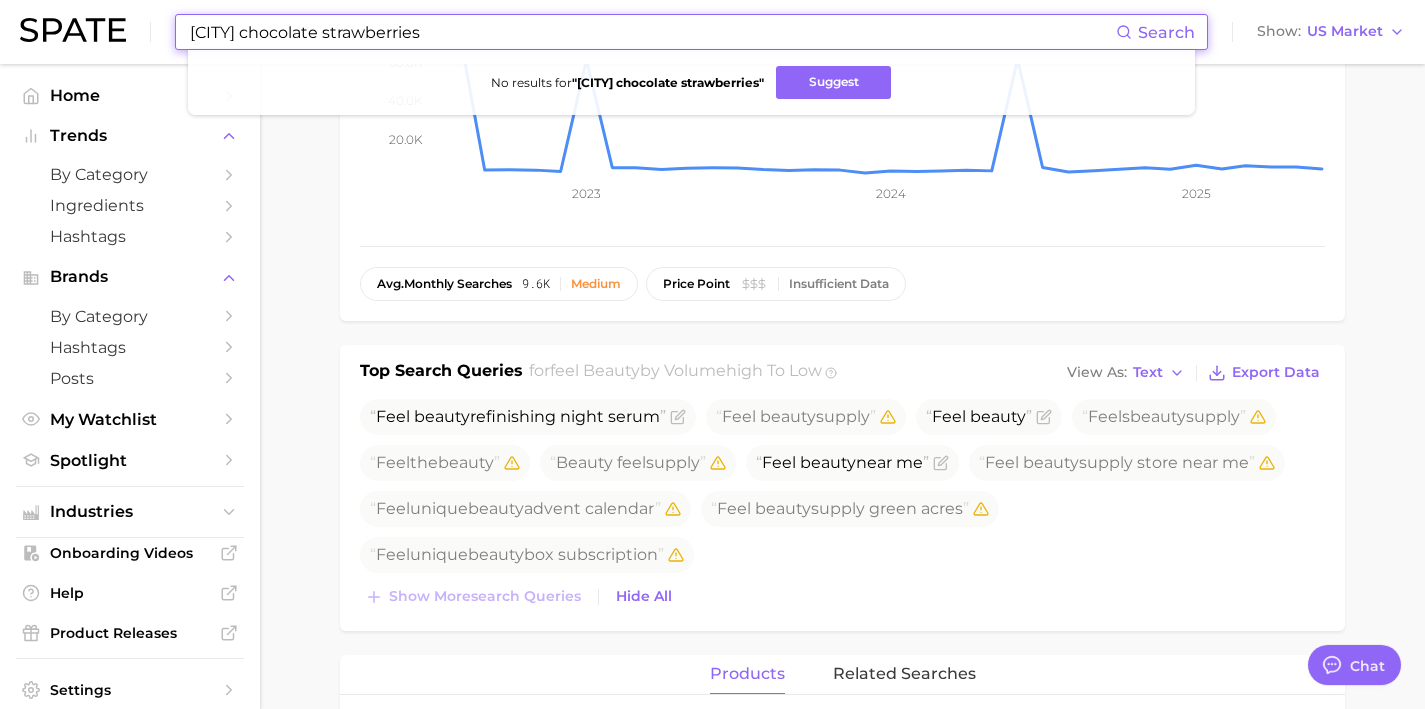 drag, startPoint x: 582, startPoint y: 34, endPoint x: 21, endPoint y: 21, distance: 561.1506 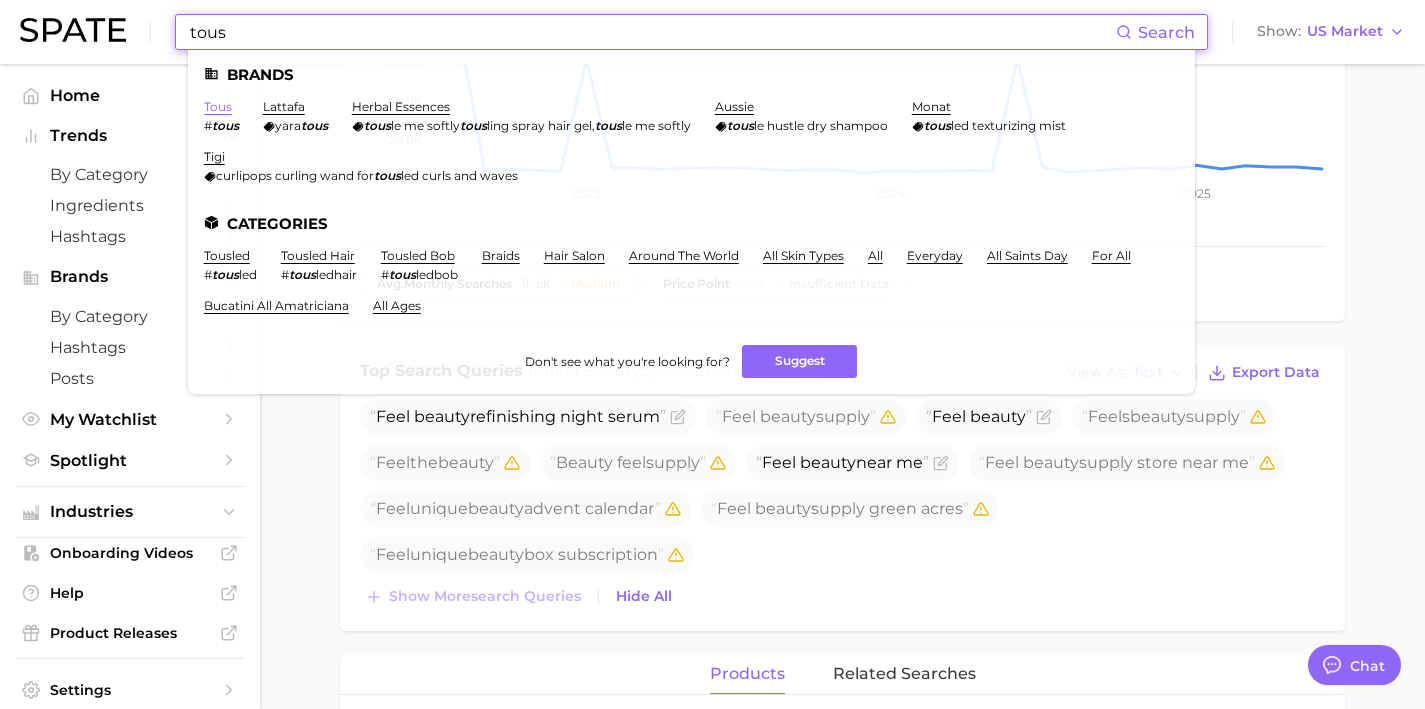 type on "tous" 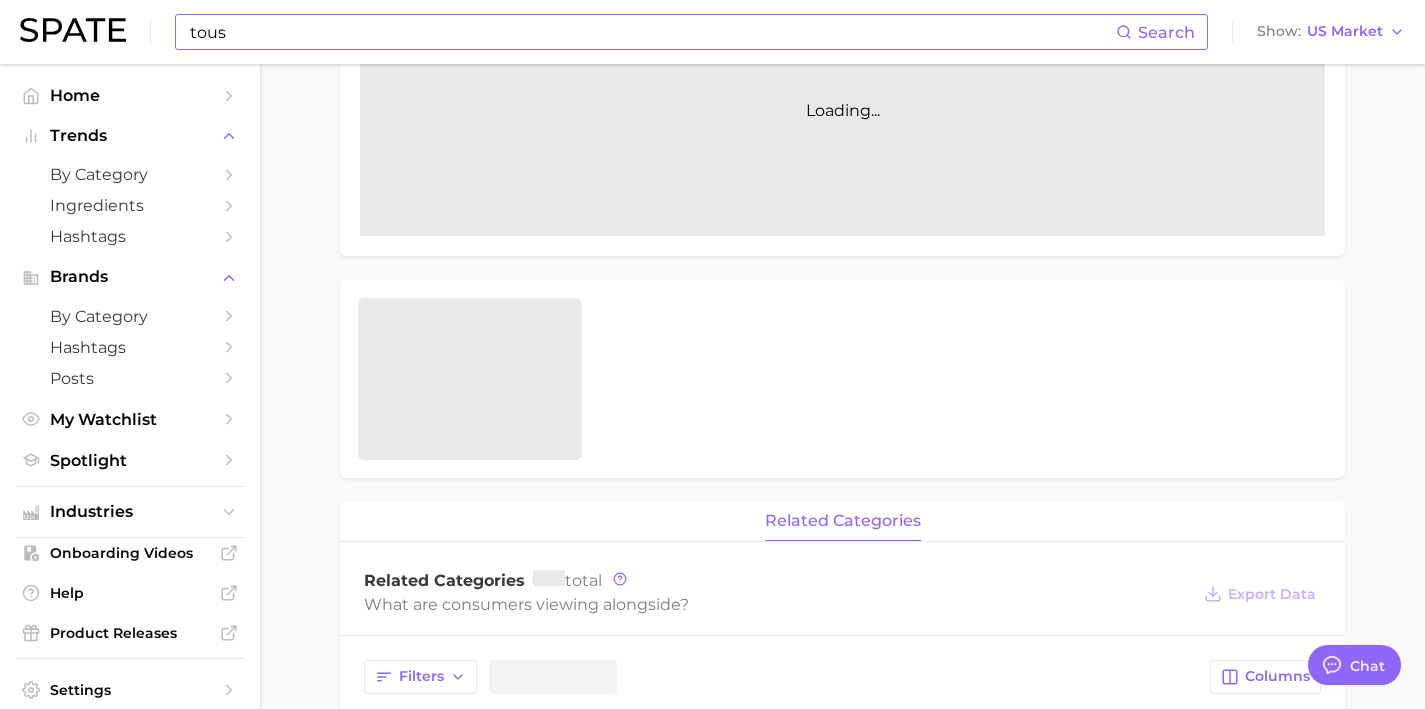 scroll, scrollTop: 0, scrollLeft: 0, axis: both 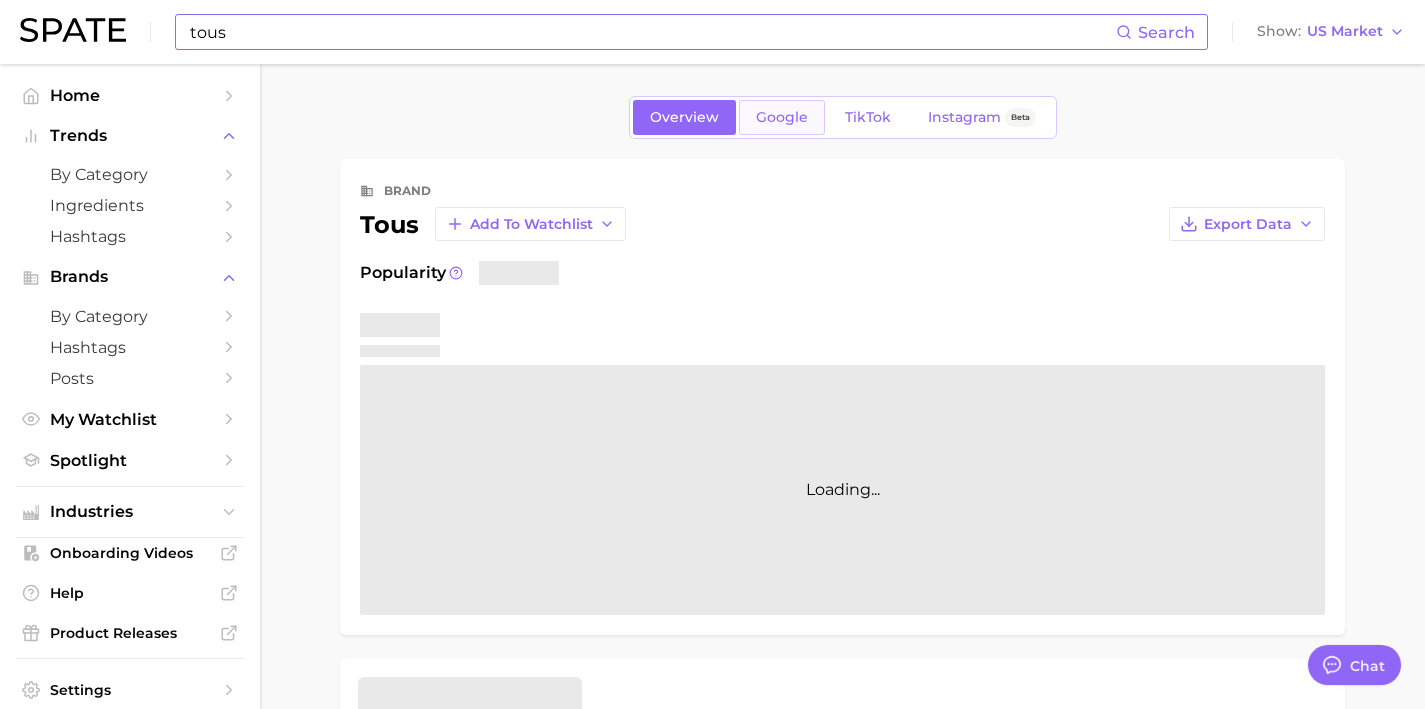 click on "Google" at bounding box center (782, 117) 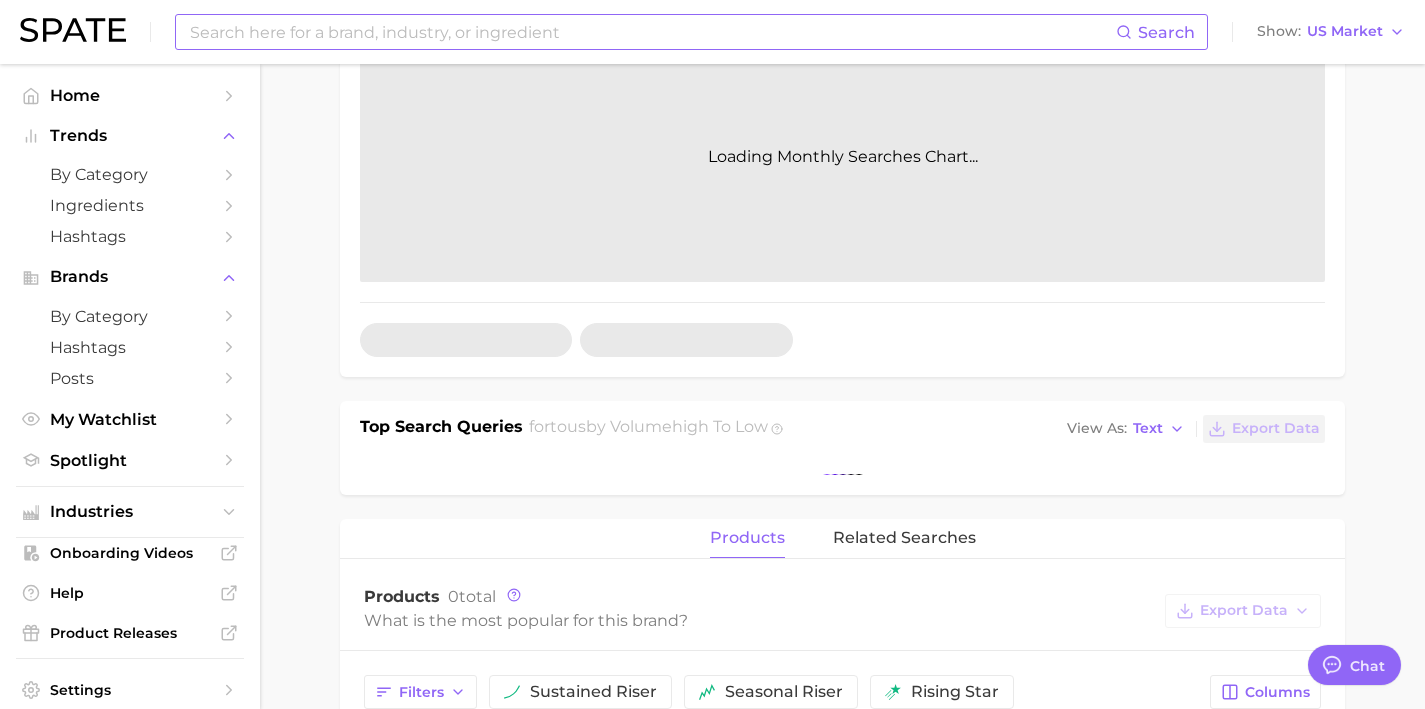 scroll, scrollTop: 440, scrollLeft: 0, axis: vertical 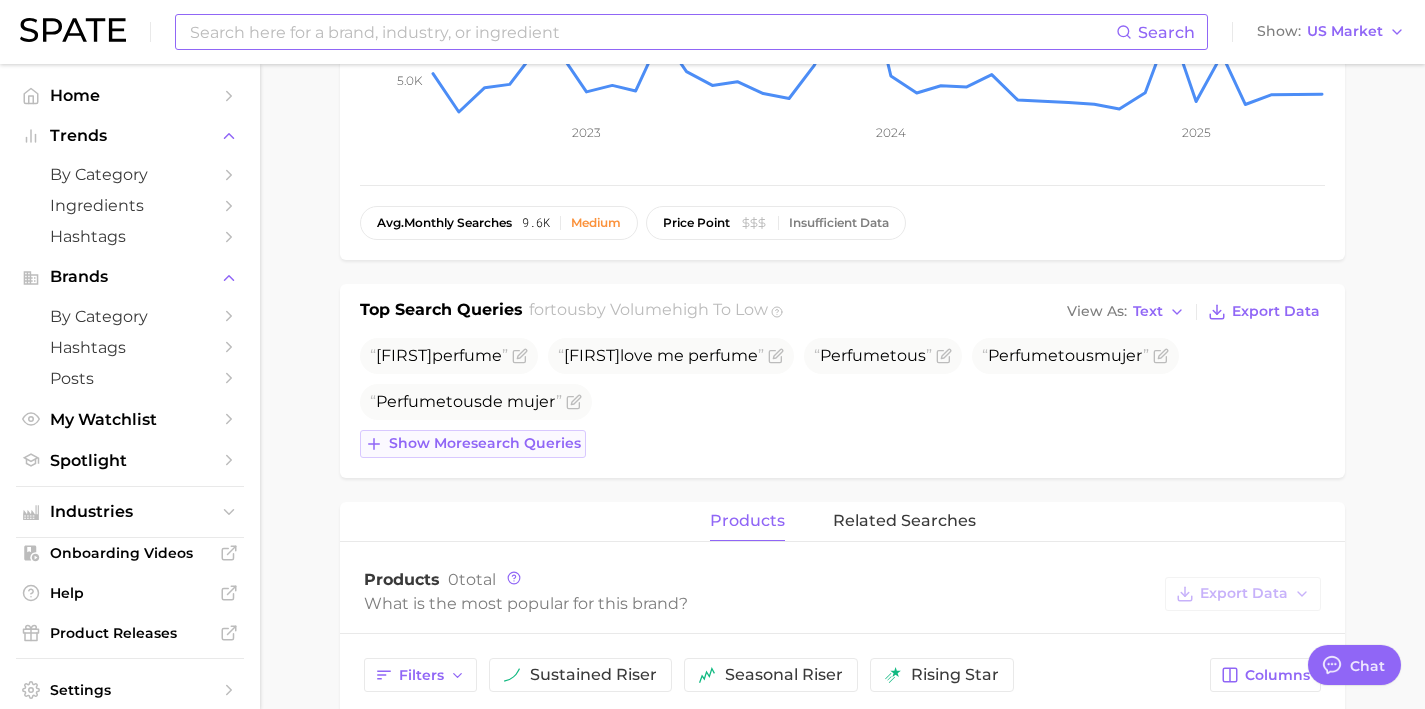 click on "Show more  search queries" at bounding box center [485, 443] 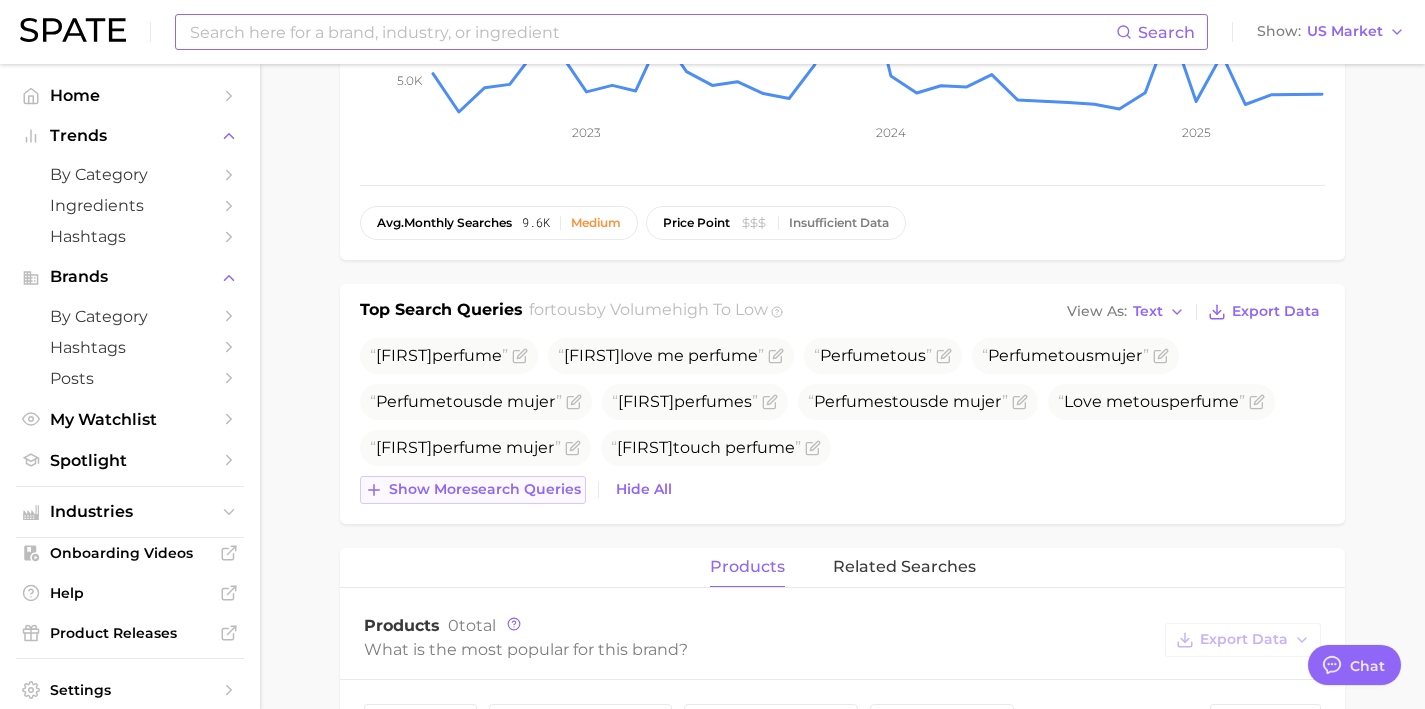 click on "Show more  search queries" at bounding box center (485, 489) 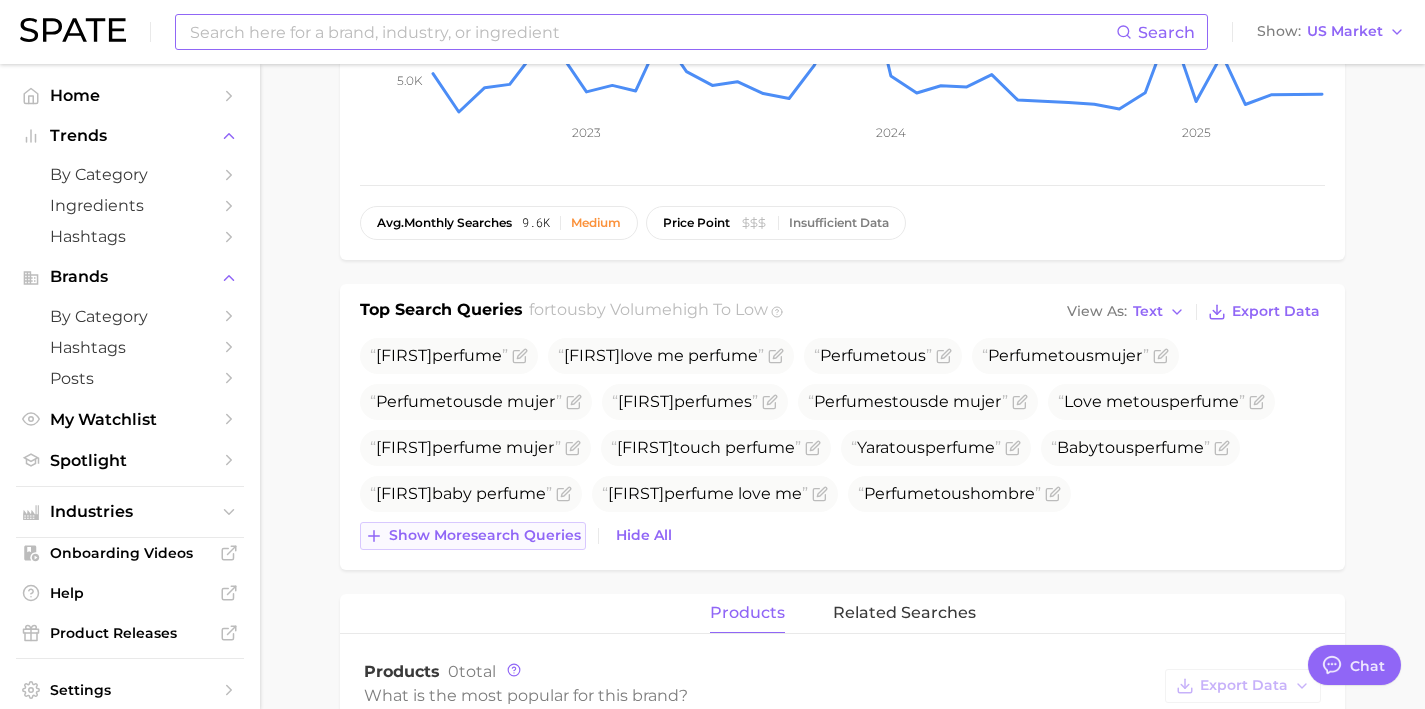 click on "Show more  search queries" at bounding box center [485, 535] 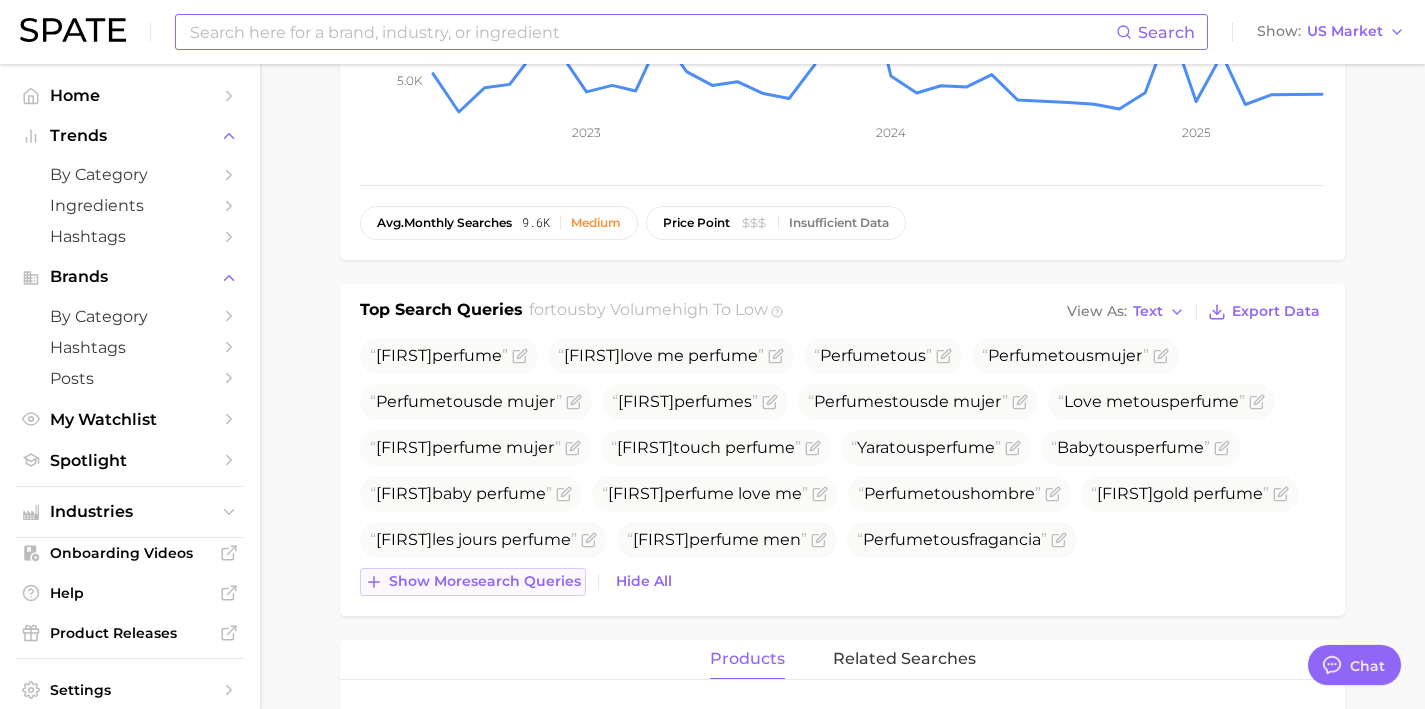 click on "Tous  les jours perfume" at bounding box center [473, 539] 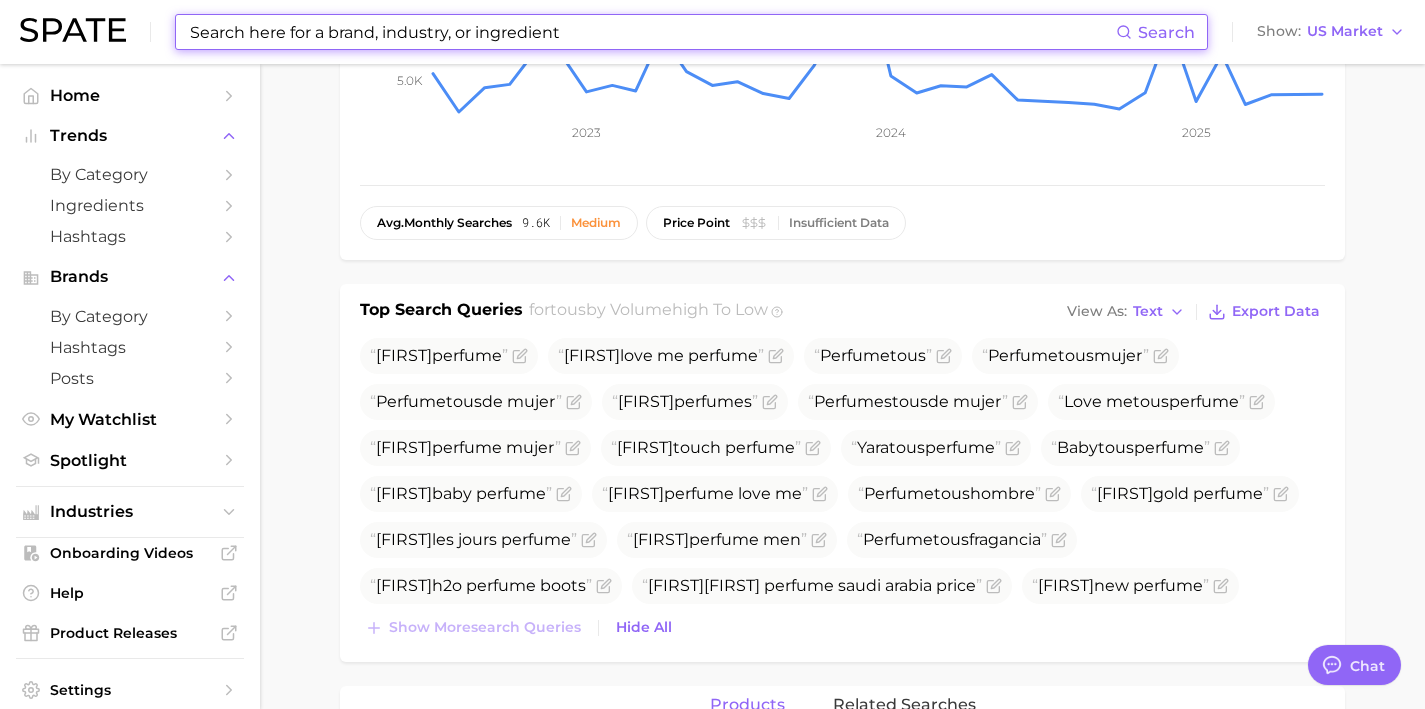 drag, startPoint x: 622, startPoint y: 40, endPoint x: 590, endPoint y: 44, distance: 32.24903 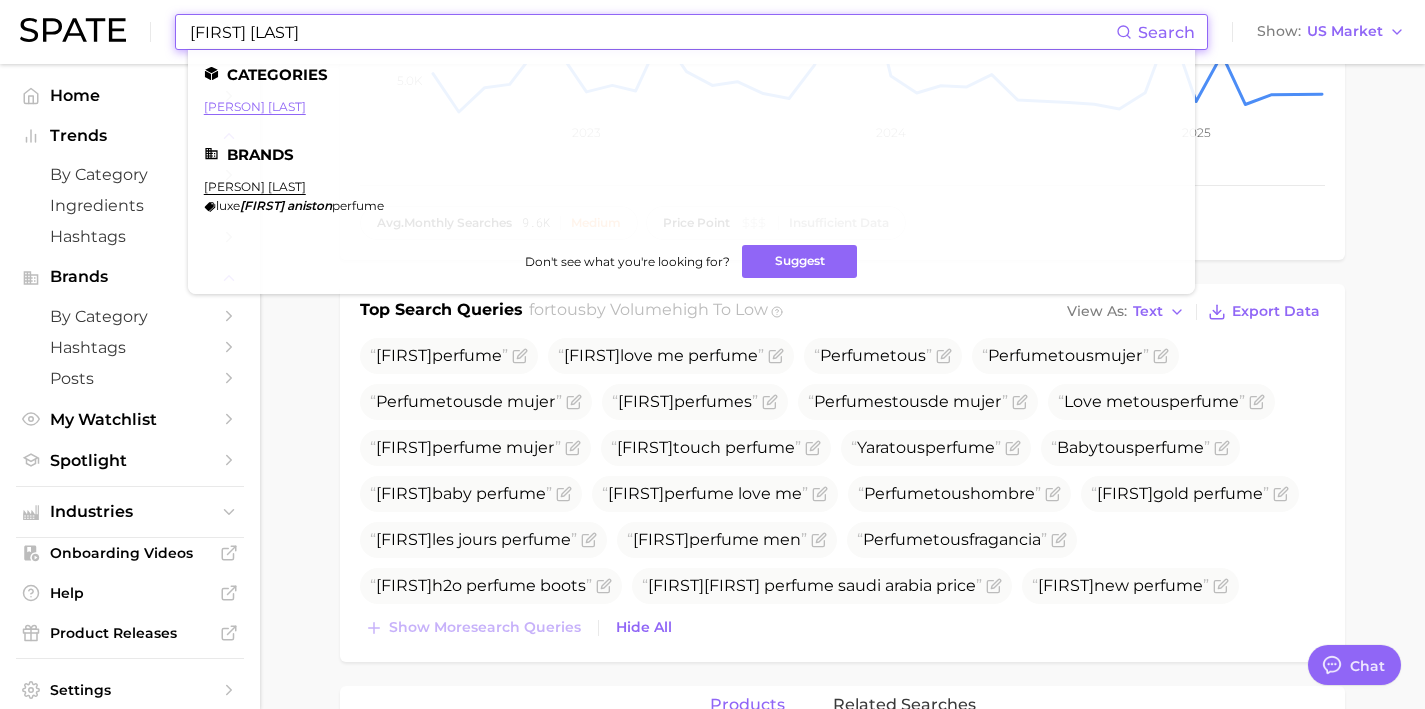 type on "jennifer anniston" 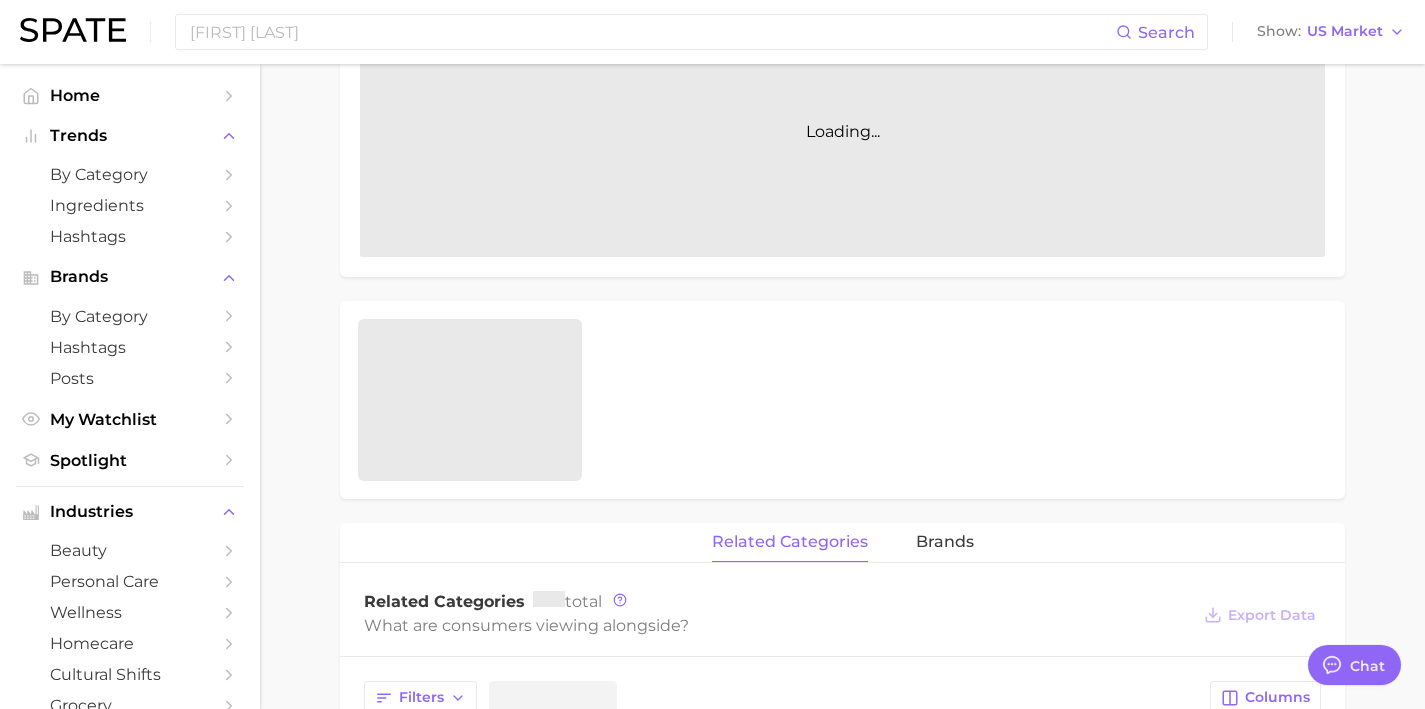 scroll, scrollTop: 0, scrollLeft: 0, axis: both 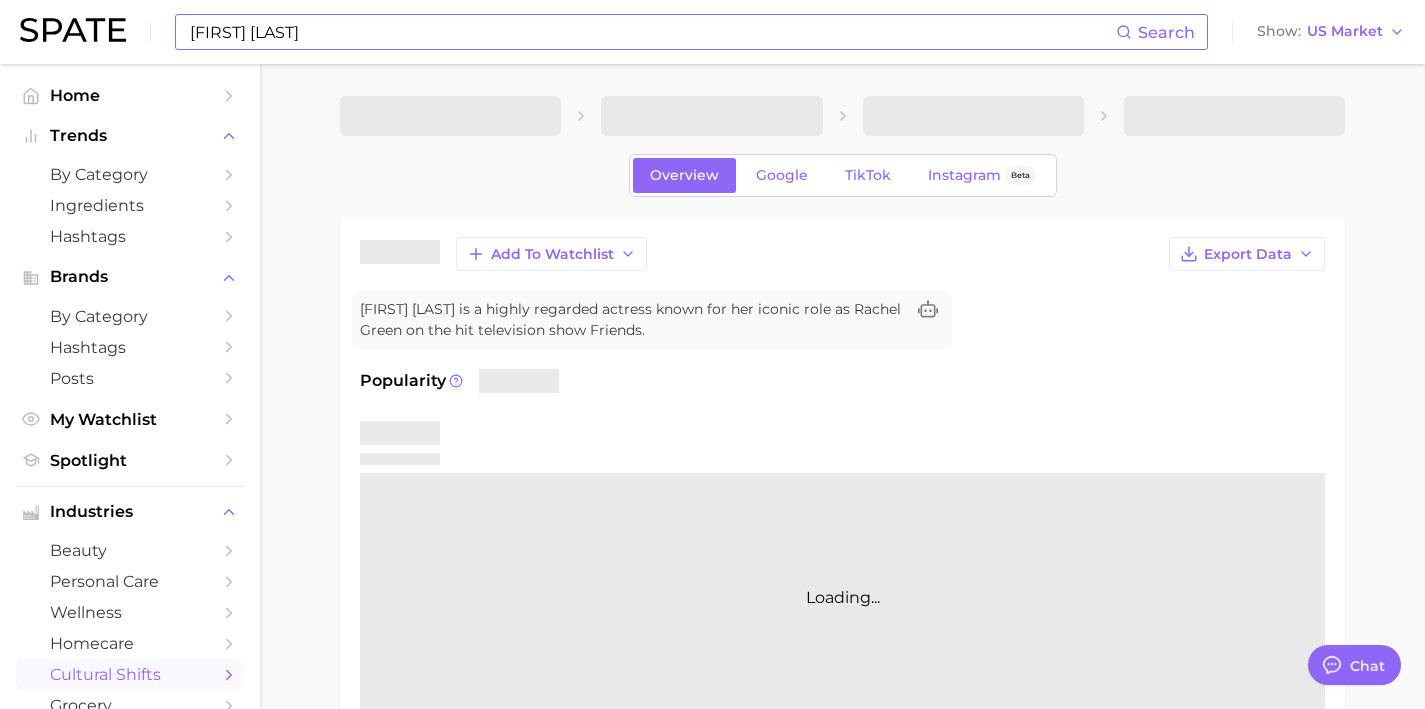 click on "jennifer anniston" at bounding box center [652, 32] 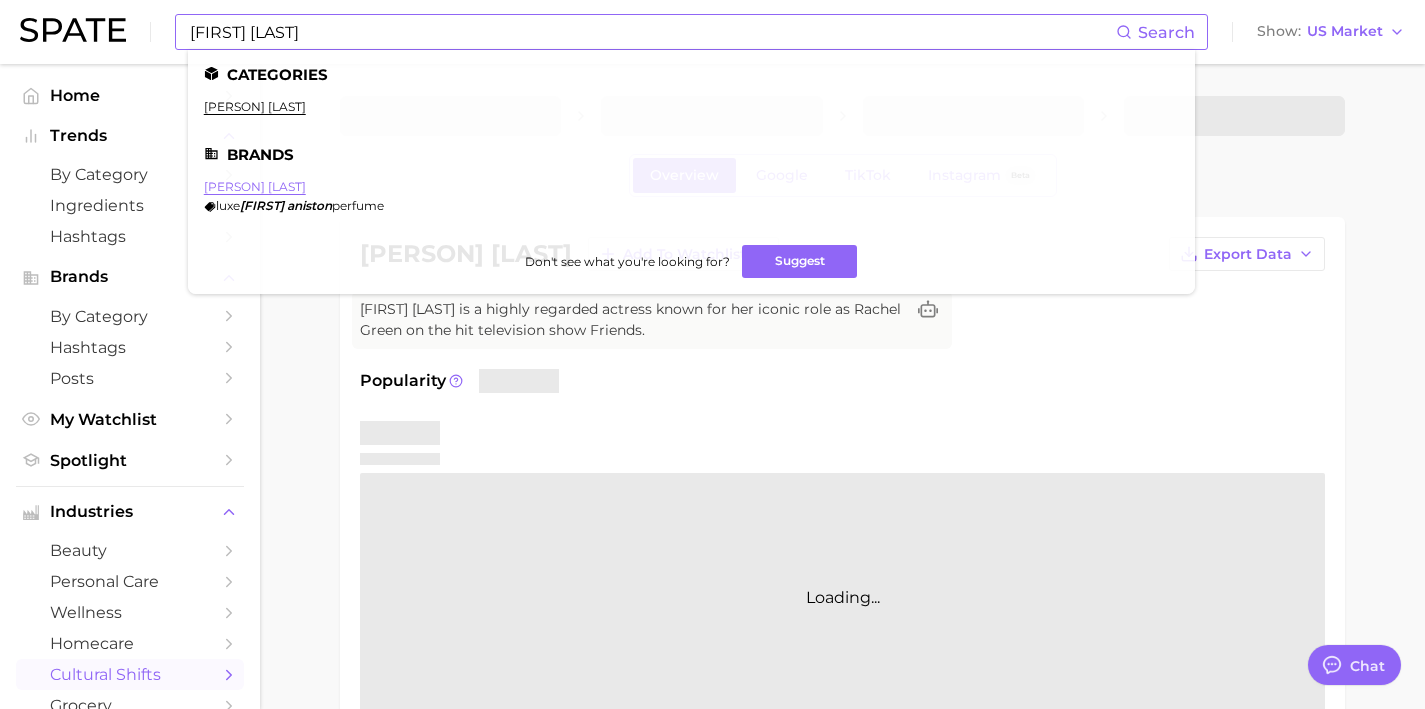click on "jennifer aniston" at bounding box center (255, 186) 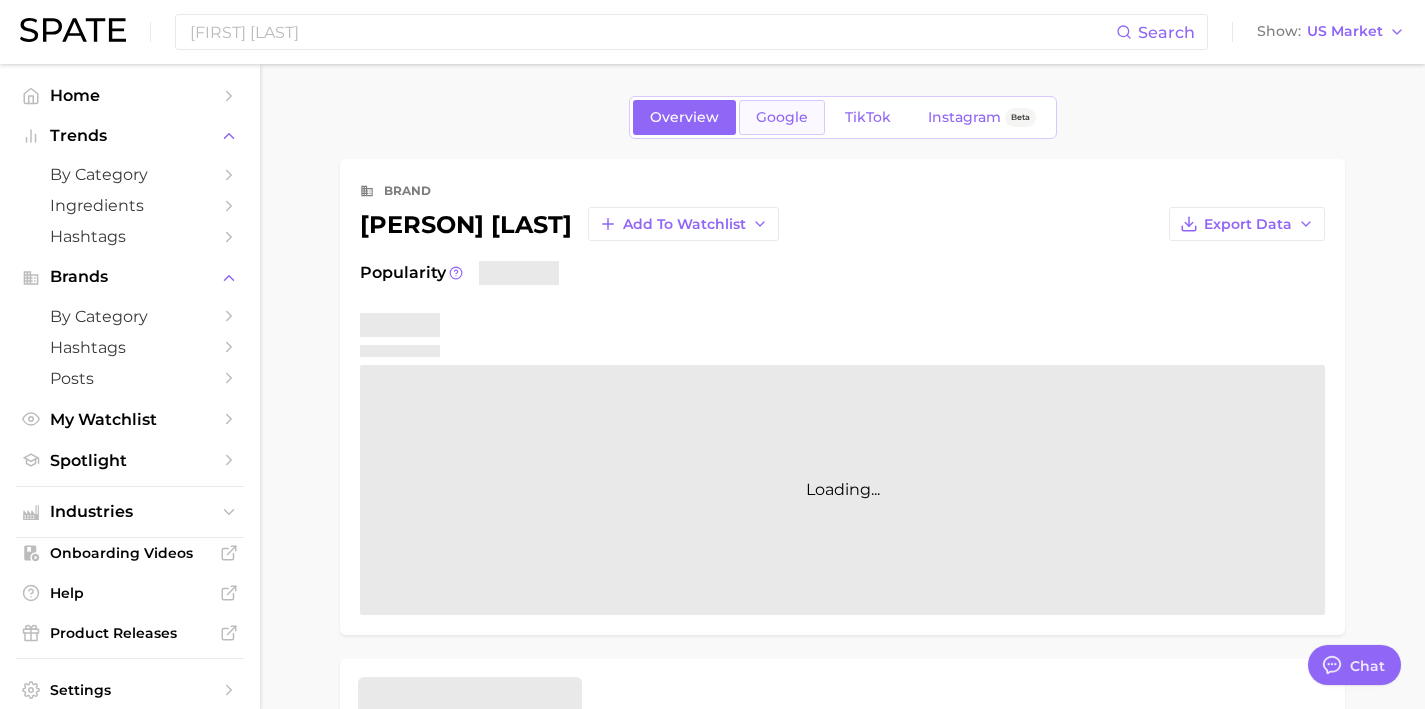 click on "Google" at bounding box center [782, 117] 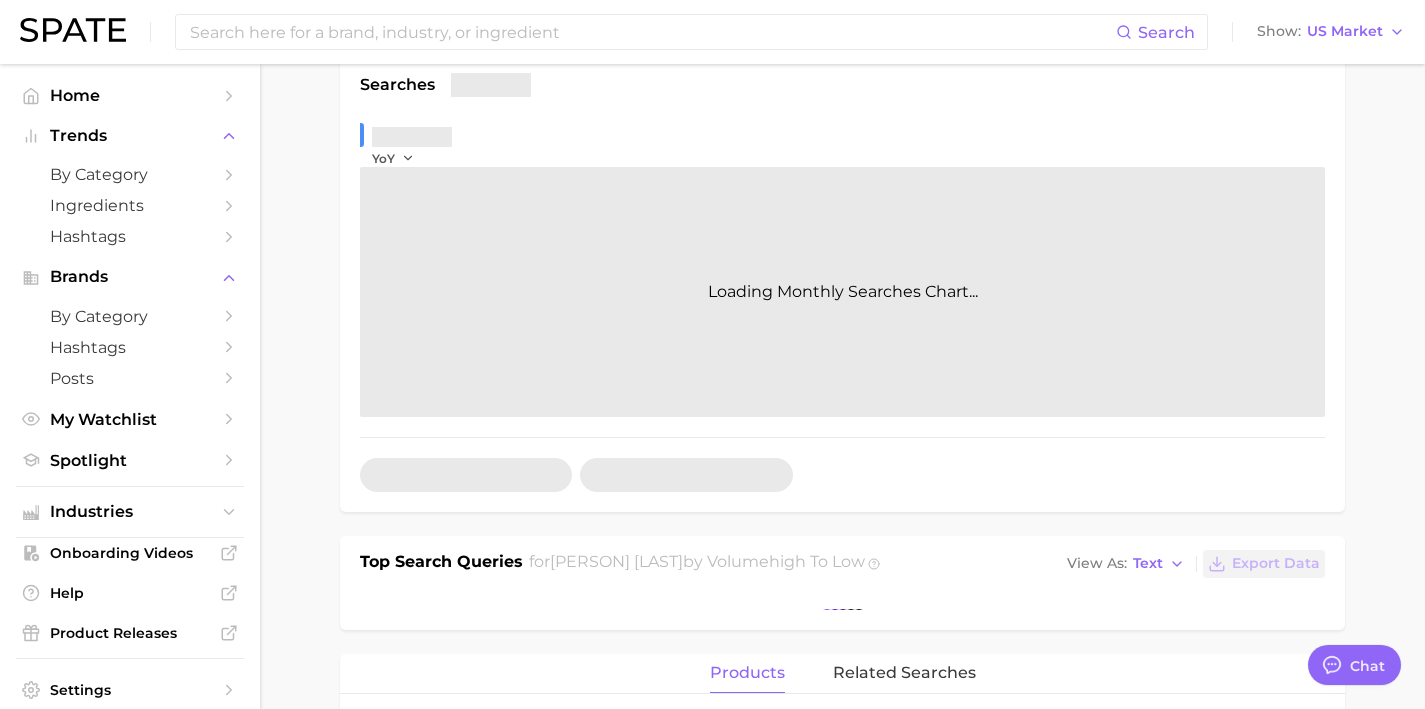 scroll, scrollTop: 385, scrollLeft: 0, axis: vertical 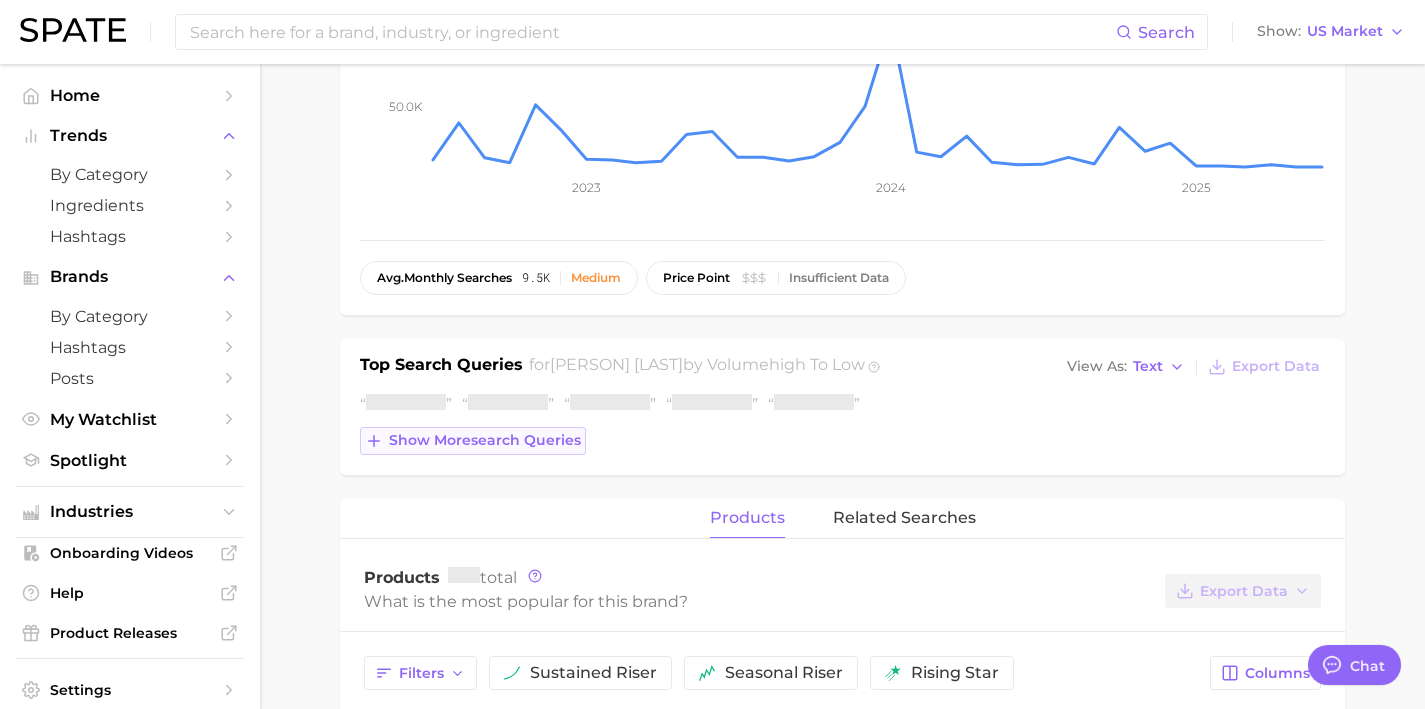 click on "Show more  search queries" at bounding box center (473, 441) 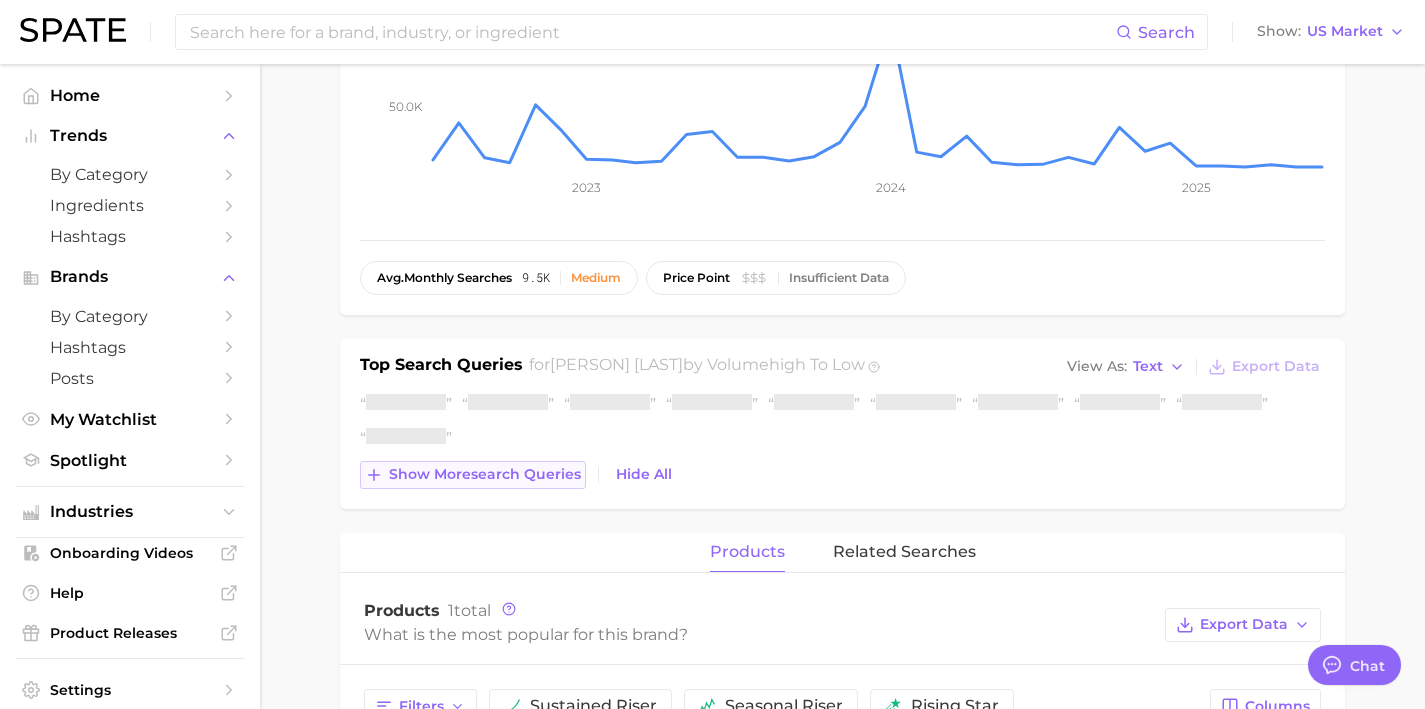 click on "Show more  search queries" at bounding box center (473, 475) 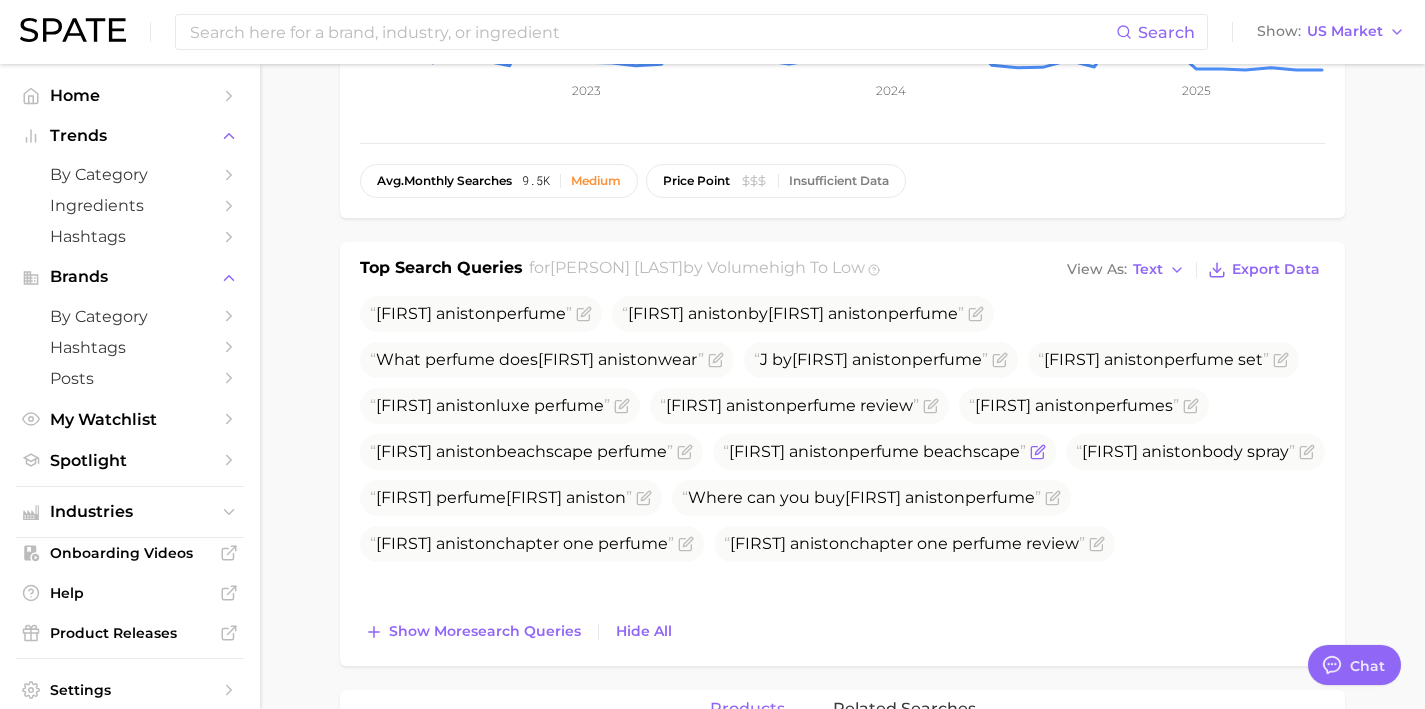 scroll, scrollTop: 496, scrollLeft: 0, axis: vertical 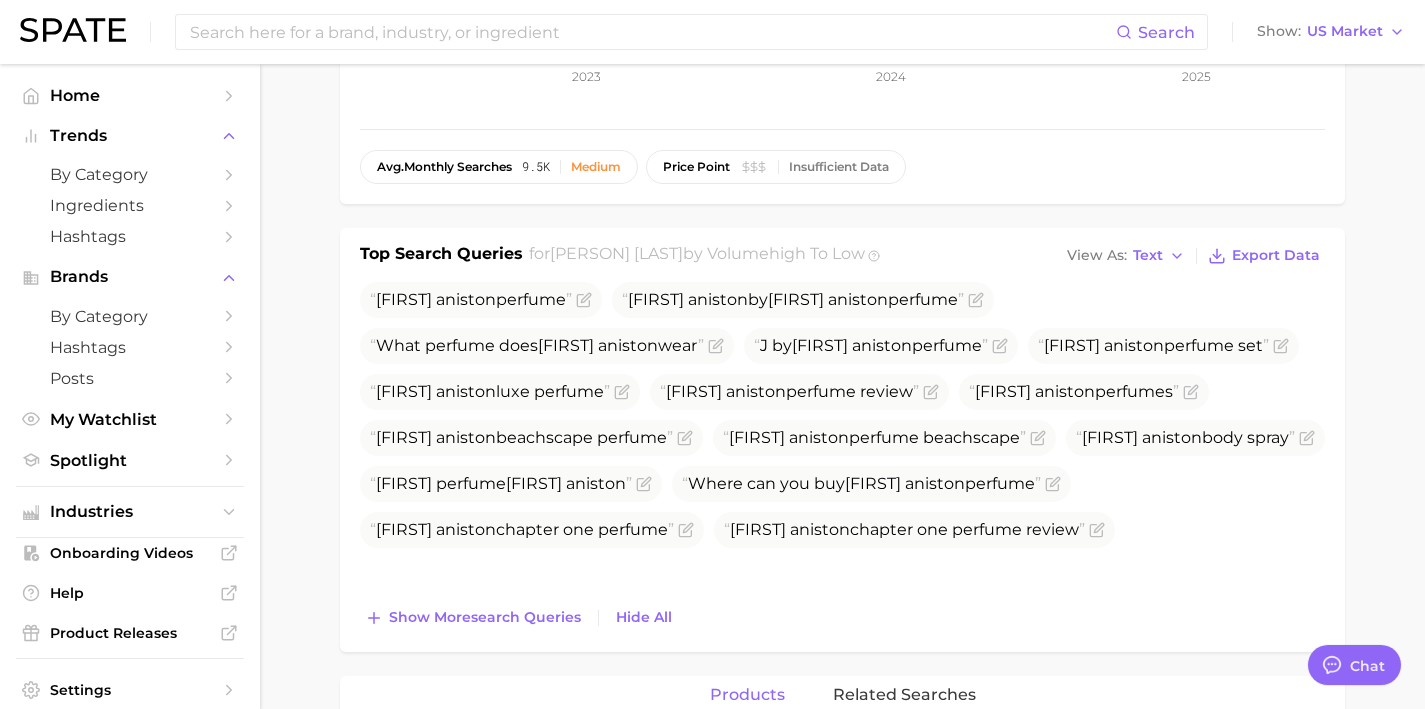 click on "Jennifer   aniston  perfume Jennifer   aniston  by  jennifer   aniston  perfume What perfume does  jennifer   aniston  wear J by  jennifer   aniston  perfume Jennifer   aniston  perfume set Jennifer   aniston  luxe perfume Jennifer   aniston  perfume review Jennifer   aniston  perfumes Jennifer   aniston  beachscape perfume Jennifer   aniston  perfume beachscape Jennifer   aniston  body spray J perfume  jennifer   aniston Where can you buy  jennifer   aniston  perfume Jennifer   aniston  chapter one perfume Jennifer   aniston  chapter one perfume review Show more  search queries Hide All" at bounding box center (842, 457) 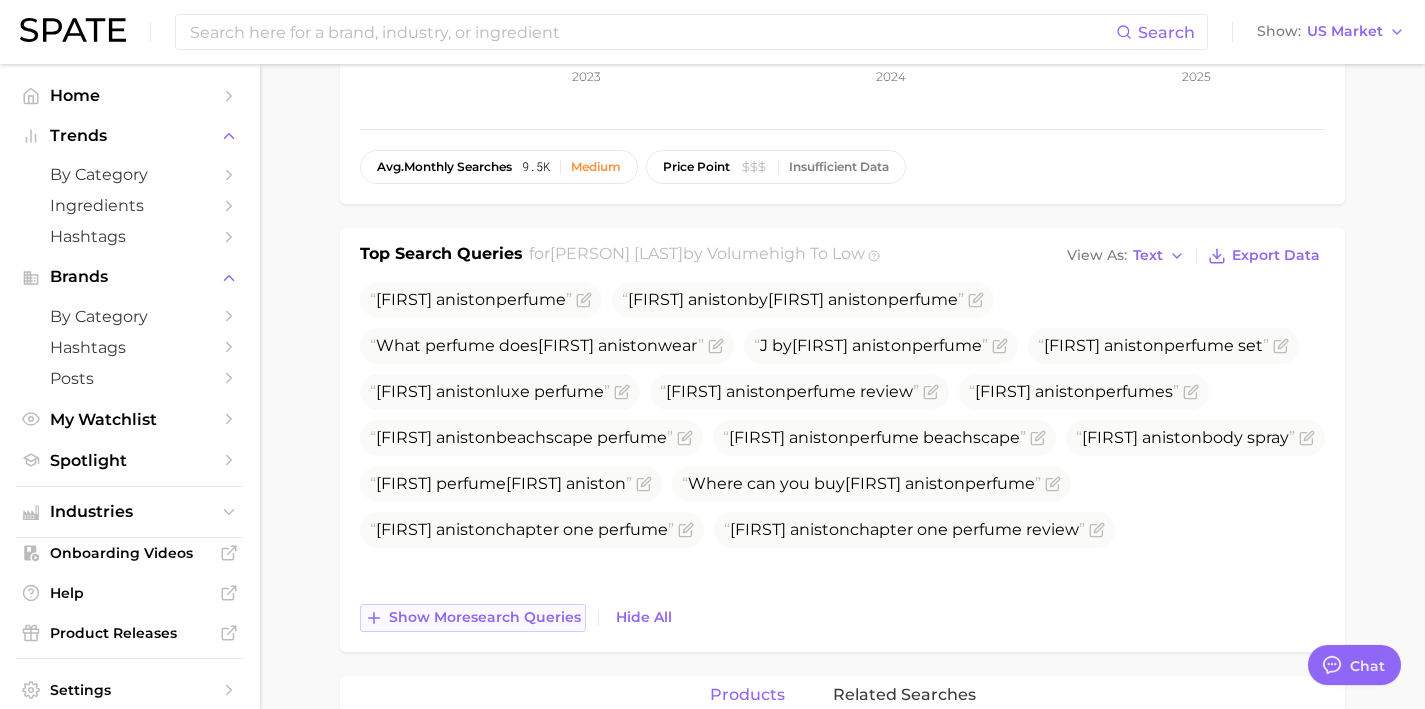 click on "Show more  search queries" at bounding box center (485, 617) 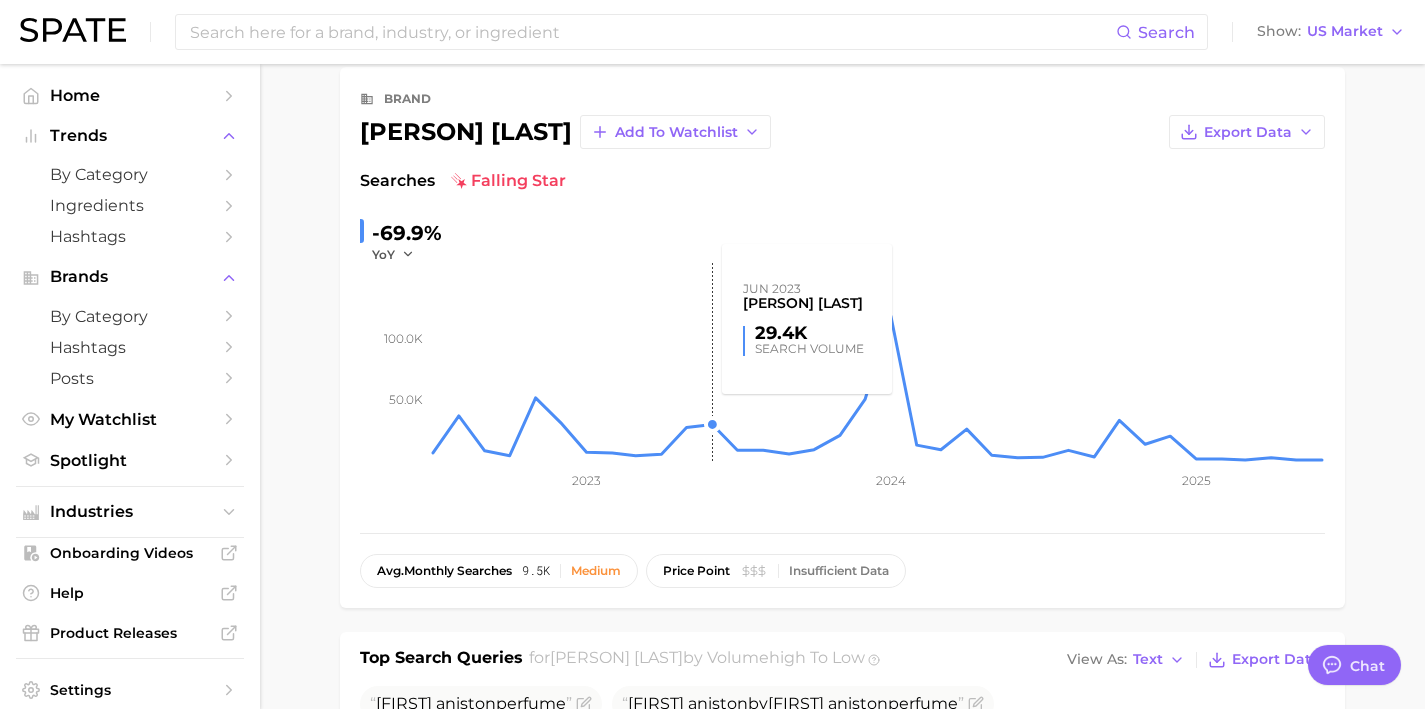 scroll, scrollTop: 0, scrollLeft: 0, axis: both 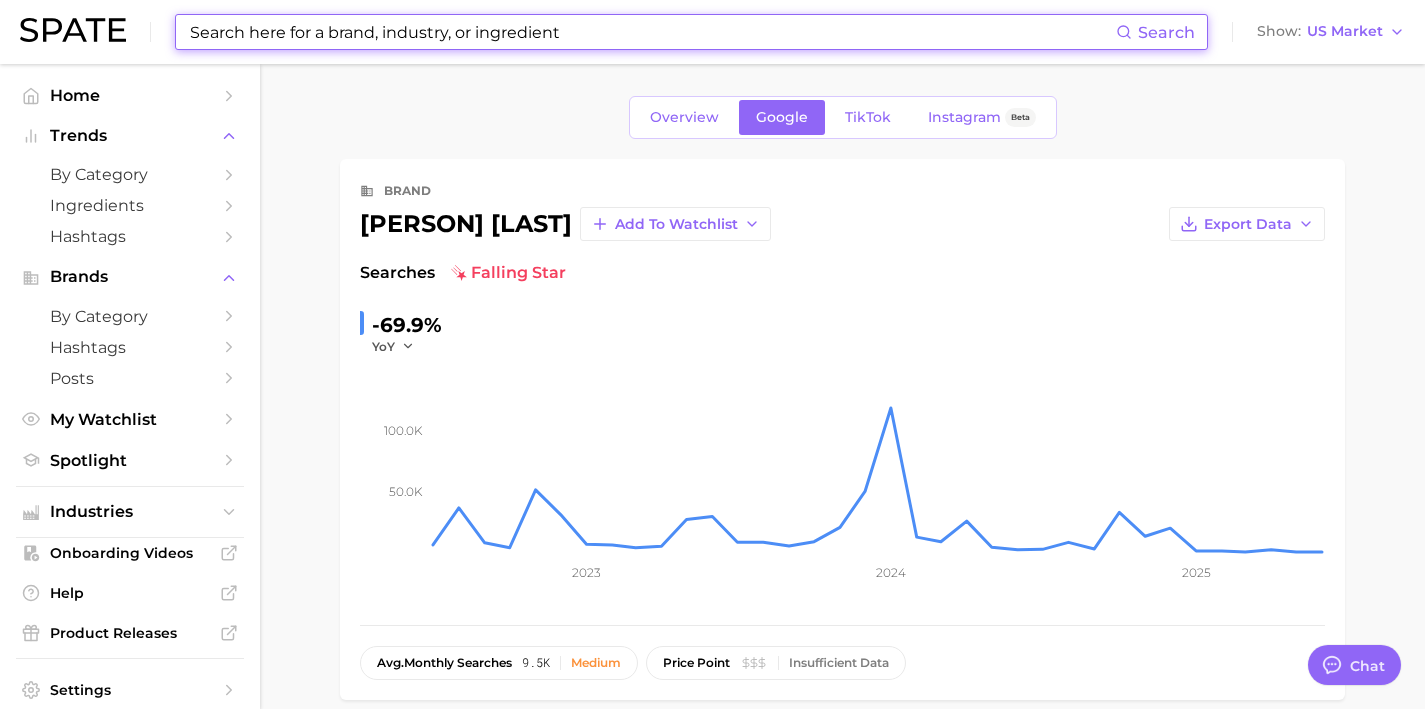 click at bounding box center [652, 32] 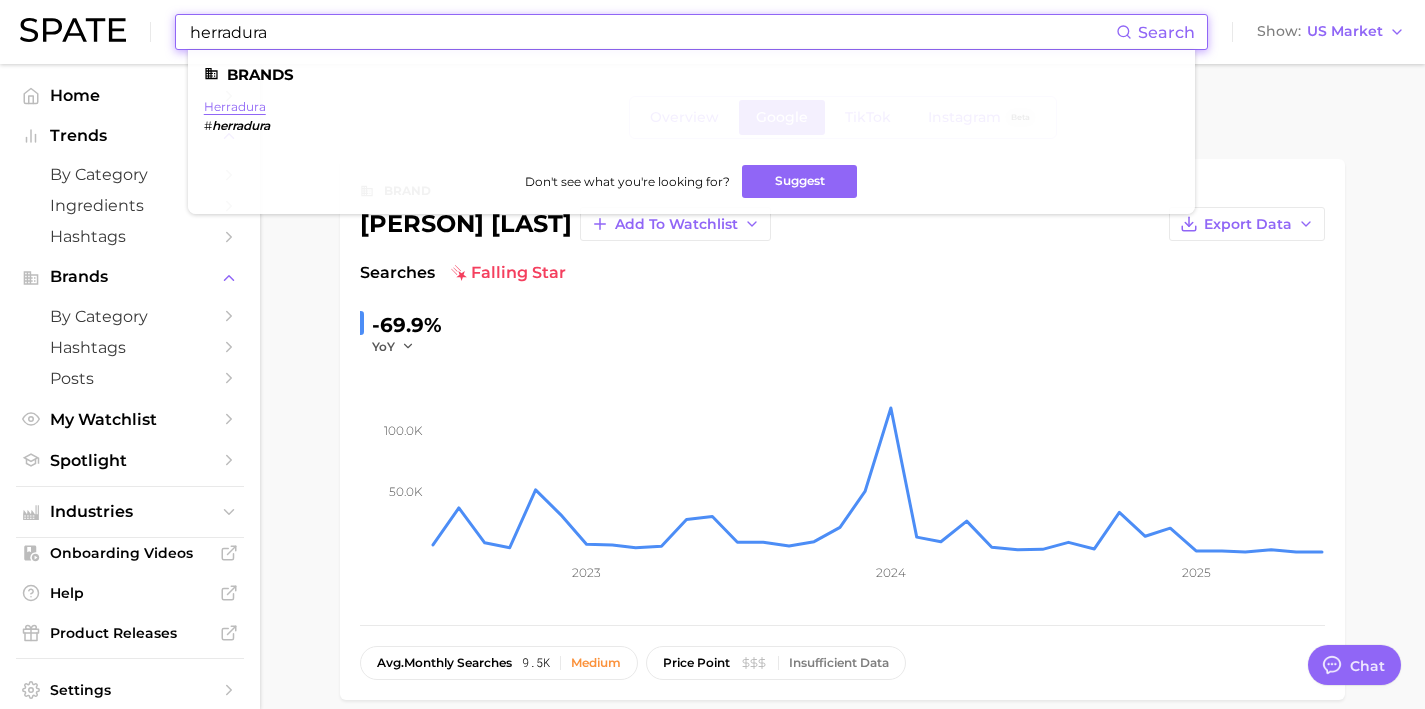 type on "herradura" 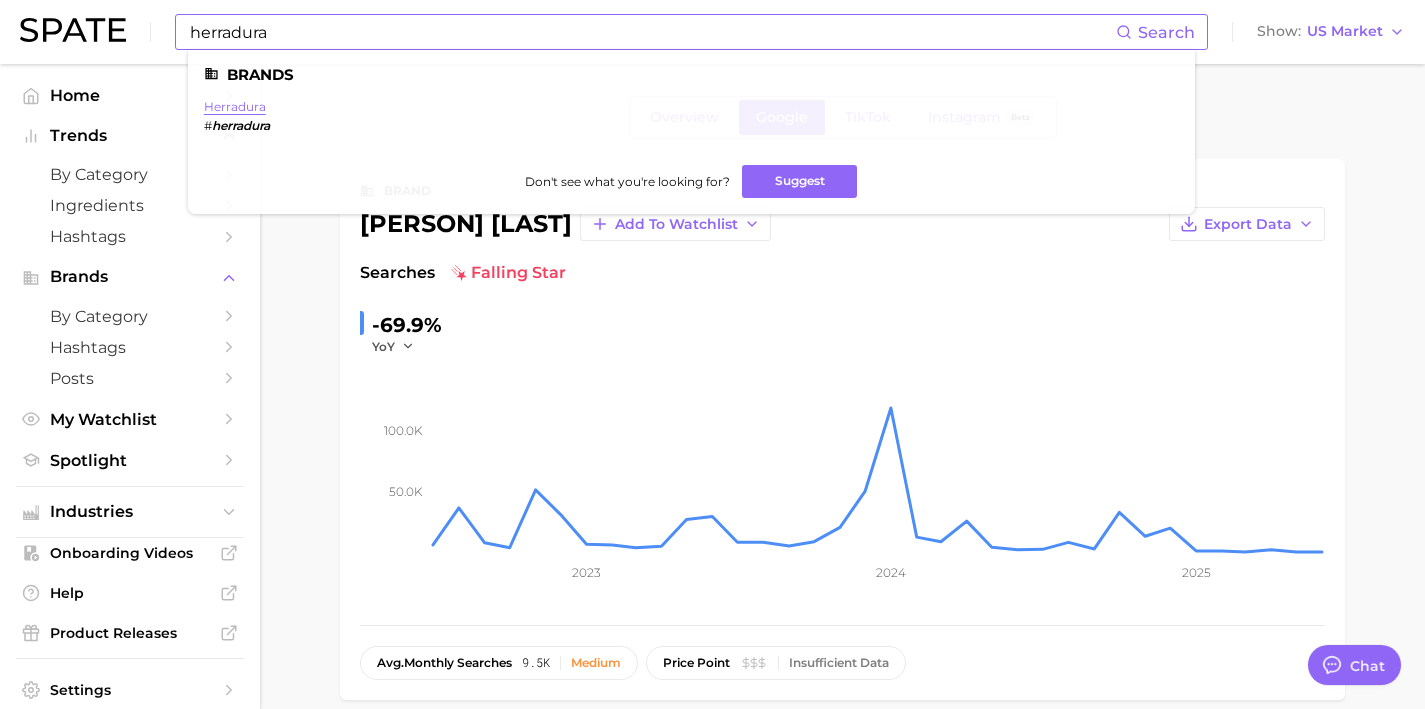click on "herradura" at bounding box center [235, 106] 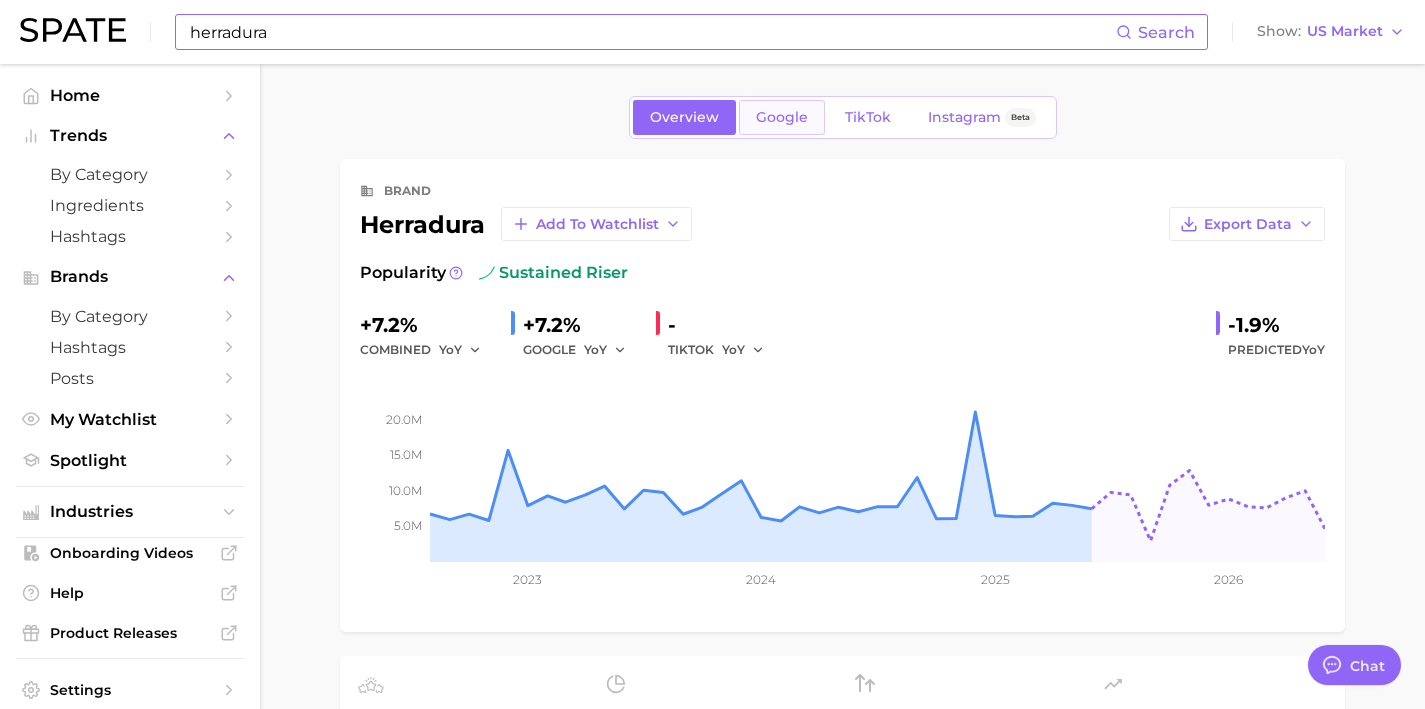 click on "Google" at bounding box center (782, 117) 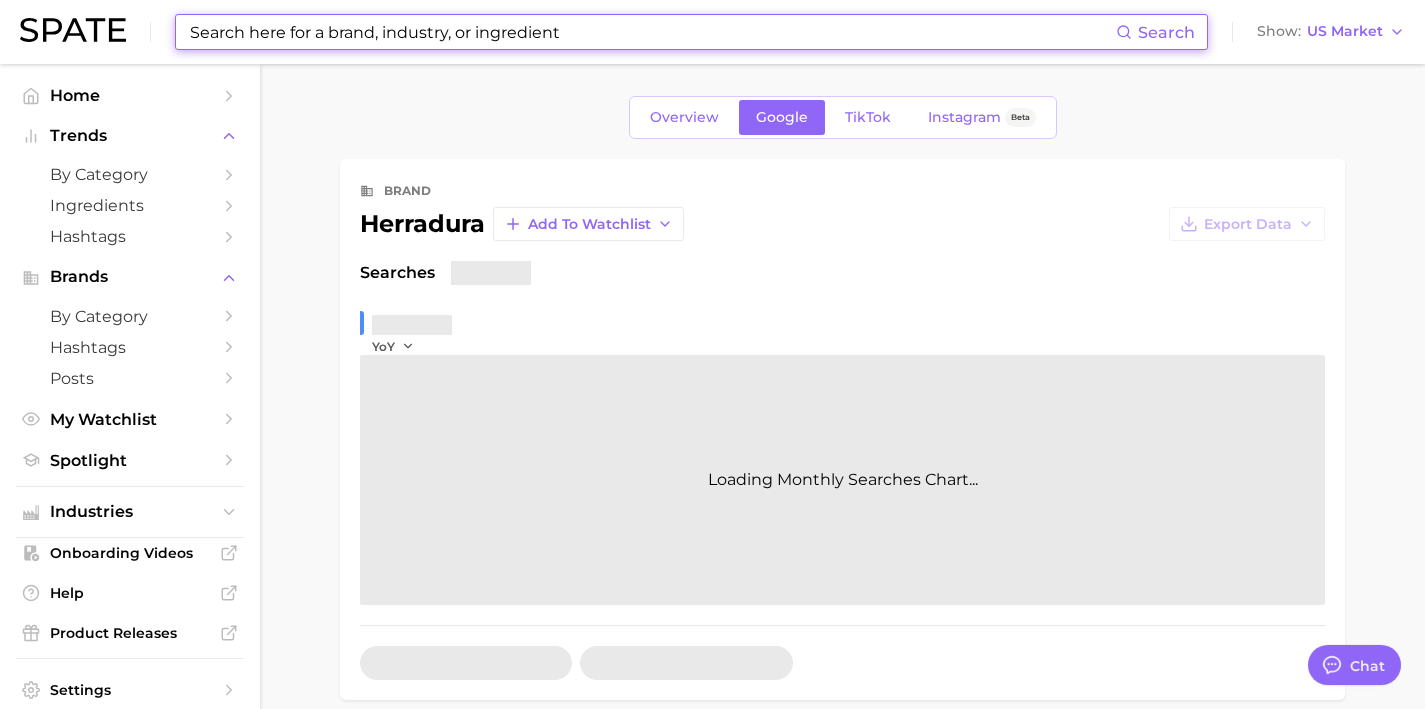 scroll, scrollTop: 332, scrollLeft: 0, axis: vertical 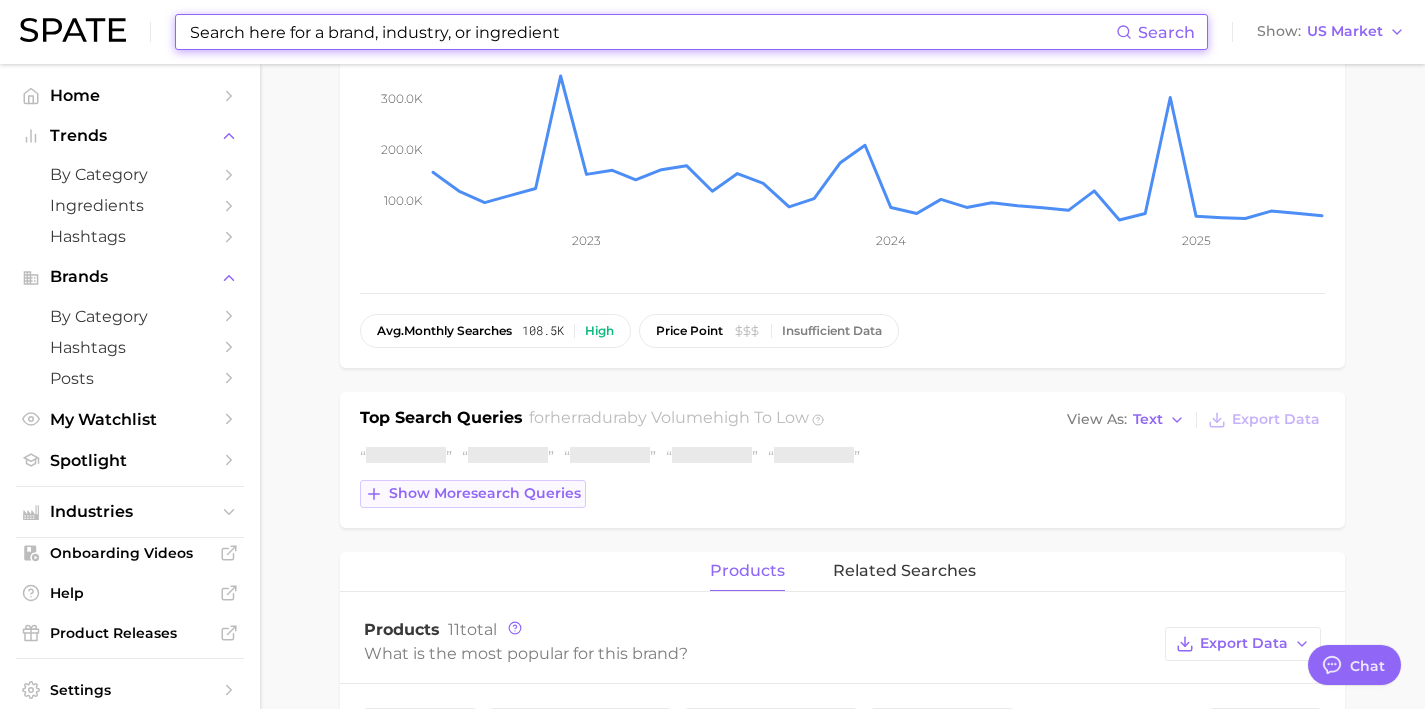click on "Show more  search queries" at bounding box center [485, 493] 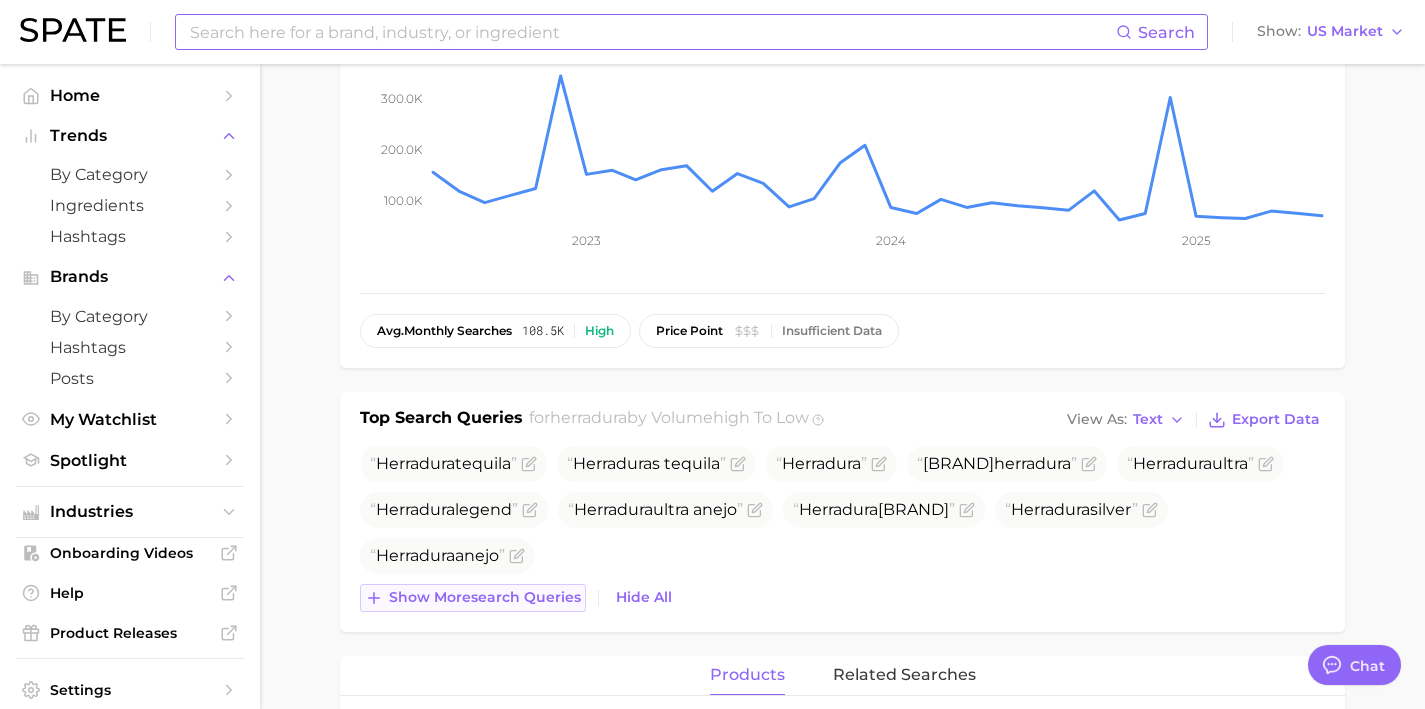 click on "Show more  search queries" at bounding box center (485, 597) 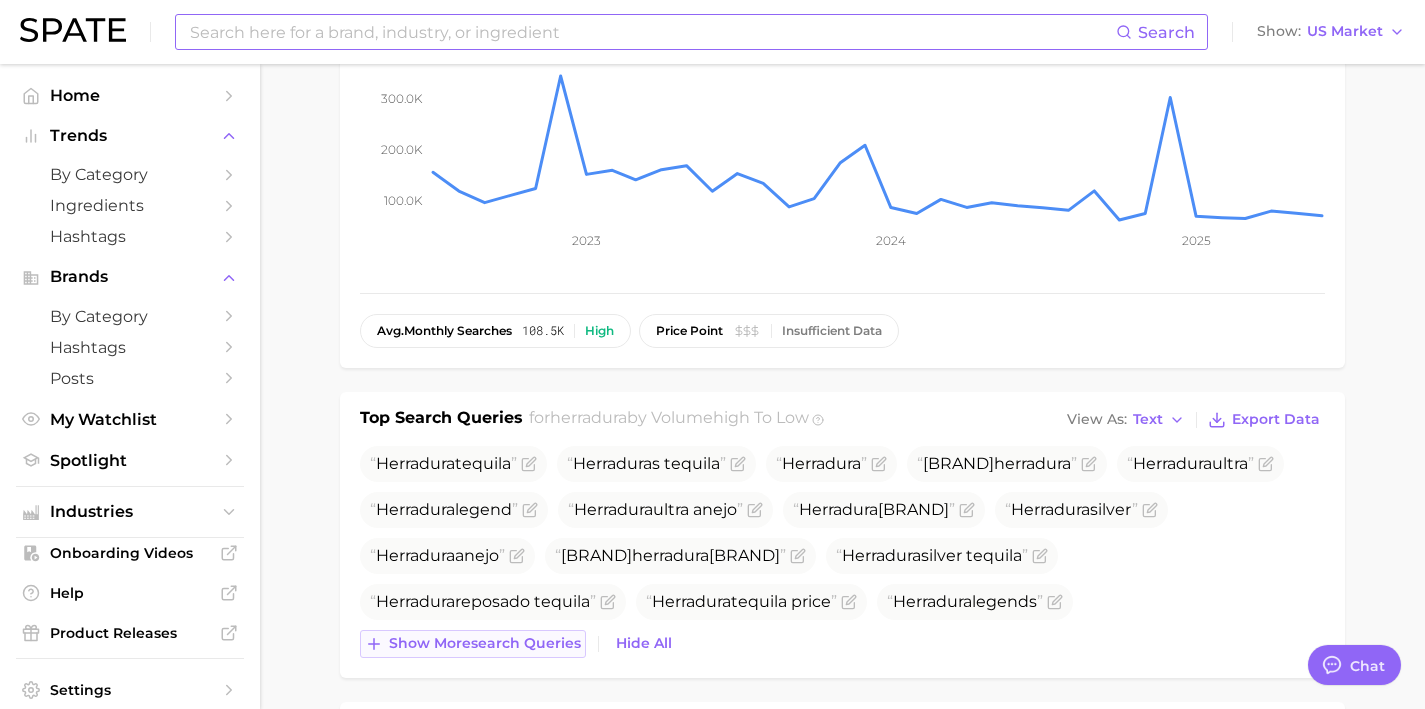 click on "Show more  search queries" at bounding box center [485, 643] 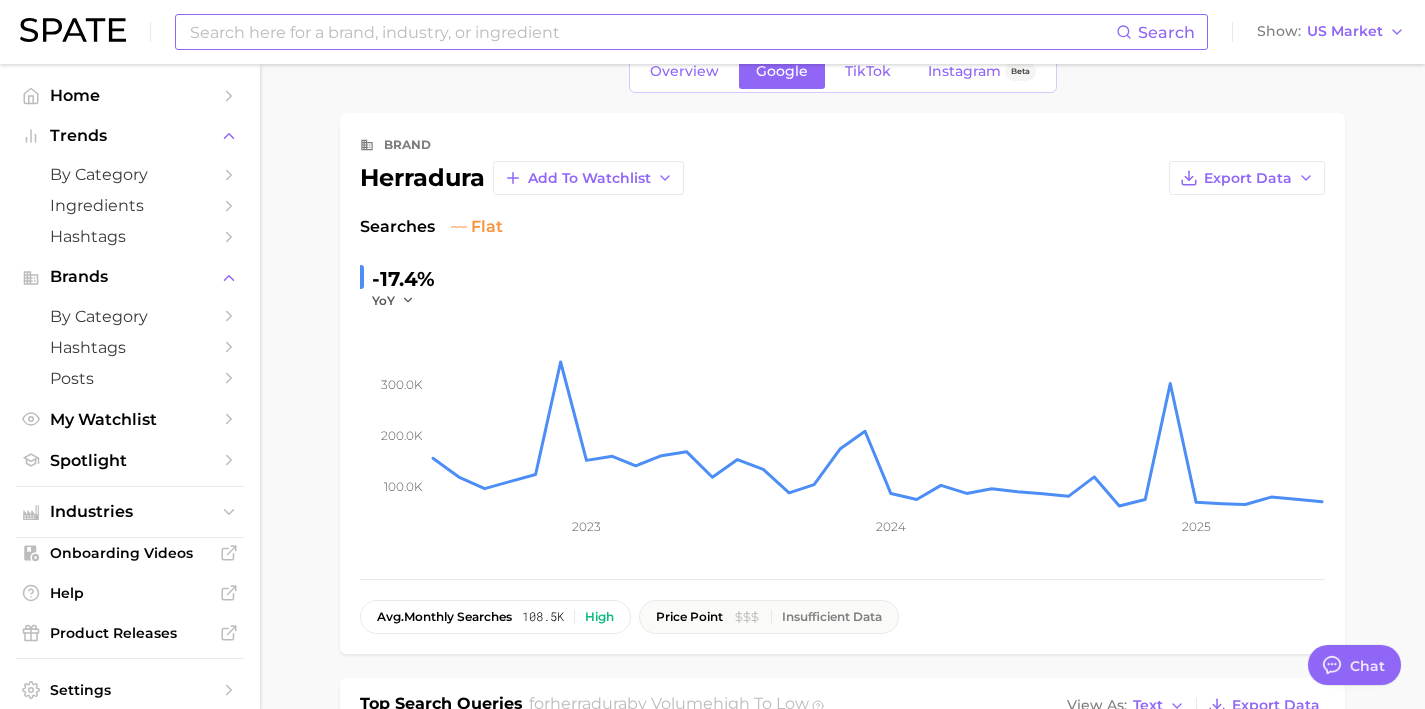 scroll, scrollTop: 0, scrollLeft: 0, axis: both 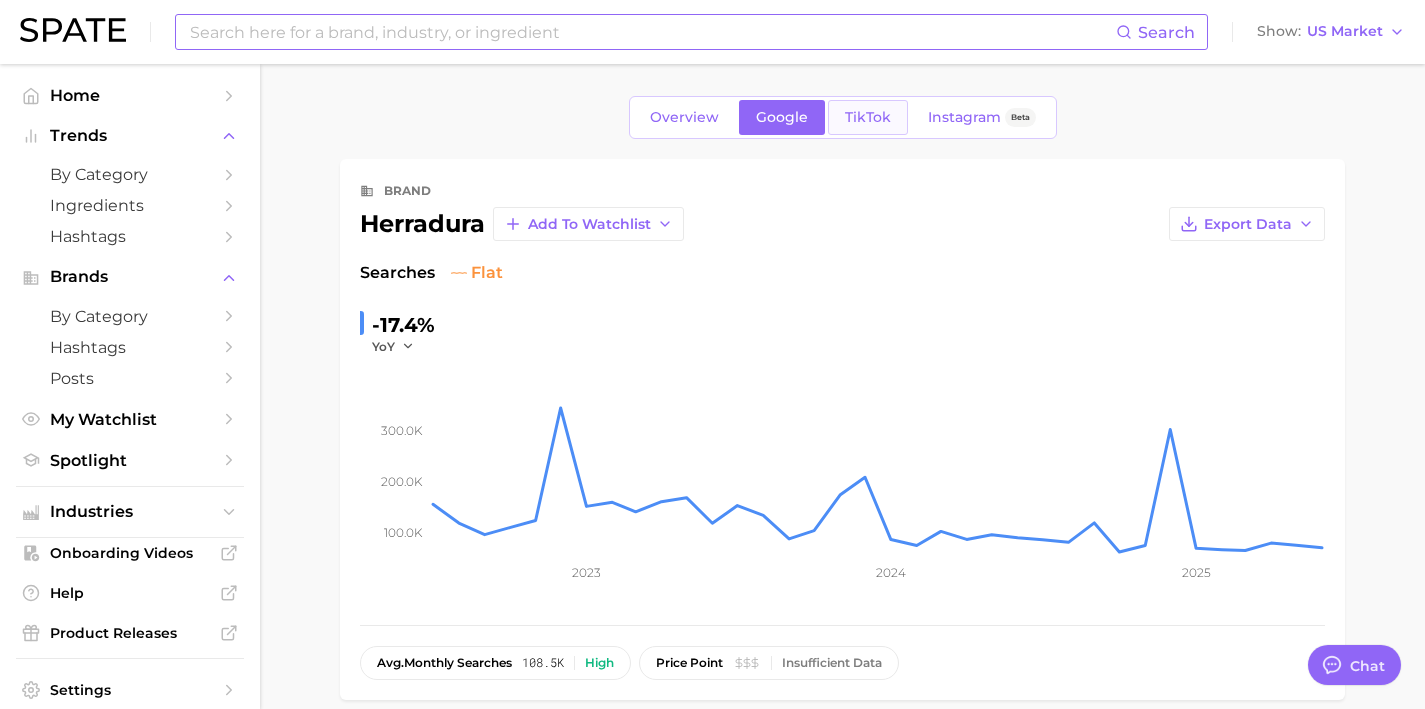 click on "TikTok" at bounding box center (868, 117) 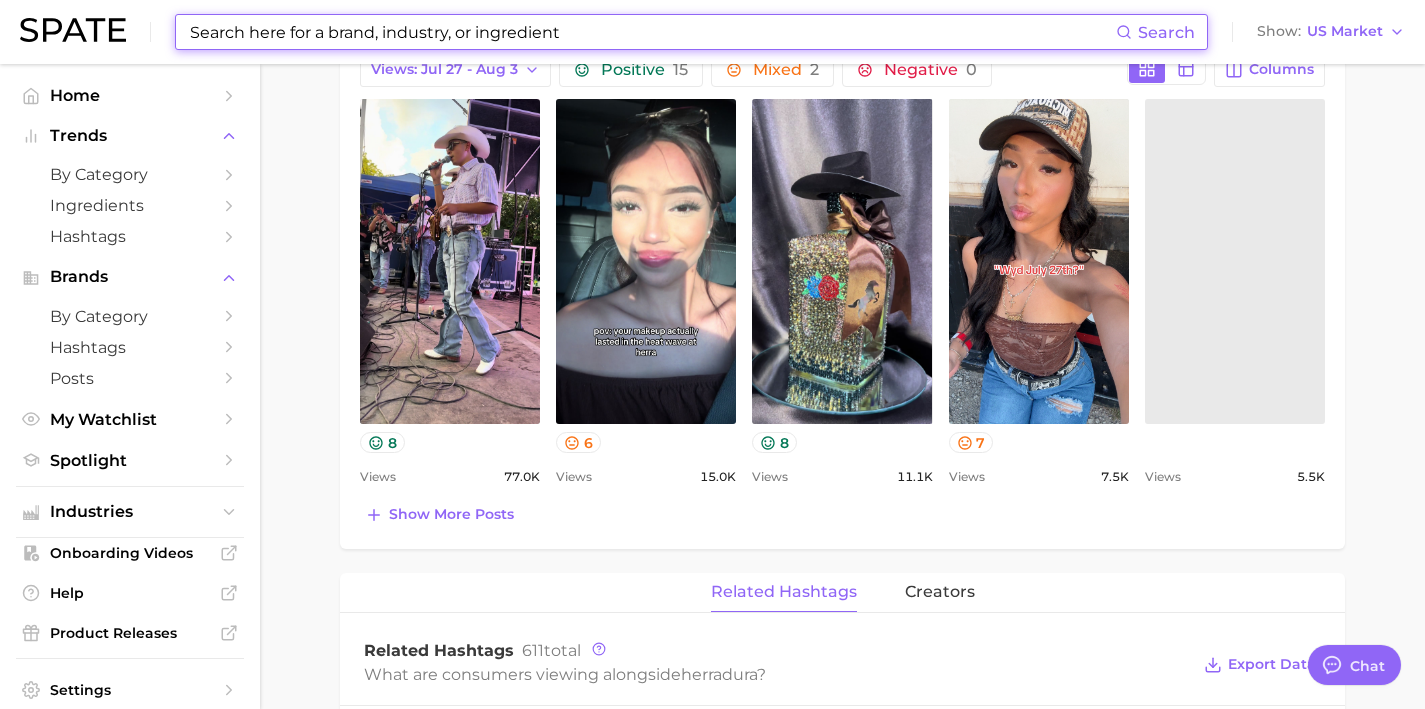 scroll, scrollTop: 911, scrollLeft: 0, axis: vertical 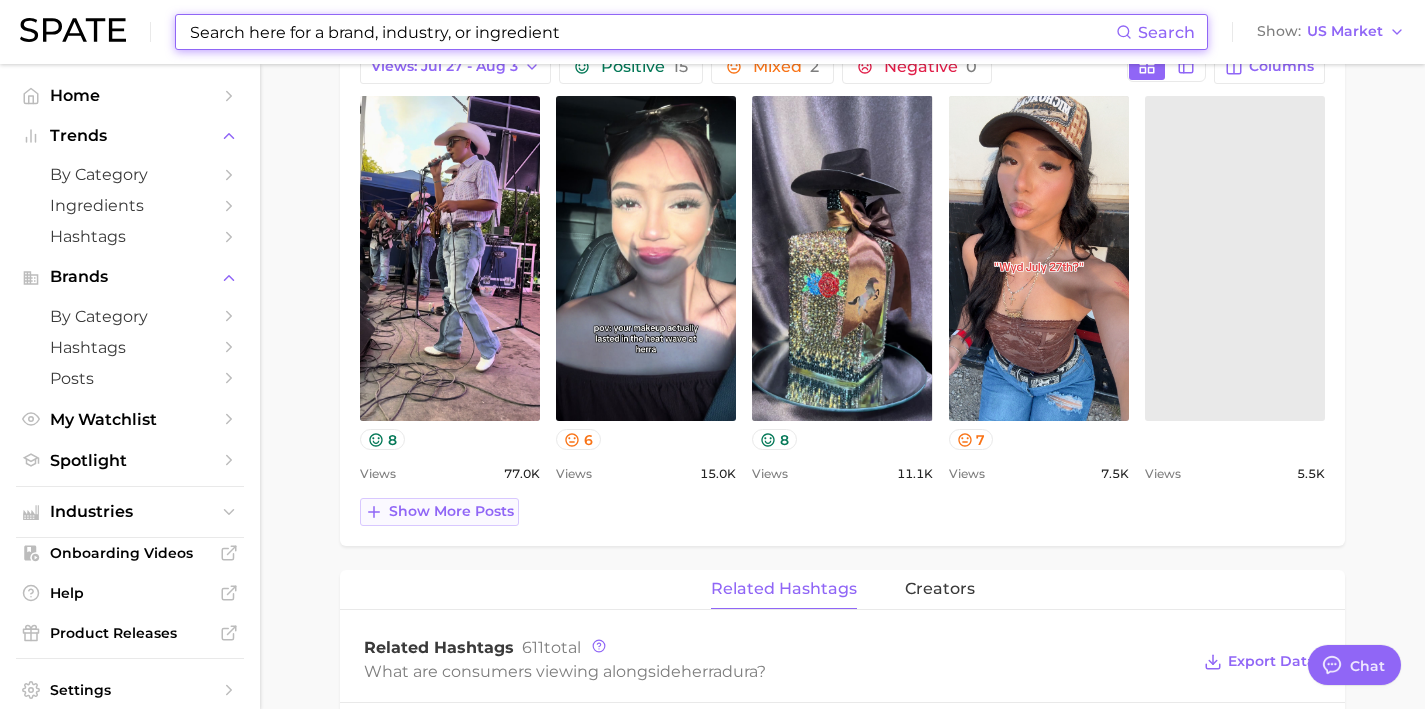 click on "Show more posts" at bounding box center [451, 511] 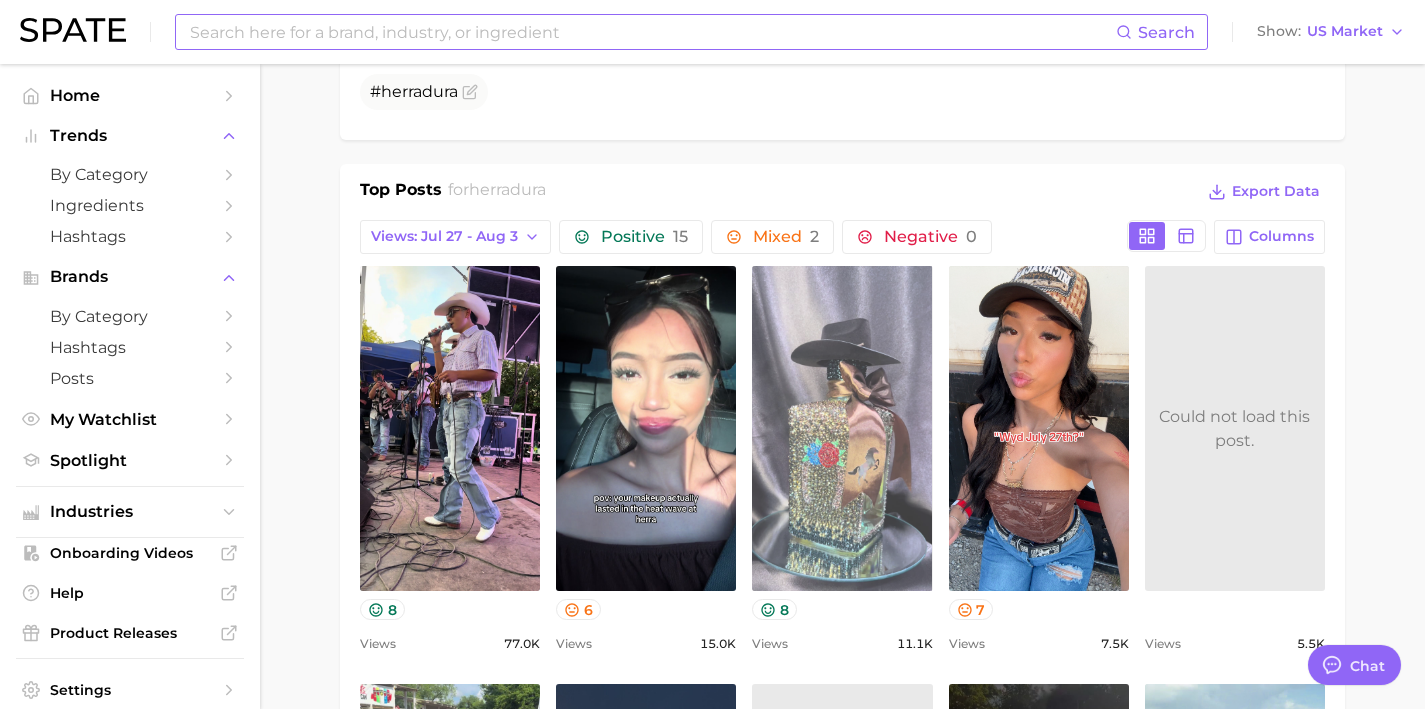 scroll, scrollTop: 402, scrollLeft: 0, axis: vertical 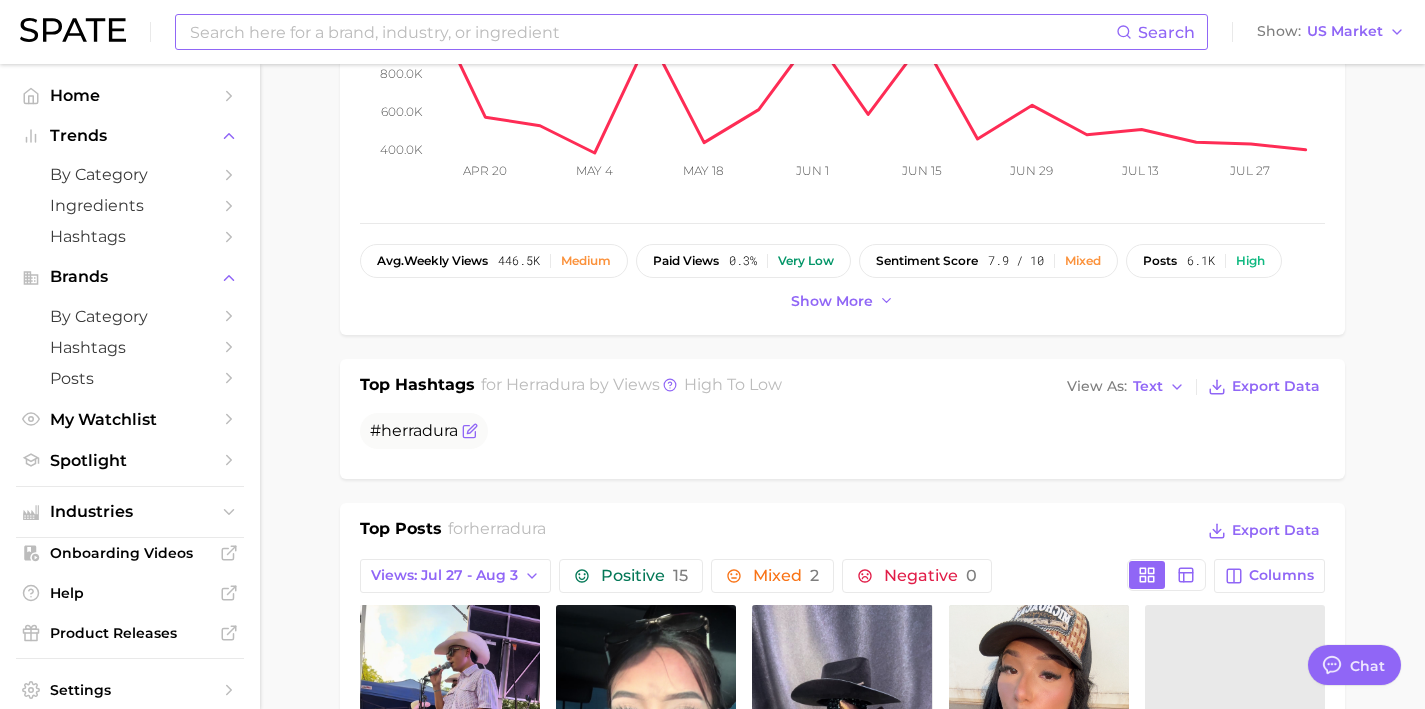 click 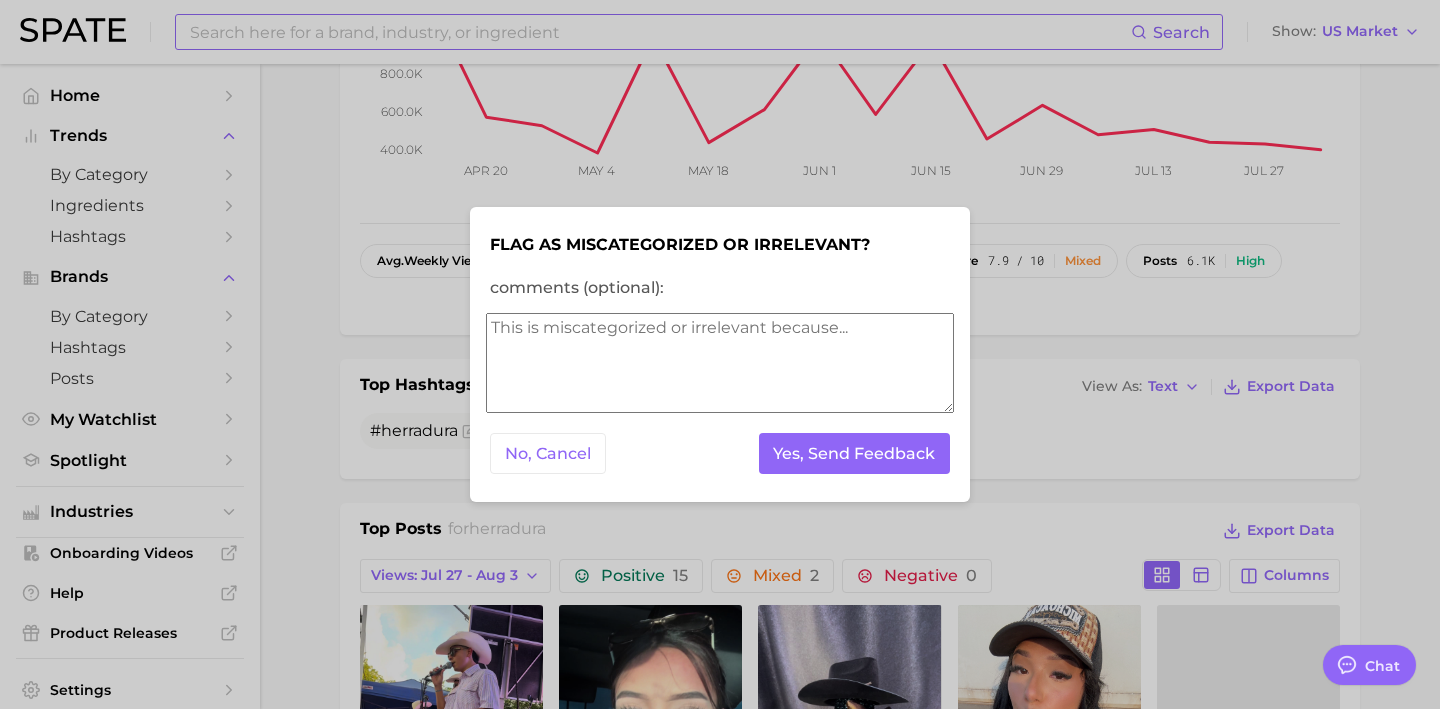click on "comments (optional):" at bounding box center [720, 363] 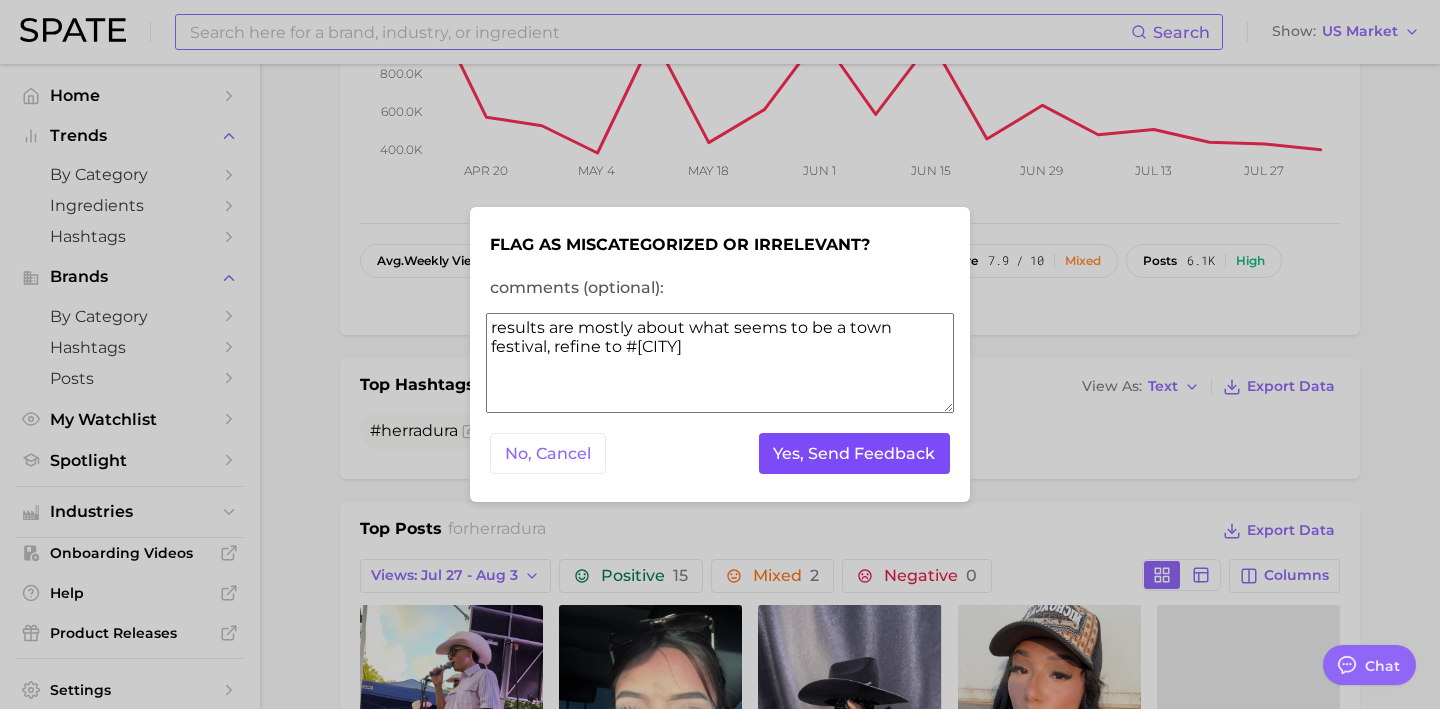 type on "results are mostly about what seems to be a town festival, refine to #herraduratequila" 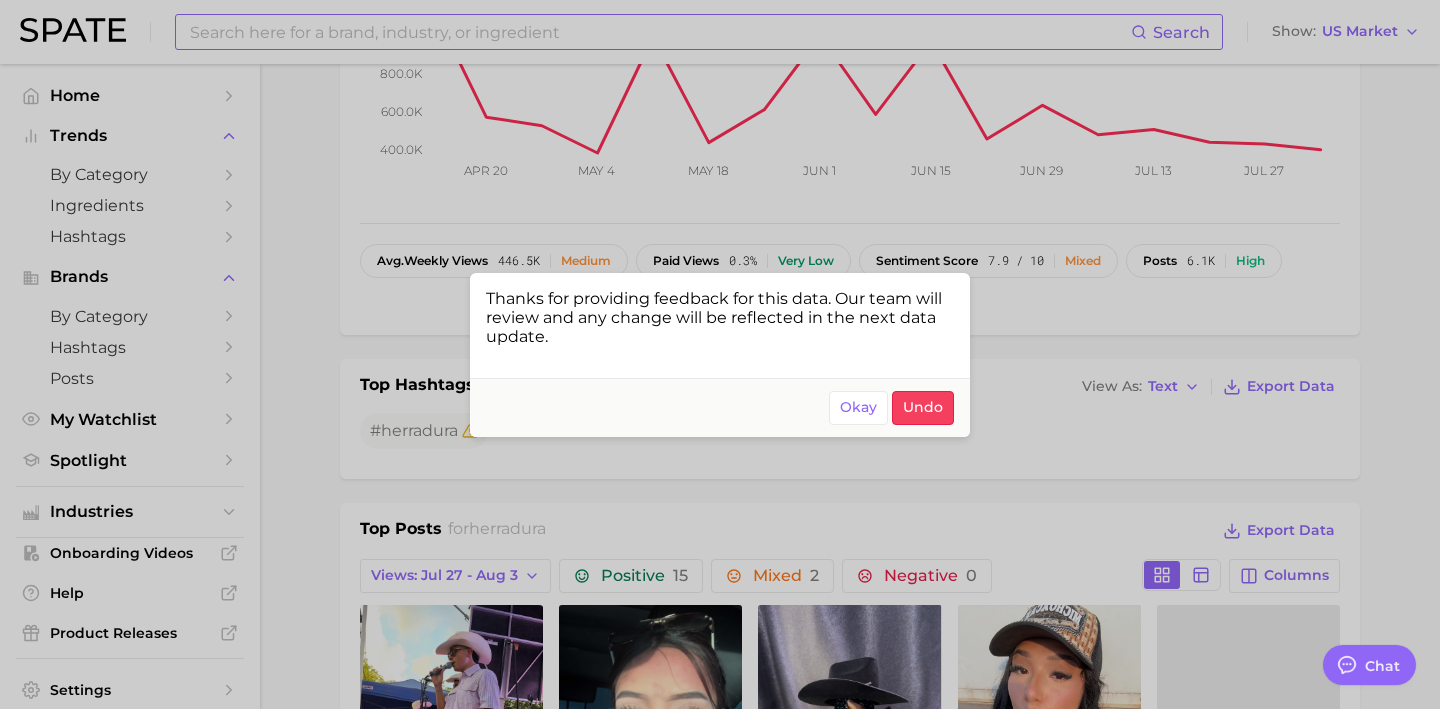 click at bounding box center [720, 354] 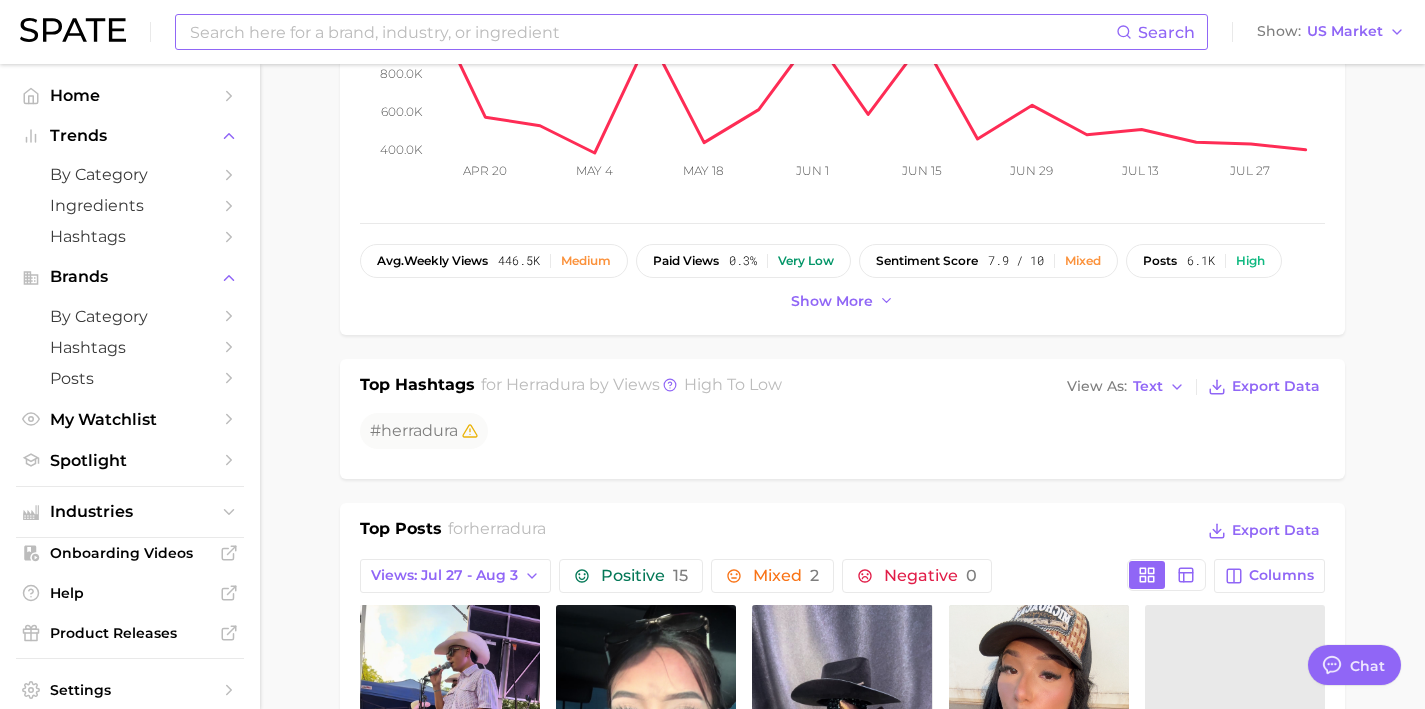 click at bounding box center (652, 32) 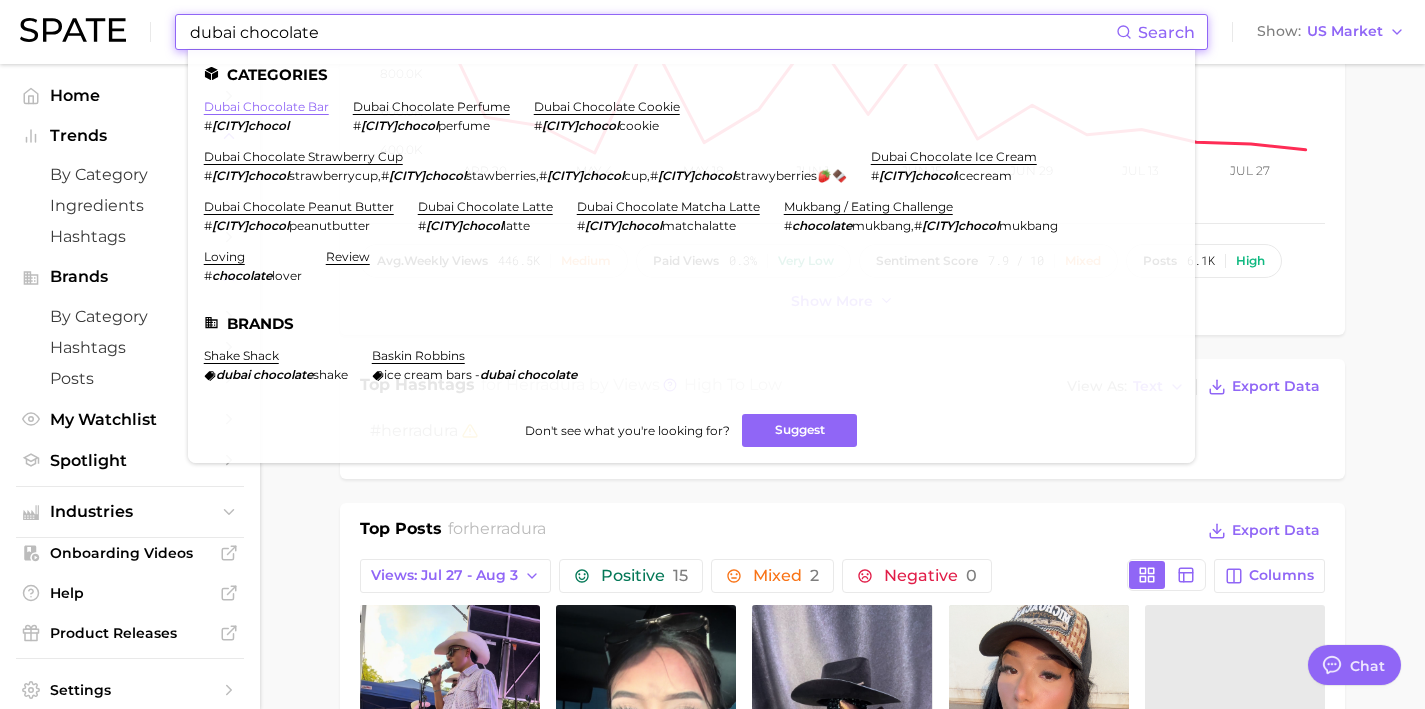 type on "dubai chocolate" 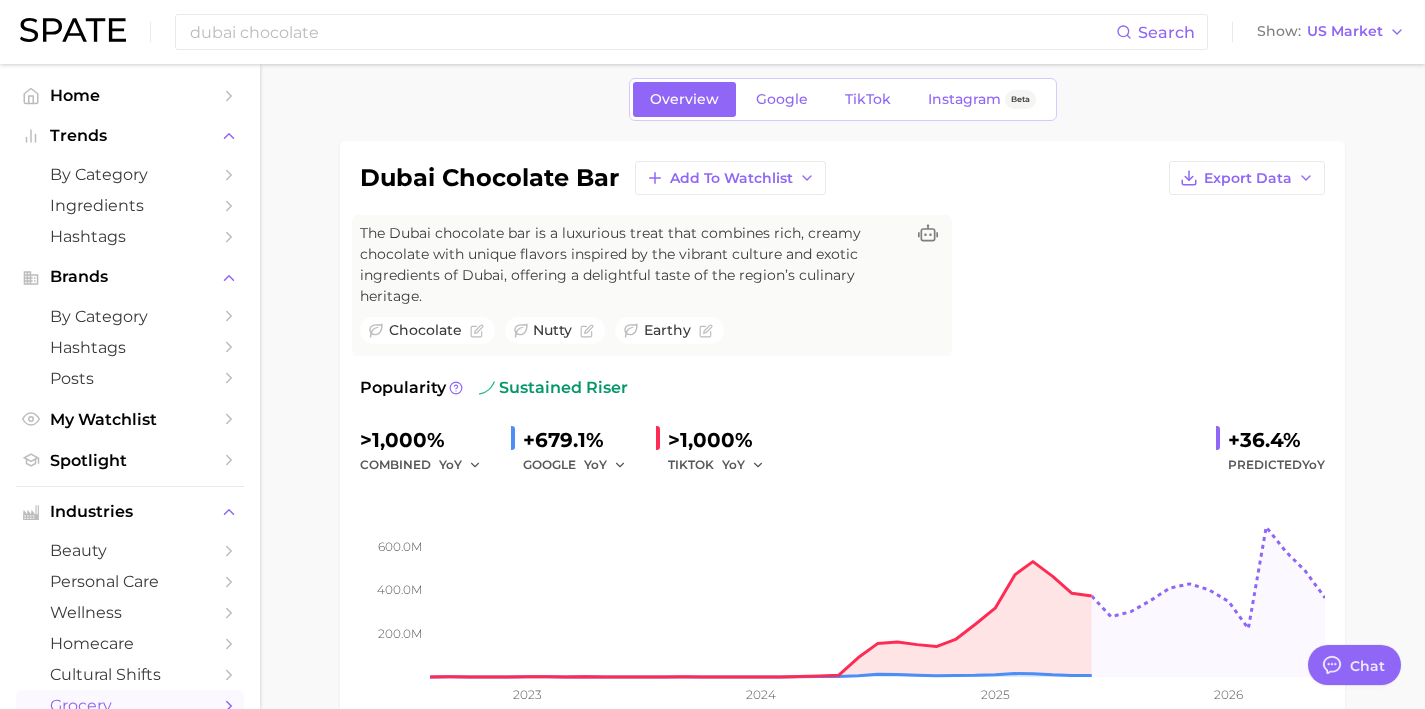 scroll, scrollTop: 87, scrollLeft: 0, axis: vertical 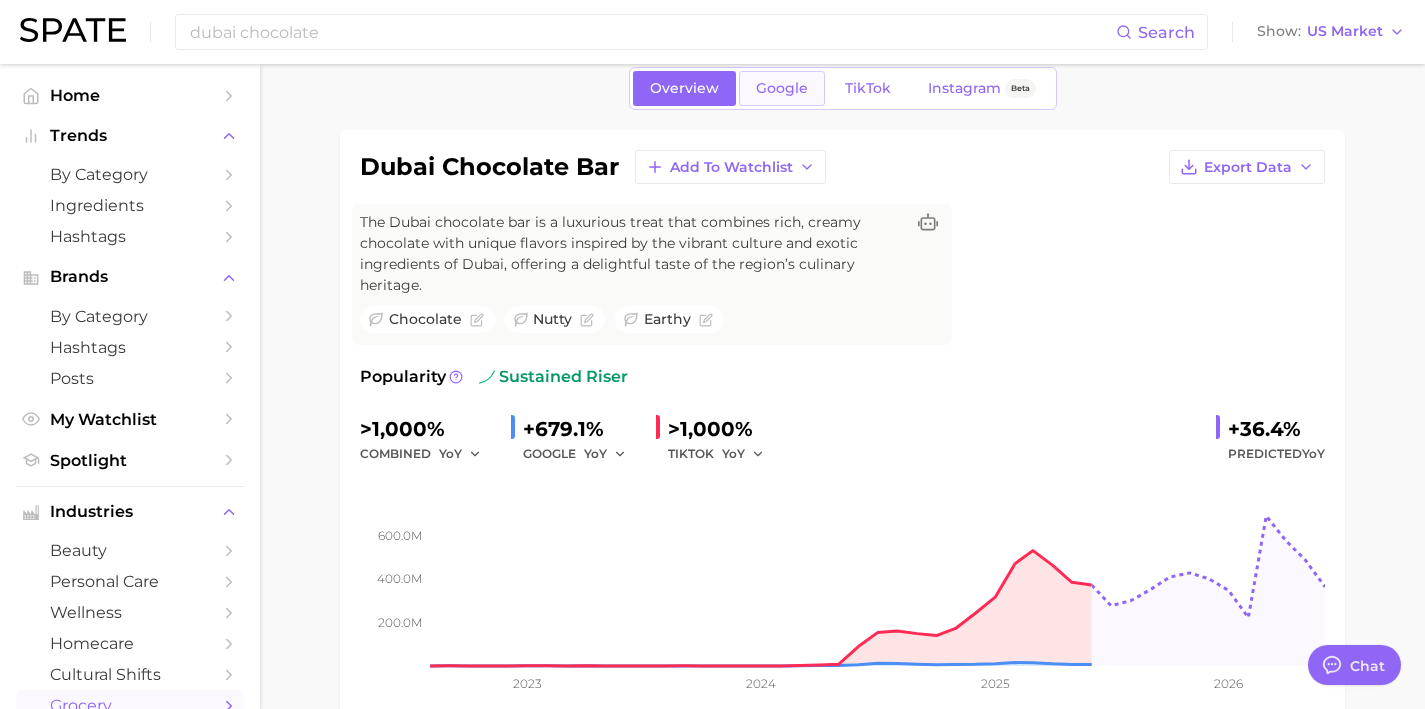 click on "Google" at bounding box center (782, 88) 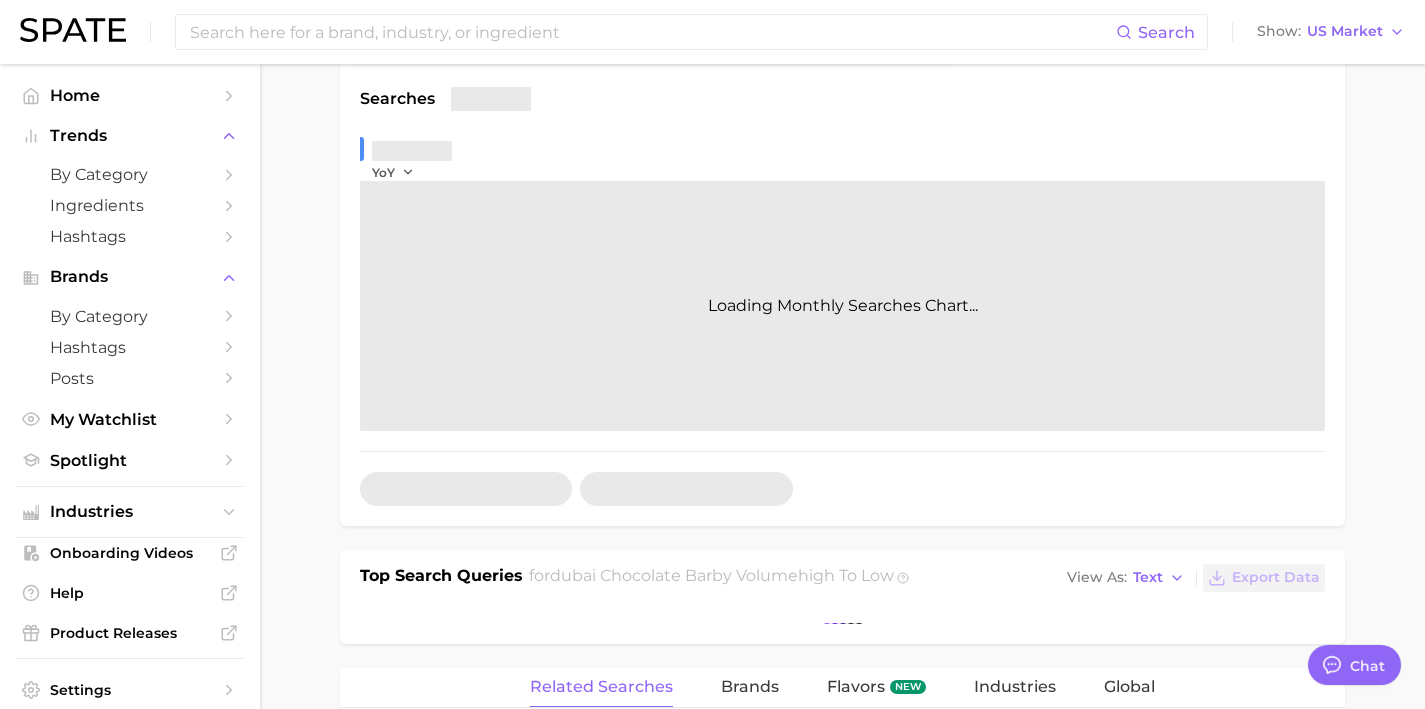 scroll, scrollTop: 642, scrollLeft: 0, axis: vertical 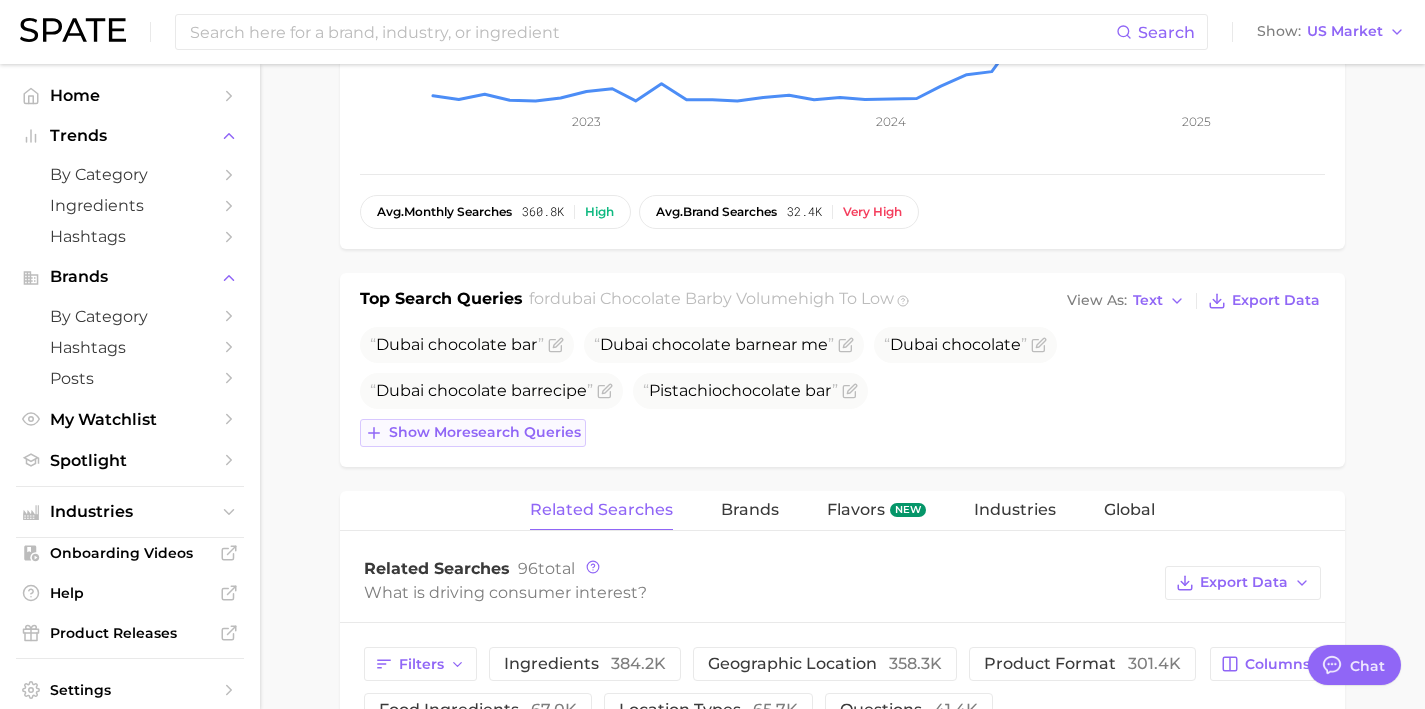 click on "Dubai   chocolate   bar Dubai   chocolate   bar  near me Dubai   chocolate Dubai   chocolate   bar  recipe Pistachio  chocolate   bar Show more  search queries" at bounding box center (842, 387) 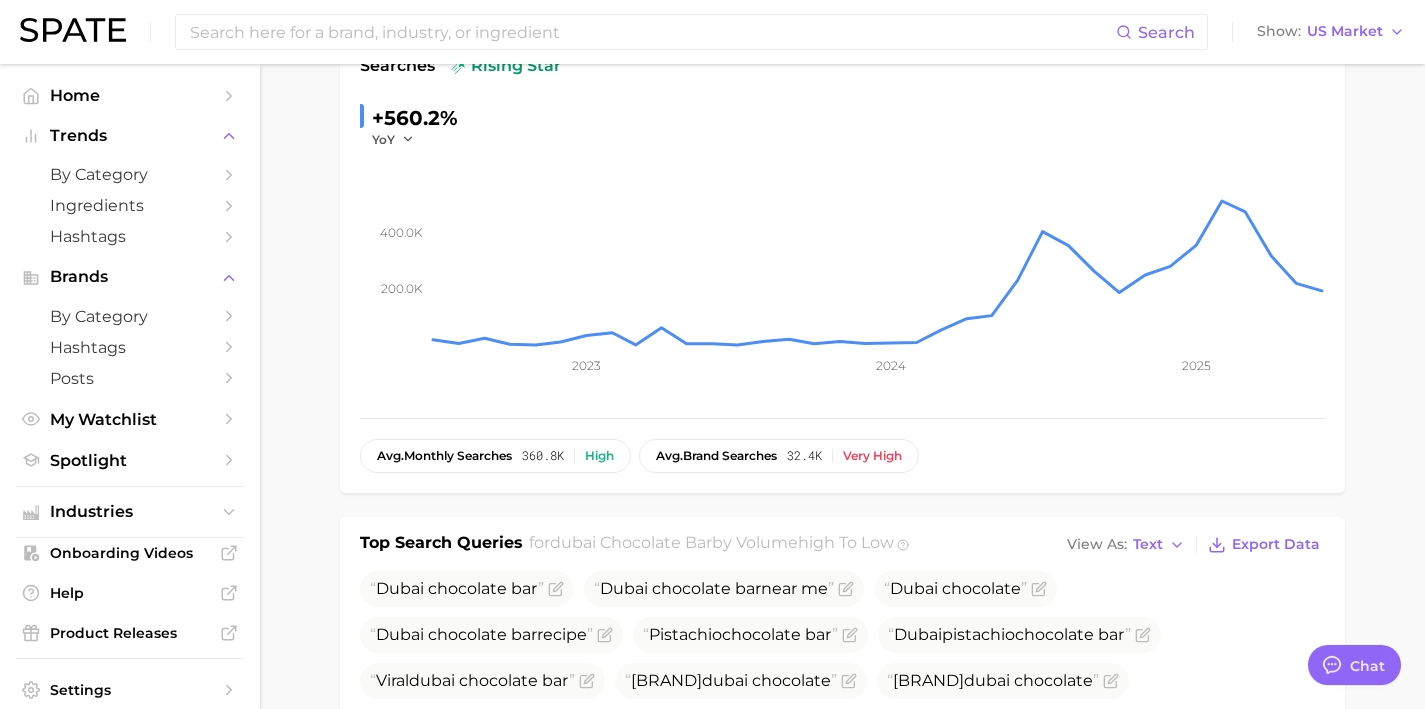 scroll, scrollTop: 45, scrollLeft: 0, axis: vertical 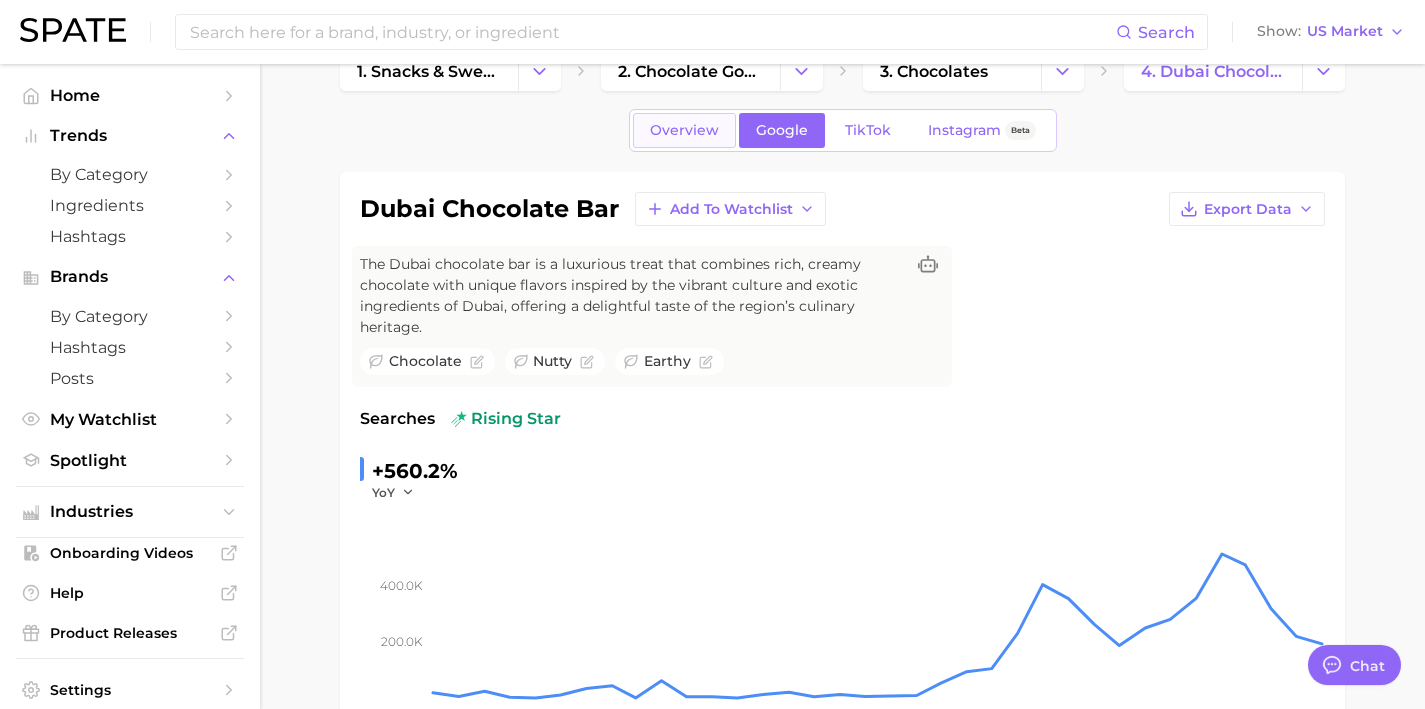 click on "Overview" at bounding box center (684, 130) 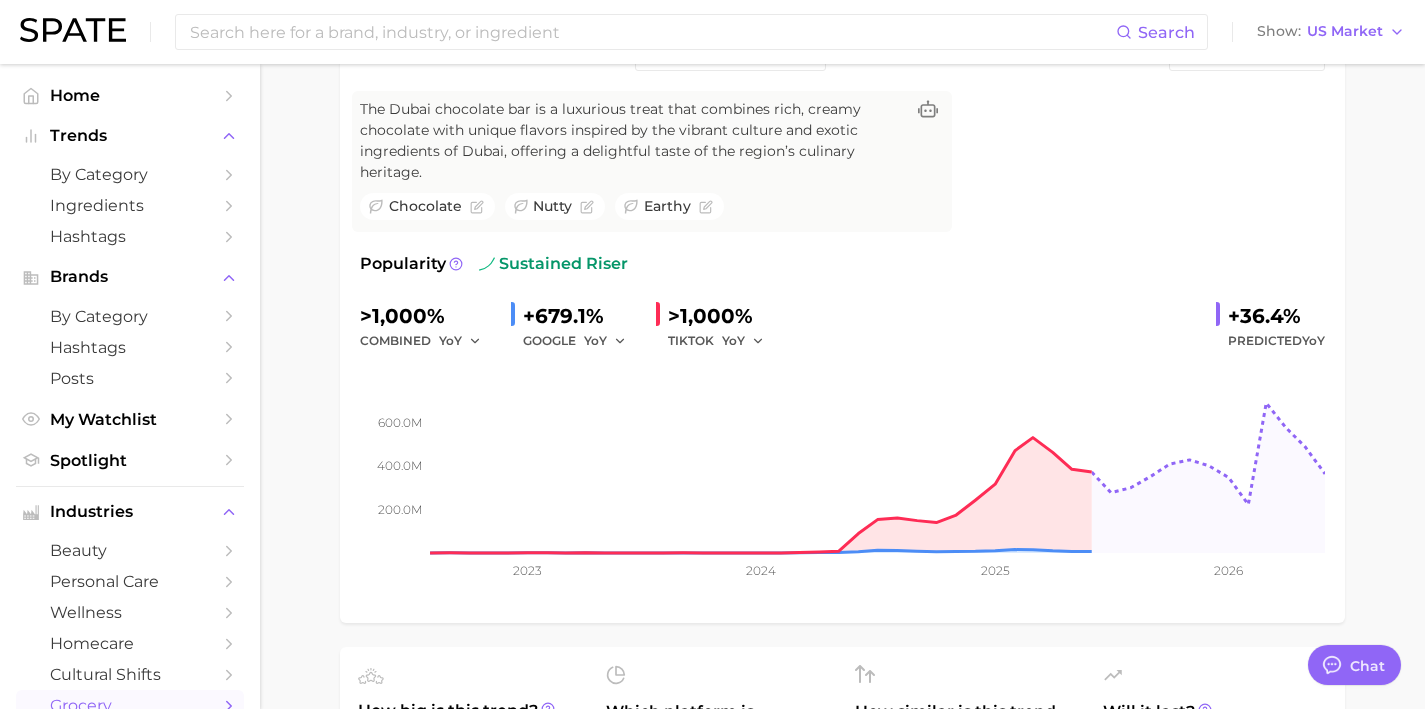scroll, scrollTop: 199, scrollLeft: 0, axis: vertical 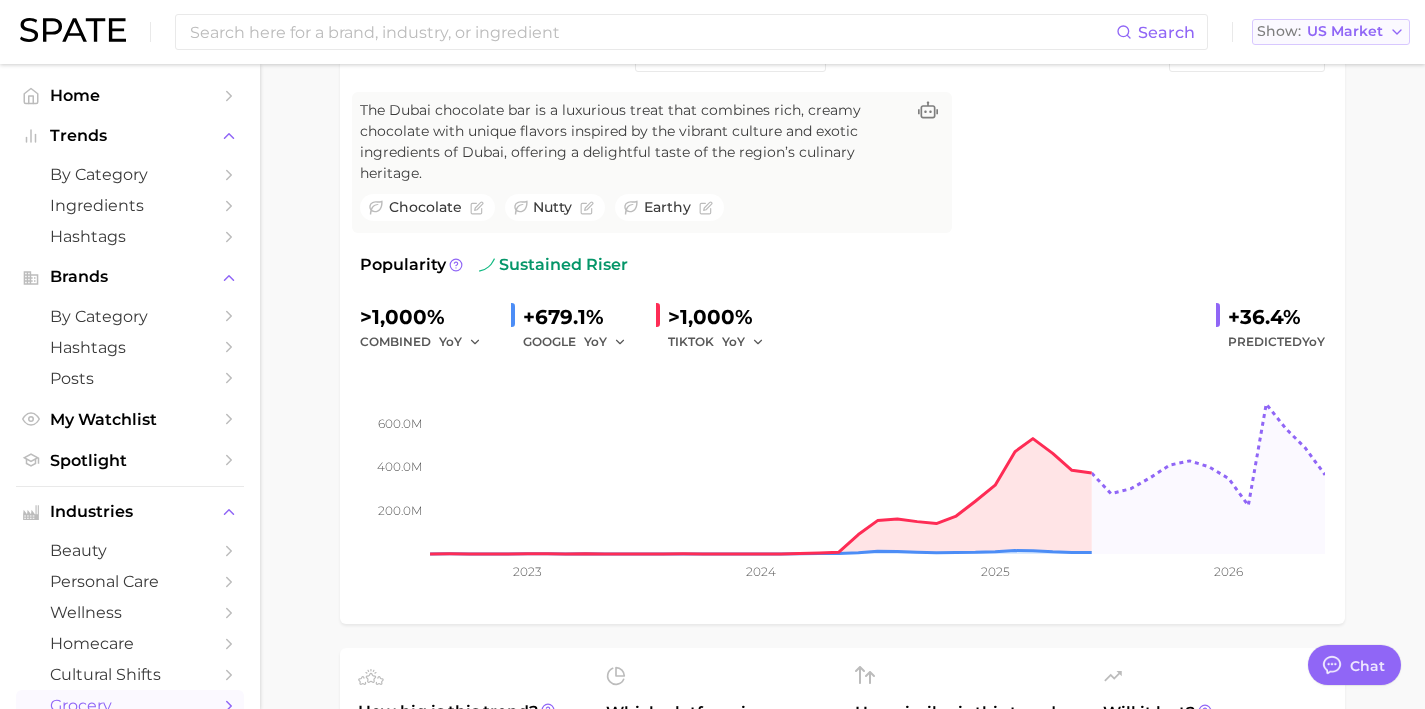 click on "Show US Market" at bounding box center [1331, 32] 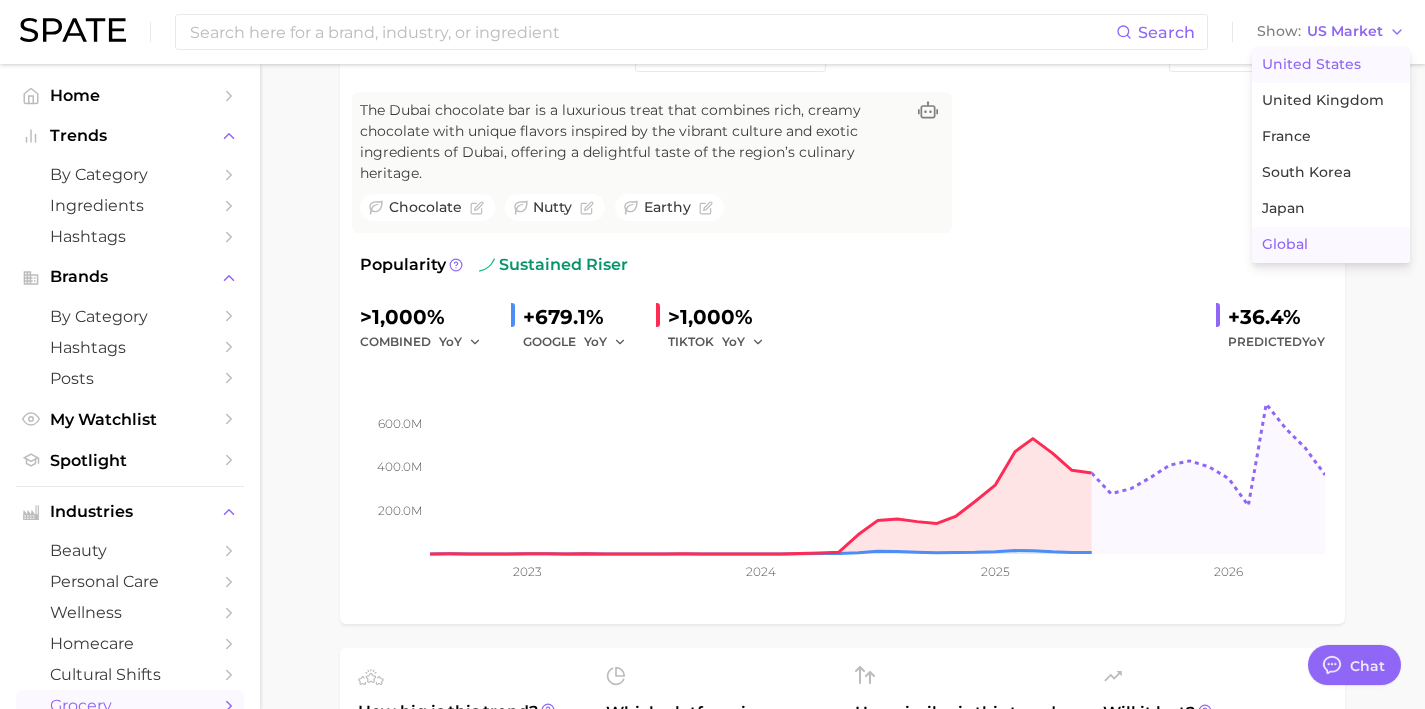 click on "Global" at bounding box center (1331, 245) 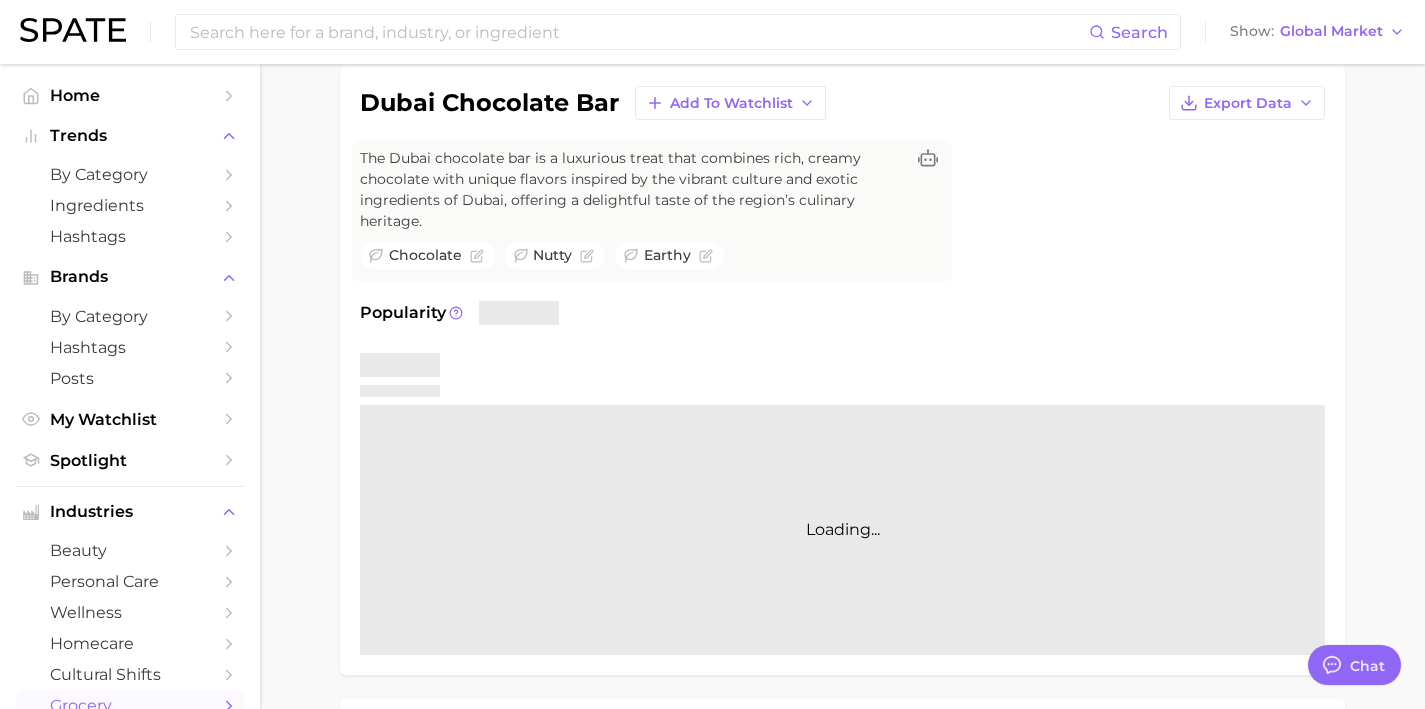 scroll, scrollTop: 155, scrollLeft: 0, axis: vertical 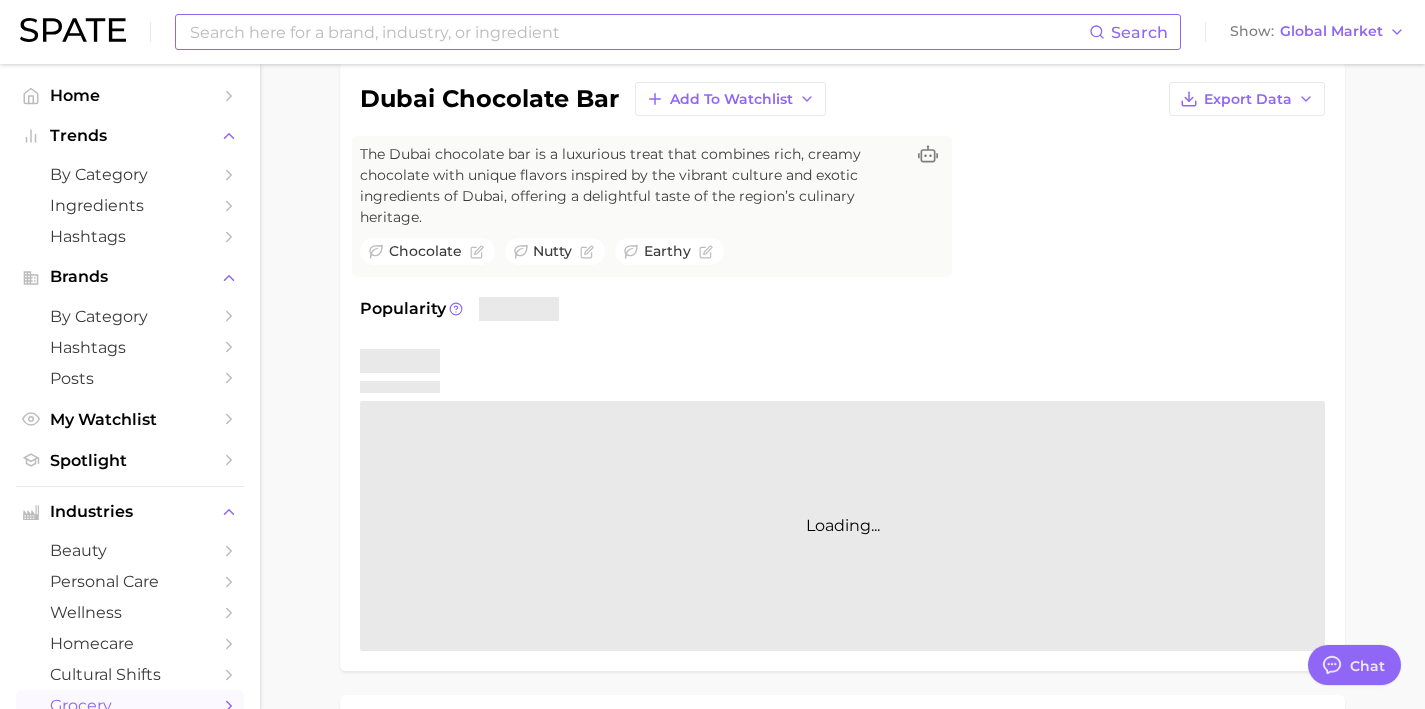 click at bounding box center (638, 32) 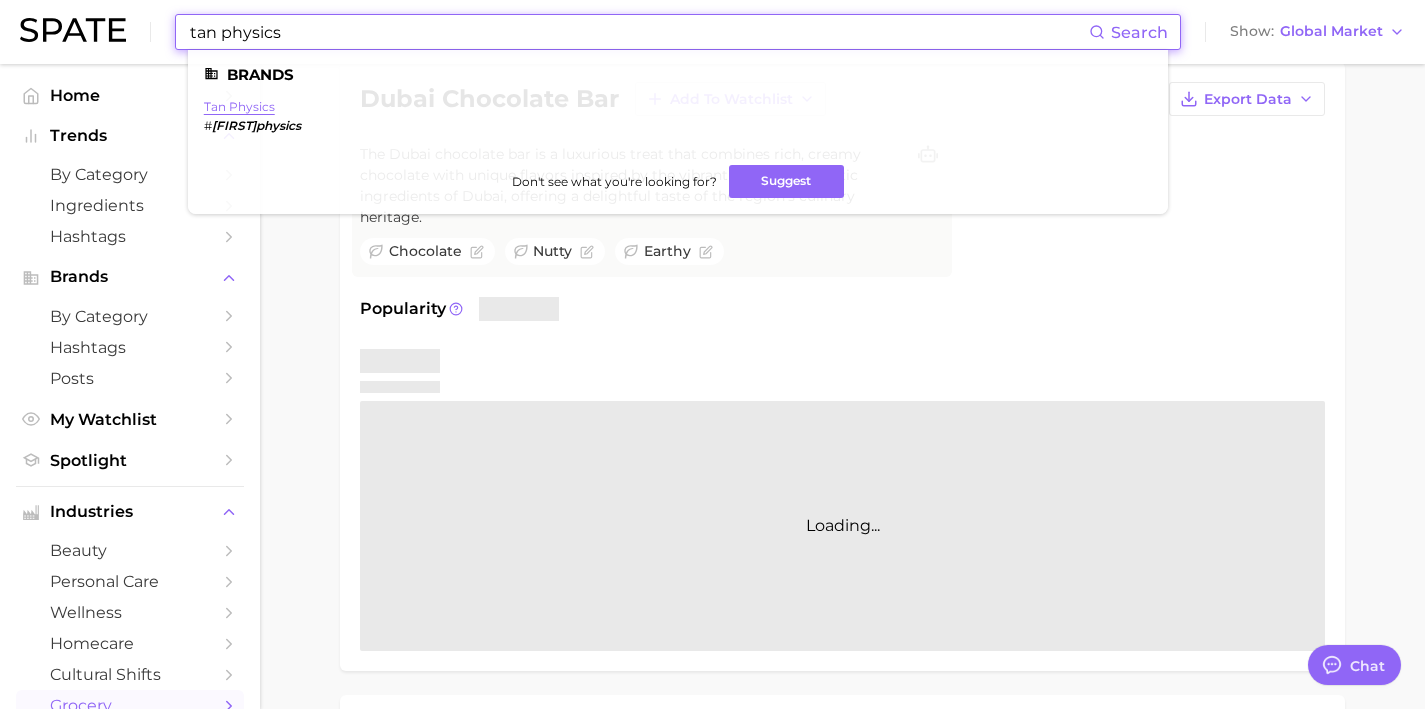 type on "tan physics" 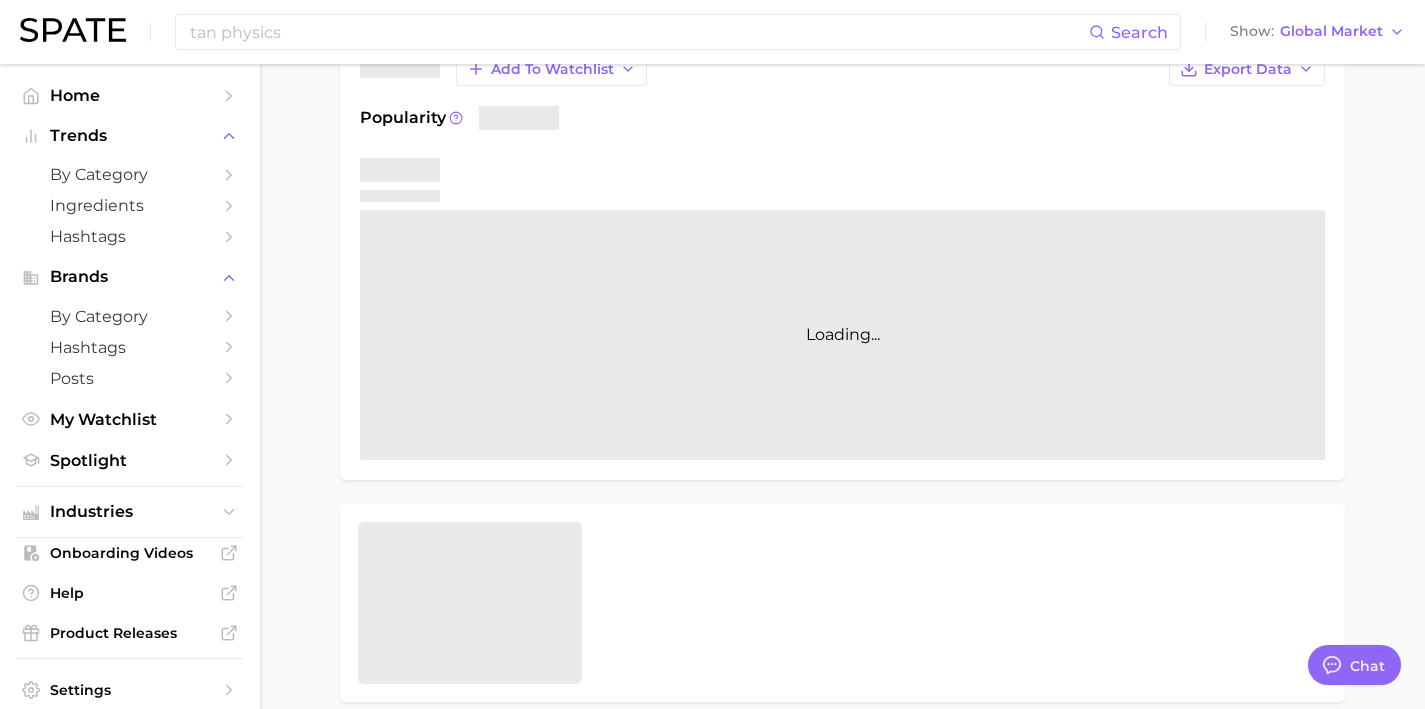 scroll, scrollTop: 0, scrollLeft: 0, axis: both 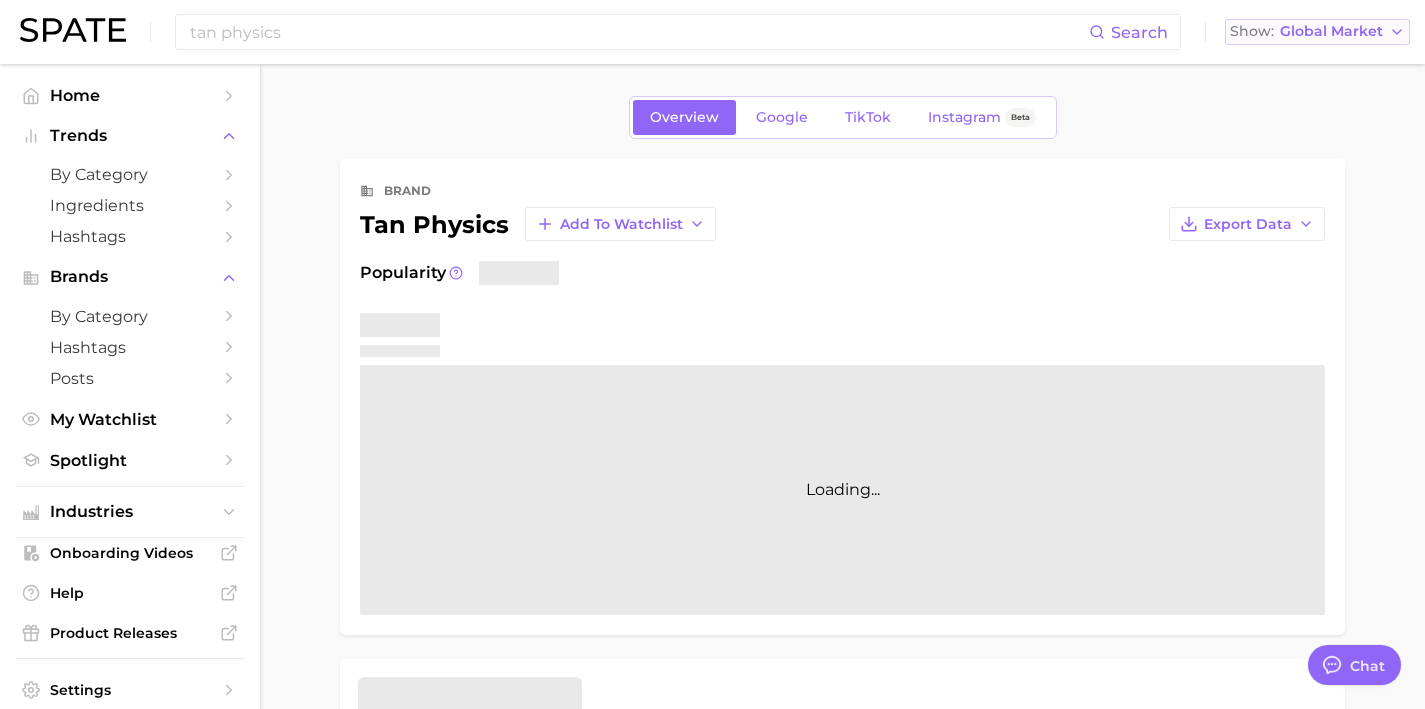 click on "Show Global Market" at bounding box center (1317, 32) 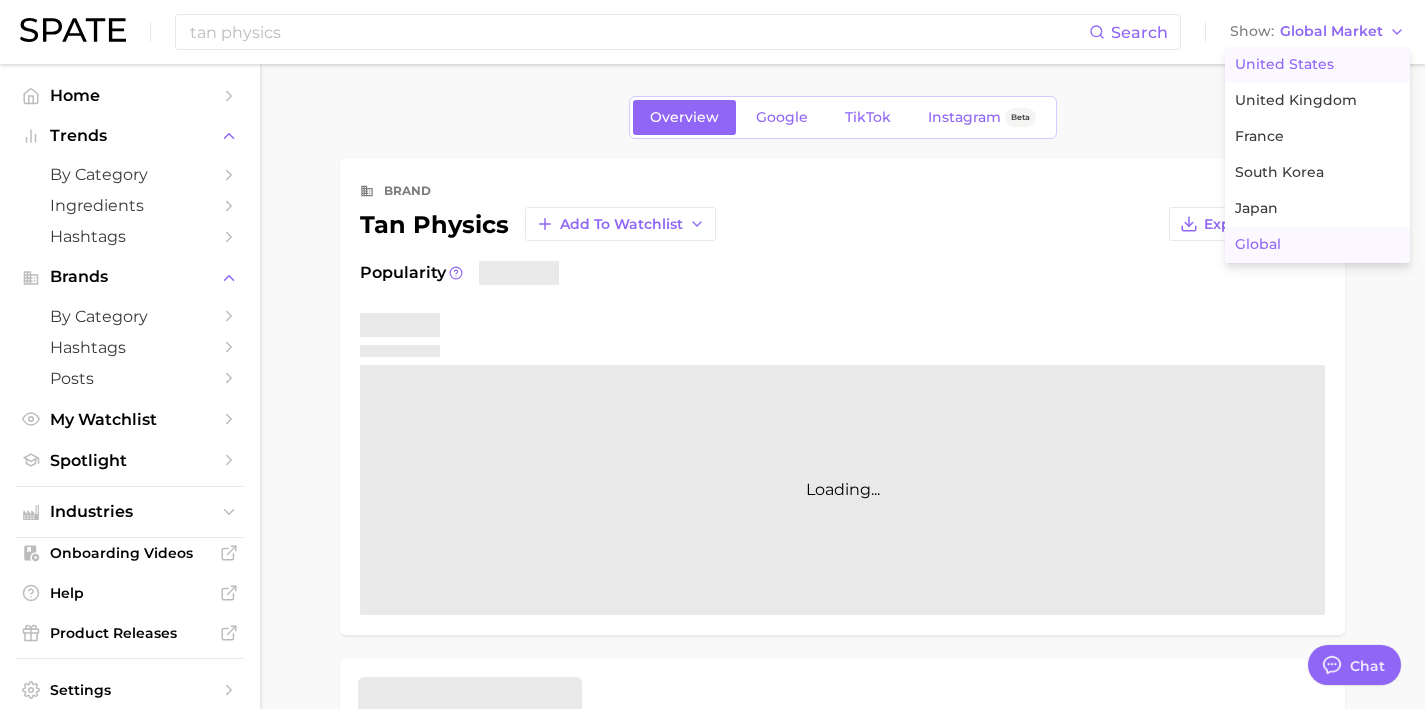 click on "United States" at bounding box center (1317, 65) 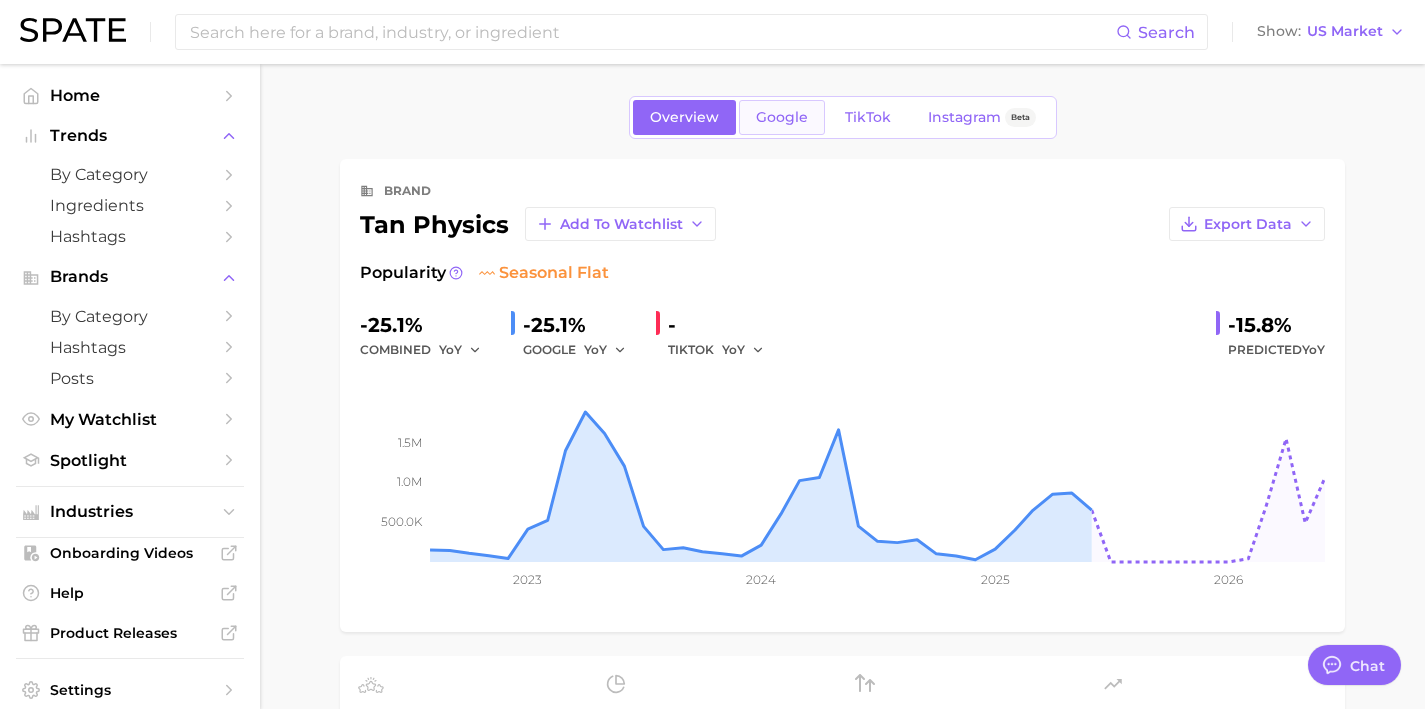 click on "Google" at bounding box center (782, 117) 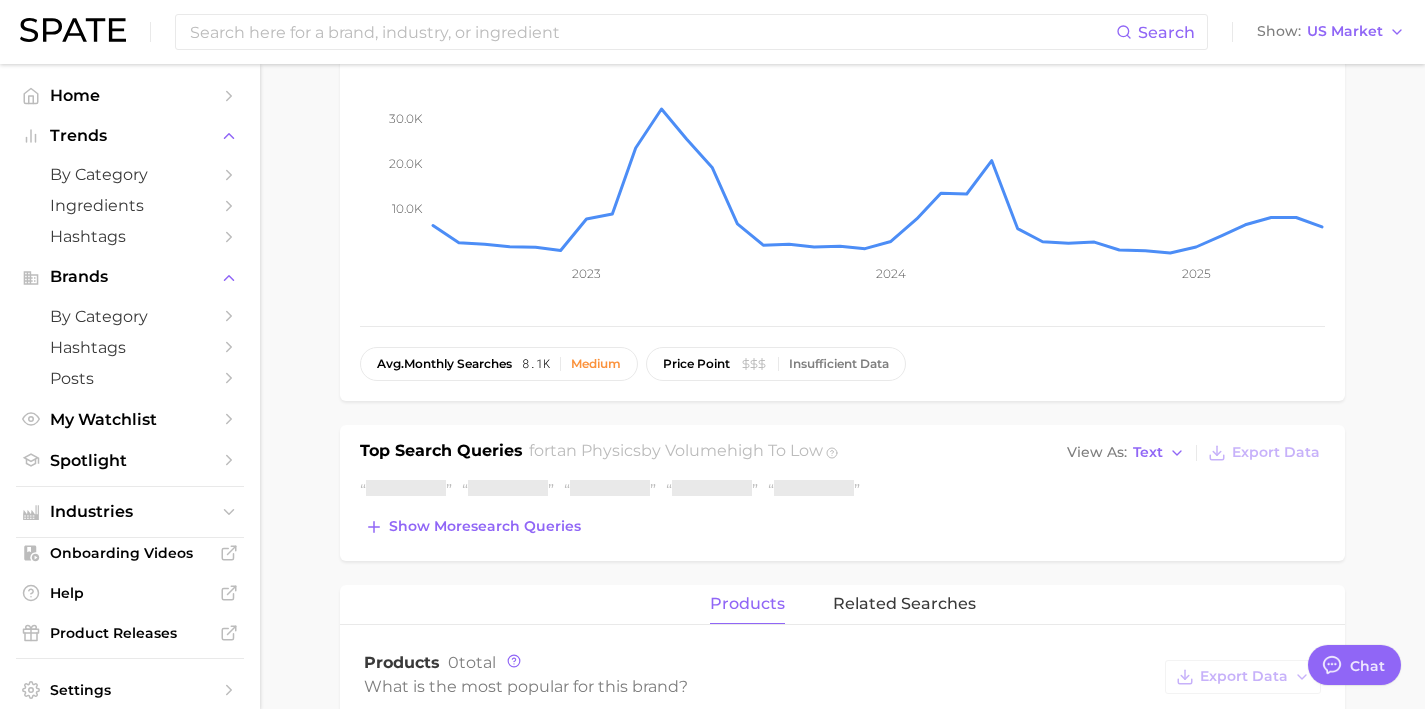scroll, scrollTop: 383, scrollLeft: 0, axis: vertical 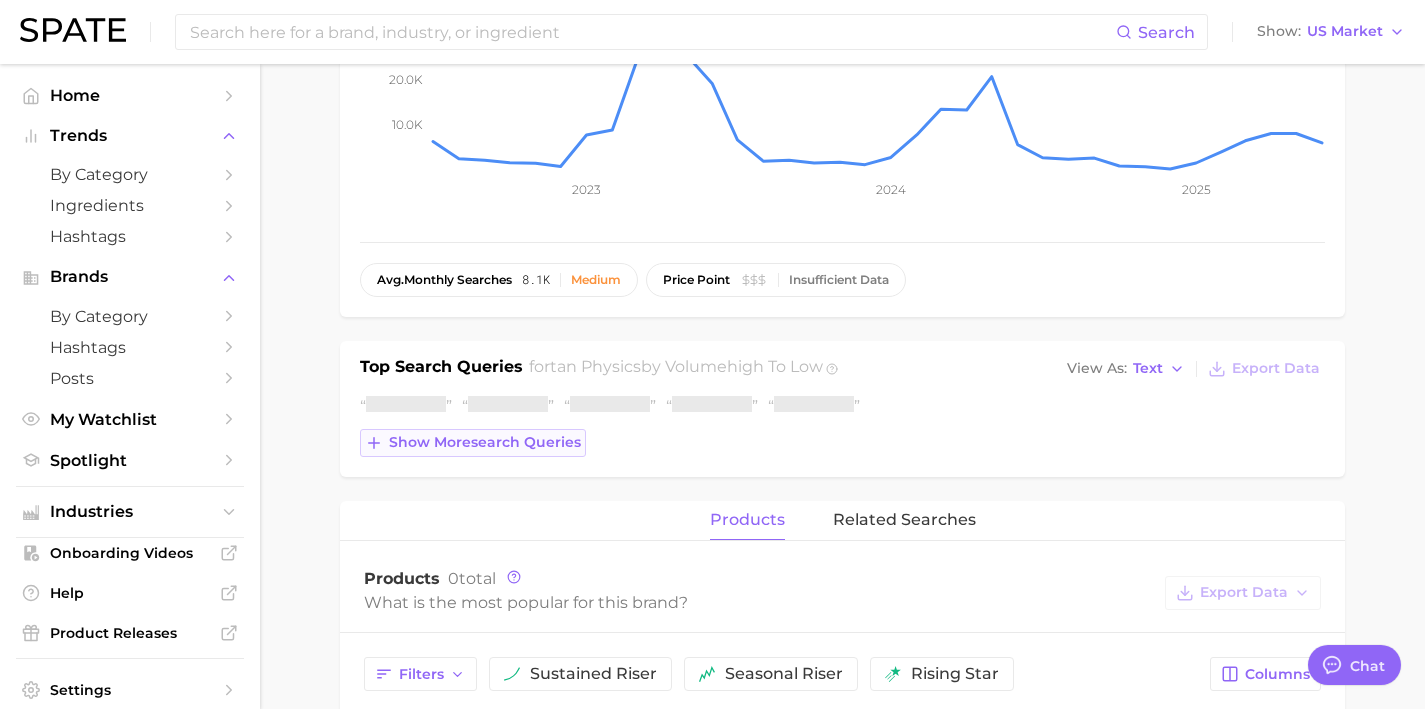 click on "Show more  search queries" at bounding box center [473, 443] 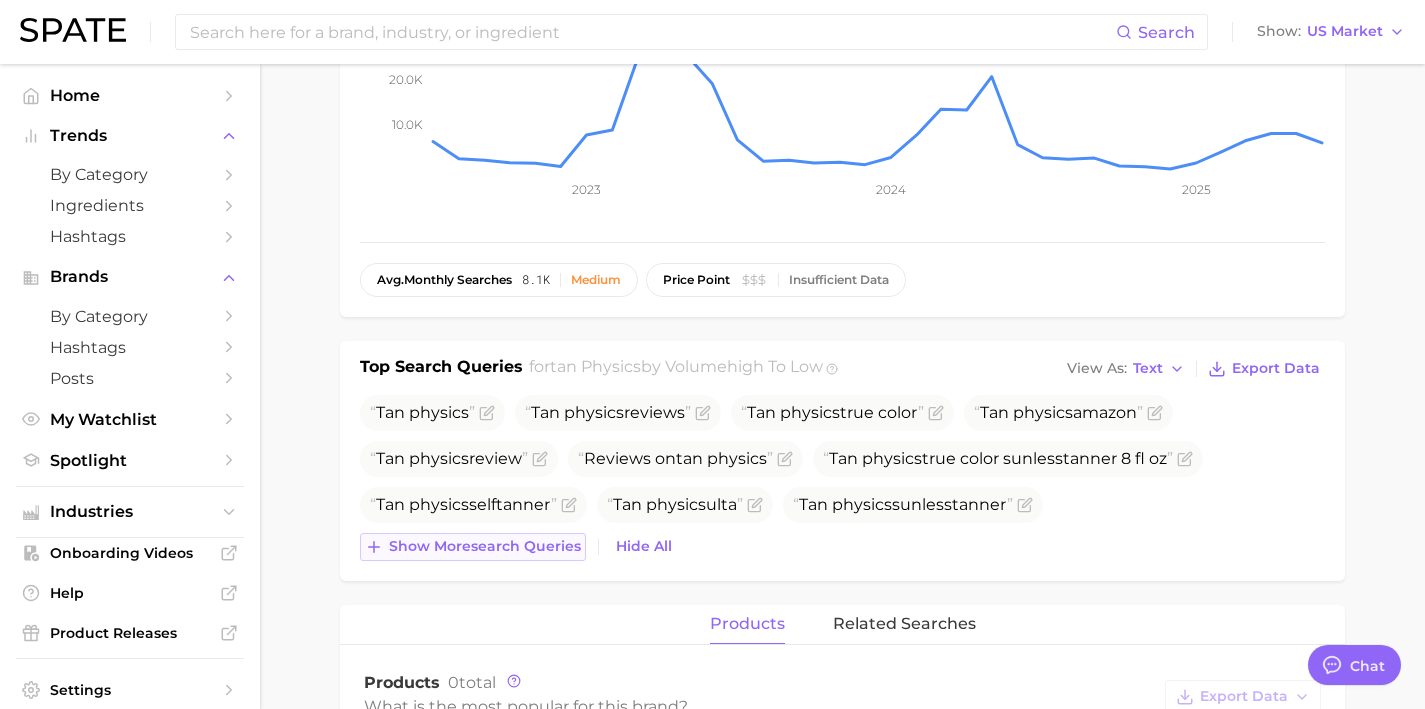 click on "Show more  search queries" at bounding box center [485, 546] 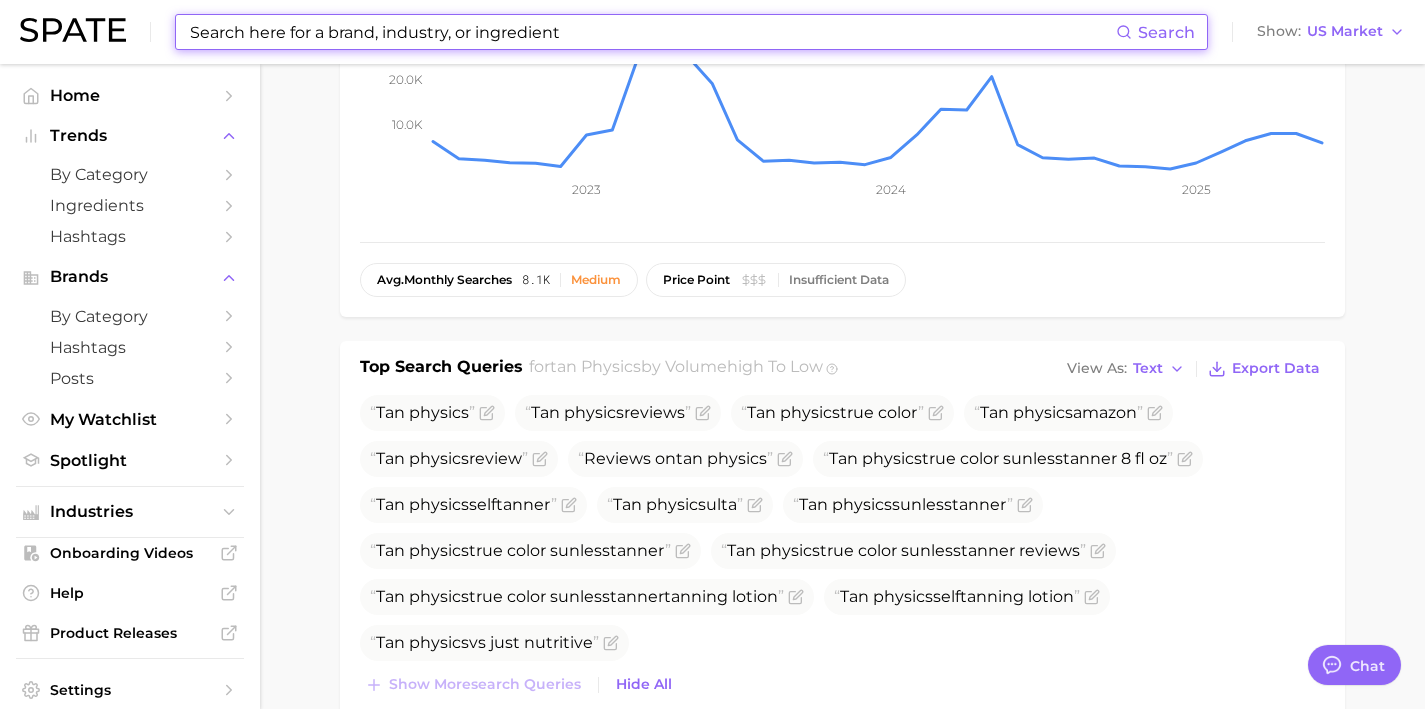 click at bounding box center [652, 32] 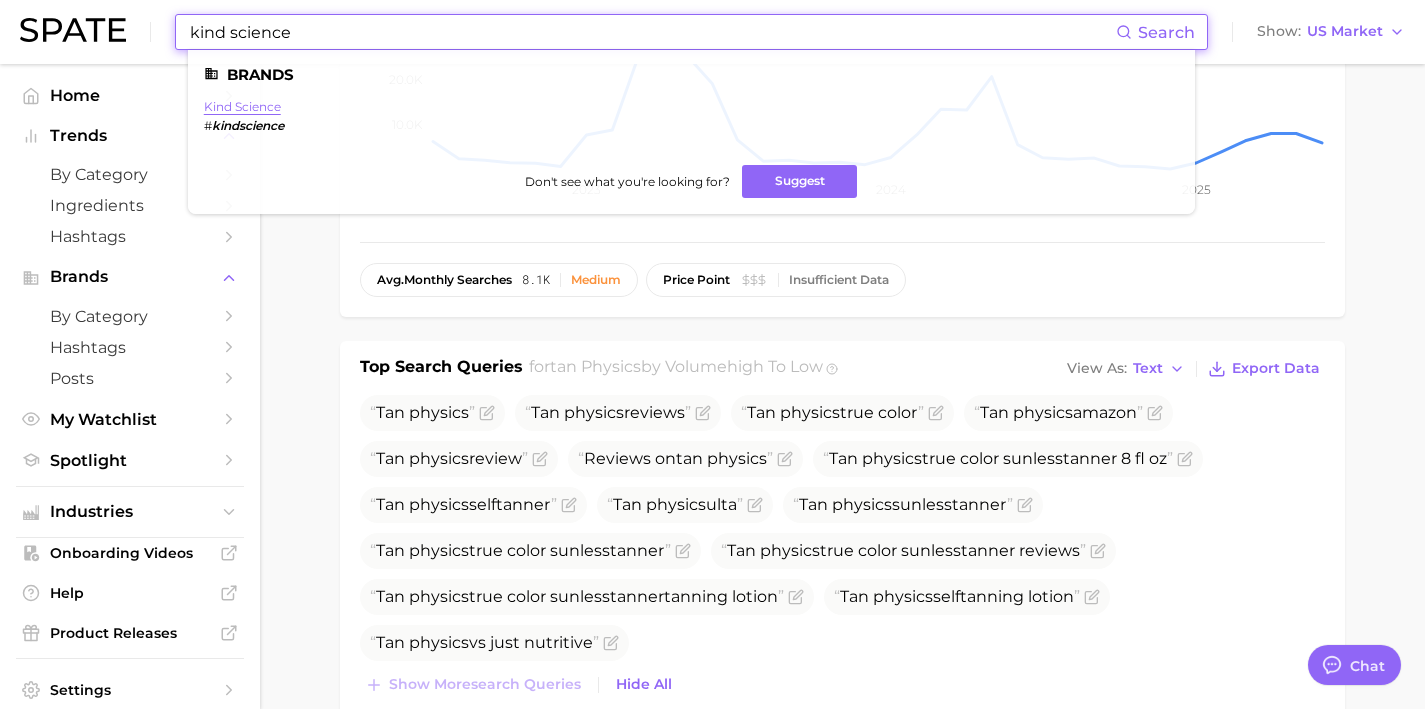type on "kind science" 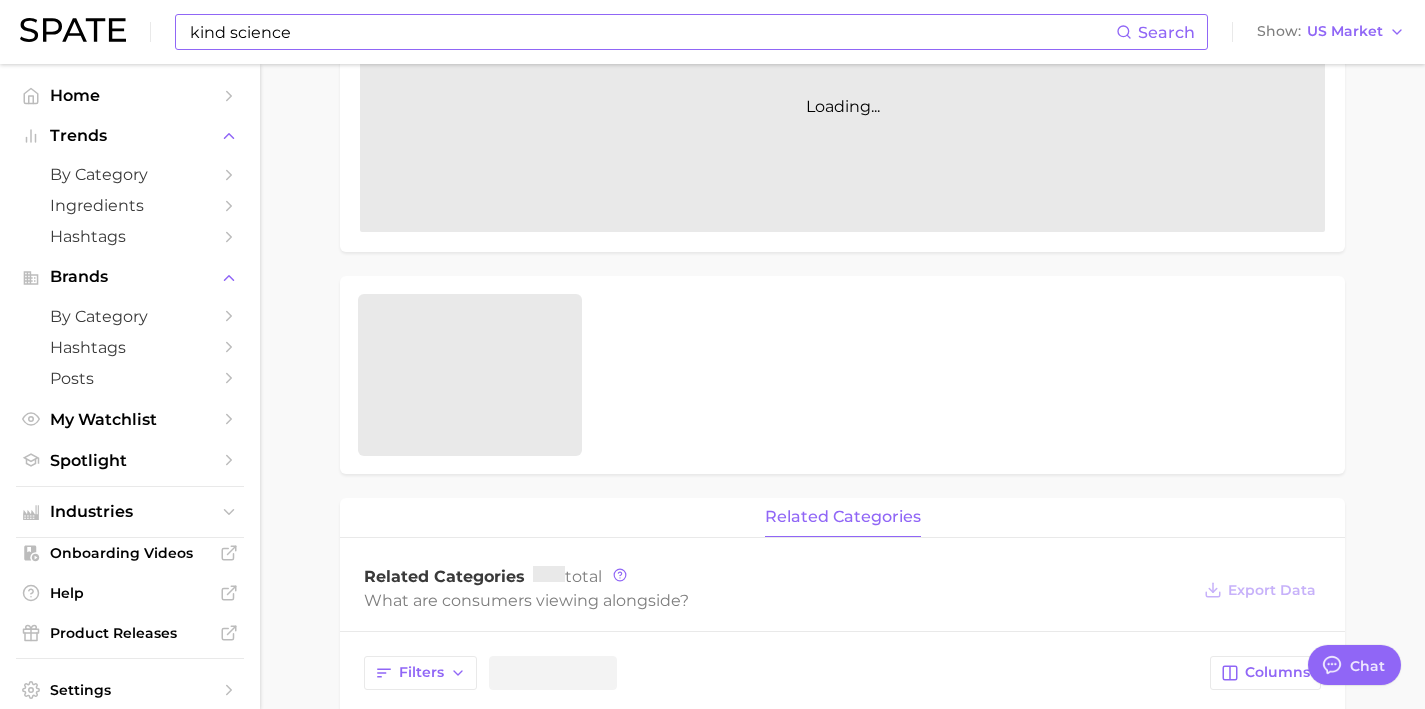 scroll, scrollTop: 0, scrollLeft: 0, axis: both 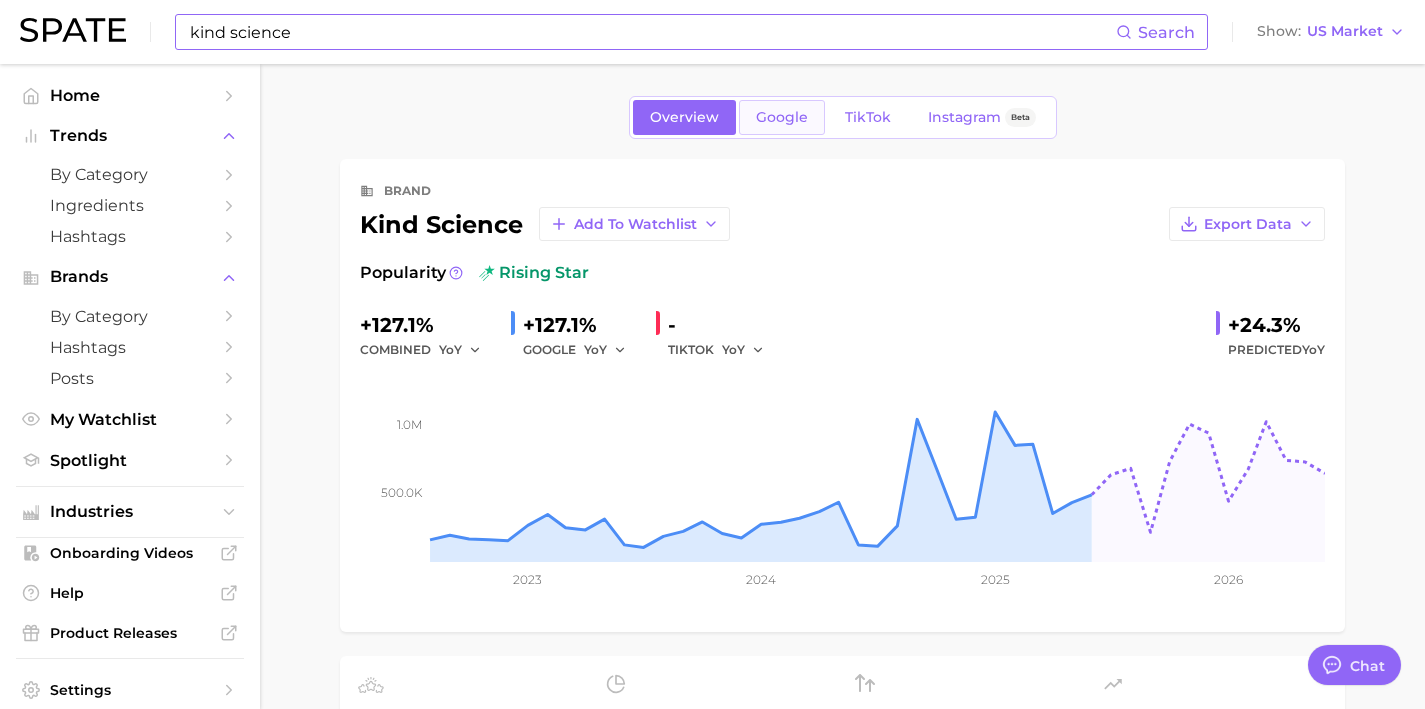 click on "Google" at bounding box center (782, 117) 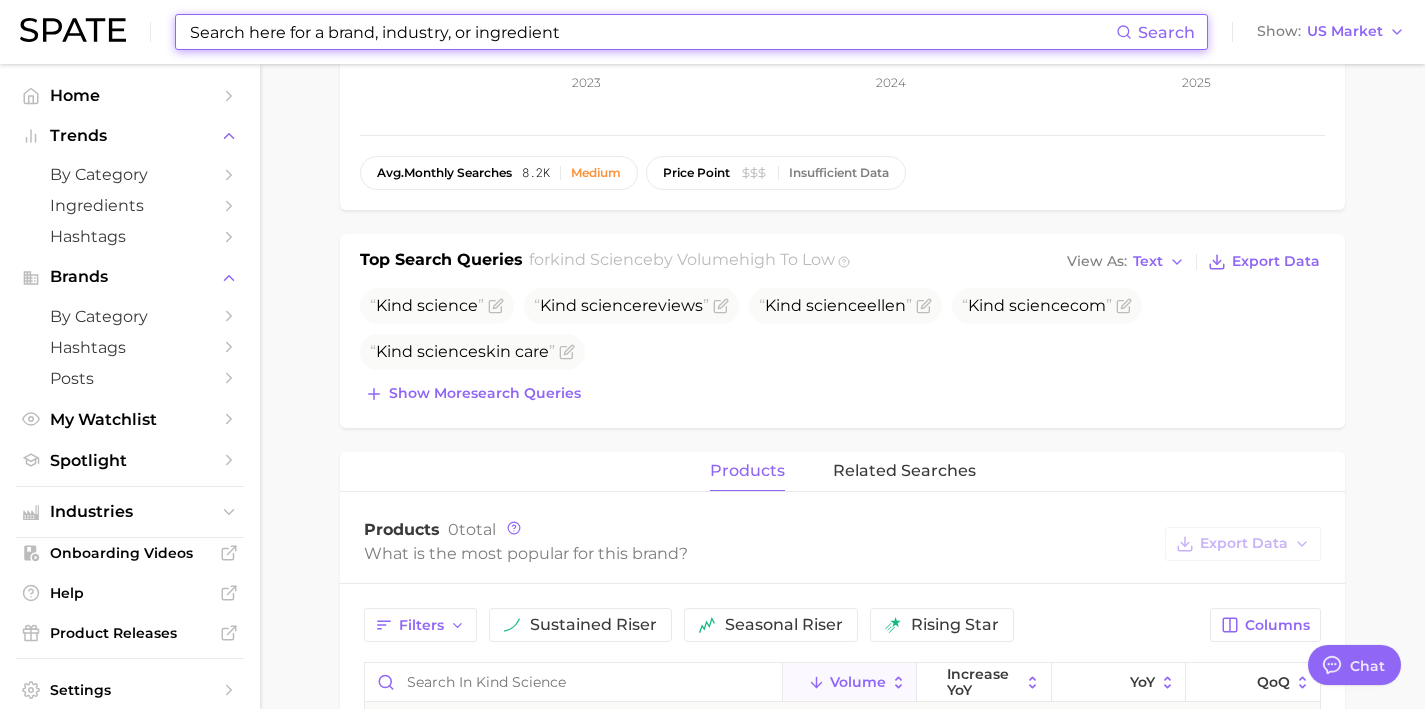 scroll, scrollTop: 520, scrollLeft: 0, axis: vertical 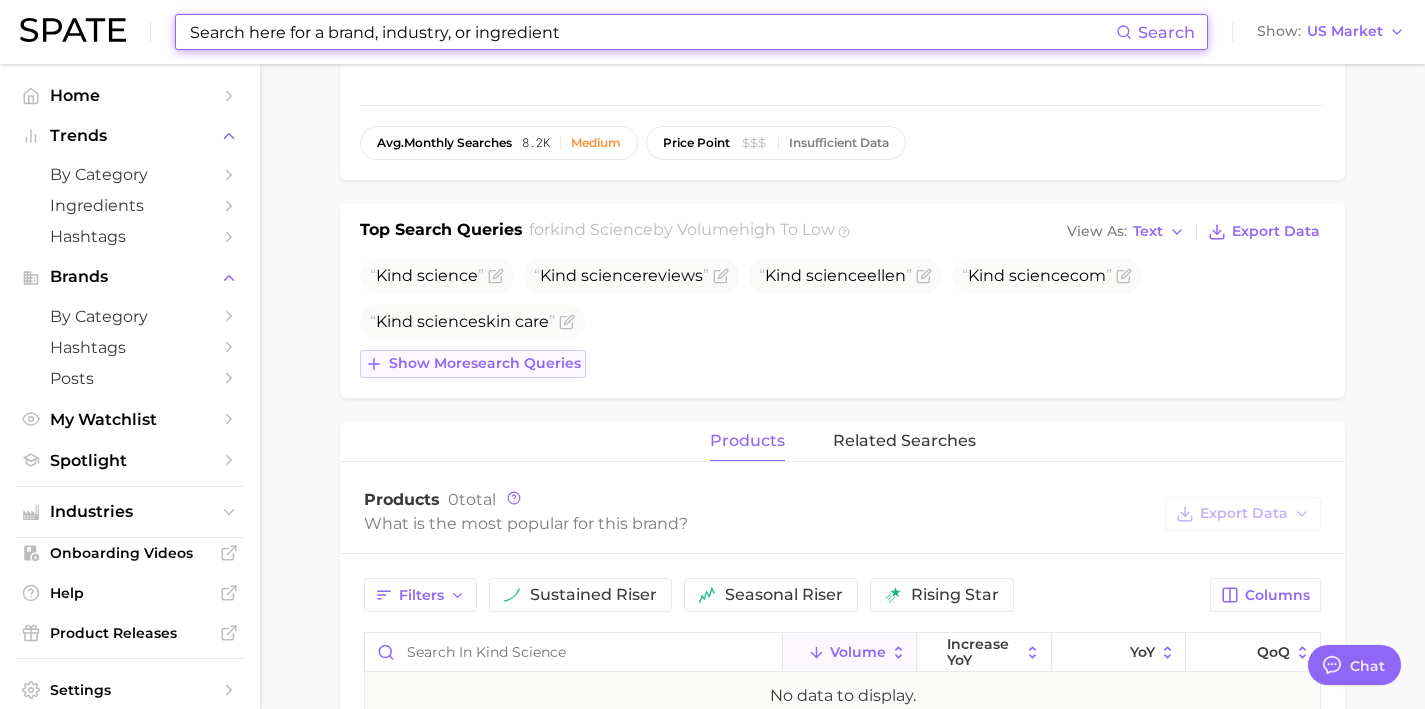 click on "Show more  search queries" at bounding box center [485, 363] 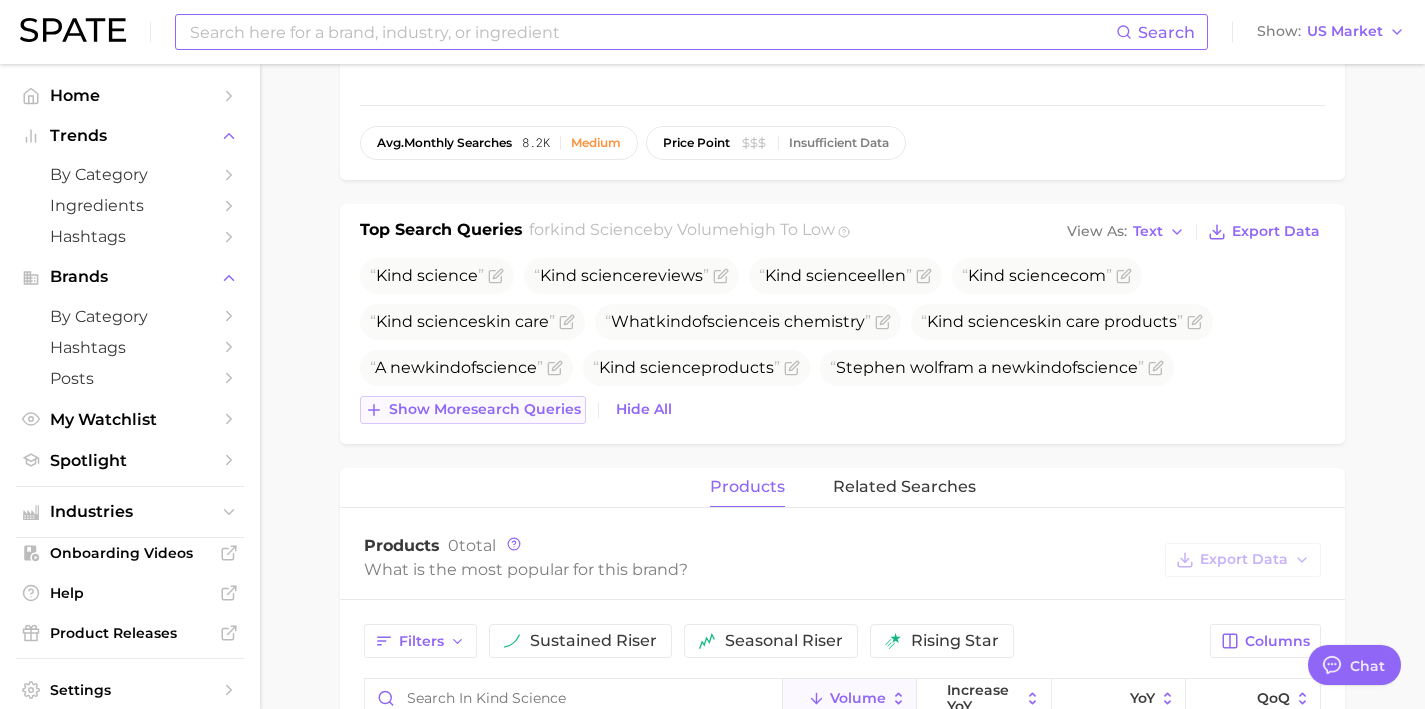 click on "Show more  search queries" at bounding box center (485, 409) 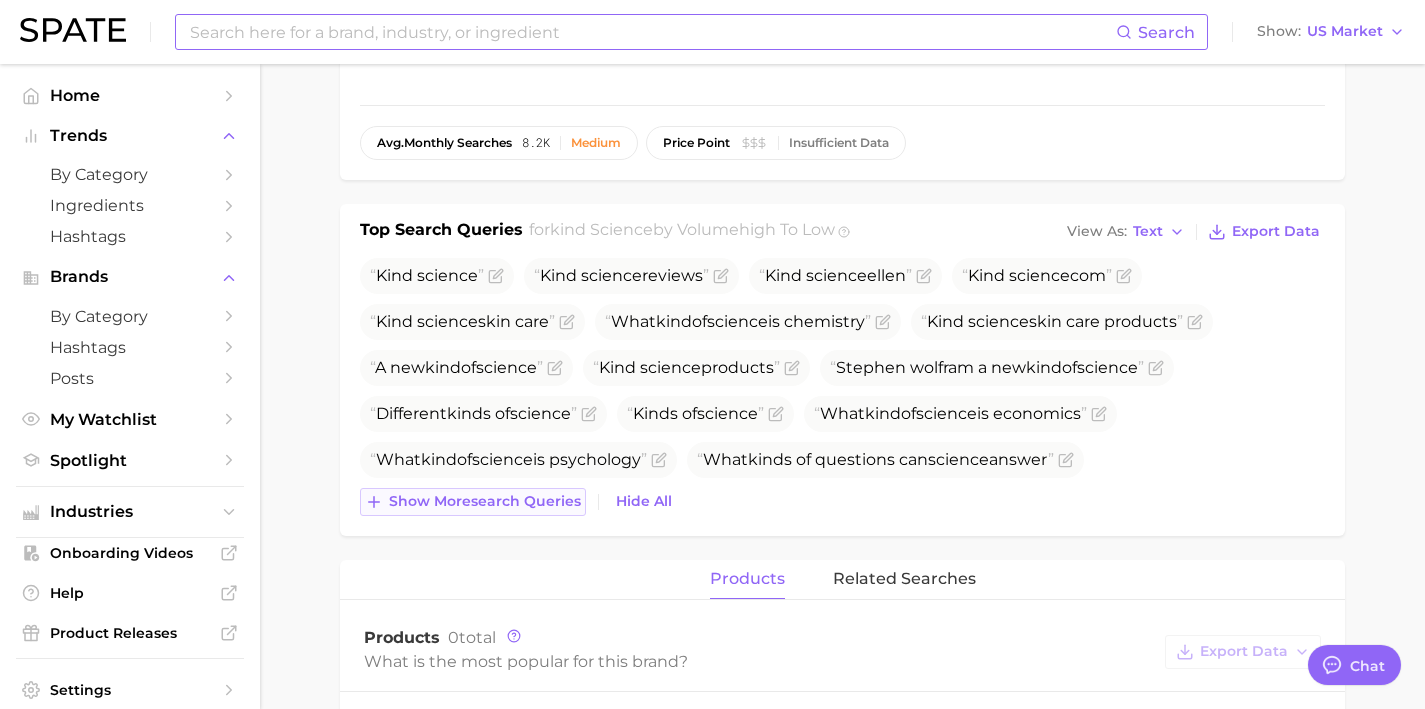 click on "Show more  search queries" at bounding box center [485, 501] 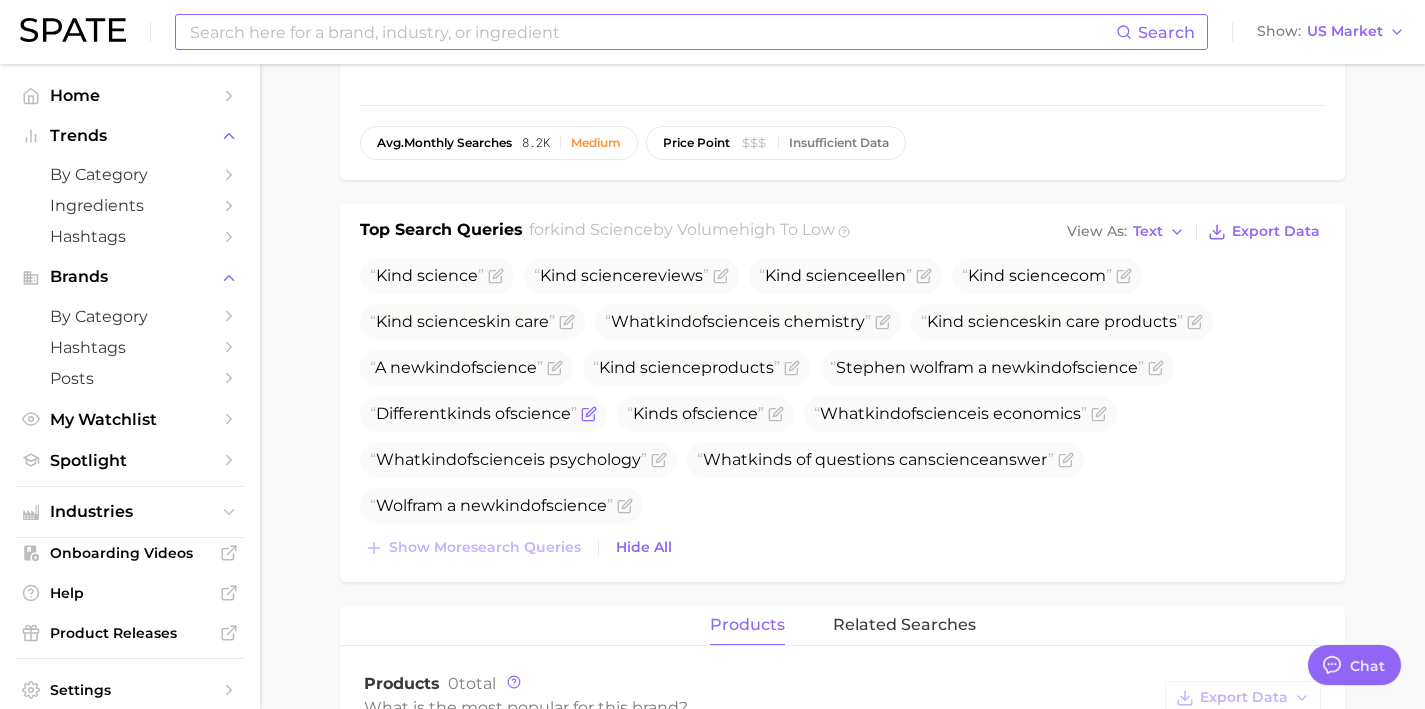 click 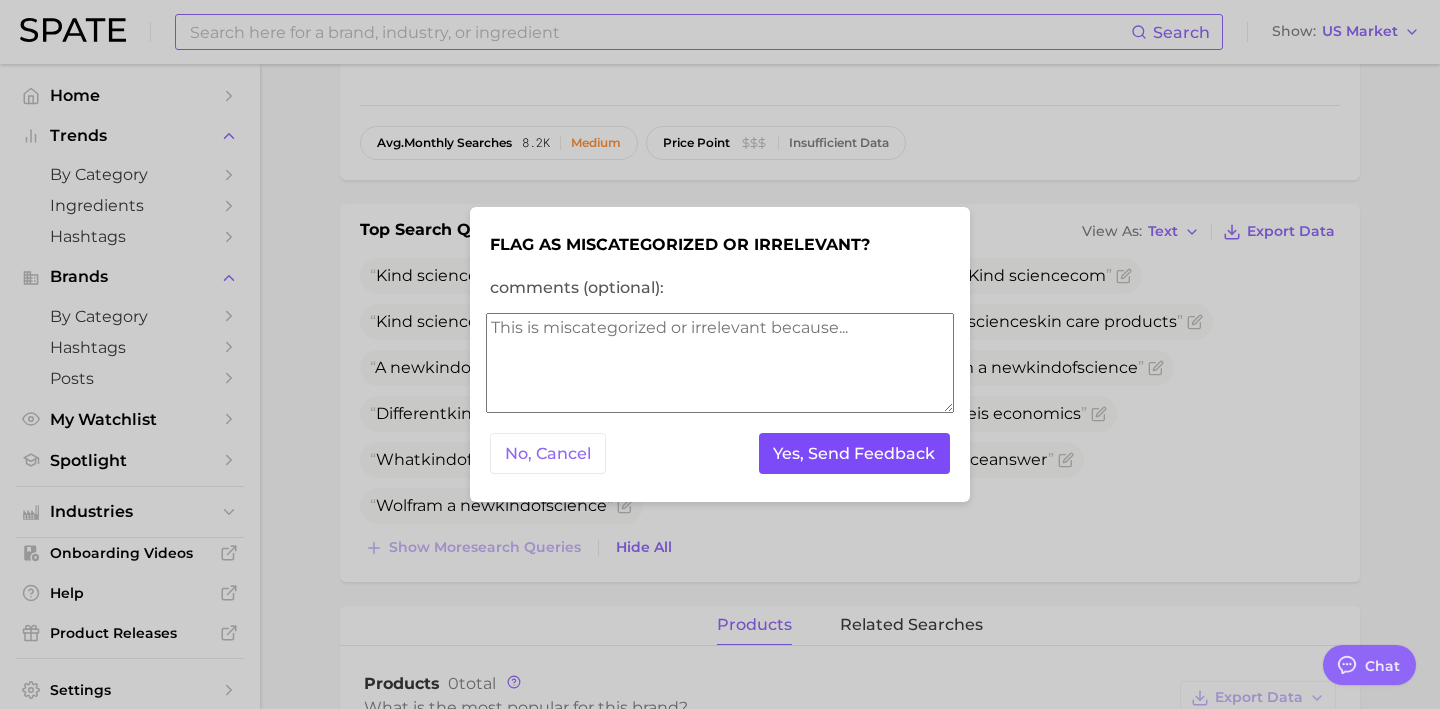 click on "Yes, Send Feedback" at bounding box center (855, 453) 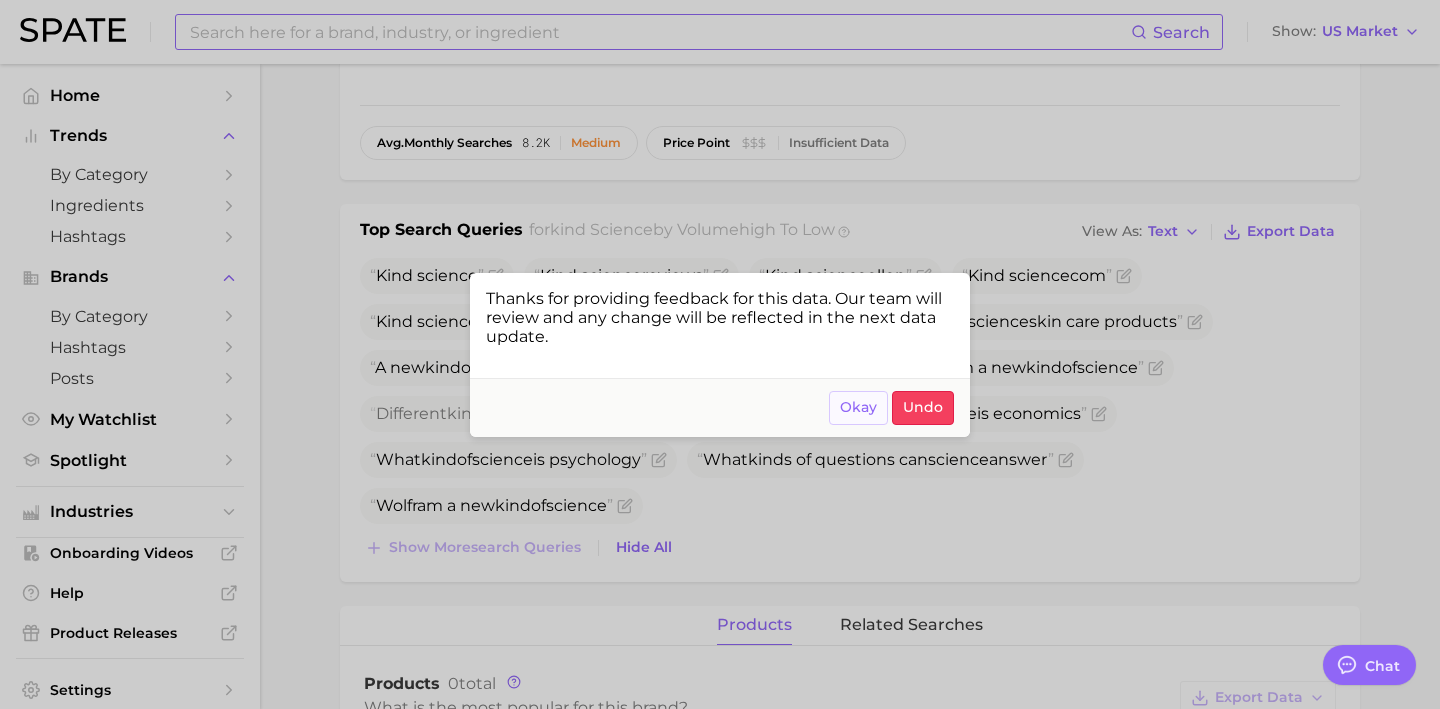 click on "Okay" at bounding box center (858, 408) 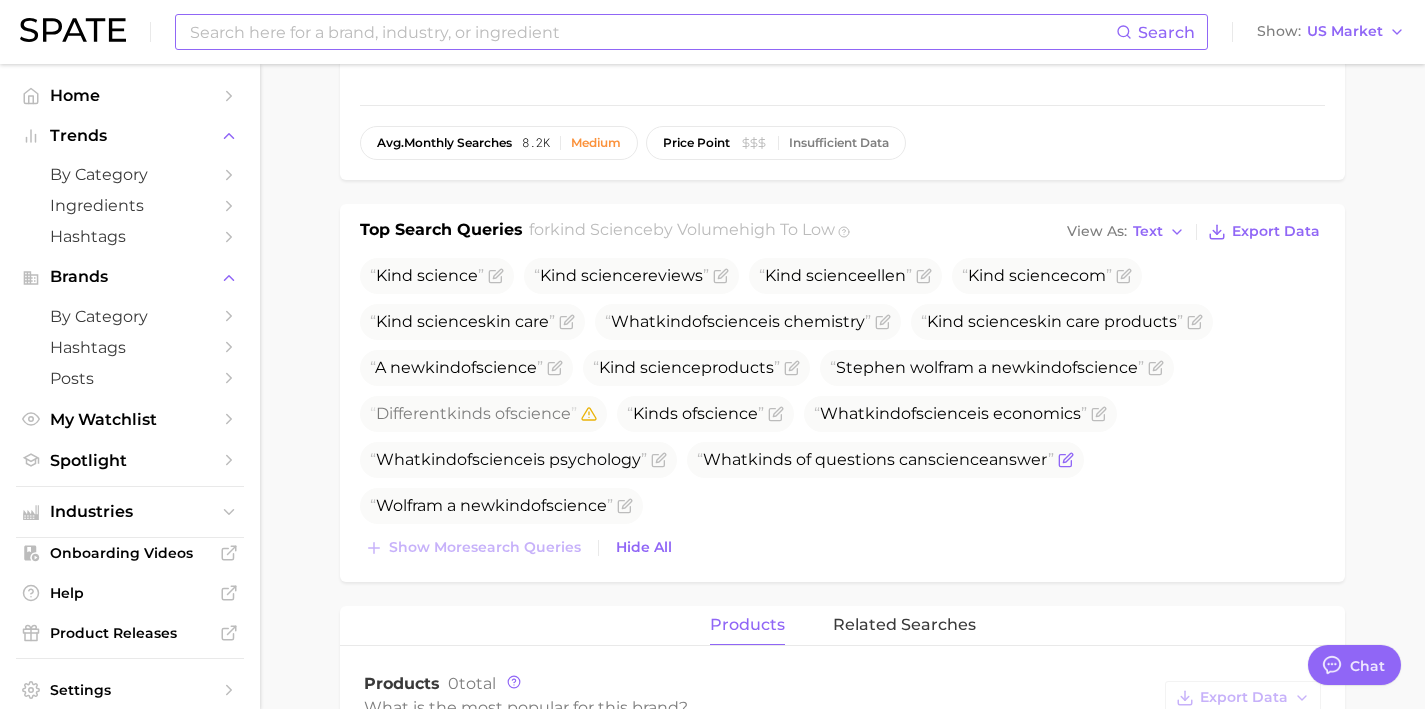 click 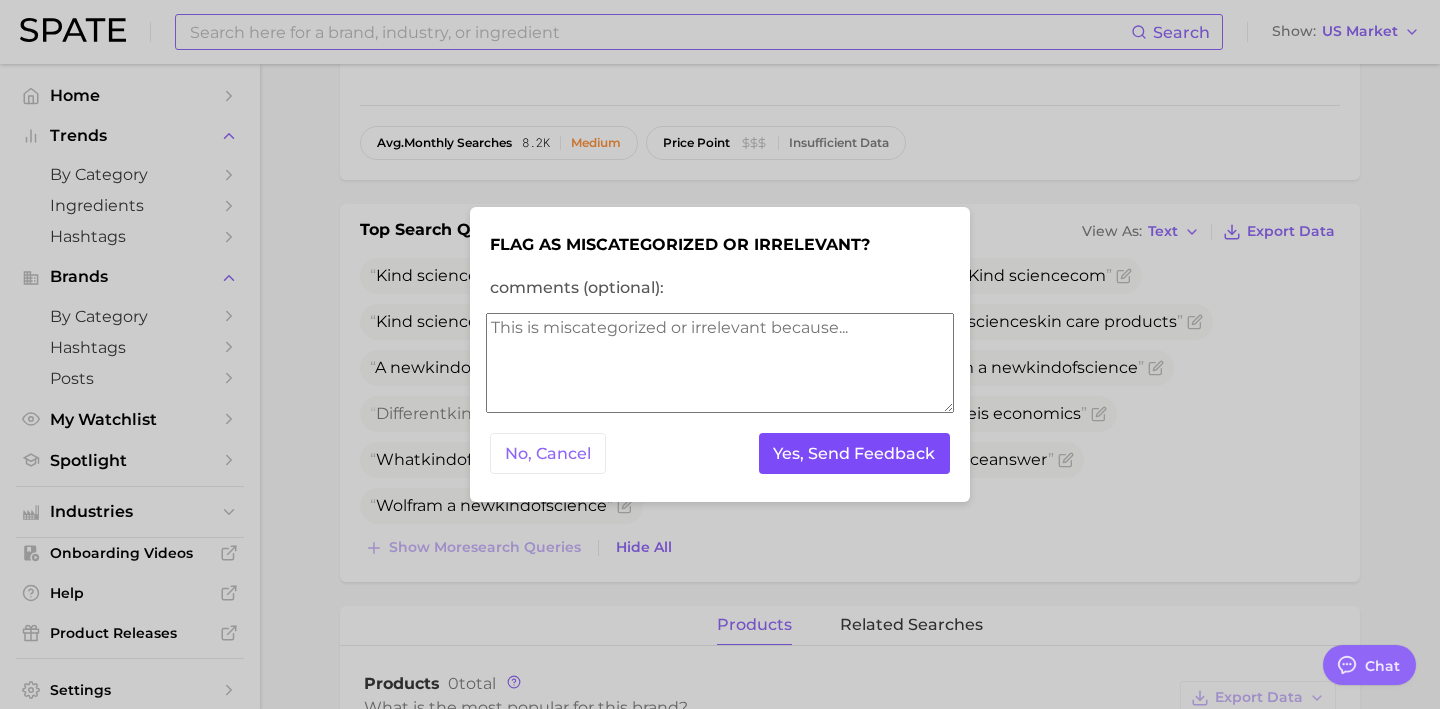 click on "Yes, Send Feedback" at bounding box center [855, 453] 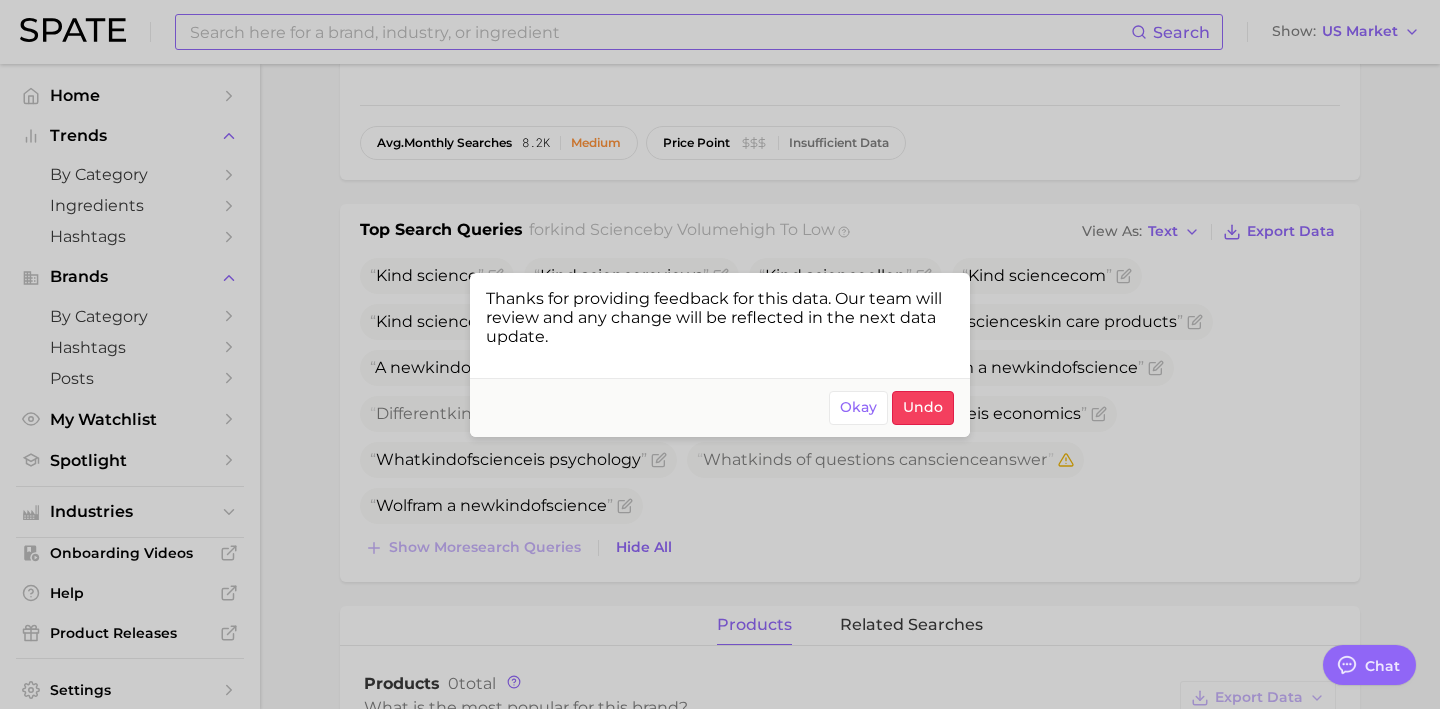click at bounding box center (720, 354) 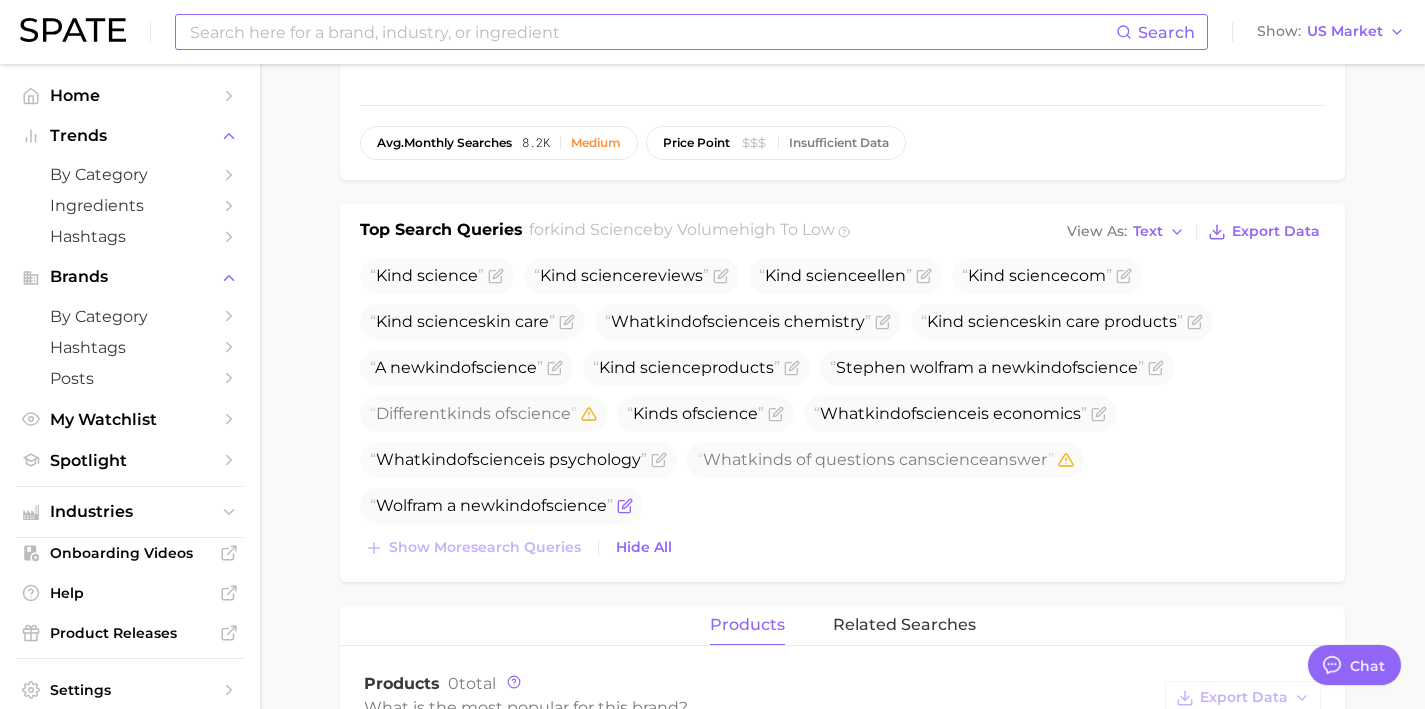 click 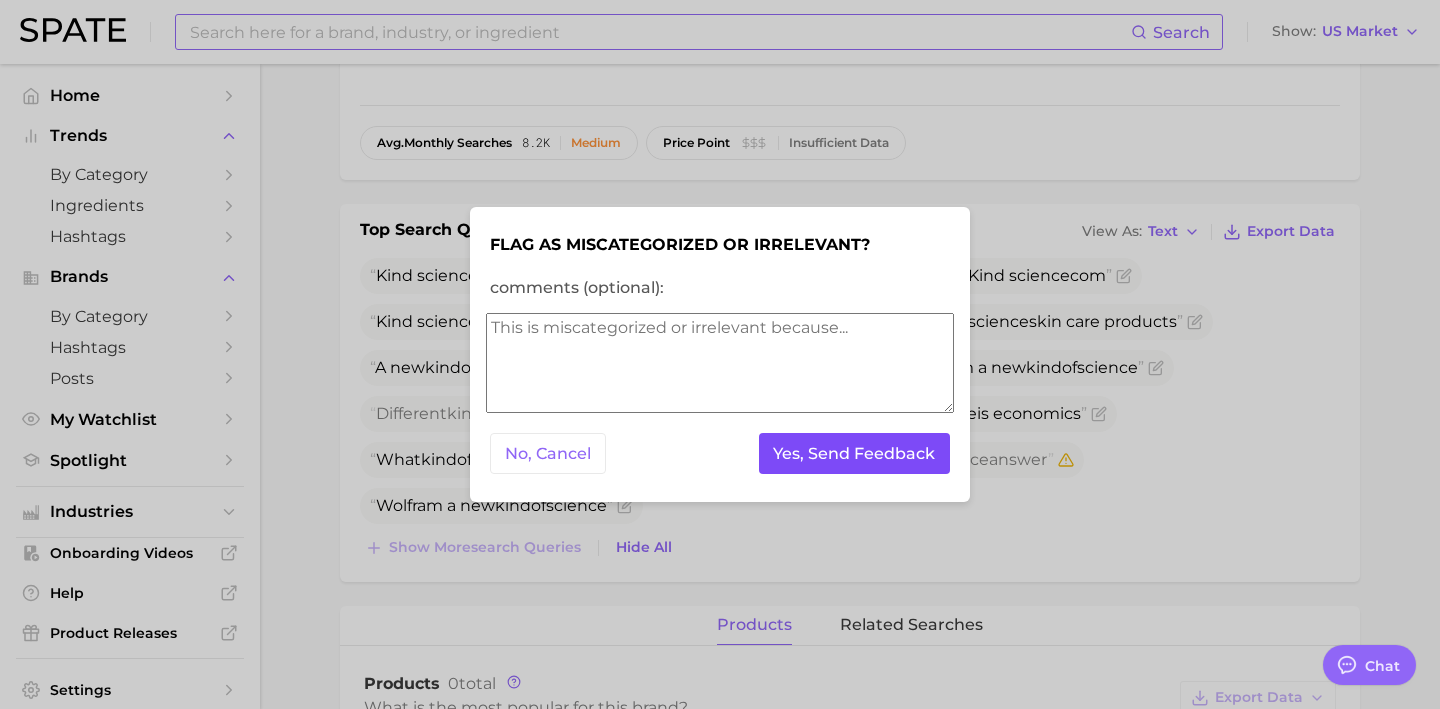 click on "Yes, Send Feedback" at bounding box center (855, 453) 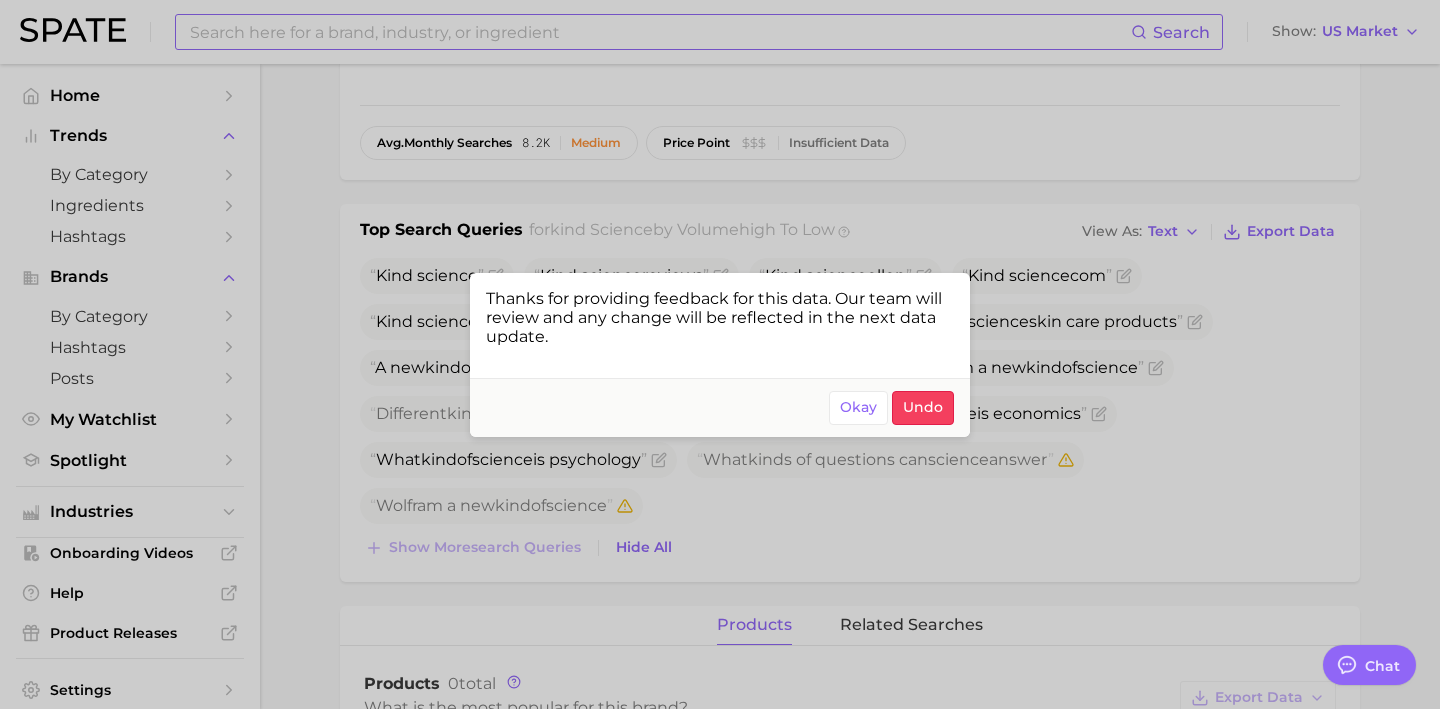 click at bounding box center [720, 354] 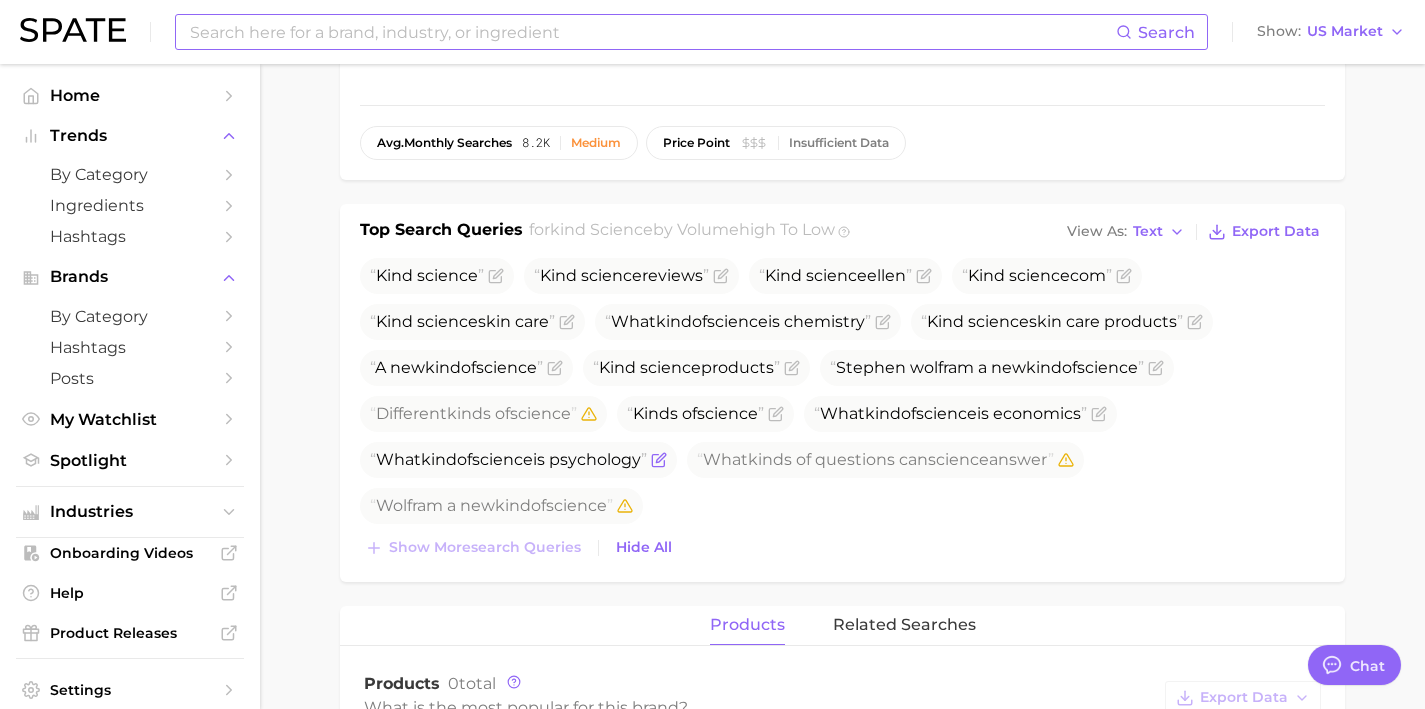 click 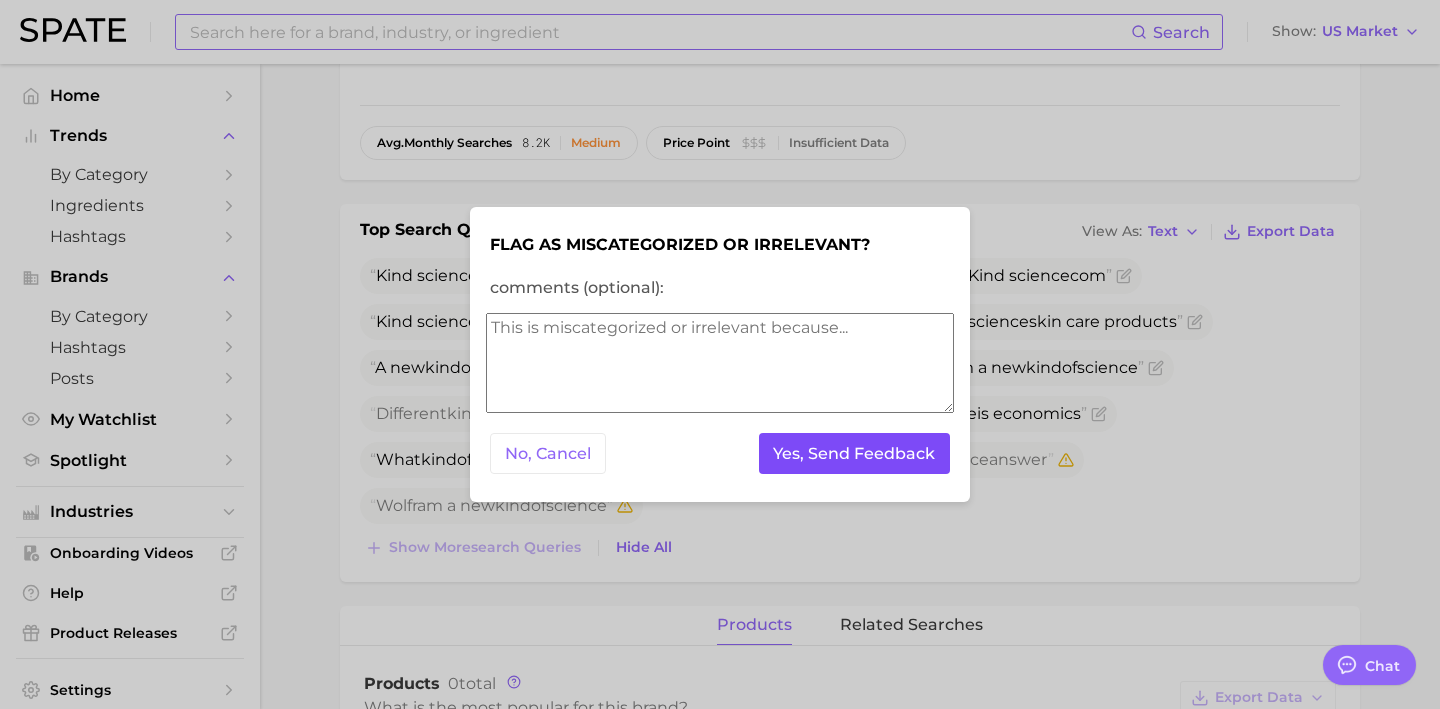 click on "Yes, Send Feedback" at bounding box center [855, 453] 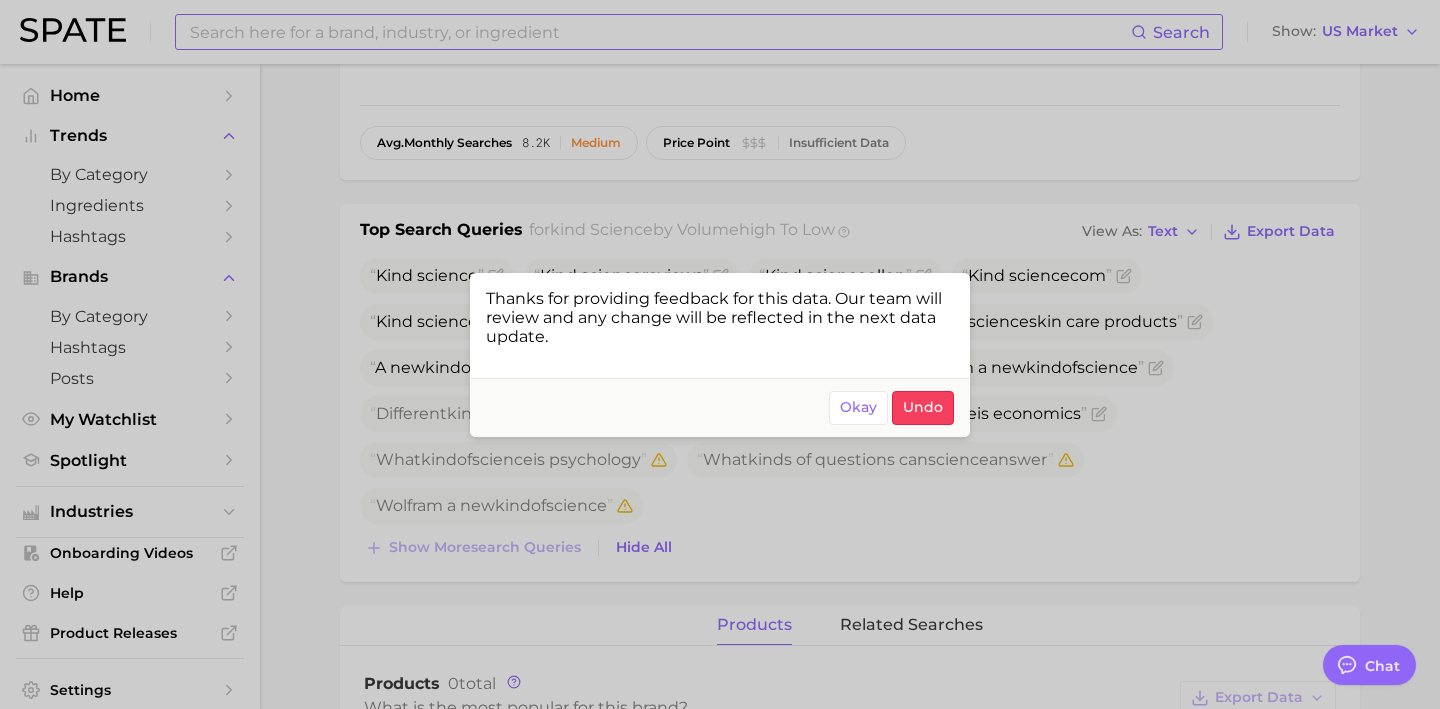 click at bounding box center [720, 354] 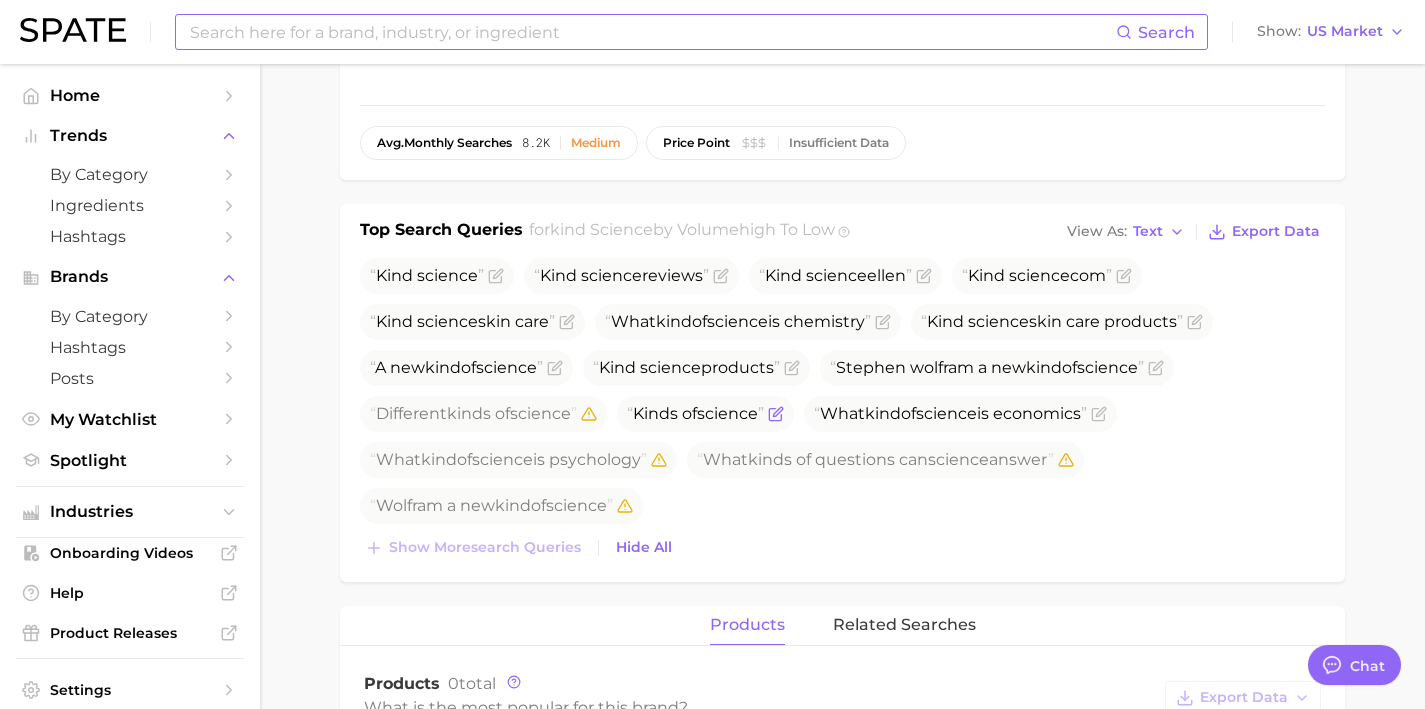 click 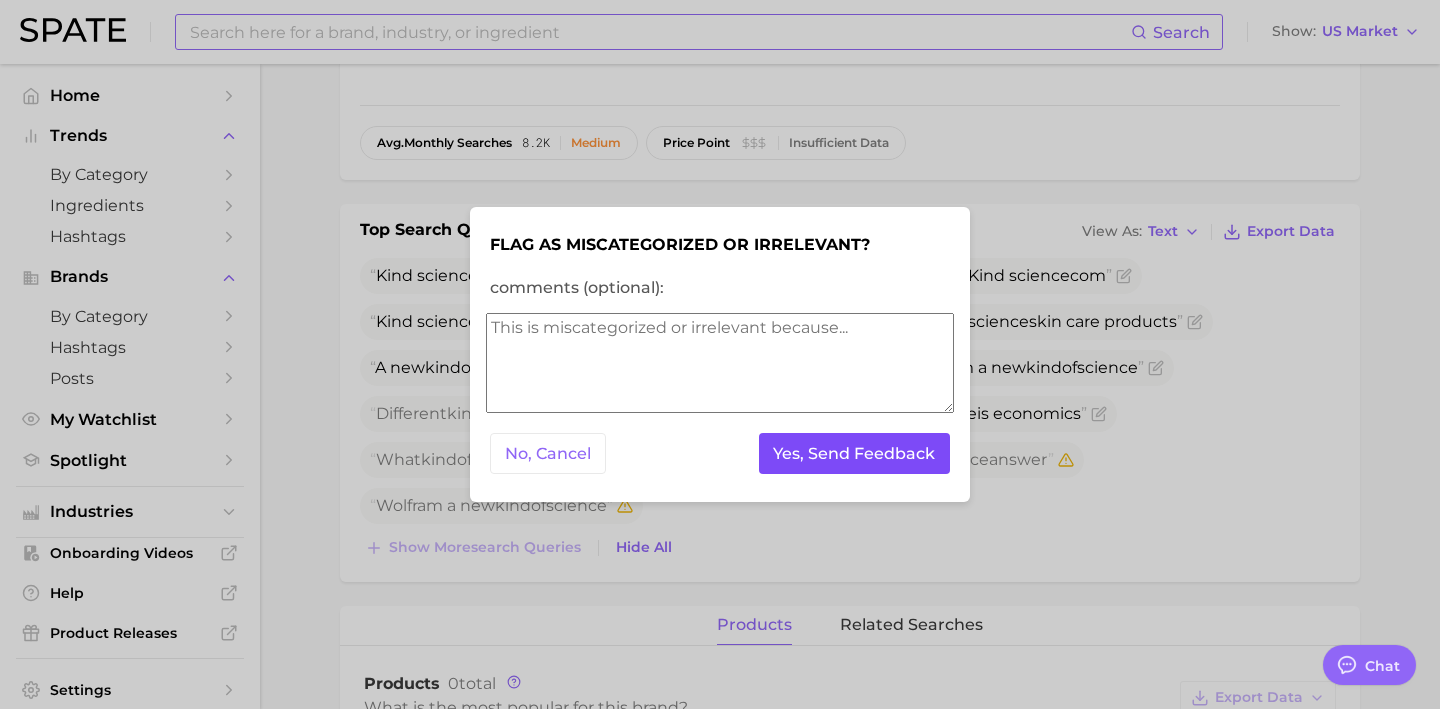 click on "Yes, Send Feedback" at bounding box center [855, 453] 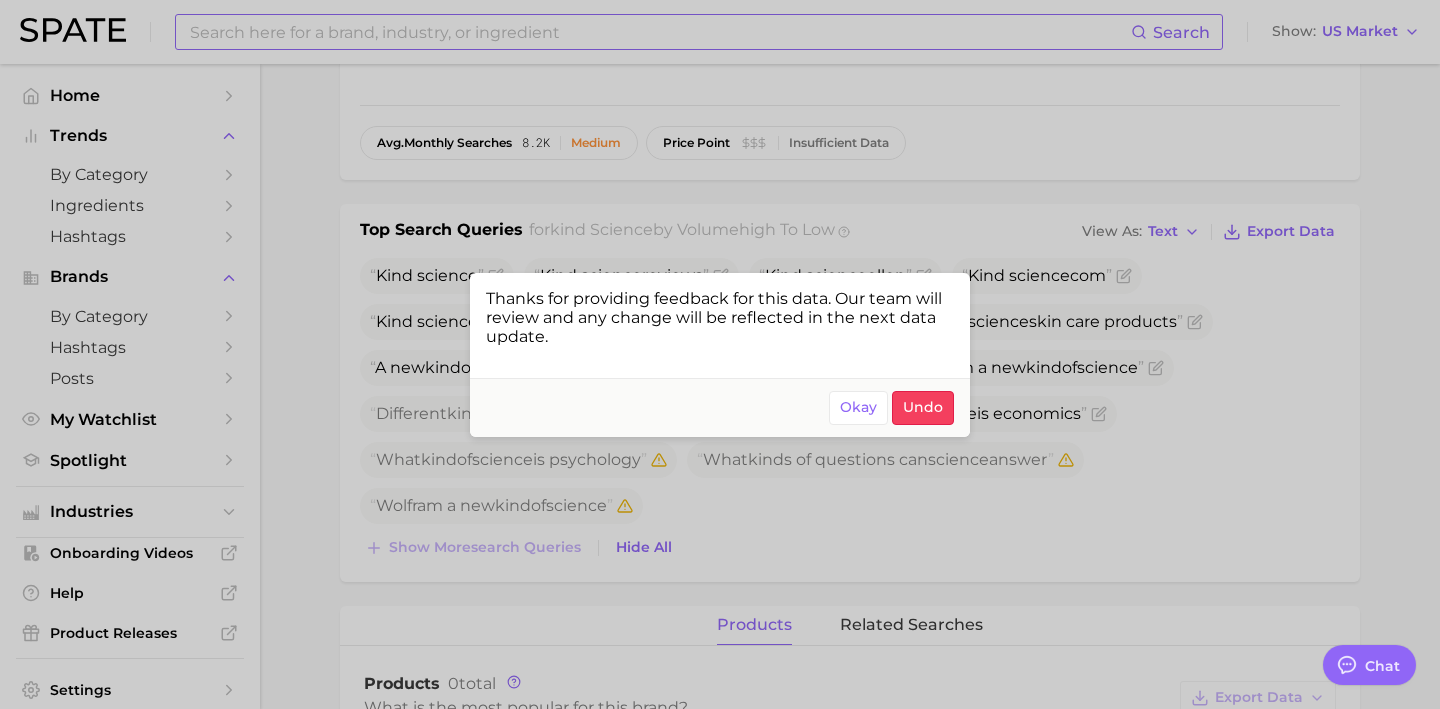 click at bounding box center (720, 354) 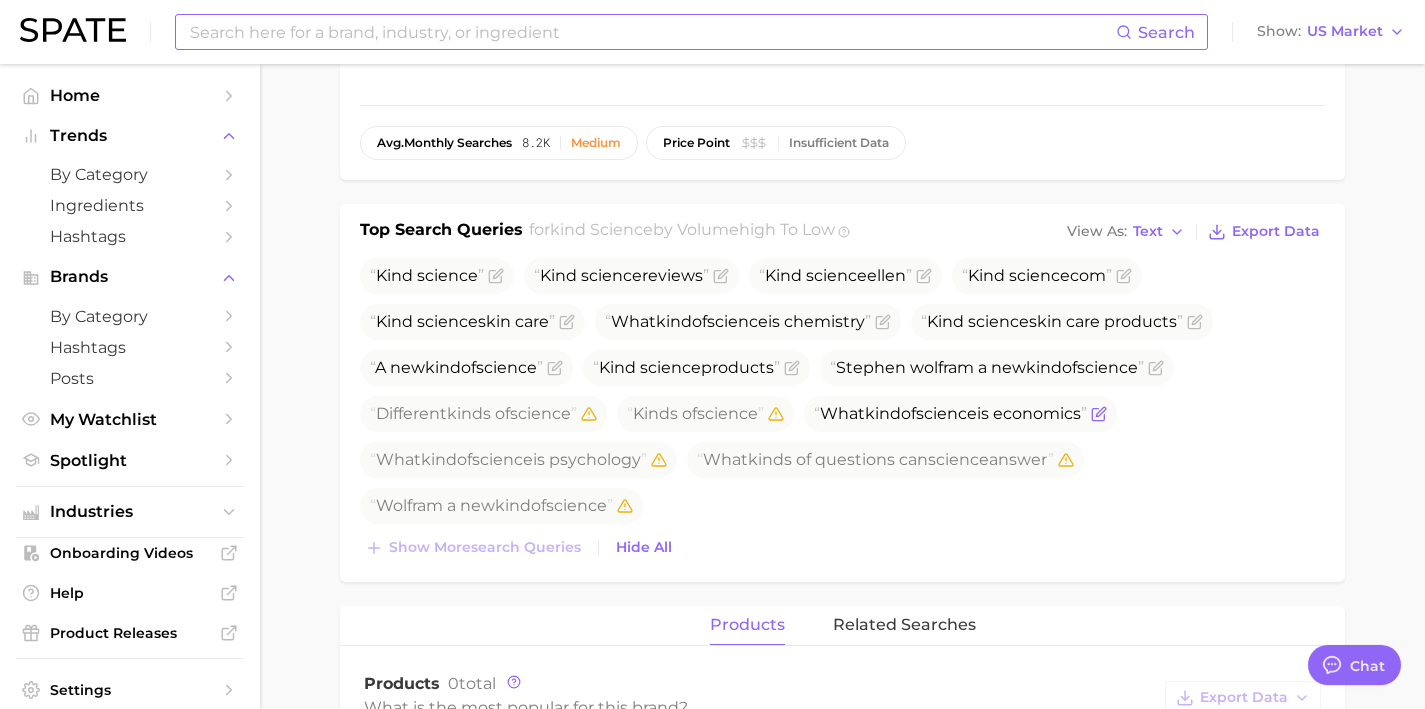 click 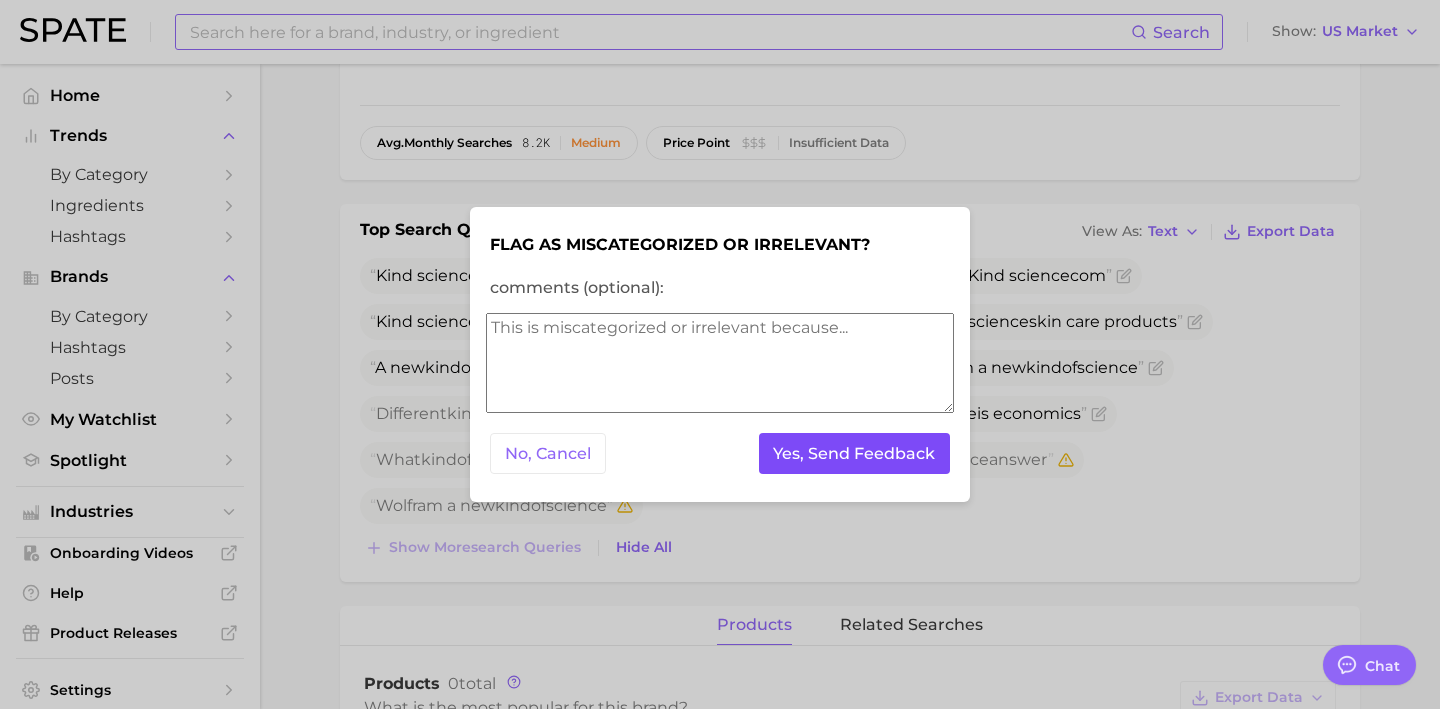 click on "Yes, Send Feedback" at bounding box center (855, 453) 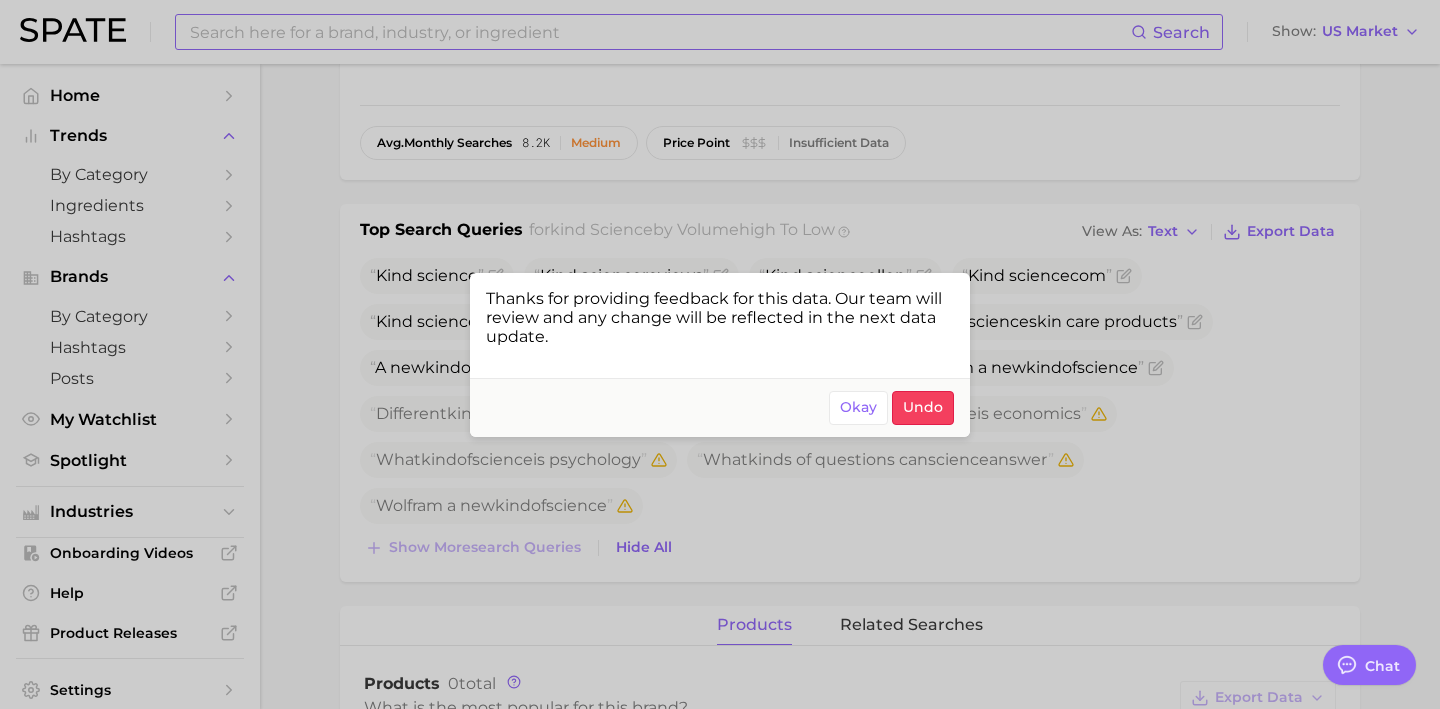 click at bounding box center (720, 354) 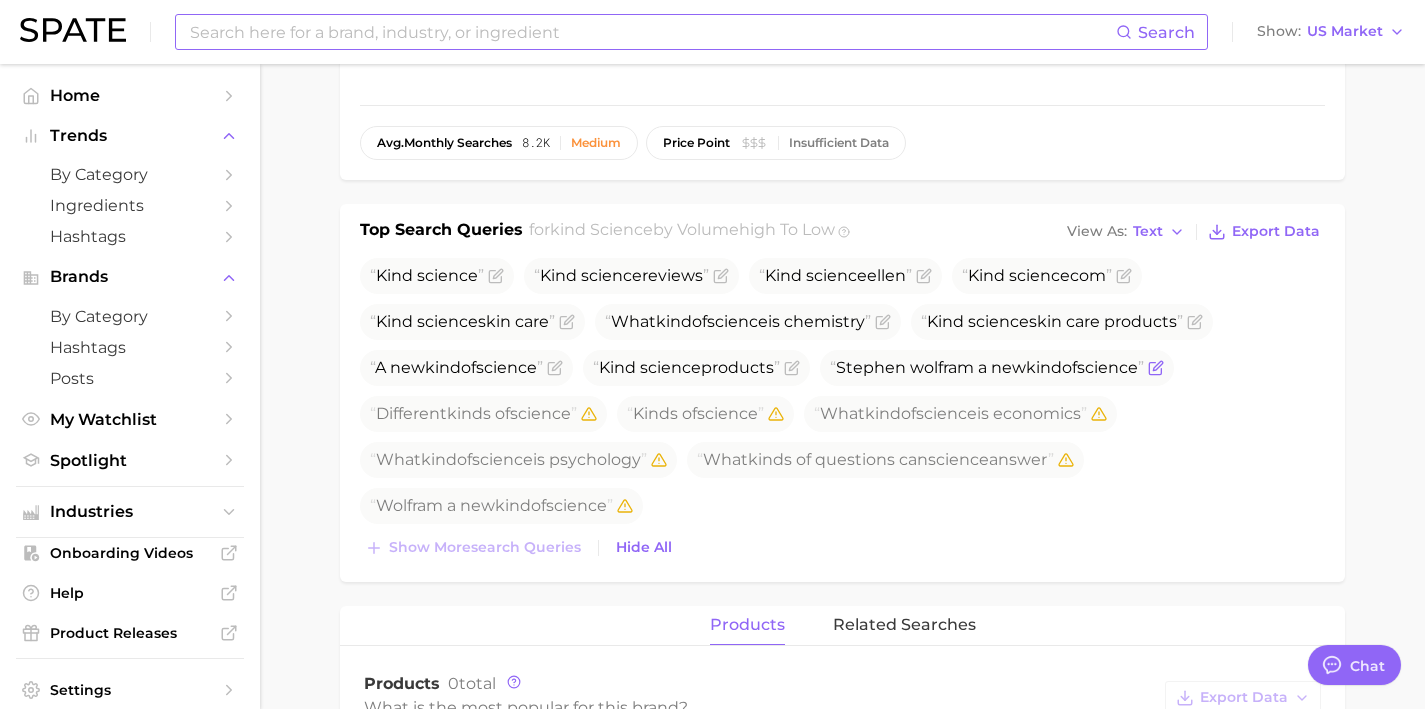 click 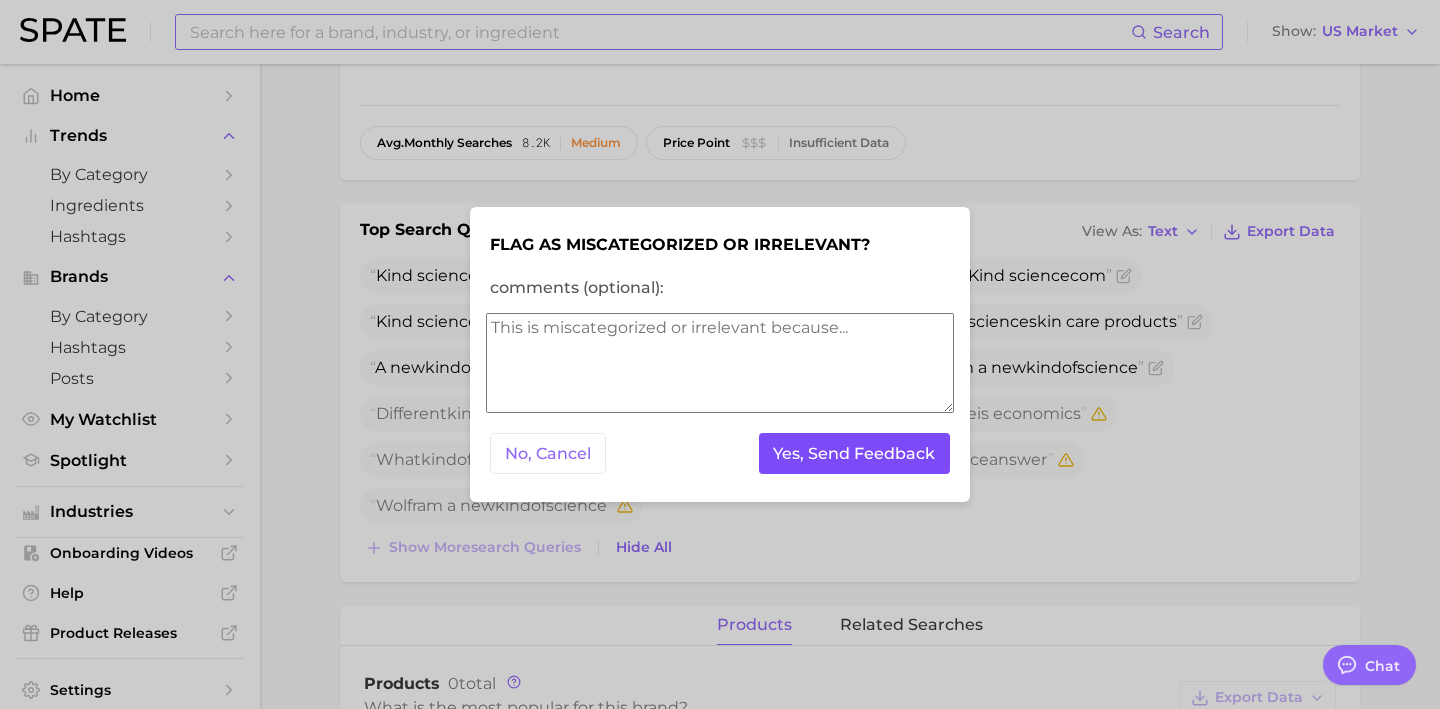 click on "Yes, Send Feedback" at bounding box center [855, 453] 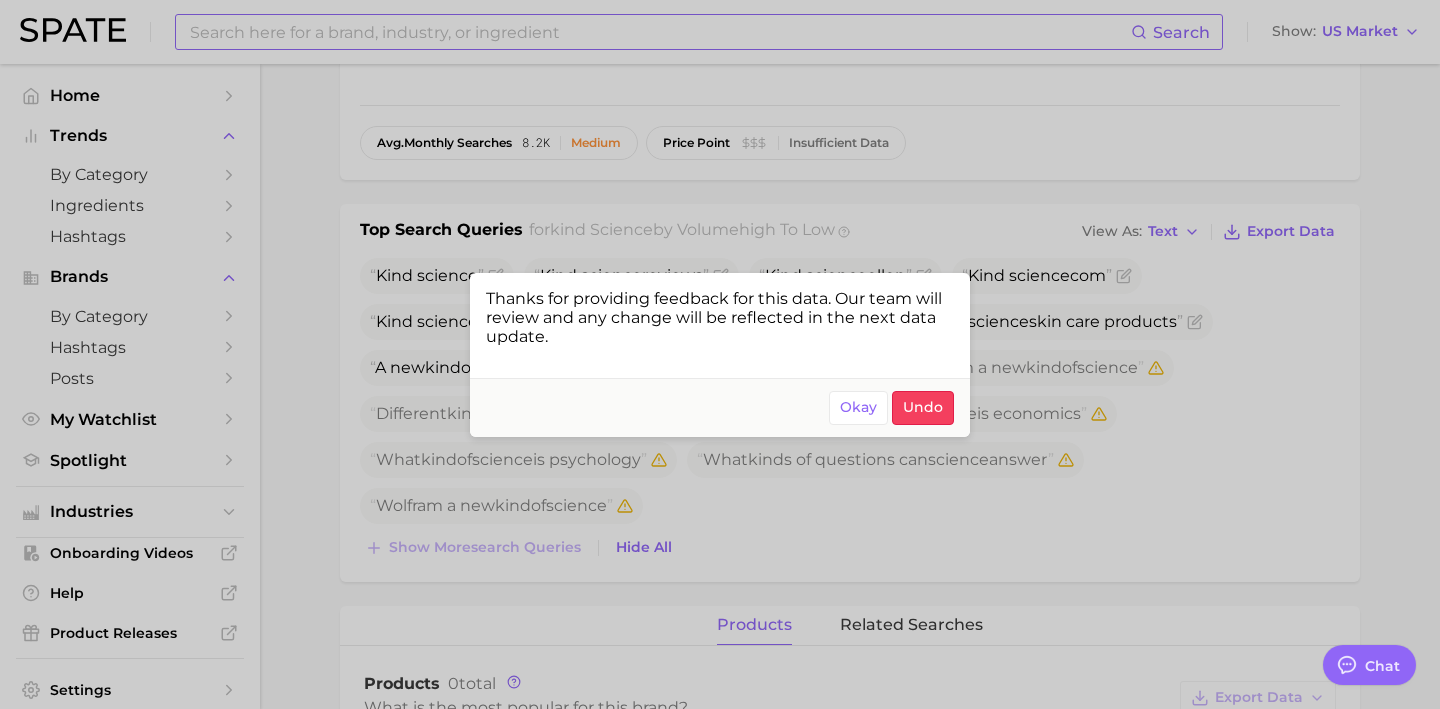 click at bounding box center [720, 354] 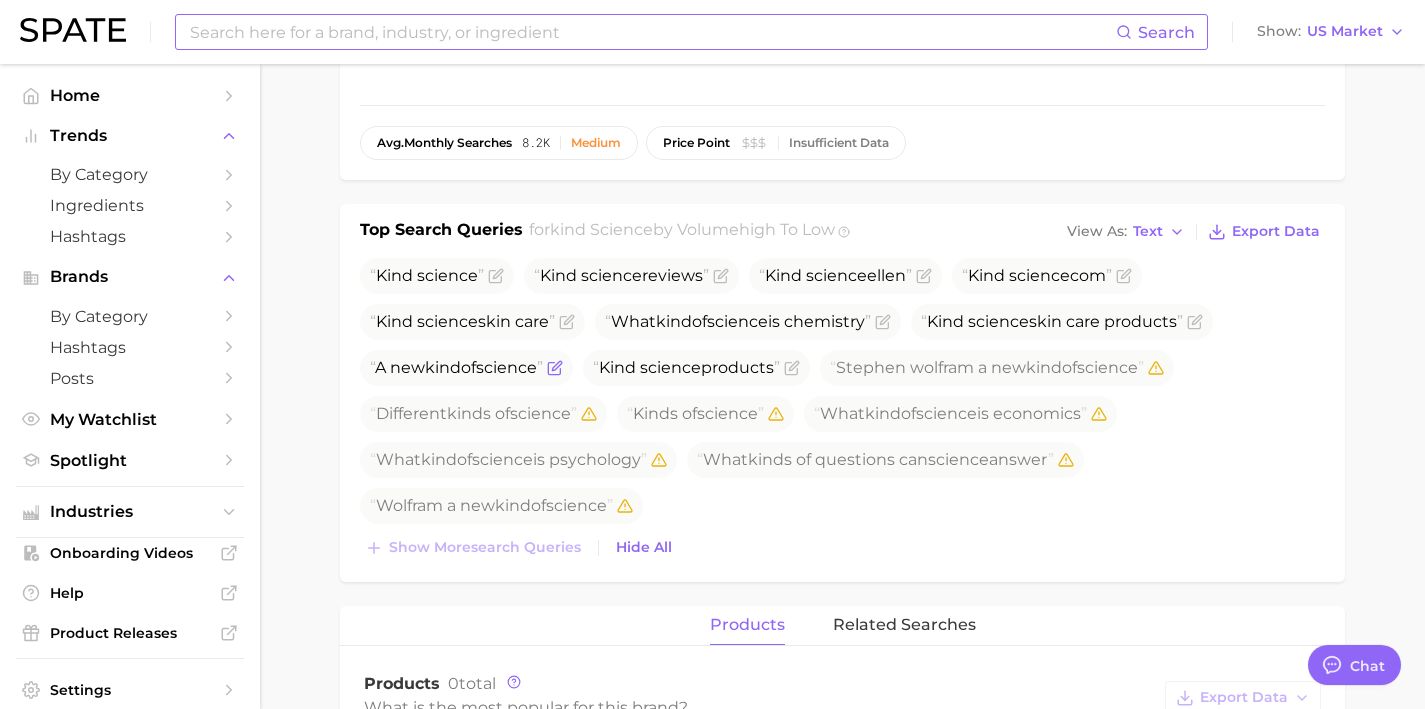 click 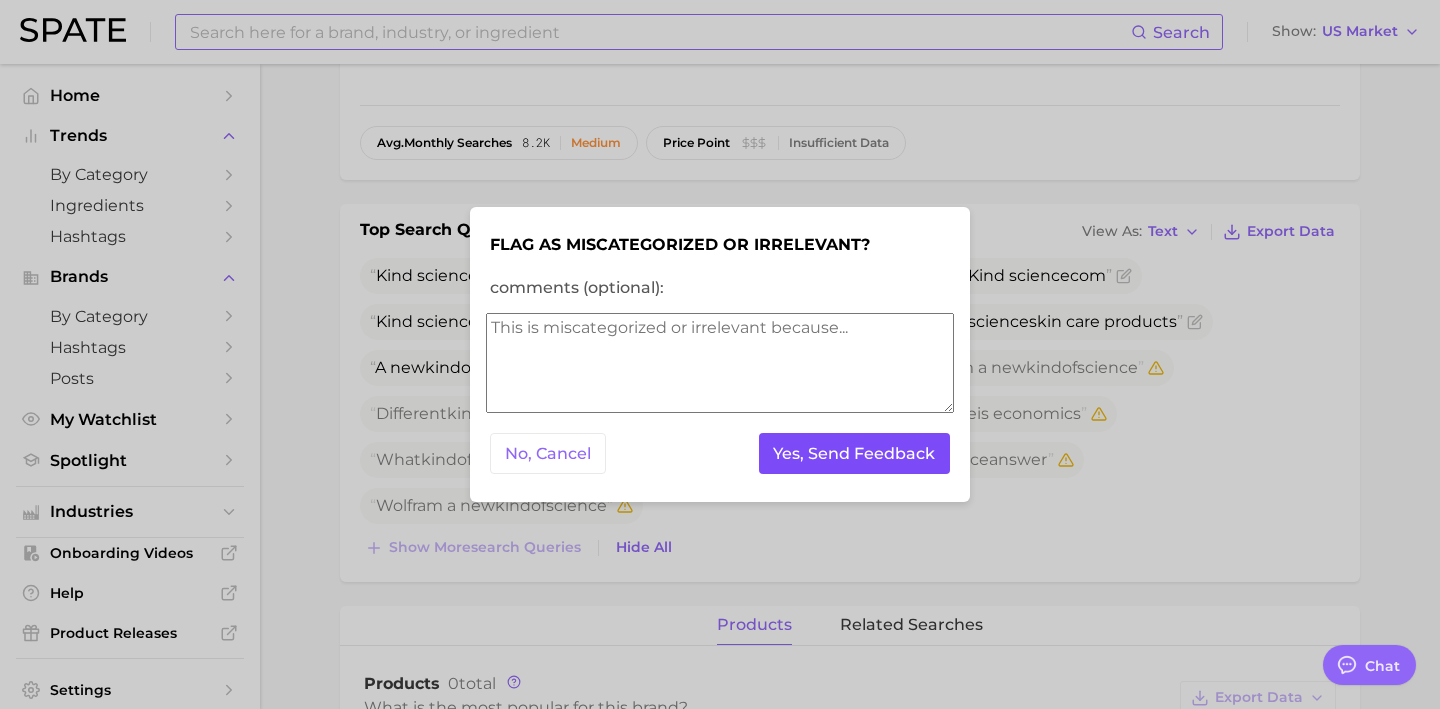 click on "Yes, Send Feedback" at bounding box center [855, 453] 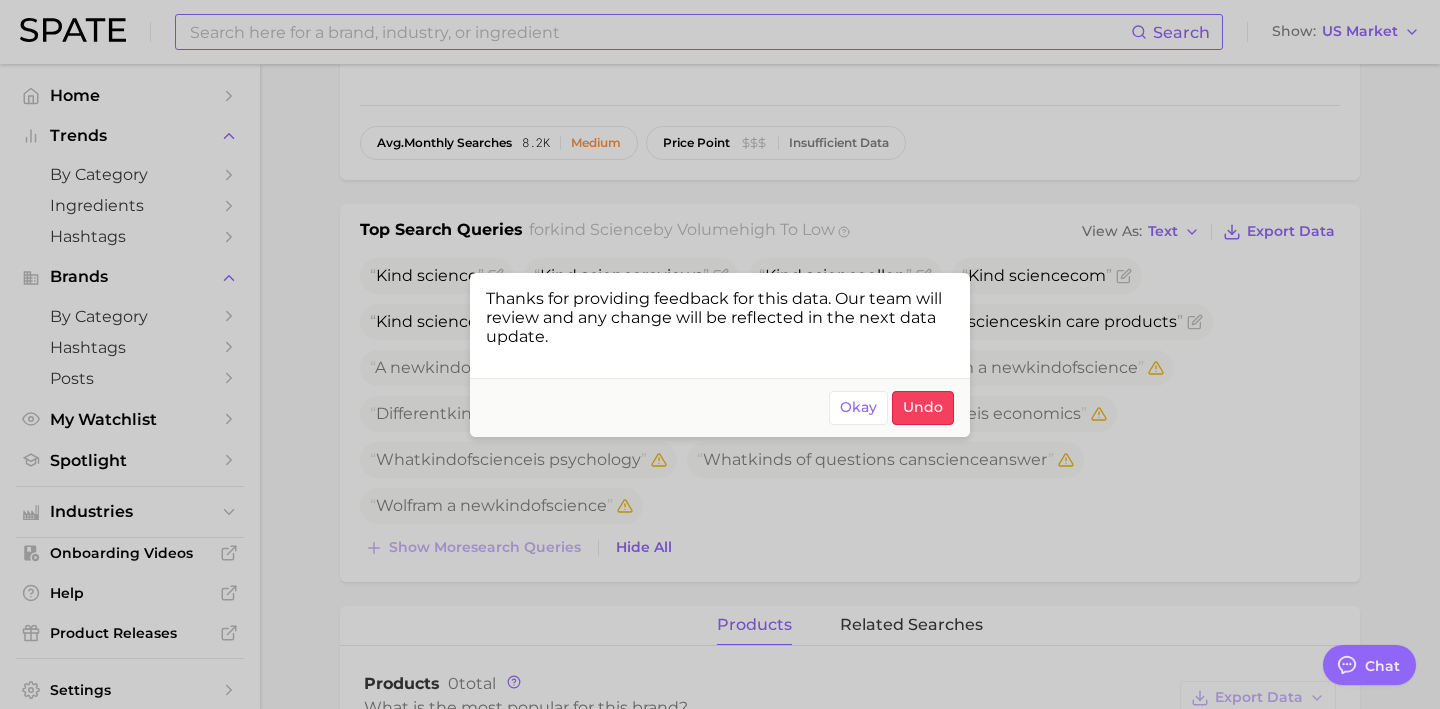 click at bounding box center (720, 354) 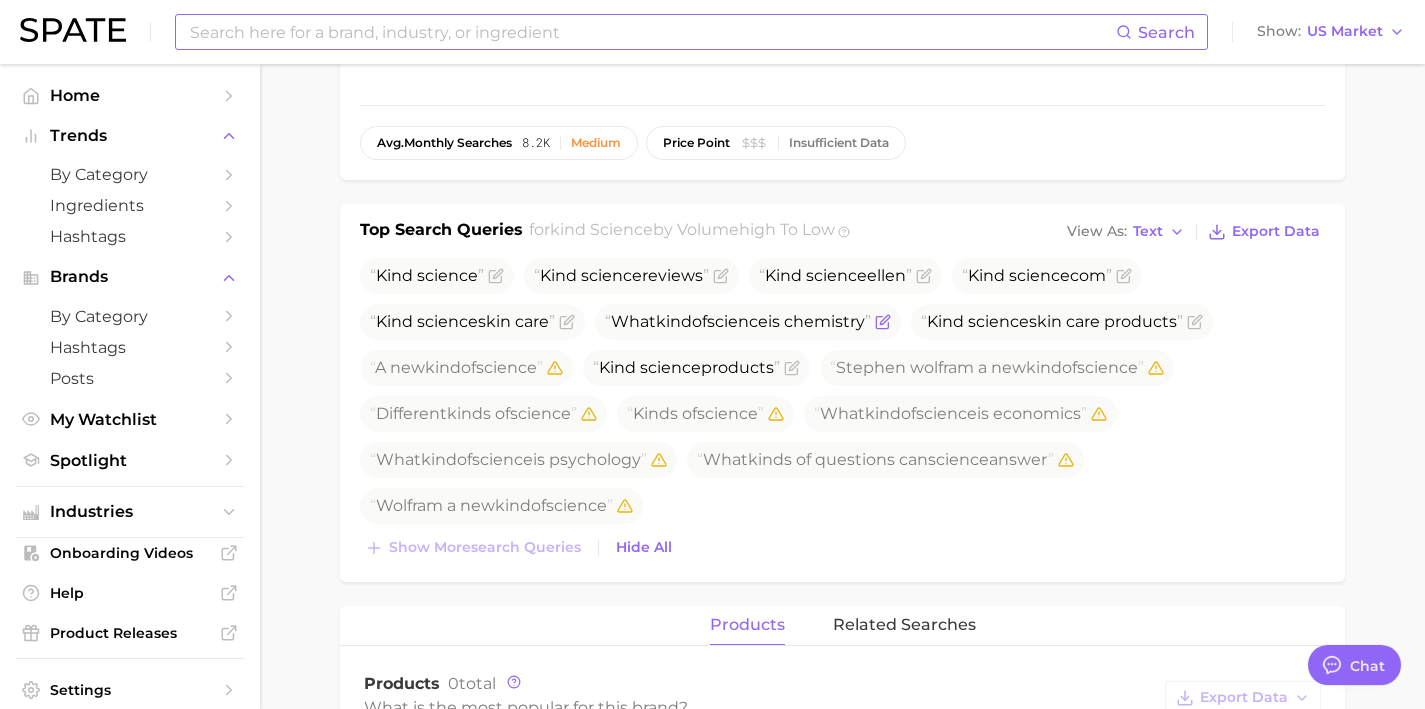 click 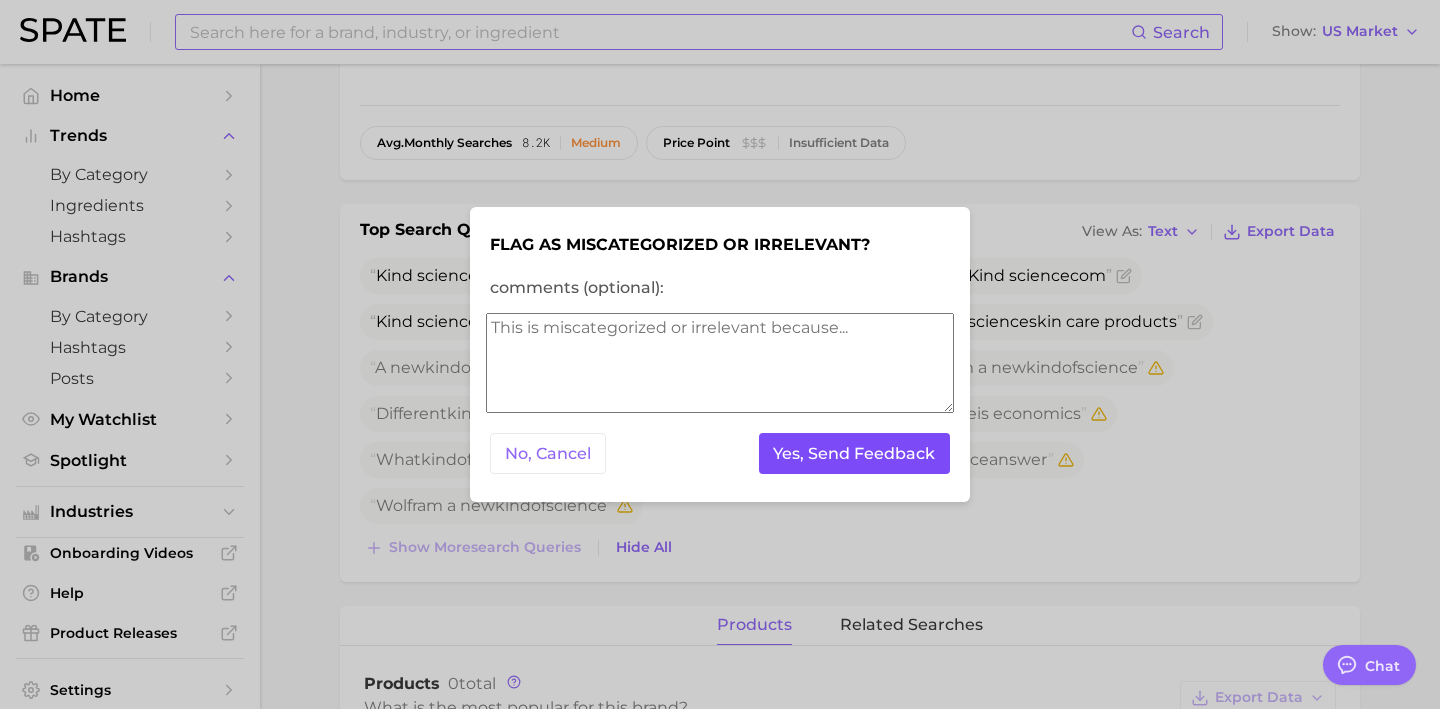 click on "Yes, Send Feedback" at bounding box center [855, 453] 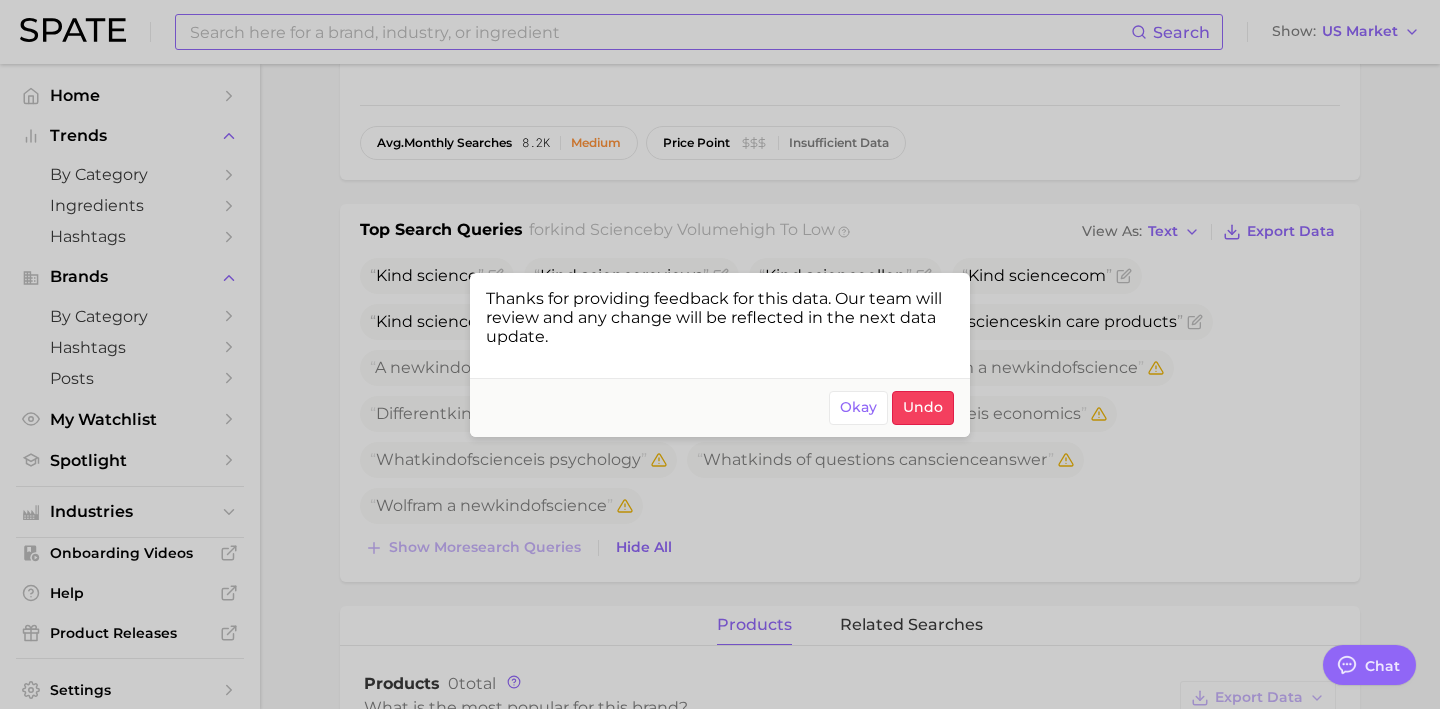 click at bounding box center (720, 354) 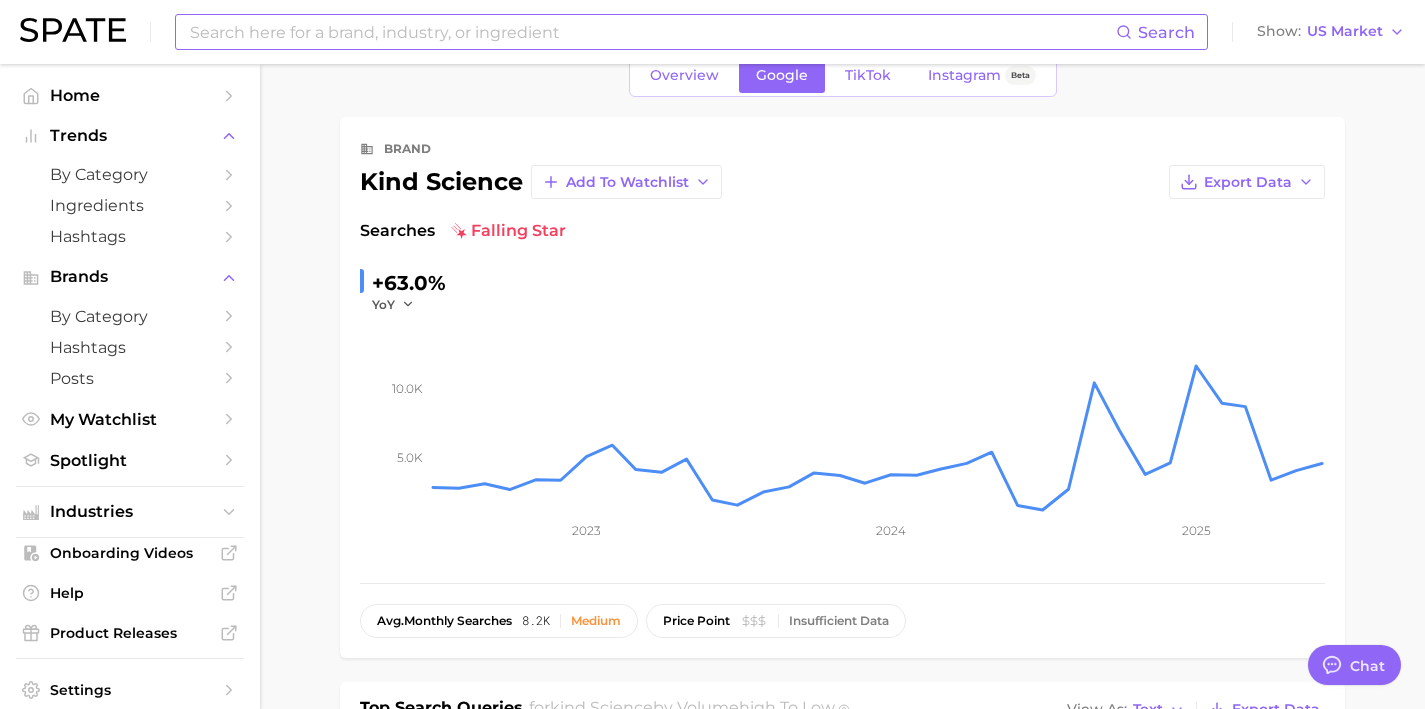 scroll, scrollTop: 0, scrollLeft: 0, axis: both 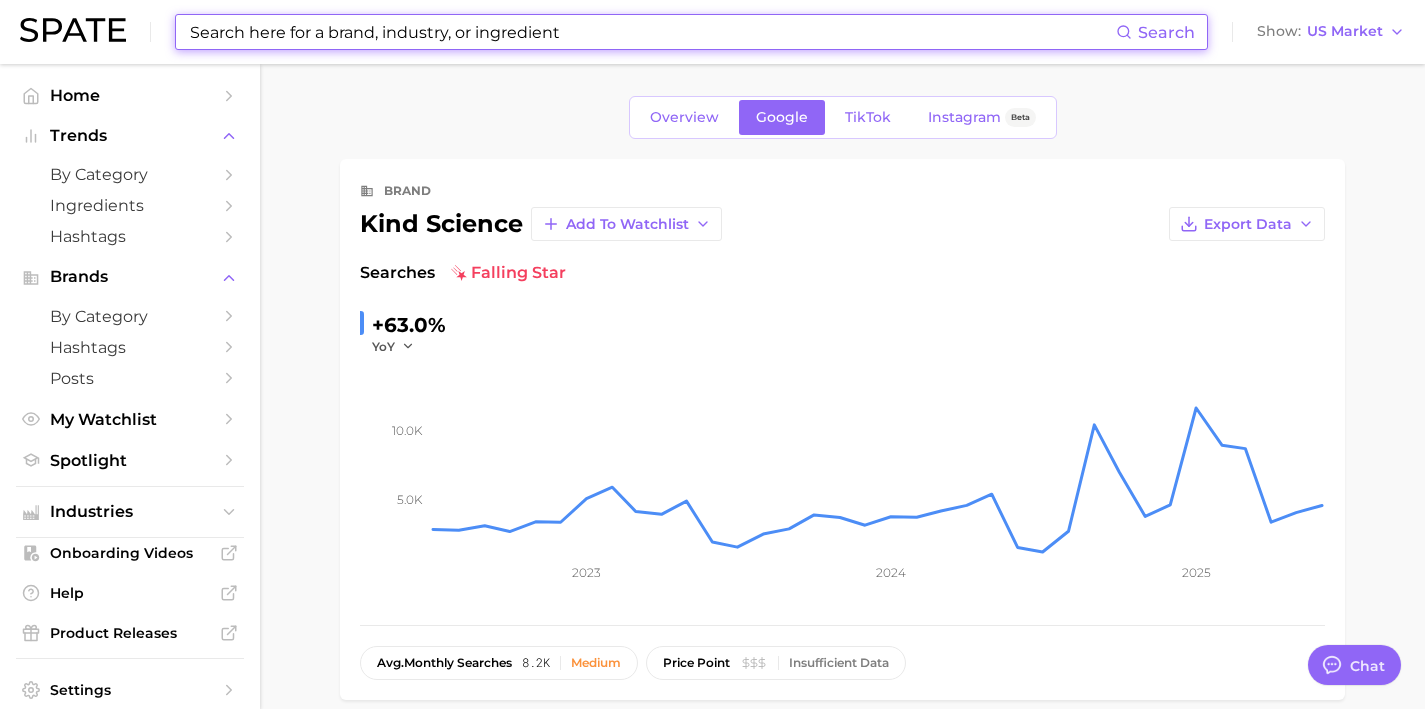 click at bounding box center [652, 32] 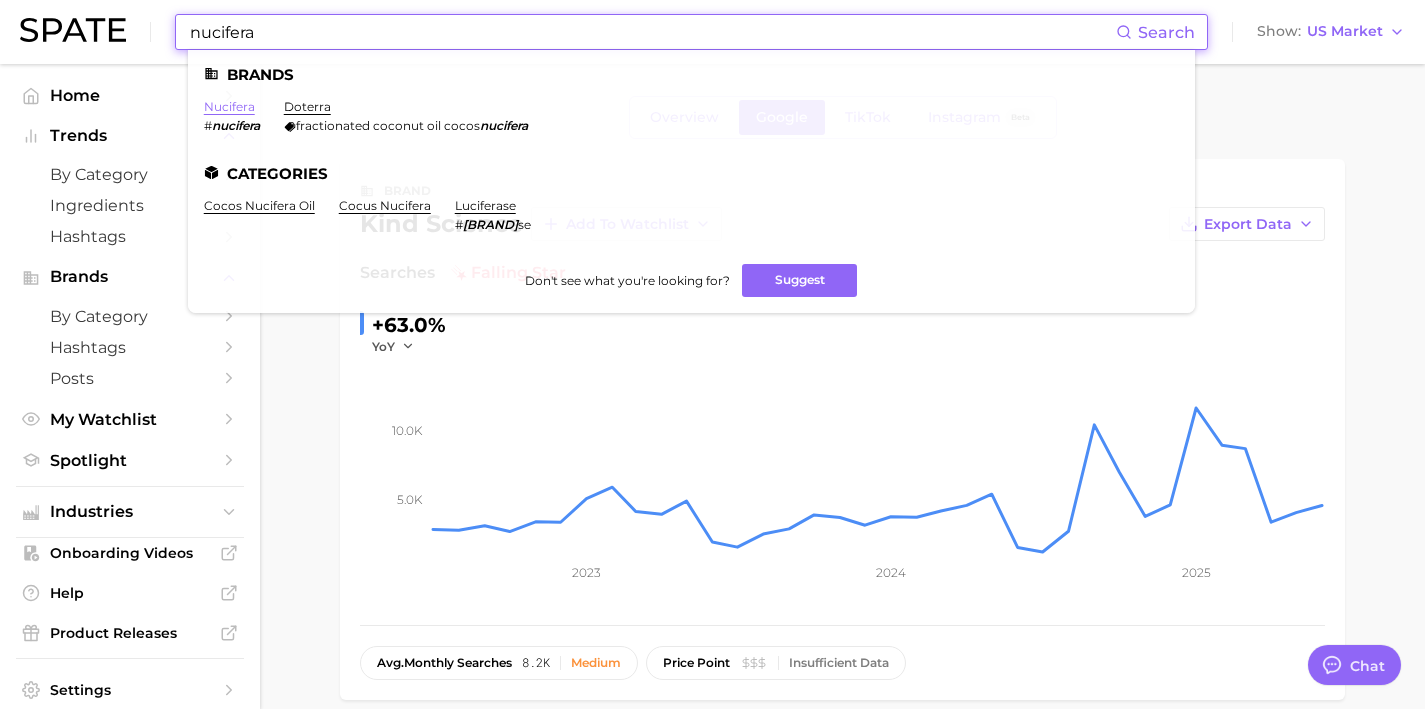 type on "nucifera" 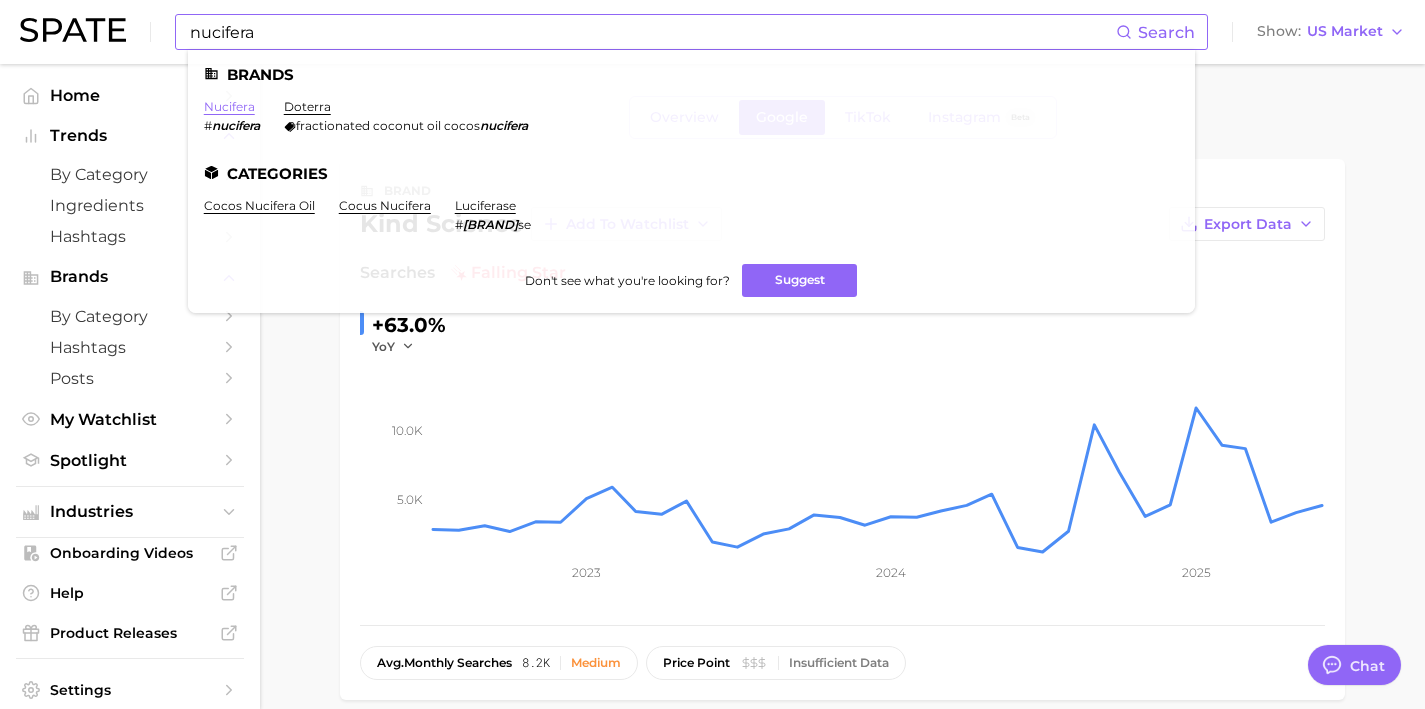 click on "nucifera" at bounding box center (229, 106) 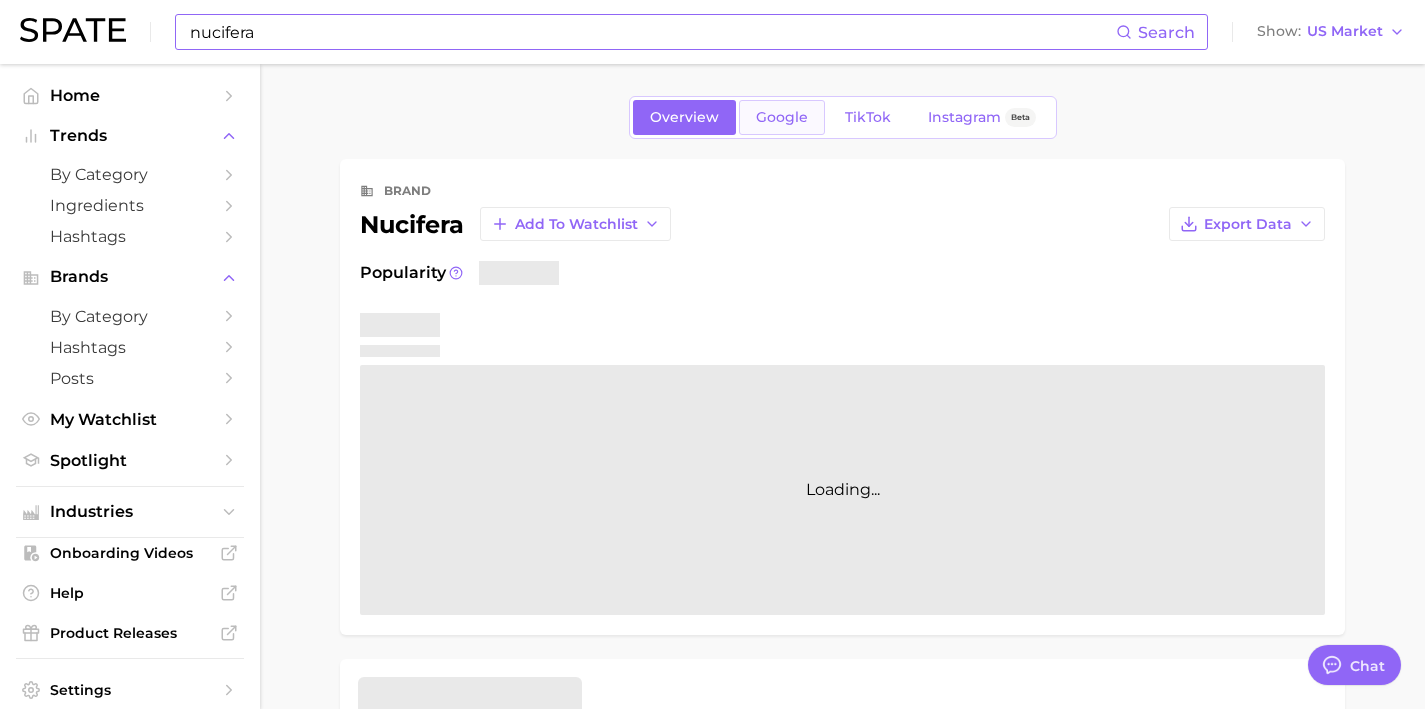 click on "Google" at bounding box center (782, 117) 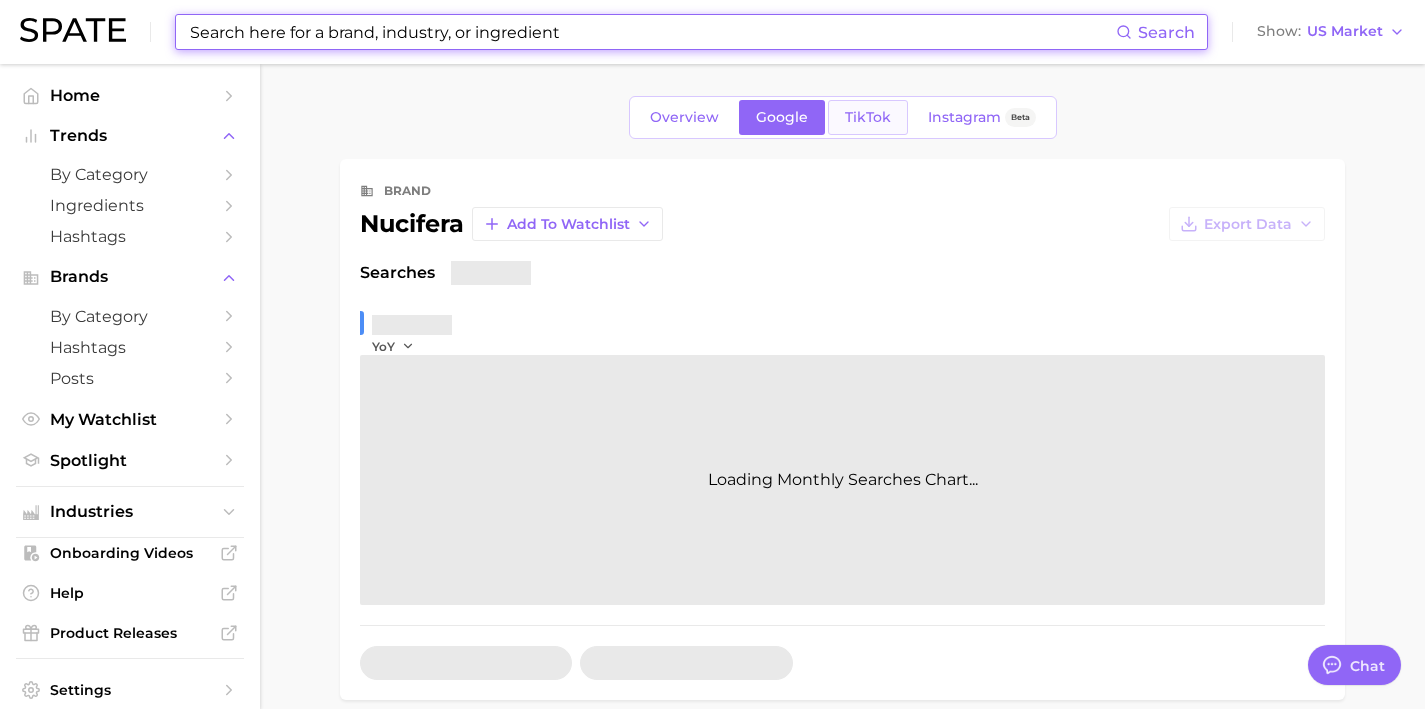 click on "TikTok" at bounding box center [868, 117] 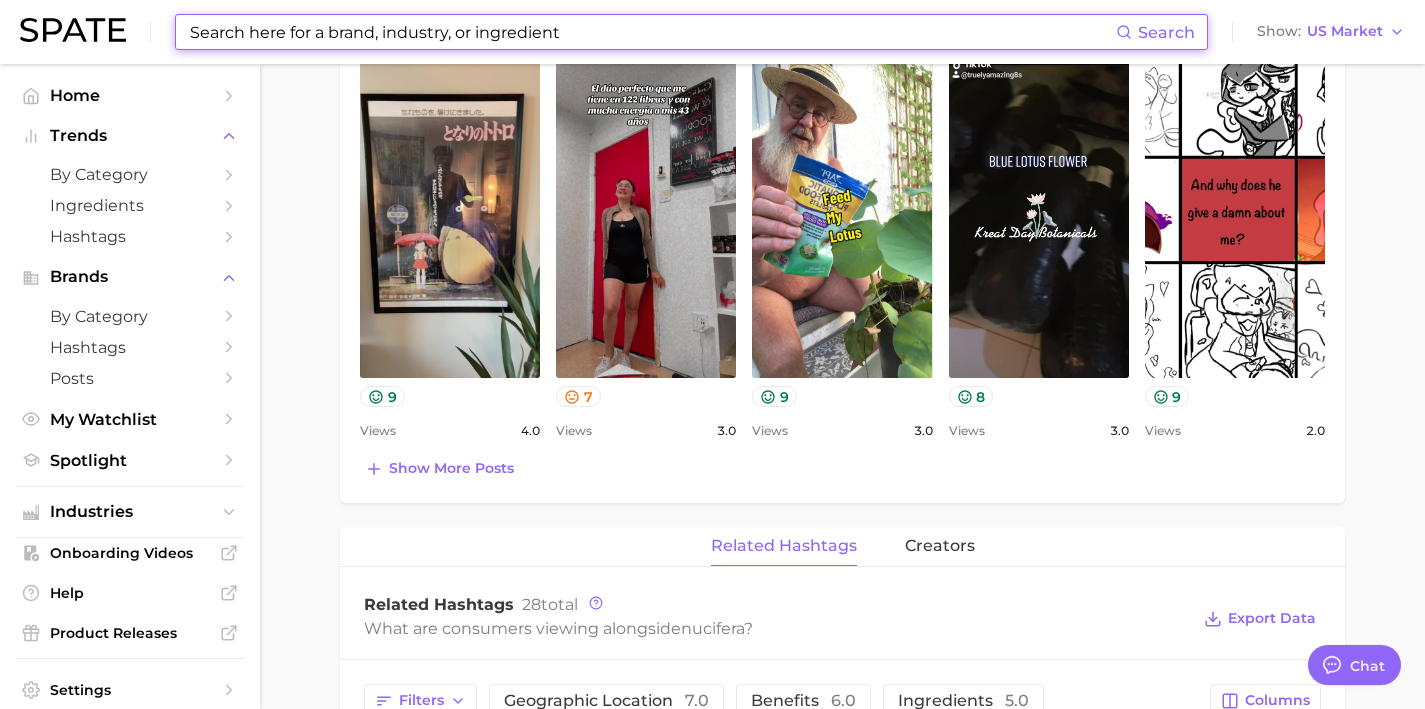 scroll, scrollTop: 1011, scrollLeft: 0, axis: vertical 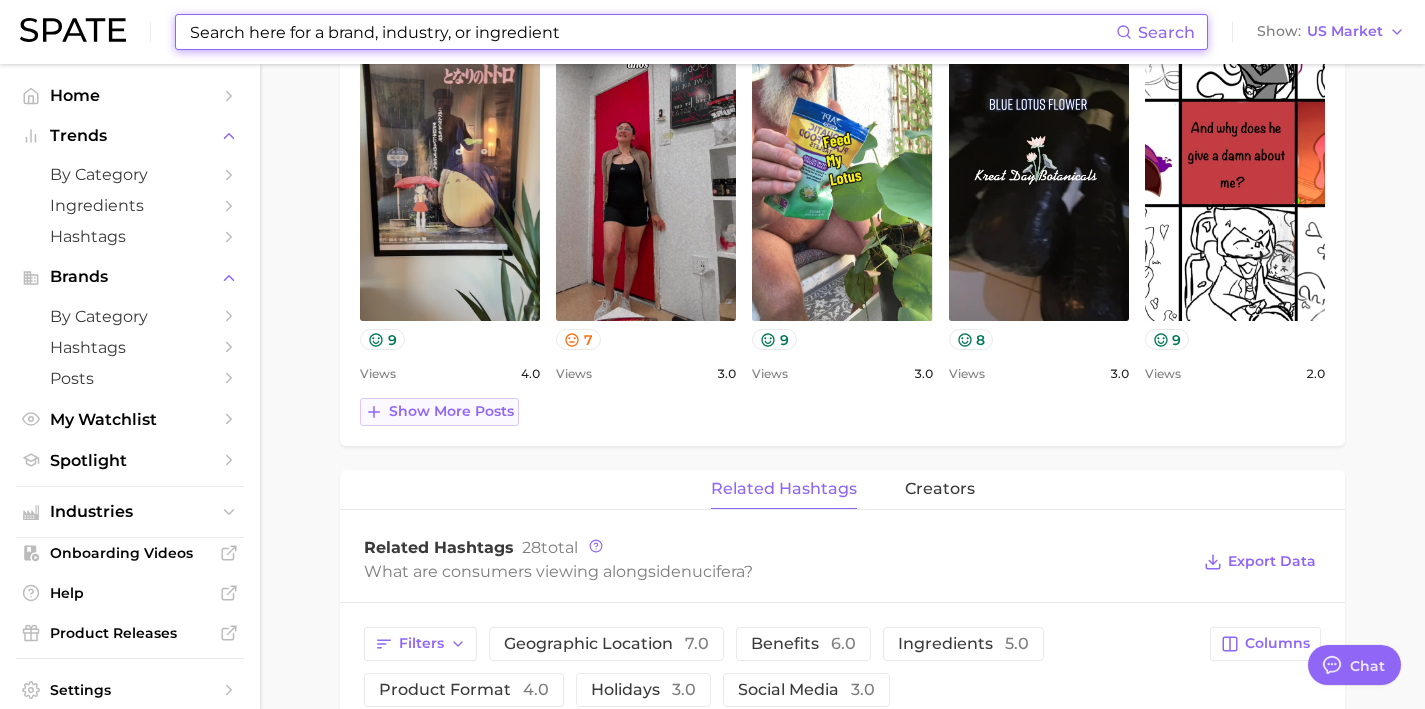 click on "Show more posts" at bounding box center (451, 411) 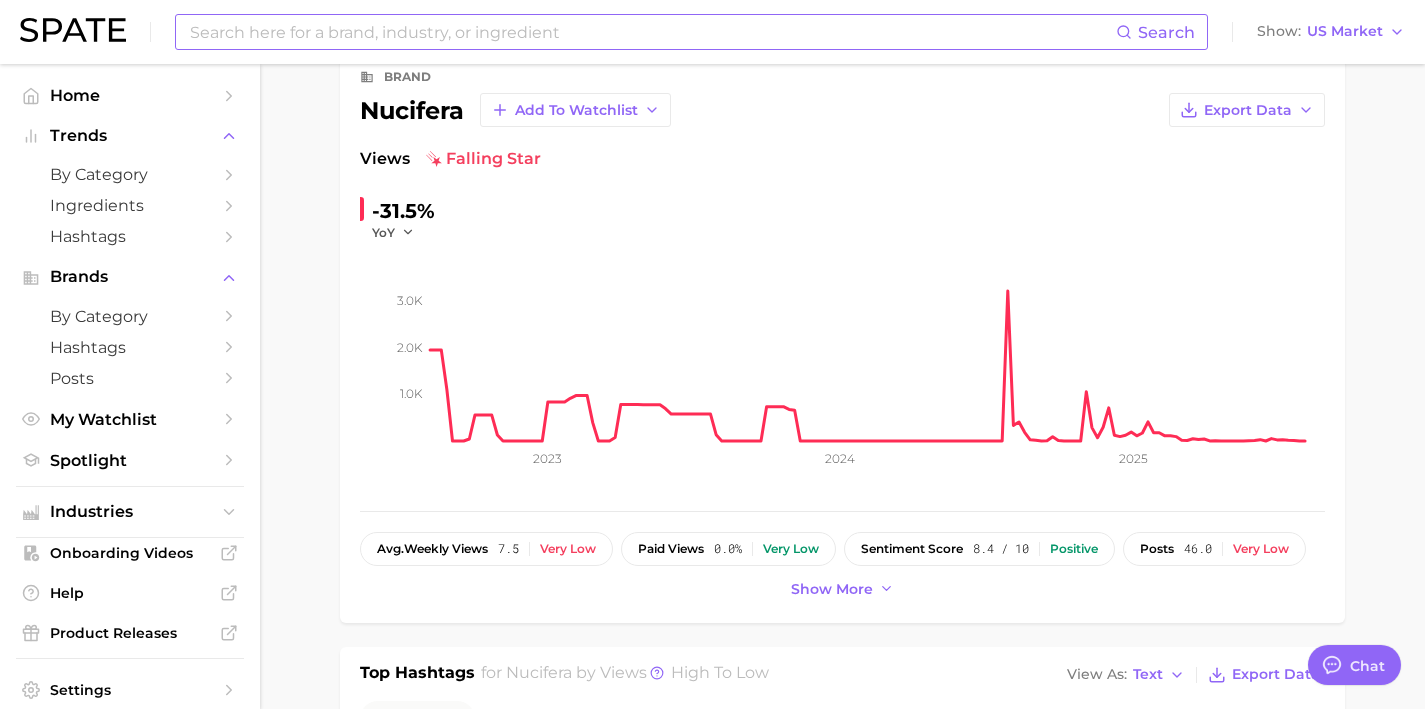scroll, scrollTop: 0, scrollLeft: 0, axis: both 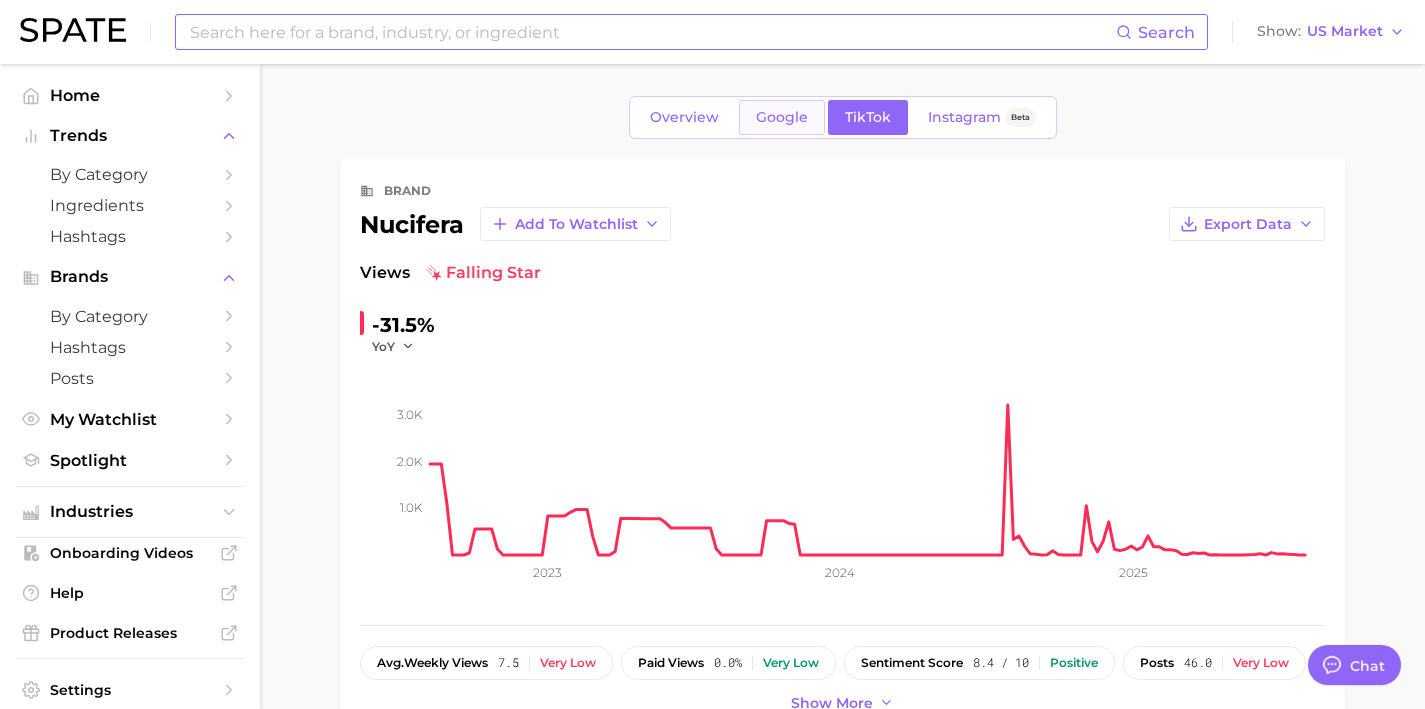 click on "Google" at bounding box center [782, 117] 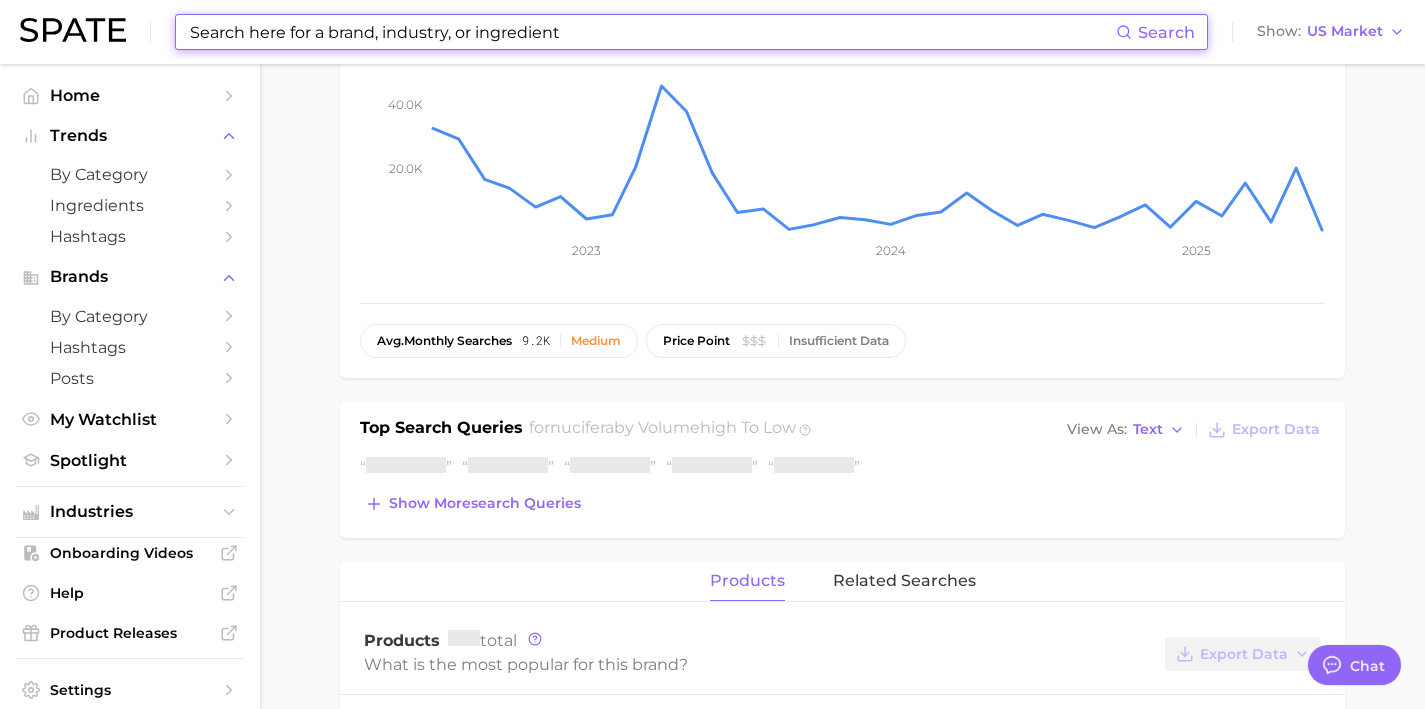 scroll, scrollTop: 680, scrollLeft: 0, axis: vertical 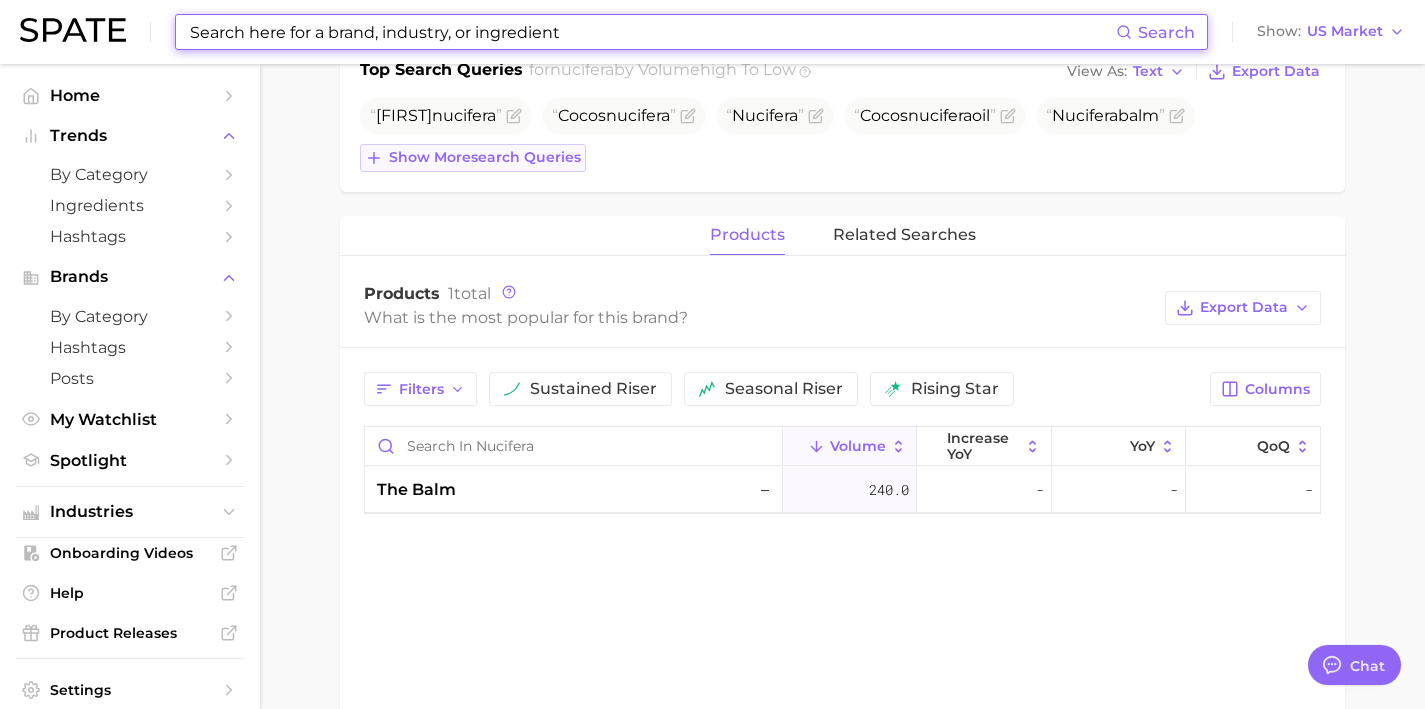 click on "Show more  search queries" at bounding box center [473, 158] 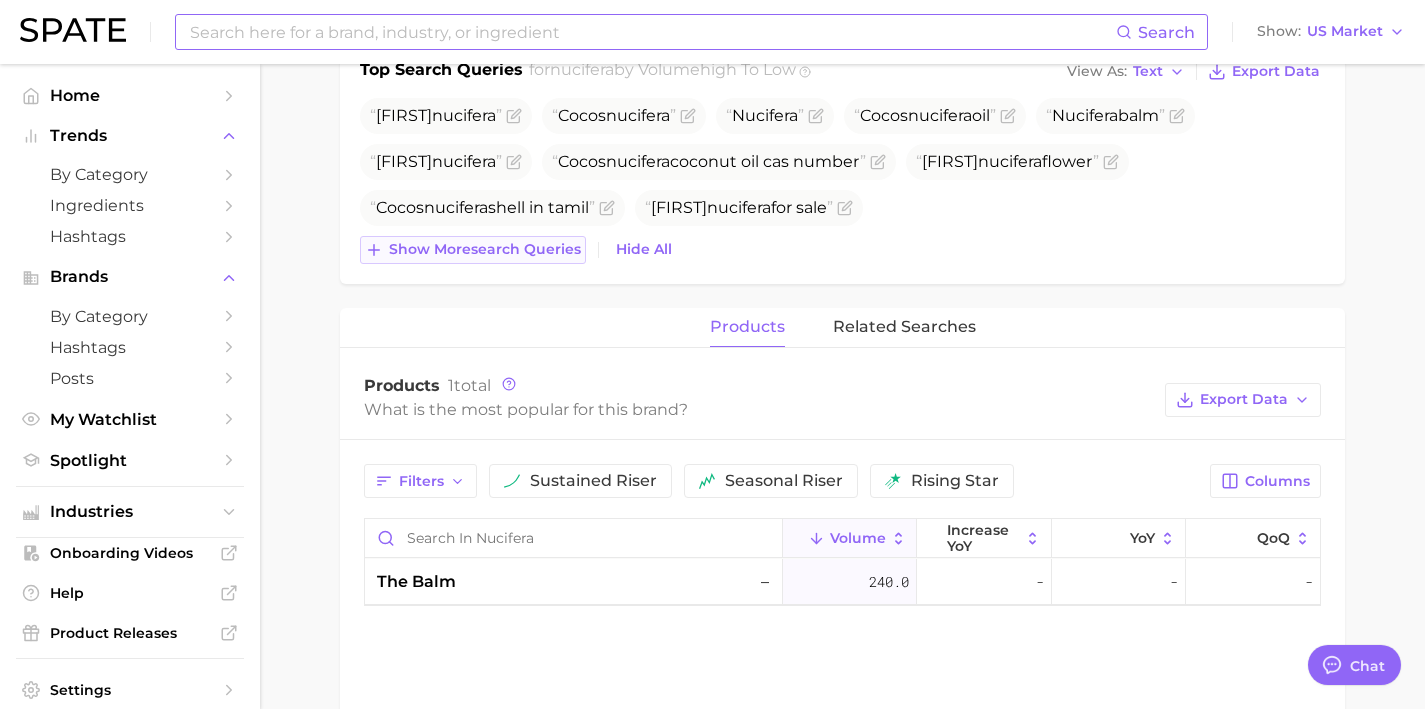 click on "Show more  search queries" at bounding box center [473, 250] 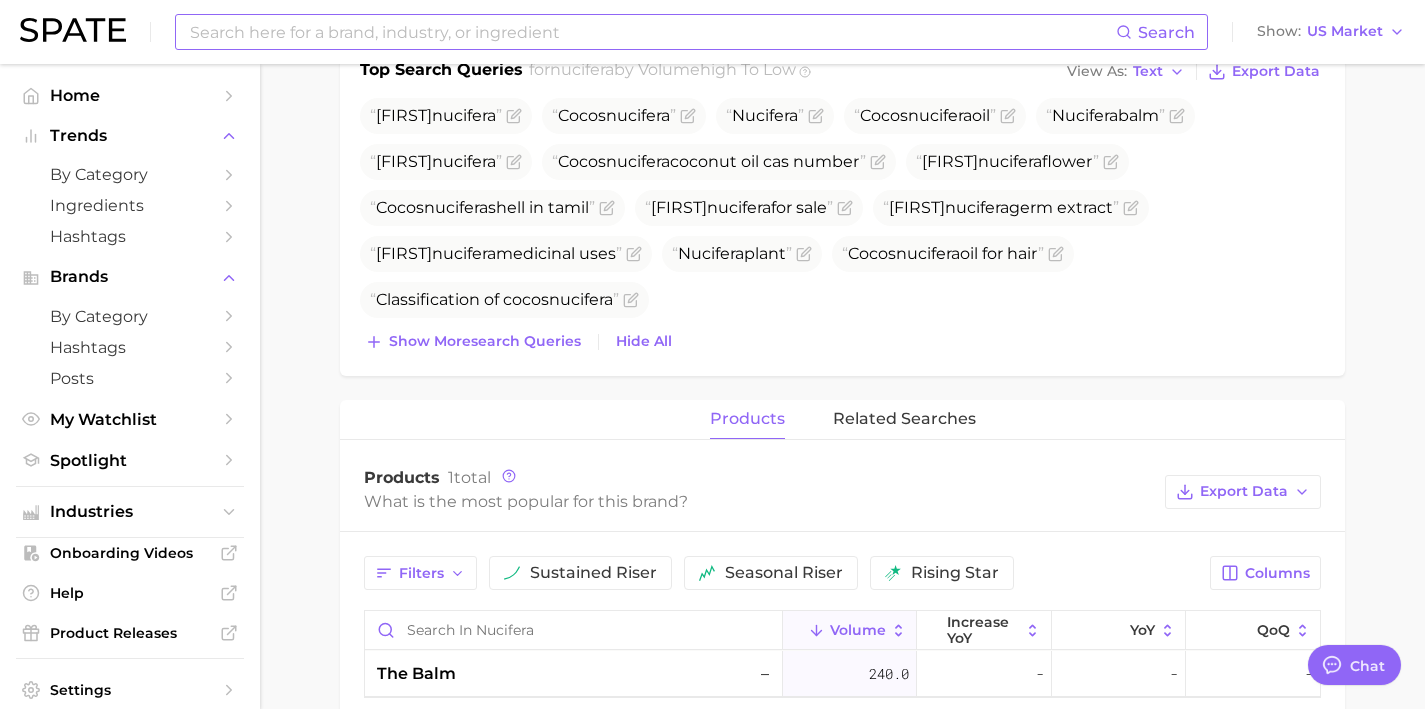 click on "Nelumbo  nucifera Cocos  nucifera Nucifera Cocos  nucifera  oil Nucifera  balm Torreya  nucifera Cocos  nucifera  coconut oil cas number Nelumbo  nucifera  flower Cocos  nucifera  shell in tamil Nelumbo  nucifera  for sale Nelumbo  nucifera  germ extract Nelumbo  nucifera  medicinal uses Nucifera  plant Cocos  nucifera  oil for hair Classification of cocos  nucifera Show more  search queries Hide All" at bounding box center [842, 227] 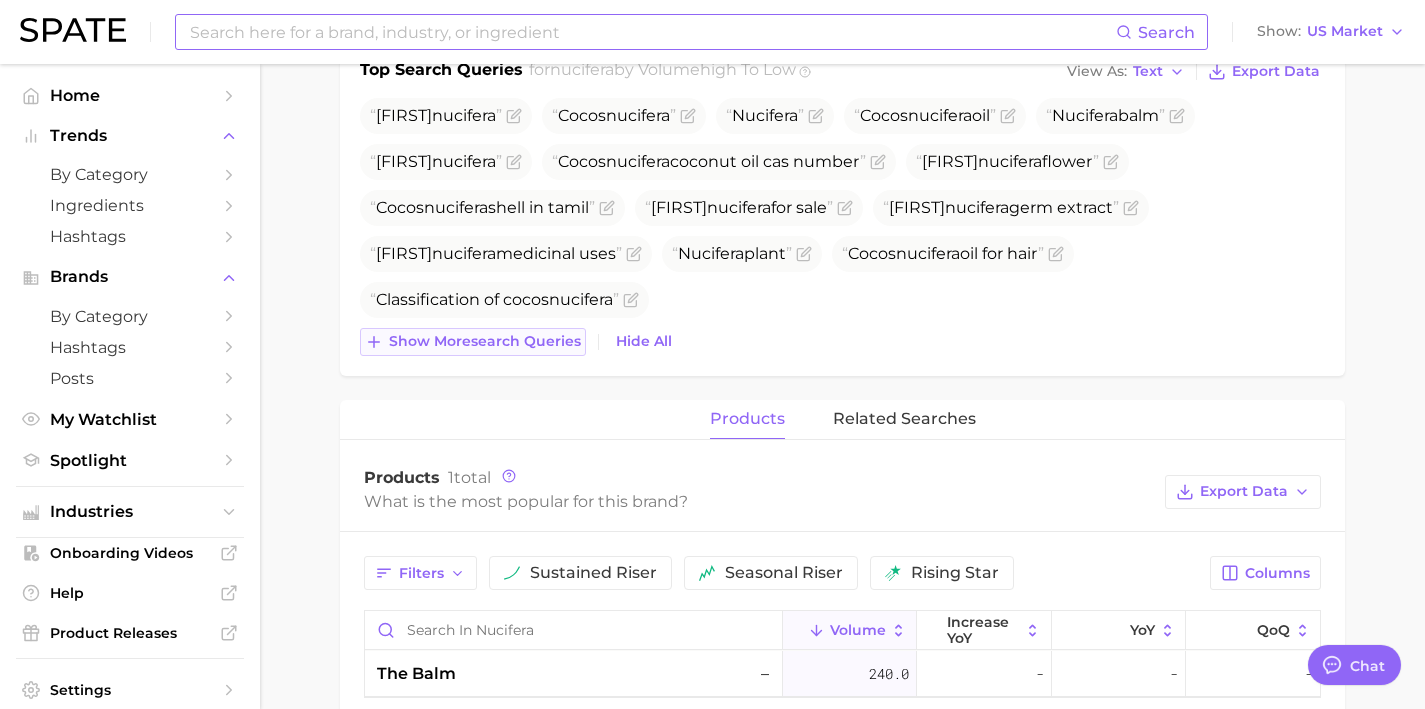 click on "Show more  search queries" at bounding box center (473, 342) 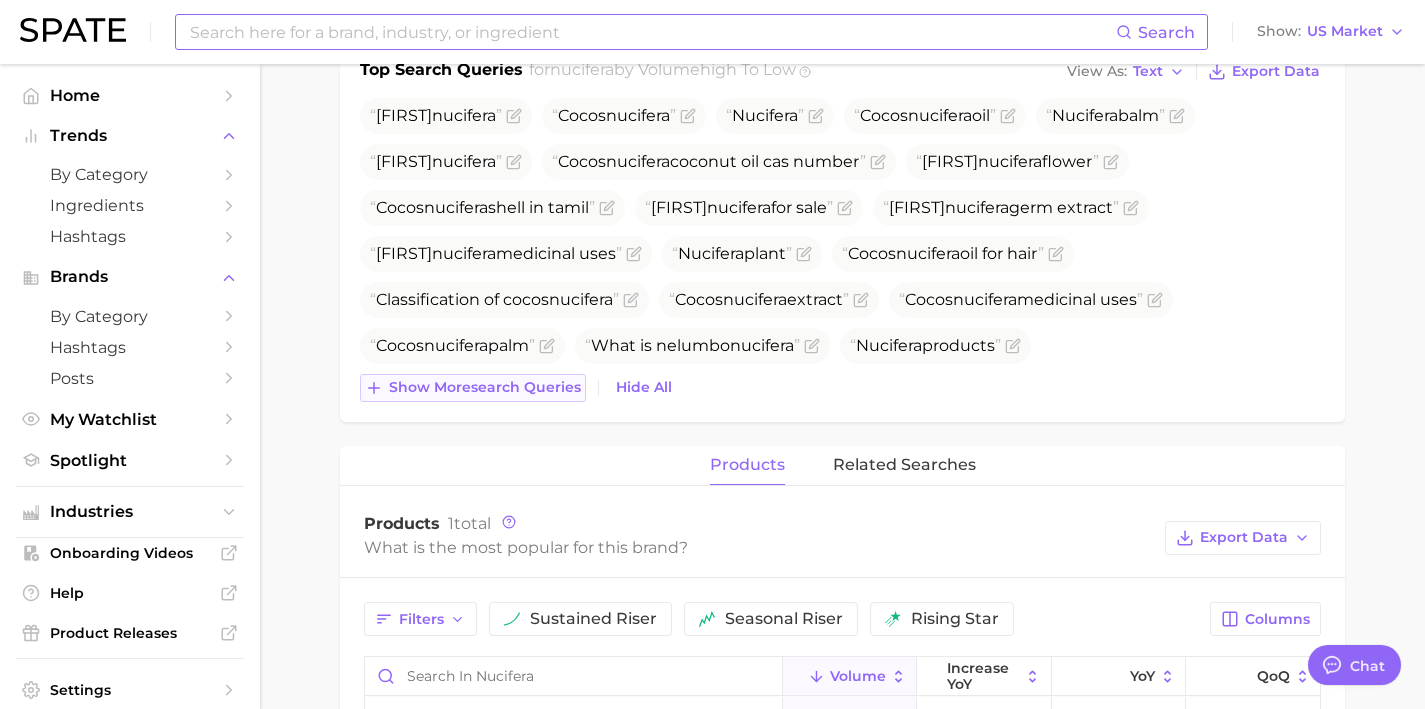 click on "Show more  search queries" at bounding box center [473, 388] 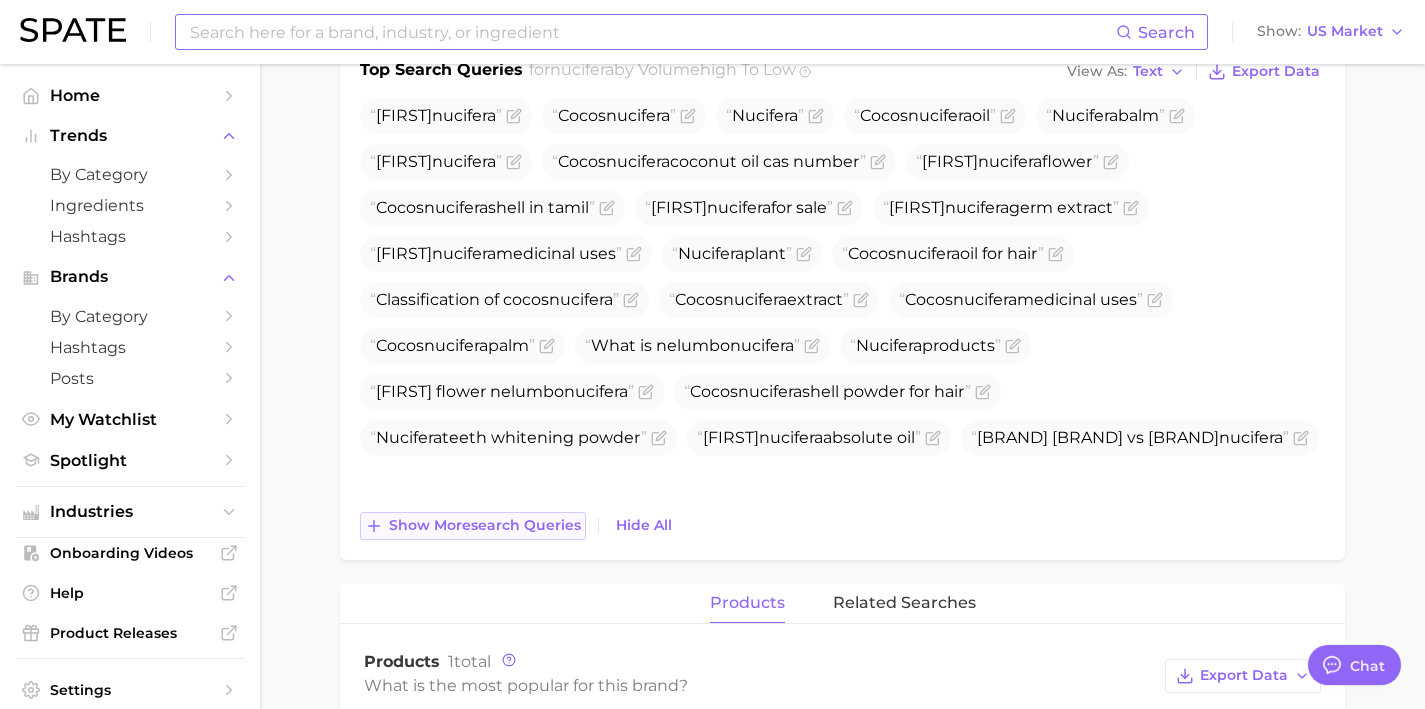 click on "Show more  search queries" at bounding box center [485, 525] 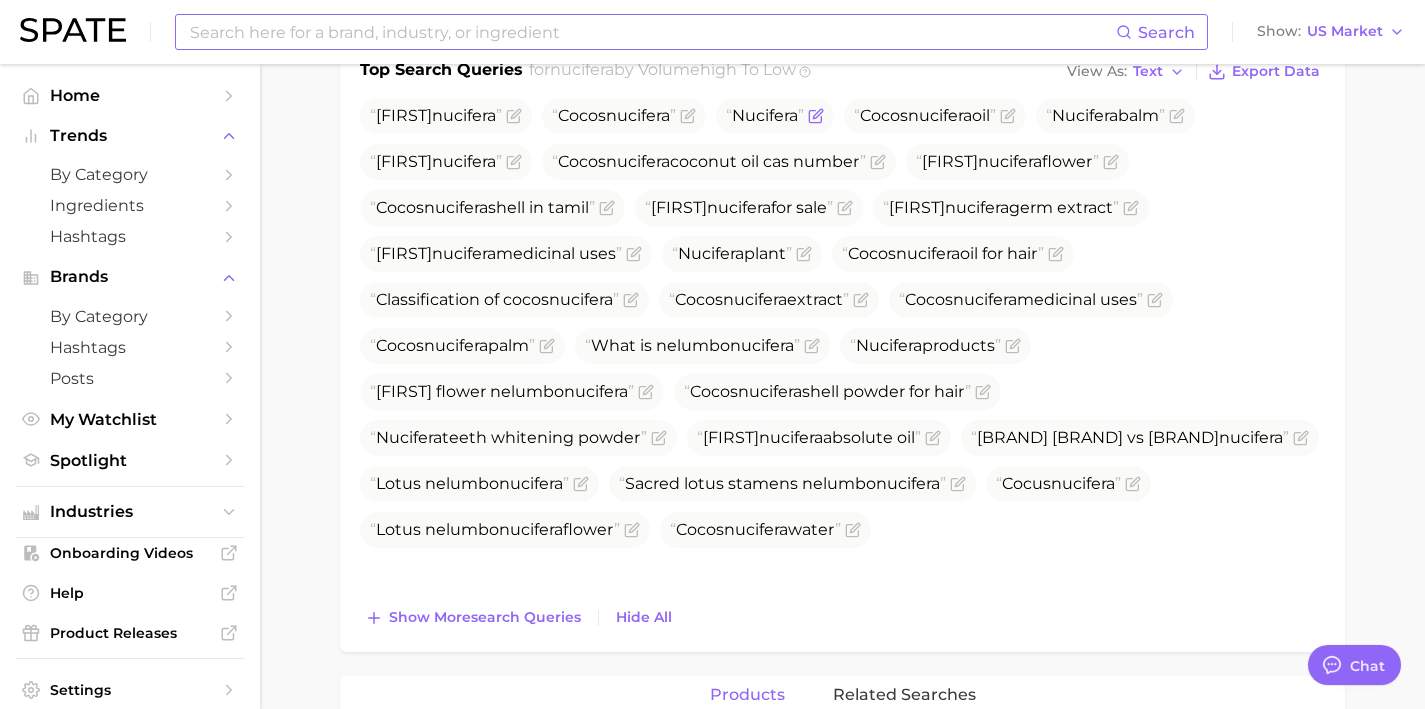 click 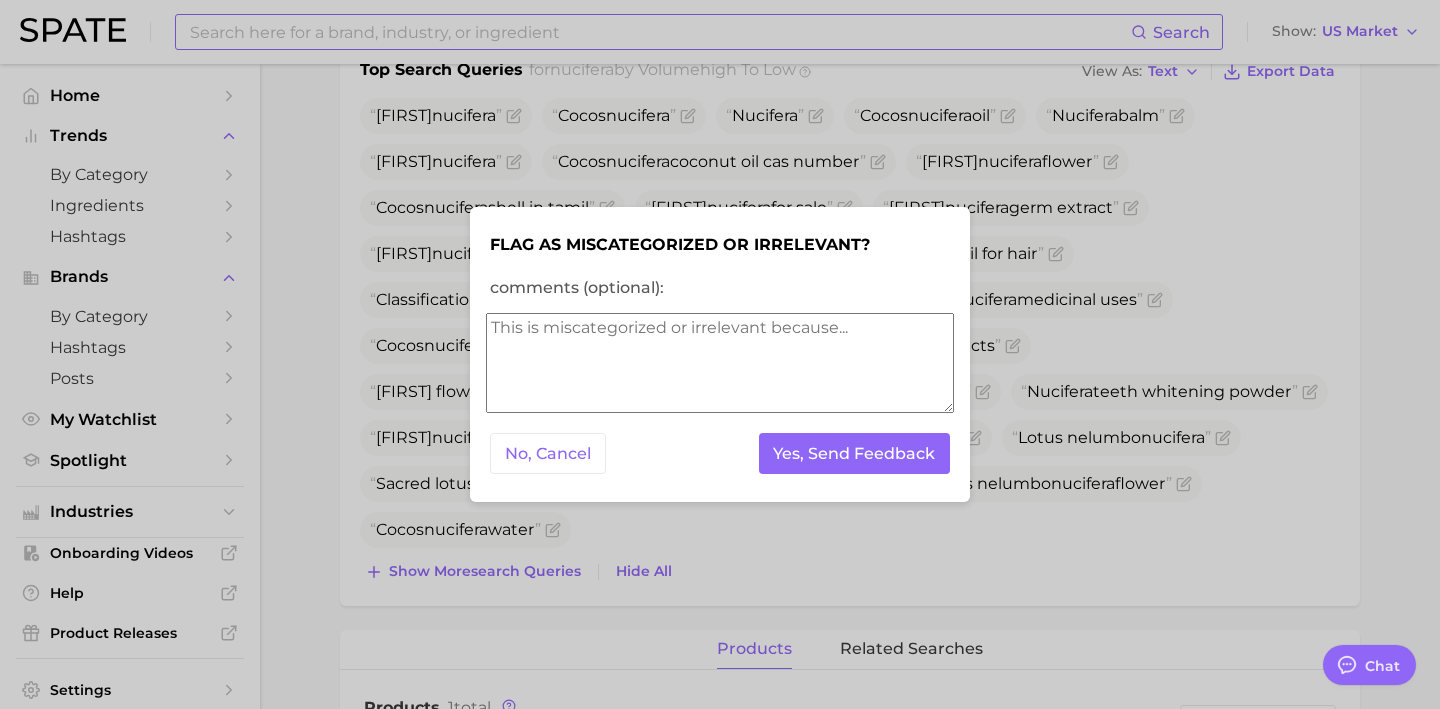 click on "comments (optional):" at bounding box center [720, 363] 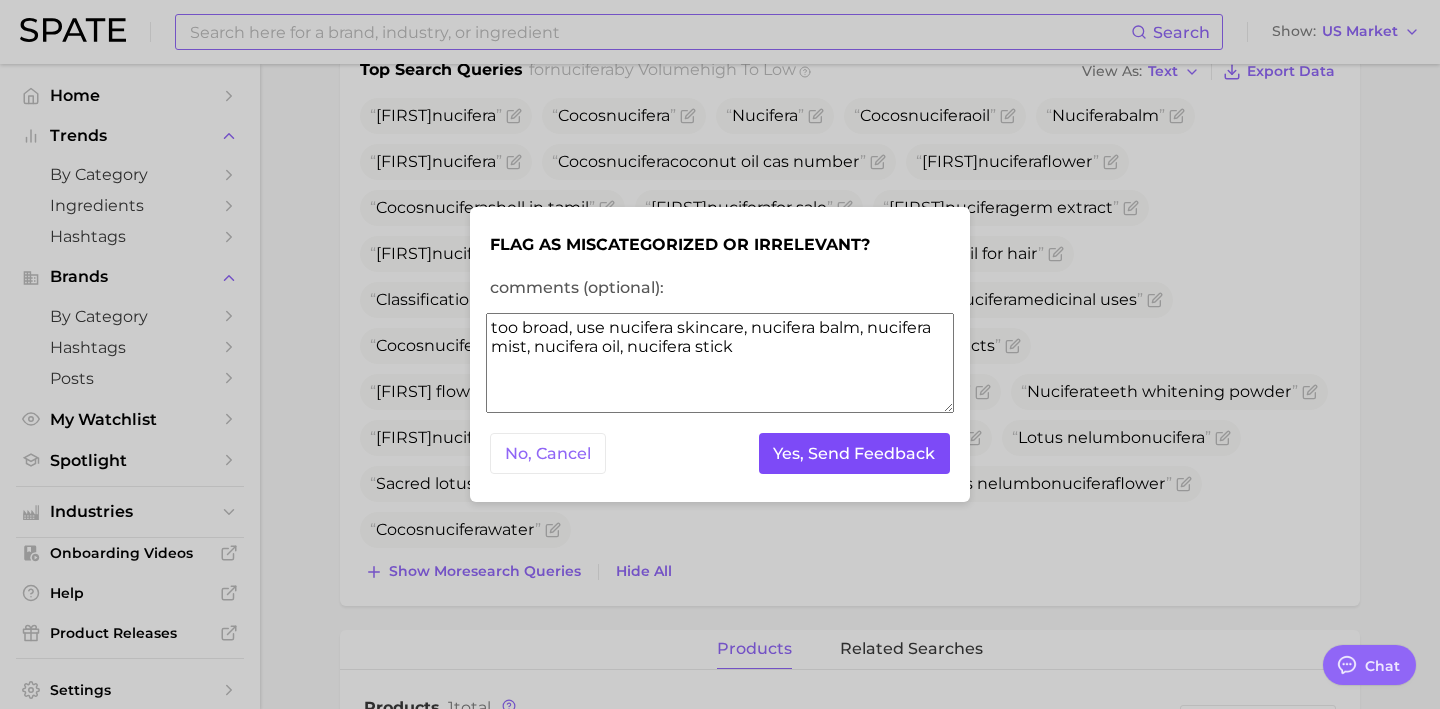 type on "too broad, use nucifera skincare, nucifera balm, nucifera mist, nucifera oil, nucifera stick" 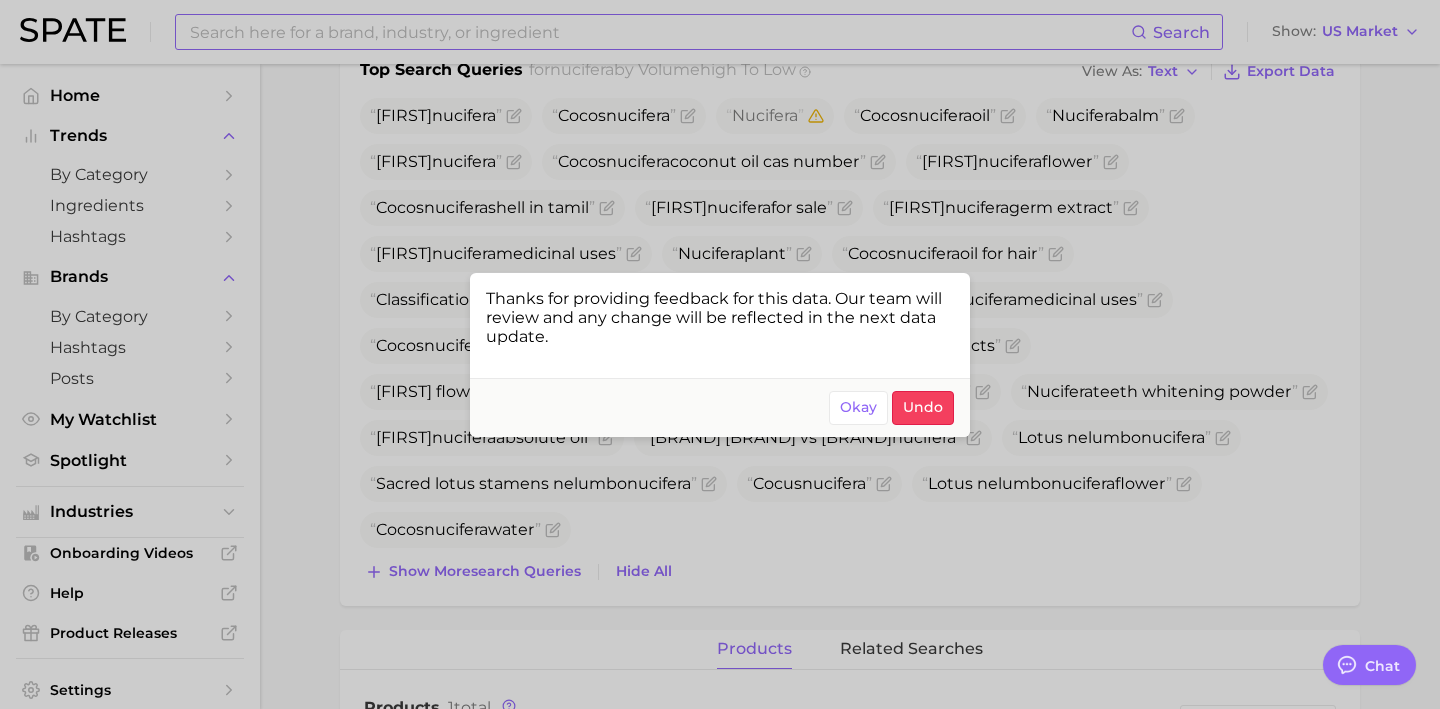 click at bounding box center (720, 354) 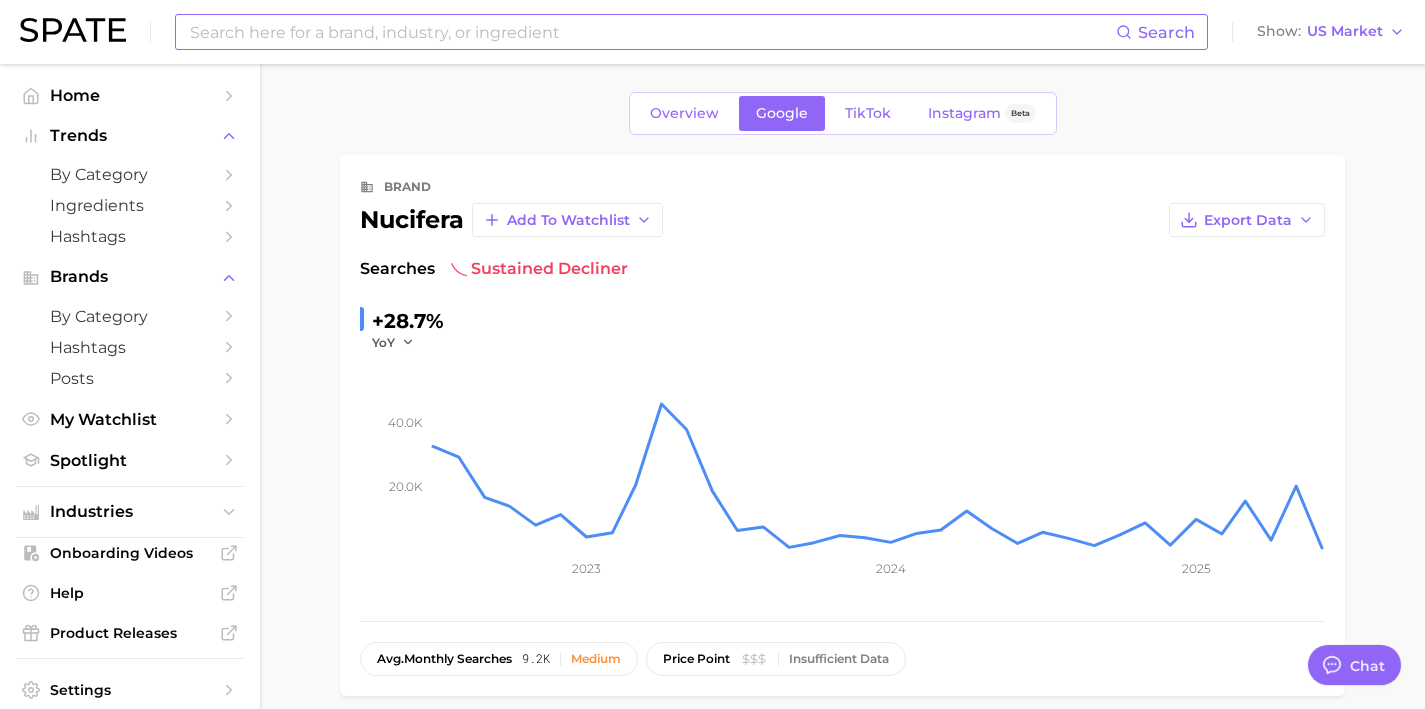 scroll, scrollTop: 0, scrollLeft: 0, axis: both 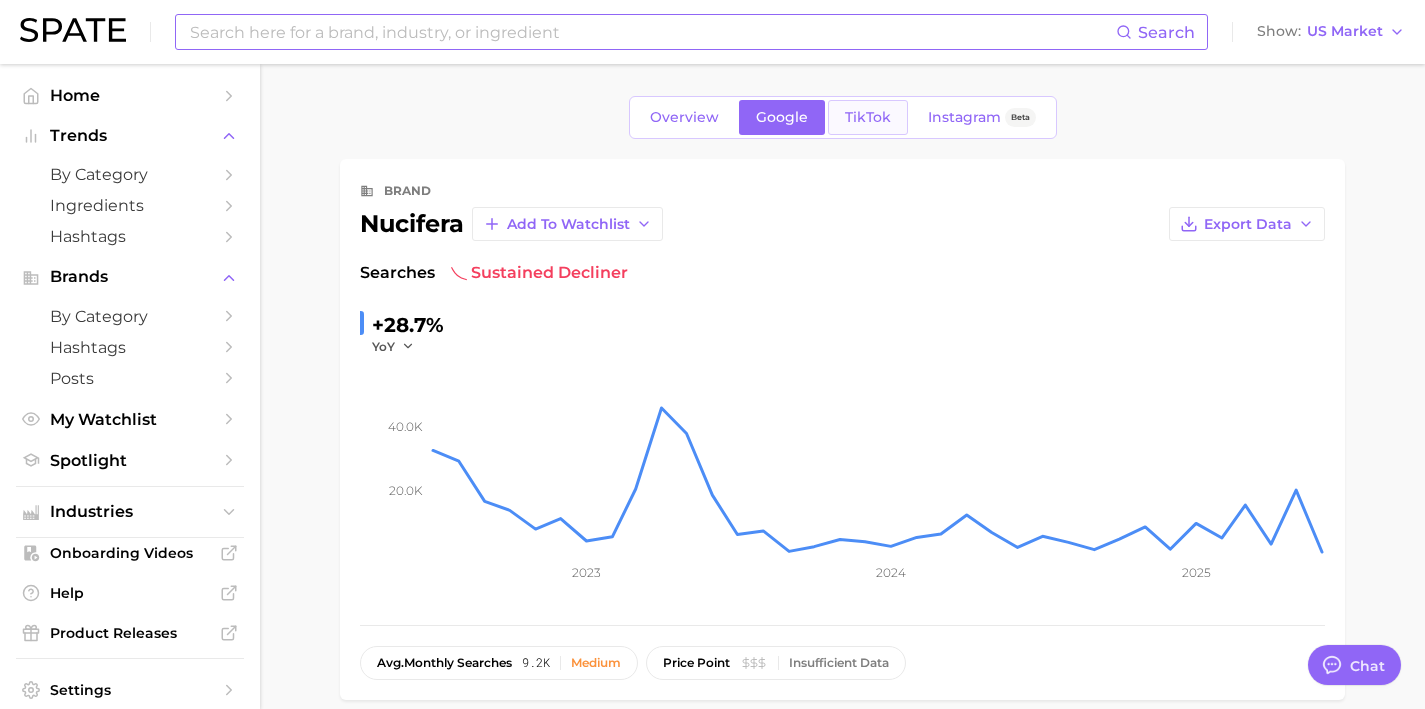 click on "TikTok" at bounding box center (868, 117) 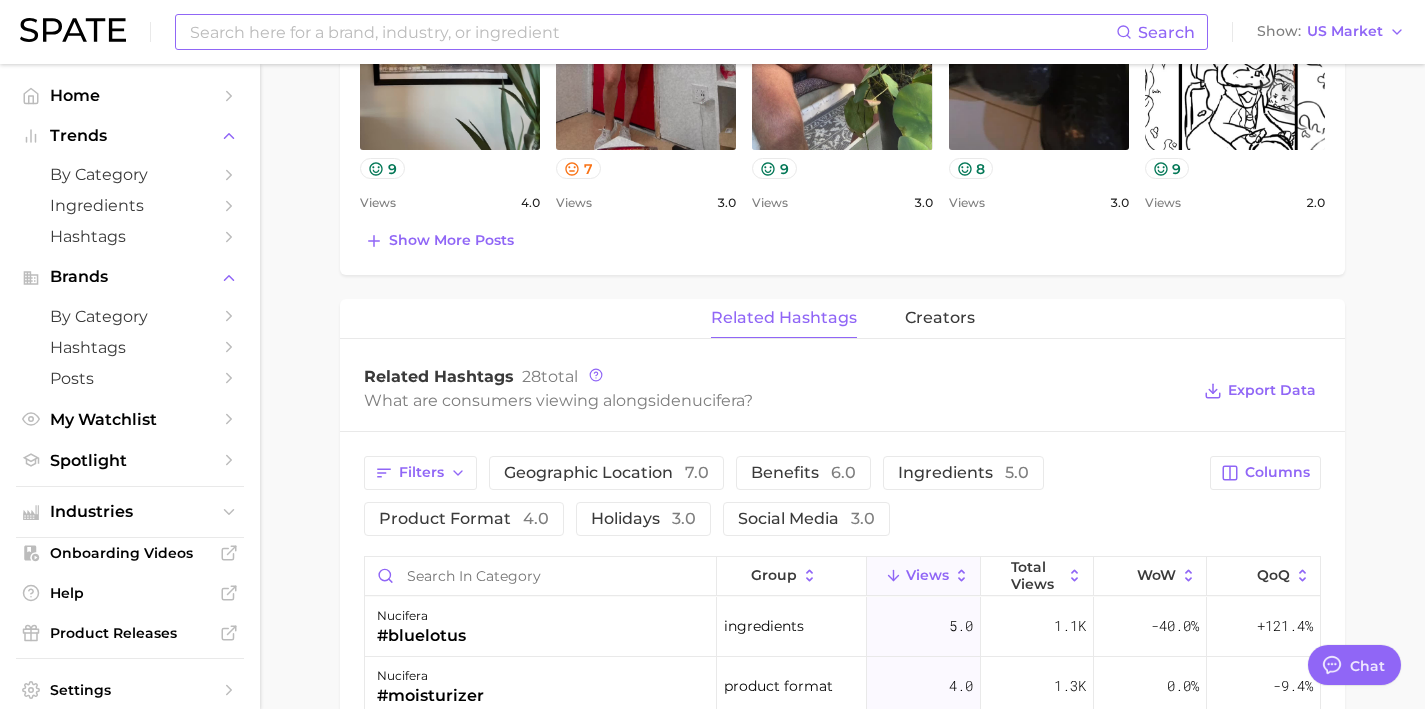 scroll, scrollTop: 1203, scrollLeft: 0, axis: vertical 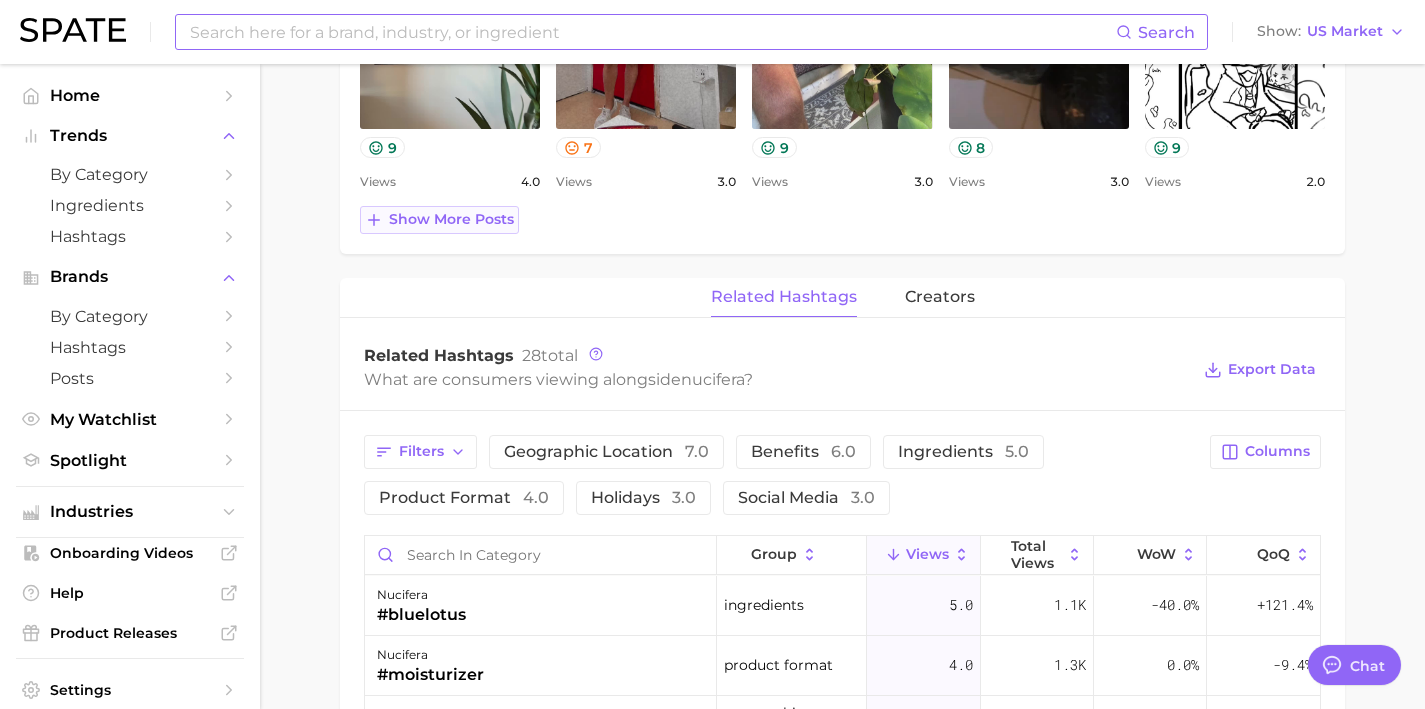 click on "Show more posts" at bounding box center [451, 219] 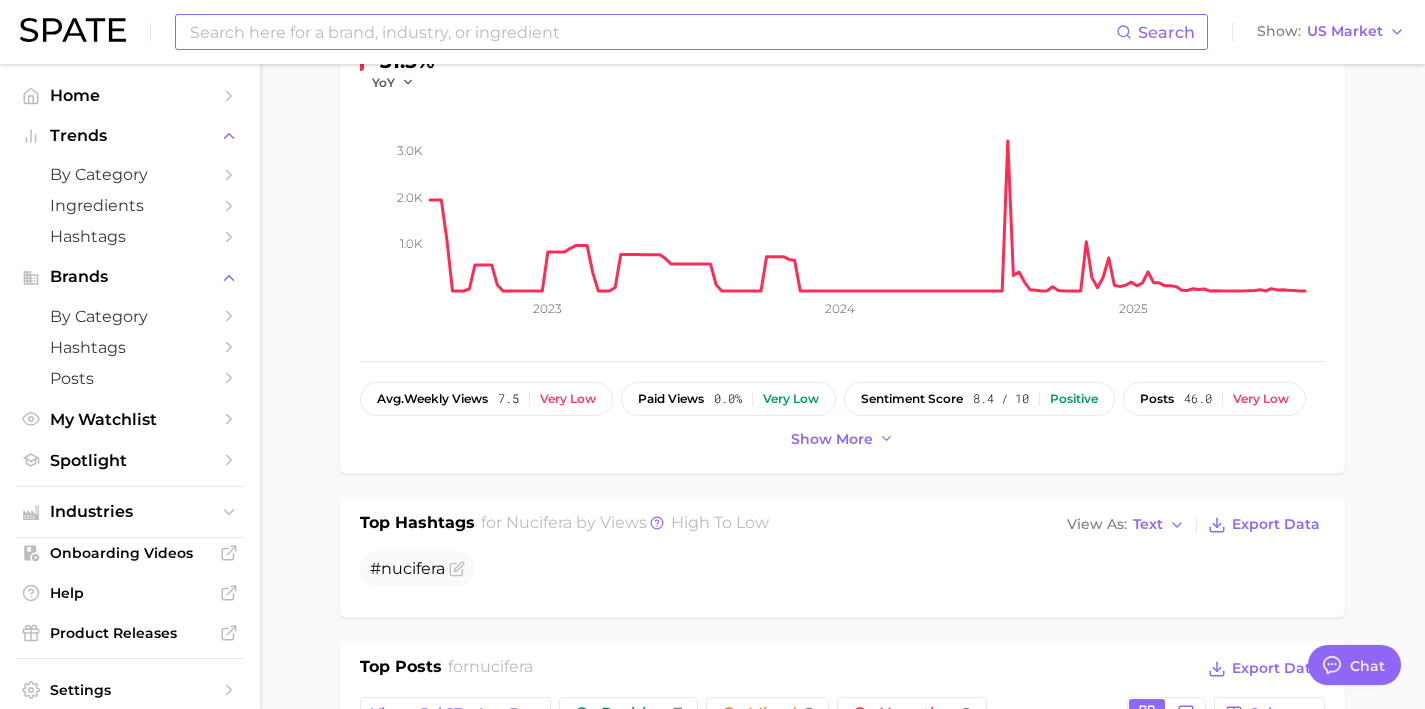 scroll, scrollTop: 534, scrollLeft: 0, axis: vertical 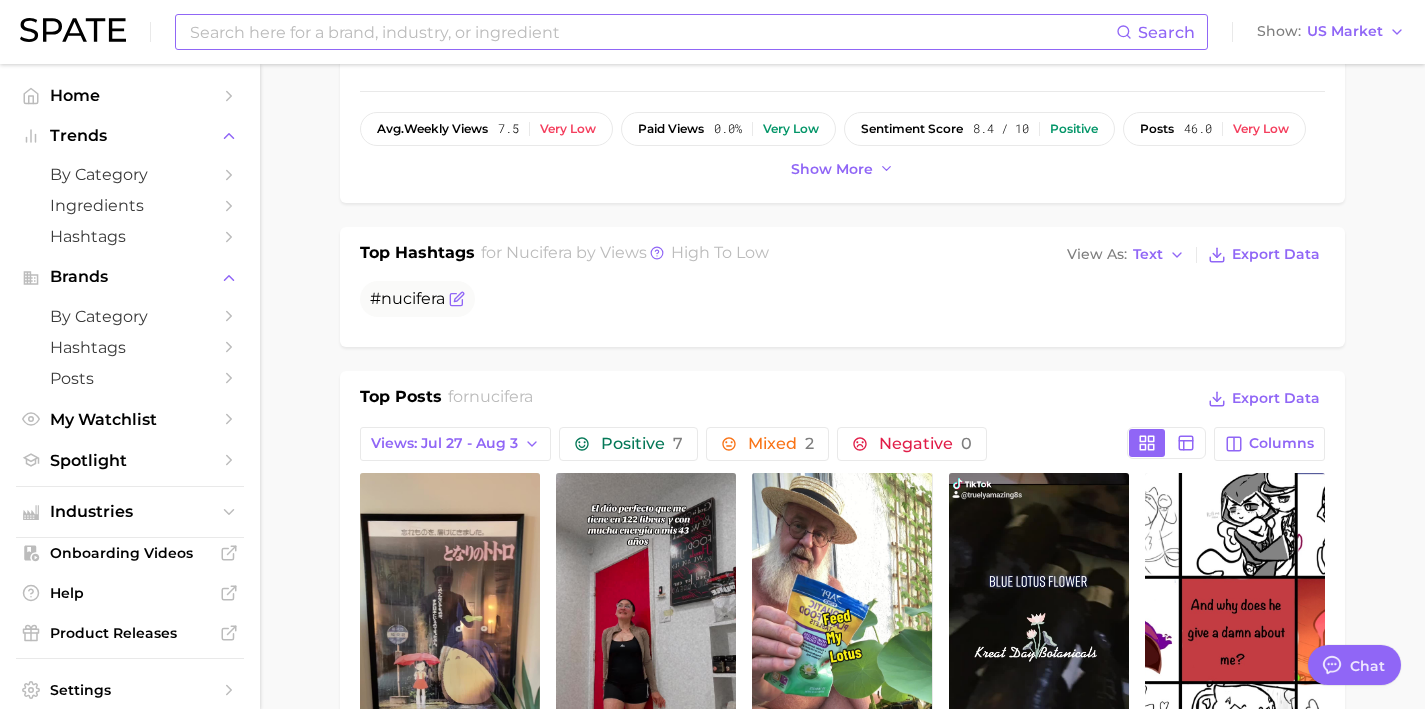 click 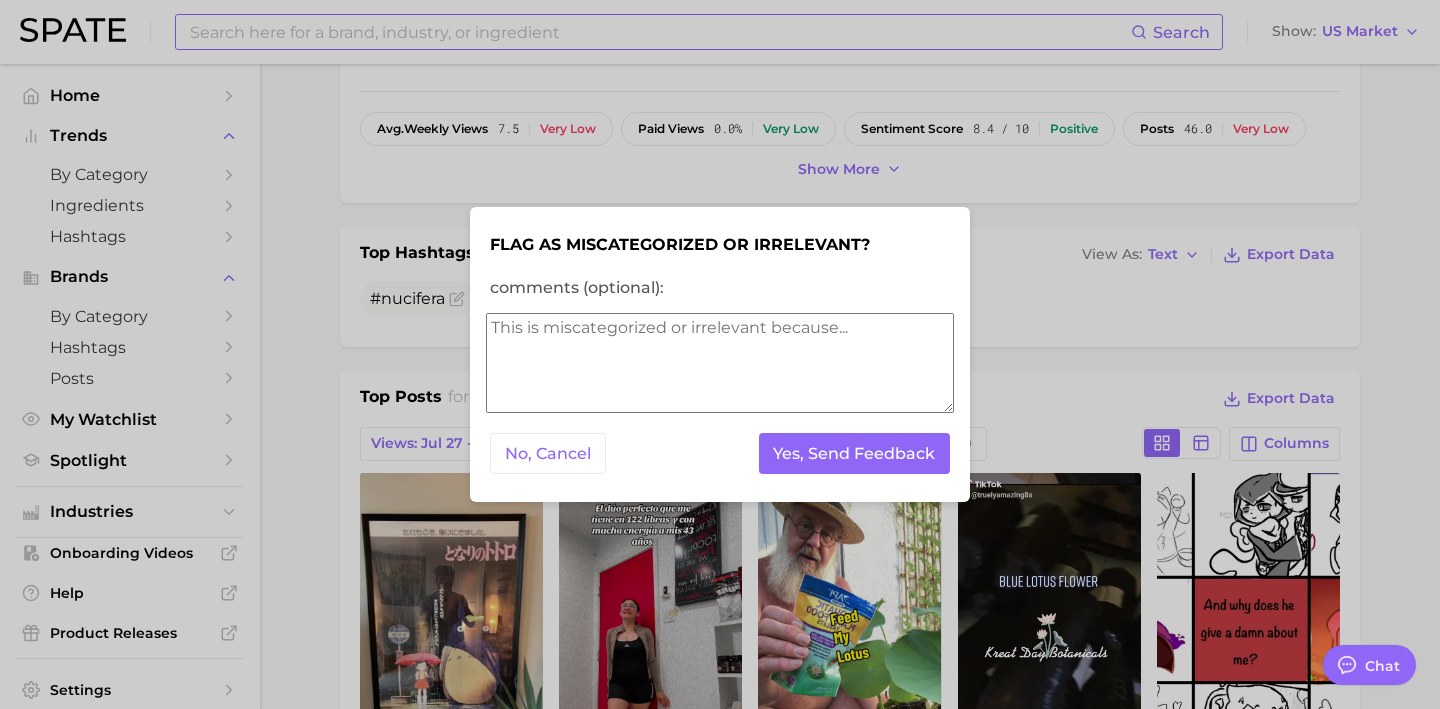 click on "comments (optional):" at bounding box center (720, 363) 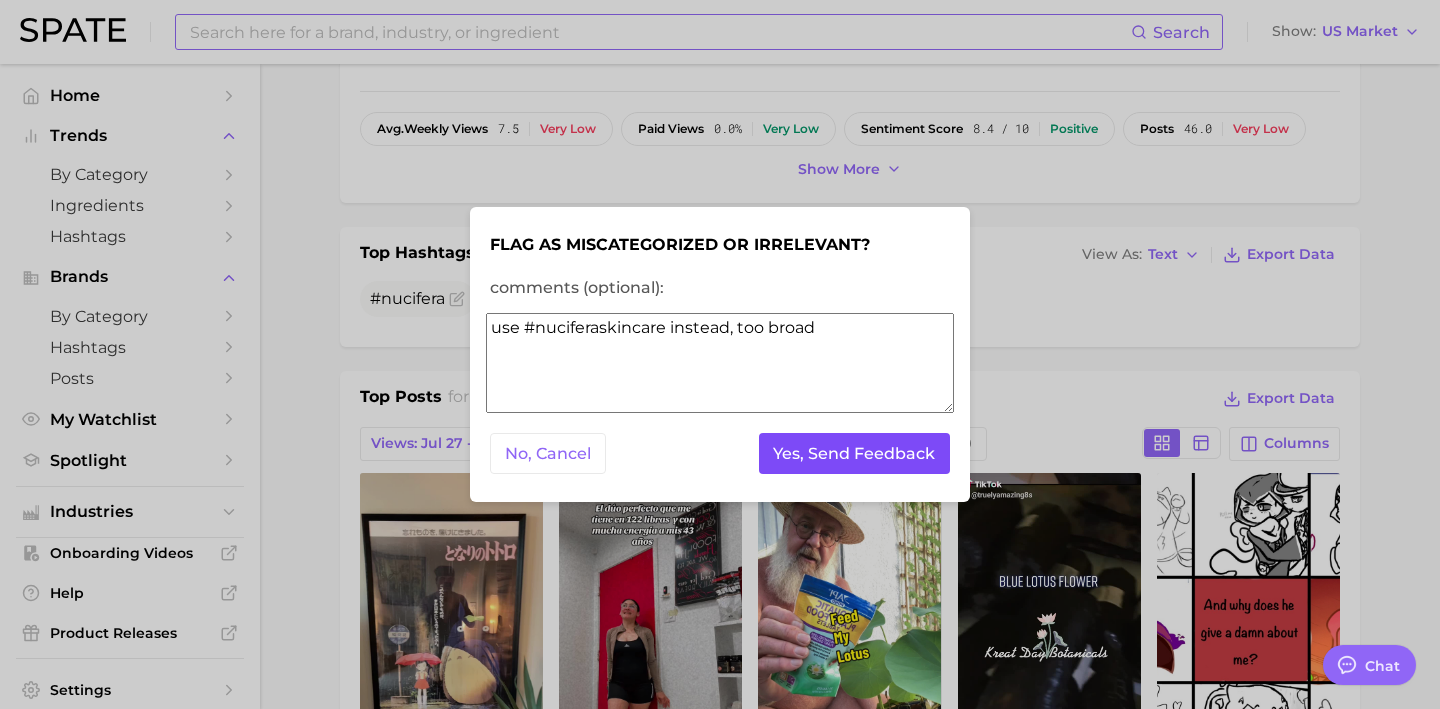 type on "use #nuciferaskincare instead, too broad" 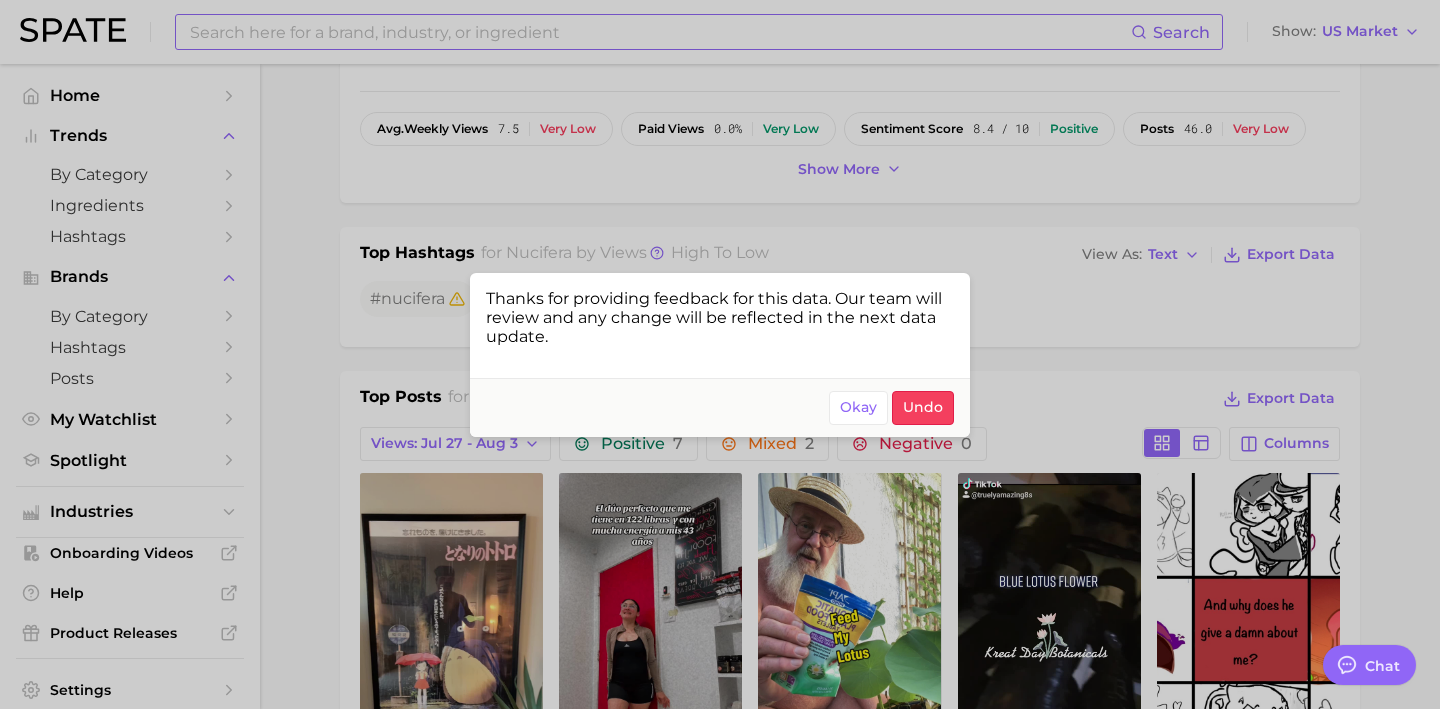 click at bounding box center (720, 354) 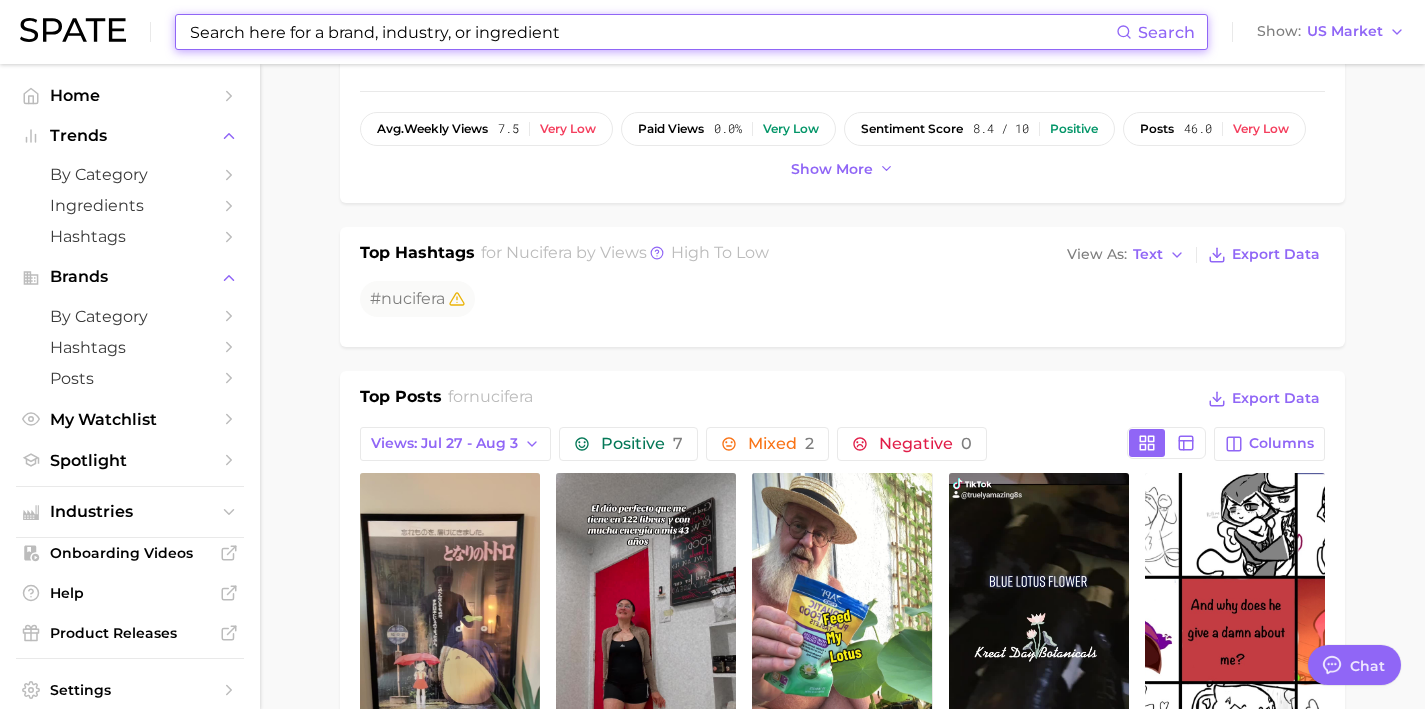 click at bounding box center [652, 32] 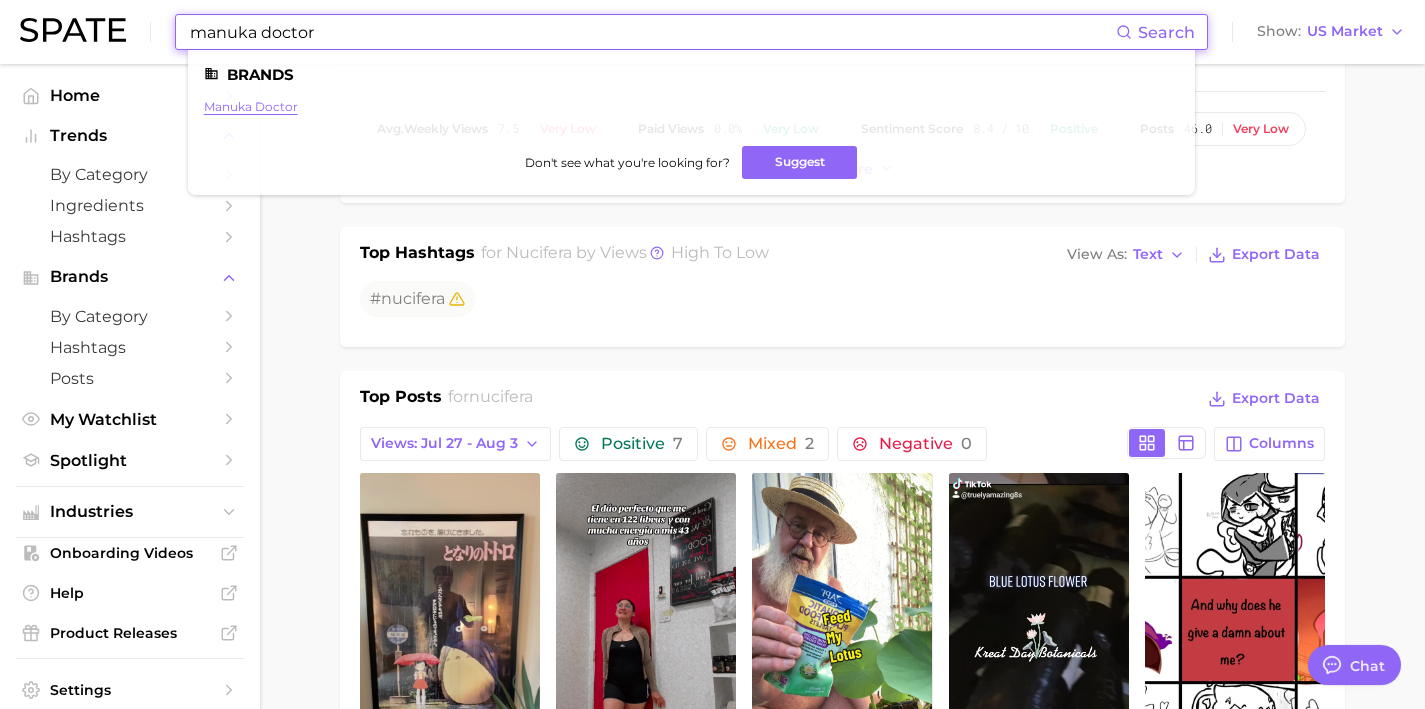 type on "manuka doctor" 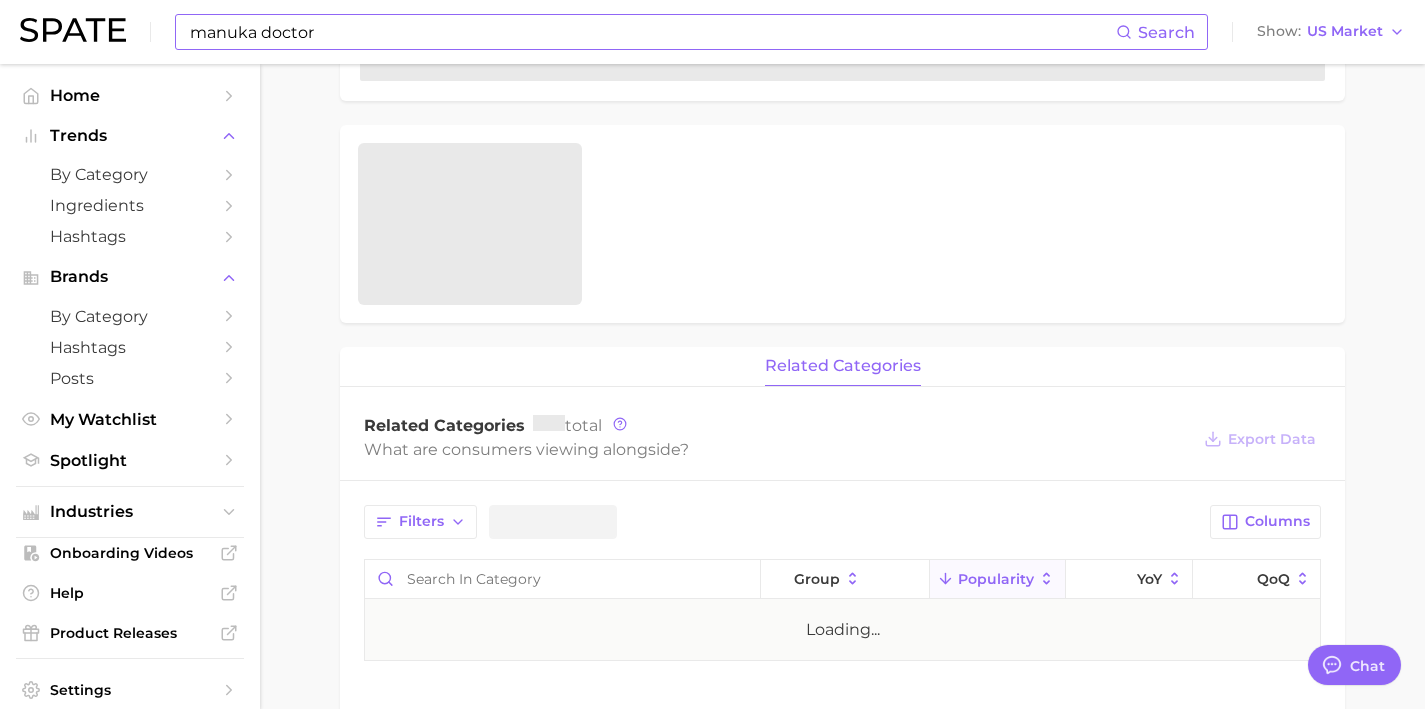 scroll, scrollTop: 0, scrollLeft: 0, axis: both 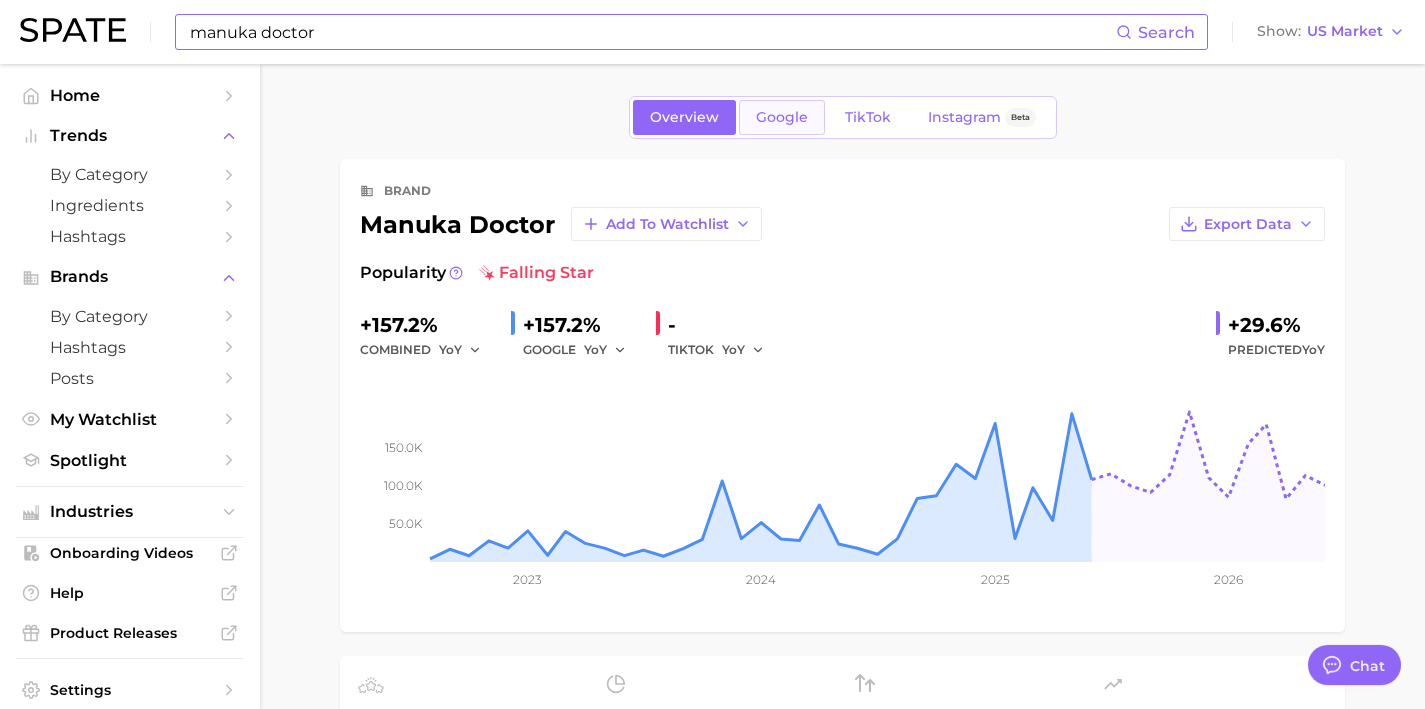 click on "Google" at bounding box center [782, 117] 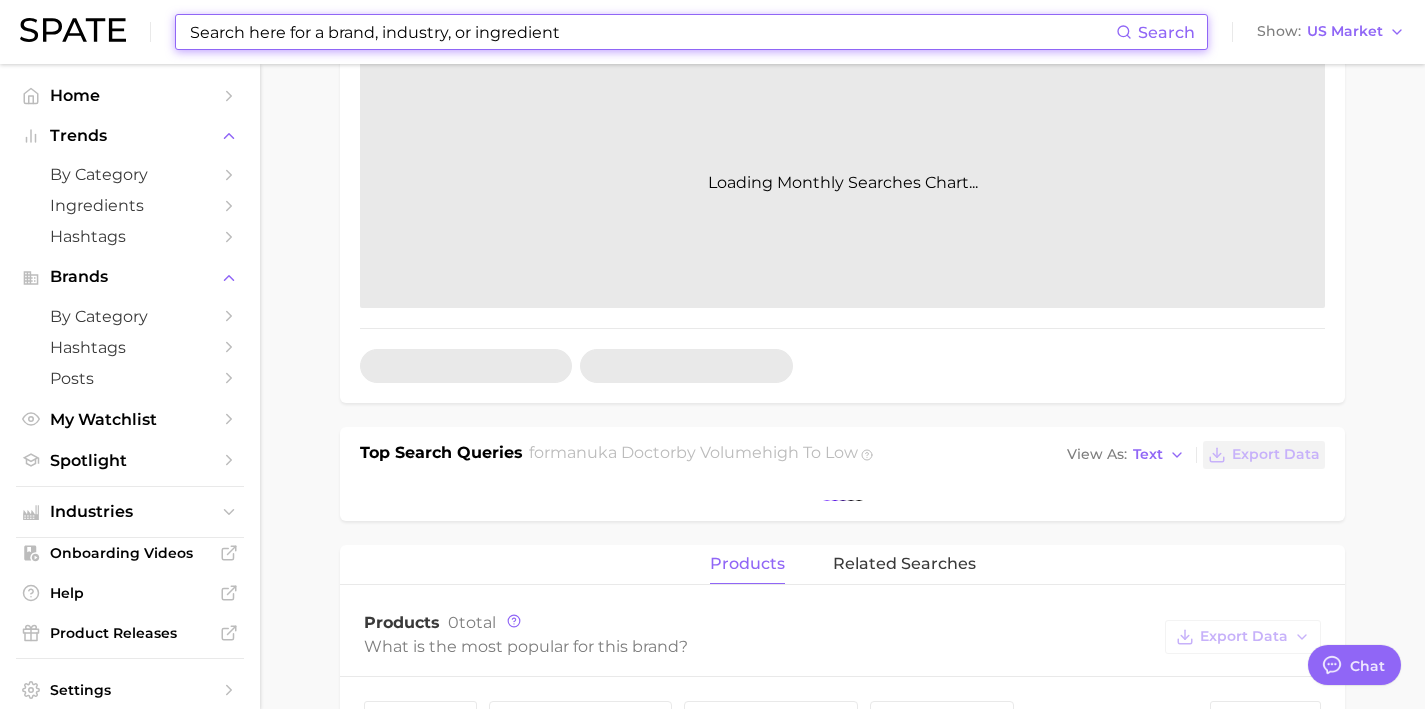 scroll, scrollTop: 392, scrollLeft: 0, axis: vertical 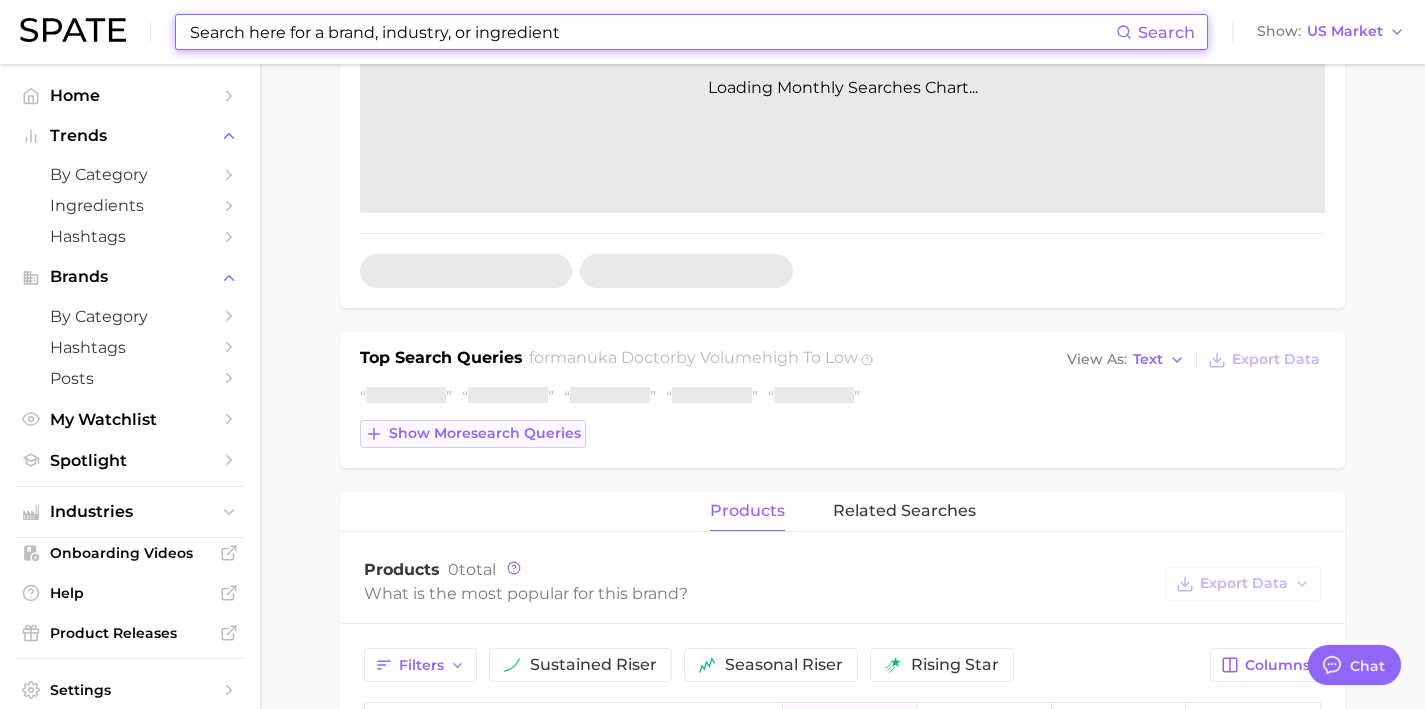 click on "Show more  search queries" at bounding box center (485, 433) 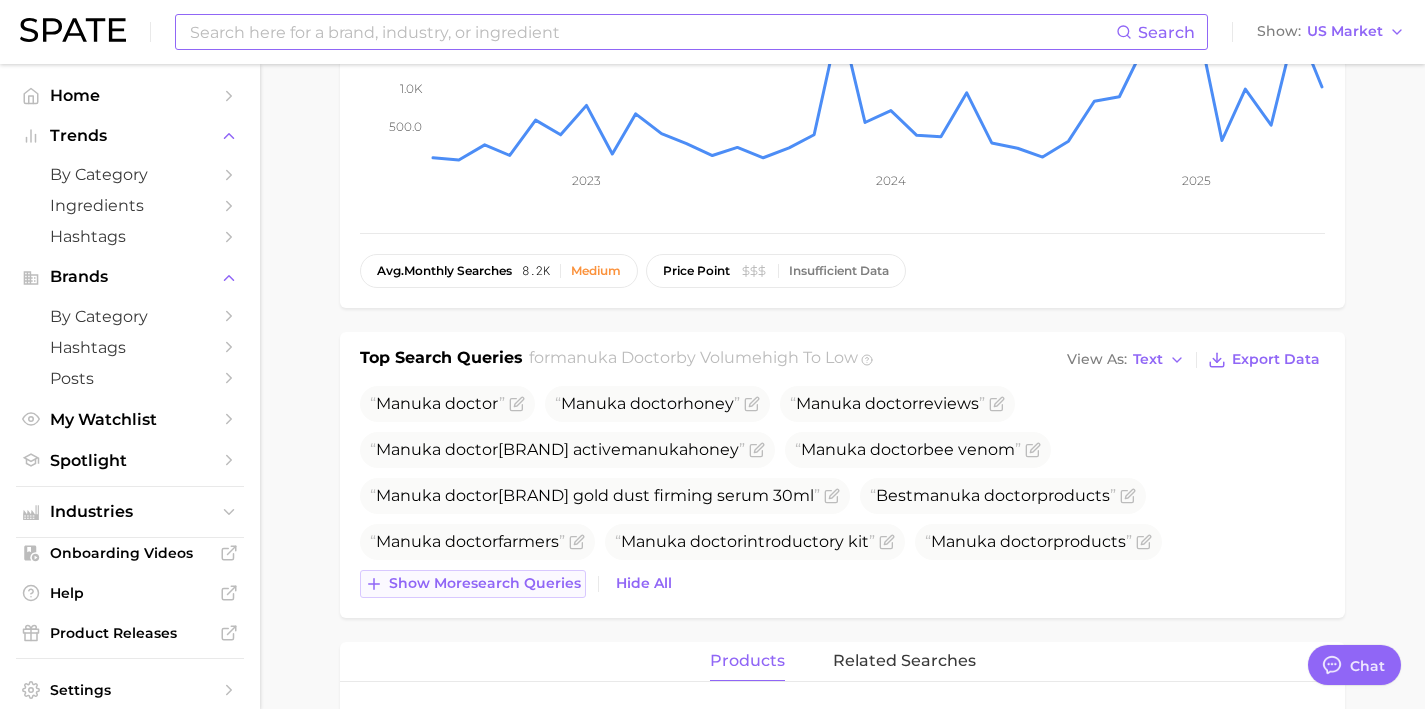 click on "Manuka   doctor Manuka   doctor  honey Manuka   doctor  reviews Manuka   doctor  bio active  manuka  honey Manuka   doctor  bee venom Manuka   doctor  apirefine gold dust firming serum 30ml Best  manuka   doctor  products Manuka   doctor  farmers Manuka   doctor  introductory kit Manuka   doctor  products Show more  search queries Hide All" at bounding box center (842, 492) 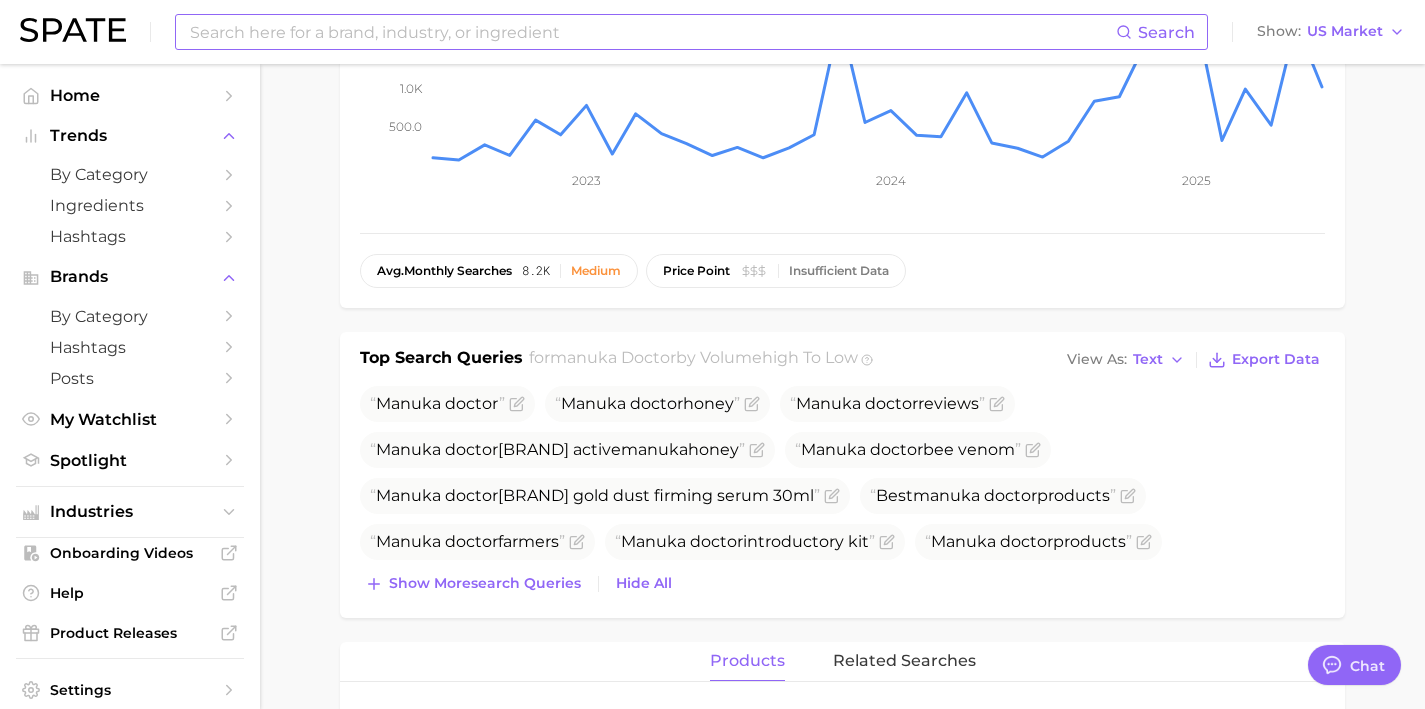 click on "Manuka   doctor Manuka   doctor  honey Manuka   doctor  reviews Manuka   doctor  bio active  manuka  honey Manuka   doctor  bee venom Manuka   doctor  apirefine gold dust firming serum 30ml Best  manuka   doctor  products Manuka   doctor  farmers Manuka   doctor  introductory kit Manuka   doctor  products Show more  search queries Hide All" at bounding box center [842, 492] 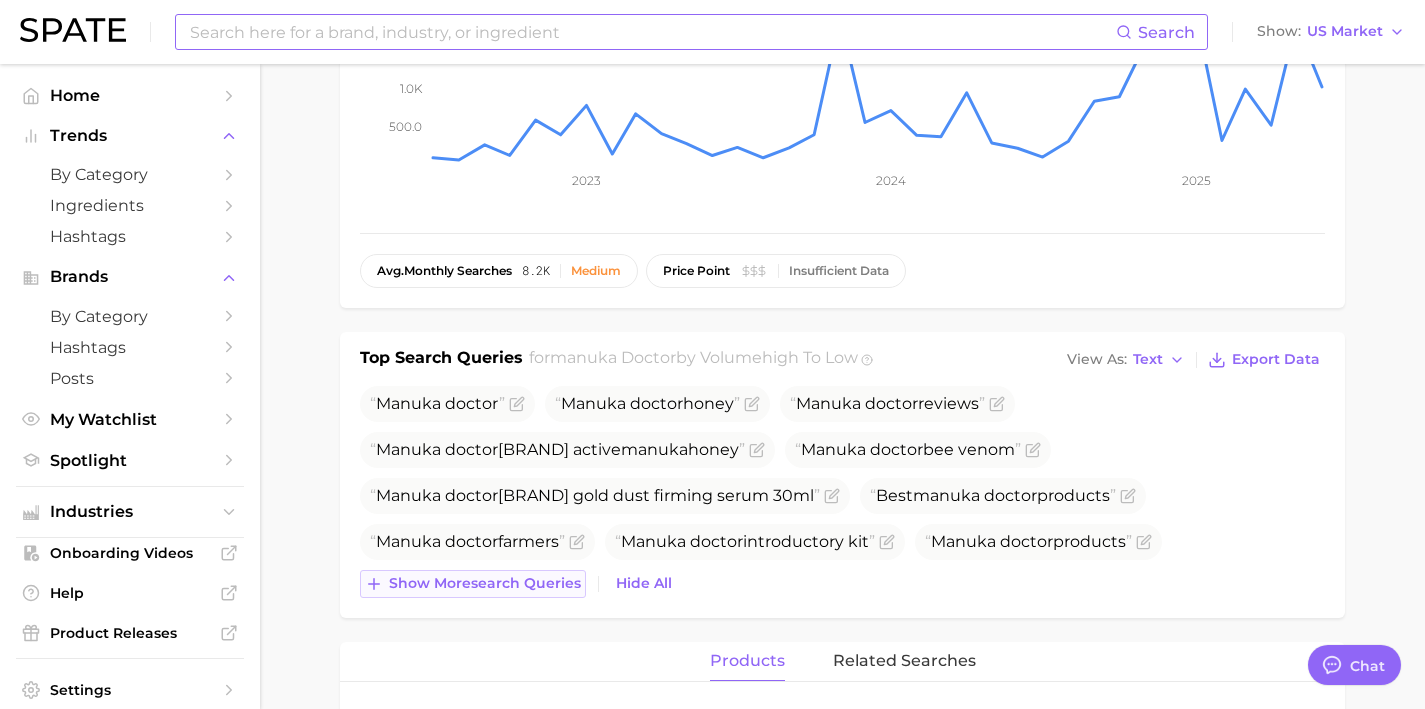 click on "Show more  search queries" at bounding box center (485, 583) 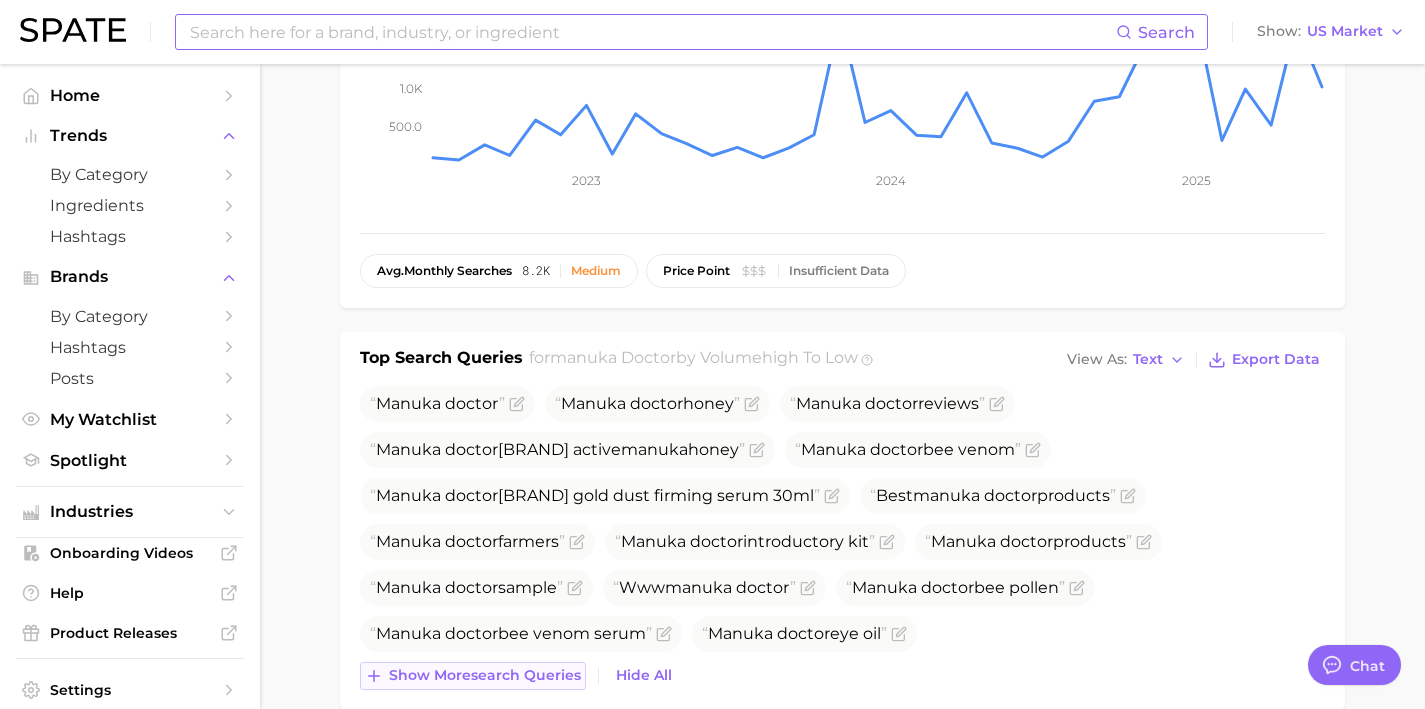 click on "Show more  search queries" at bounding box center (485, 675) 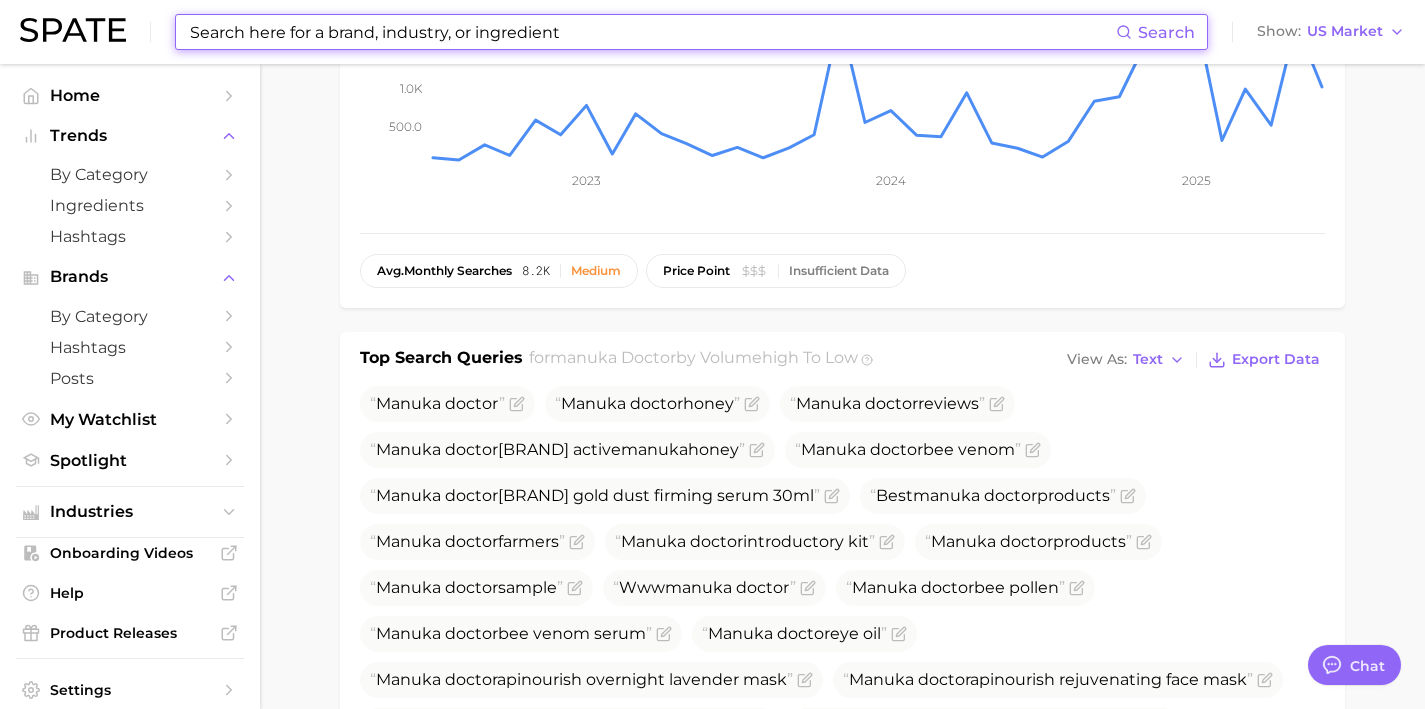 drag, startPoint x: 813, startPoint y: 42, endPoint x: 552, endPoint y: 38, distance: 261.03064 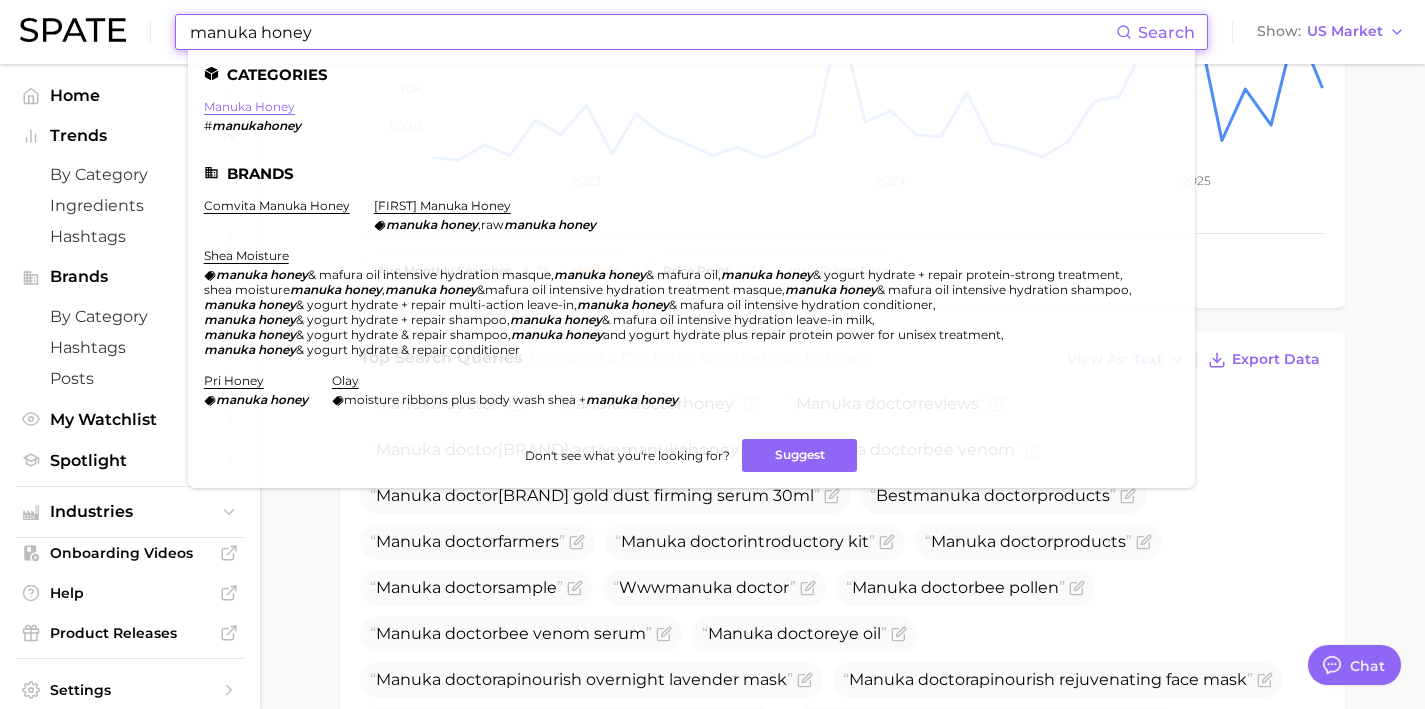type on "manuka honey" 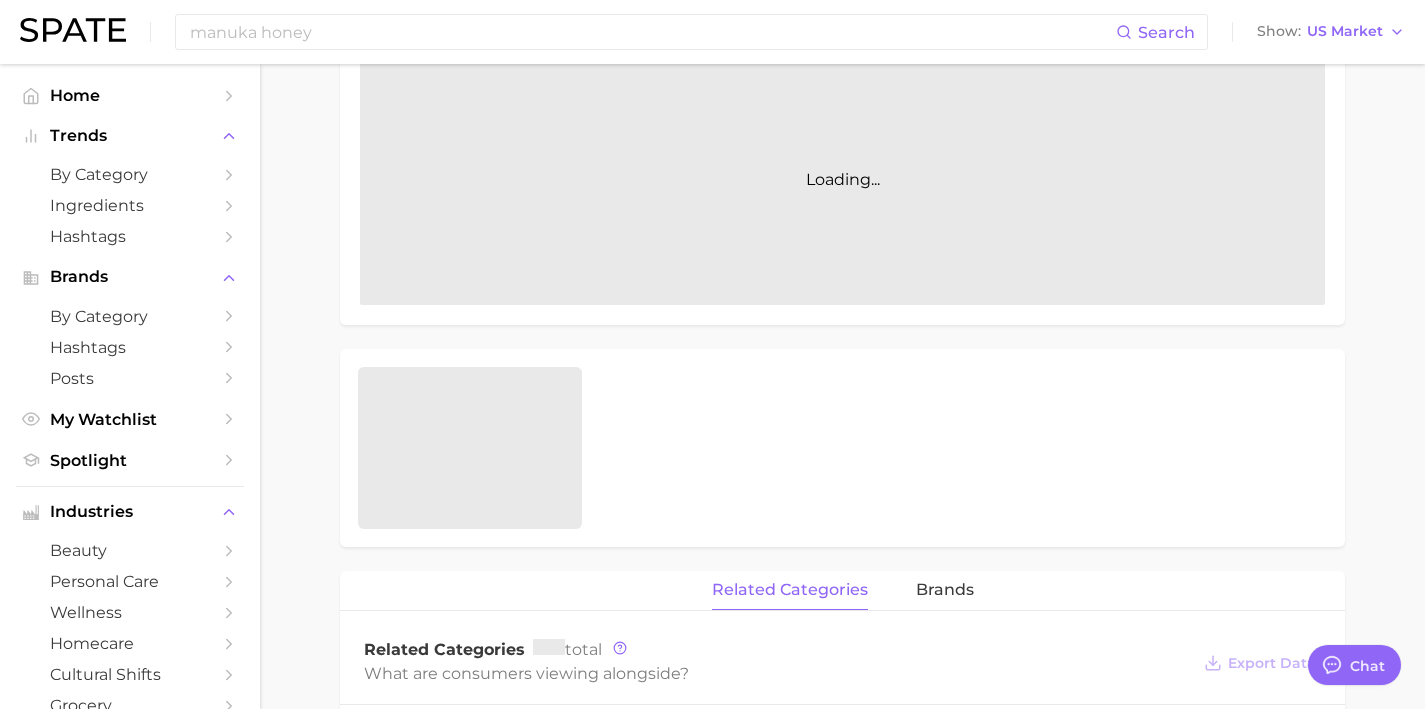 scroll, scrollTop: 0, scrollLeft: 0, axis: both 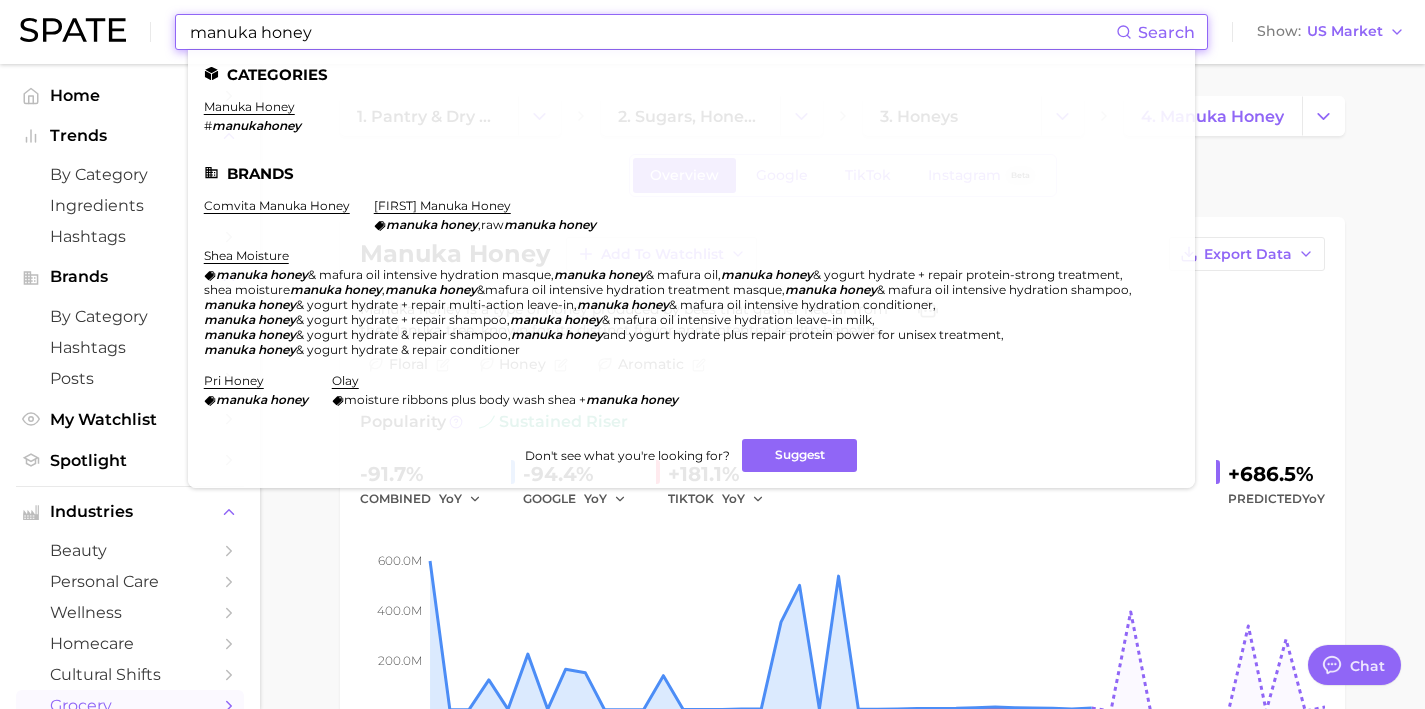 drag, startPoint x: 182, startPoint y: 22, endPoint x: 25, endPoint y: 11, distance: 157.38487 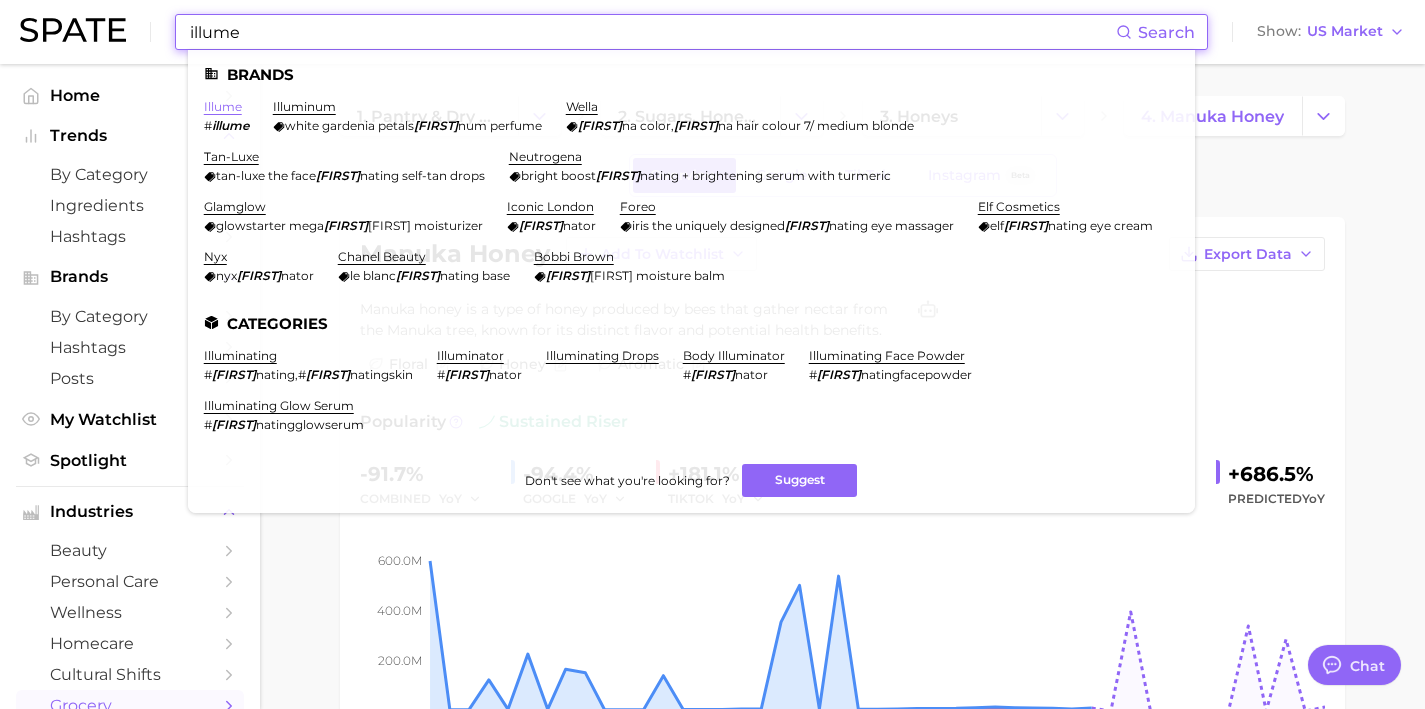 type on "illume" 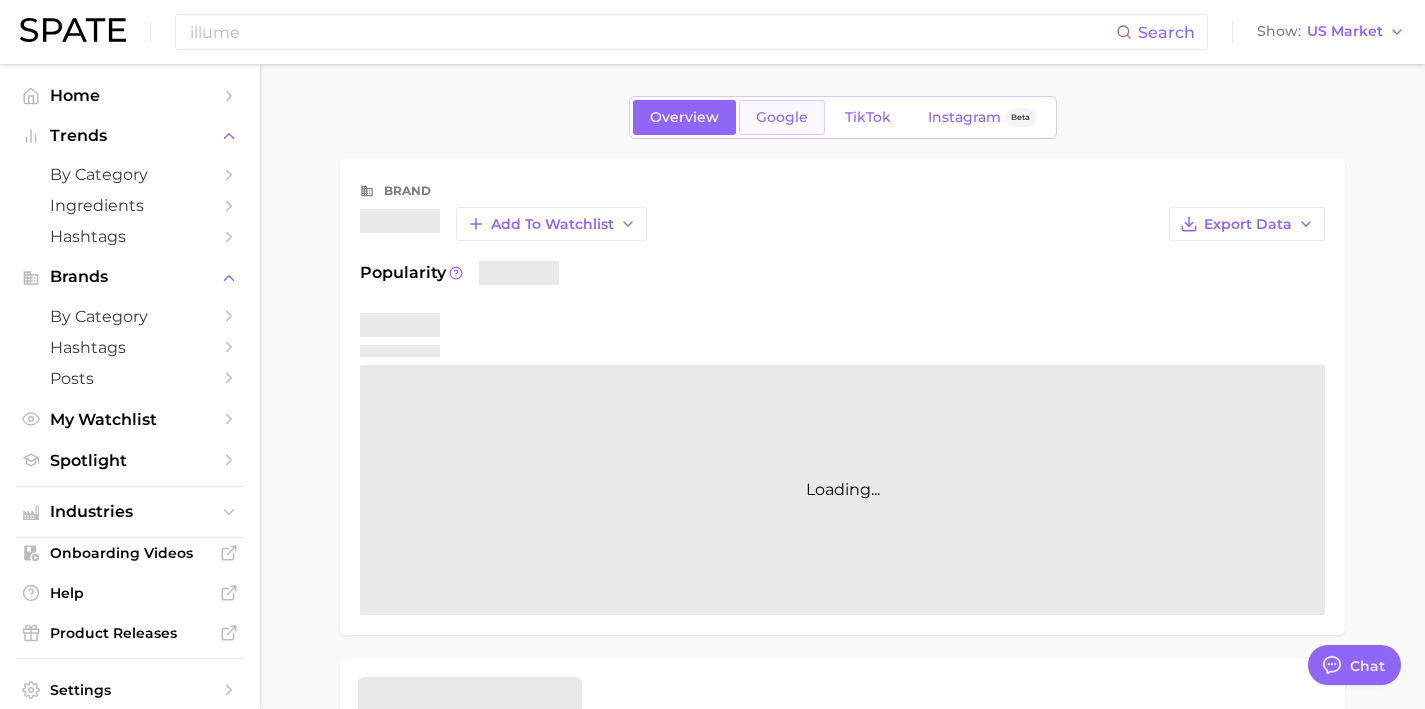 click on "Google" at bounding box center [782, 117] 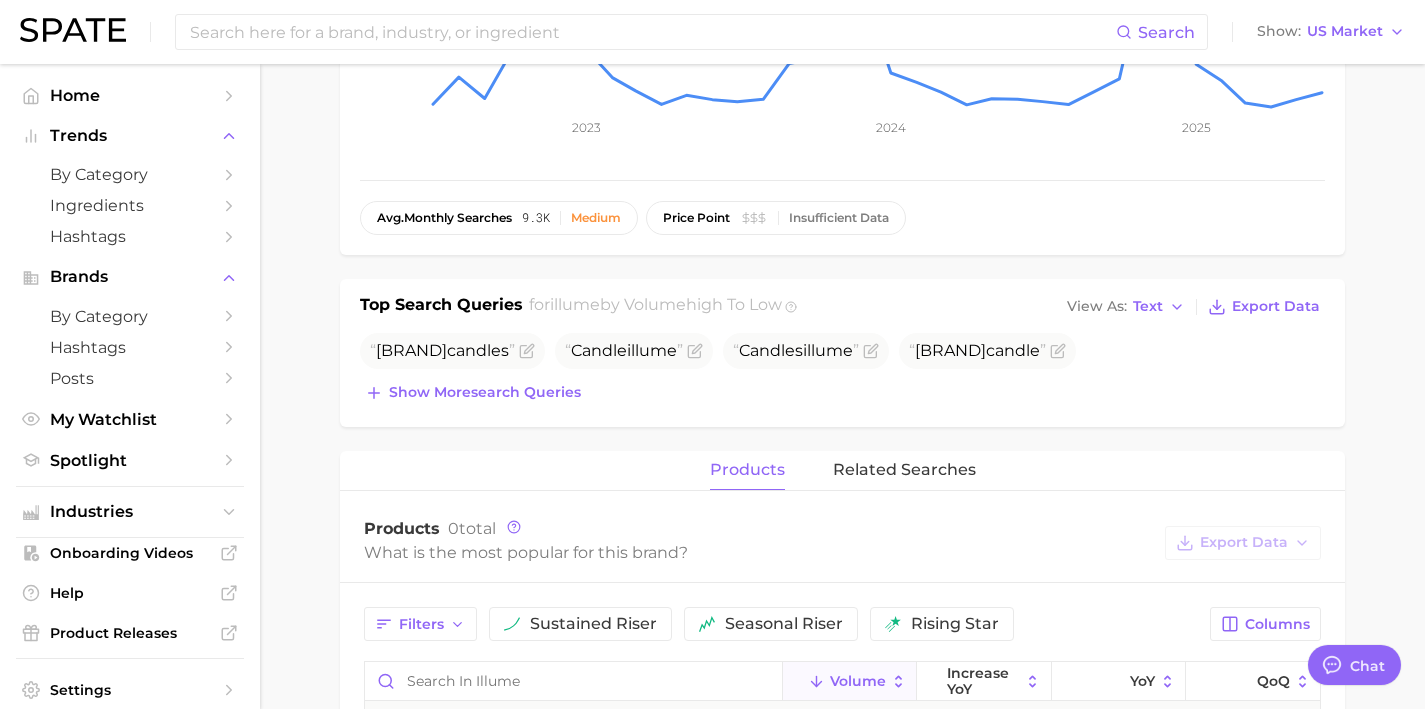 scroll, scrollTop: 338, scrollLeft: 0, axis: vertical 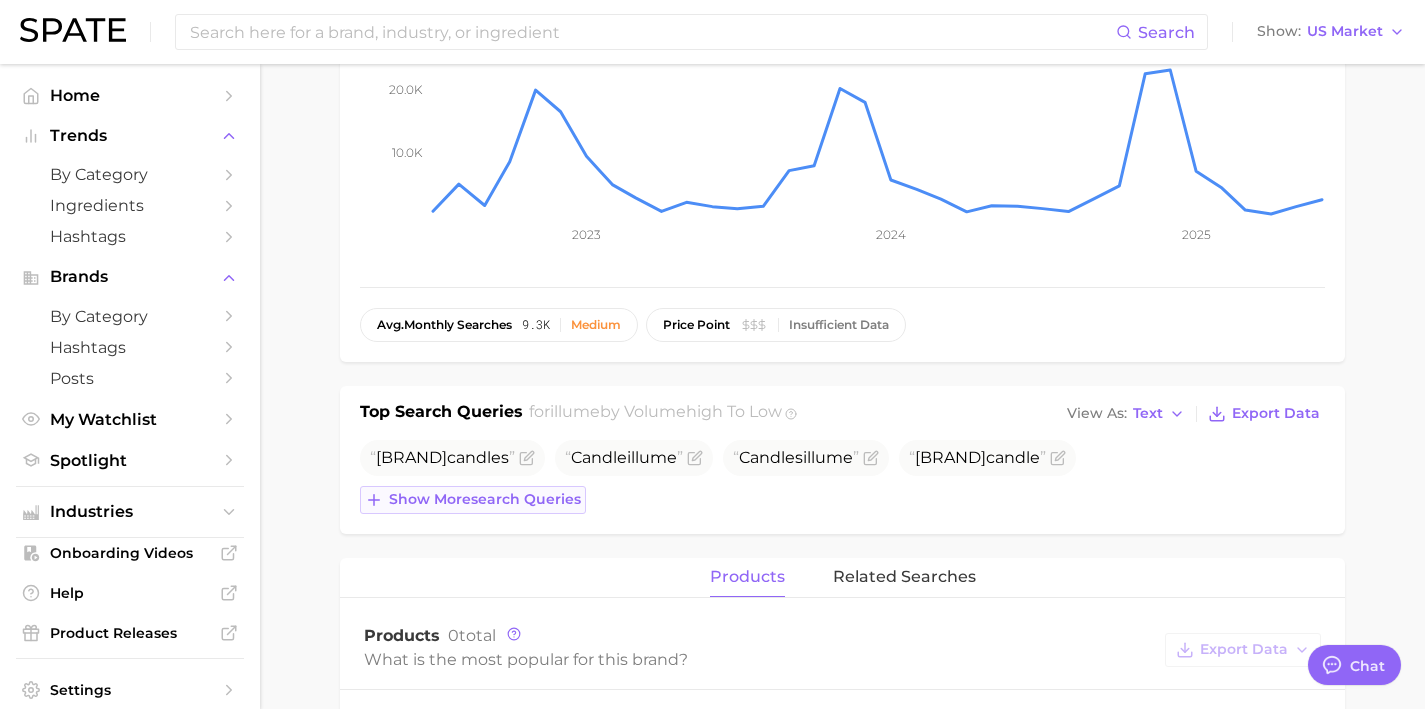 click on "Show more  search queries" at bounding box center (473, 500) 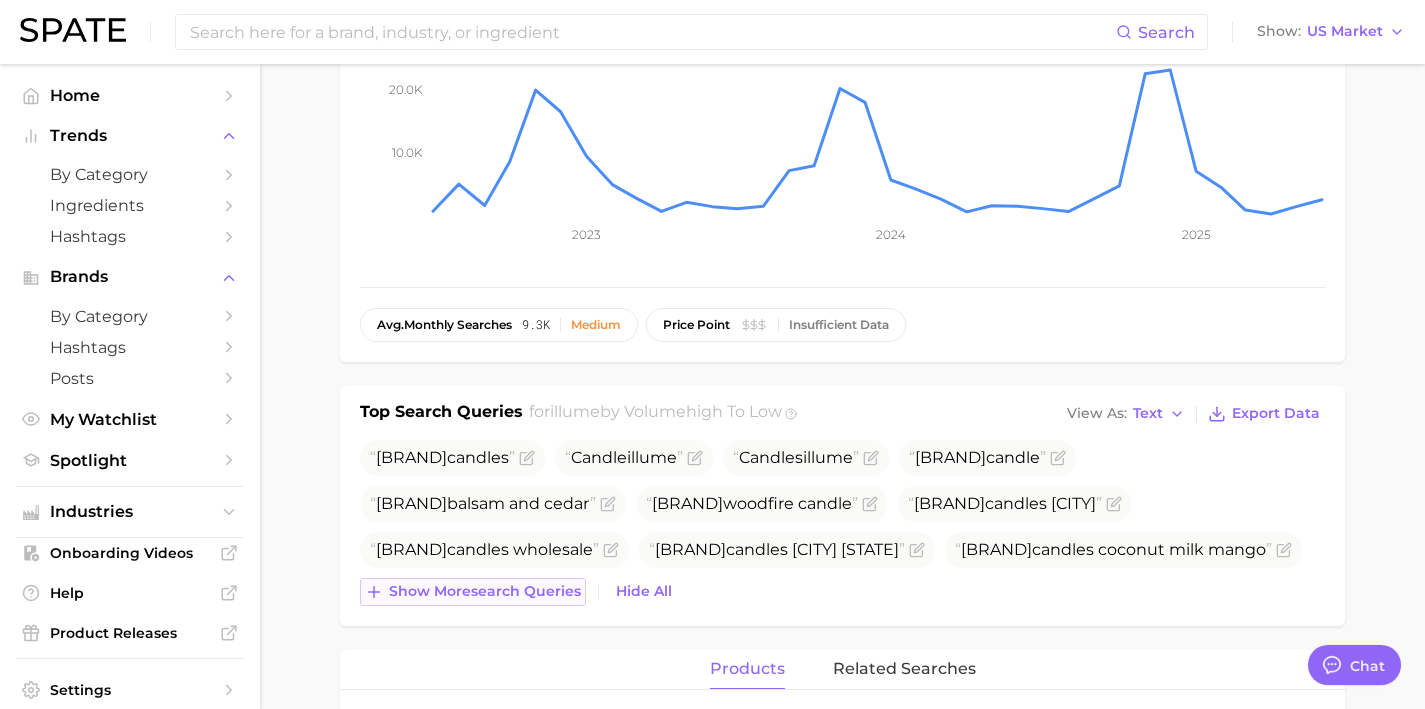click on "Show more  search queries" at bounding box center [473, 592] 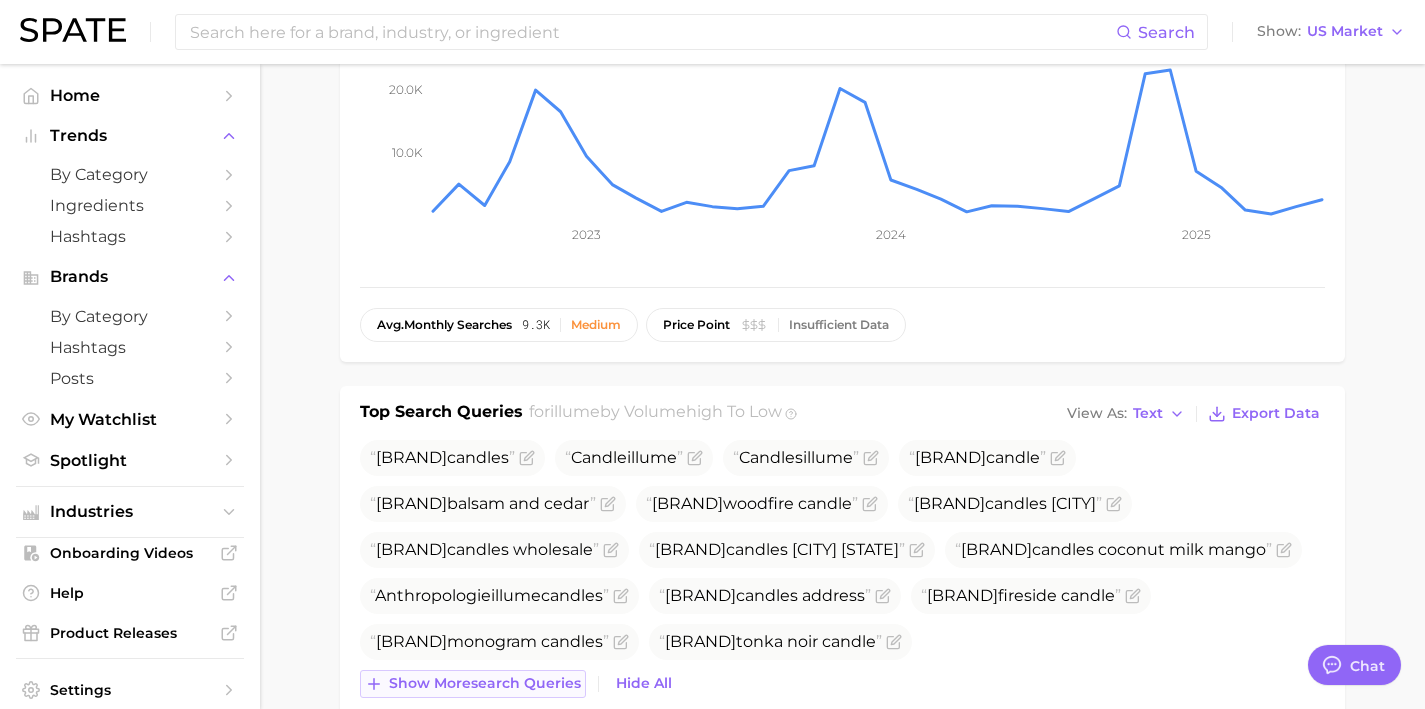 click on "Show more  search queries" at bounding box center [485, 683] 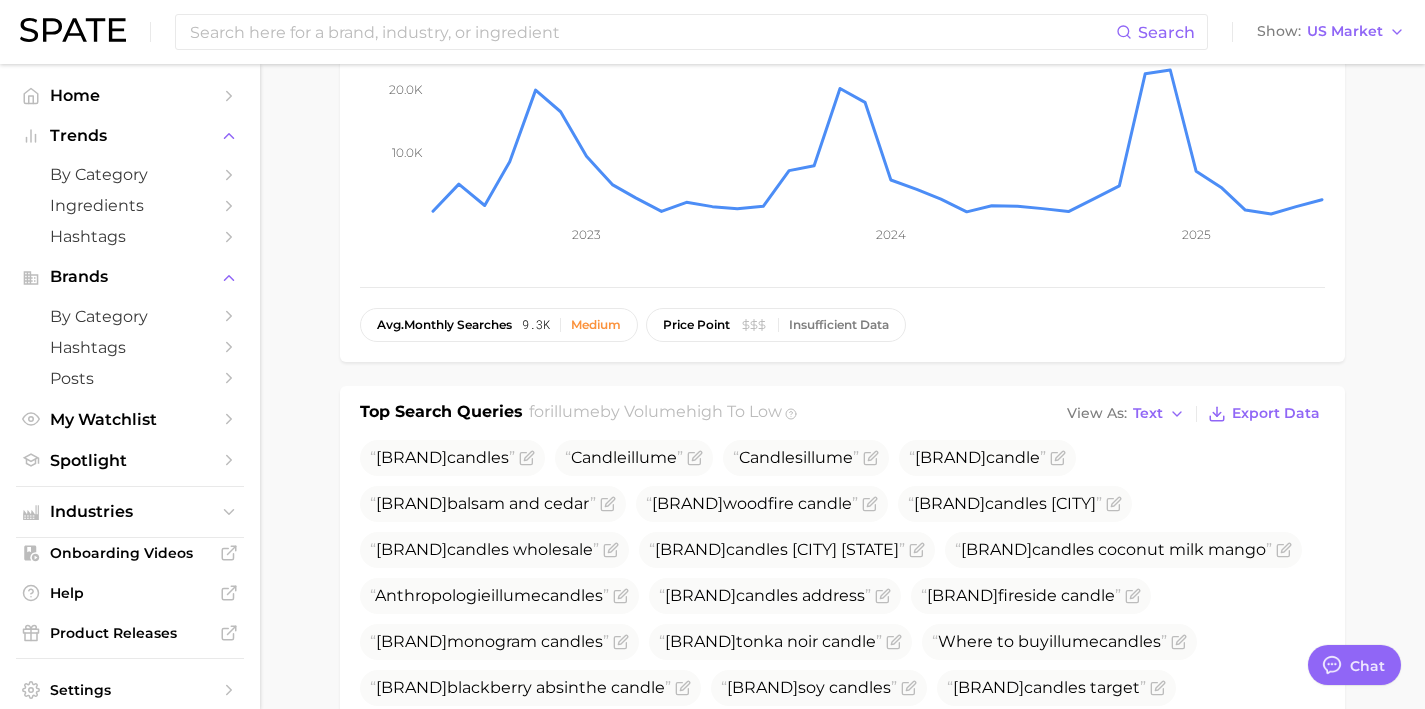scroll, scrollTop: 0, scrollLeft: 0, axis: both 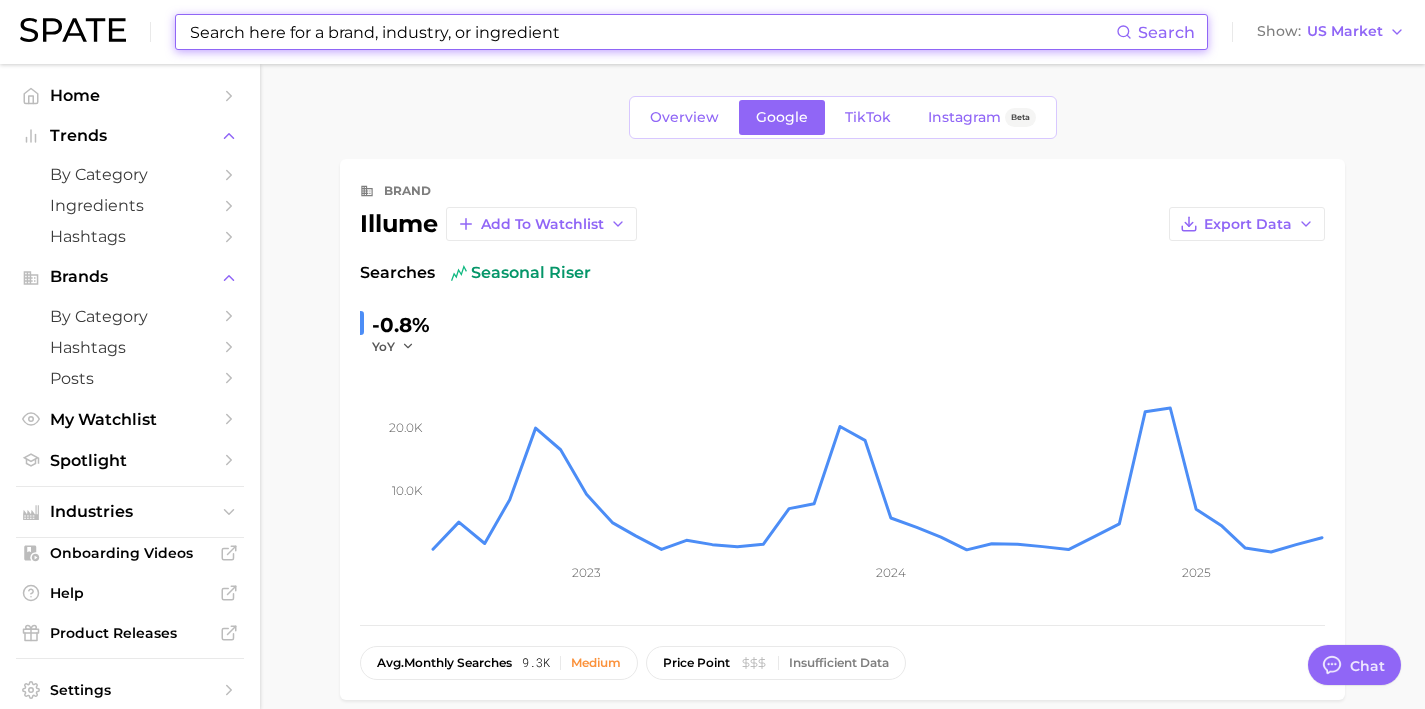 click at bounding box center (652, 32) 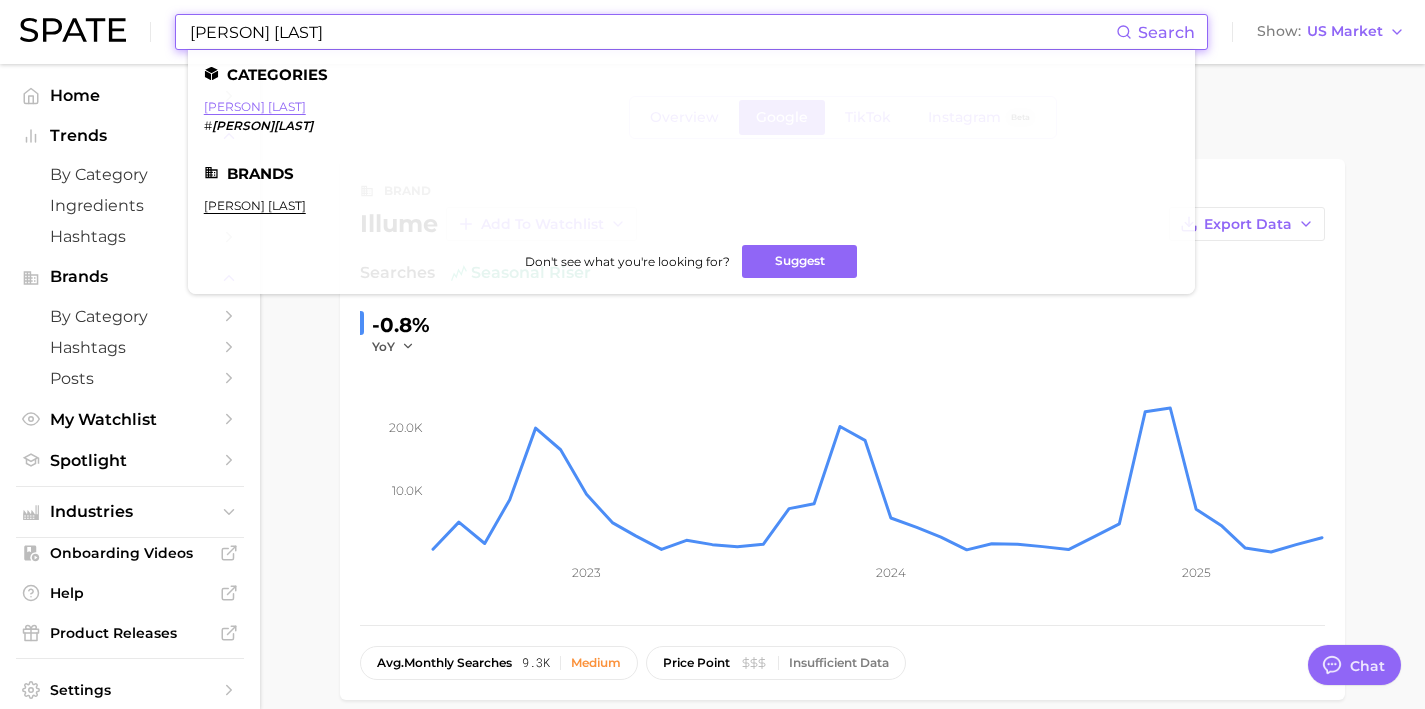 type on "sarah jessica parker" 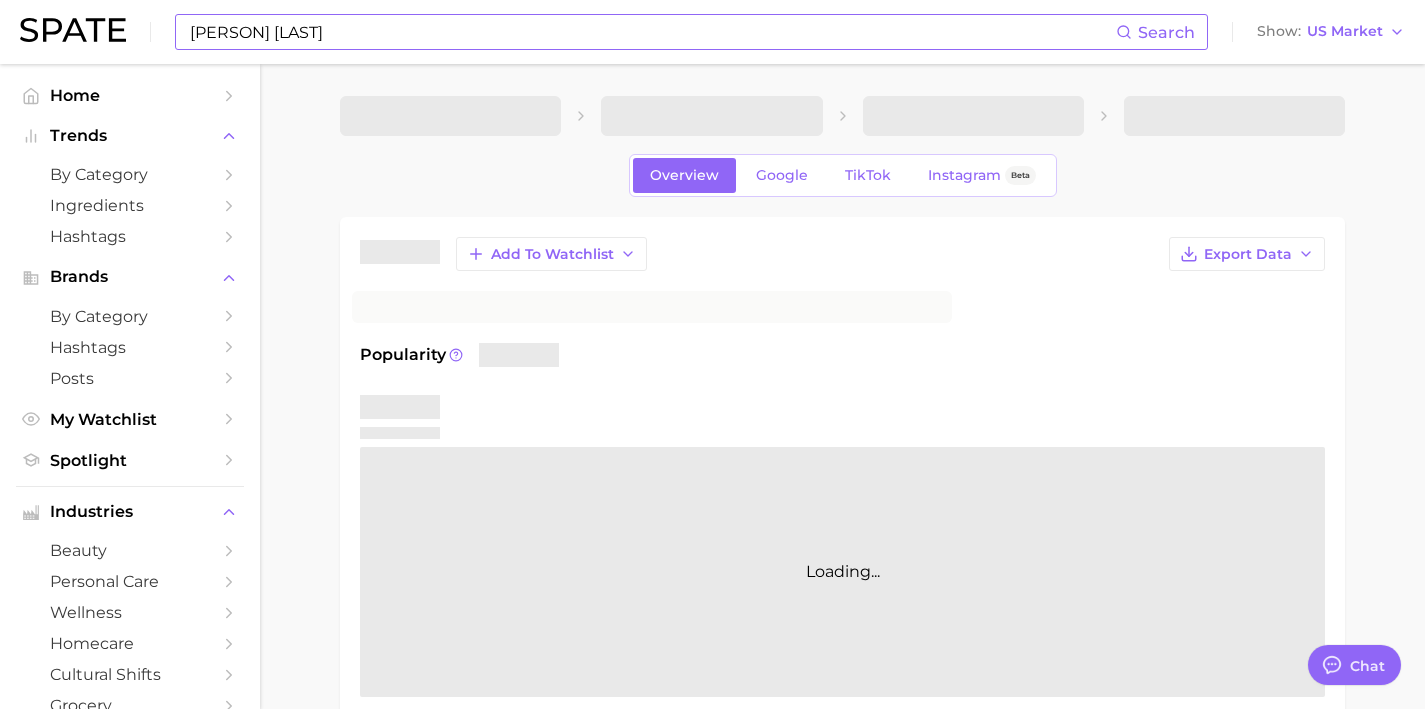 click on "sarah jessica parker" at bounding box center (652, 32) 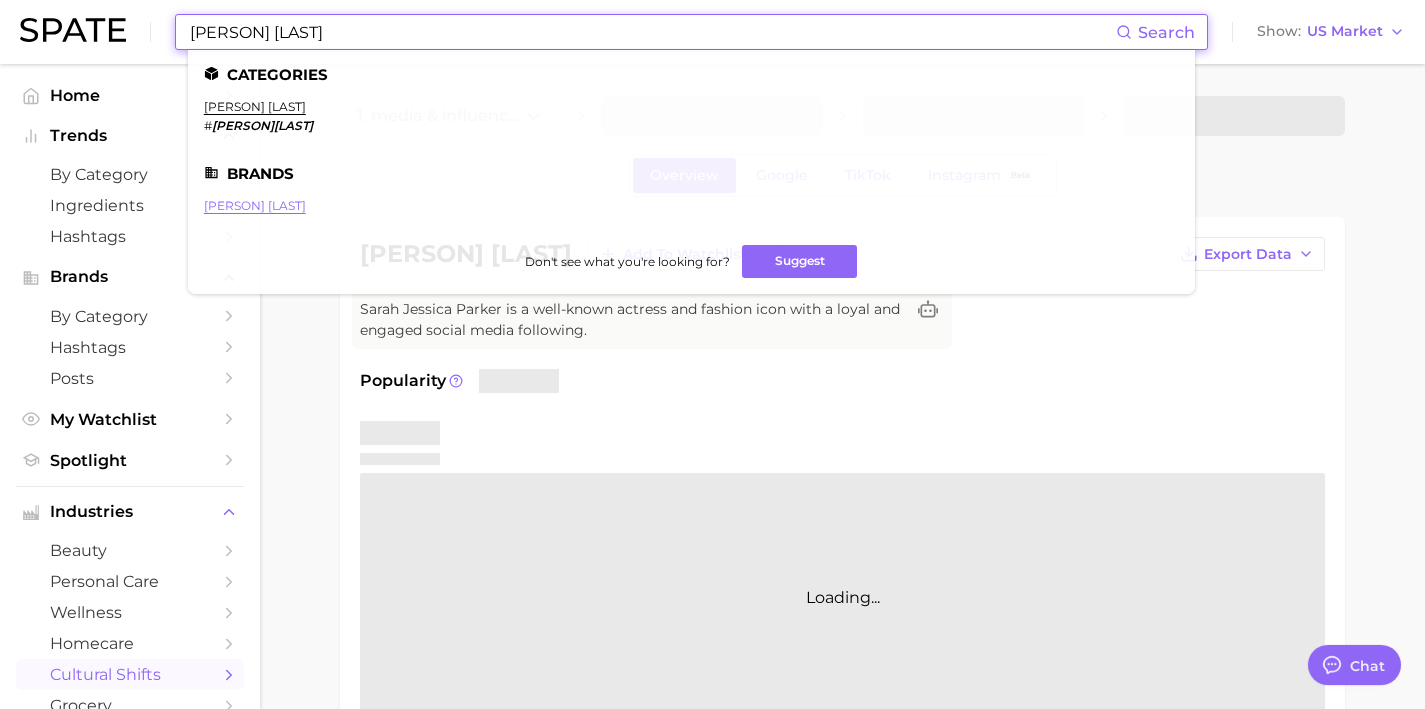 click on "sarah jessica parker" at bounding box center [255, 205] 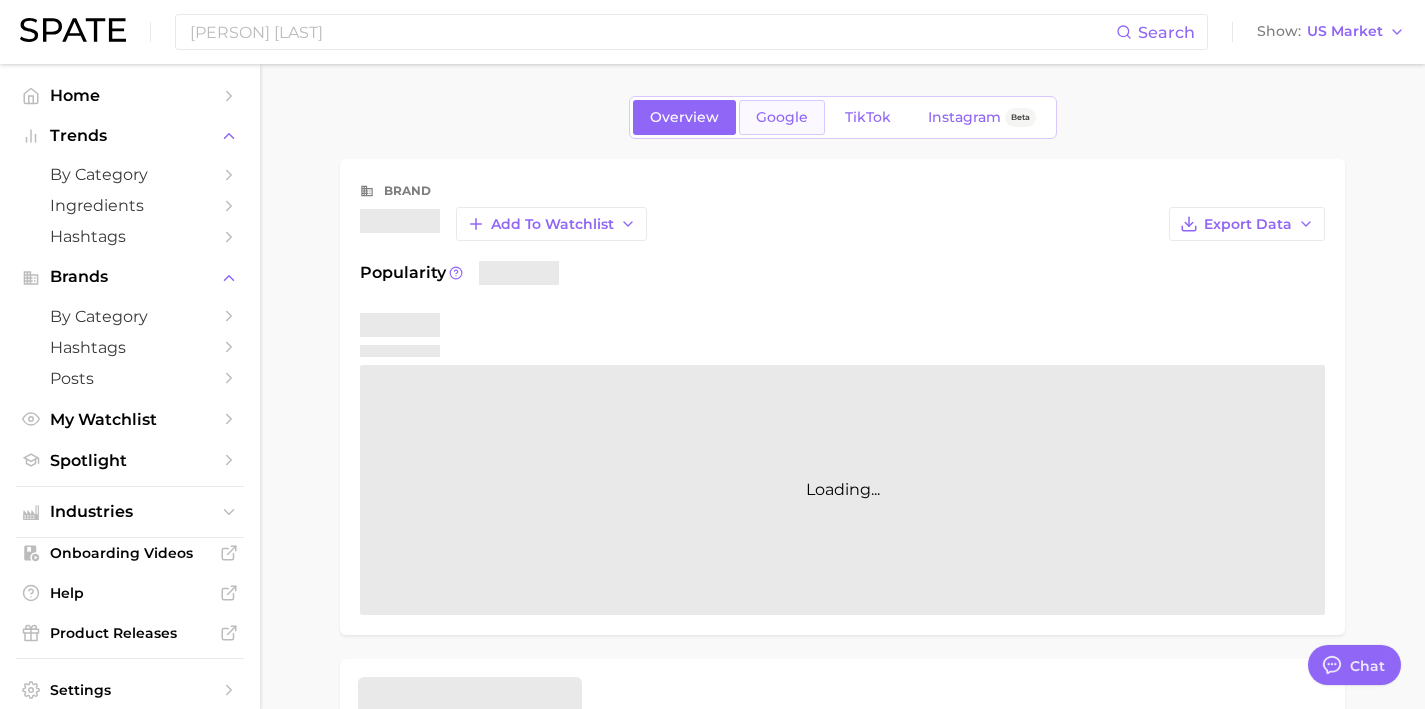 click on "Google" at bounding box center (782, 117) 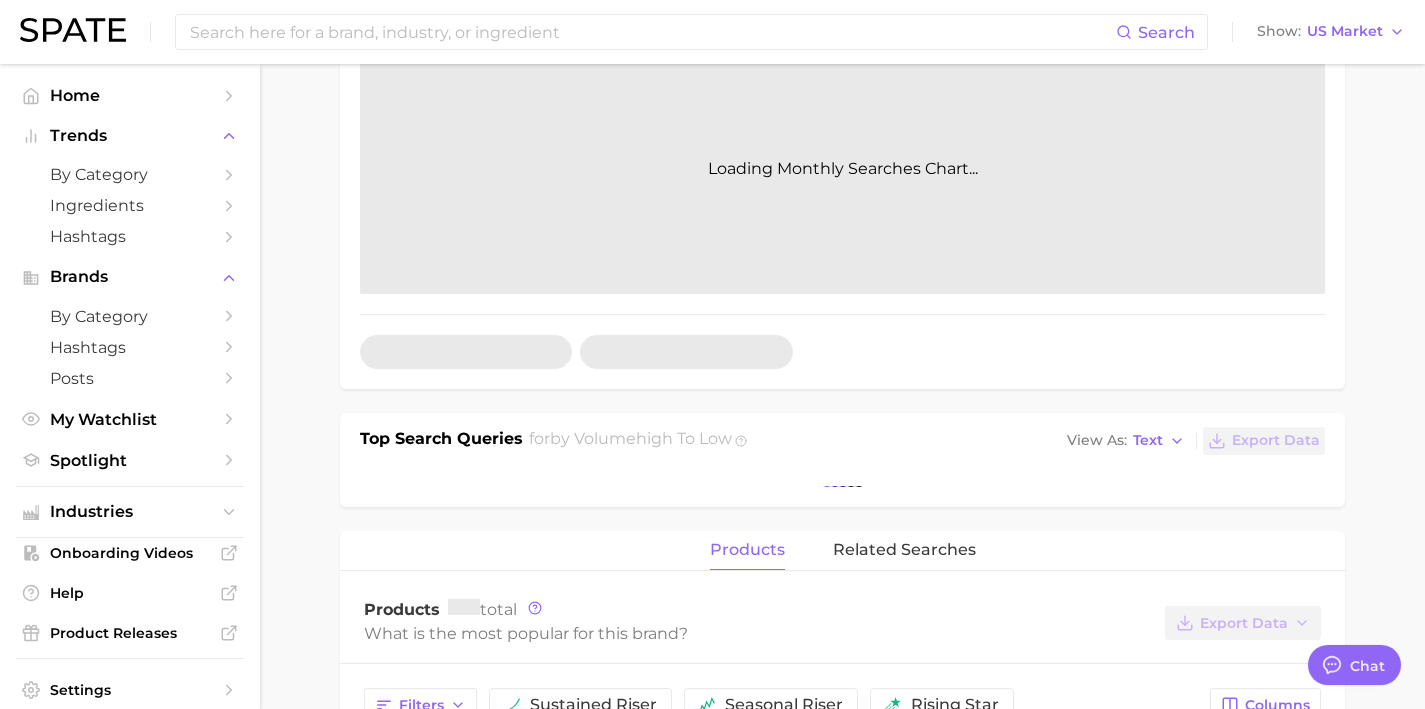 scroll, scrollTop: 417, scrollLeft: 0, axis: vertical 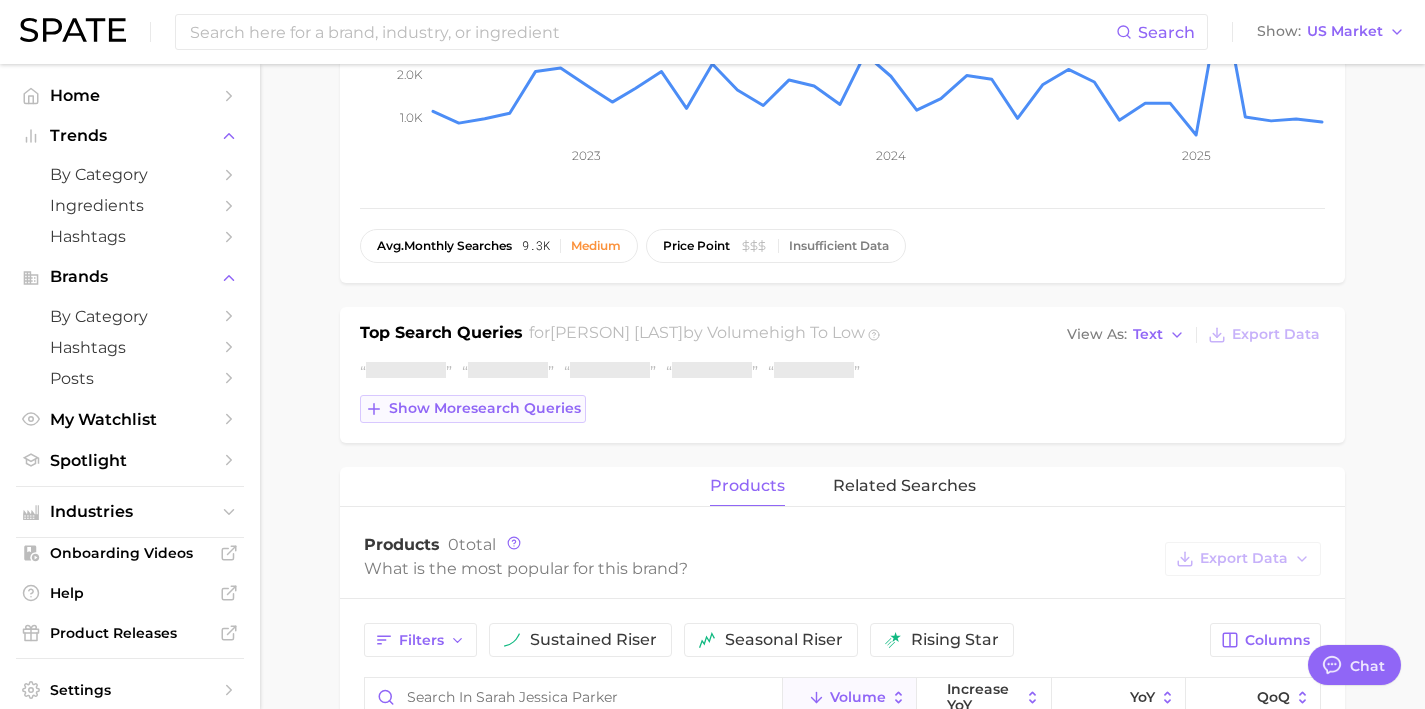 click on "Show more  search queries" at bounding box center (485, 408) 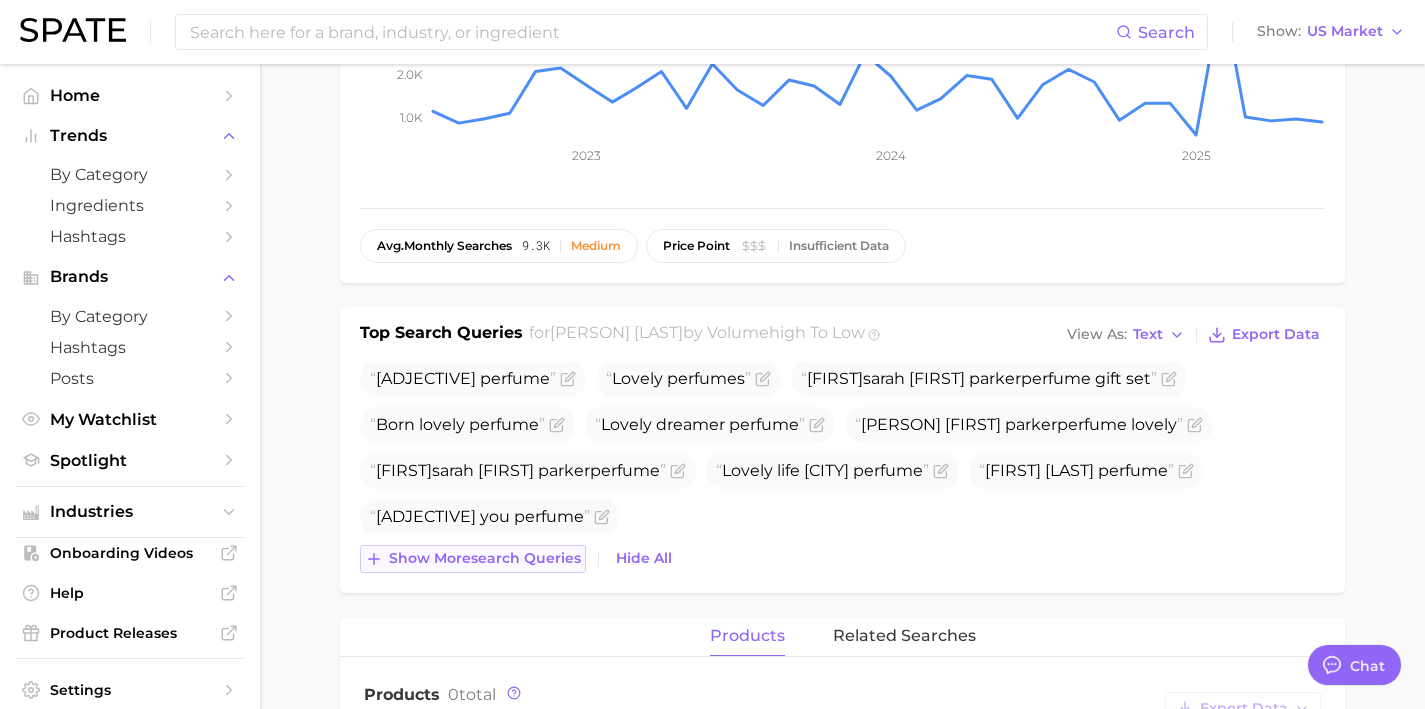 click on "Show more  search queries" at bounding box center (485, 558) 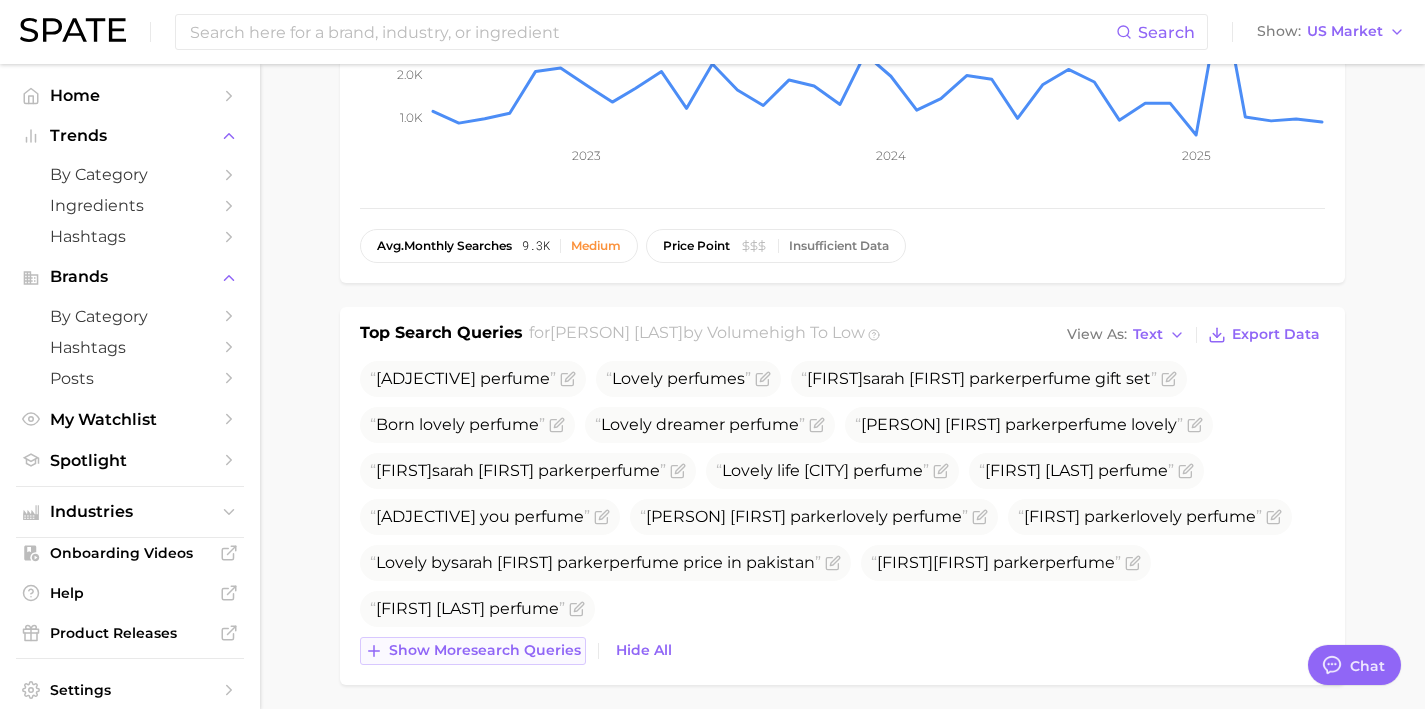 click on "Show more  search queries" at bounding box center [485, 650] 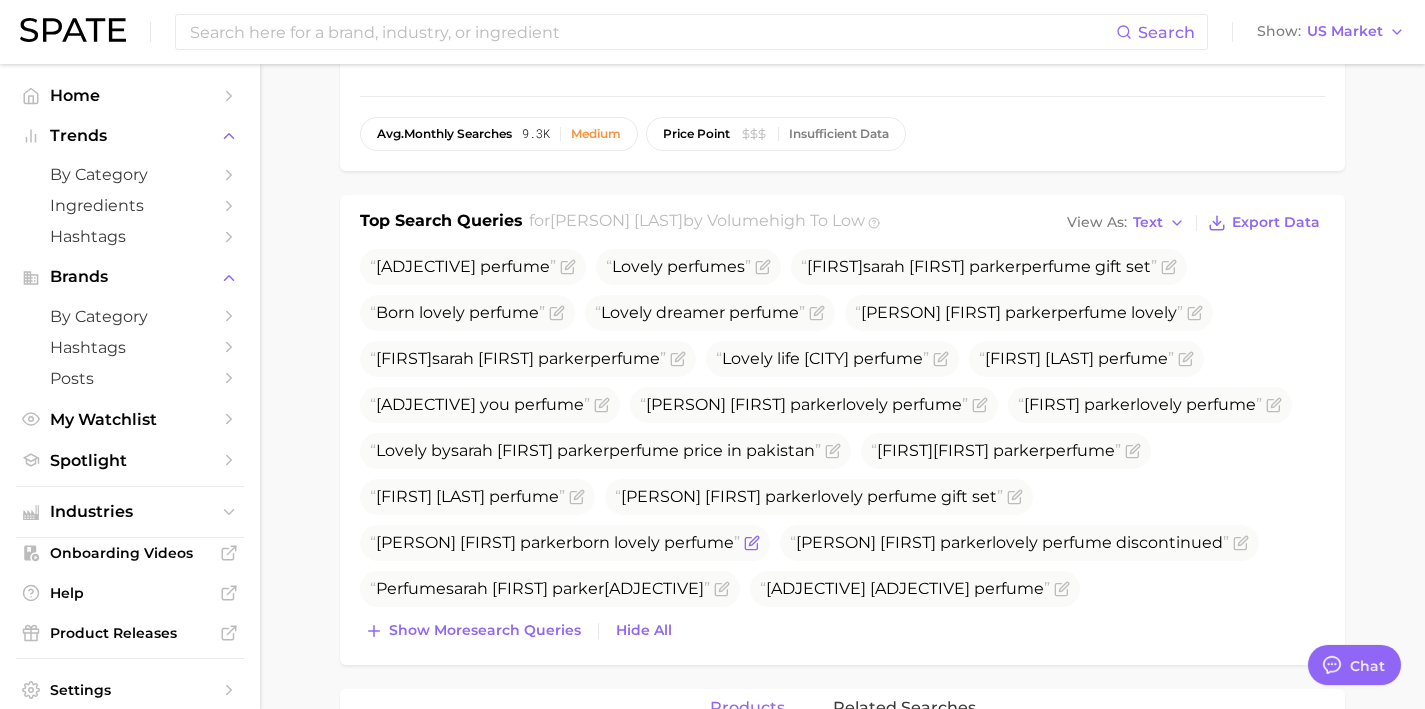 scroll, scrollTop: 533, scrollLeft: 0, axis: vertical 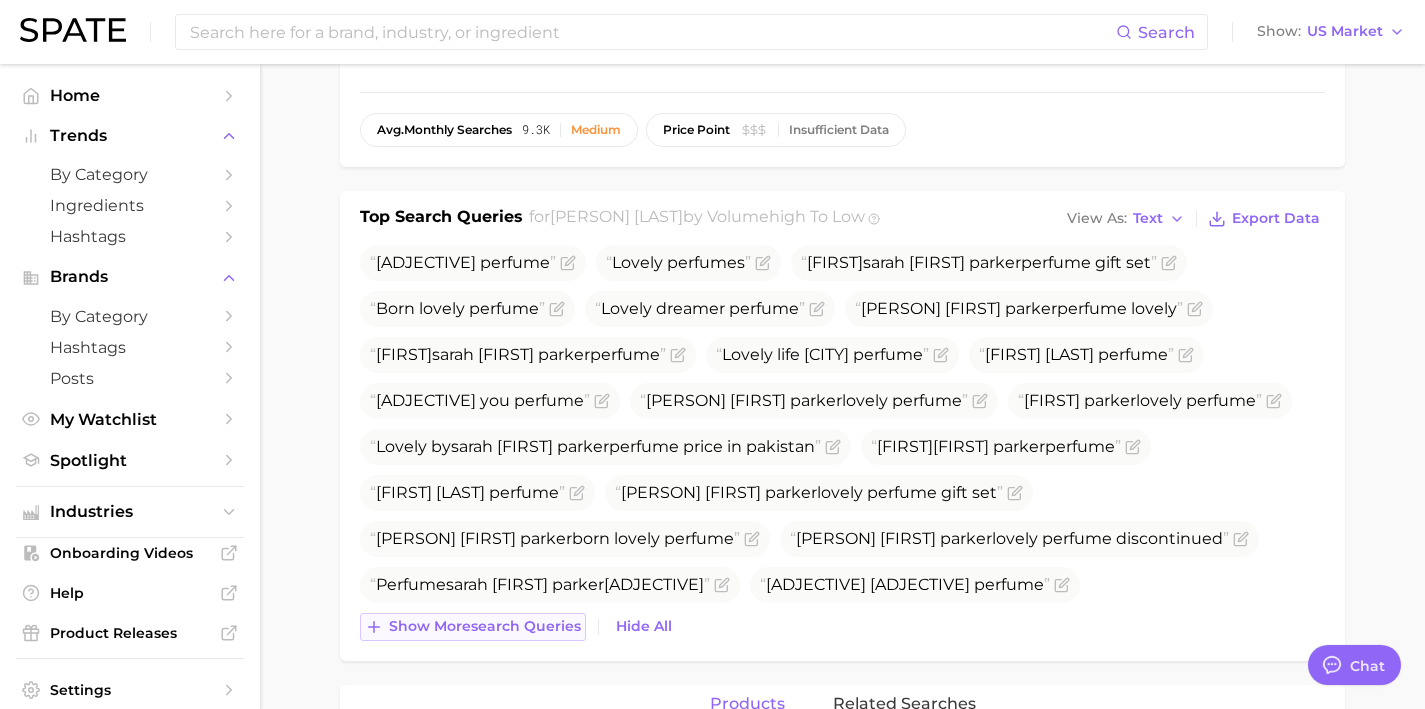 click on "Show more  search queries" at bounding box center (473, 627) 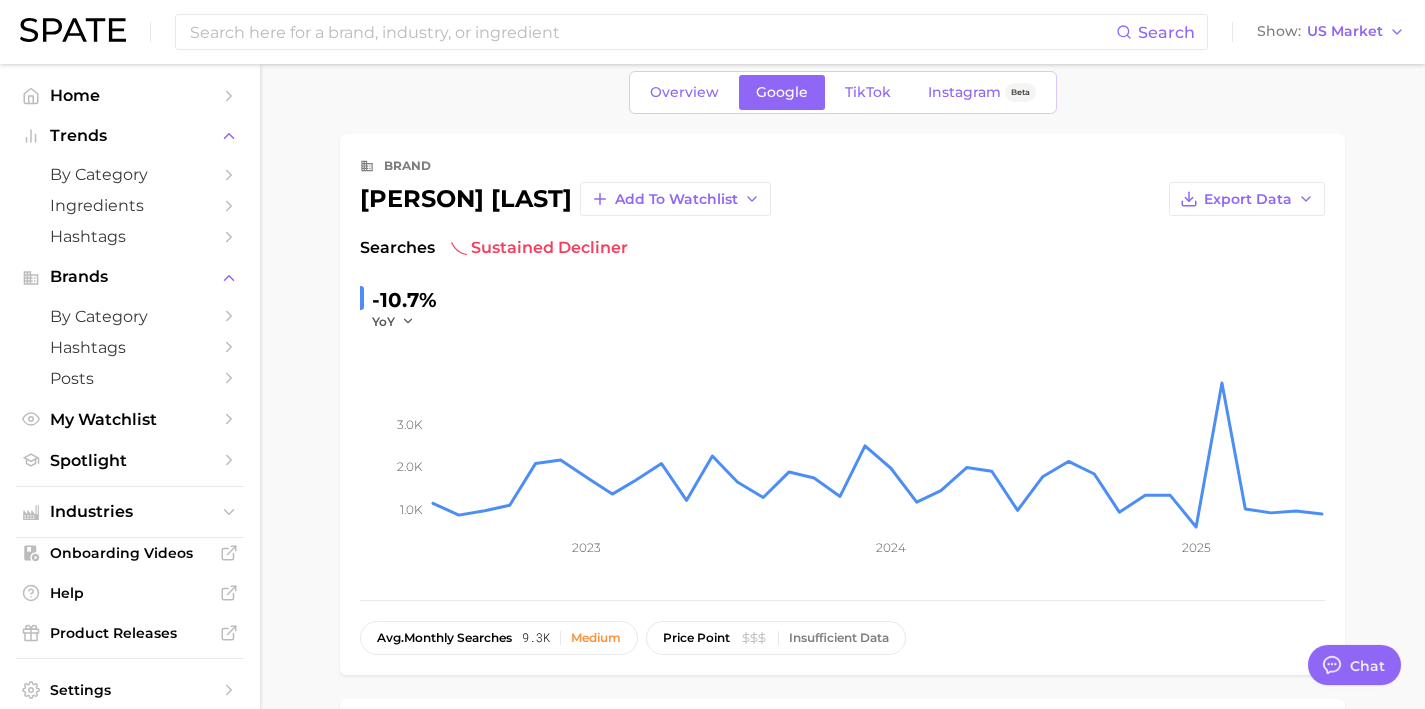 scroll, scrollTop: 0, scrollLeft: 0, axis: both 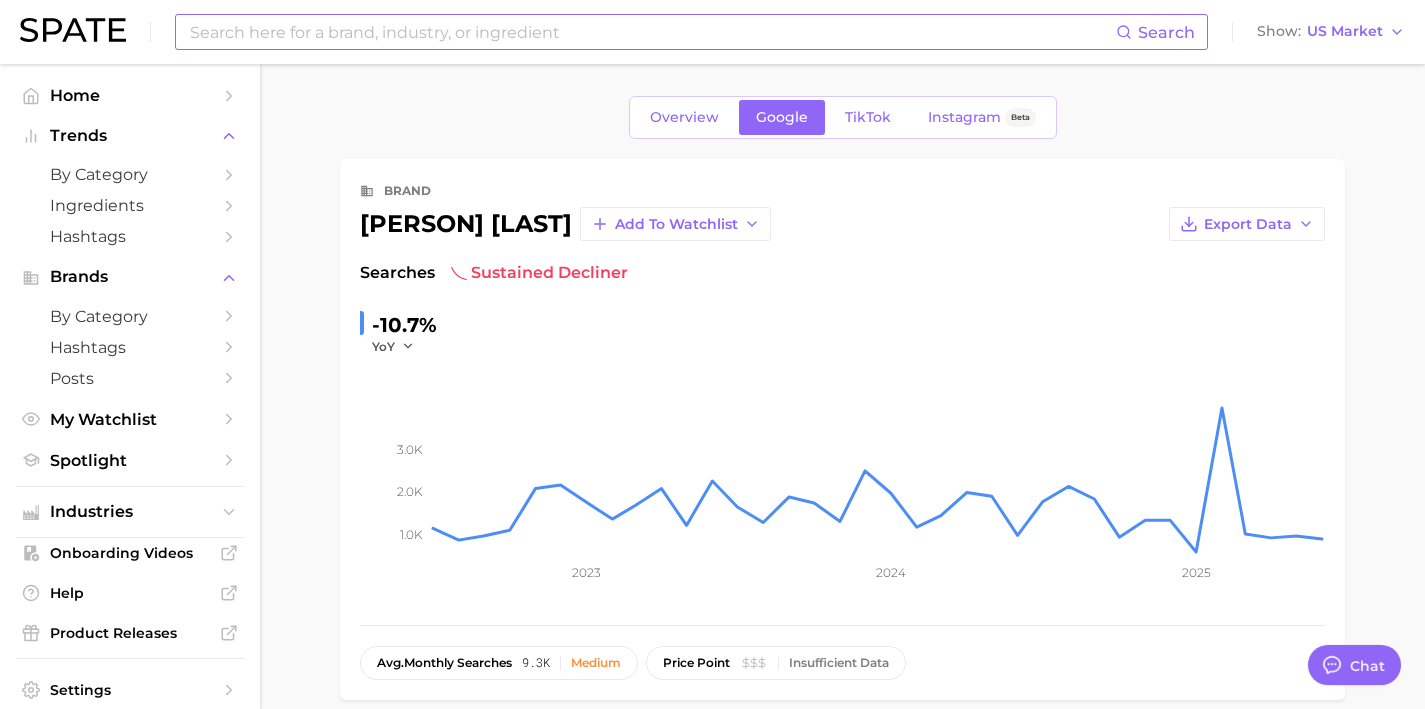 click at bounding box center [652, 32] 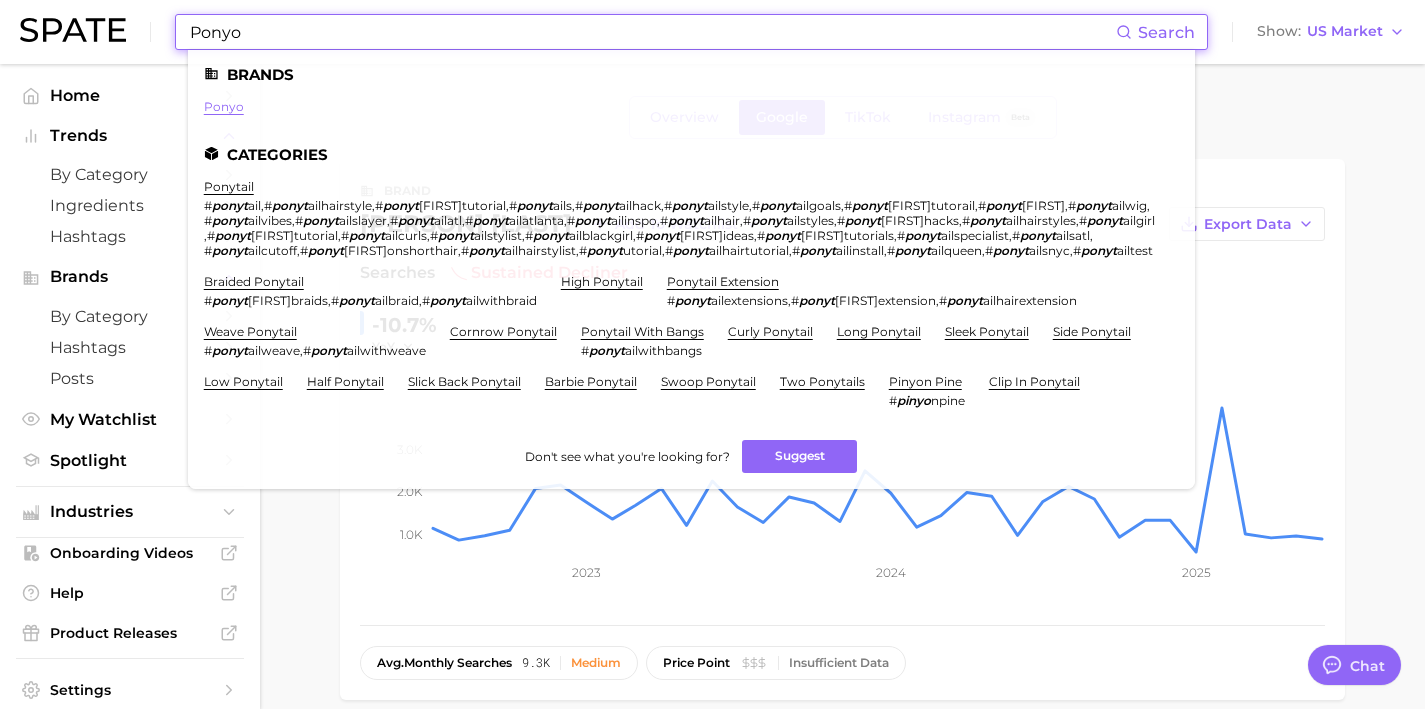 type on "ponyo" 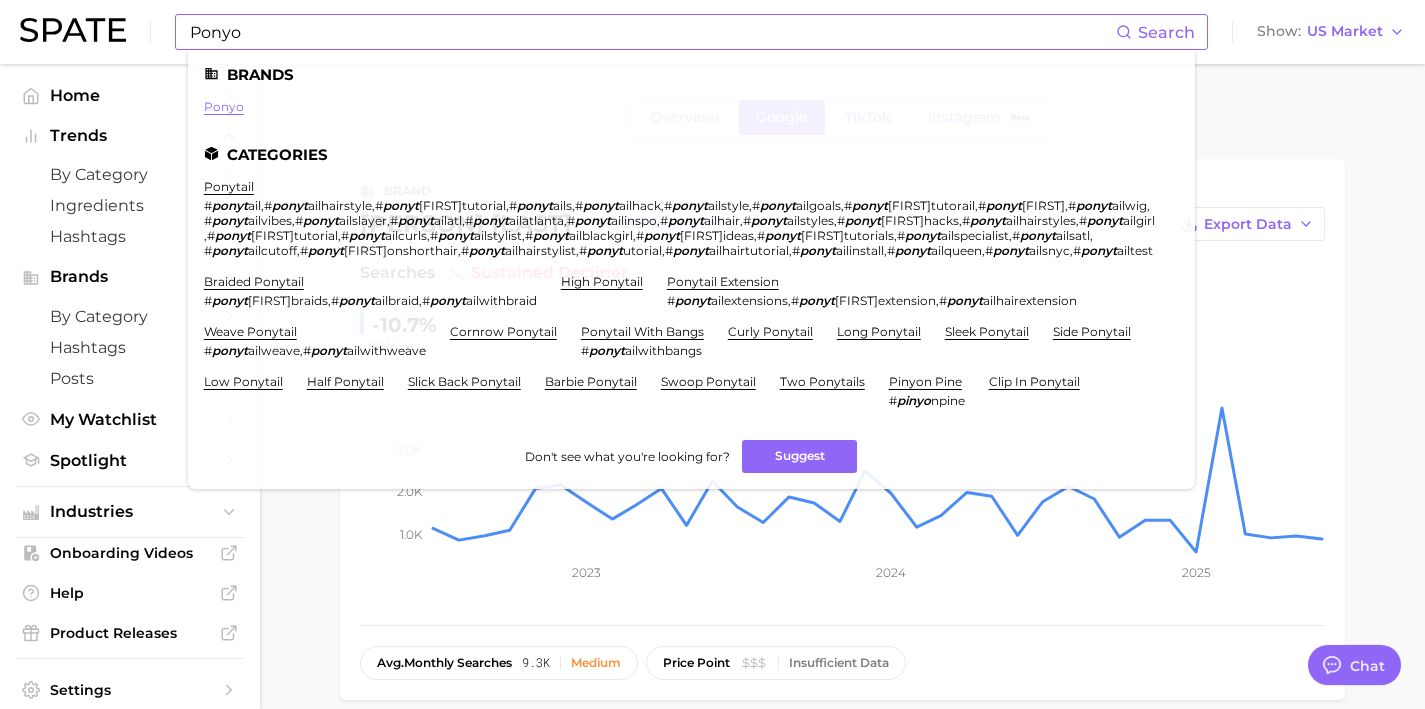 click on "ponyo" at bounding box center (224, 106) 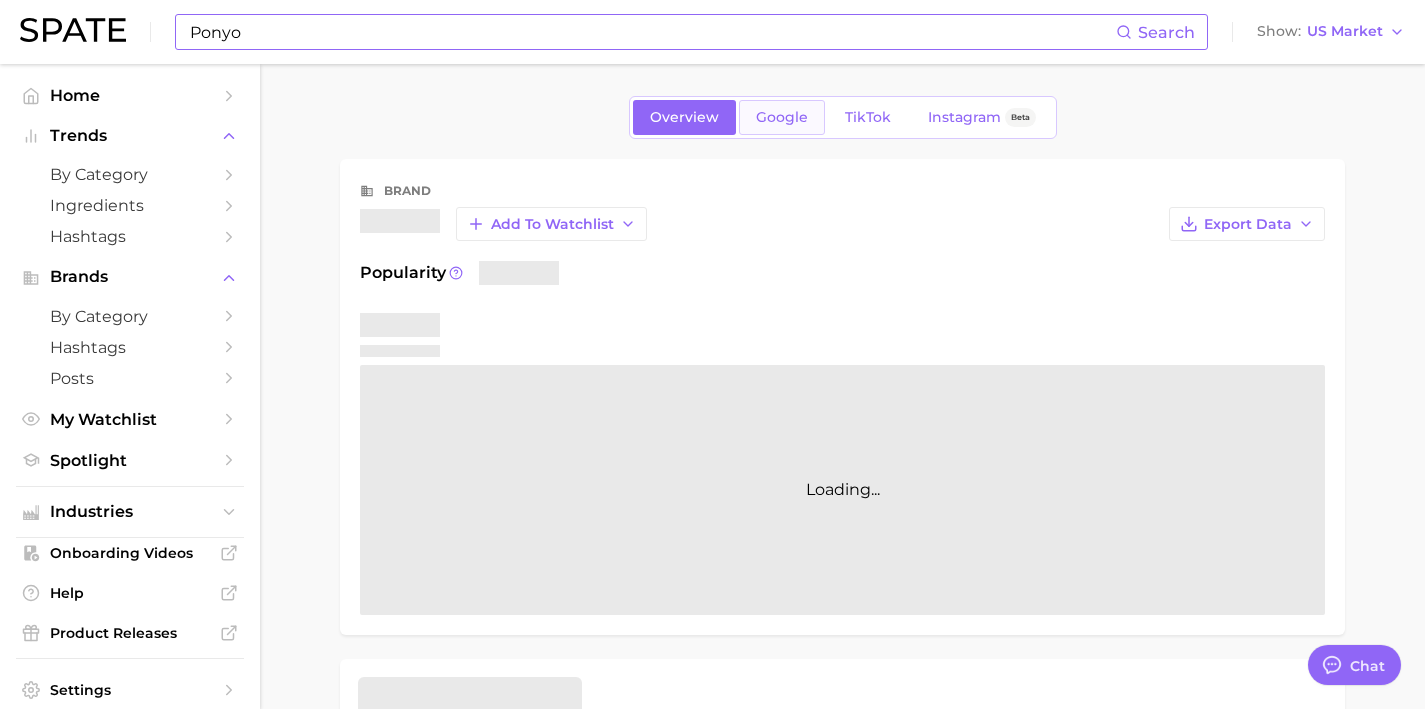click on "Google" at bounding box center [782, 117] 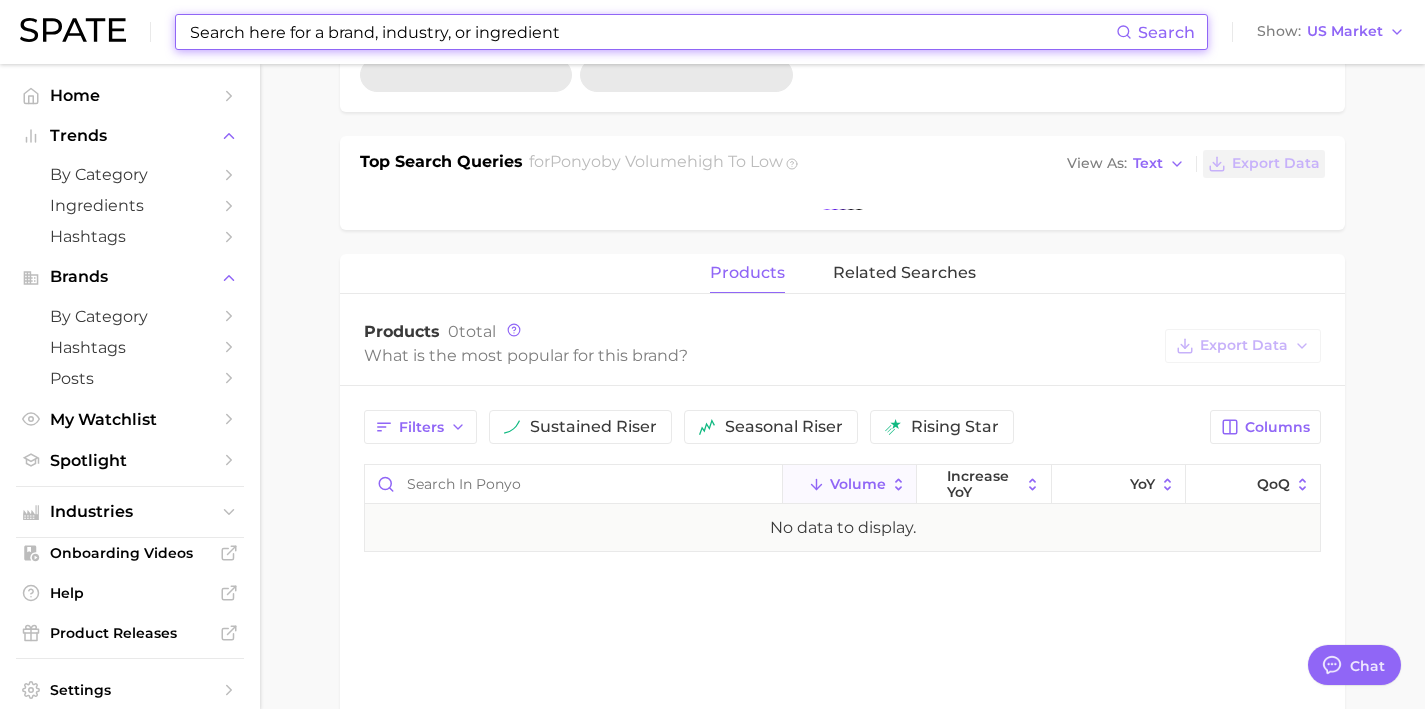 scroll, scrollTop: 591, scrollLeft: 0, axis: vertical 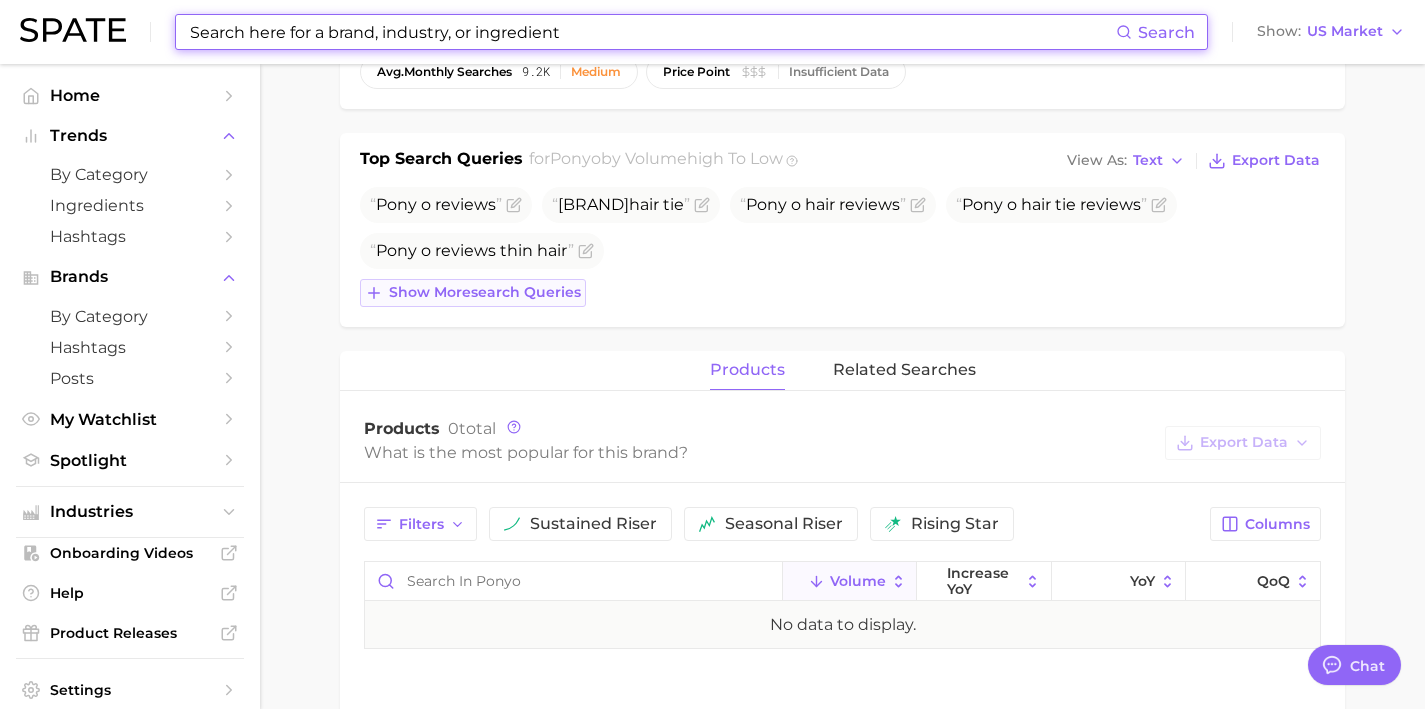 click on "Show more  search queries" at bounding box center (485, 292) 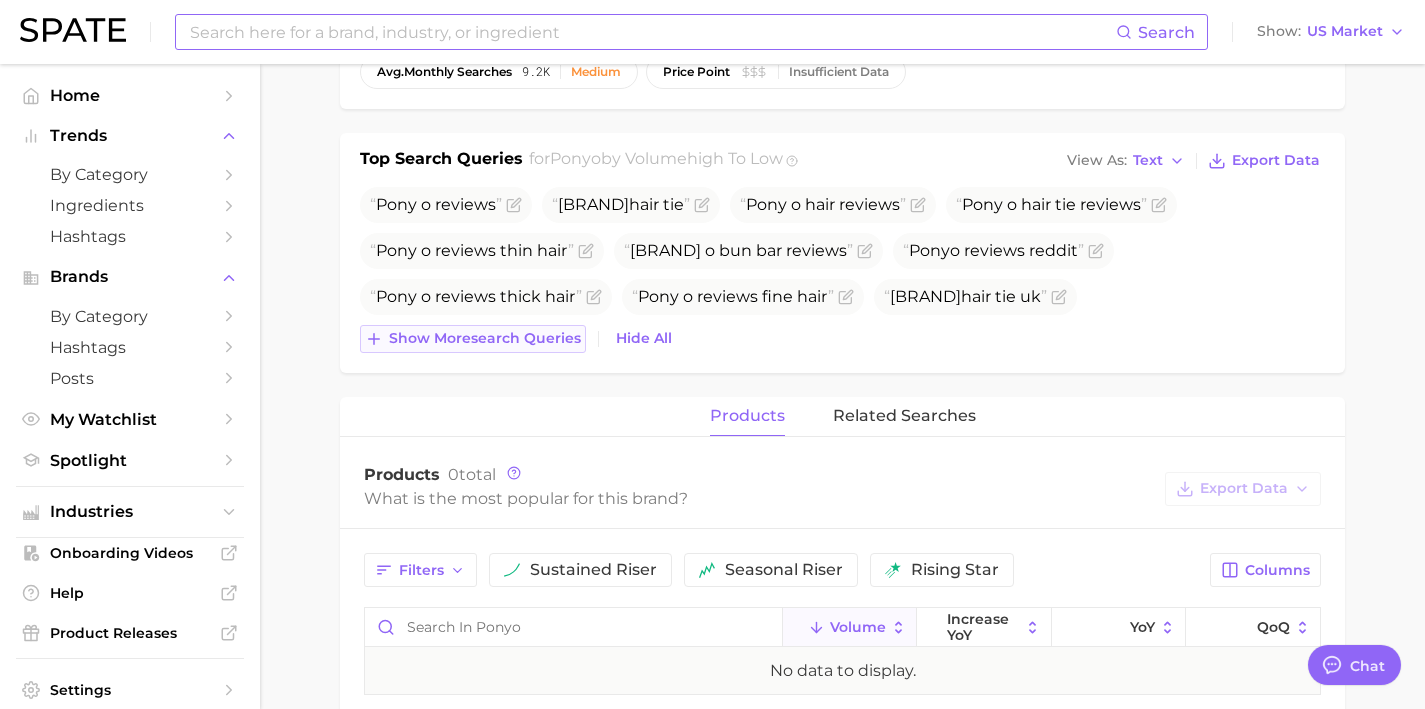 click on "Show more  search queries" at bounding box center (485, 338) 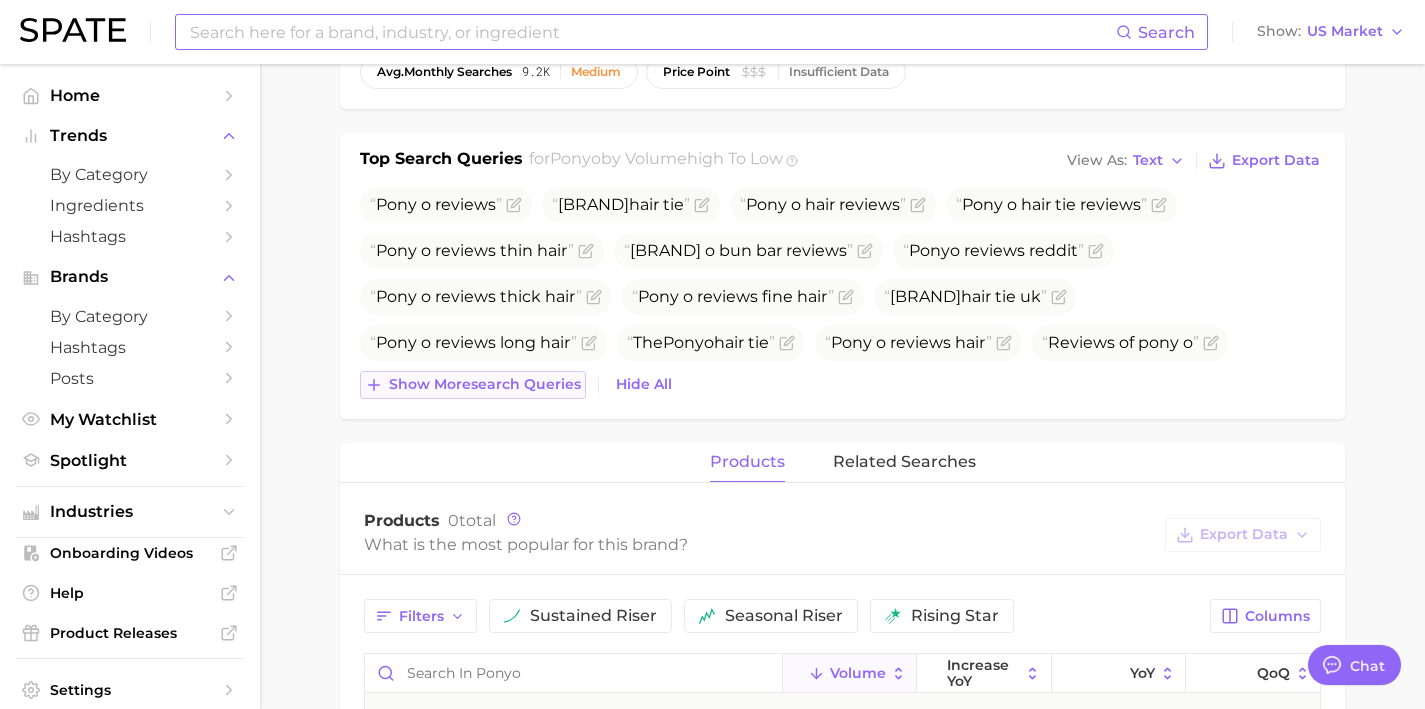 click on "Show more  search queries" at bounding box center (485, 384) 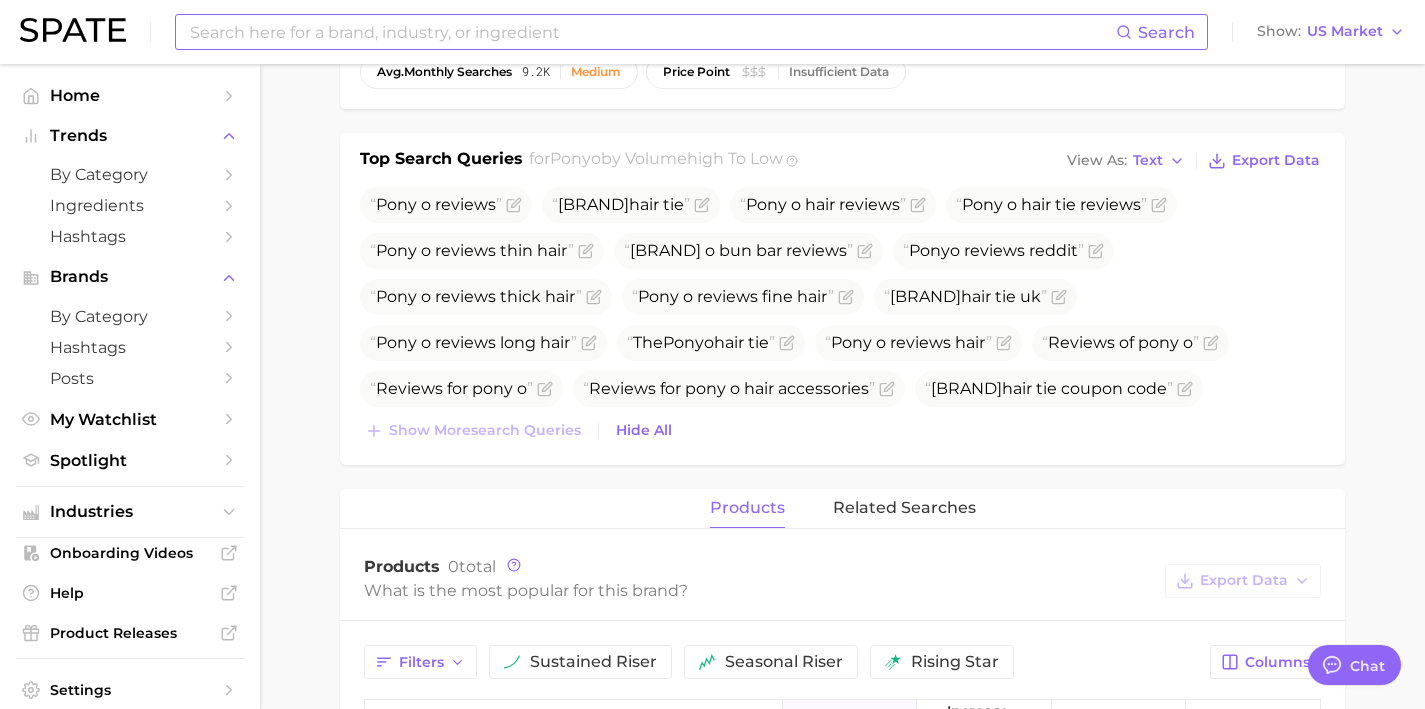 click at bounding box center [652, 32] 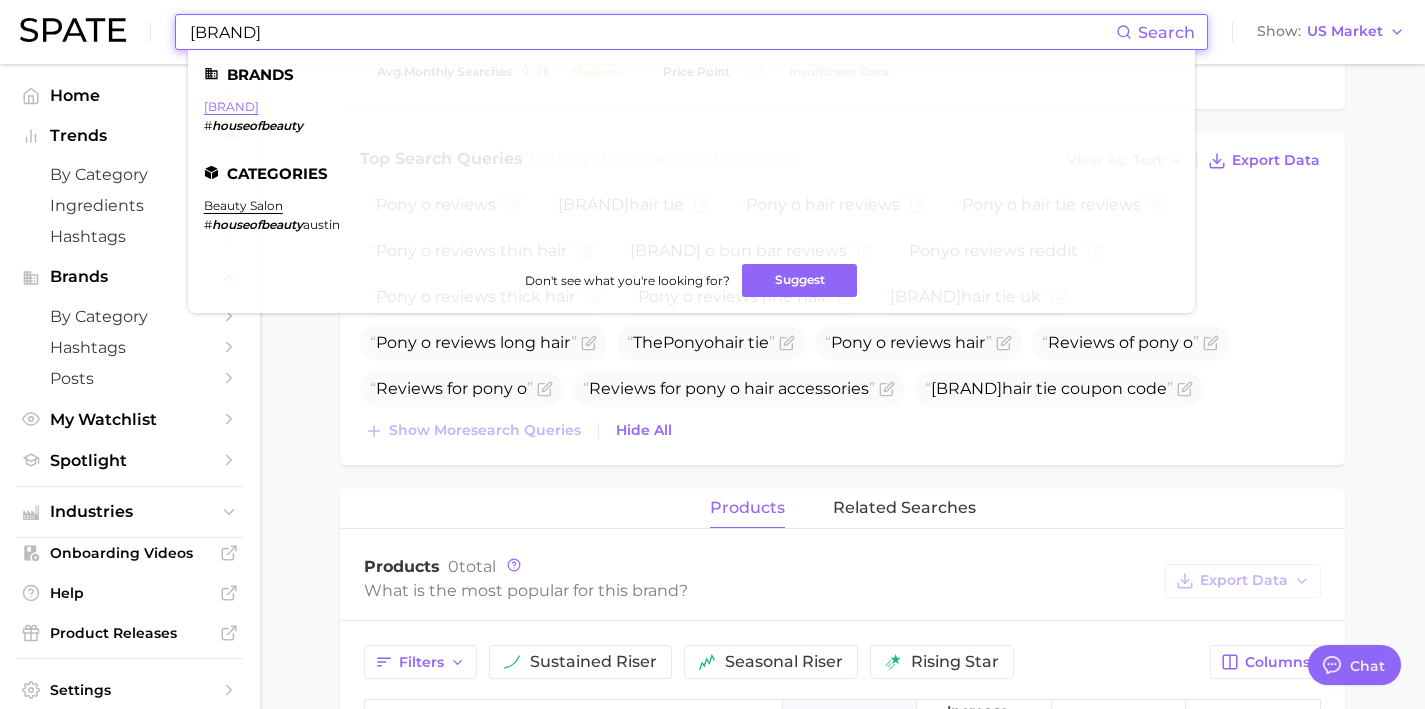 type on "house of beauty" 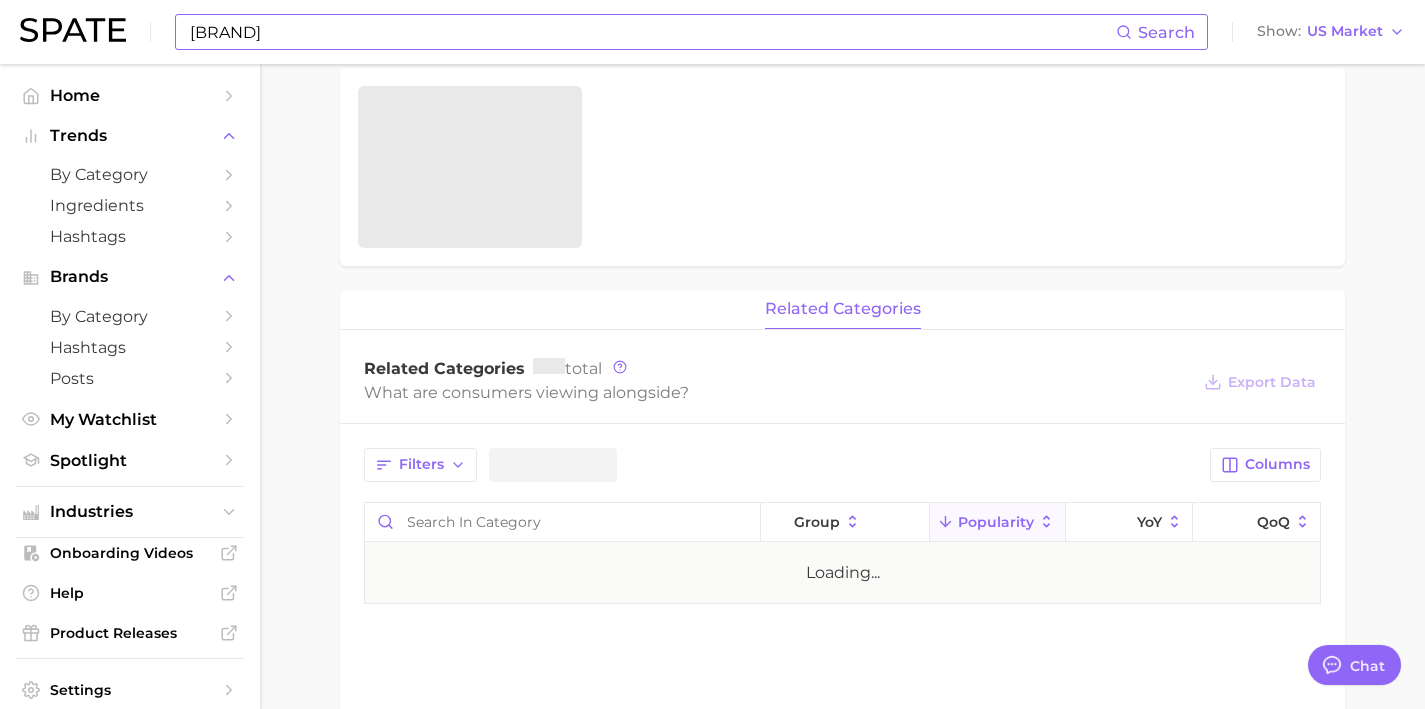scroll, scrollTop: 0, scrollLeft: 0, axis: both 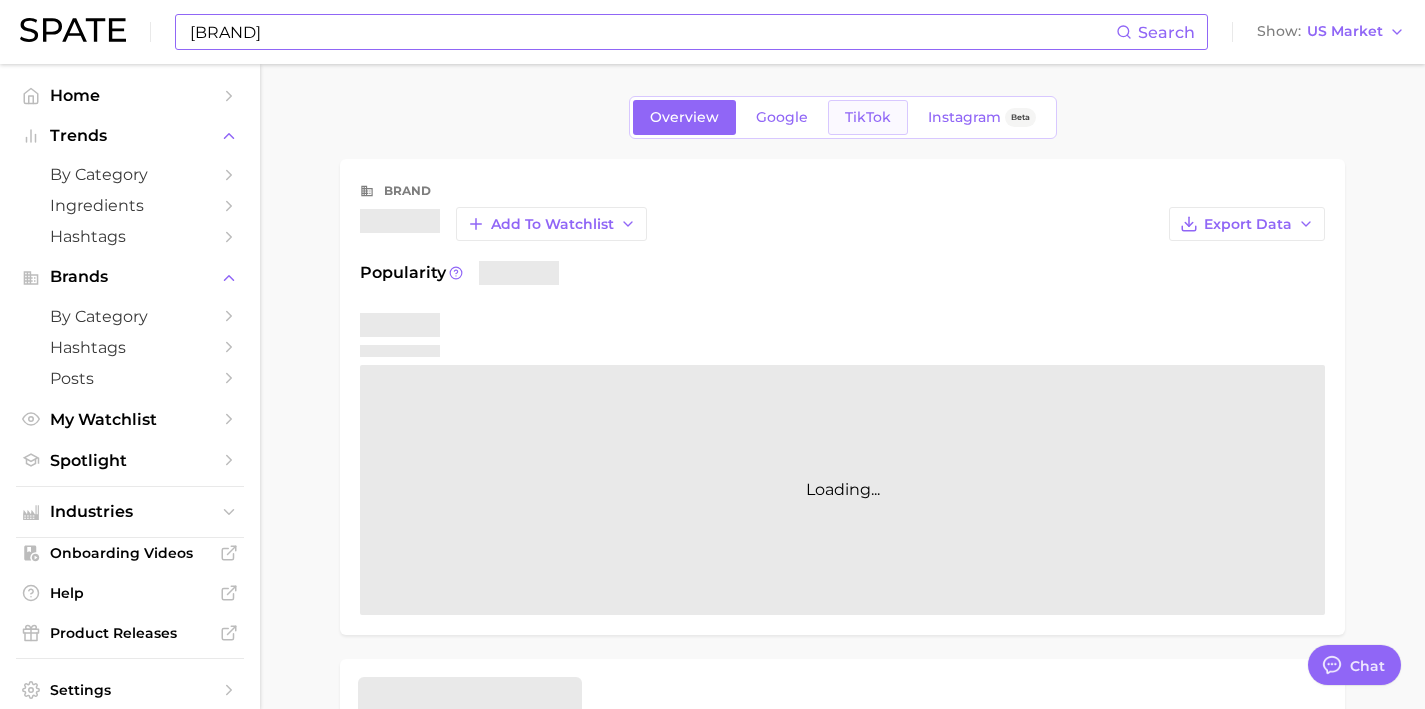 click on "TikTok" at bounding box center (868, 117) 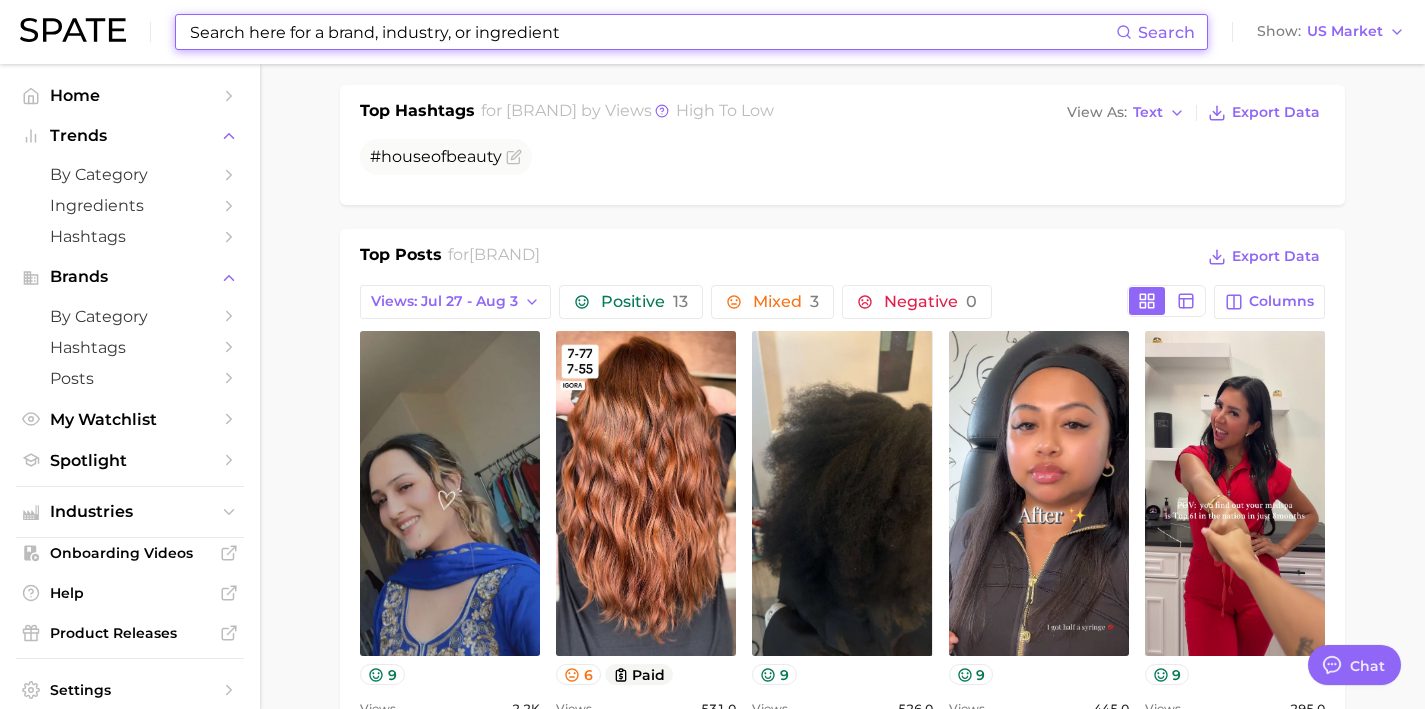 scroll, scrollTop: 824, scrollLeft: 0, axis: vertical 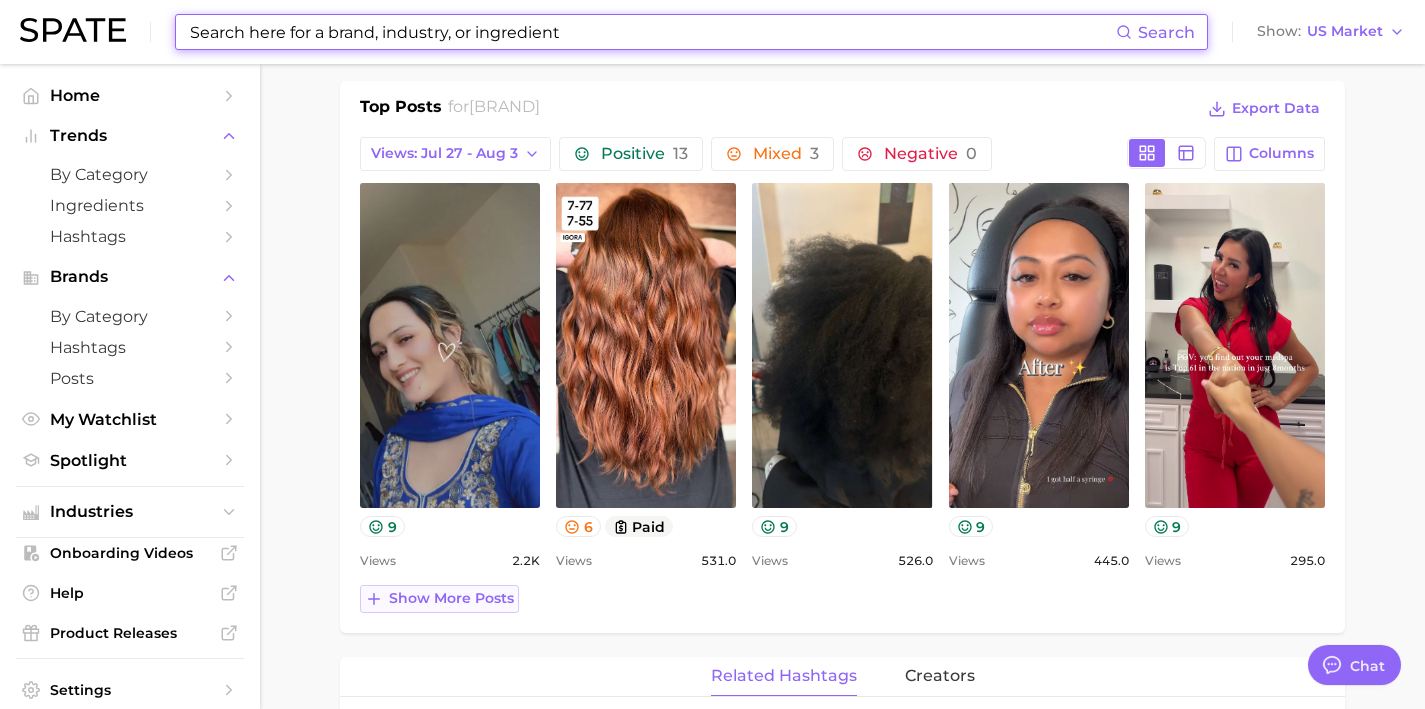 click on "Show more posts" at bounding box center [451, 598] 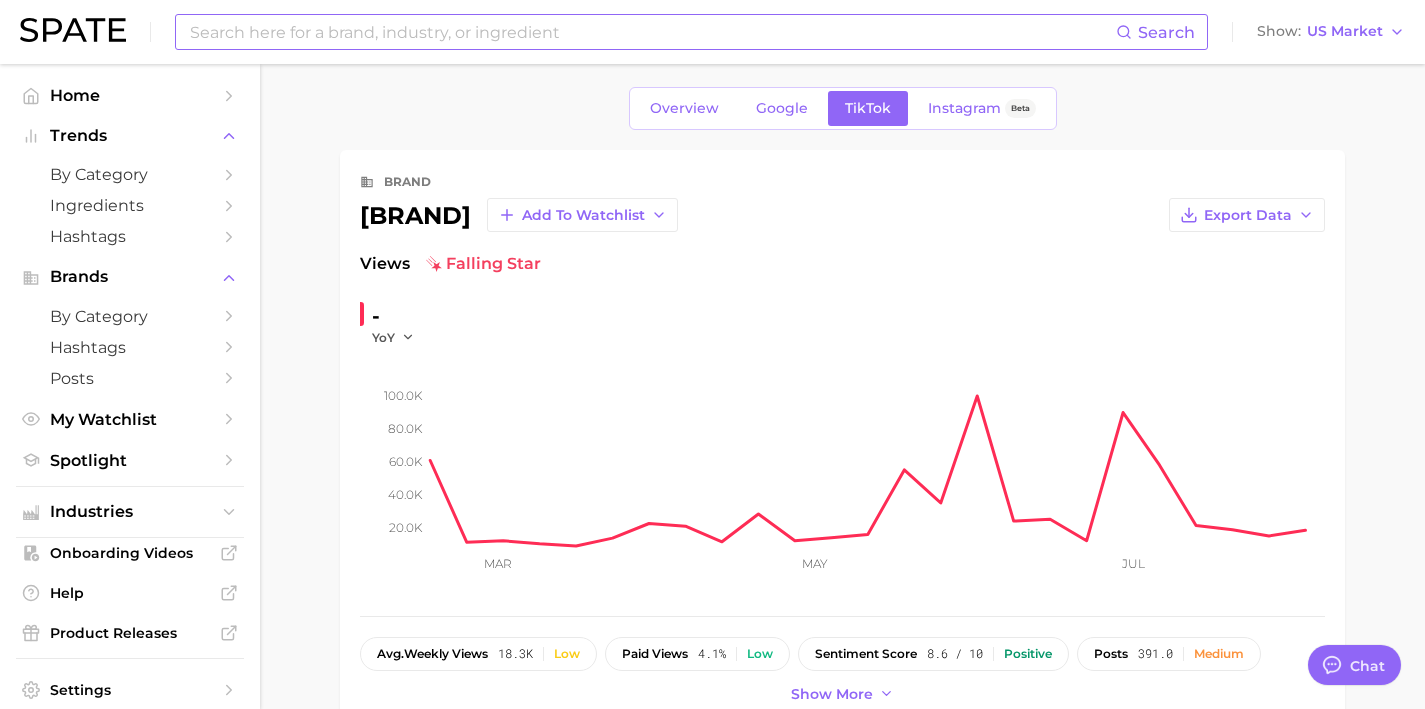 scroll, scrollTop: 5, scrollLeft: 0, axis: vertical 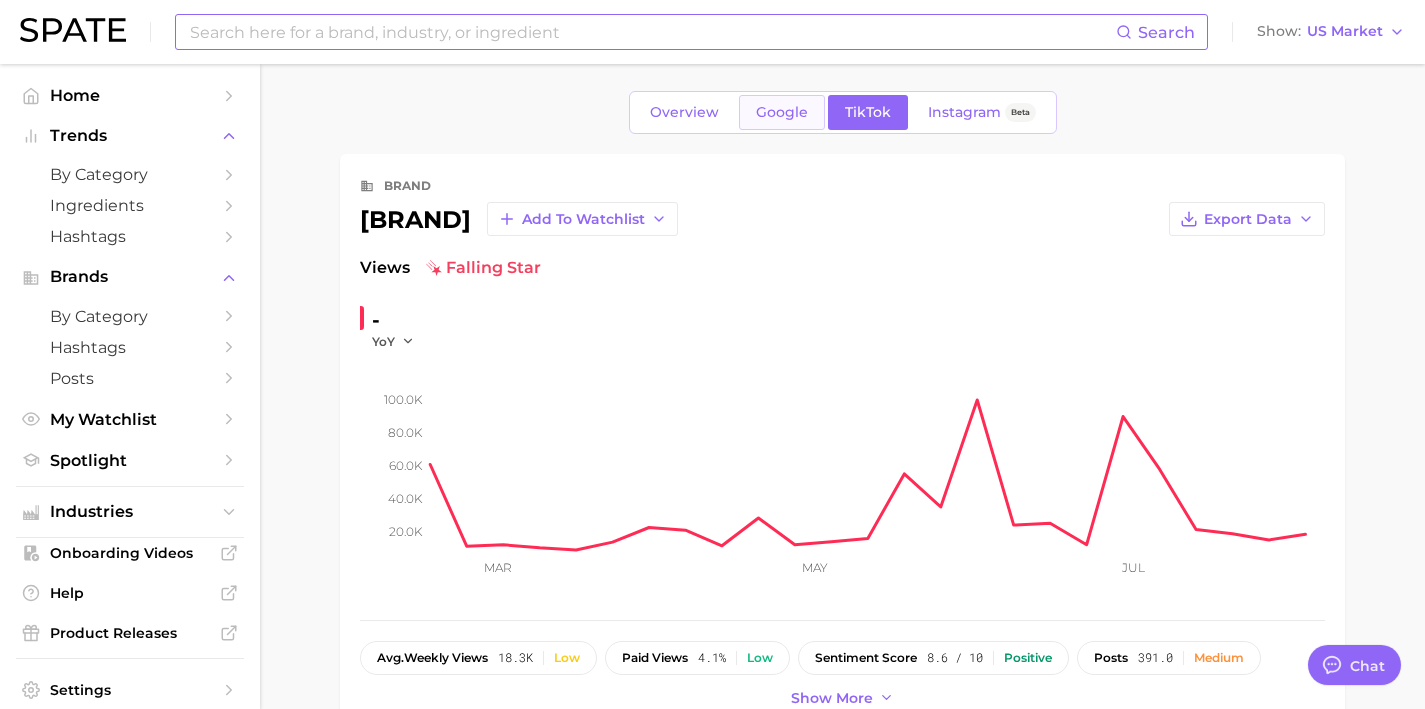 click on "Google" at bounding box center [782, 112] 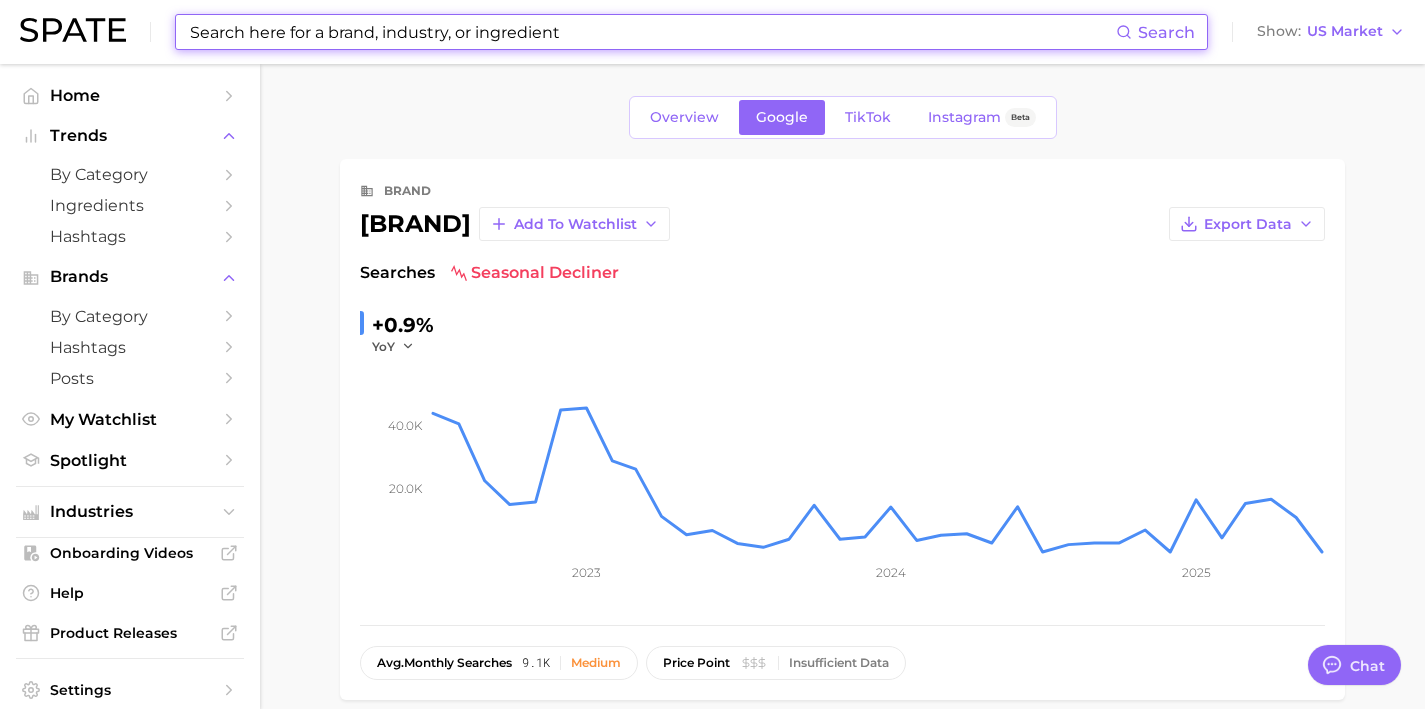 scroll, scrollTop: 682, scrollLeft: 0, axis: vertical 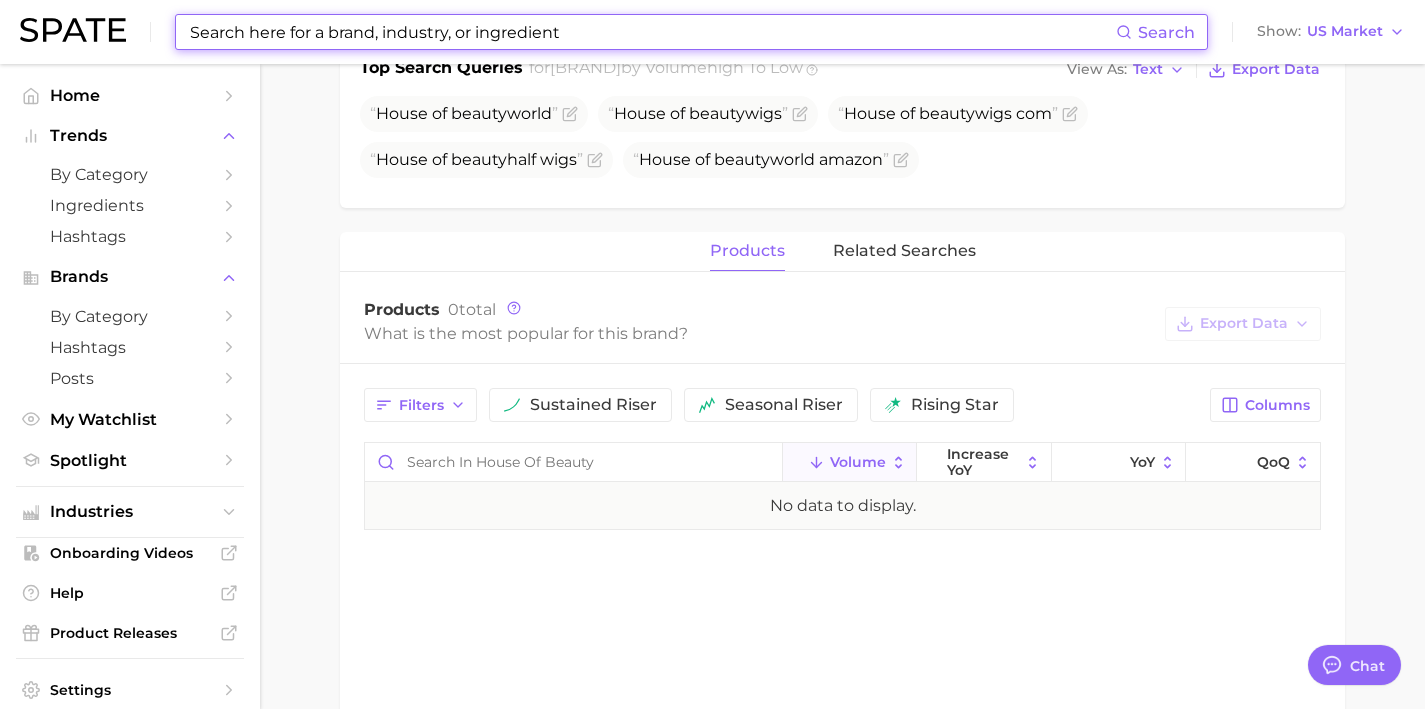 click at bounding box center [652, 32] 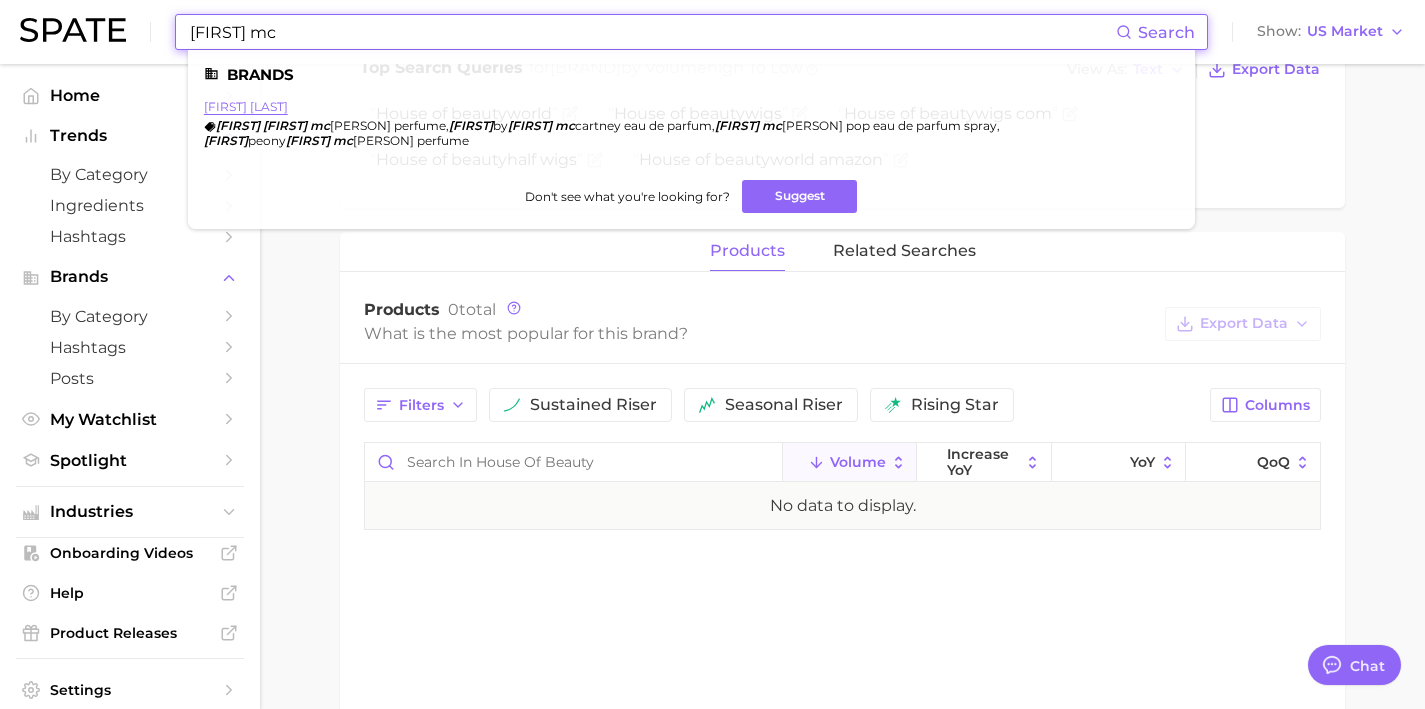 type on "stella mc" 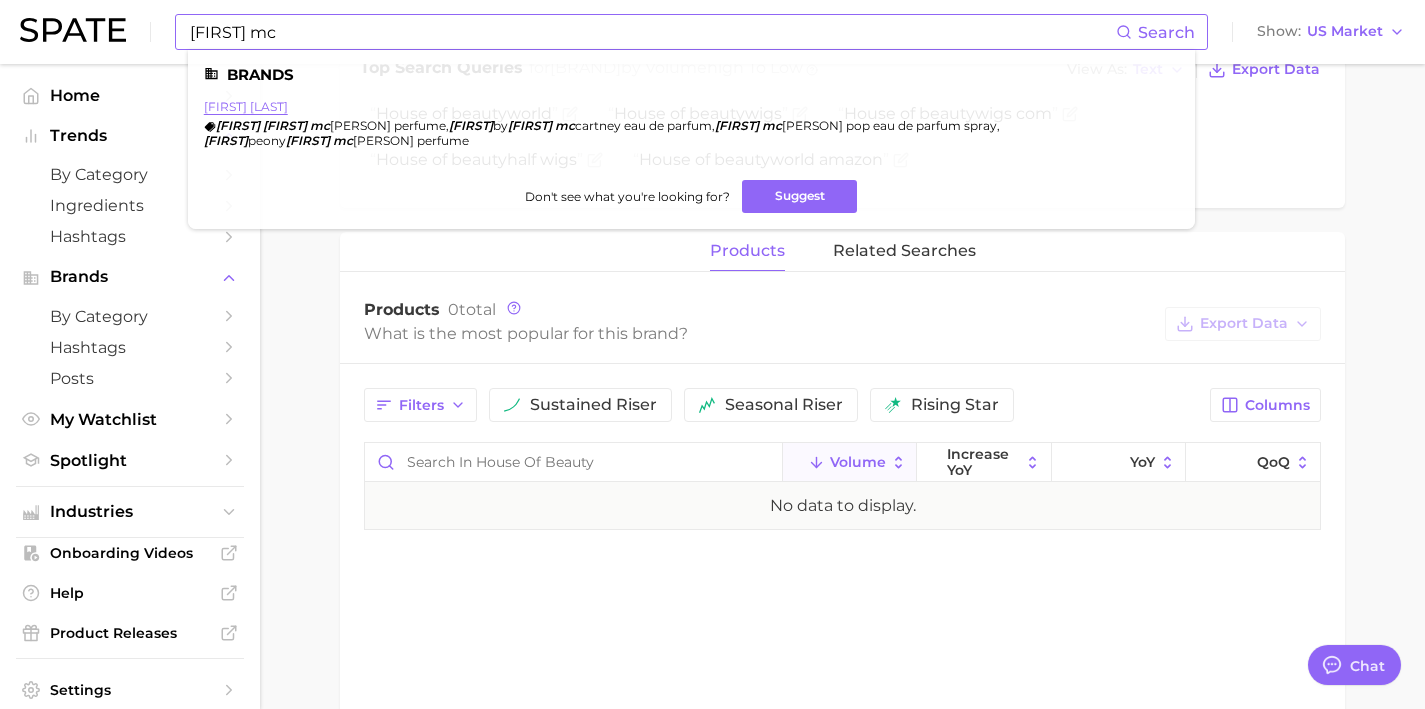click on "stella mccartney" at bounding box center (246, 106) 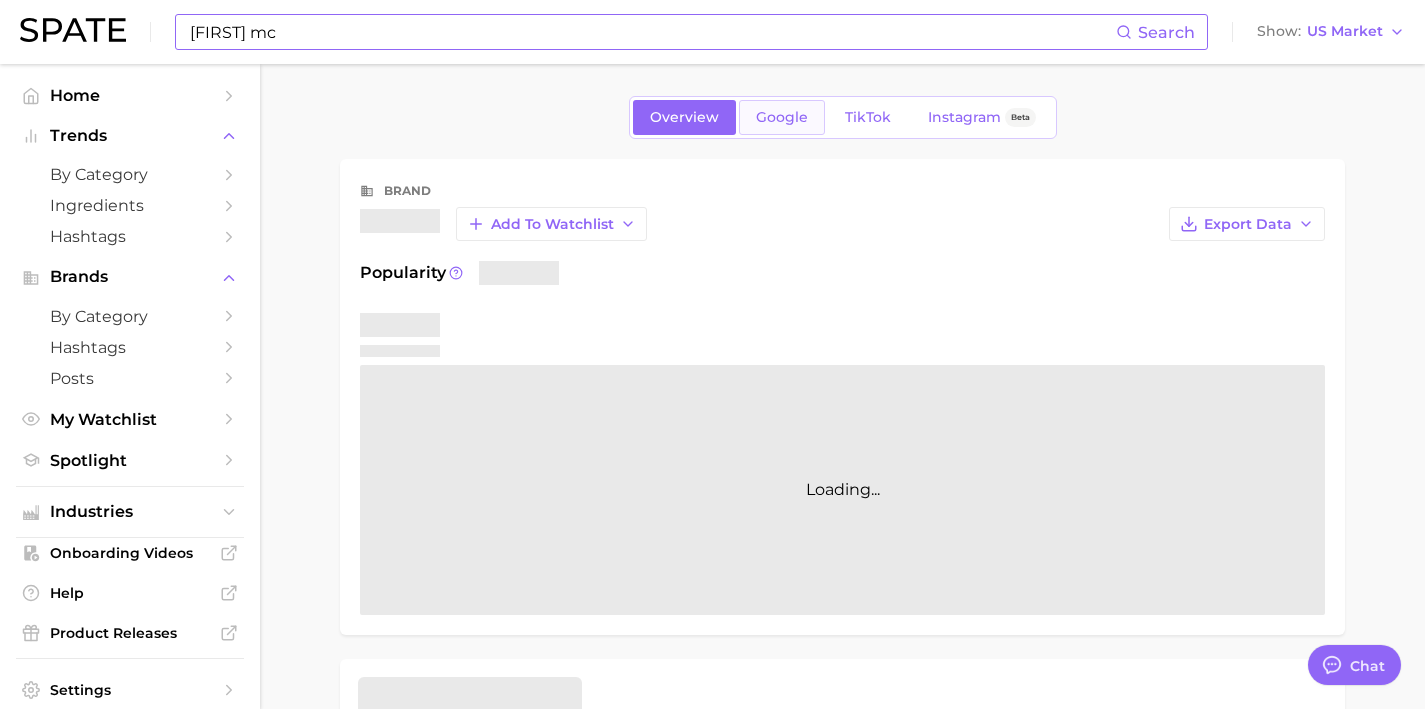 click on "Google" at bounding box center [782, 117] 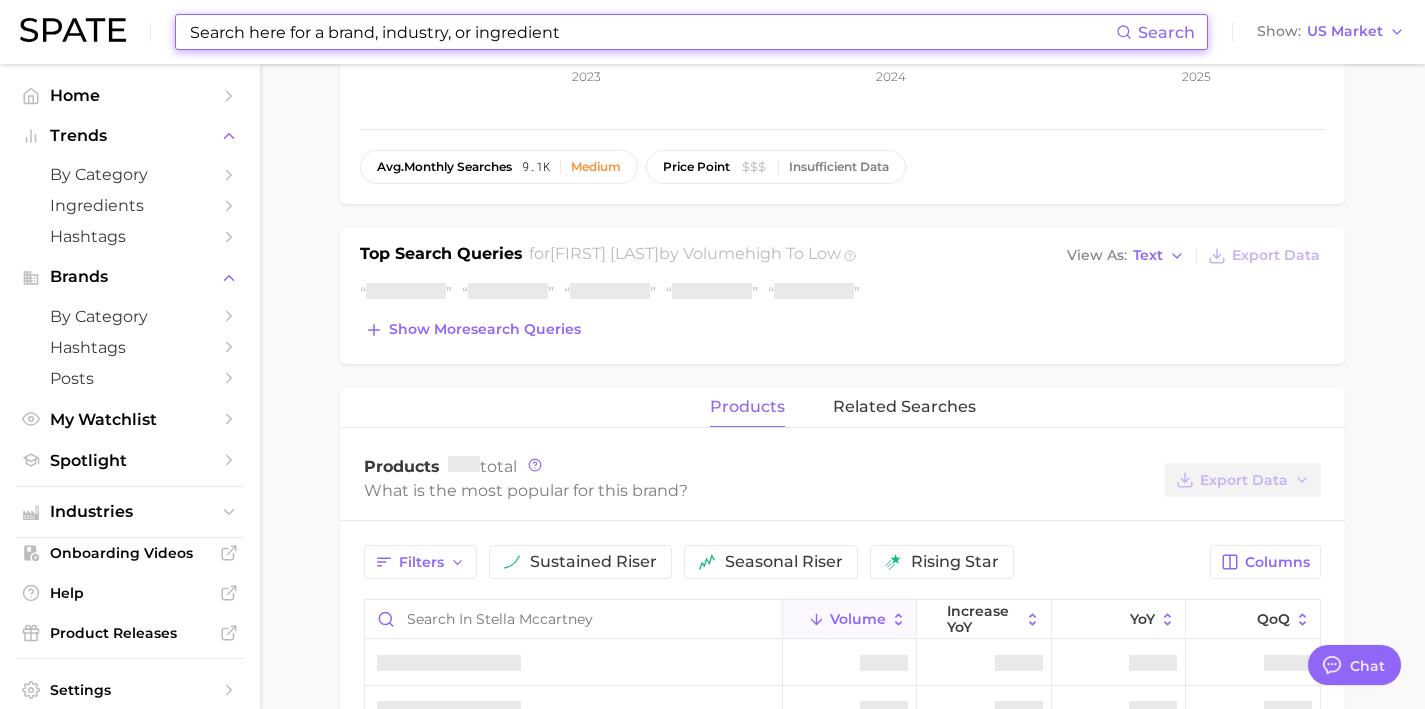 scroll, scrollTop: 507, scrollLeft: 0, axis: vertical 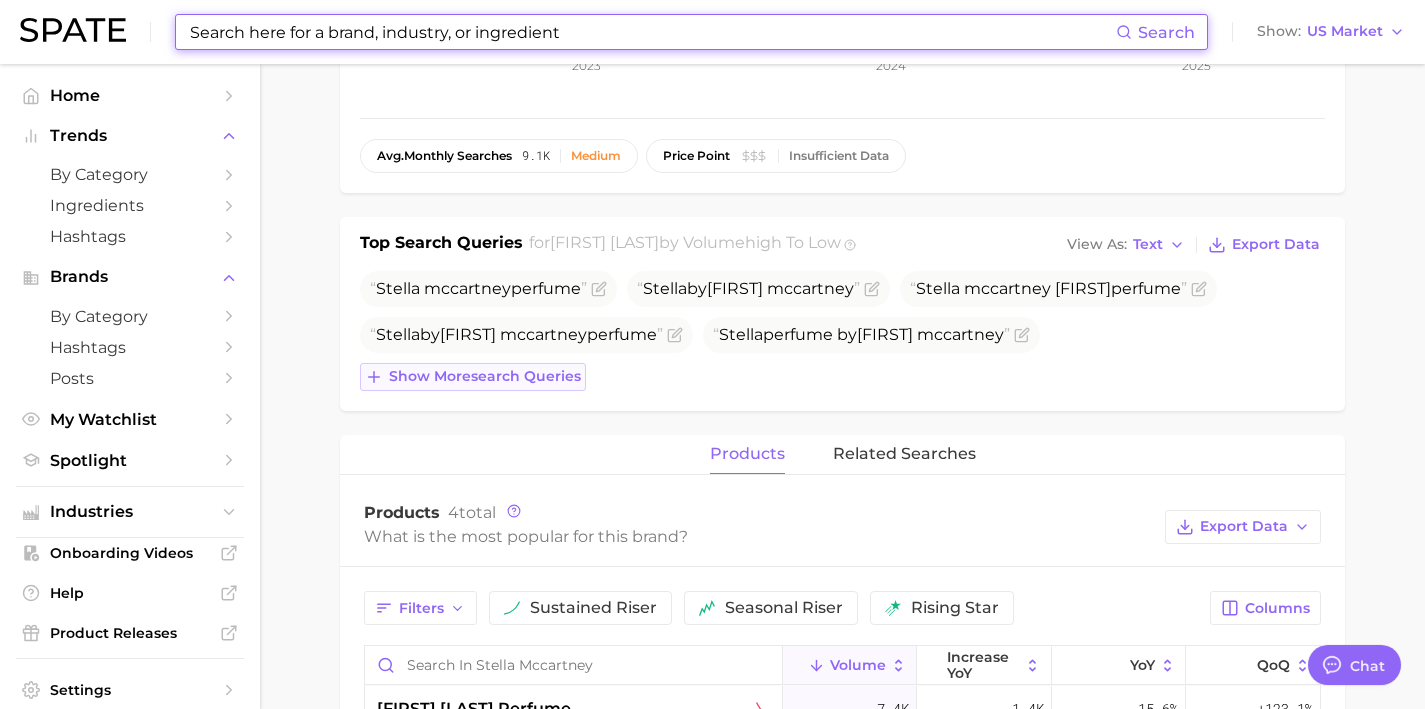 click on "Show more  search queries" at bounding box center [485, 376] 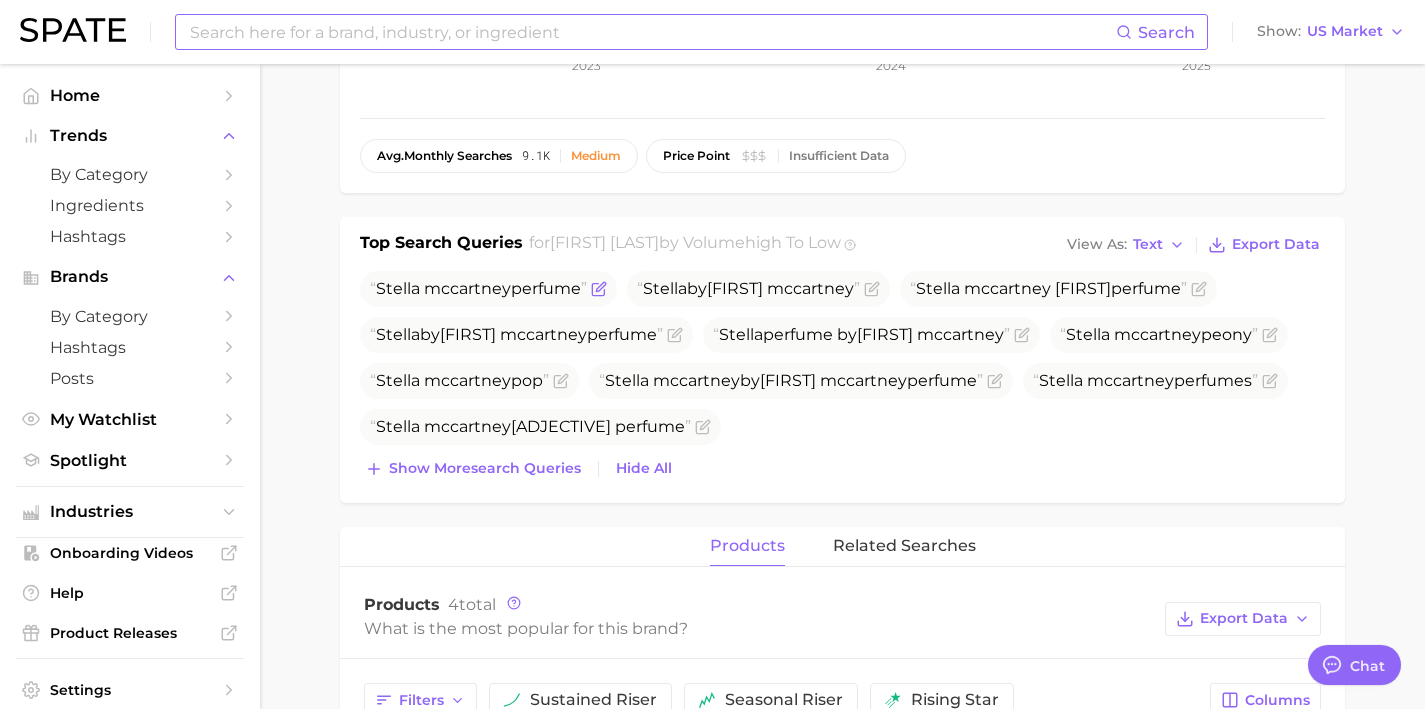 drag, startPoint x: 585, startPoint y: 292, endPoint x: 368, endPoint y: 291, distance: 217.0023 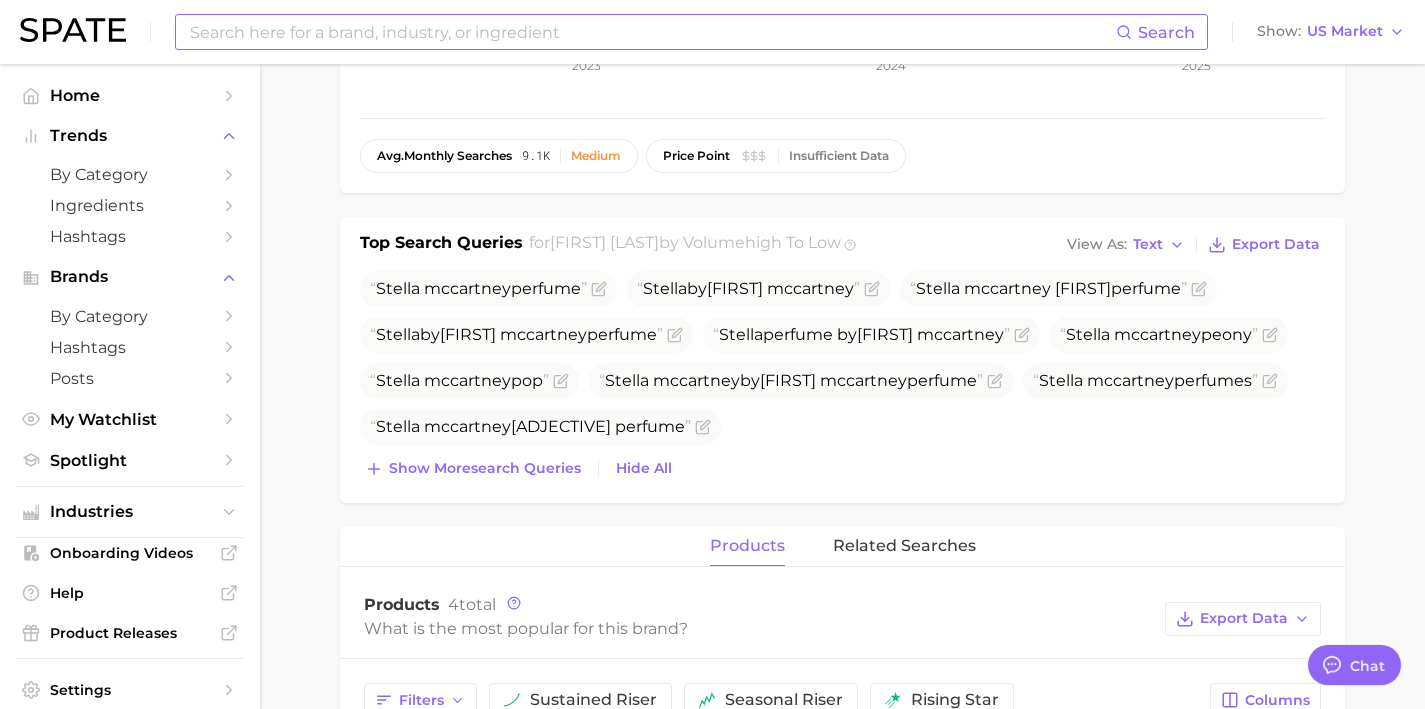 copy on "Stella   mccartney  perfume" 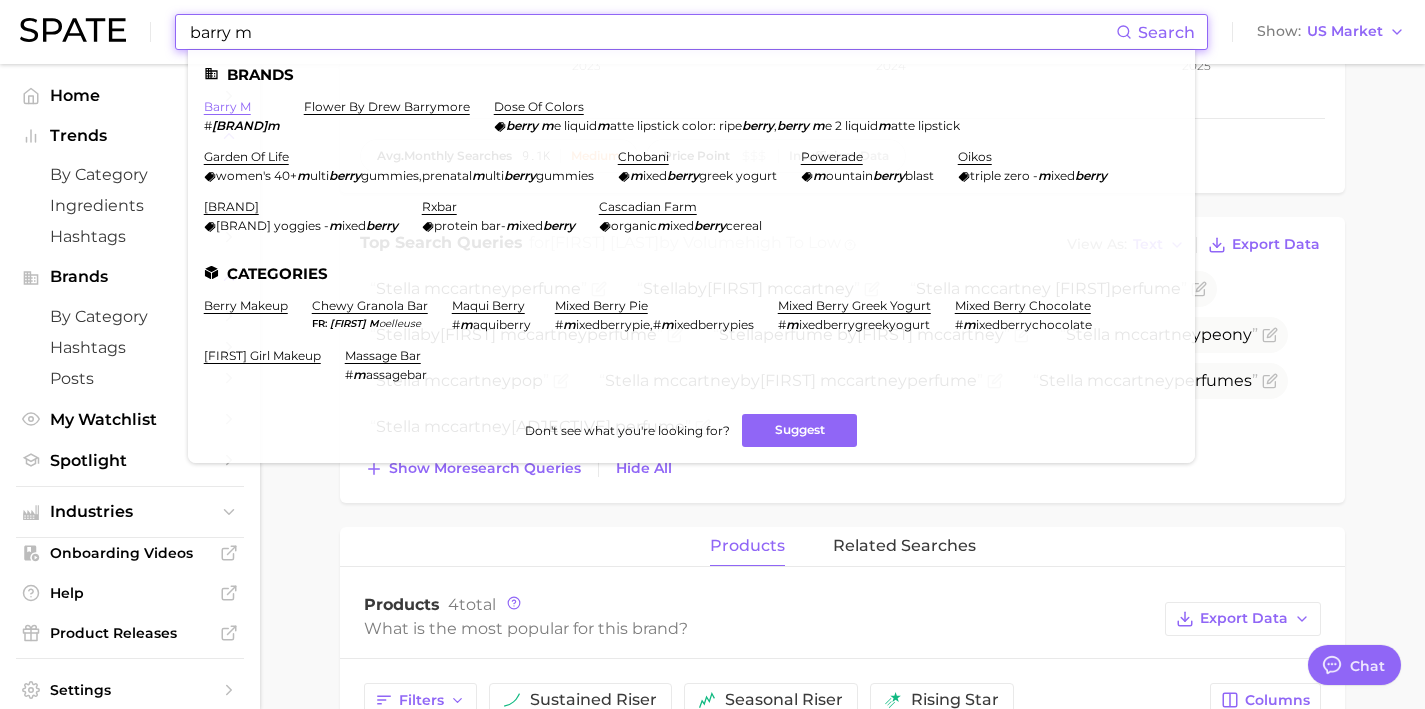 type on "barry m" 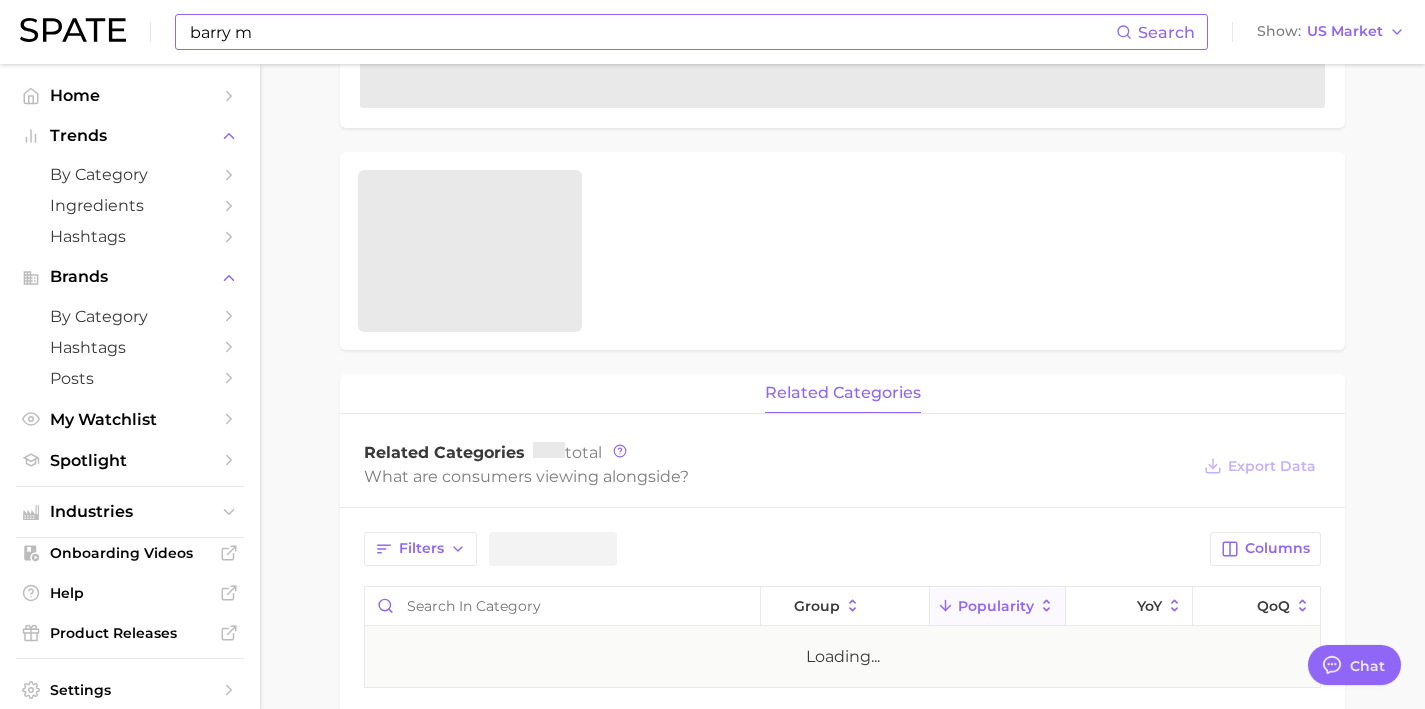 scroll, scrollTop: 0, scrollLeft: 0, axis: both 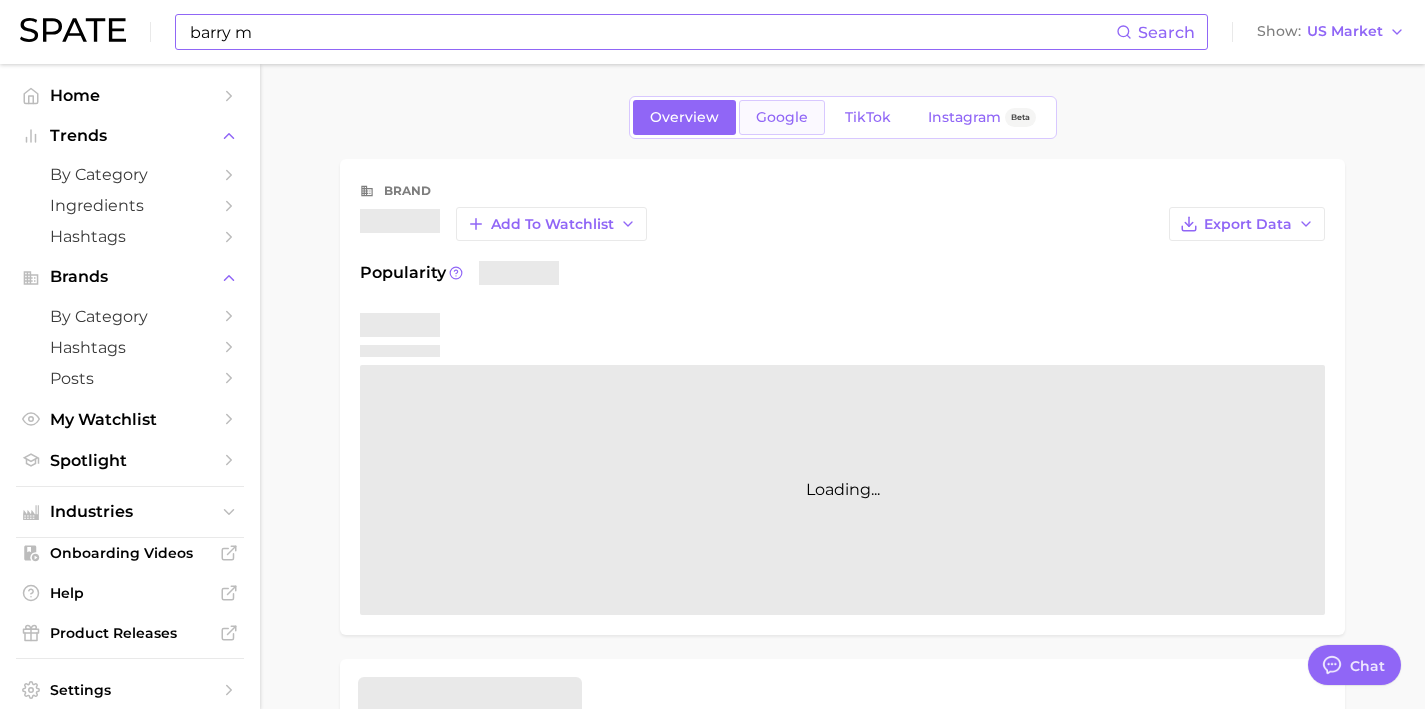 click on "Google" at bounding box center [782, 117] 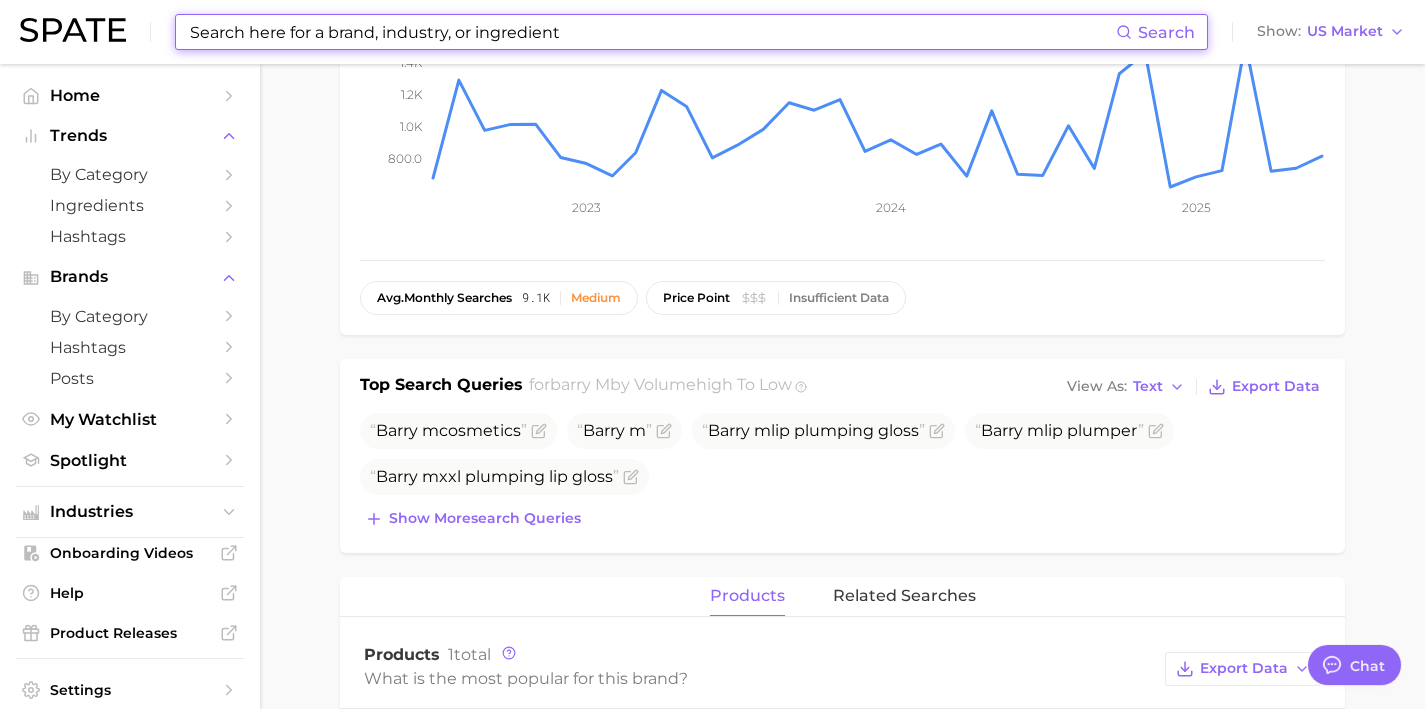 scroll, scrollTop: 370, scrollLeft: 0, axis: vertical 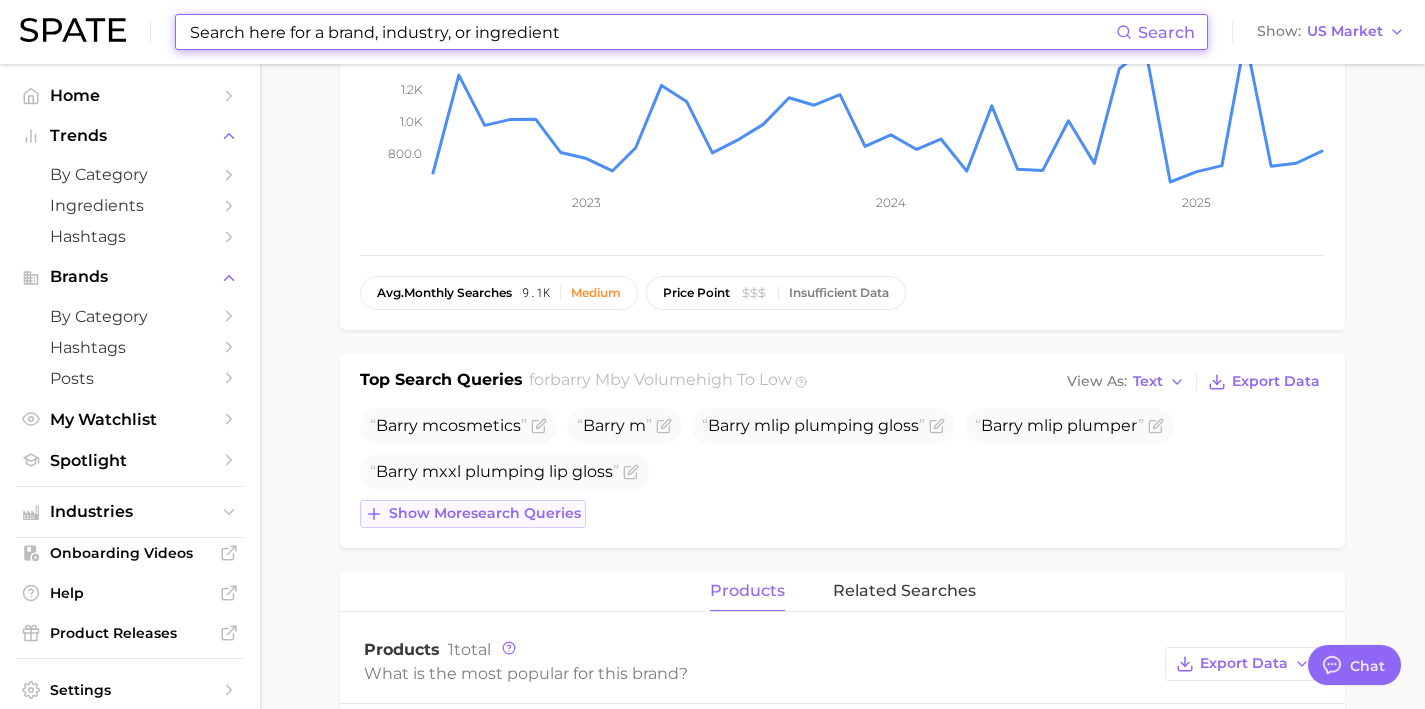 click on "Show more  search queries" at bounding box center [473, 514] 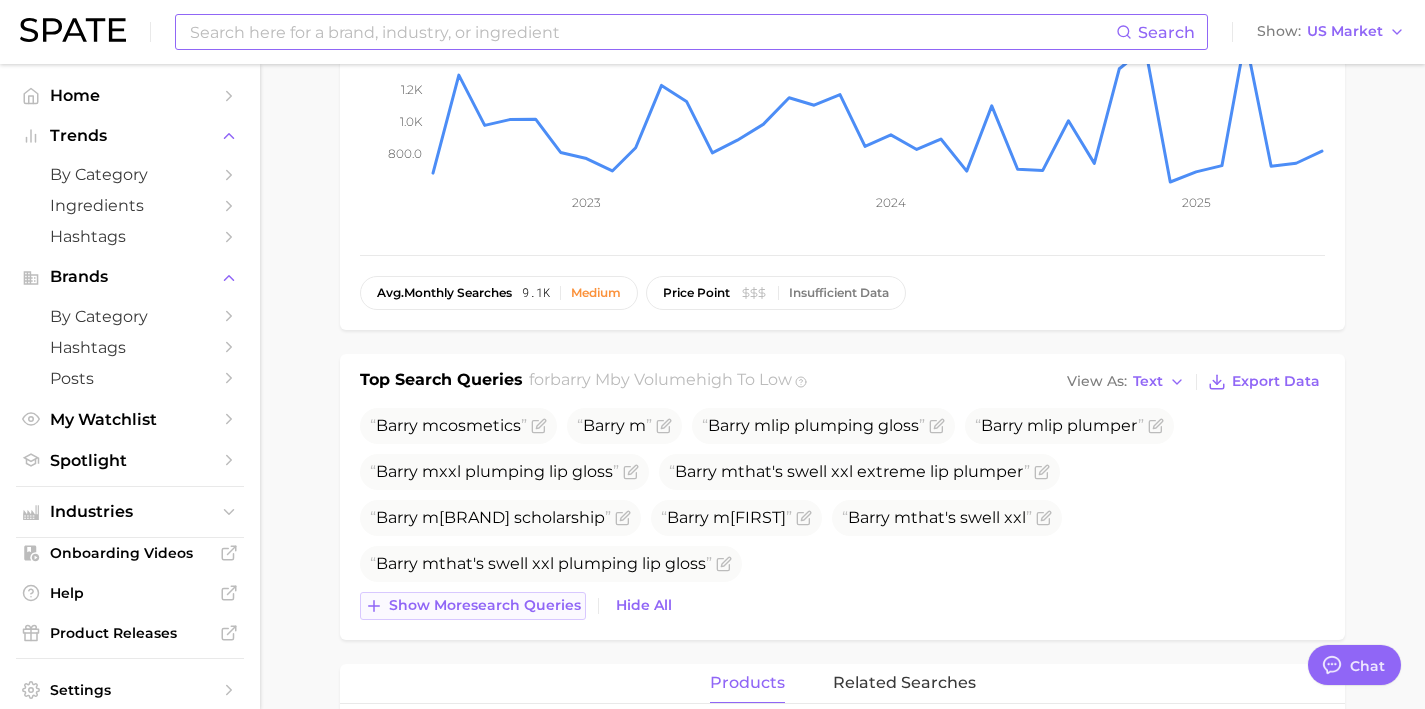 click on "Show more  search queries" at bounding box center (485, 605) 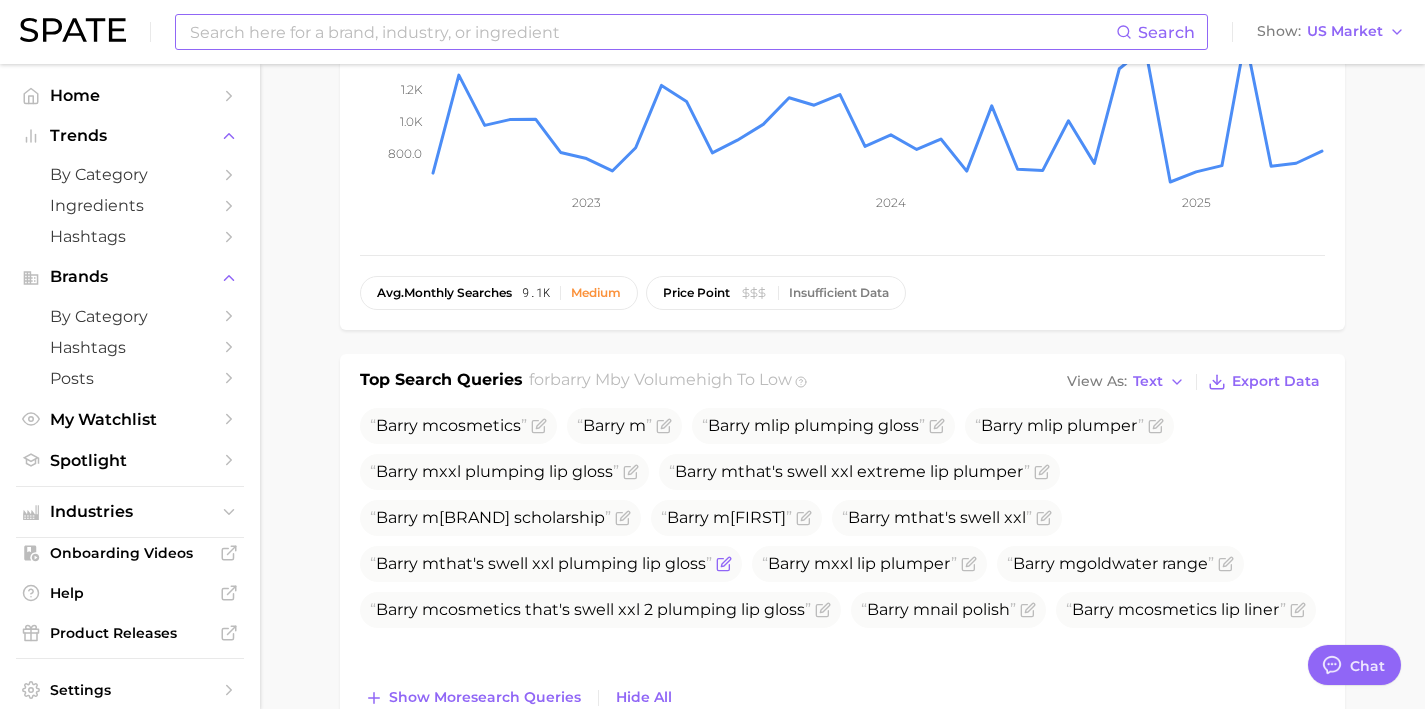 scroll, scrollTop: 505, scrollLeft: 0, axis: vertical 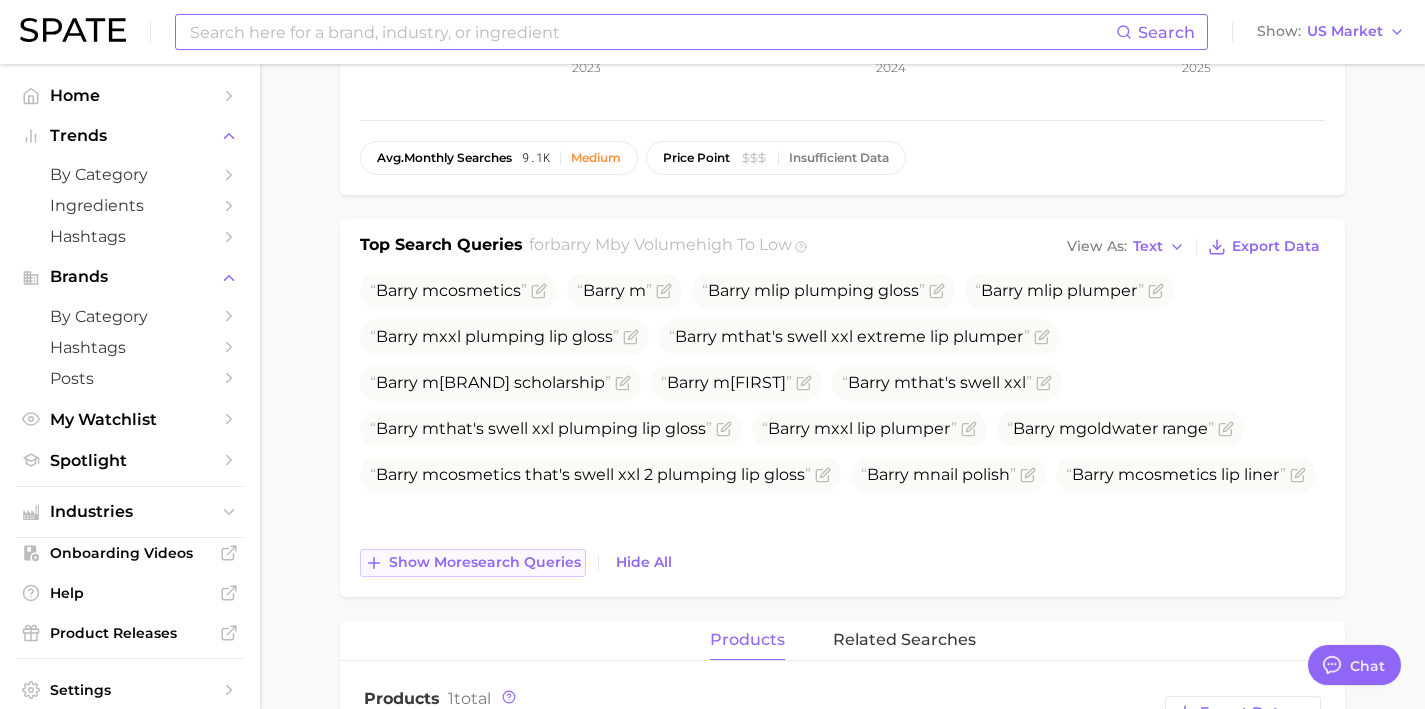 click on "Show more  search queries" at bounding box center [485, 562] 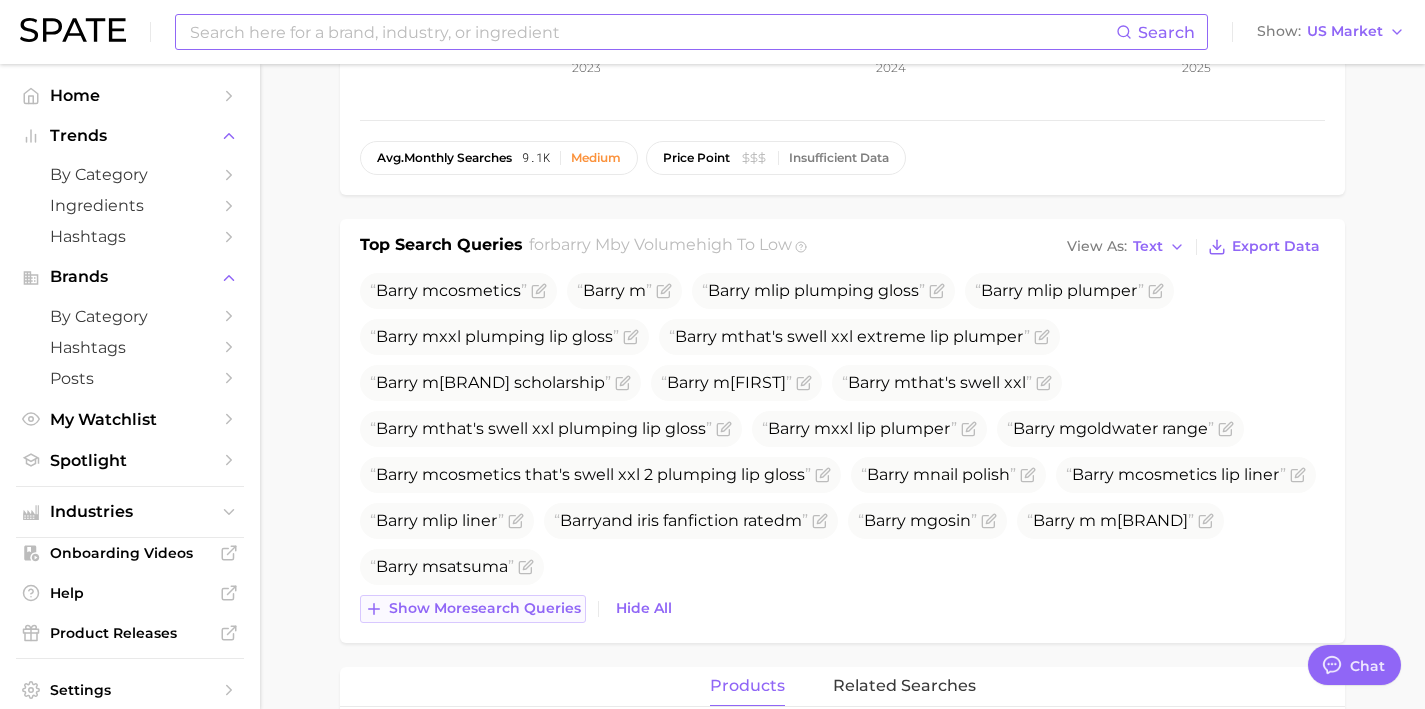 click on "Show more  search queries" at bounding box center (473, 609) 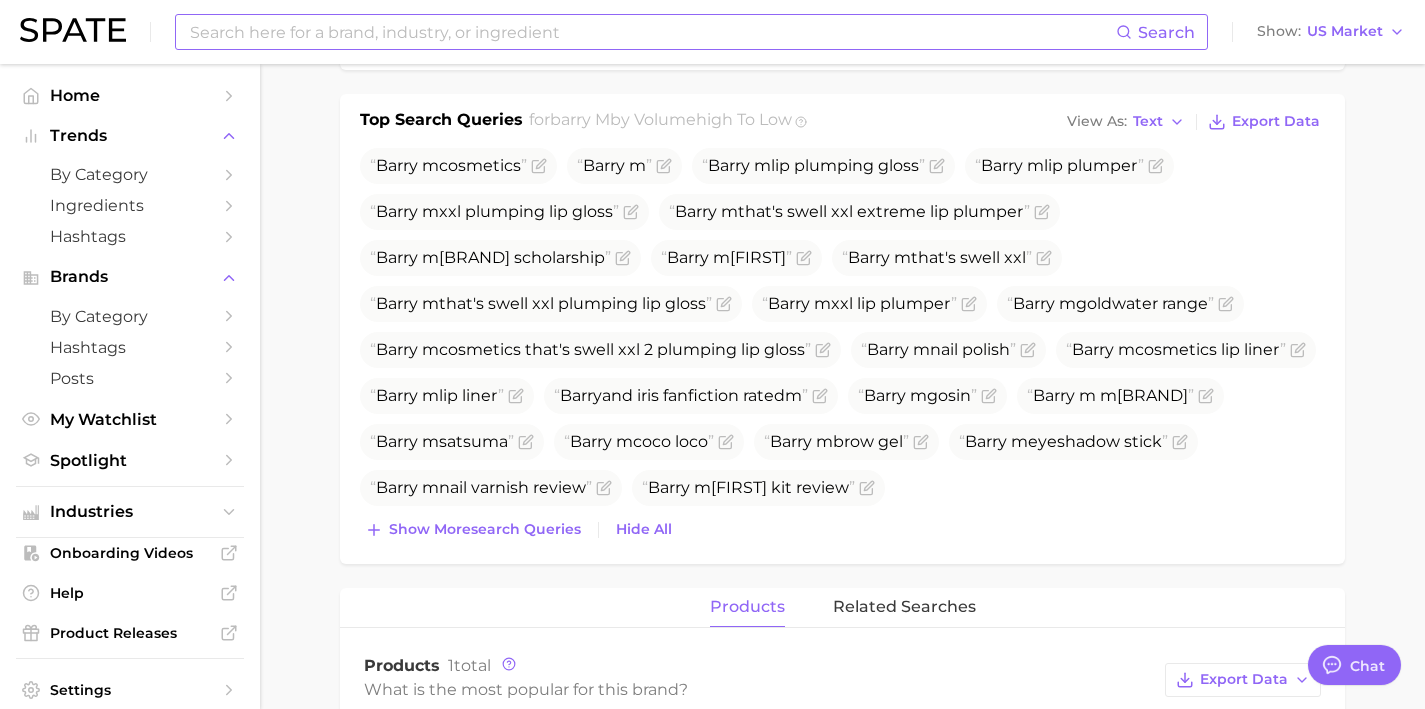 scroll, scrollTop: 635, scrollLeft: 0, axis: vertical 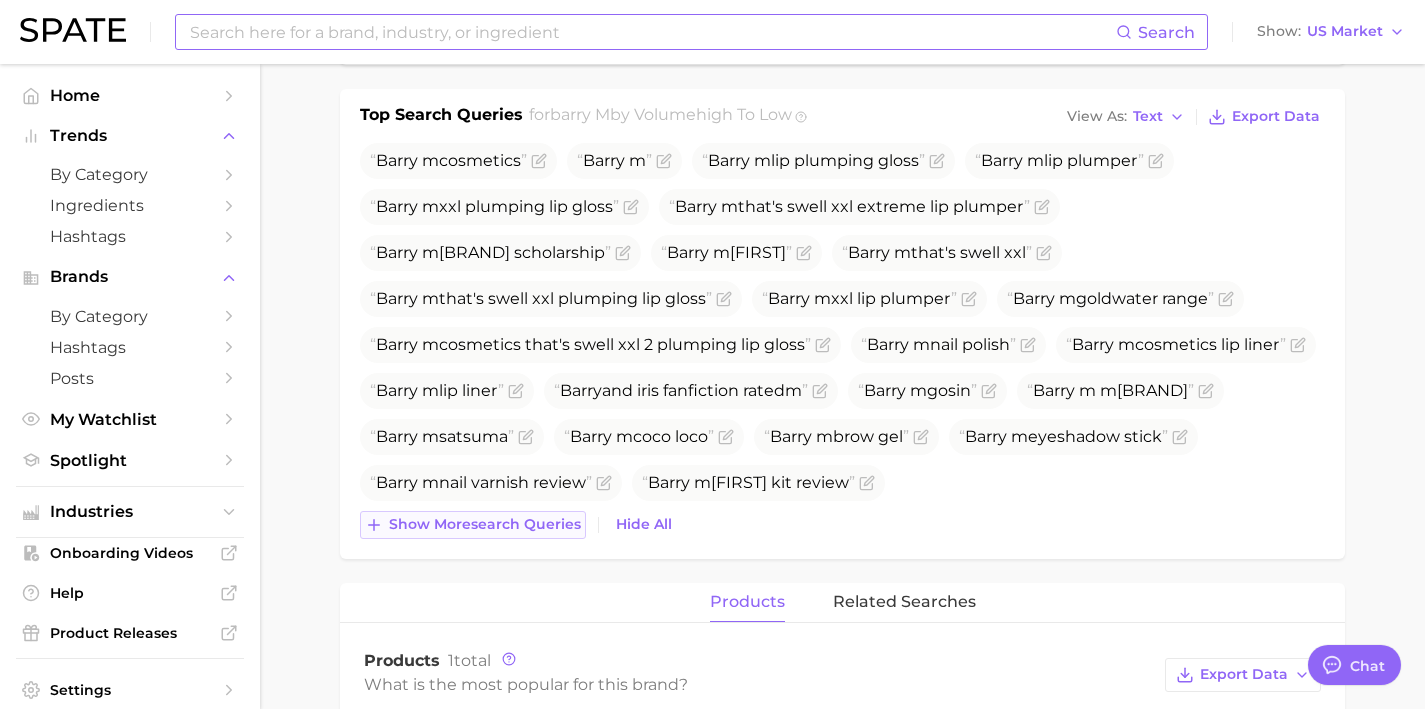 click on "Show more  search queries" at bounding box center [485, 524] 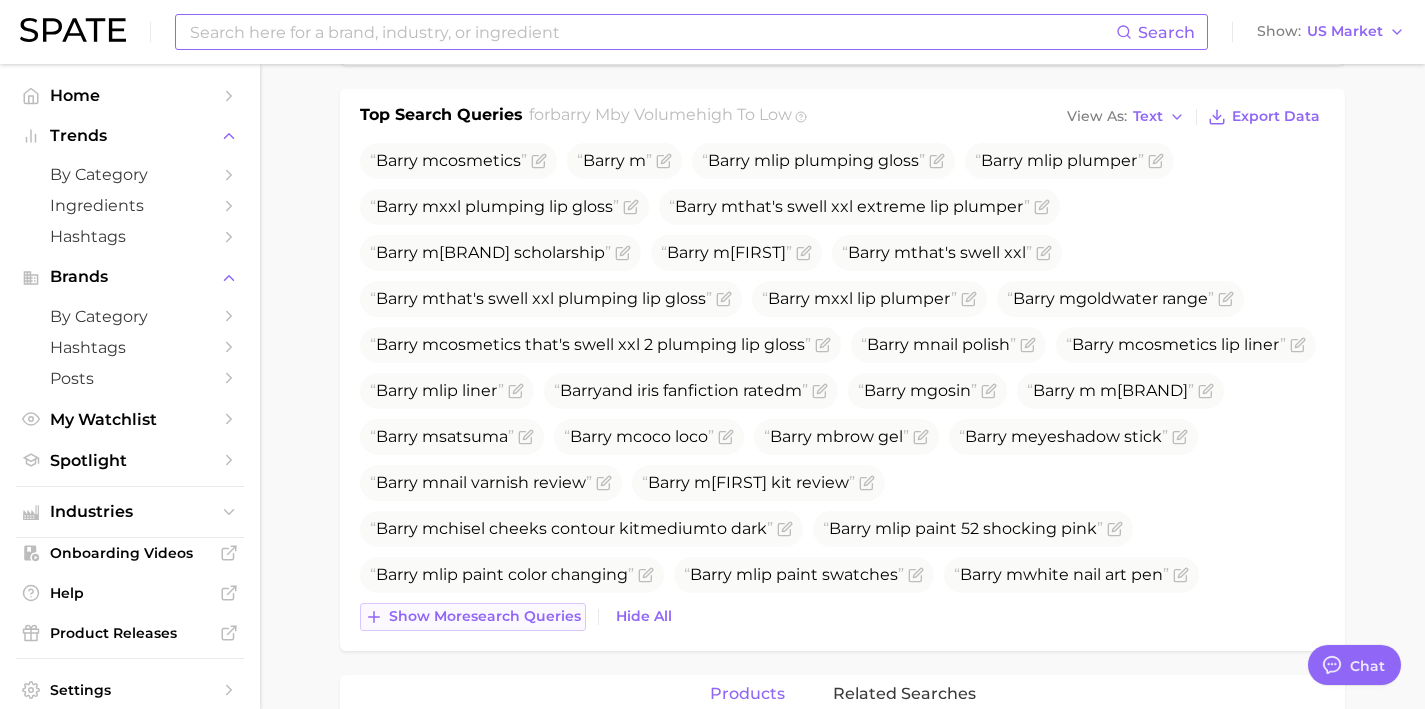 click on "Show more  search queries" at bounding box center [473, 617] 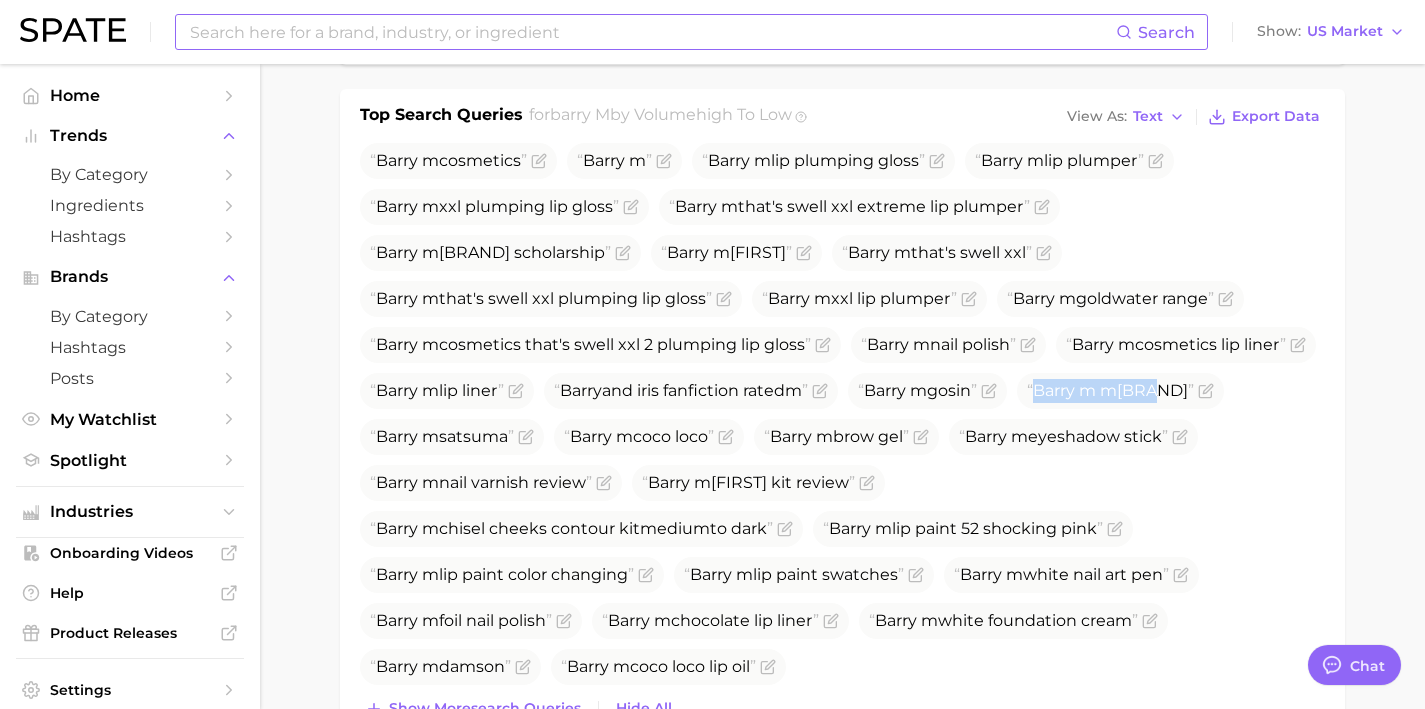 drag, startPoint x: 497, startPoint y: 438, endPoint x: 355, endPoint y: 446, distance: 142.22517 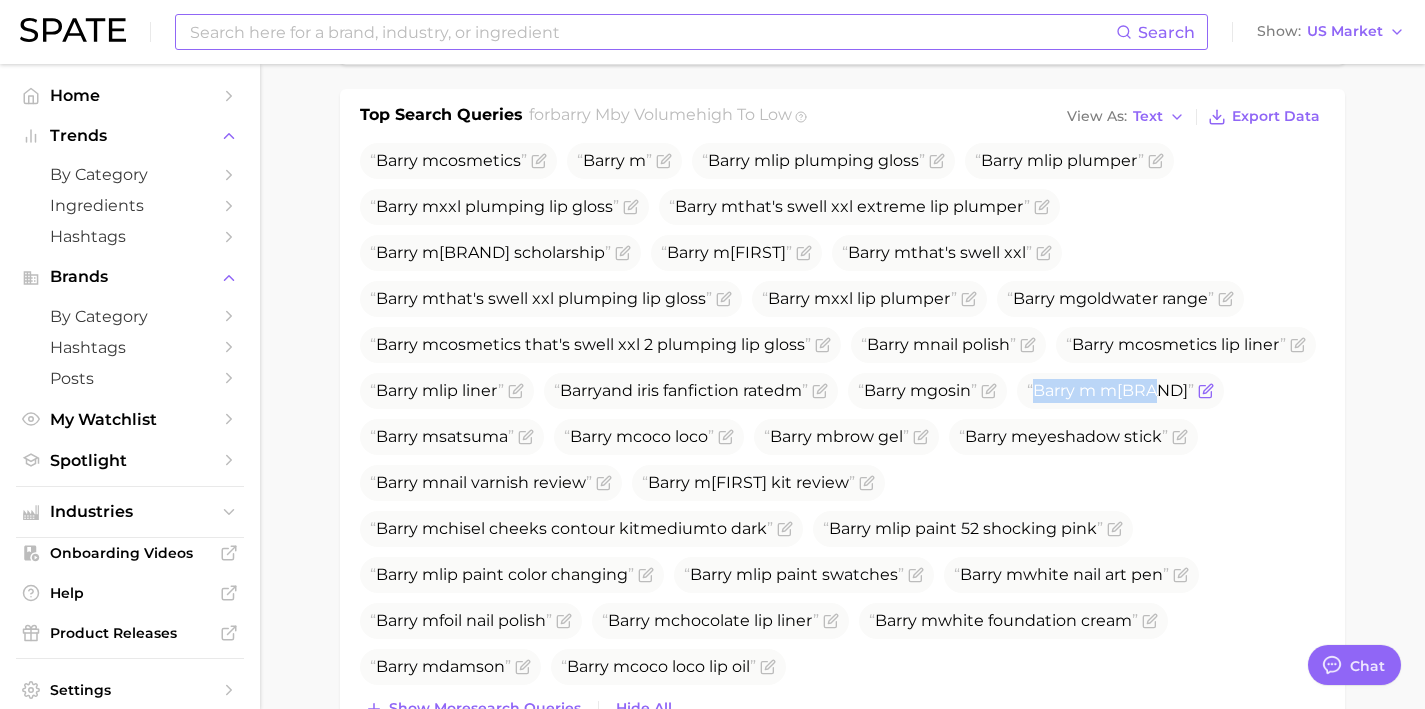 click 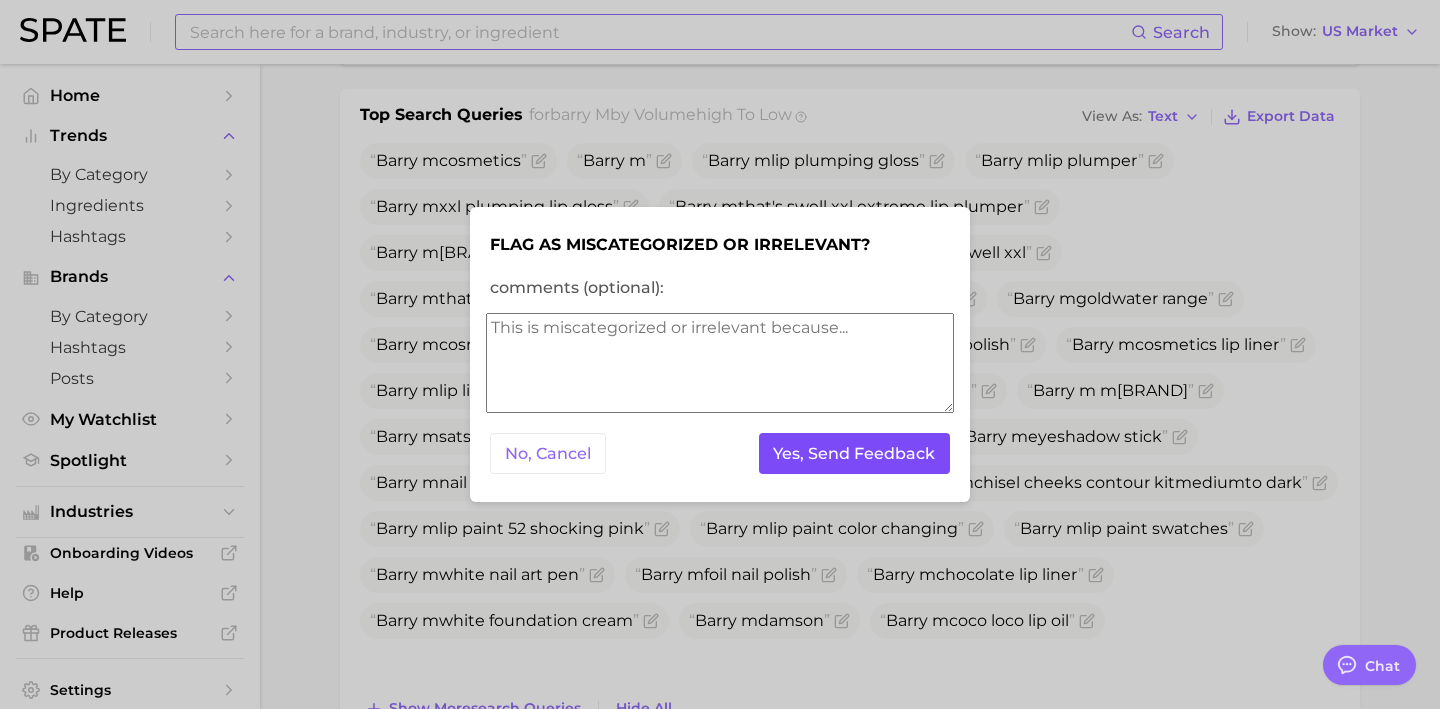 click on "Yes, Send Feedback" at bounding box center (855, 453) 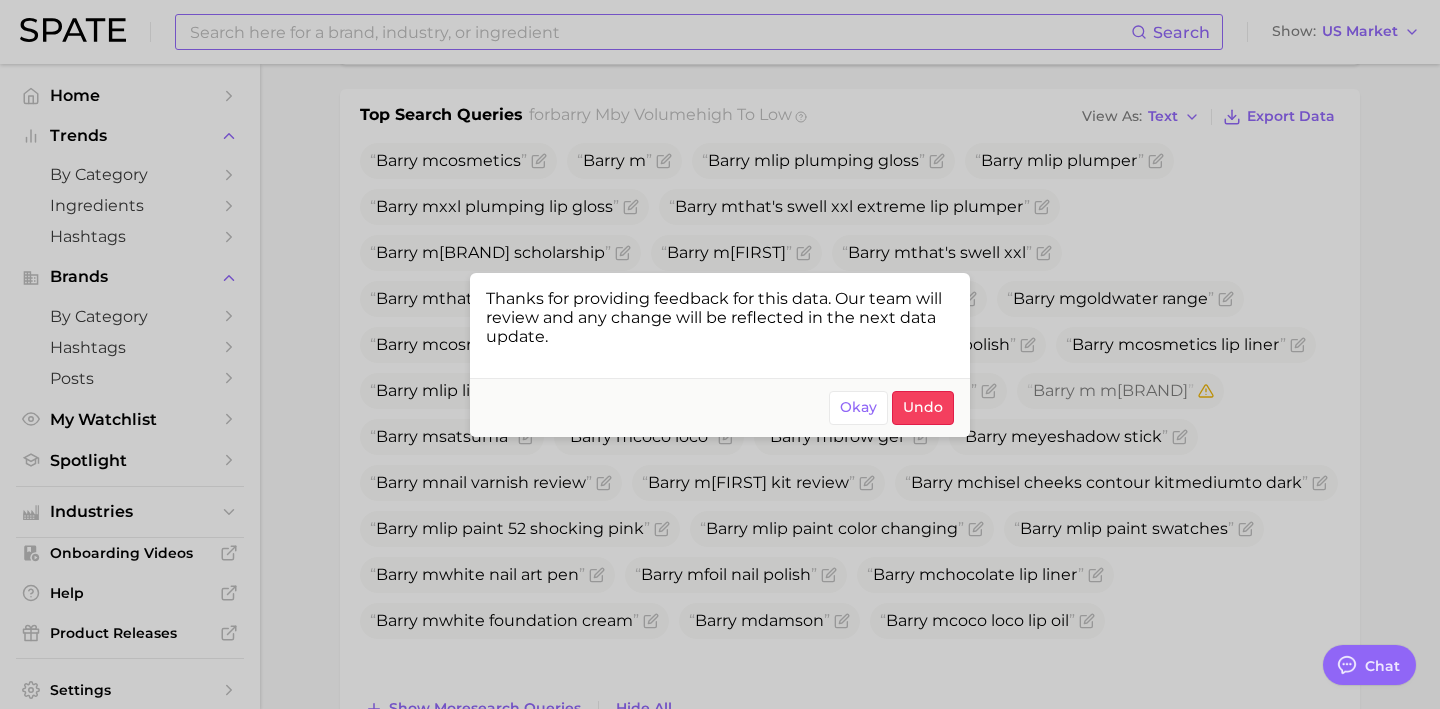 click at bounding box center [720, 354] 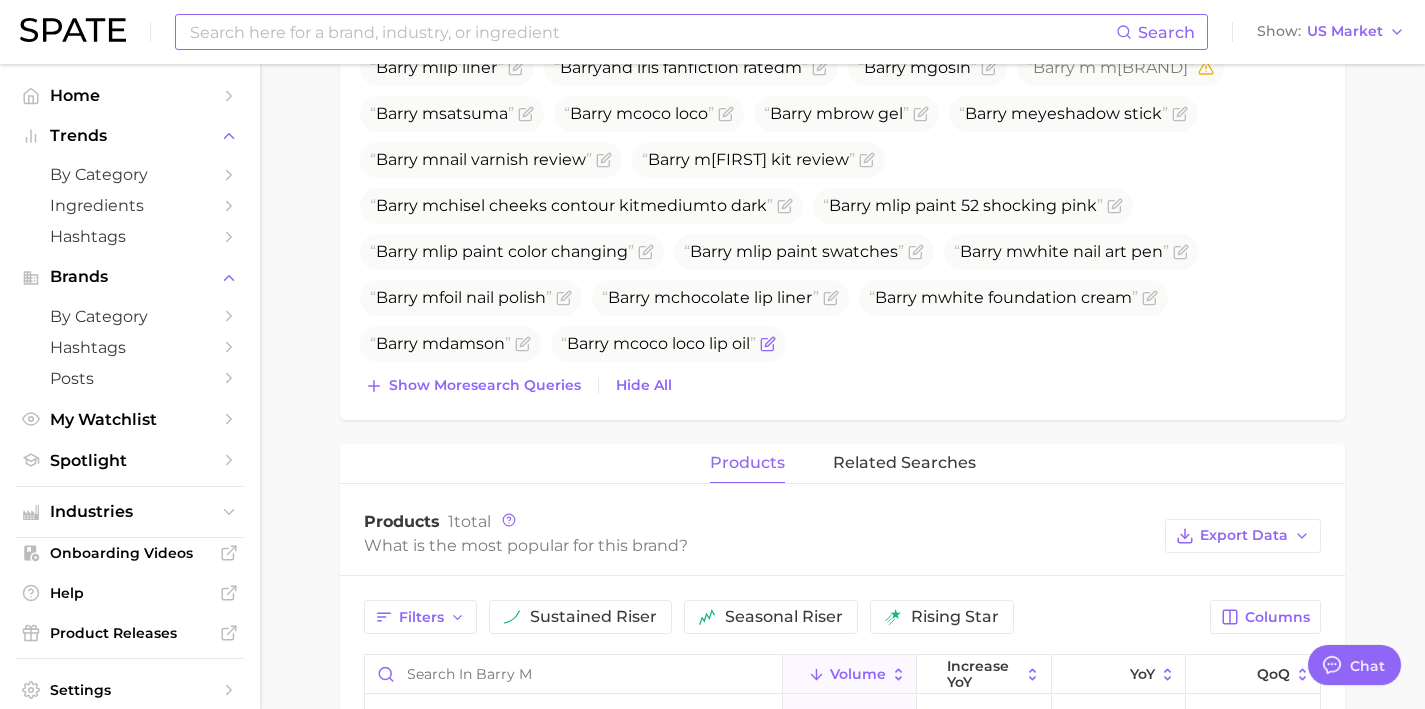 scroll, scrollTop: 960, scrollLeft: 0, axis: vertical 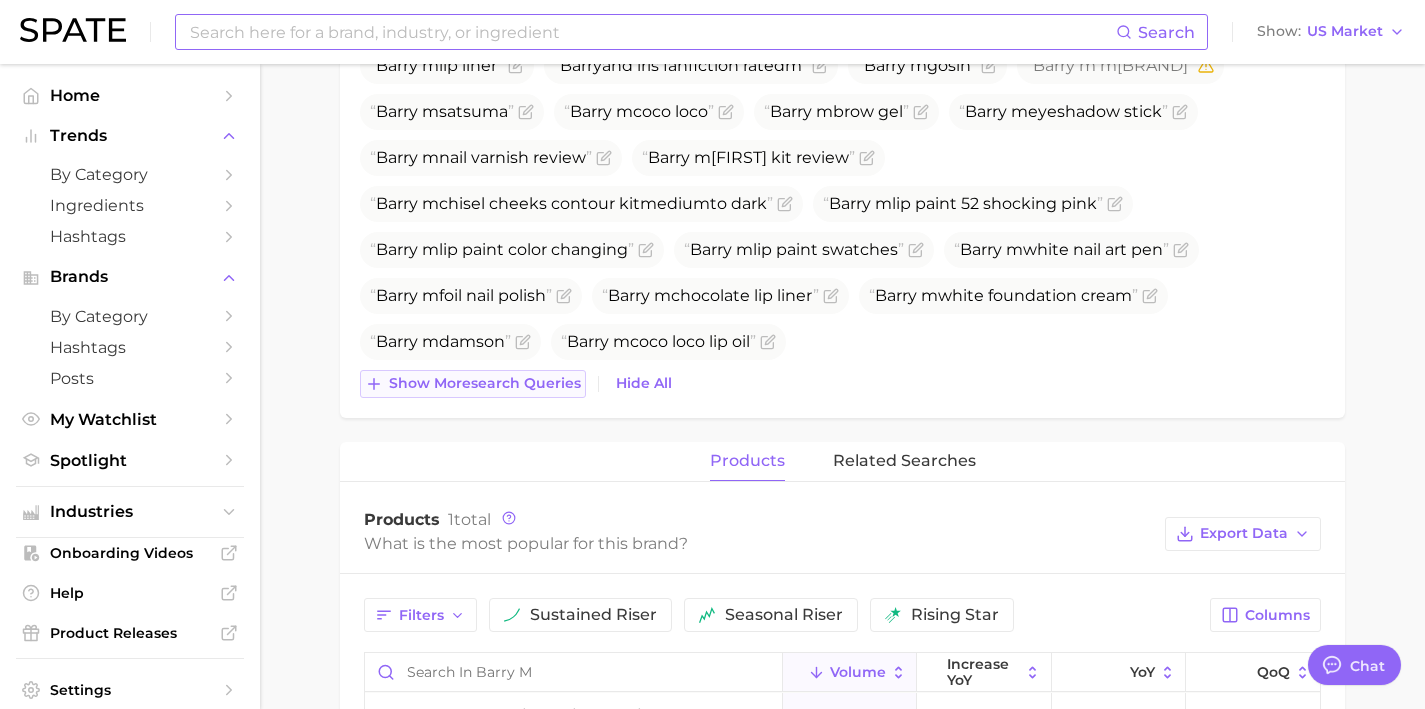 click on "Show more  search queries" at bounding box center (473, 384) 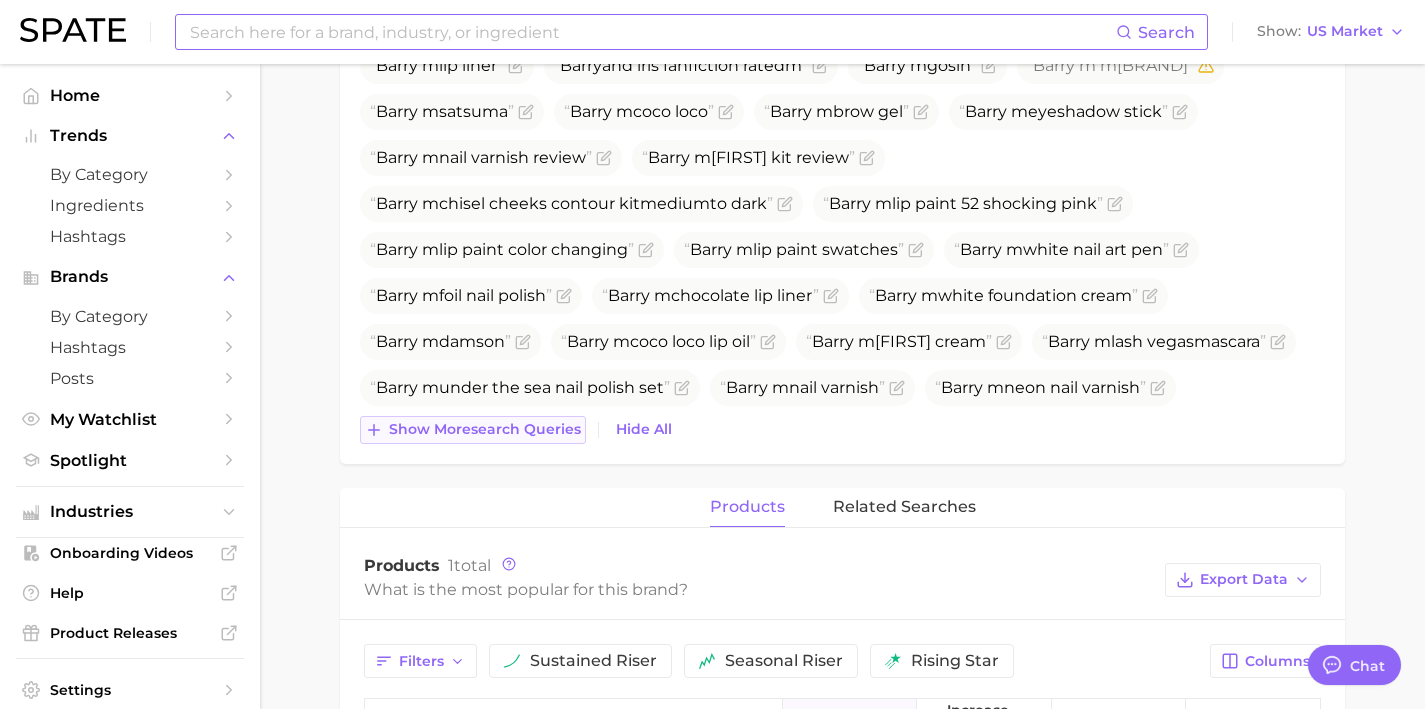 click on "Show more  search queries" at bounding box center (485, 429) 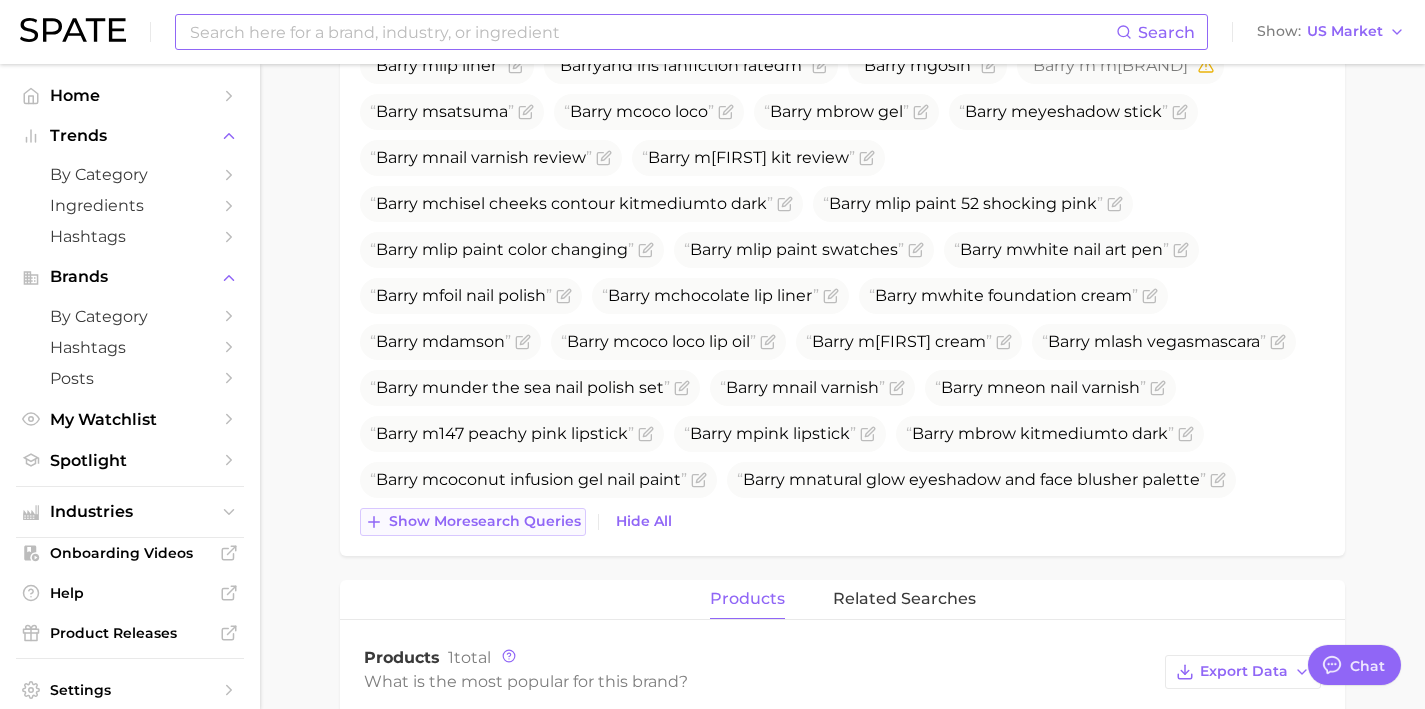 click on "Show more  search queries" at bounding box center (473, 522) 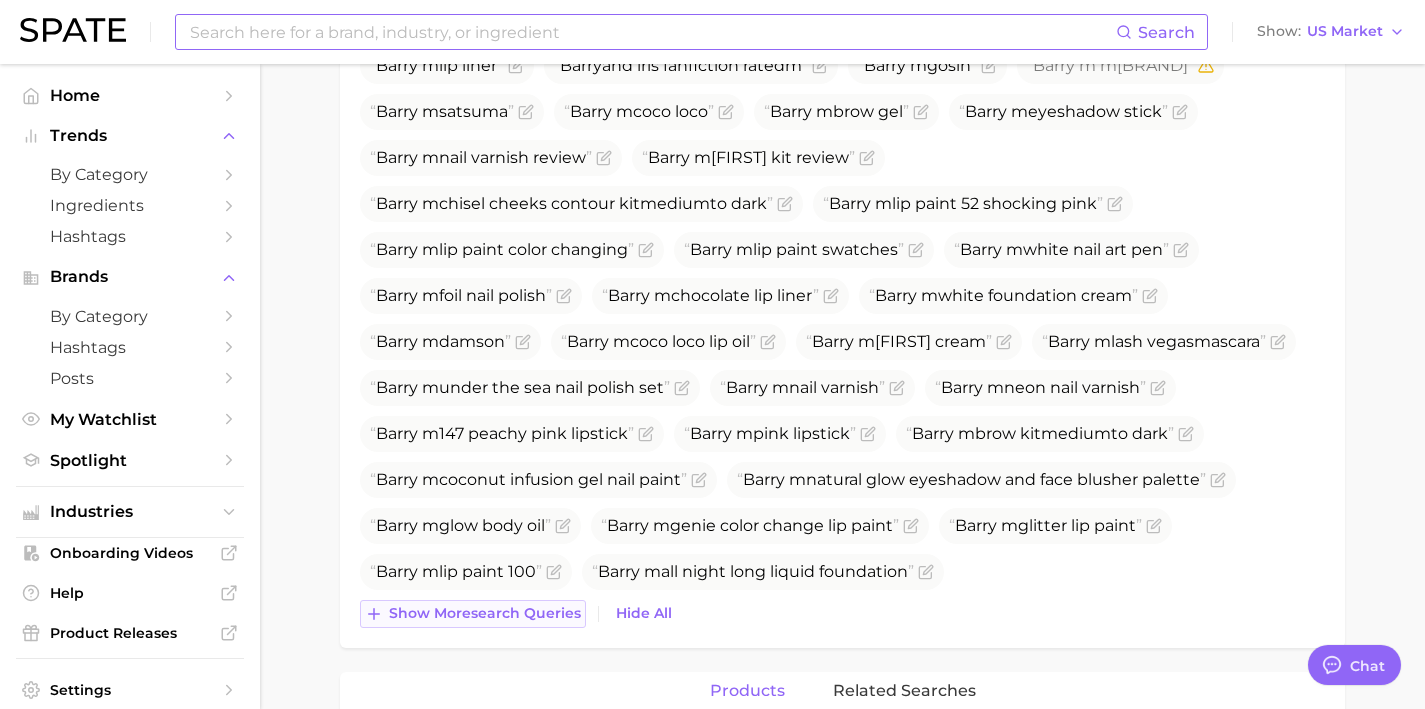 click on "Show more  search queries" at bounding box center [485, 613] 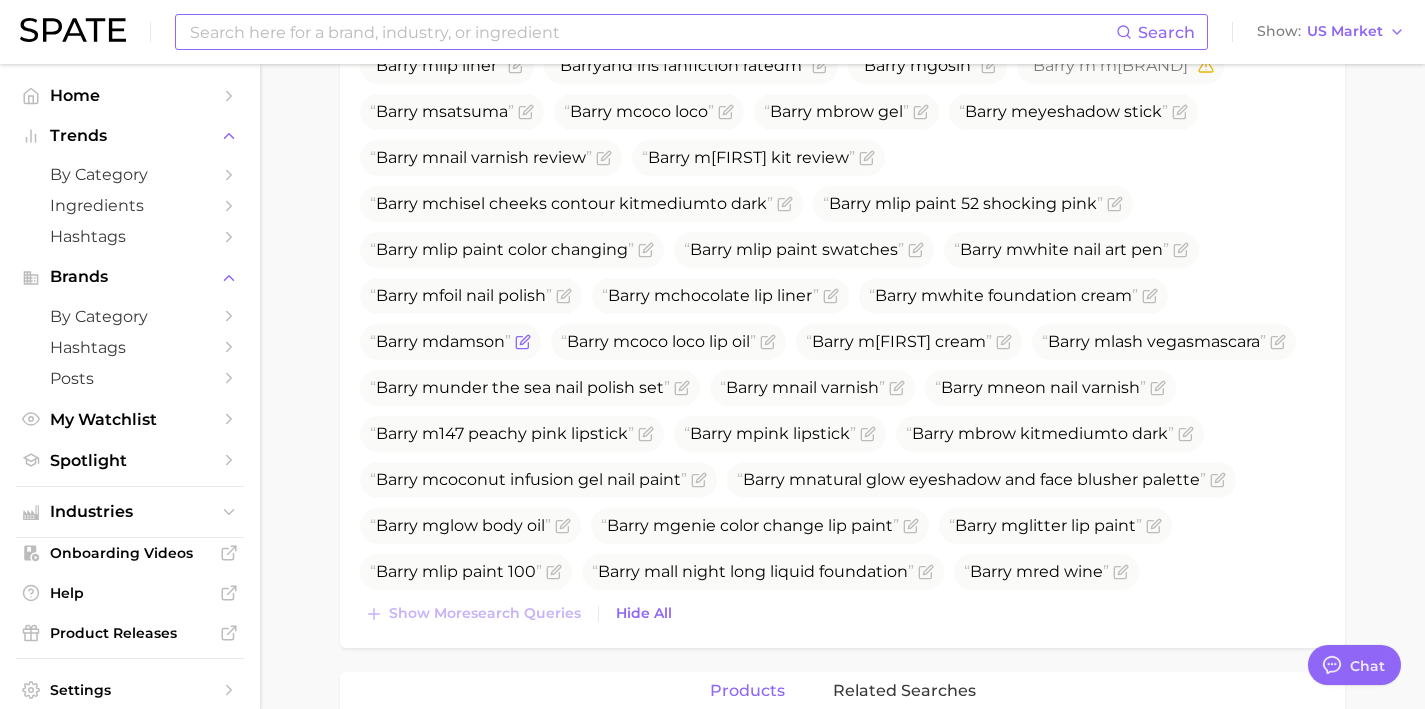 drag, startPoint x: 506, startPoint y: 342, endPoint x: 485, endPoint y: 342, distance: 21 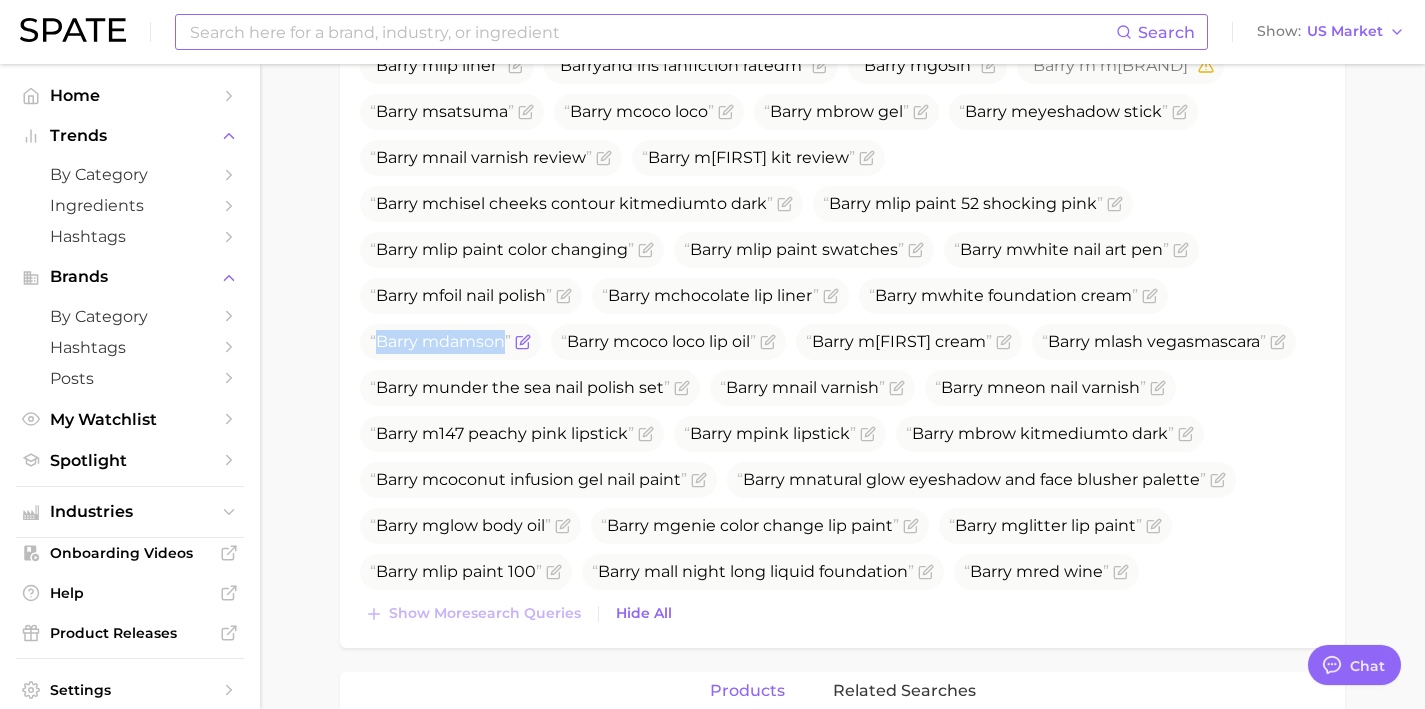 drag, startPoint x: 507, startPoint y: 342, endPoint x: 379, endPoint y: 347, distance: 128.09763 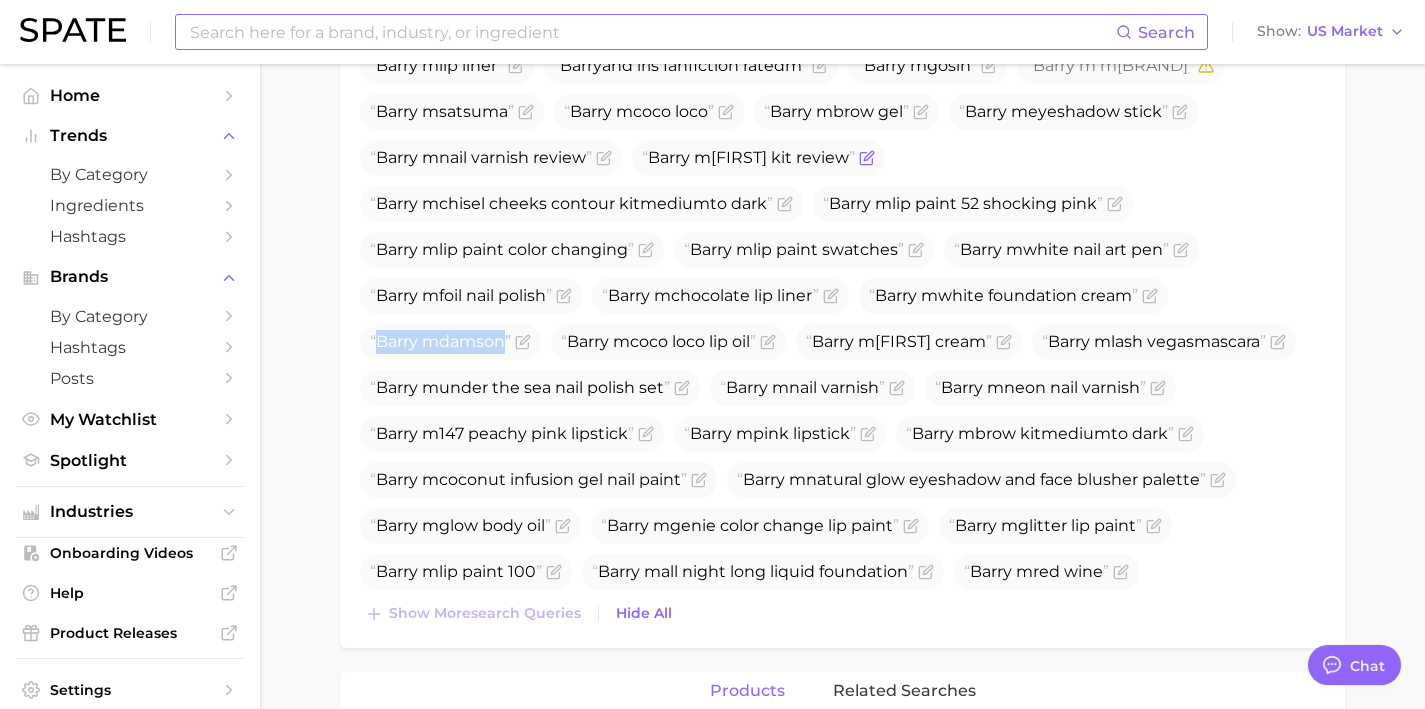 copy on "Barry   m  da m son" 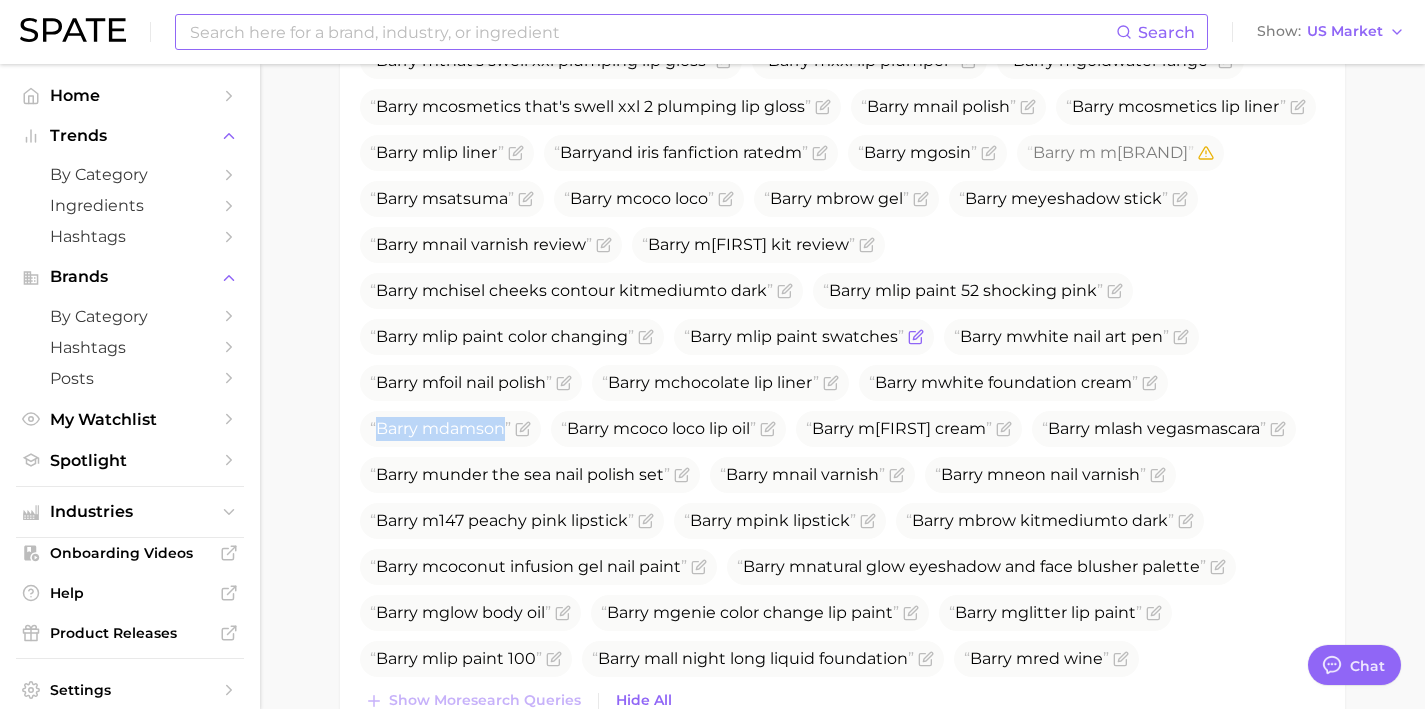 scroll, scrollTop: 845, scrollLeft: 0, axis: vertical 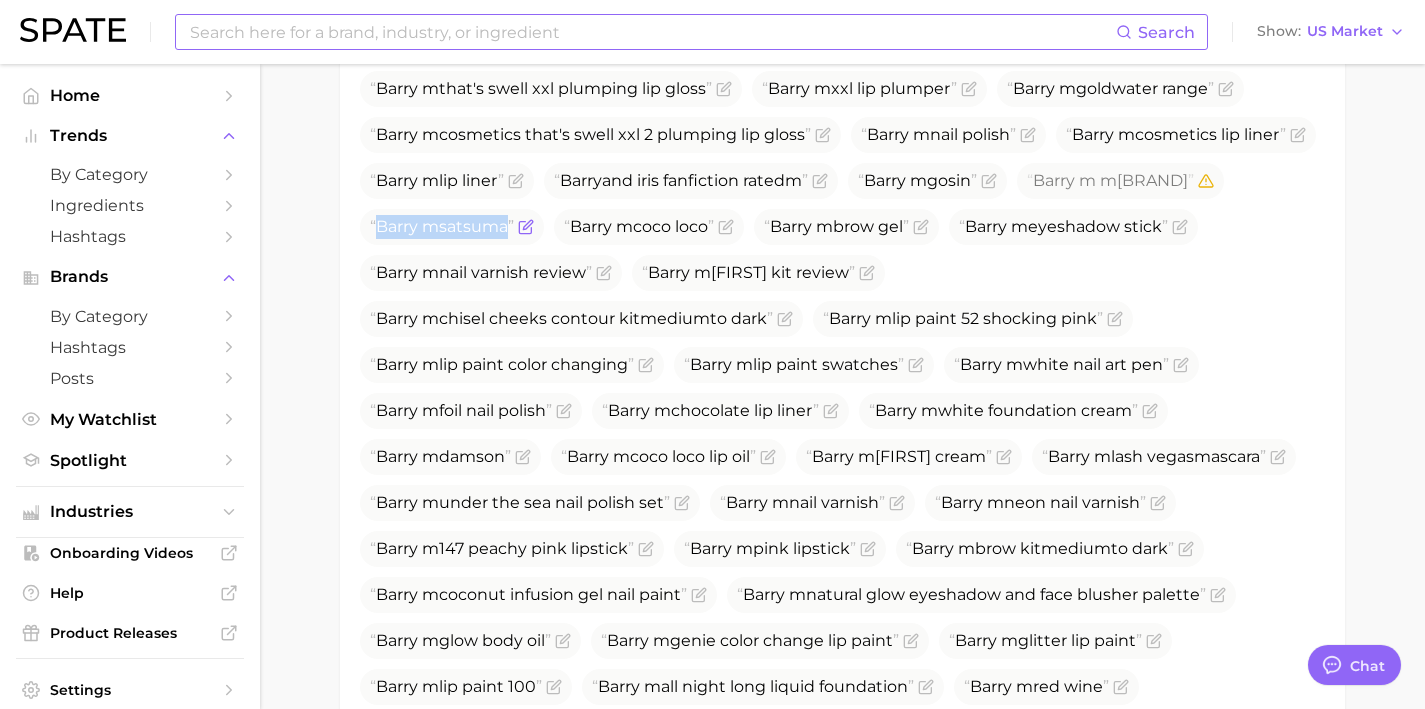 drag, startPoint x: 695, startPoint y: 226, endPoint x: 562, endPoint y: 228, distance: 133.01503 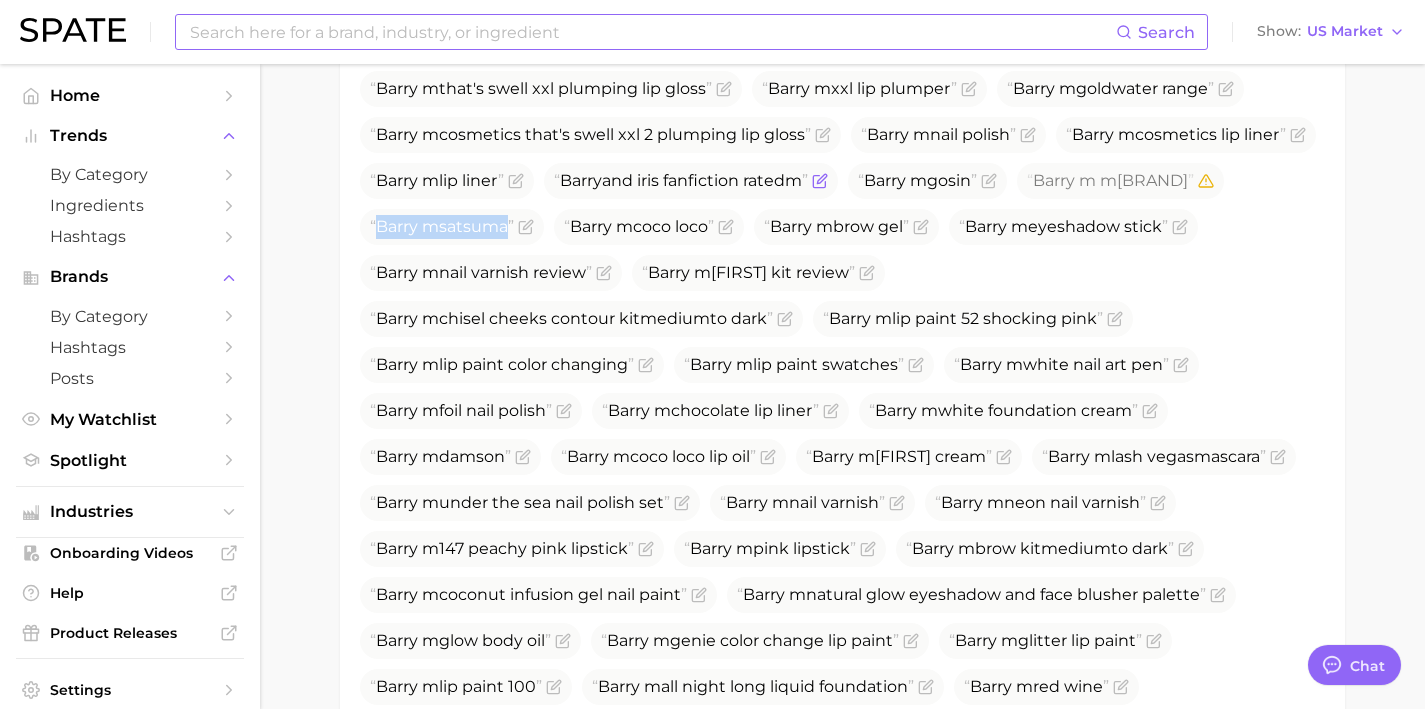copy on "Barry   m  satsu m a" 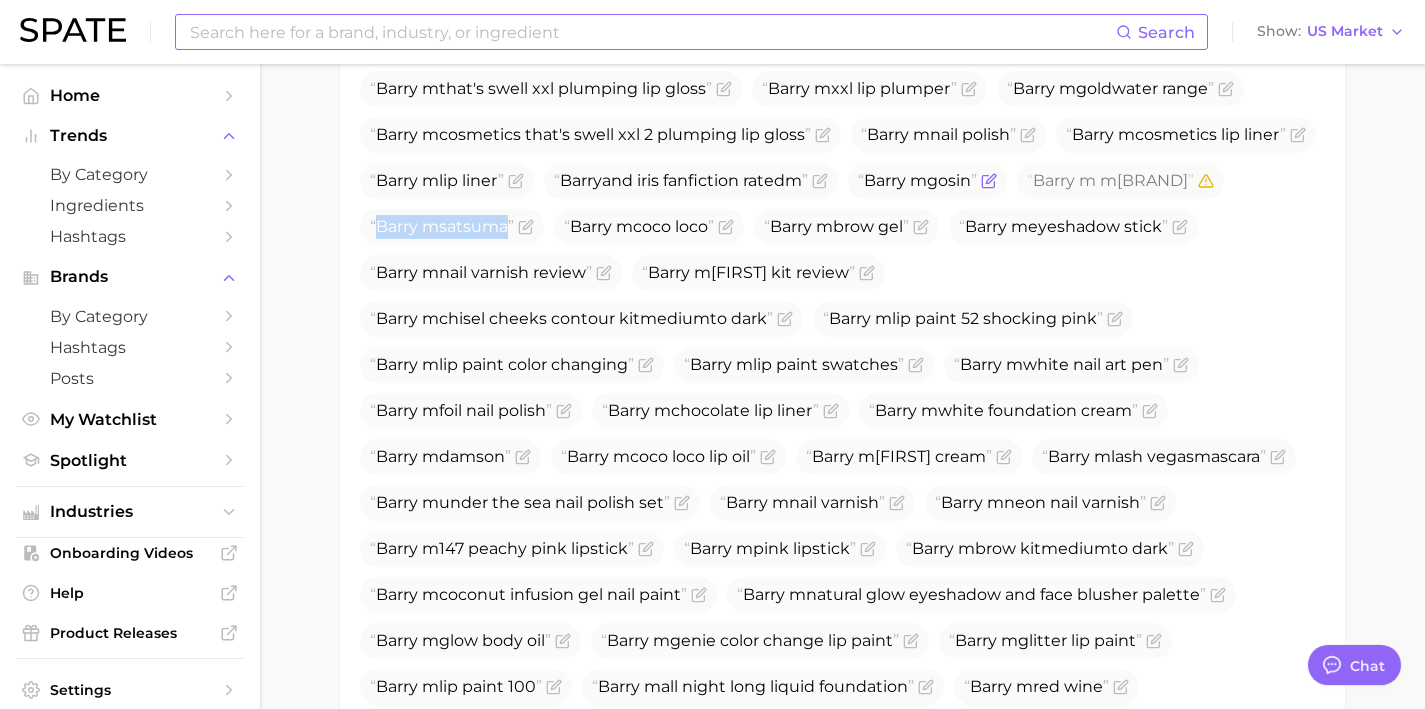 click 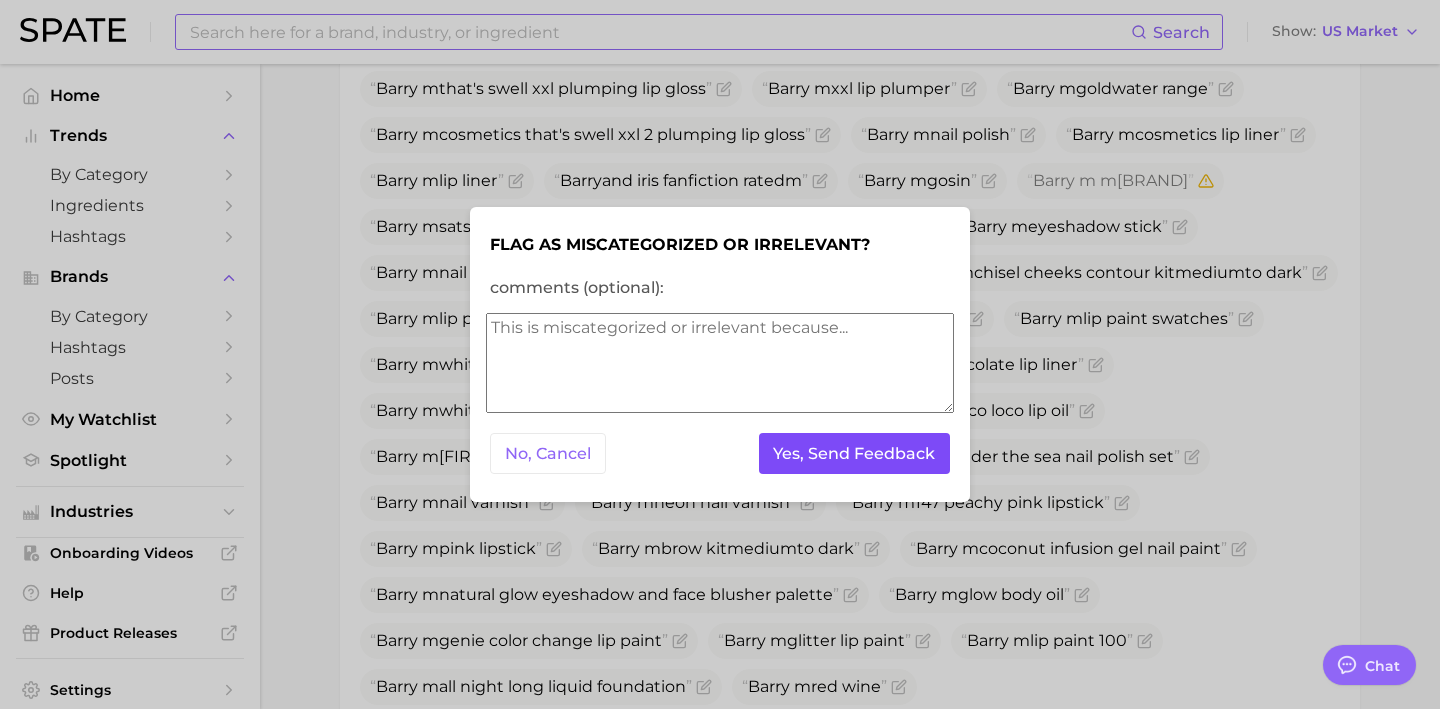click on "Yes, Send Feedback" at bounding box center [855, 453] 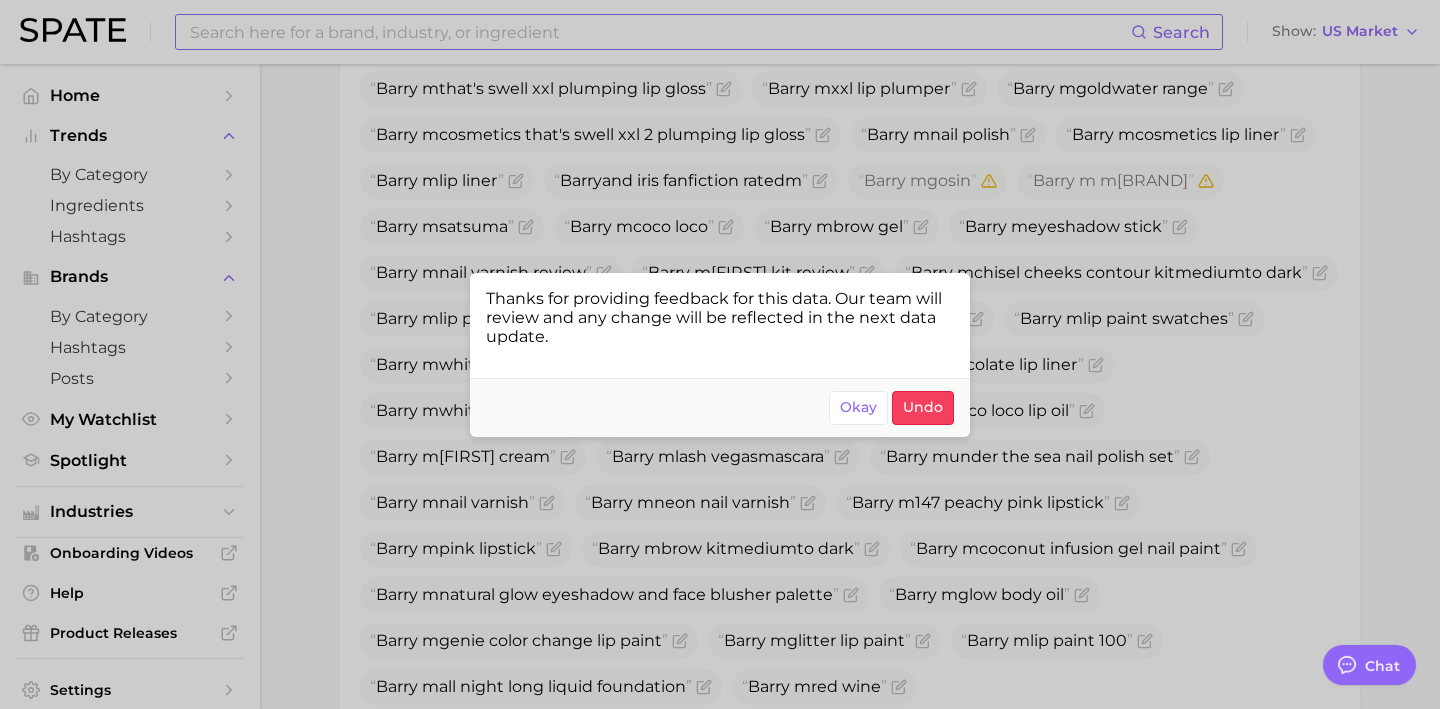 click at bounding box center [720, 354] 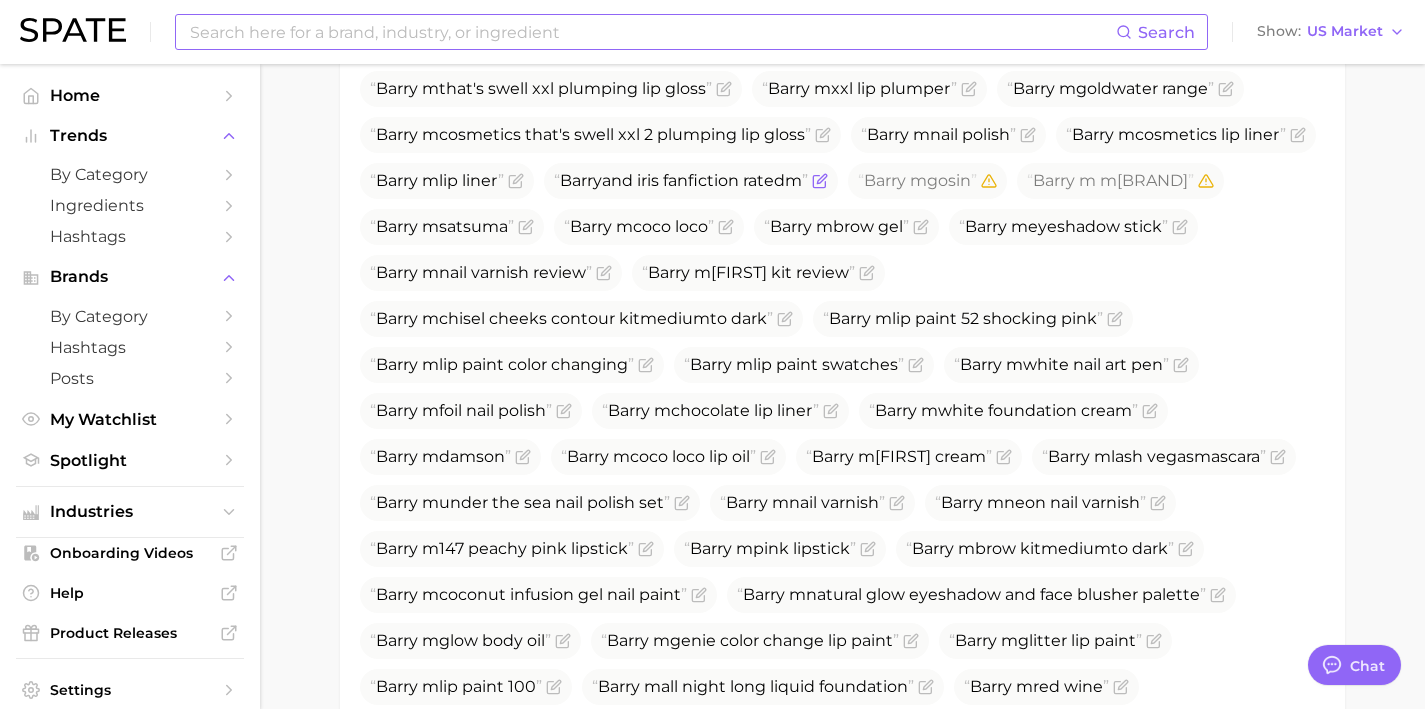 click 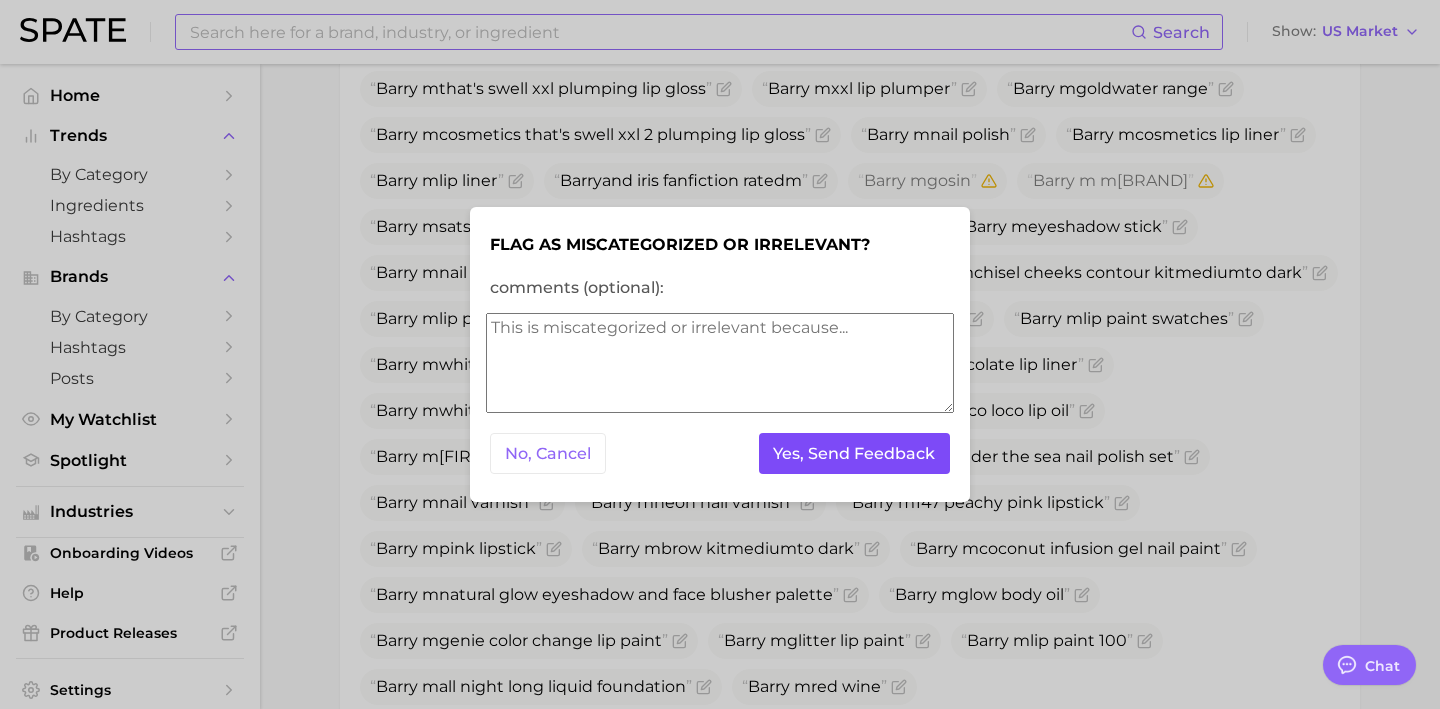 click on "Yes, Send Feedback" at bounding box center [855, 453] 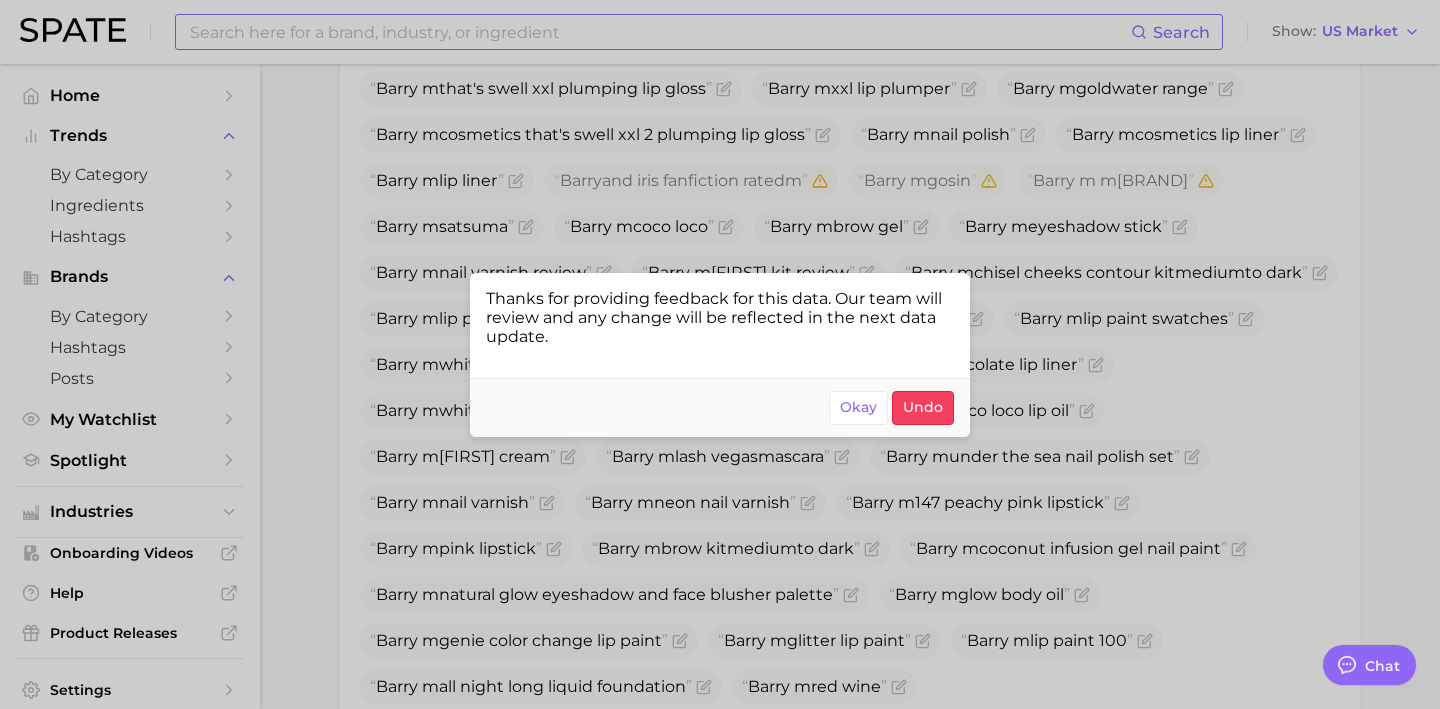 click at bounding box center (720, 354) 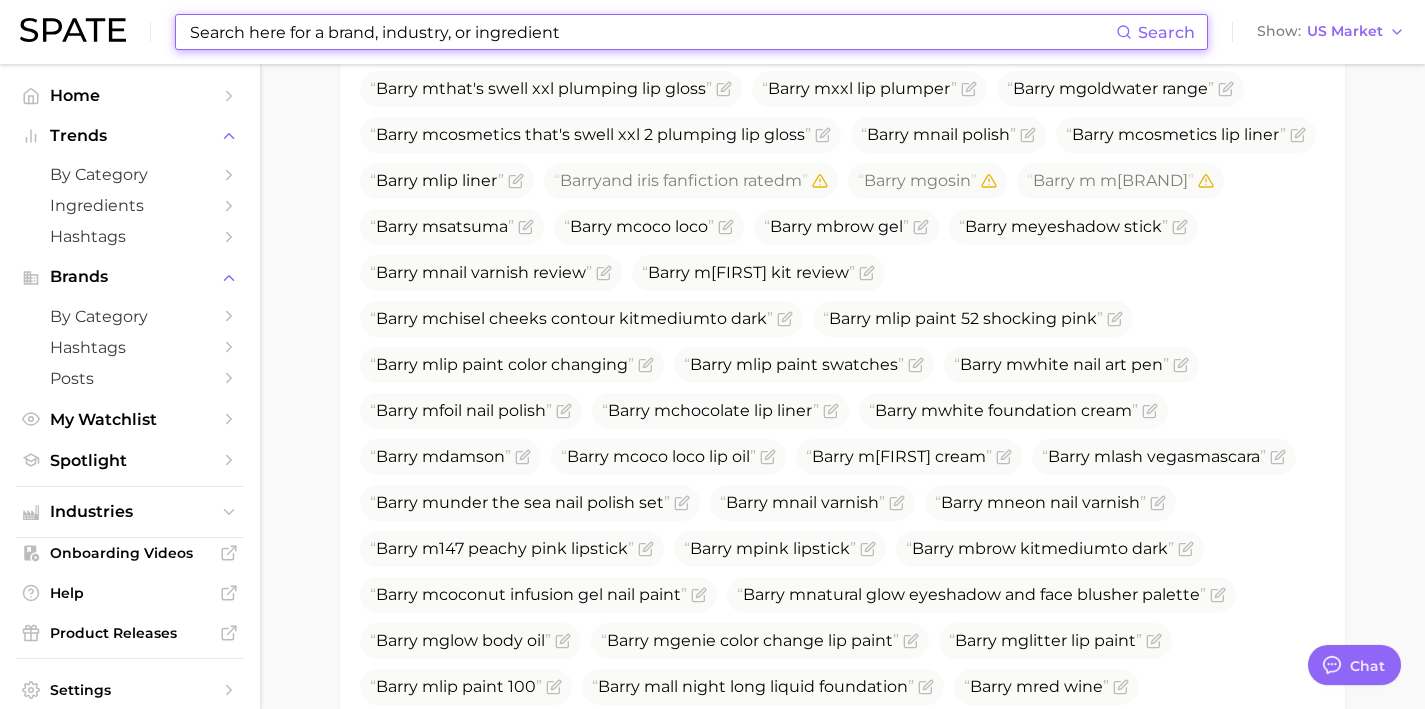 drag, startPoint x: 666, startPoint y: 35, endPoint x: 149, endPoint y: 30, distance: 517.0242 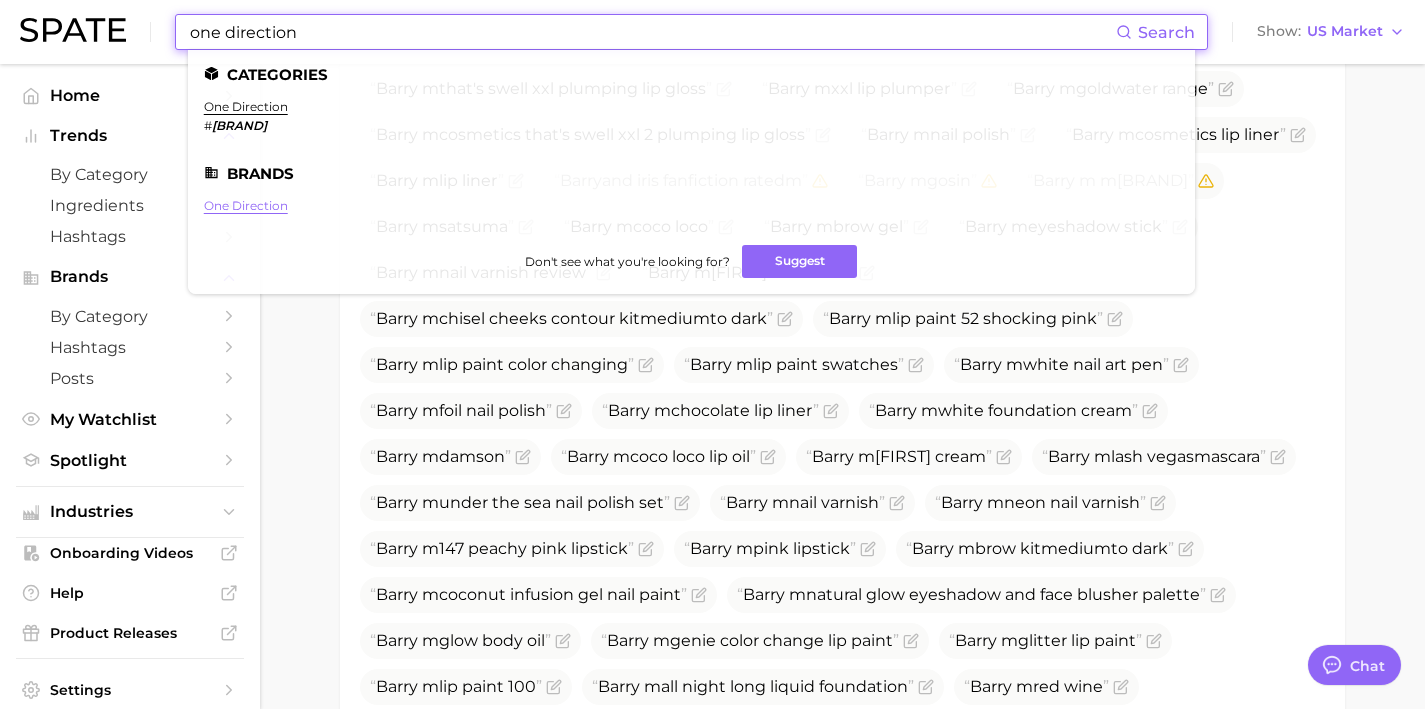 type on "one direction" 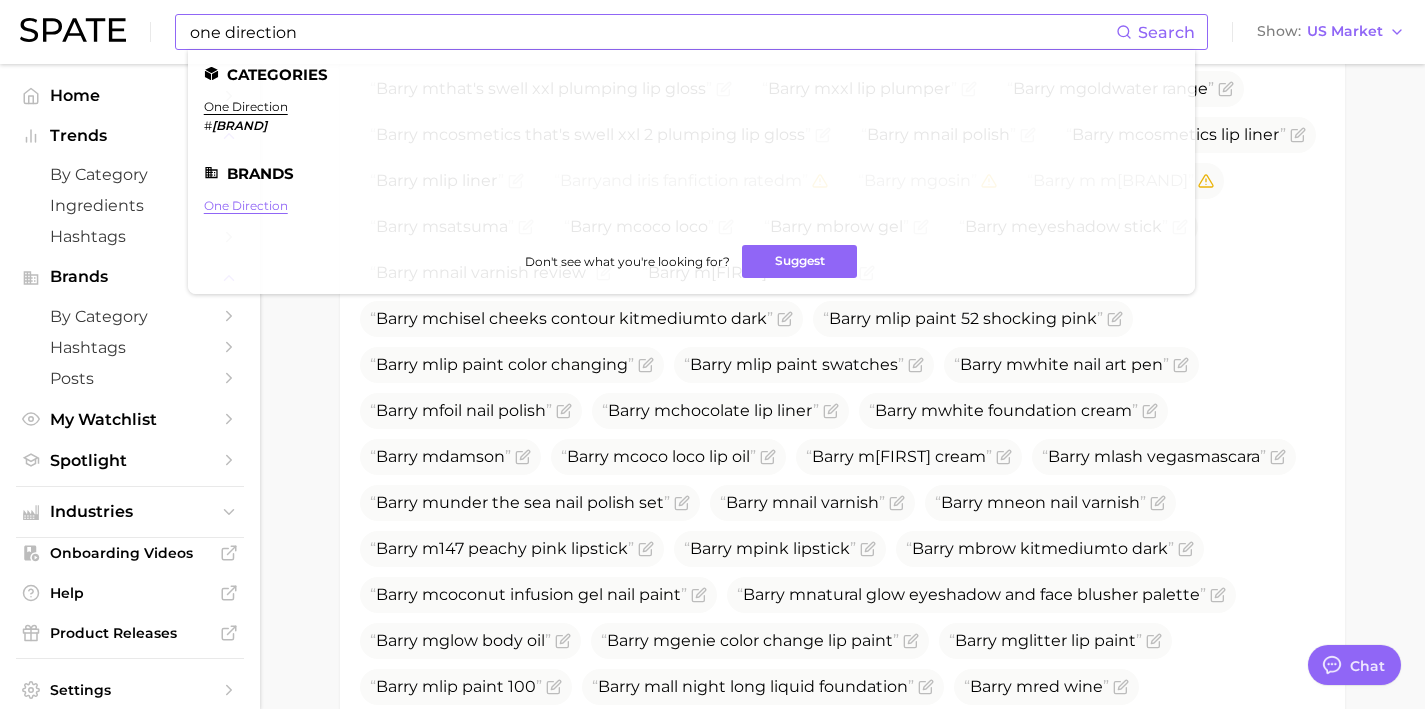 click on "one direction" at bounding box center [246, 205] 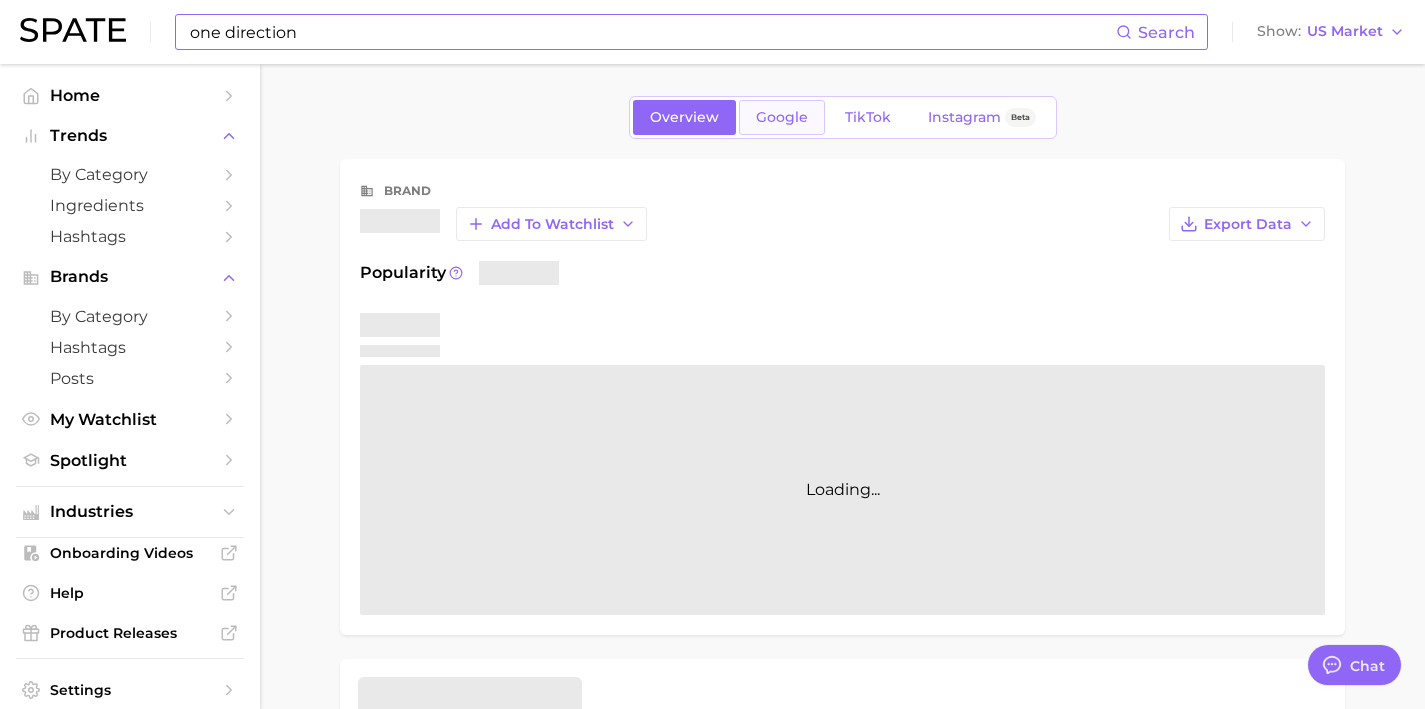 click on "Google" at bounding box center [782, 117] 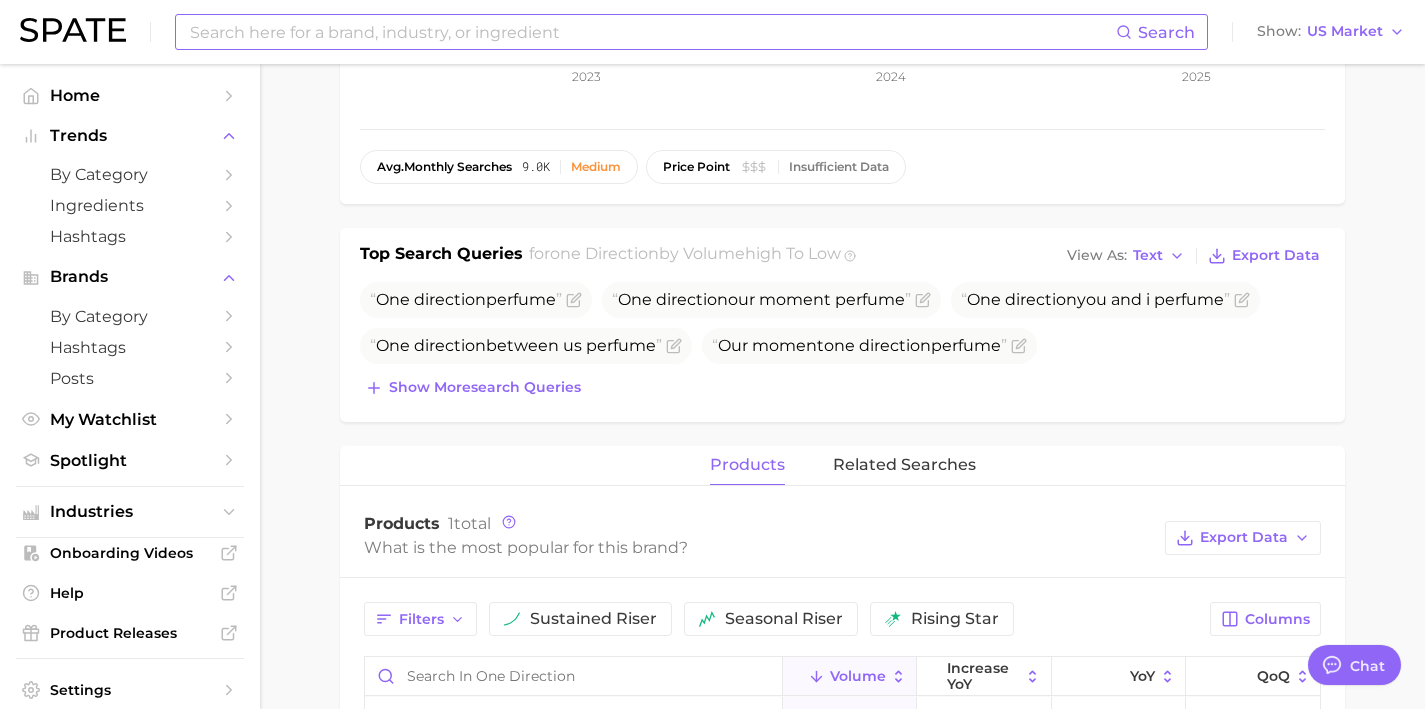 scroll, scrollTop: 551, scrollLeft: 0, axis: vertical 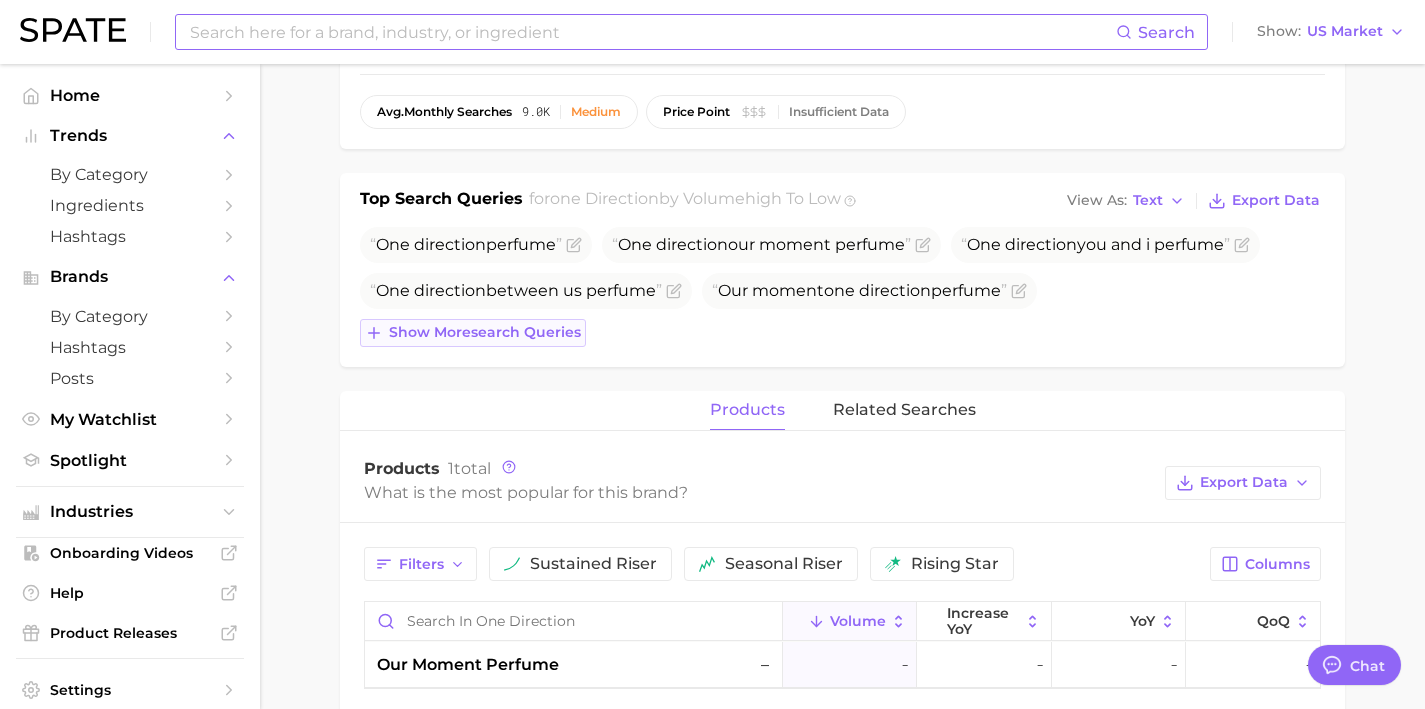 click on "Show more  search queries" at bounding box center (485, 332) 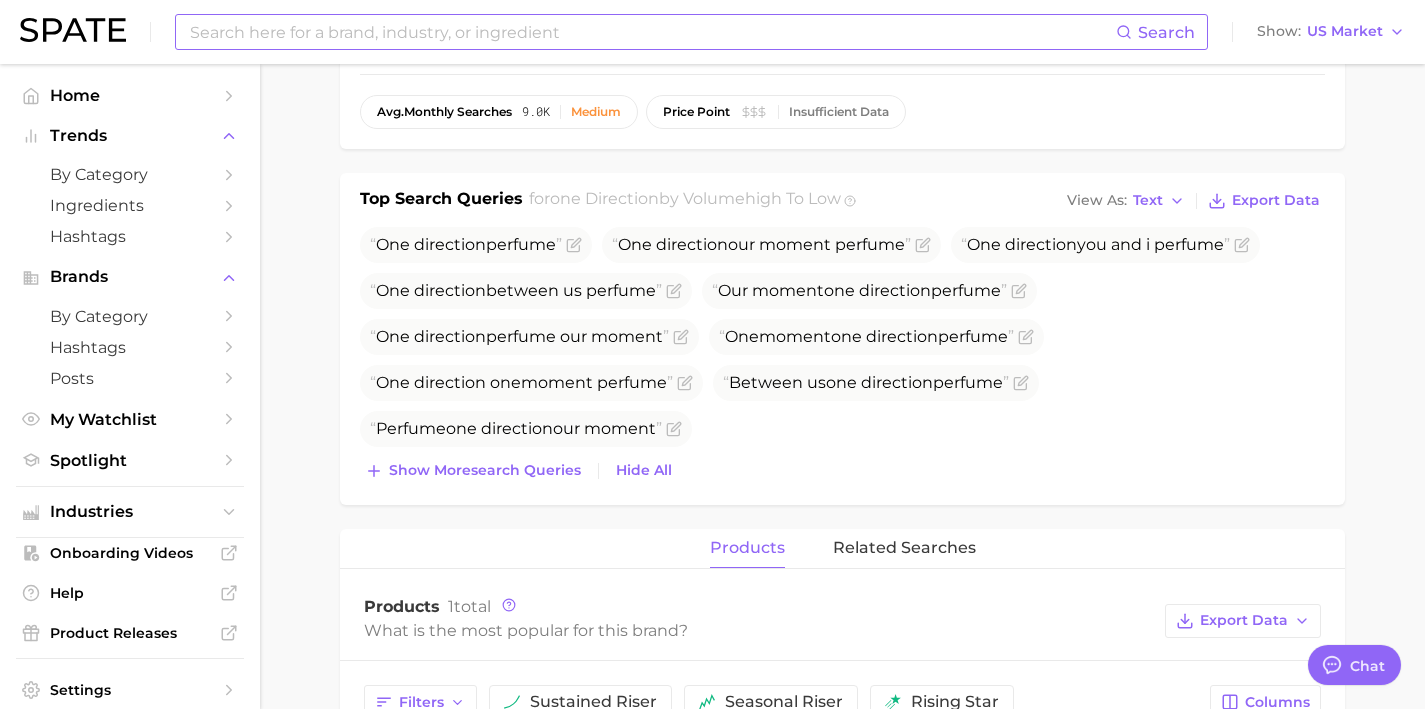 click at bounding box center (598, 471) 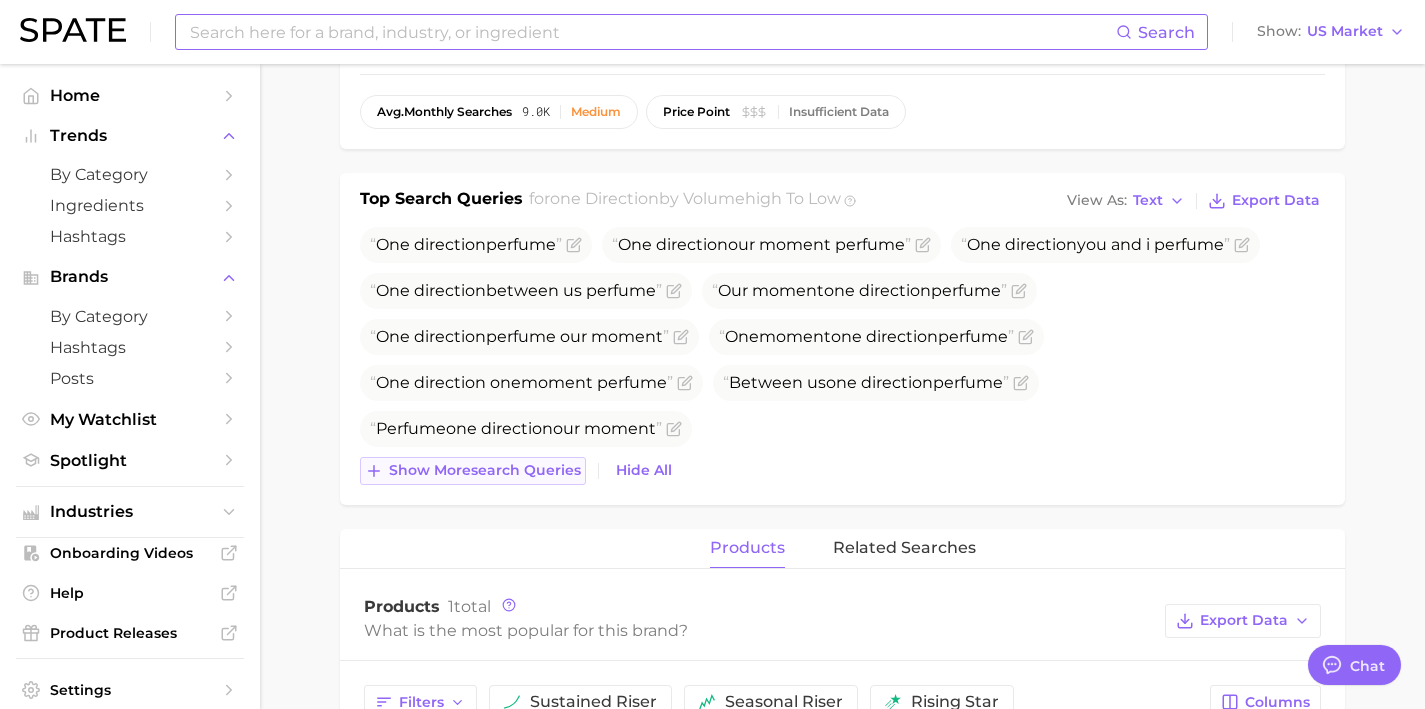 click on "Show more  search queries" at bounding box center [485, 470] 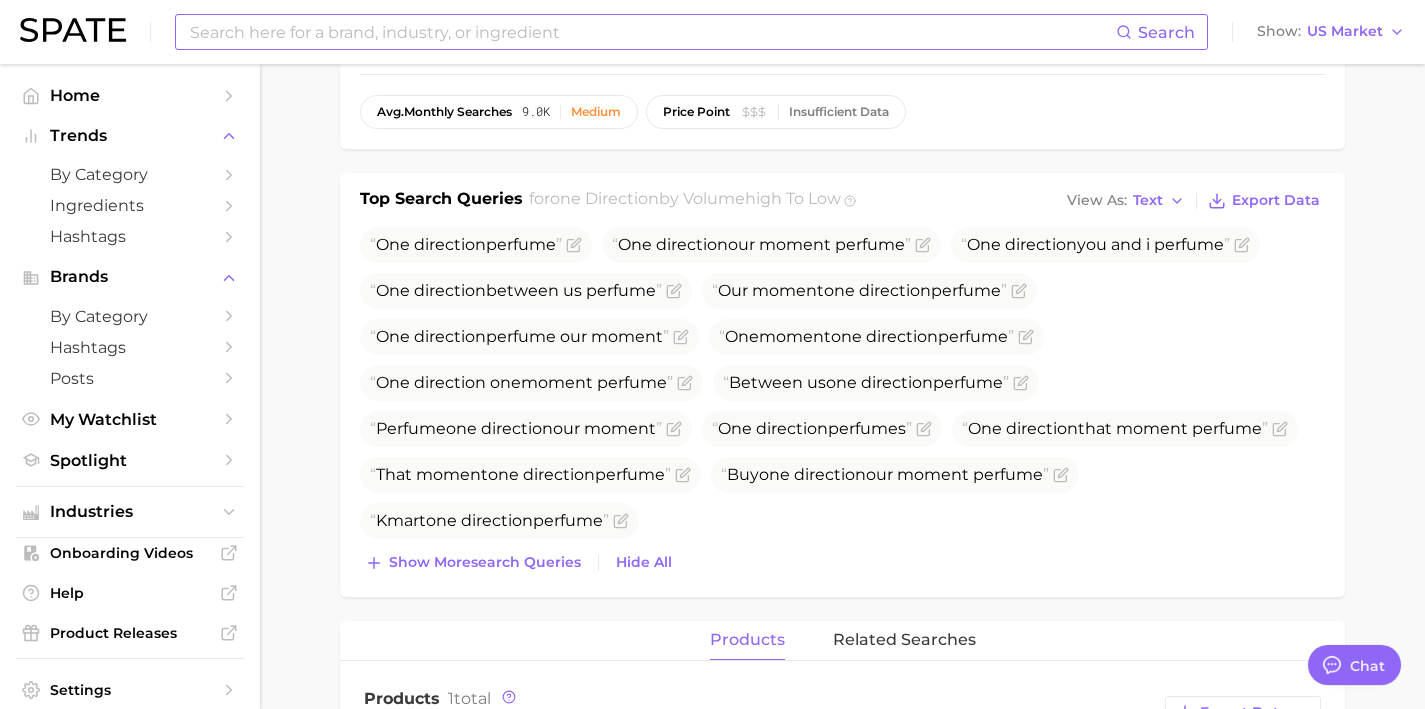 click at bounding box center (652, 32) 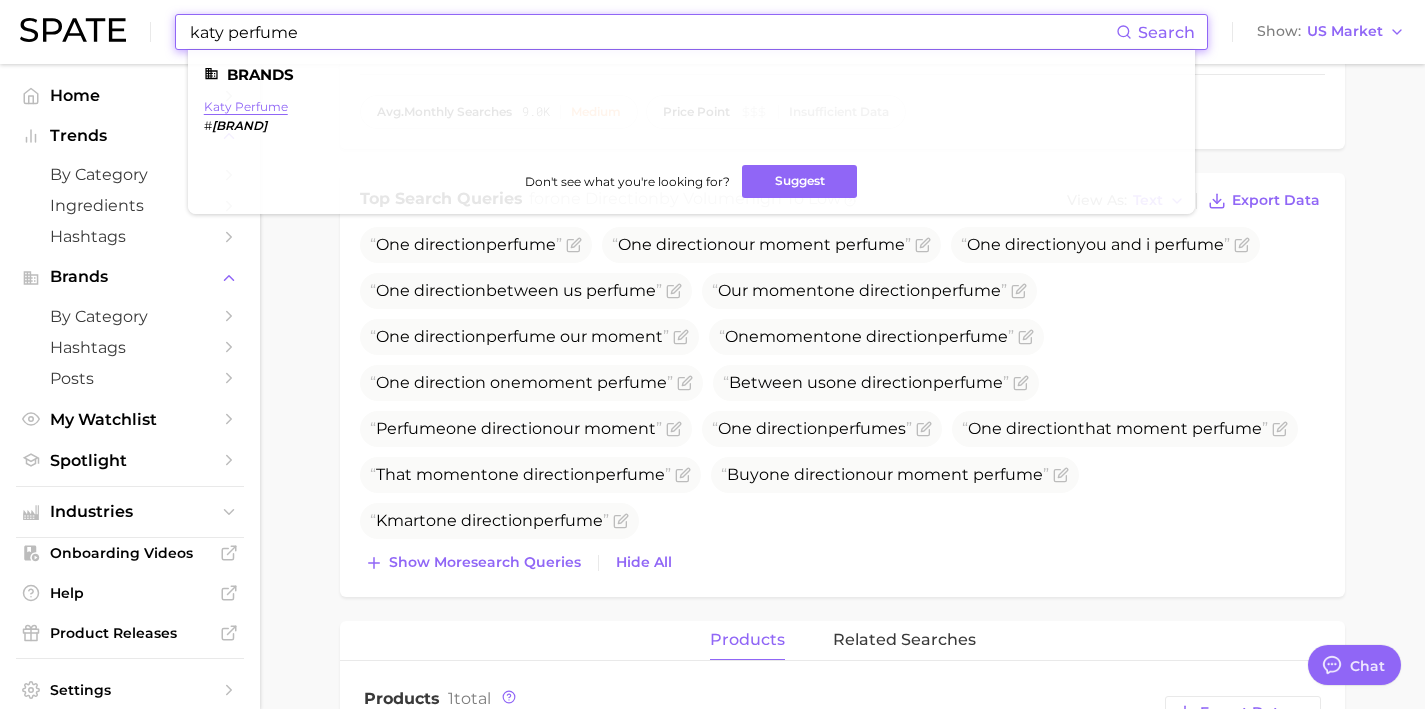 type on "katy perfume" 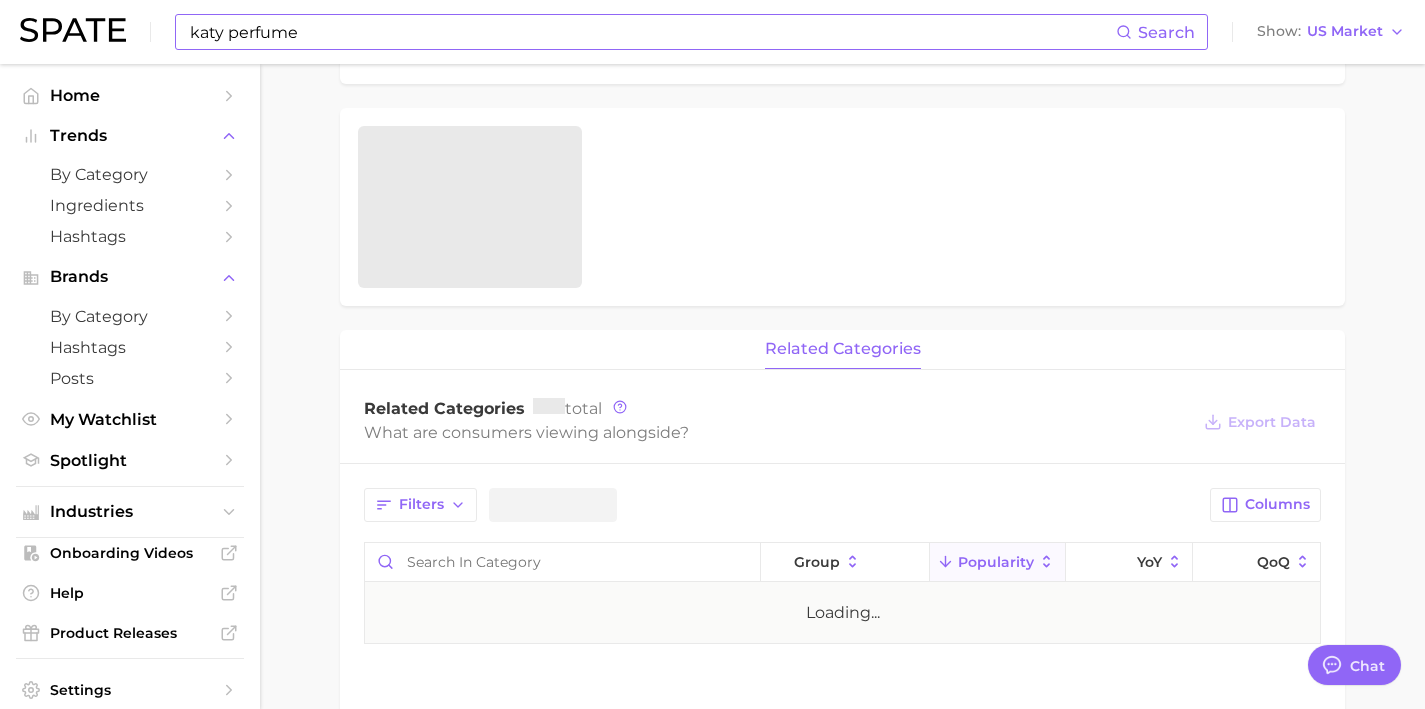 scroll, scrollTop: 0, scrollLeft: 0, axis: both 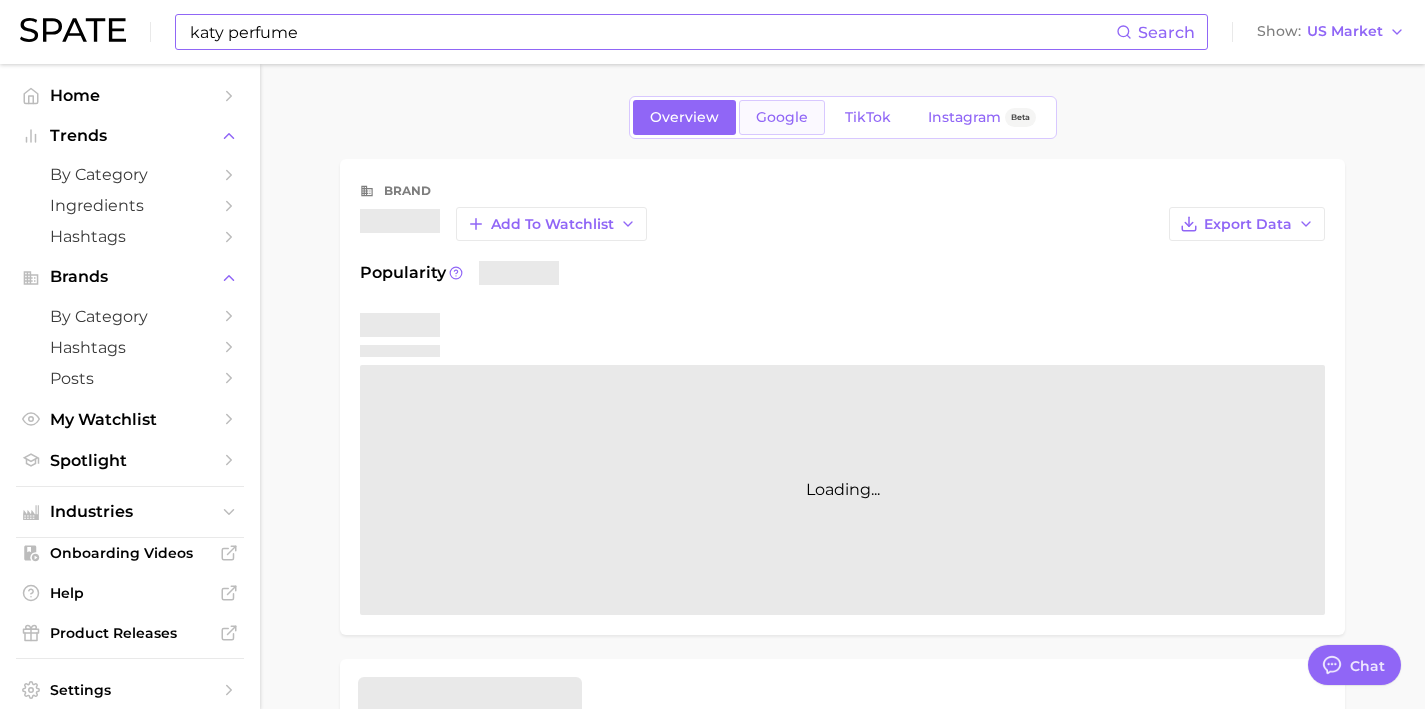 click on "Google" at bounding box center (782, 117) 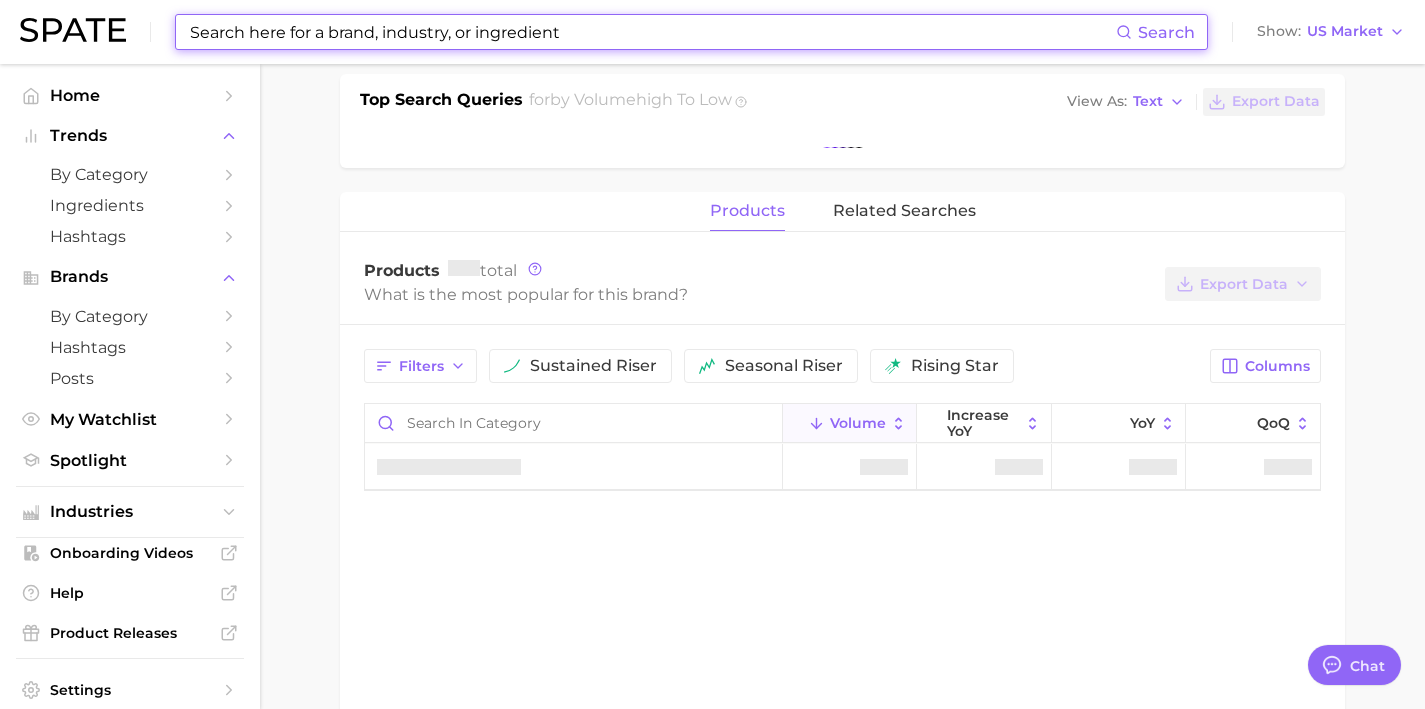 scroll, scrollTop: 653, scrollLeft: 0, axis: vertical 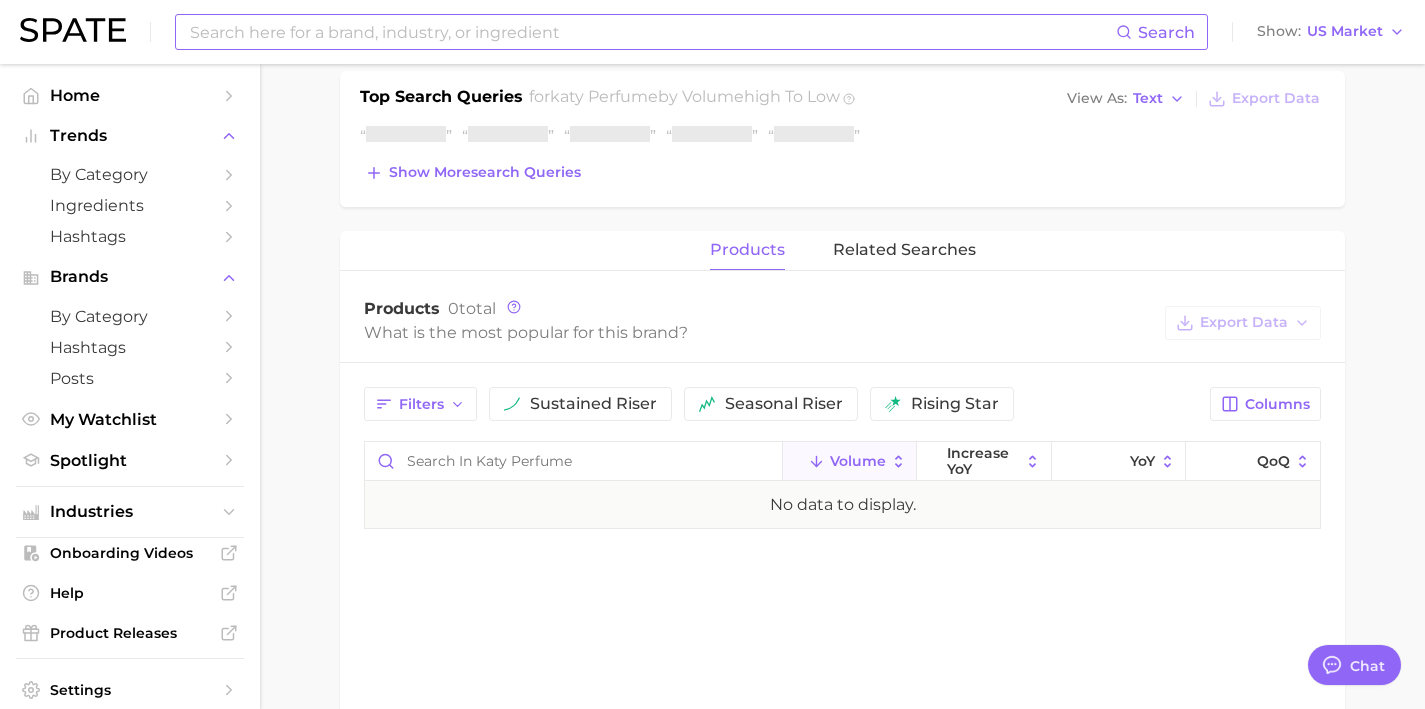 click on "Top Search Queries for  katy perfume  by Volume  high to low View As Text Export Data Show more  search queries" at bounding box center [842, 139] 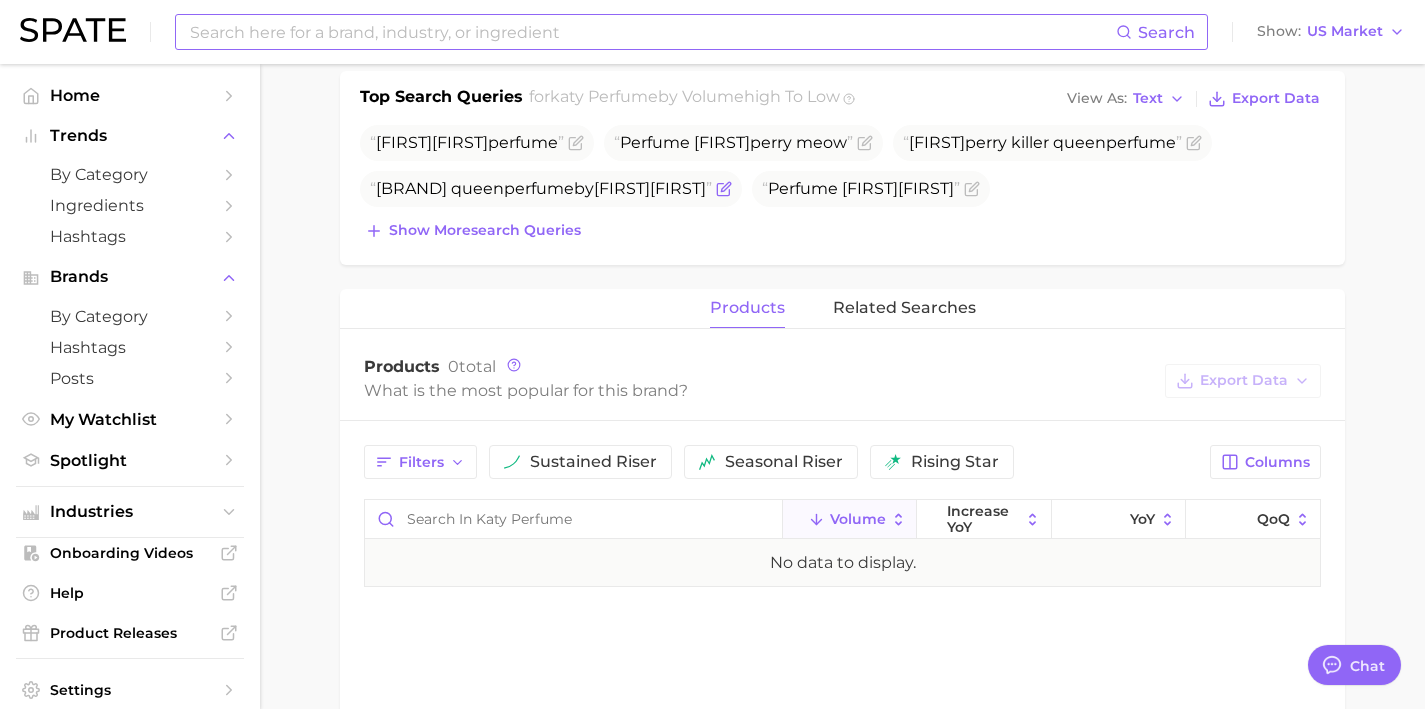 click on "Killer queen  perfume  by  katy  perry" at bounding box center [541, 188] 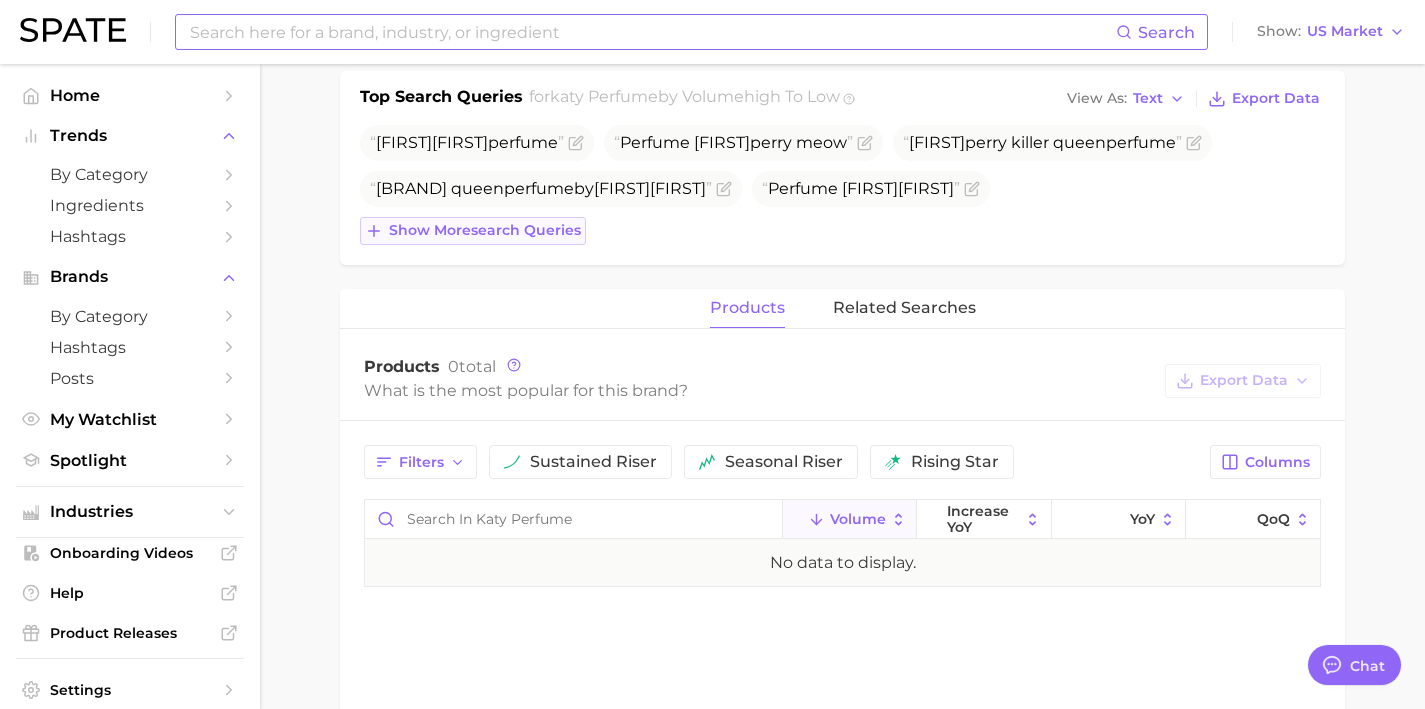 click on "Show more  search queries" at bounding box center [485, 230] 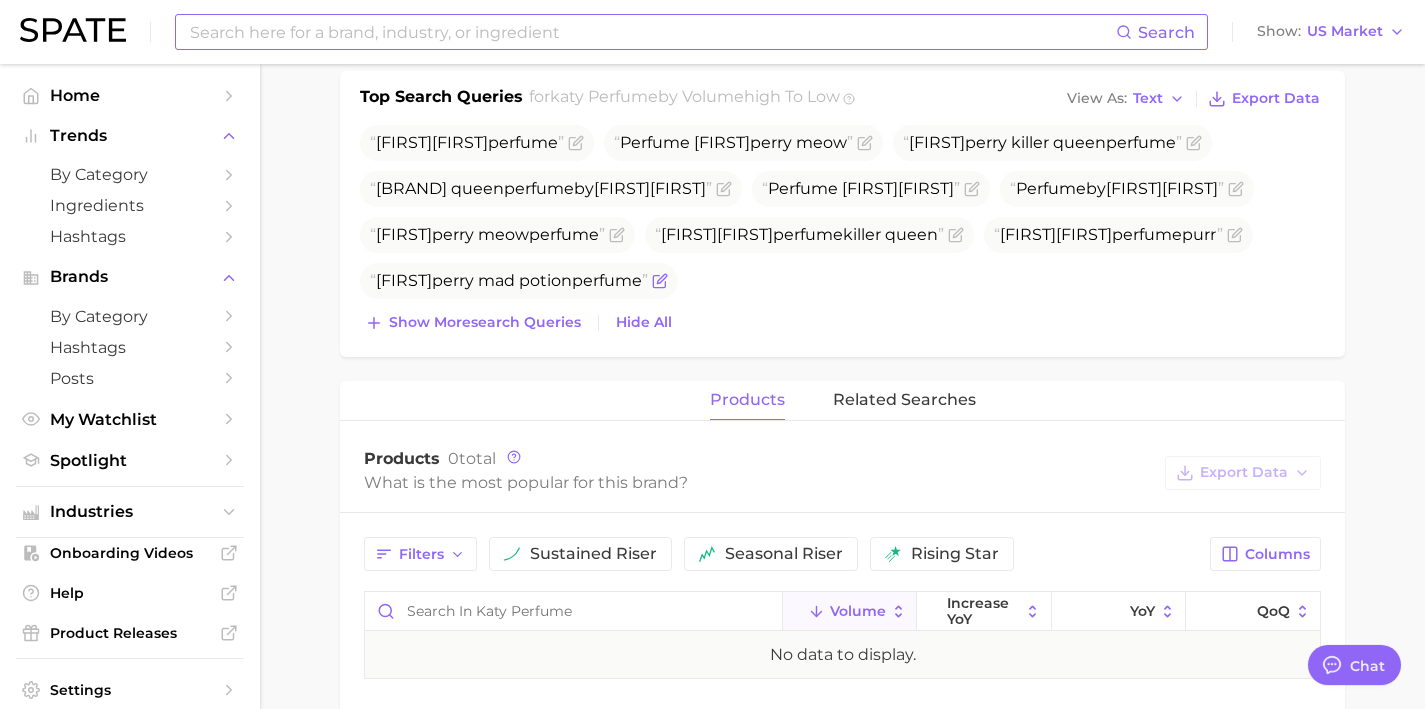 click on "Katy  perry mad potion  perfume" at bounding box center (509, 280) 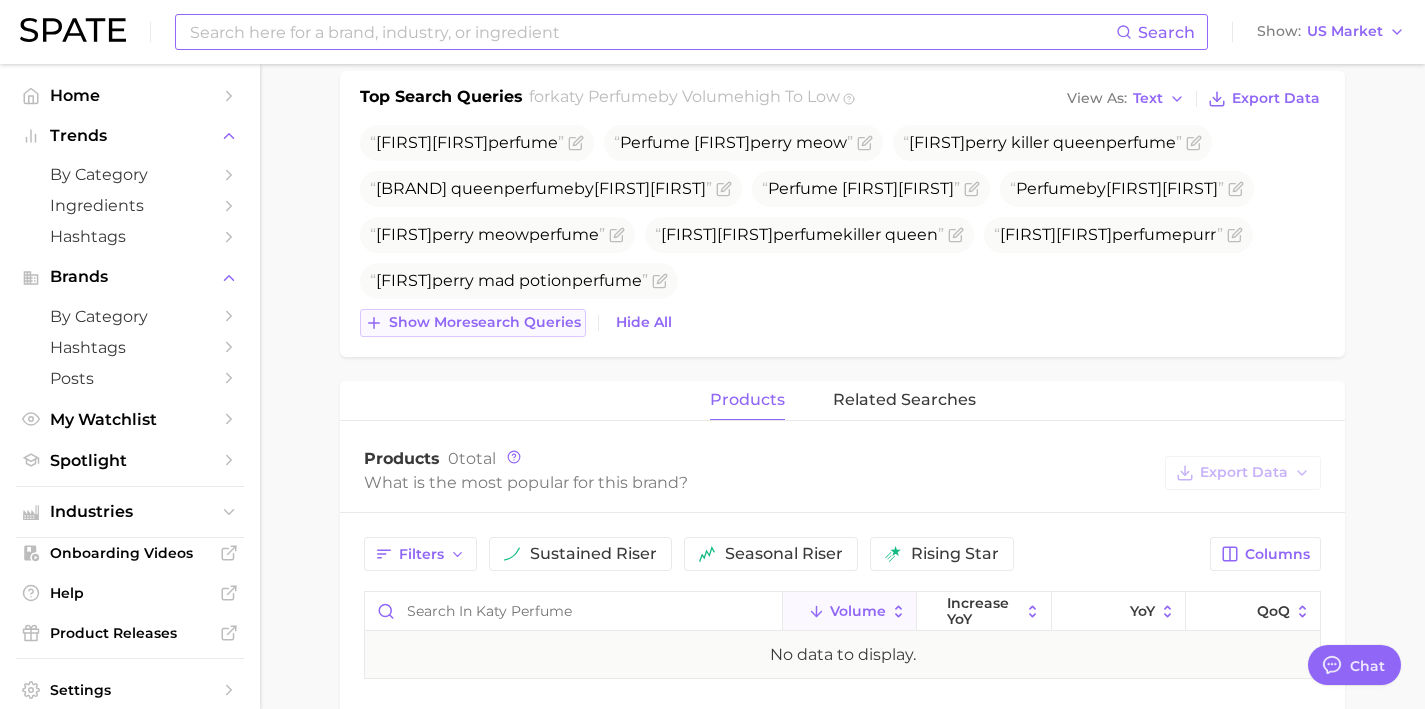 click on "Show more  search queries" at bounding box center [485, 322] 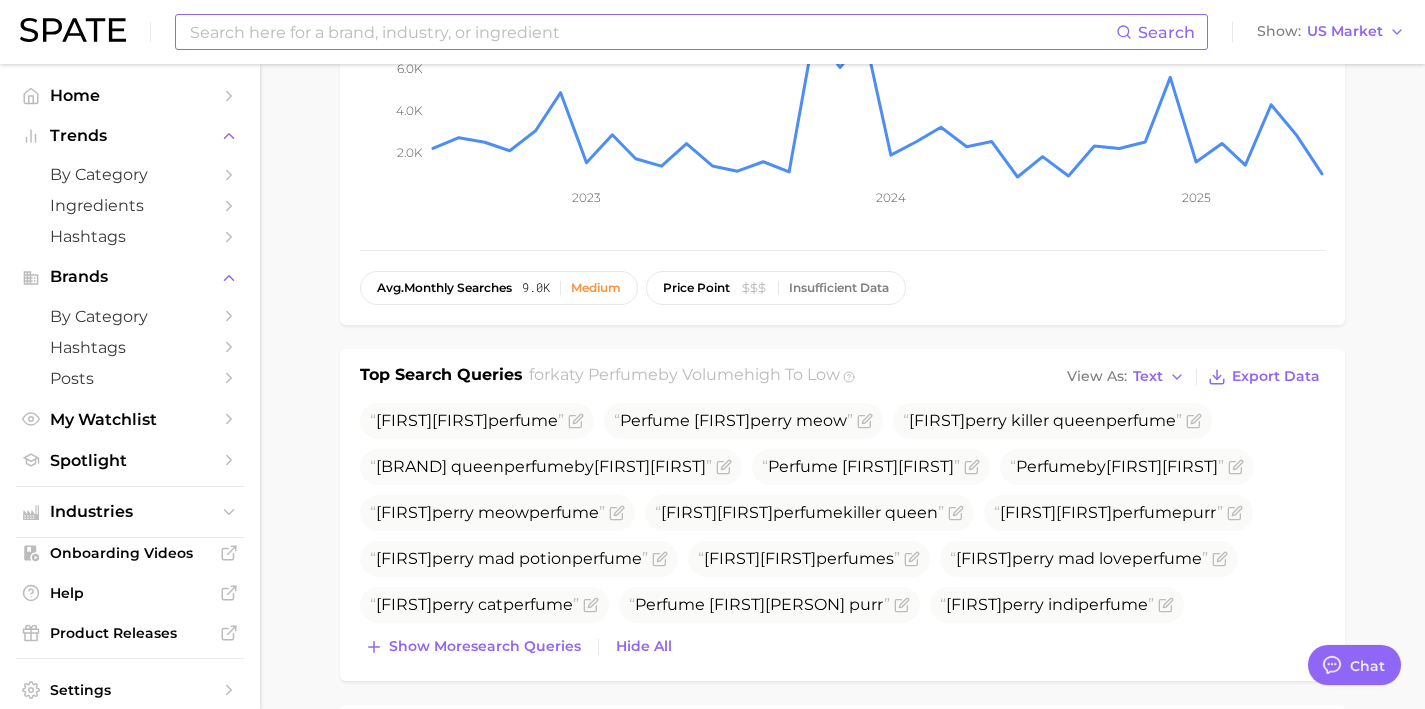 scroll, scrollTop: 372, scrollLeft: 0, axis: vertical 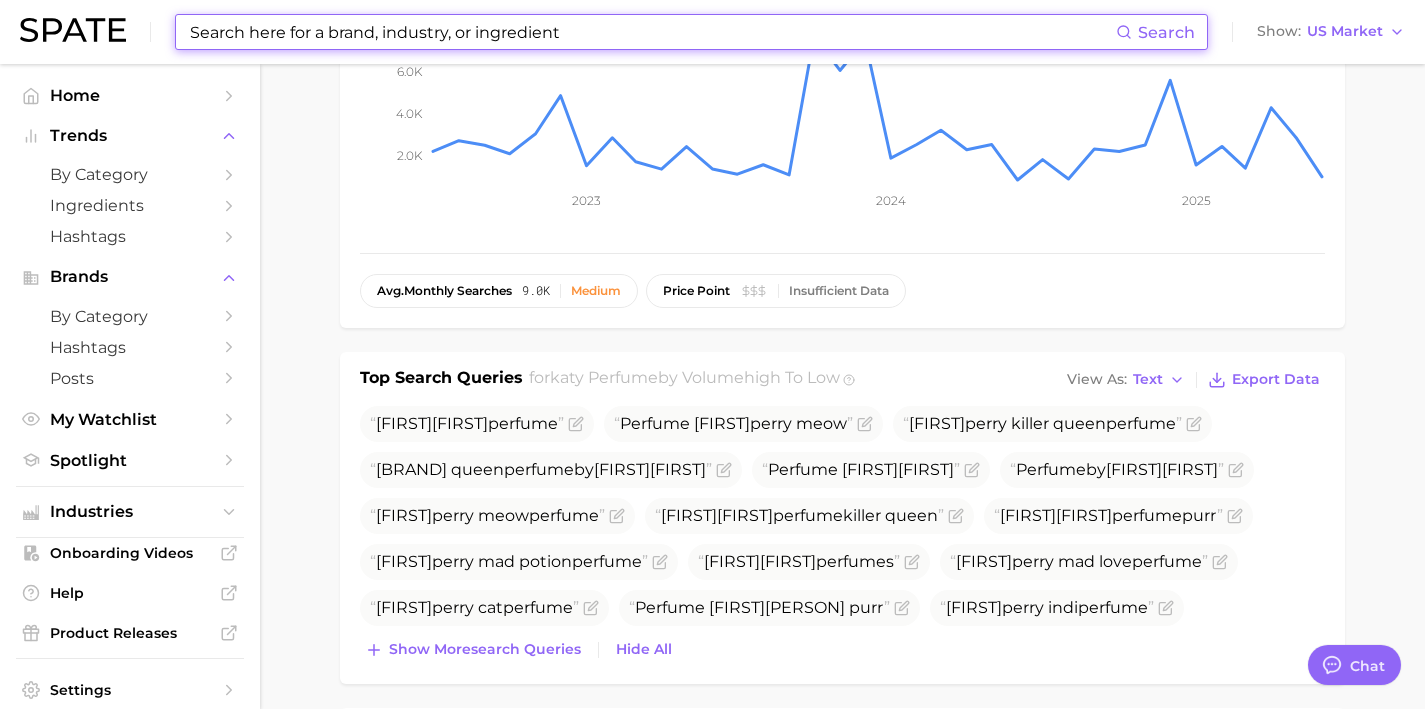 click at bounding box center (652, 32) 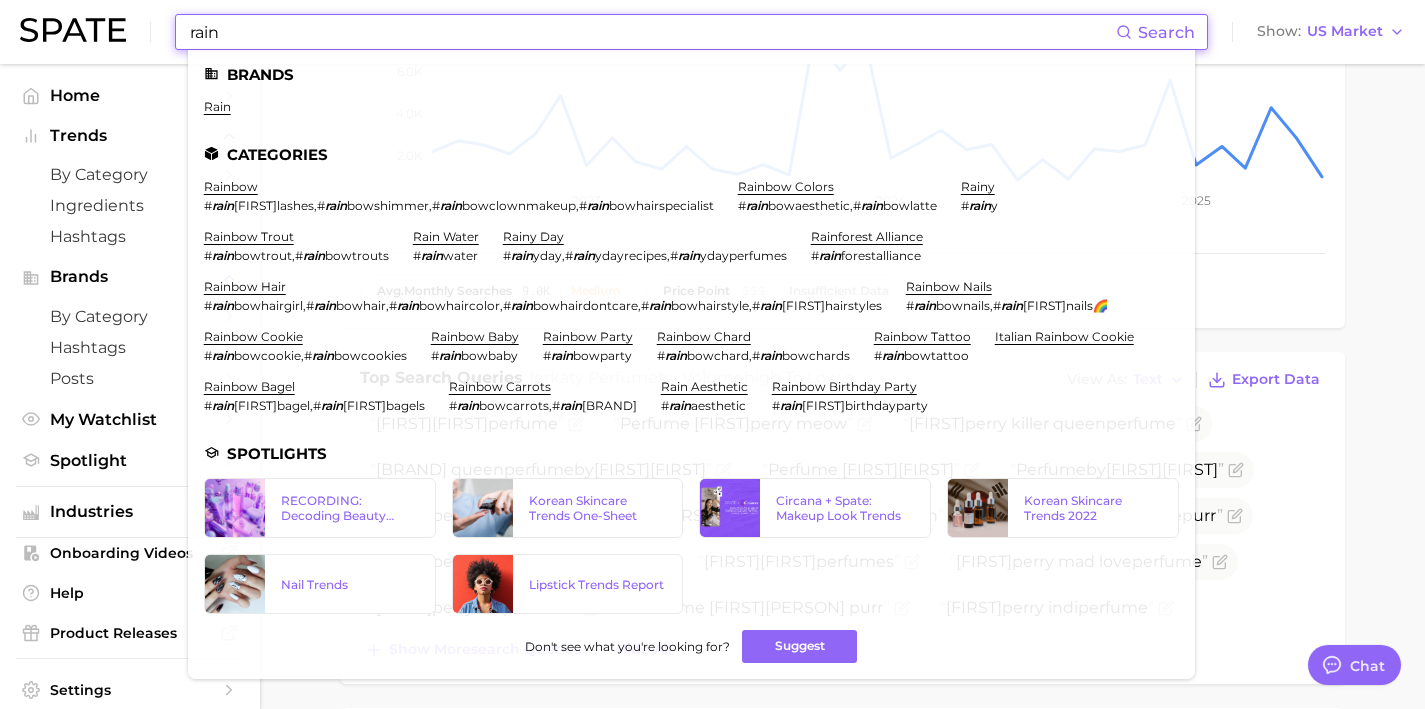 type on "rain" 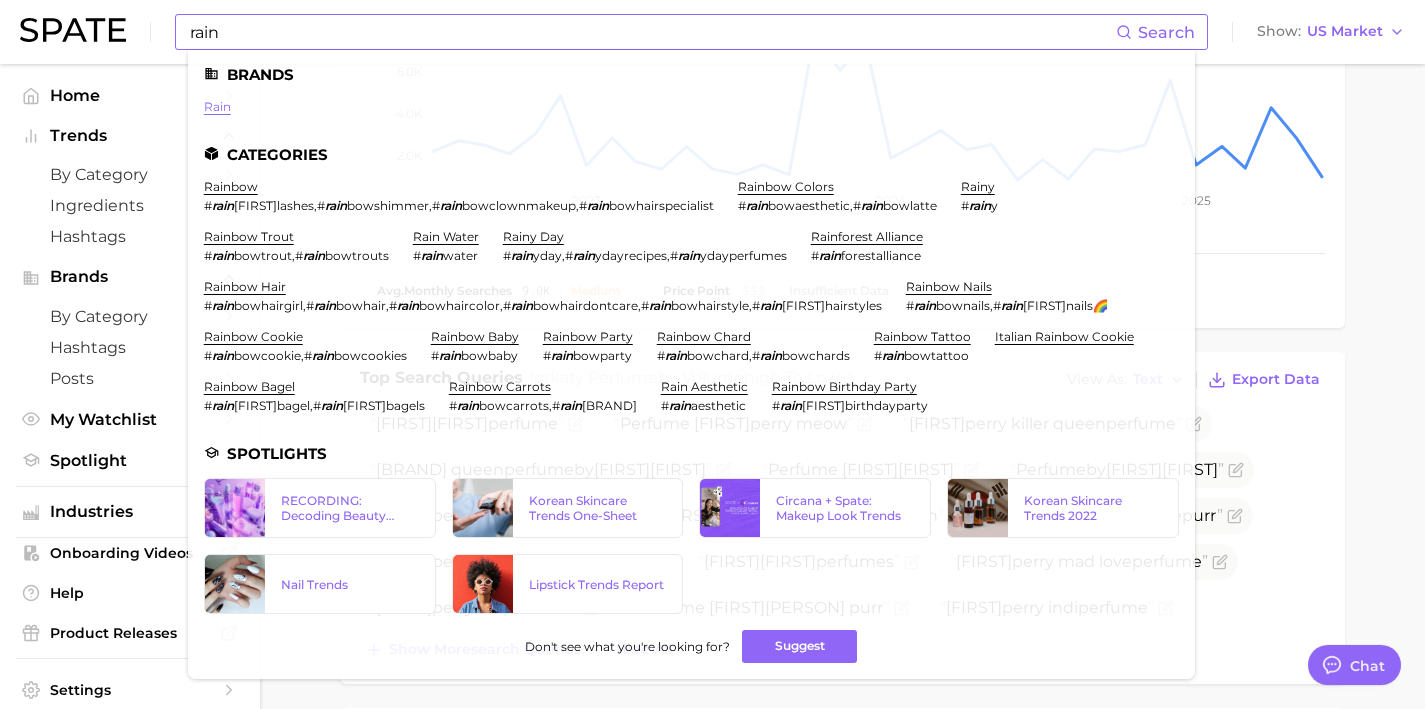 click on "rain" at bounding box center (217, 106) 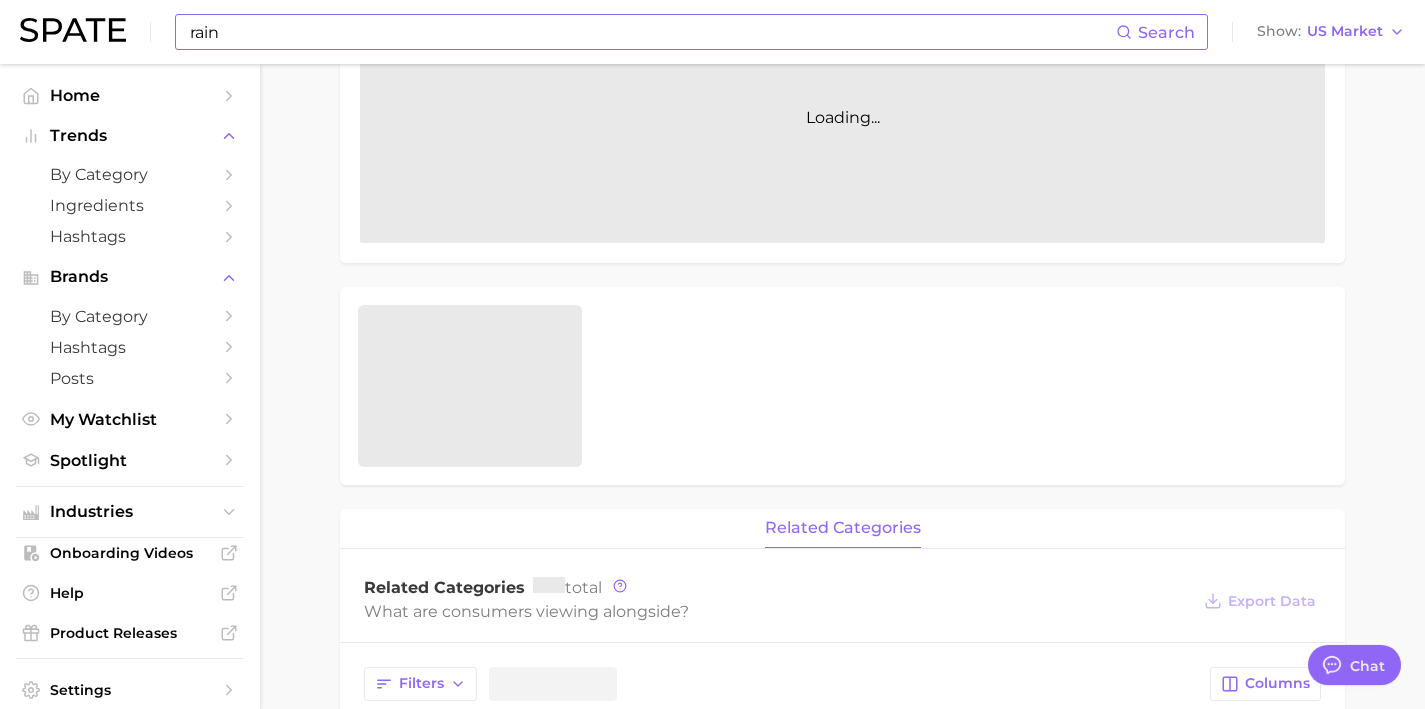 scroll, scrollTop: 0, scrollLeft: 0, axis: both 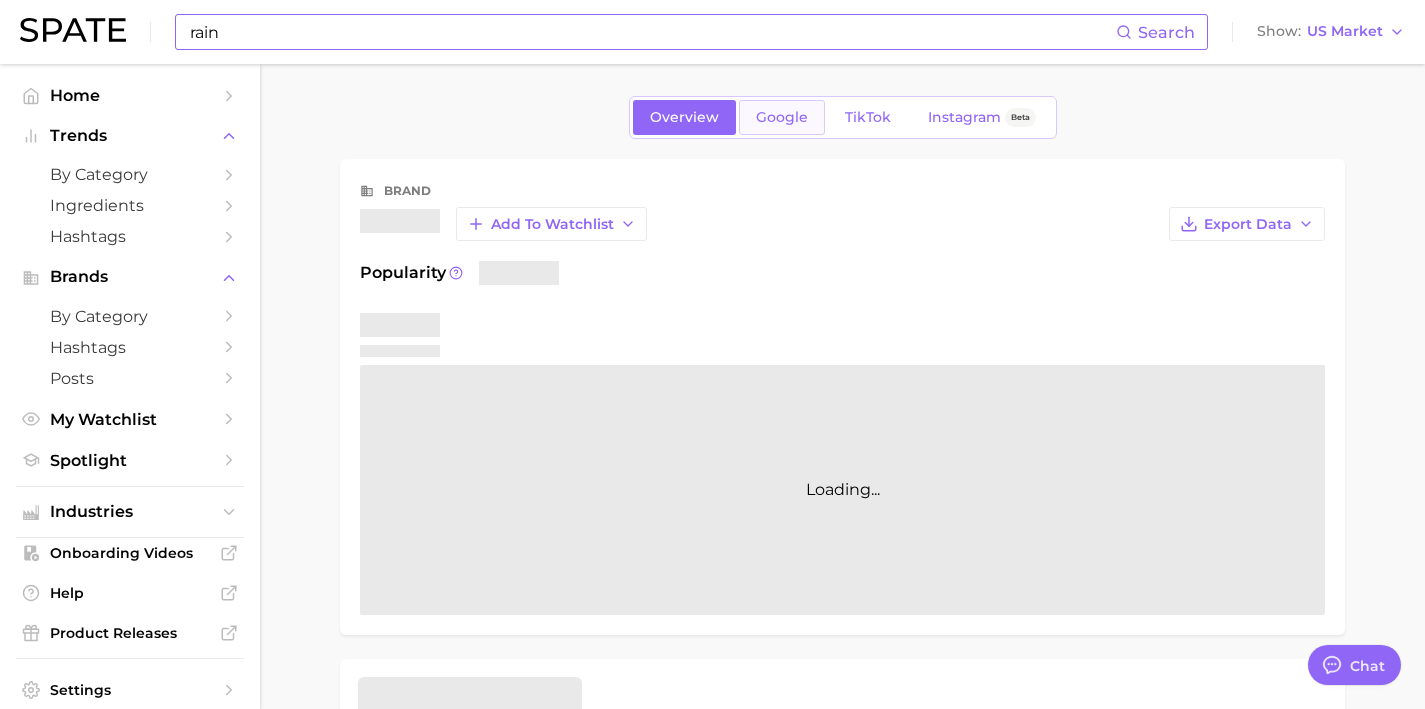 click on "Google" at bounding box center [782, 117] 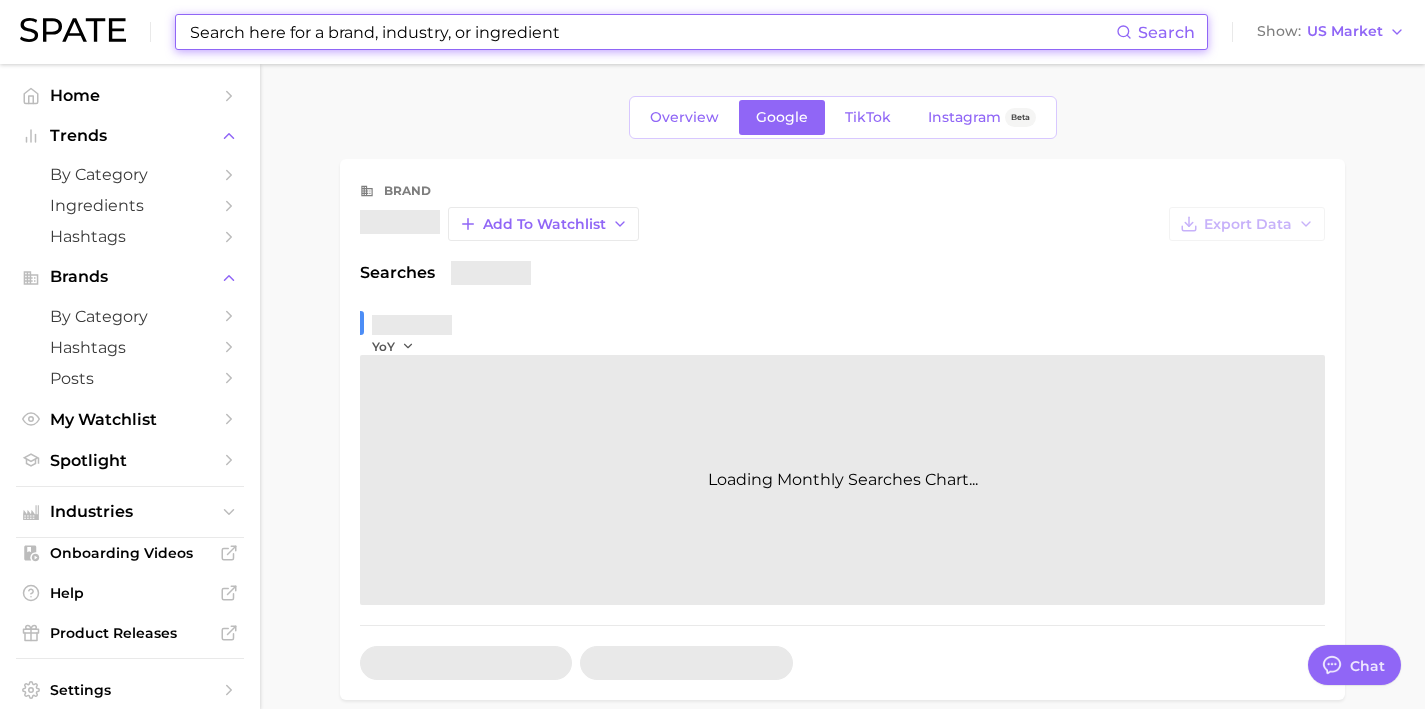 scroll, scrollTop: 373, scrollLeft: 0, axis: vertical 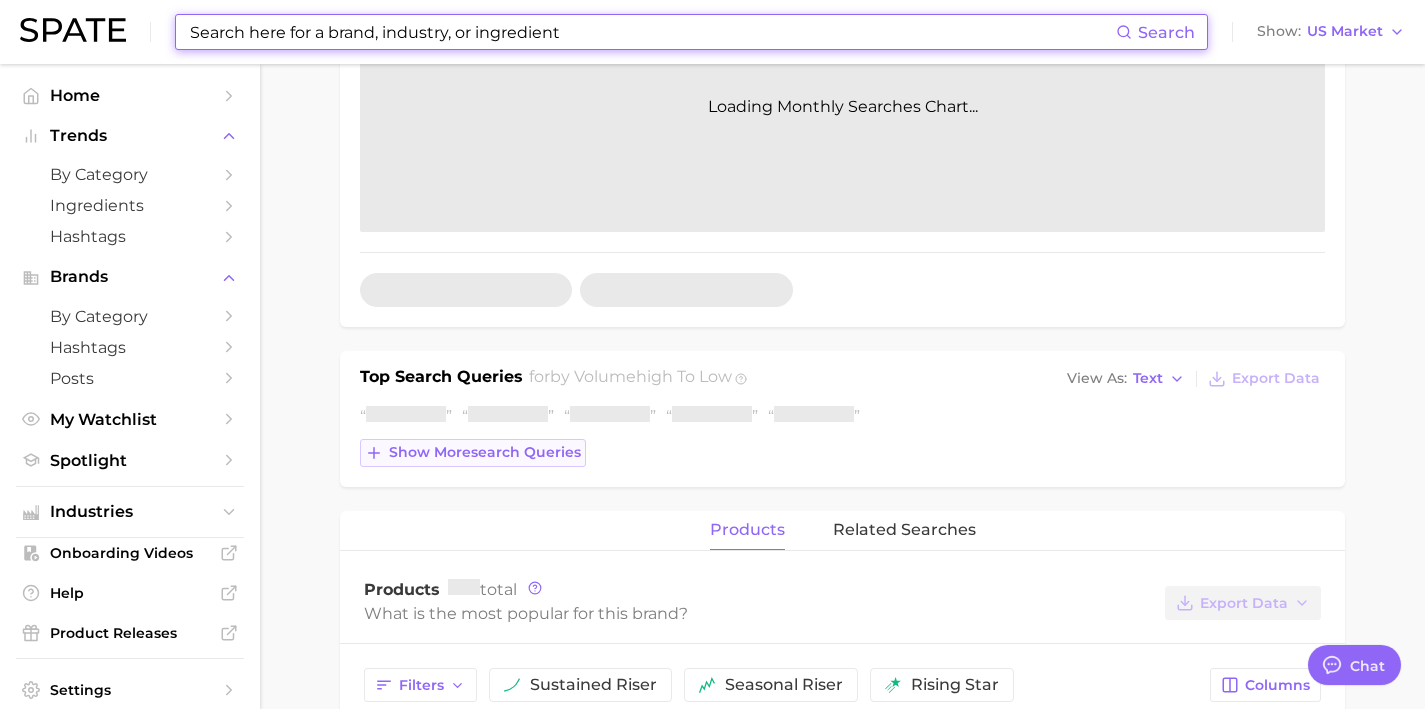 click on "Show more  search queries" at bounding box center (485, 452) 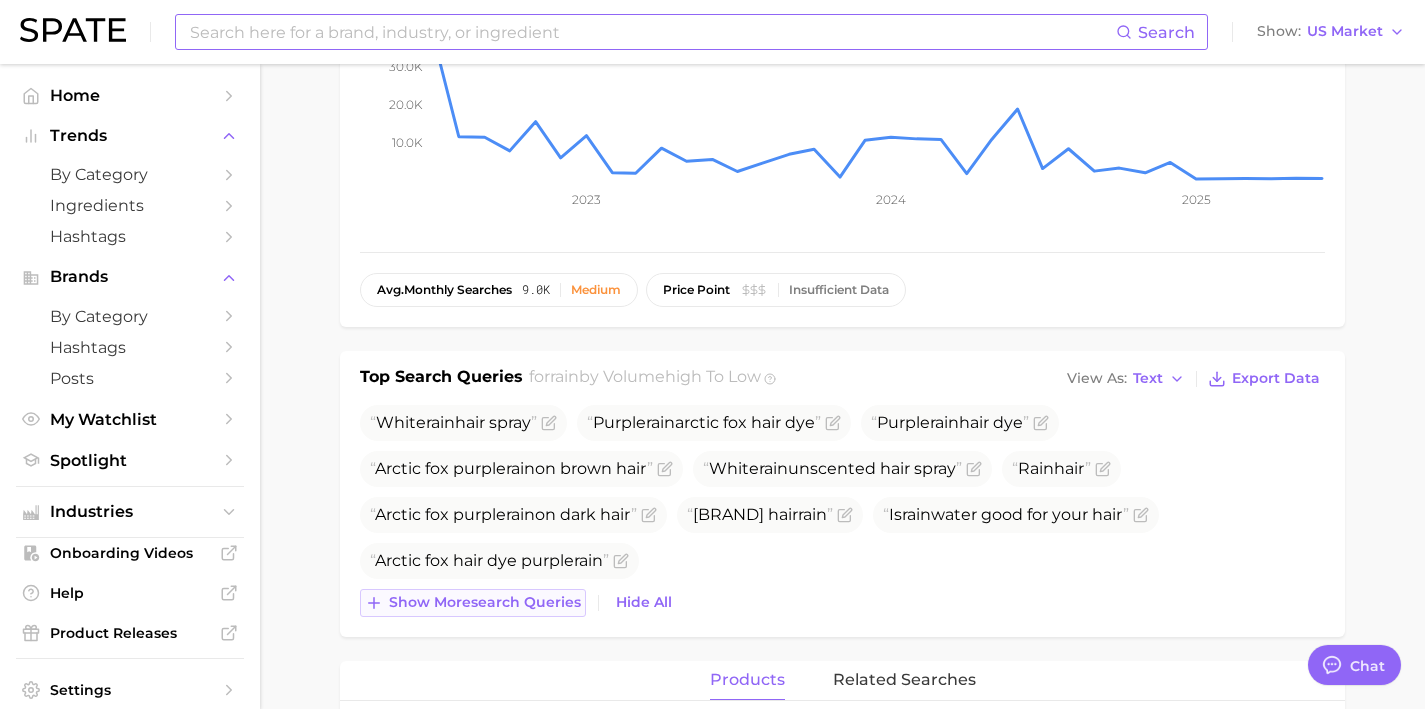 click on "Show more  search queries" at bounding box center [485, 602] 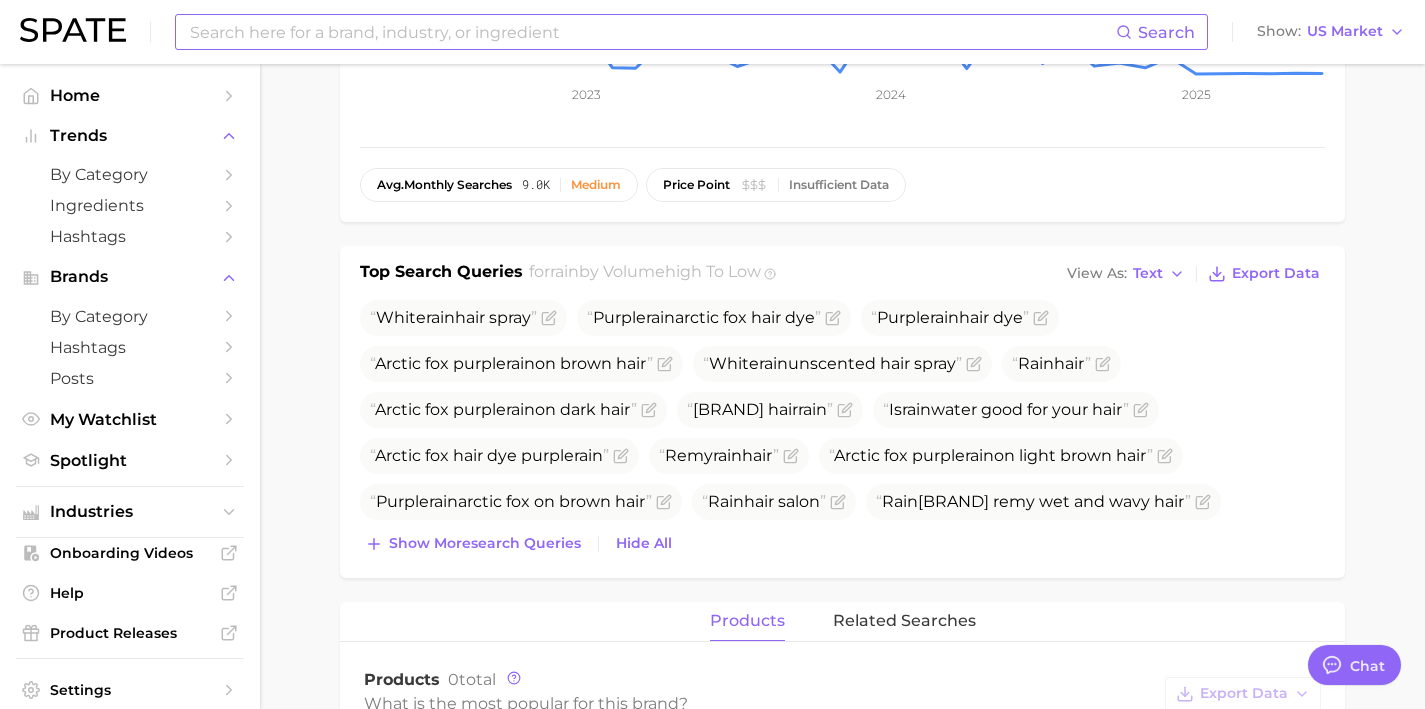 scroll, scrollTop: 488, scrollLeft: 0, axis: vertical 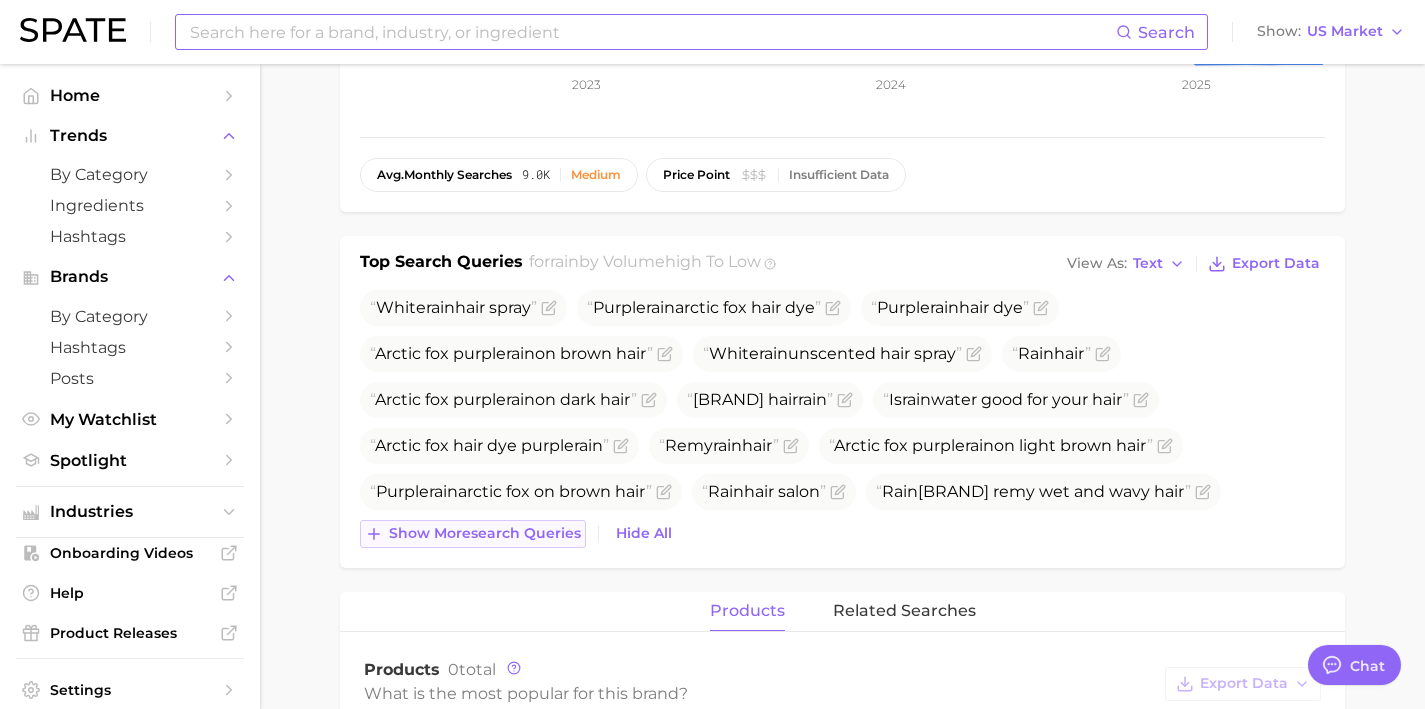 click on "Show more  search queries" at bounding box center (485, 533) 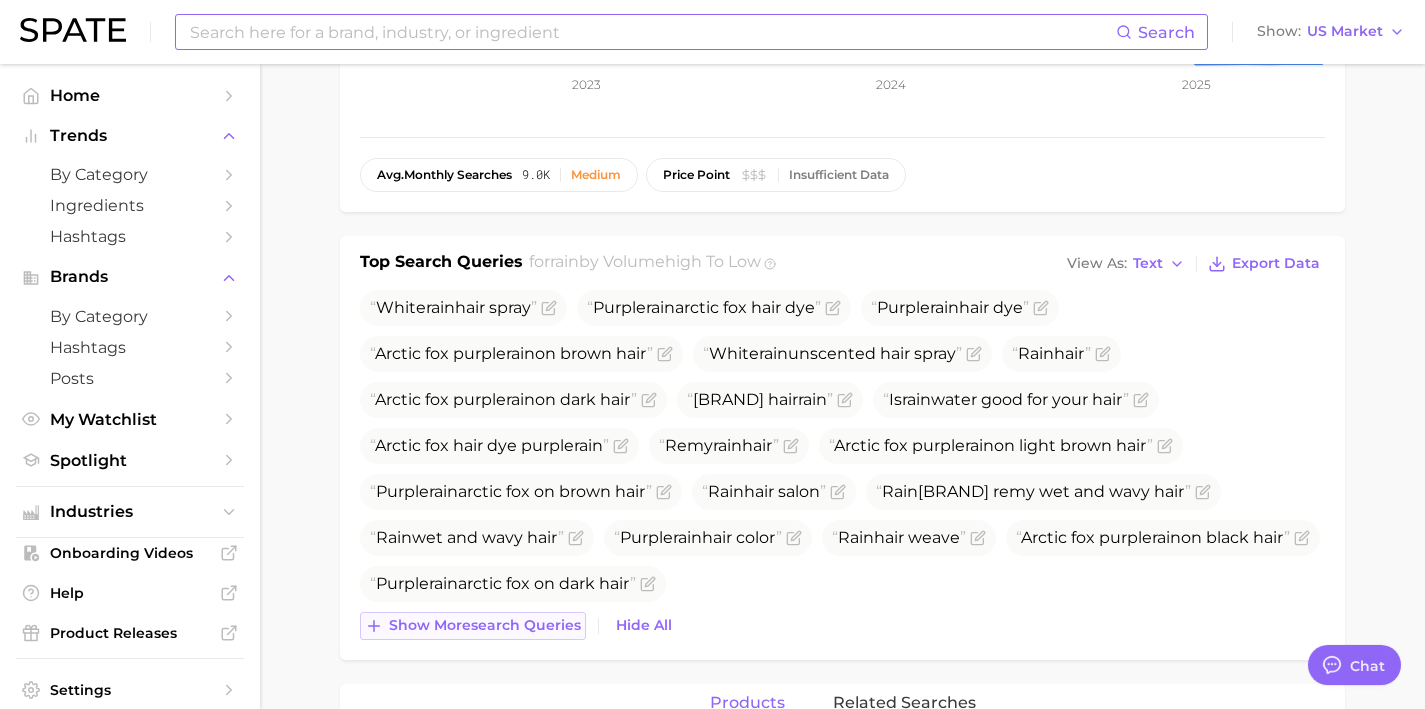 click on "Show more  search queries" at bounding box center [485, 625] 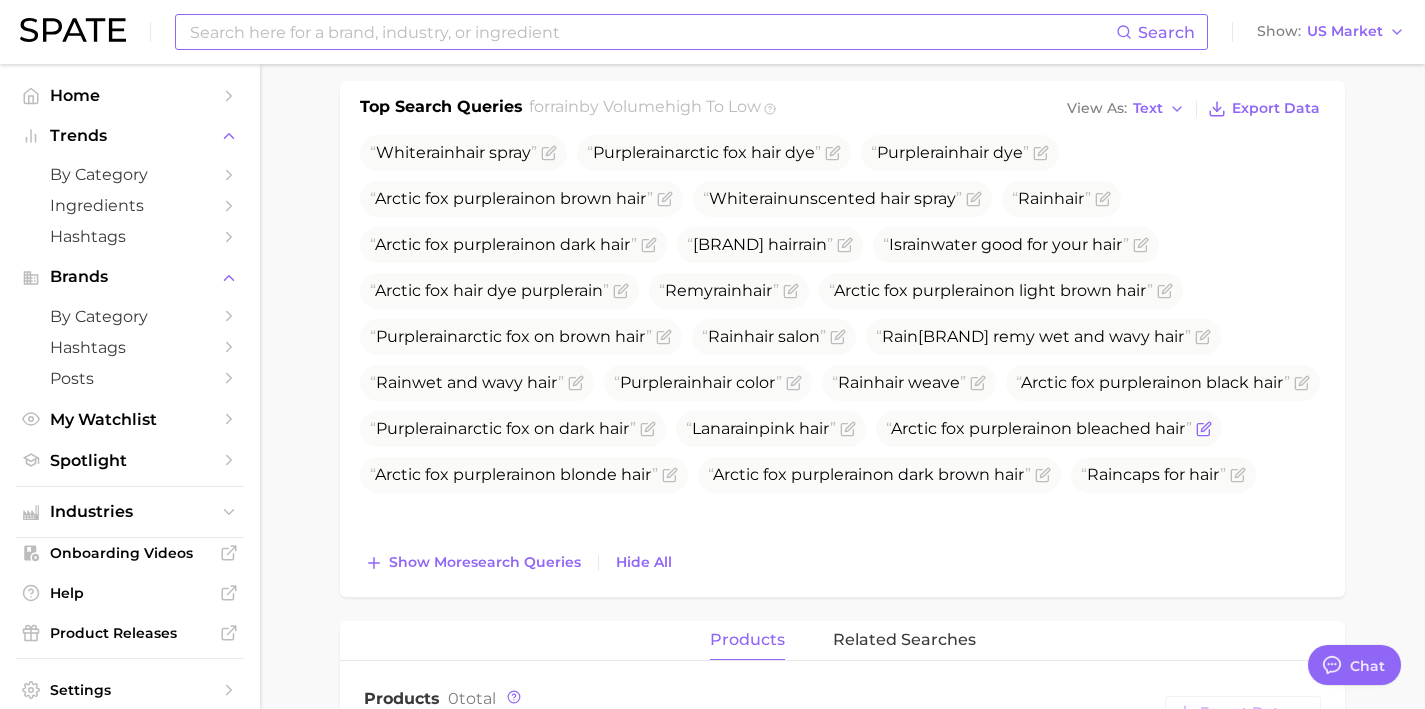 scroll, scrollTop: 647, scrollLeft: 0, axis: vertical 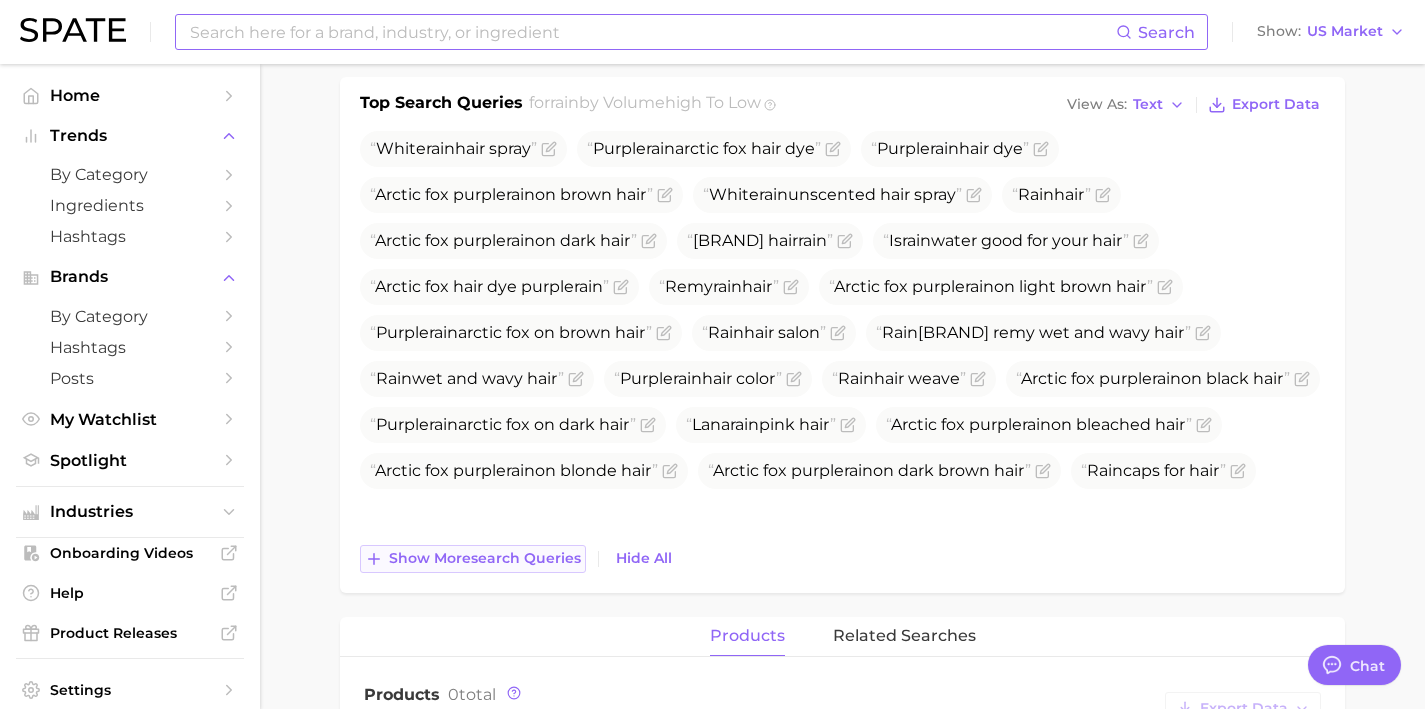 click on "Show more  search queries" at bounding box center (473, 559) 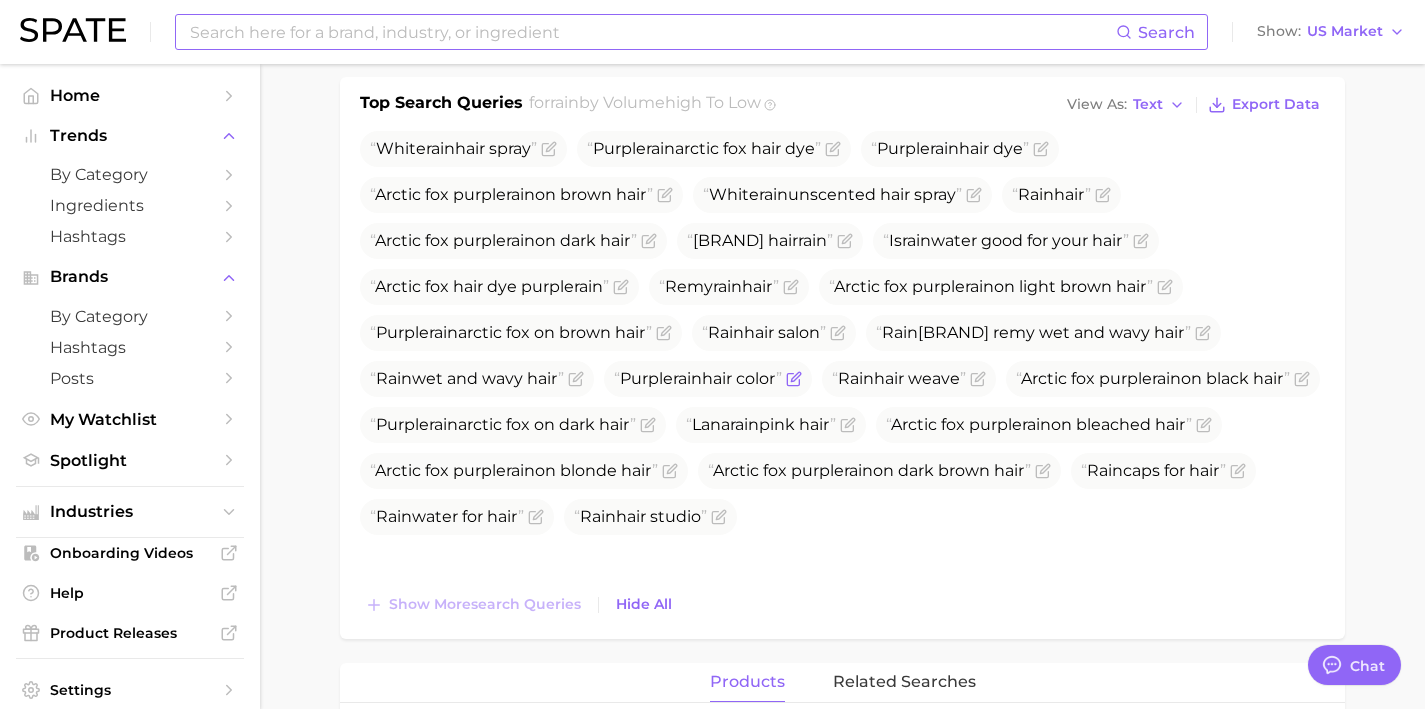 drag, startPoint x: 790, startPoint y: 380, endPoint x: 622, endPoint y: 382, distance: 168.0119 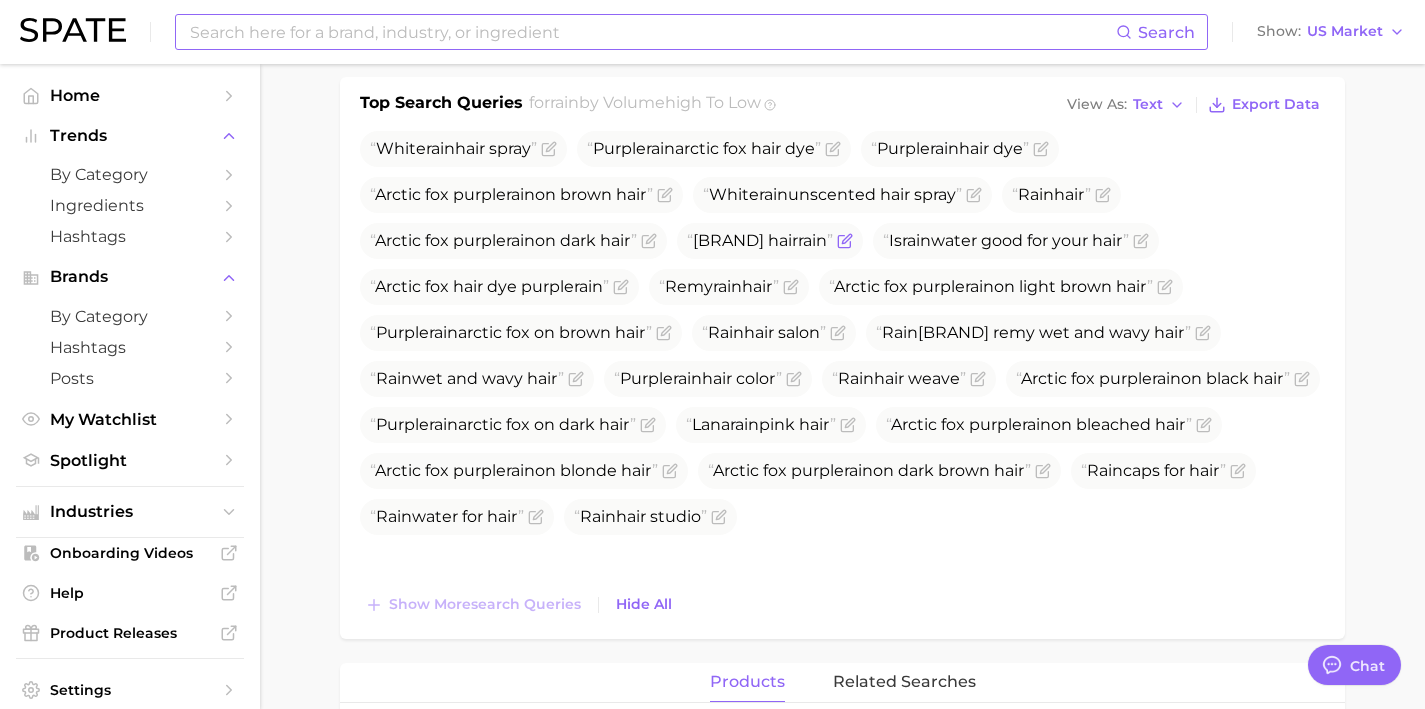 copy on "Purple  rain  hair color" 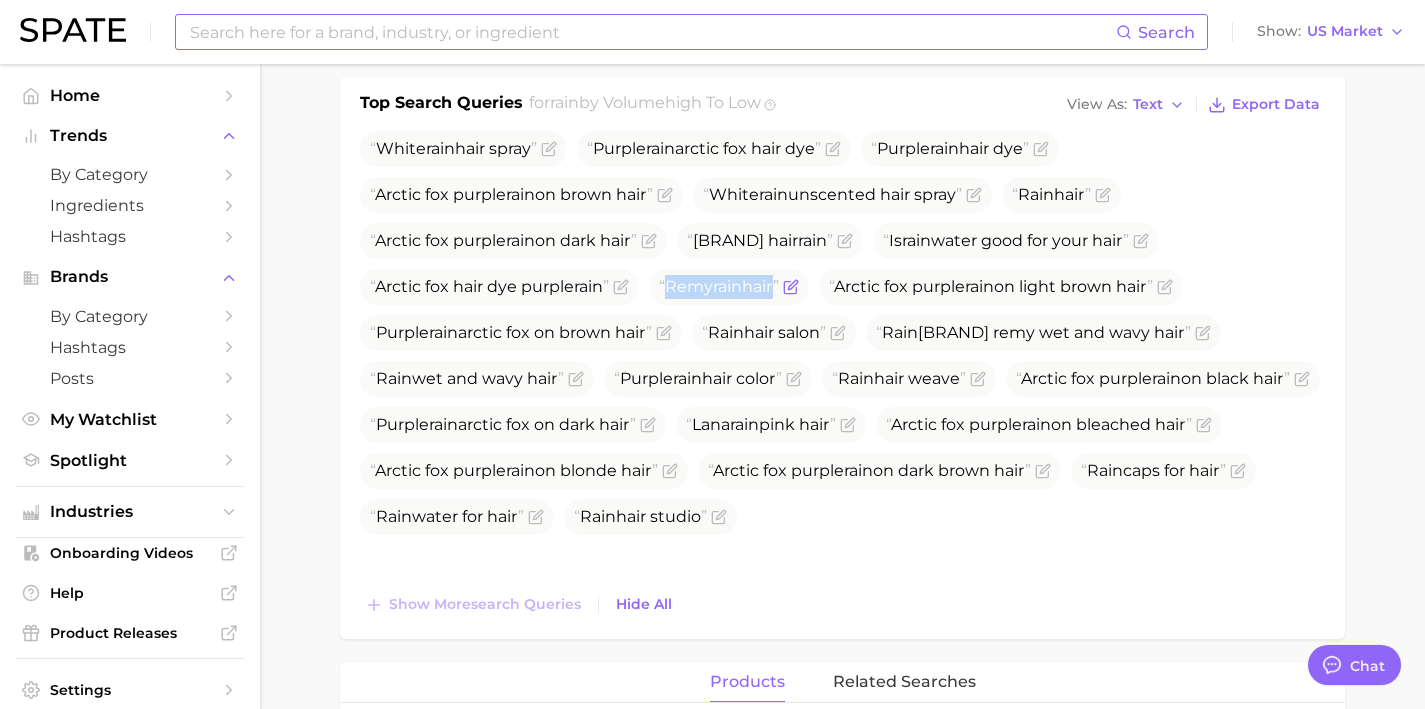 drag, startPoint x: 674, startPoint y: 290, endPoint x: 796, endPoint y: 290, distance: 122 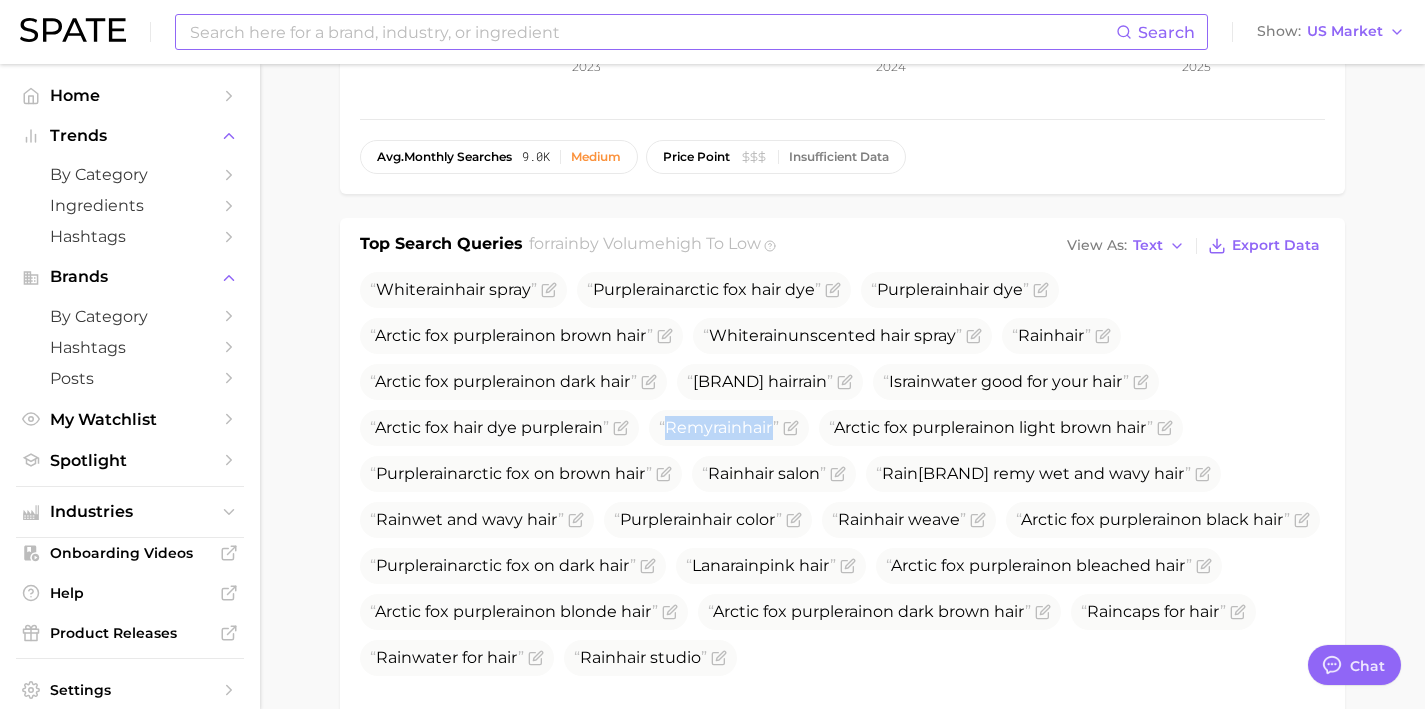 scroll, scrollTop: 0, scrollLeft: 0, axis: both 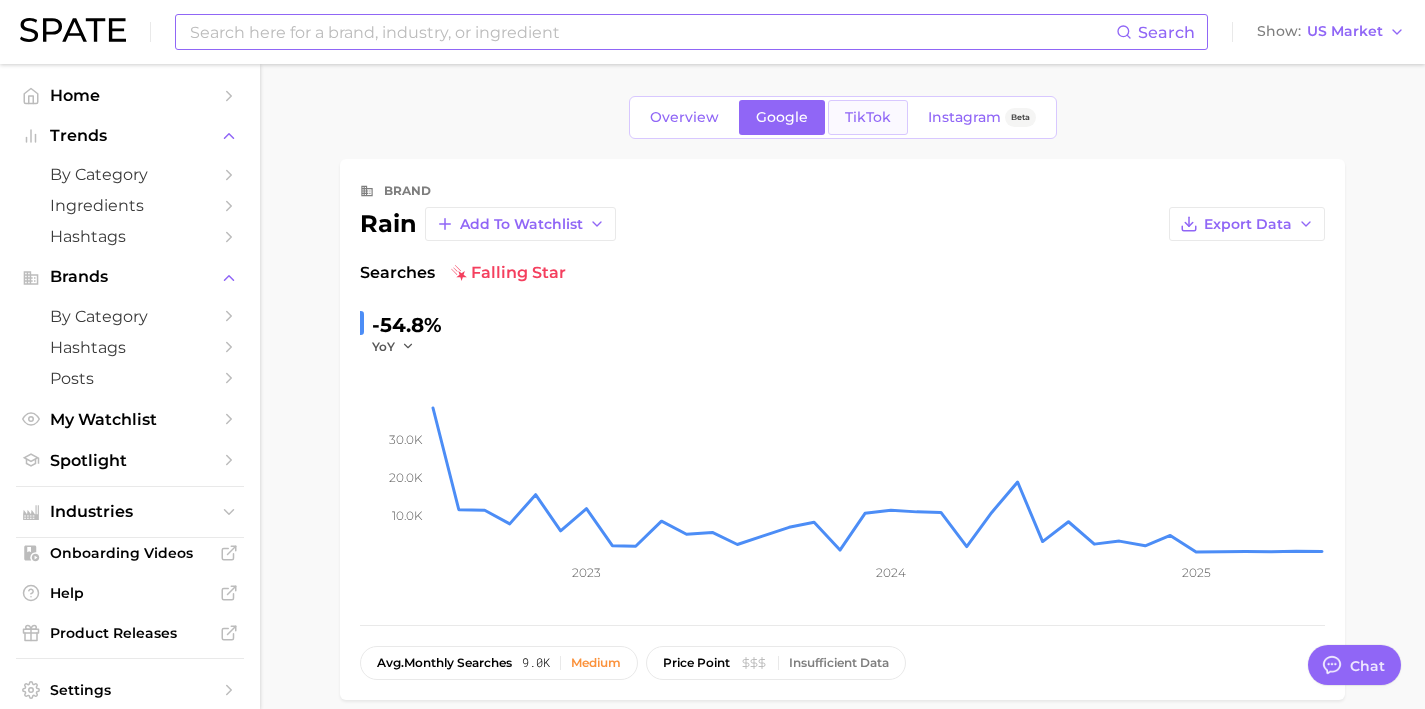 click on "TikTok" at bounding box center [868, 117] 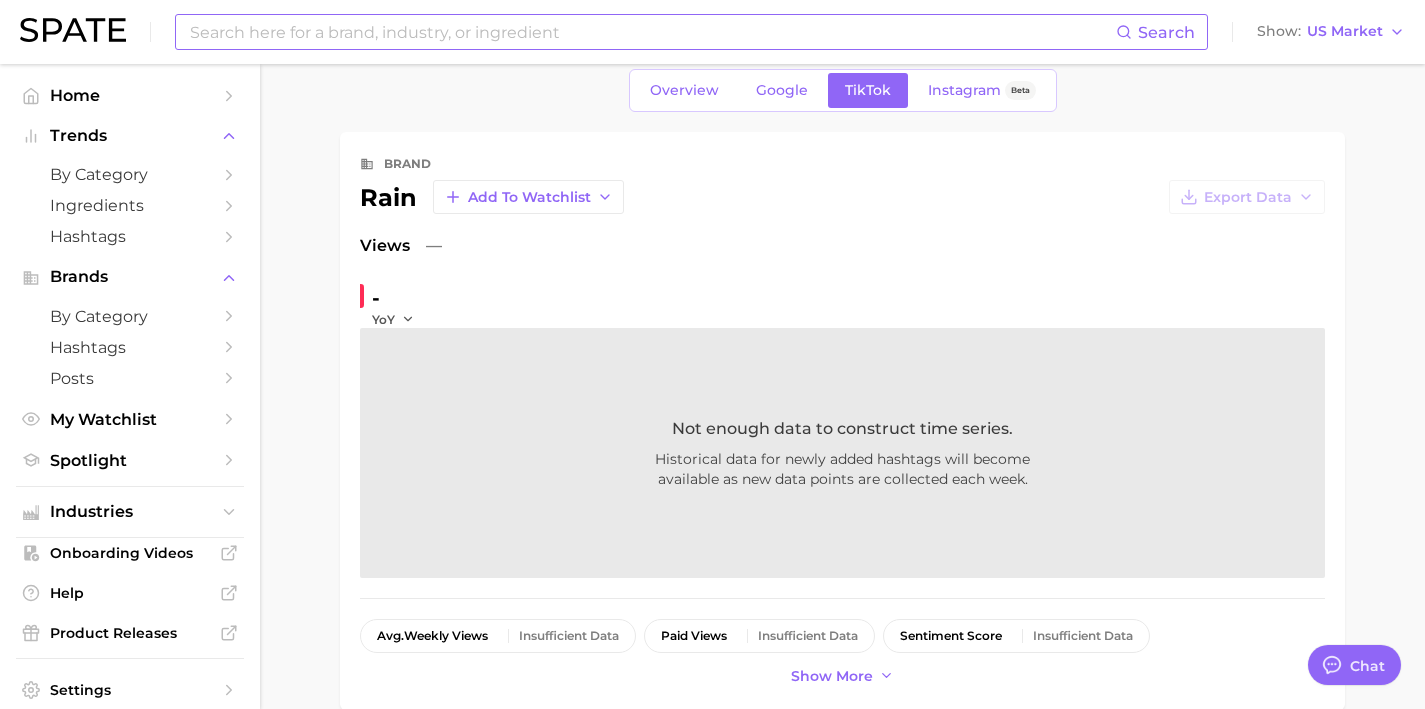 scroll, scrollTop: 0, scrollLeft: 0, axis: both 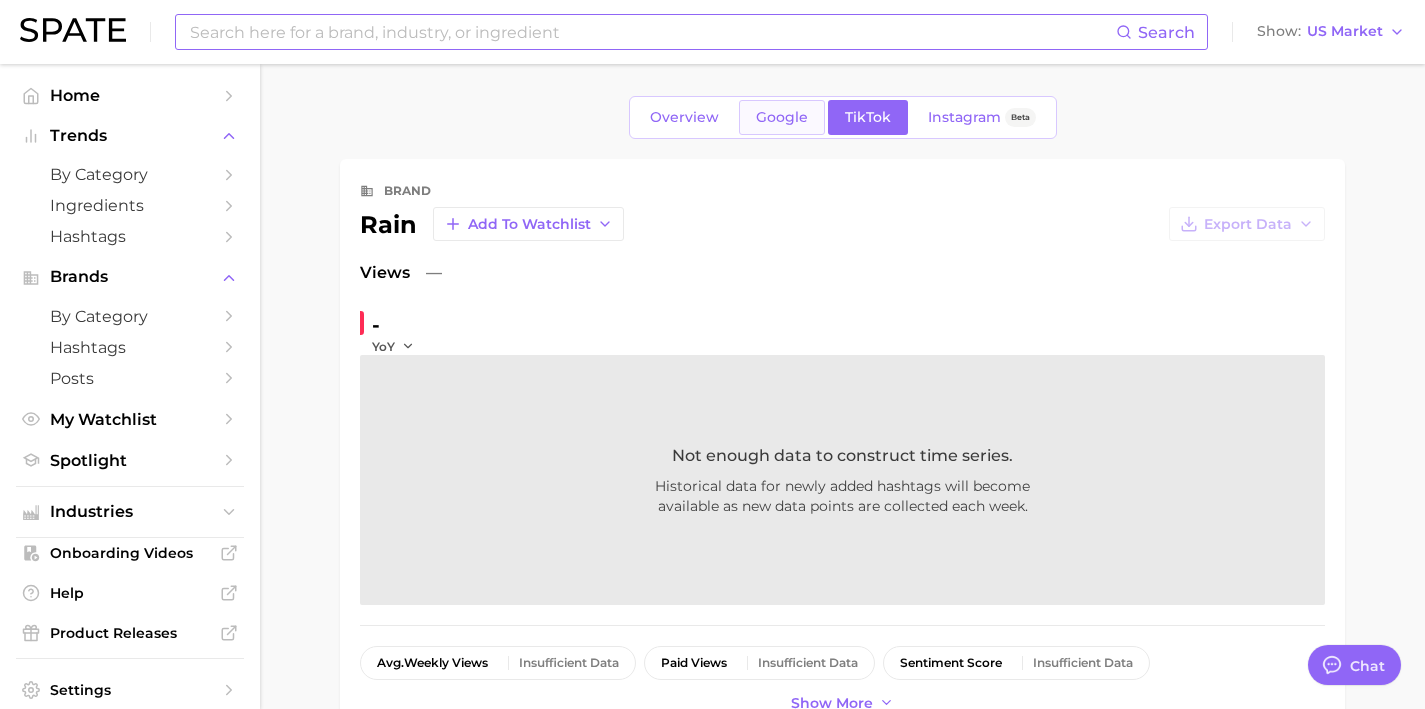 click on "Google" at bounding box center (782, 117) 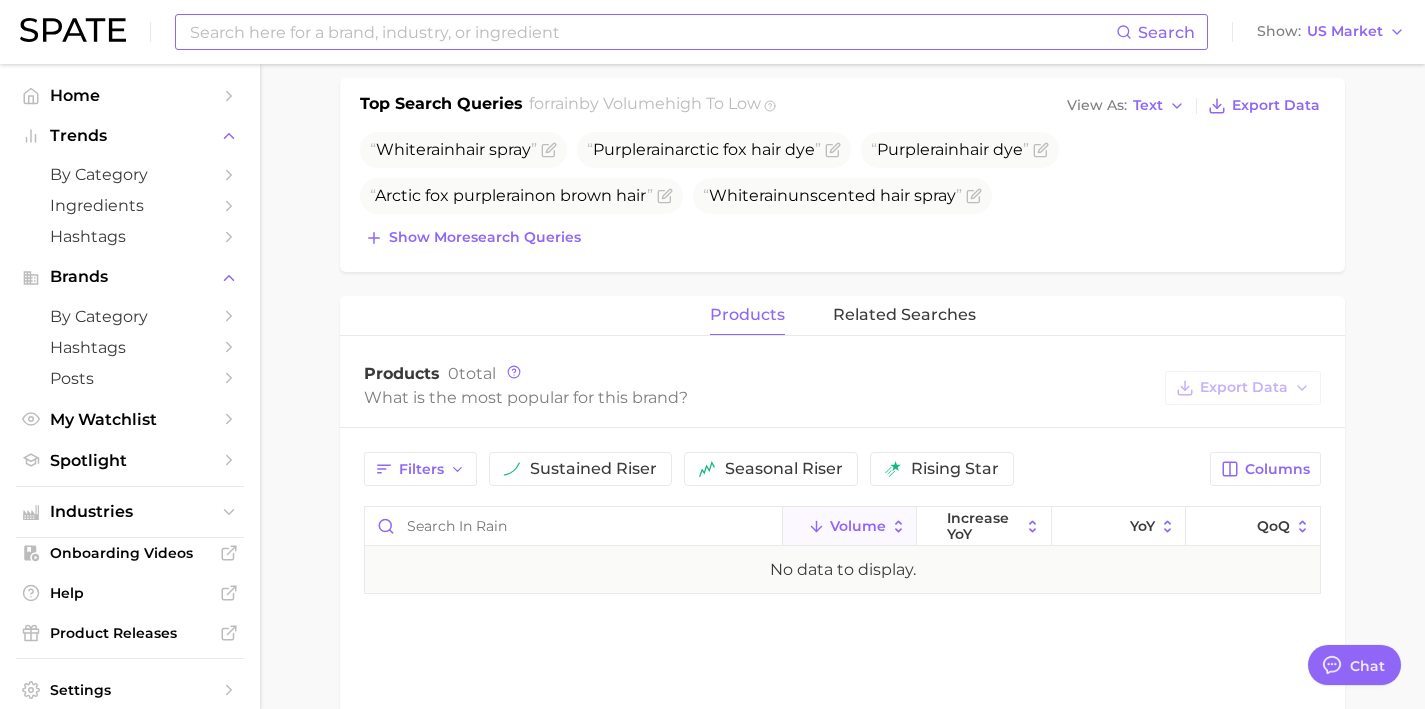 scroll, scrollTop: 656, scrollLeft: 0, axis: vertical 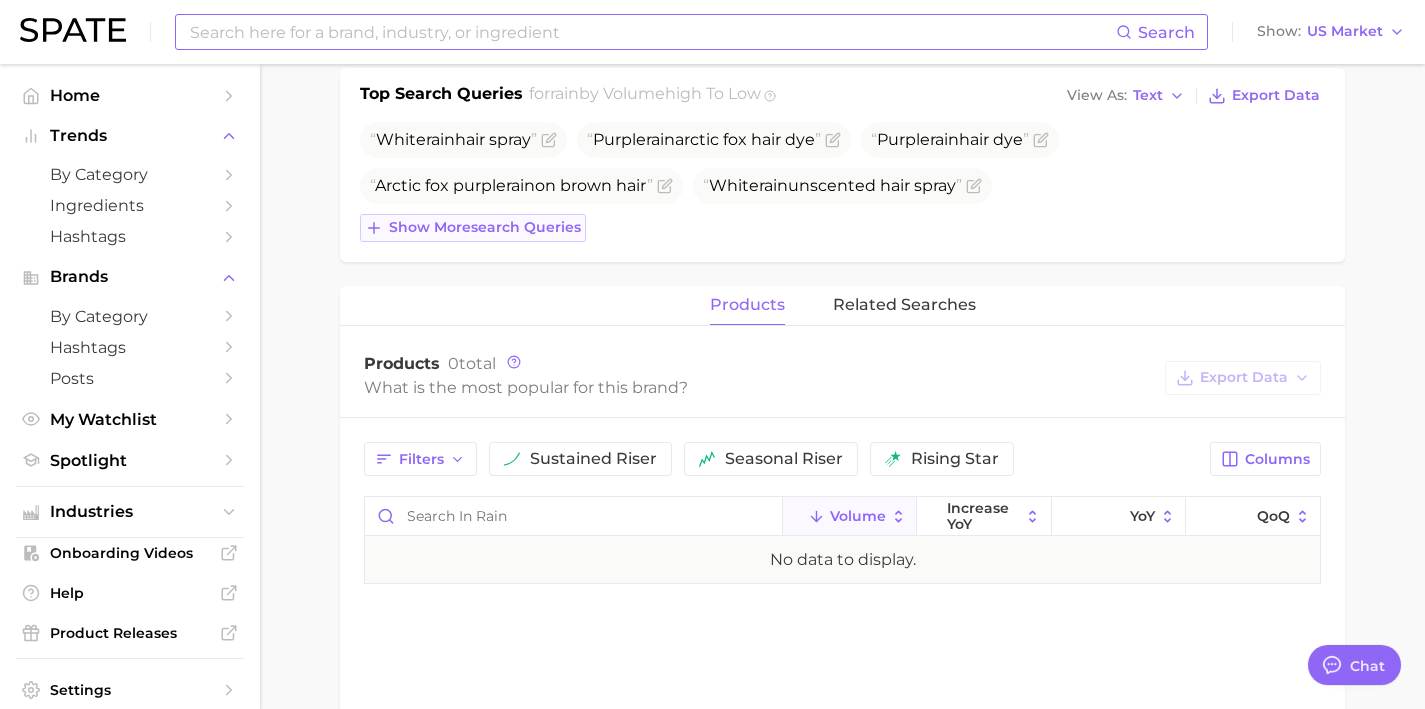 click on "Show more  search queries" at bounding box center (473, 228) 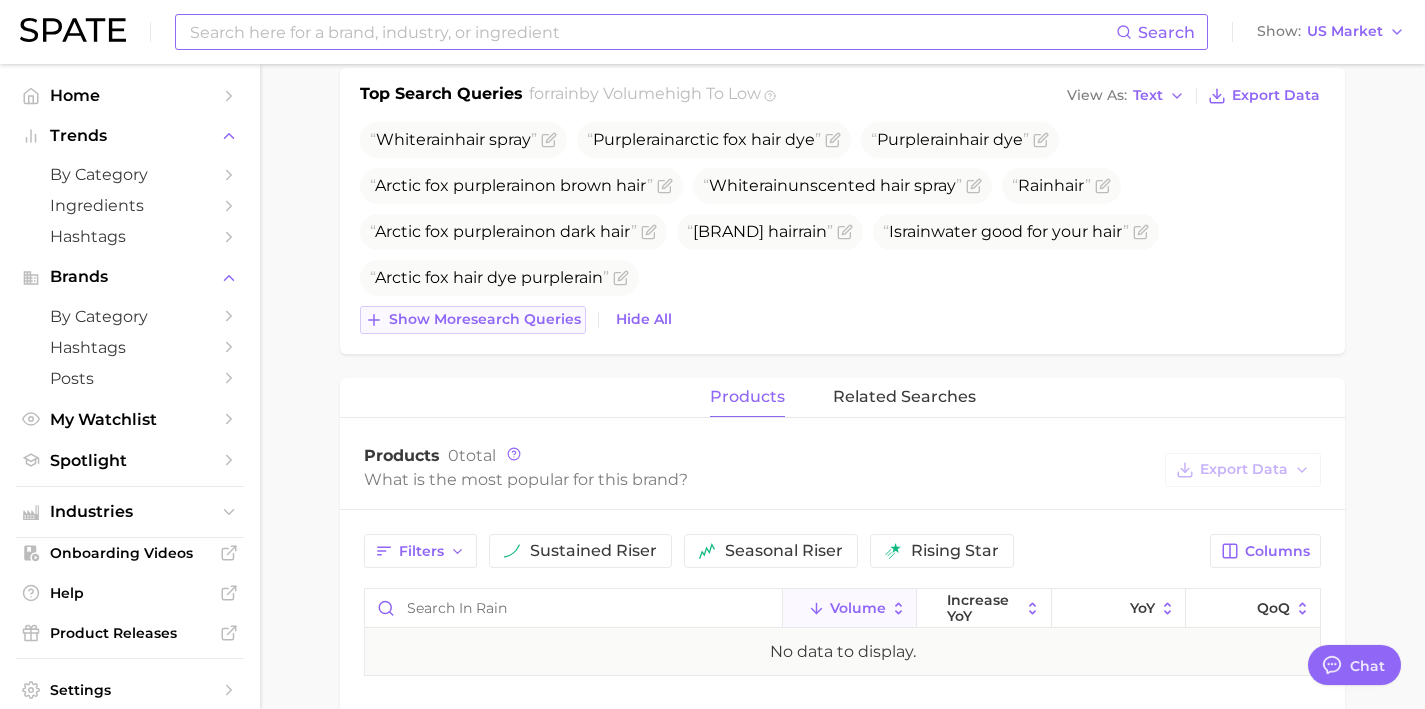 click on "Show more  search queries" at bounding box center [485, 319] 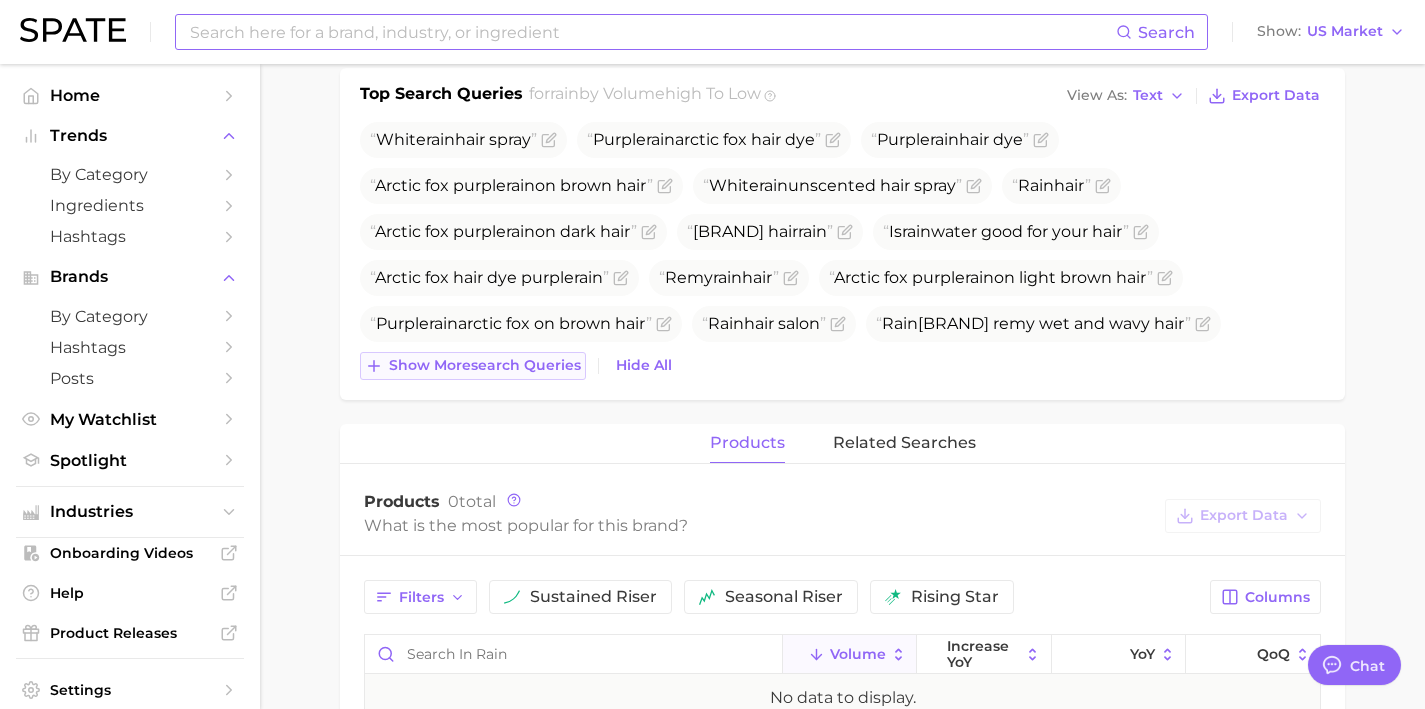 click on "Show more  search queries" at bounding box center [485, 365] 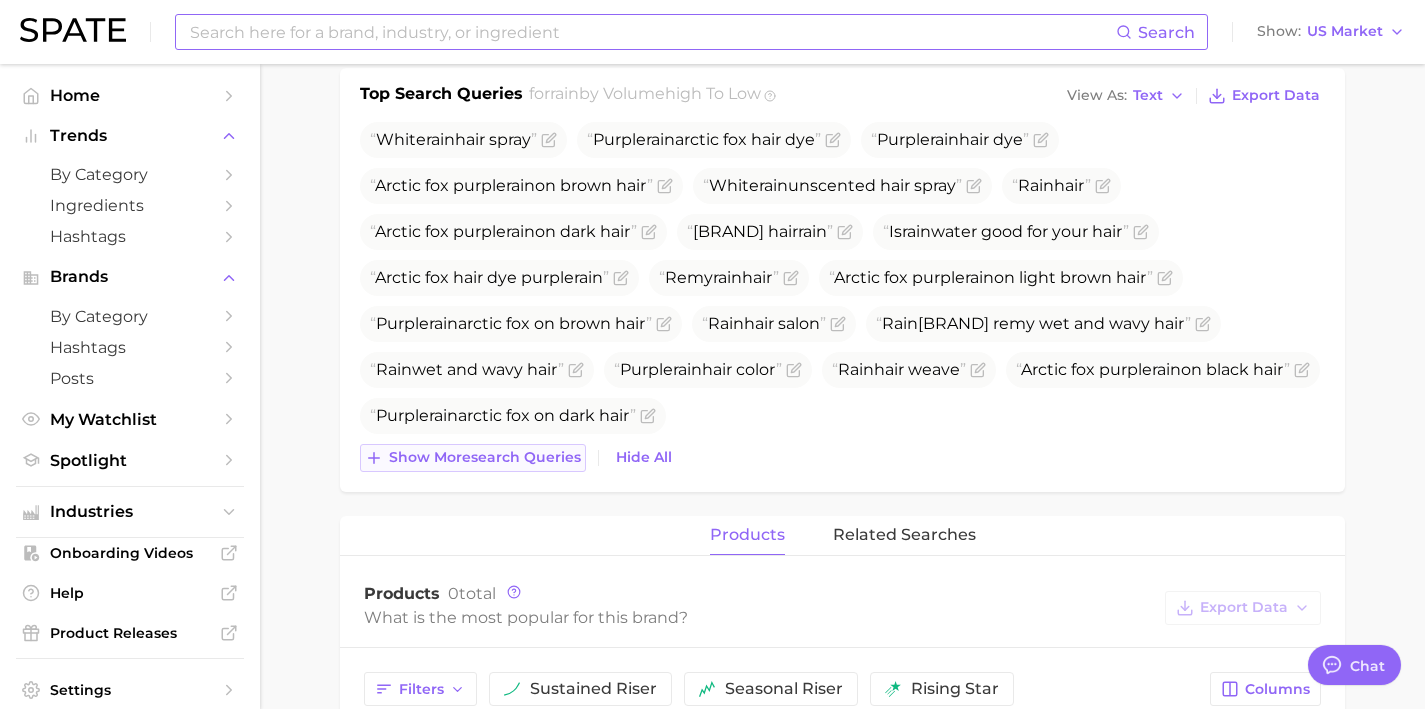 click on "Show more  search queries" at bounding box center (473, 458) 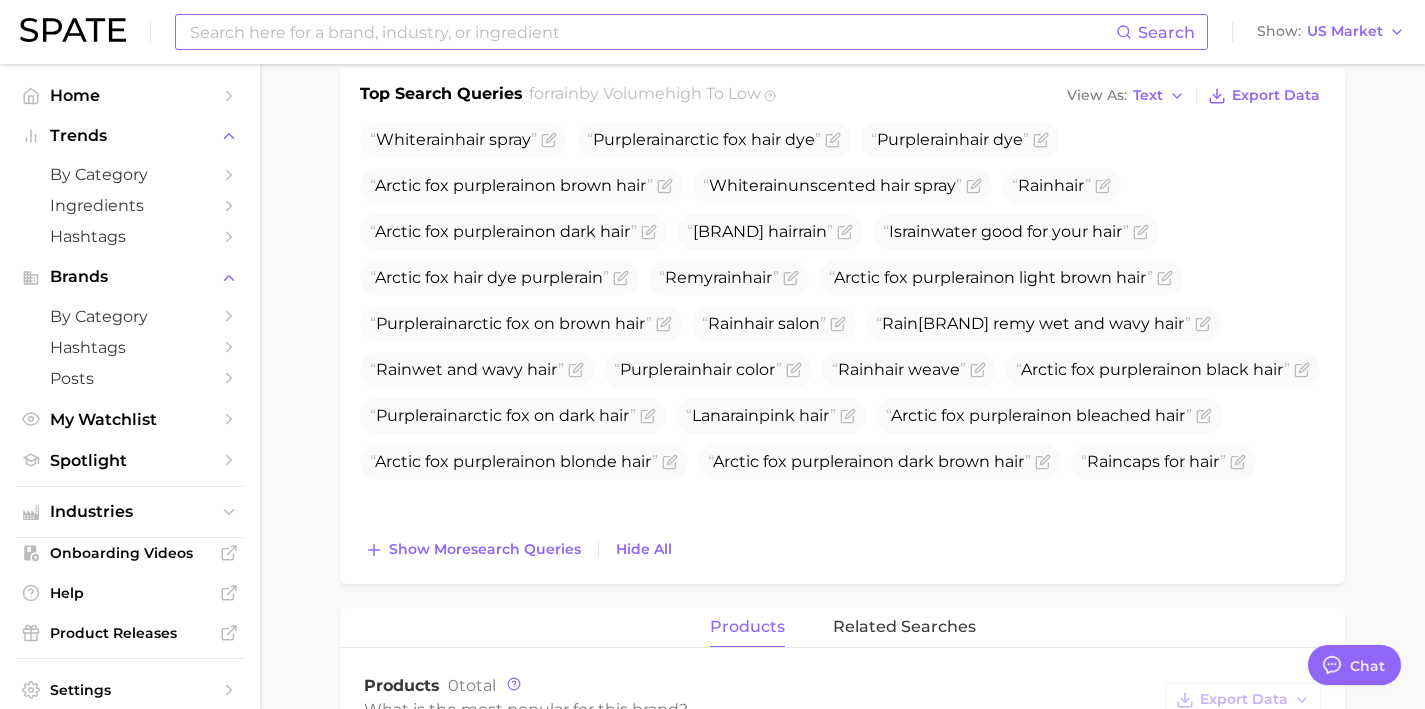 click at bounding box center (652, 32) 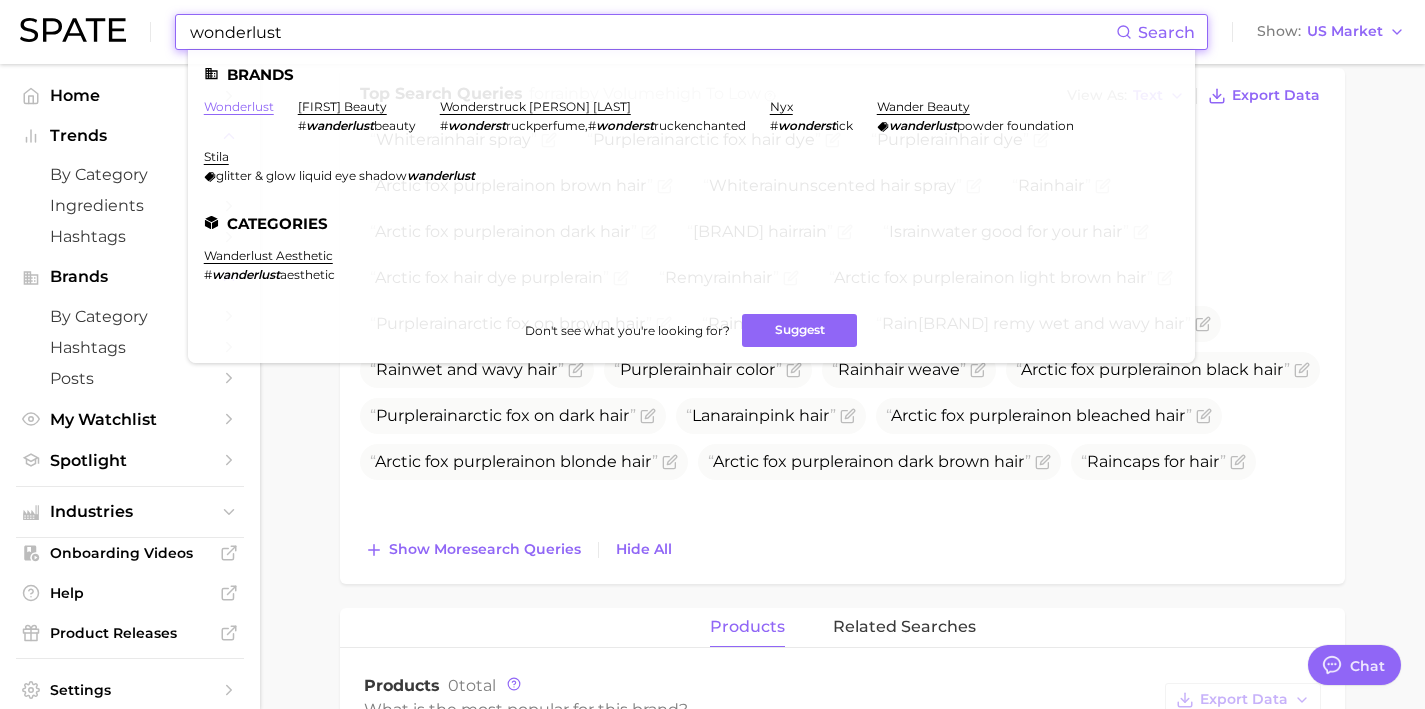 type on "wonderlust" 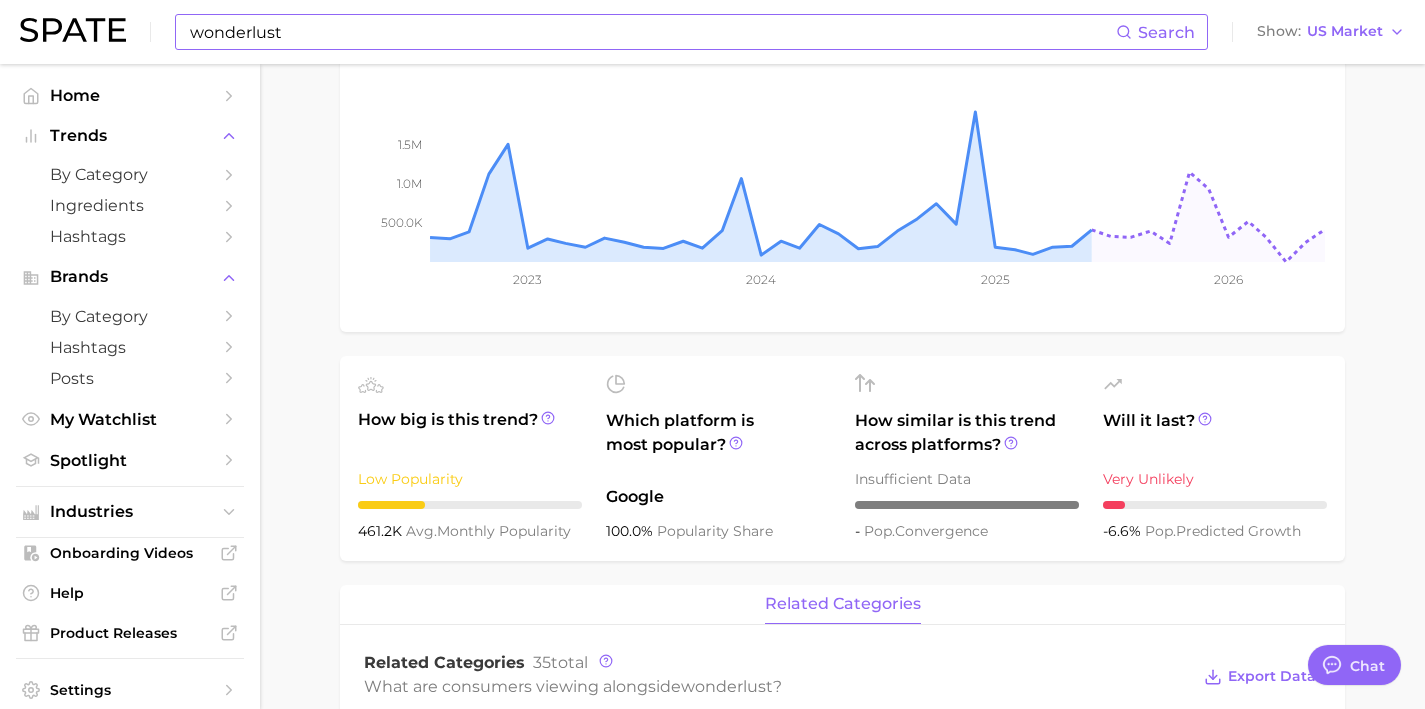 scroll, scrollTop: 0, scrollLeft: 0, axis: both 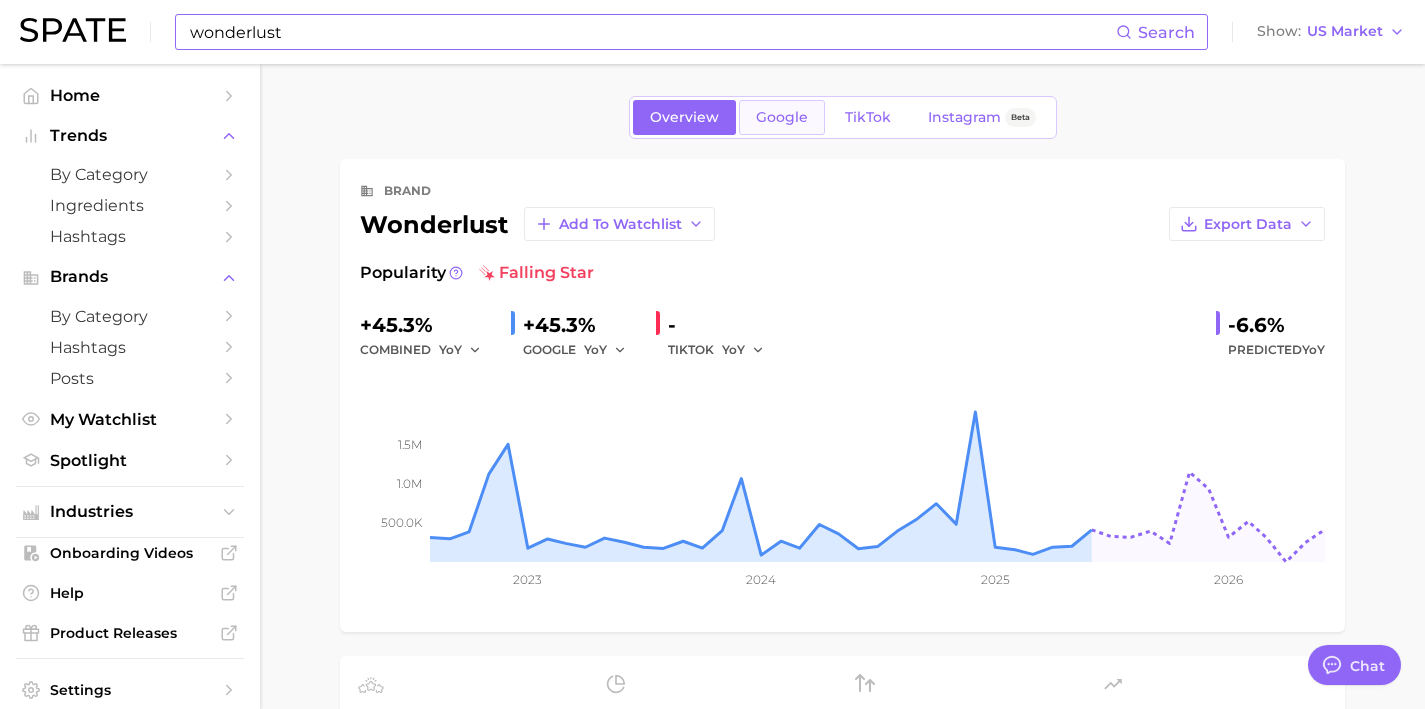 click on "Google" at bounding box center [782, 117] 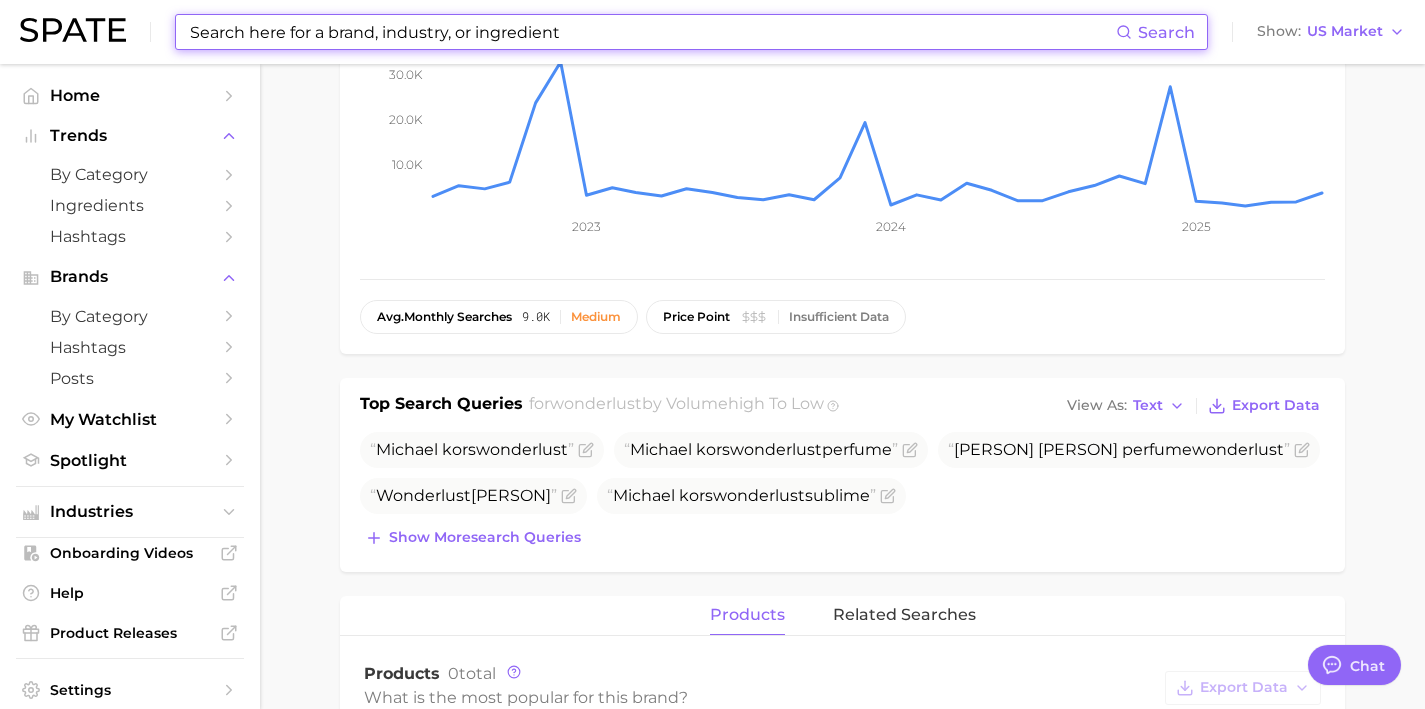 scroll, scrollTop: 346, scrollLeft: 0, axis: vertical 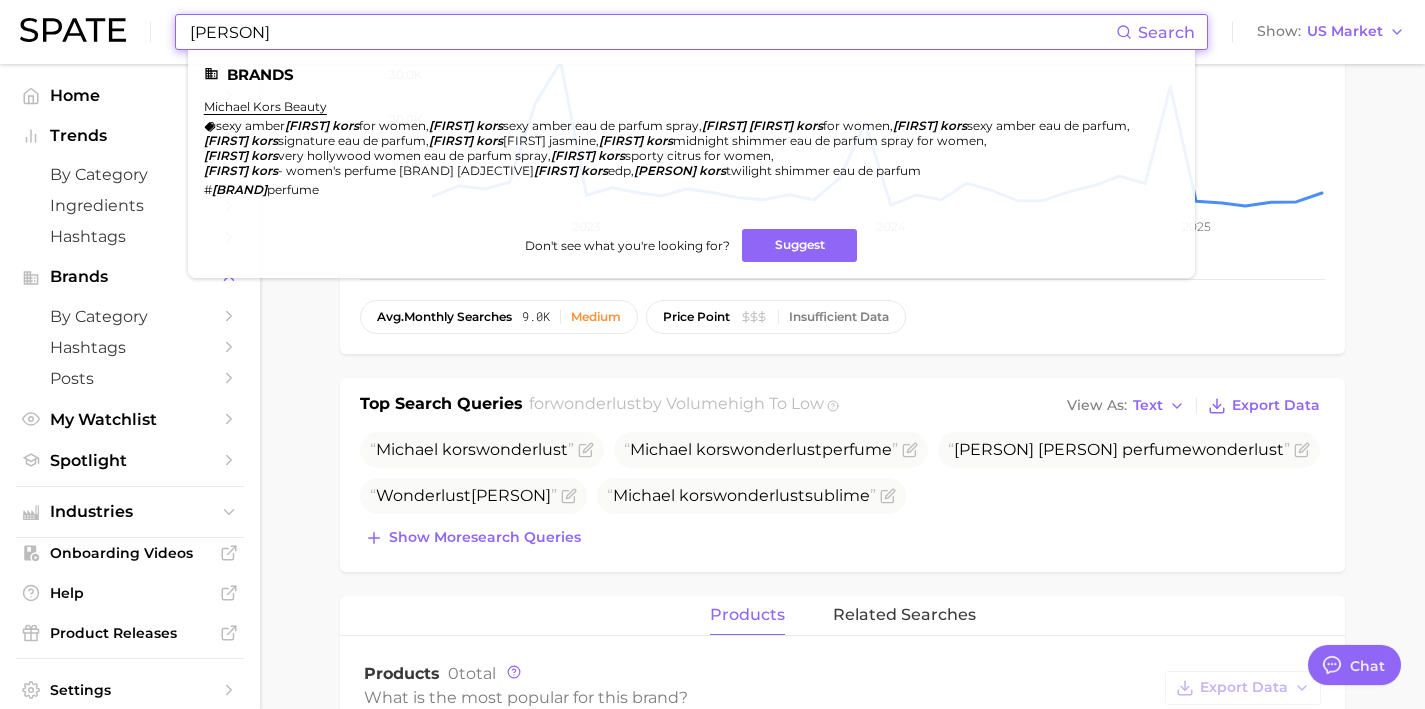 drag, startPoint x: 524, startPoint y: 31, endPoint x: 0, endPoint y: 16, distance: 524.21466 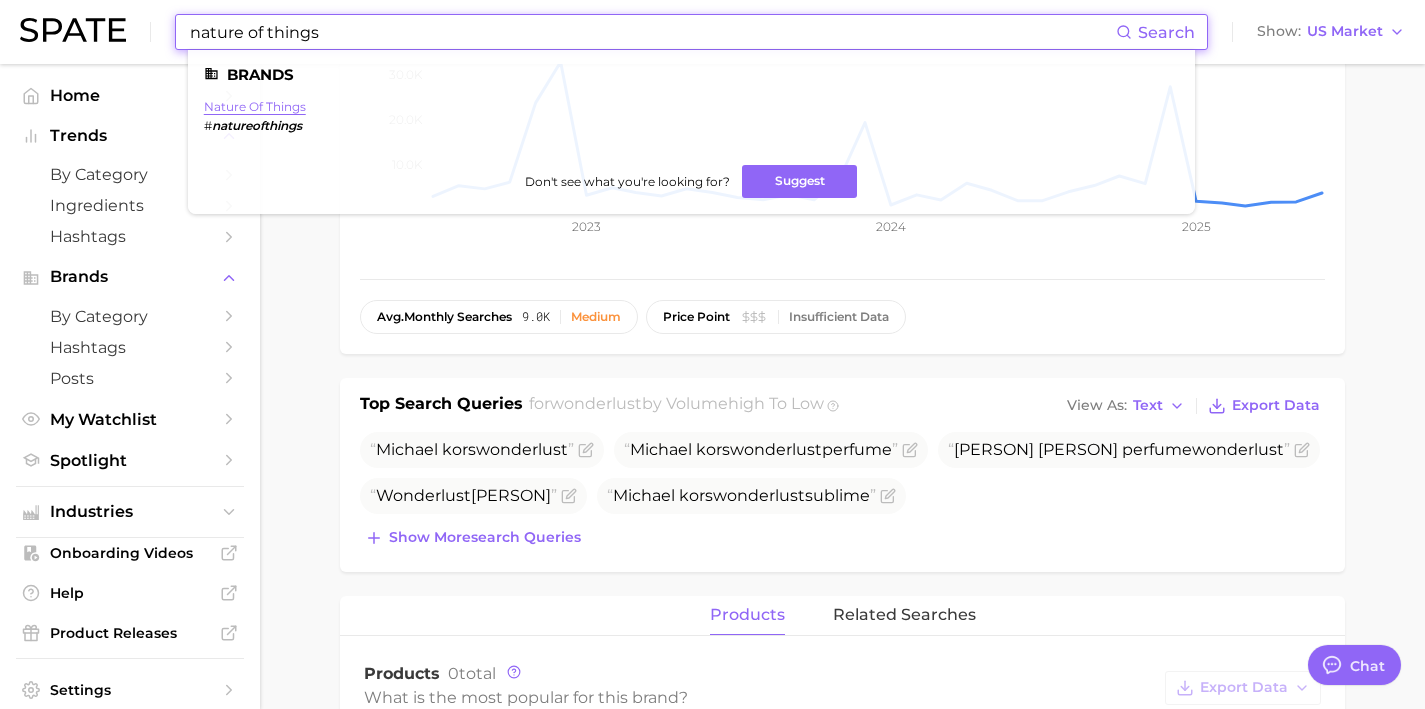 type on "nature of things" 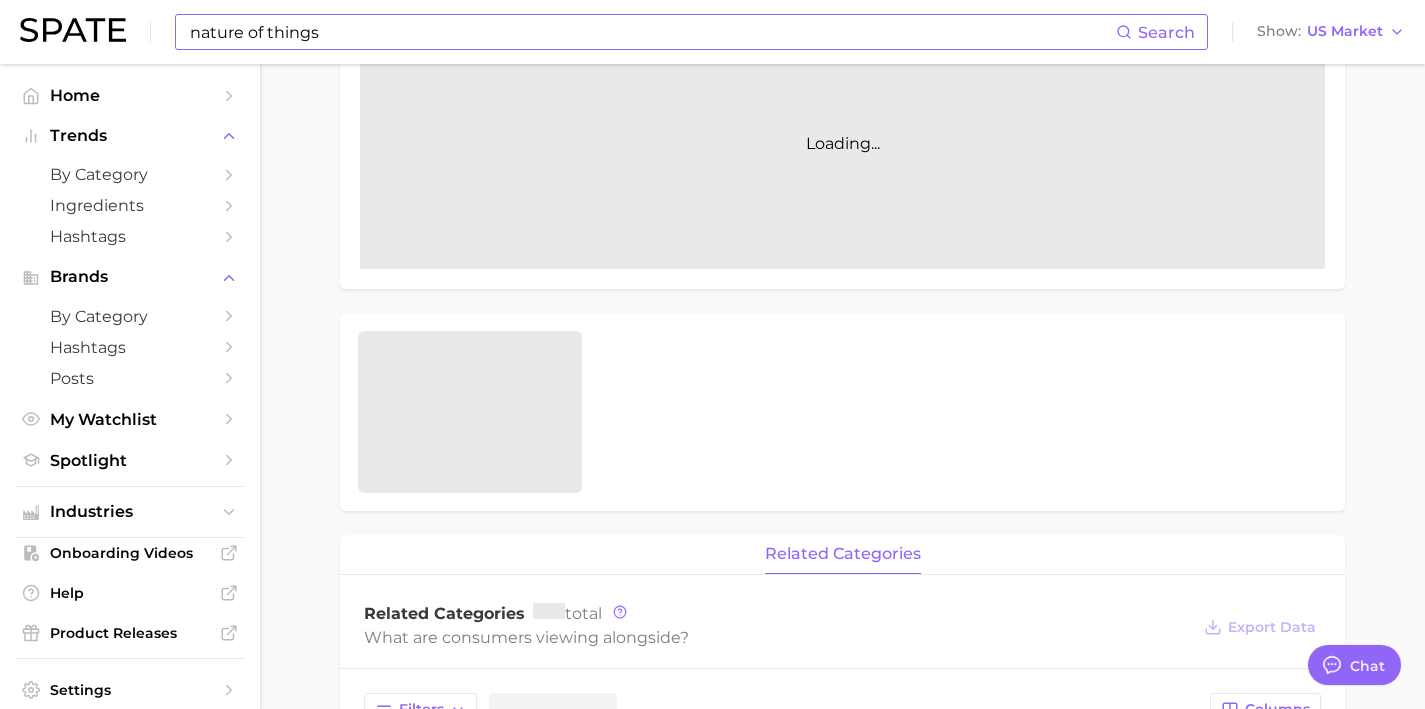 scroll, scrollTop: 0, scrollLeft: 0, axis: both 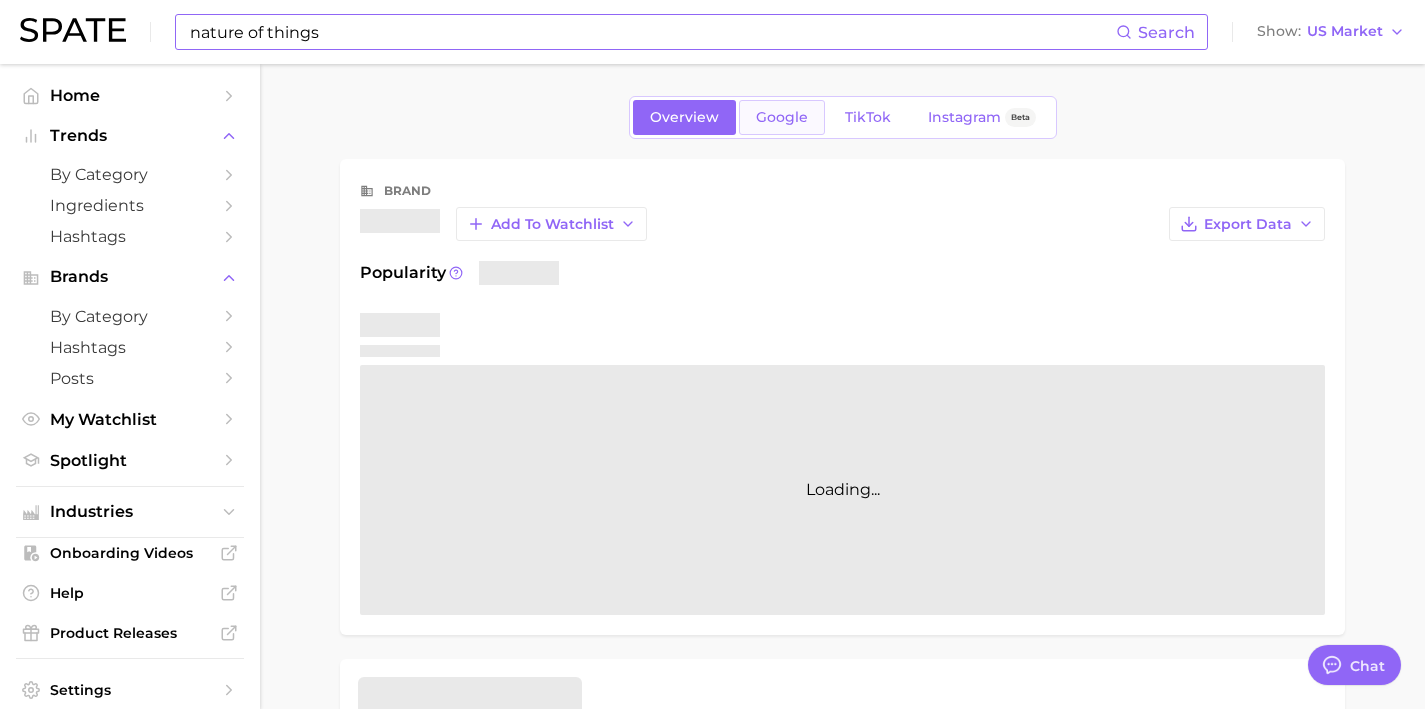 click on "Google" at bounding box center [782, 117] 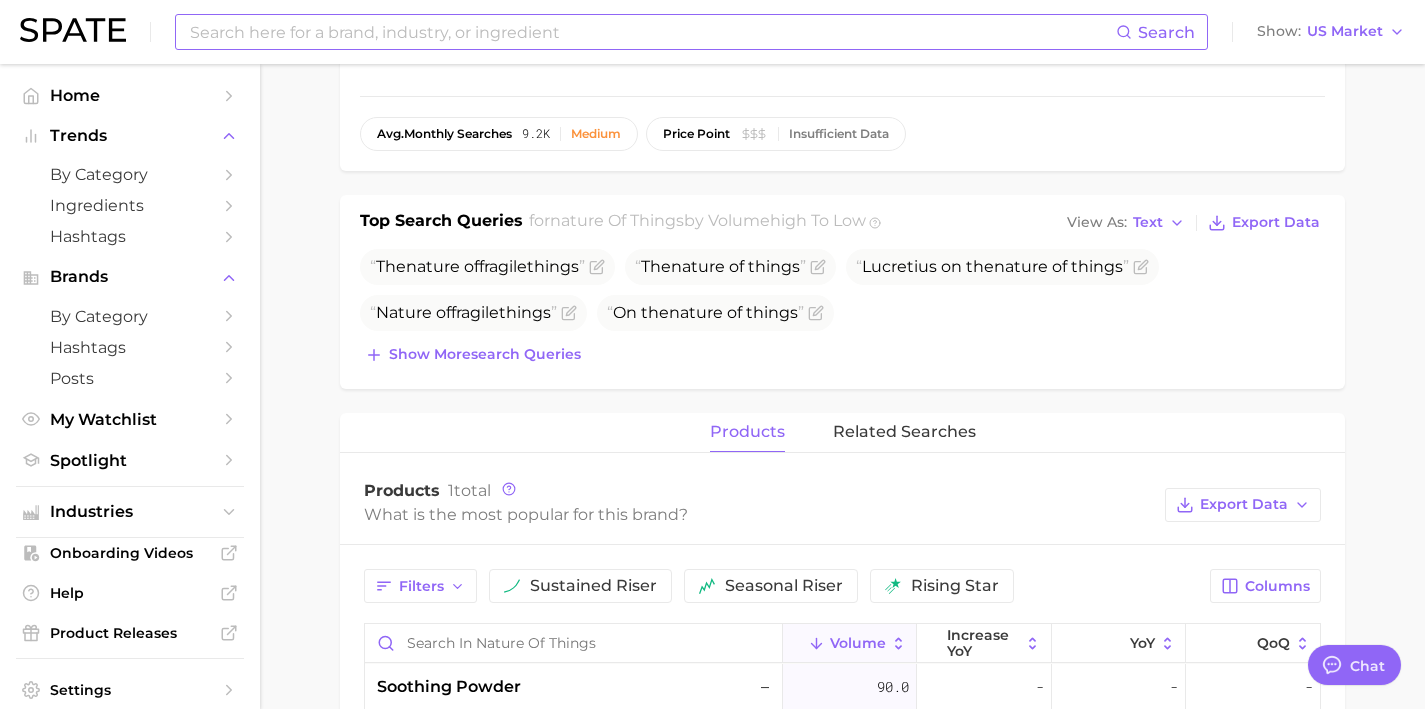 scroll, scrollTop: 533, scrollLeft: 0, axis: vertical 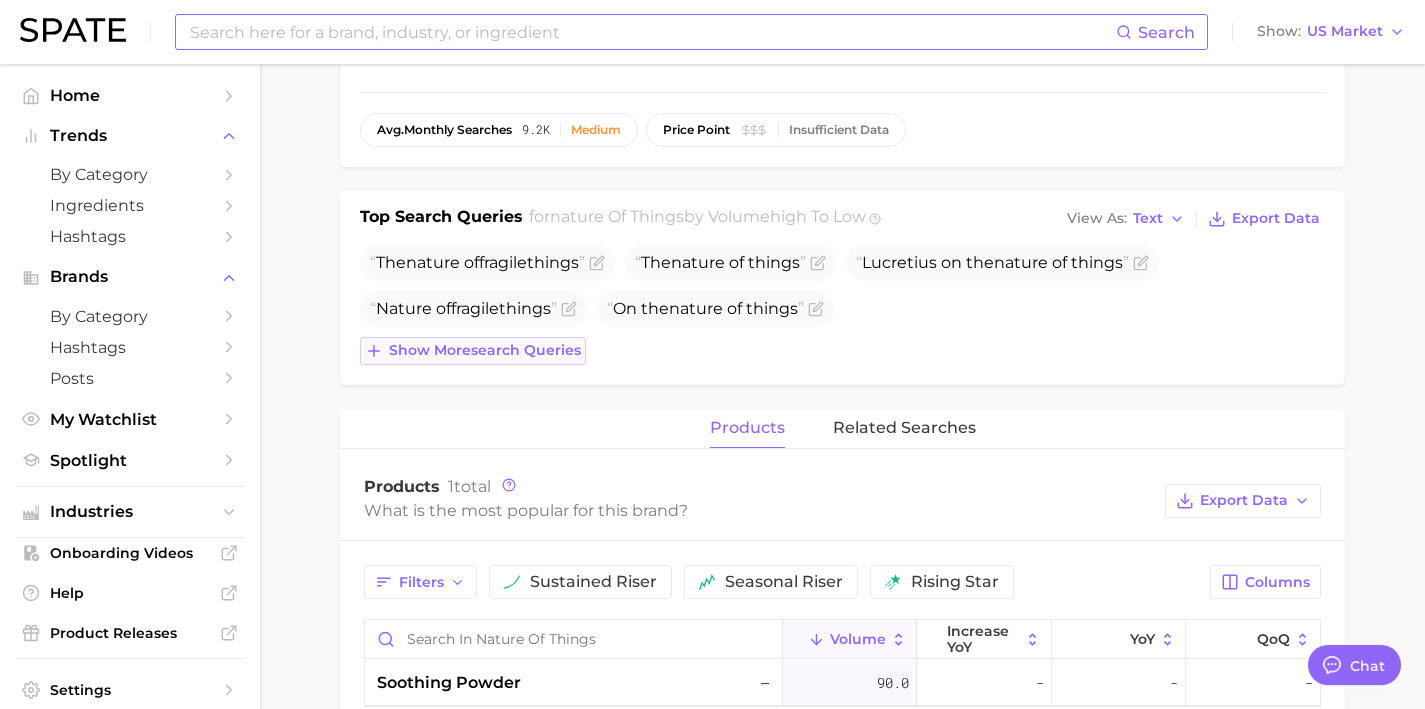 click on "Show more  search queries" at bounding box center (473, 351) 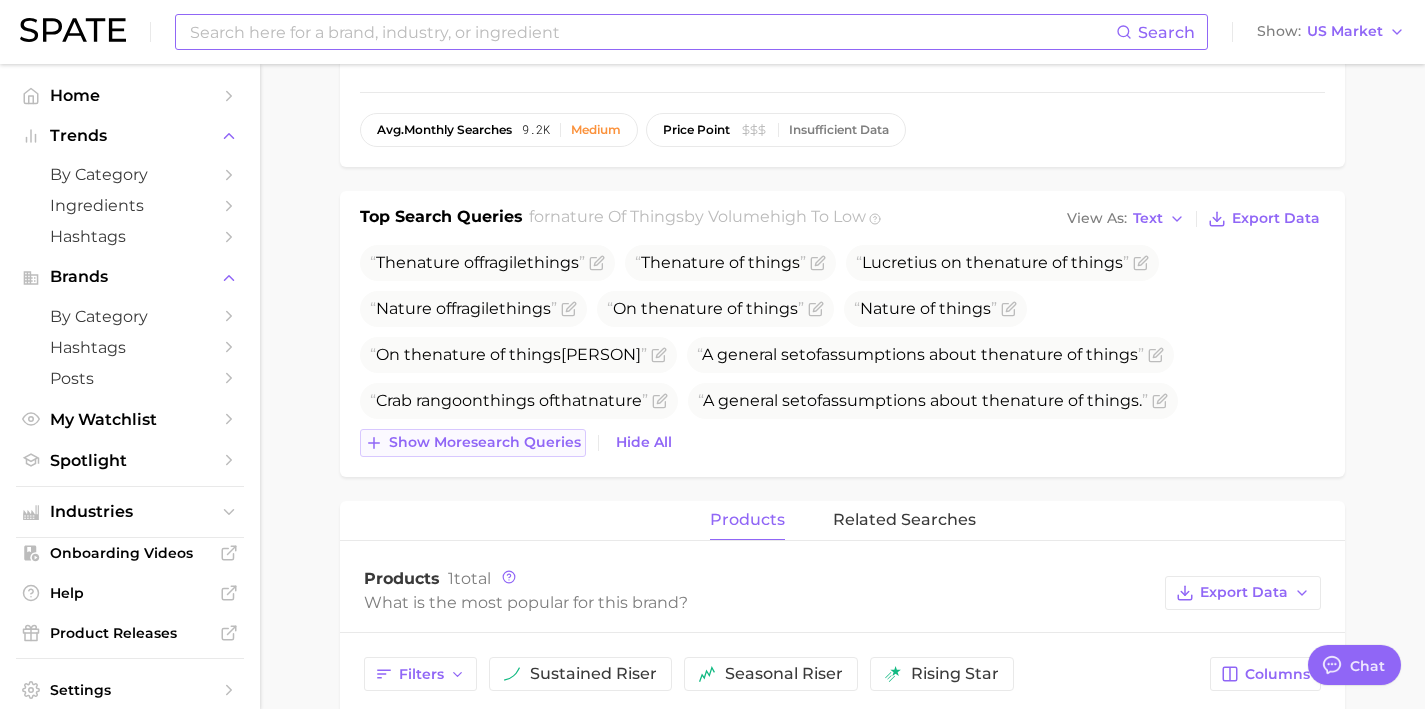 click on "Show more  search queries" at bounding box center [473, 443] 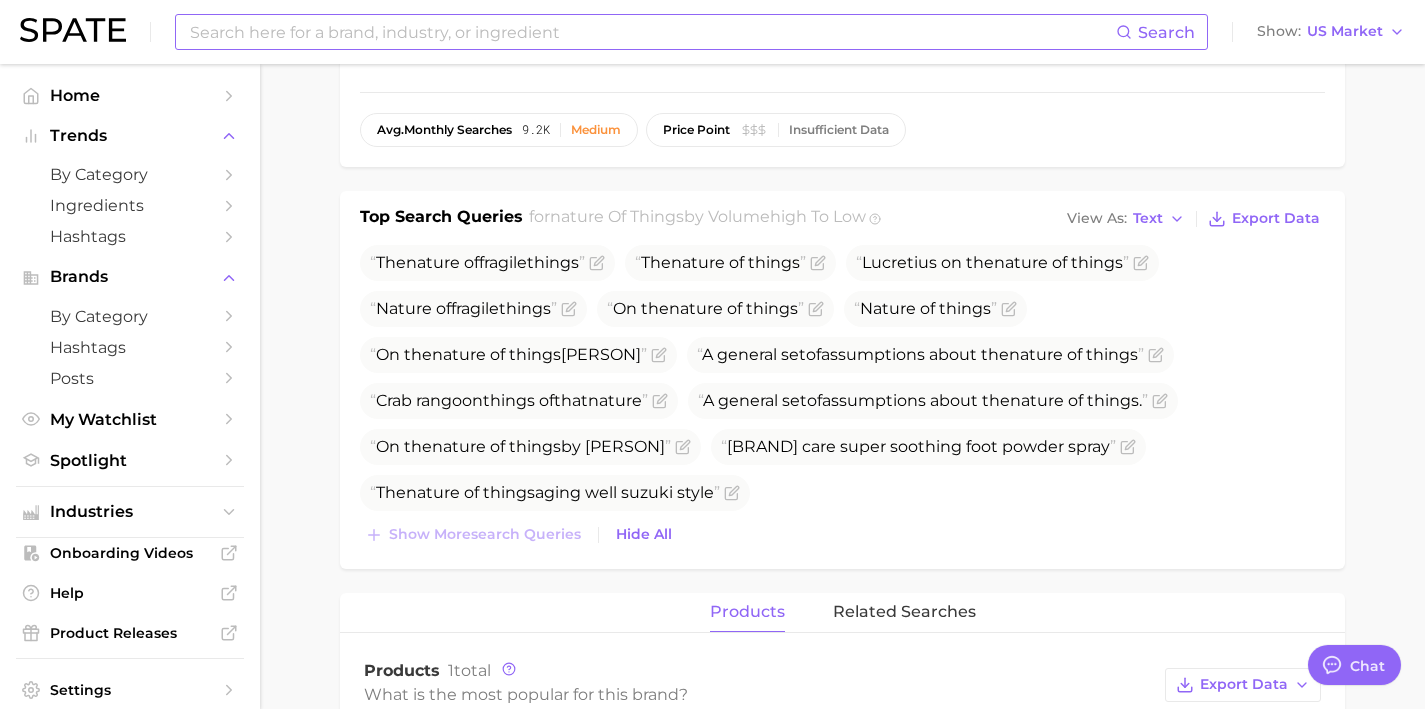 click on "Top Search Queries for  nature of things  by Volume  high to low View As Text Export Data The  nature   of  fragile  things The  nature   of   things Lucretius on the  nature   of   things Nature   of  fragile  things On the  nature   of   things Nature   of   things On the  nature   of   things  lucretius A general set  of  assumptions about the  nature   of   things Crab rangoon  things   of  that  nature A general set  of  assumptions about the  nature   of   things . On the  nature   of   things  by lucretius Personal care super soothing foot powder spray The  nature   of   things  aging well suzuki style Show more  search queries Hide All" at bounding box center [842, 380] 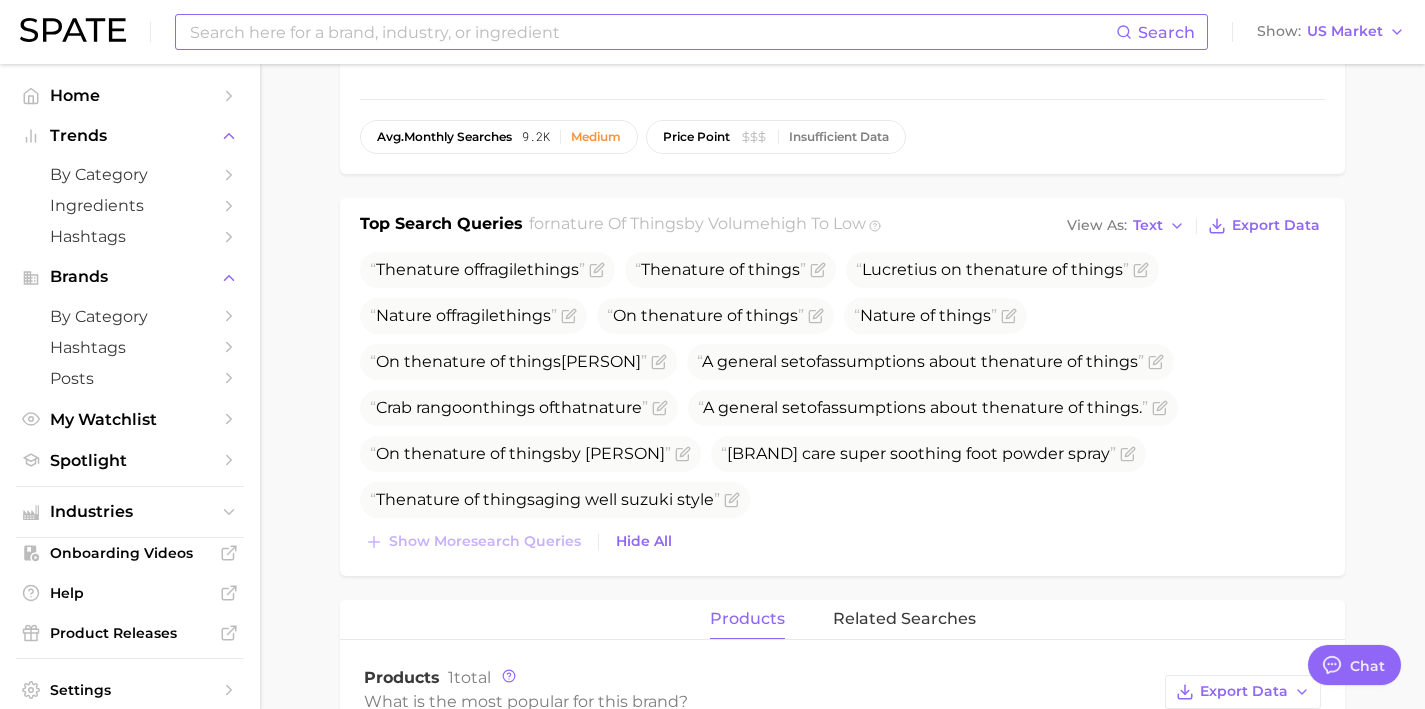 scroll, scrollTop: 525, scrollLeft: 0, axis: vertical 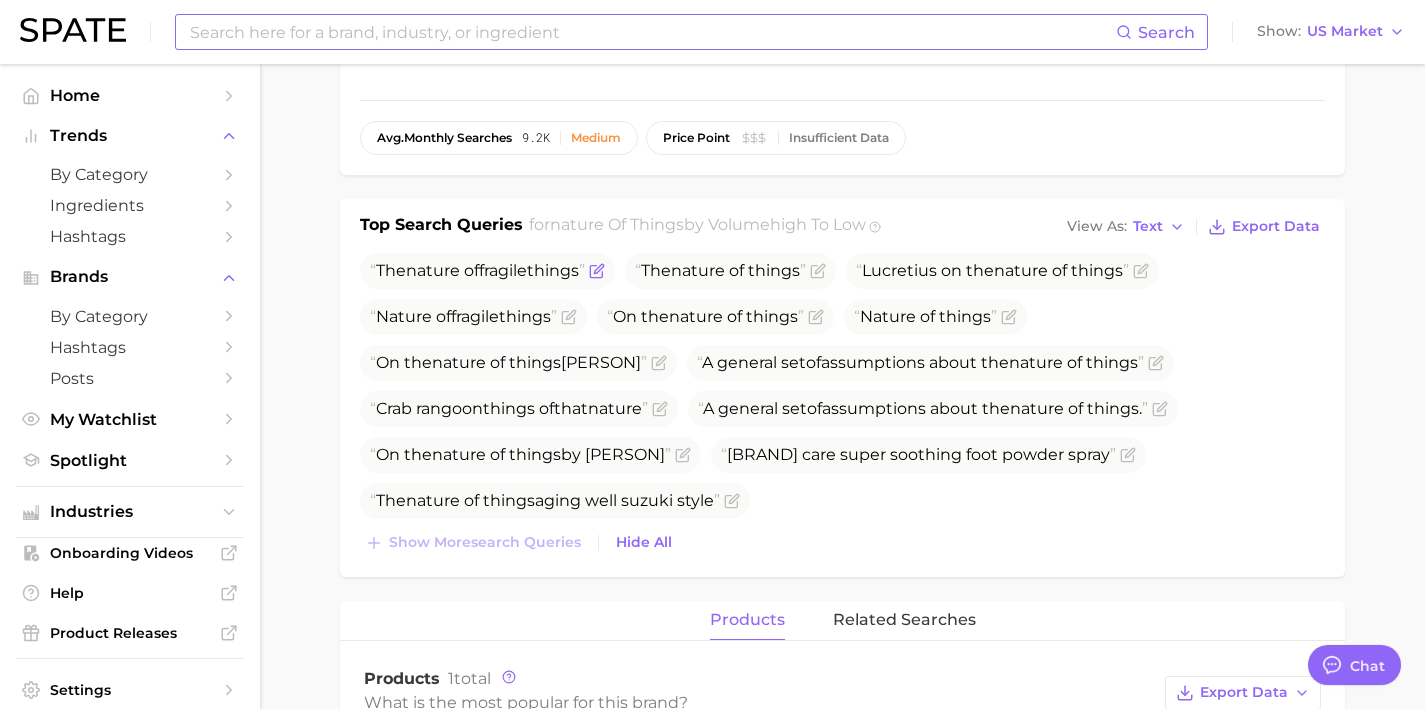 click 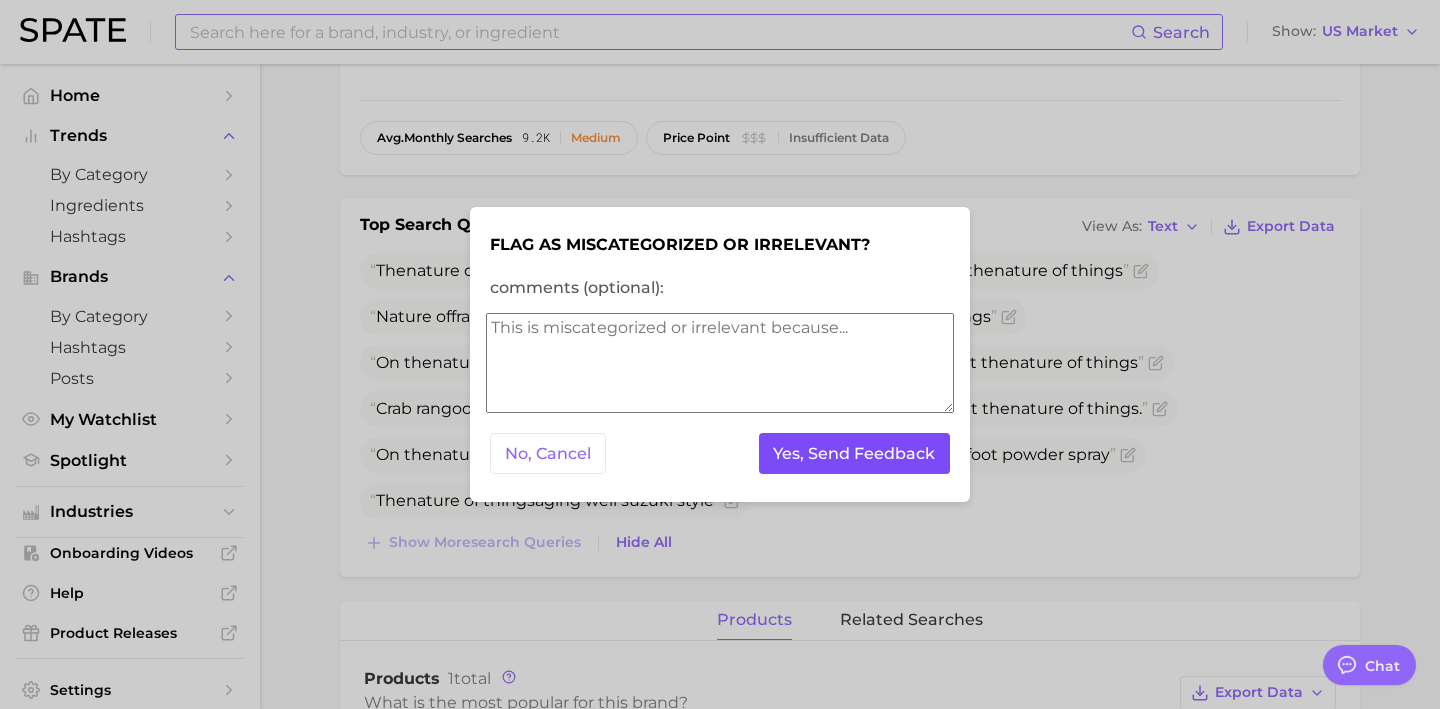 click on "Yes, Send Feedback" at bounding box center [855, 453] 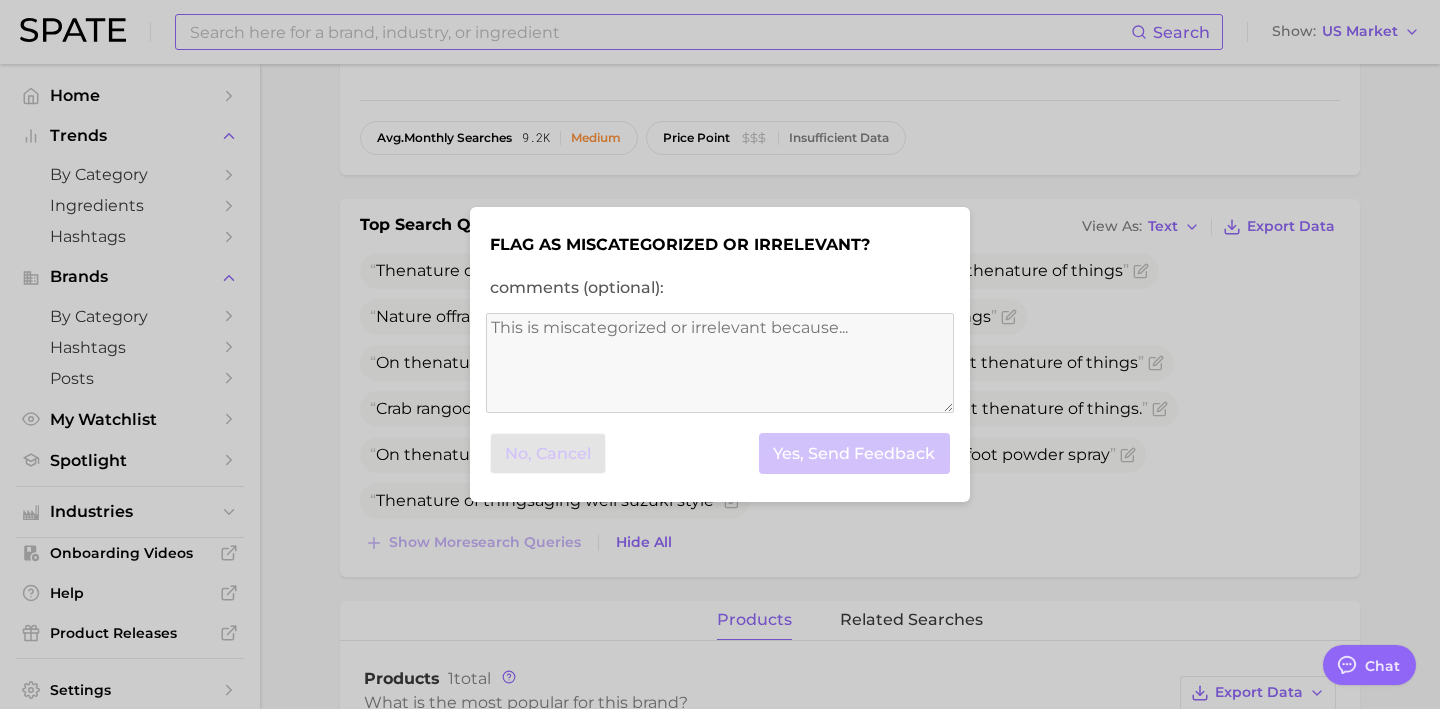 click at bounding box center (720, 354) 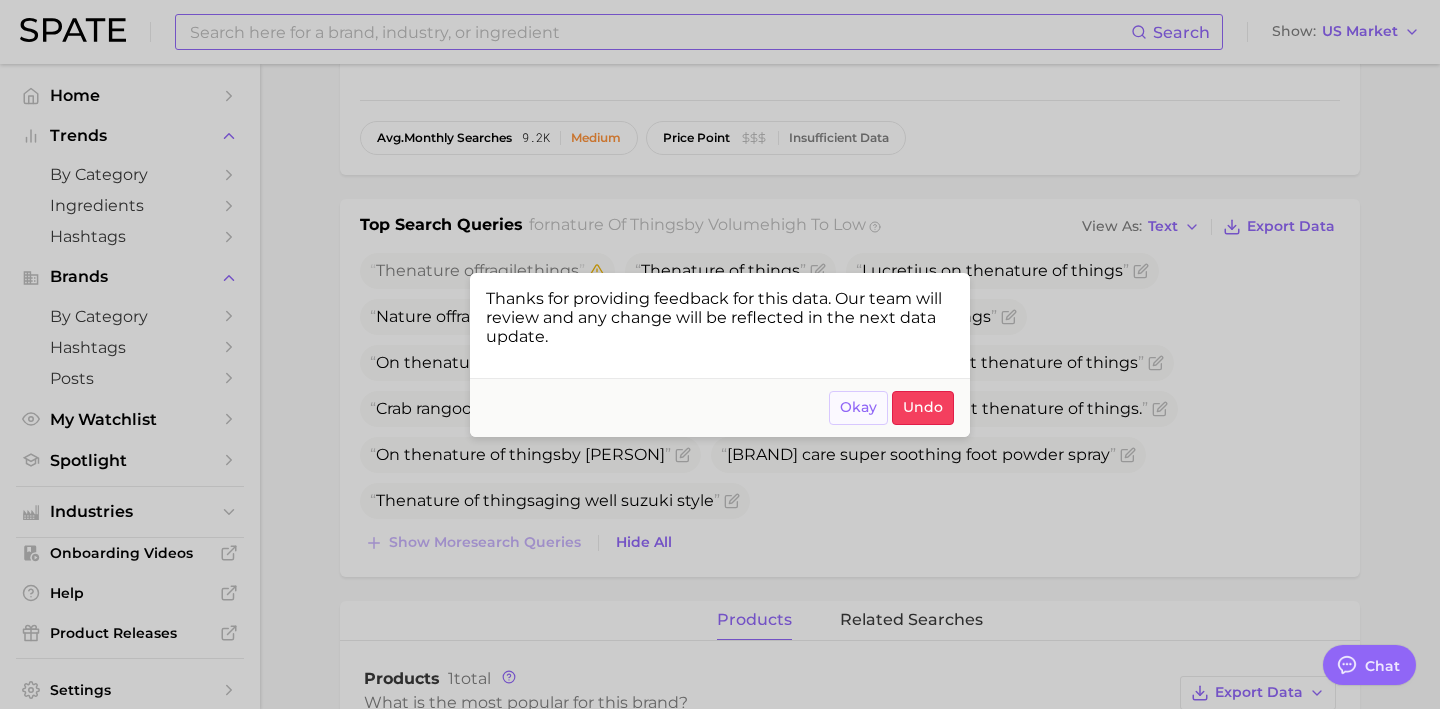 click on "Okay" at bounding box center (858, 407) 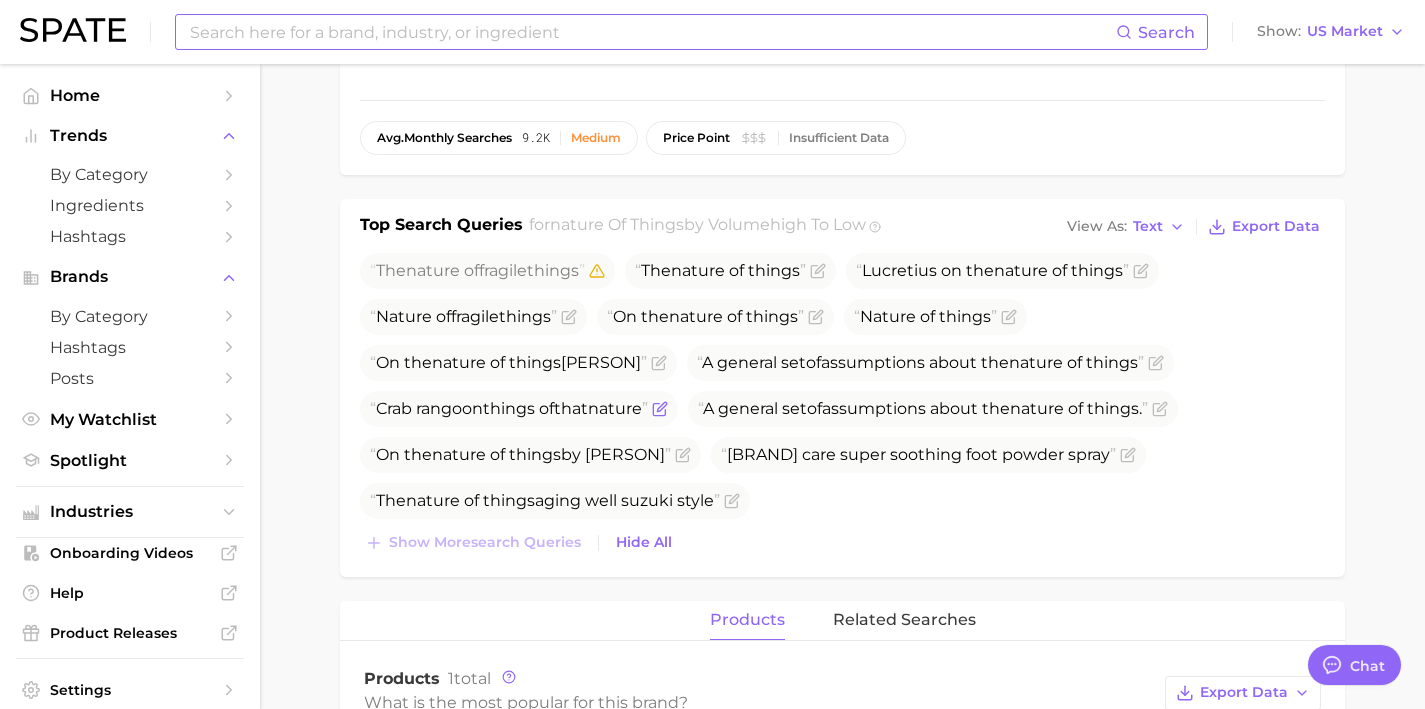 click 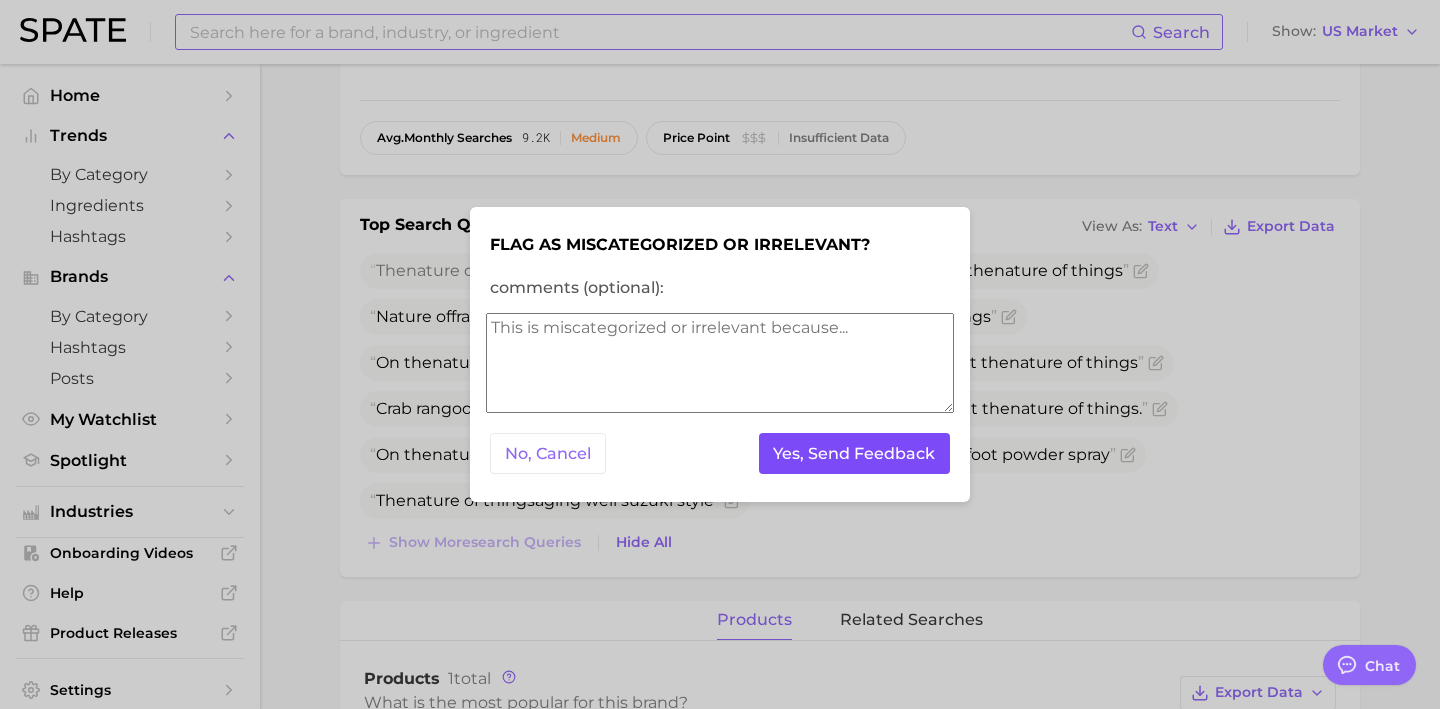 click on "Yes, Send Feedback" at bounding box center [855, 453] 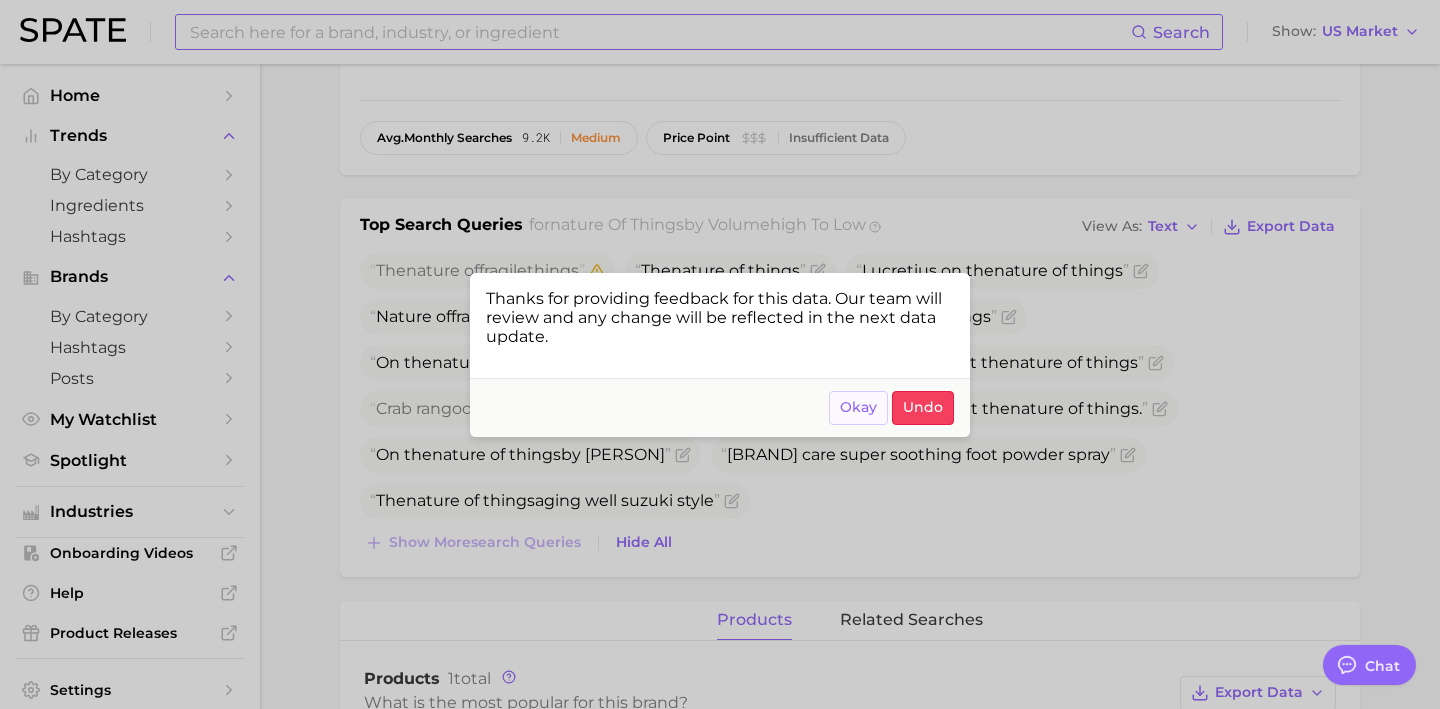 click on "Okay" at bounding box center [858, 408] 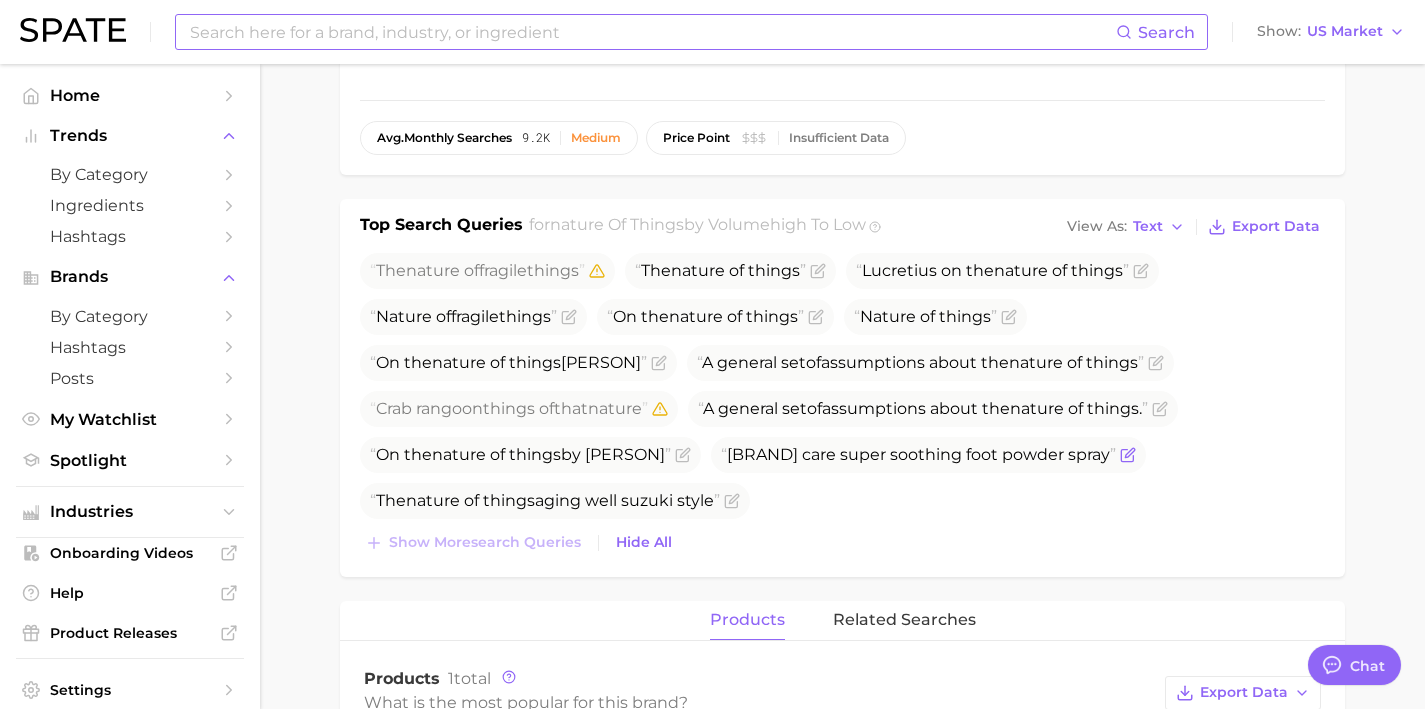 click 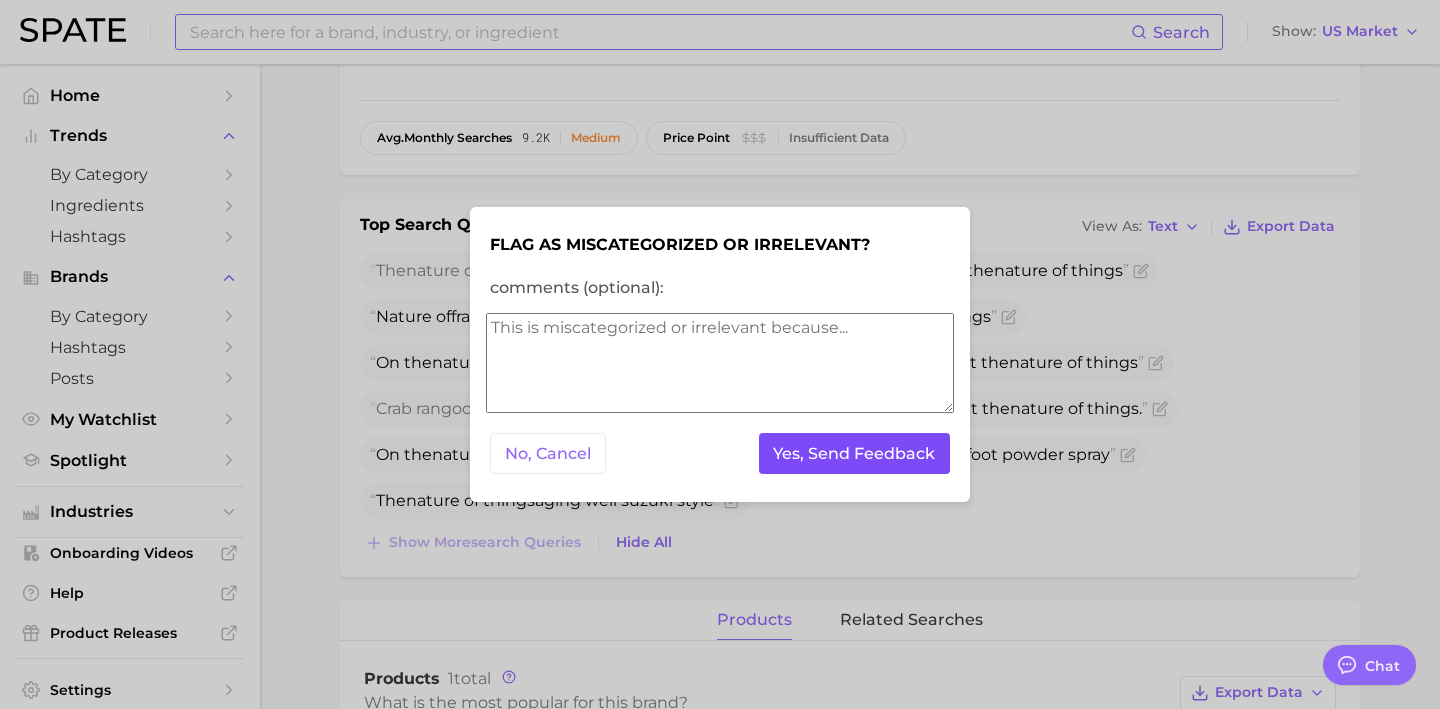 click on "Yes, Send Feedback" at bounding box center (855, 453) 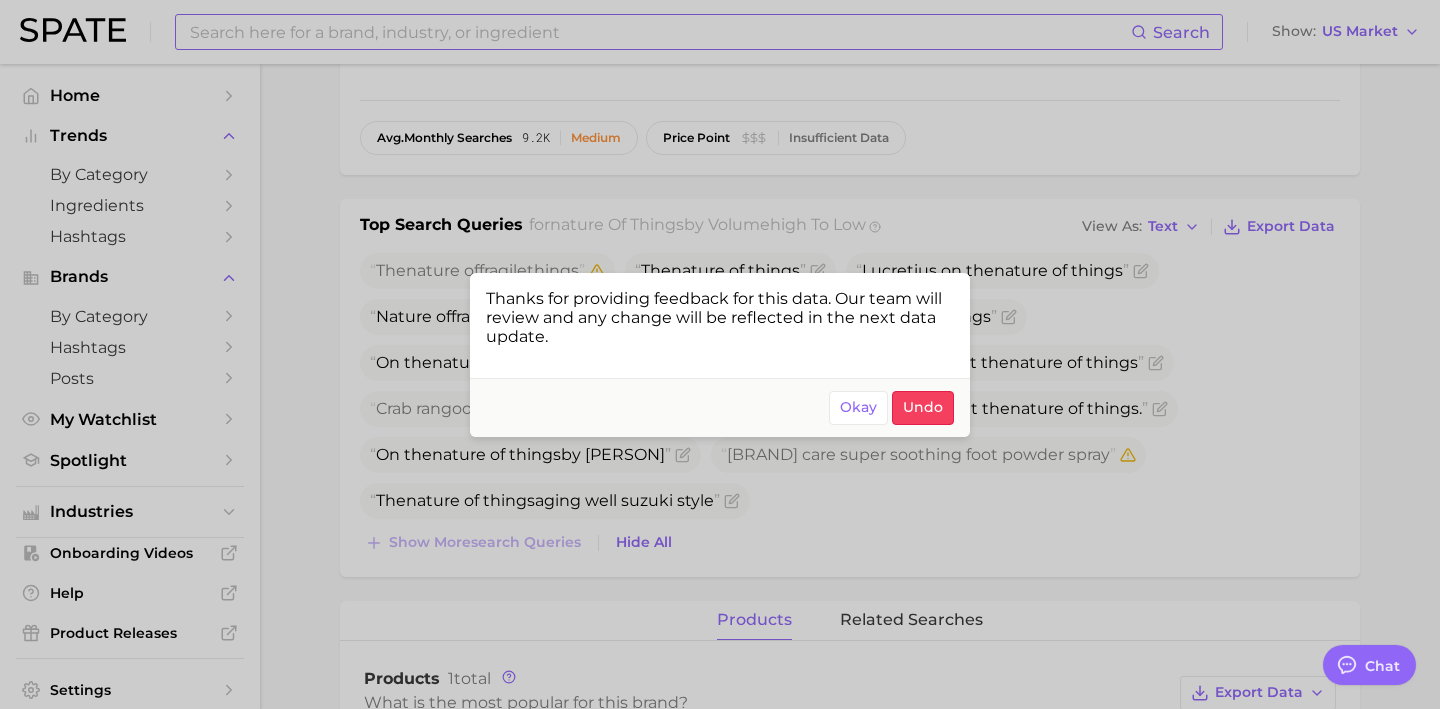 click on "Okay Undo" at bounding box center (720, 407) 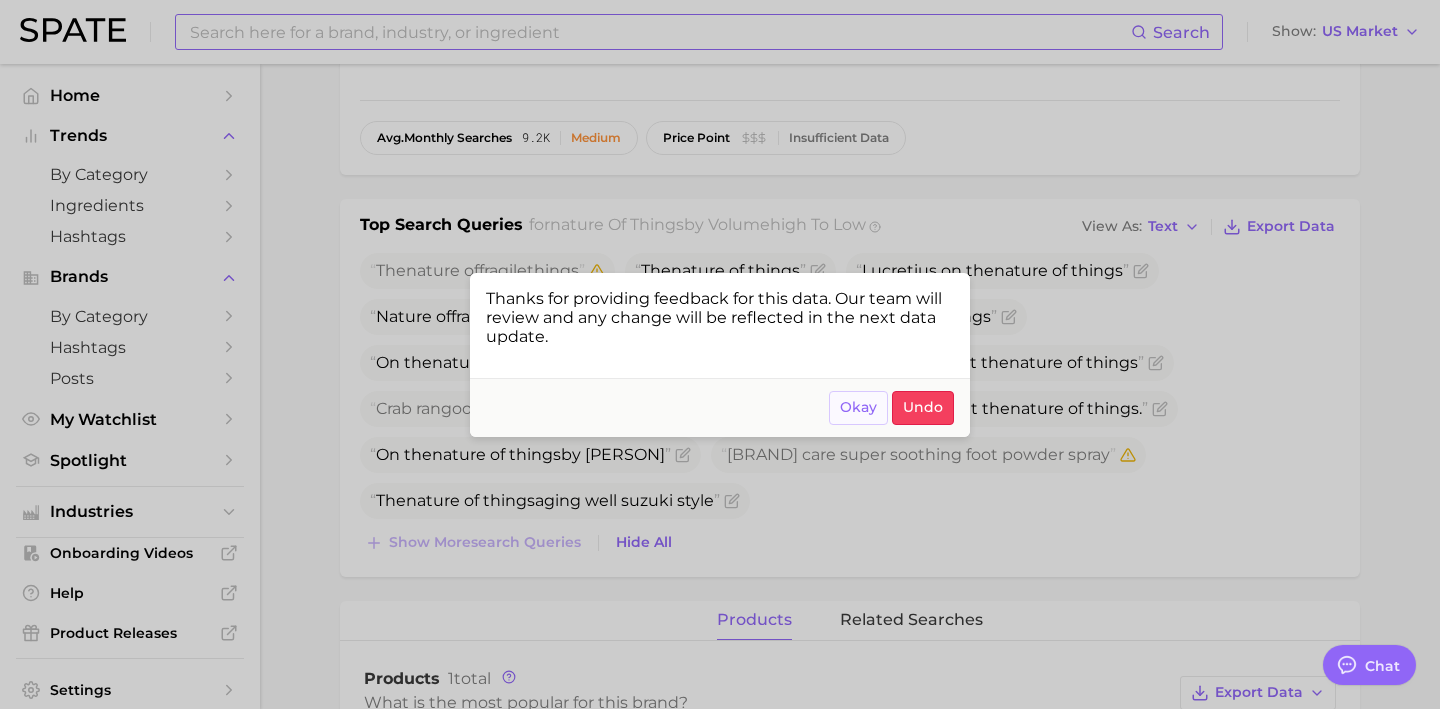 click on "Okay" at bounding box center [858, 408] 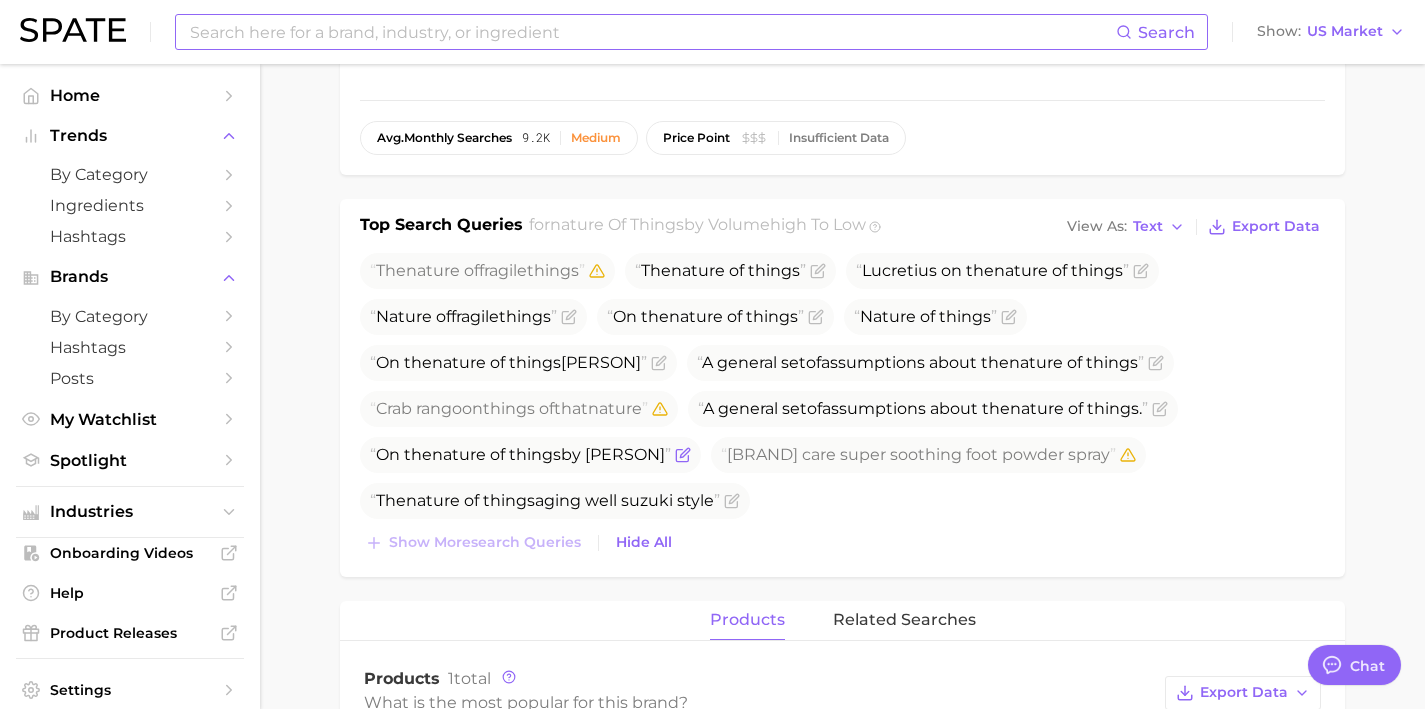 click 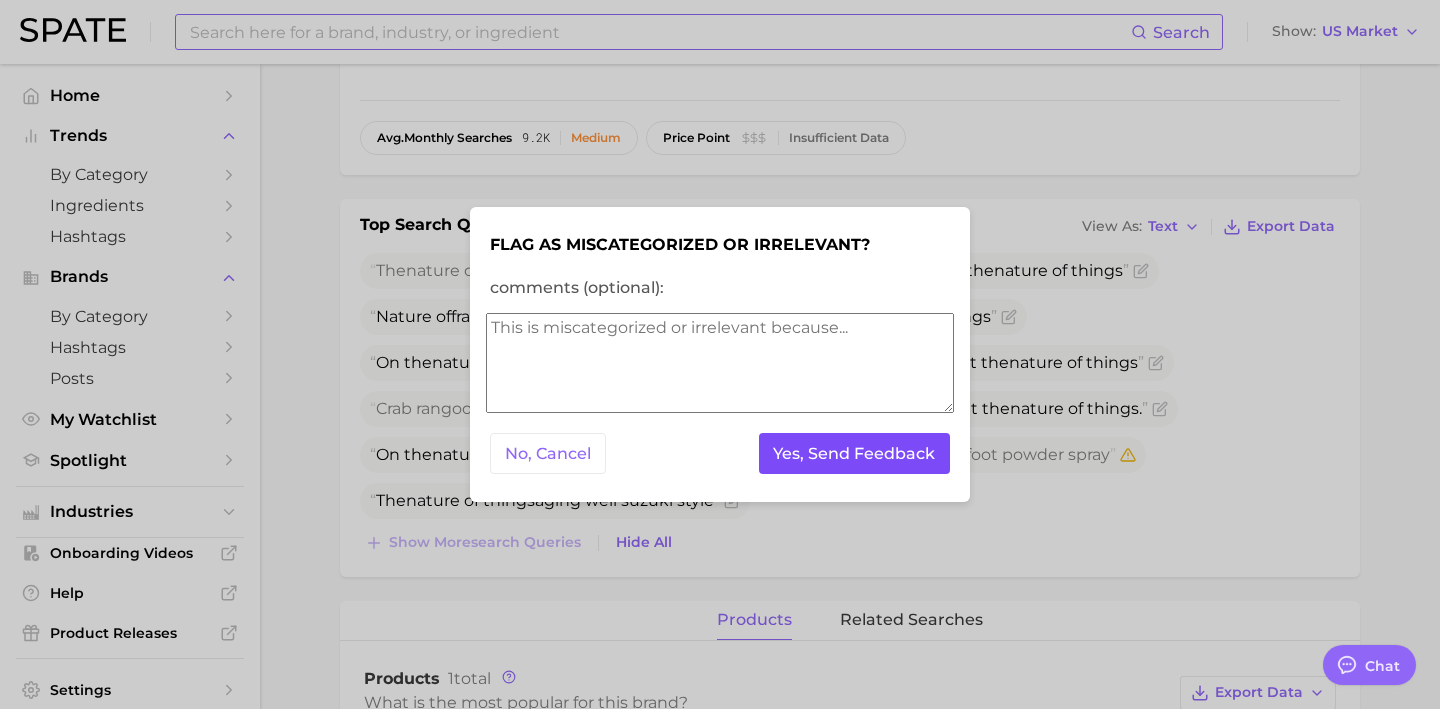 click on "Yes, Send Feedback" at bounding box center [855, 453] 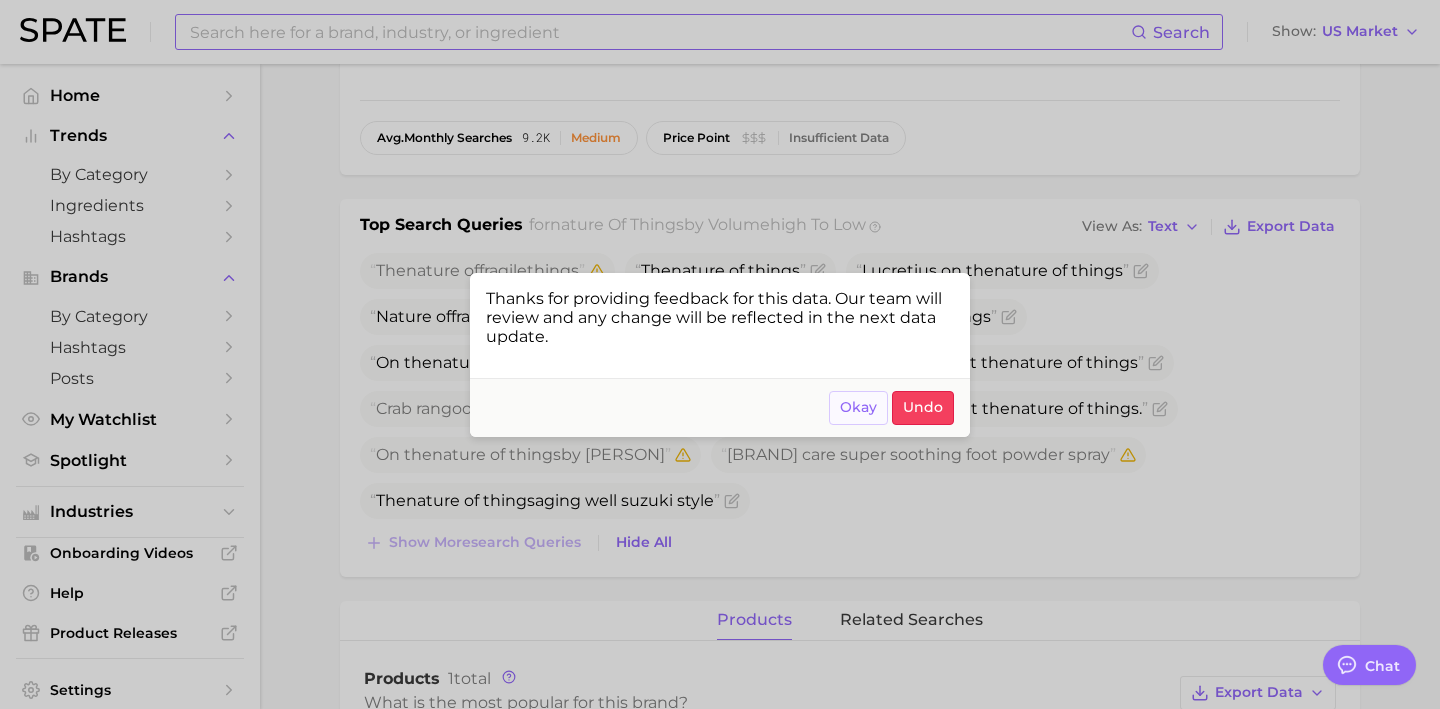 click on "Okay" at bounding box center [858, 408] 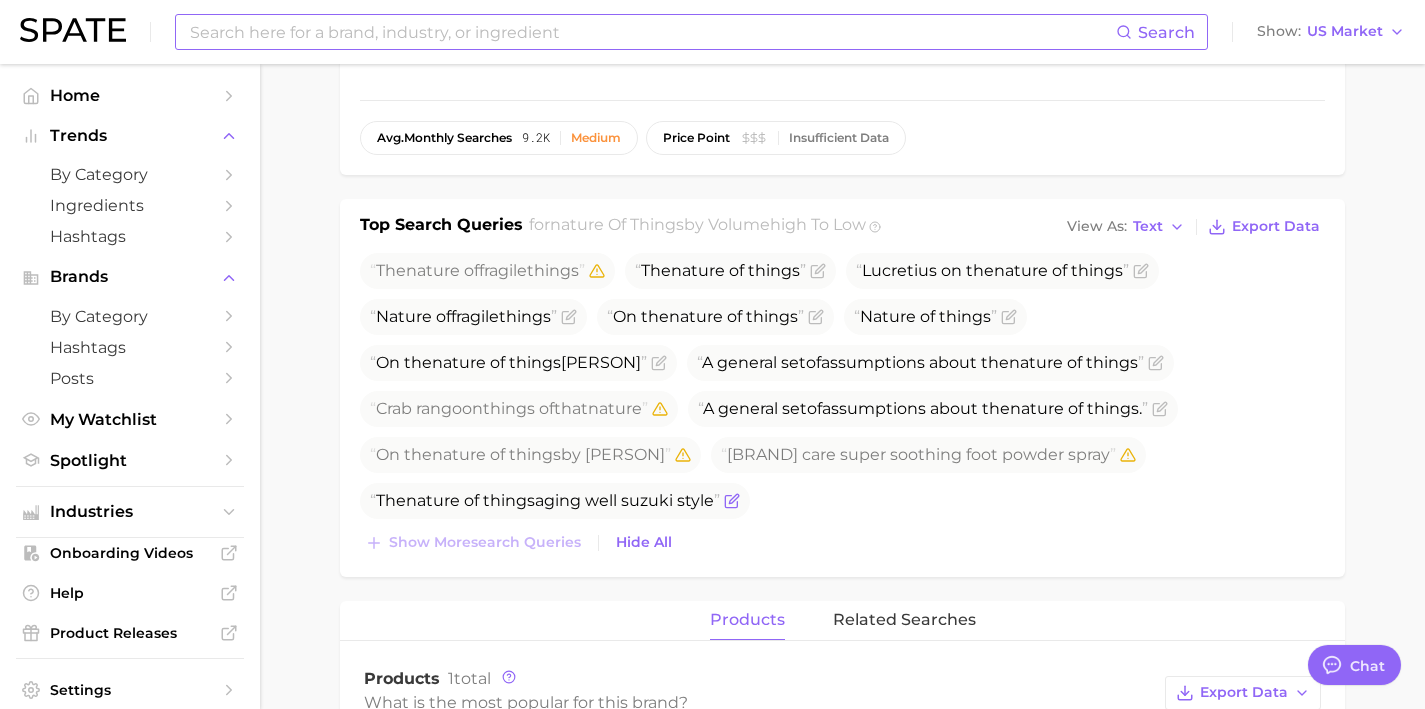 click 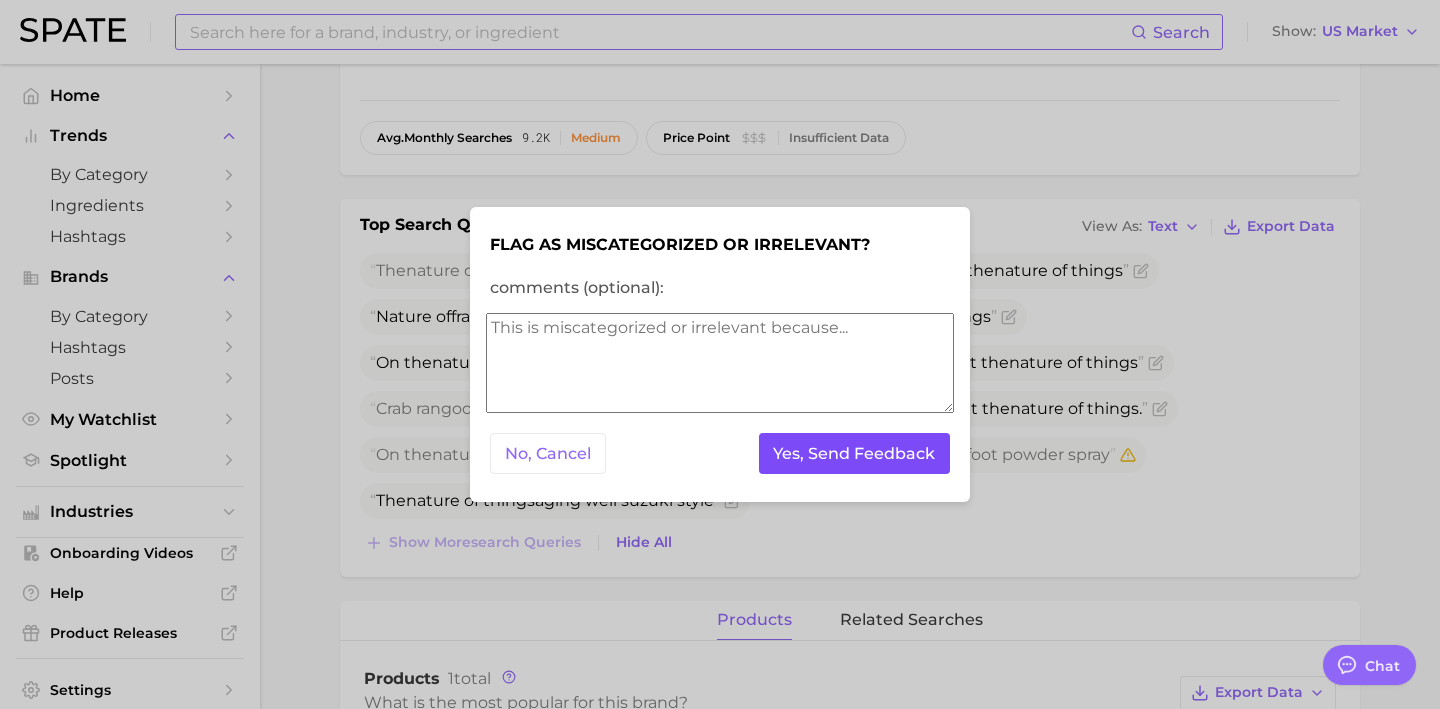 click on "Yes, Send Feedback" at bounding box center (855, 453) 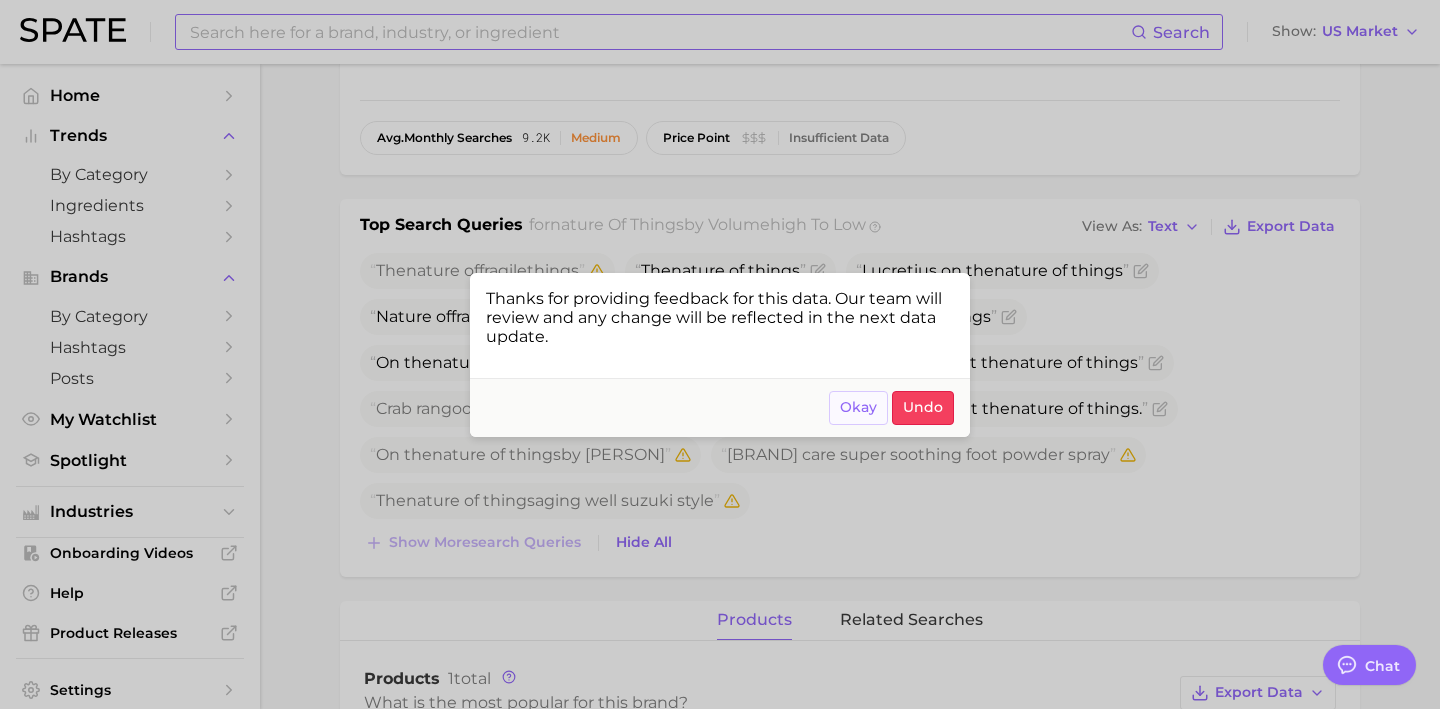 click on "Okay" at bounding box center [858, 407] 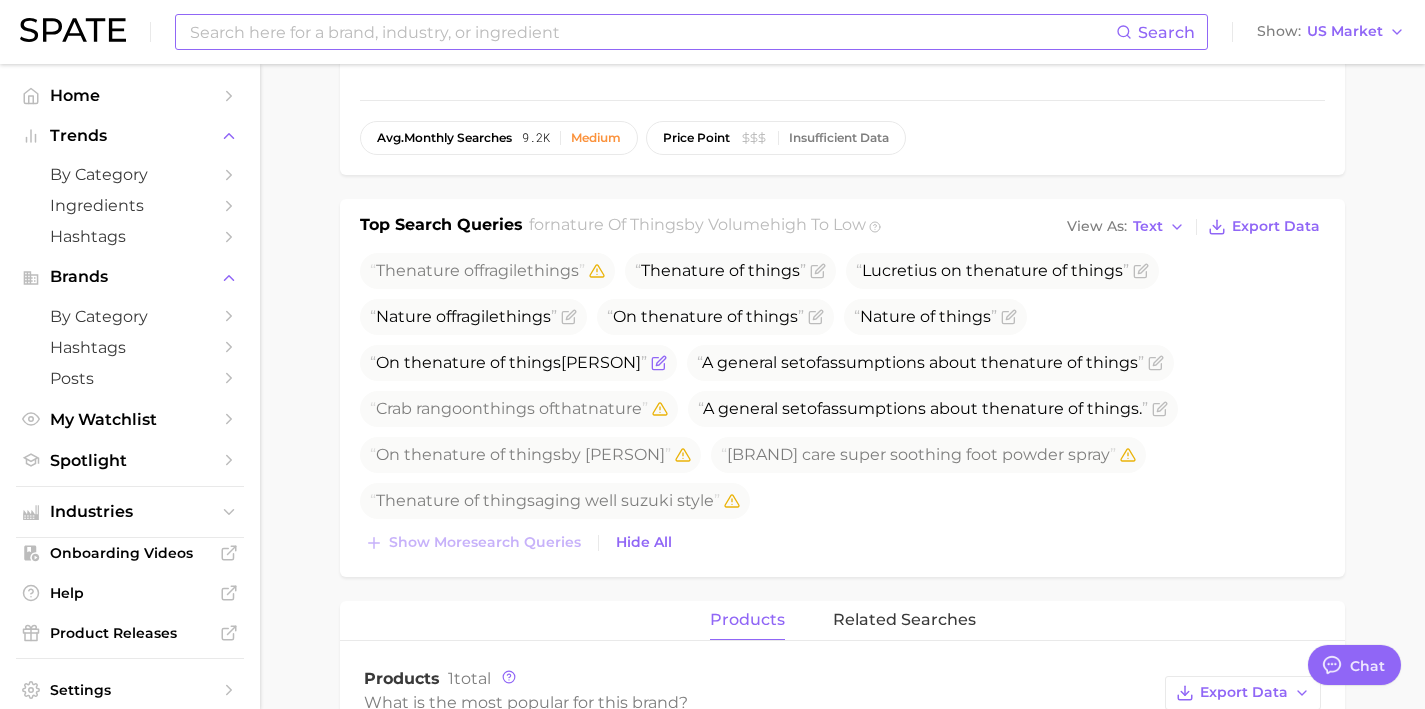click 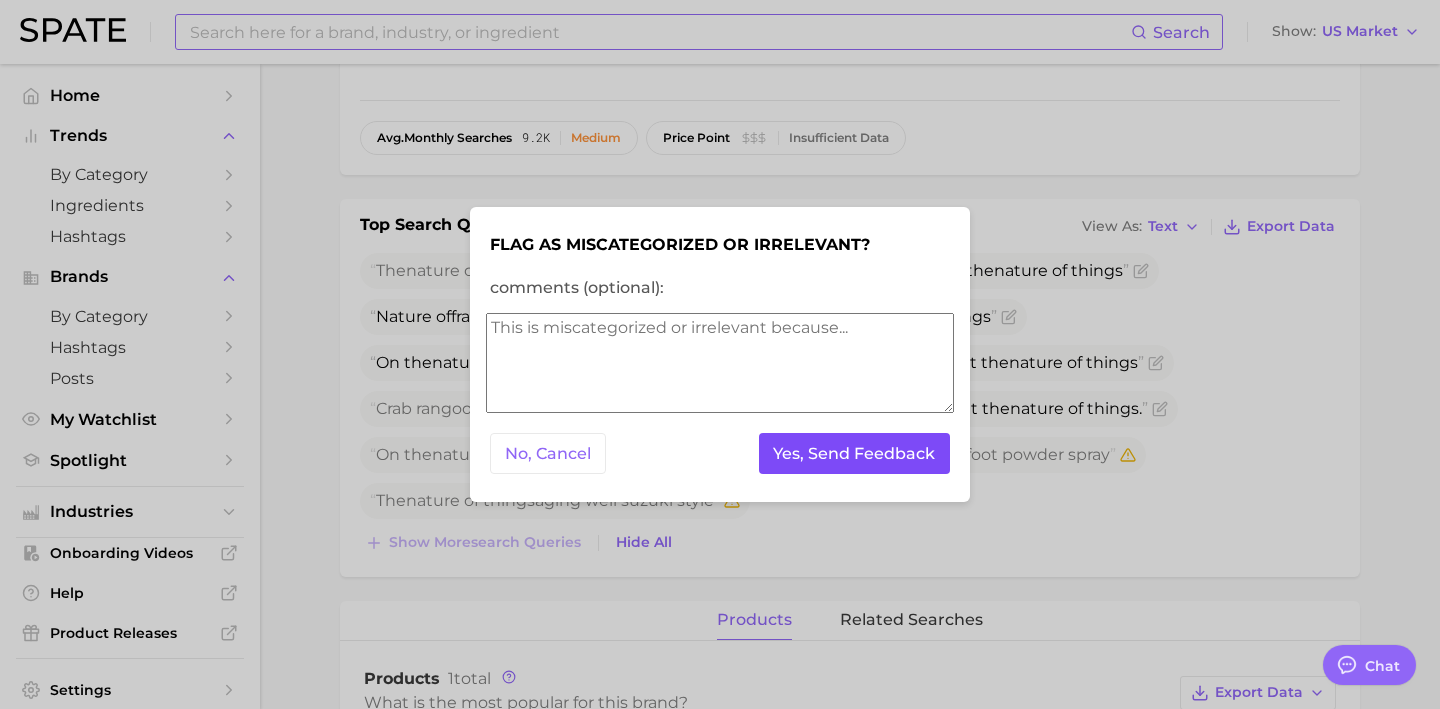 click on "Yes, Send Feedback" at bounding box center (855, 453) 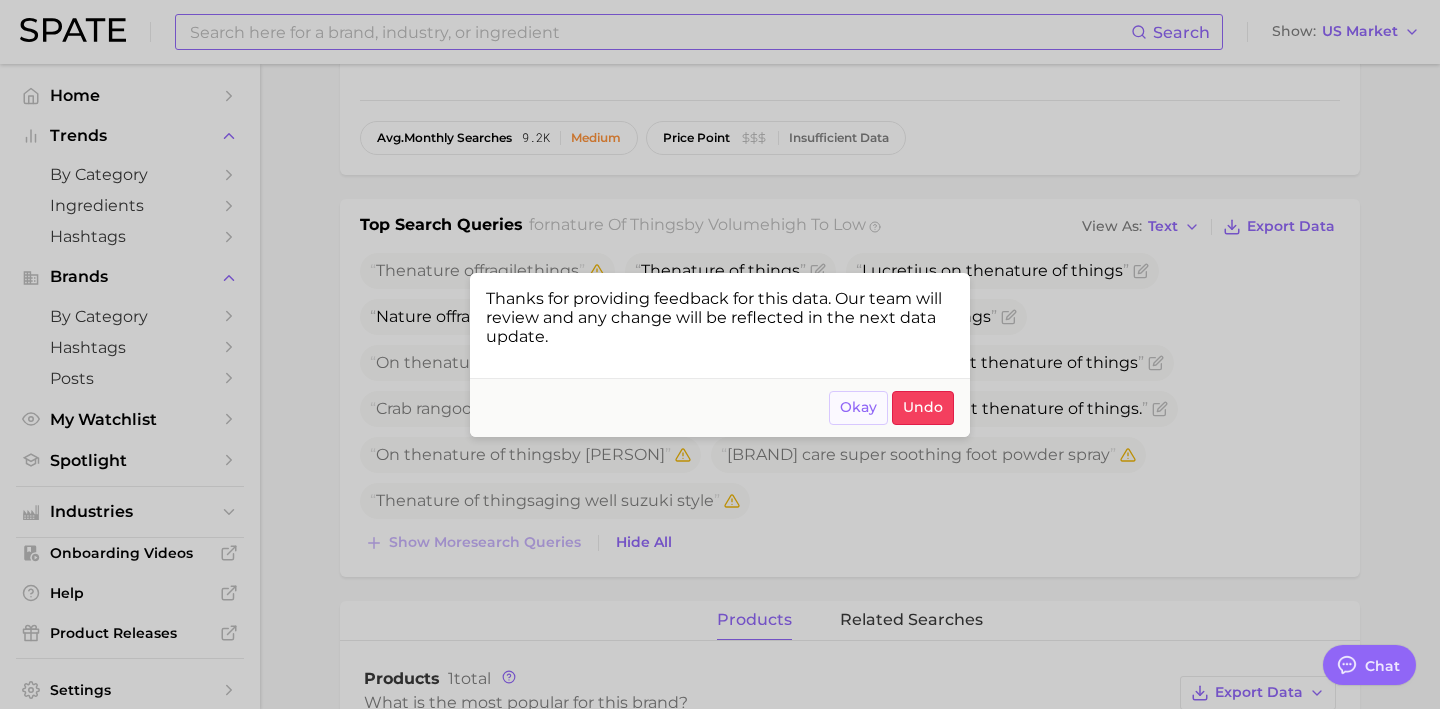 click on "Okay" at bounding box center [858, 408] 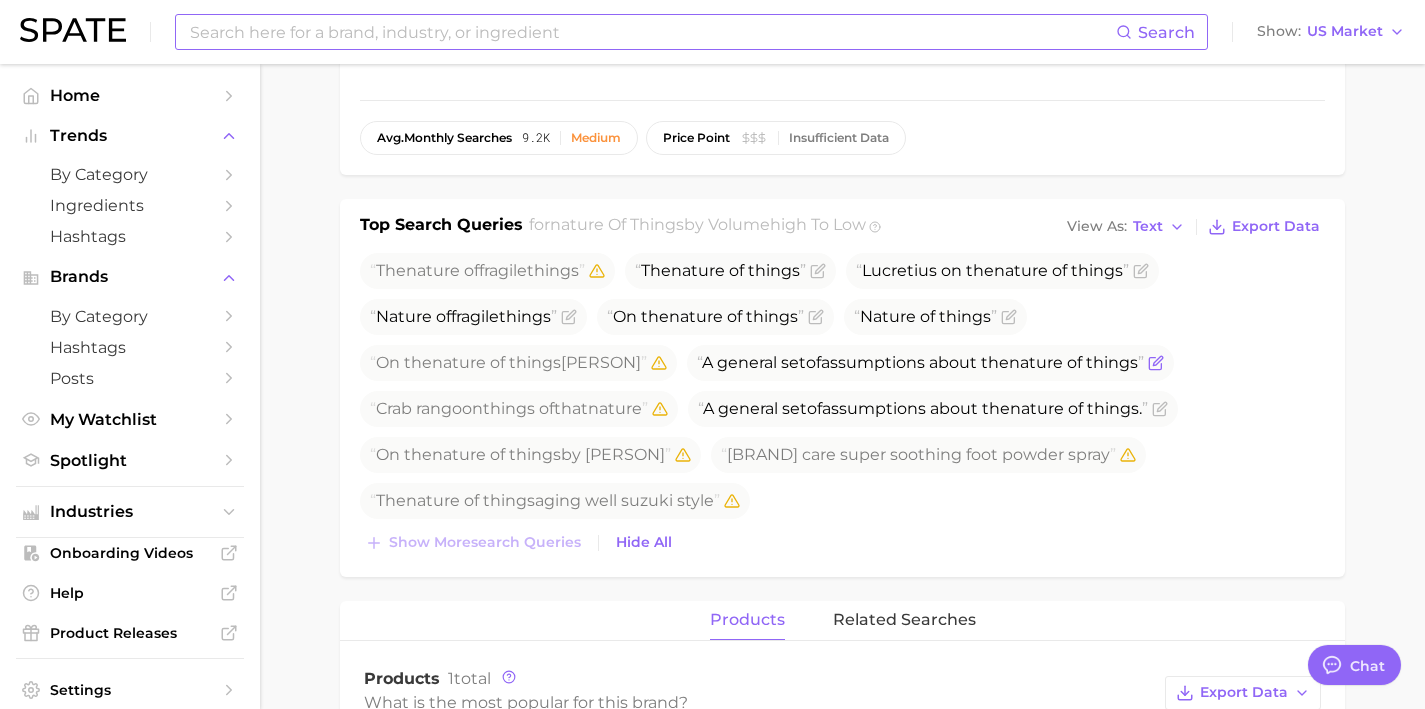 click 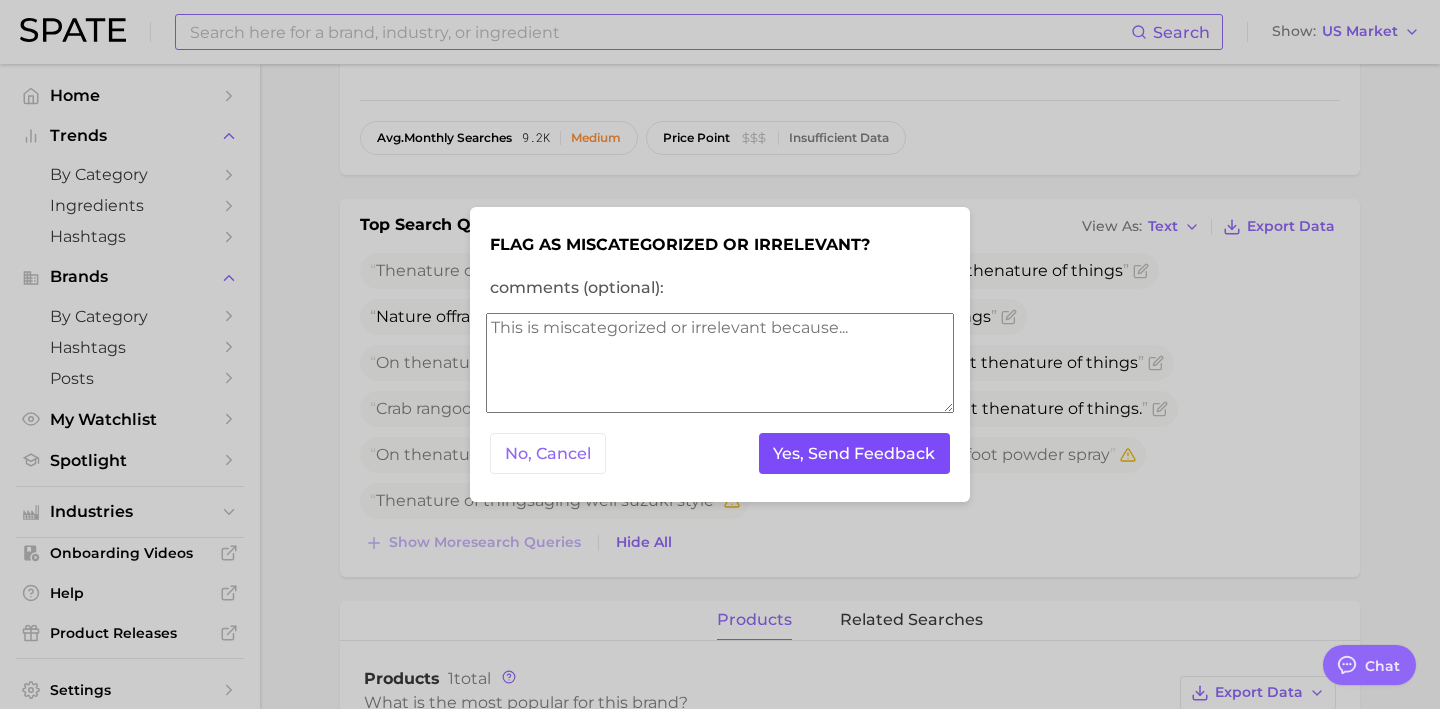click on "Yes, Send Feedback" at bounding box center (855, 453) 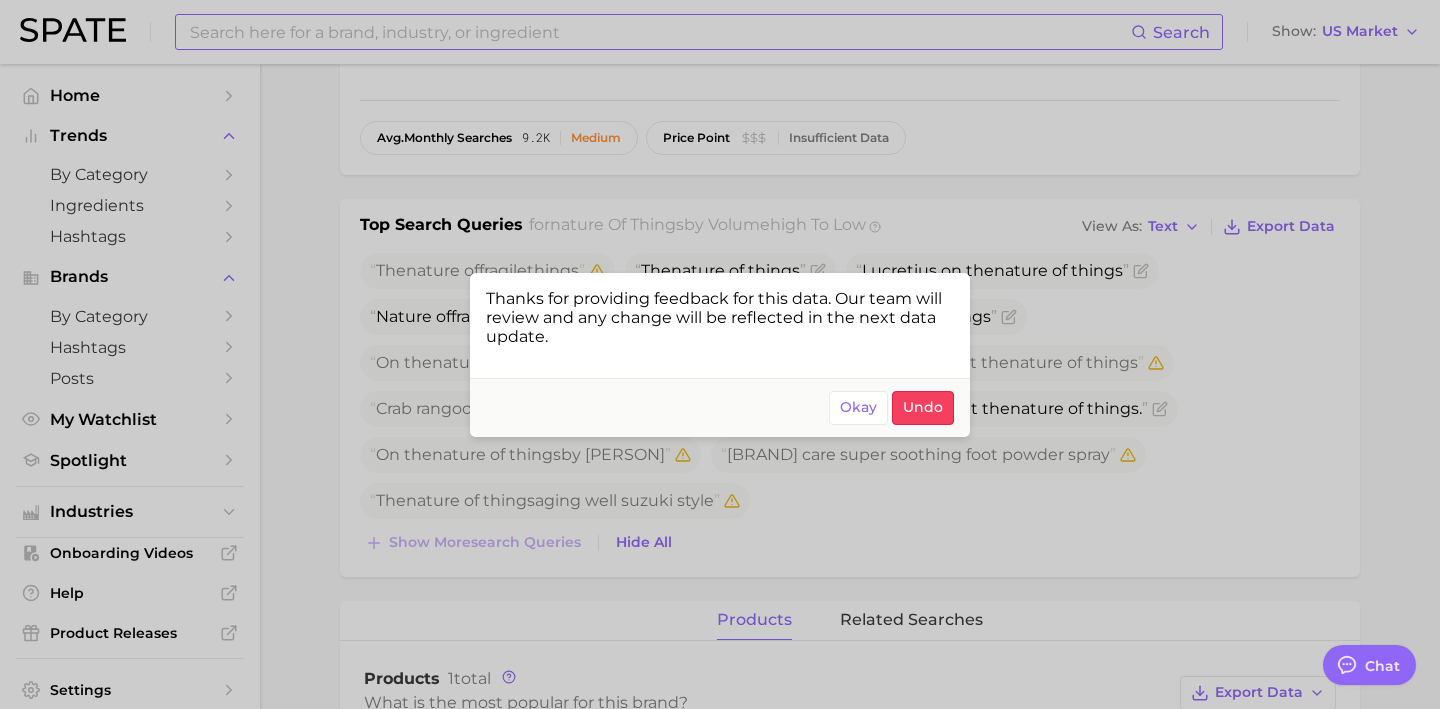 click at bounding box center (720, 354) 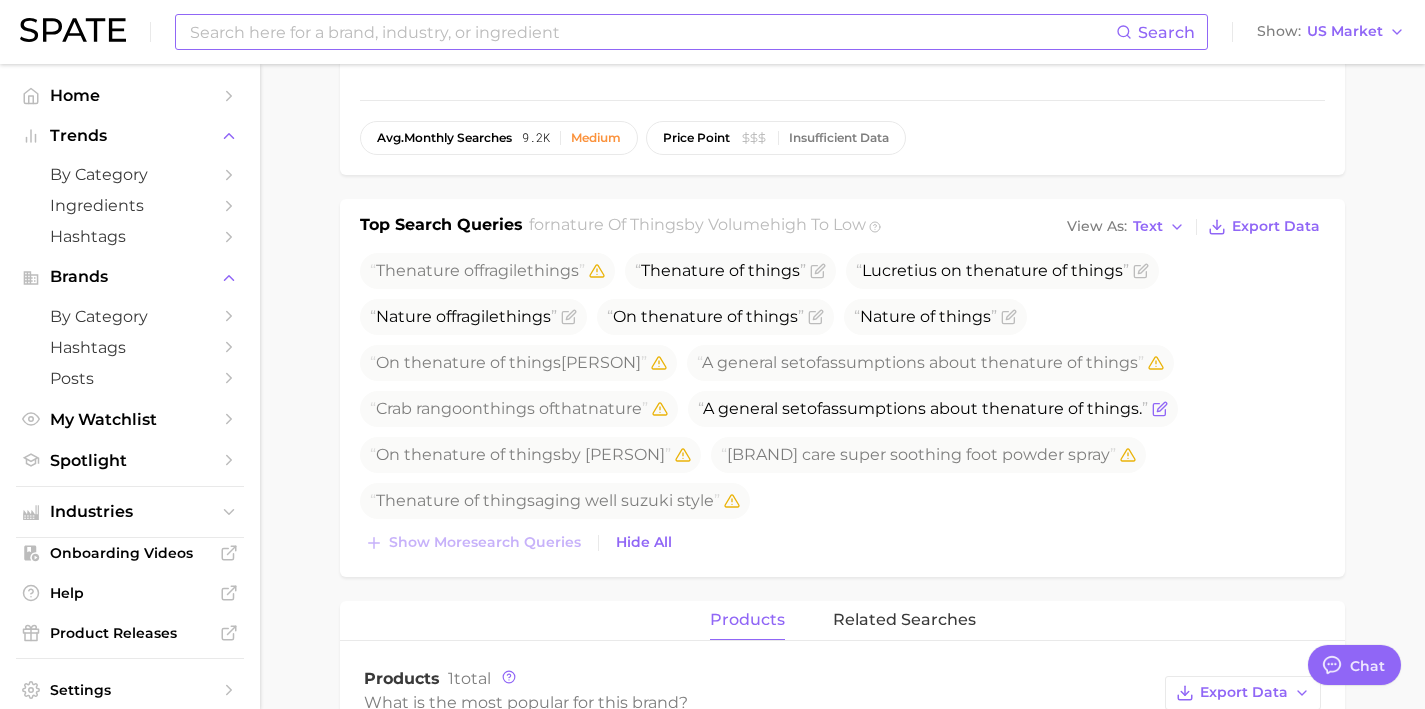 click 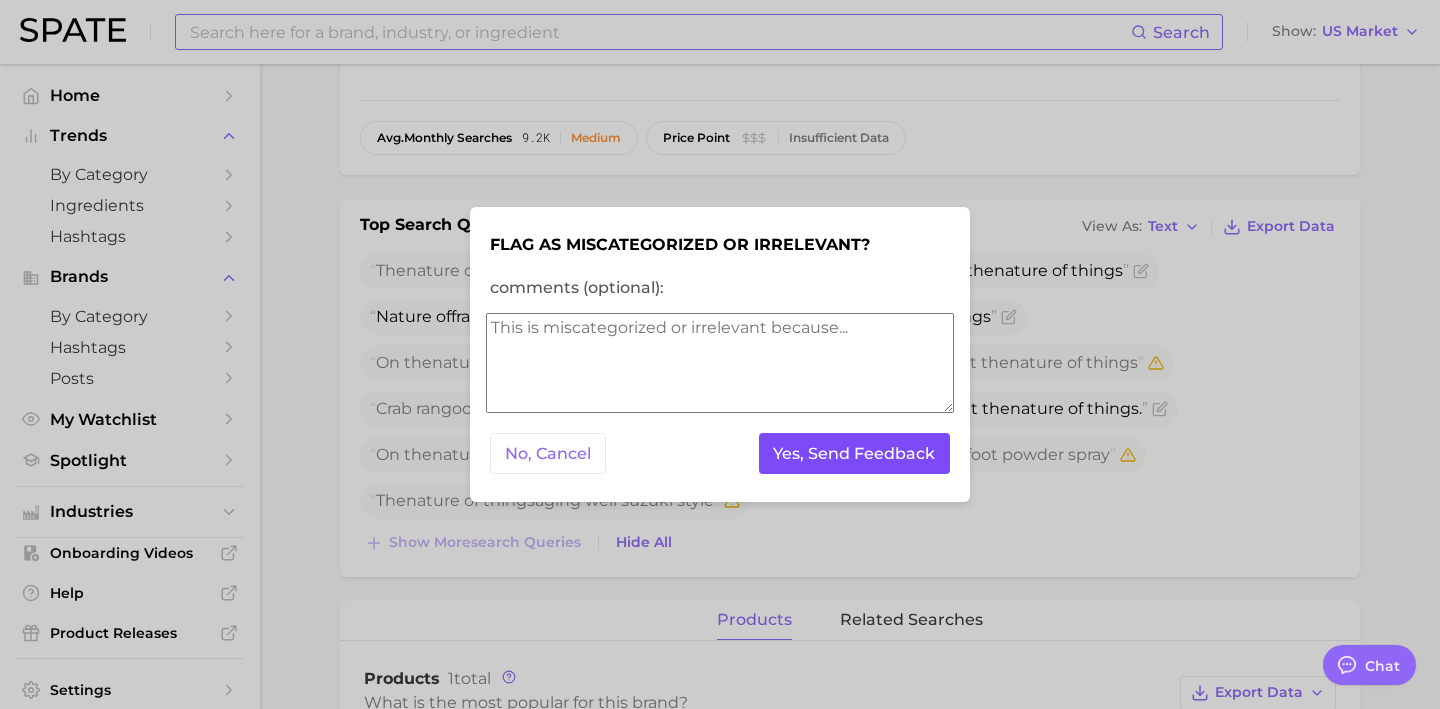 click on "Yes, Send Feedback" at bounding box center [855, 453] 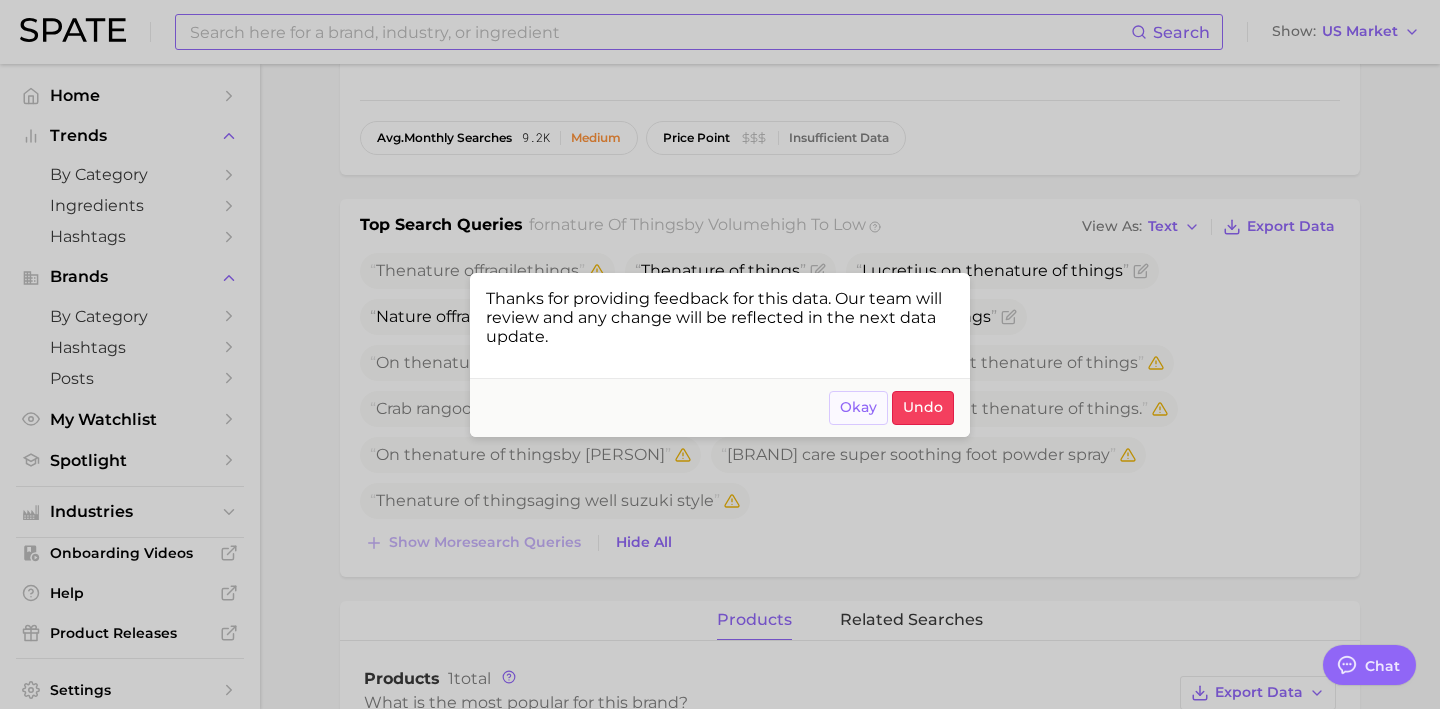 click on "Okay" at bounding box center [858, 407] 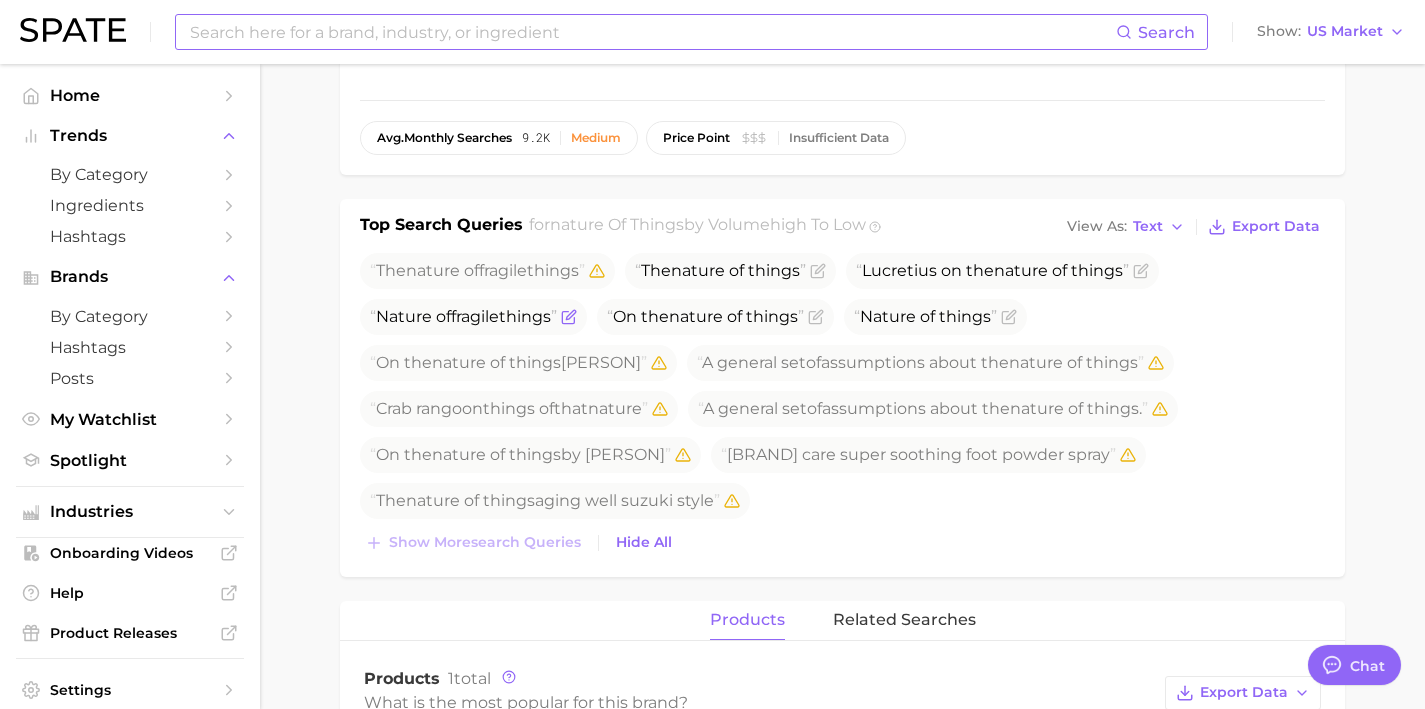 click 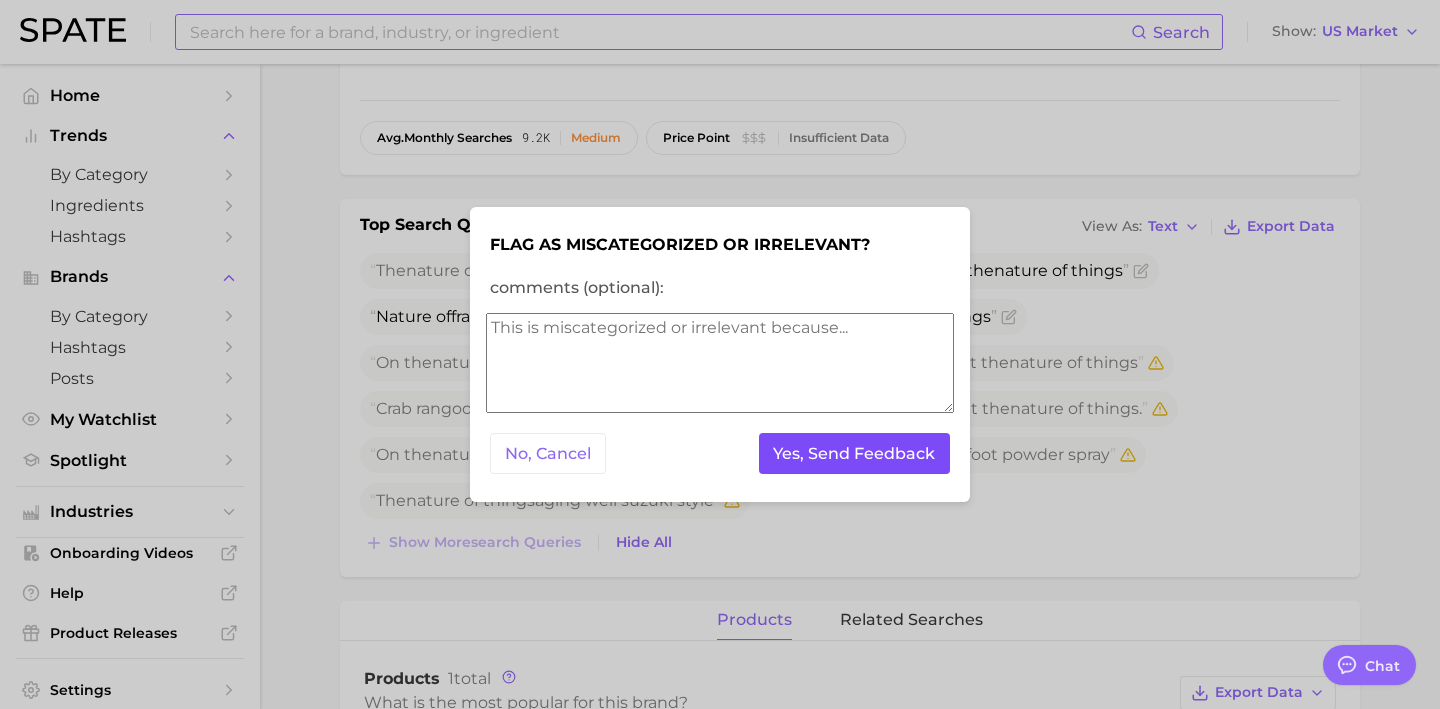 click on "Yes, Send Feedback" at bounding box center [855, 453] 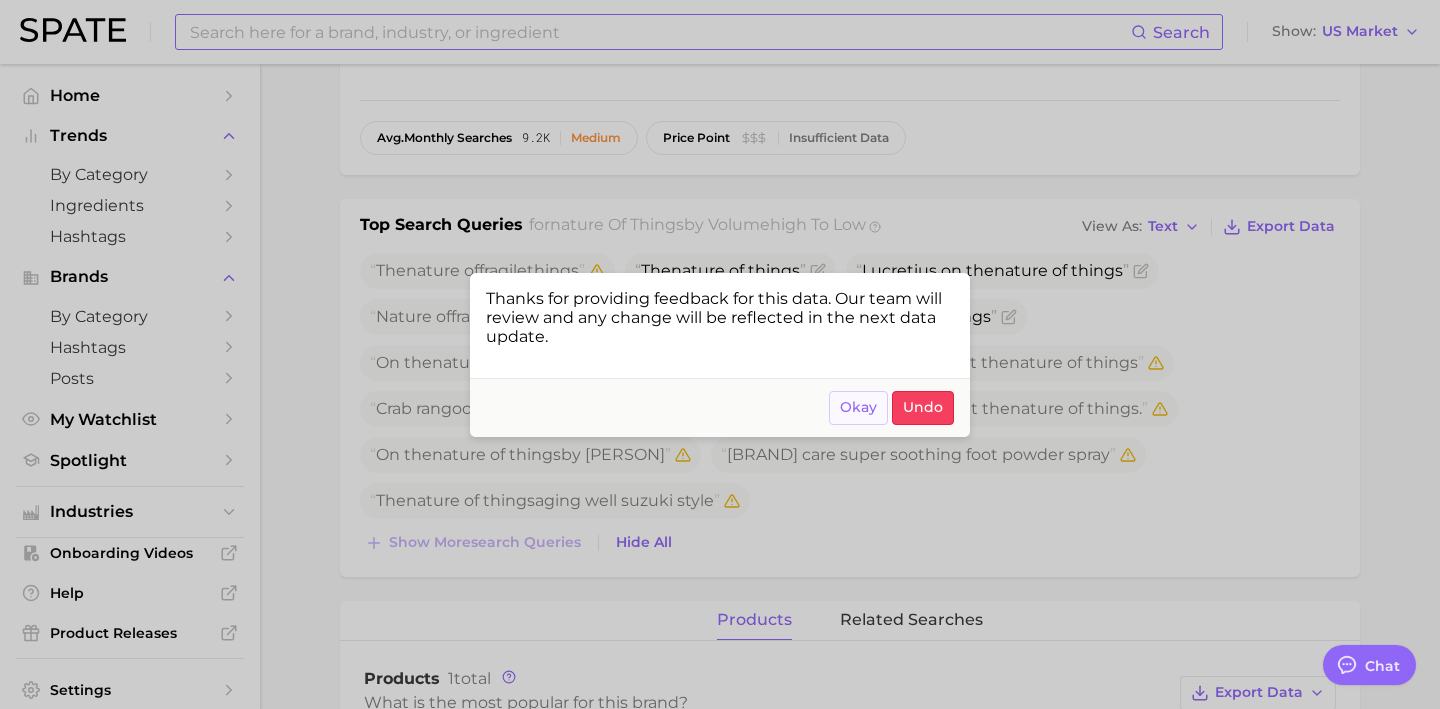 click on "Okay" at bounding box center (858, 407) 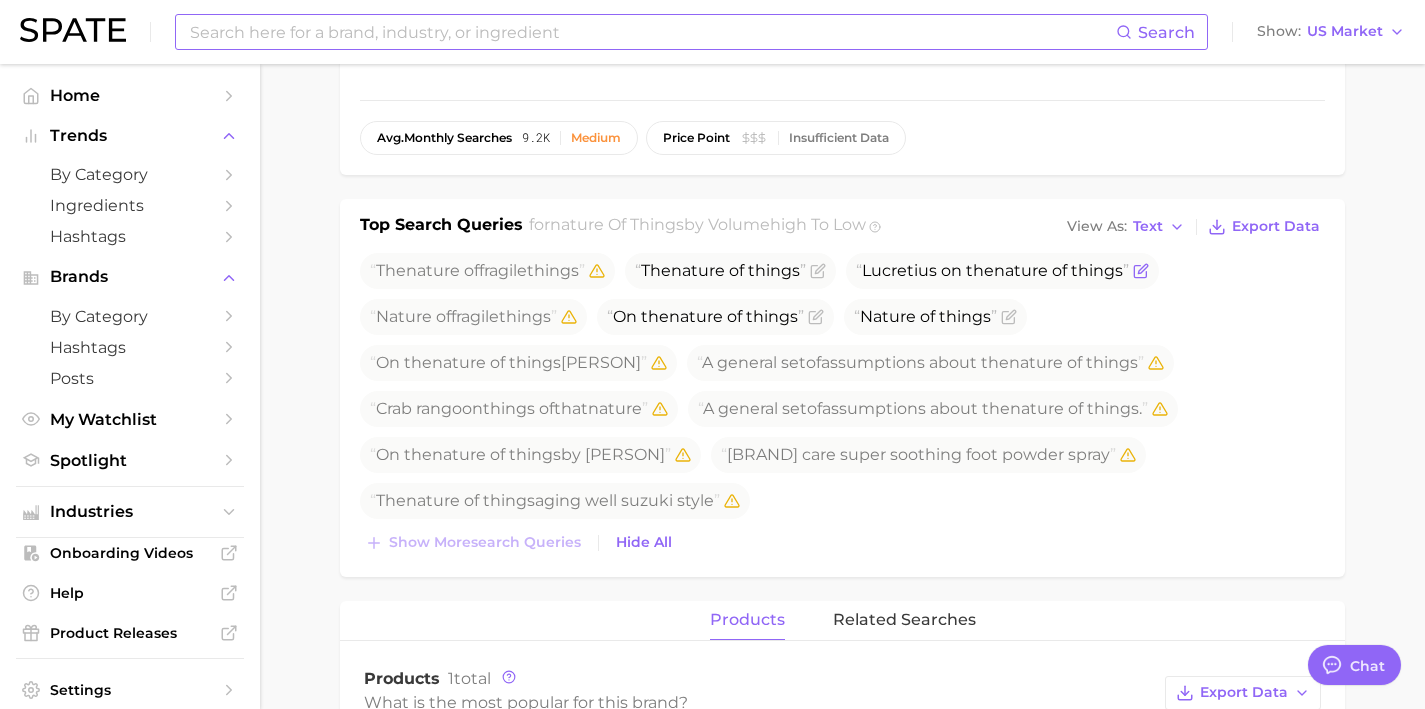 click at bounding box center (1139, 271) 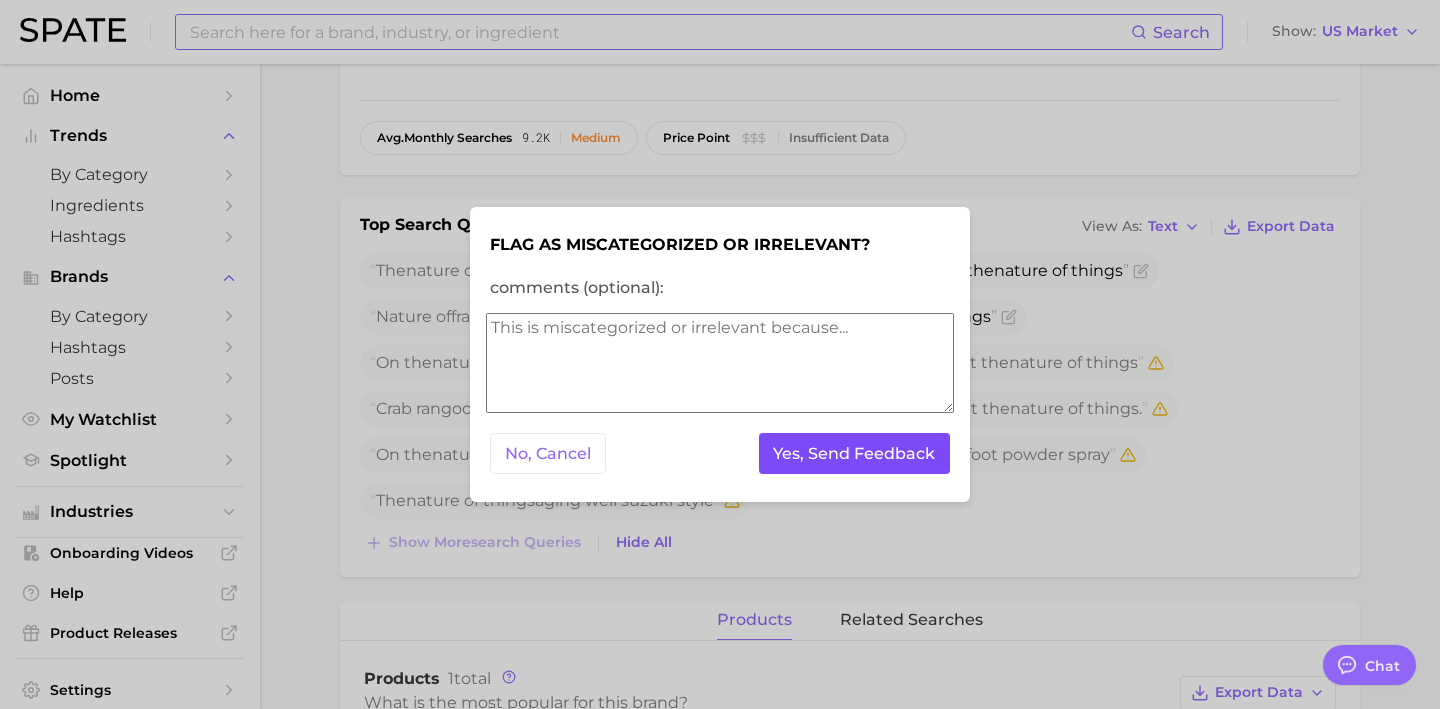 click on "Yes, Send Feedback" at bounding box center [855, 453] 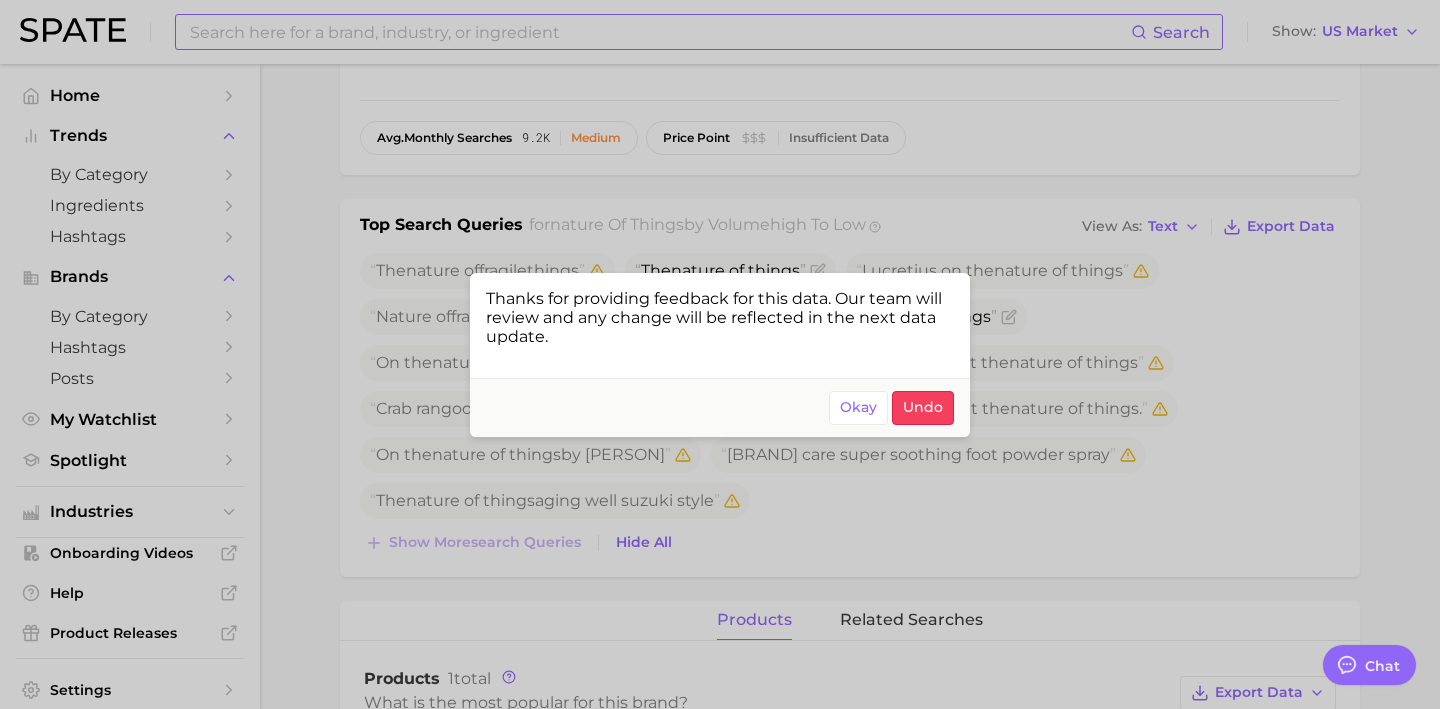 click at bounding box center [720, 354] 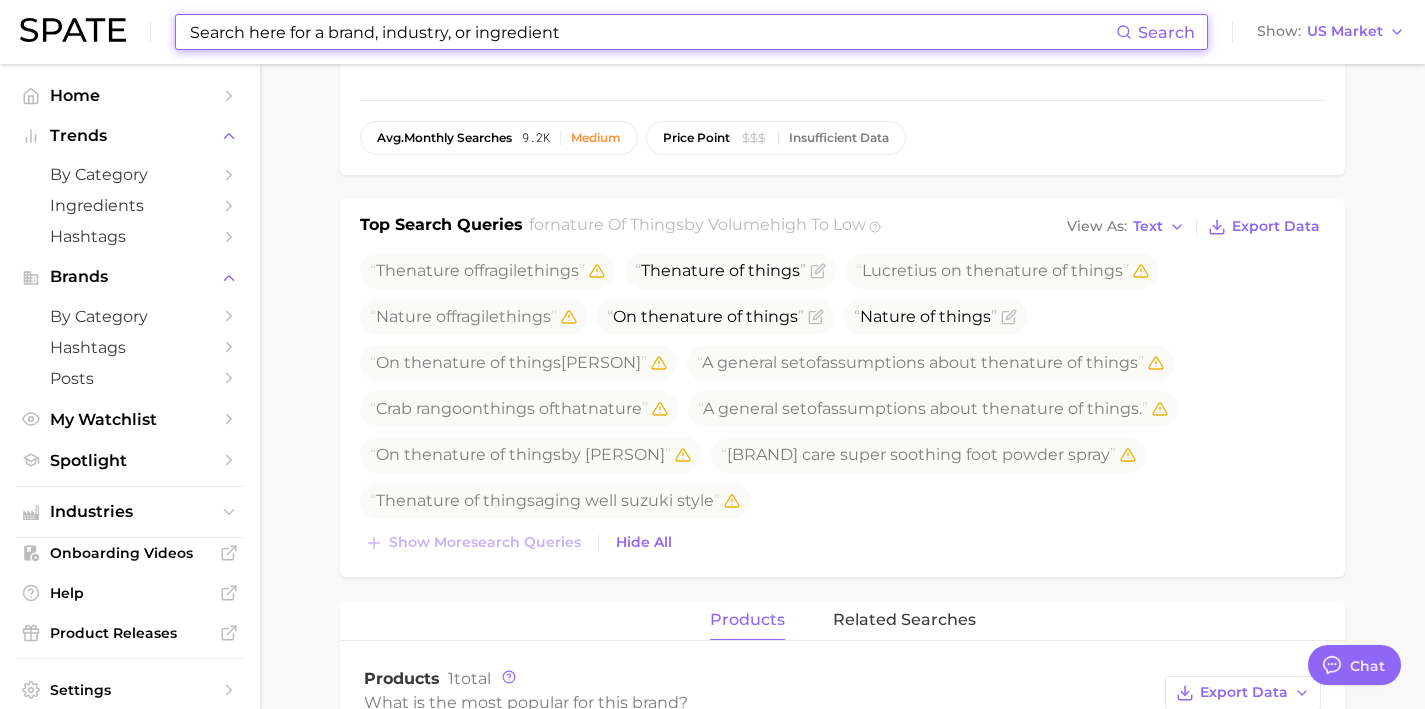 click at bounding box center [652, 32] 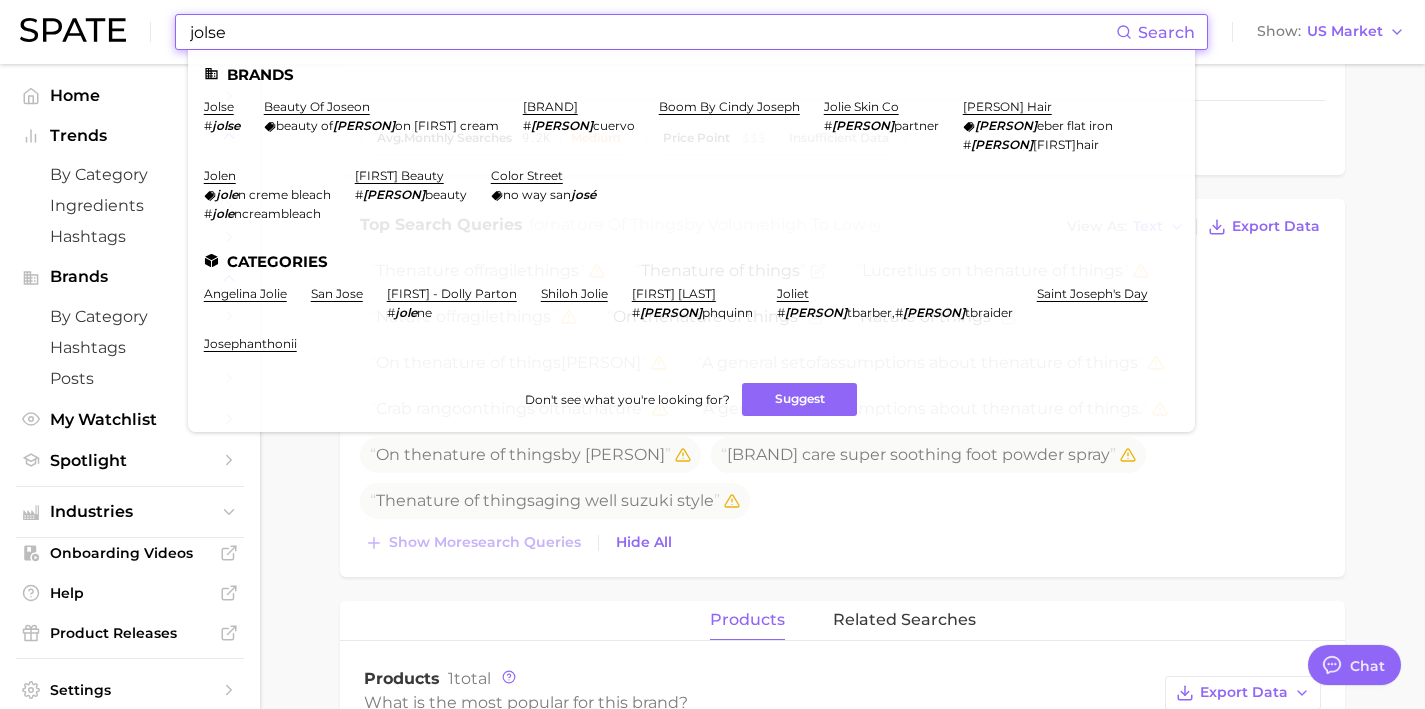 drag, startPoint x: 180, startPoint y: 30, endPoint x: 0, endPoint y: 29, distance: 180.00278 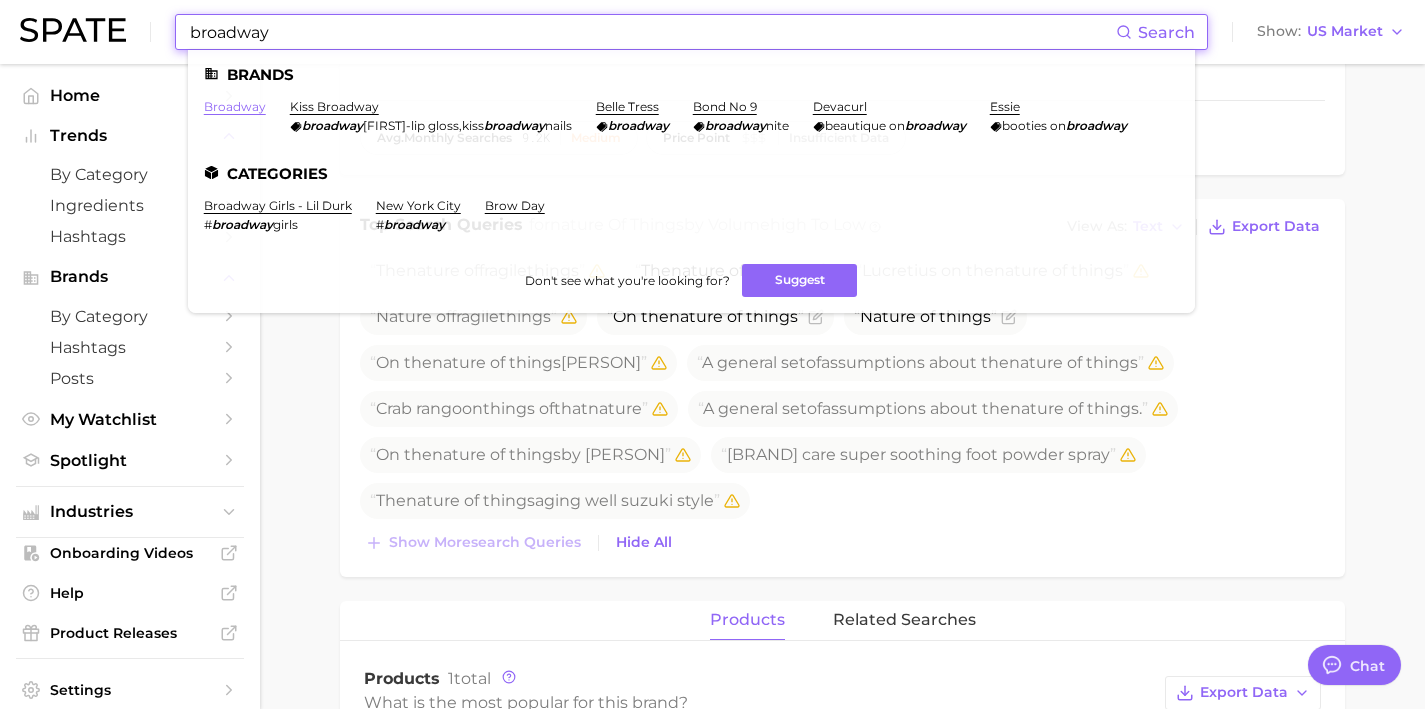 type on "broadway" 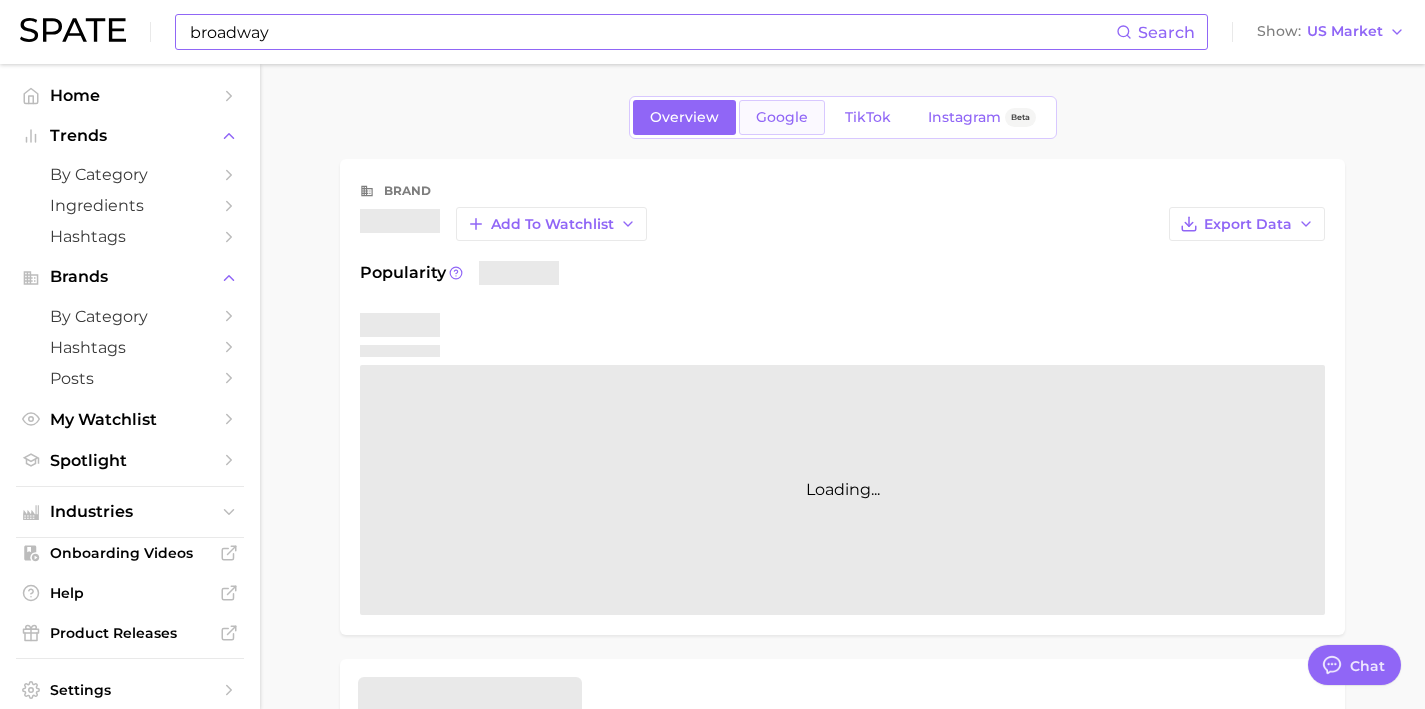 click on "Google" at bounding box center [782, 117] 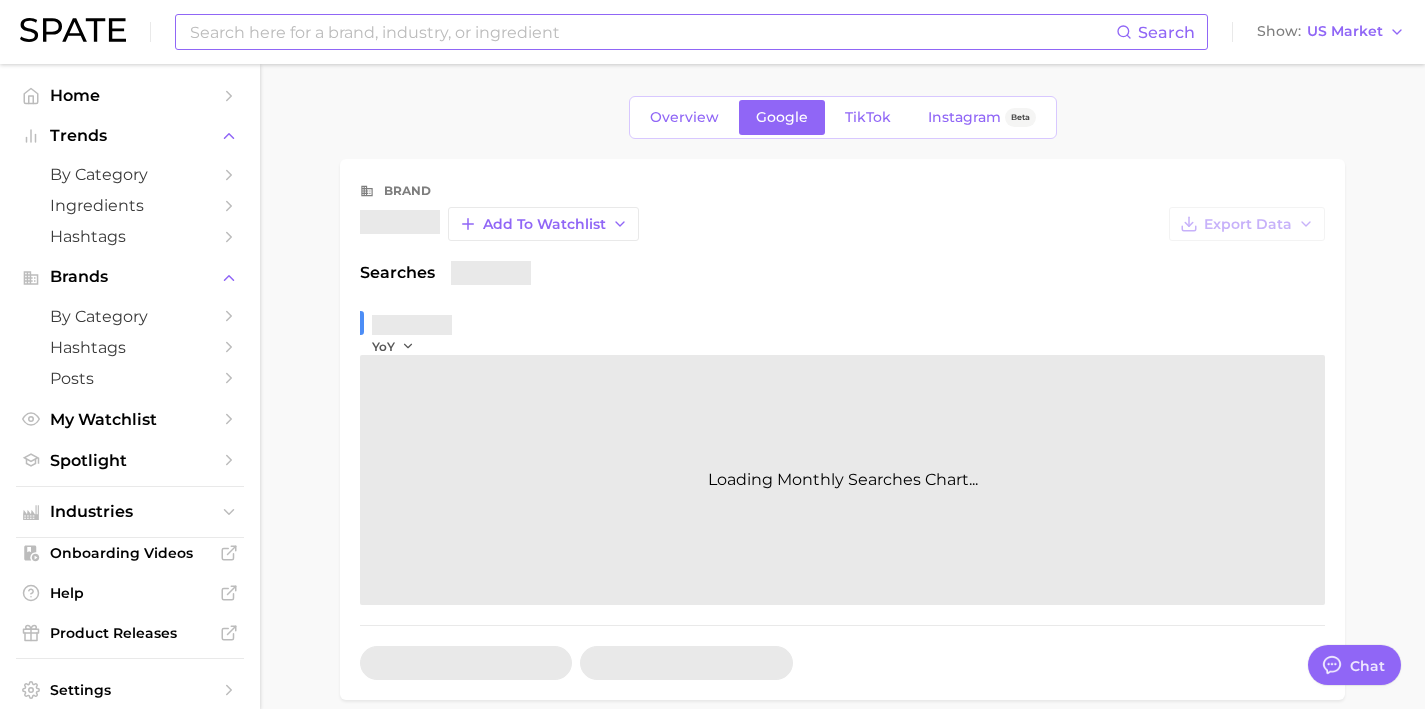 scroll, scrollTop: 400, scrollLeft: 0, axis: vertical 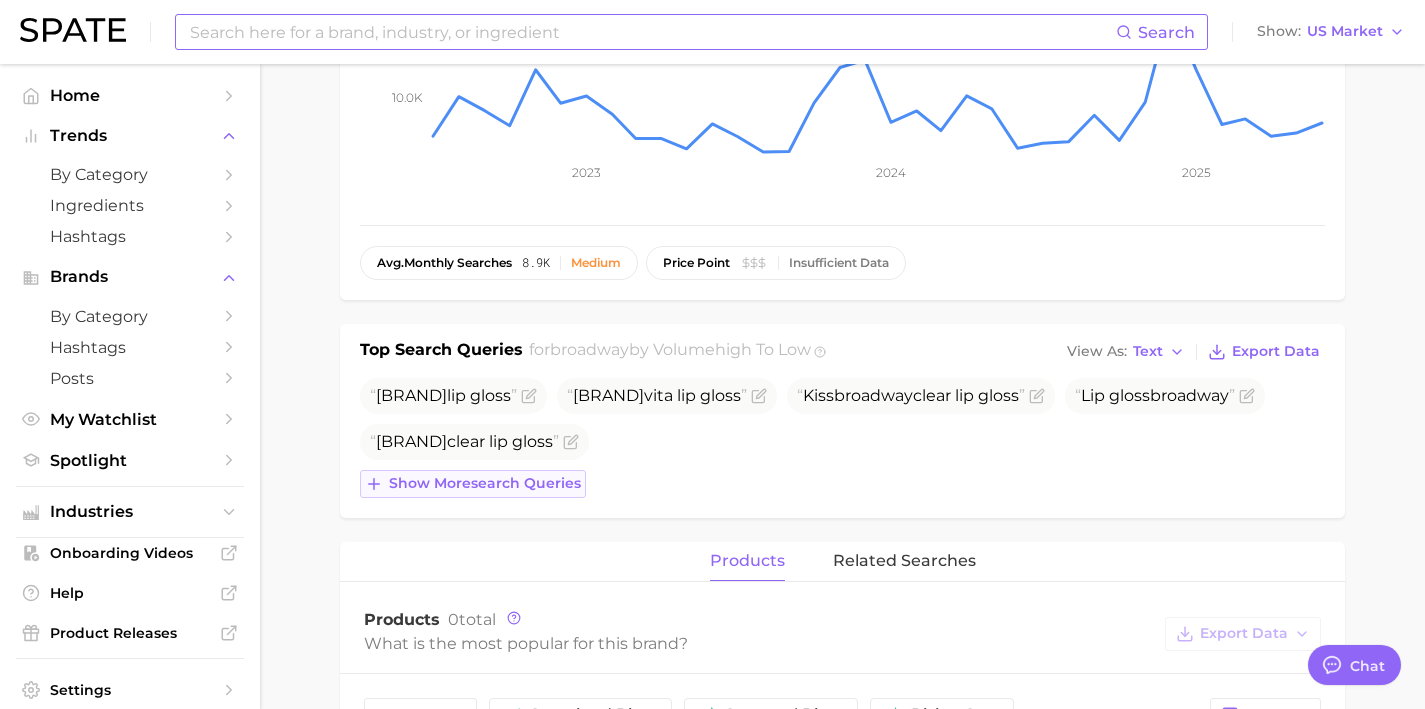 click on "Show more  search queries" at bounding box center (473, 484) 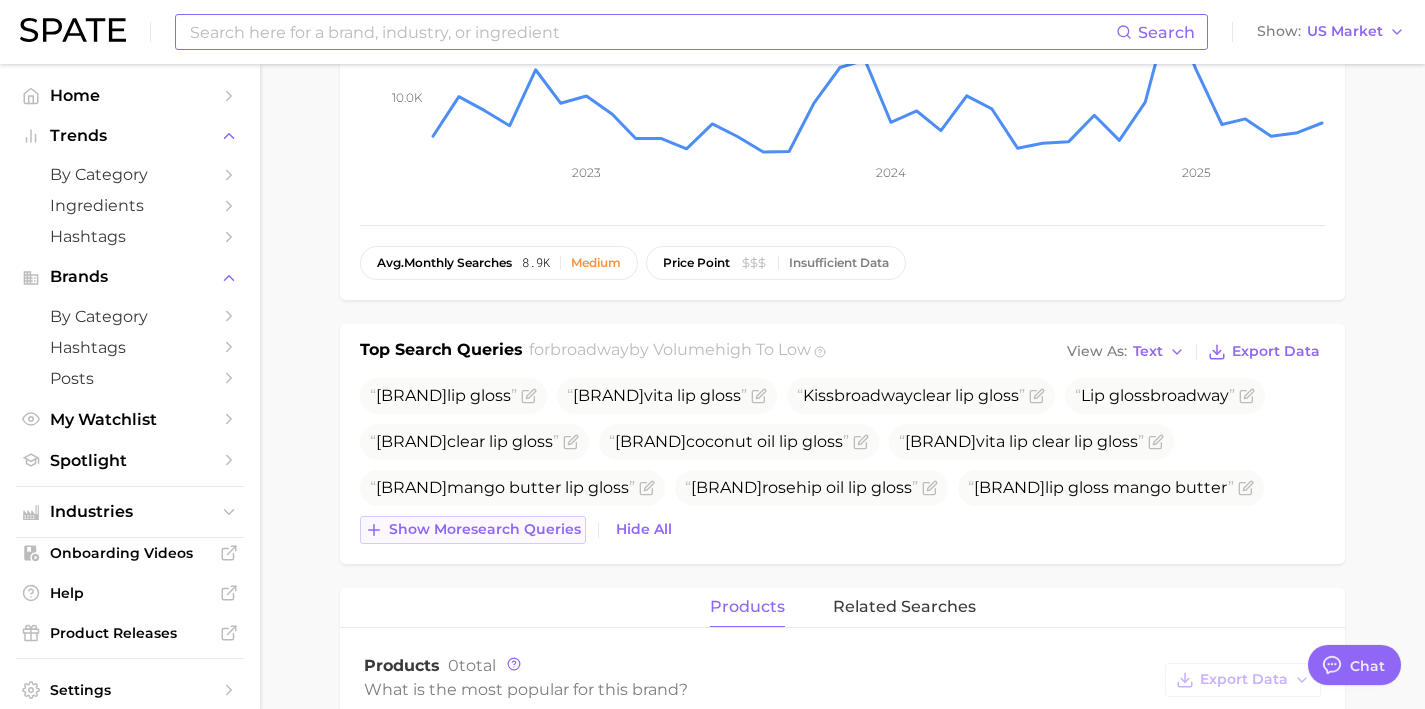 drag, startPoint x: 499, startPoint y: 540, endPoint x: 496, endPoint y: 553, distance: 13.341664 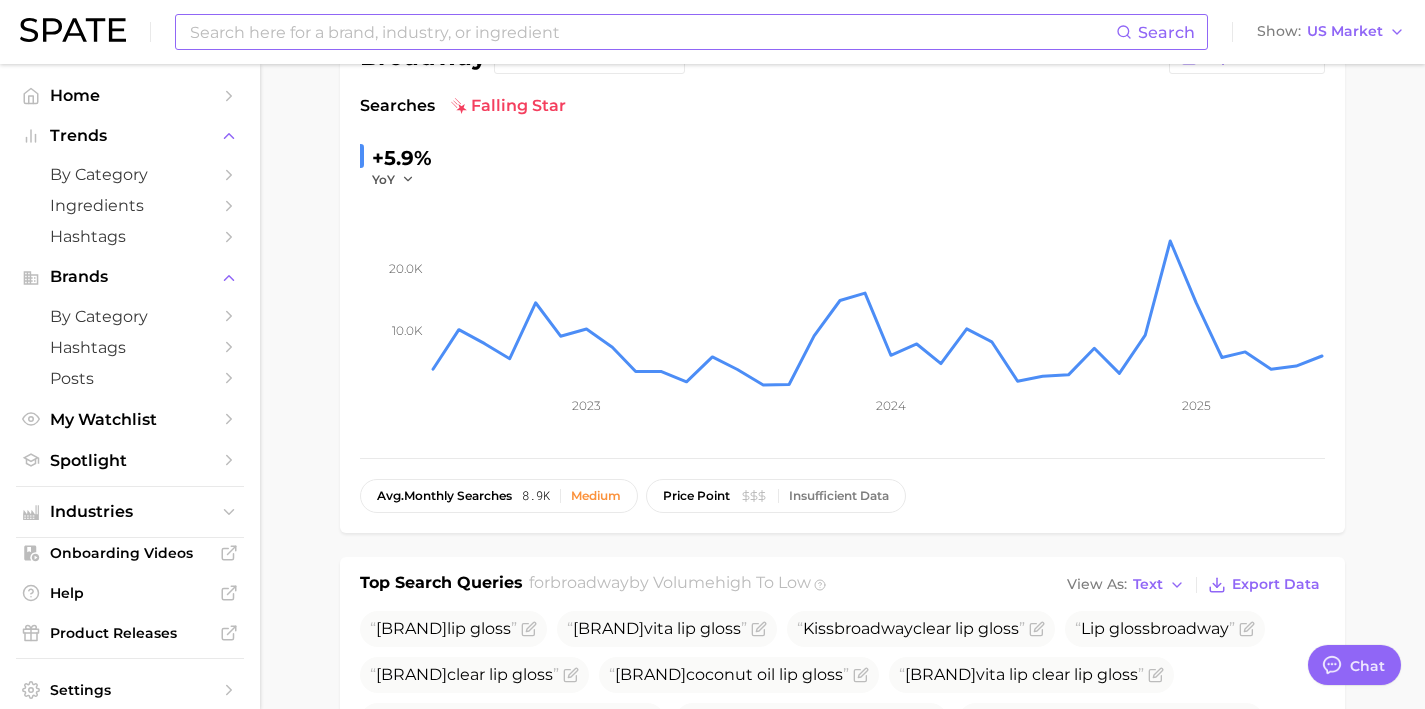 scroll, scrollTop: 0, scrollLeft: 0, axis: both 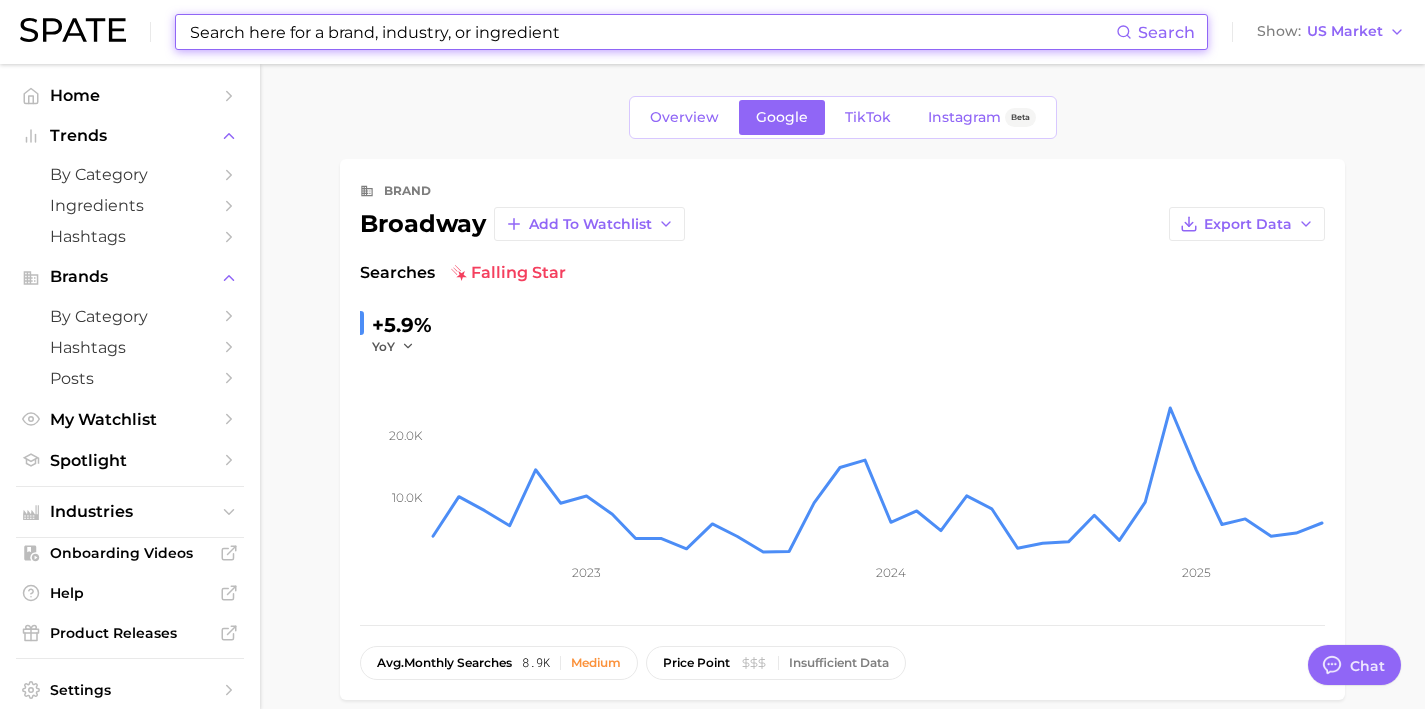 click at bounding box center [652, 32] 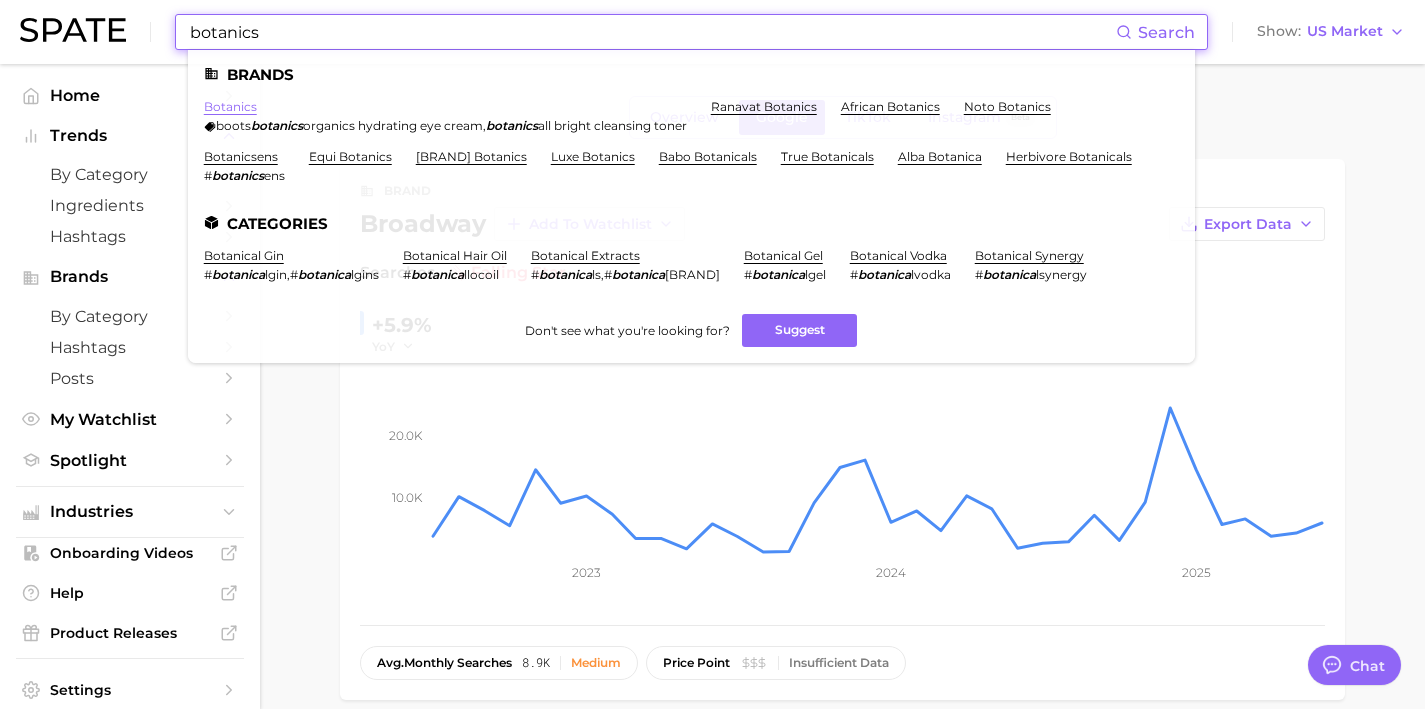 type on "botanics" 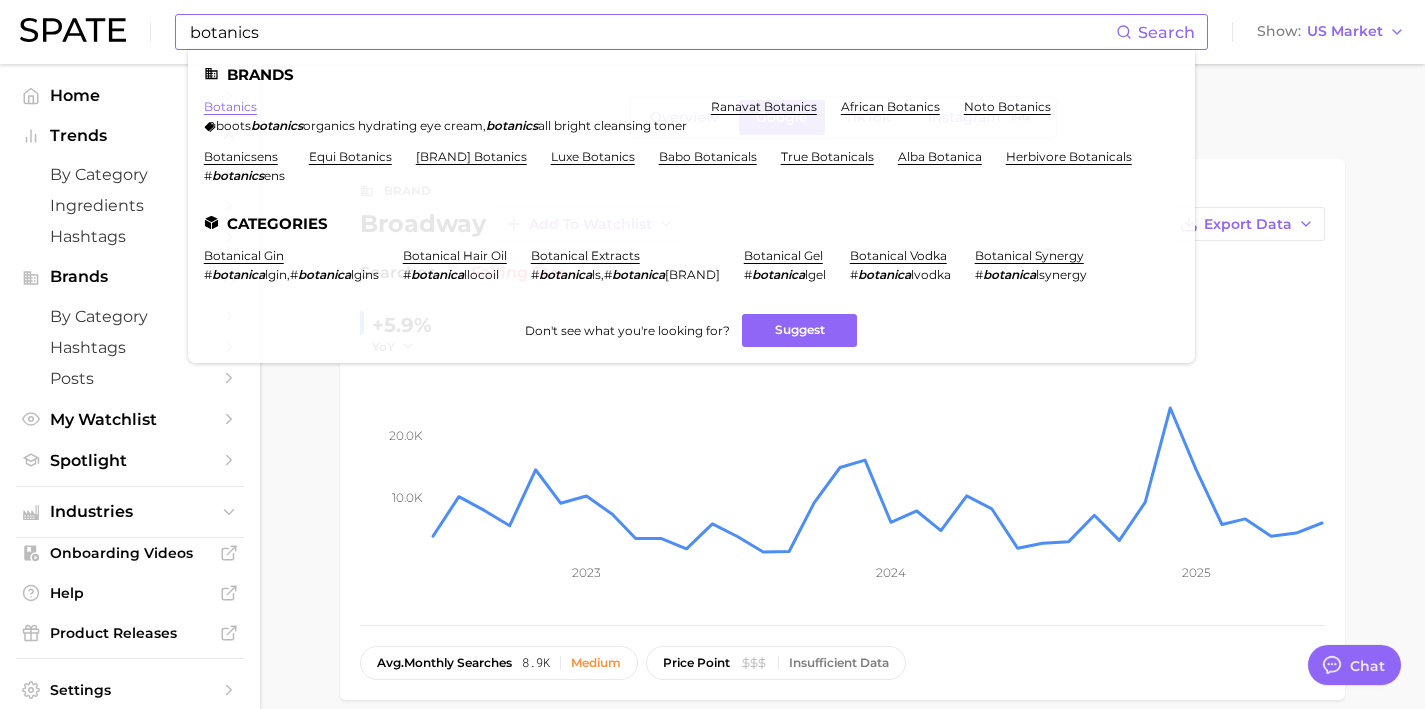 click on "botanics" at bounding box center (230, 106) 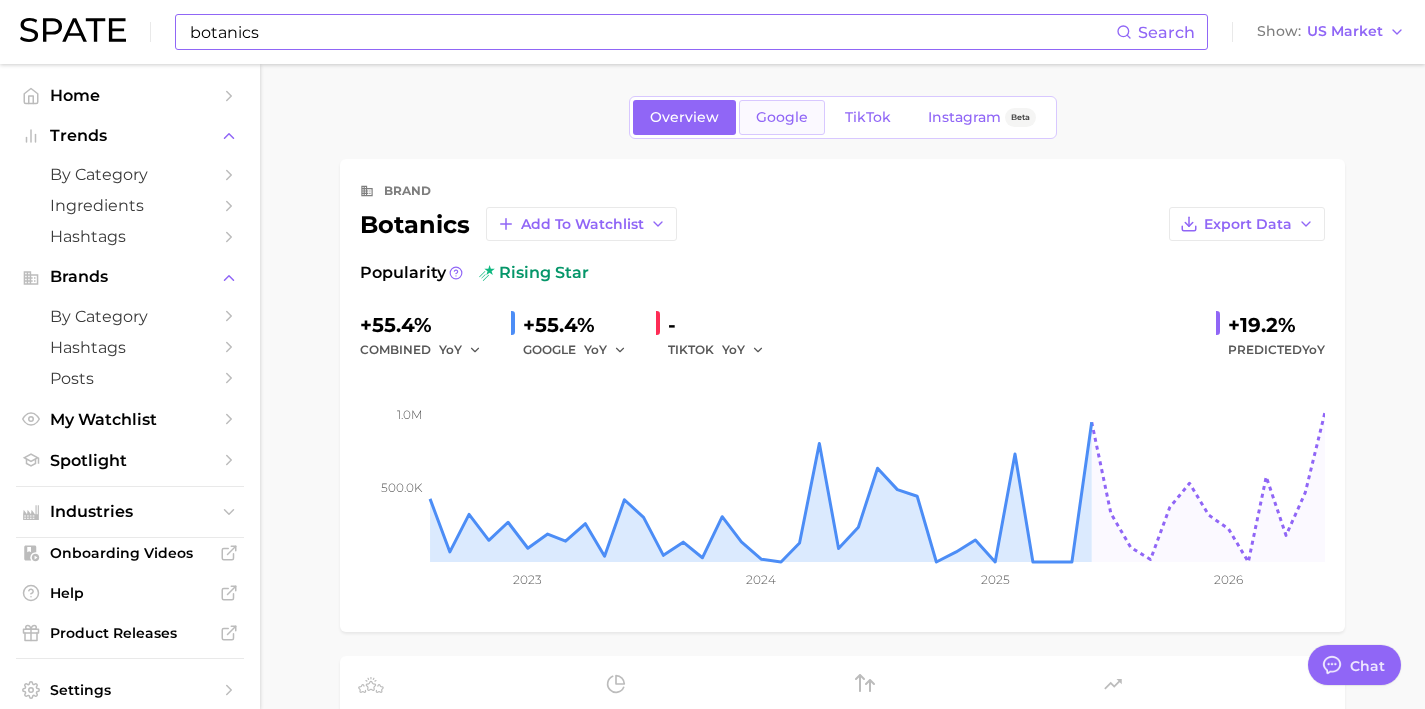click on "Google" at bounding box center (782, 117) 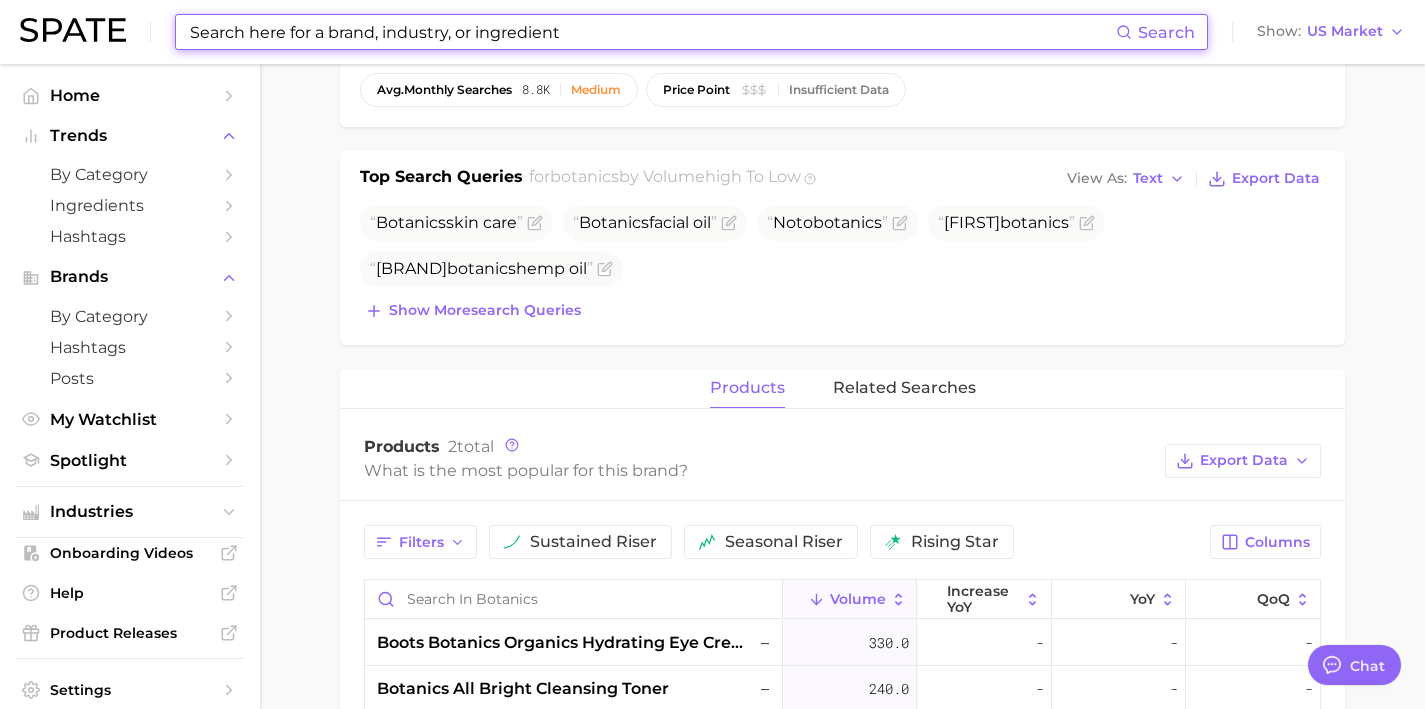 scroll, scrollTop: 614, scrollLeft: 0, axis: vertical 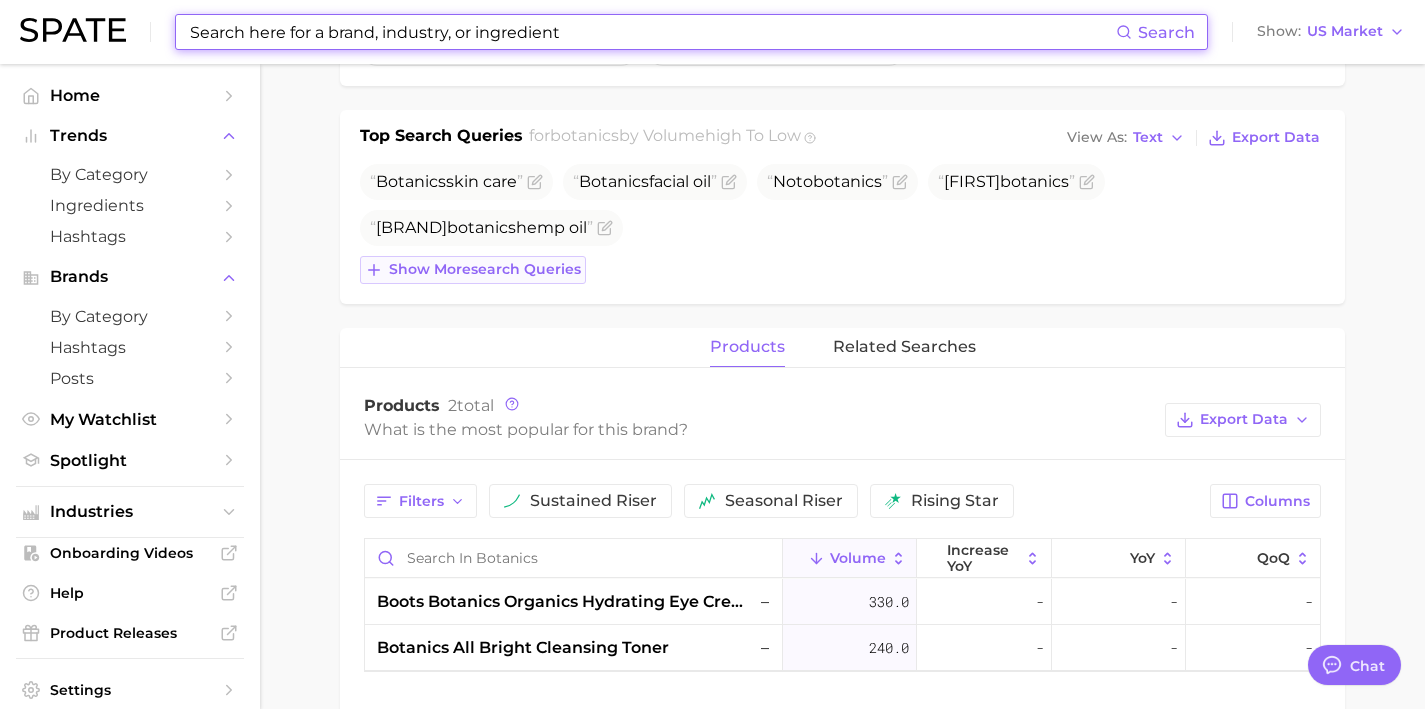 click on "Show more  search queries" at bounding box center [485, 269] 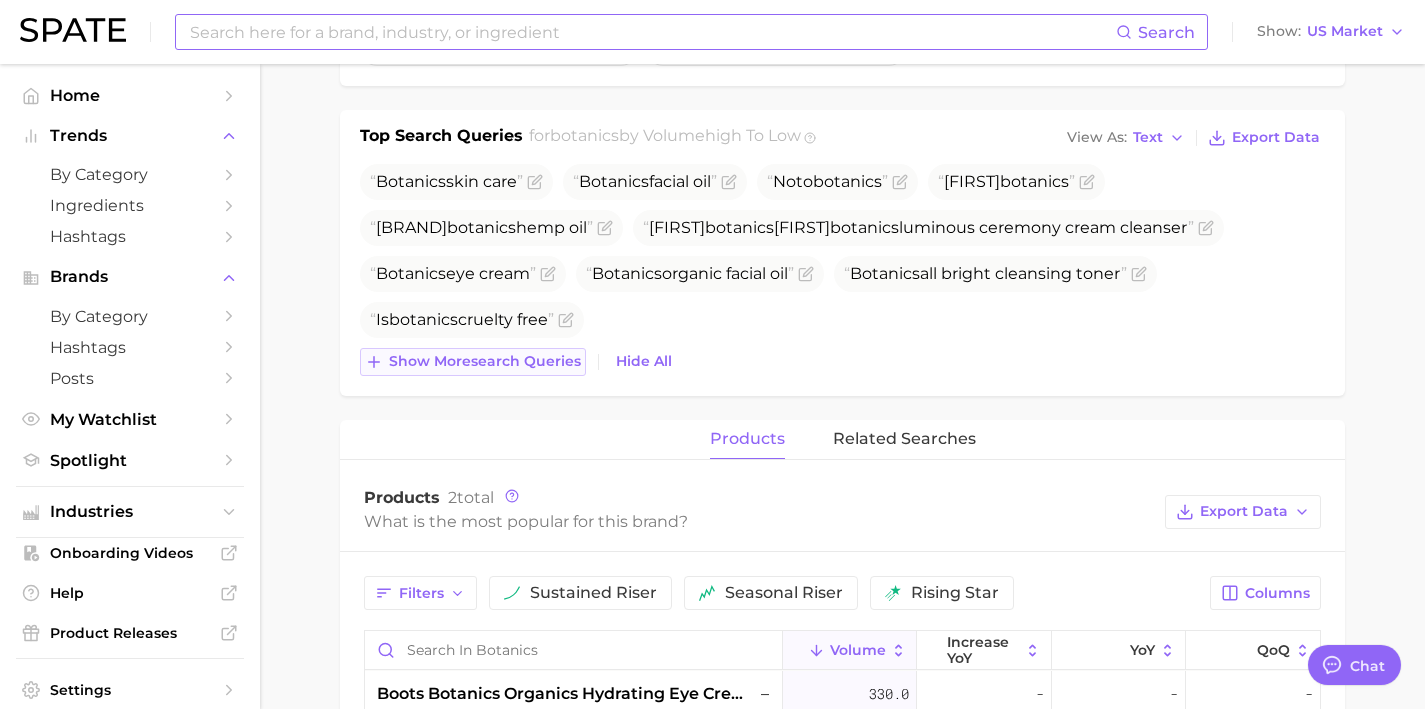 click on "Show more  search queries" at bounding box center (485, 361) 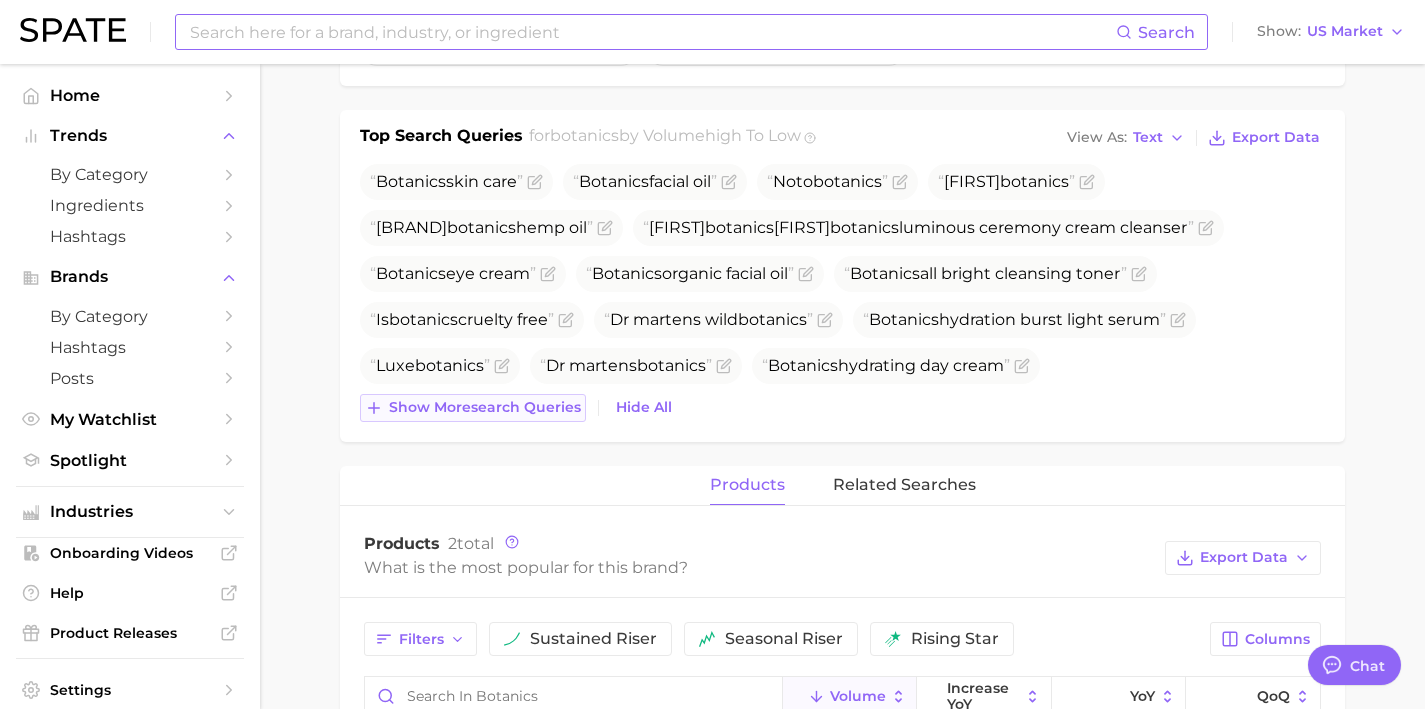 click on "Show more  search queries" at bounding box center [485, 407] 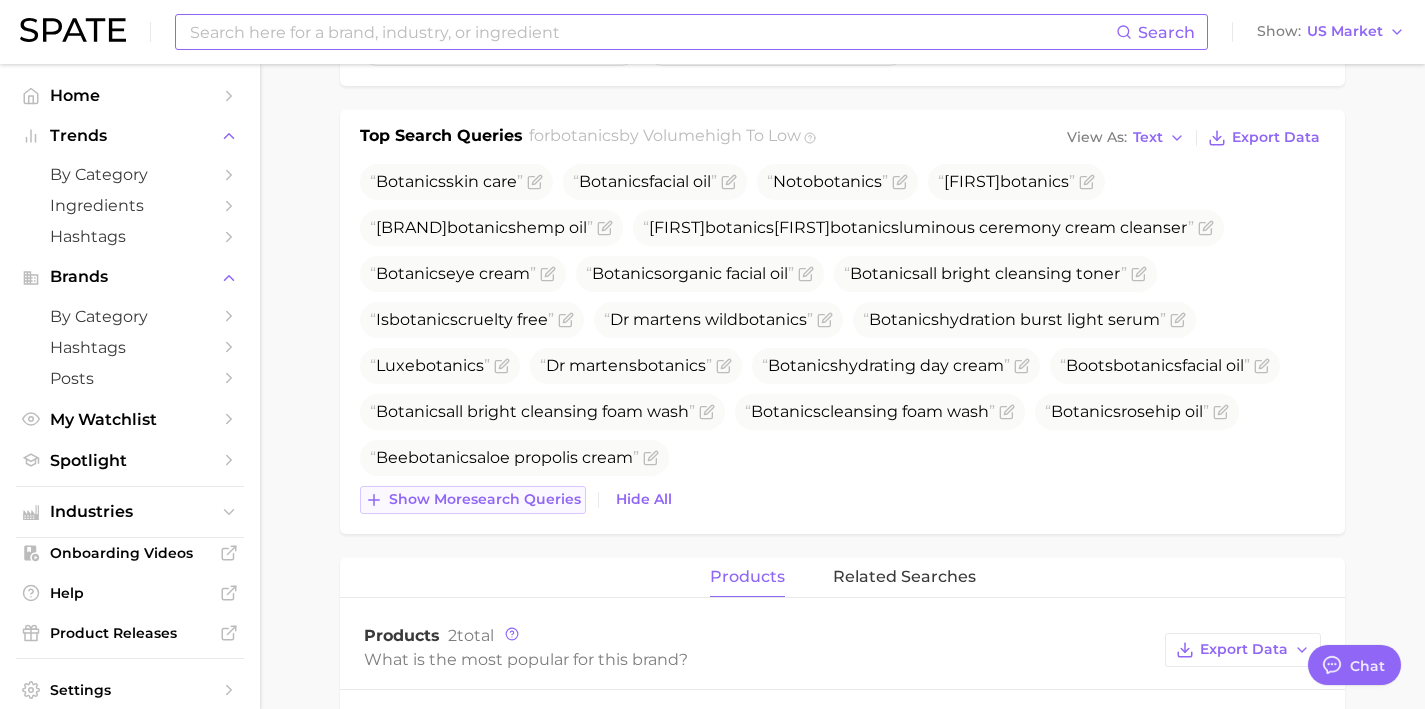 click on "Show more  search queries" at bounding box center [485, 499] 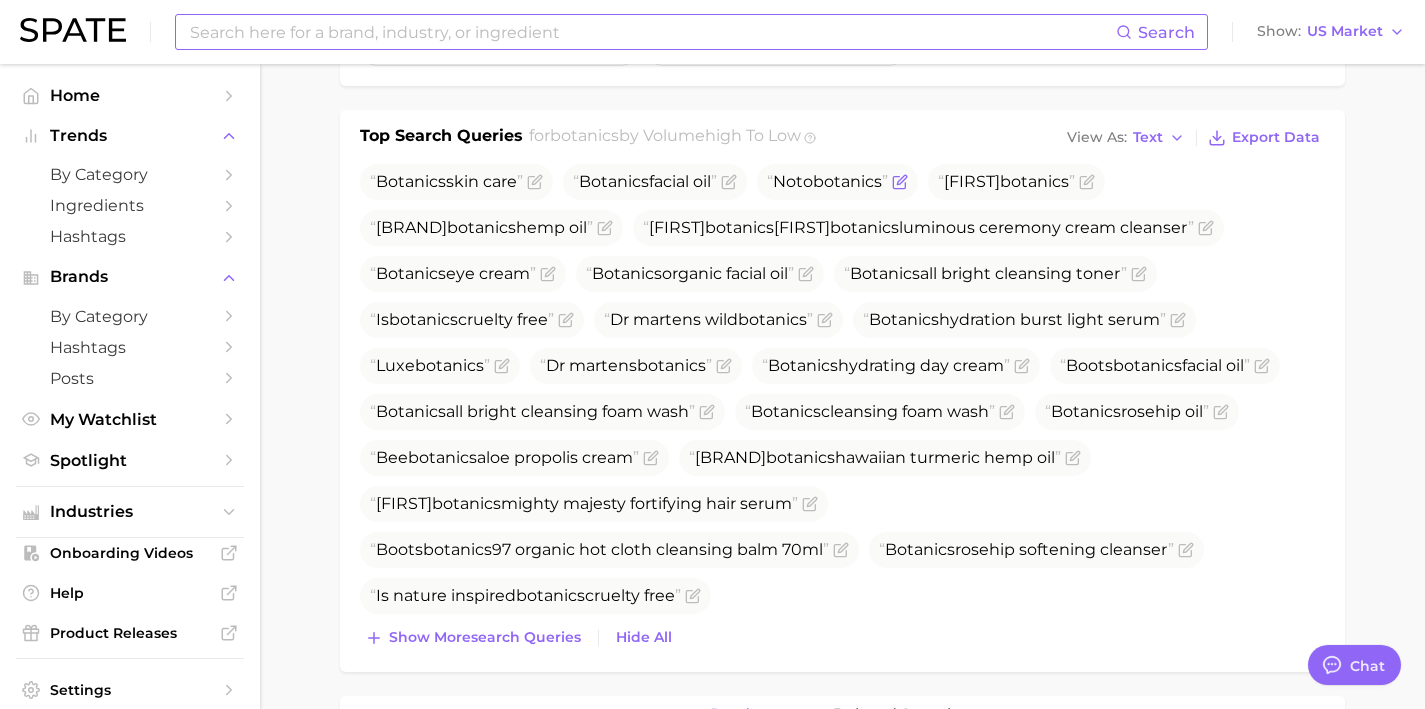 click 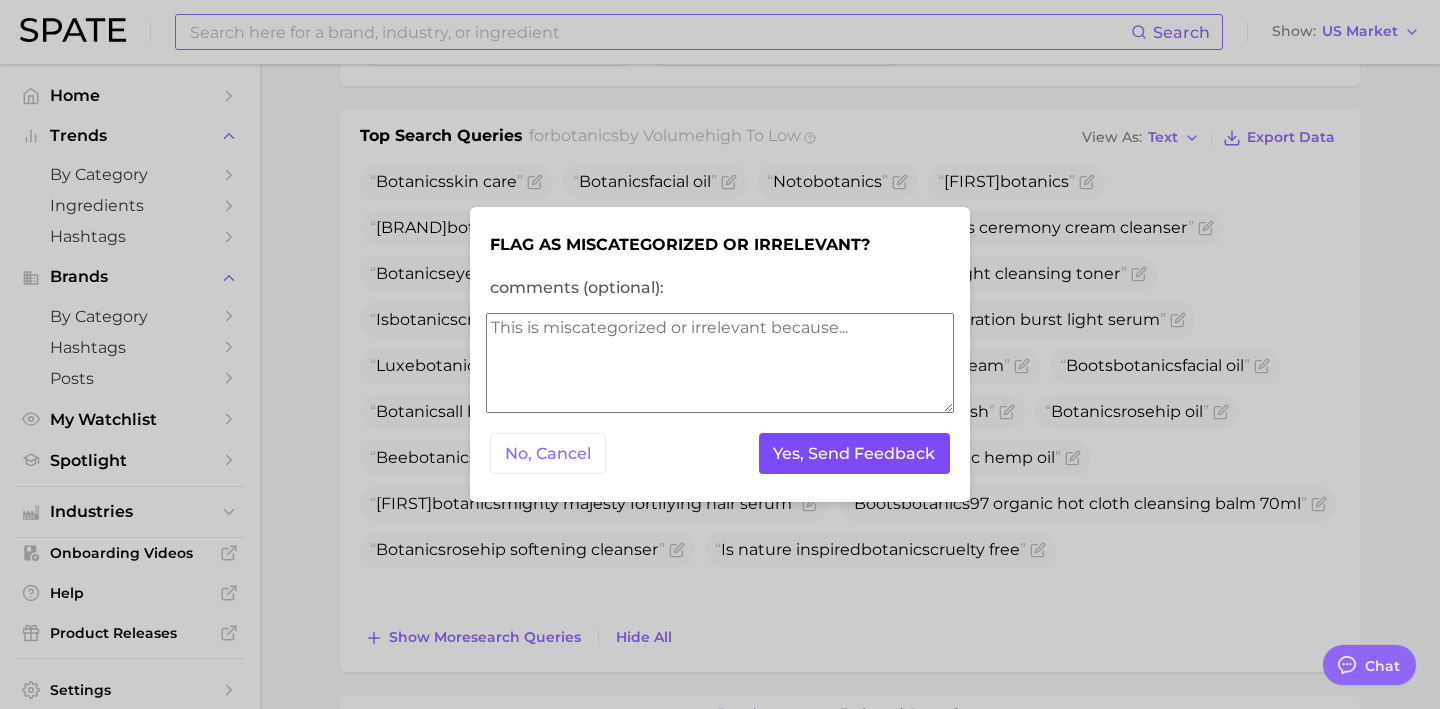 click on "Yes, Send Feedback" at bounding box center (855, 453) 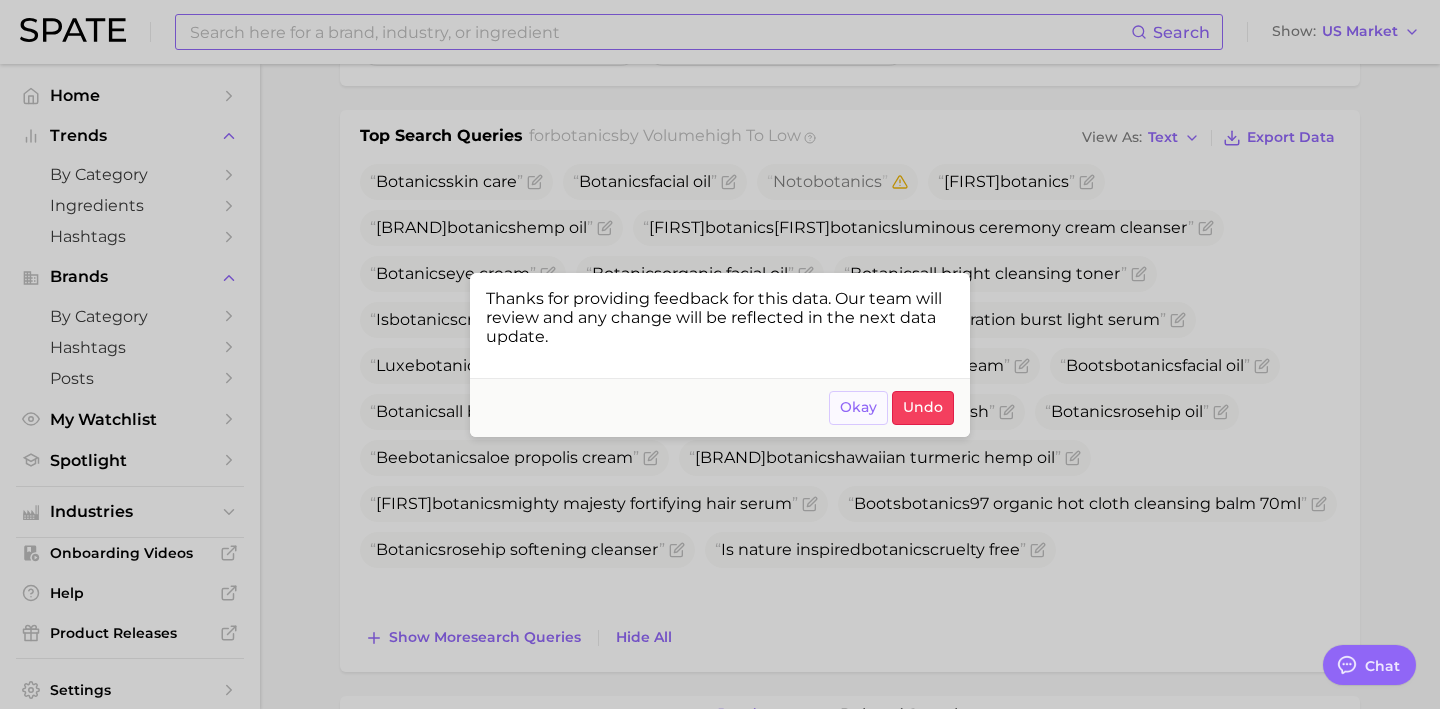 click on "Okay" at bounding box center [858, 407] 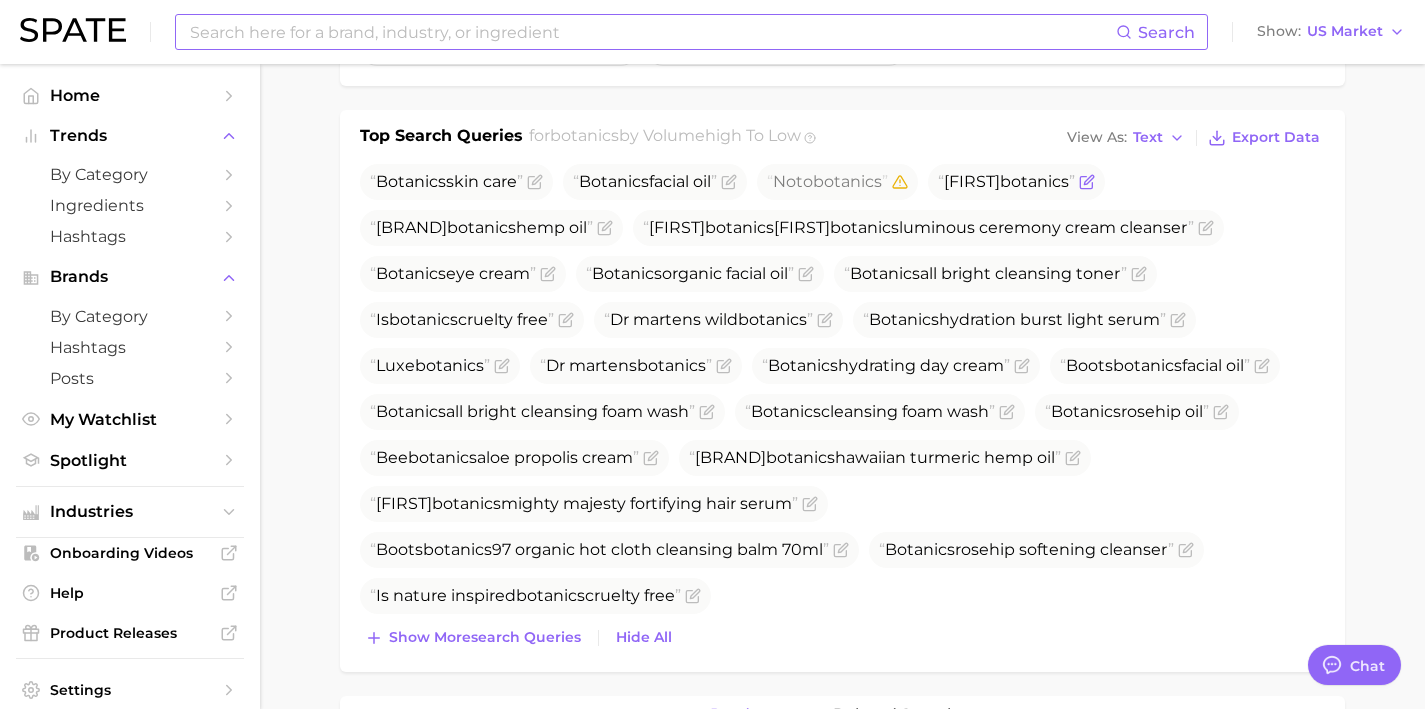 click 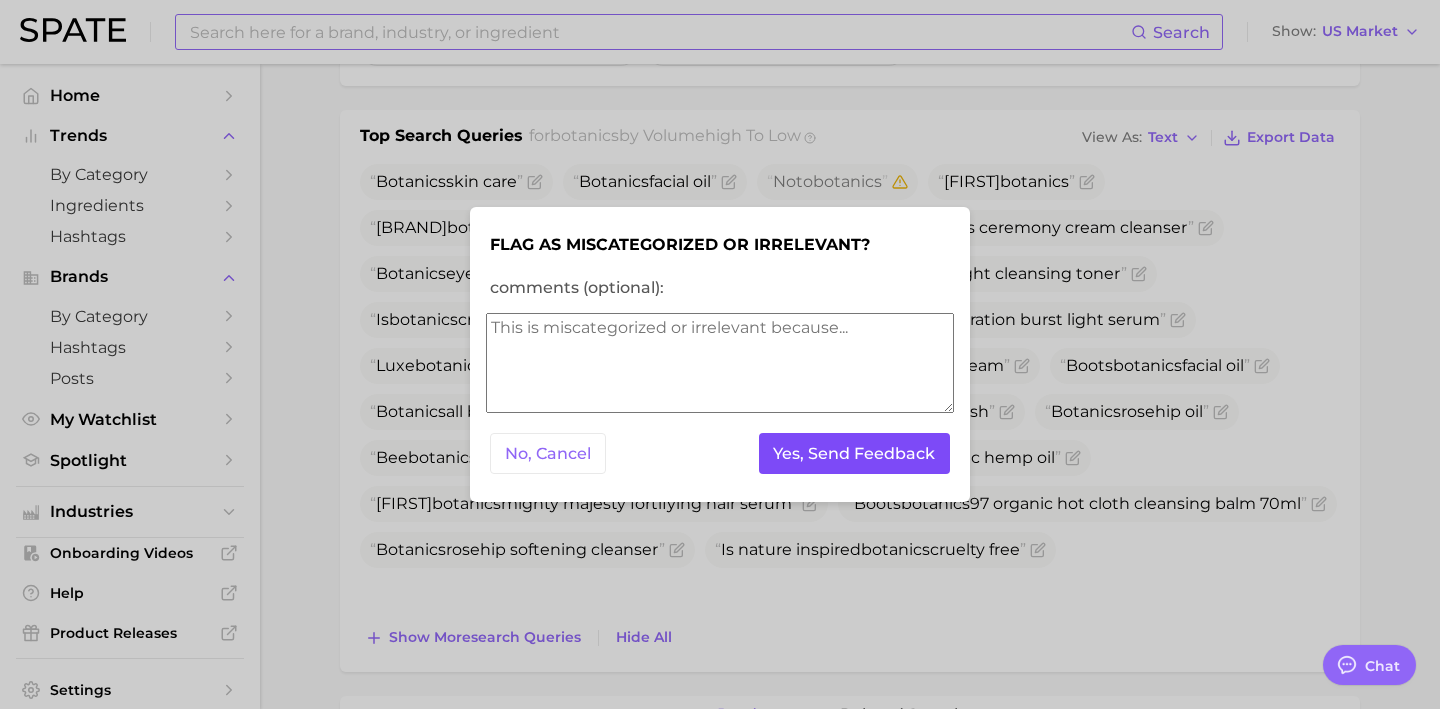click on "Yes, Send Feedback" at bounding box center [855, 453] 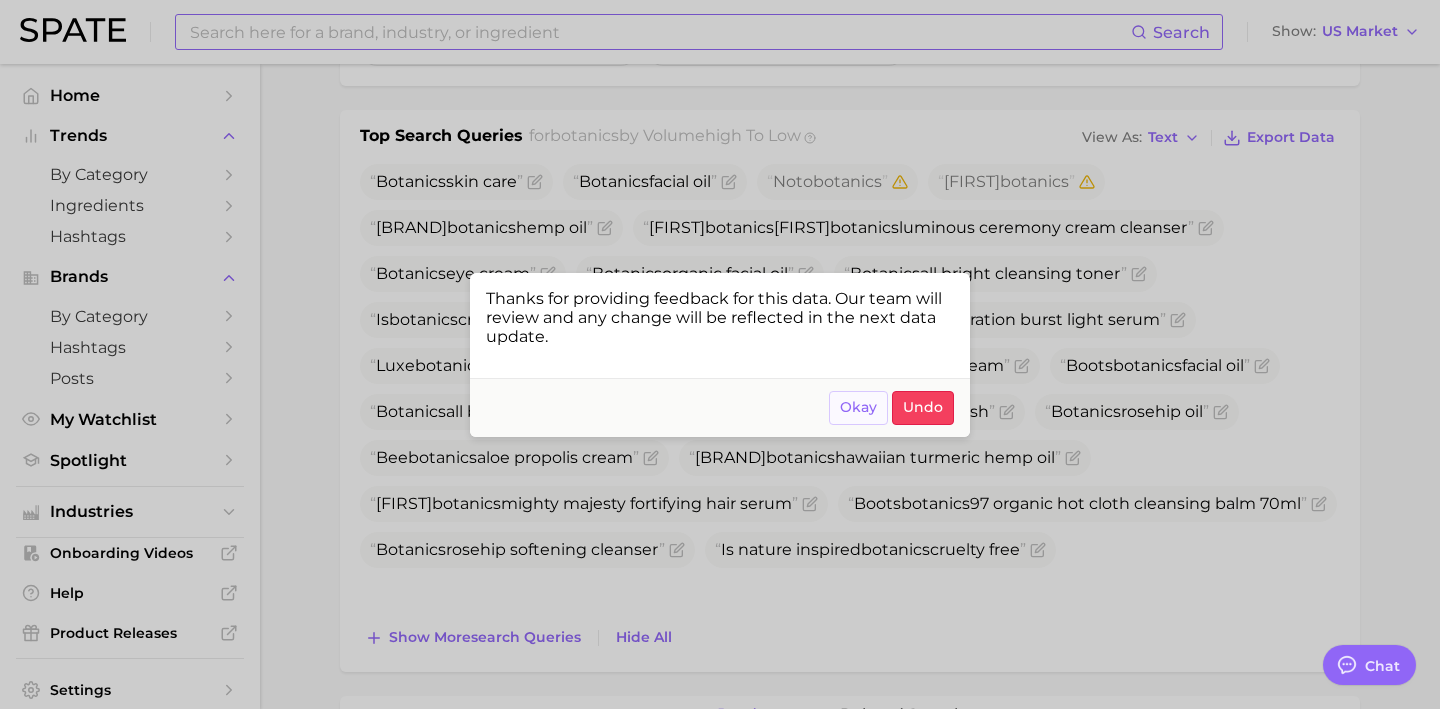click on "Okay" at bounding box center (858, 407) 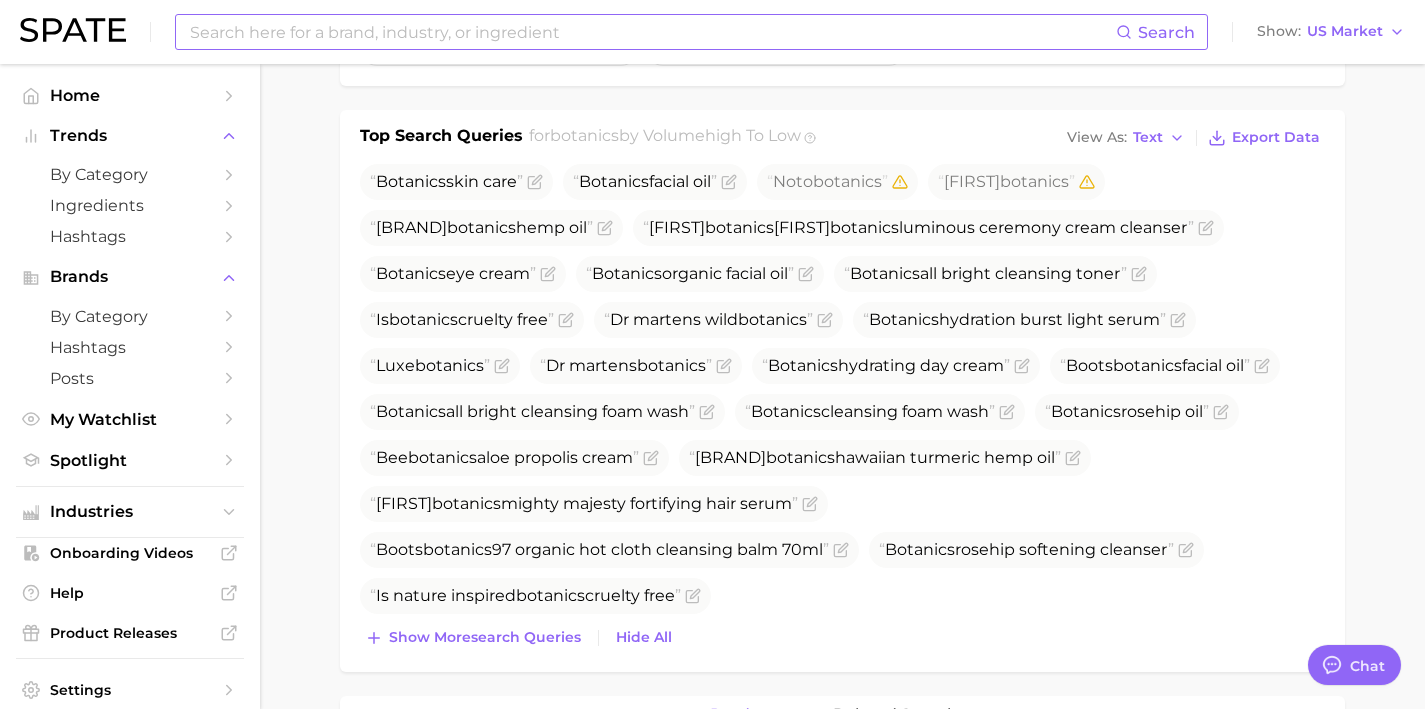 click on "Top Search Queries for  botanics  by Volume  high to low View As Text Export Data Botanics  skin care Botanics  facial oil Noto  botanics Ranavat  botanics Mana artisan  botanics  hemp oil Ranavat  botanics  ranavant  botanics  luminous ceremony cream cleanser Botanics  eye cream Botanics  organic facial oil Botanics  all bright cleansing toner Is  botanics  cruelty free Dr martens wild  botanics Botanics  hydration burst light serum Luxe  botanics Dr martens  botanics Botanics  hydrating day cream Boots  botanics  facial oil Botanics  all bright cleansing foam wash Botanics  cleansing foam wash Botanics  rosehip oil Bee  botanics  aloe propolis cream Mana artisan  botanics  hawaiian turmeric hemp oil Ranavat  botanics  mighty majesty fortifying hair serum Boots  botanics  97 organic hot cloth cleansing balm 70ml Botanics  rosehip softening cleanser Is nature inspired  botanics  cruelty free Show more  search queries Hide All" at bounding box center (842, 391) 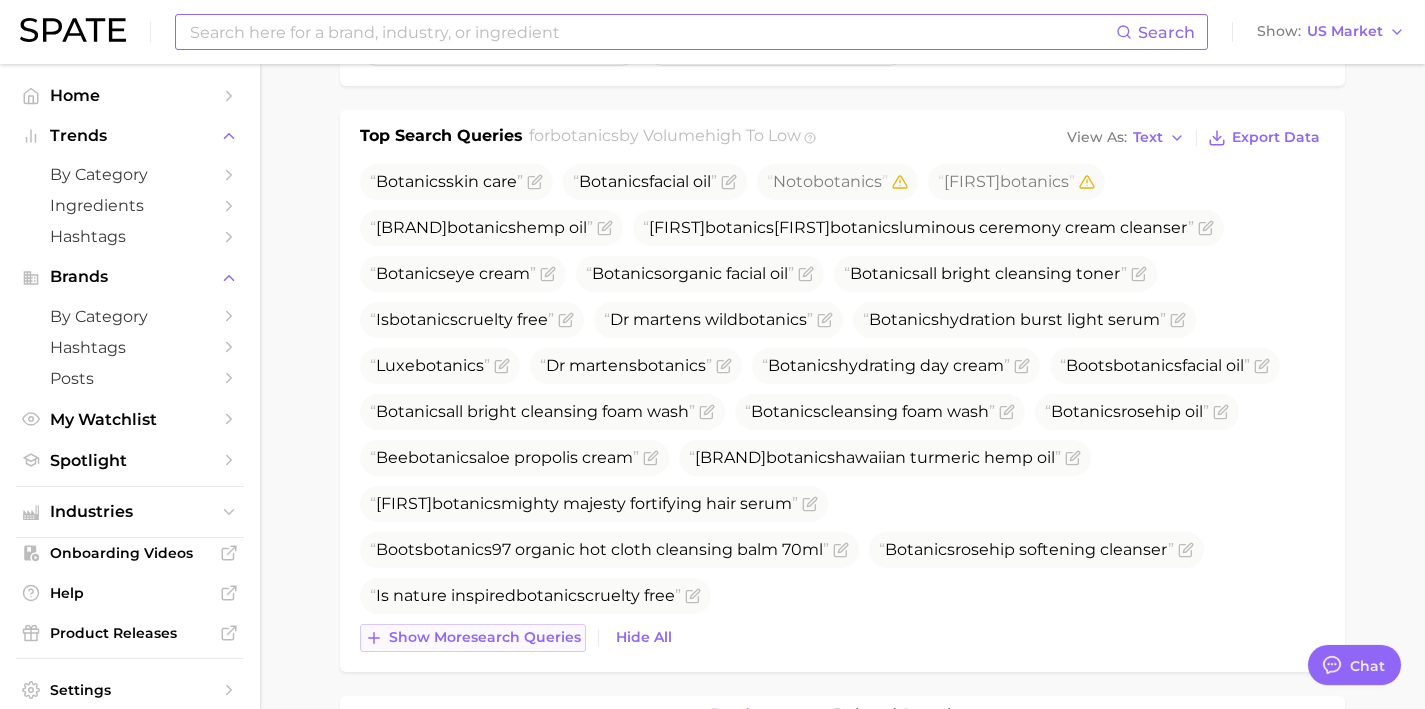 click on "Show more  search queries" at bounding box center (485, 637) 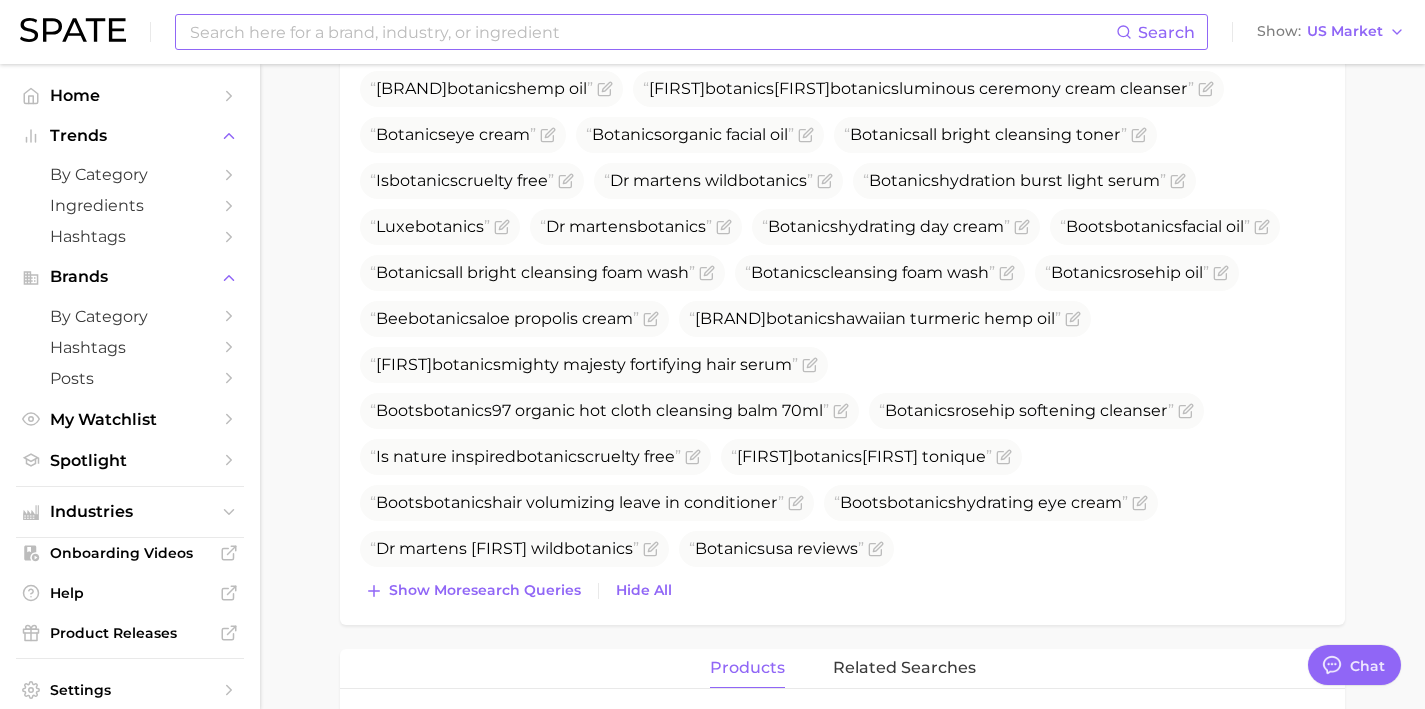 scroll, scrollTop: 753, scrollLeft: 0, axis: vertical 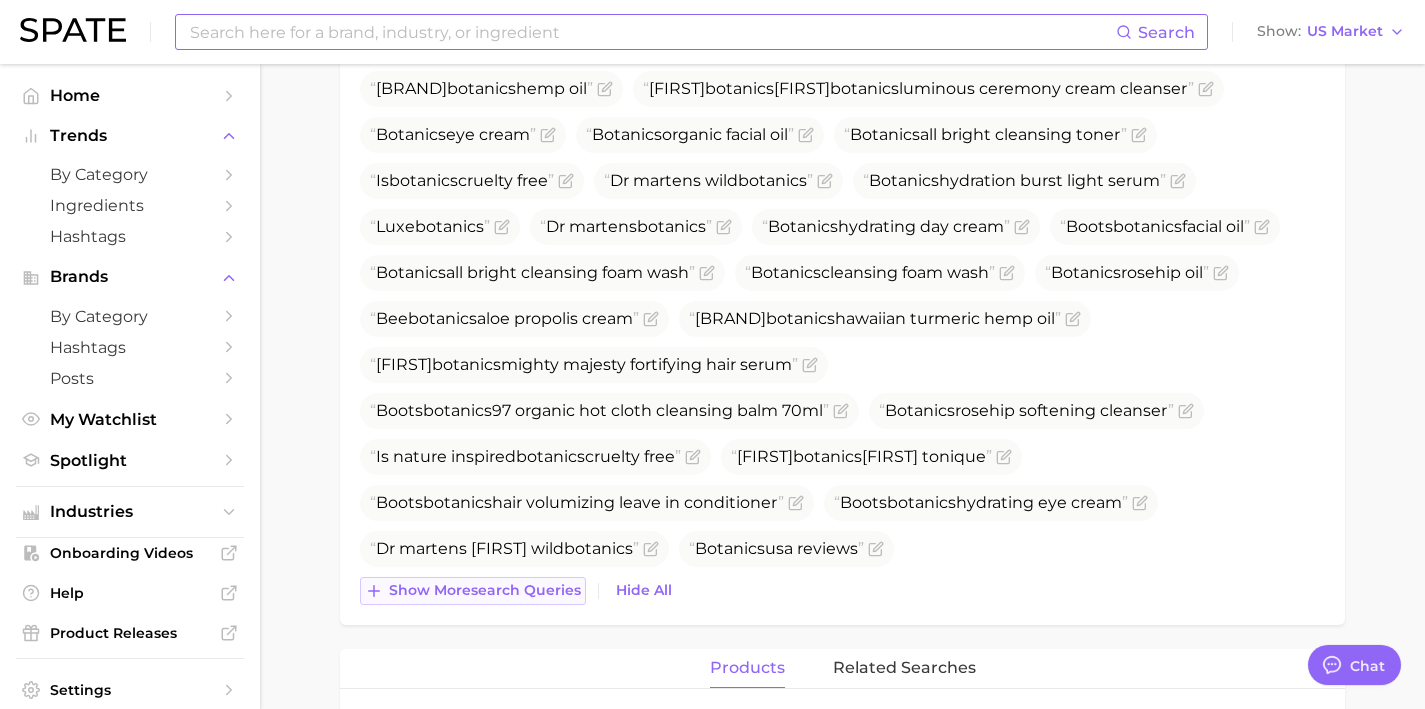 click on "Show more  search queries" at bounding box center (473, 591) 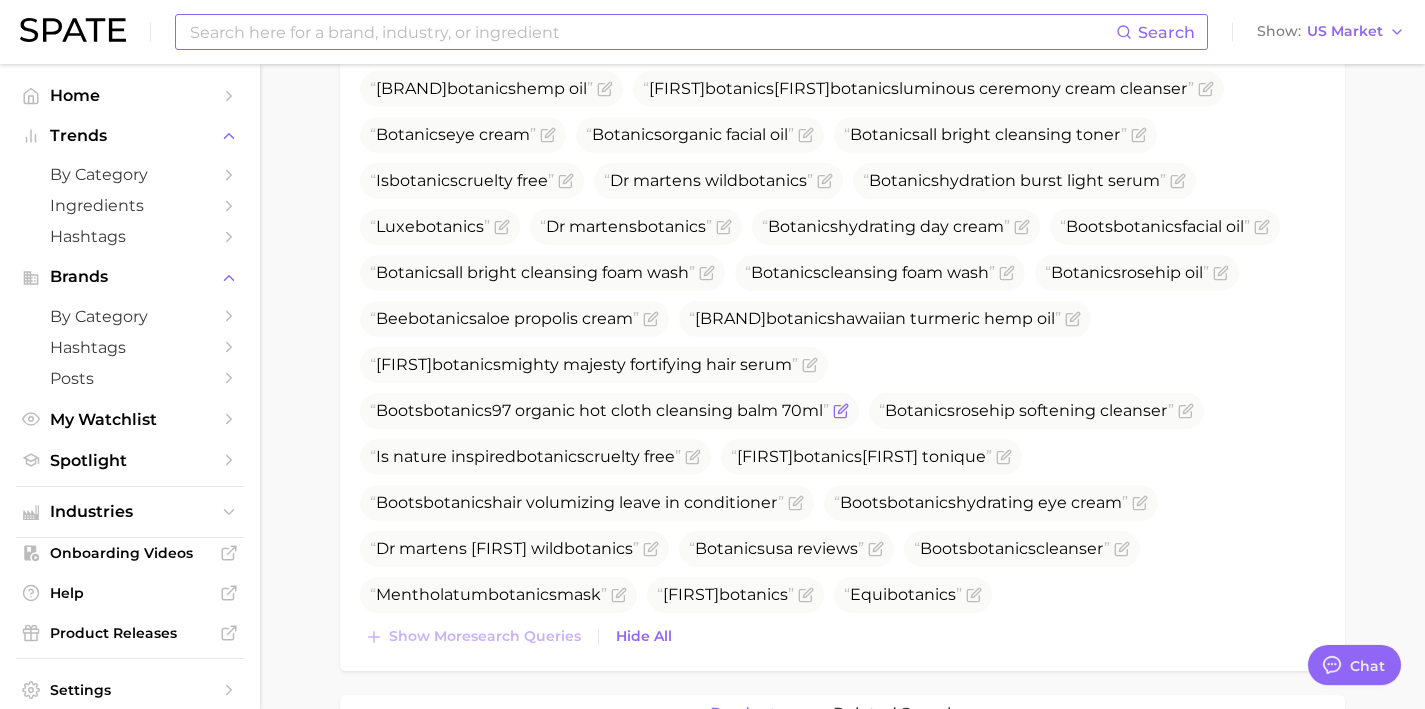 click 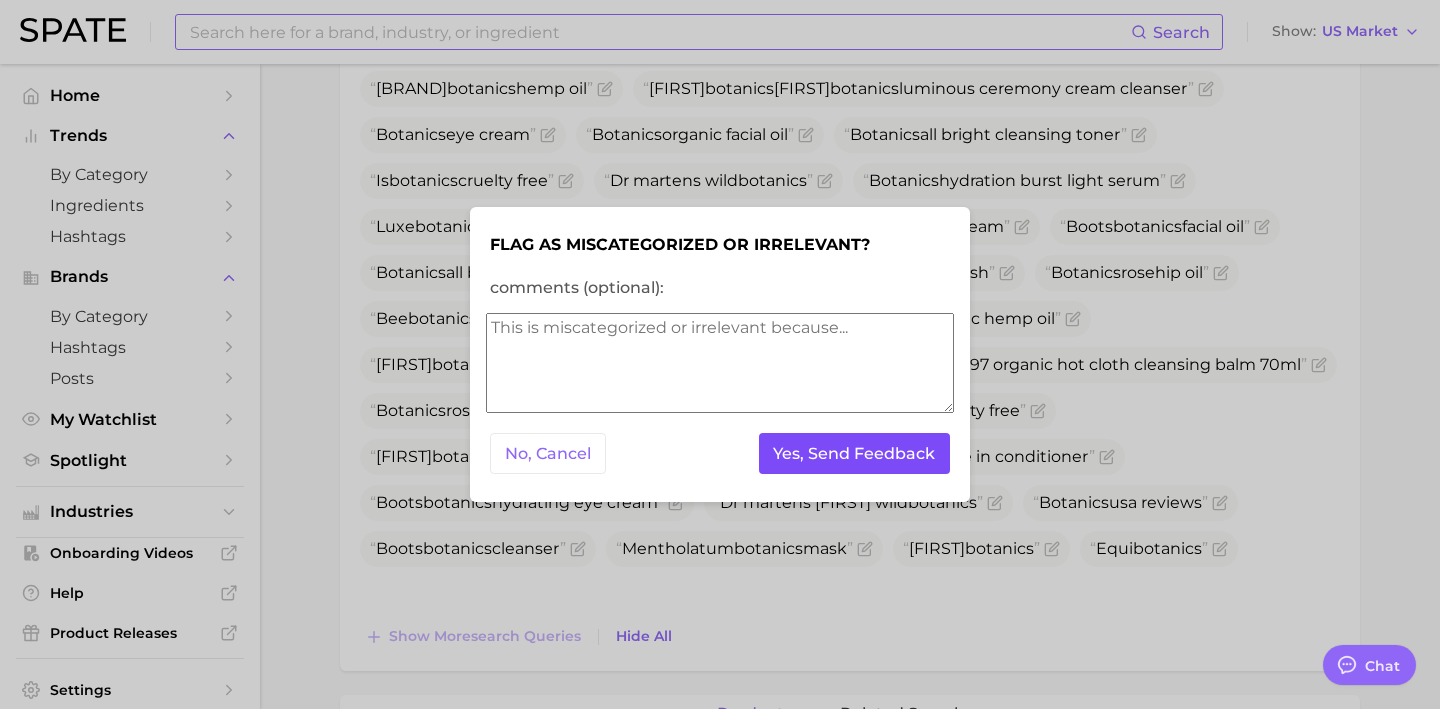 click on "Yes, Send Feedback" at bounding box center [855, 453] 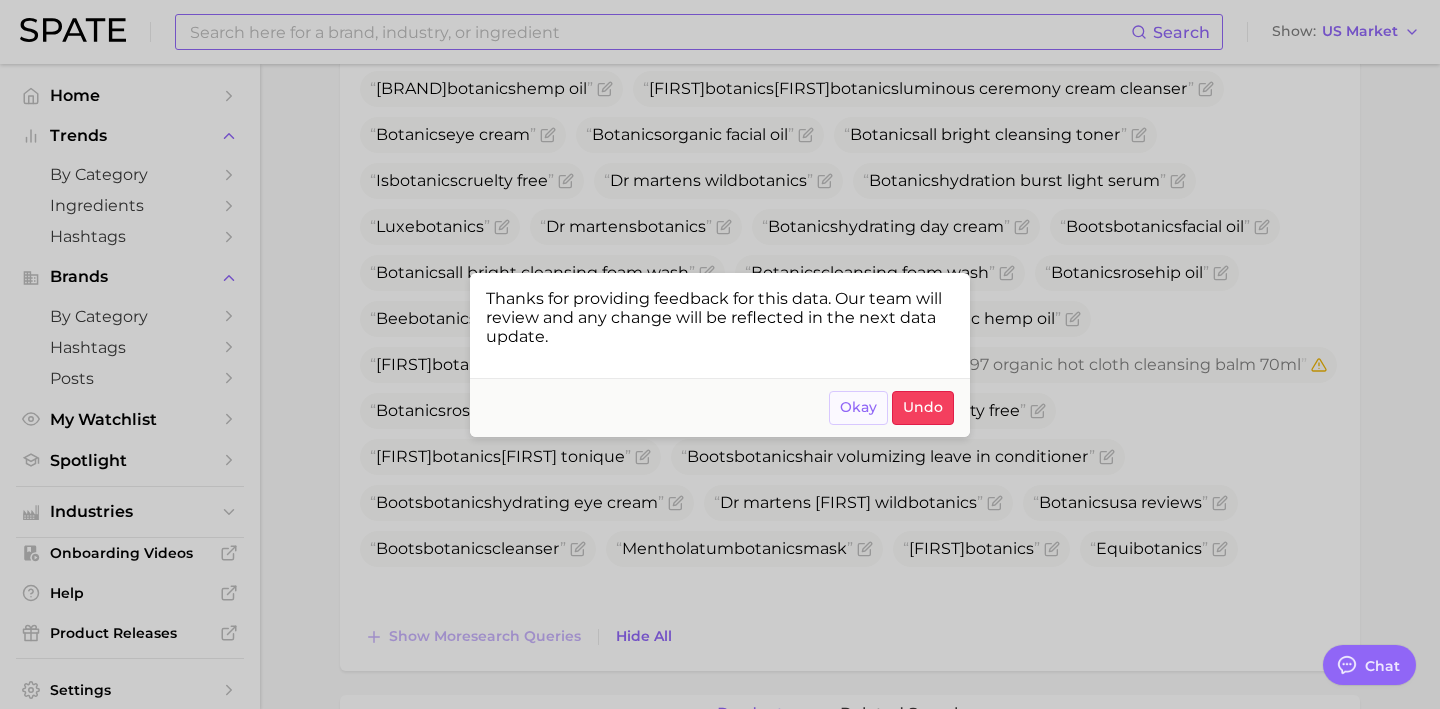 click on "Okay" at bounding box center [858, 407] 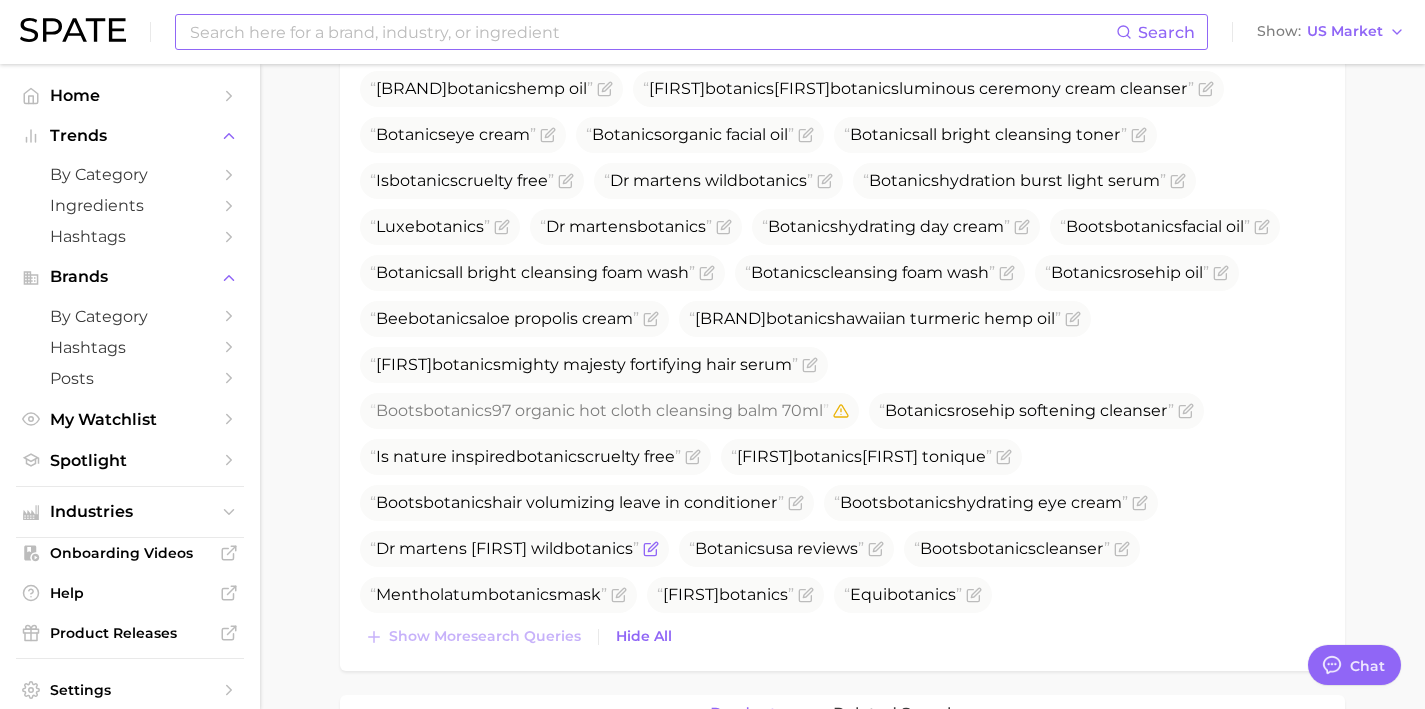 click 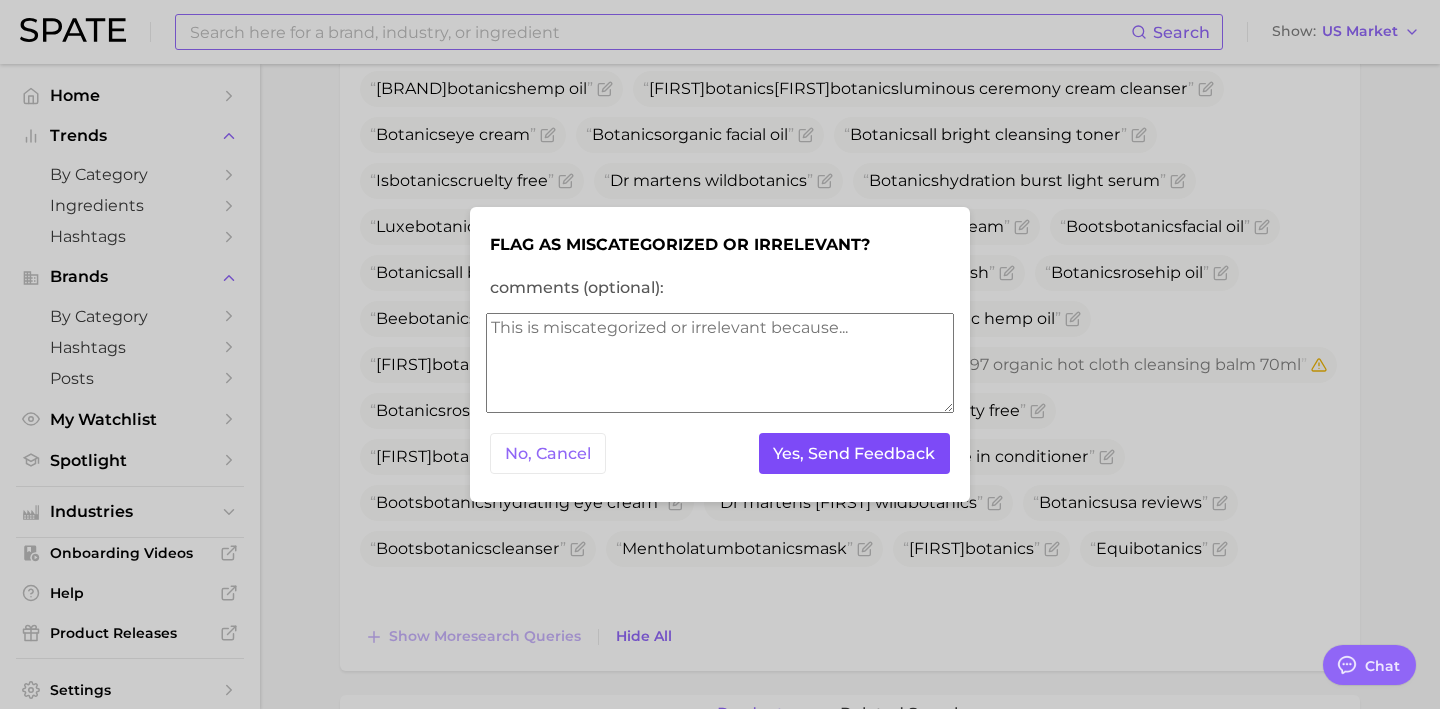 click on "Yes, Send Feedback" at bounding box center (855, 453) 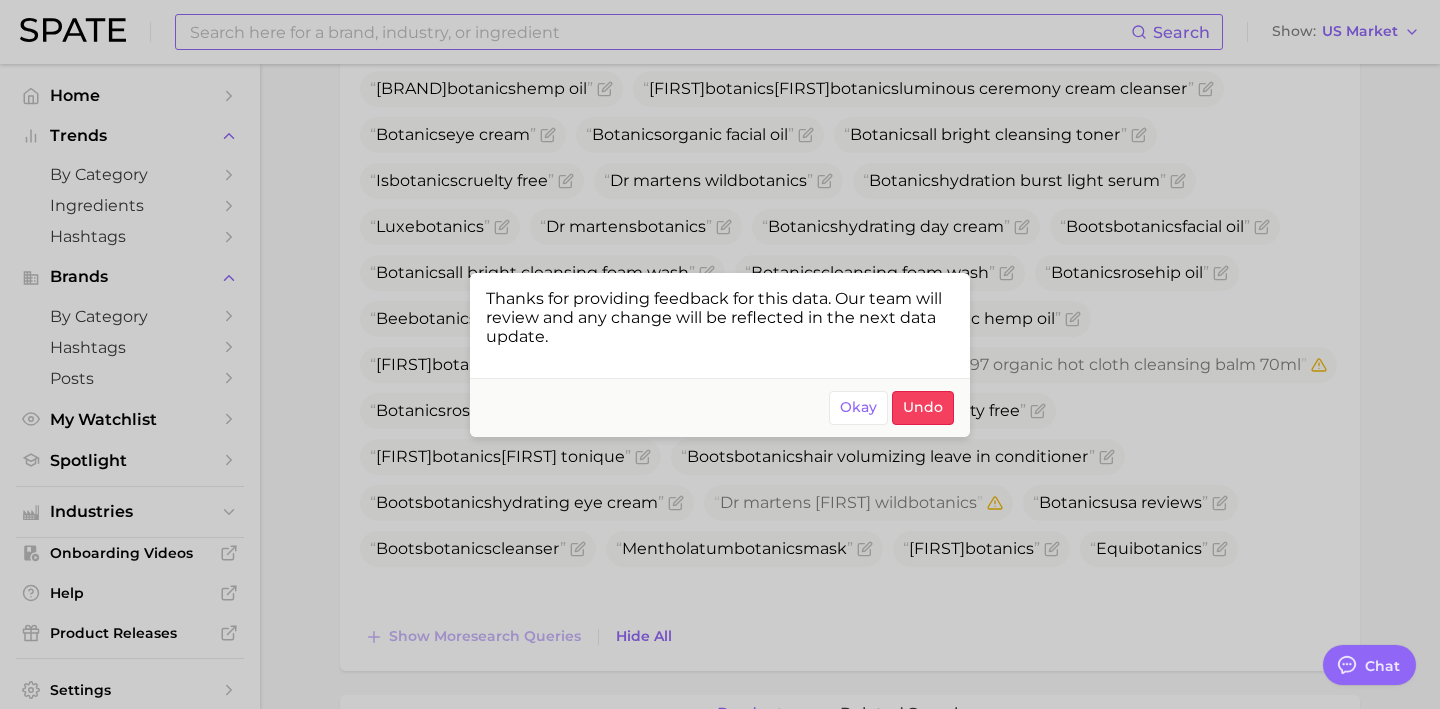 click at bounding box center (720, 354) 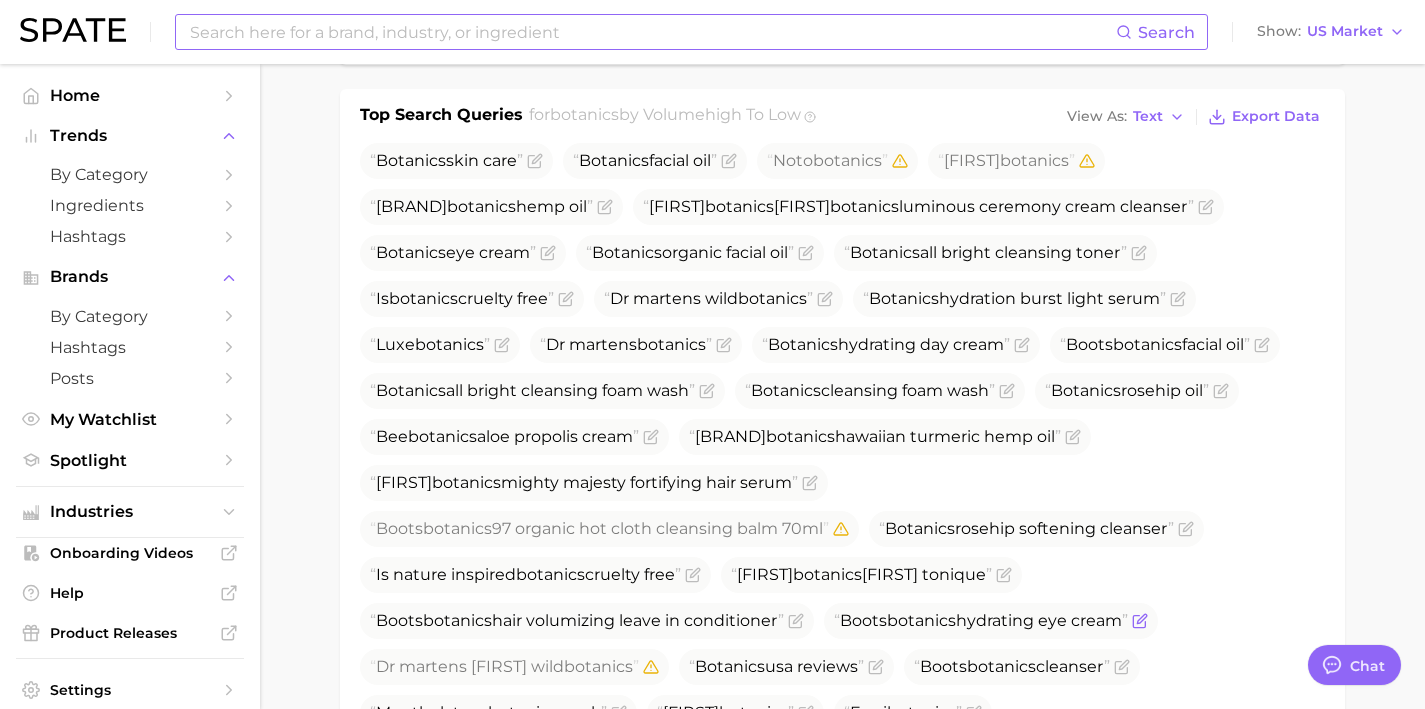 scroll, scrollTop: 537, scrollLeft: 0, axis: vertical 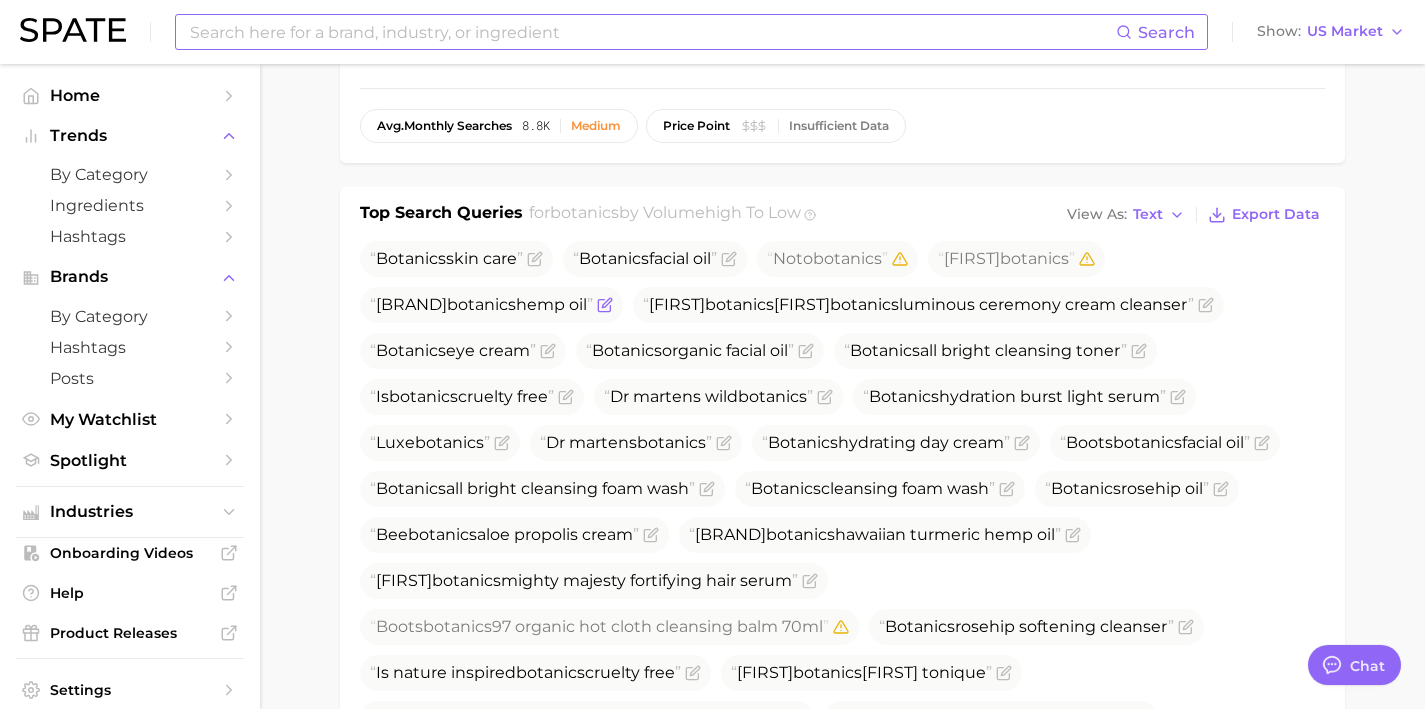 click 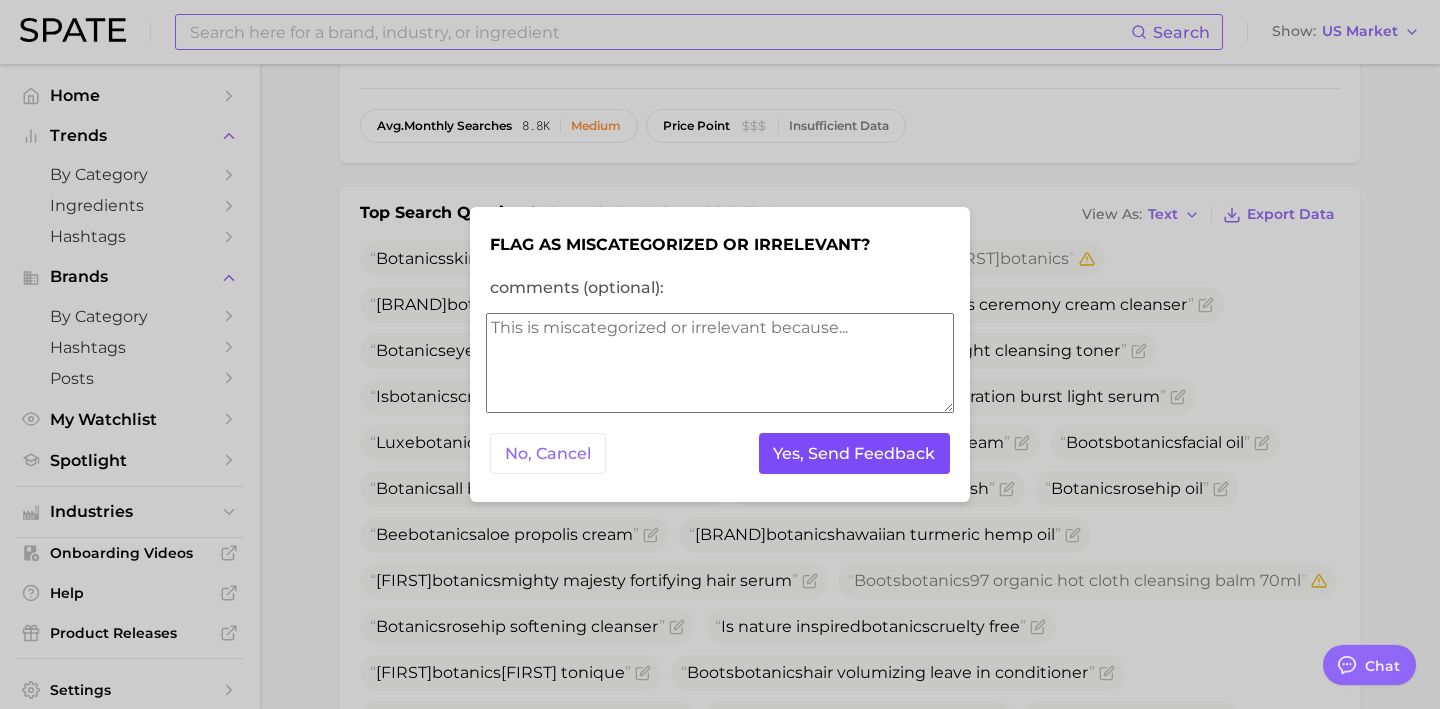 click on "Yes, Send Feedback" at bounding box center [855, 453] 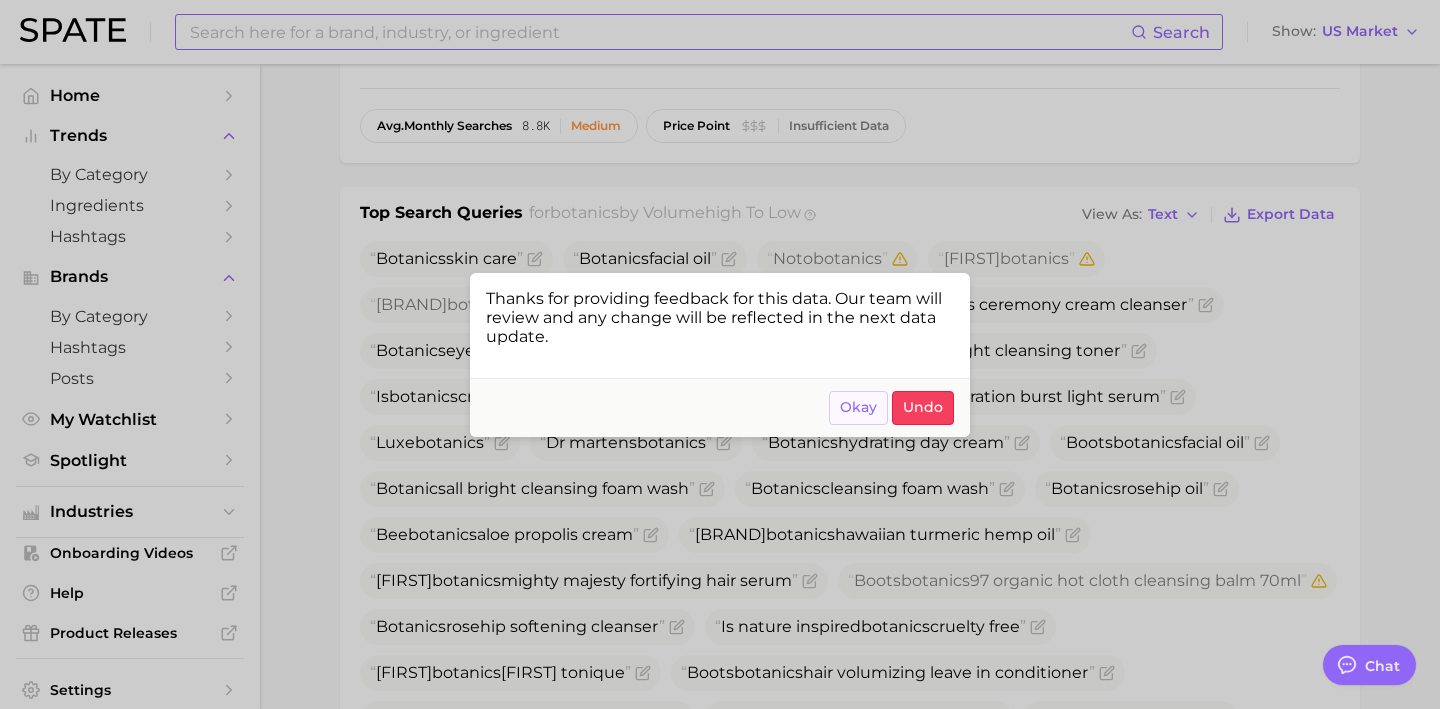 click on "Okay" at bounding box center [858, 407] 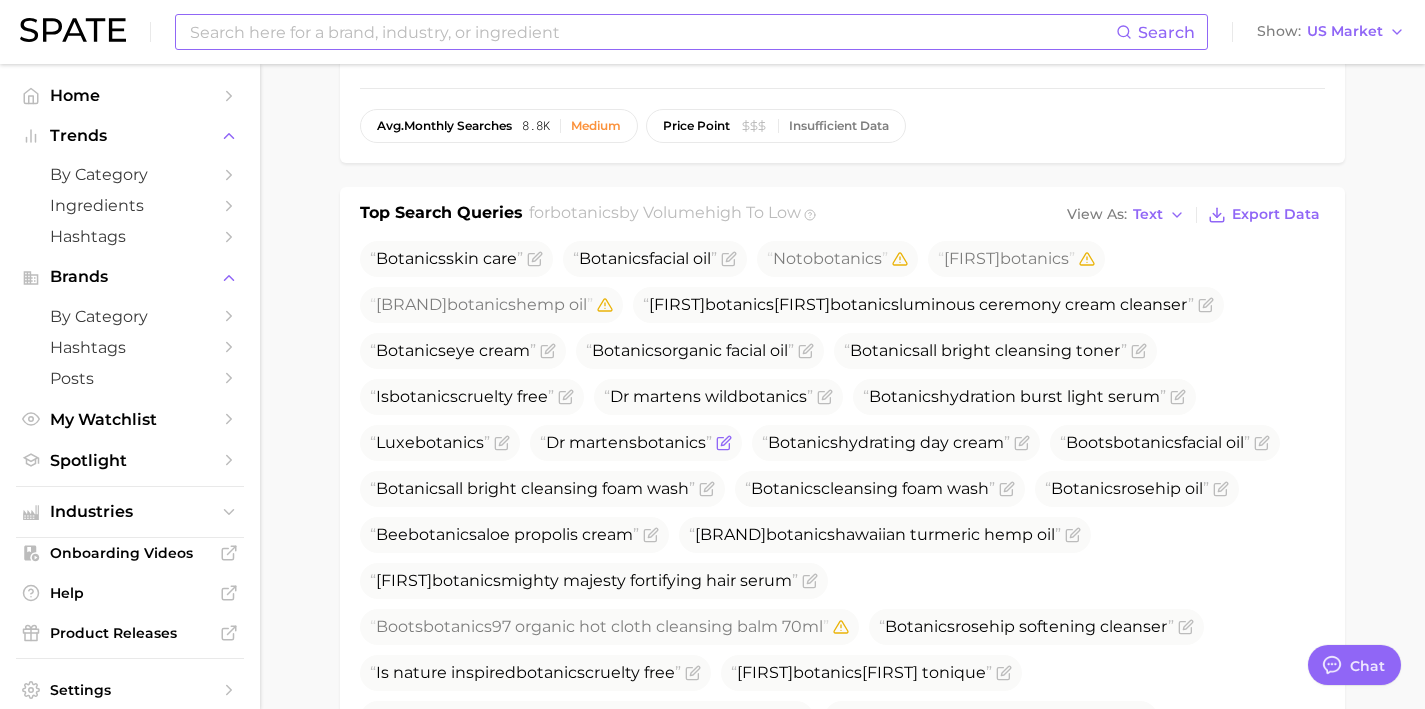click 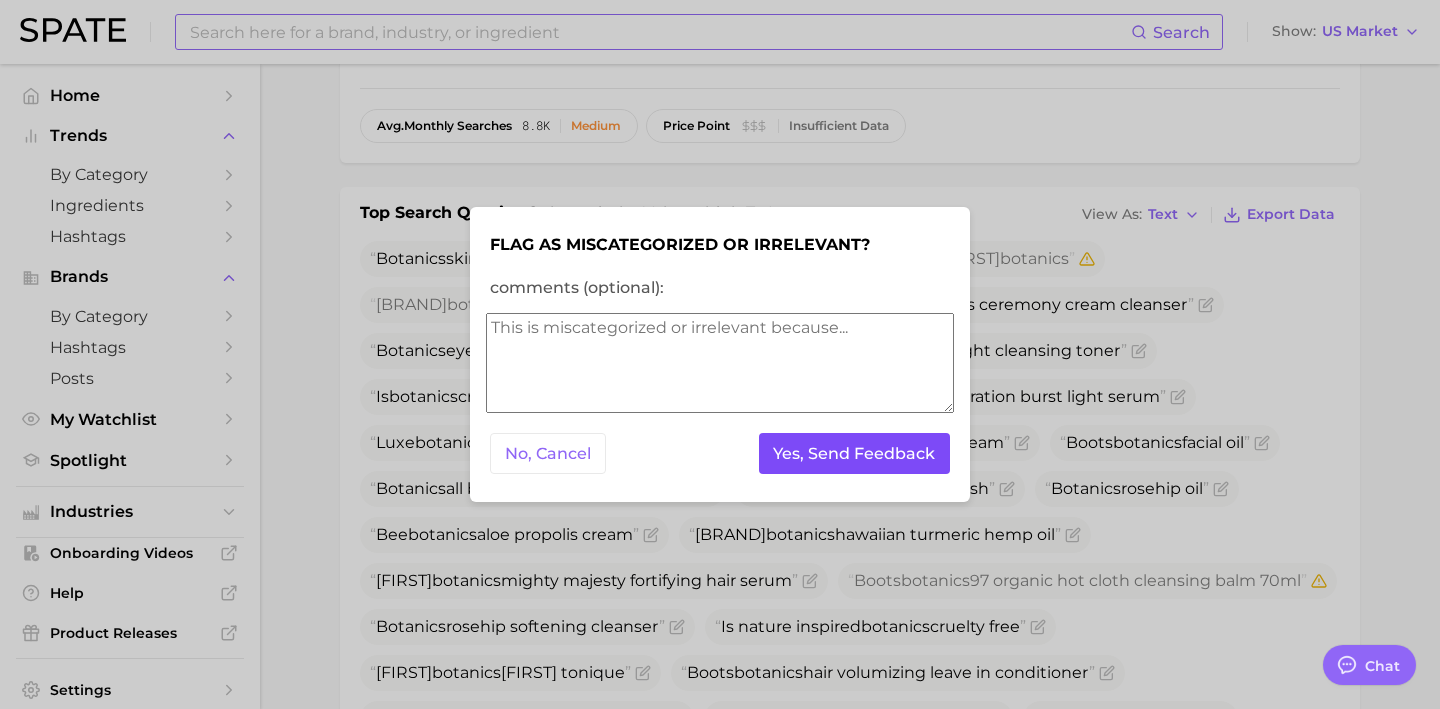 click on "Yes, Send Feedback" at bounding box center [855, 453] 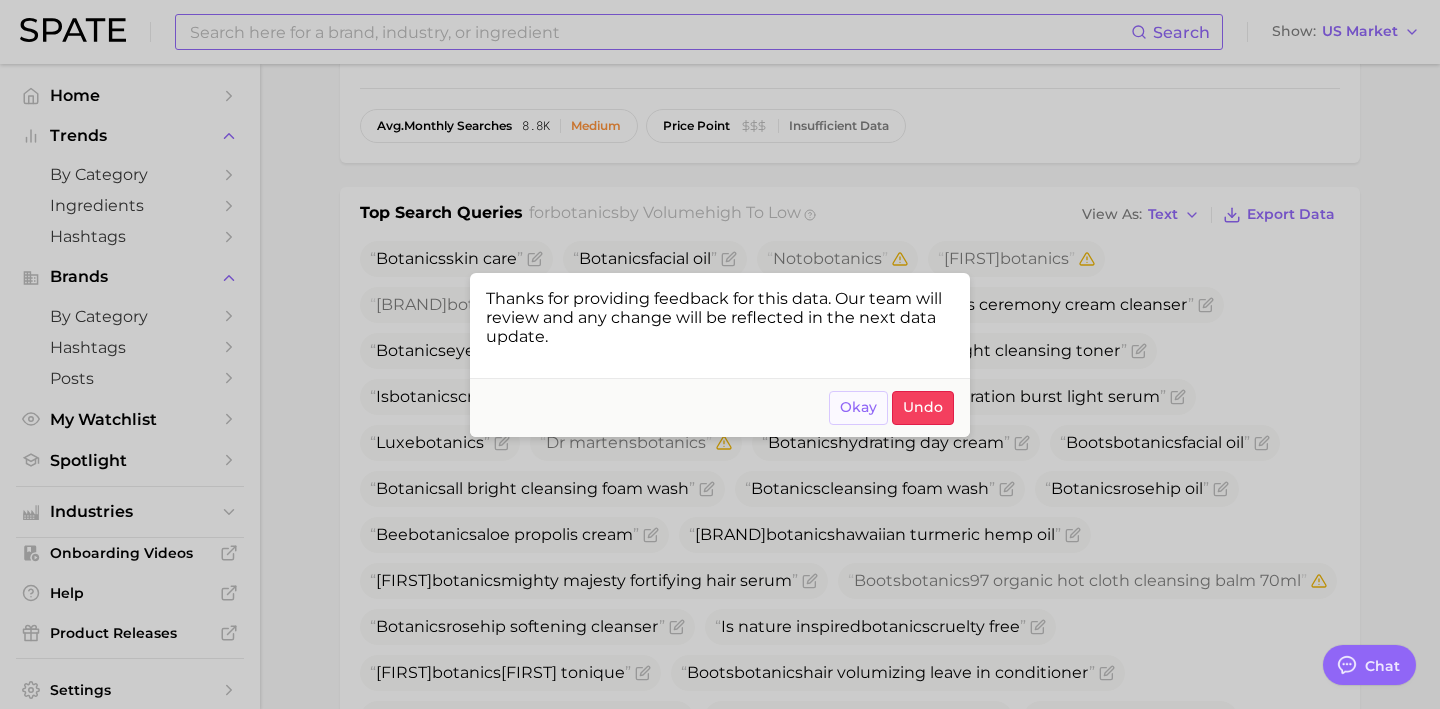 click on "Okay" at bounding box center (858, 407) 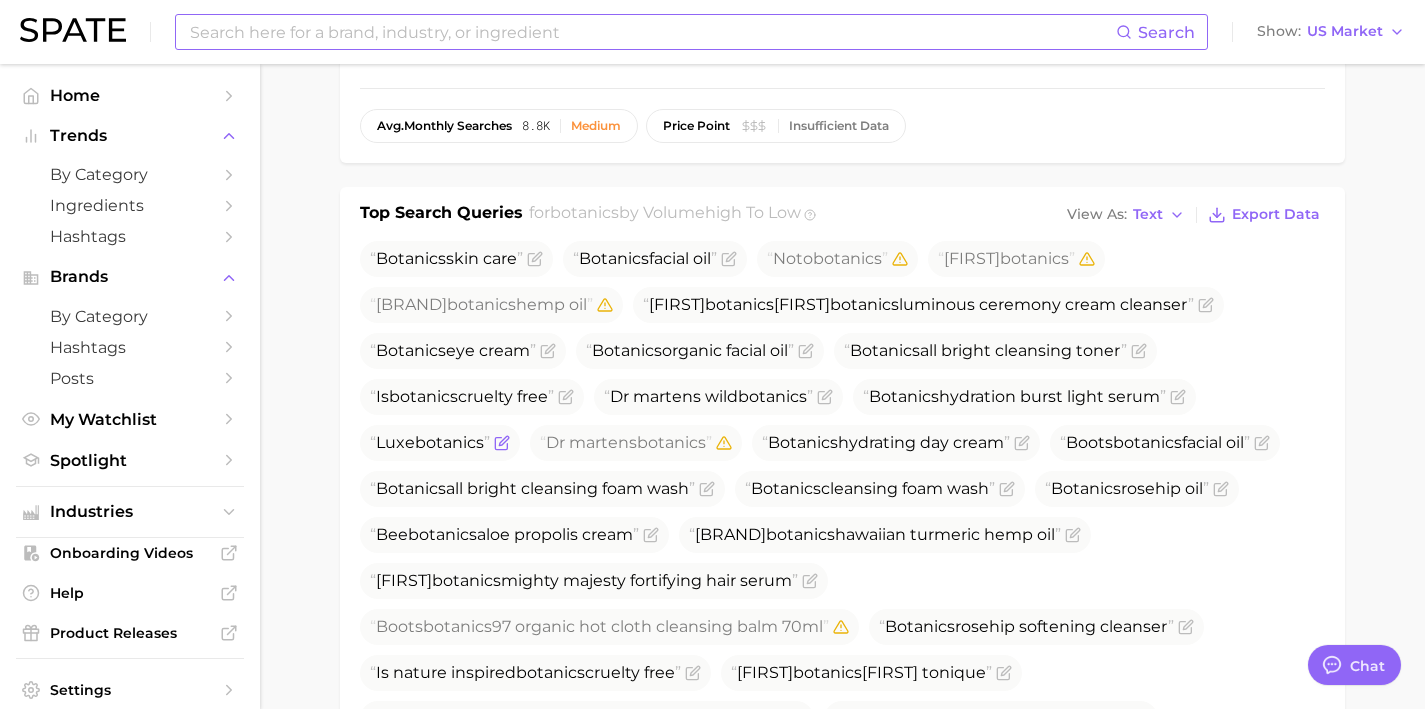 click 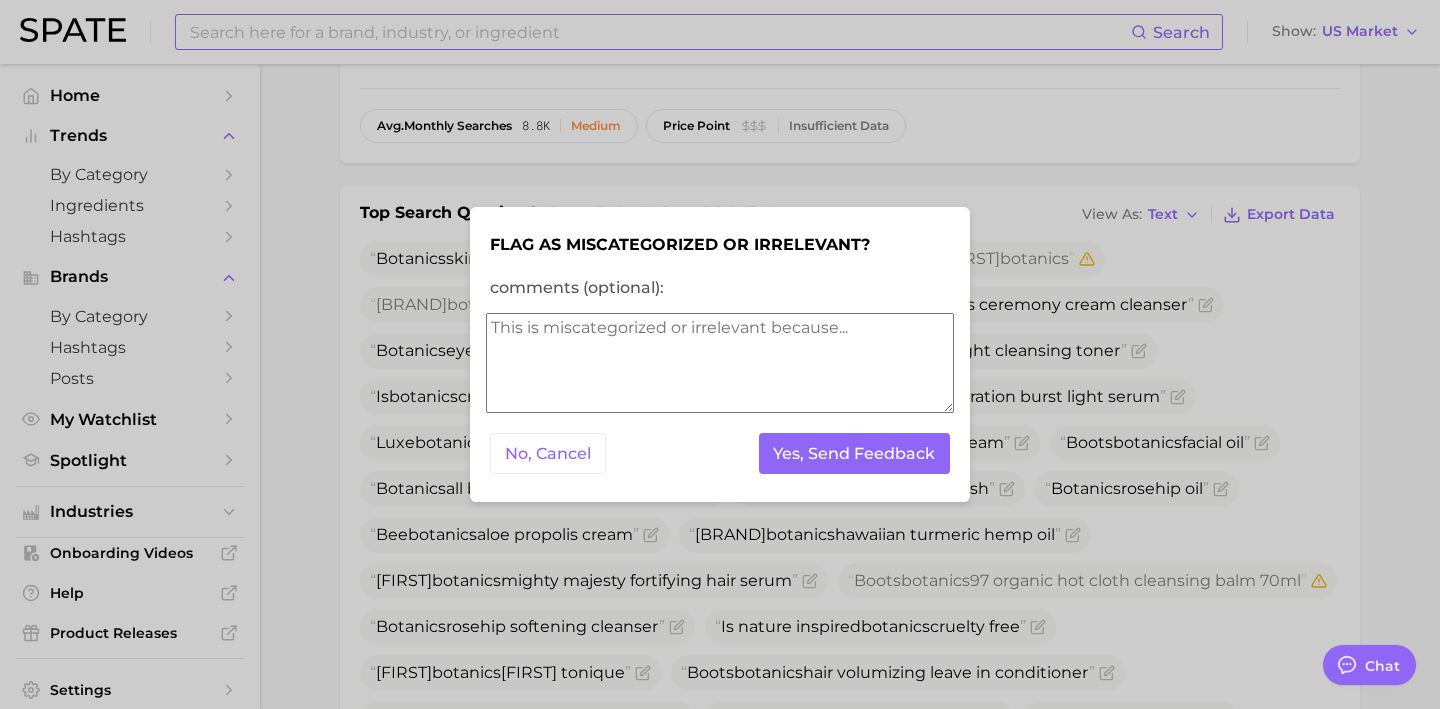 click on "No, Cancel Yes, Send Feedback" at bounding box center [720, 453] 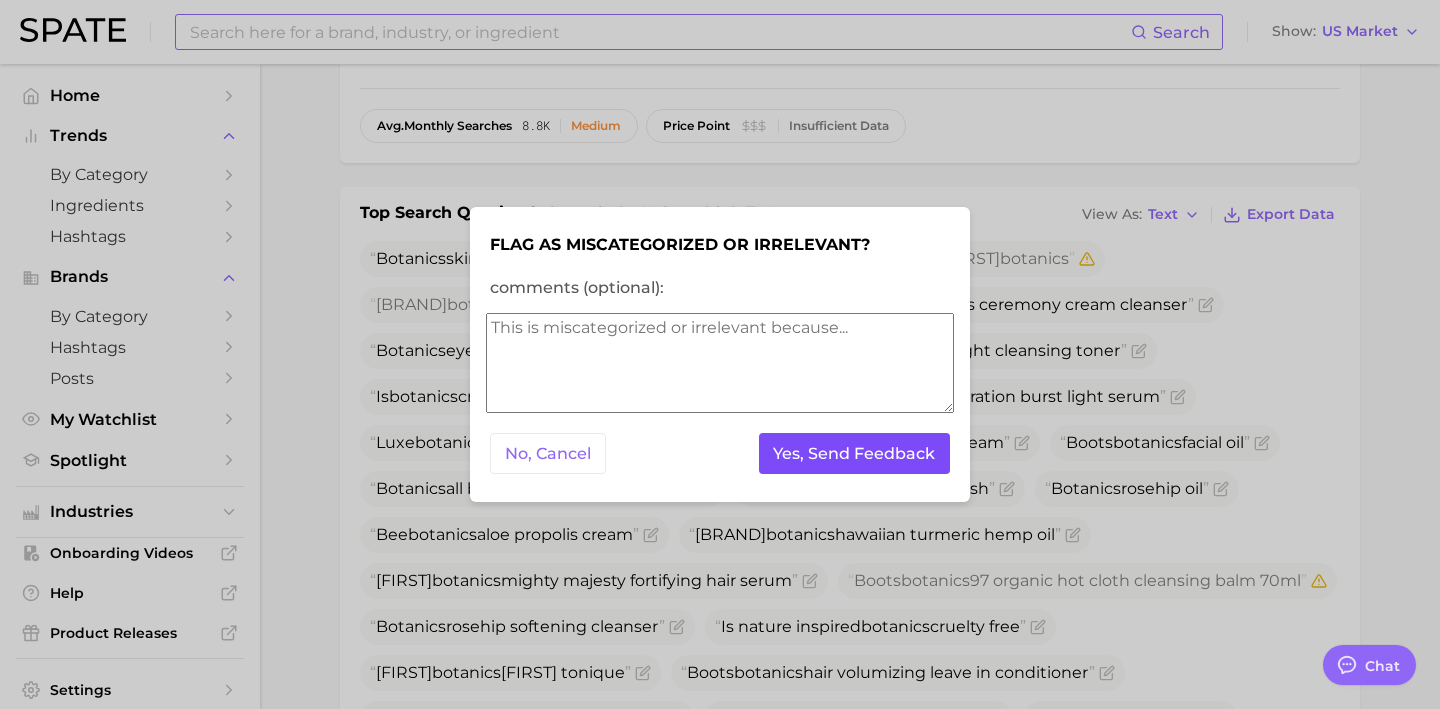 click on "Yes, Send Feedback" at bounding box center [855, 453] 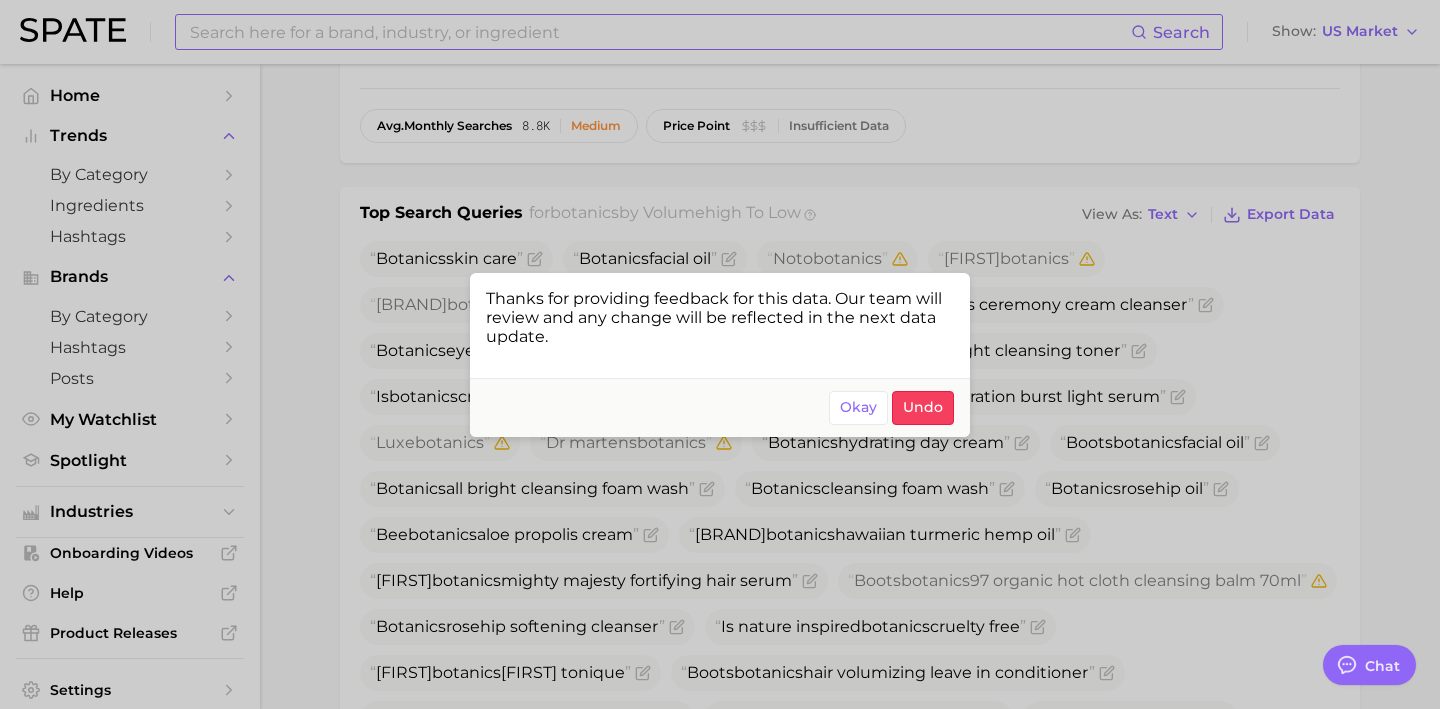 click at bounding box center (720, 354) 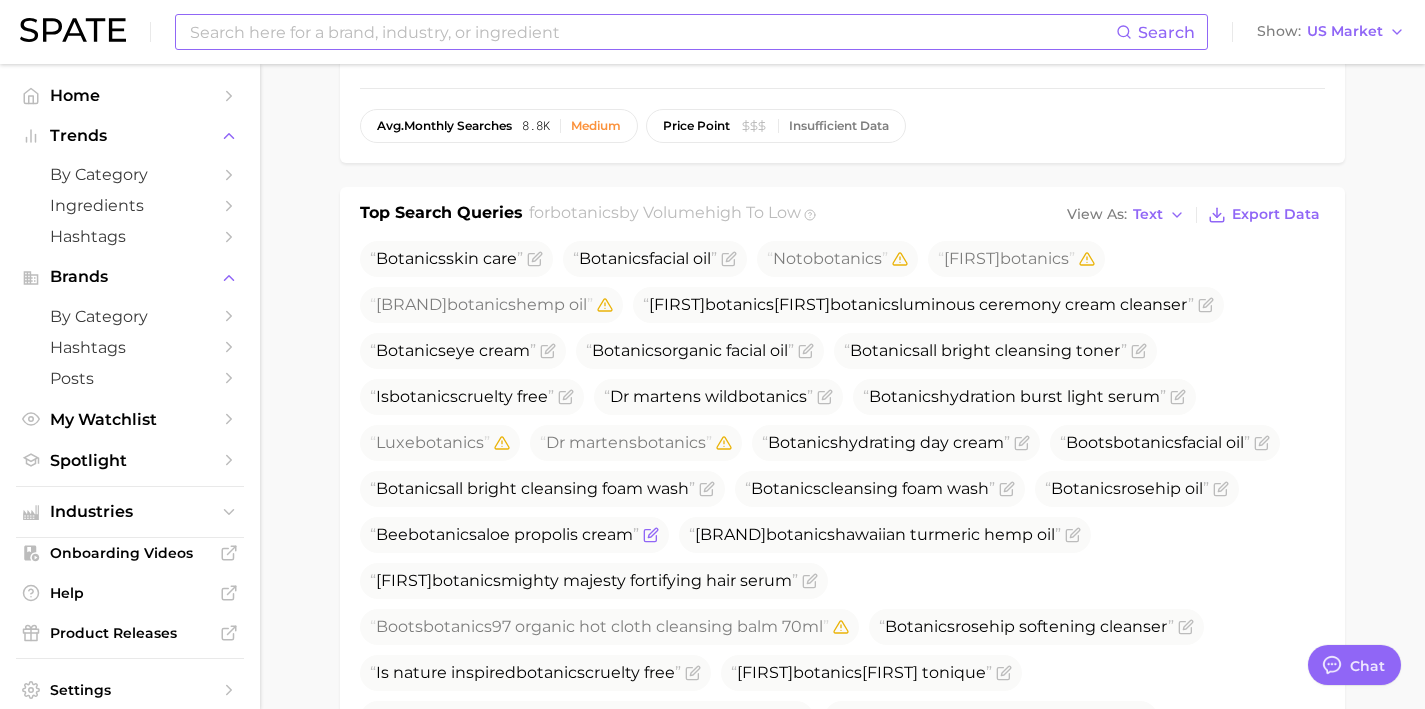 click on "Bee  botanics  aloe propolis cream" at bounding box center [514, 535] 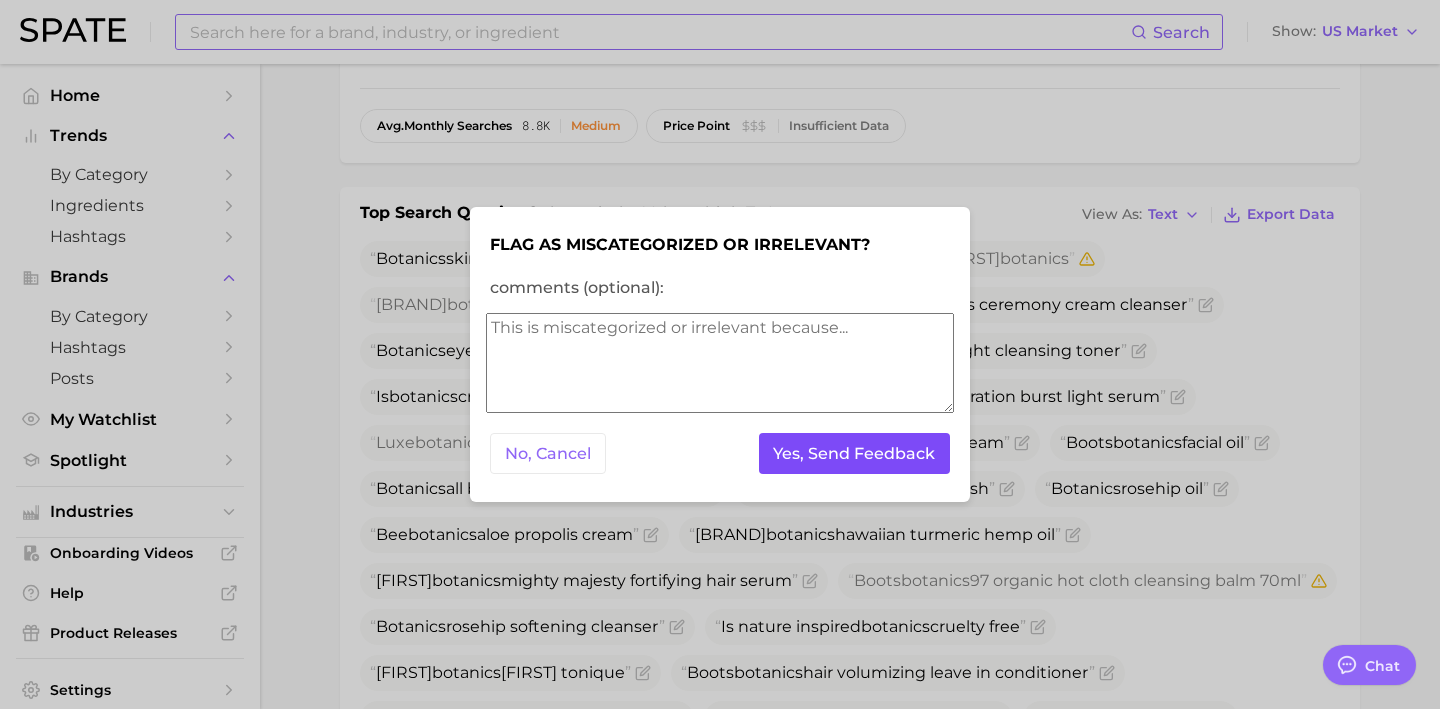 click on "Yes, Send Feedback" at bounding box center (855, 453) 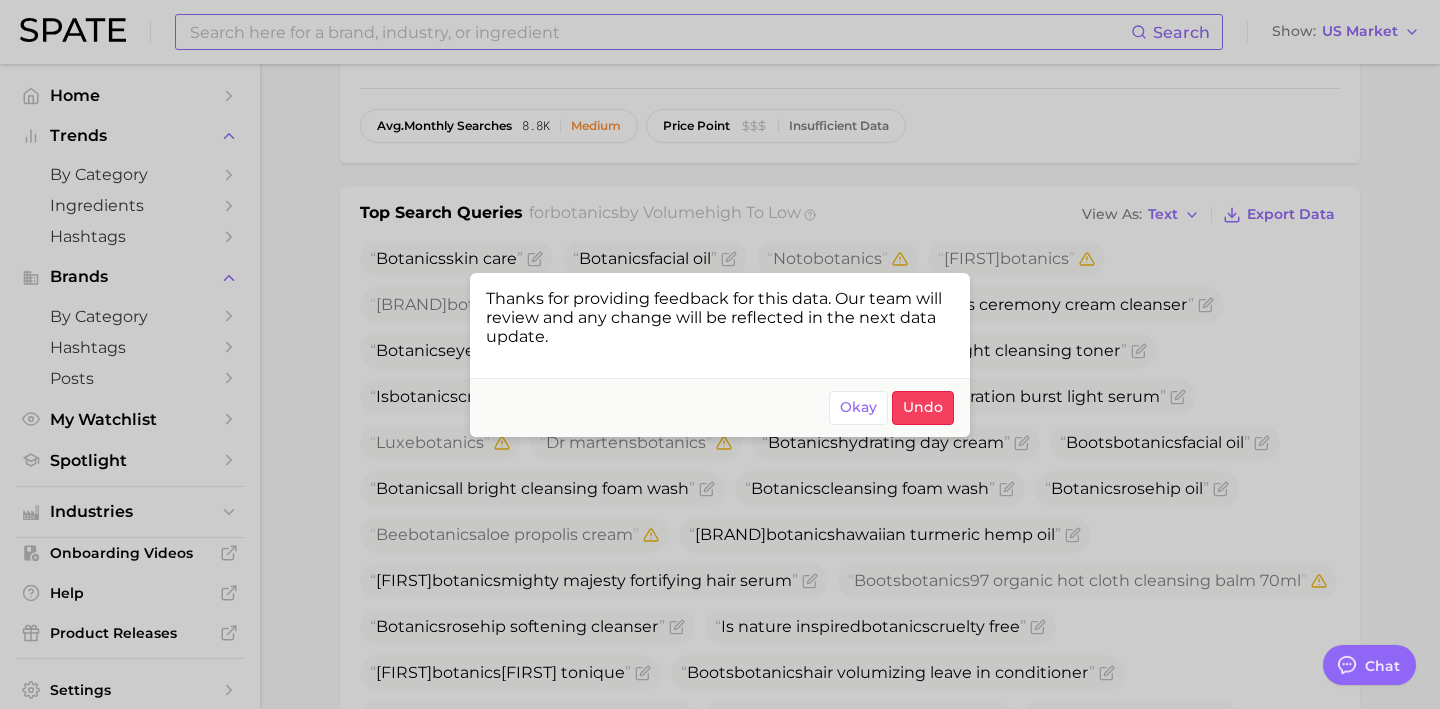 click at bounding box center [720, 354] 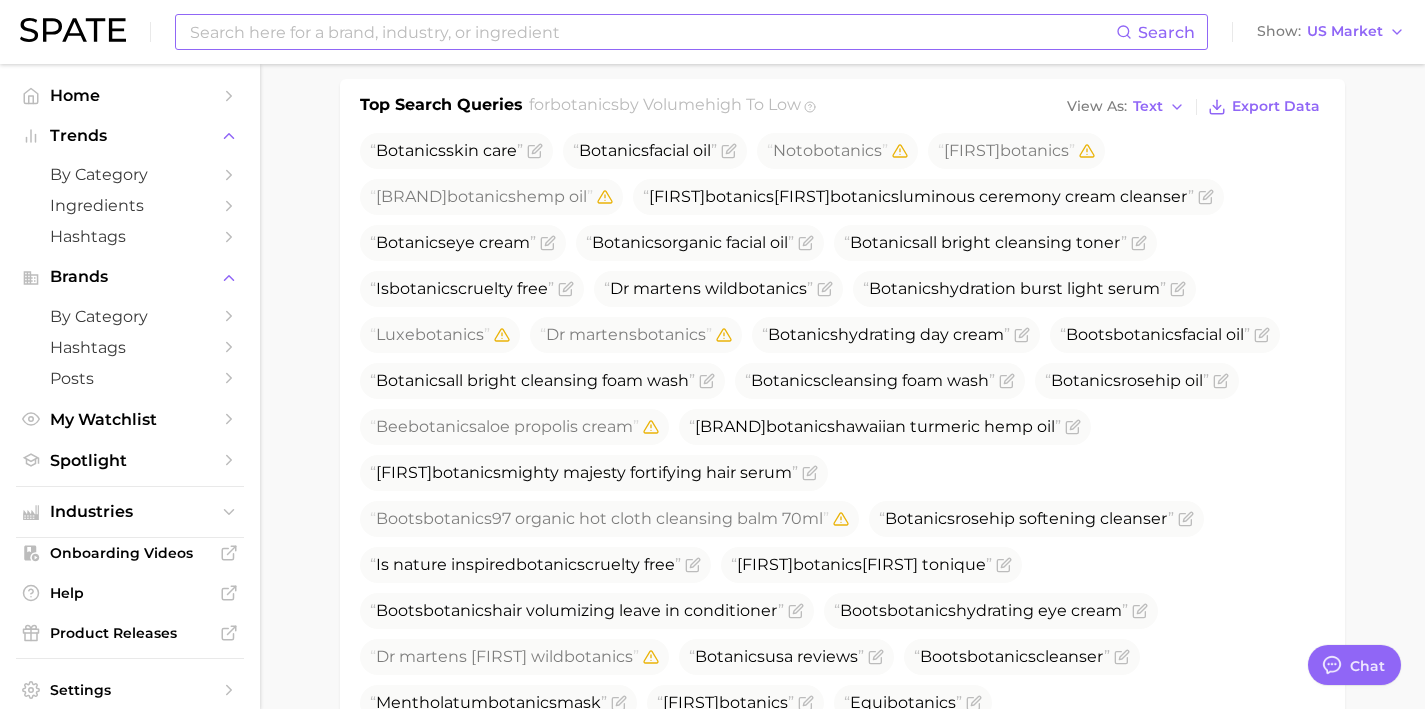 scroll, scrollTop: 728, scrollLeft: 0, axis: vertical 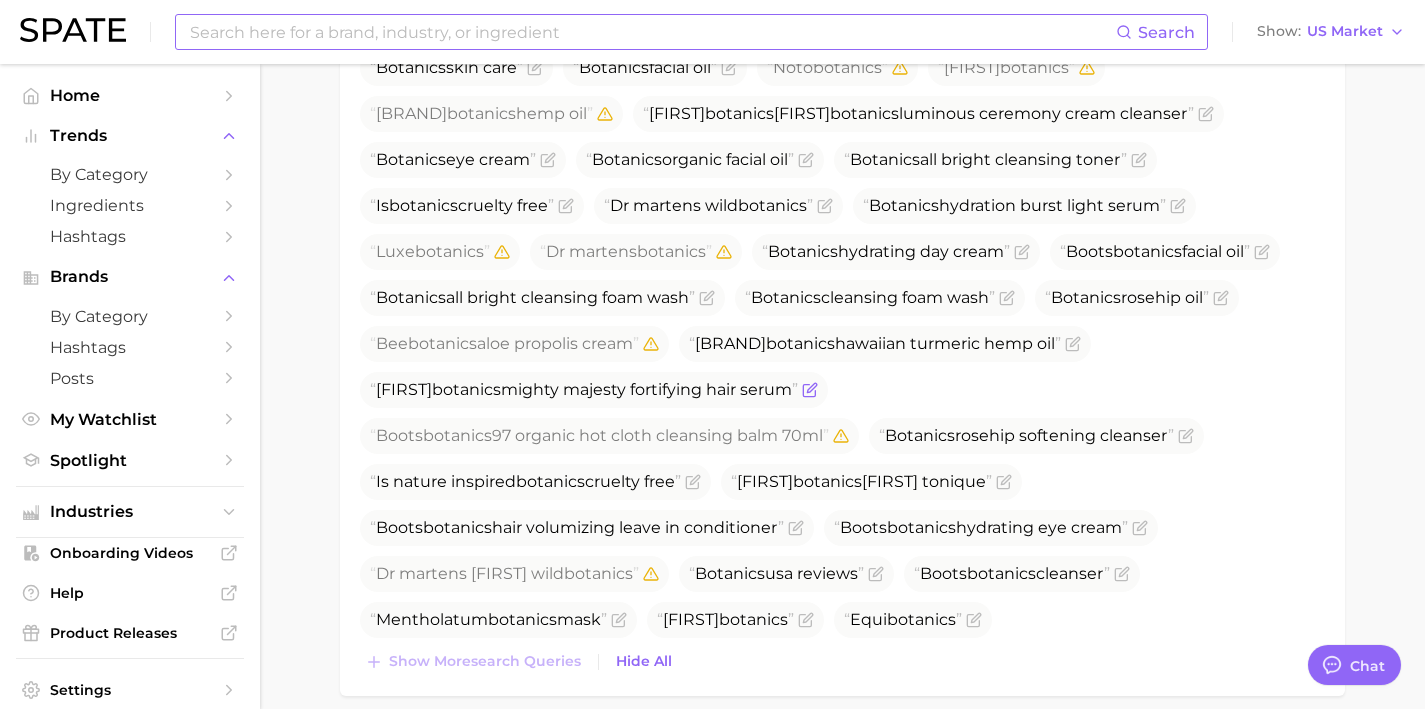 click 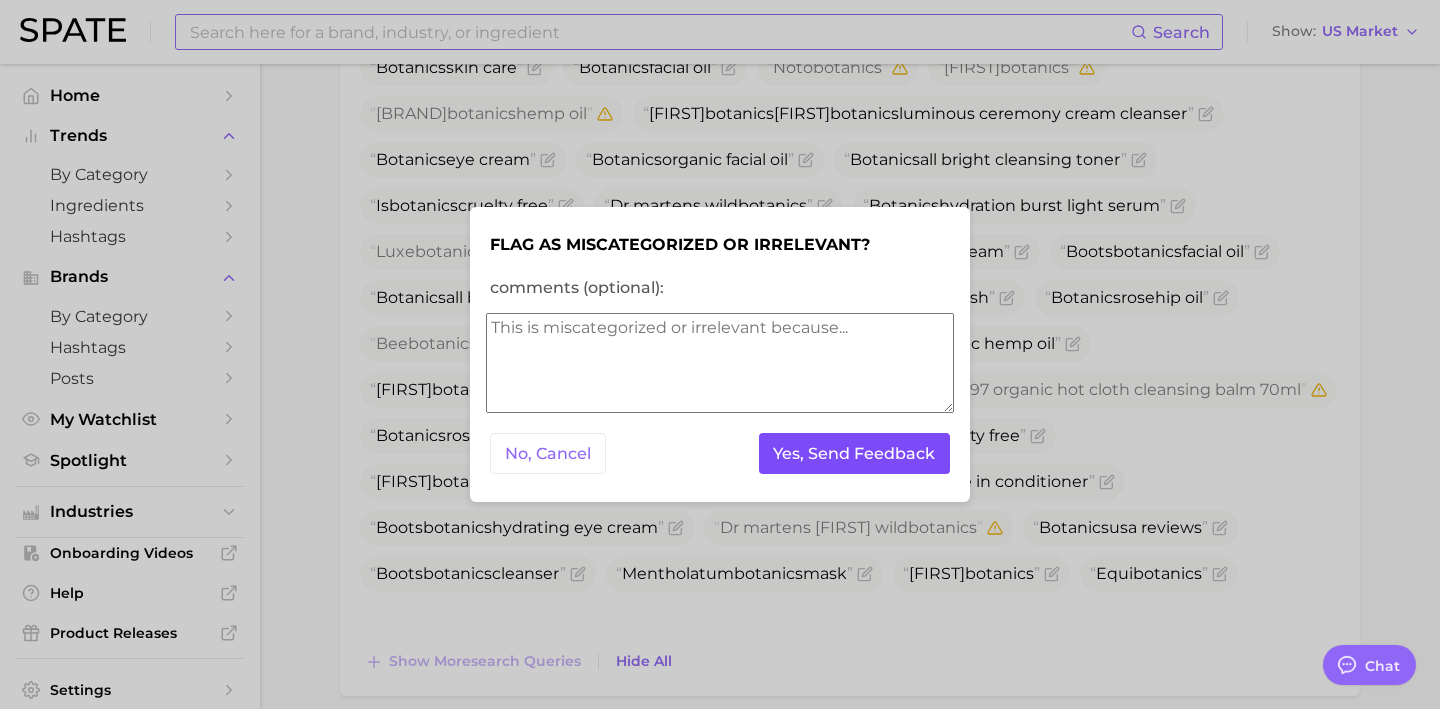click on "Yes, Send Feedback" at bounding box center (855, 453) 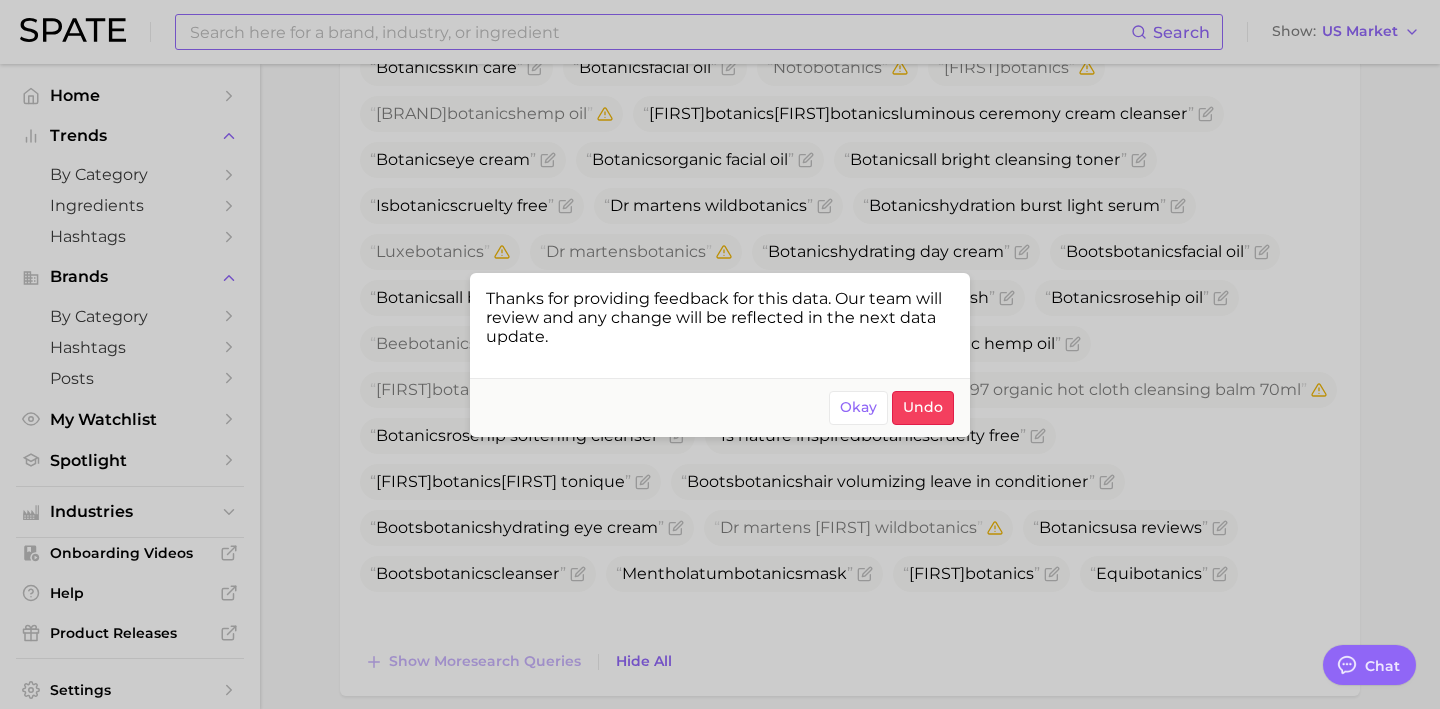 click at bounding box center (720, 354) 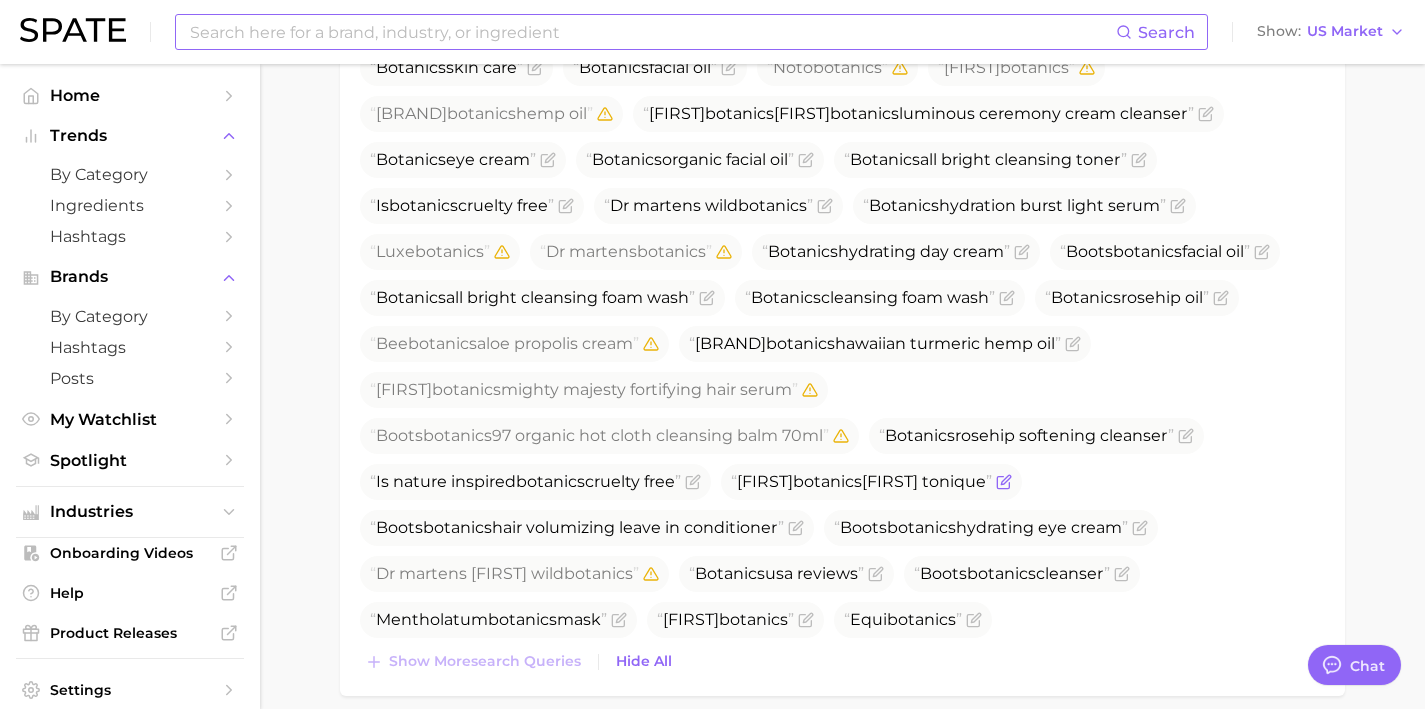 click 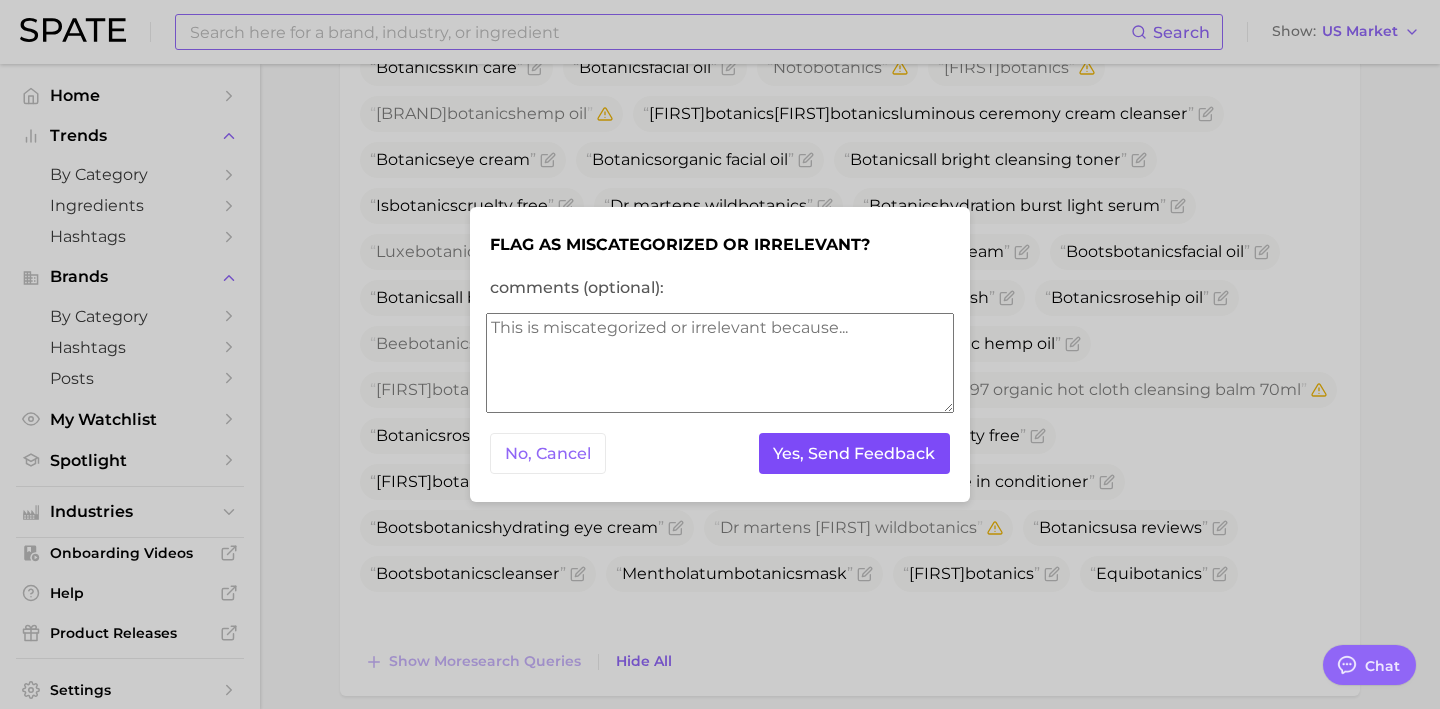 click on "Yes, Send Feedback" at bounding box center [855, 453] 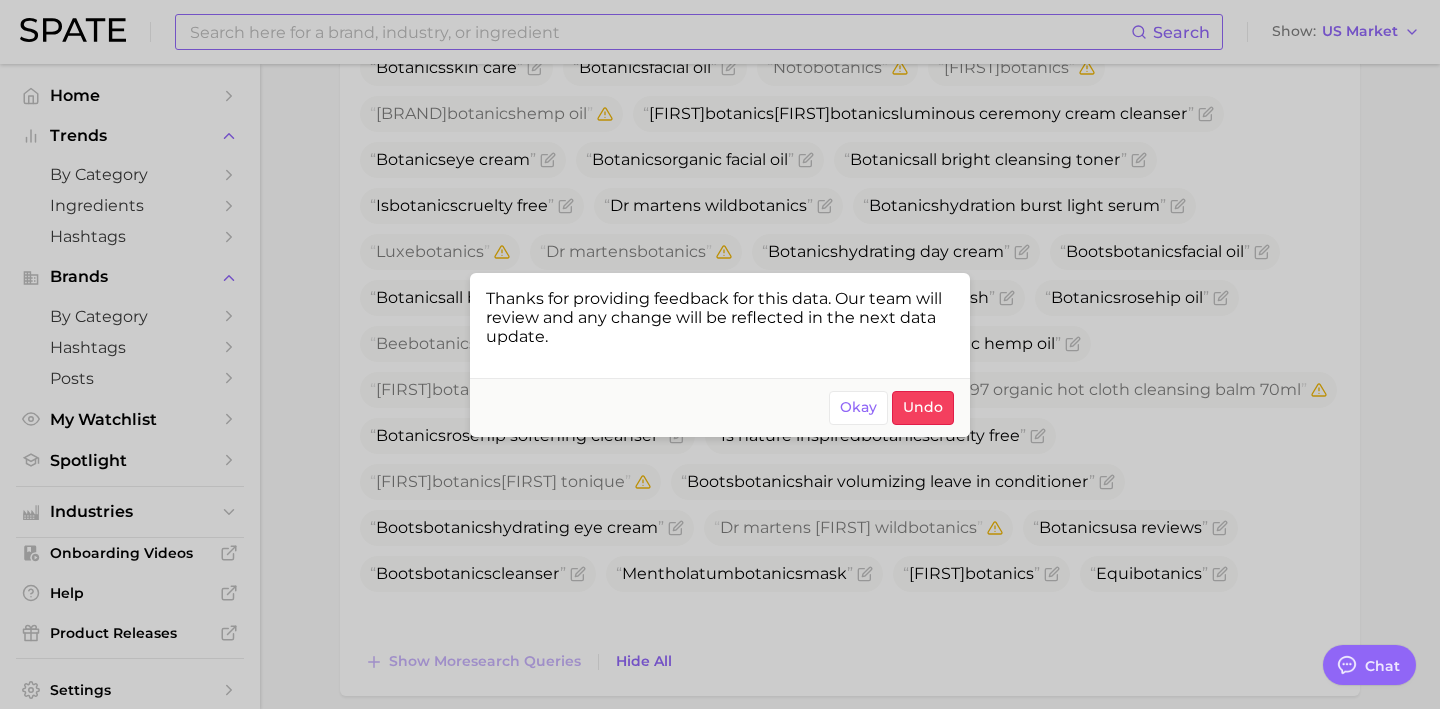click at bounding box center (720, 354) 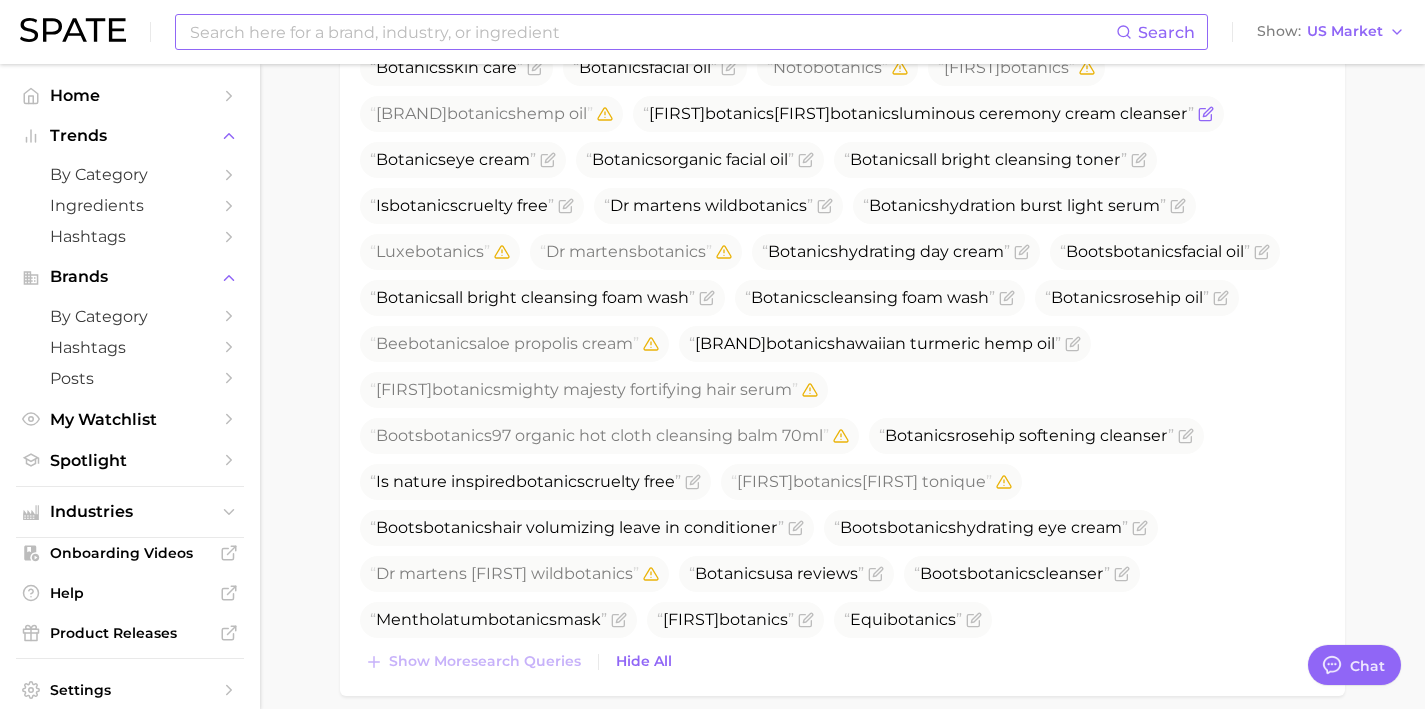 click 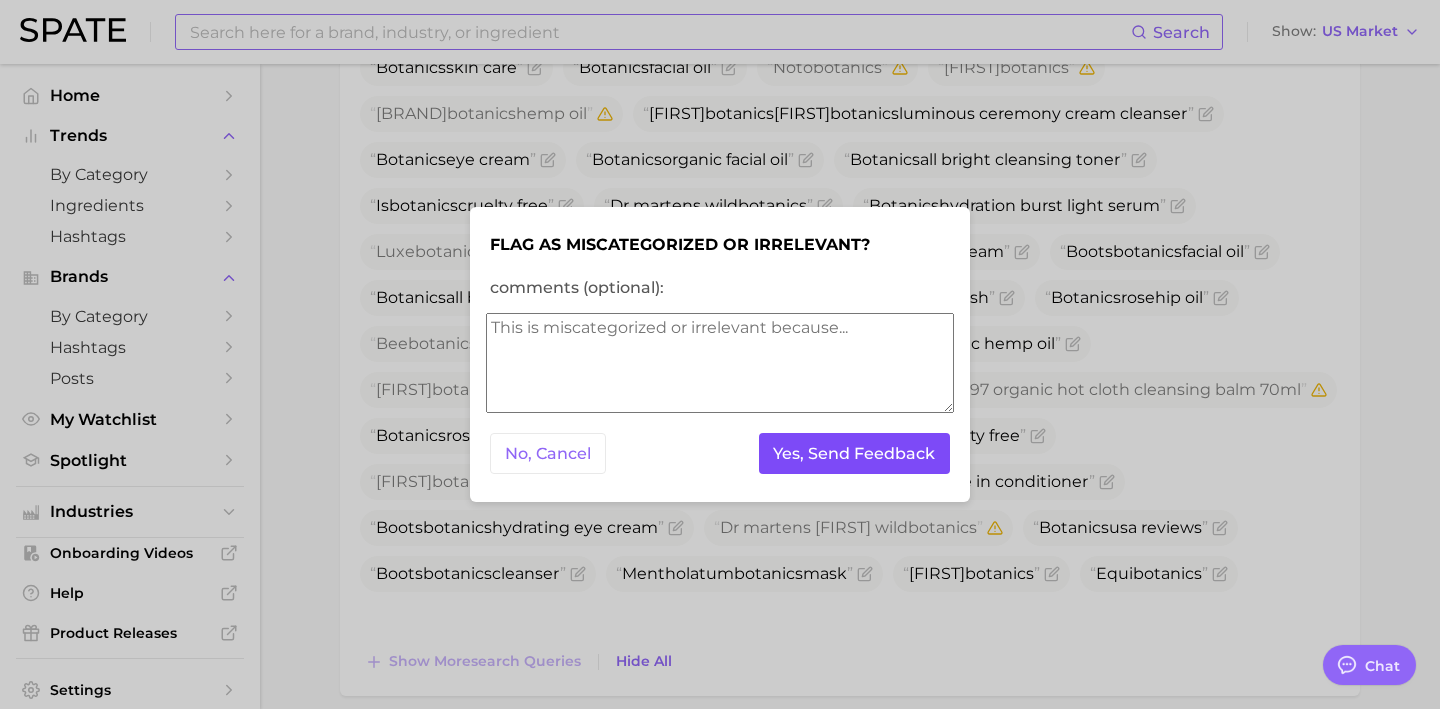 click on "Yes, Send Feedback" at bounding box center [855, 453] 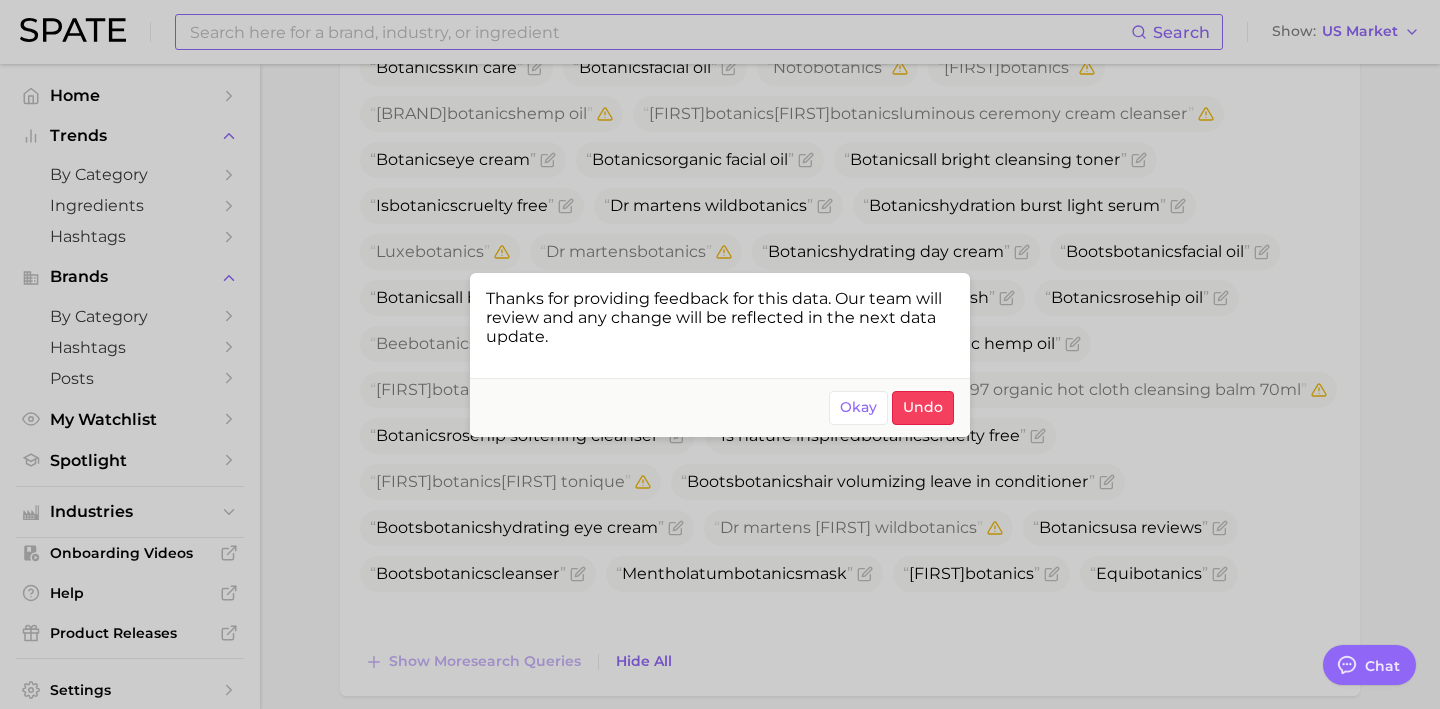 click at bounding box center (720, 354) 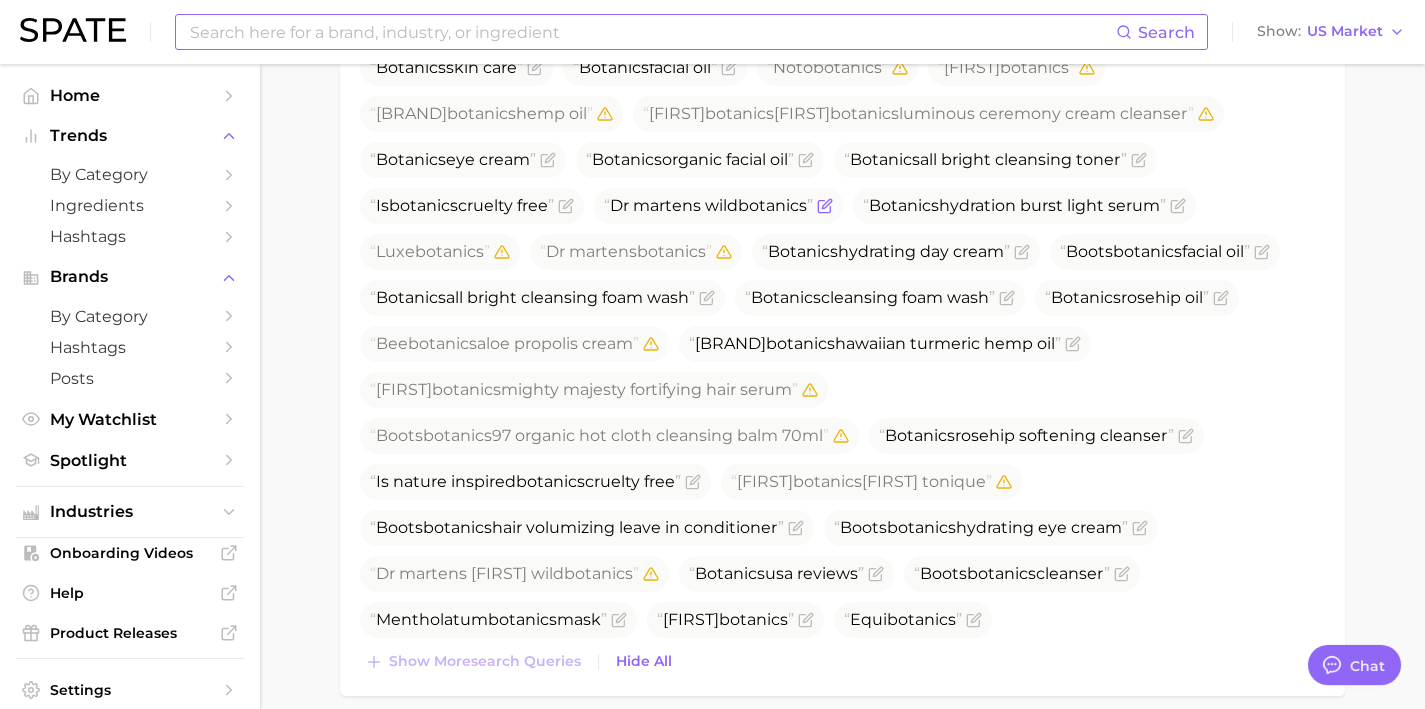 click 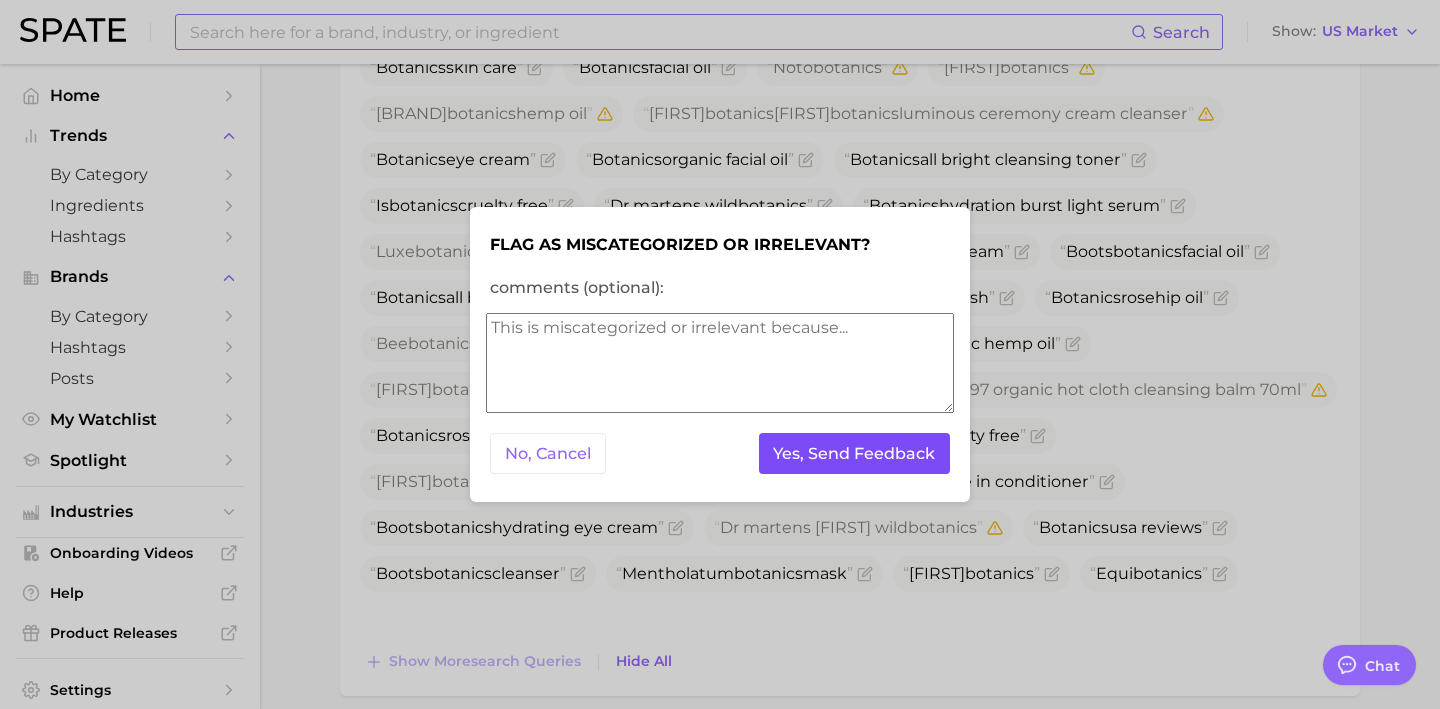 click on "Yes, Send Feedback" at bounding box center [855, 453] 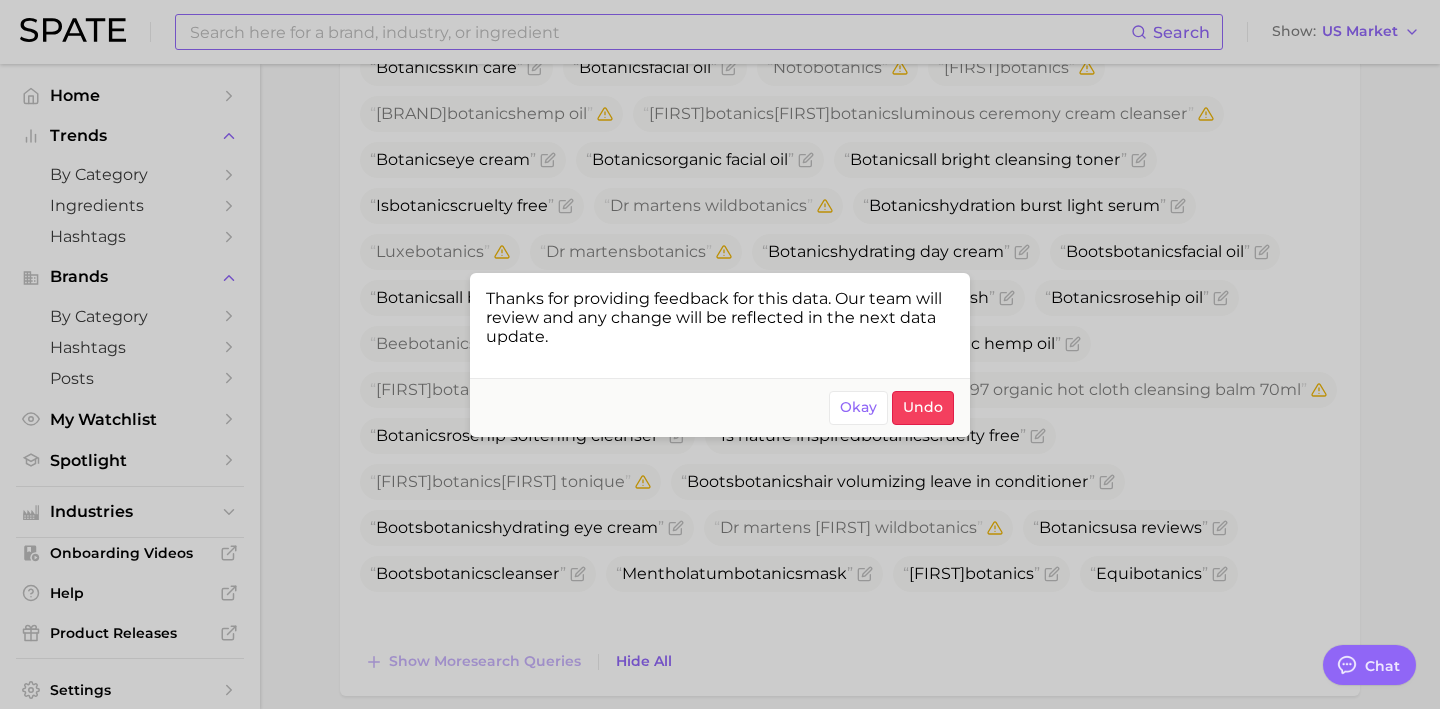 click at bounding box center (720, 354) 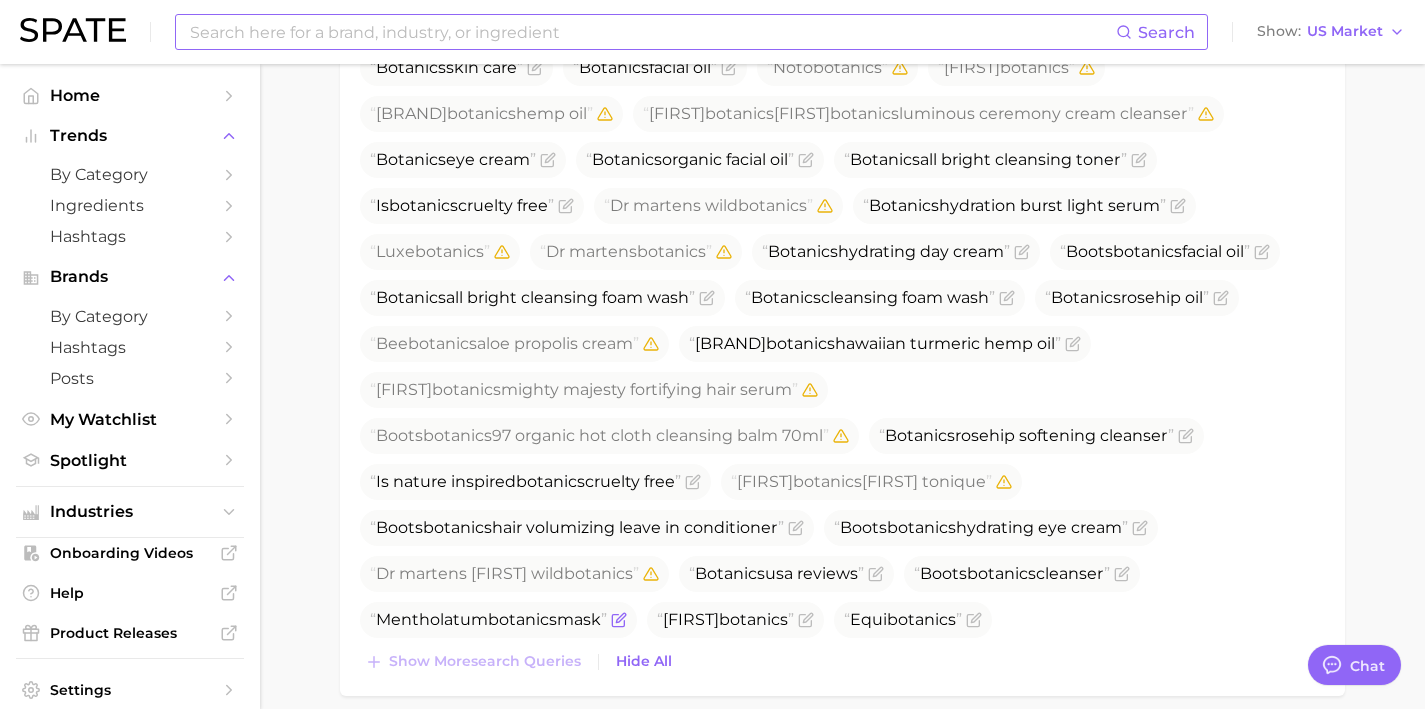 click 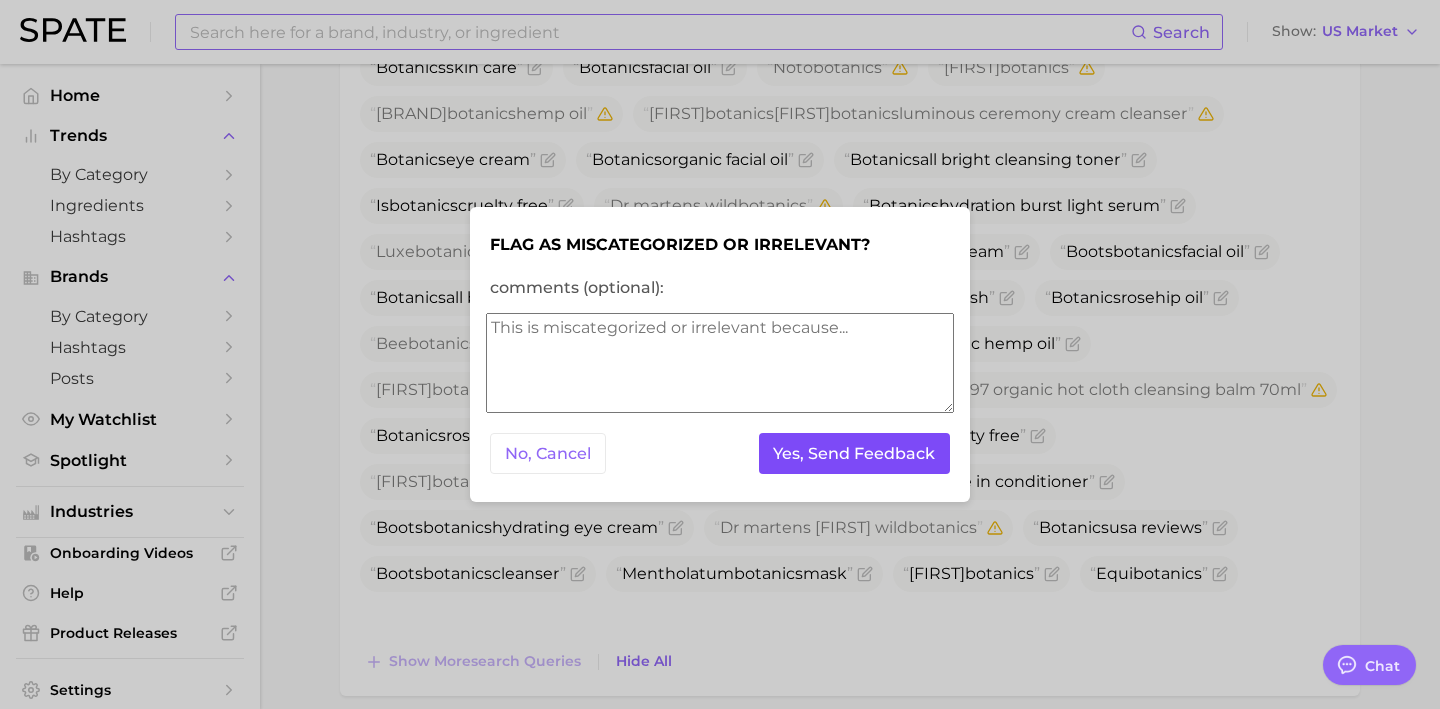 click on "Yes, Send Feedback" at bounding box center [855, 453] 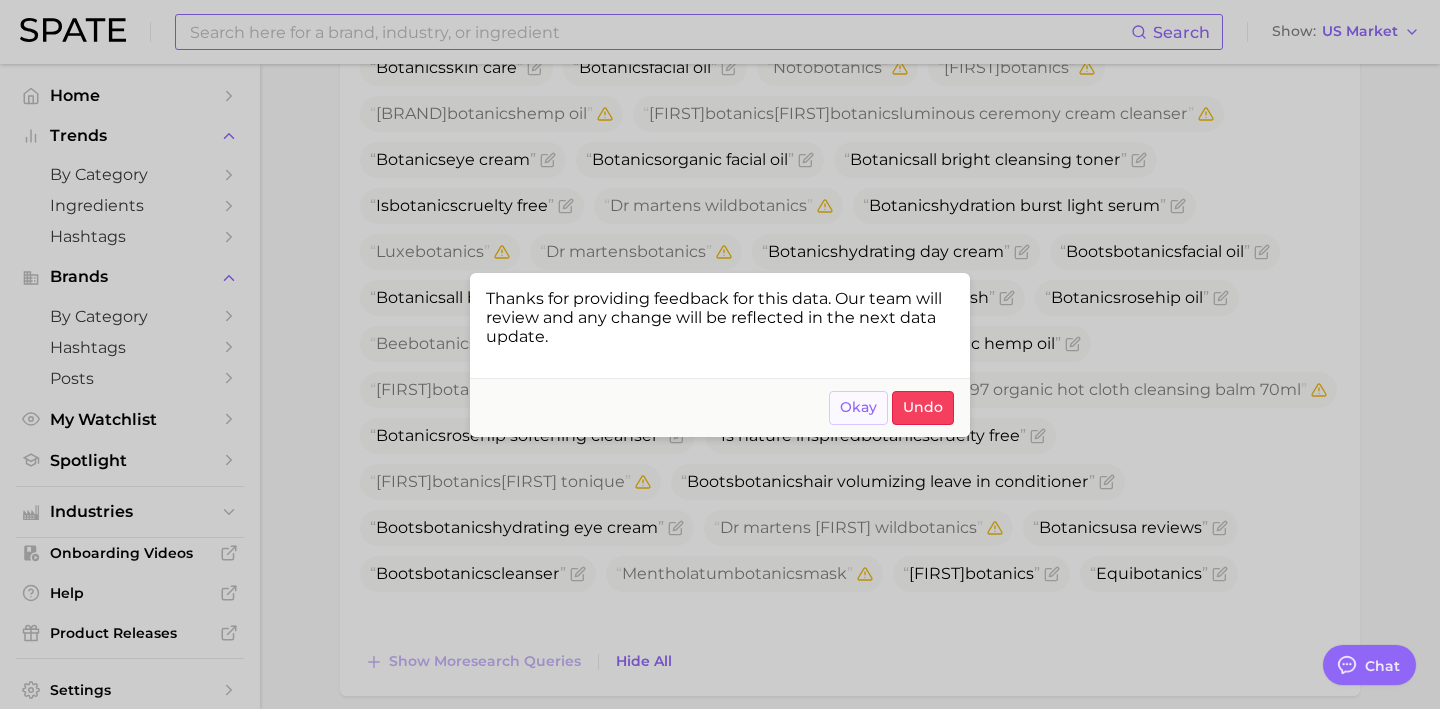 click on "Okay" at bounding box center (858, 407) 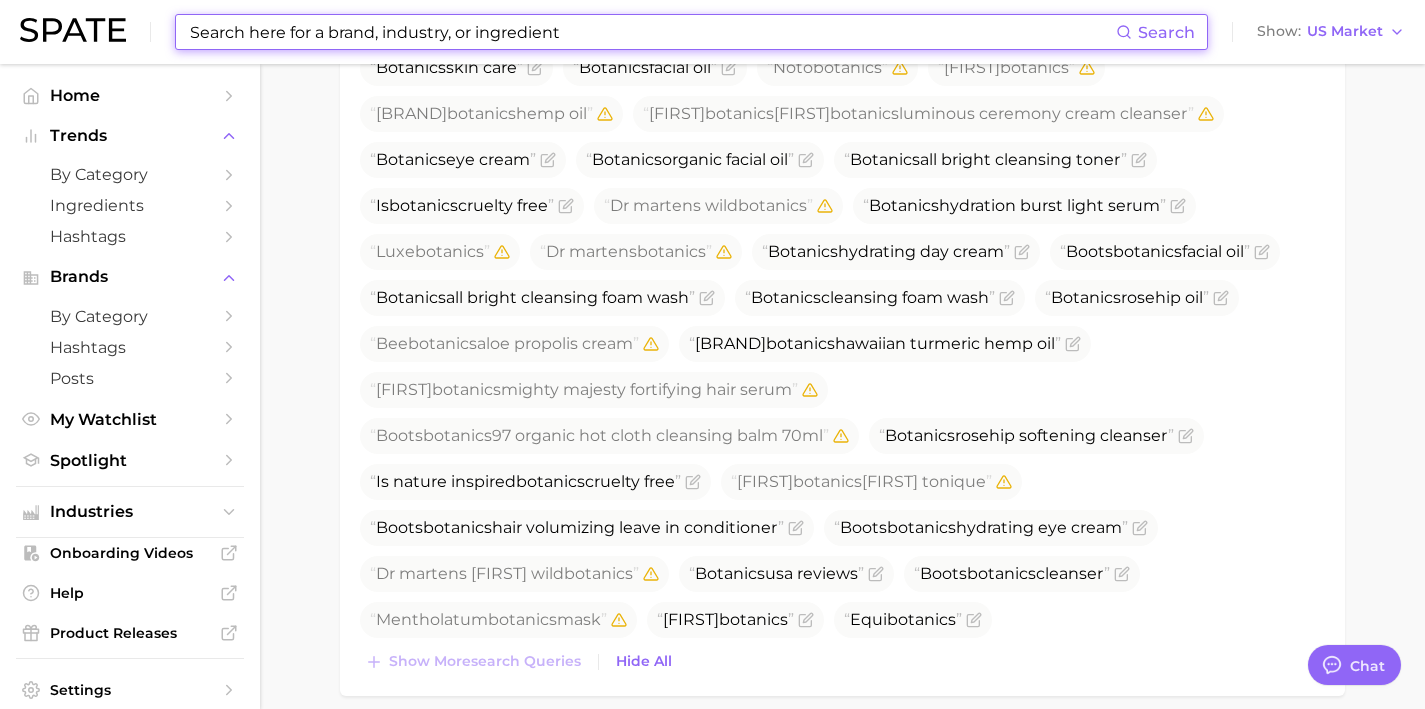 drag, startPoint x: 751, startPoint y: 35, endPoint x: 81, endPoint y: 29, distance: 670.02686 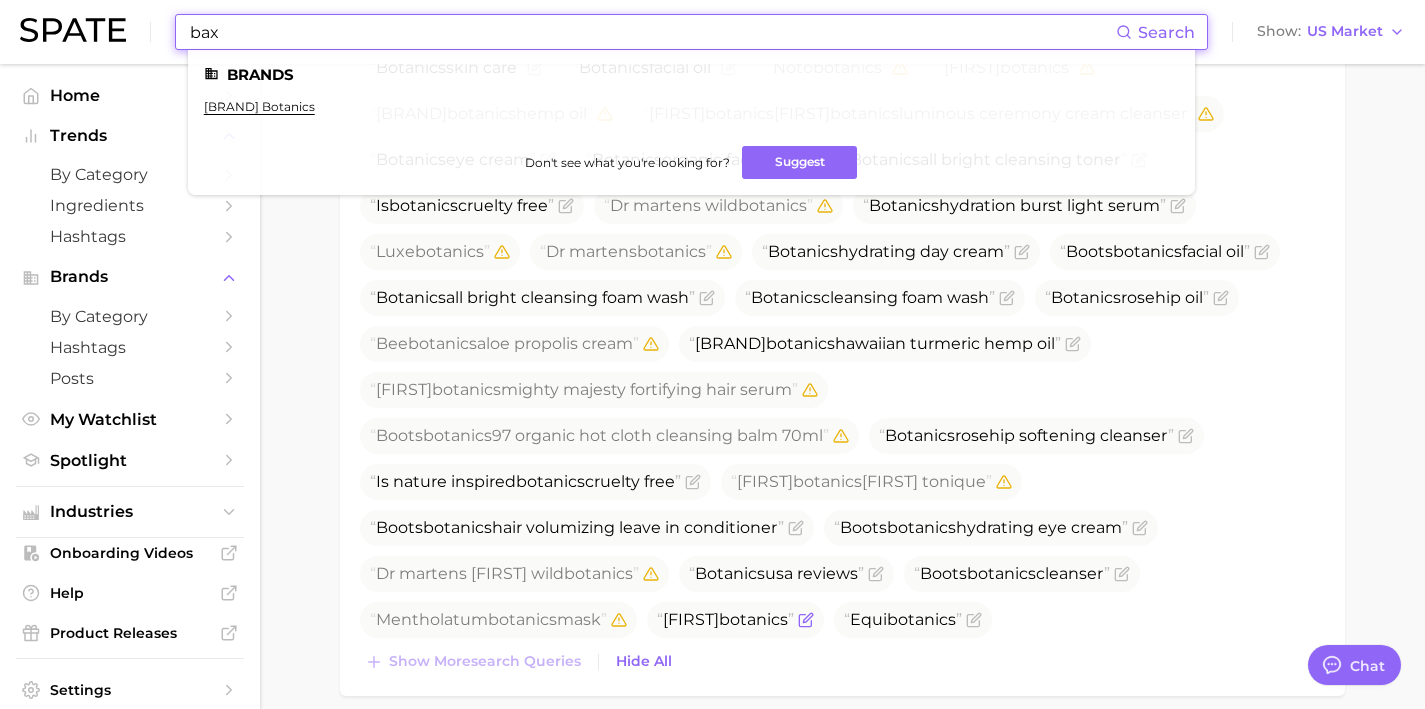 click 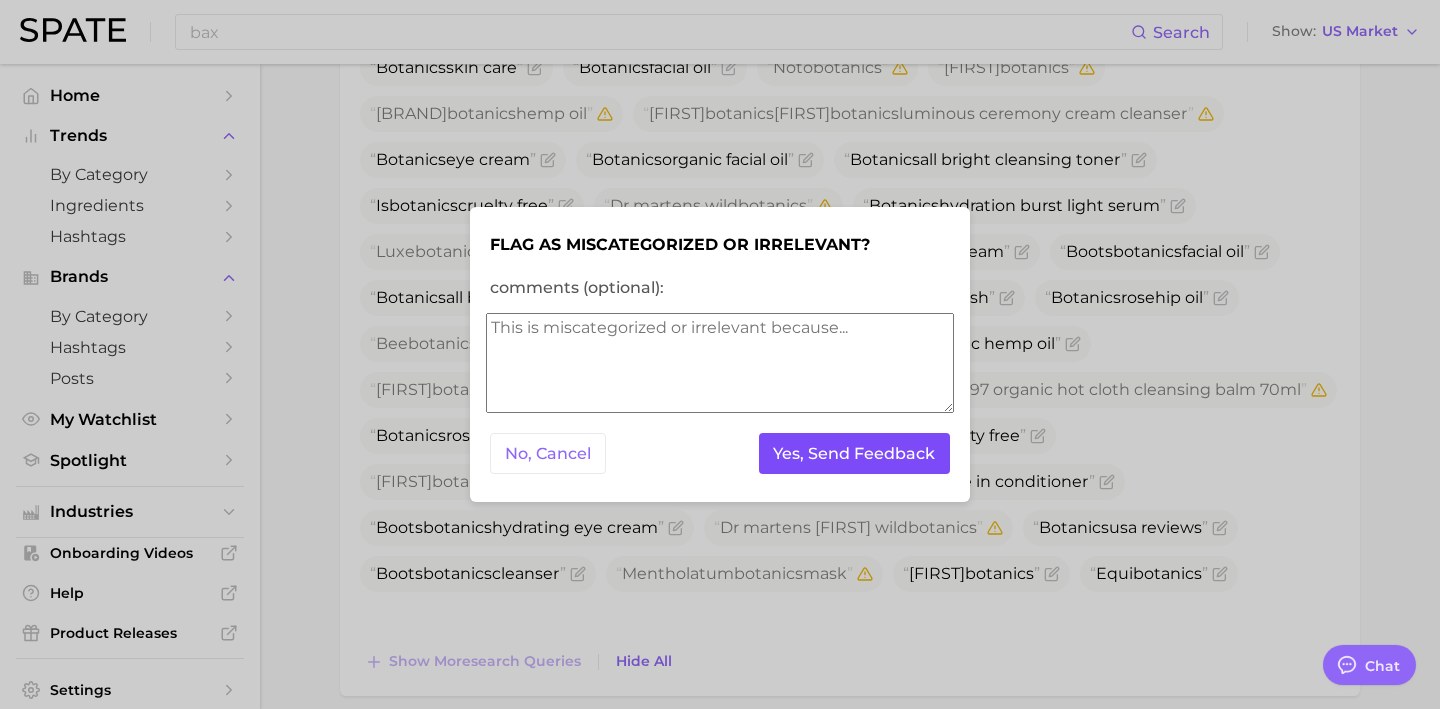 click on "Yes, Send Feedback" at bounding box center [855, 453] 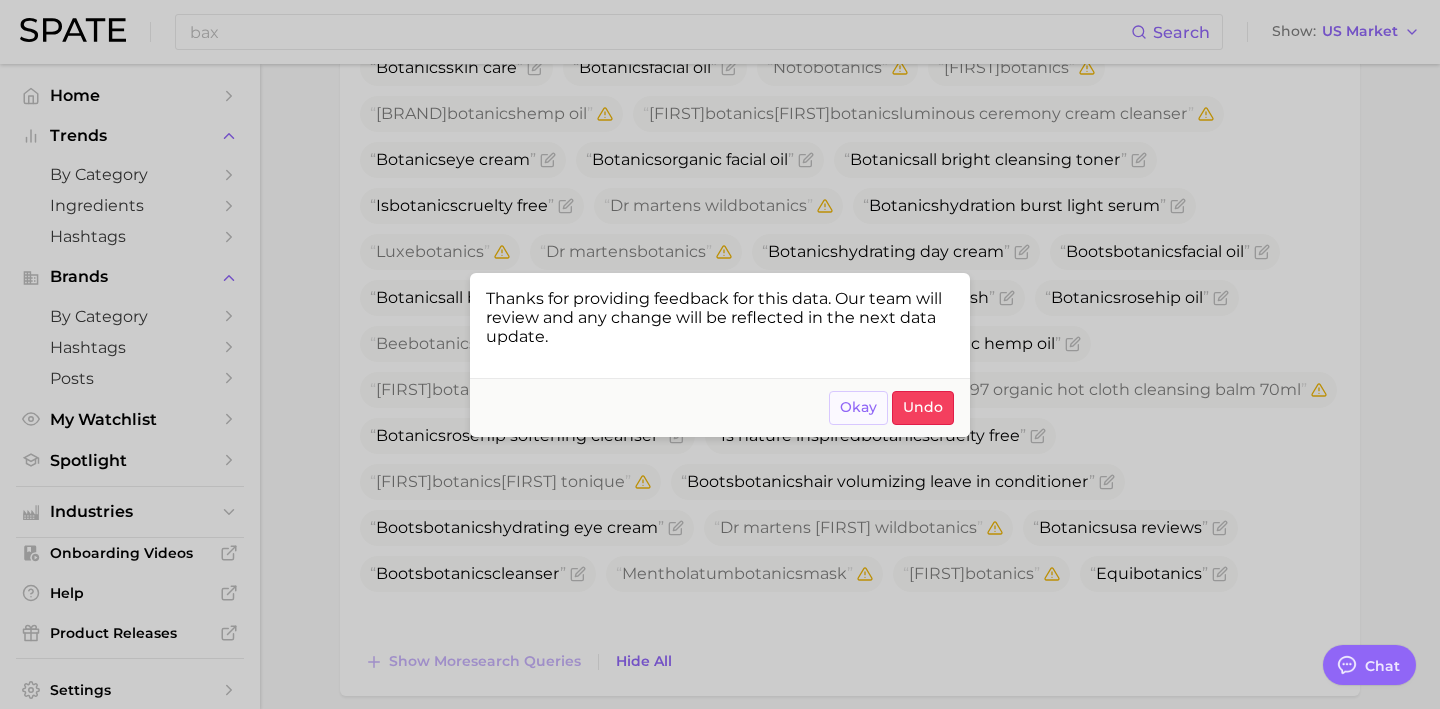click on "Okay" at bounding box center [858, 407] 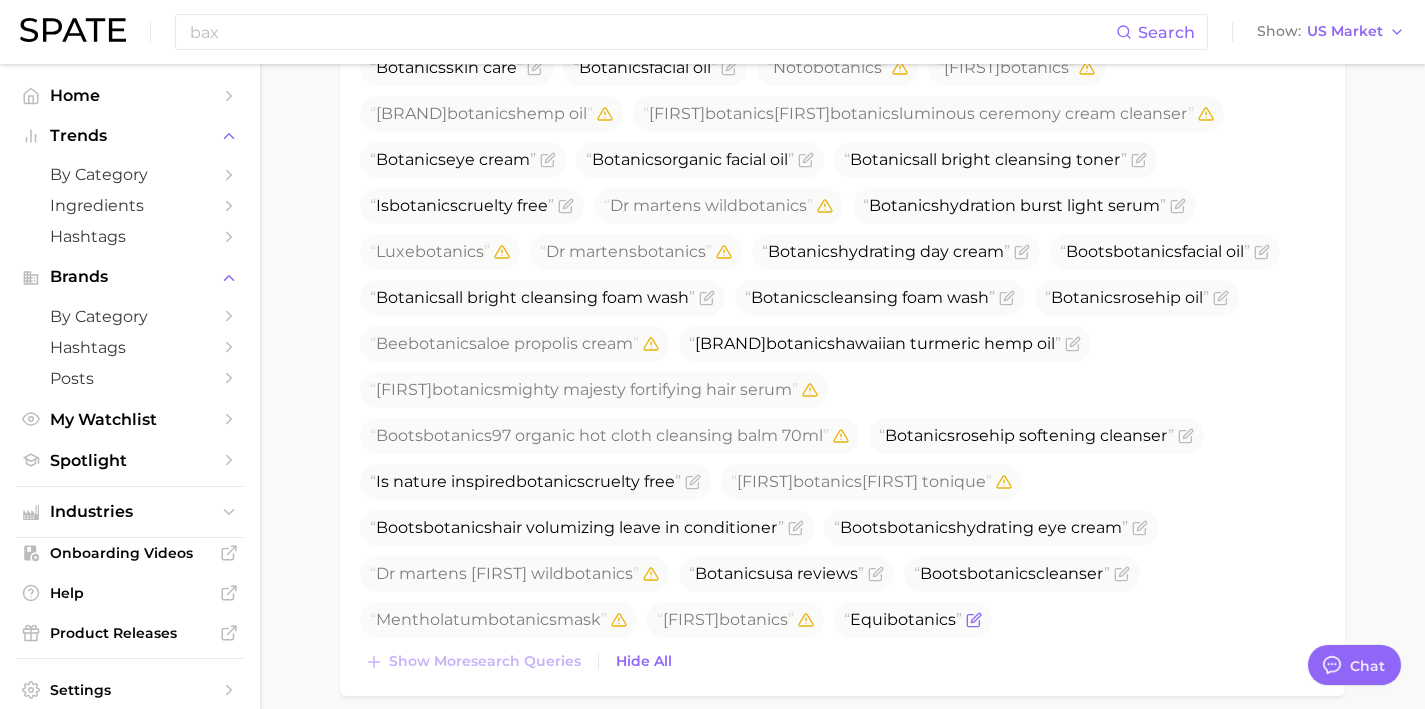 click 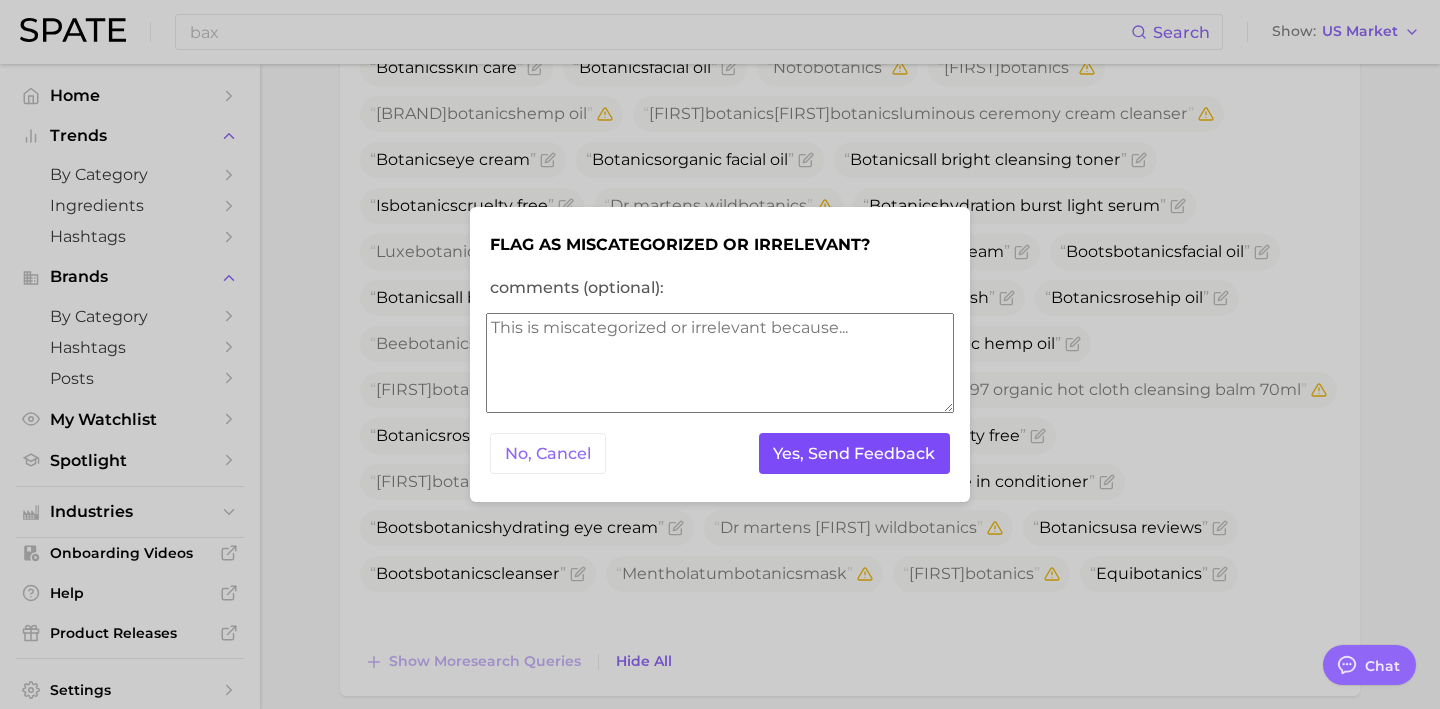 click on "Yes, Send Feedback" at bounding box center (855, 453) 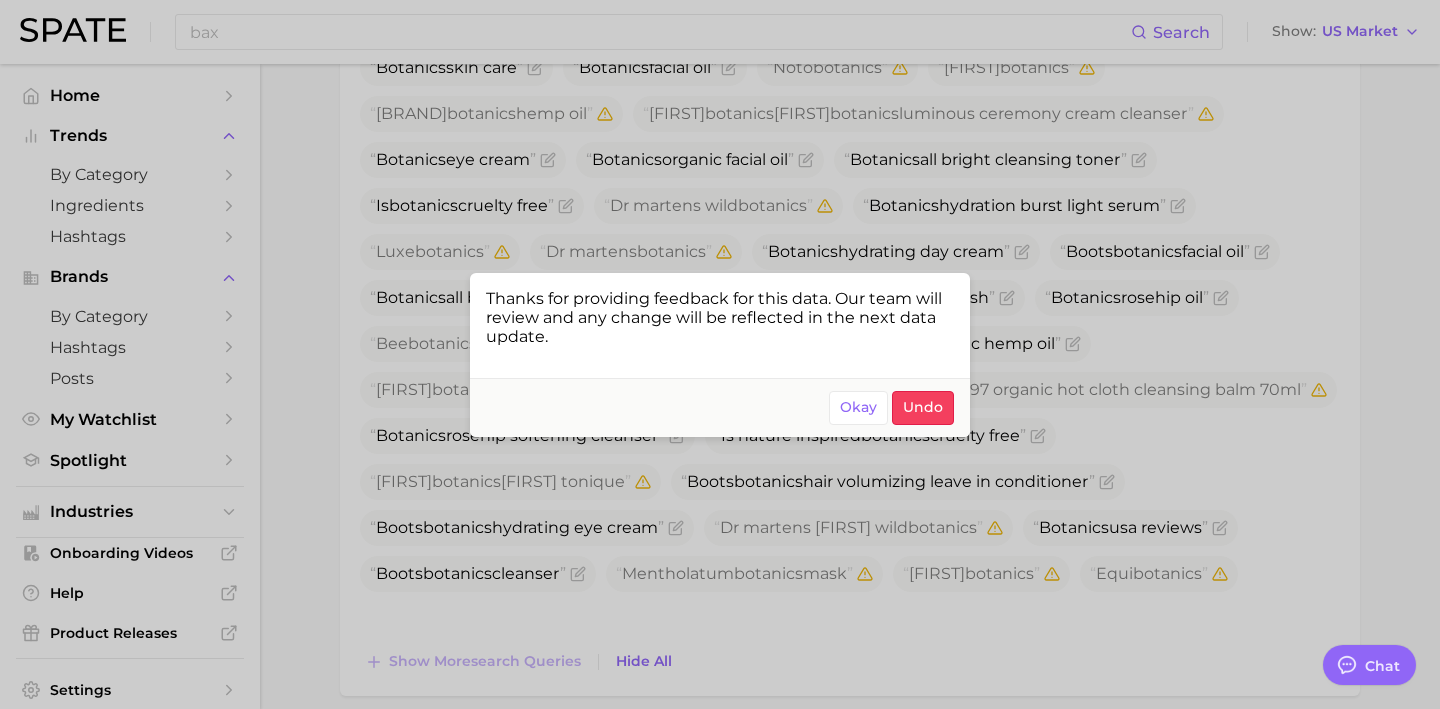 click at bounding box center [720, 354] 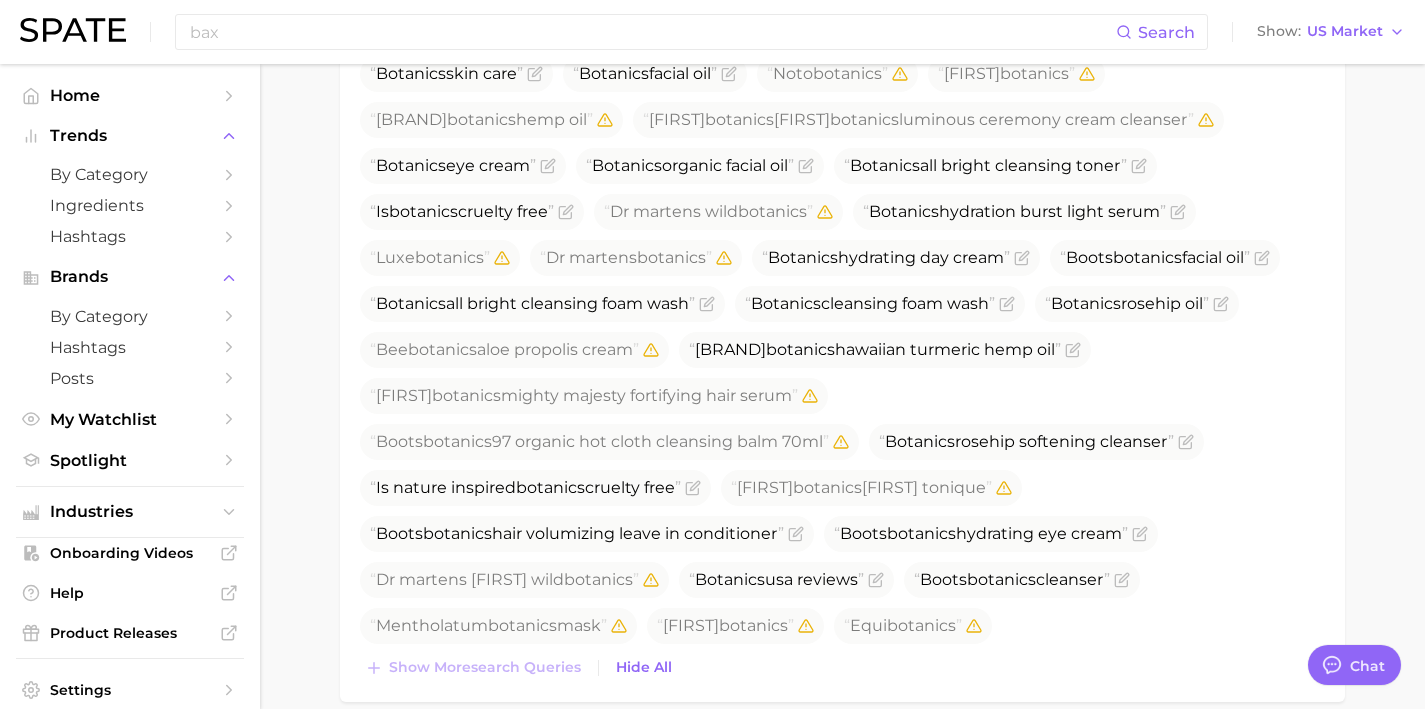 scroll, scrollTop: 711, scrollLeft: 0, axis: vertical 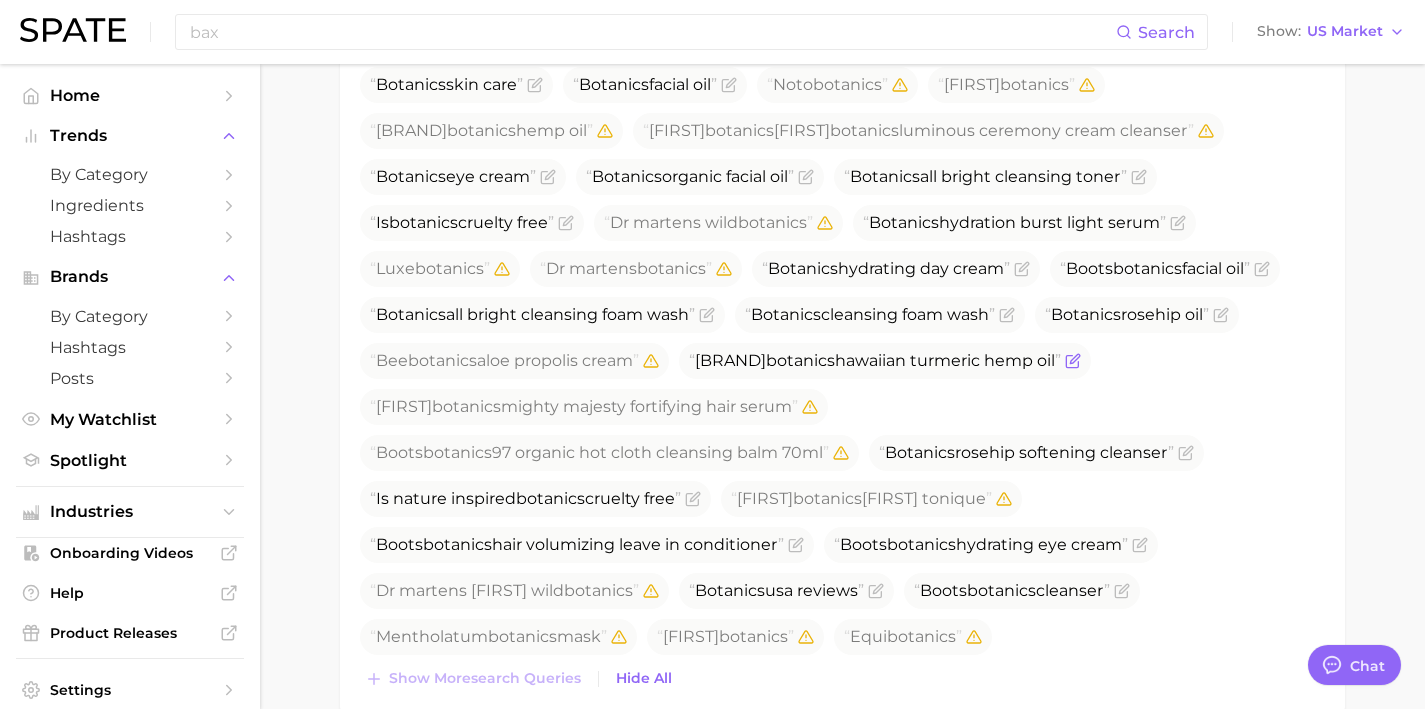 click 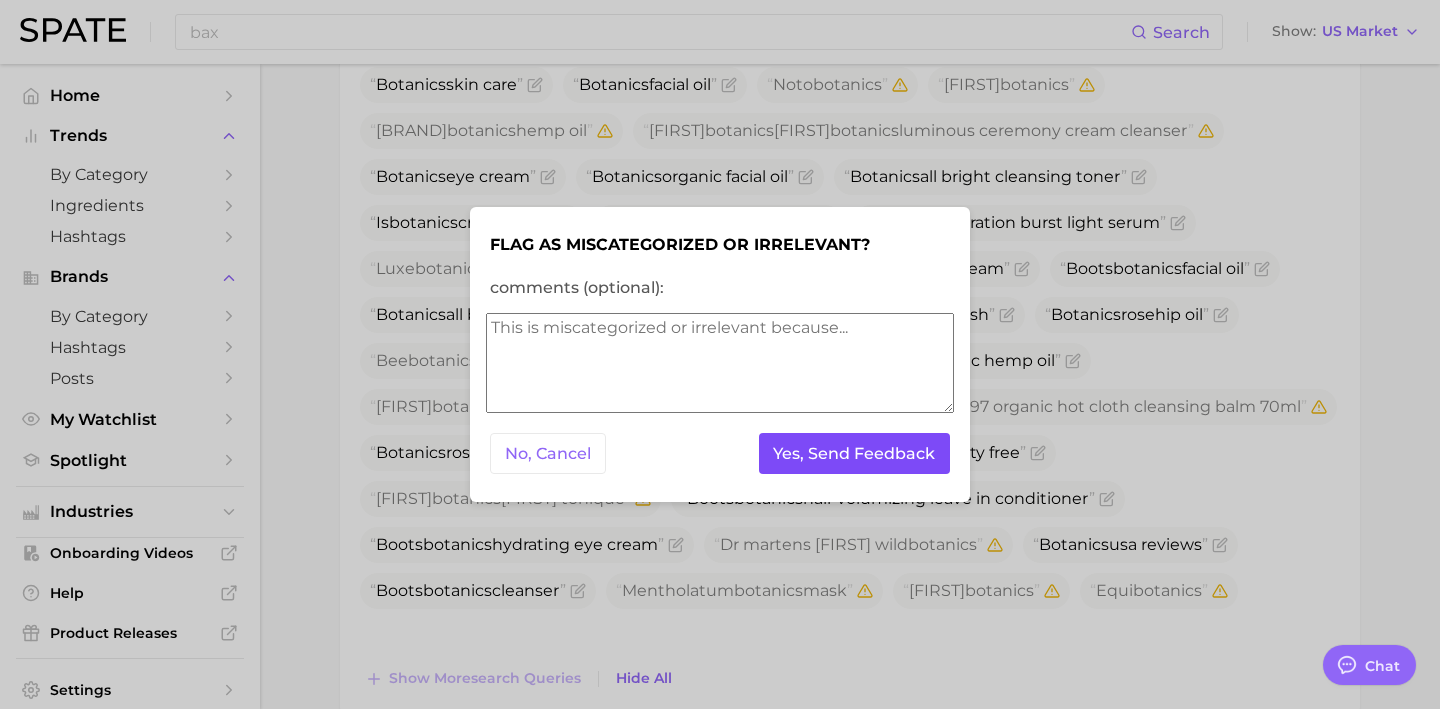 click on "Yes, Send Feedback" at bounding box center [855, 453] 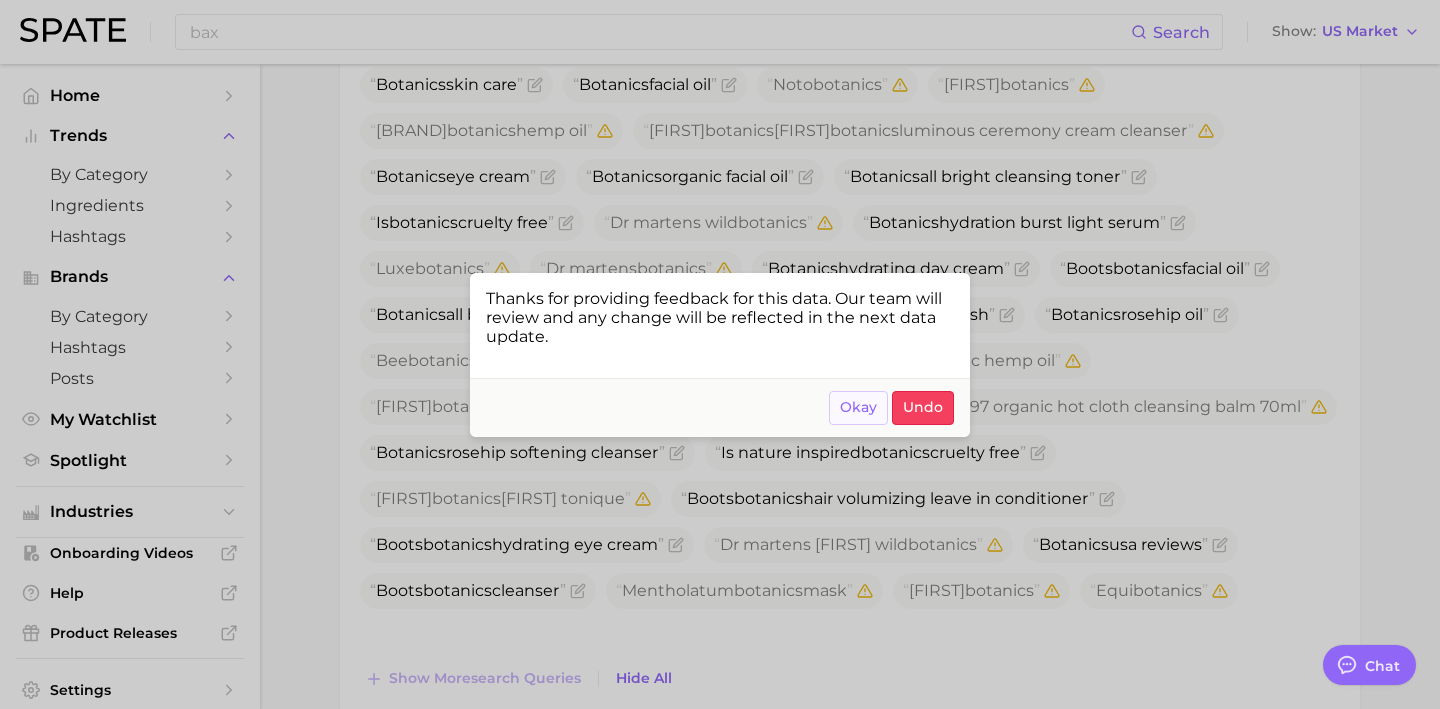 click on "Okay" at bounding box center (858, 407) 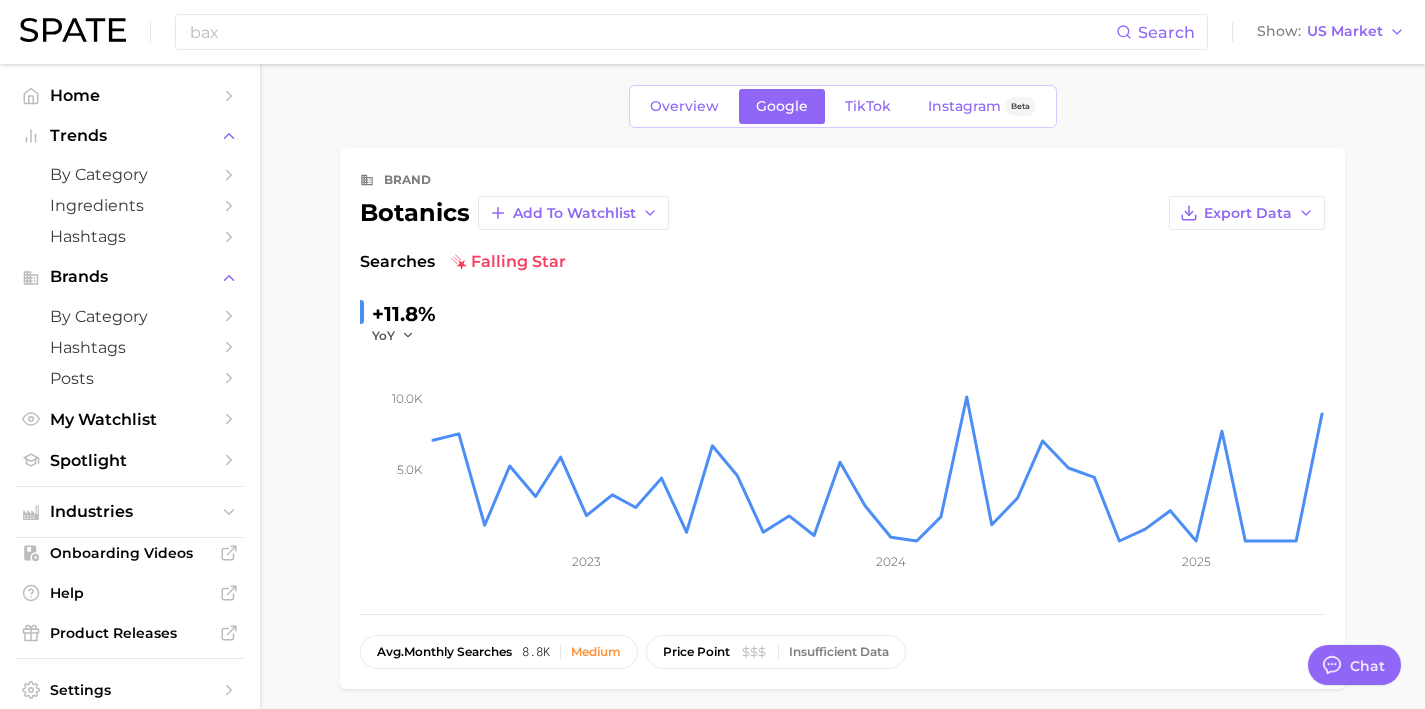 scroll, scrollTop: 0, scrollLeft: 0, axis: both 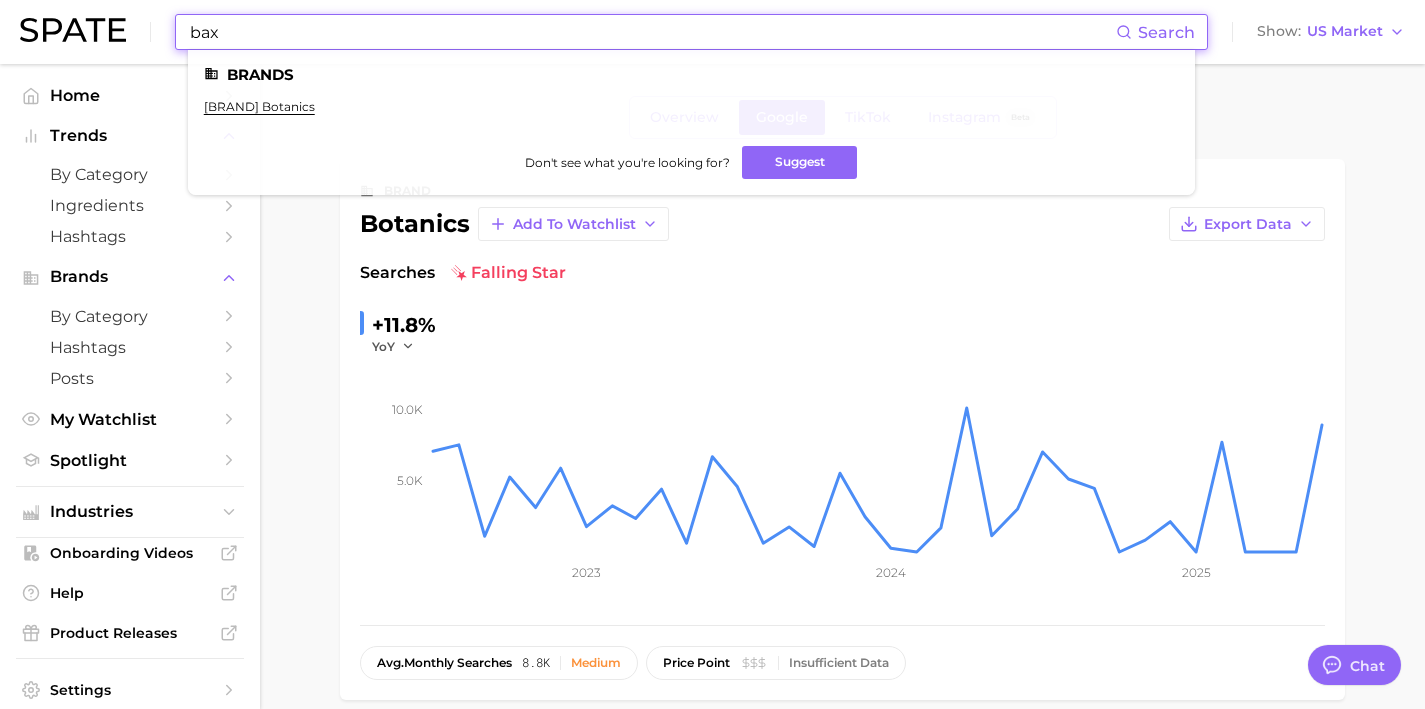 drag, startPoint x: 608, startPoint y: 32, endPoint x: 0, endPoint y: -18, distance: 610.0524 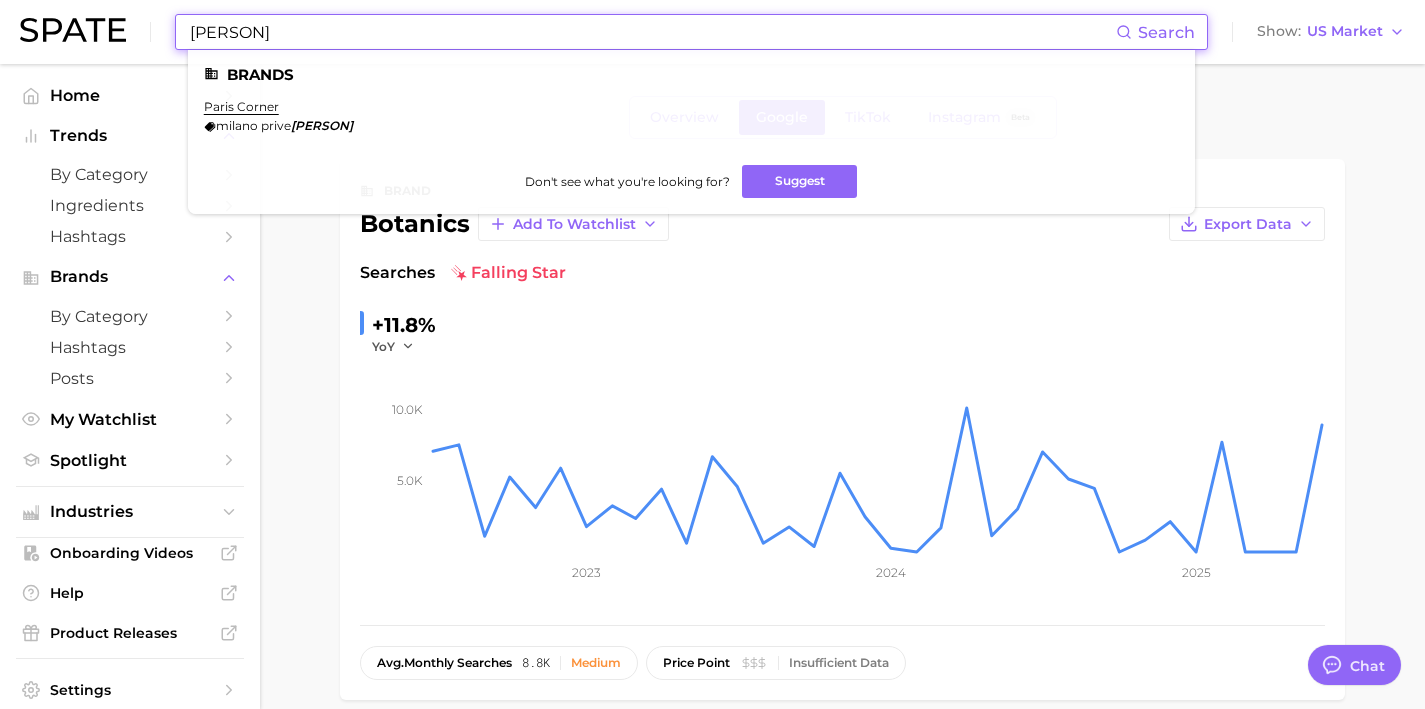 drag, startPoint x: 389, startPoint y: 40, endPoint x: 0, endPoint y: 41, distance: 389.00128 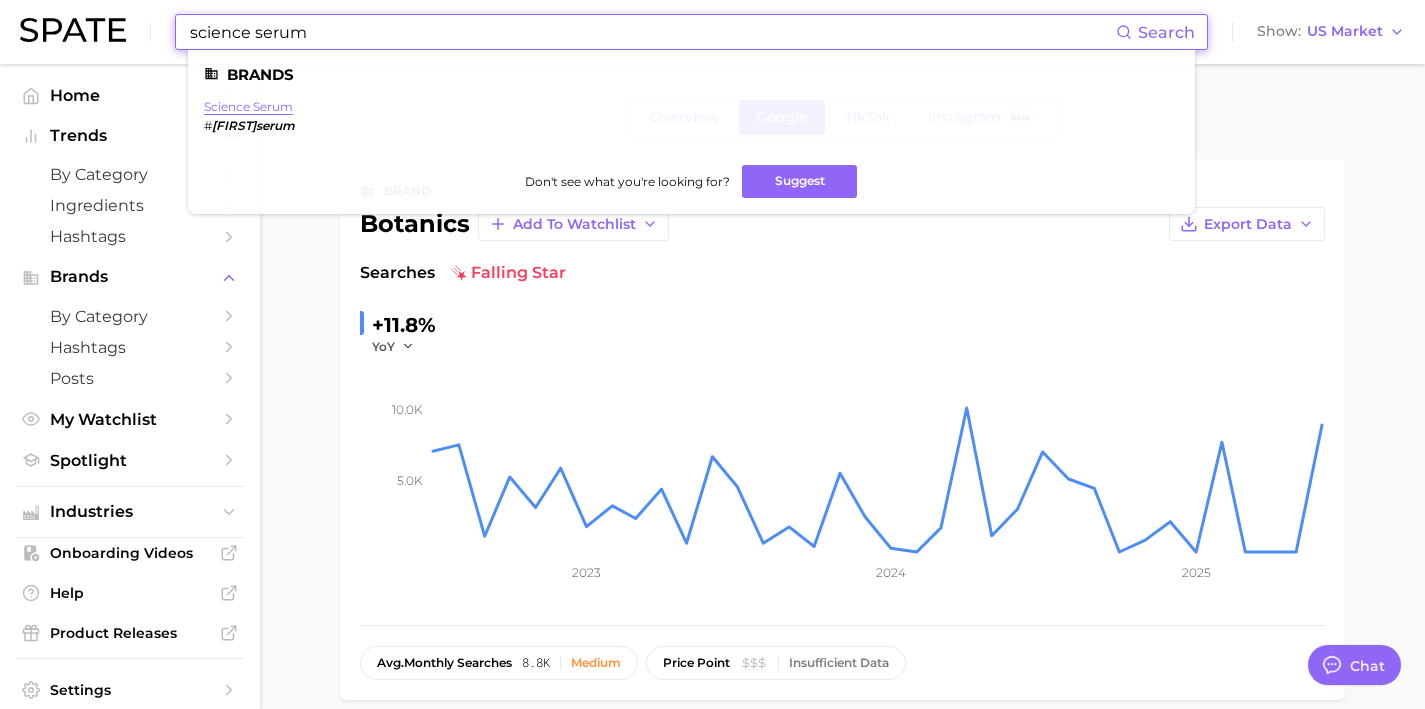 type on "science serum" 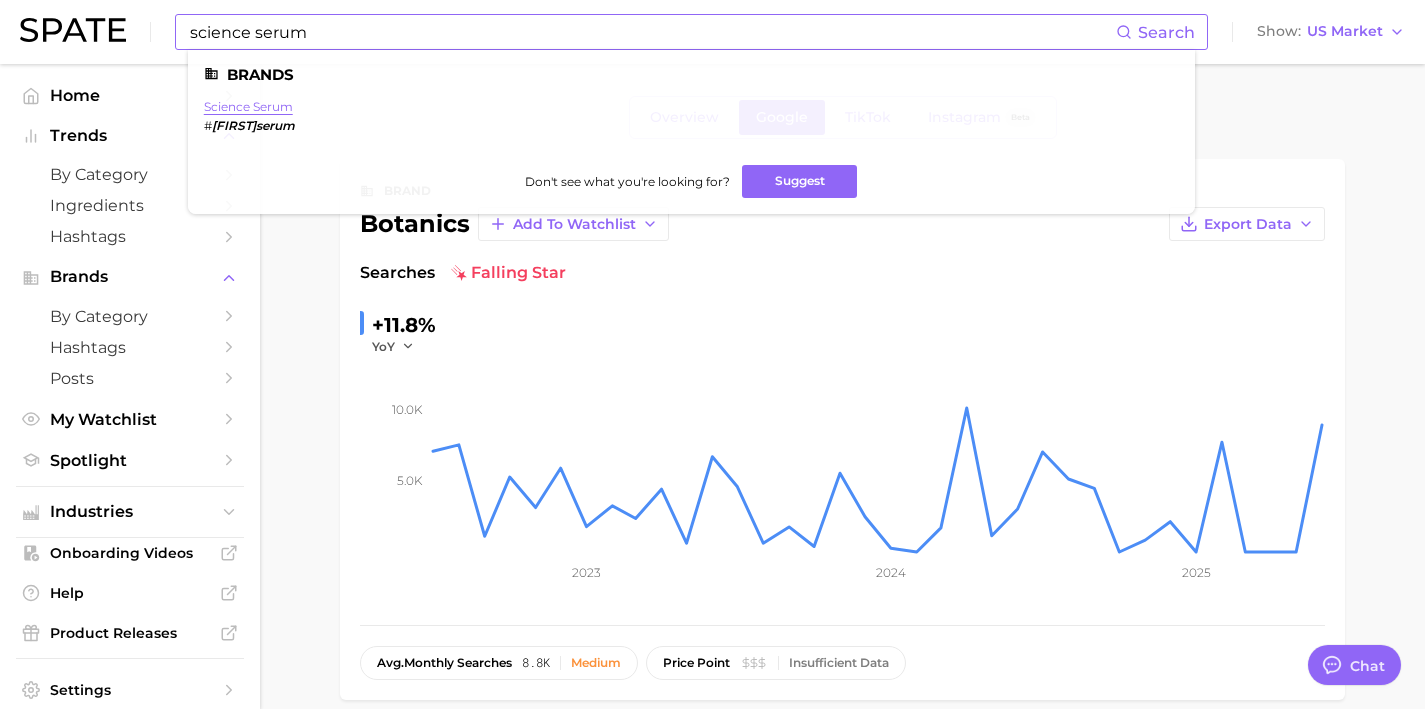 click on "science serum" at bounding box center (248, 106) 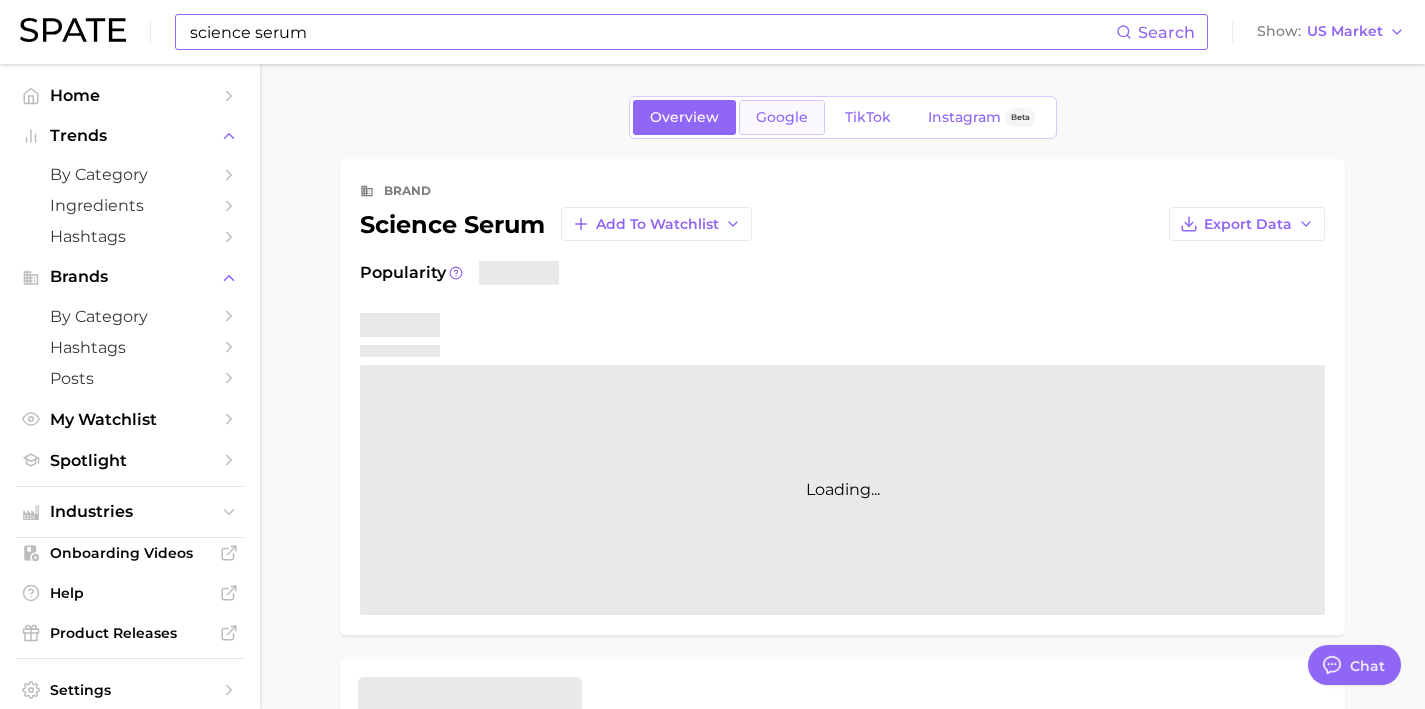 click on "Google" at bounding box center (782, 117) 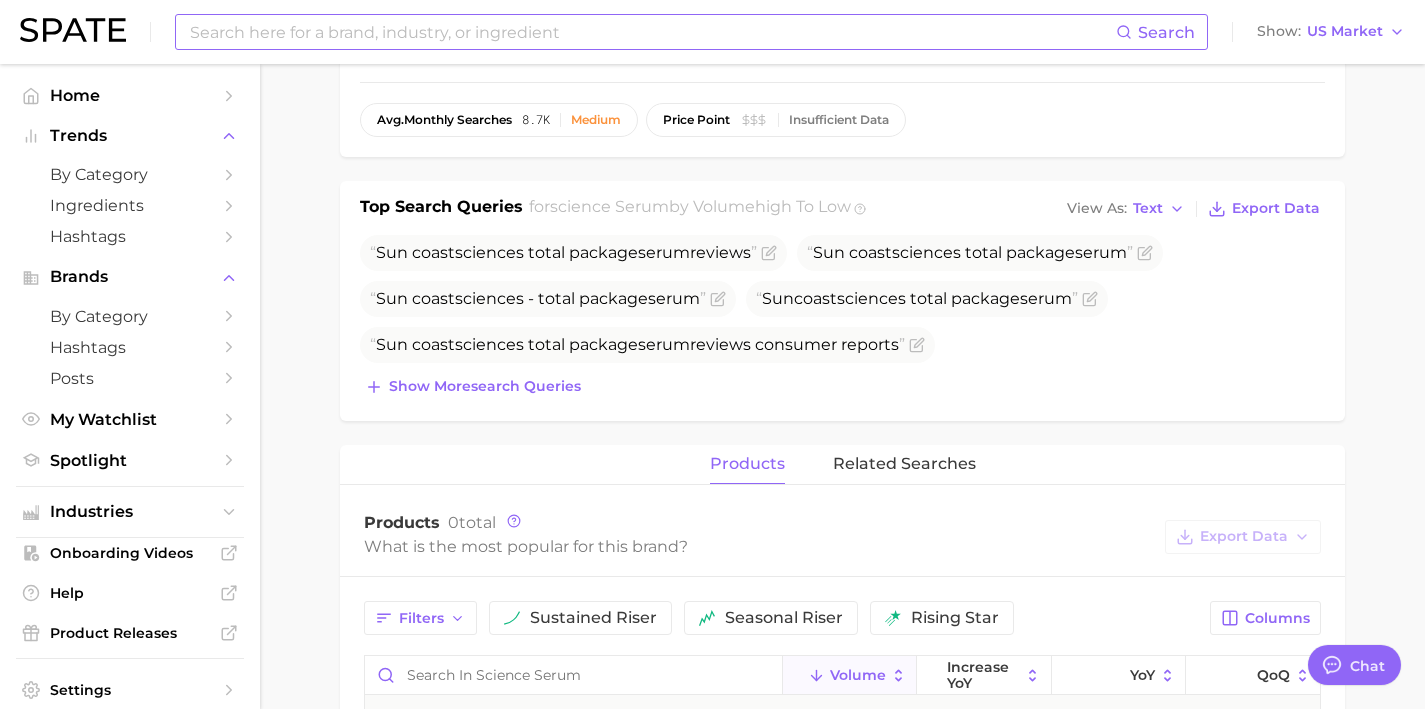 scroll, scrollTop: 579, scrollLeft: 0, axis: vertical 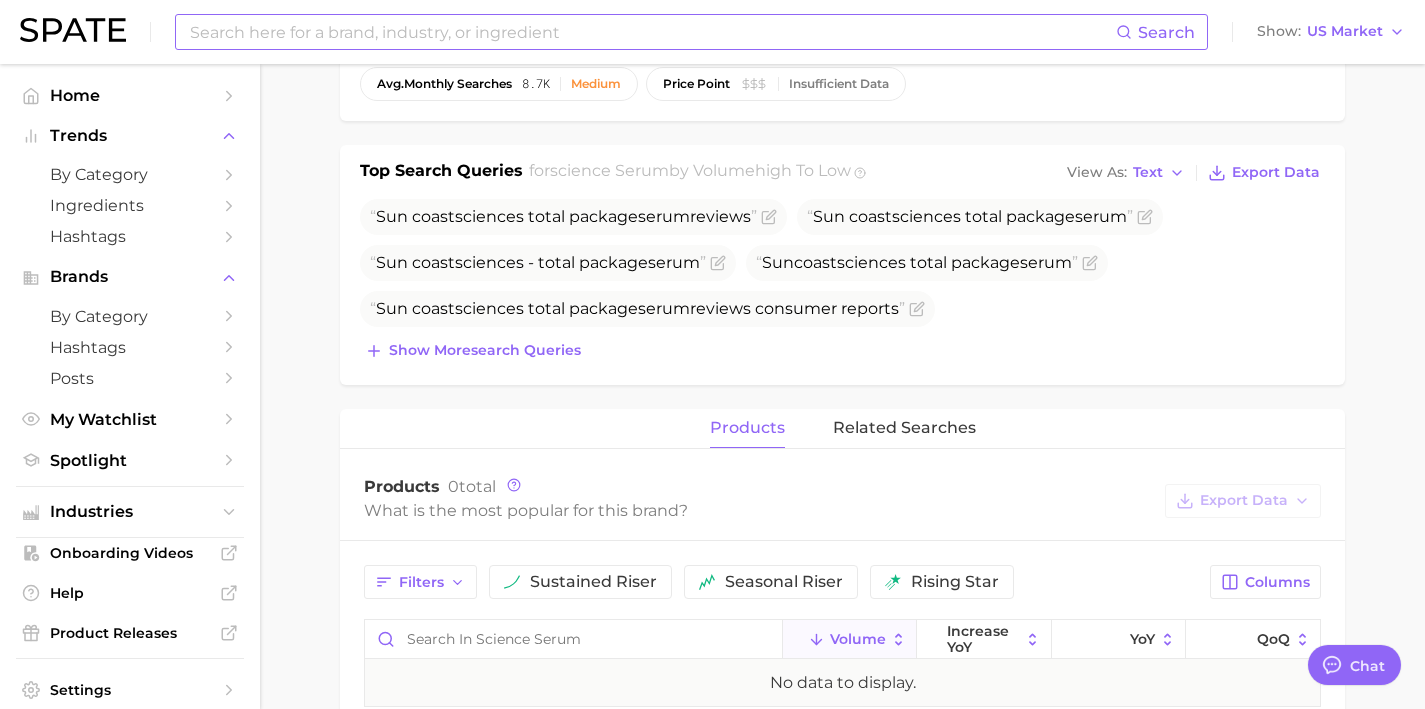 click on "Show more  search queries" at bounding box center [485, 350] 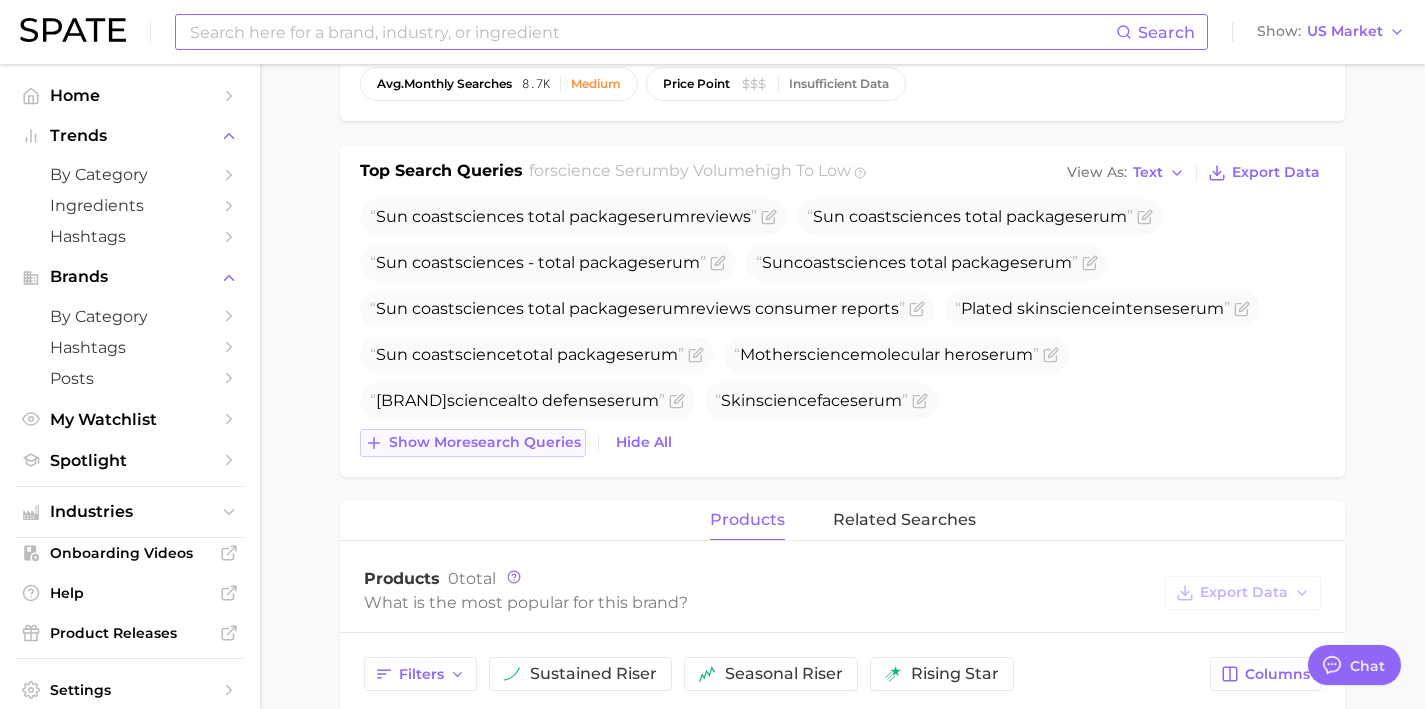 click on "Show more  search queries" at bounding box center [473, 443] 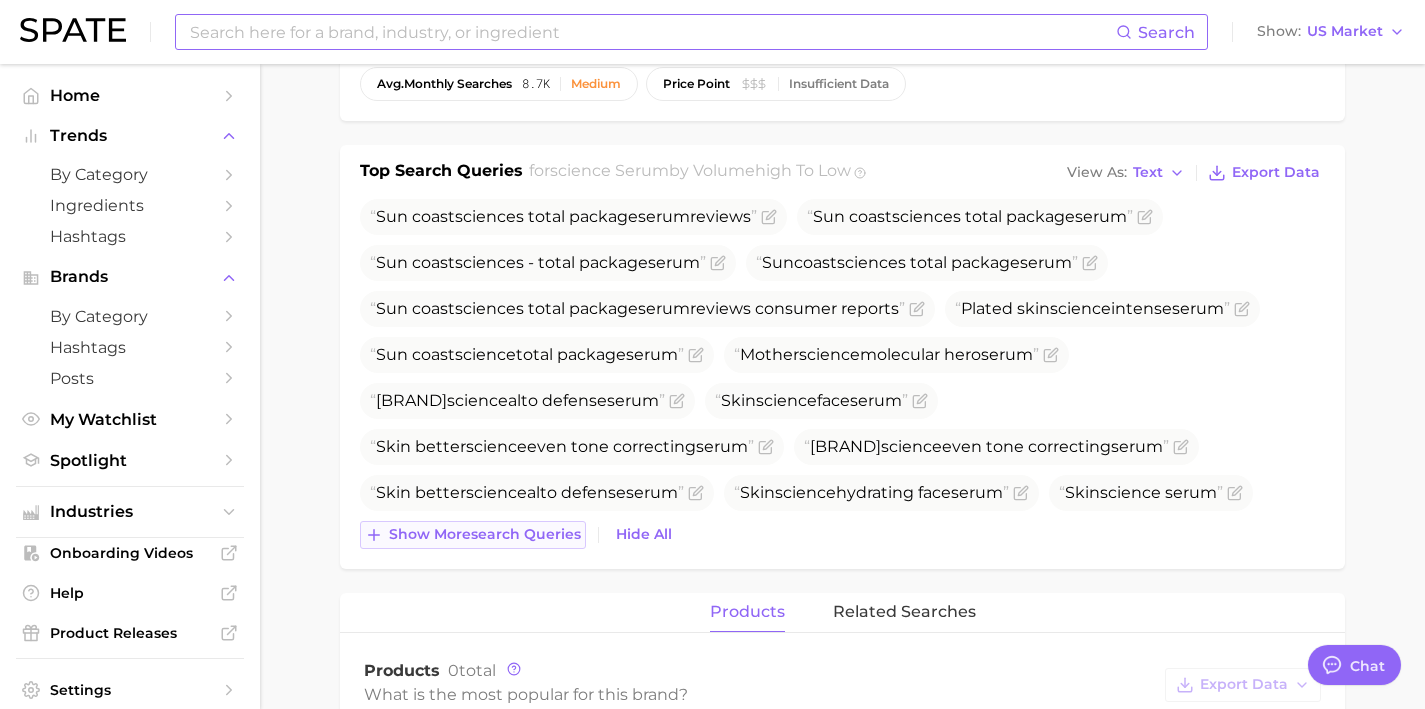 click on "Show more  search queries" at bounding box center [485, 534] 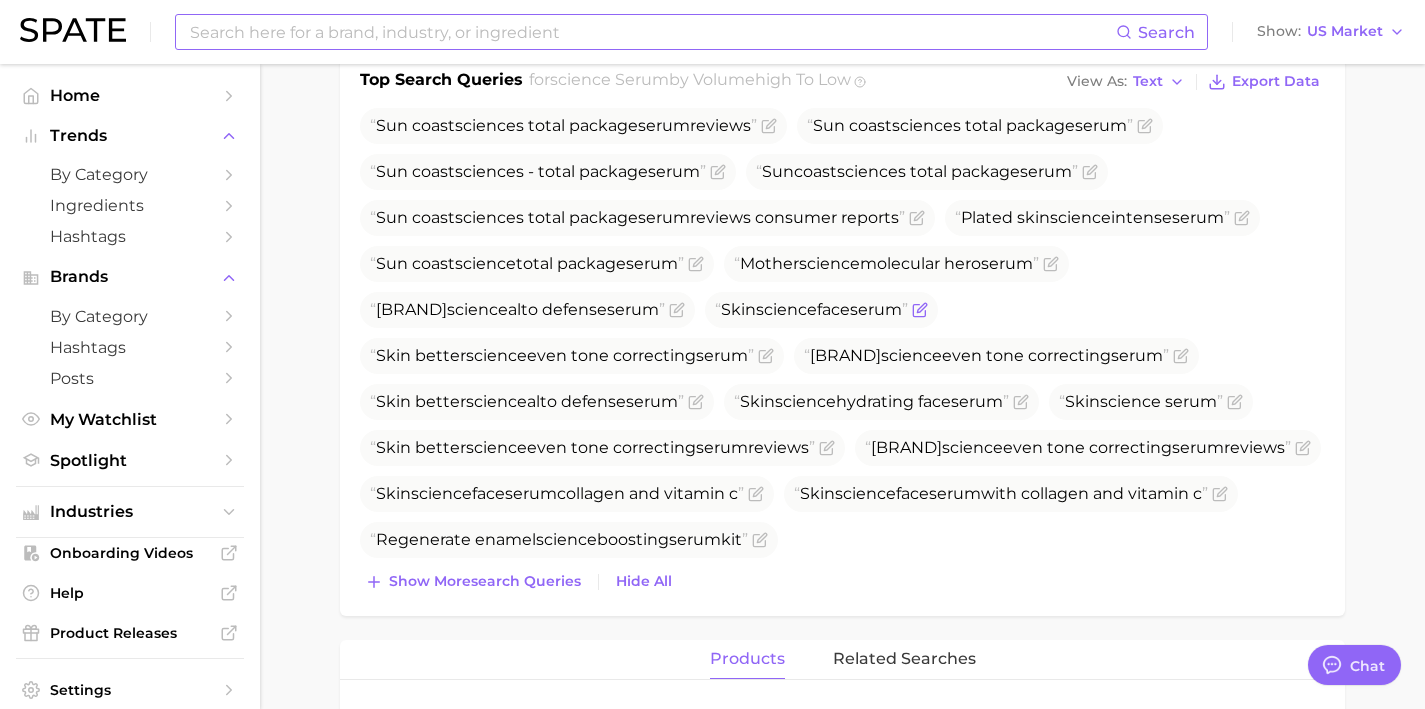 scroll, scrollTop: 685, scrollLeft: 0, axis: vertical 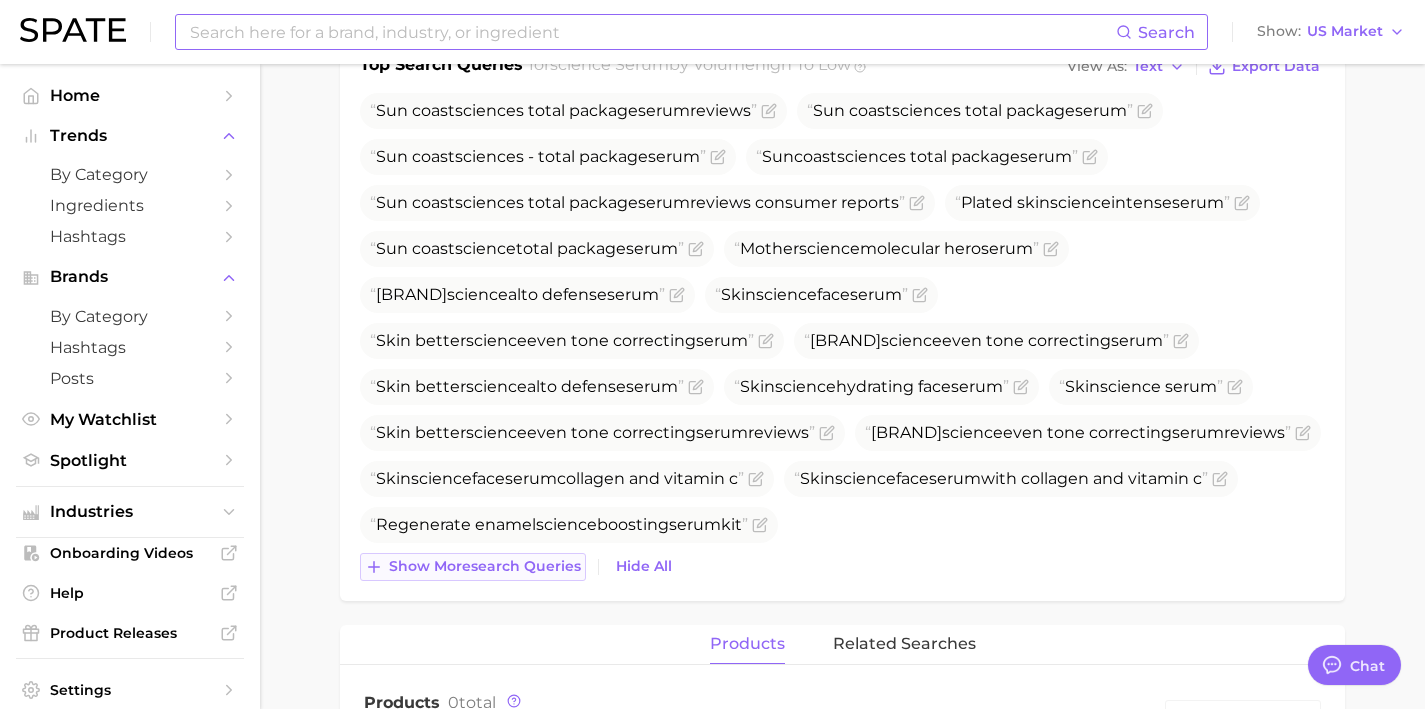 click on "Show more  search queries" at bounding box center [485, 566] 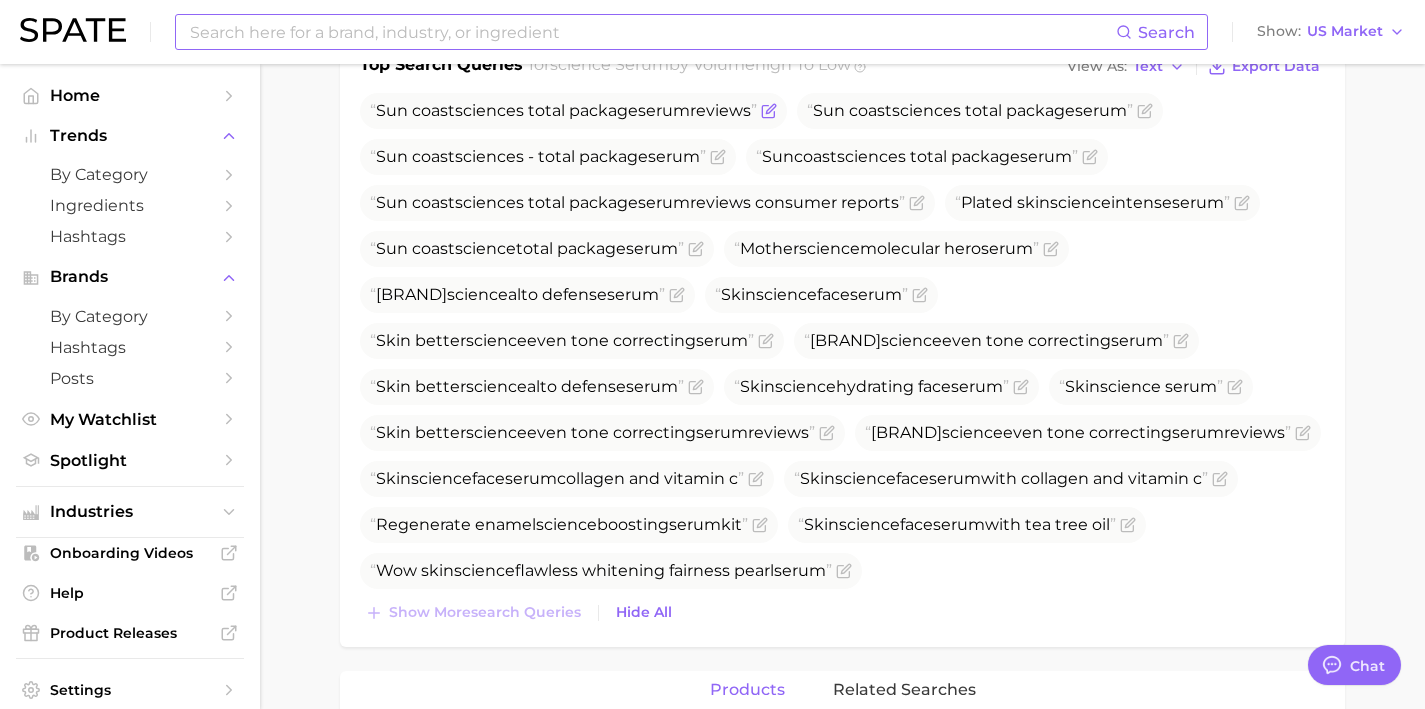drag, startPoint x: 764, startPoint y: 113, endPoint x: 378, endPoint y: 121, distance: 386.0829 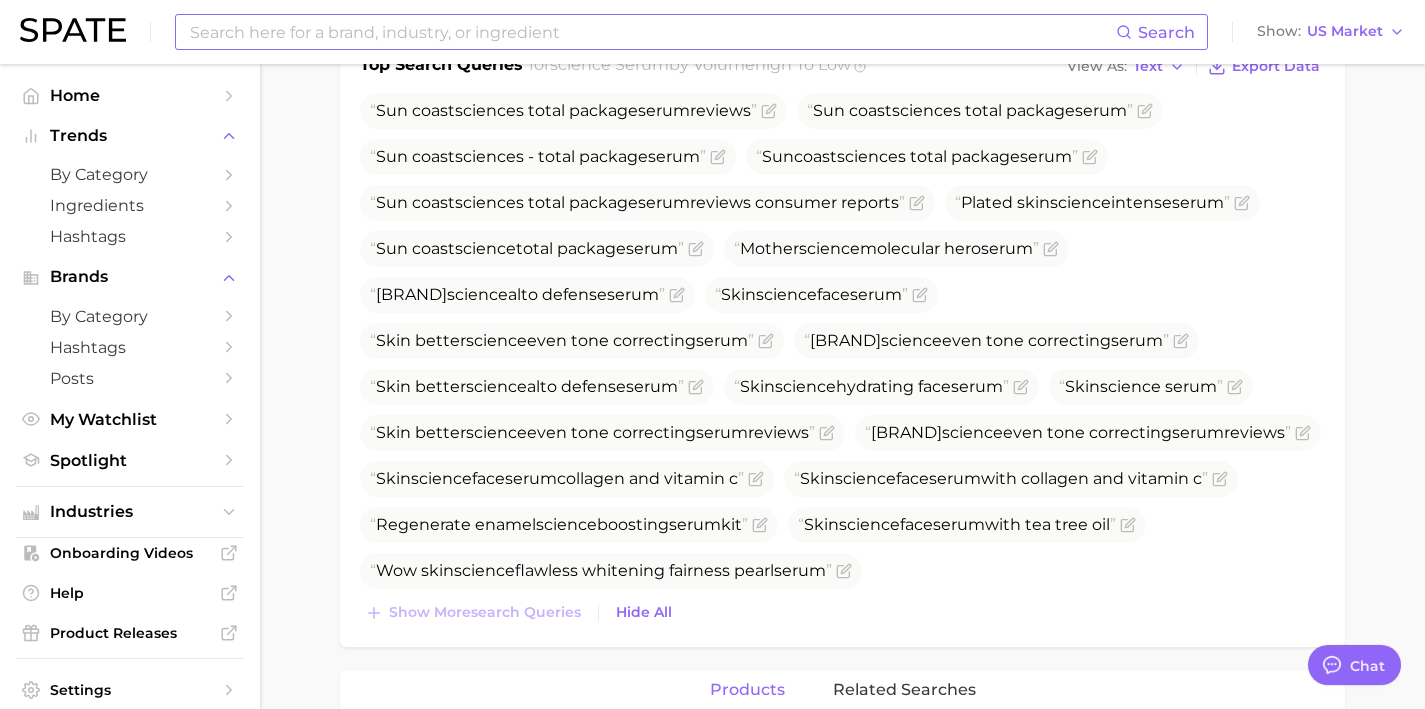 copy on "Sun coast  science s total package  serum  reviews" 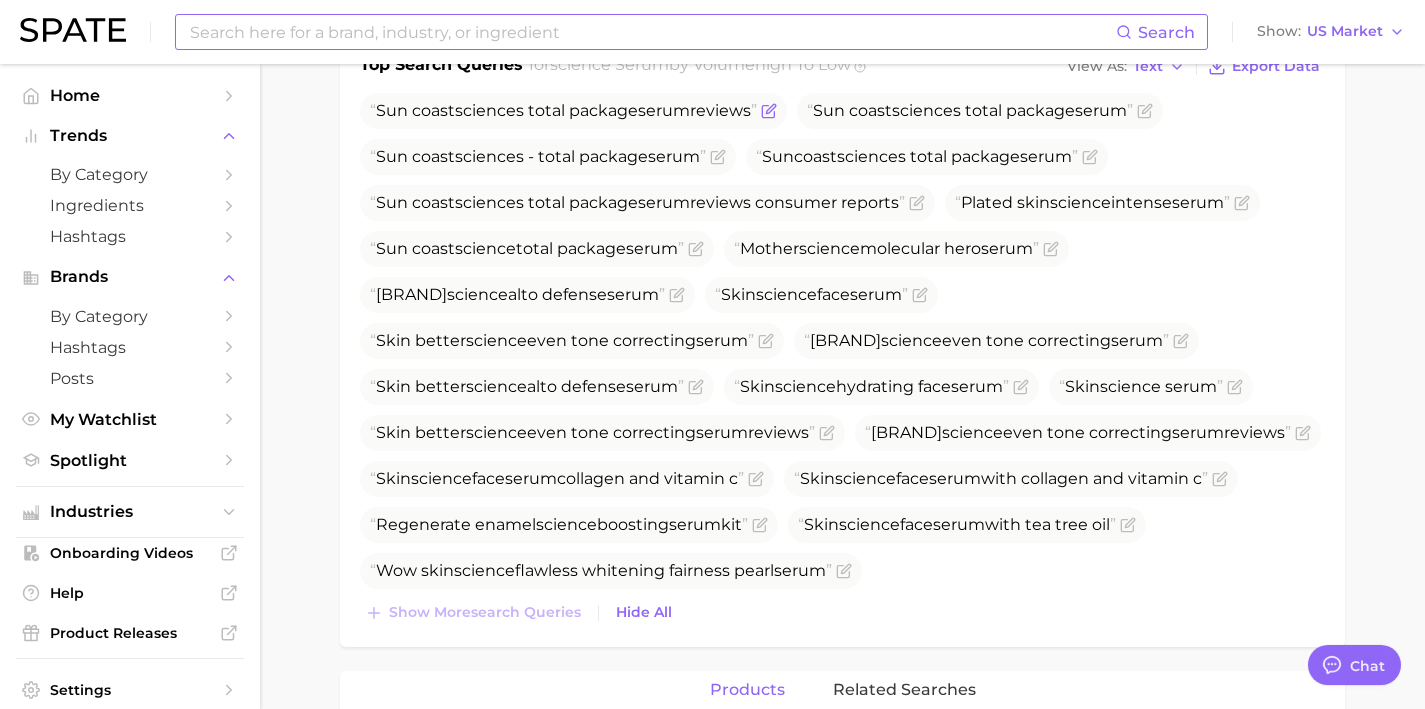 click 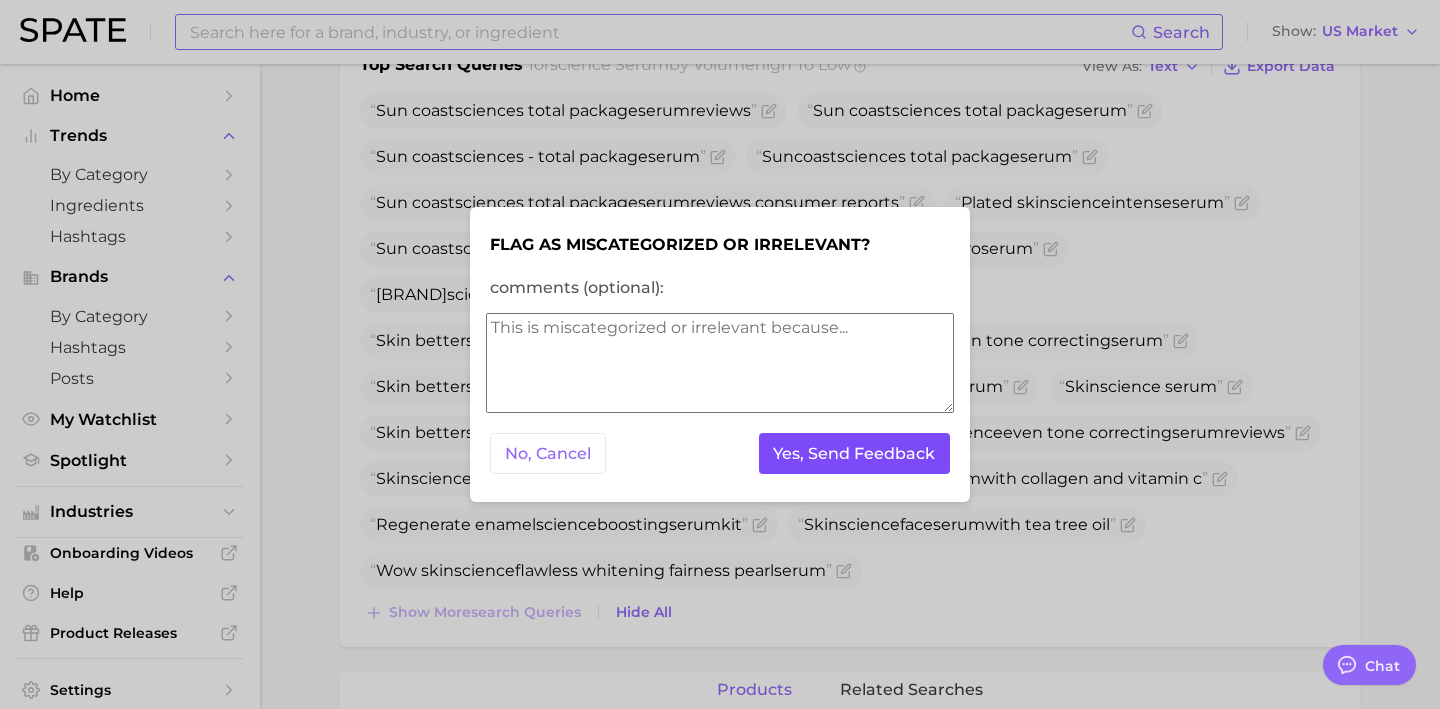 click on "Yes, Send Feedback" at bounding box center [855, 453] 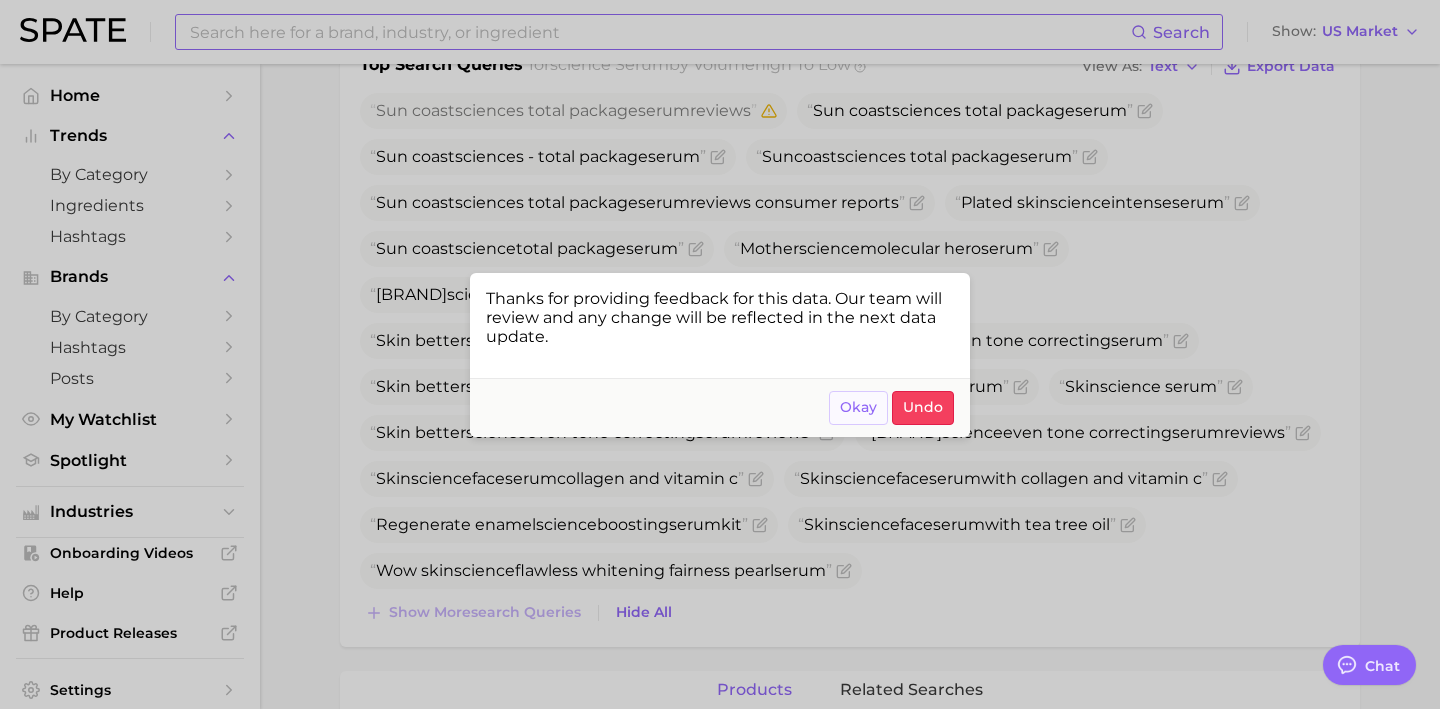 click on "Okay" at bounding box center (858, 407) 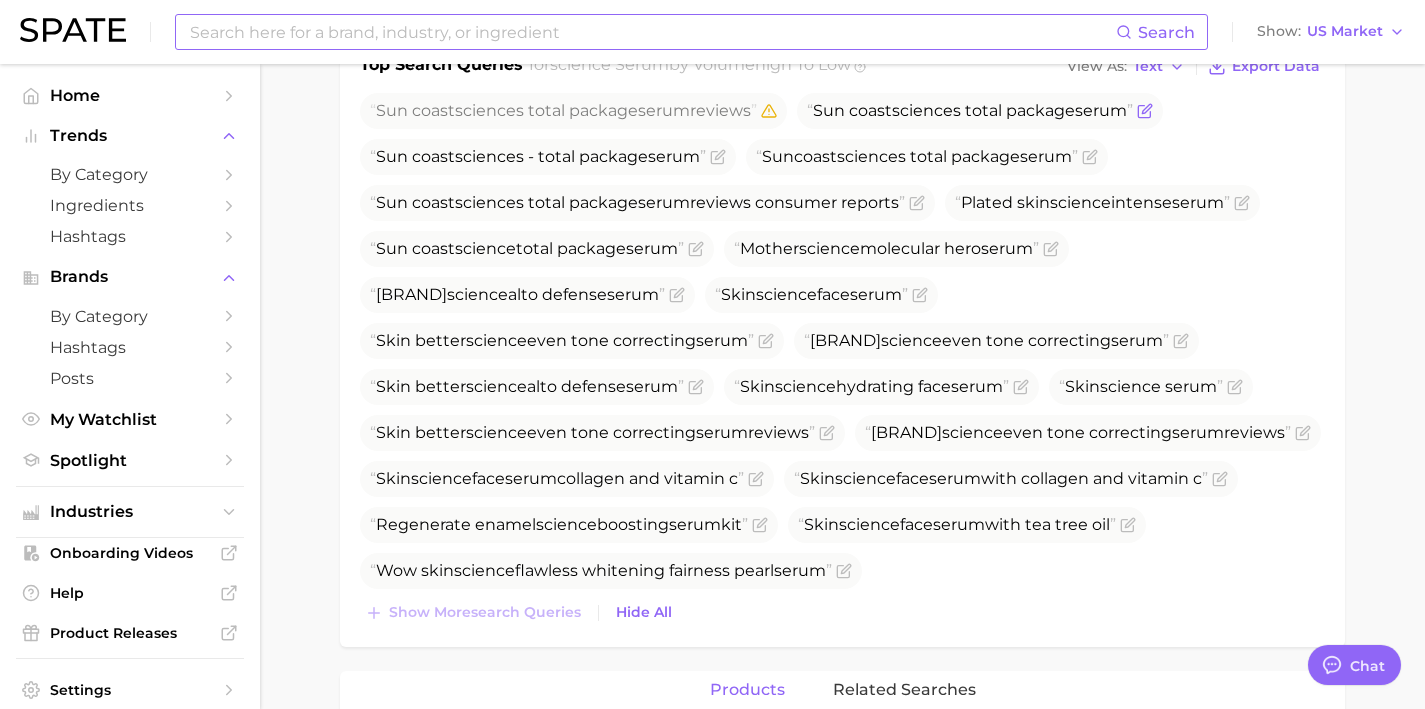 click 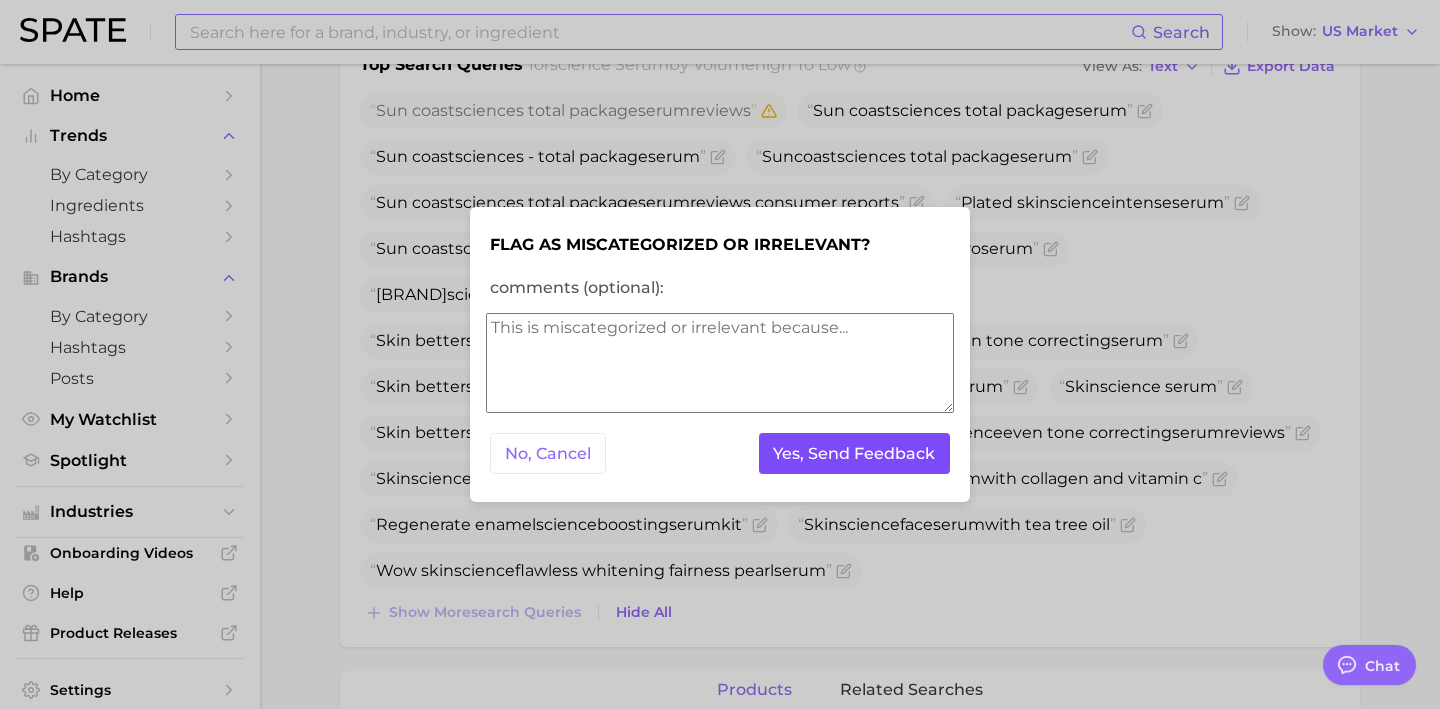 click on "Yes, Send Feedback" at bounding box center [855, 453] 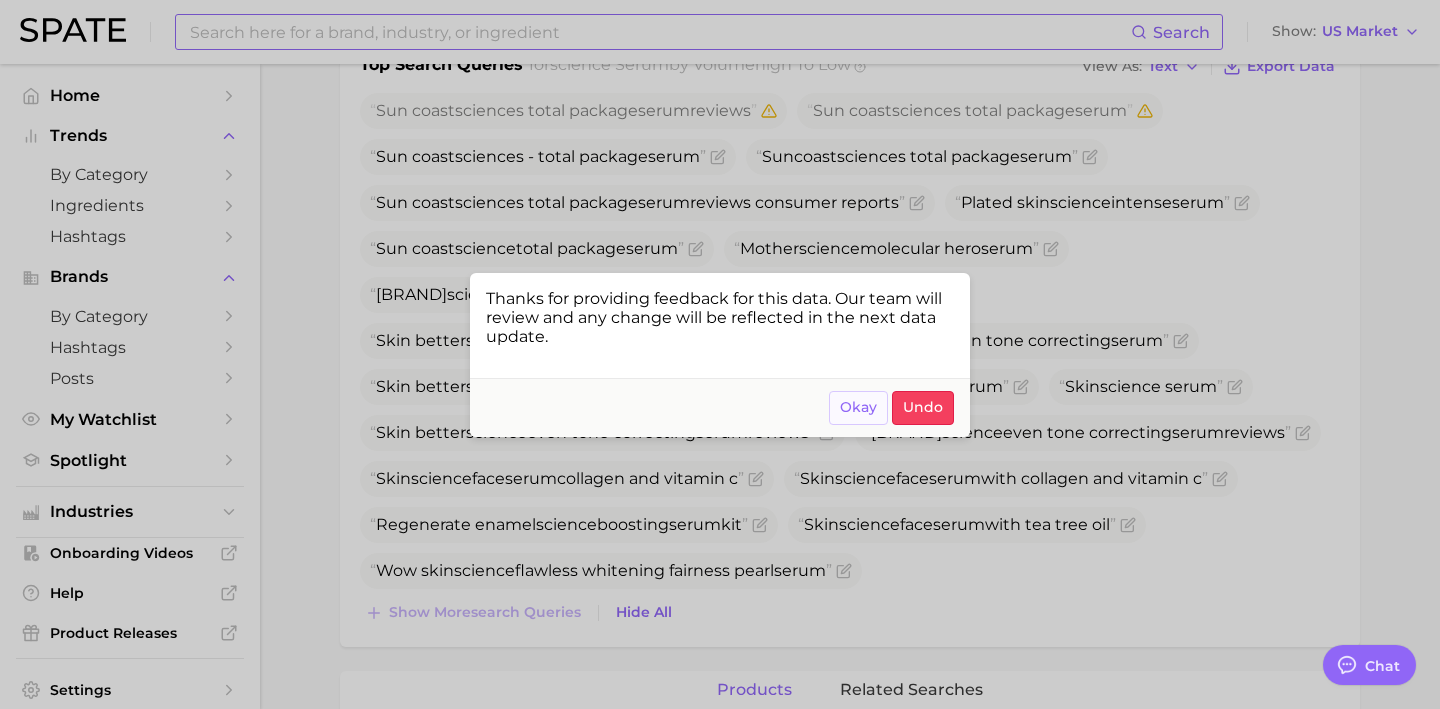 click on "Okay" at bounding box center [858, 408] 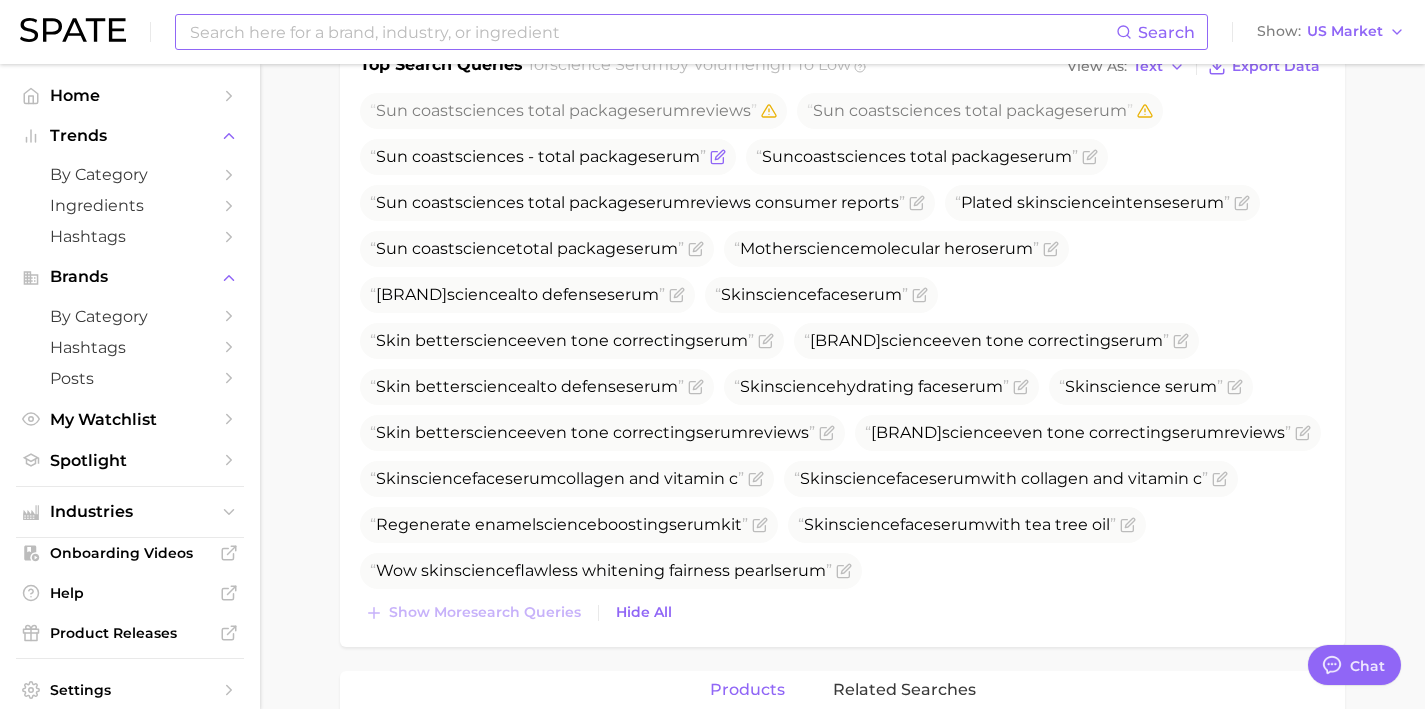 click 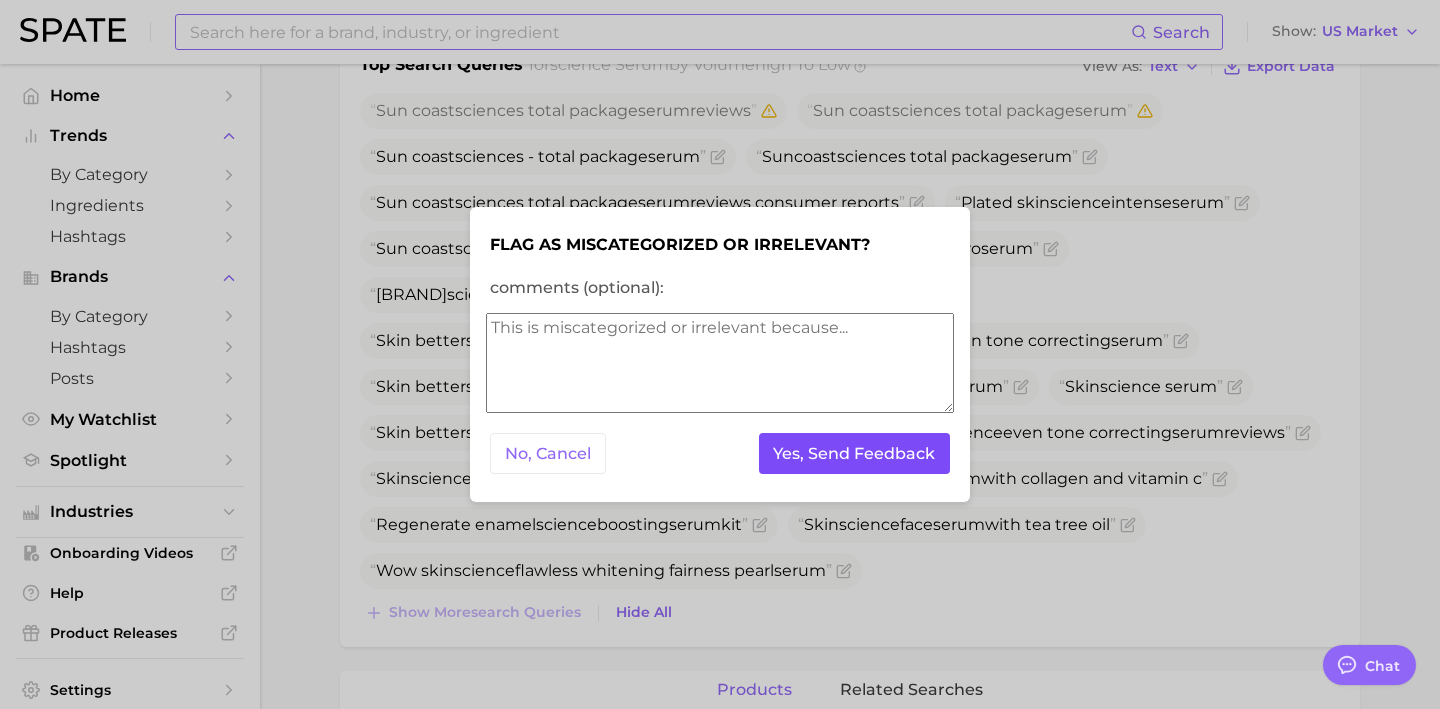 click on "Yes, Send Feedback" at bounding box center (855, 453) 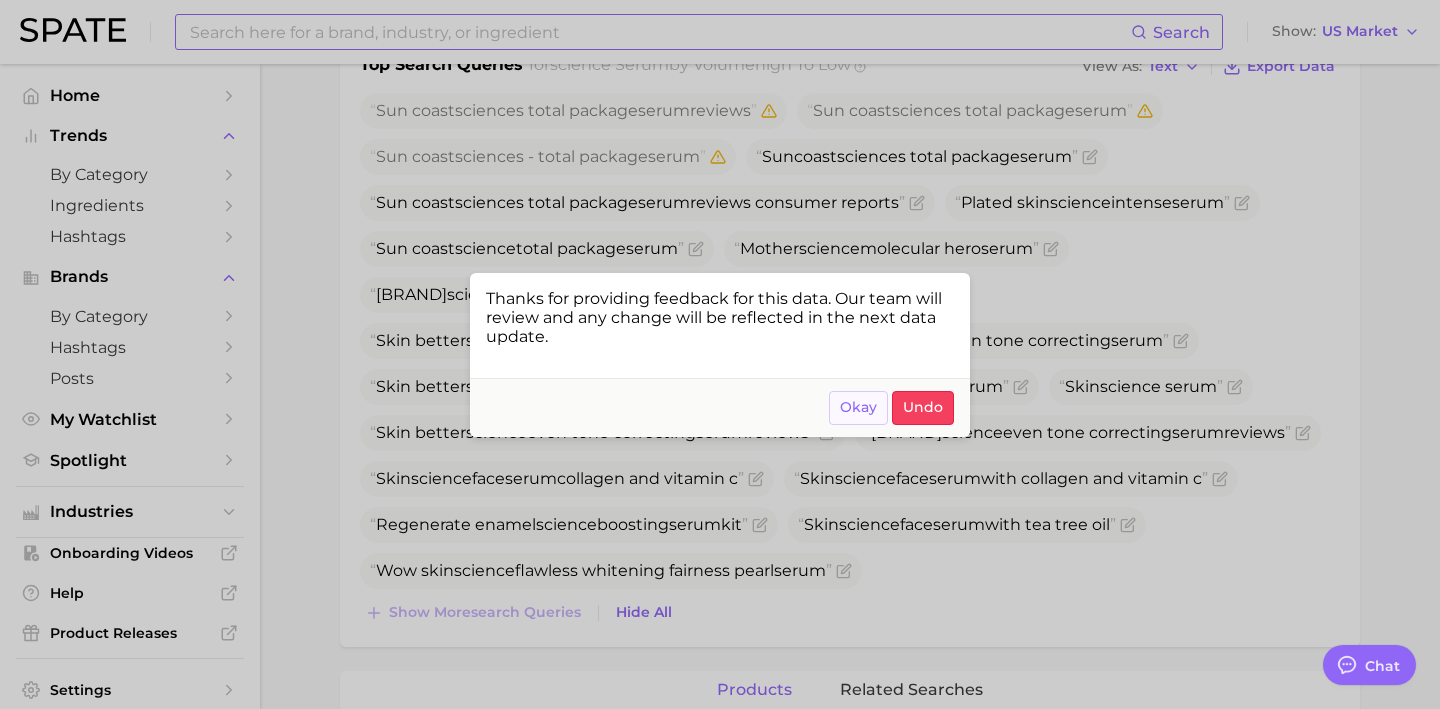 click on "Okay" at bounding box center (858, 408) 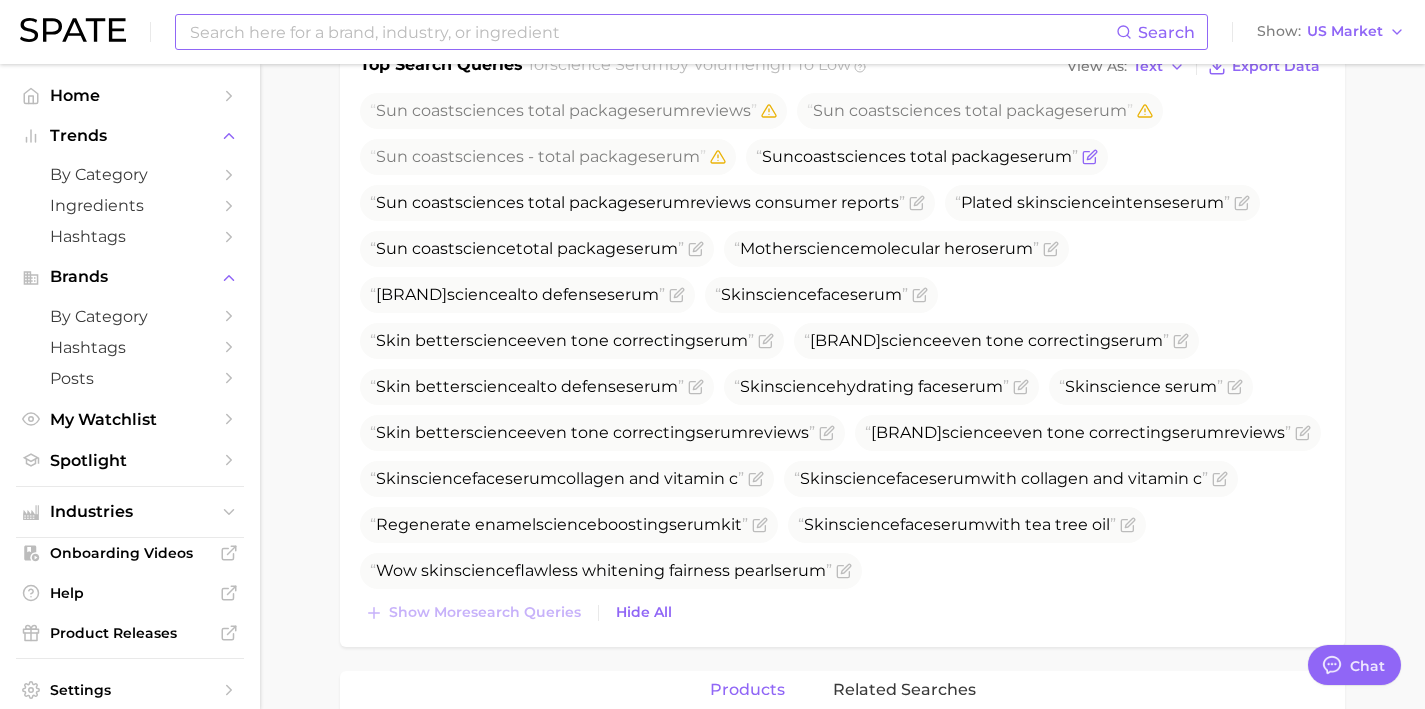 click on "Suncoast  science s total package  serum" at bounding box center [927, 157] 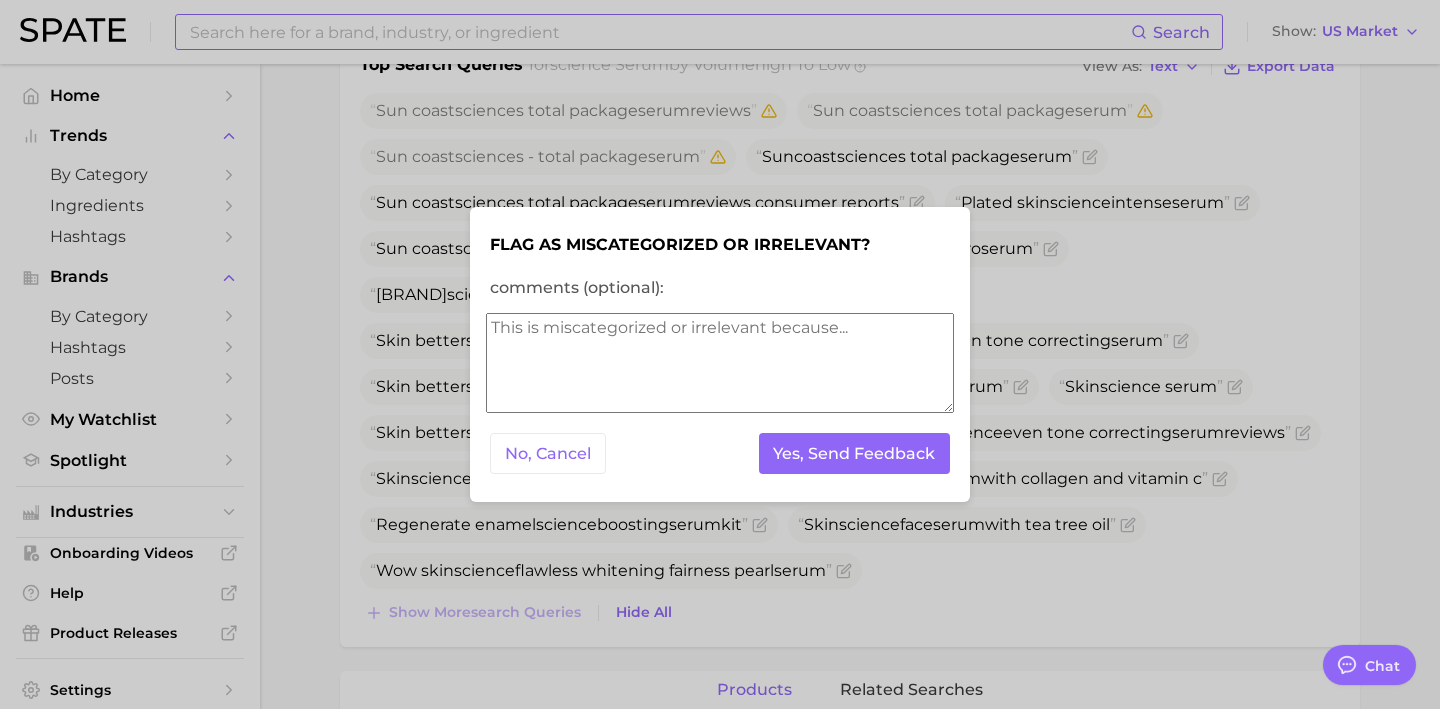 click on "No, Cancel Yes, Send Feedback" at bounding box center [720, 453] 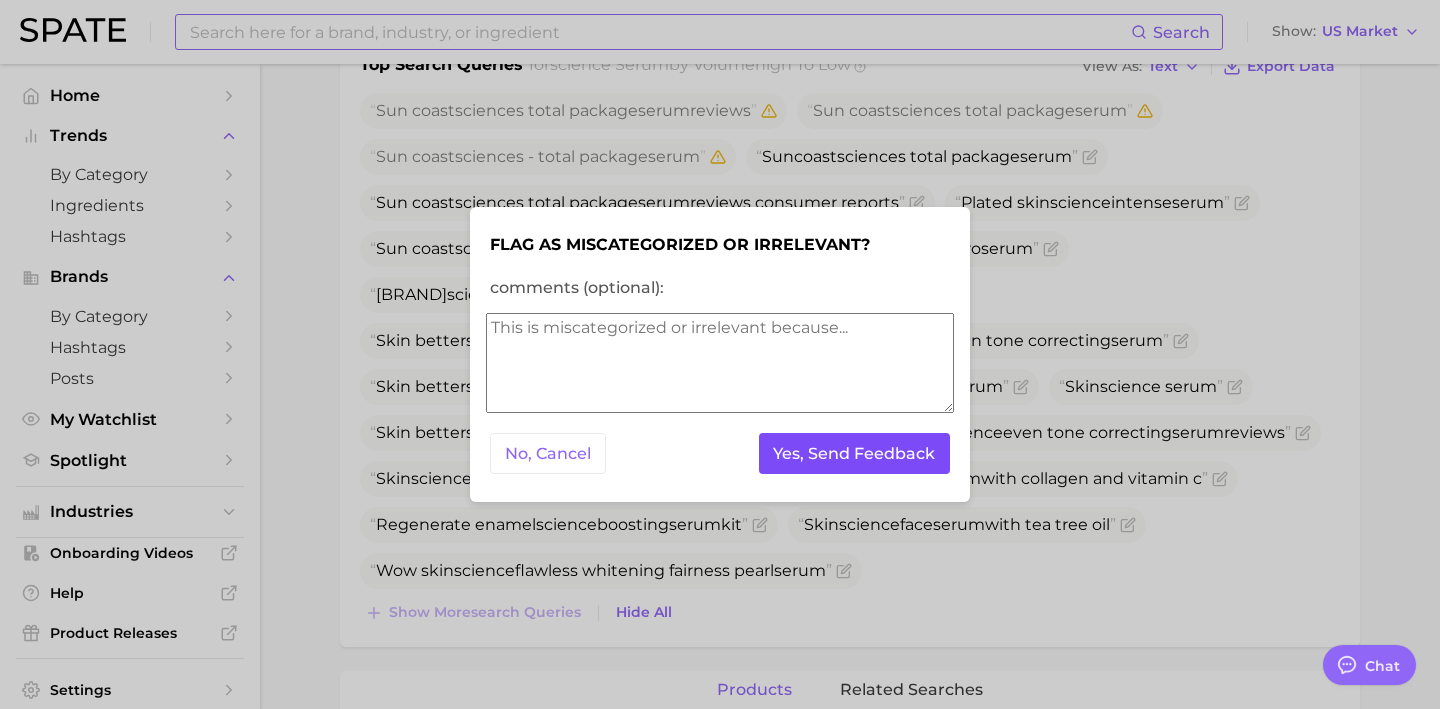 click on "Yes, Send Feedback" at bounding box center [855, 453] 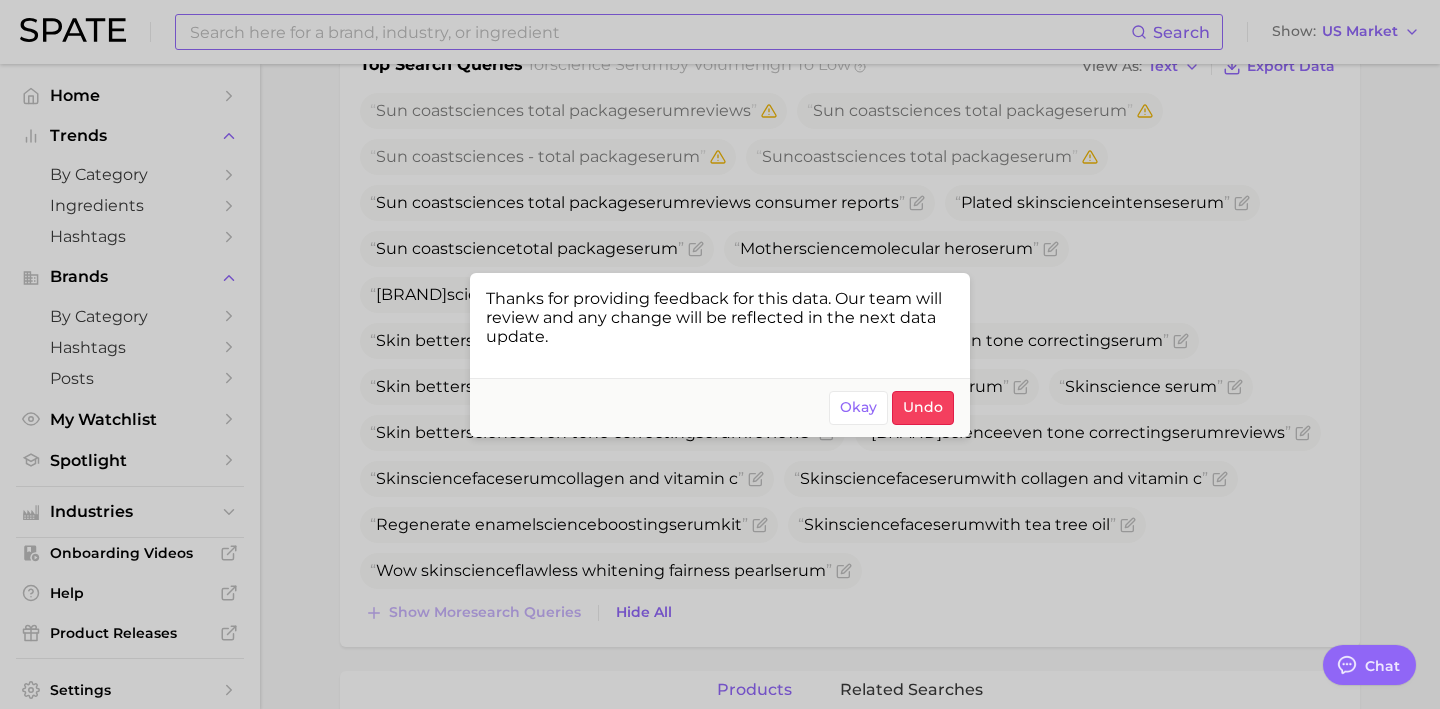 click at bounding box center [720, 354] 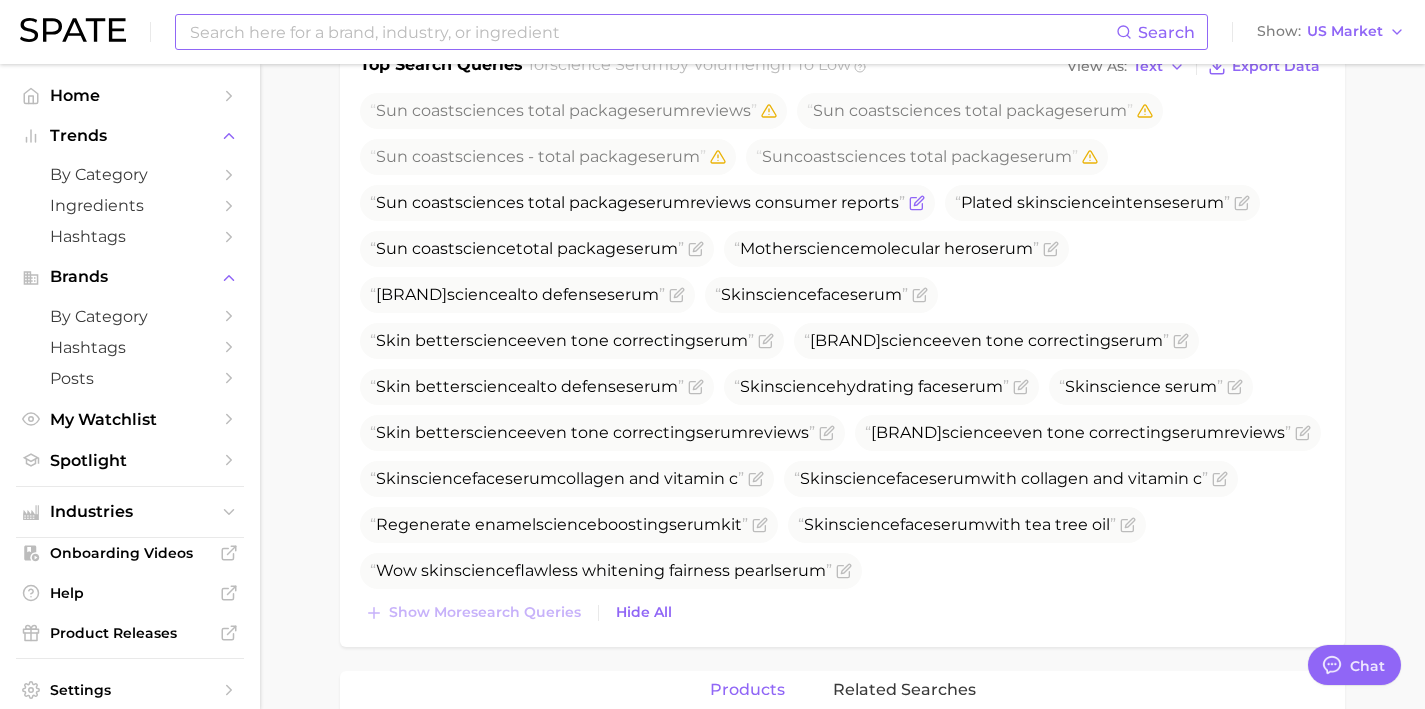 click 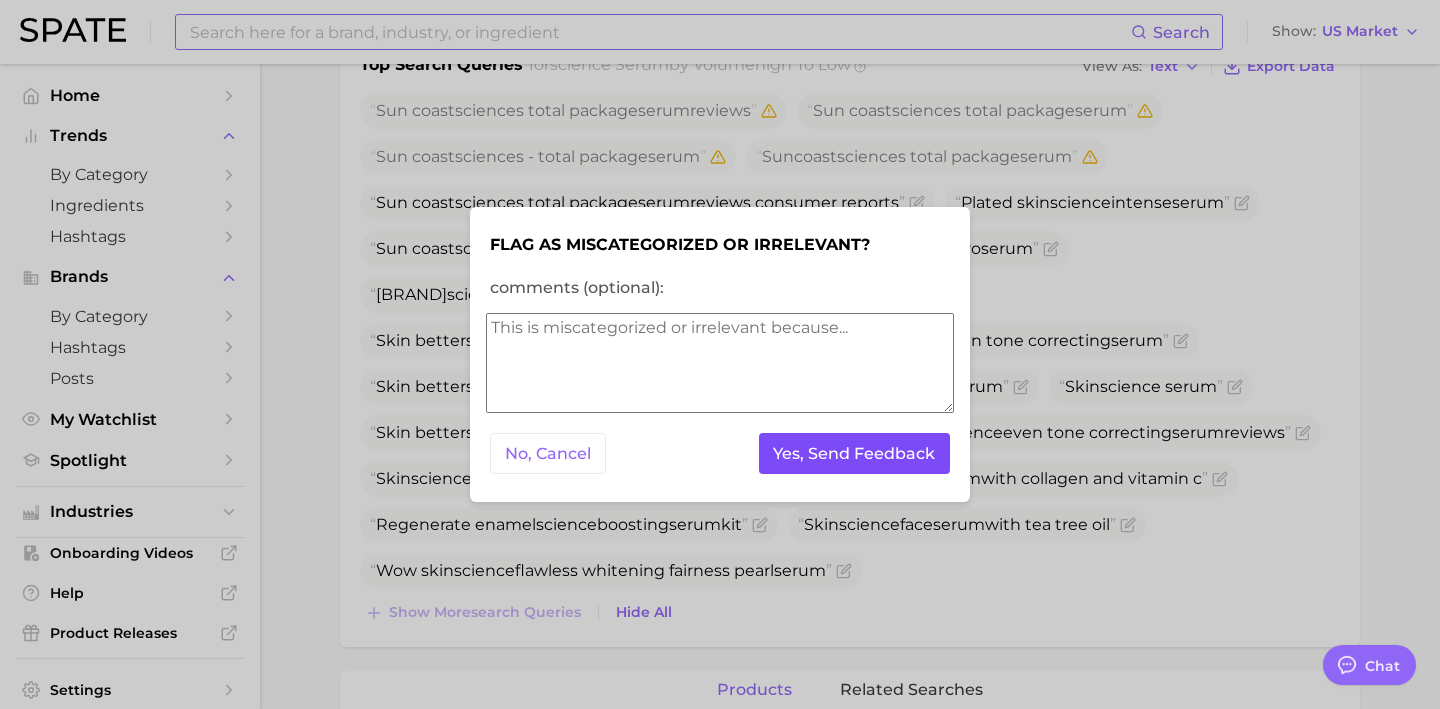 click on "Yes, Send Feedback" at bounding box center (855, 453) 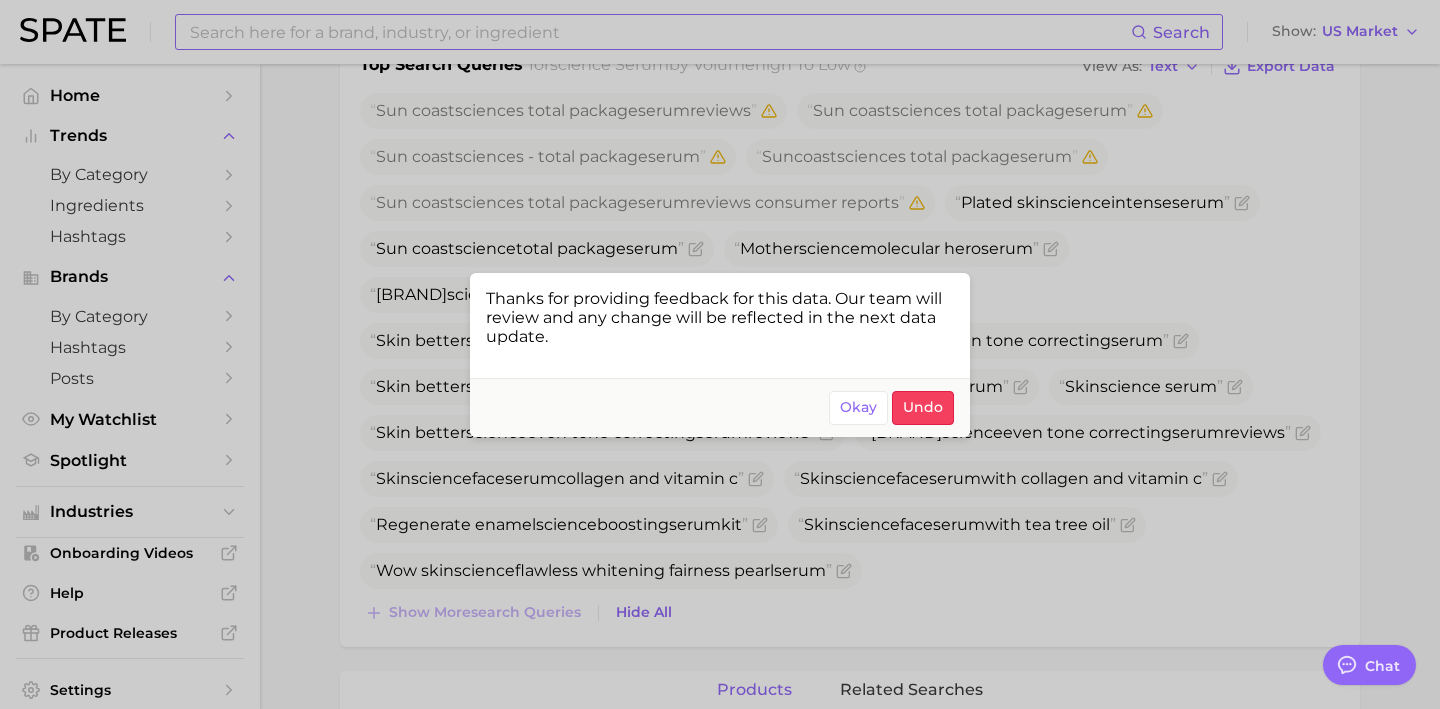 click at bounding box center (720, 354) 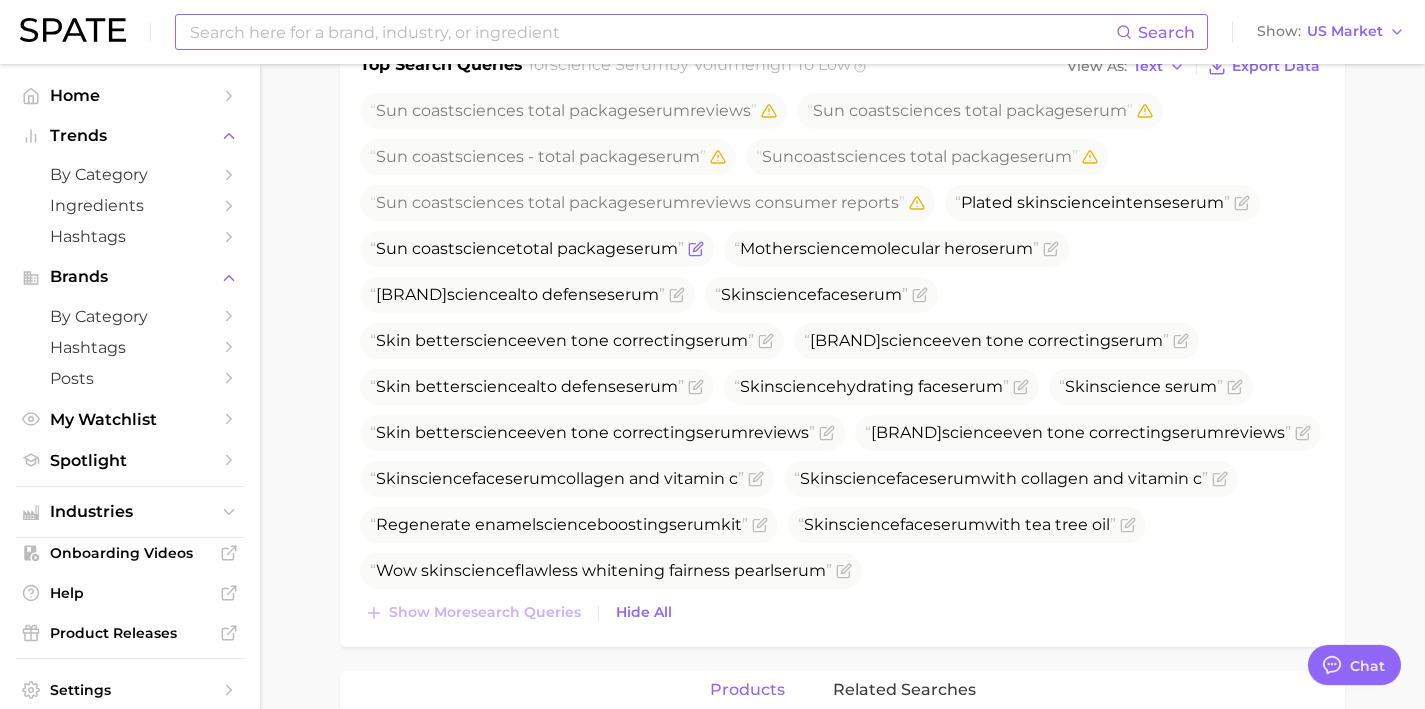 click 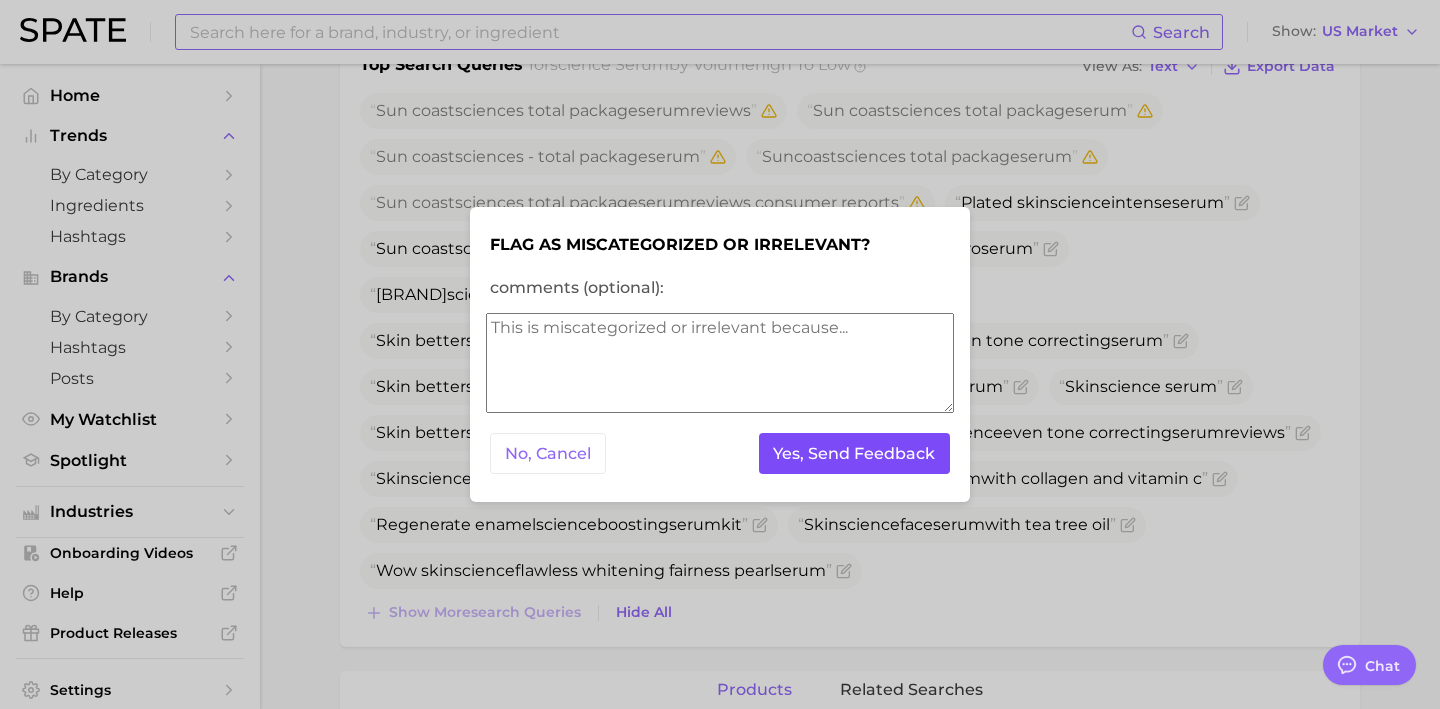 click on "Yes, Send Feedback" at bounding box center (855, 453) 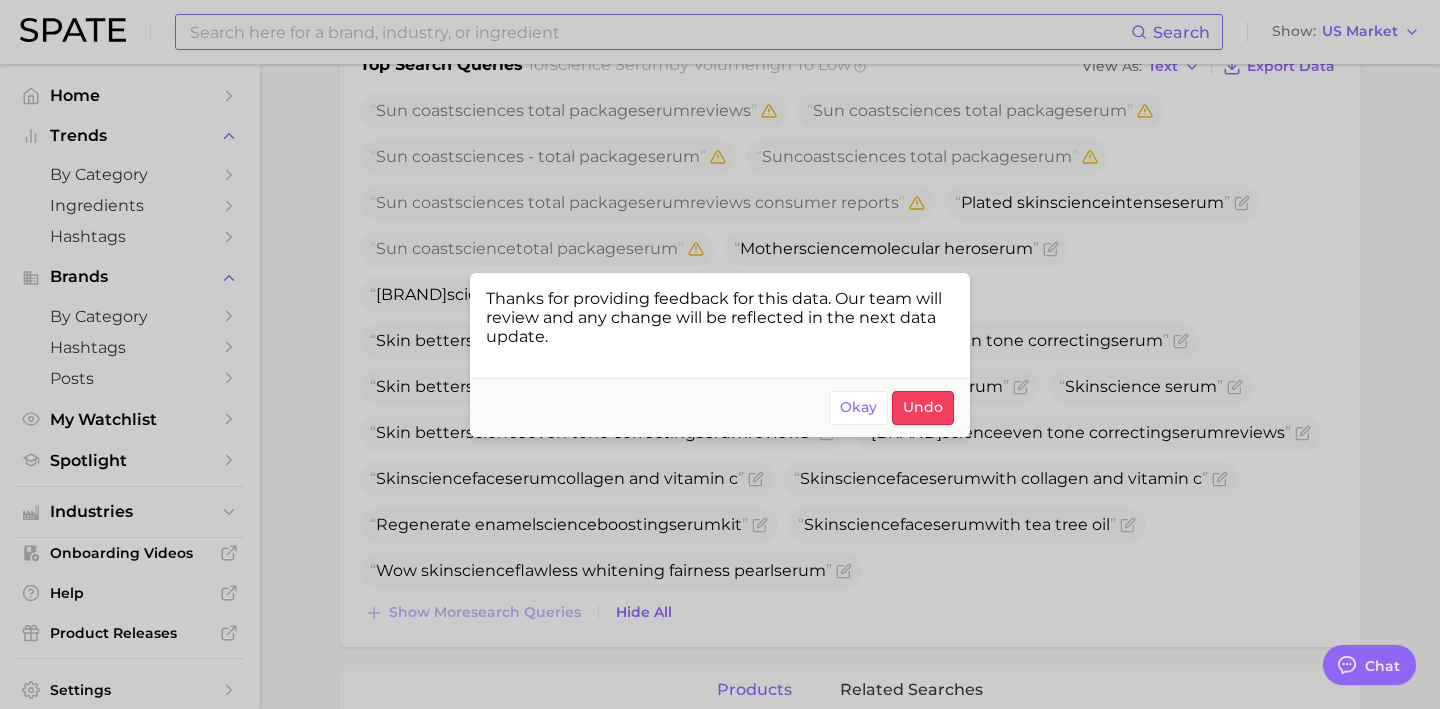 click at bounding box center (720, 354) 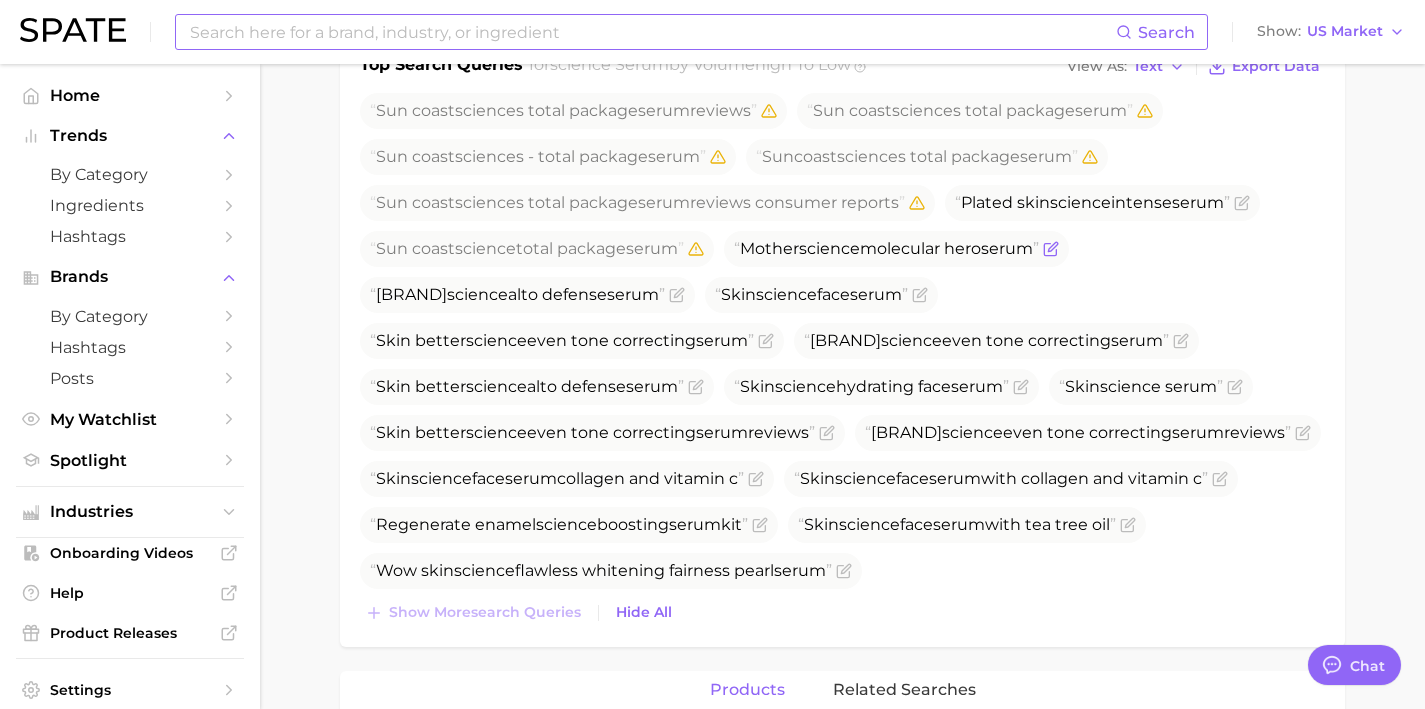 click 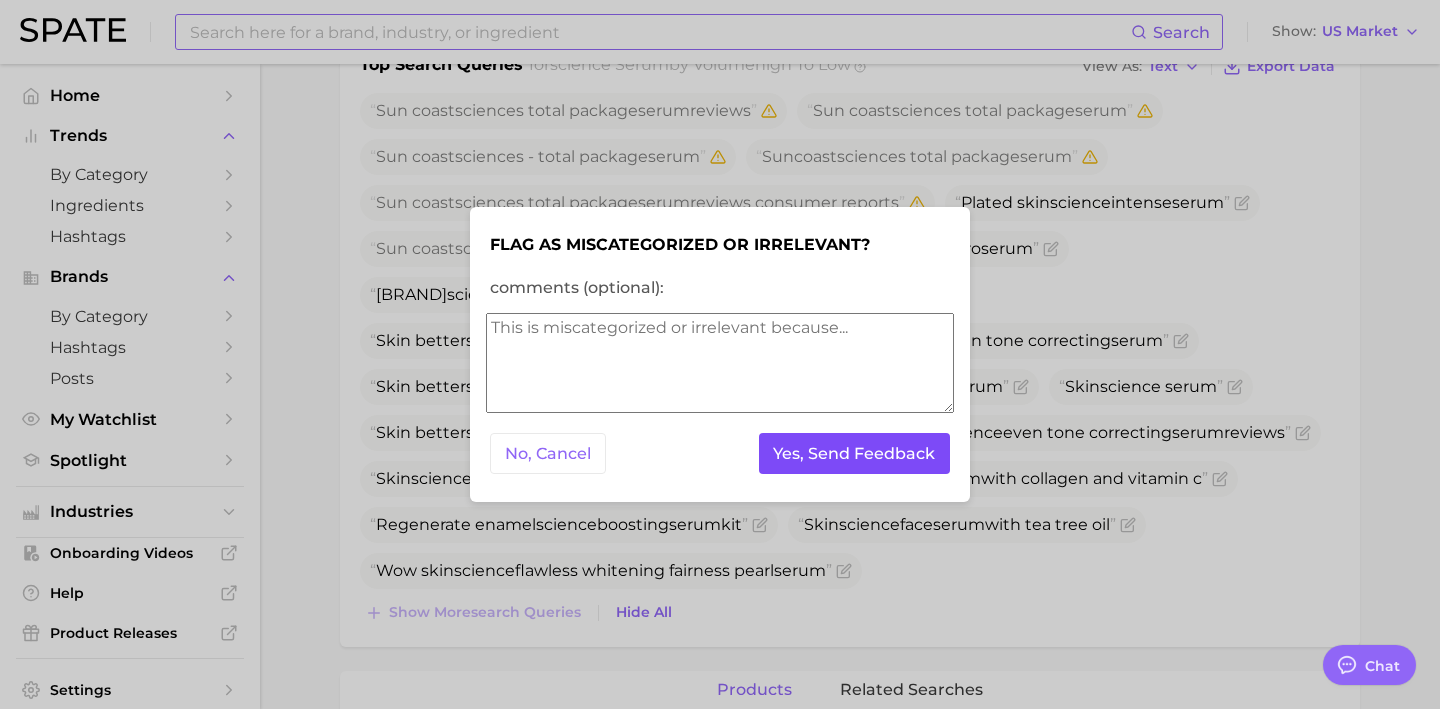 click on "Yes, Send Feedback" at bounding box center (855, 453) 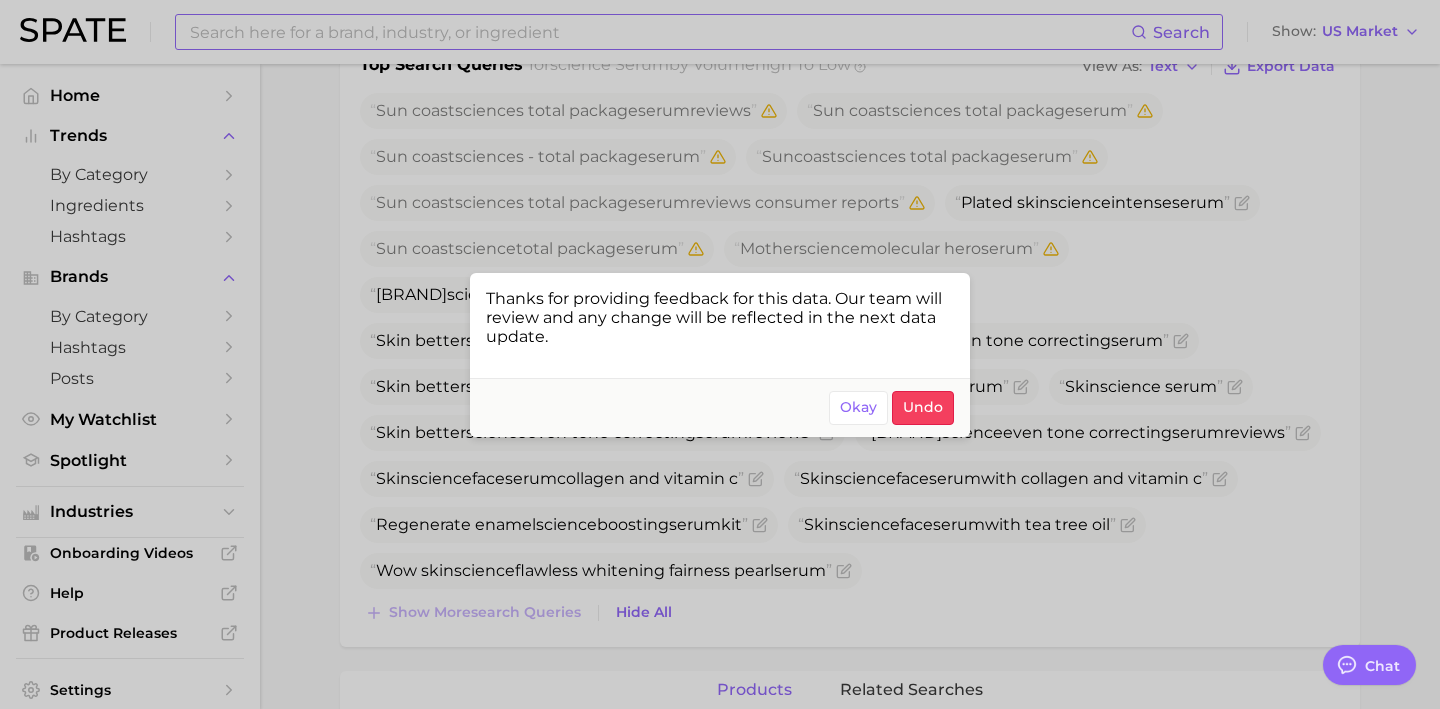 click at bounding box center [720, 354] 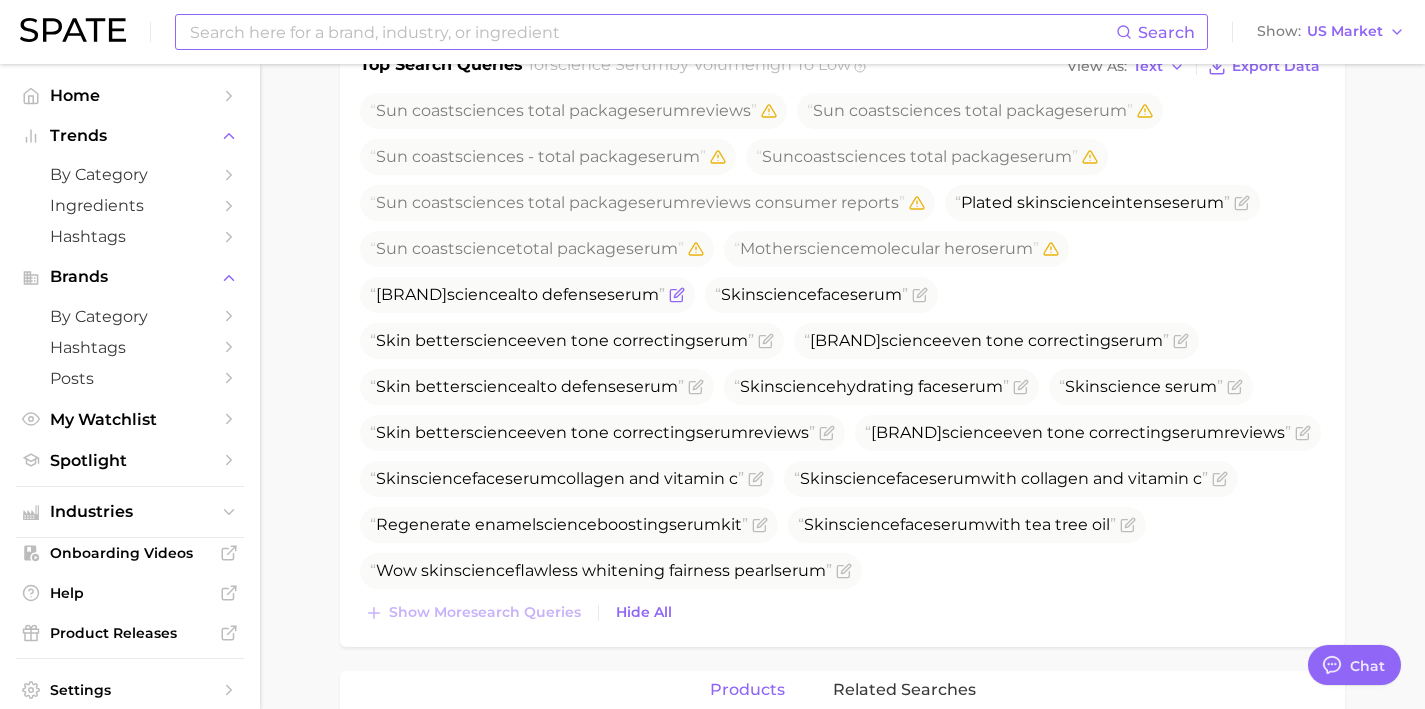 click 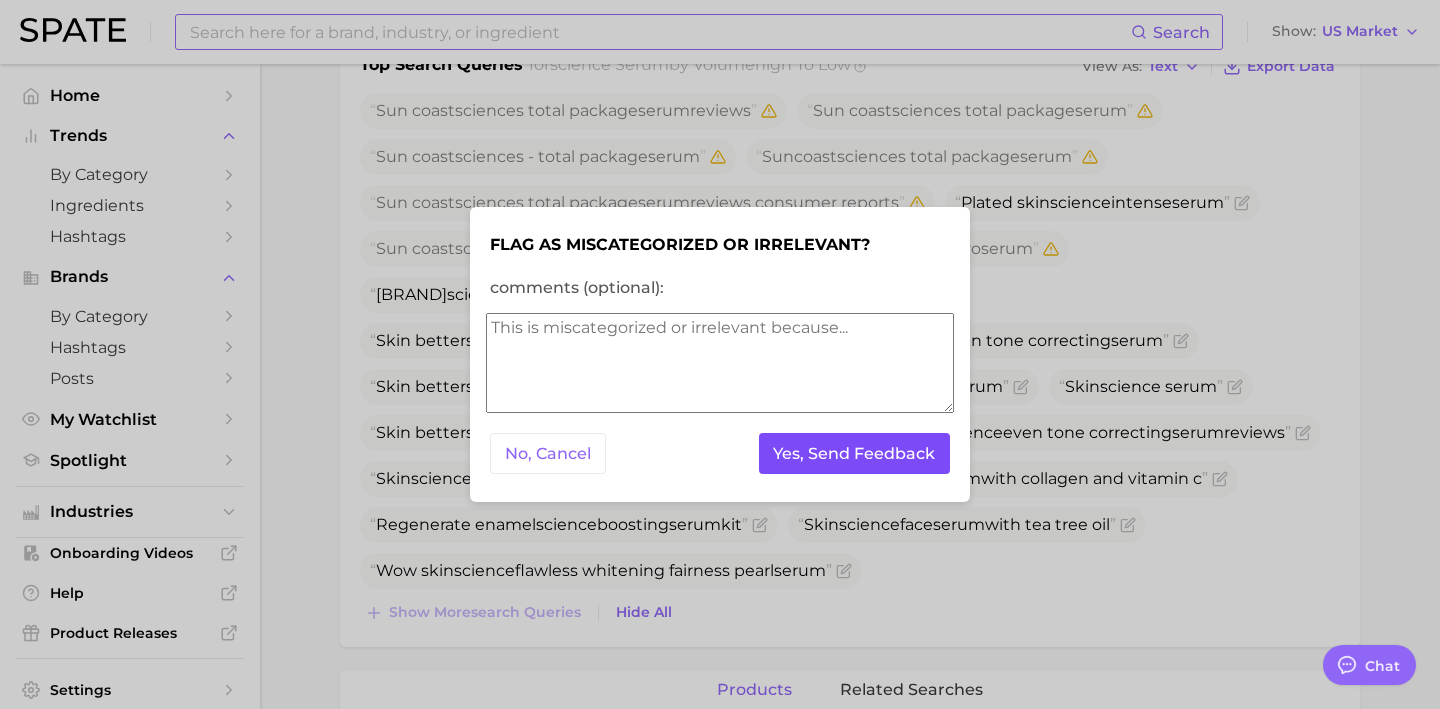 click on "Yes, Send Feedback" at bounding box center (855, 453) 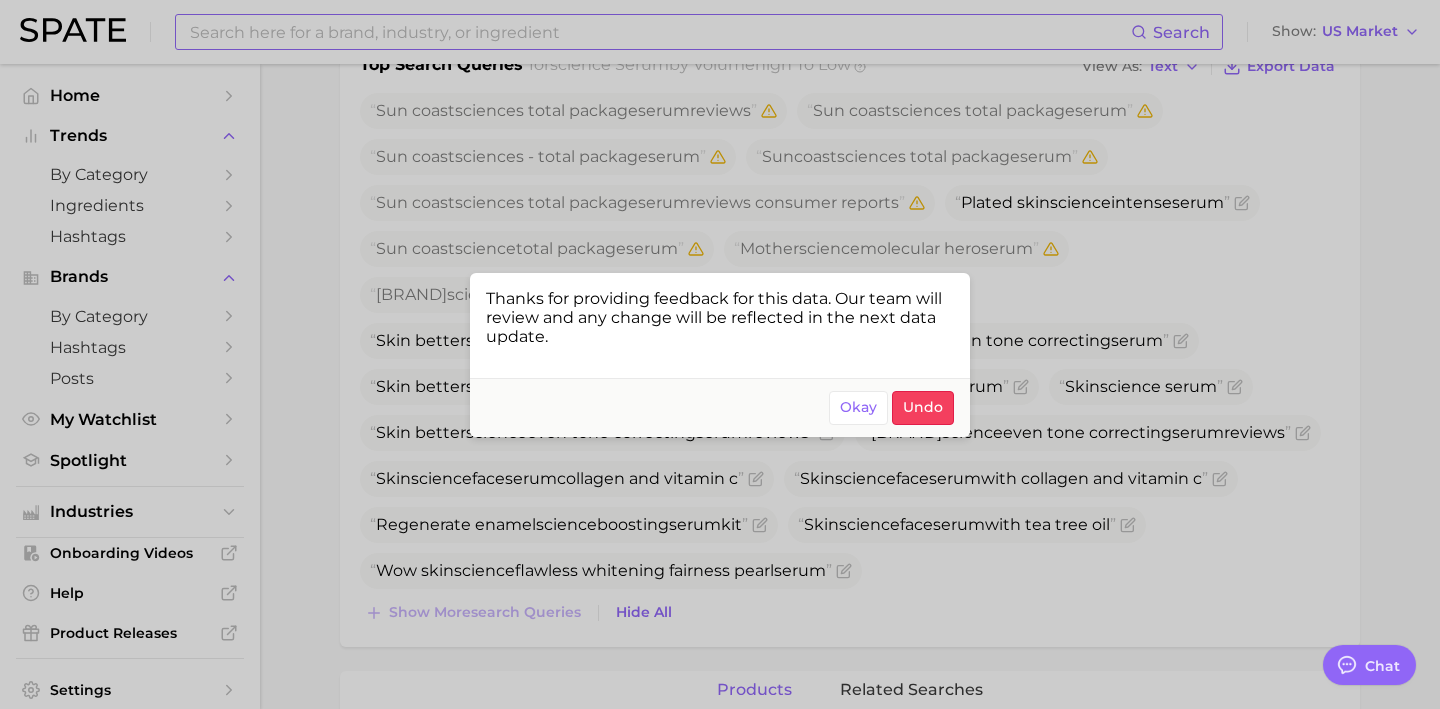 click at bounding box center [720, 354] 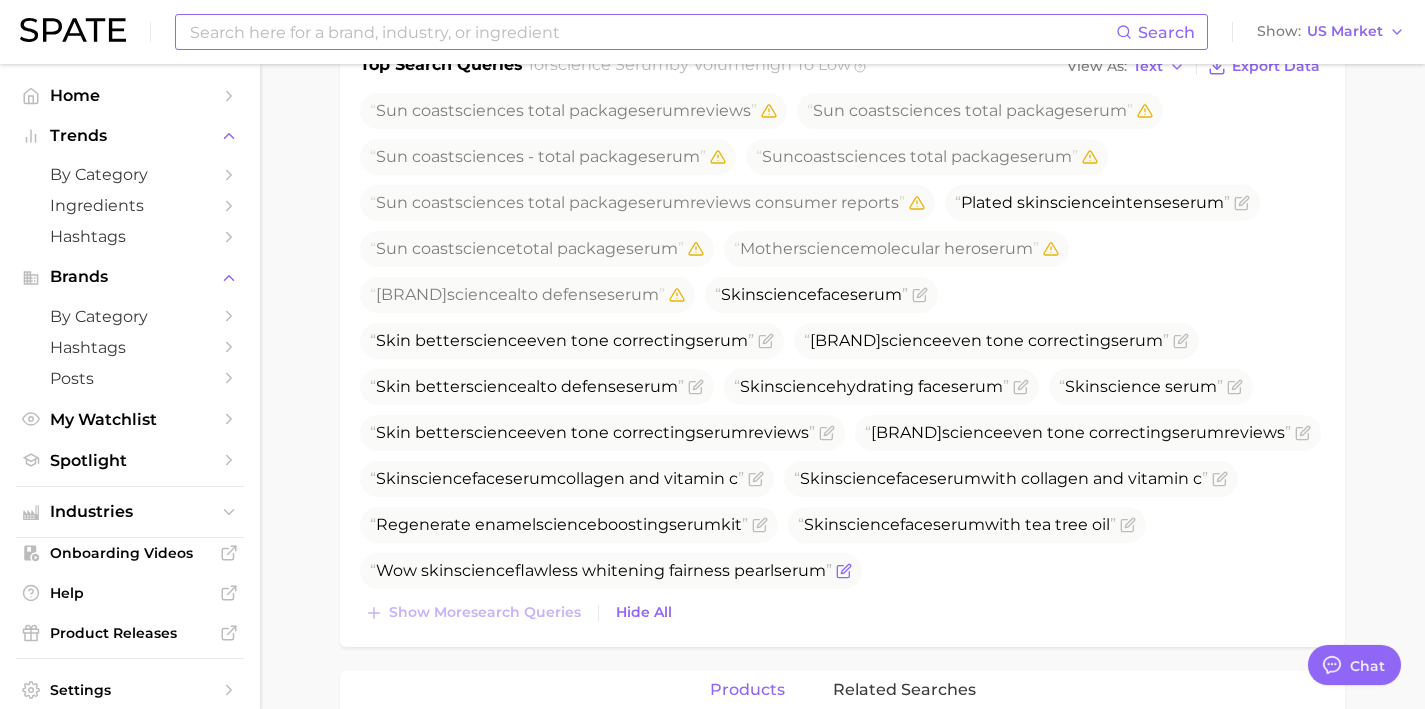 click 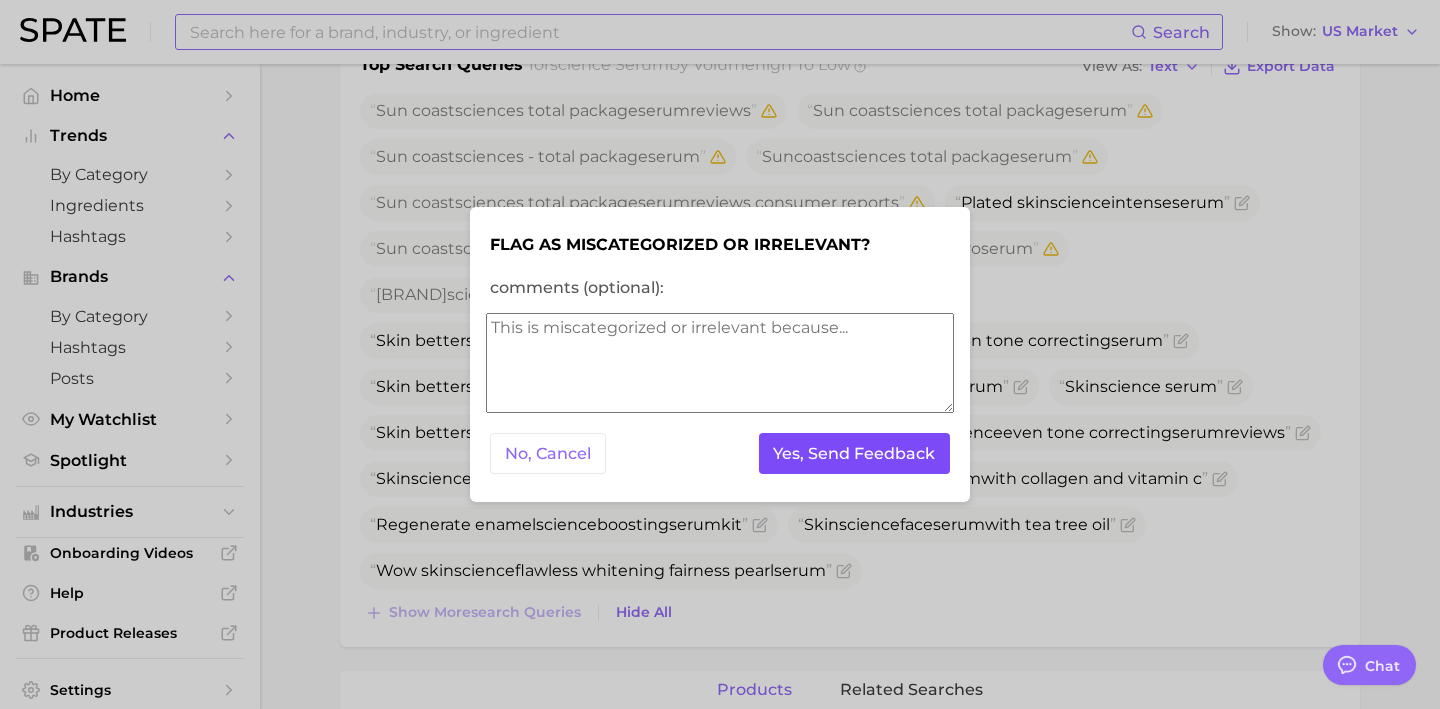 click on "Yes, Send Feedback" at bounding box center (855, 453) 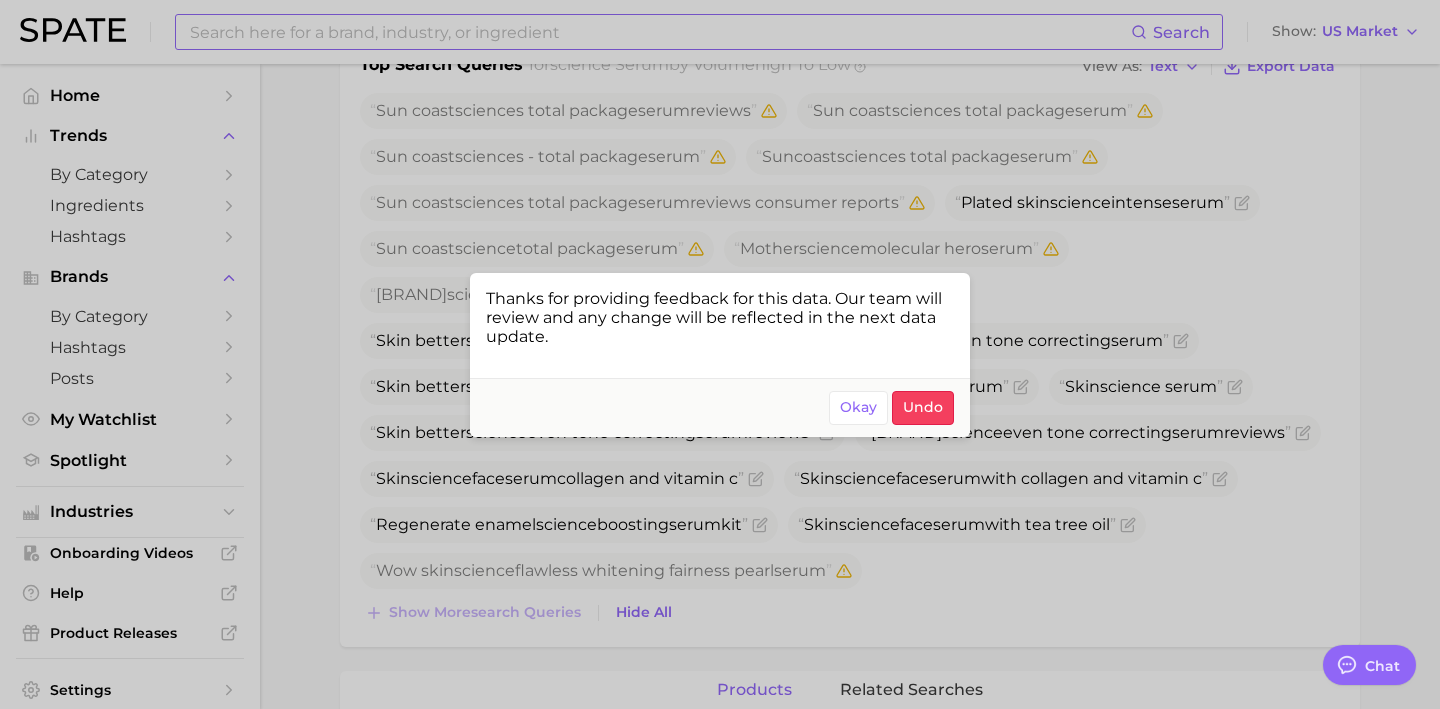 click at bounding box center [720, 354] 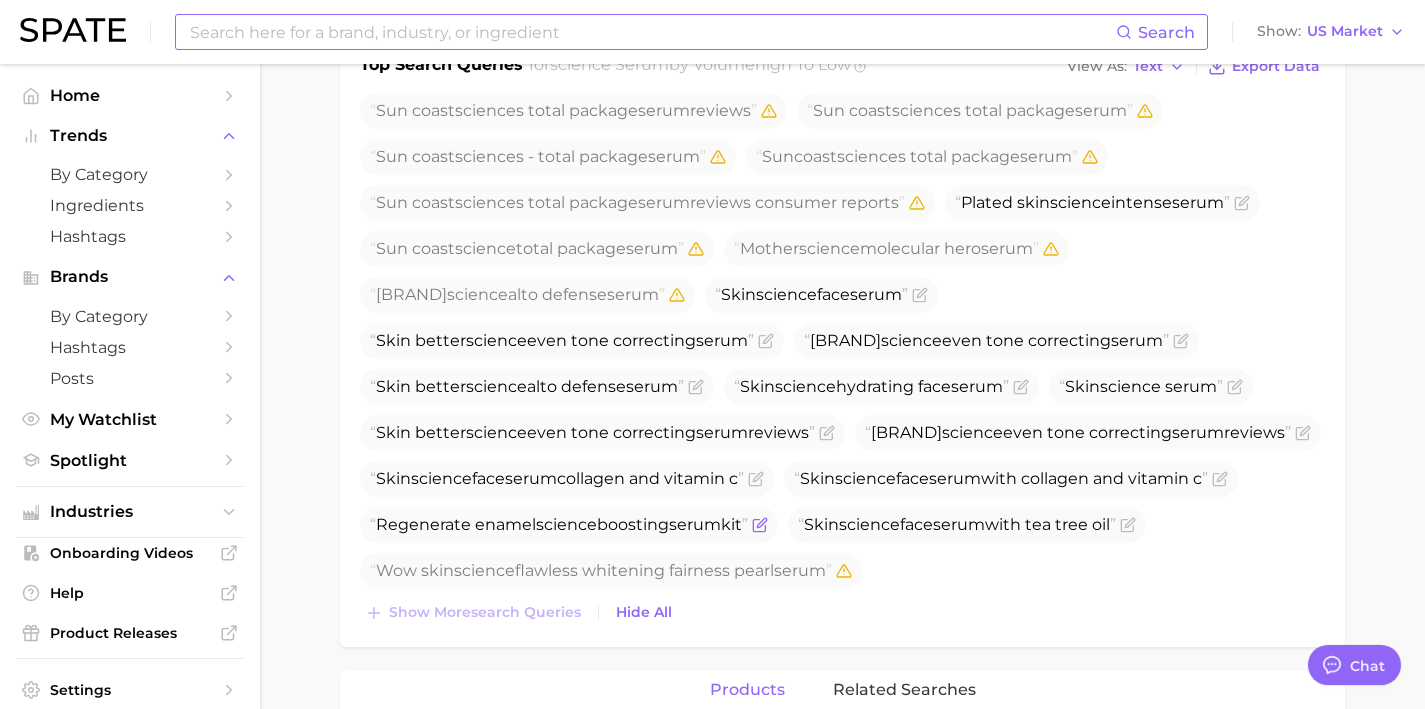 click 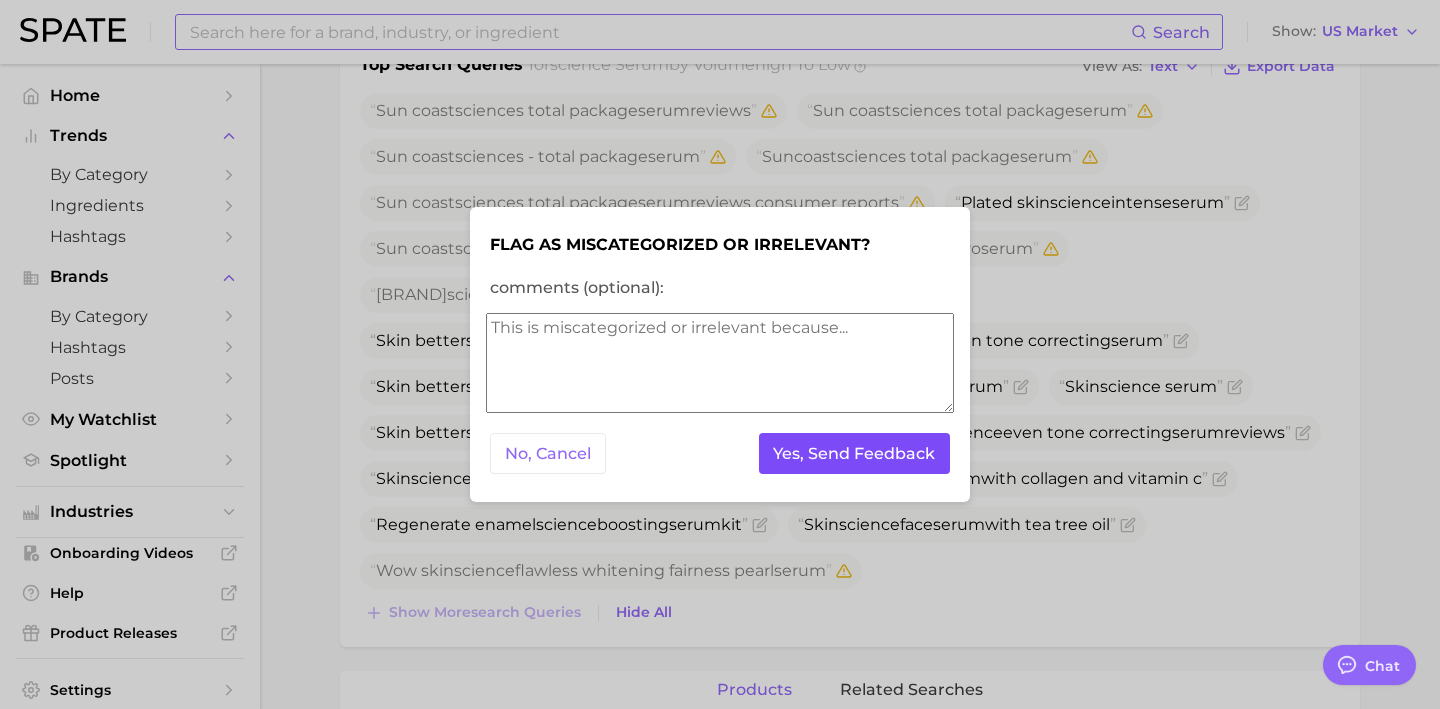 click on "Yes, Send Feedback" at bounding box center (855, 453) 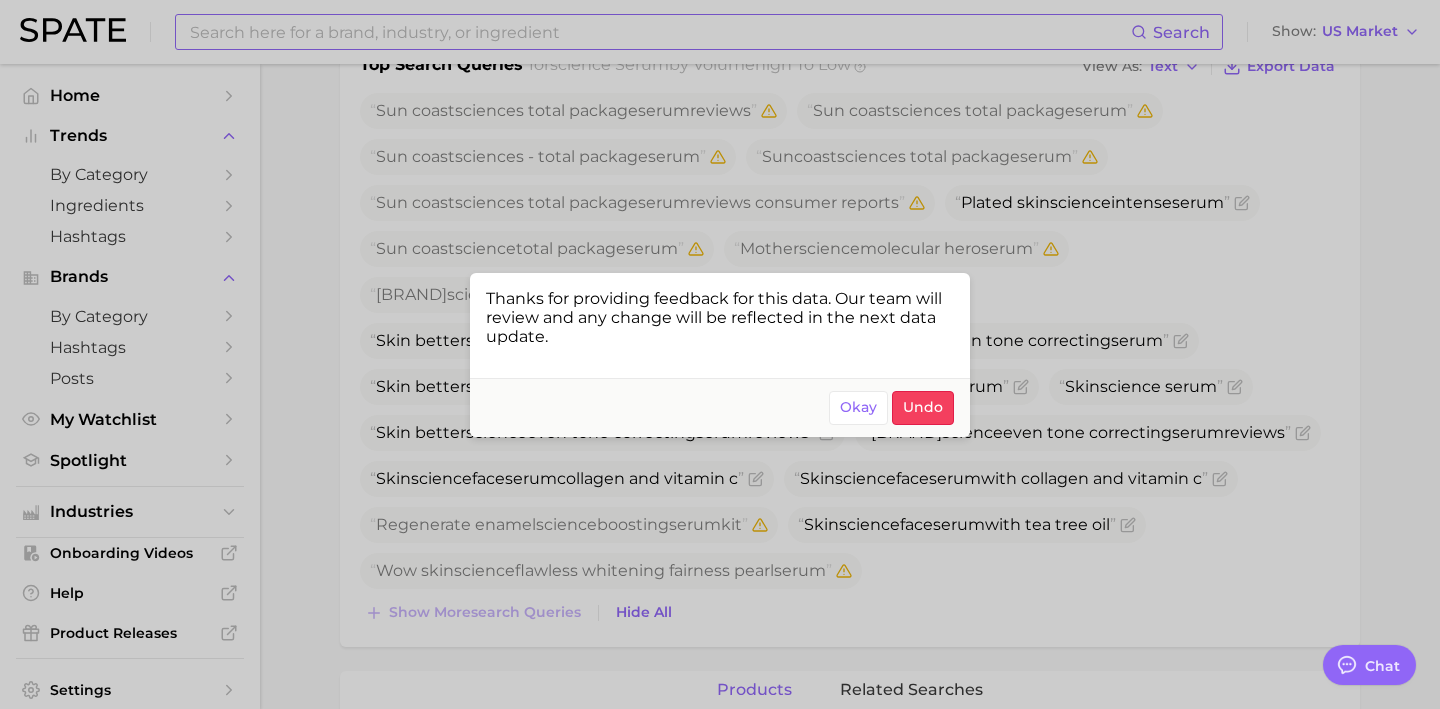 click at bounding box center [720, 354] 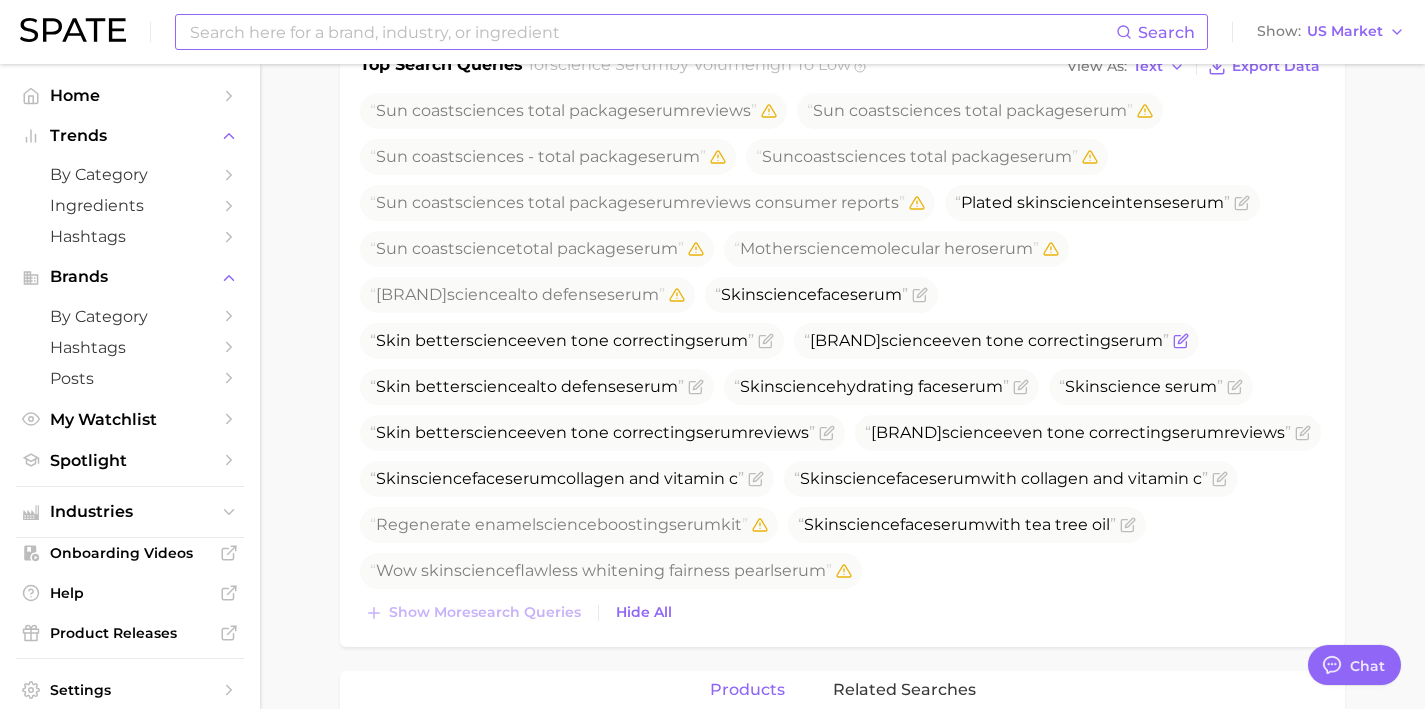 click 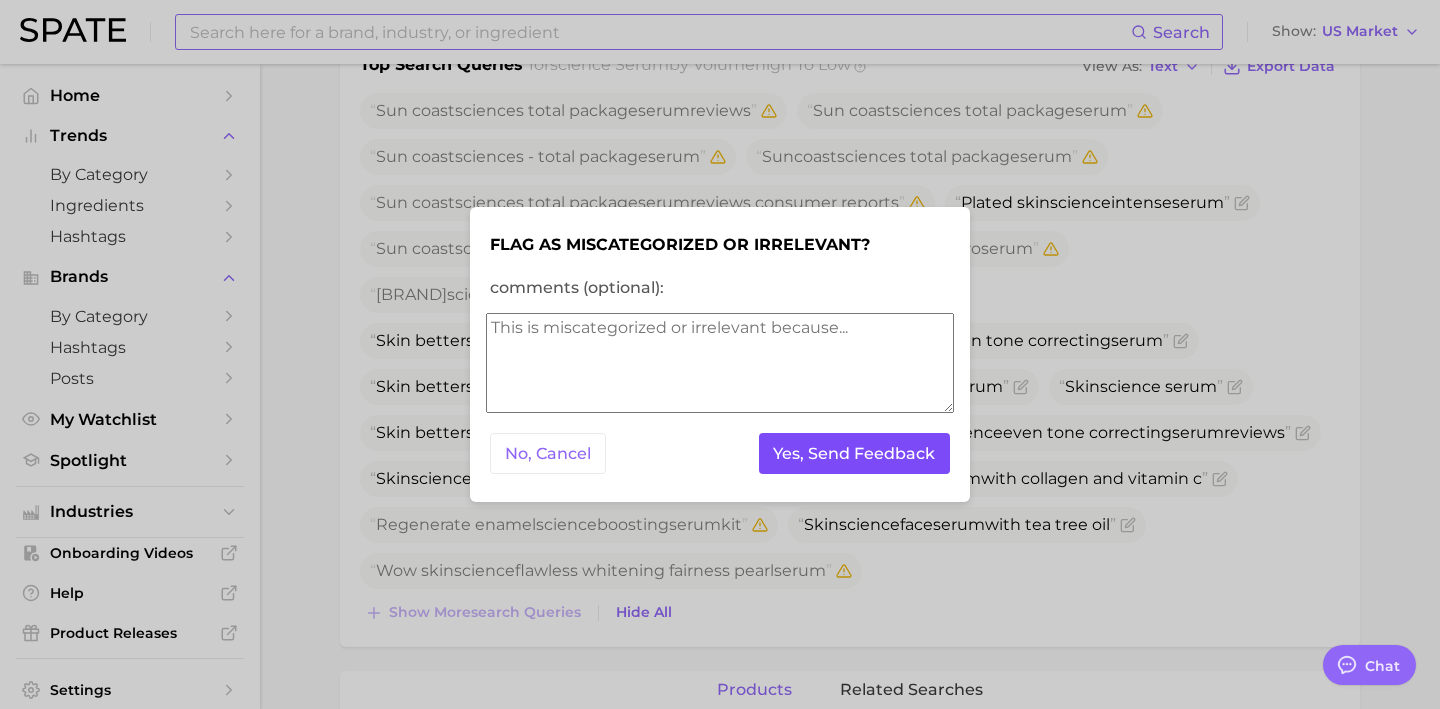 click on "Yes, Send Feedback" at bounding box center [855, 453] 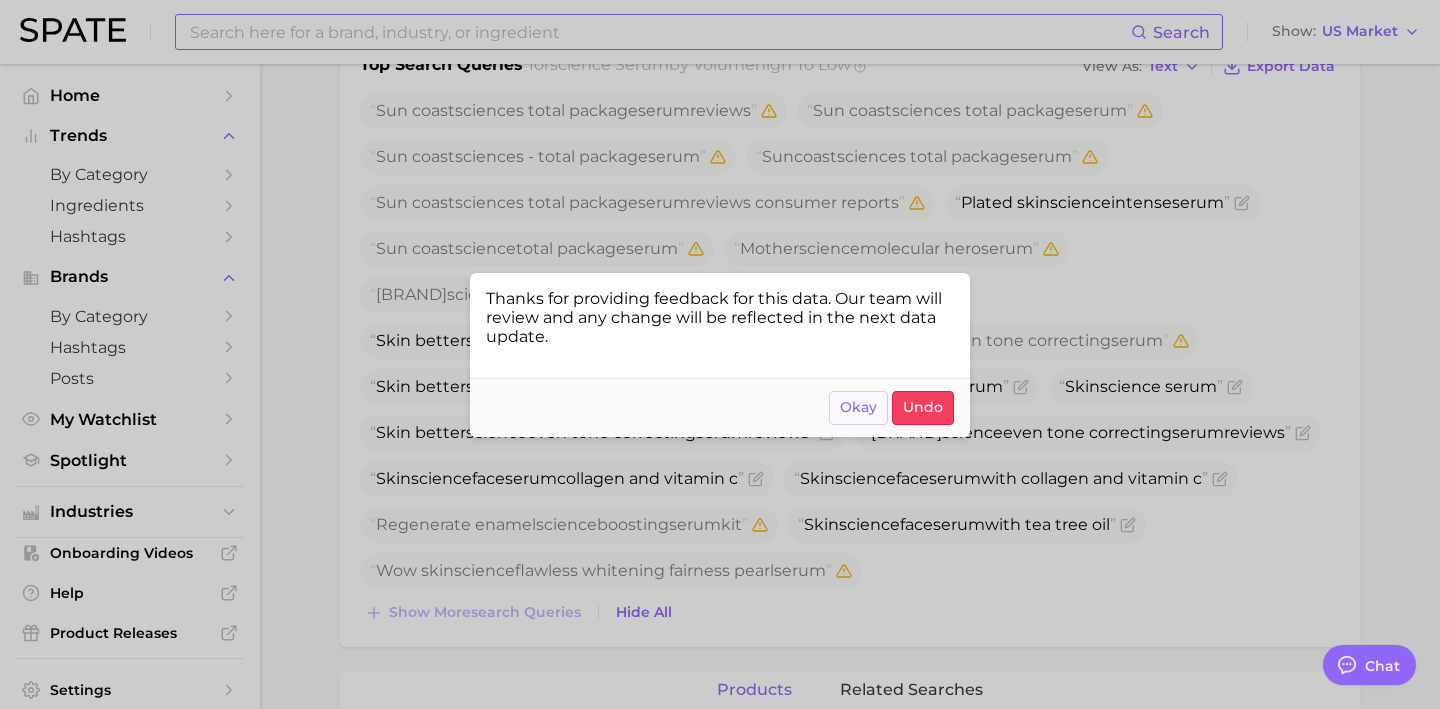 click on "Okay" at bounding box center [858, 407] 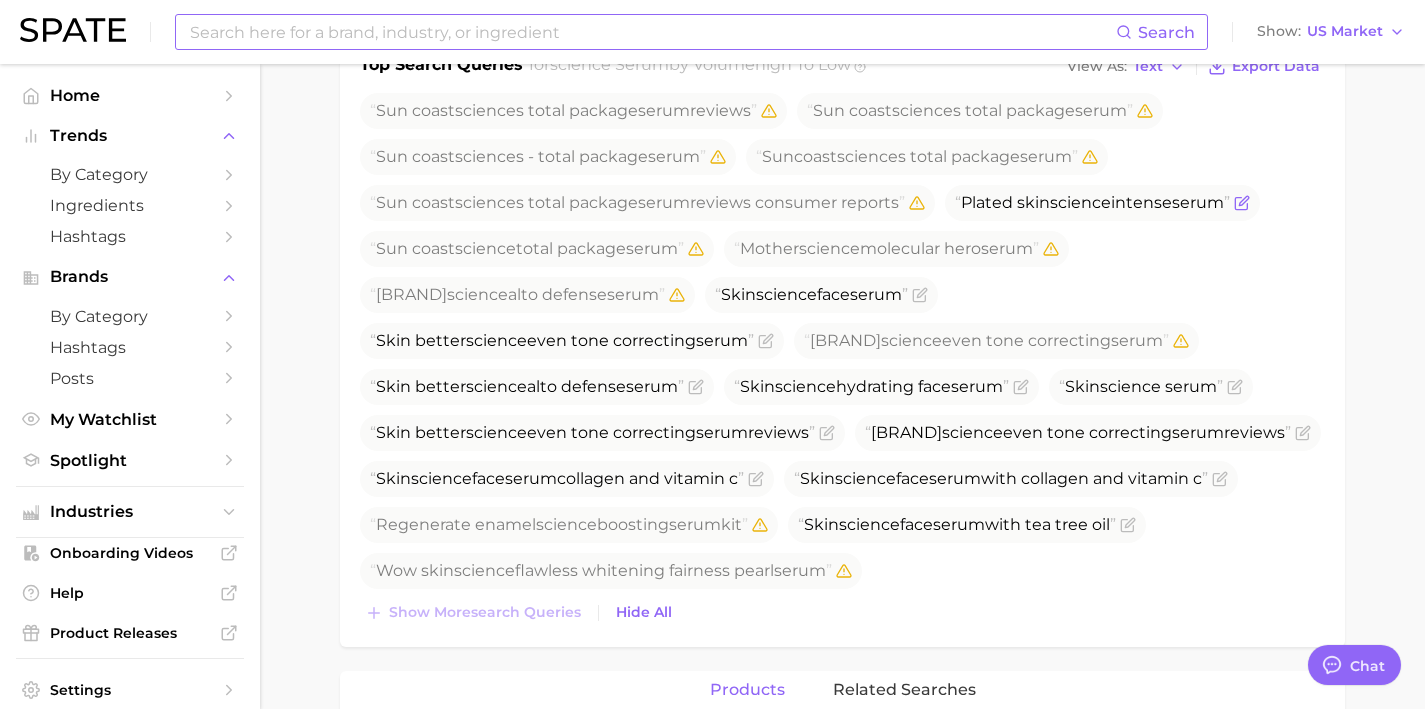 click at bounding box center [1240, 203] 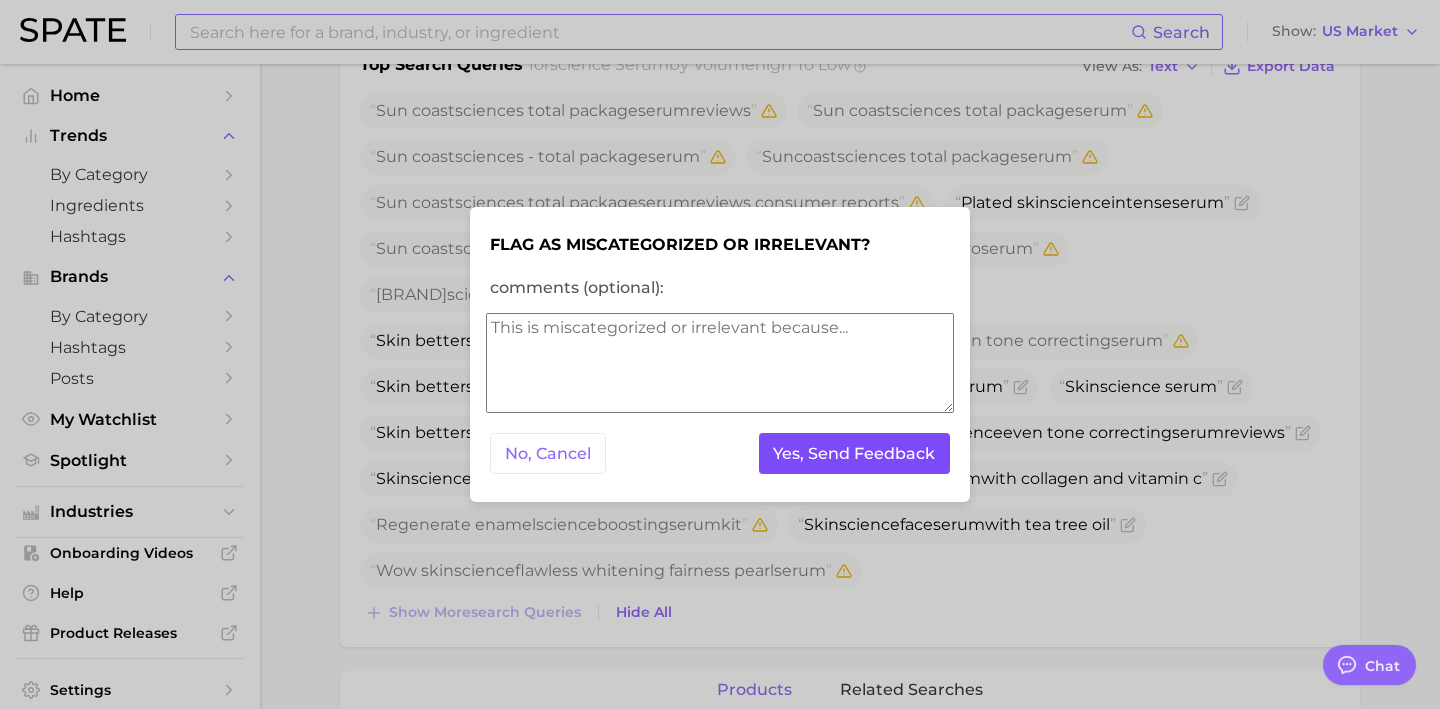 click on "Yes, Send Feedback" at bounding box center (855, 453) 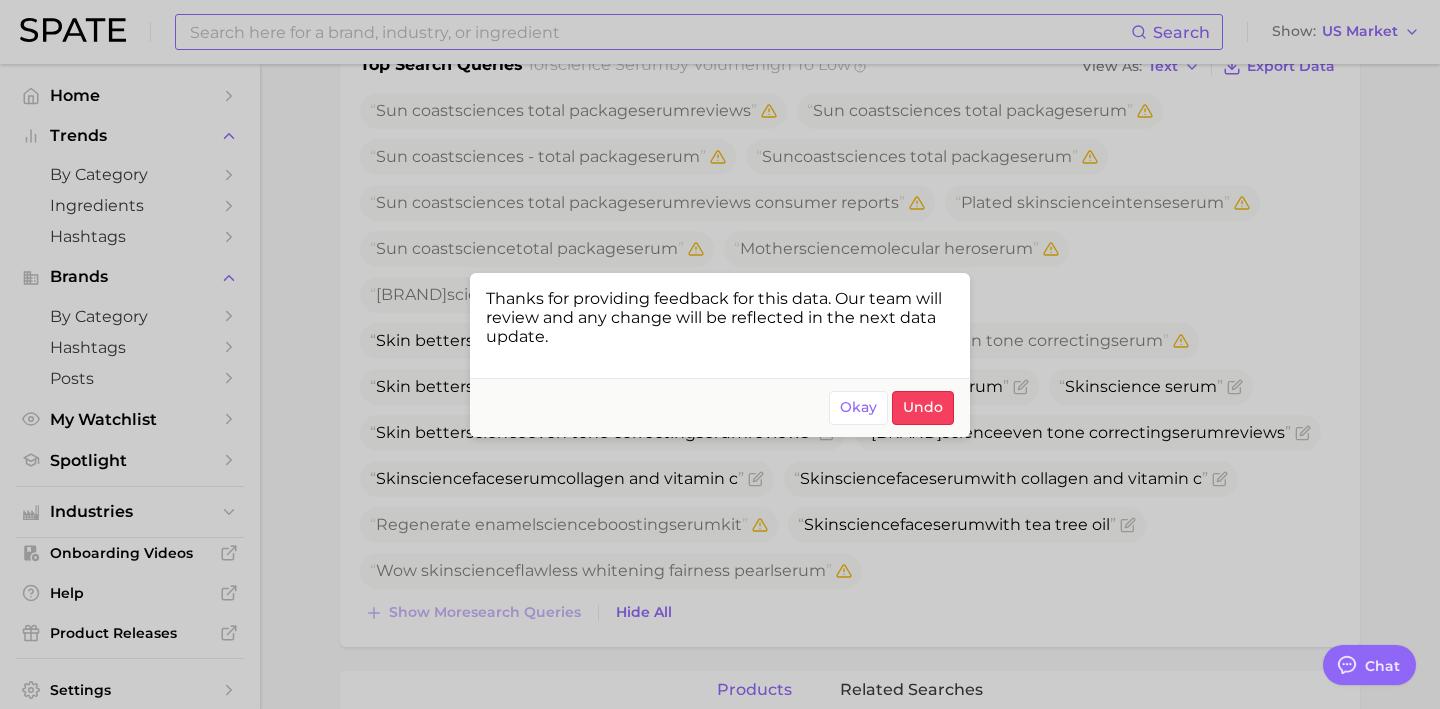click at bounding box center [720, 354] 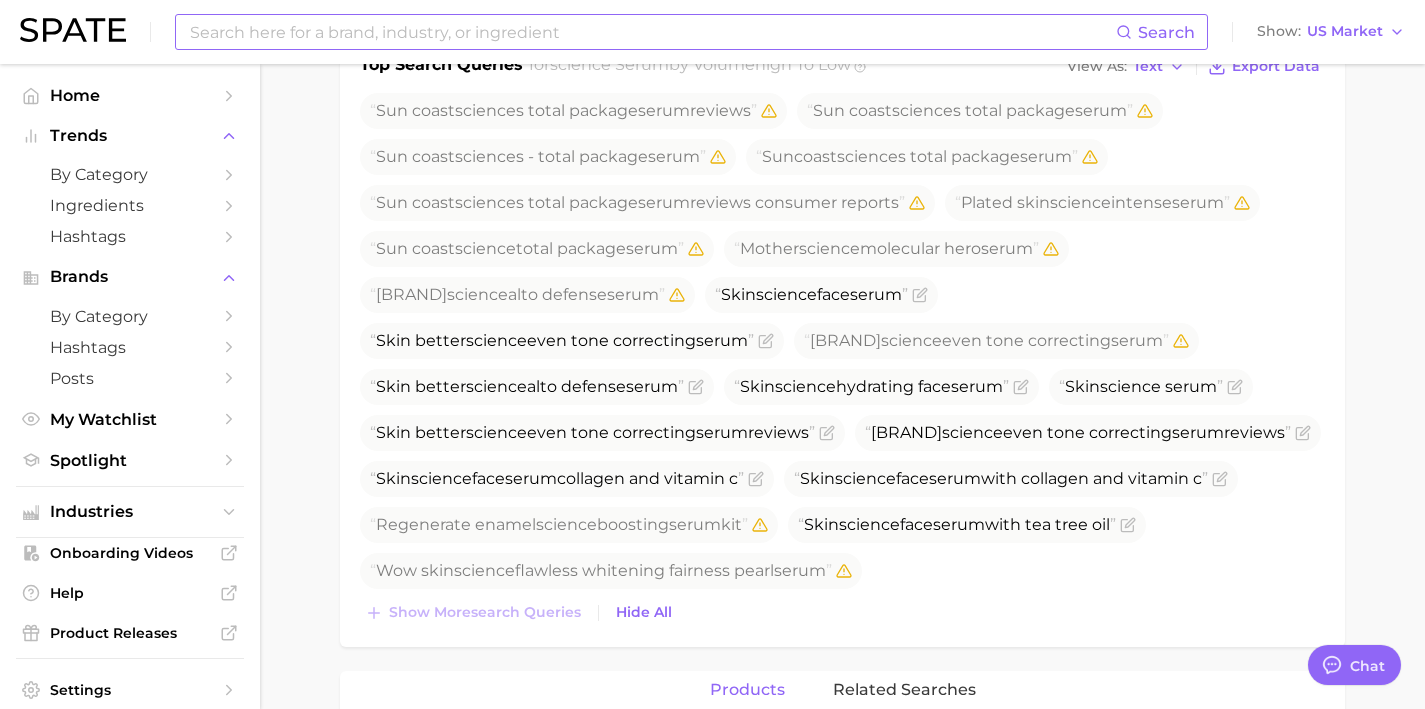 click at bounding box center (652, 32) 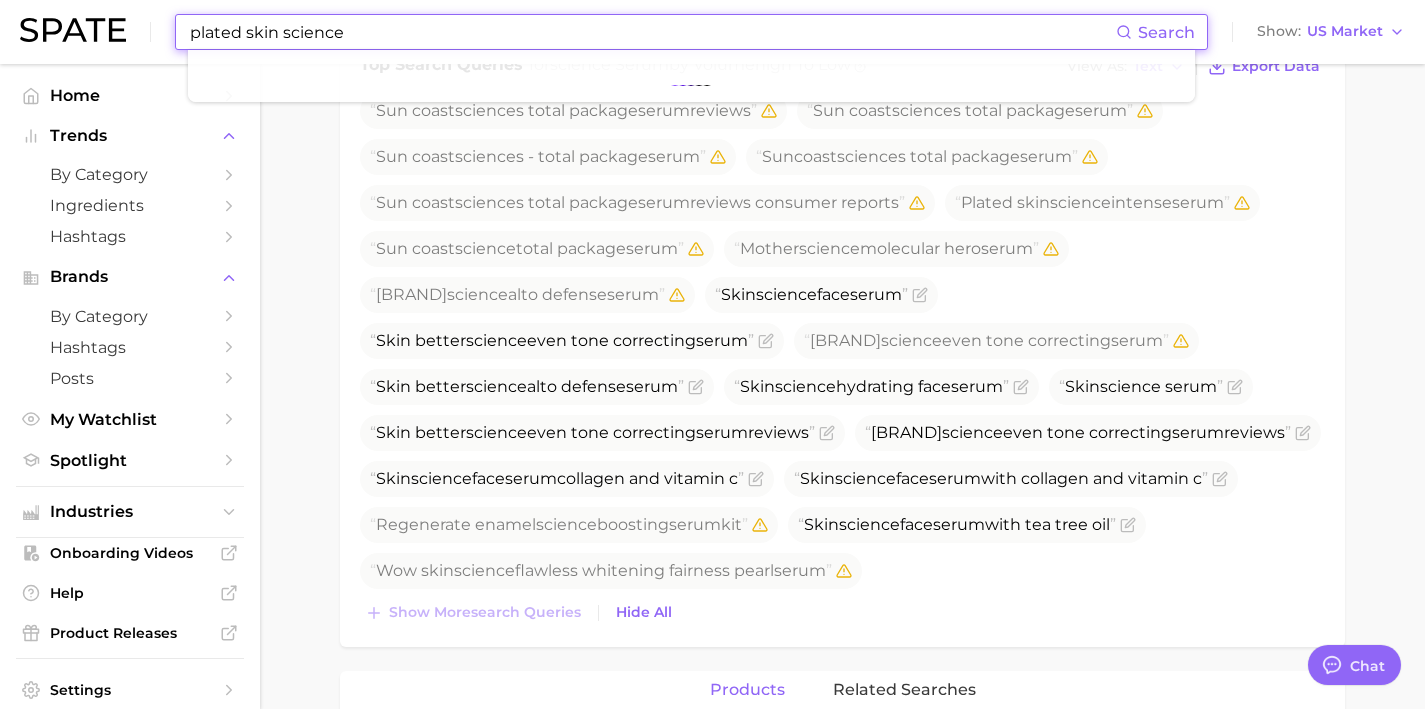 type on "plated skin science" 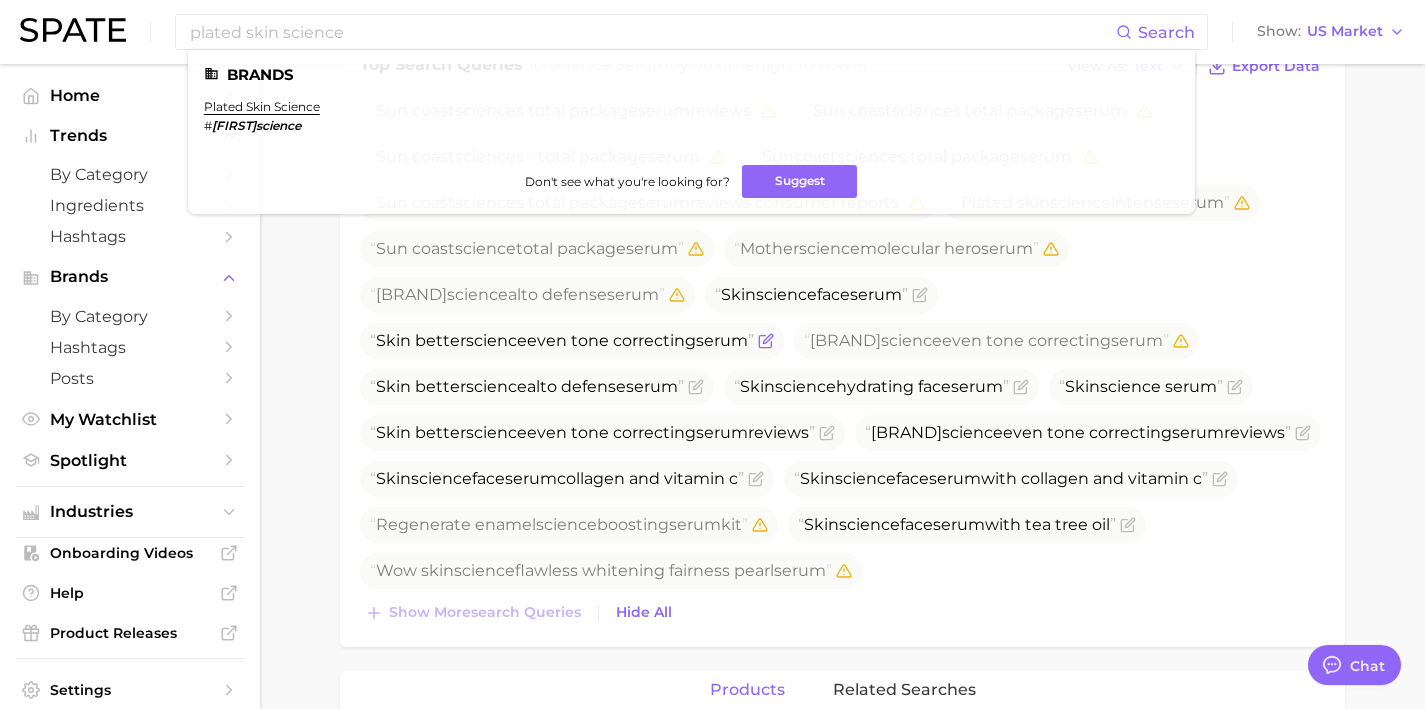click 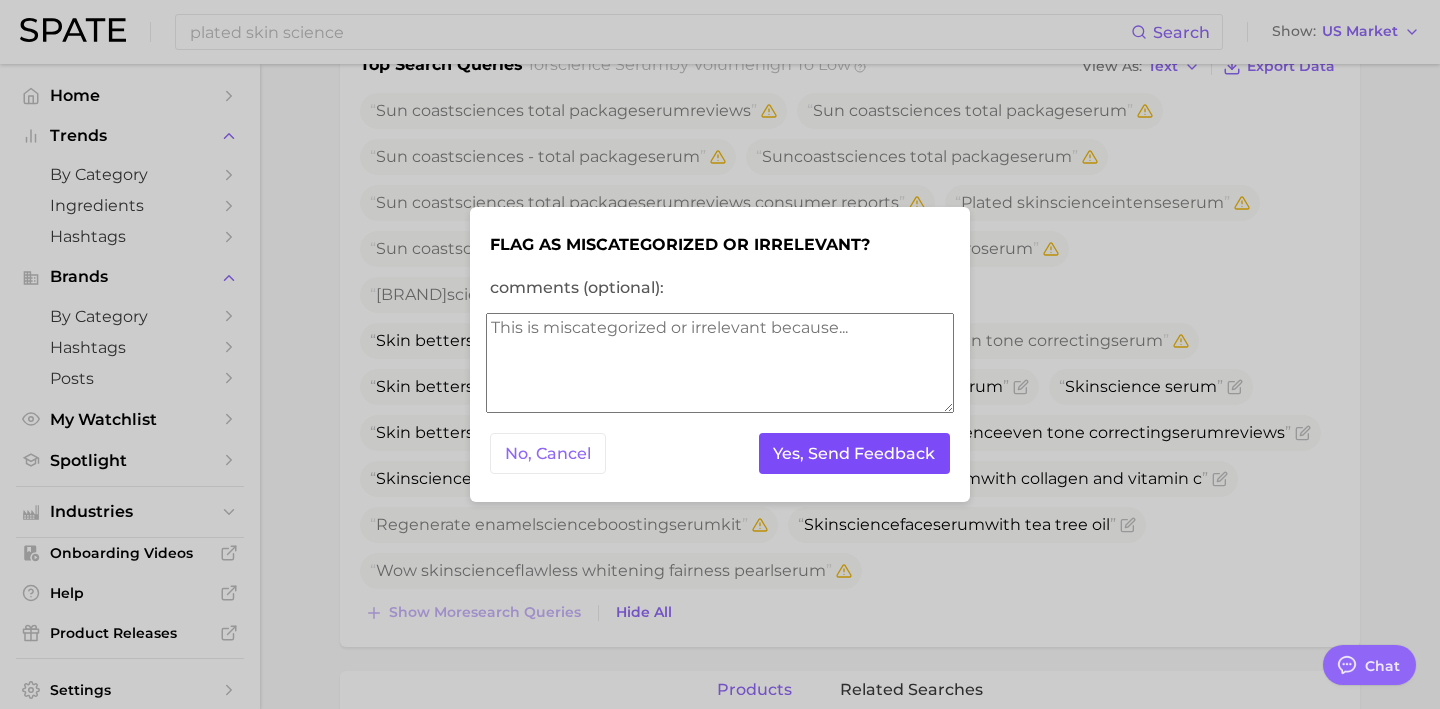 click on "Yes, Send Feedback" at bounding box center [855, 453] 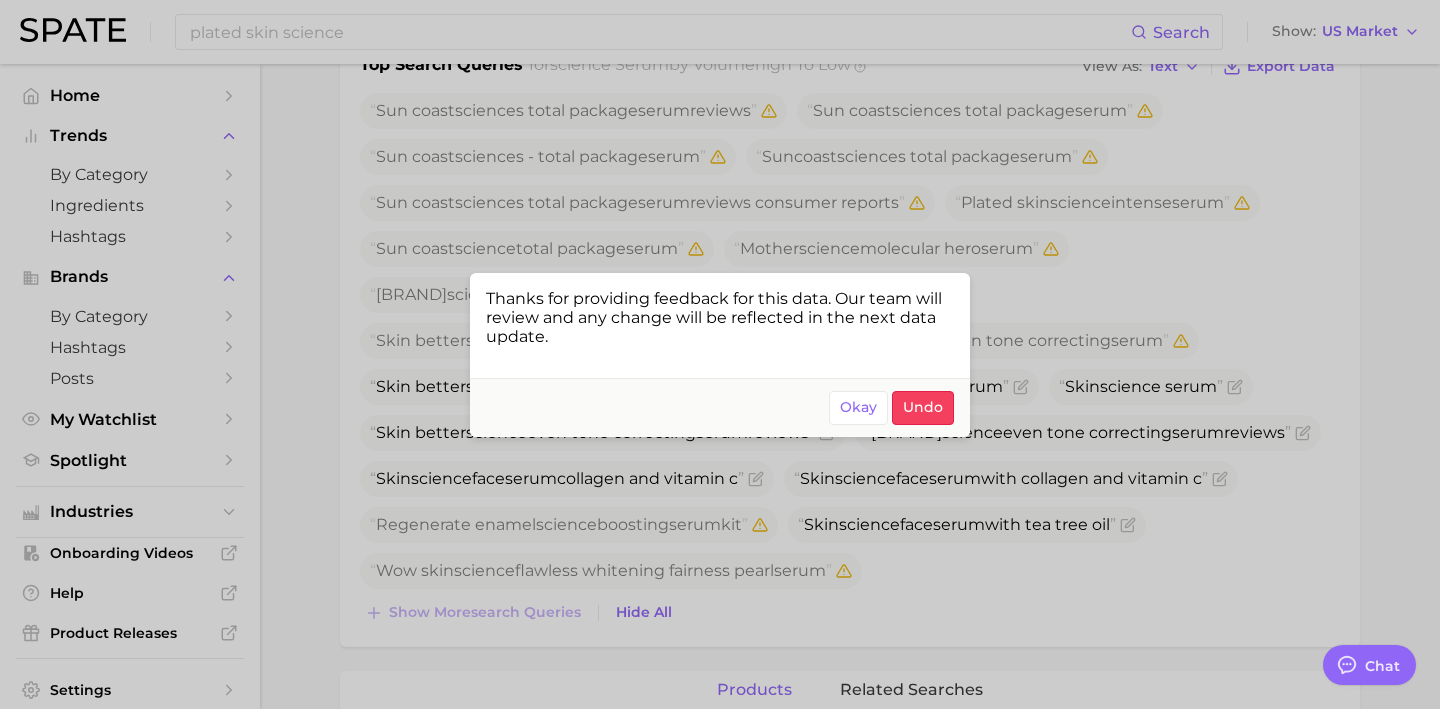 click at bounding box center (720, 354) 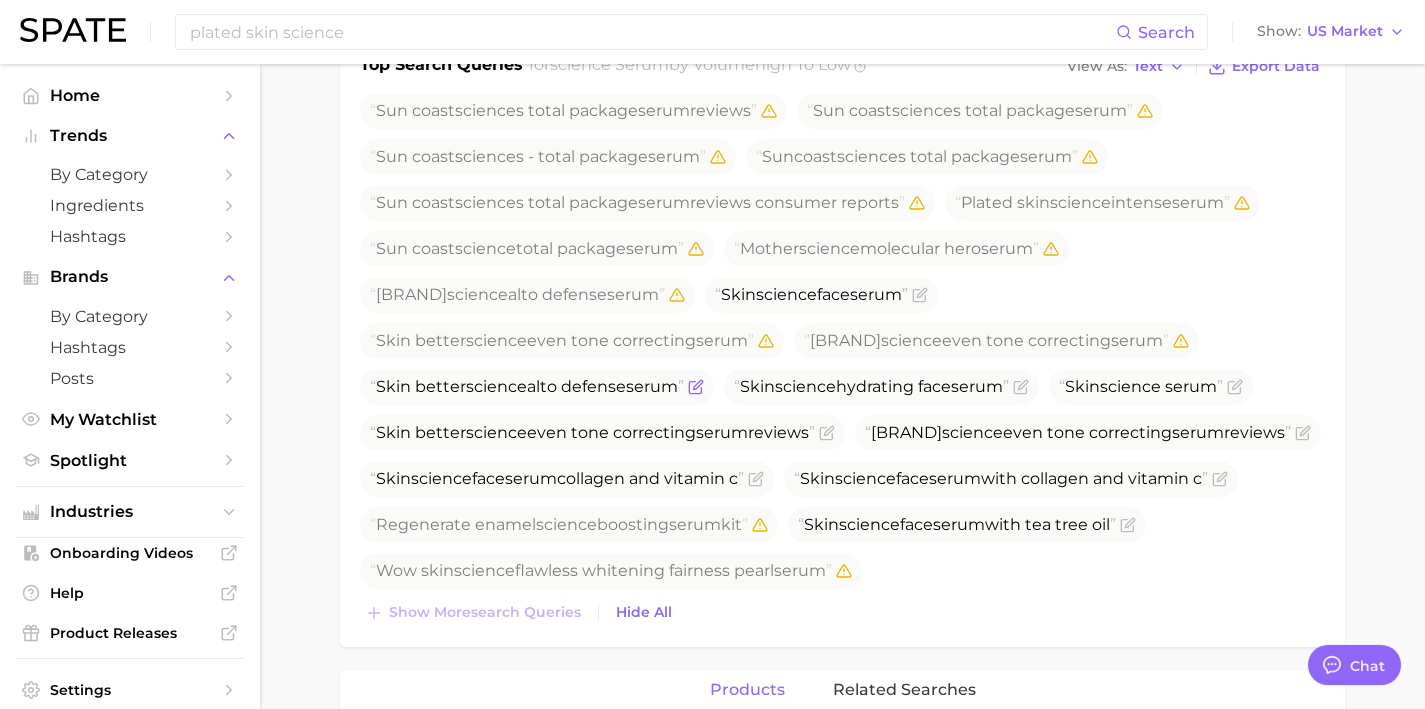 click 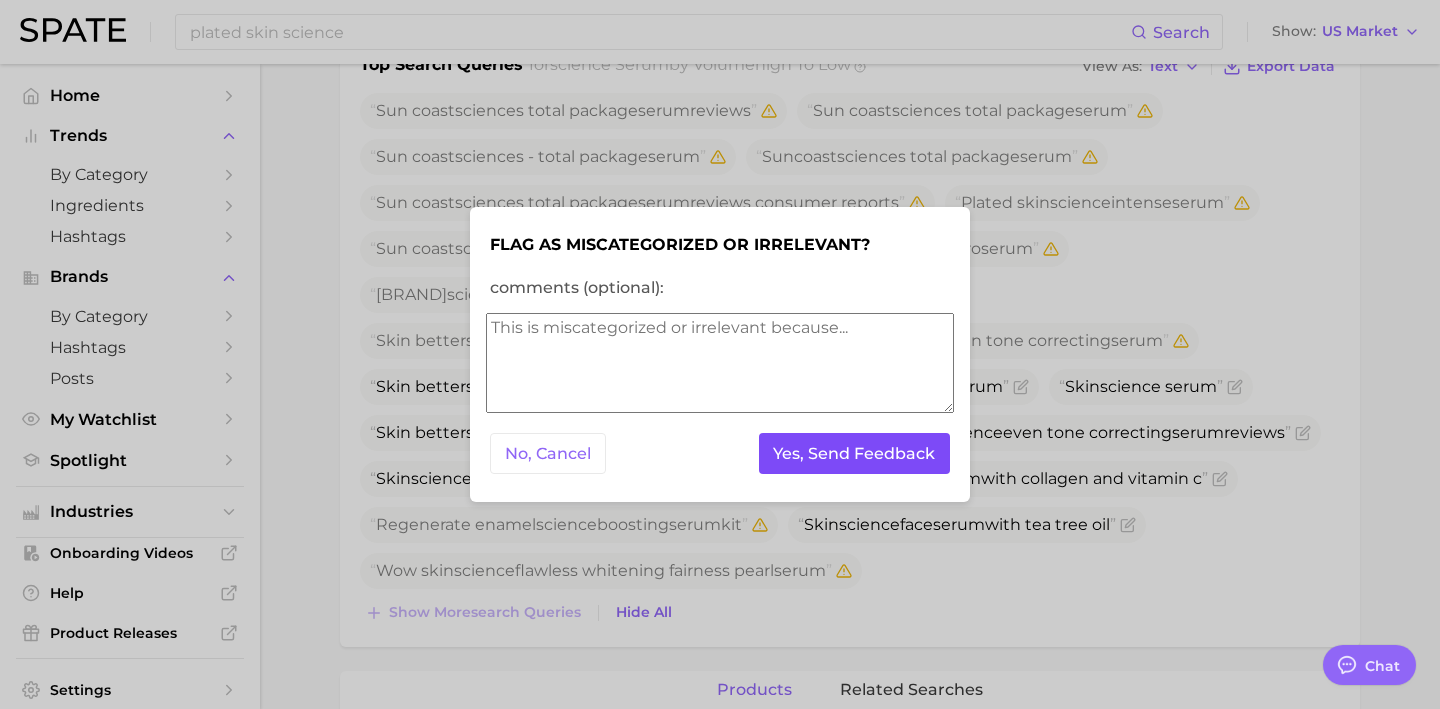 click on "Yes, Send Feedback" at bounding box center (855, 453) 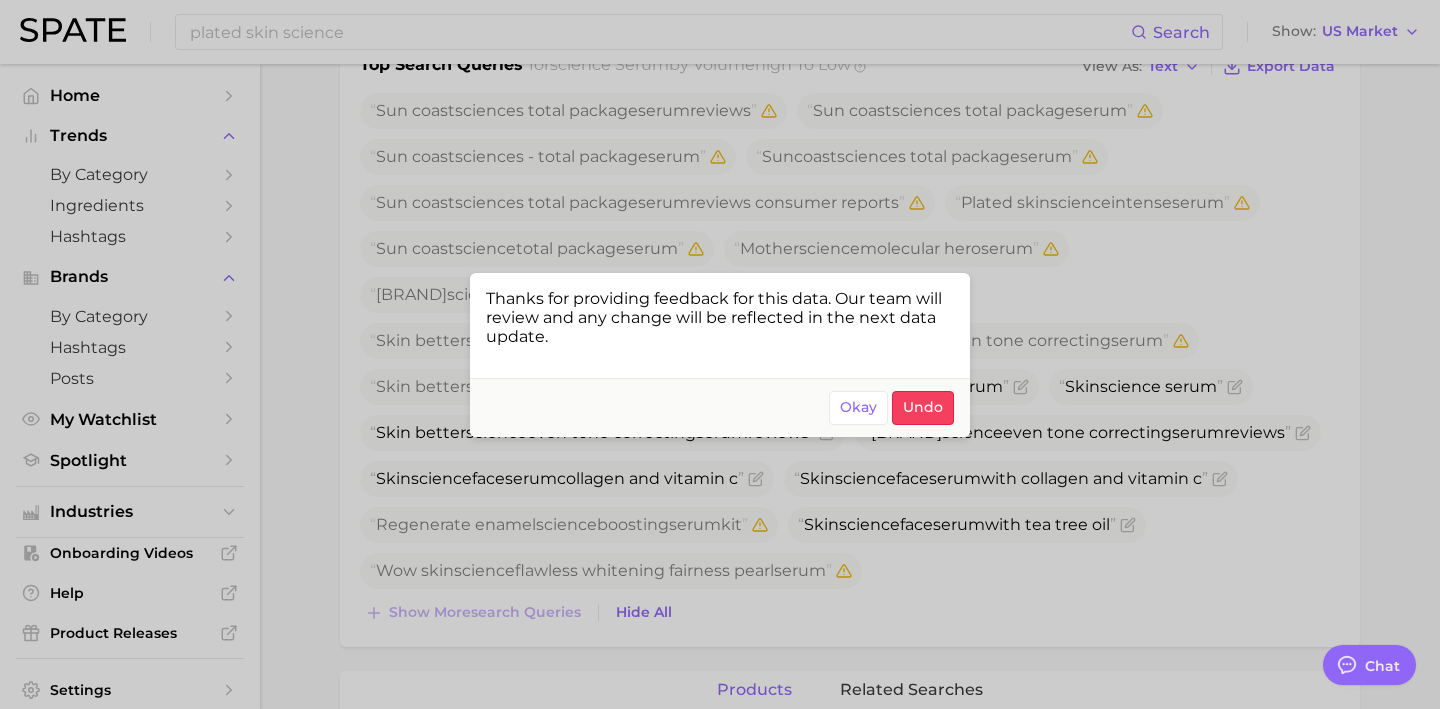 click at bounding box center (720, 354) 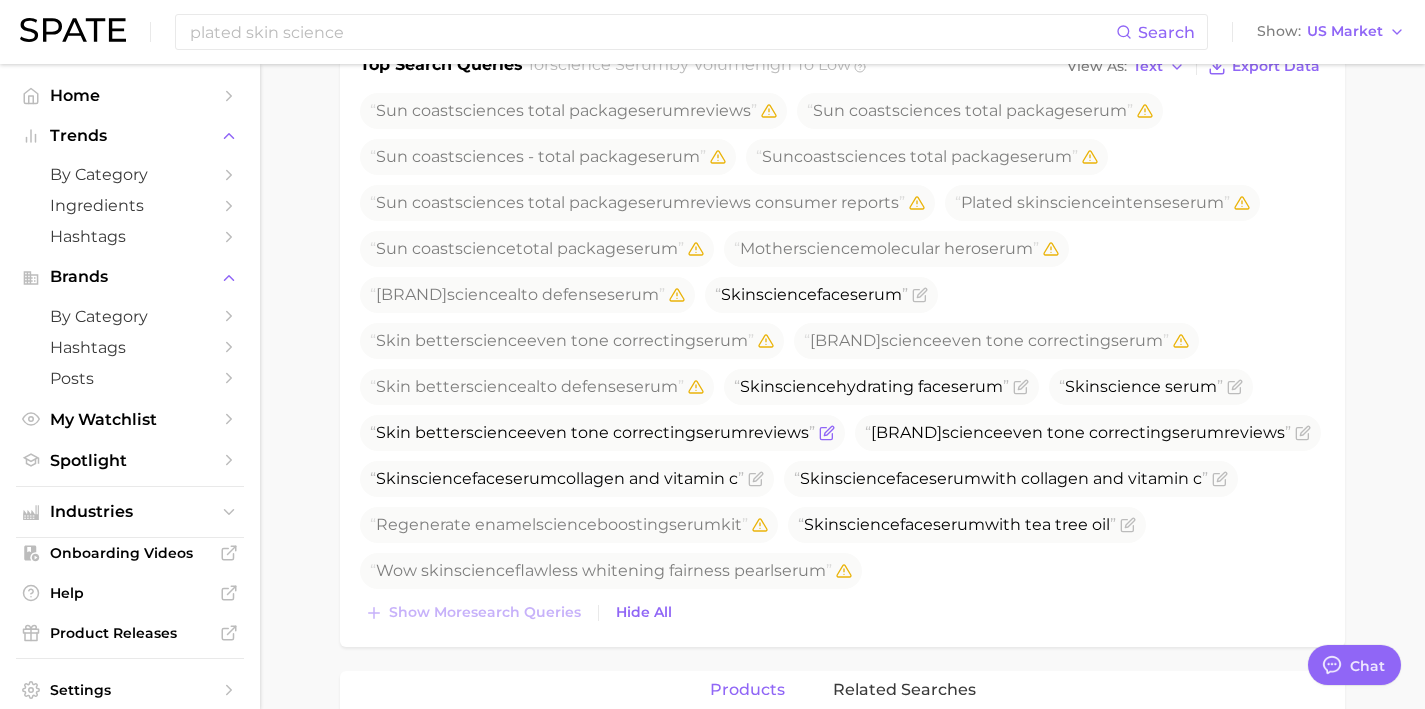 click 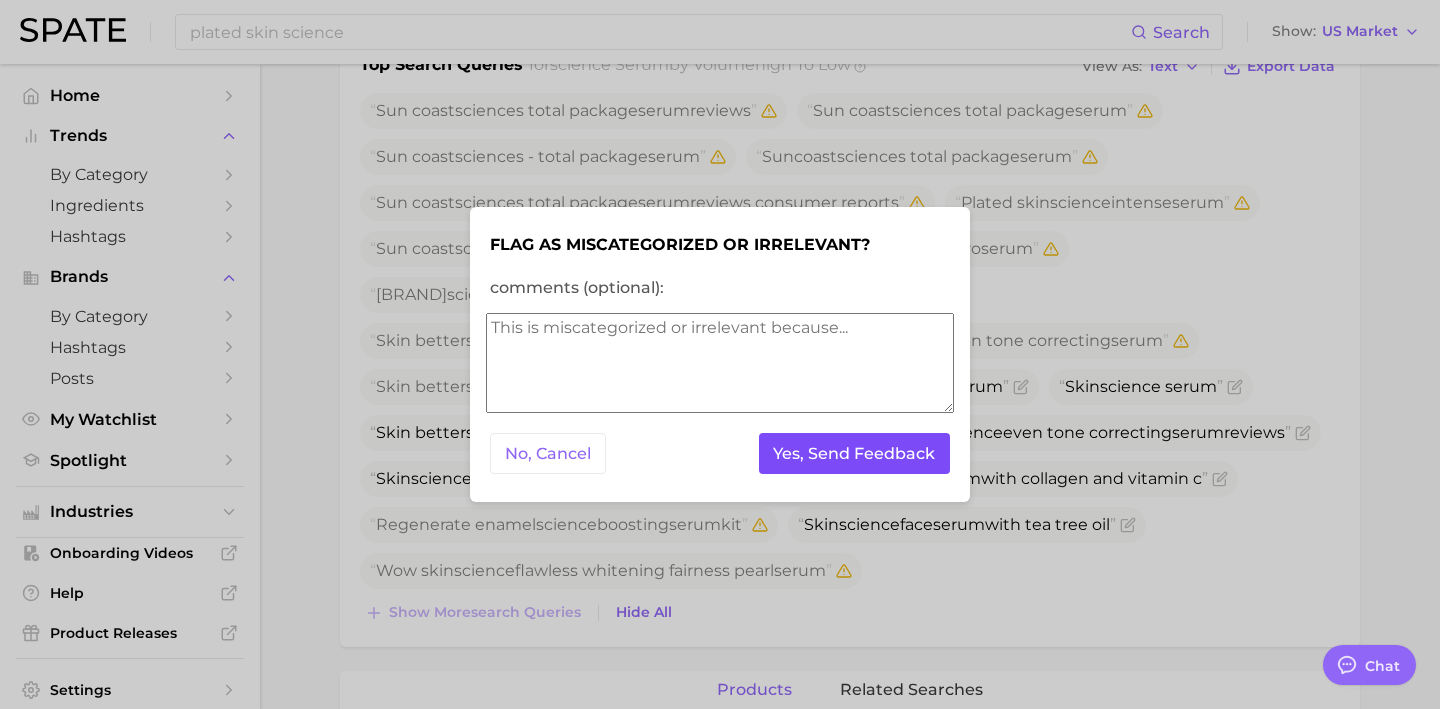 click on "Yes, Send Feedback" at bounding box center [855, 453] 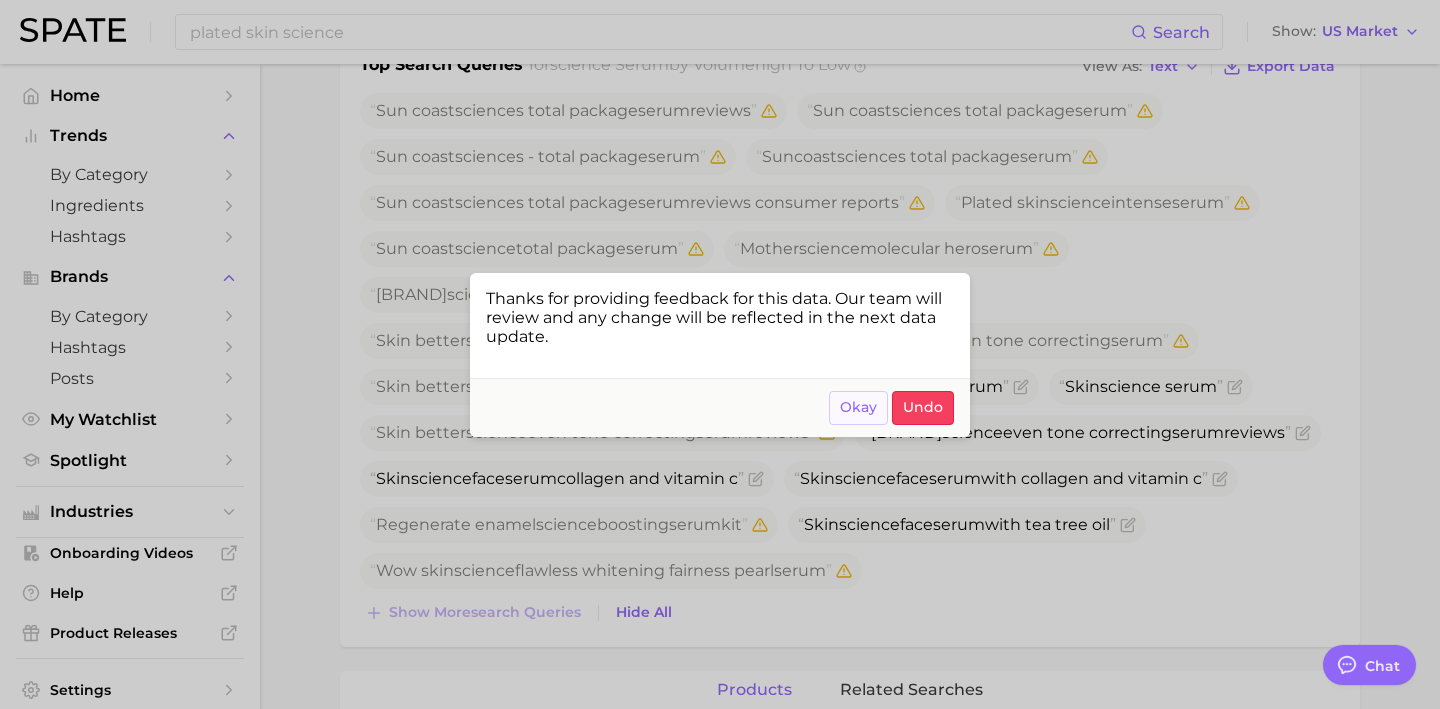 click on "Okay" at bounding box center [858, 407] 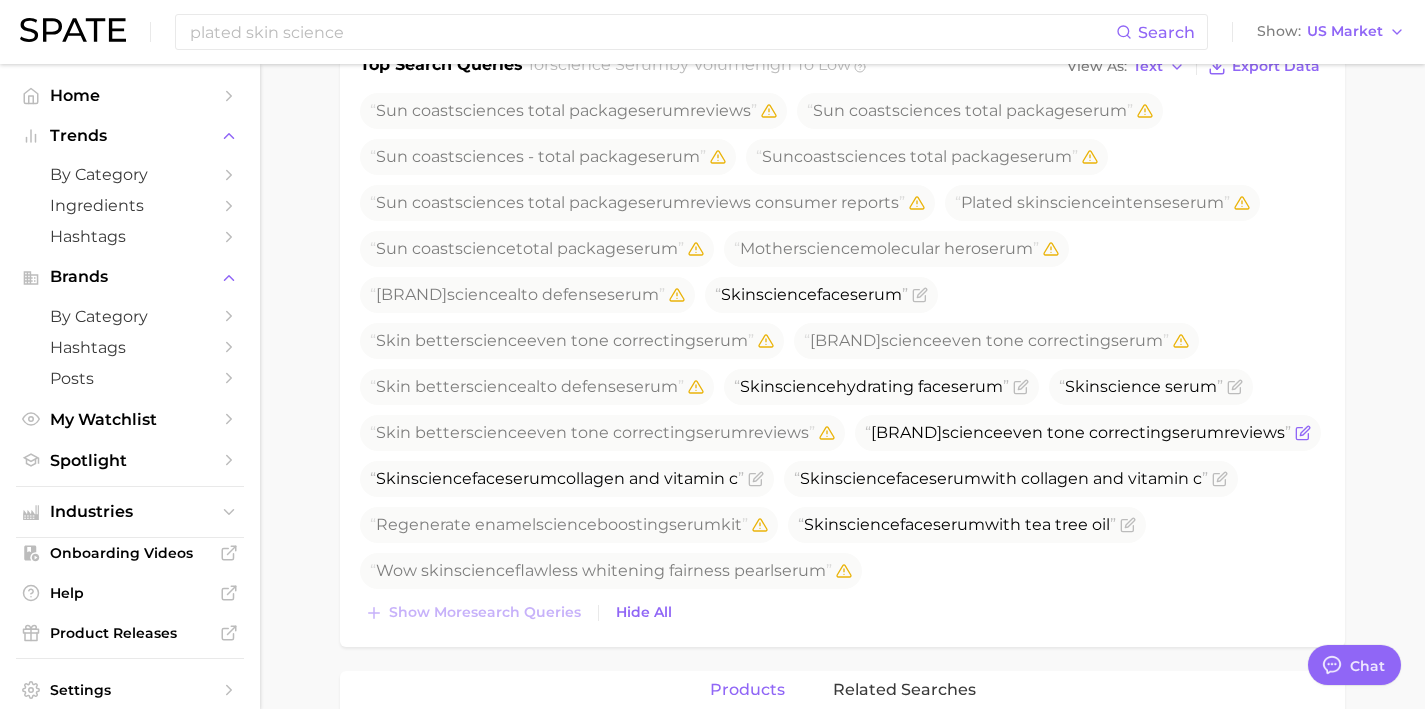 click 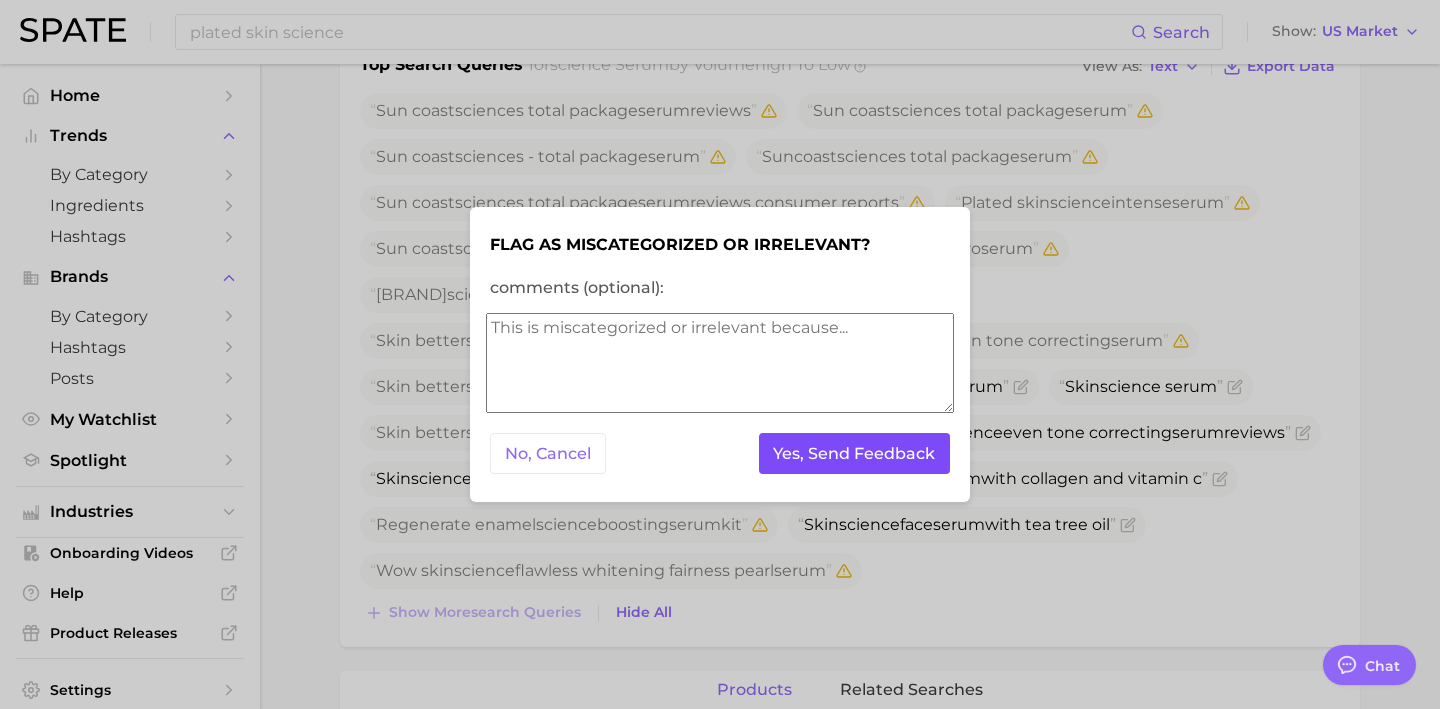 click on "Yes, Send Feedback" at bounding box center (855, 453) 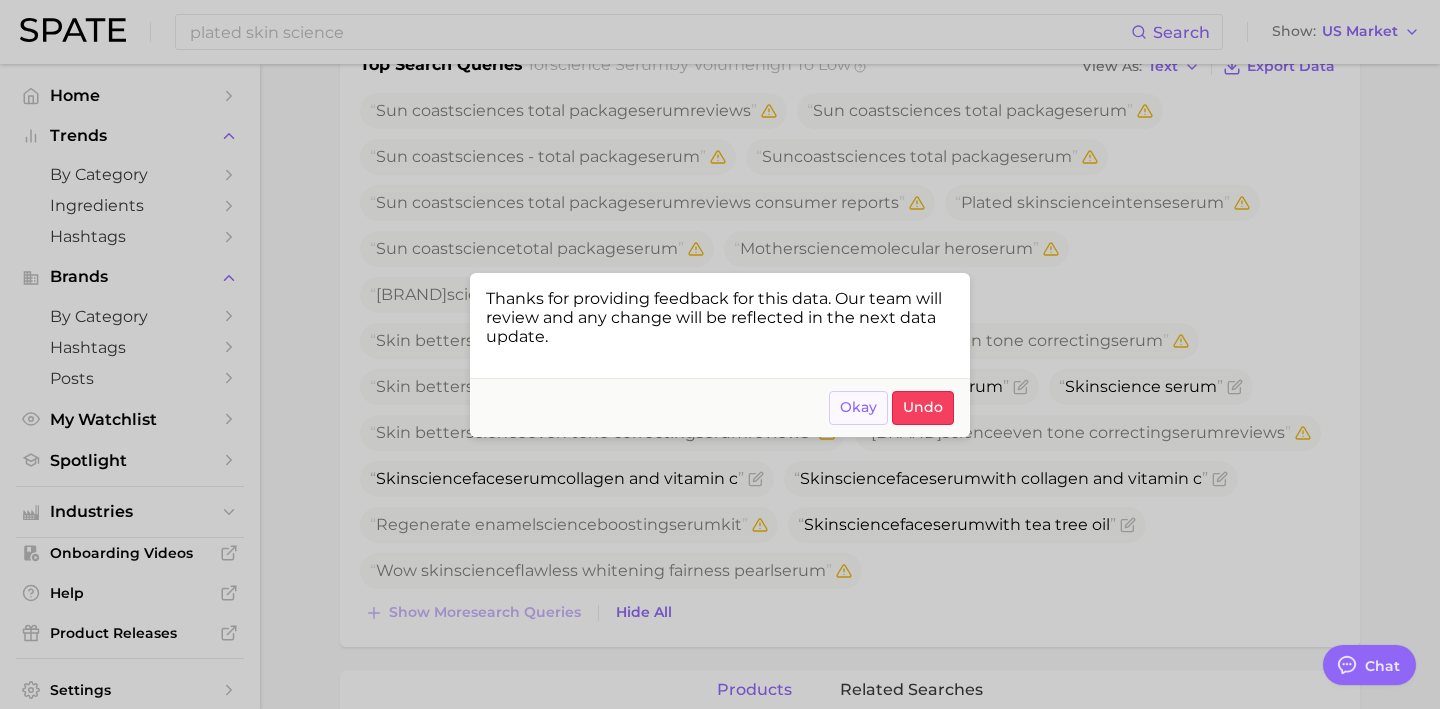 click on "Okay" at bounding box center [858, 407] 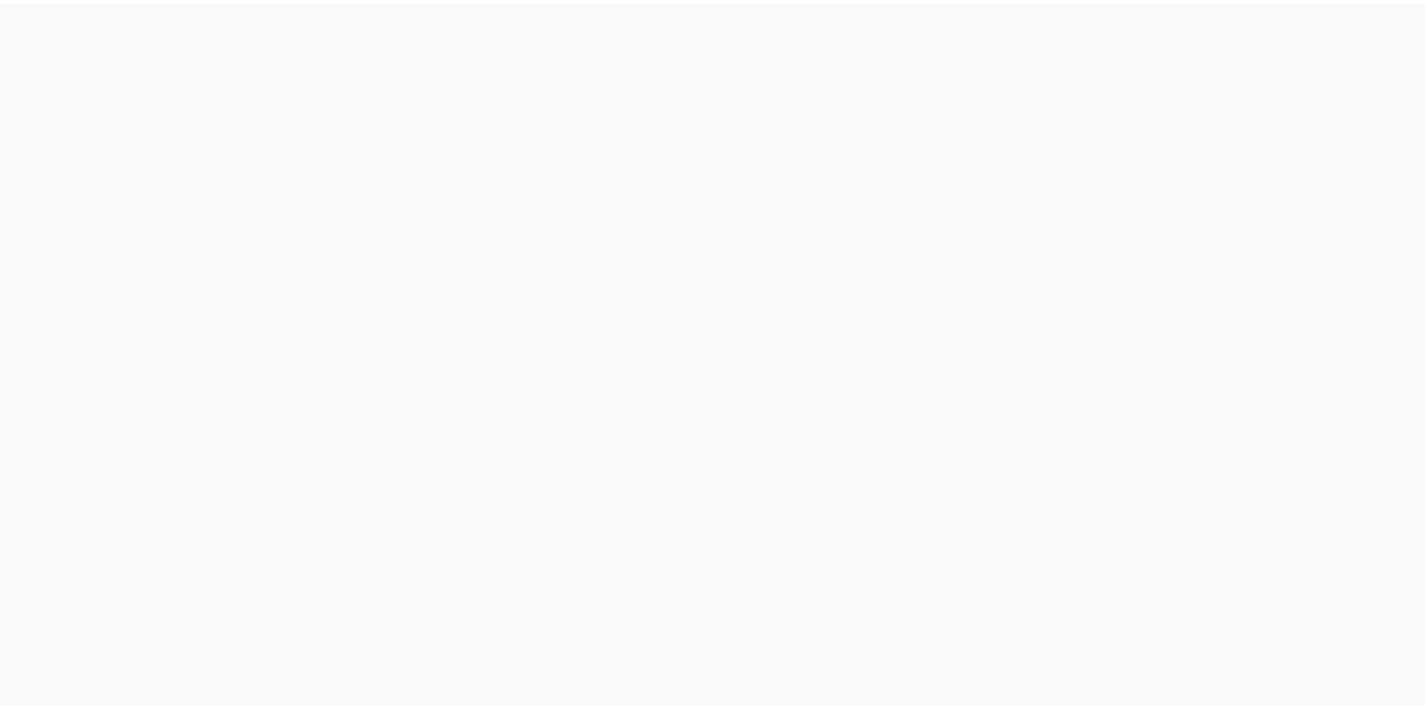 scroll, scrollTop: 0, scrollLeft: 0, axis: both 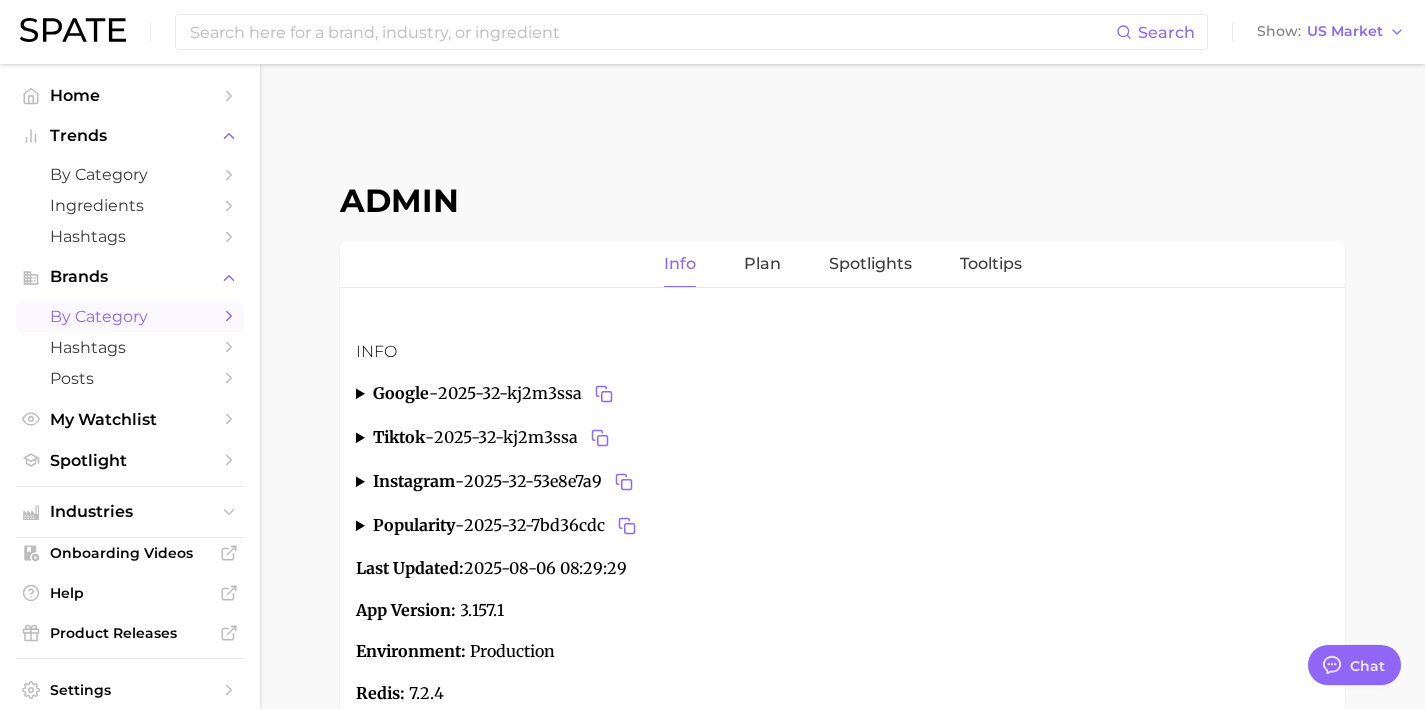 click on "by Category" at bounding box center [130, 316] 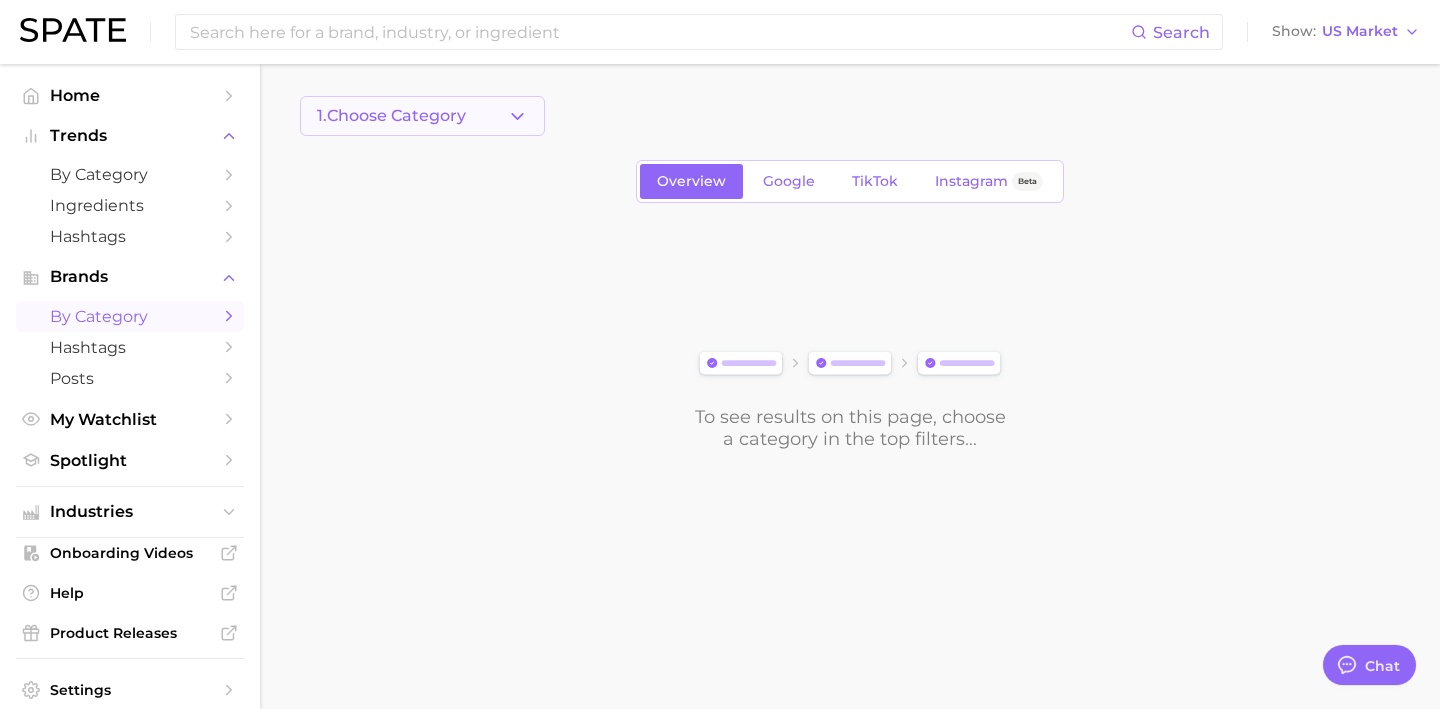 click 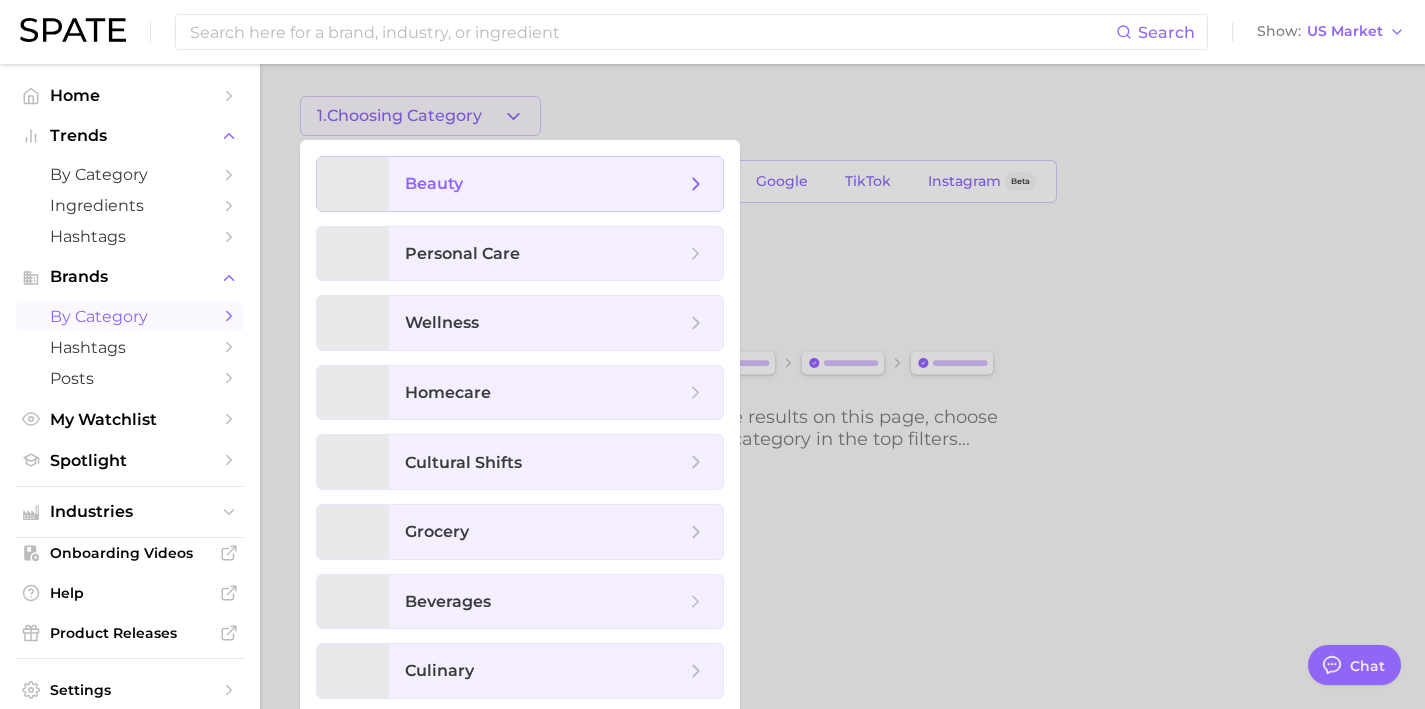 click on "beauty" at bounding box center [556, 184] 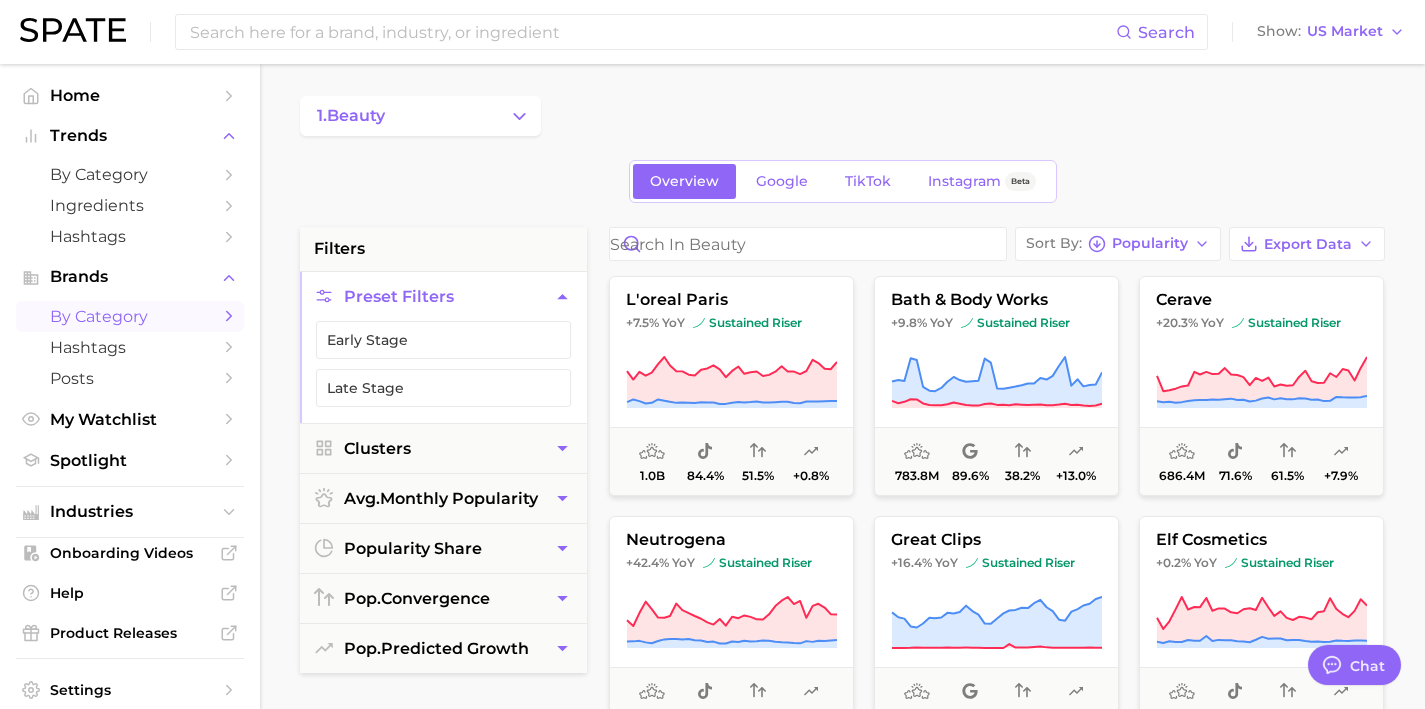 scroll, scrollTop: 0, scrollLeft: 0, axis: both 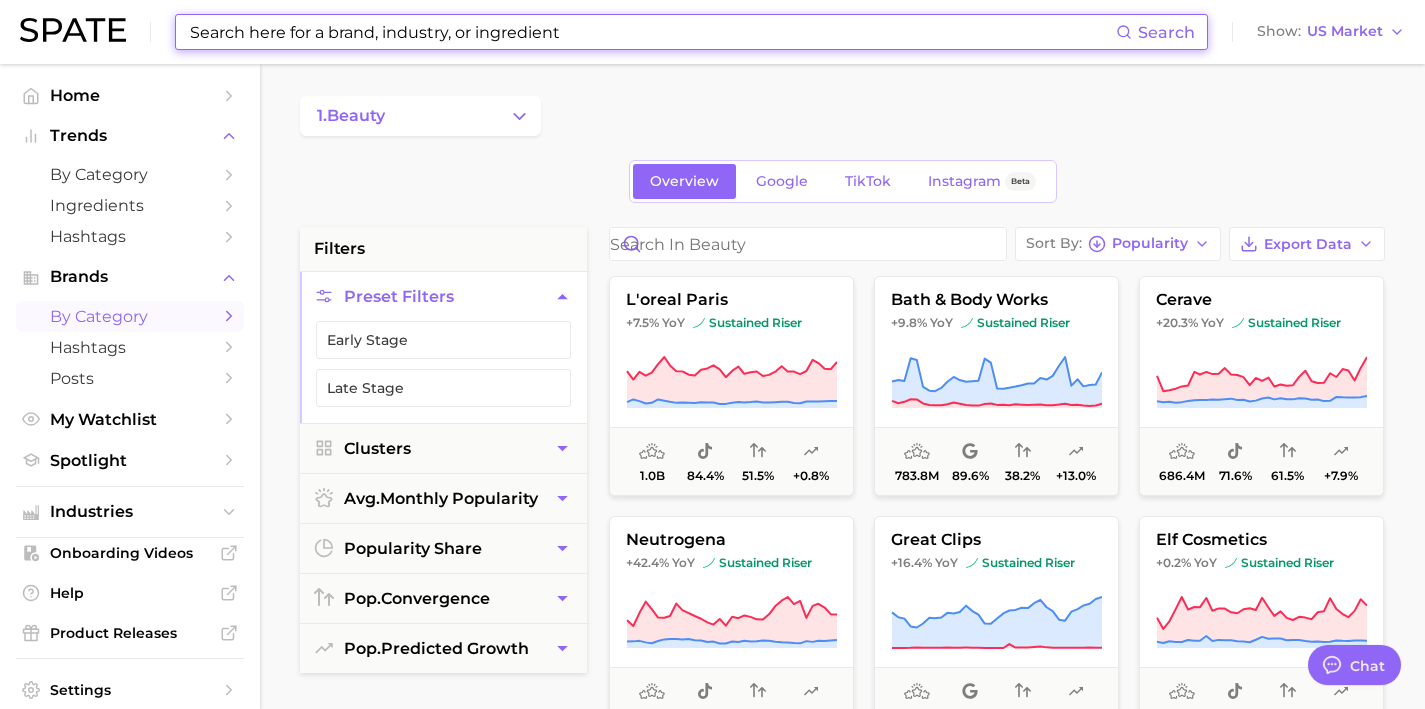 click at bounding box center (652, 32) 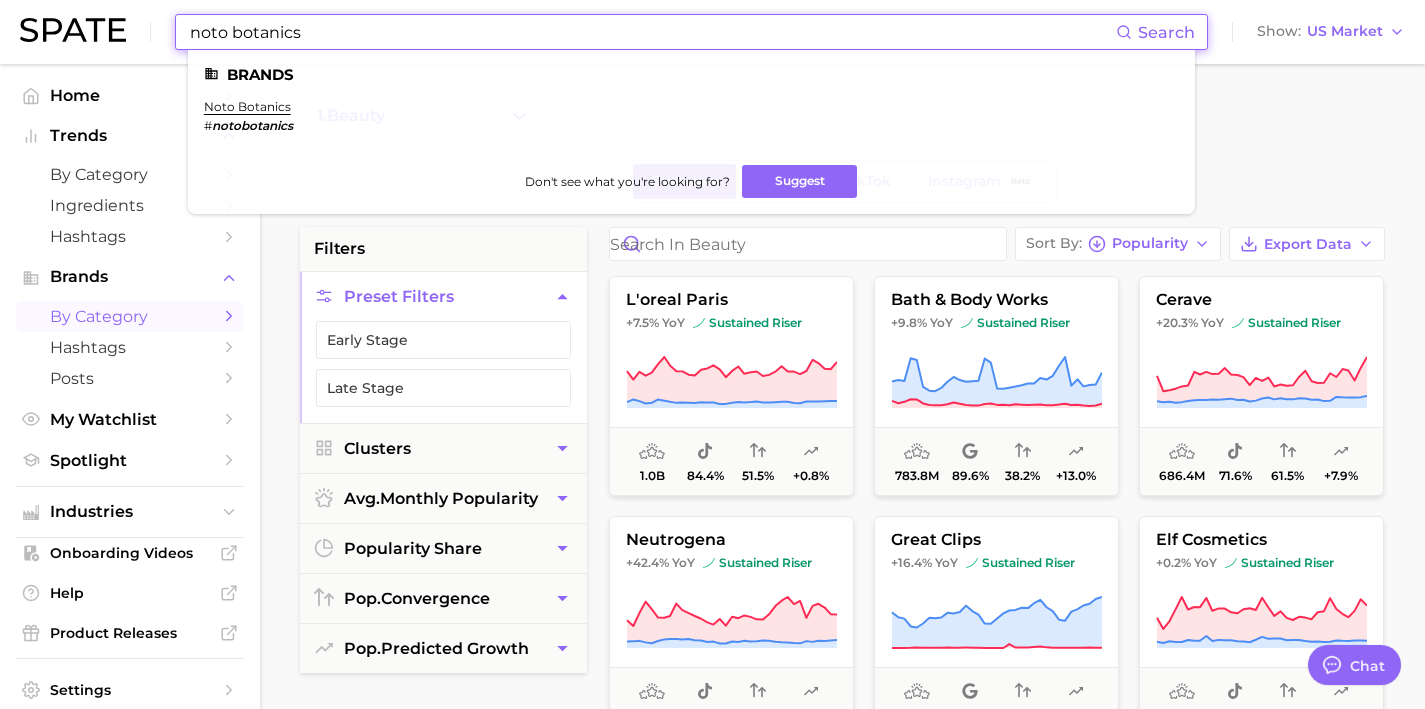 type on "noto botanics" 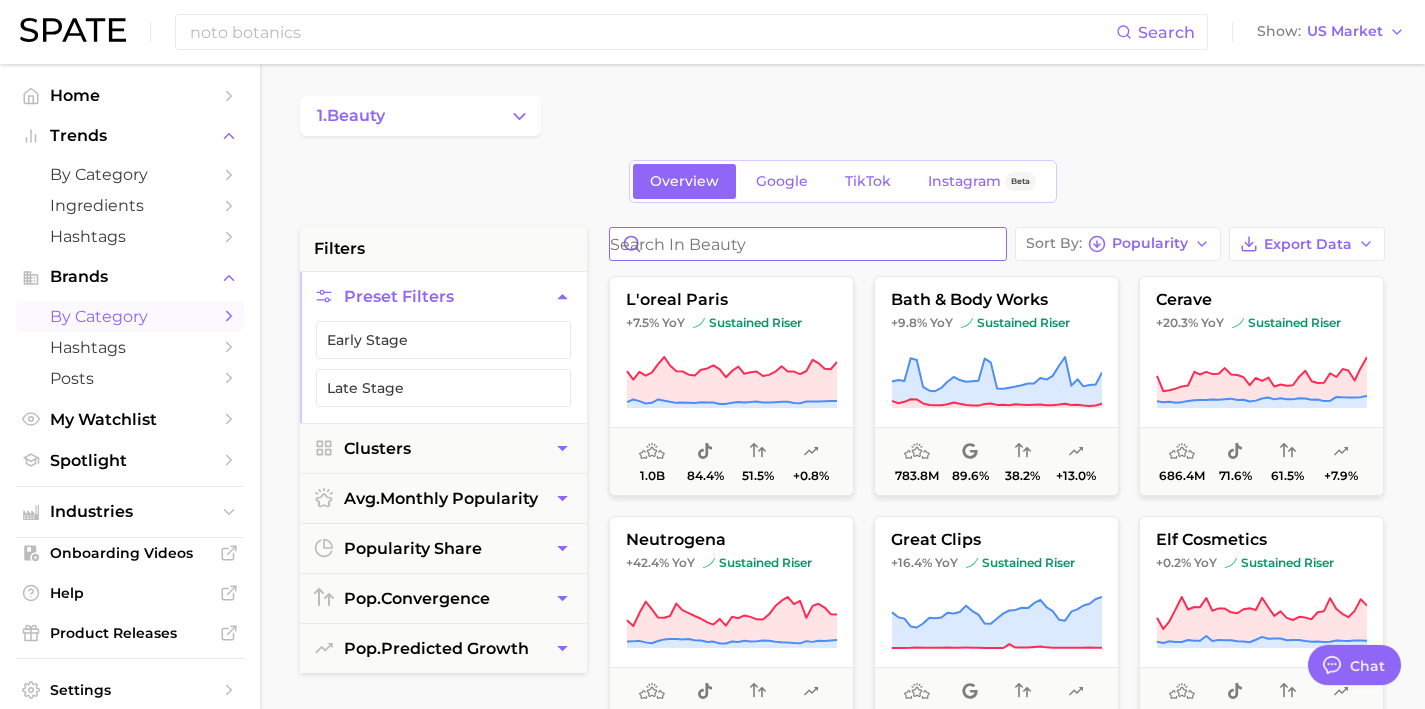 click at bounding box center (808, 244) 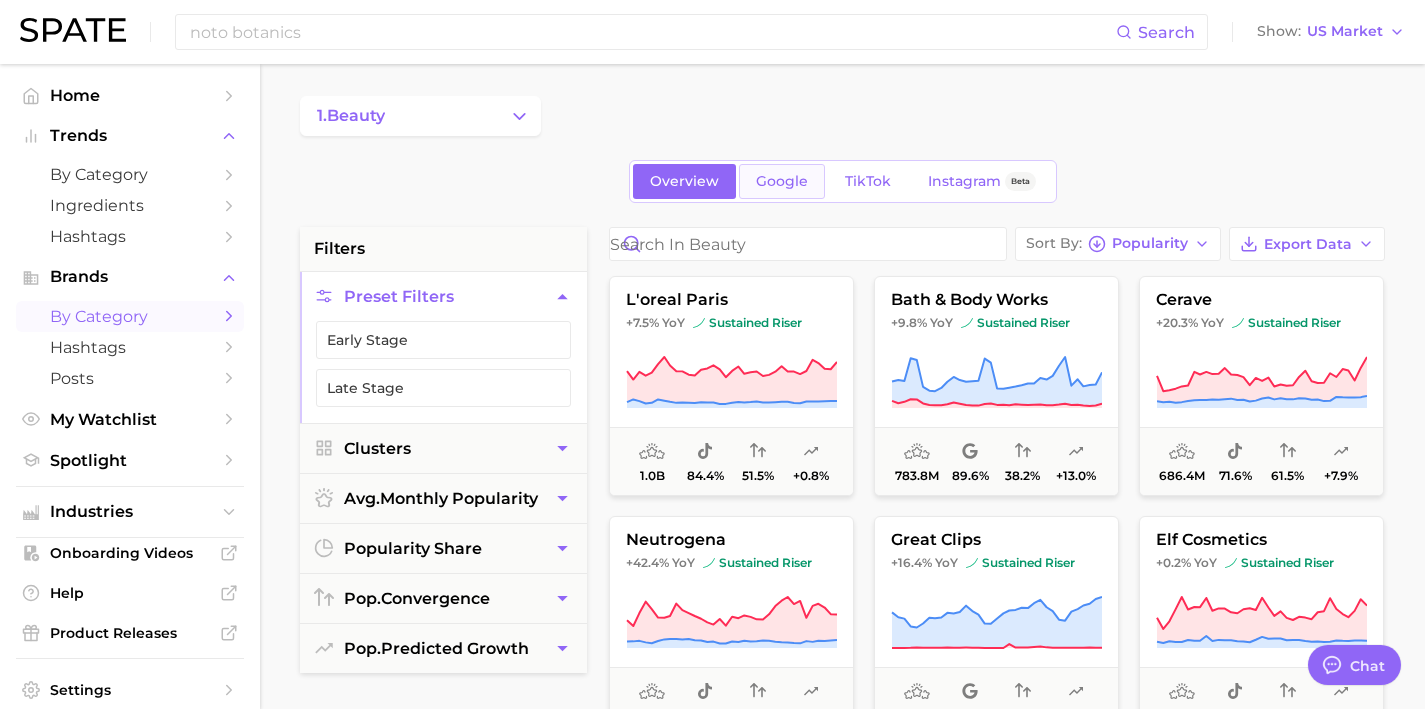 click on "Google" at bounding box center (782, 181) 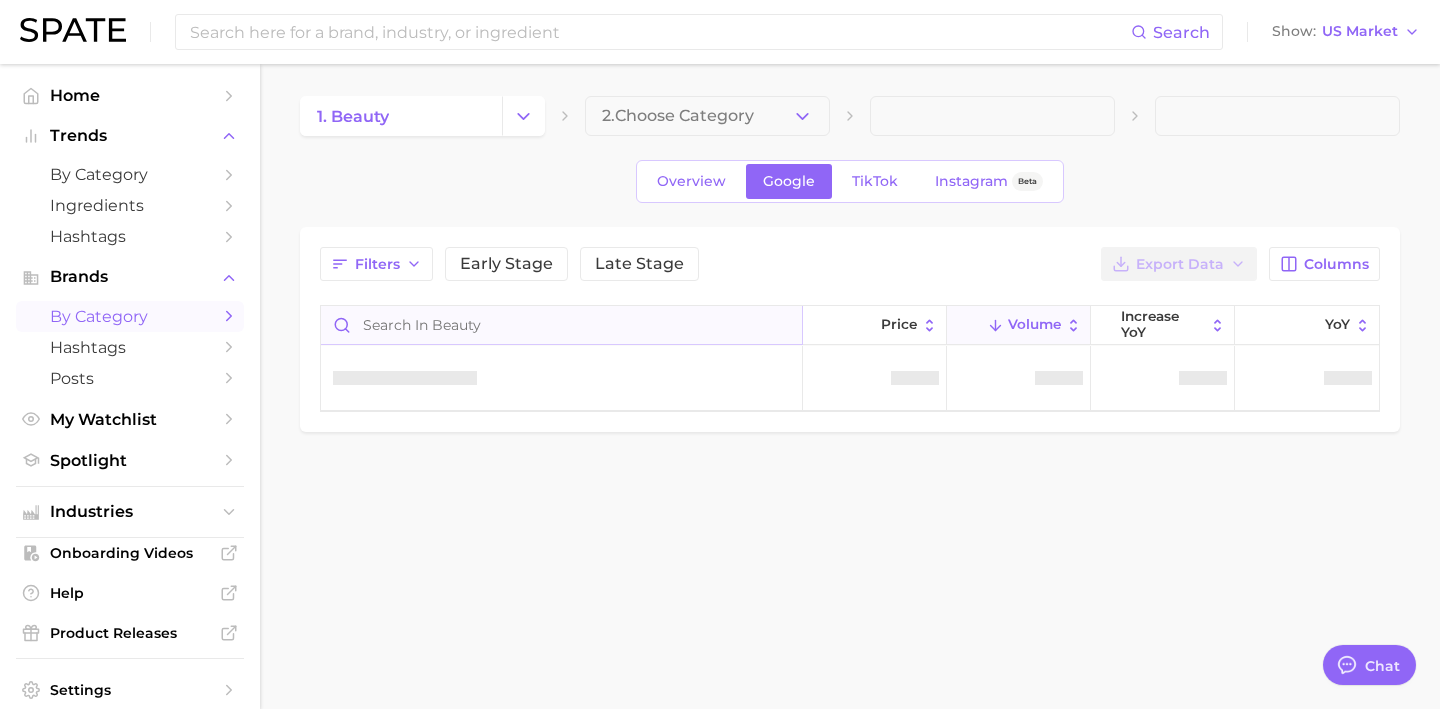 click at bounding box center (561, 325) 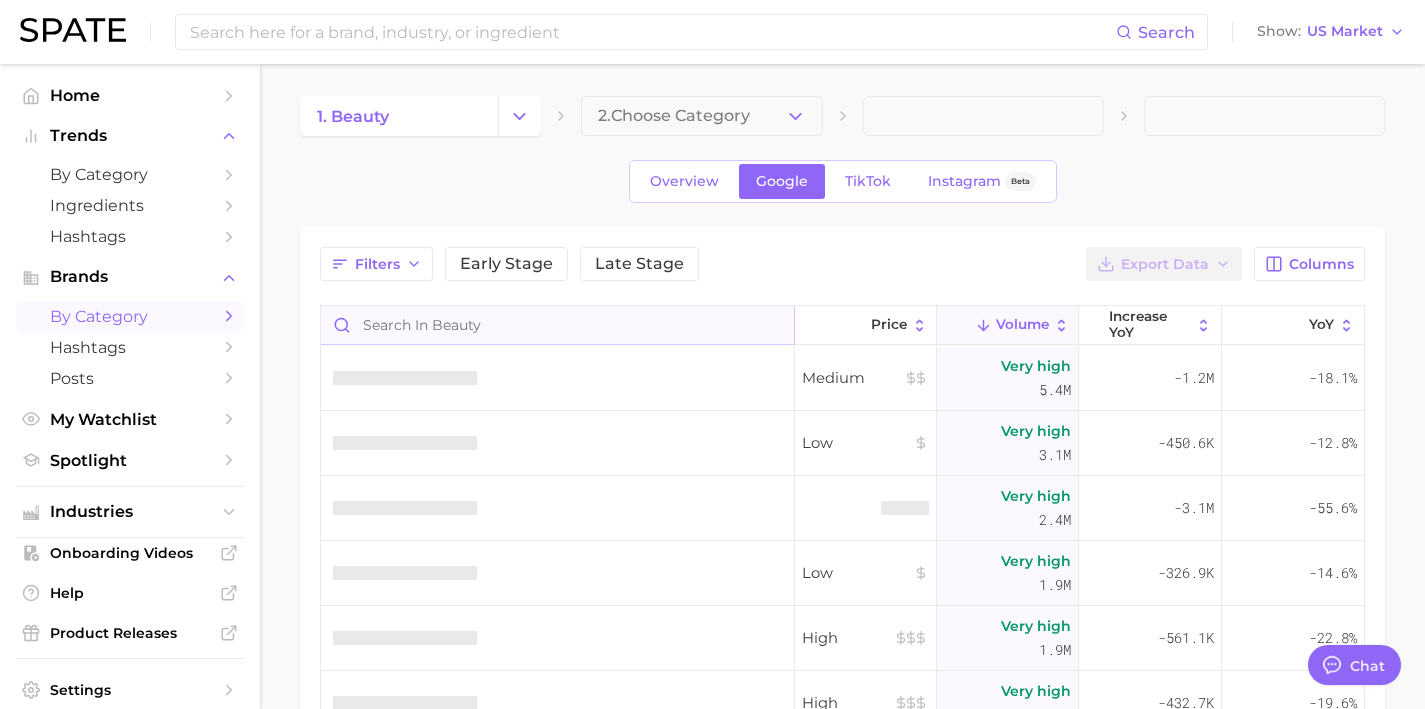 type on "x" 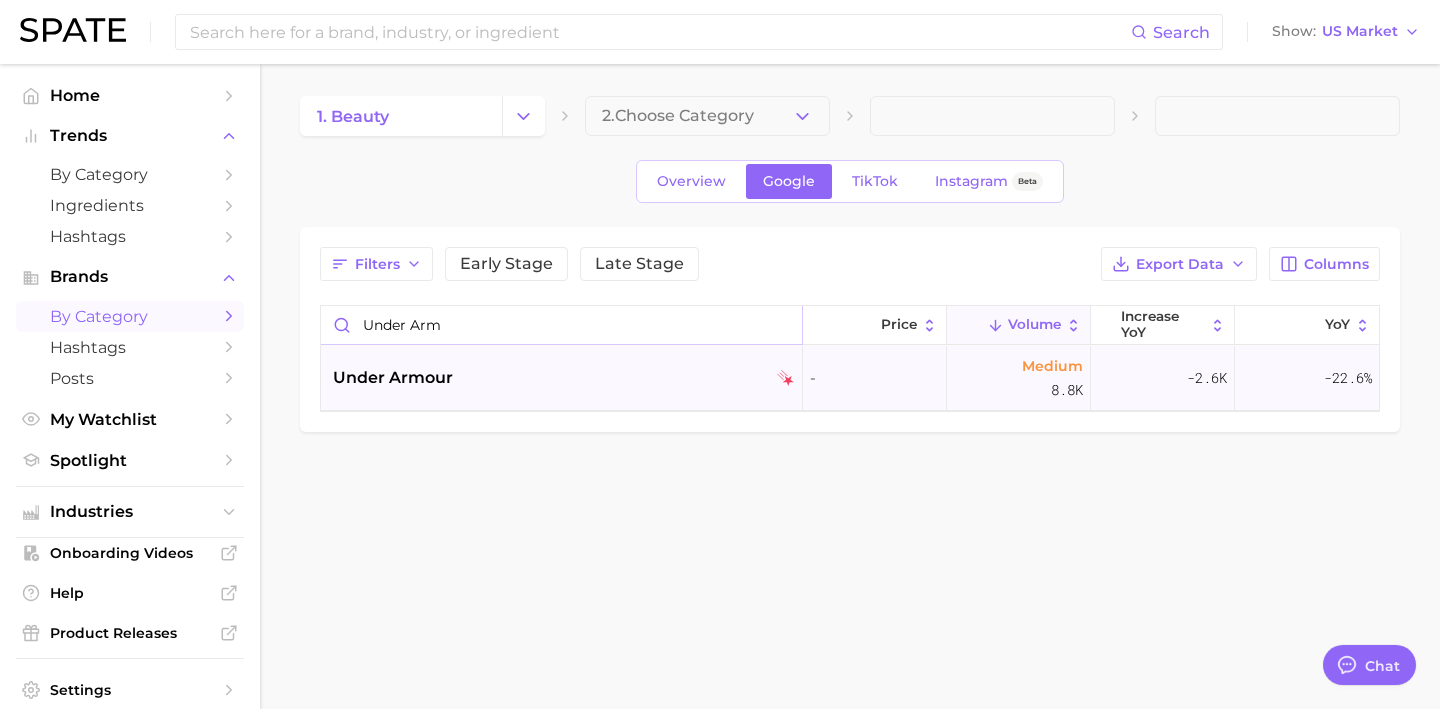 type on "under arm" 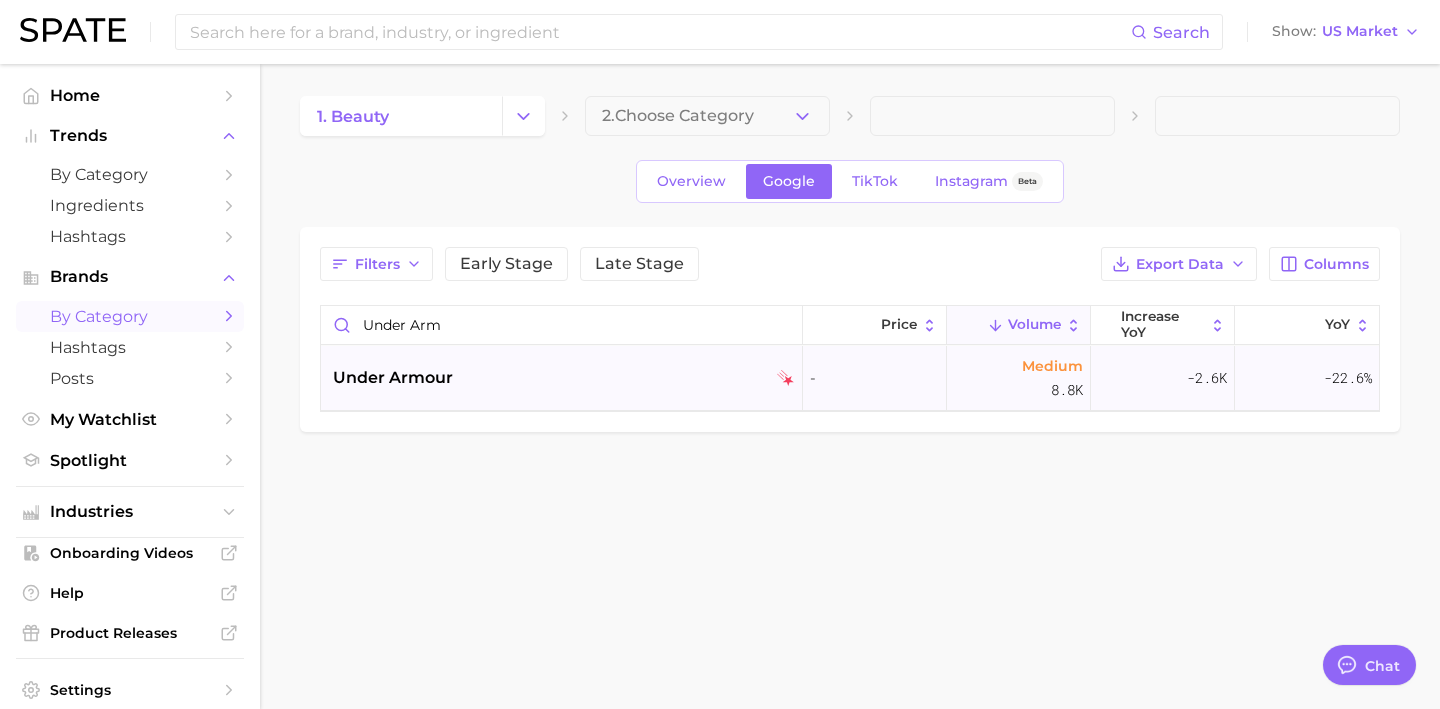 click on "under armour" at bounding box center [564, 378] 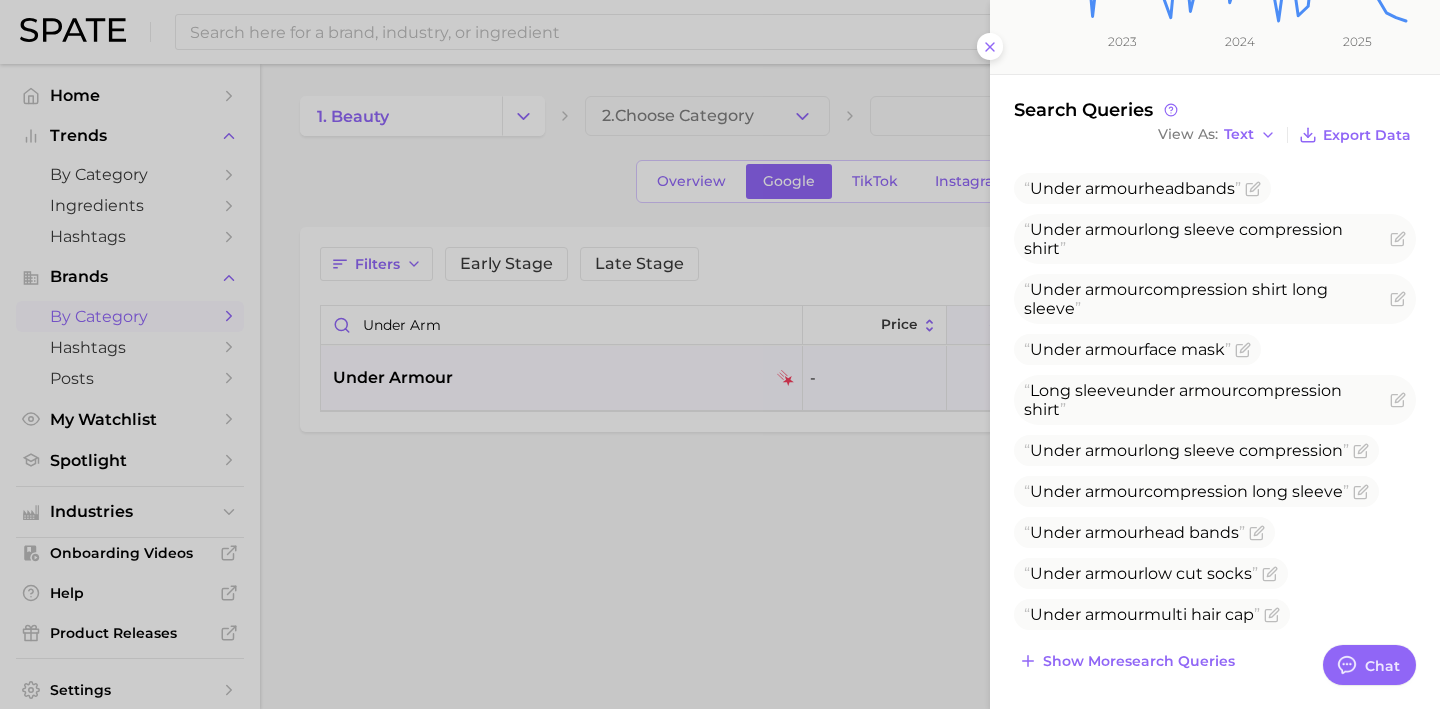 scroll, scrollTop: 426, scrollLeft: 0, axis: vertical 